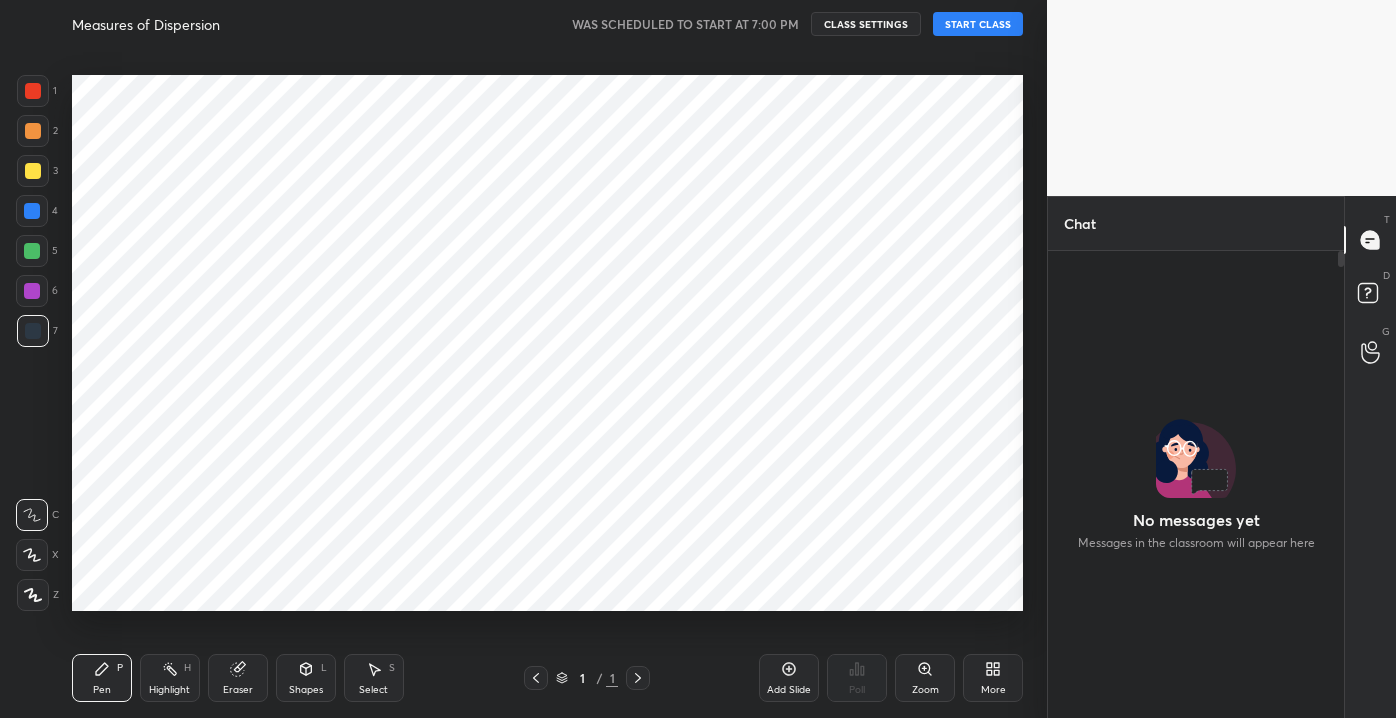 scroll, scrollTop: 0, scrollLeft: 0, axis: both 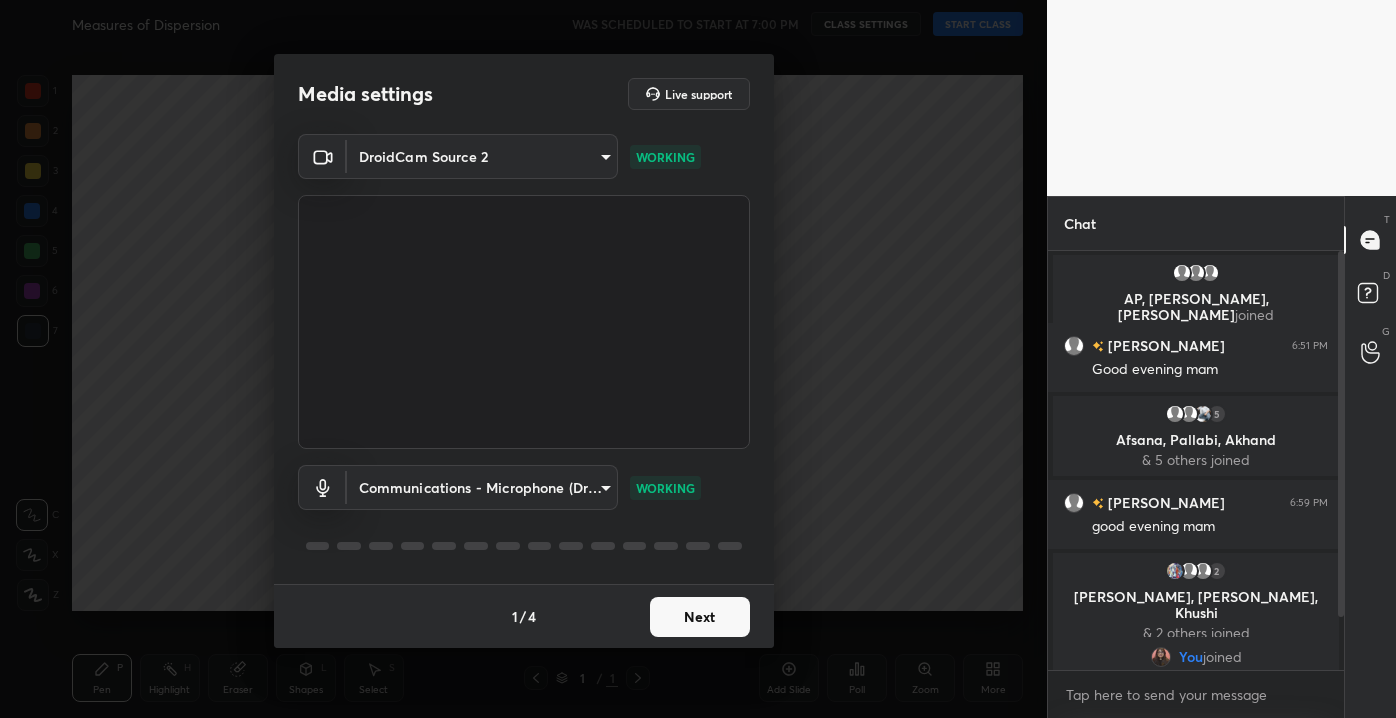 click on "Media settings Live support DroidCam Source 2 c9814900ff78ce36233347c5ad63e6800731d3c59099873d171bf74885343fbf WORKING Communications - Microphone (DroidCam Virtual Audio) communications WORKING 1 / 4 Next" at bounding box center (523, 359) 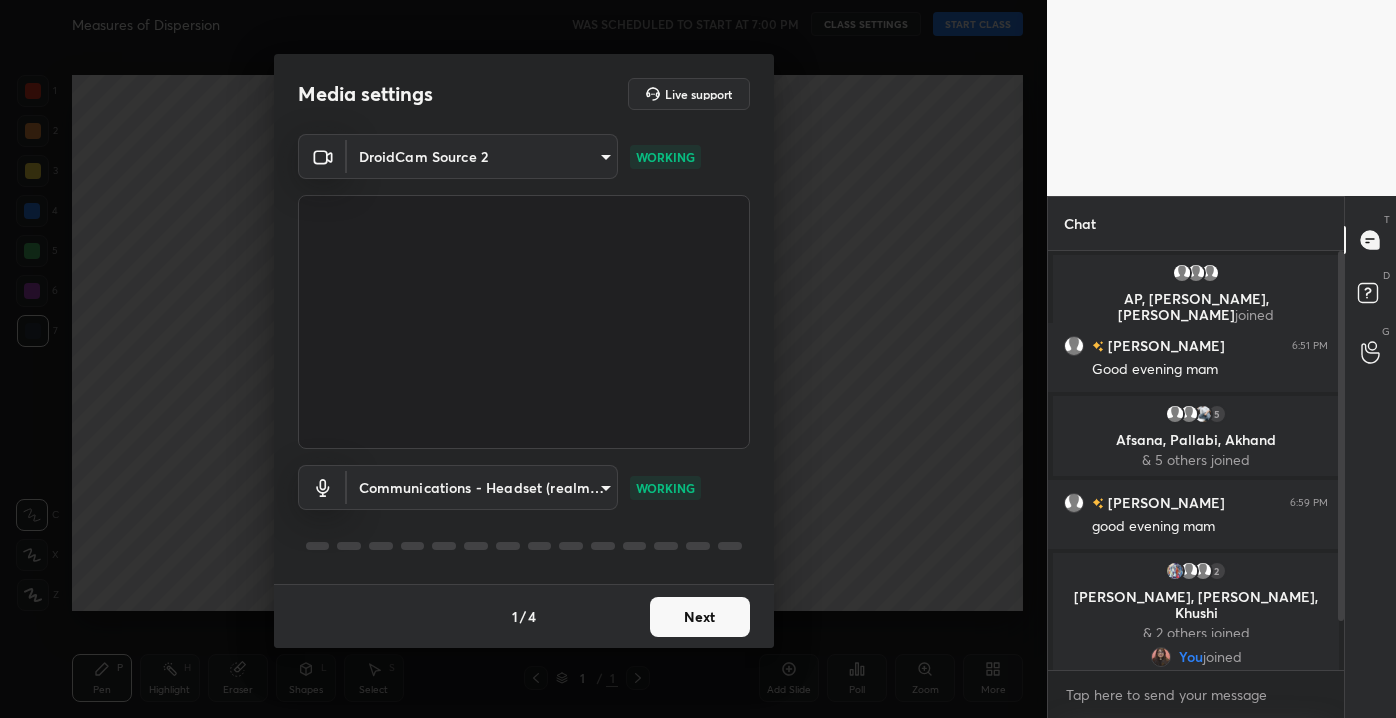 scroll, scrollTop: 373, scrollLeft: 290, axis: both 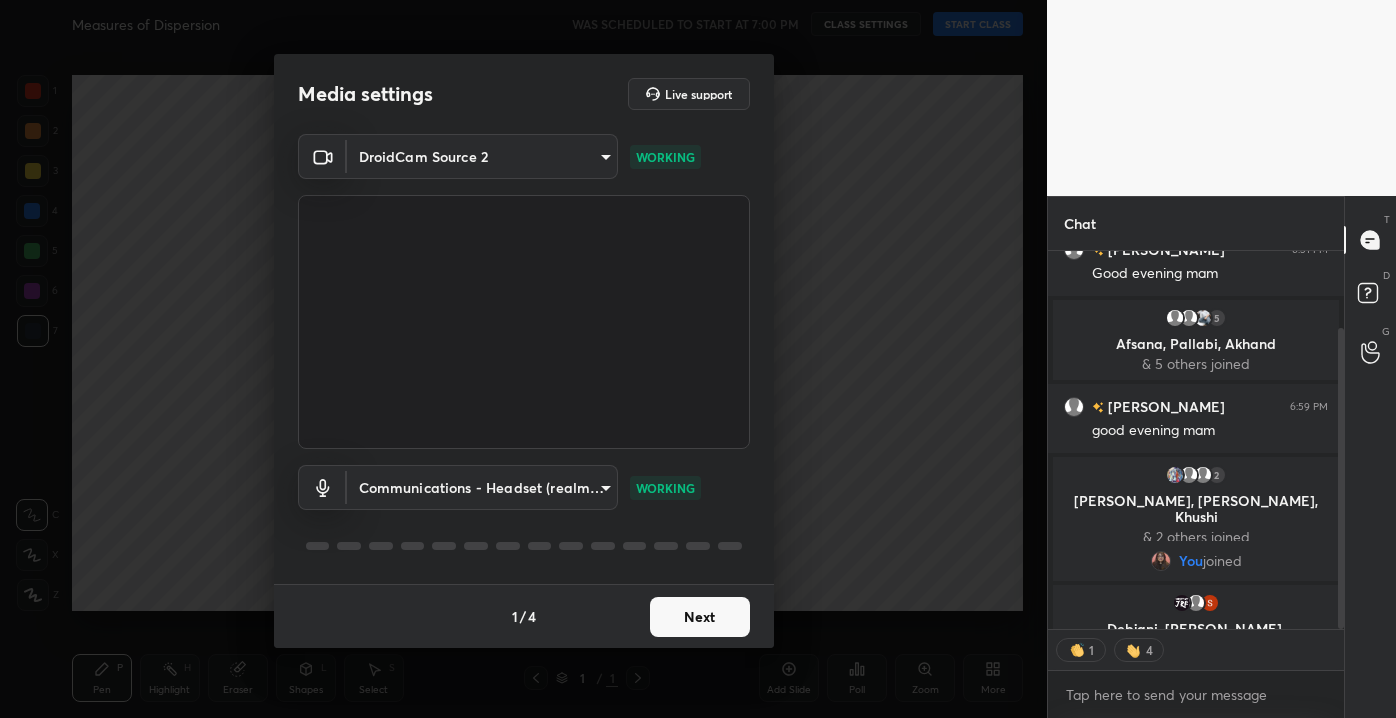 drag, startPoint x: 1340, startPoint y: 488, endPoint x: 1317, endPoint y: 319, distance: 170.5579 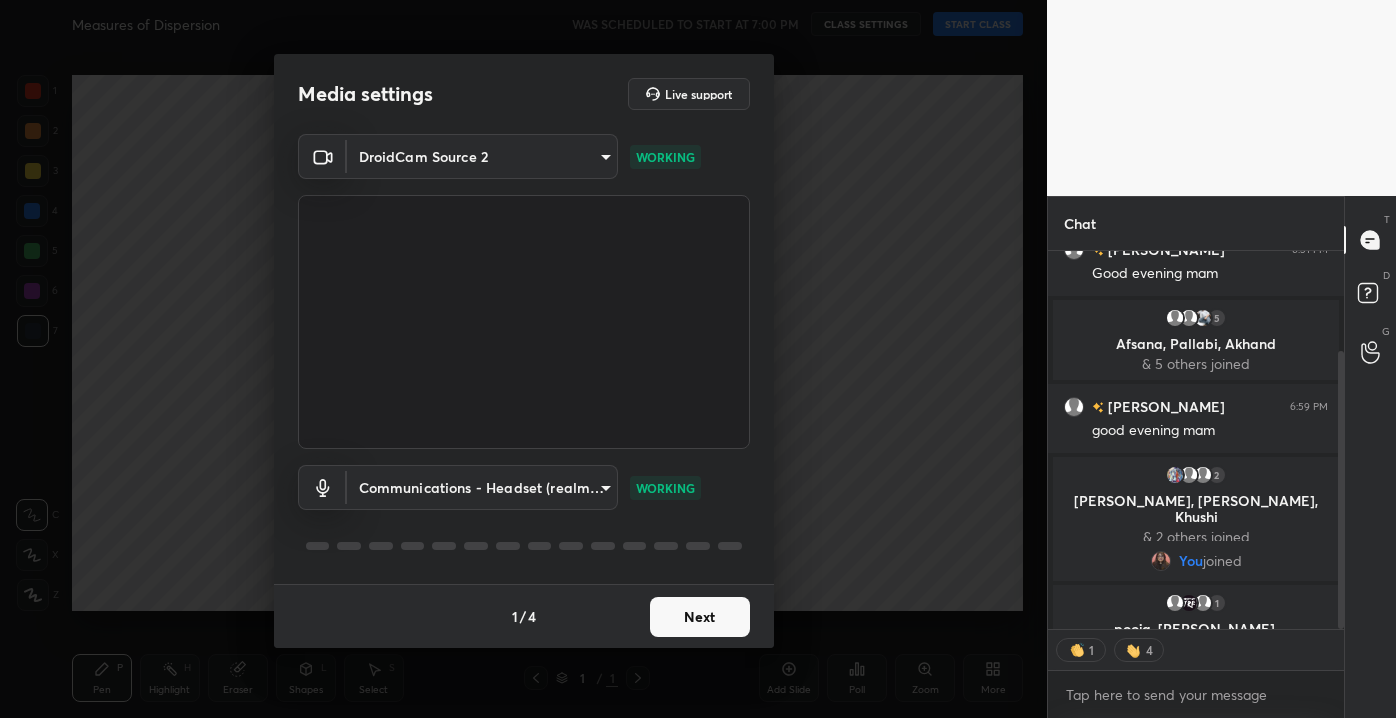 scroll, scrollTop: 136, scrollLeft: 0, axis: vertical 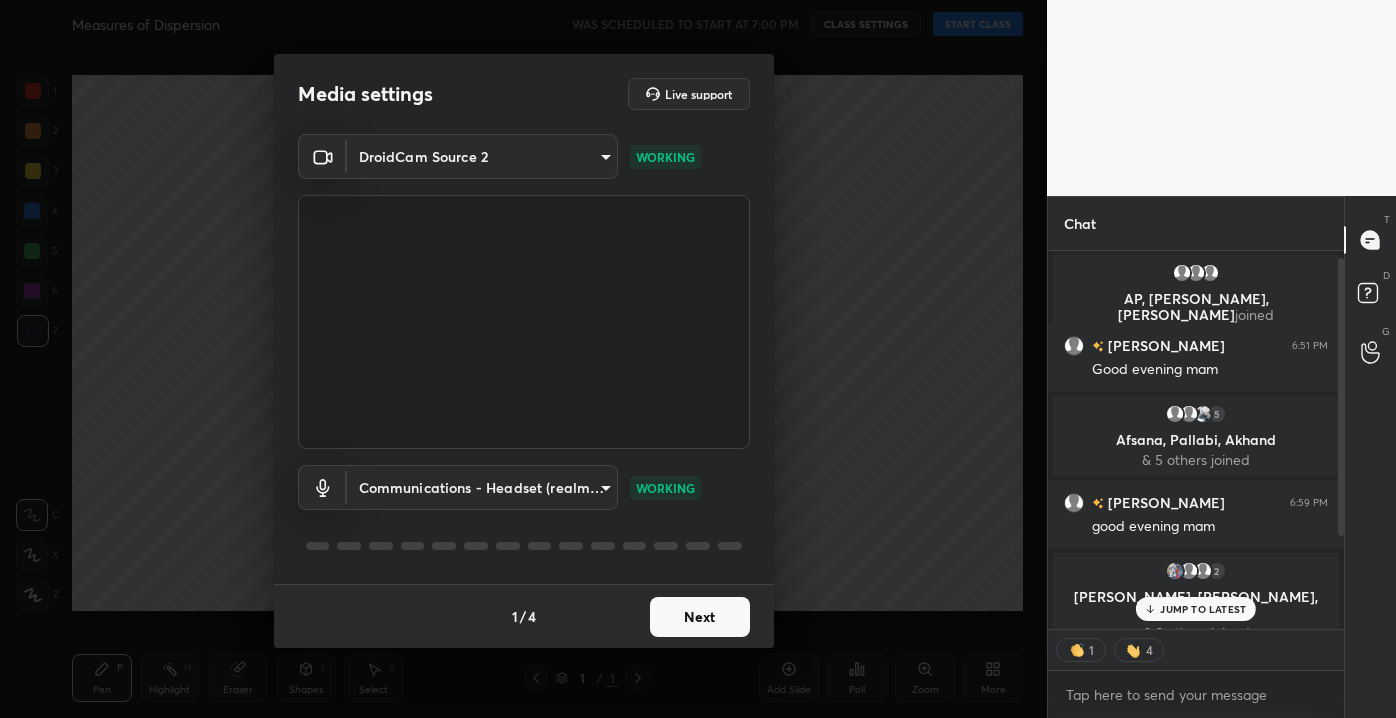 drag, startPoint x: 1341, startPoint y: 373, endPoint x: 1334, endPoint y: 187, distance: 186.13167 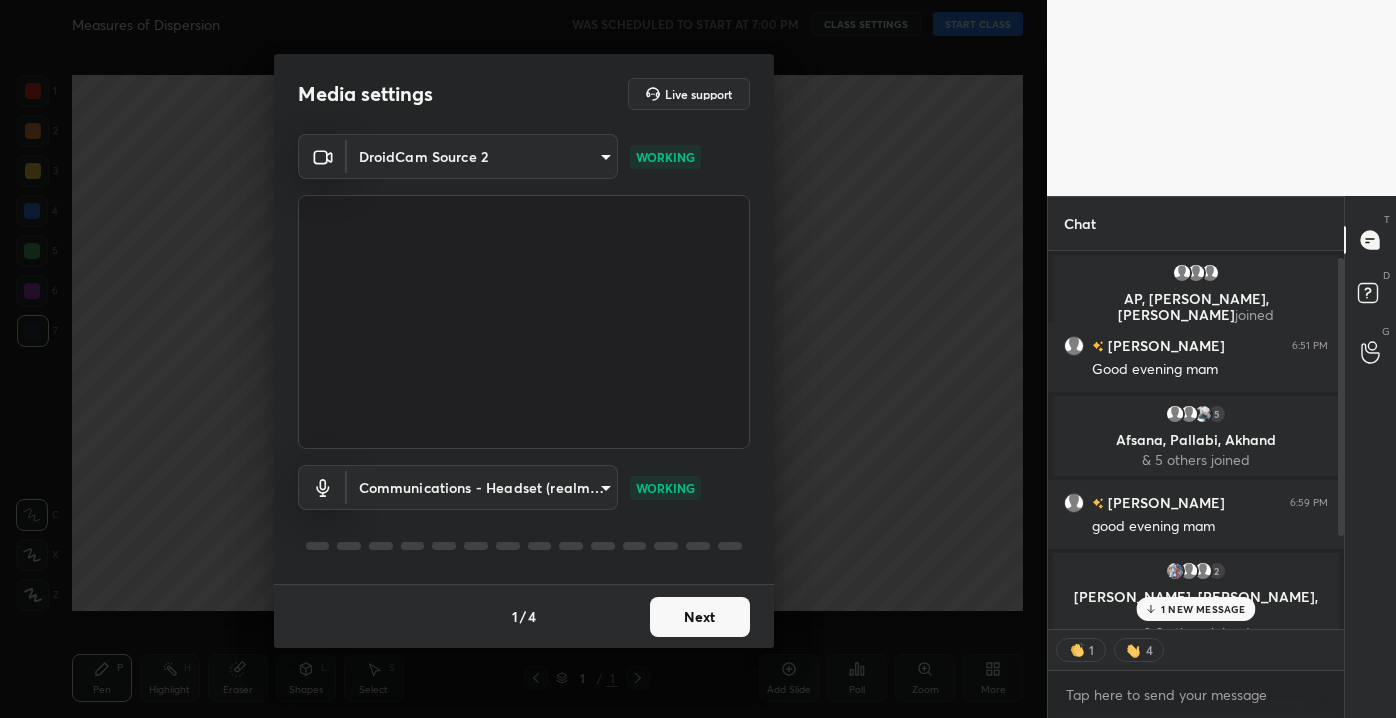 click on "[PERSON_NAME], [PERSON_NAME], Khushi" at bounding box center [1196, 605] 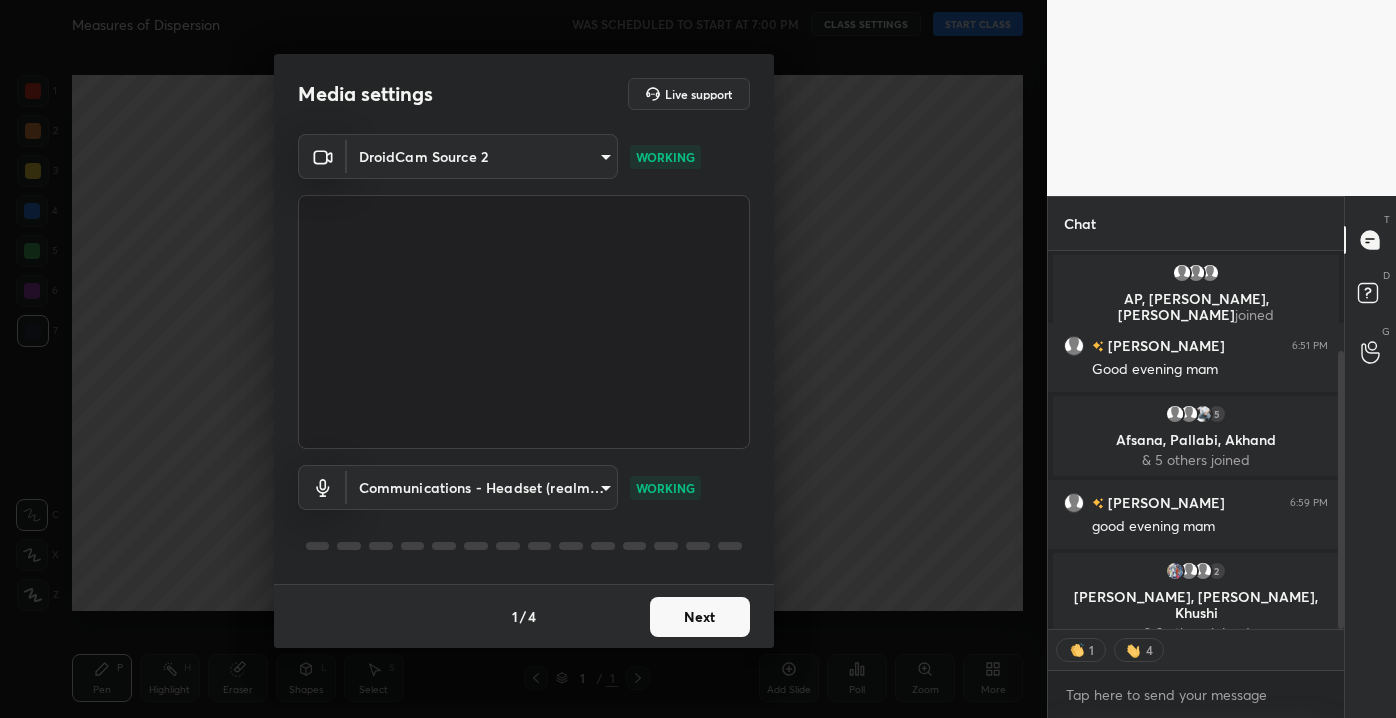 scroll, scrollTop: 136, scrollLeft: 0, axis: vertical 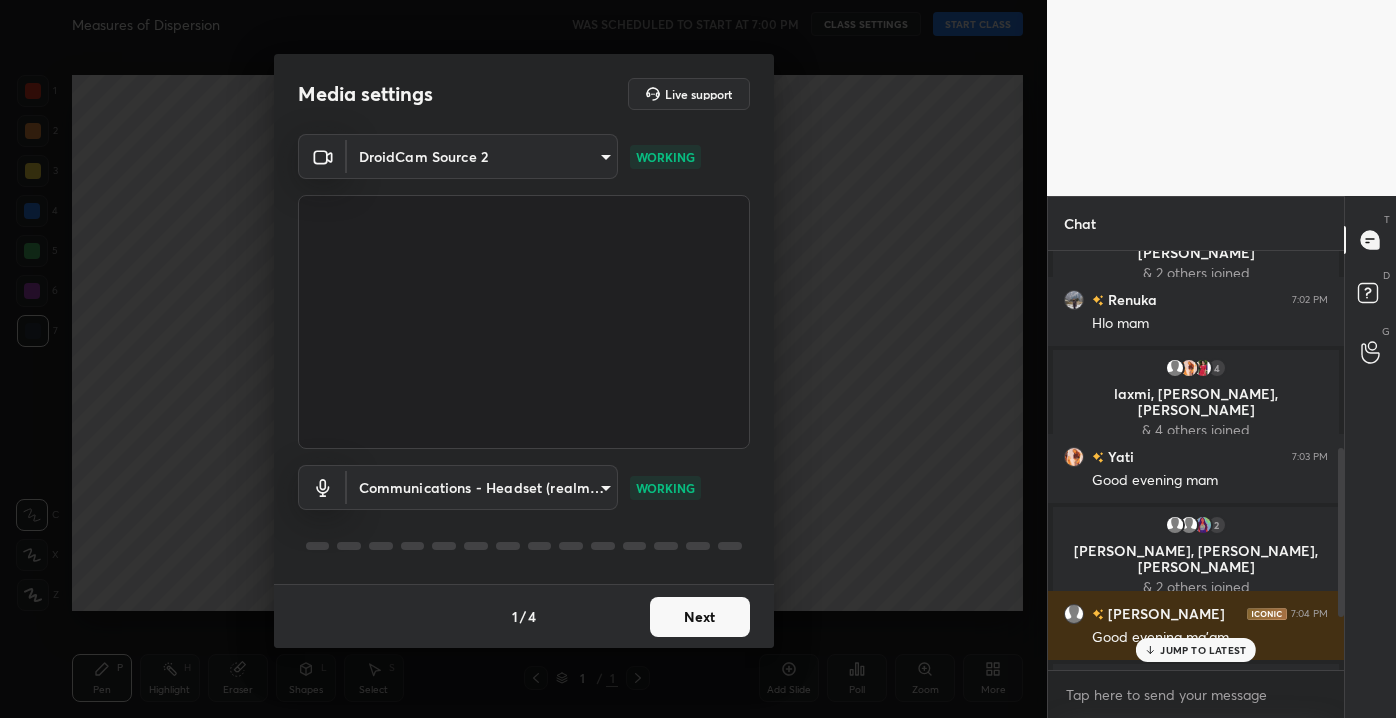 click on "Next" at bounding box center (700, 617) 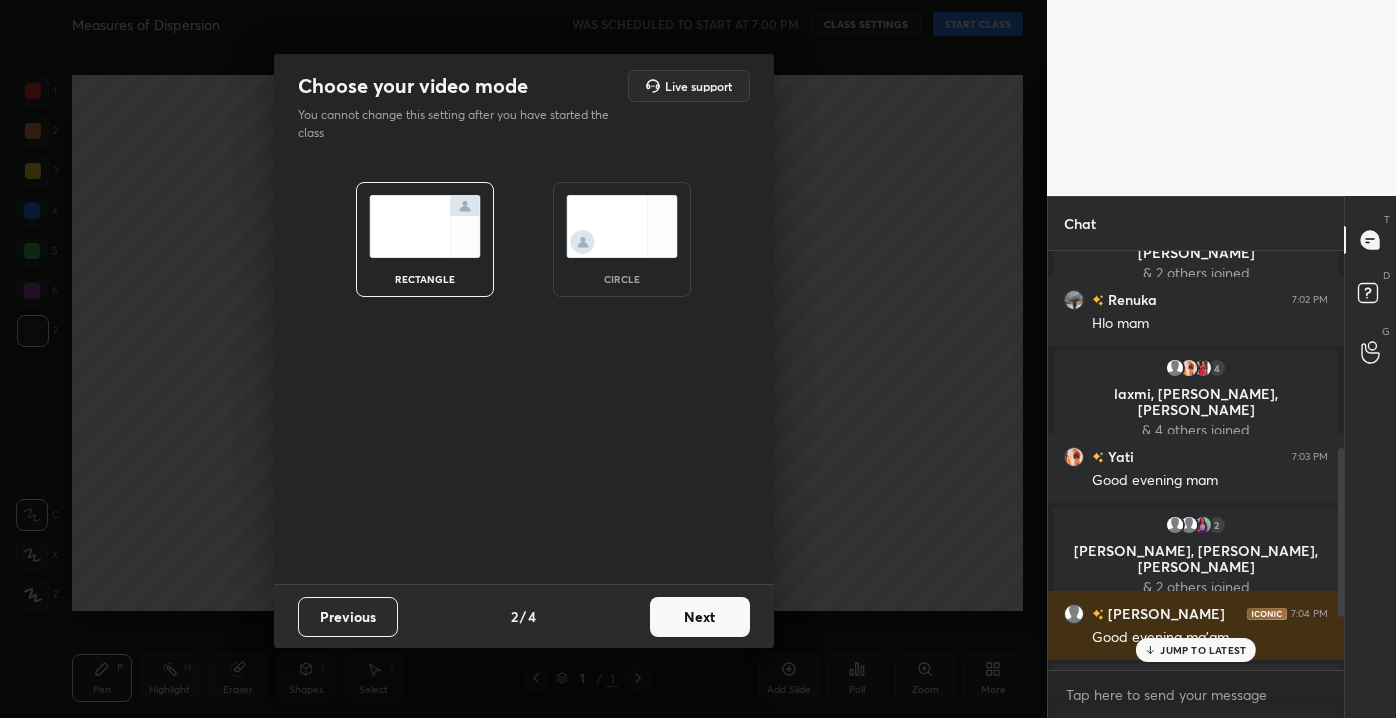 click on "Next" at bounding box center [700, 617] 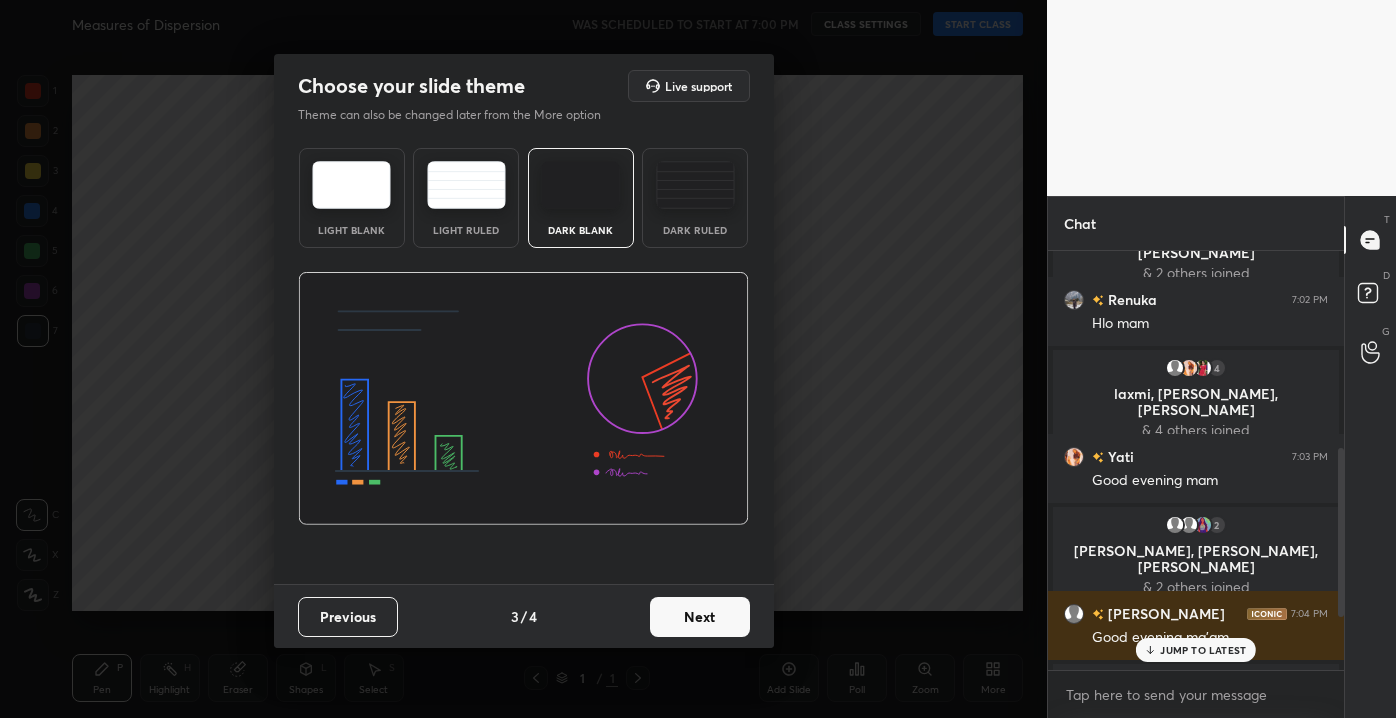 click on "Next" at bounding box center [700, 617] 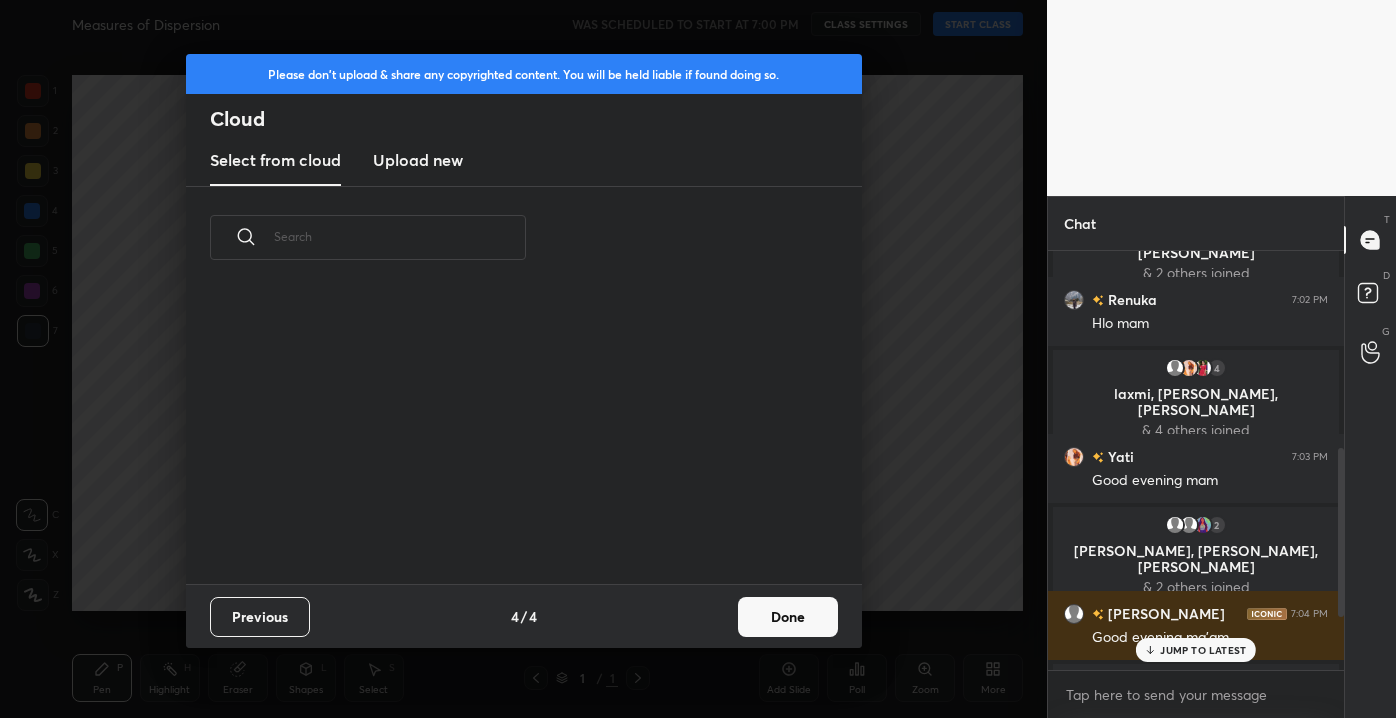 scroll, scrollTop: 295, scrollLeft: 642, axis: both 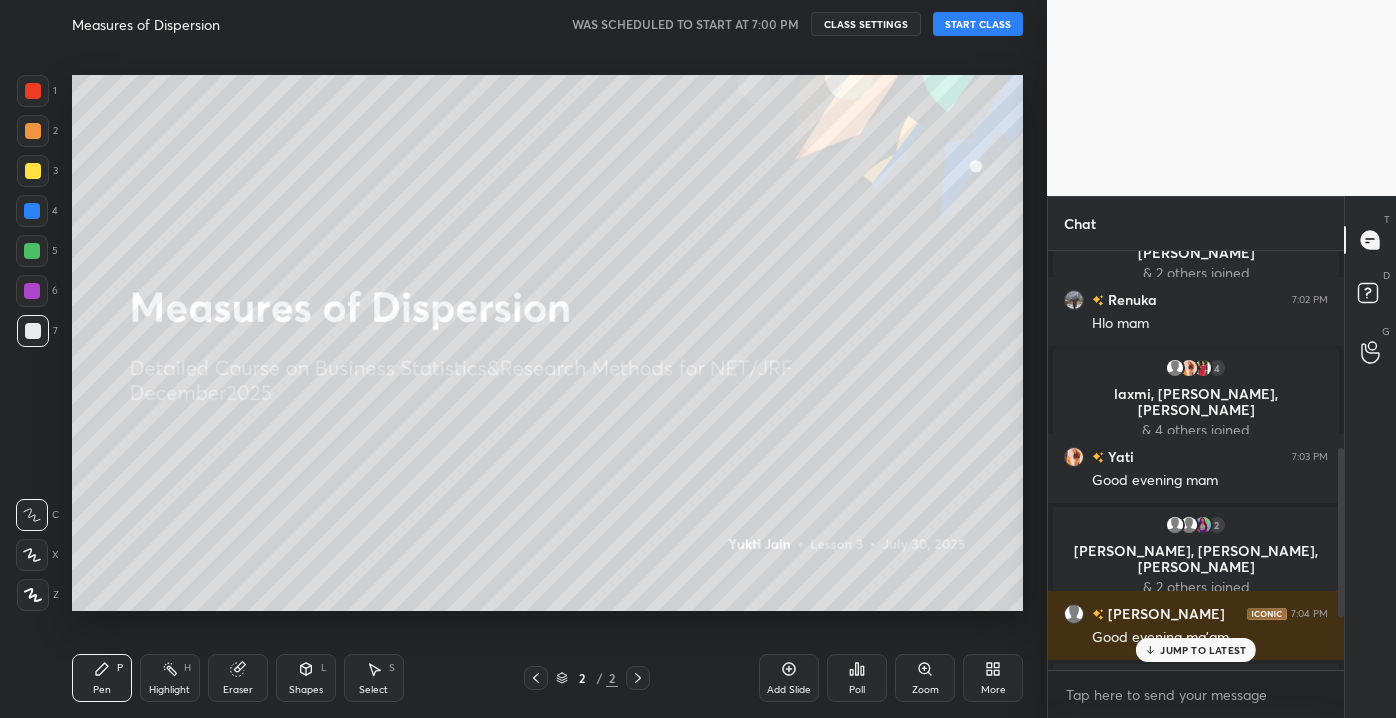 click on "START CLASS" at bounding box center (978, 24) 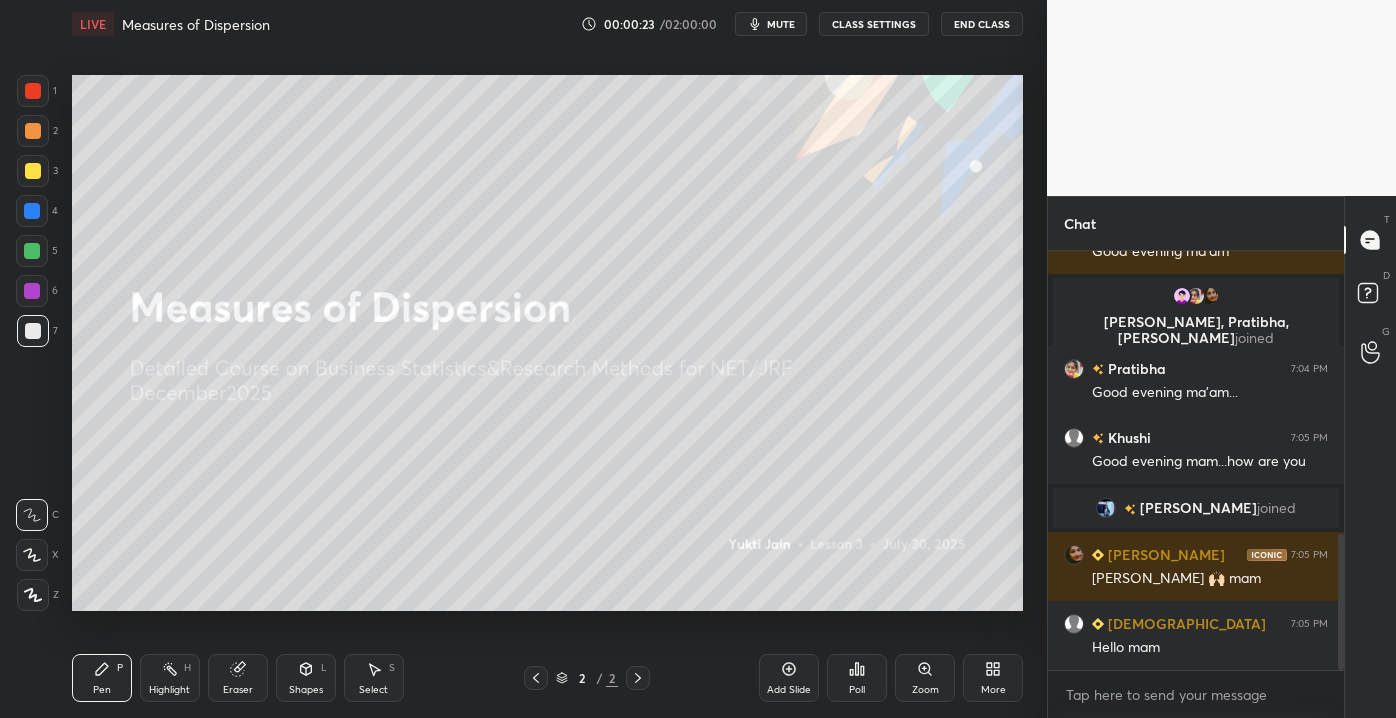 scroll, scrollTop: 922, scrollLeft: 0, axis: vertical 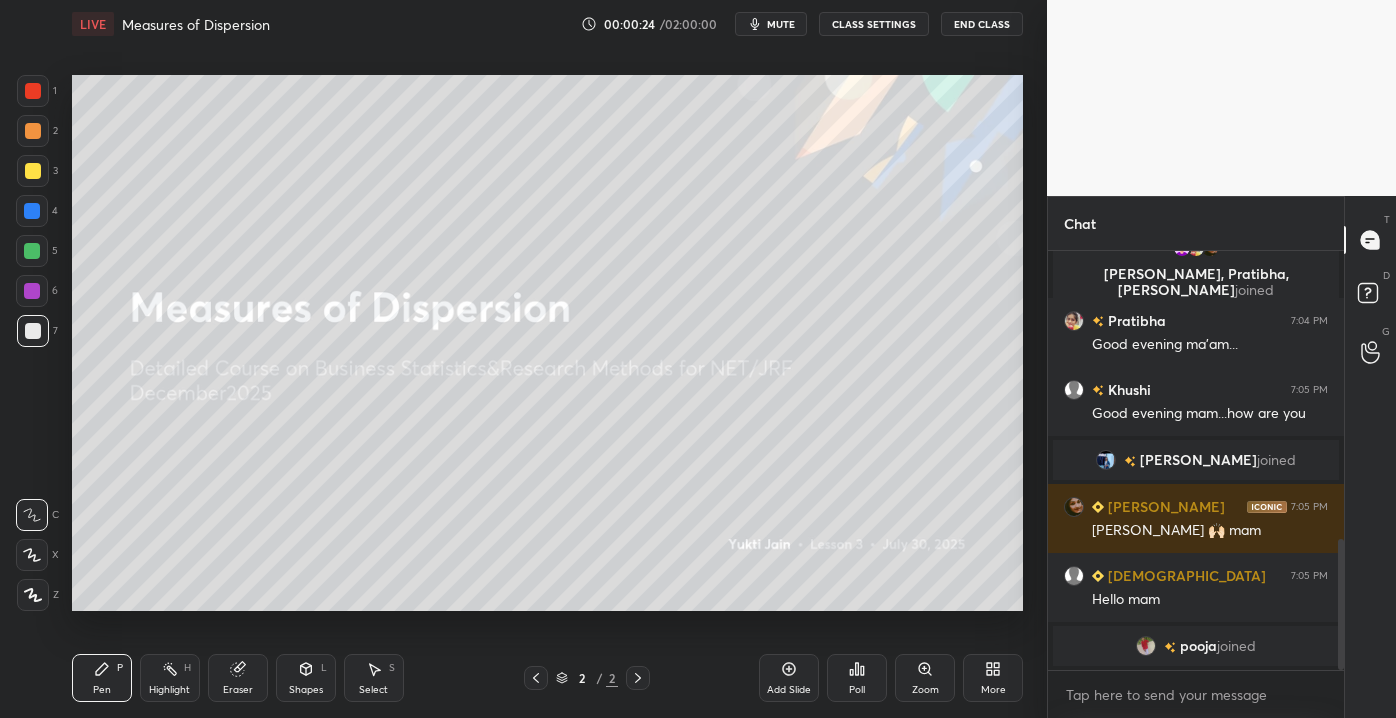 click on "Add Slide" at bounding box center (789, 678) 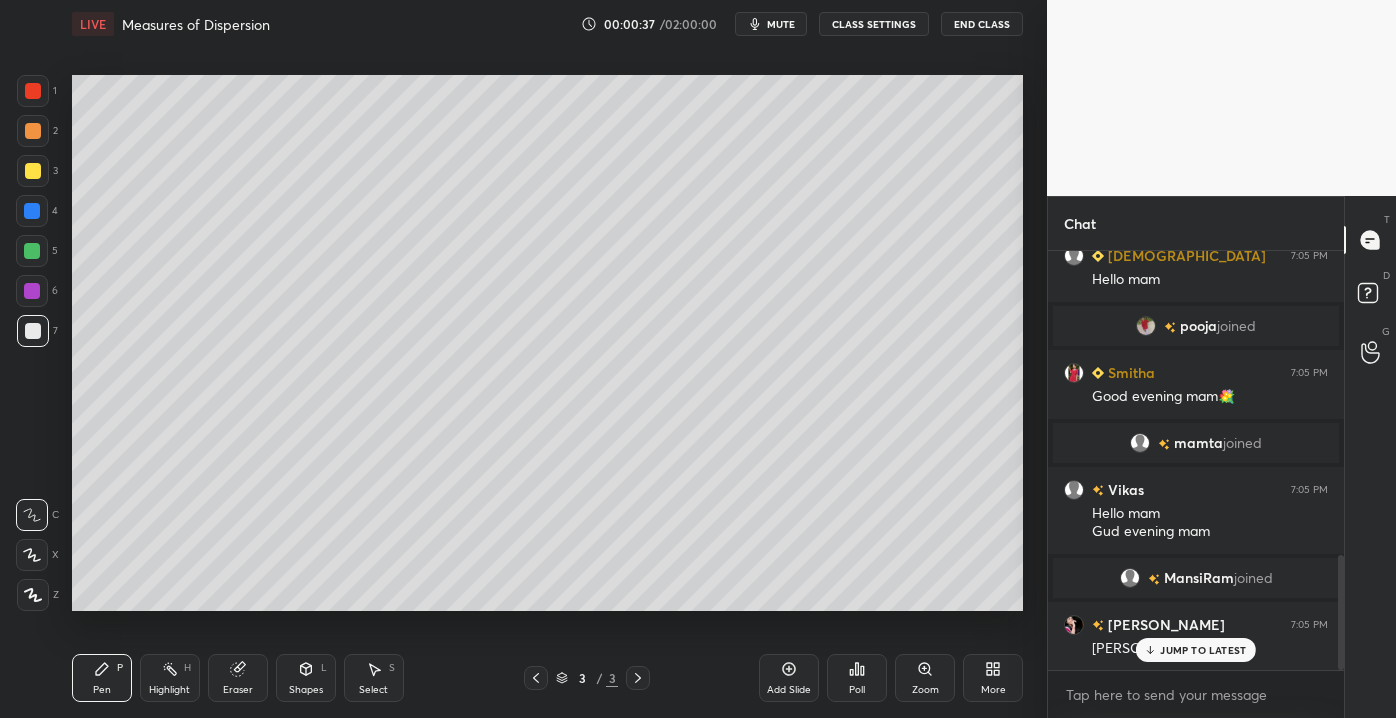 scroll, scrollTop: 1176, scrollLeft: 0, axis: vertical 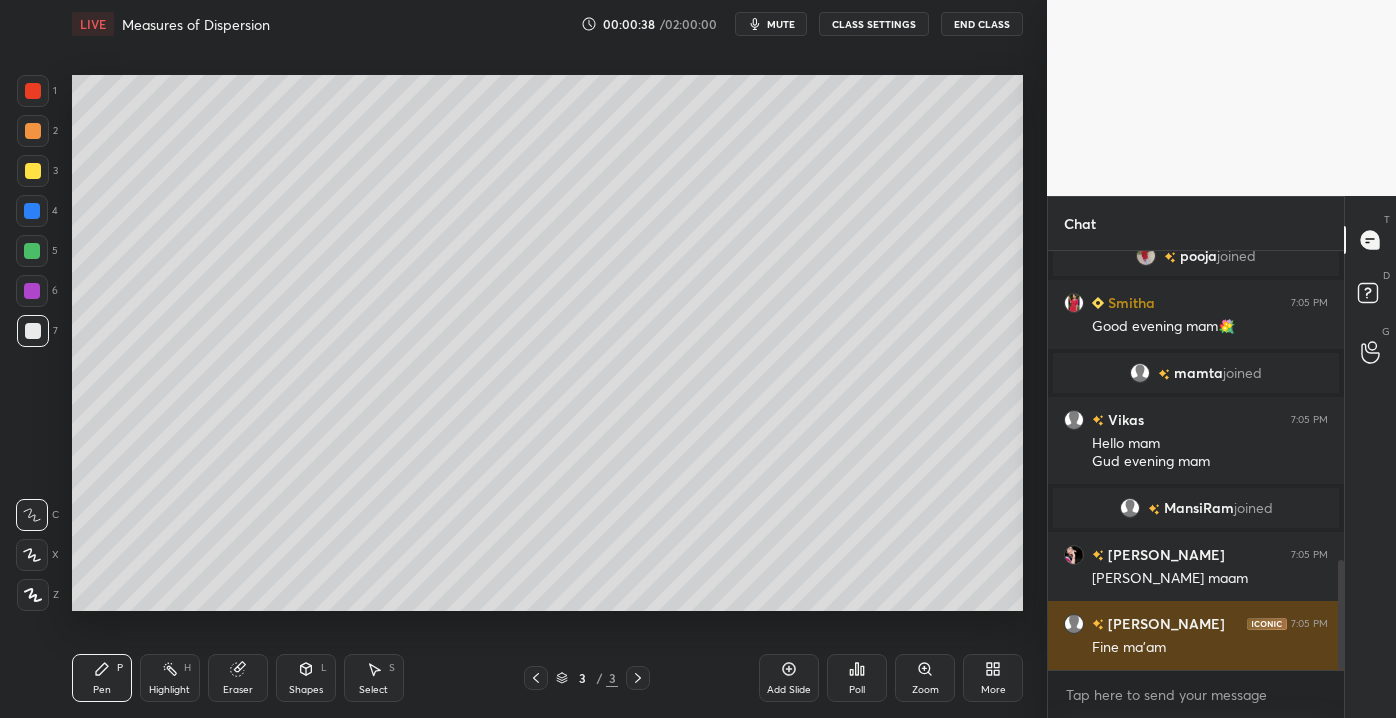 click on "Fine ma'am" at bounding box center (1210, 648) 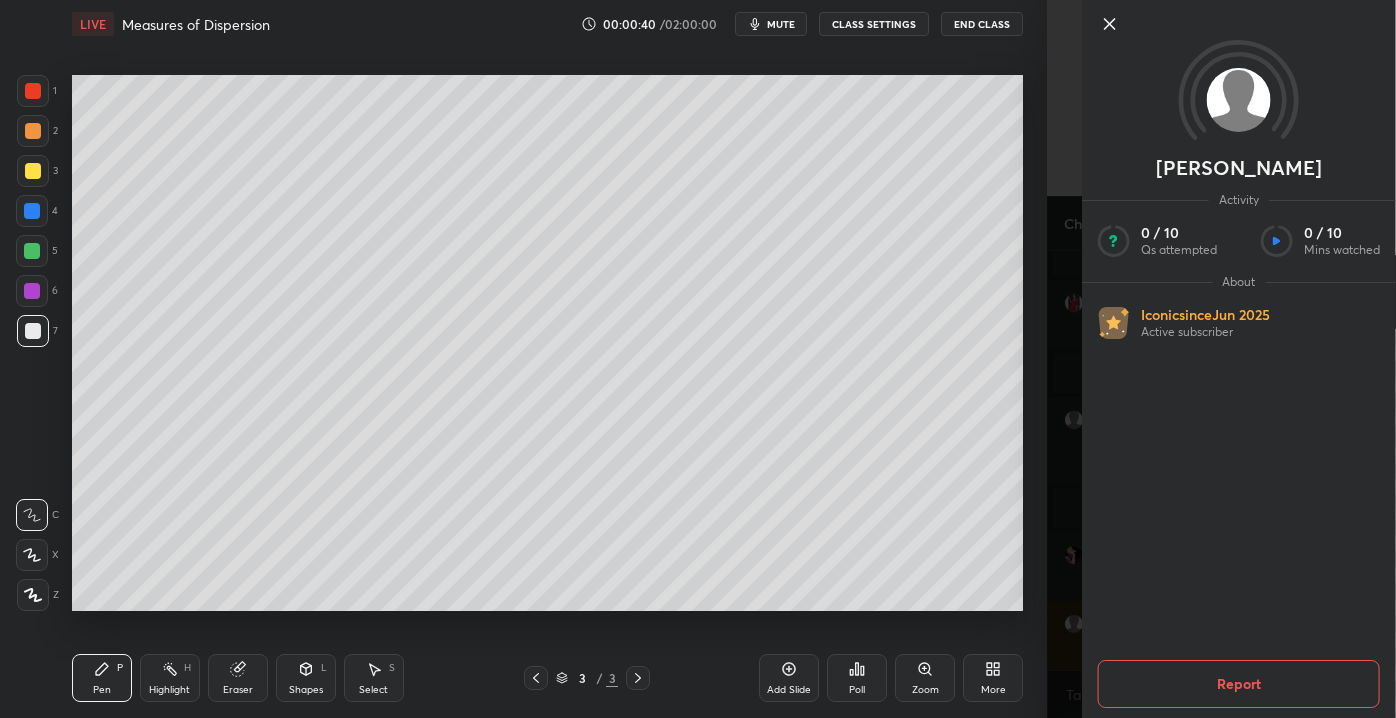 click at bounding box center (1255, 24) 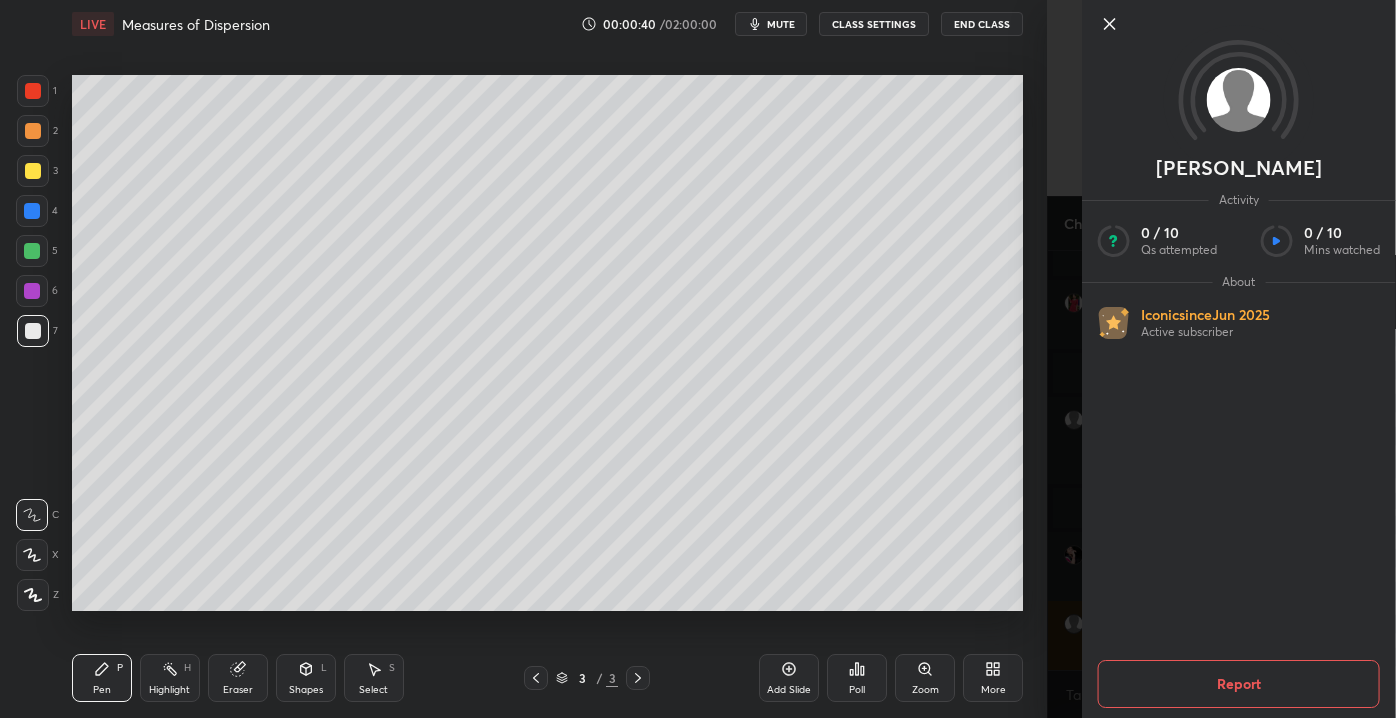 scroll, scrollTop: 1245, scrollLeft: 0, axis: vertical 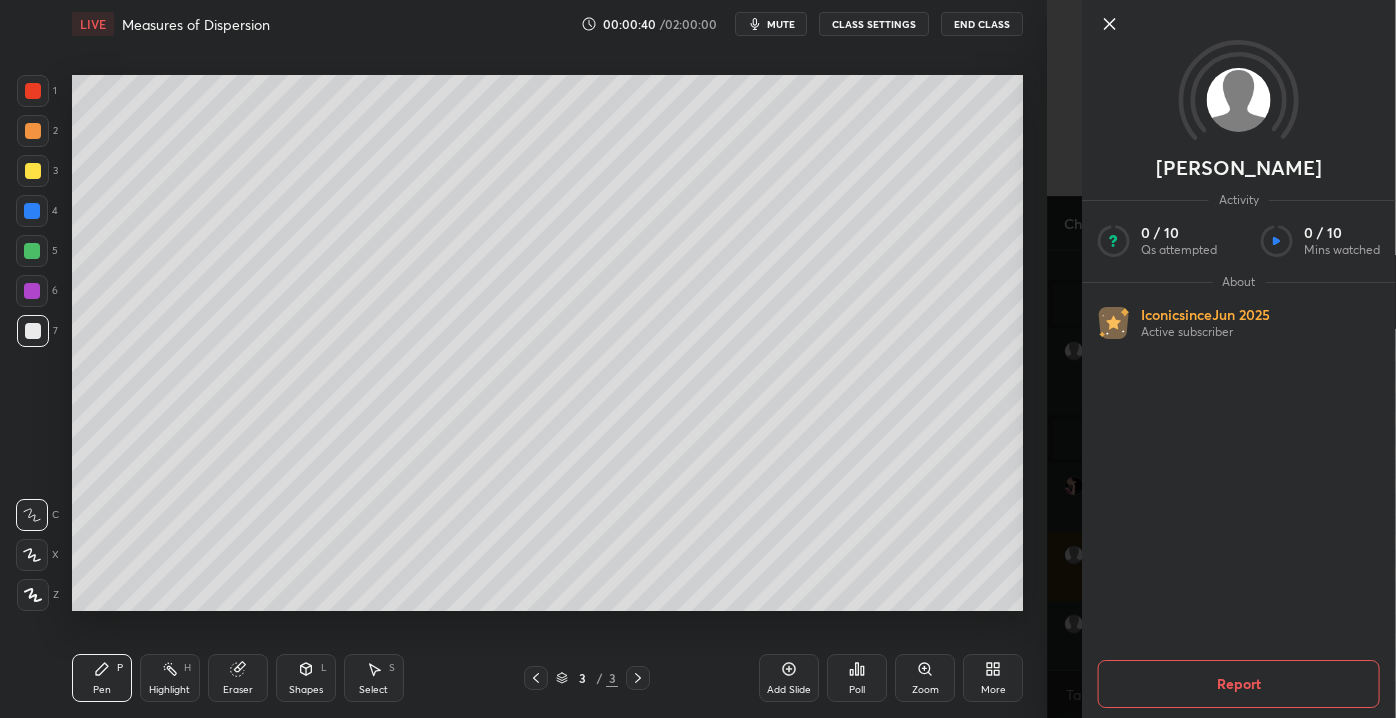 click 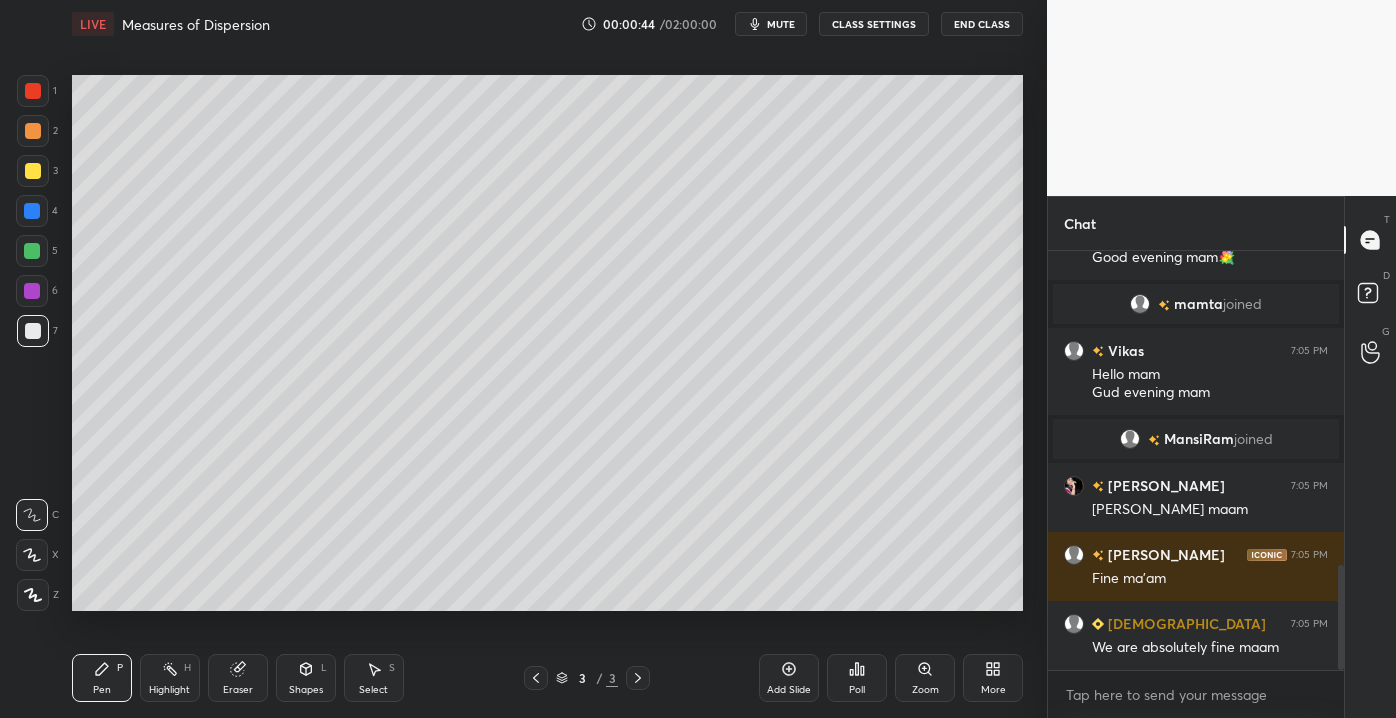 click on "Add Slide" at bounding box center (789, 690) 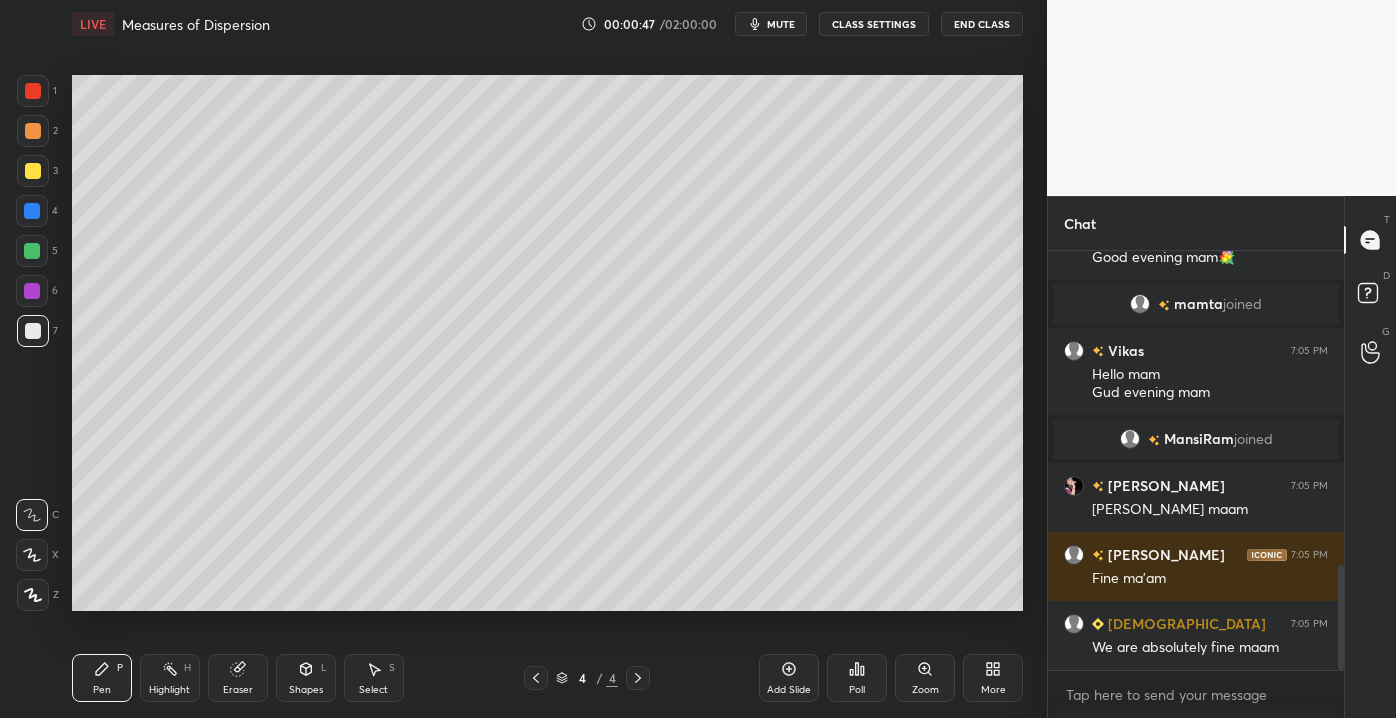 click at bounding box center (33, 171) 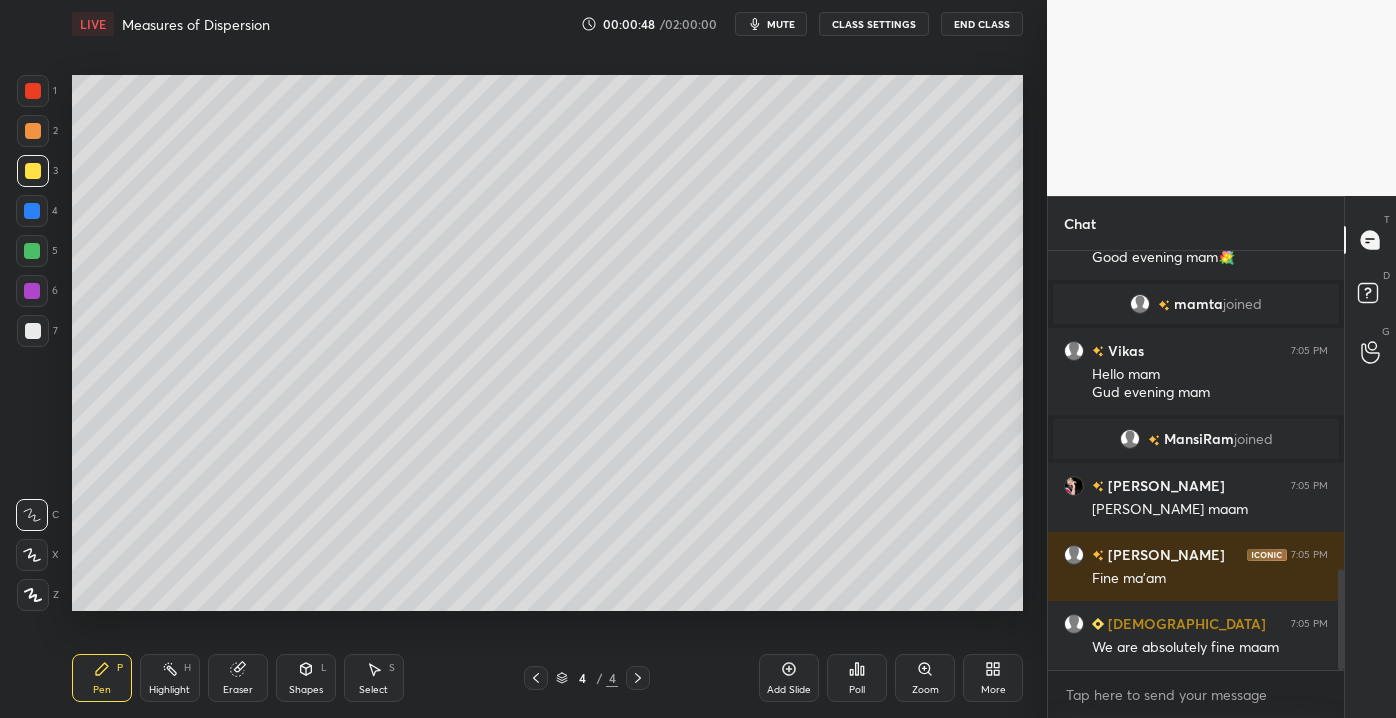 scroll, scrollTop: 1314, scrollLeft: 0, axis: vertical 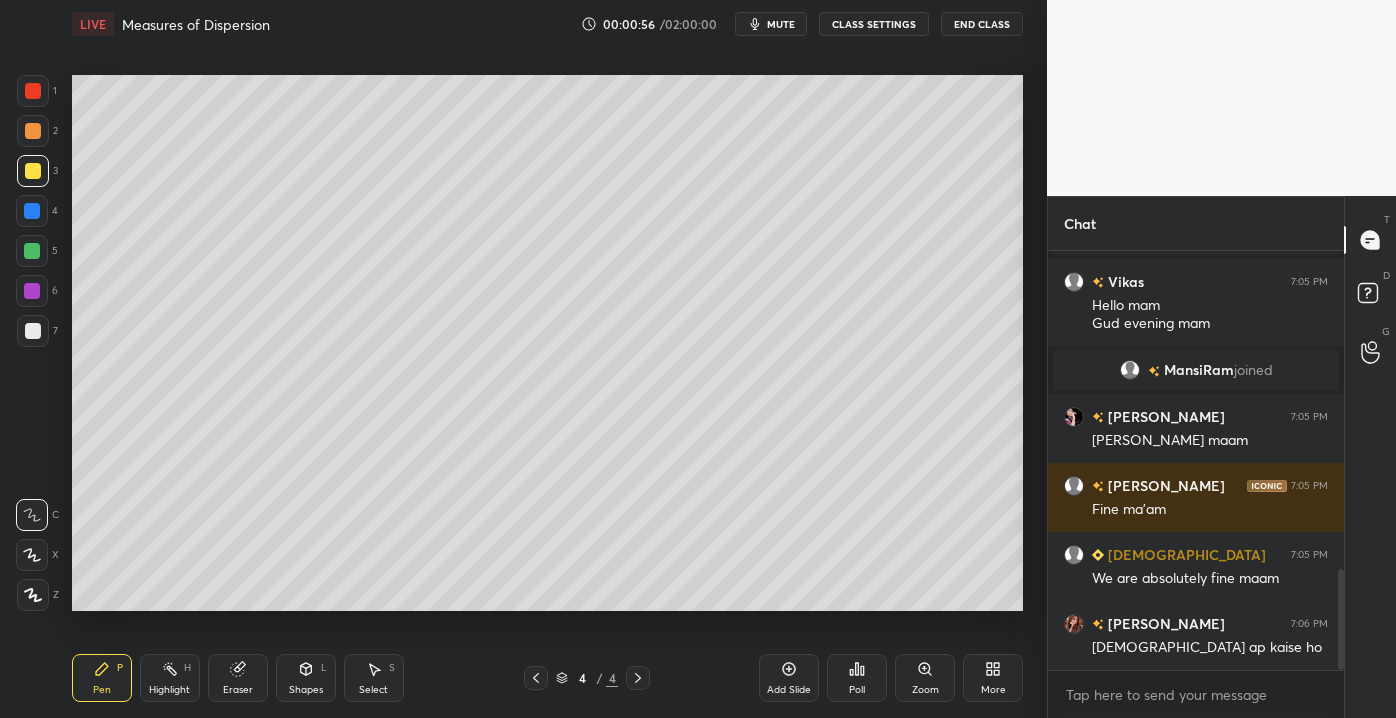 click at bounding box center (33, 331) 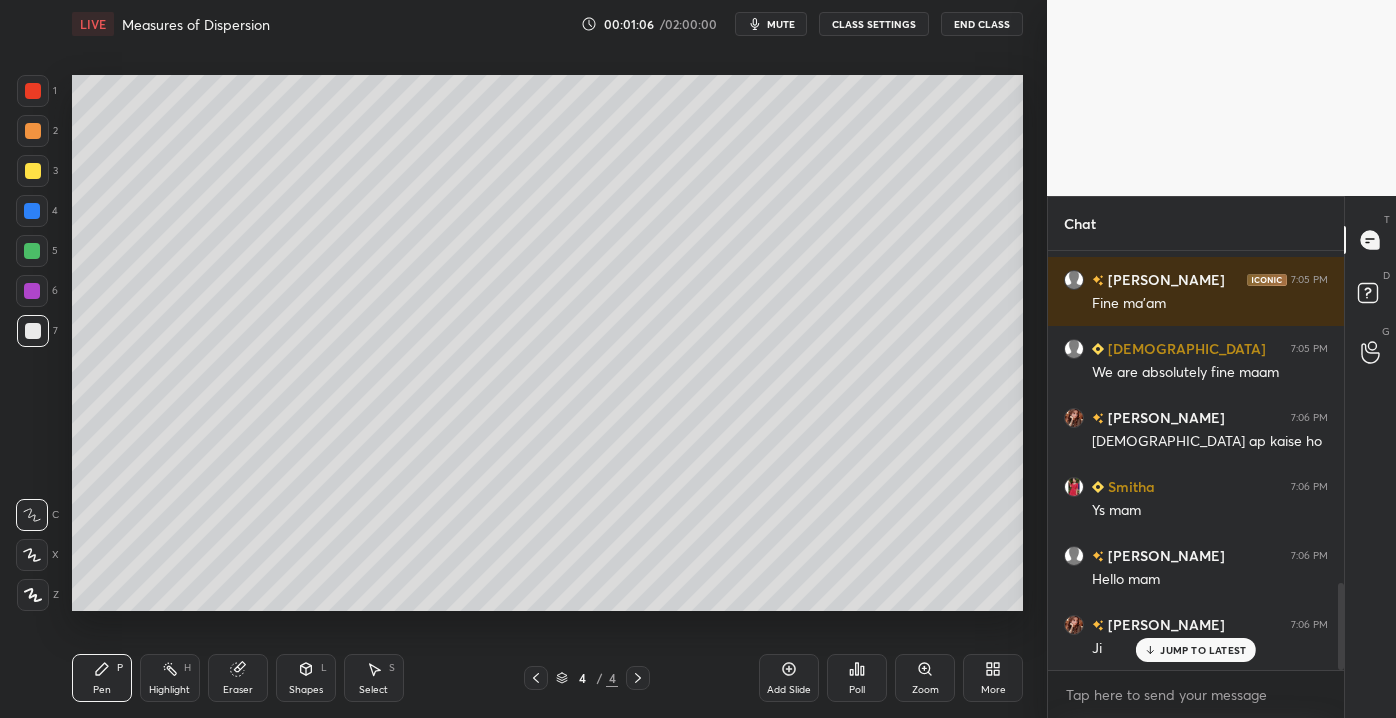 scroll, scrollTop: 1589, scrollLeft: 0, axis: vertical 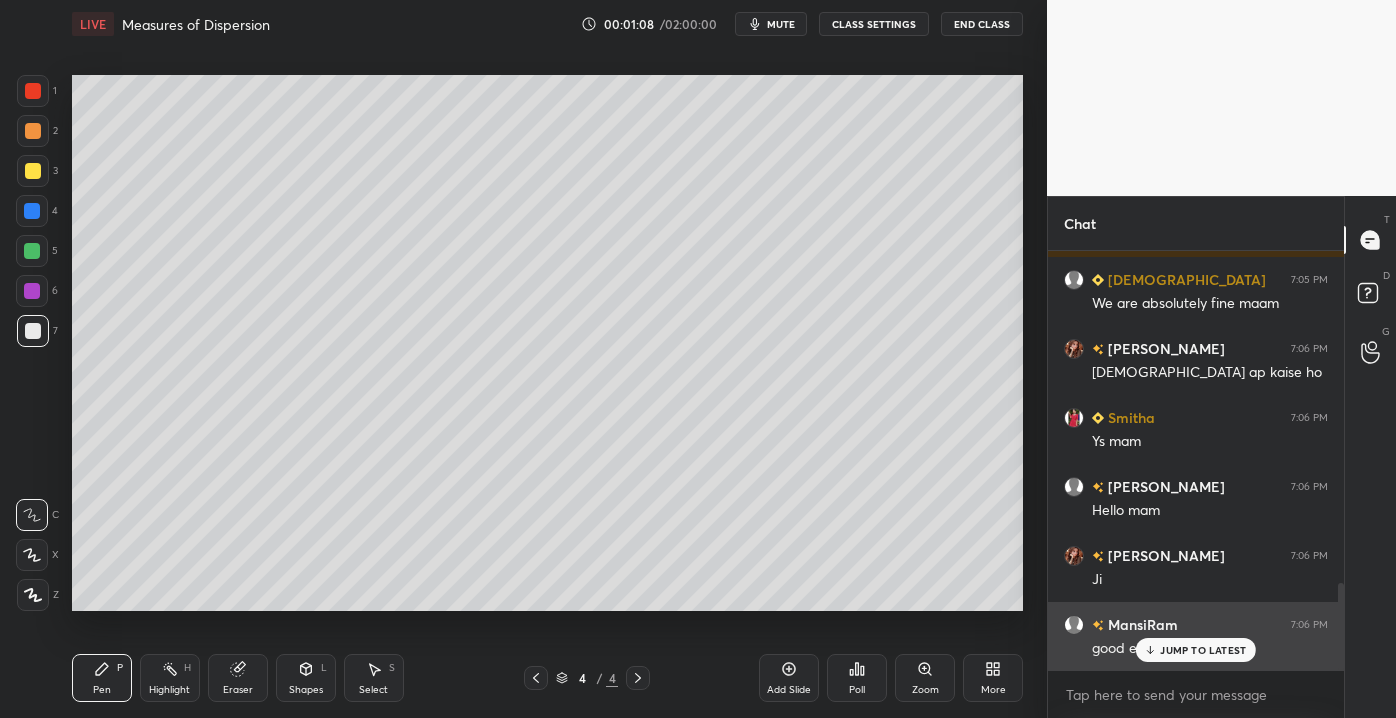 click on "JUMP TO LATEST" at bounding box center (1203, 650) 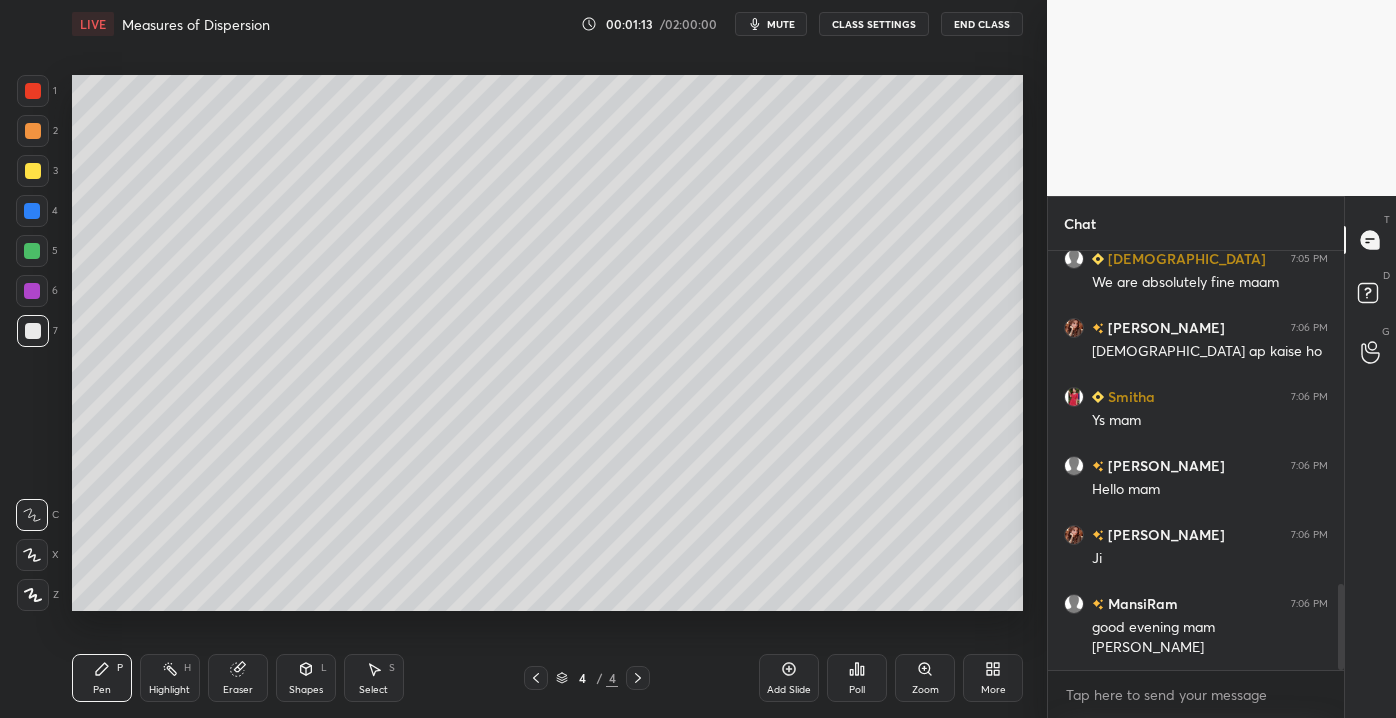 scroll, scrollTop: 1748, scrollLeft: 0, axis: vertical 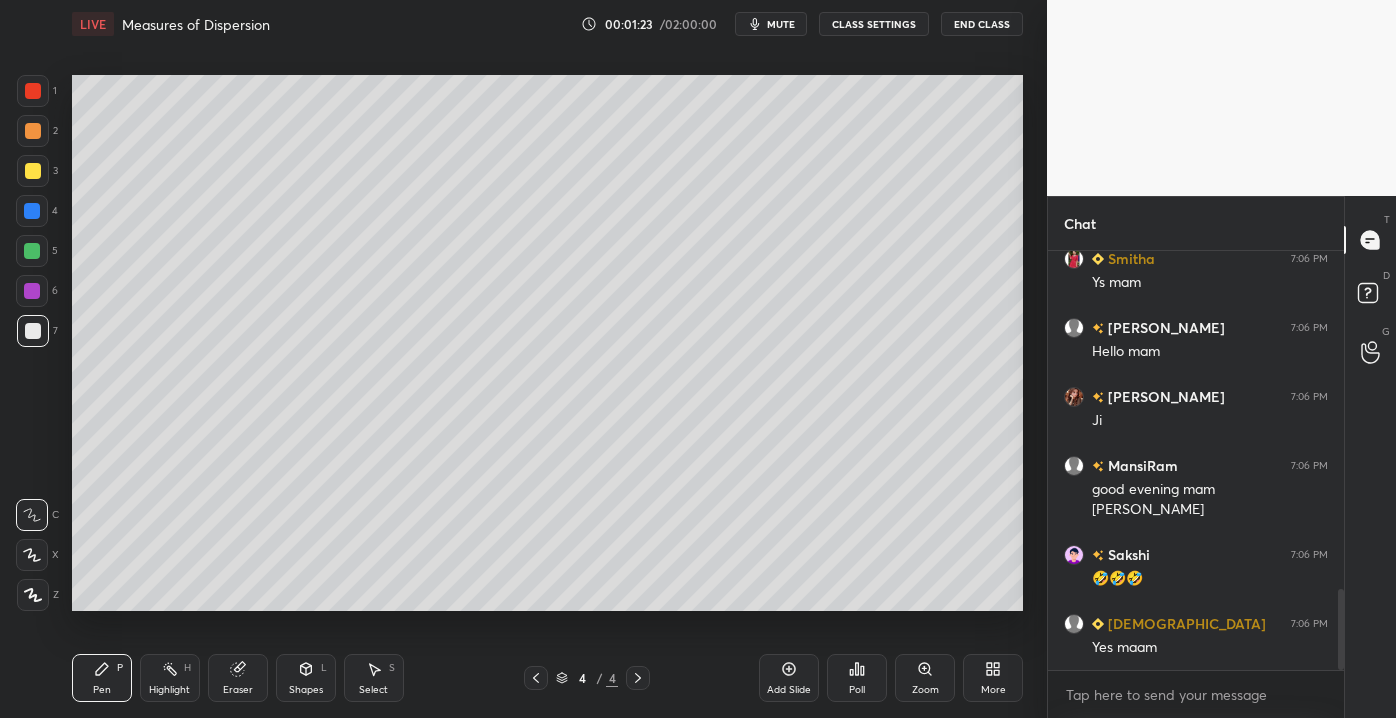 click 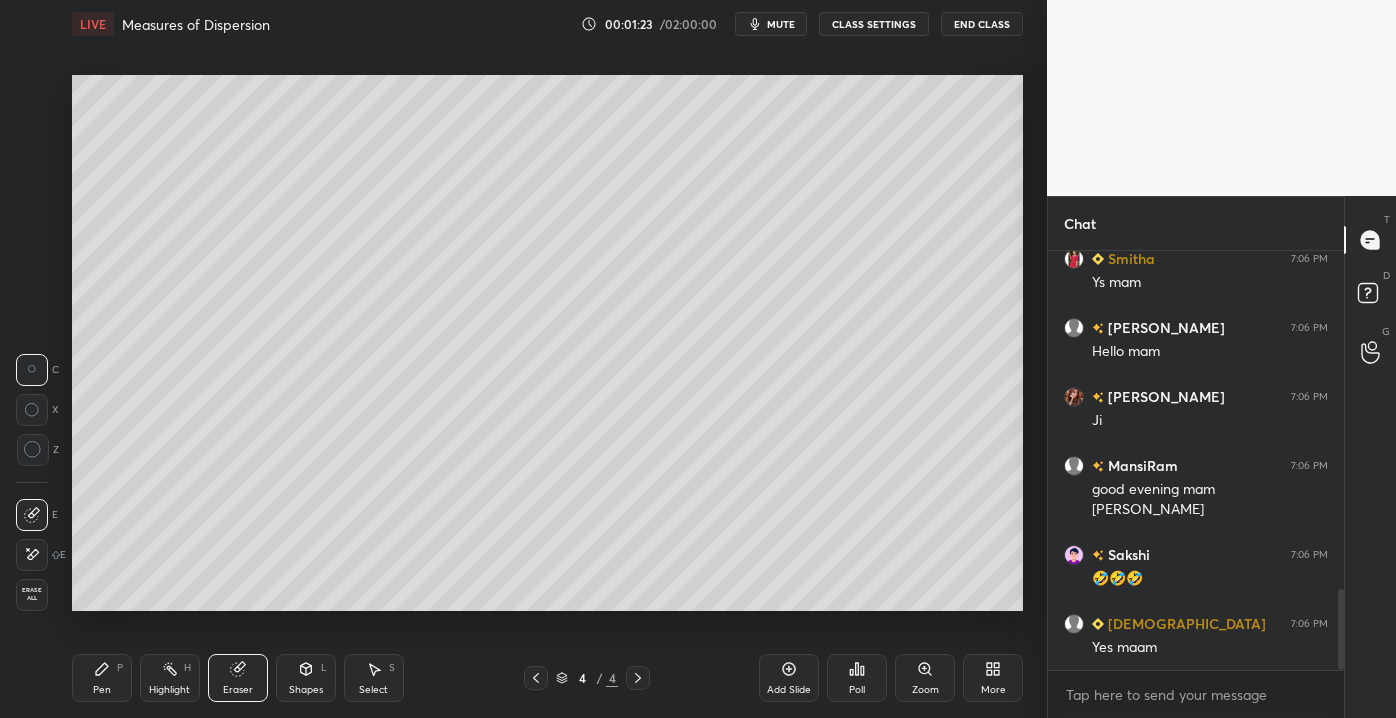 click on "Erase all" at bounding box center (32, 594) 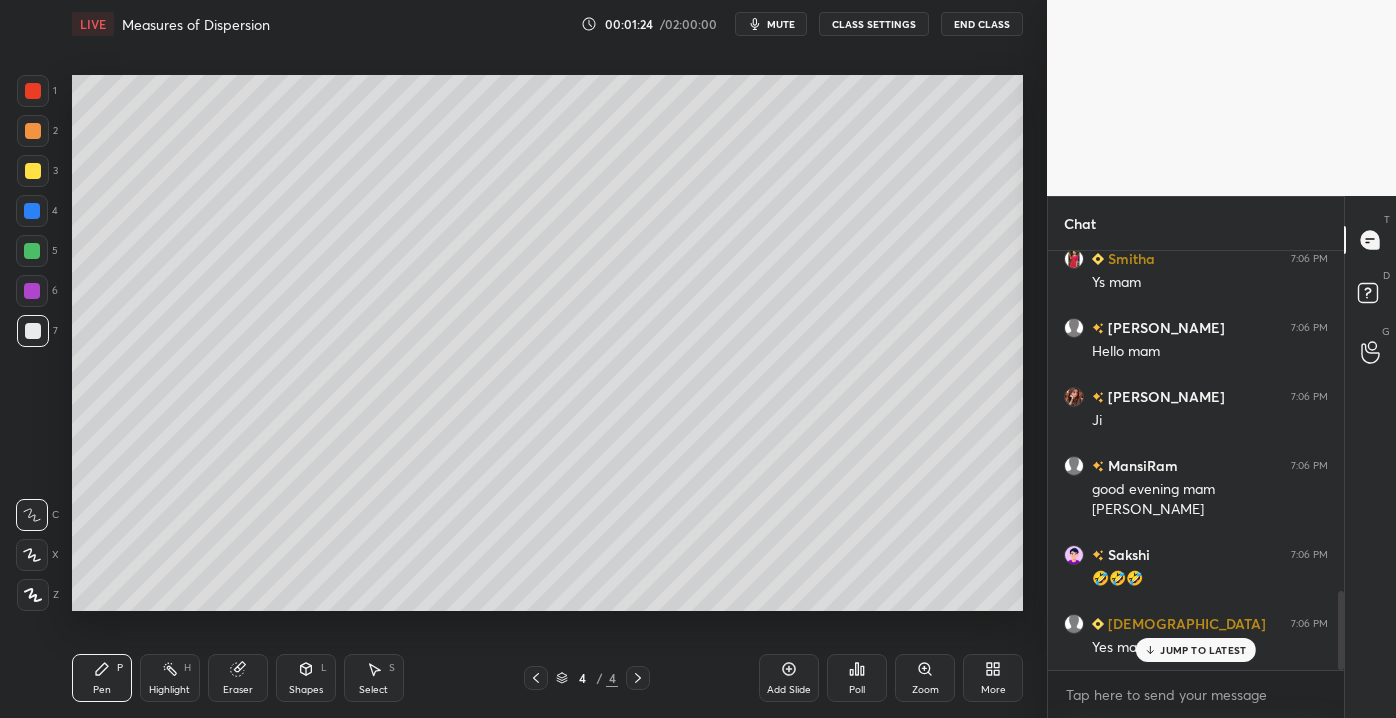 scroll, scrollTop: 1816, scrollLeft: 0, axis: vertical 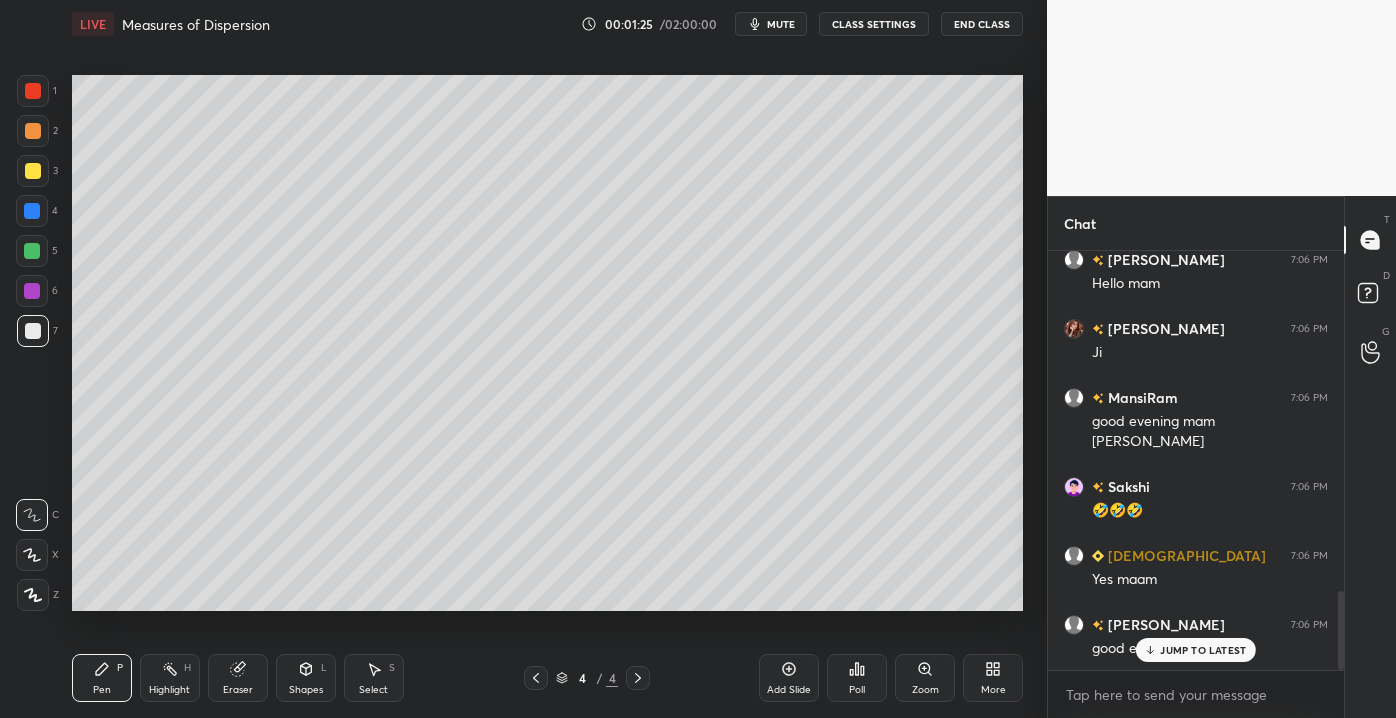 click on "JUMP TO LATEST" at bounding box center [1196, 650] 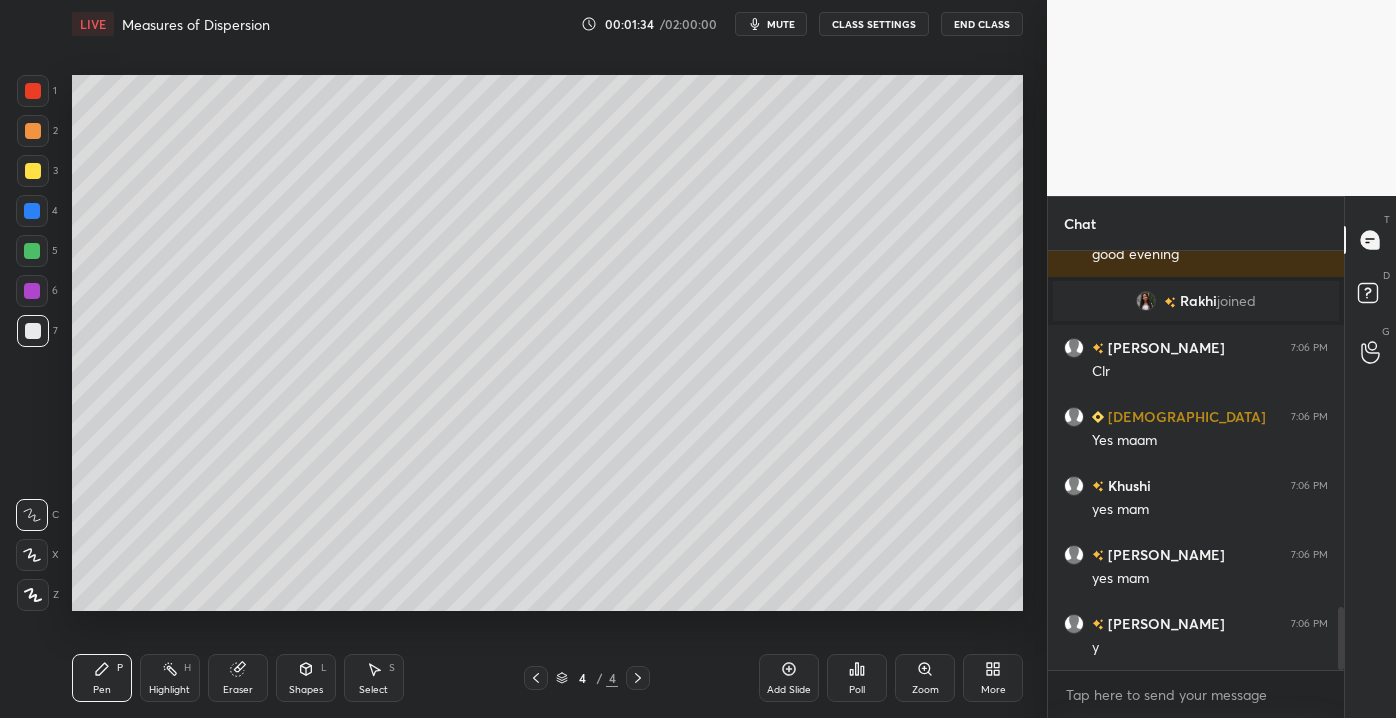 scroll, scrollTop: 2416, scrollLeft: 0, axis: vertical 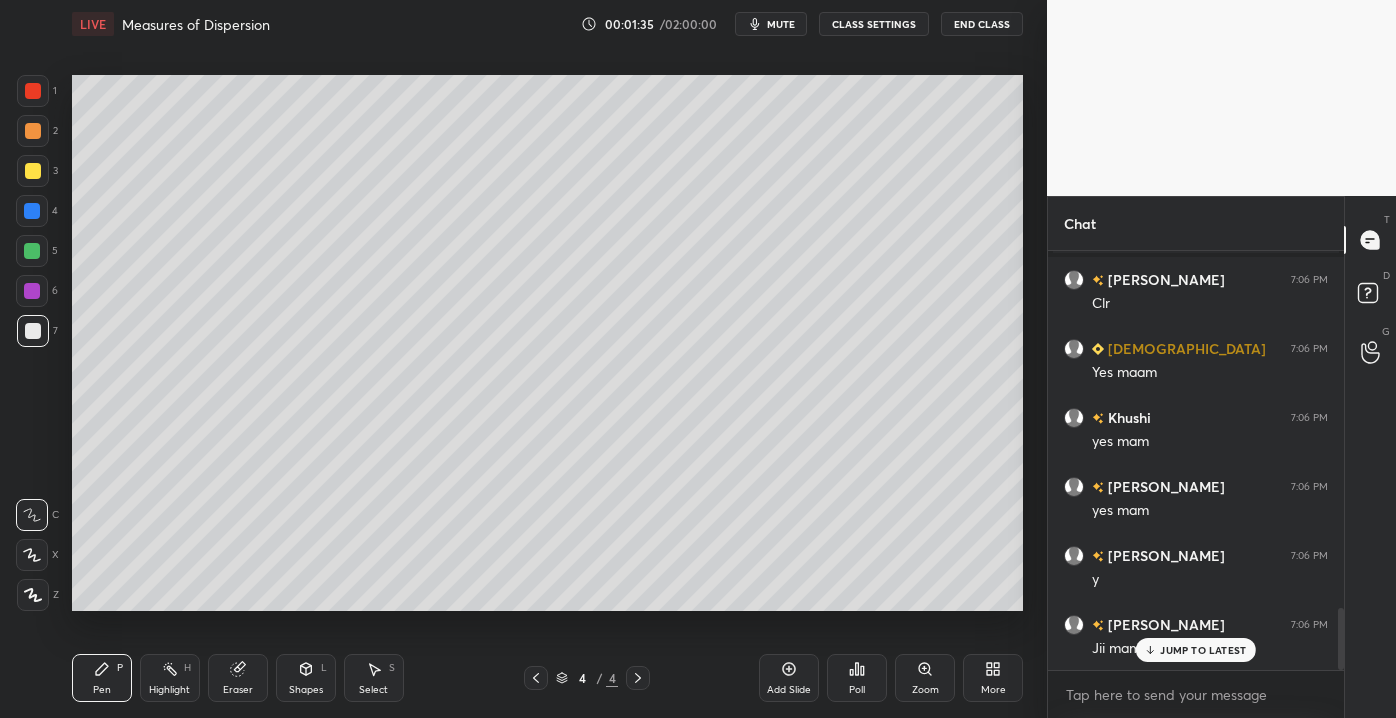 click 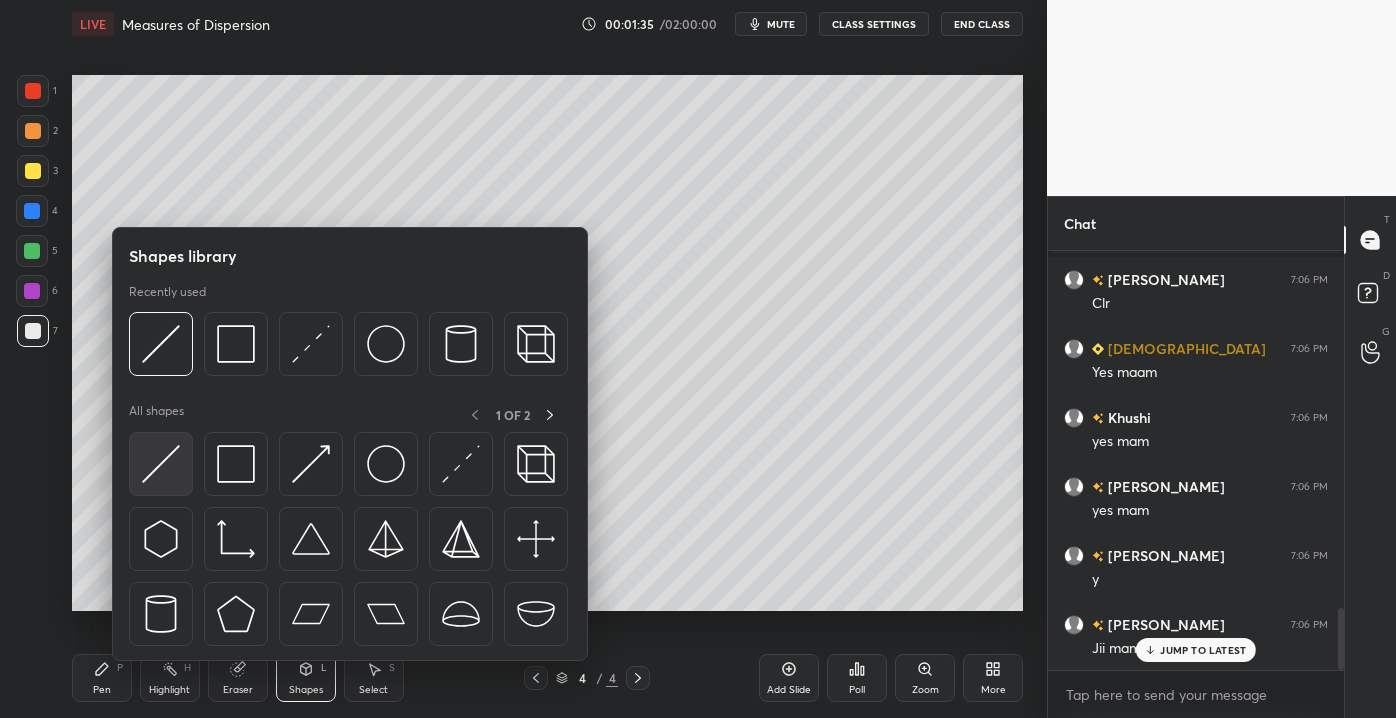 scroll, scrollTop: 2485, scrollLeft: 0, axis: vertical 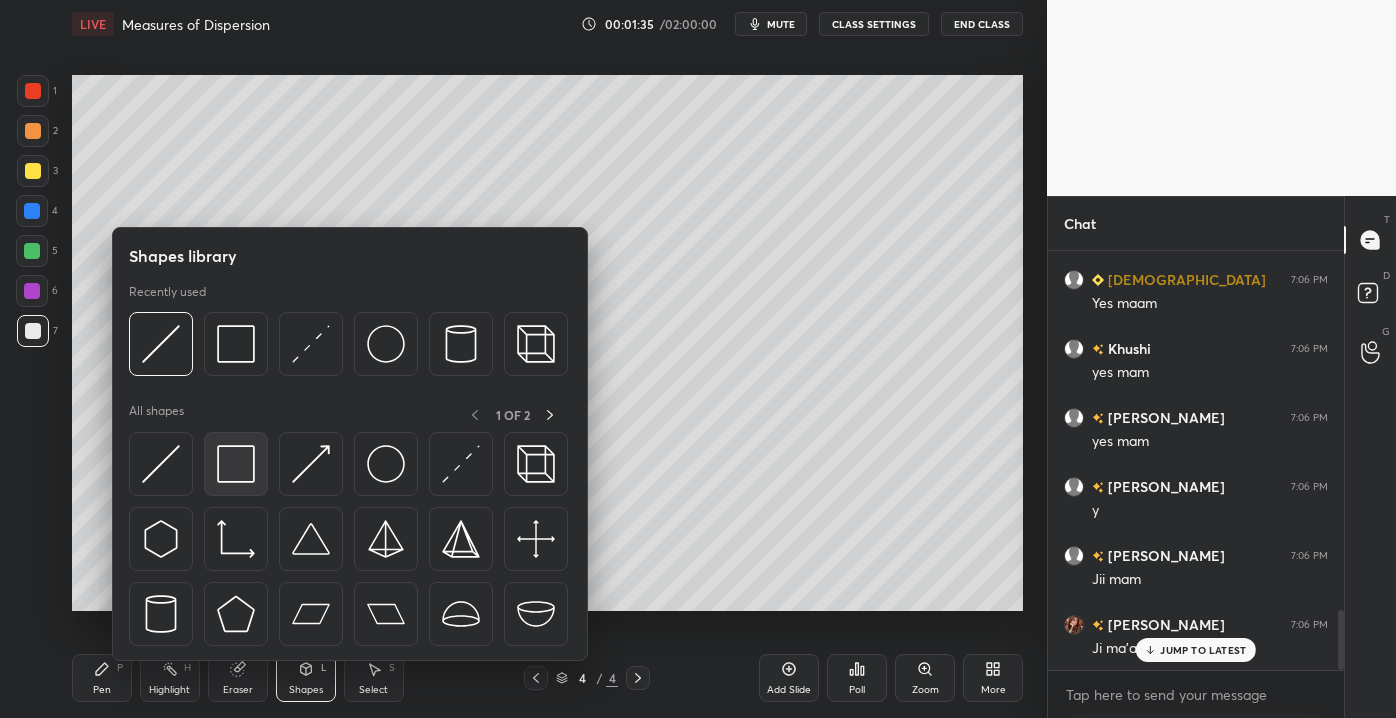 click at bounding box center [236, 464] 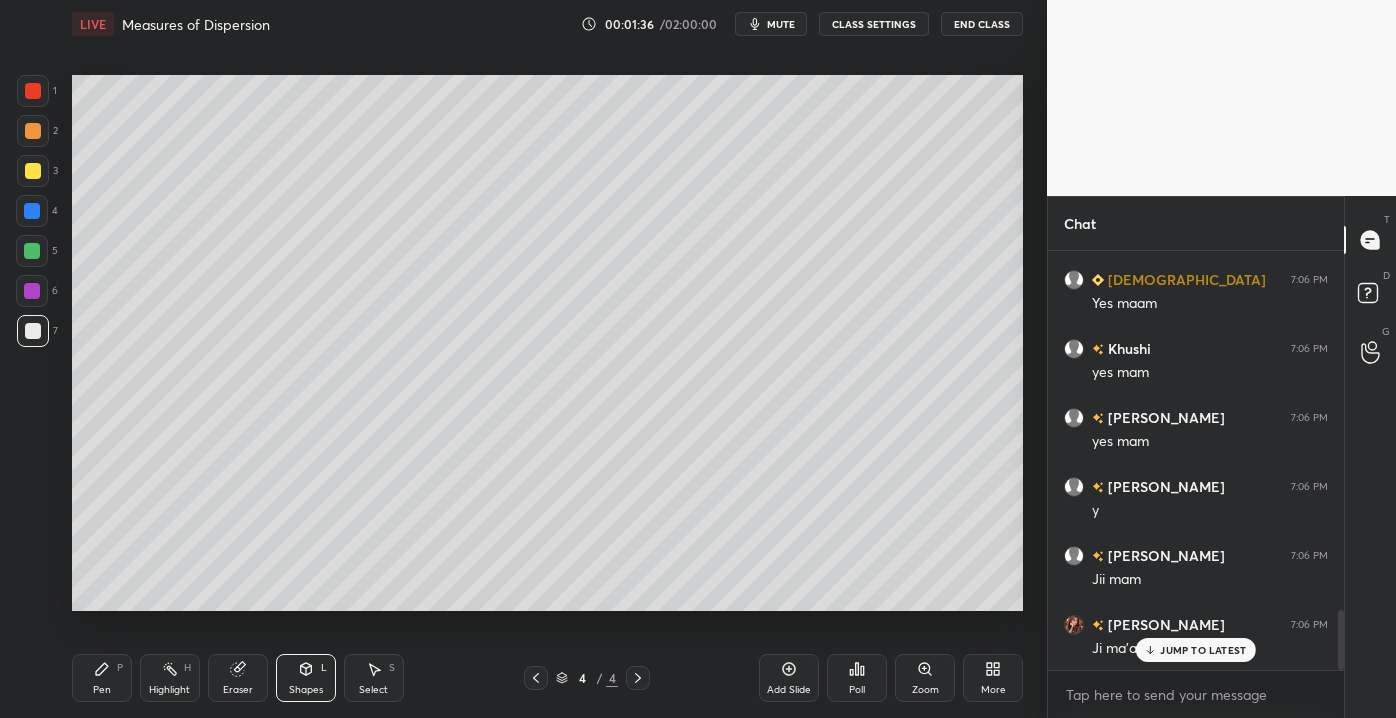 scroll, scrollTop: 2554, scrollLeft: 0, axis: vertical 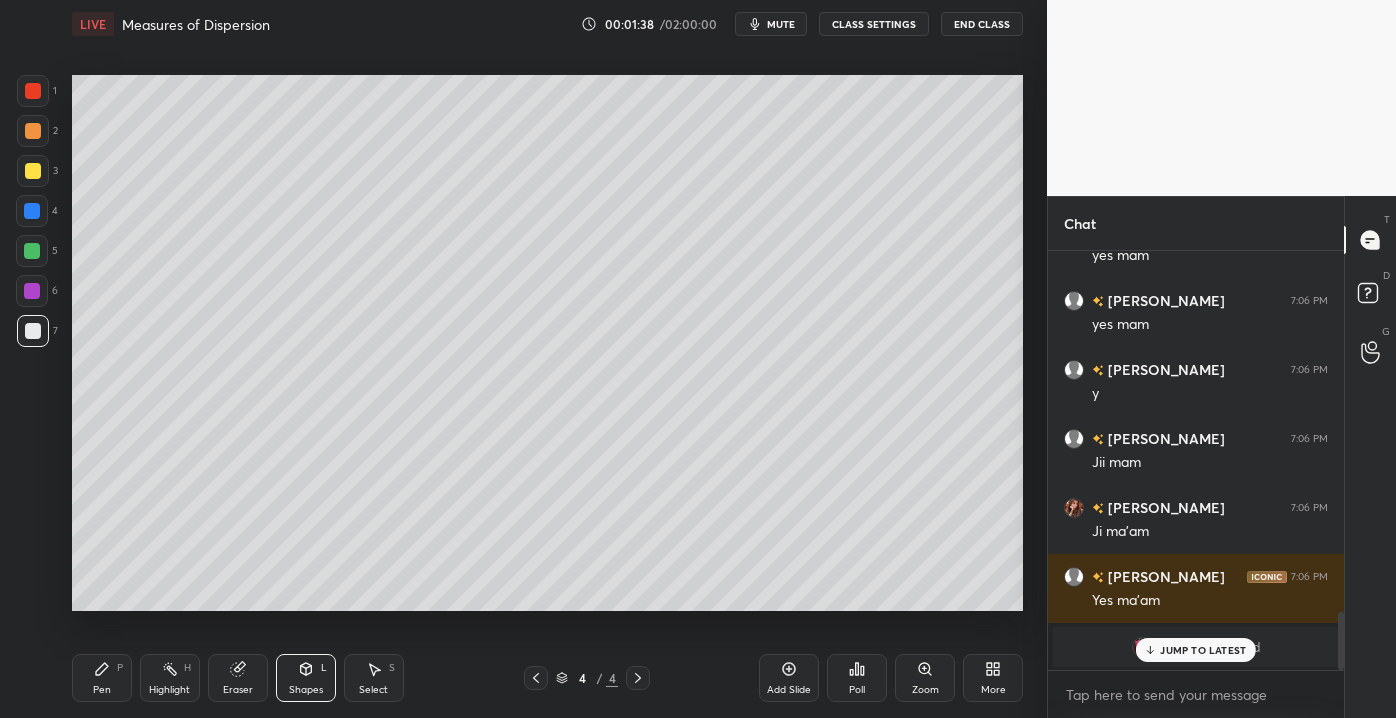 drag, startPoint x: 117, startPoint y: 668, endPoint x: 137, endPoint y: 646, distance: 29.732138 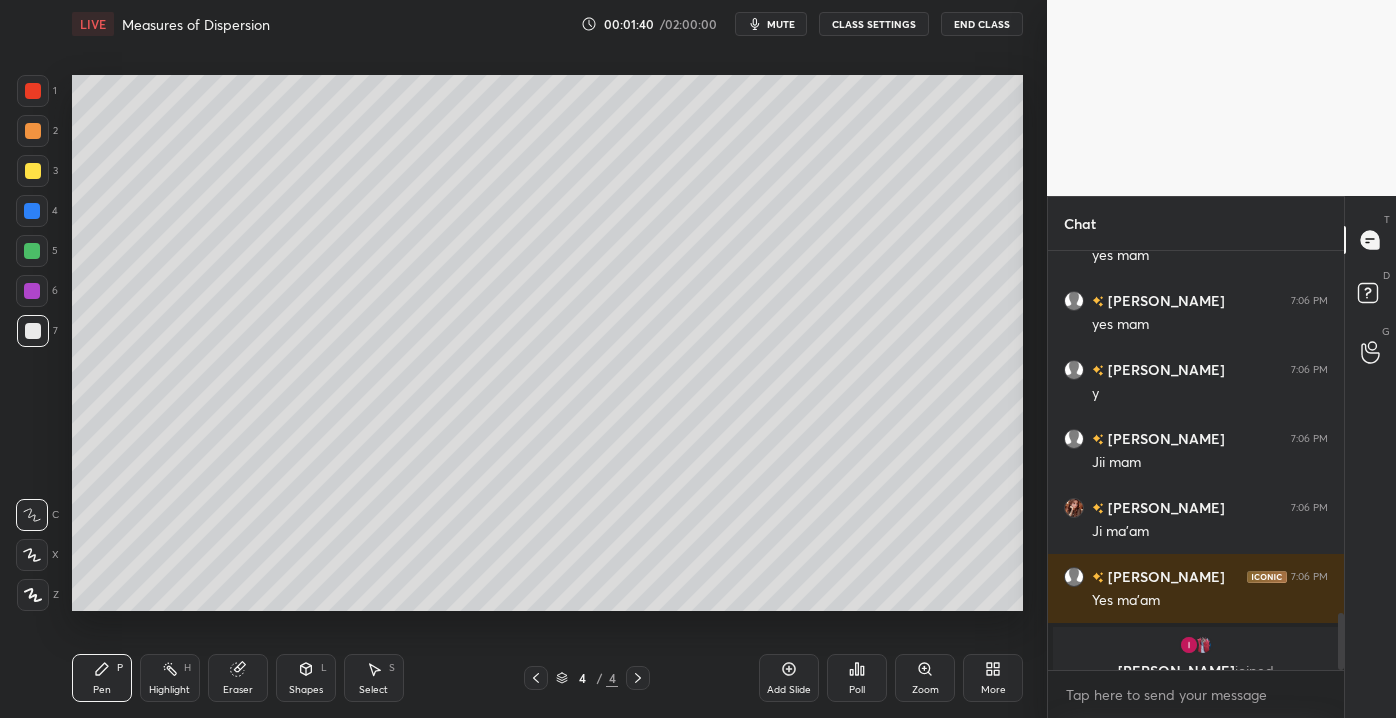scroll, scrollTop: 2672, scrollLeft: 0, axis: vertical 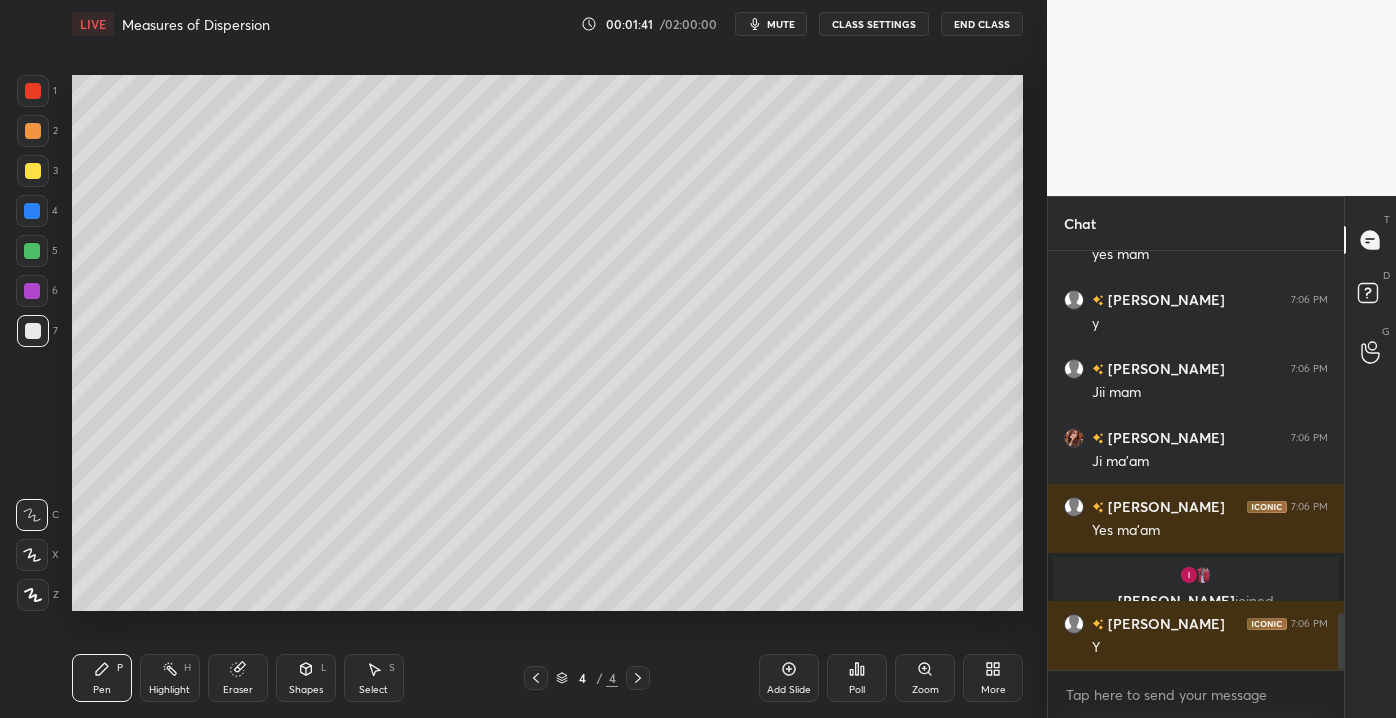 drag, startPoint x: 1342, startPoint y: 639, endPoint x: 1345, endPoint y: 666, distance: 27.166155 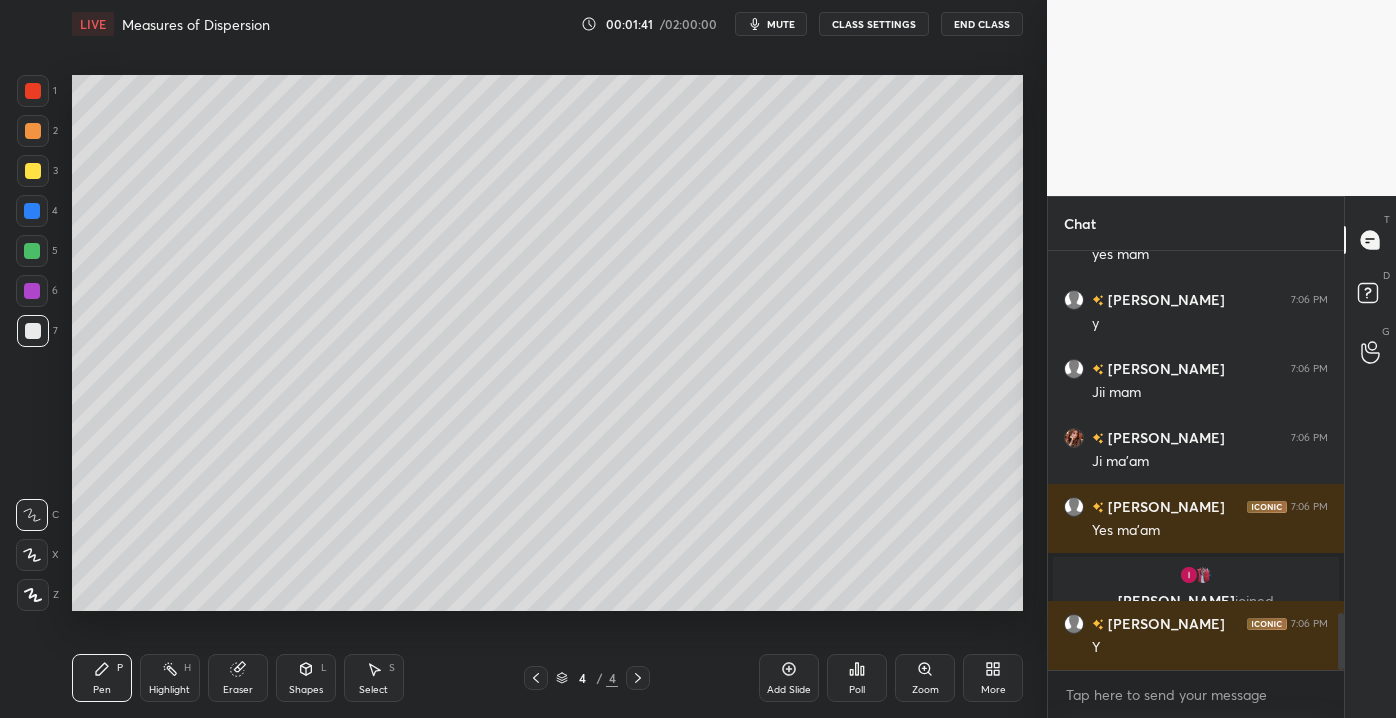 click on "Chat Khushi 7:06 PM yes mam [PERSON_NAME] 7:06 PM yes mam [PERSON_NAME] 7:06 PM y [PERSON_NAME] 7:06 PM Jii mam [PERSON_NAME] 7:06 PM Ji ma'am [PERSON_NAME] 7:06 PM Yes ma'am [PERSON_NAME]  joined [PERSON_NAME] 7:06 PM Y JUMP TO LATEST Enable hand raising Enable raise hand to speak to learners. Once enabled, chat will be turned off temporarily. Enable x   introducing Raise a hand with a doubt Now learners can raise their hand along with a doubt  How it works? Doubts asked by learners will show up here NEW DOUBTS ASKED No one has raised a hand yet Can't raise hand Looks like educator just invited you to speak. Please wait before you can raise your hand again. Got it T Messages (T) D Doubts (D) G Raise Hand (G)" at bounding box center [1221, 457] 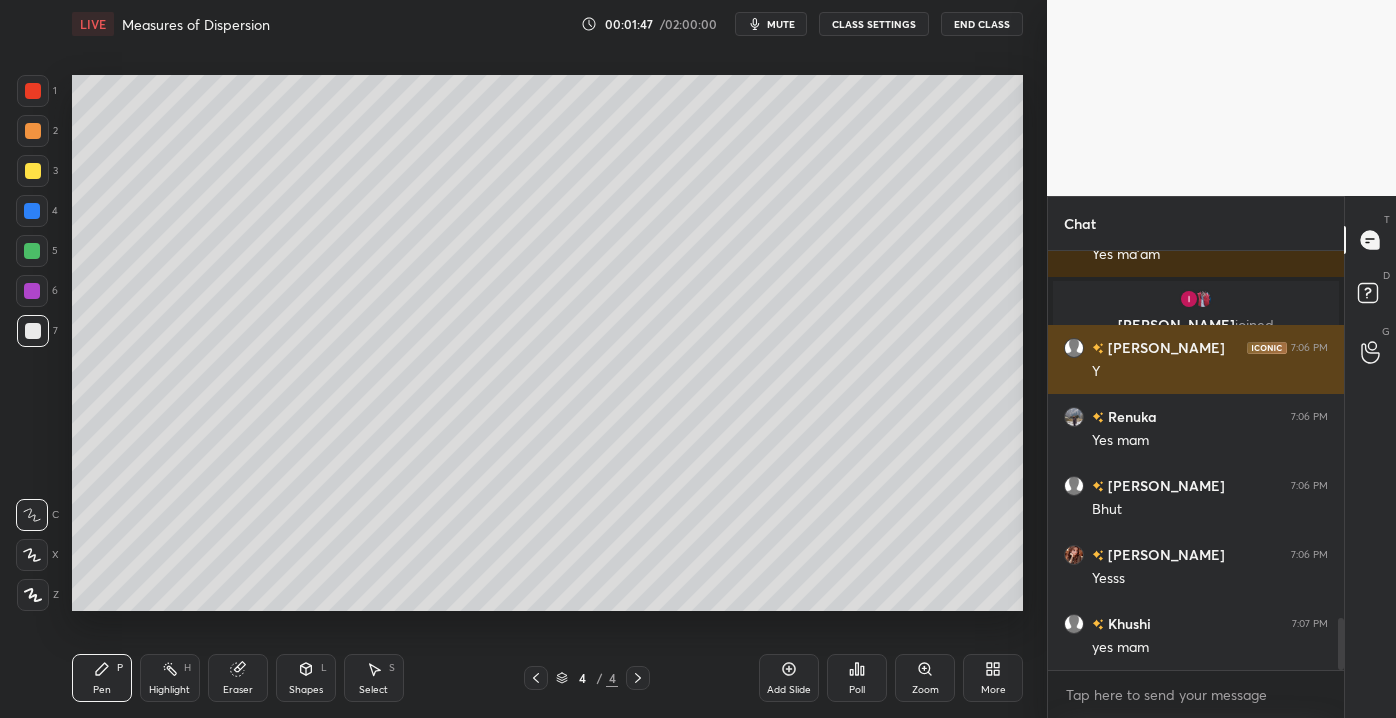 scroll, scrollTop: 3016, scrollLeft: 0, axis: vertical 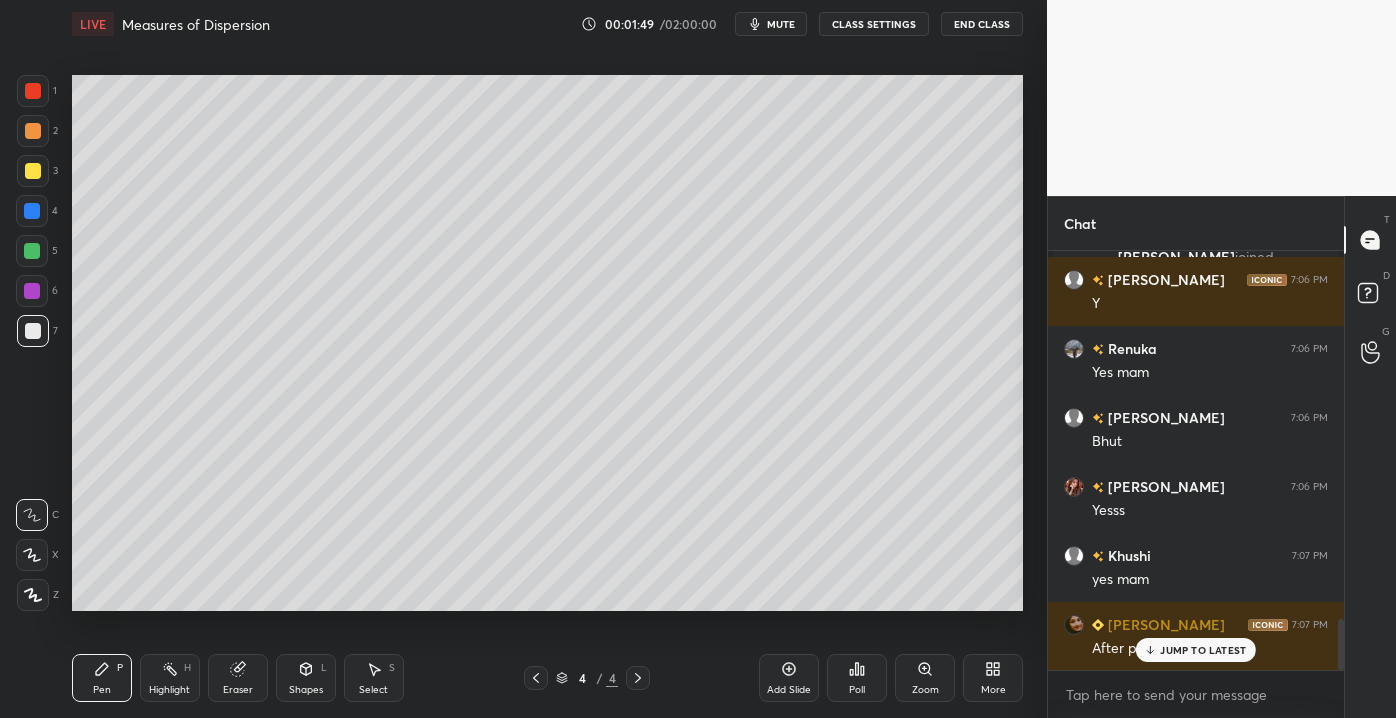 click on "JUMP TO LATEST" at bounding box center (1203, 650) 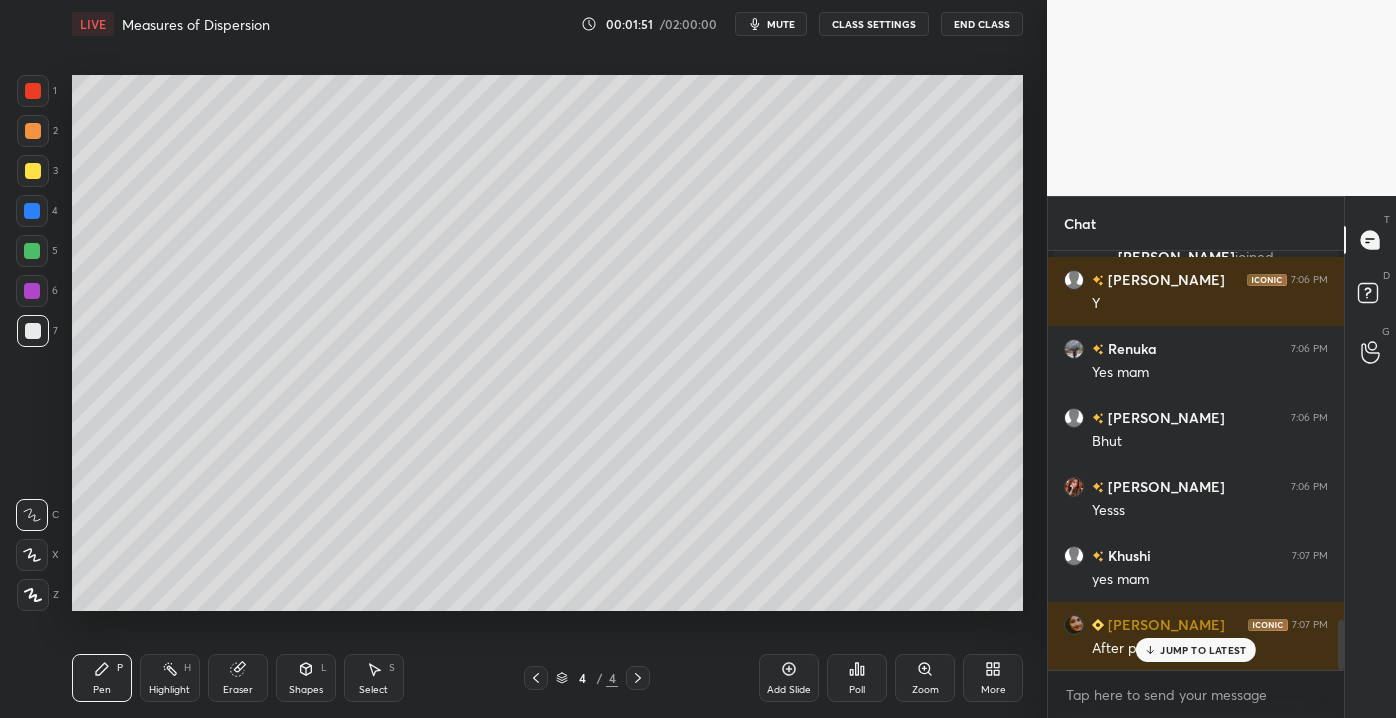 scroll, scrollTop: 3085, scrollLeft: 0, axis: vertical 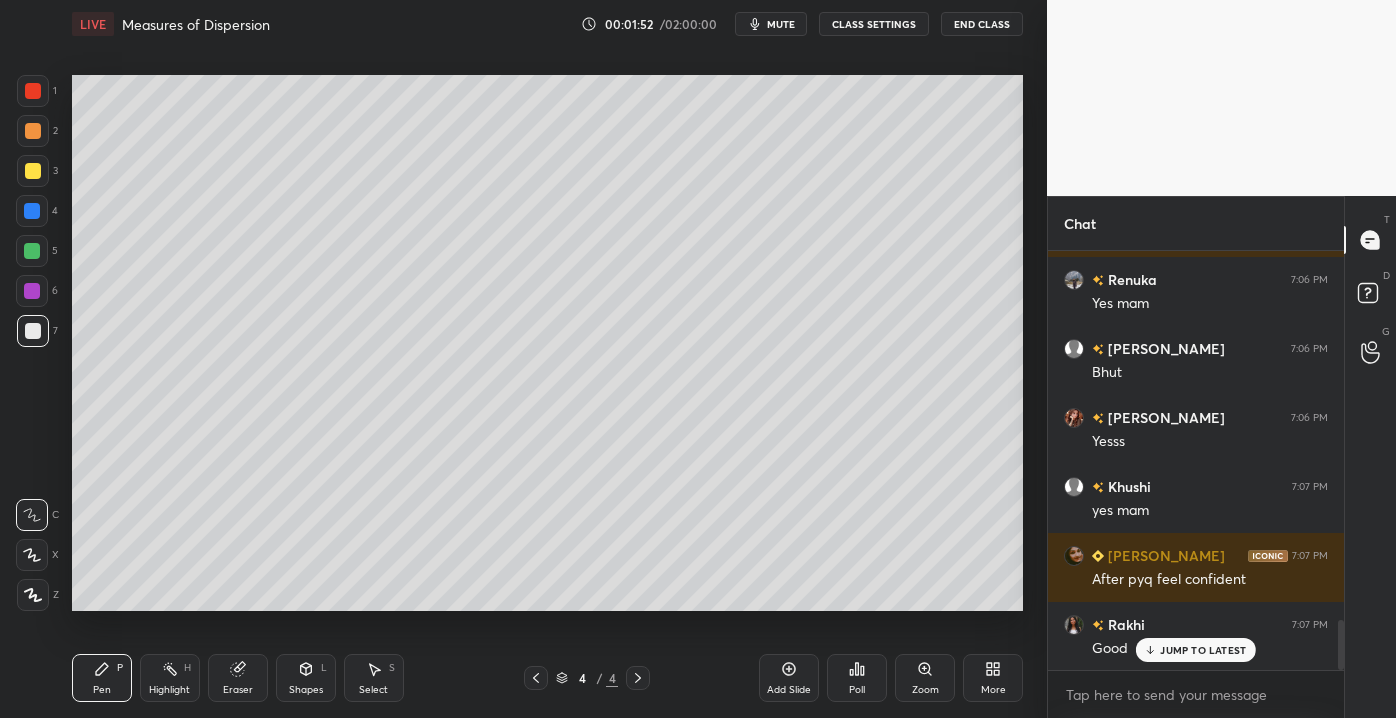 click on "3" at bounding box center [37, 175] 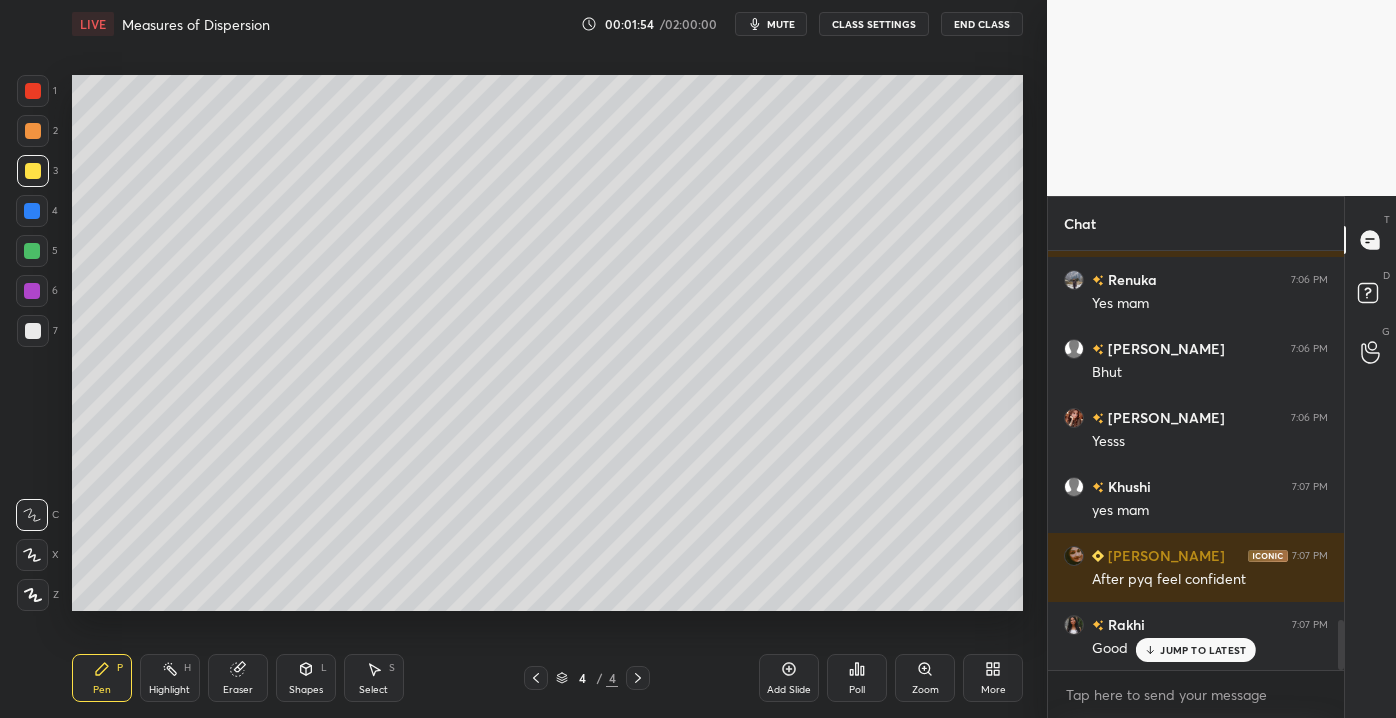 click on "JUMP TO LATEST" at bounding box center [1196, 650] 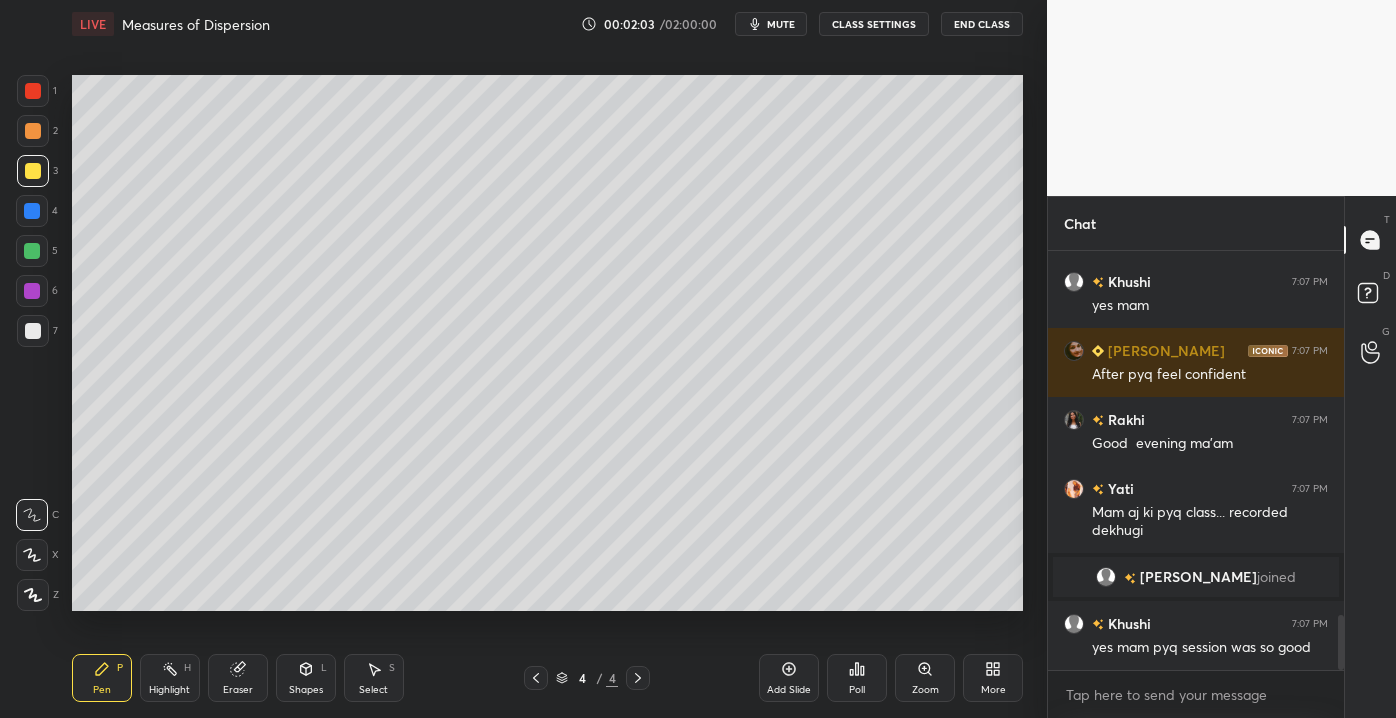 scroll, scrollTop: 2808, scrollLeft: 0, axis: vertical 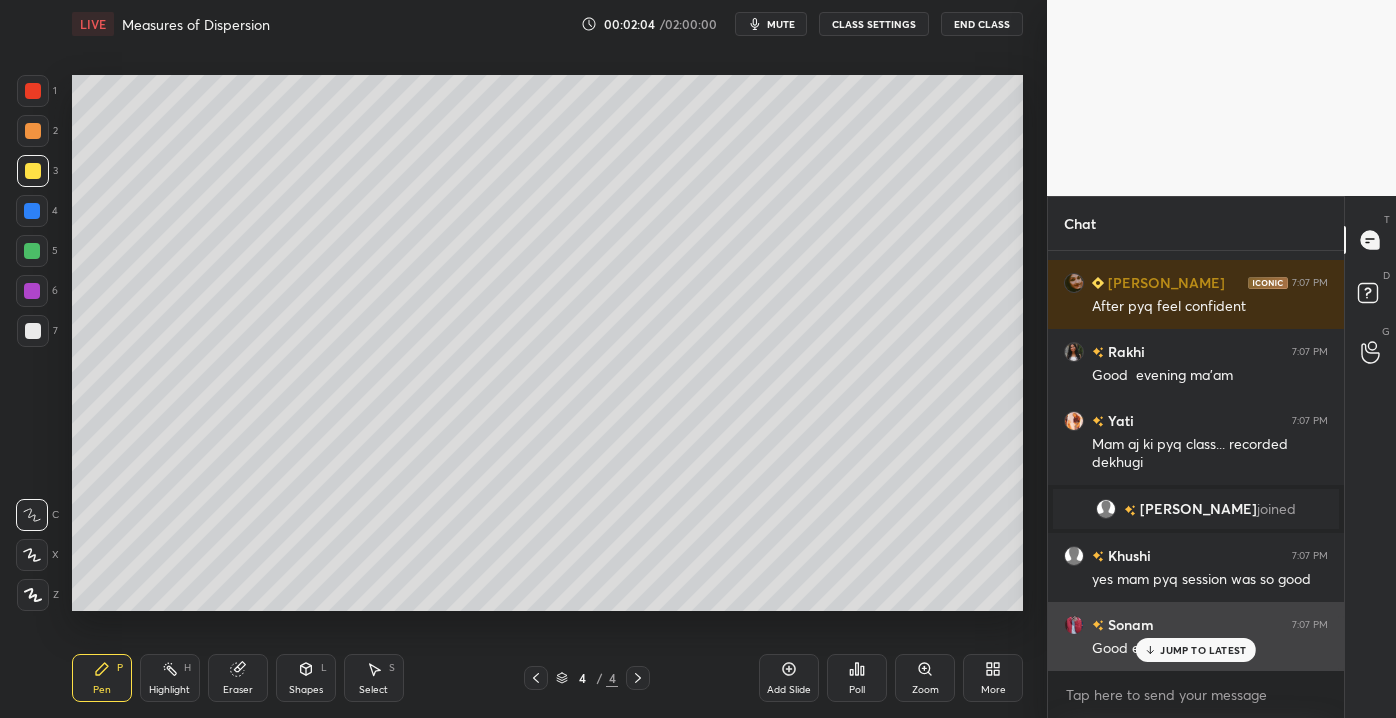 click 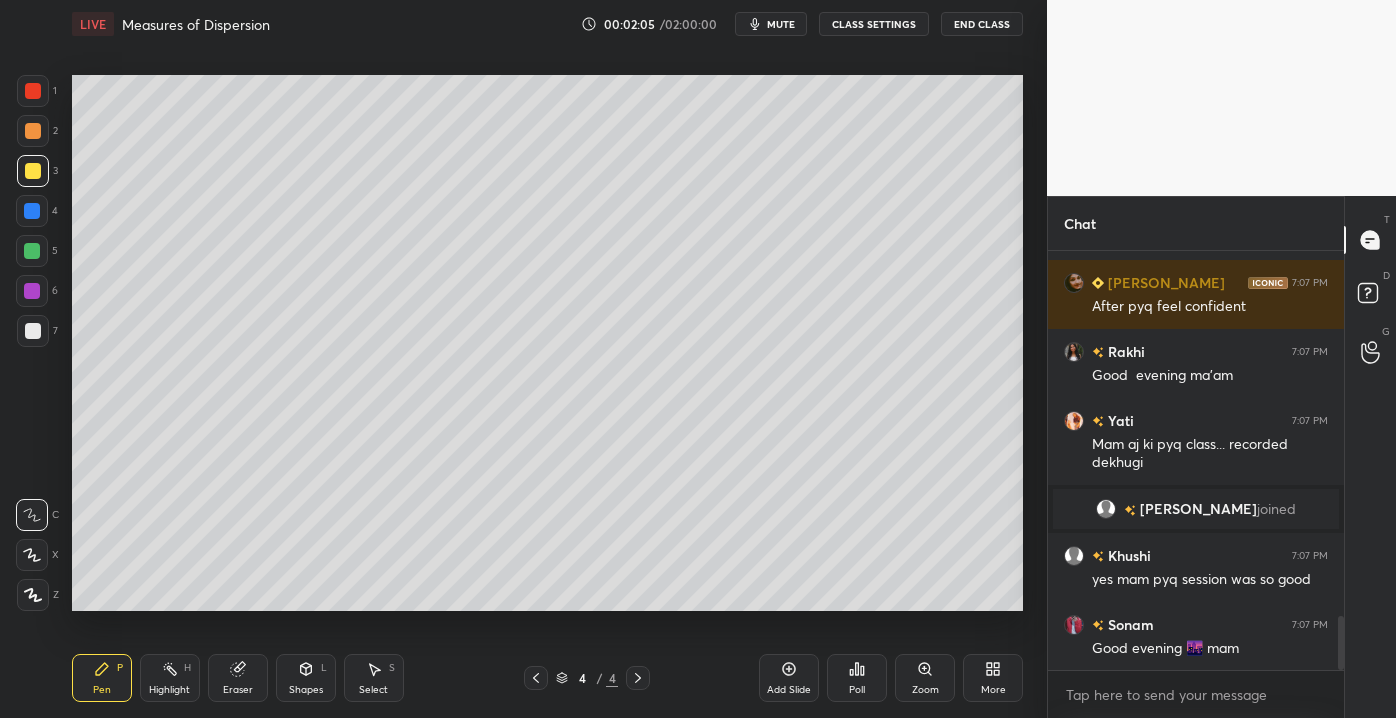 click on "Add Slide" at bounding box center [789, 690] 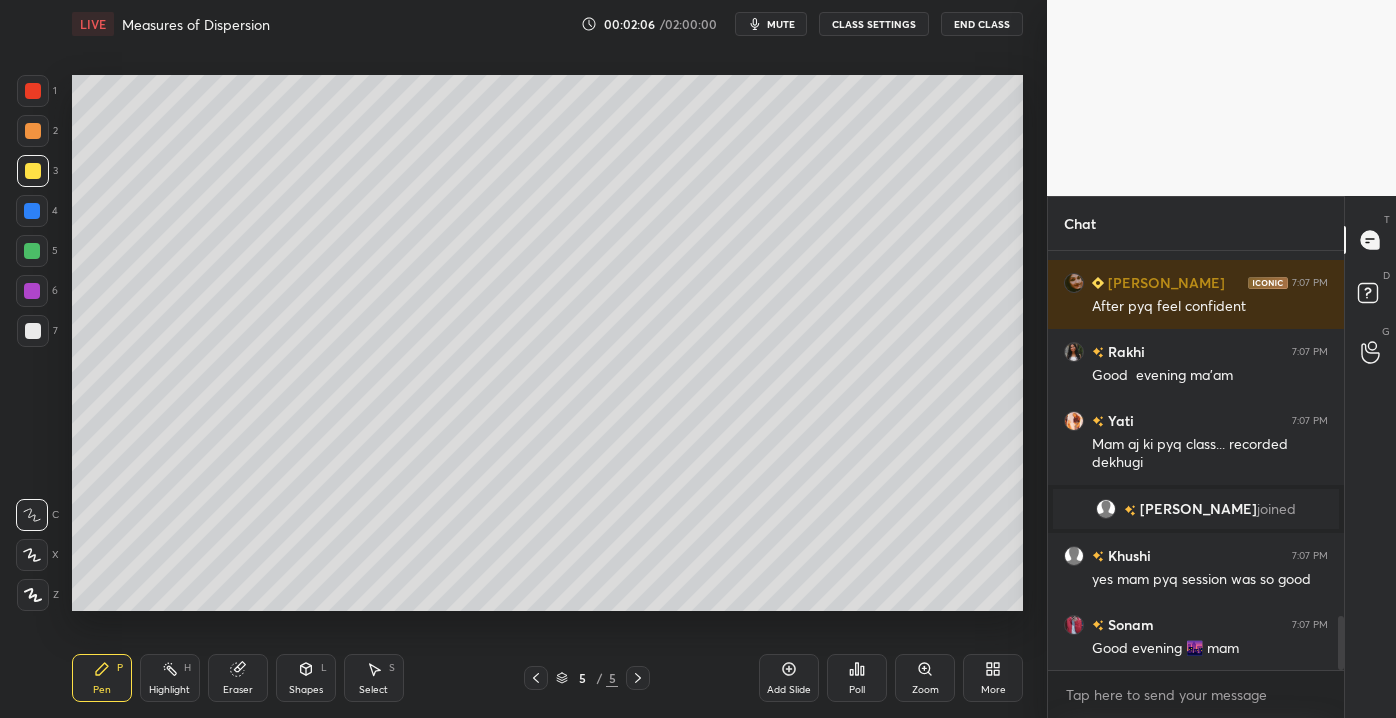 click on "1 2 3 4 5 6 7 C X Z C X Z E E Erase all   H H" at bounding box center (32, 342) 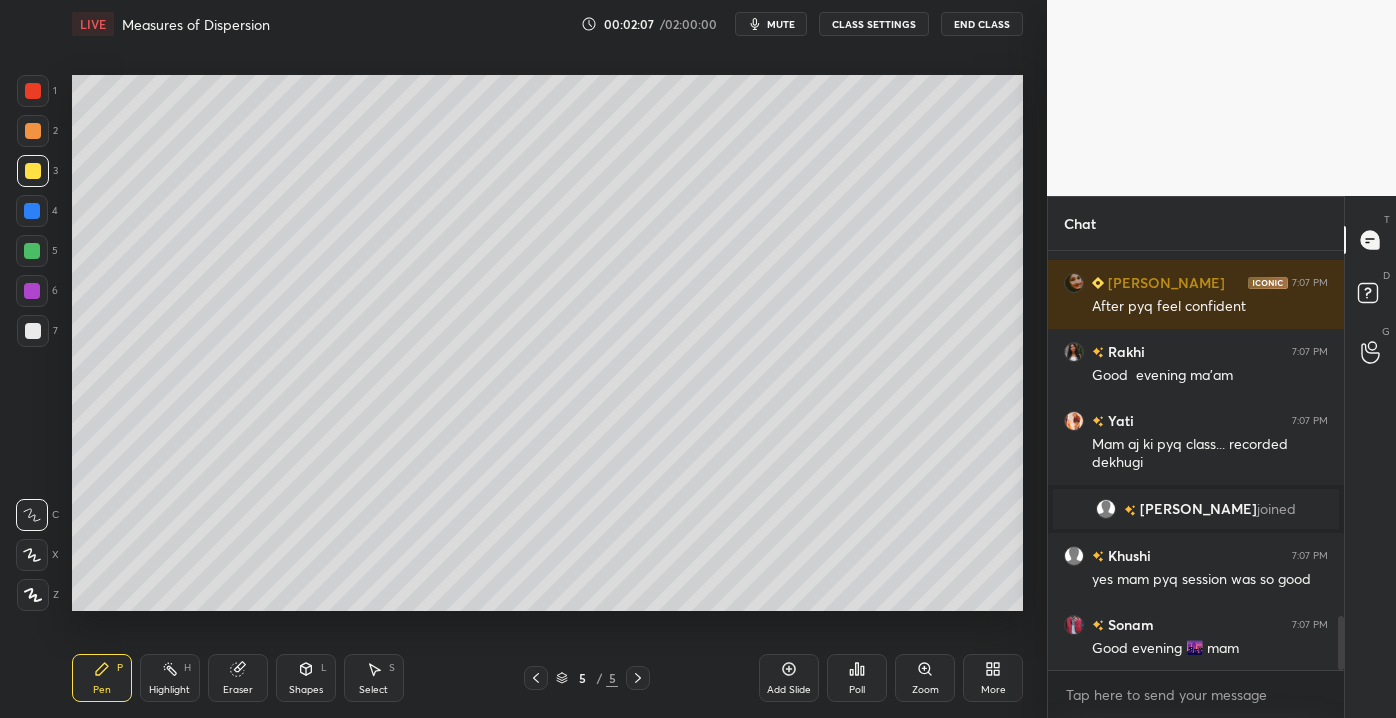 click at bounding box center (32, 251) 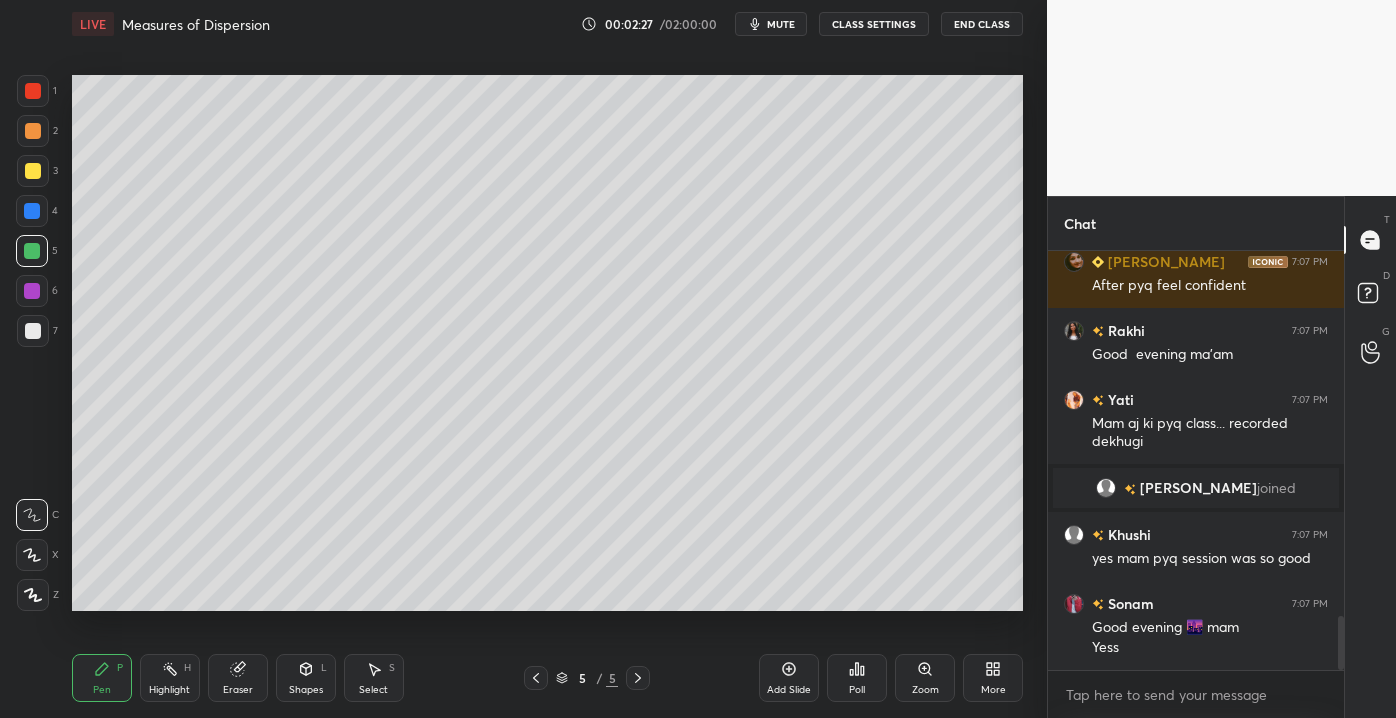 scroll, scrollTop: 2848, scrollLeft: 0, axis: vertical 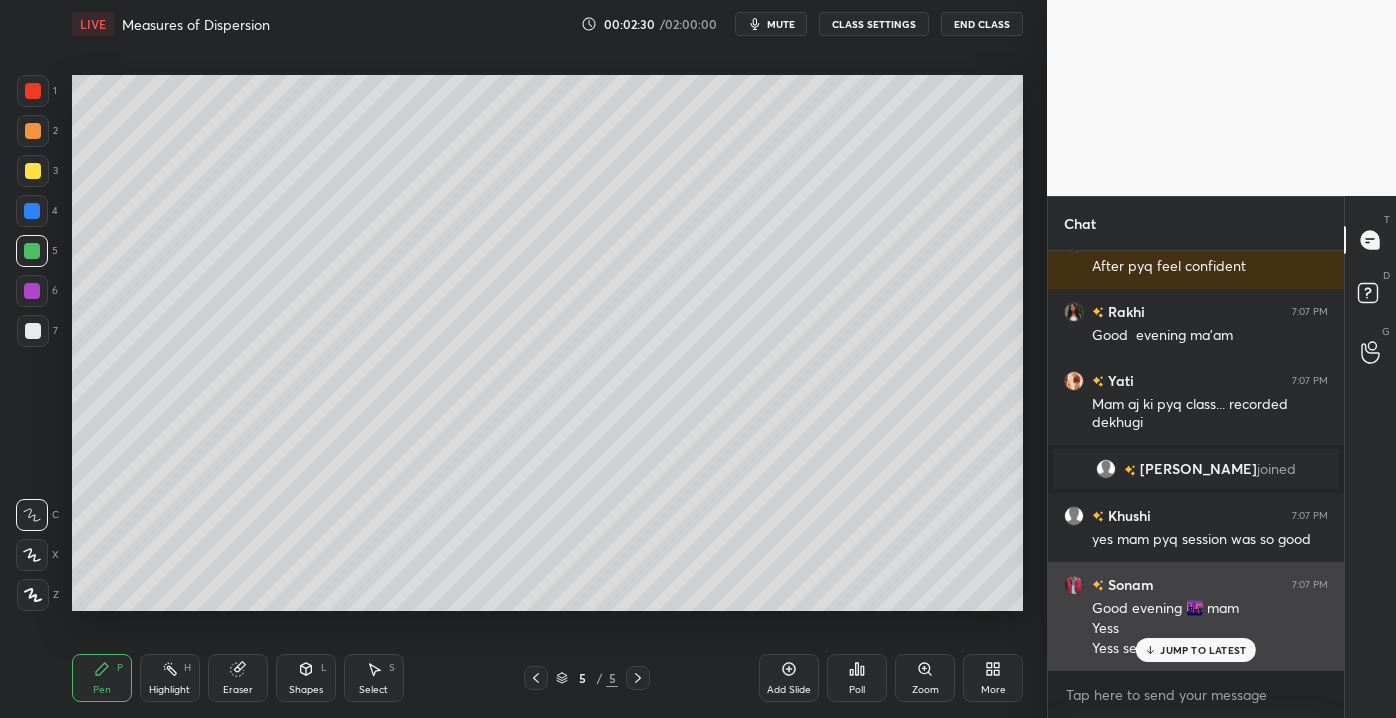 click on "JUMP TO LATEST" at bounding box center (1203, 650) 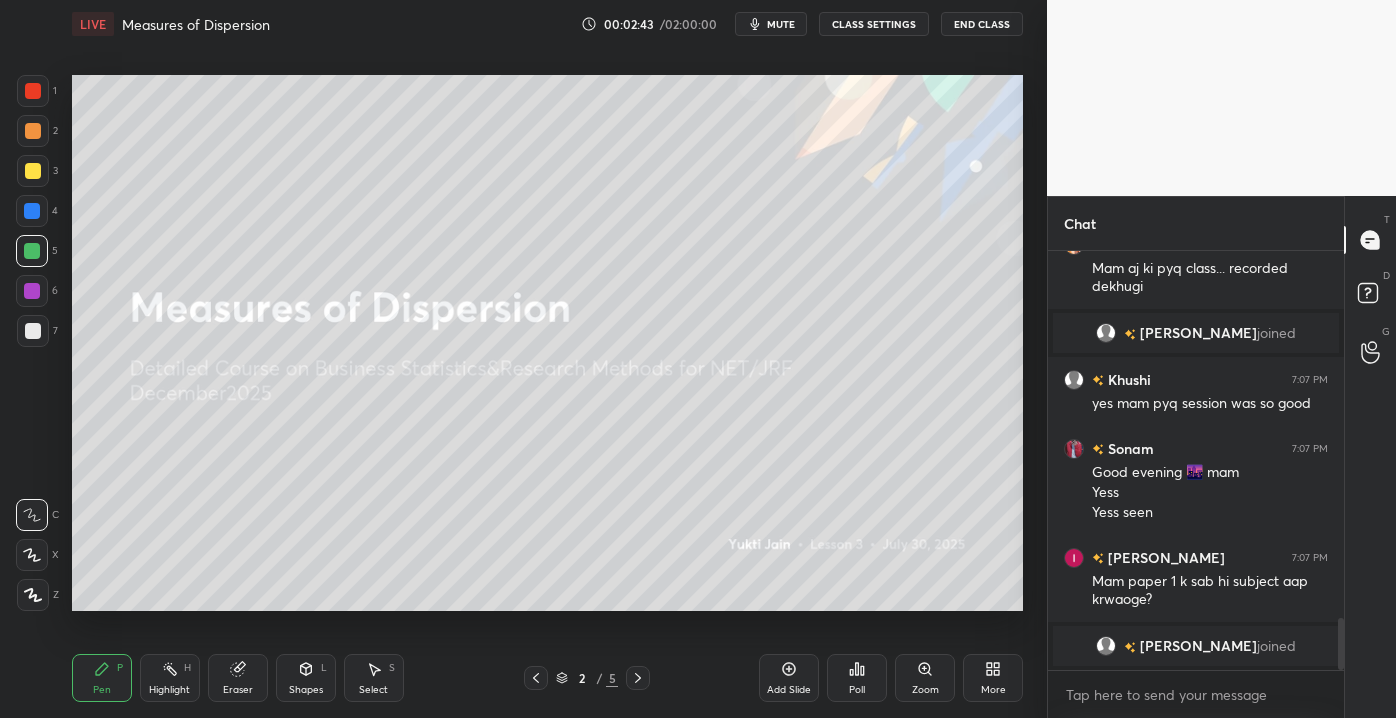 scroll, scrollTop: 2978, scrollLeft: 0, axis: vertical 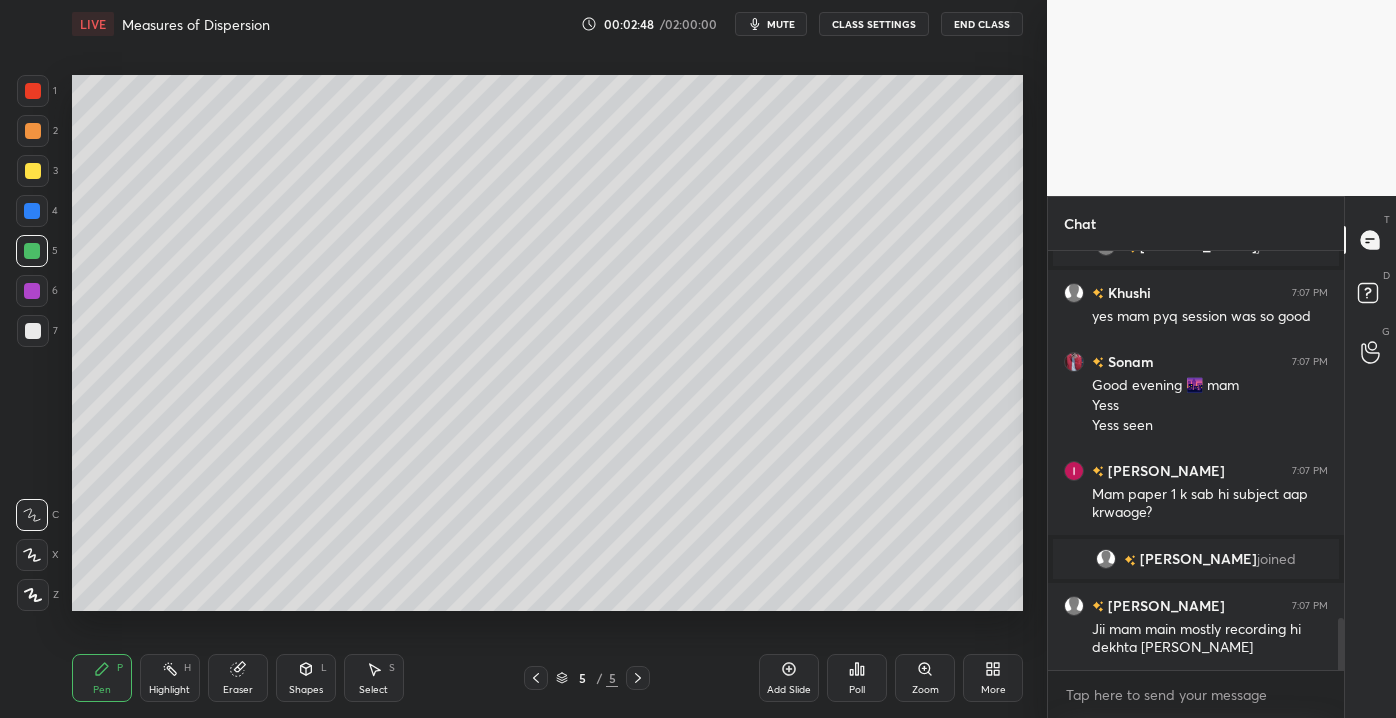 click on "More" at bounding box center [993, 690] 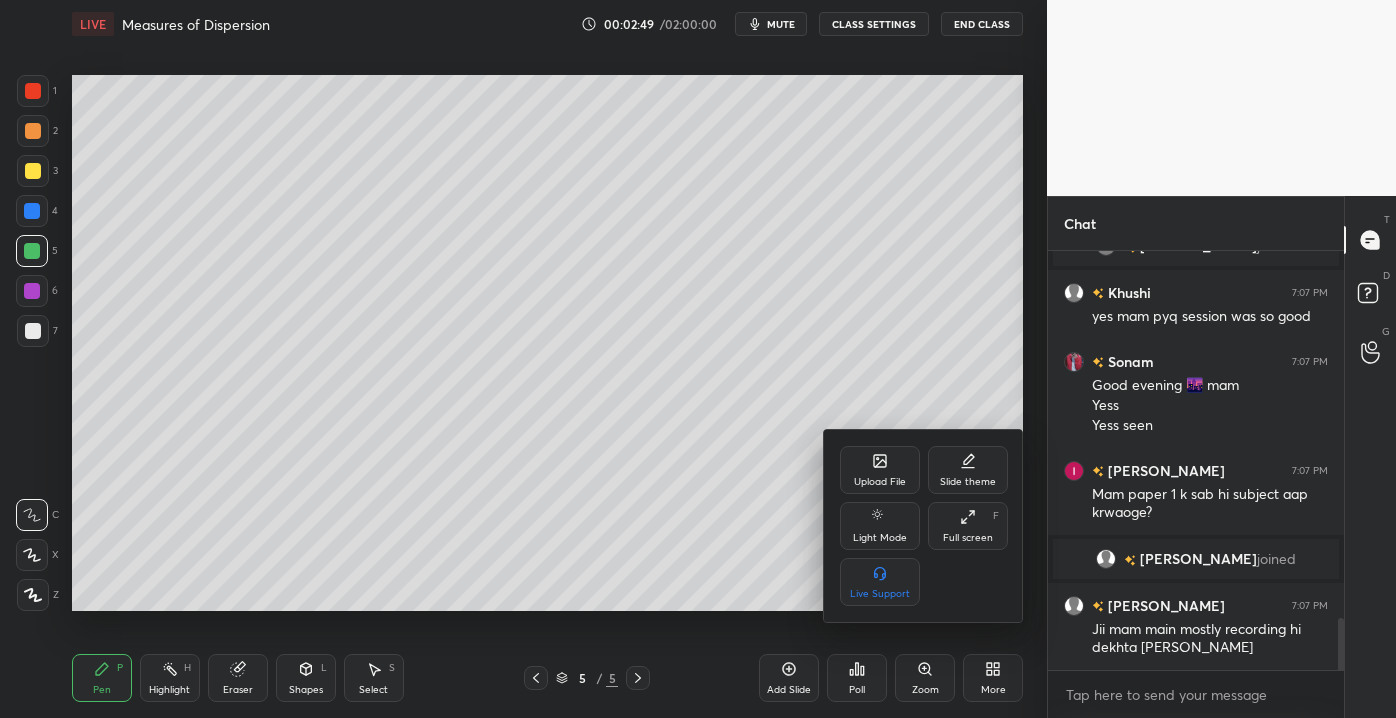 click on "Upload File" at bounding box center (880, 470) 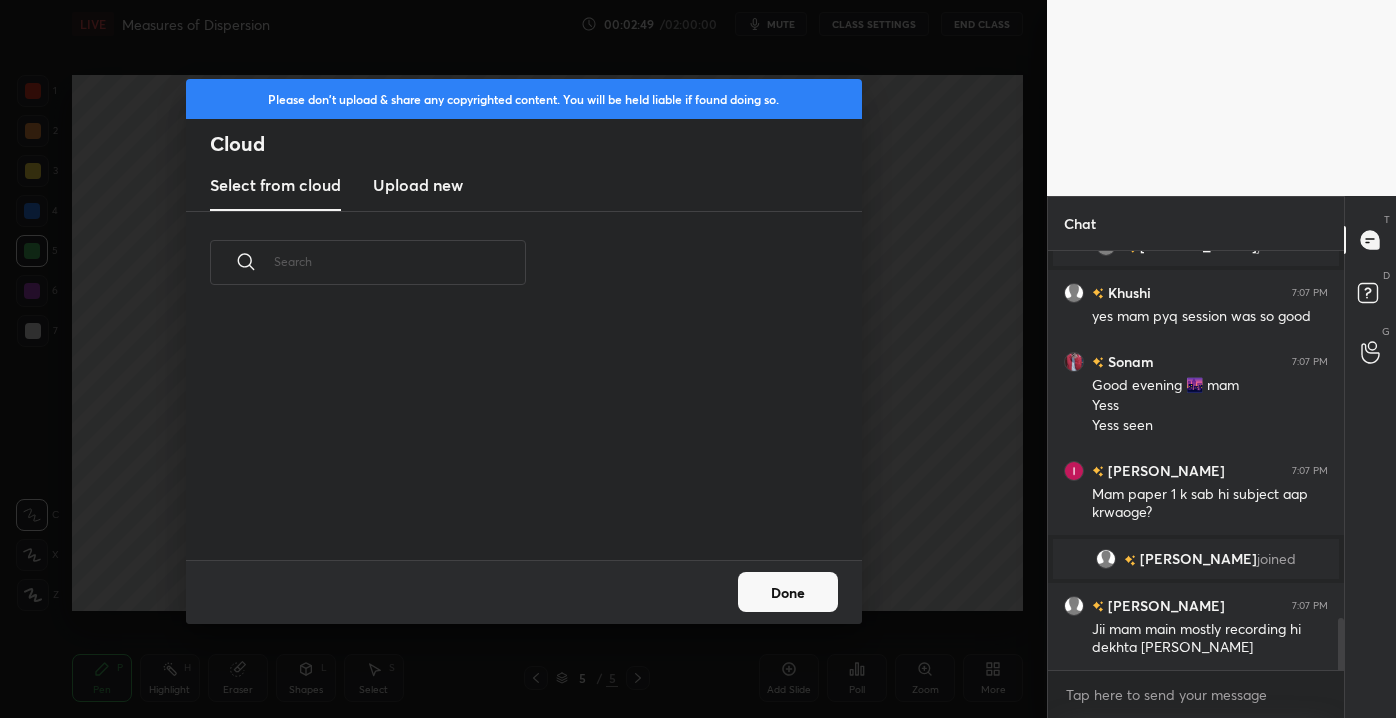 scroll, scrollTop: 7, scrollLeft: 10, axis: both 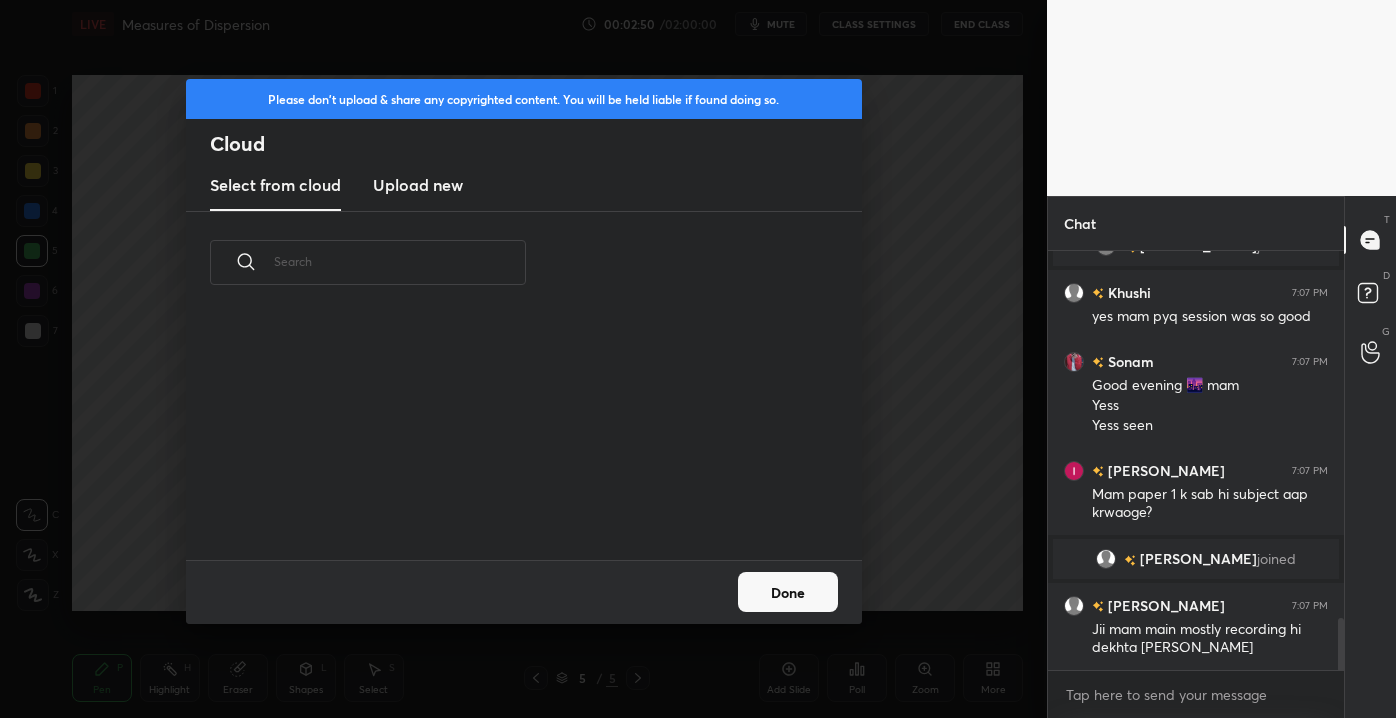 click on "Upload new" at bounding box center [418, 185] 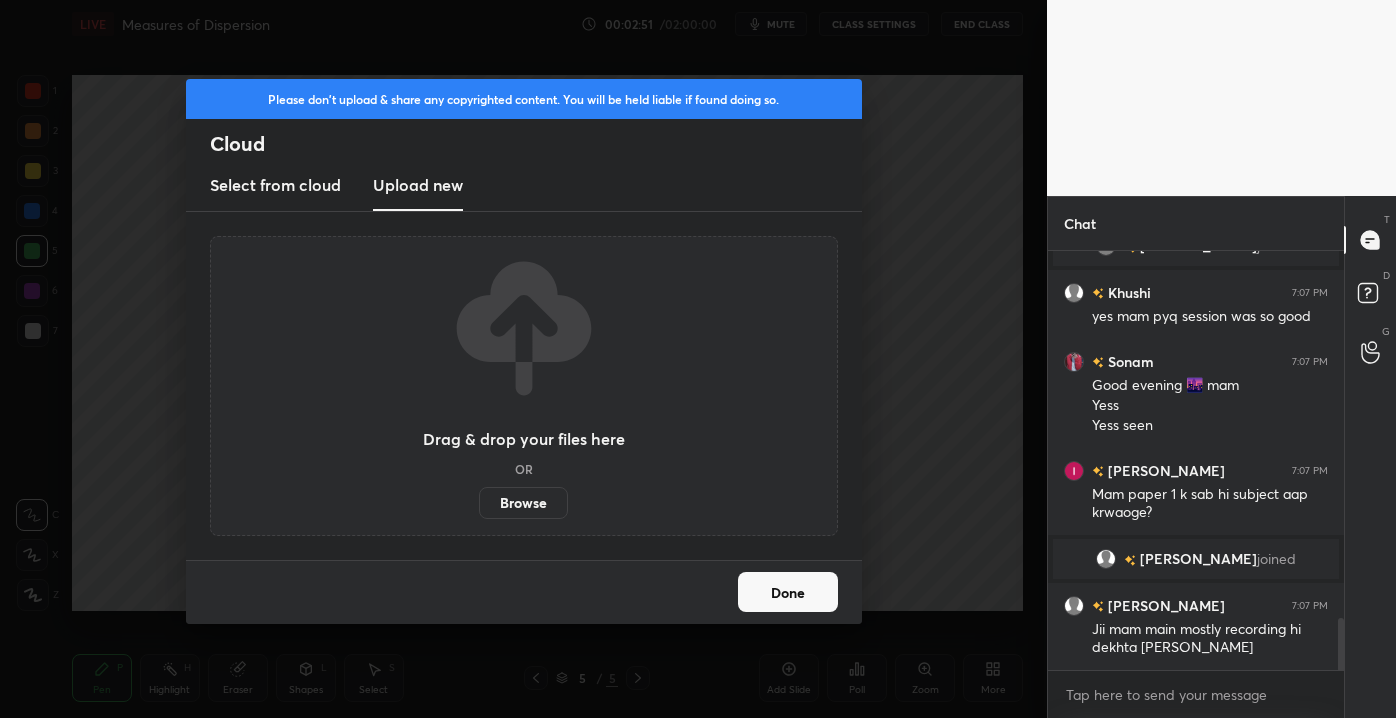 click on "Browse" at bounding box center [523, 503] 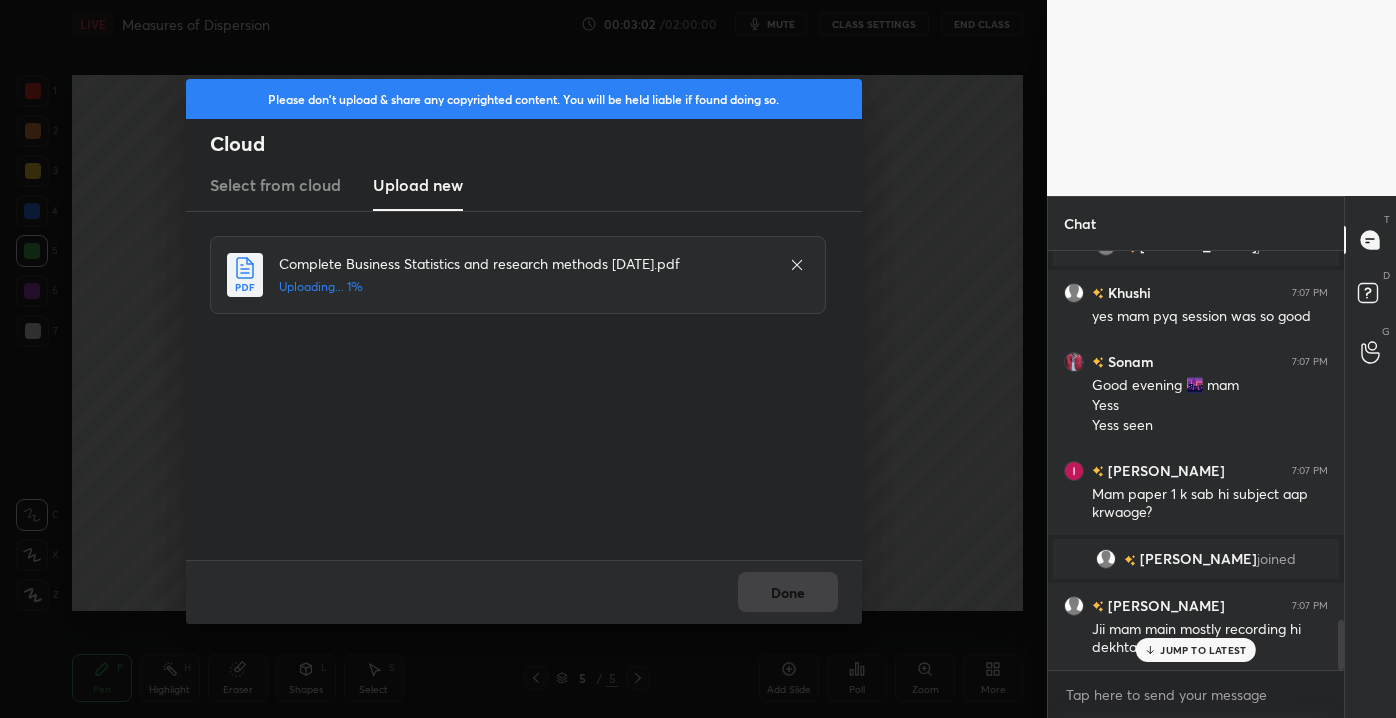 scroll, scrollTop: 3064, scrollLeft: 0, axis: vertical 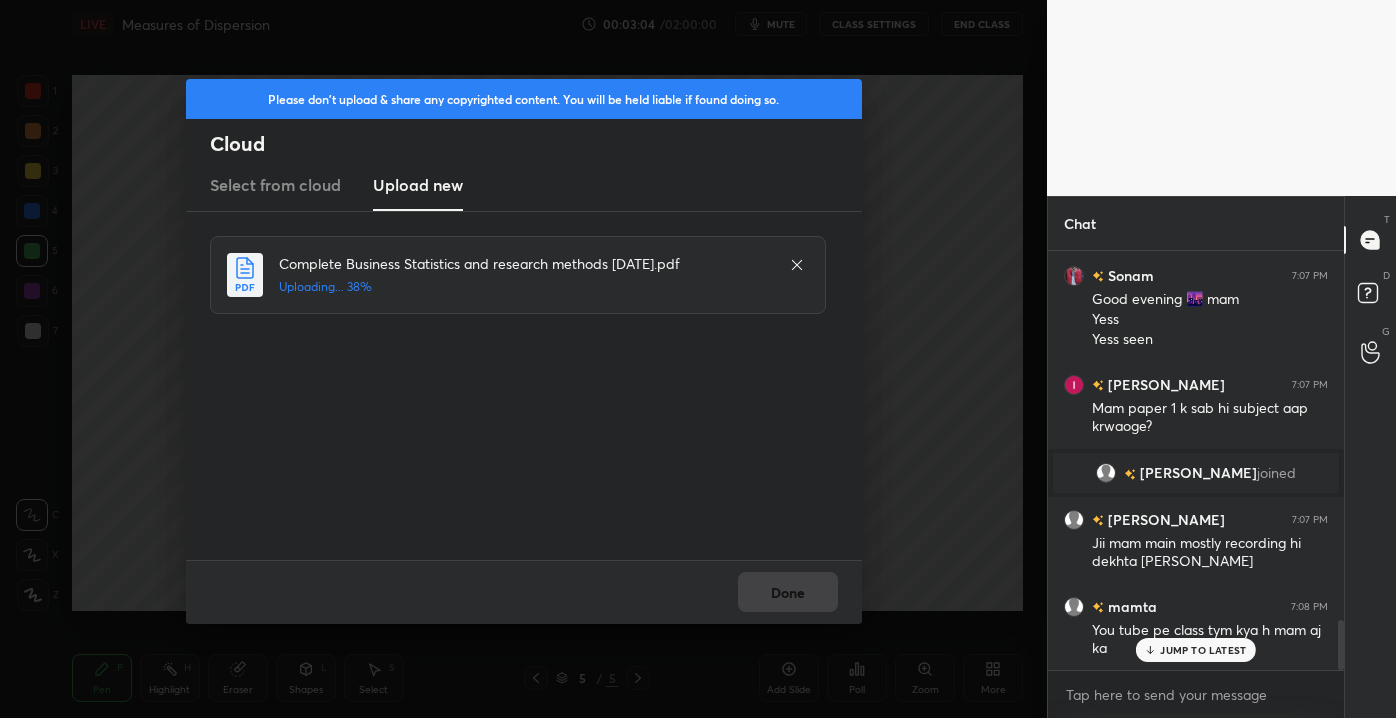 click on "JUMP TO LATEST" at bounding box center (1203, 650) 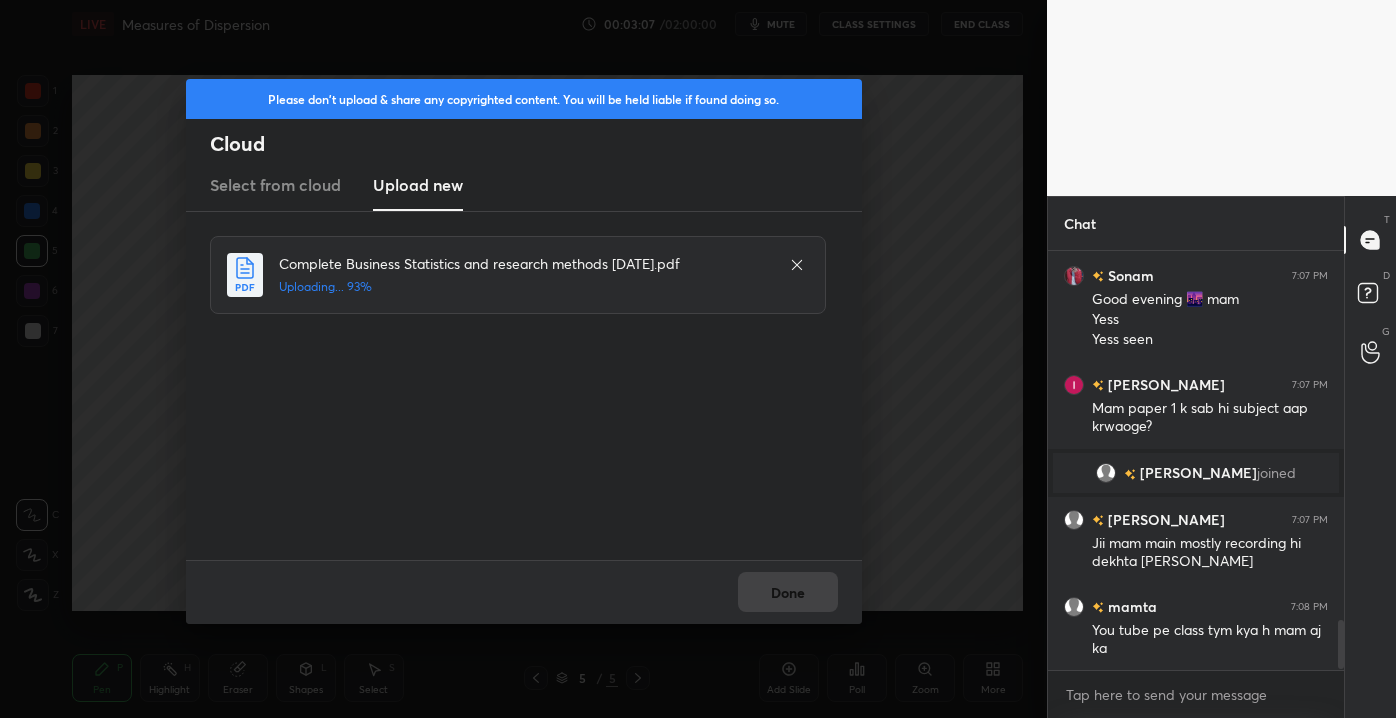 scroll, scrollTop: 3112, scrollLeft: 0, axis: vertical 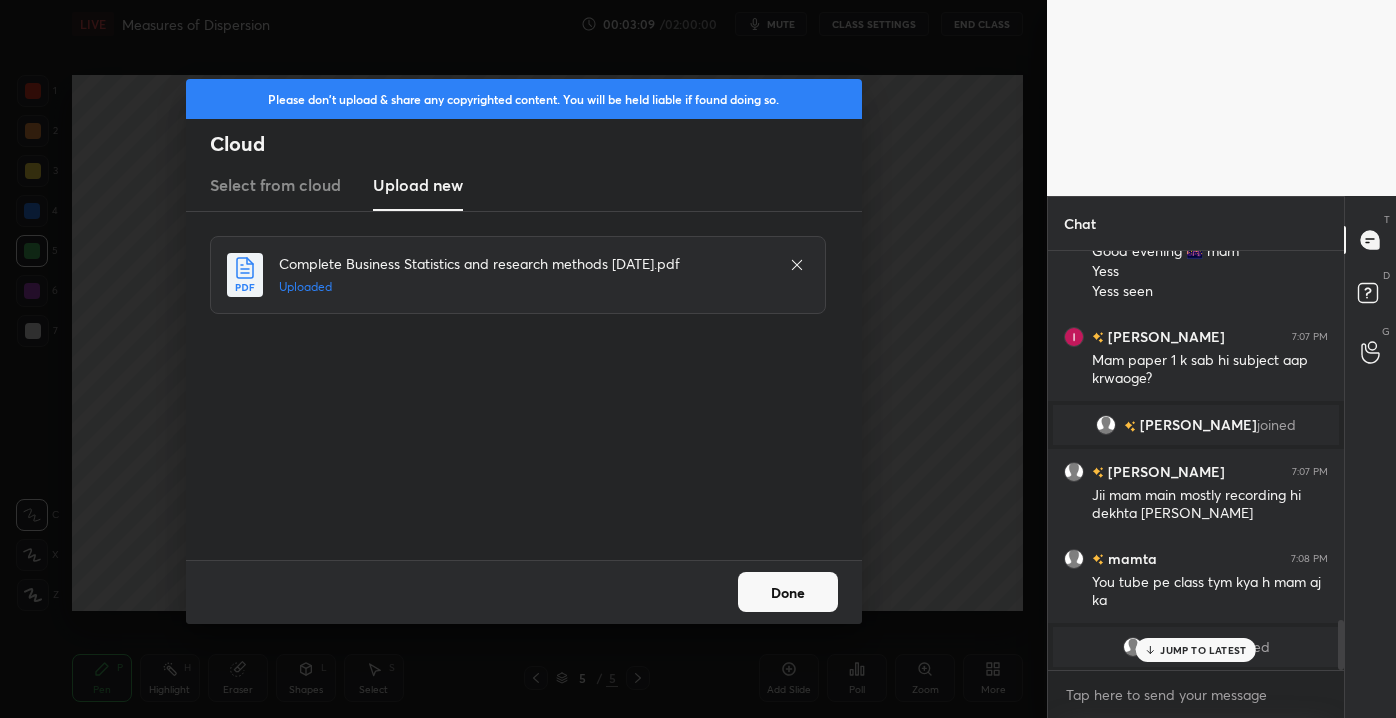 click on "JUMP TO LATEST" at bounding box center (1203, 650) 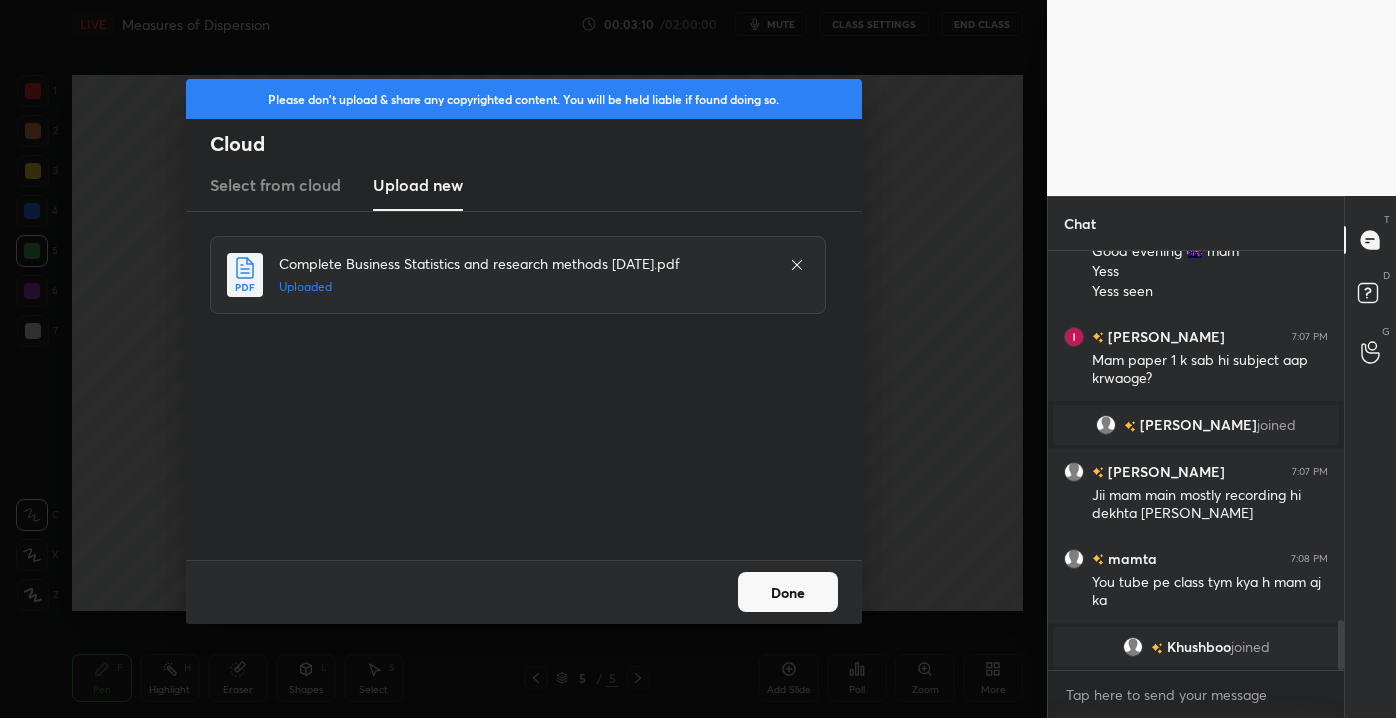 click on "Done" at bounding box center (788, 592) 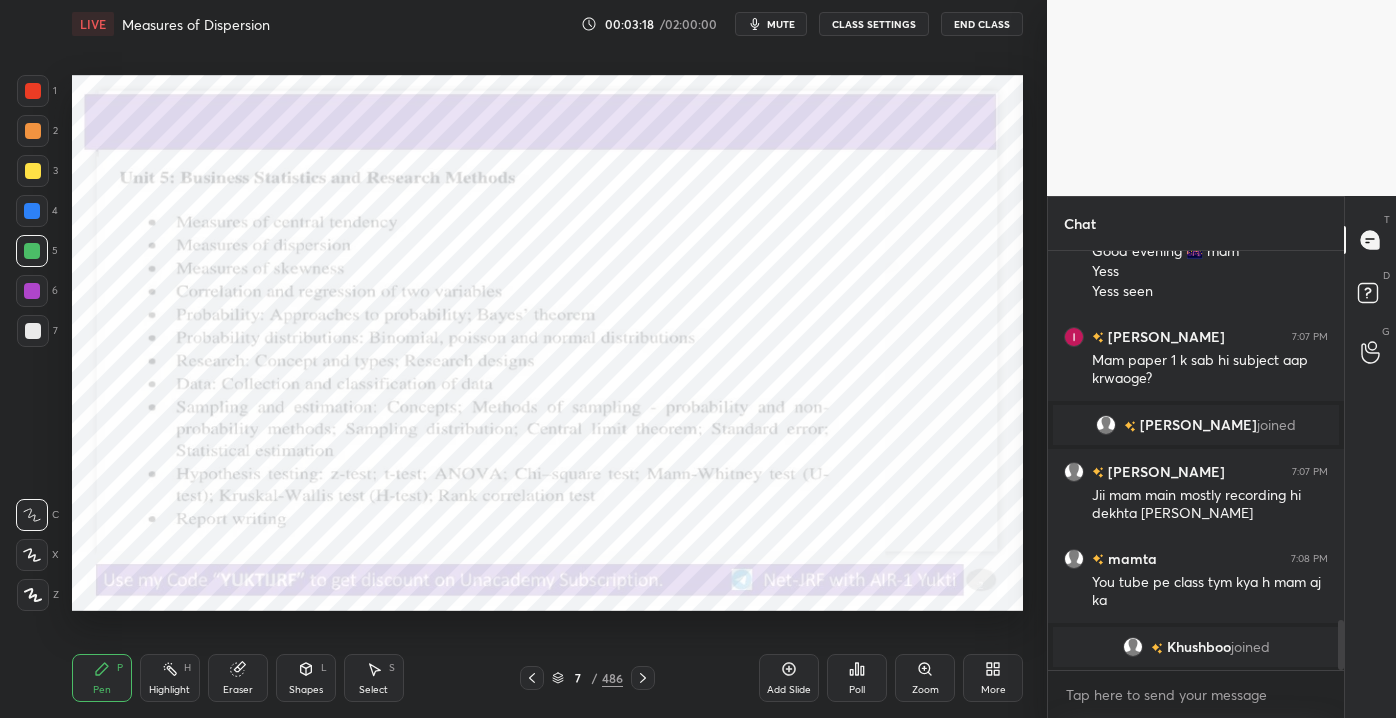 click on "Shapes" at bounding box center (306, 690) 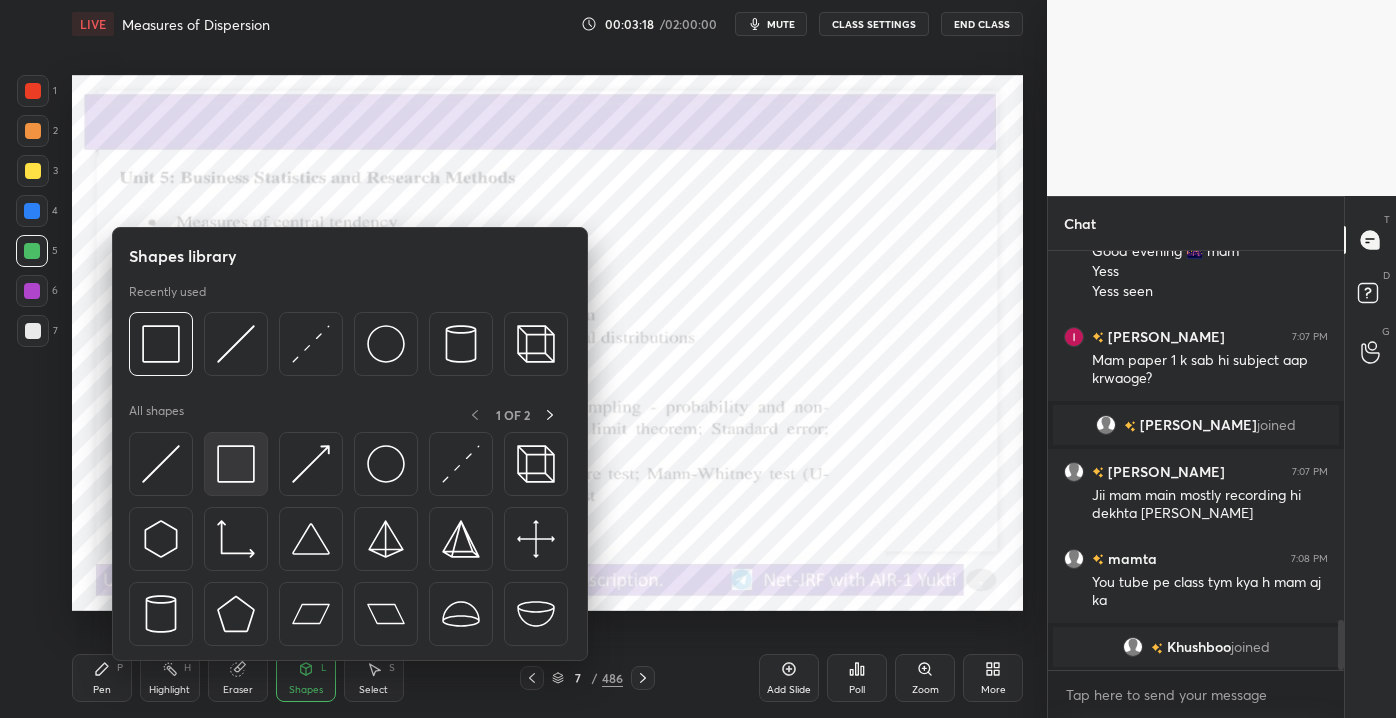 click at bounding box center (236, 464) 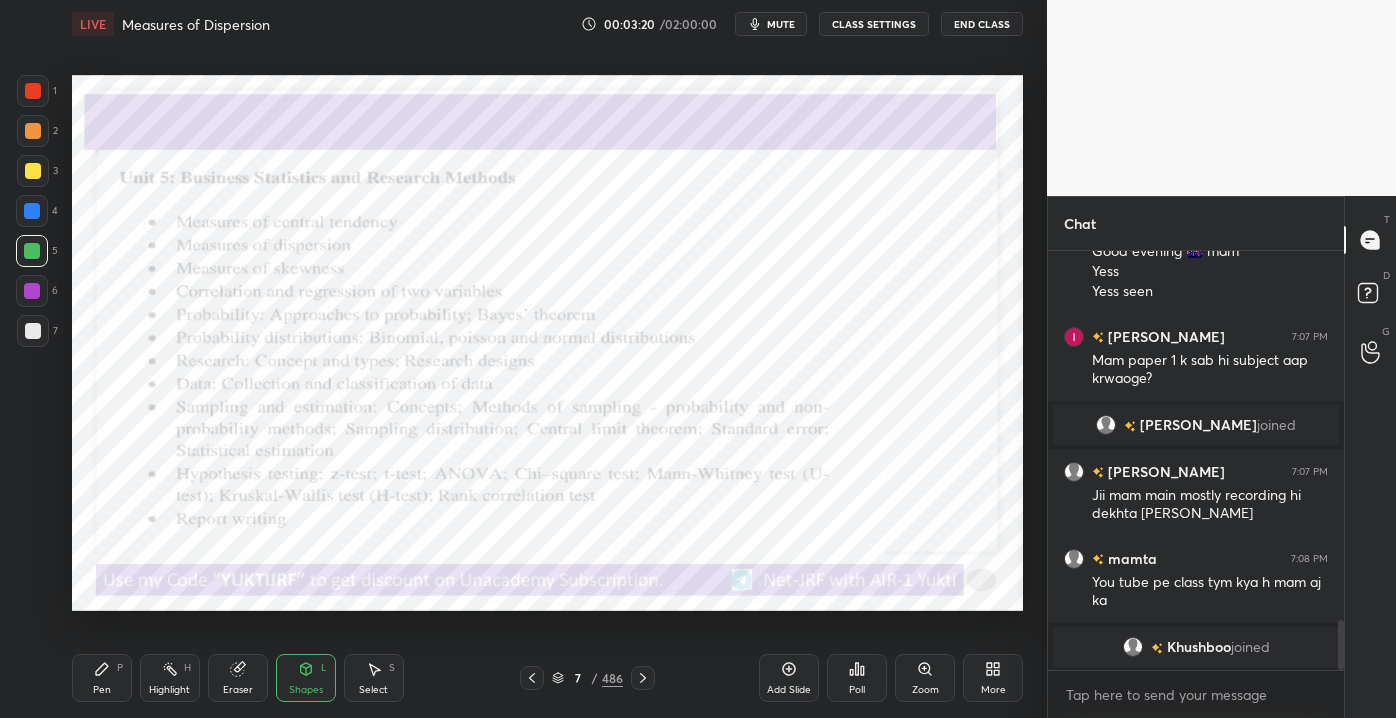 click at bounding box center (33, 91) 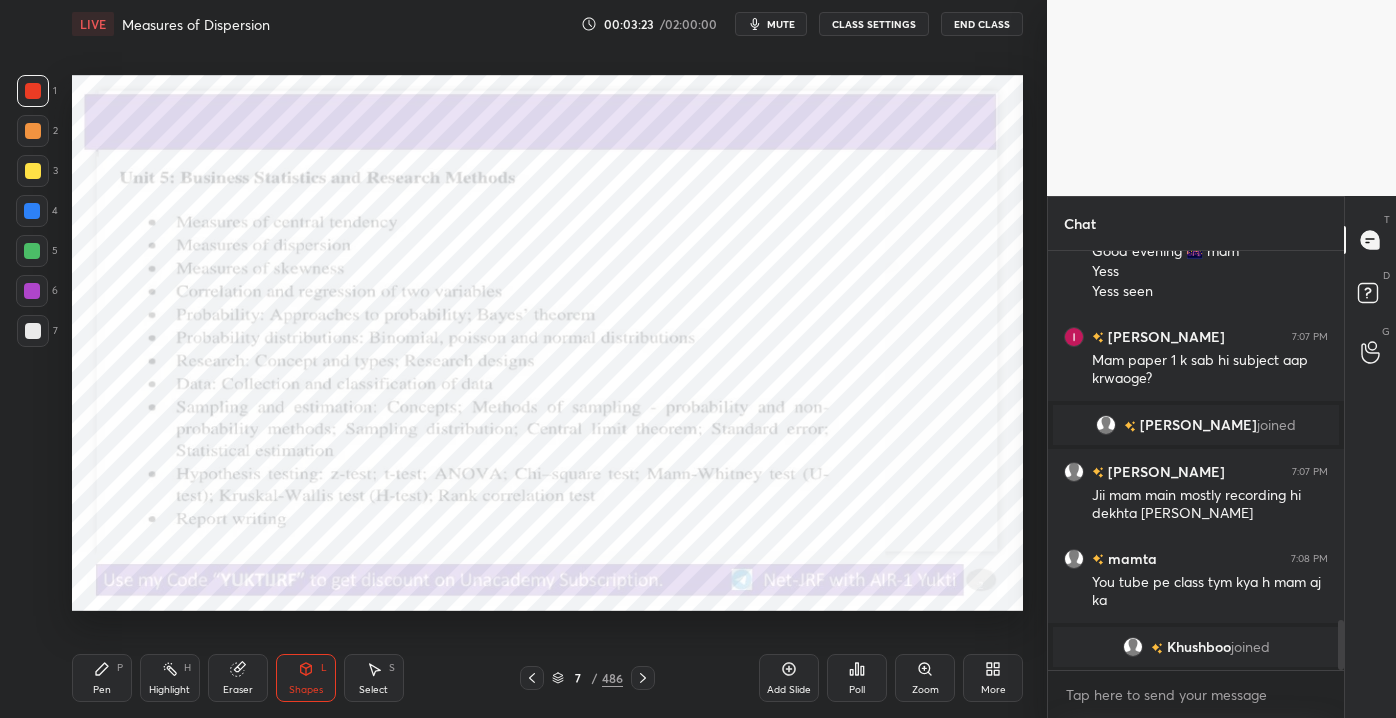 click 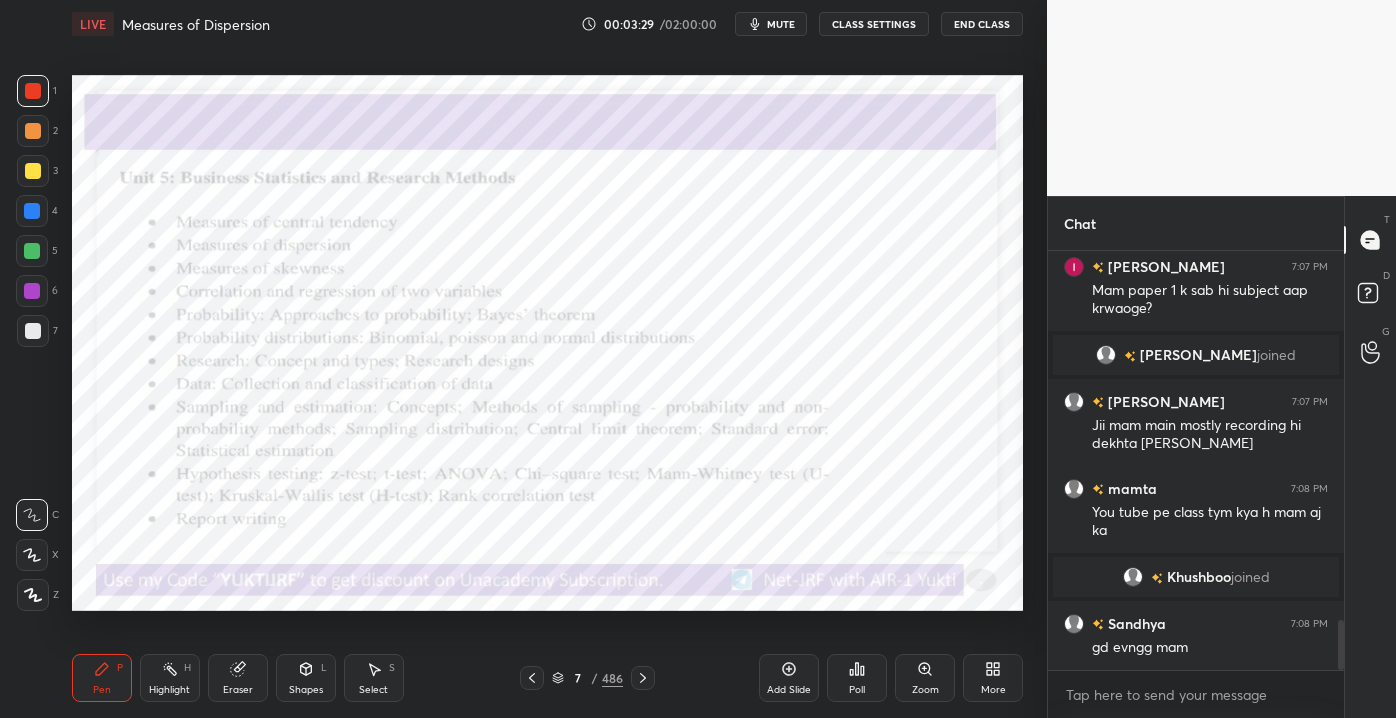 scroll, scrollTop: 3103, scrollLeft: 0, axis: vertical 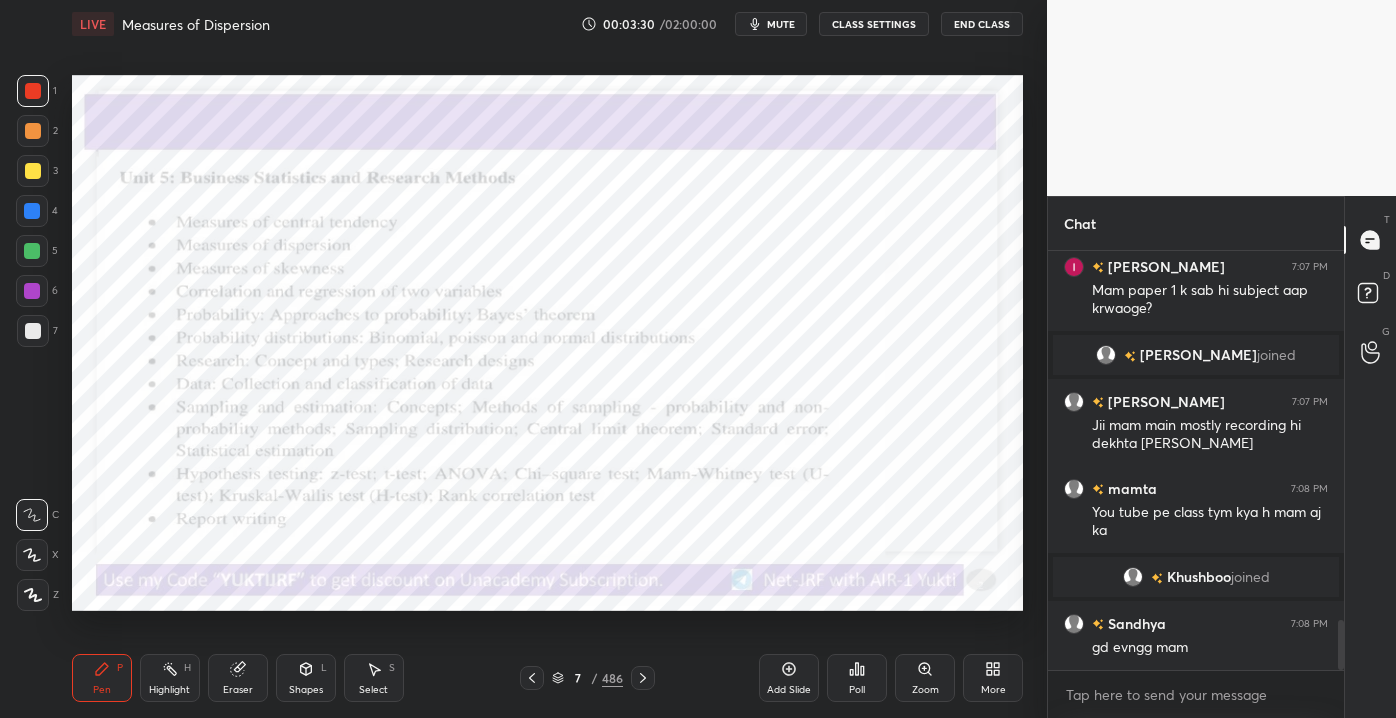 click on "Add Slide" at bounding box center (789, 690) 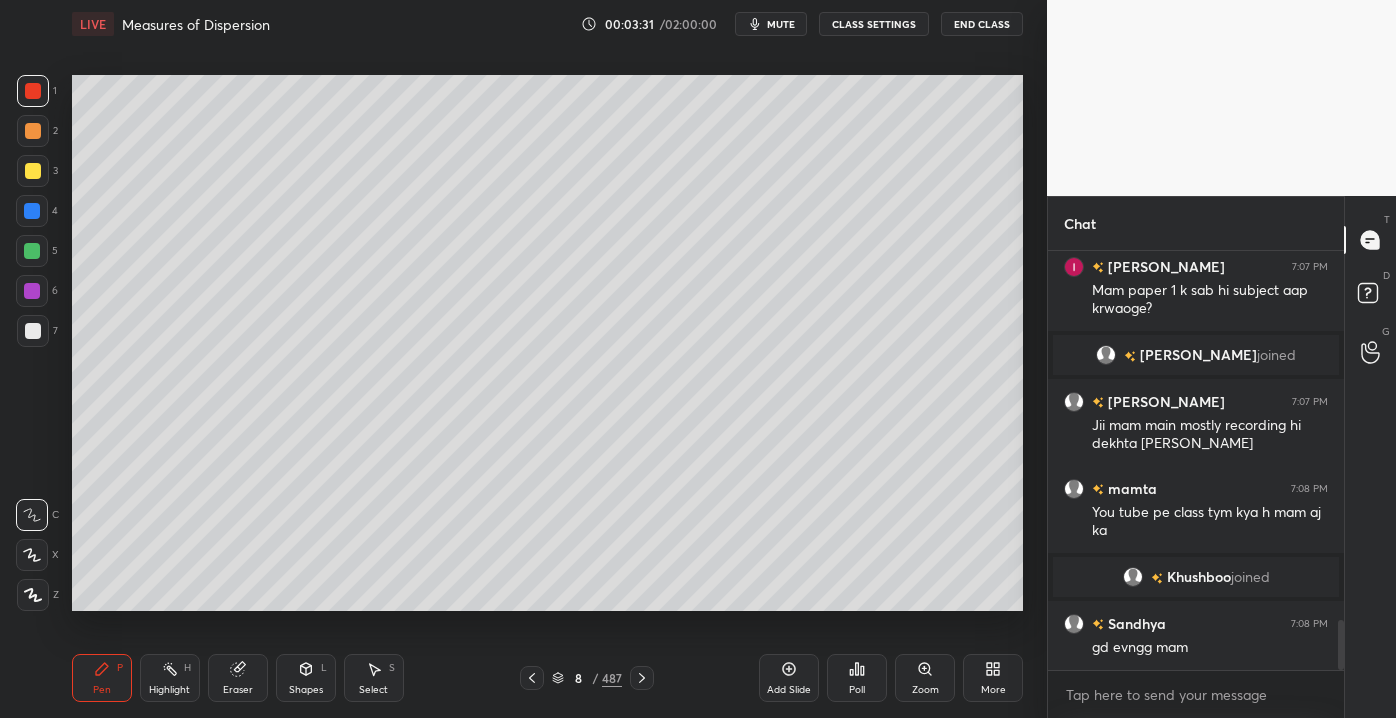 click at bounding box center [33, 331] 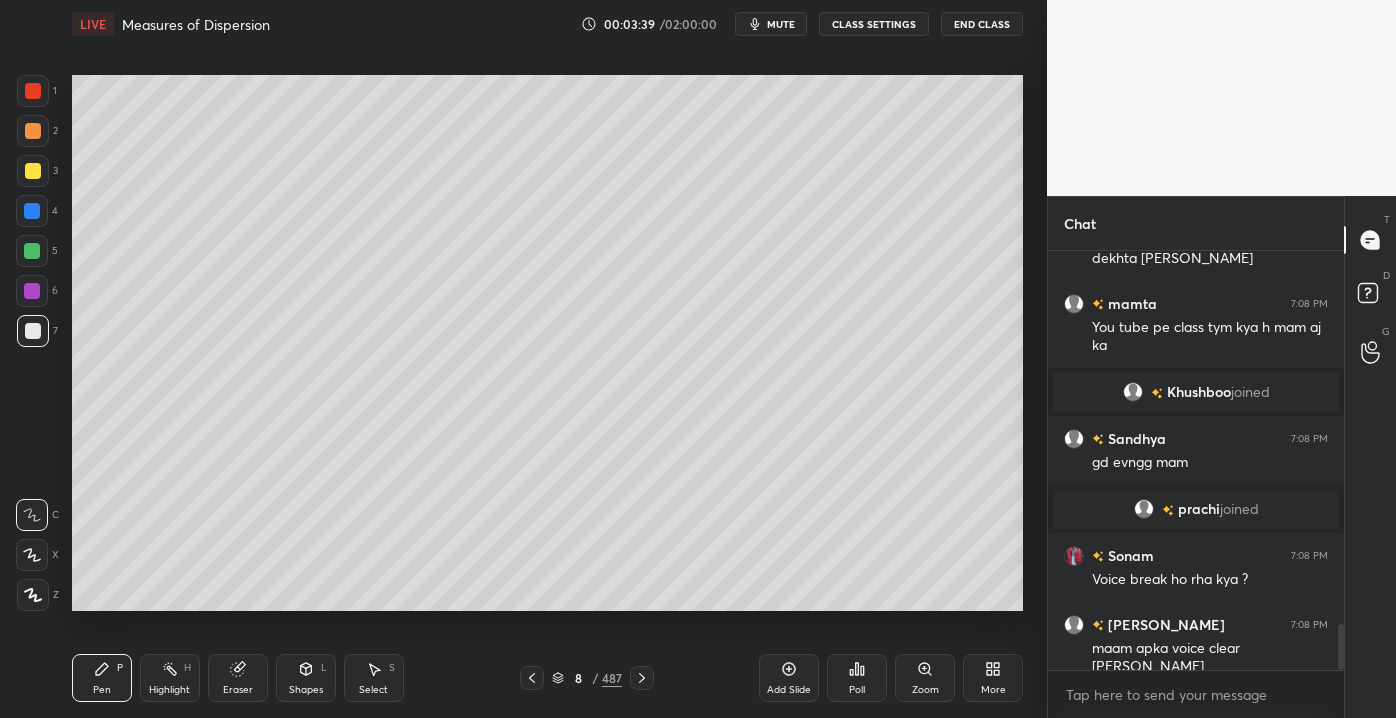 scroll, scrollTop: 3357, scrollLeft: 0, axis: vertical 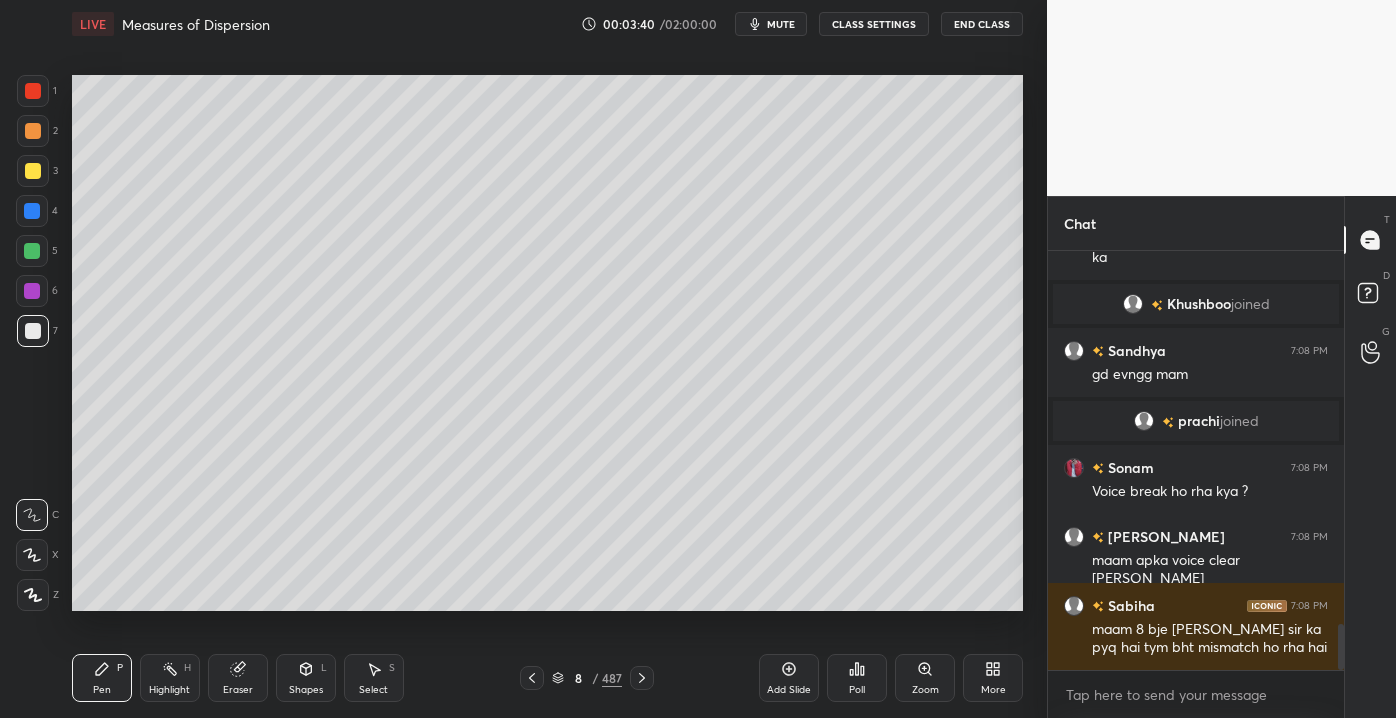 click on "Sabiha 7:08 PM maam 8 bje [PERSON_NAME] sir ka pyq hai tym bht mismatch ho rha hai" at bounding box center (1196, 626) 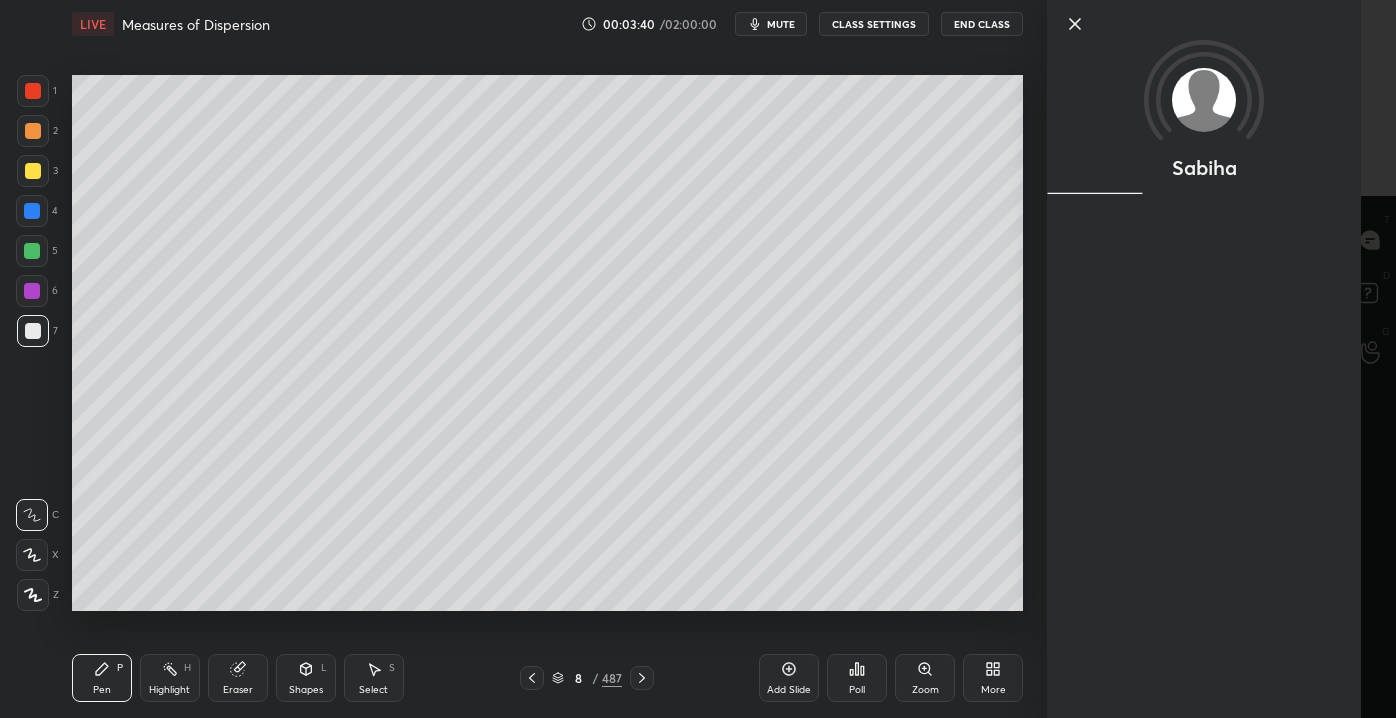 click on "Sabiha" at bounding box center [1221, 359] 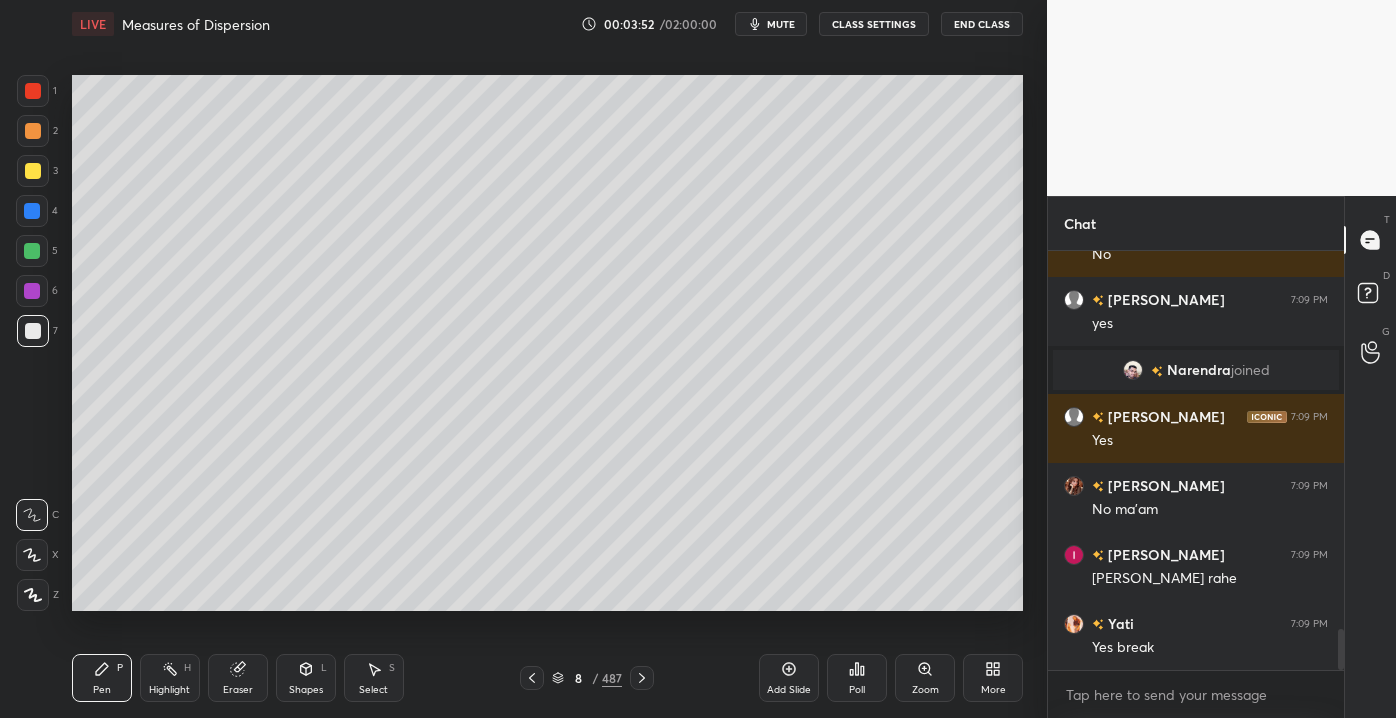 scroll, scrollTop: 3880, scrollLeft: 0, axis: vertical 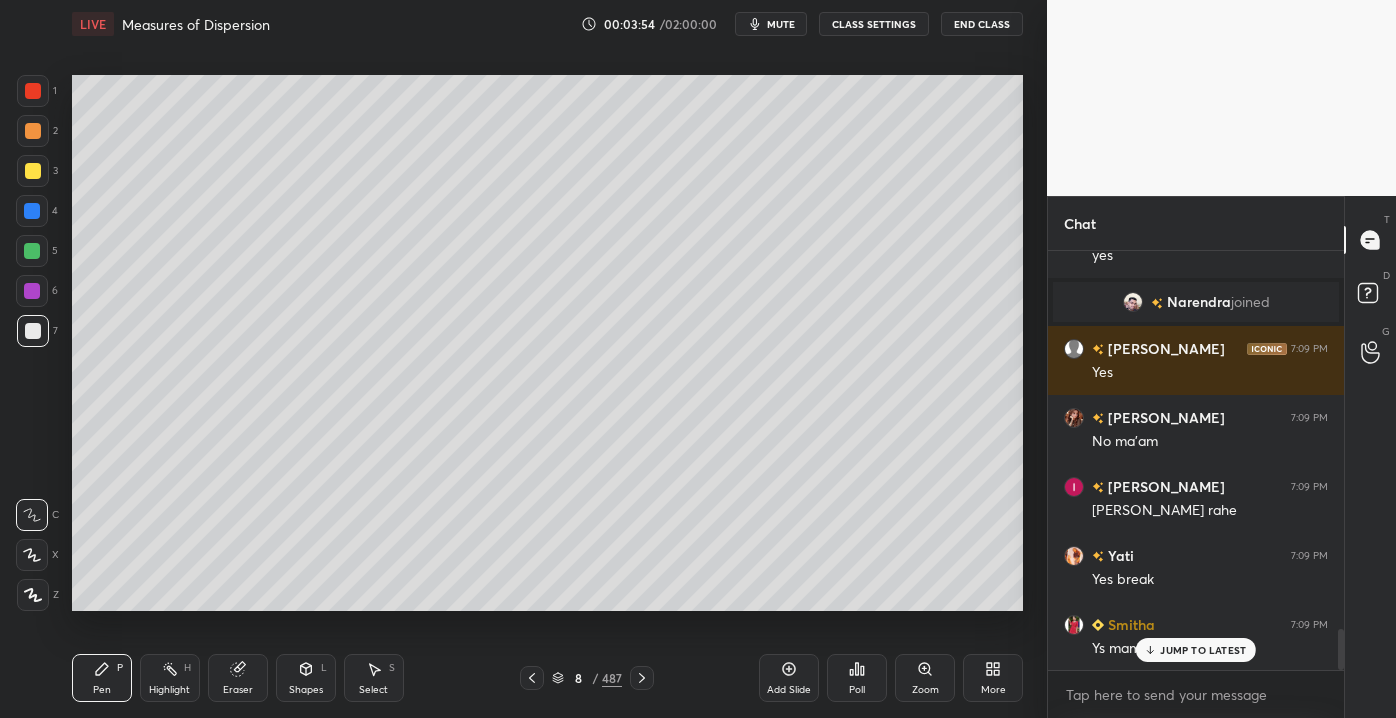 click on "JUMP TO LATEST" at bounding box center (1203, 650) 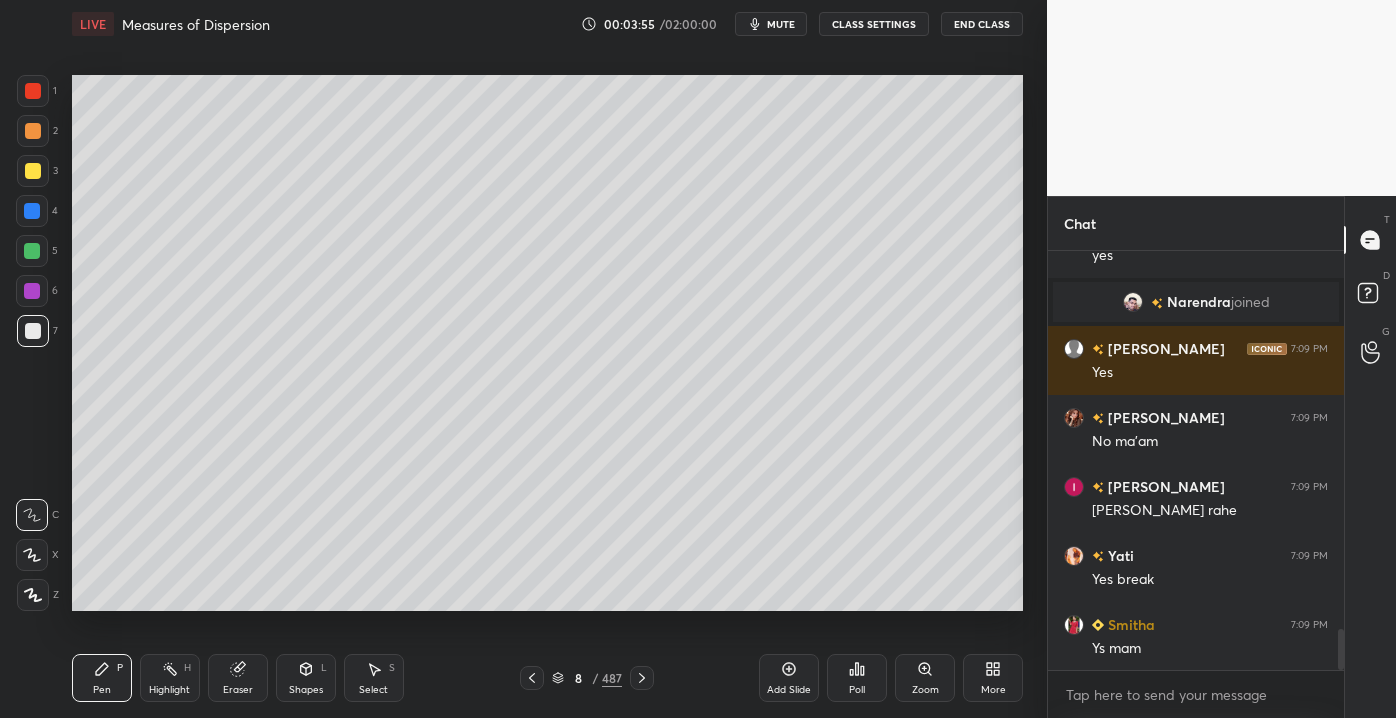 click on "Poll" at bounding box center [857, 678] 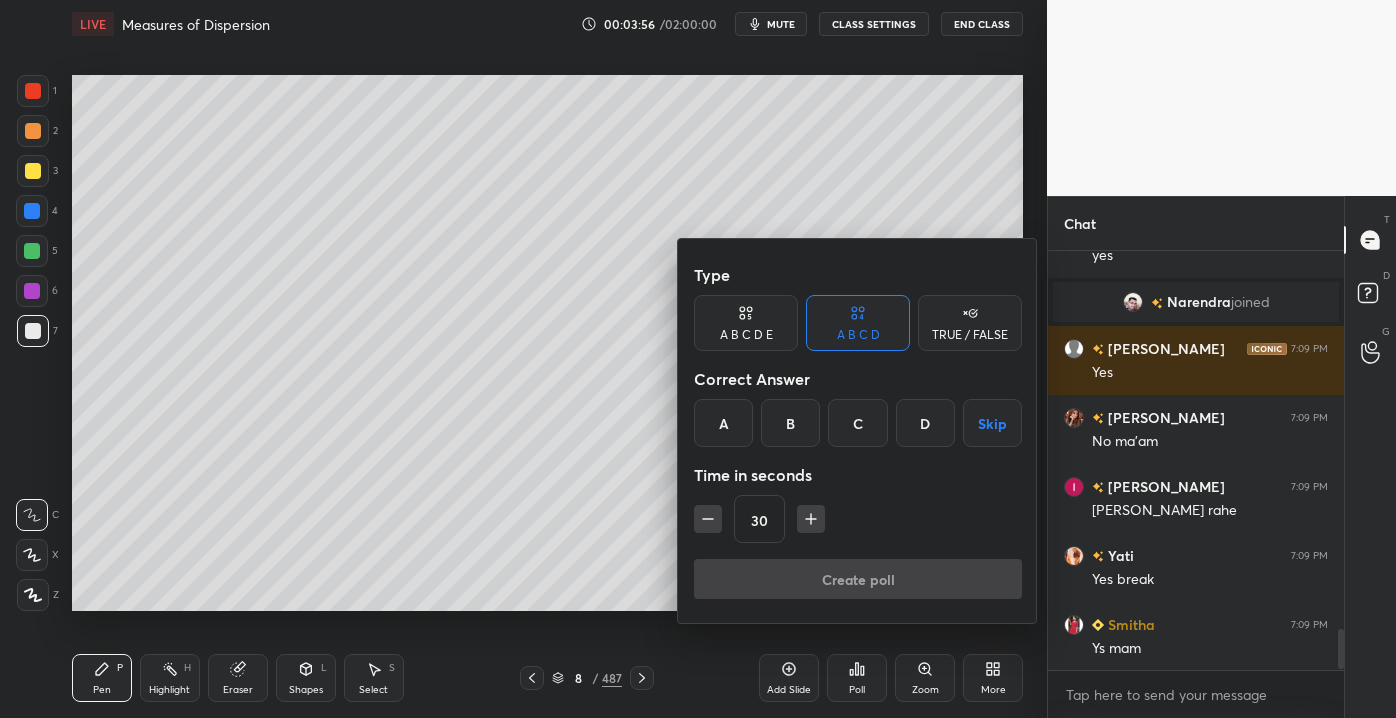 scroll, scrollTop: 3949, scrollLeft: 0, axis: vertical 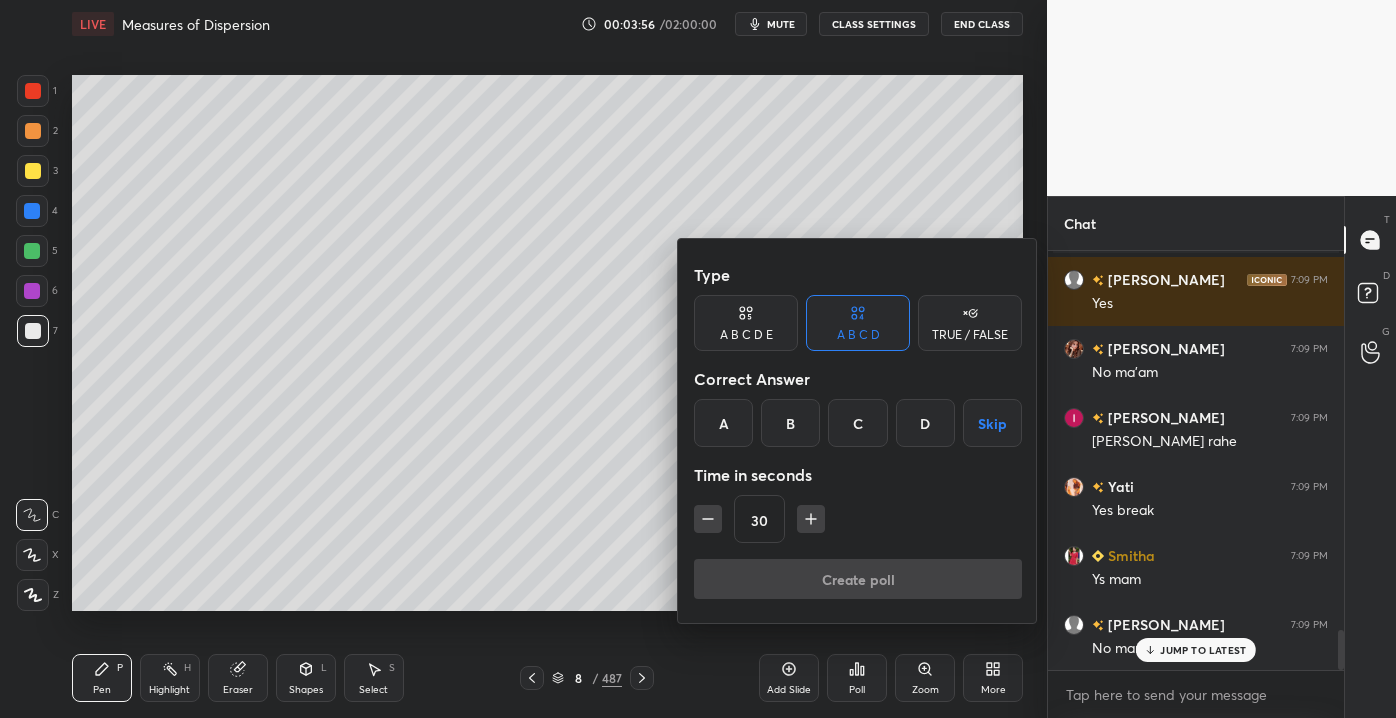 click on "Type A B C D E A B C D TRUE / FALSE Correct Answer A B C D Skip Time in seconds 30" at bounding box center [858, 407] 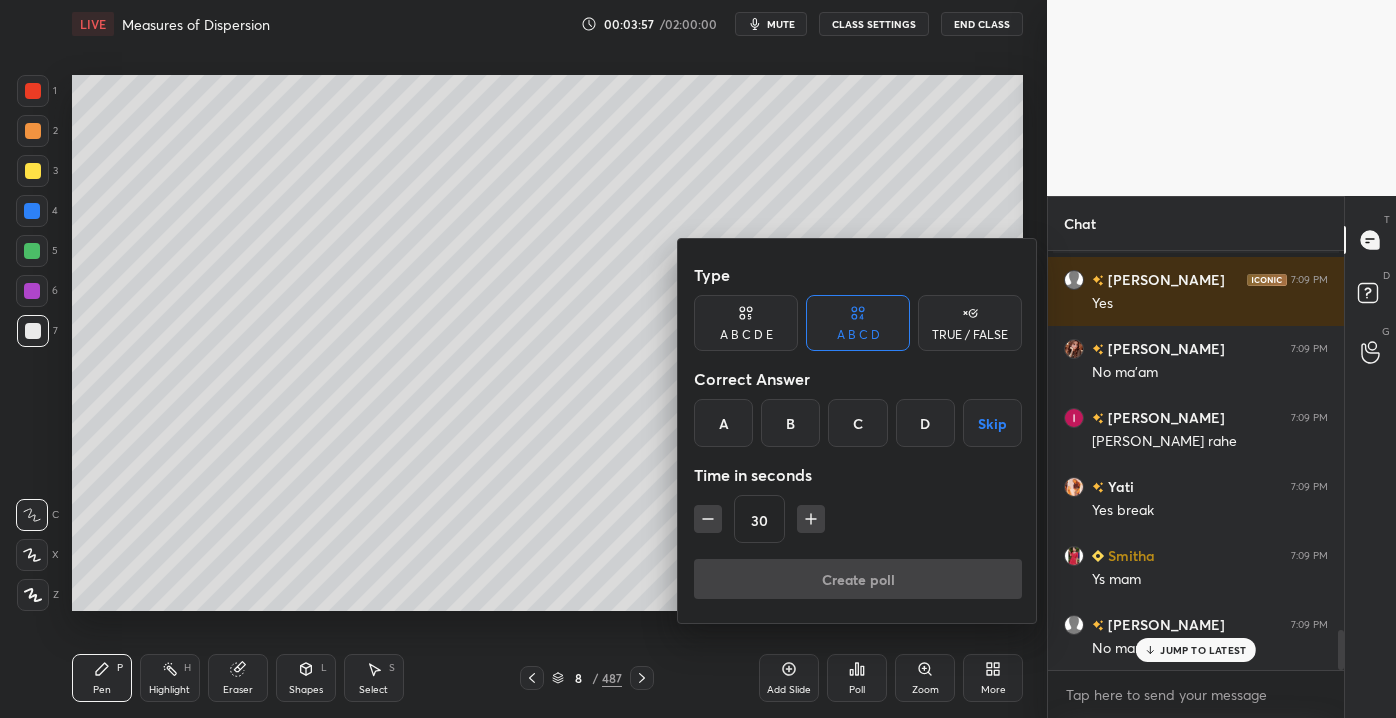 click on "TRUE / FALSE" at bounding box center [970, 323] 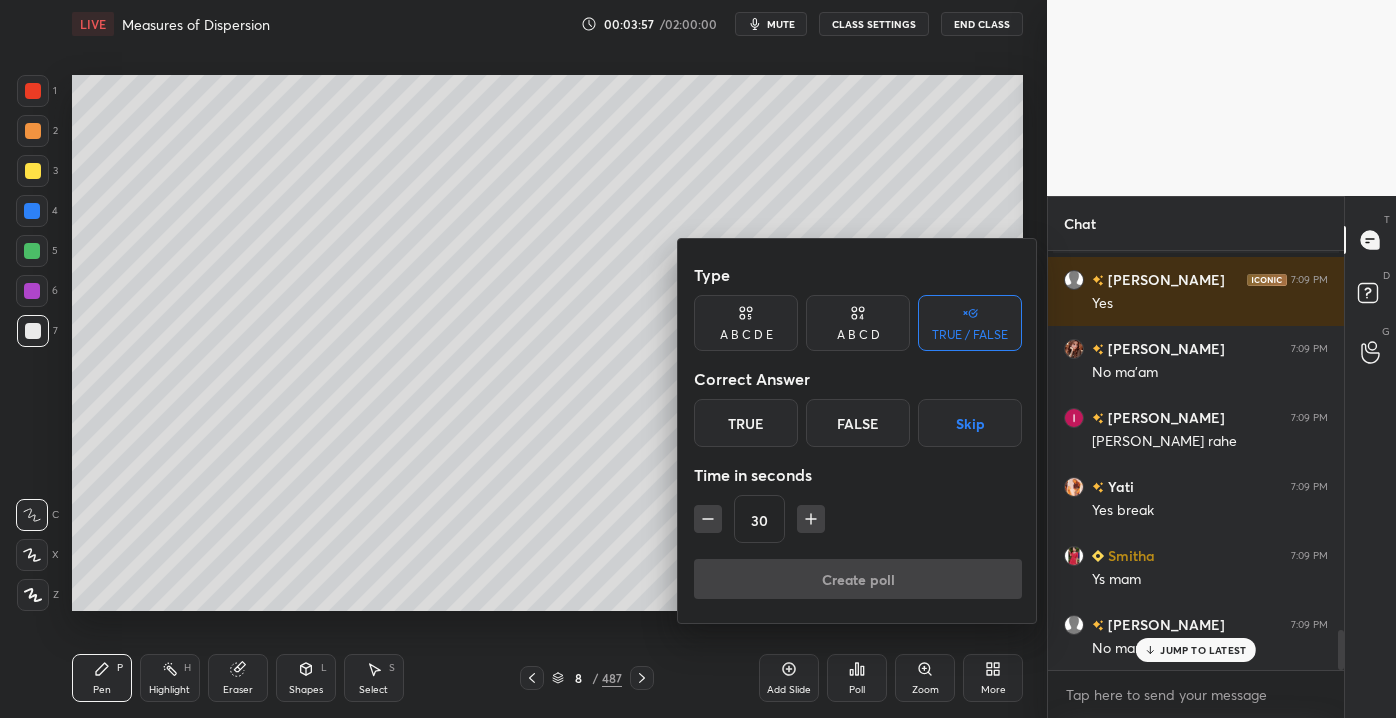 click on "TRUE / FALSE" at bounding box center [970, 323] 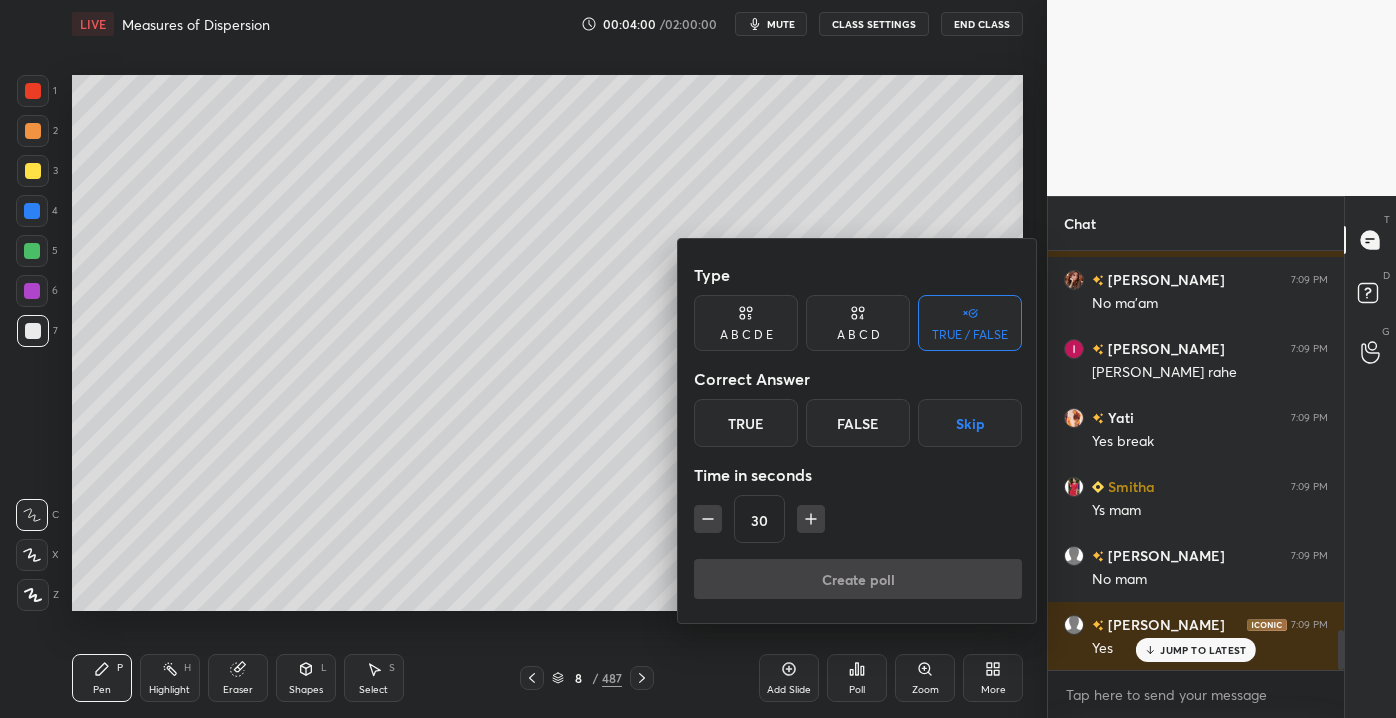 click at bounding box center [698, 359] 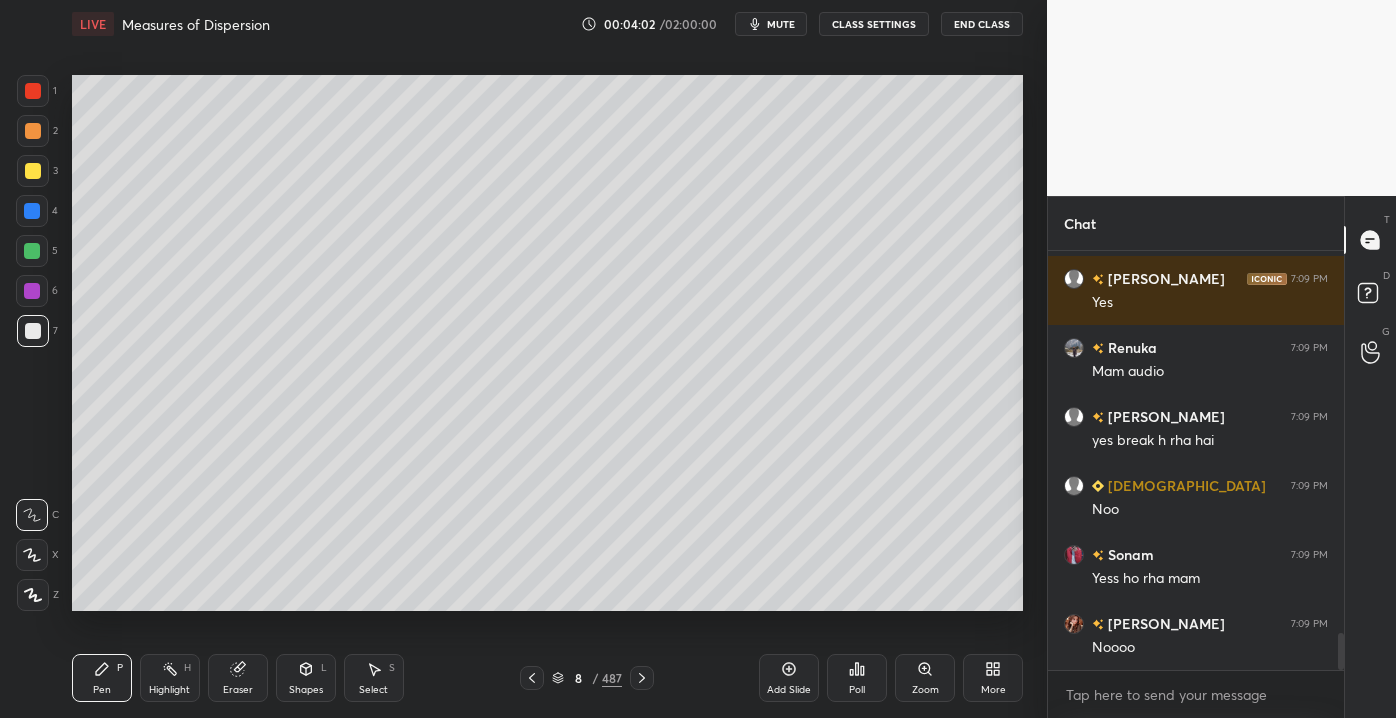 scroll, scrollTop: 4432, scrollLeft: 0, axis: vertical 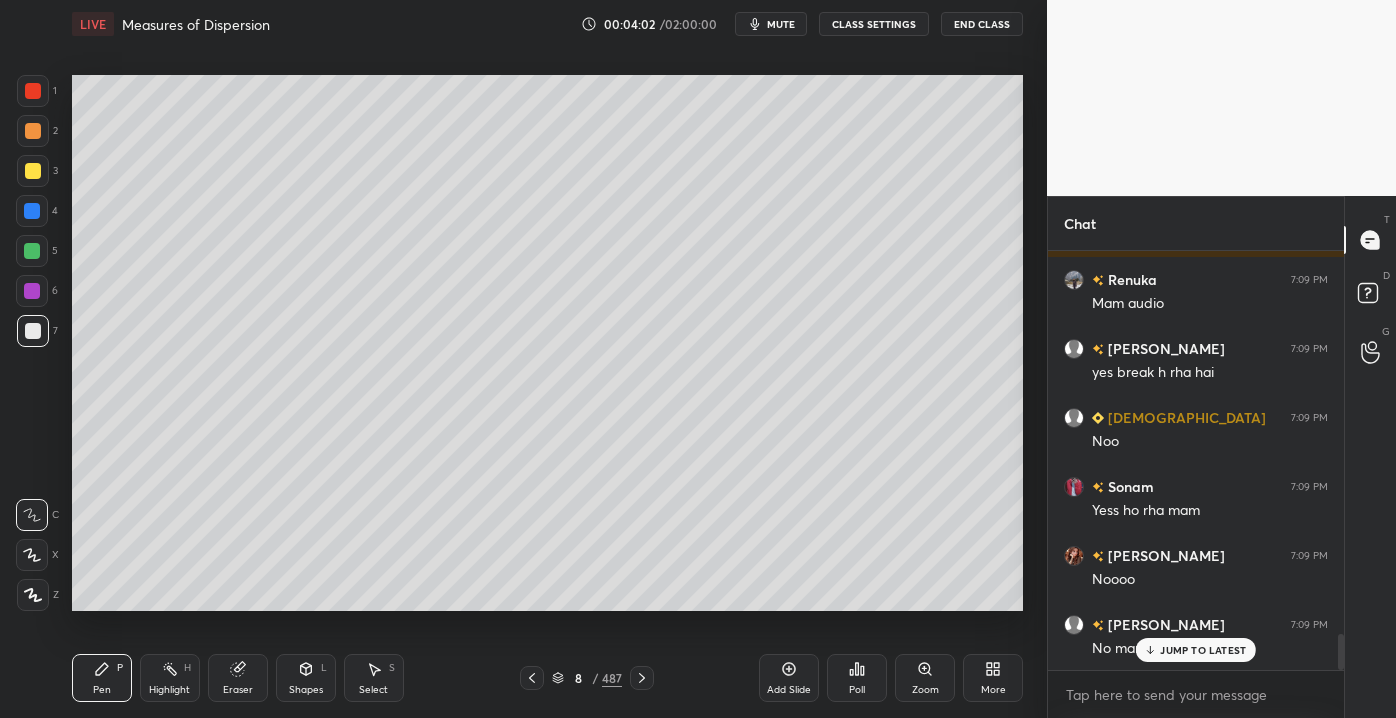 click on "Poll" at bounding box center (857, 678) 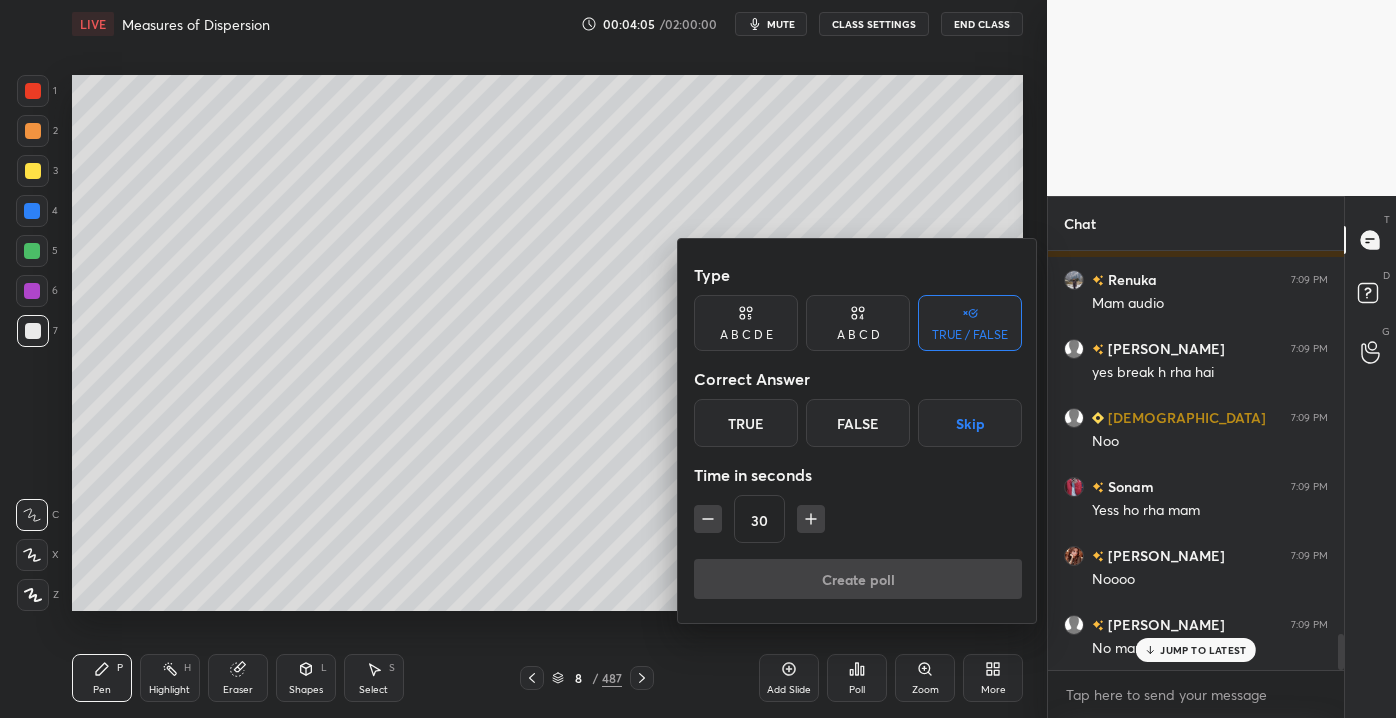 click on "False" at bounding box center [858, 423] 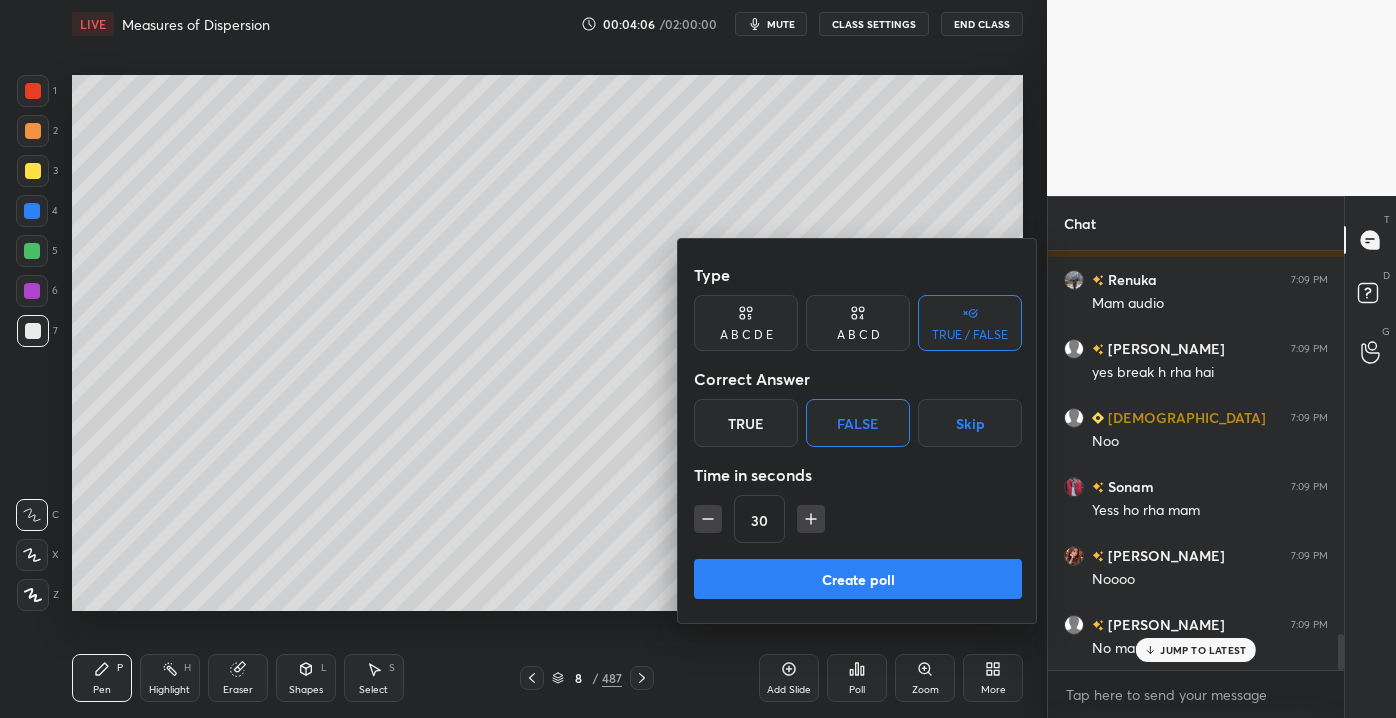 scroll, scrollTop: 4501, scrollLeft: 0, axis: vertical 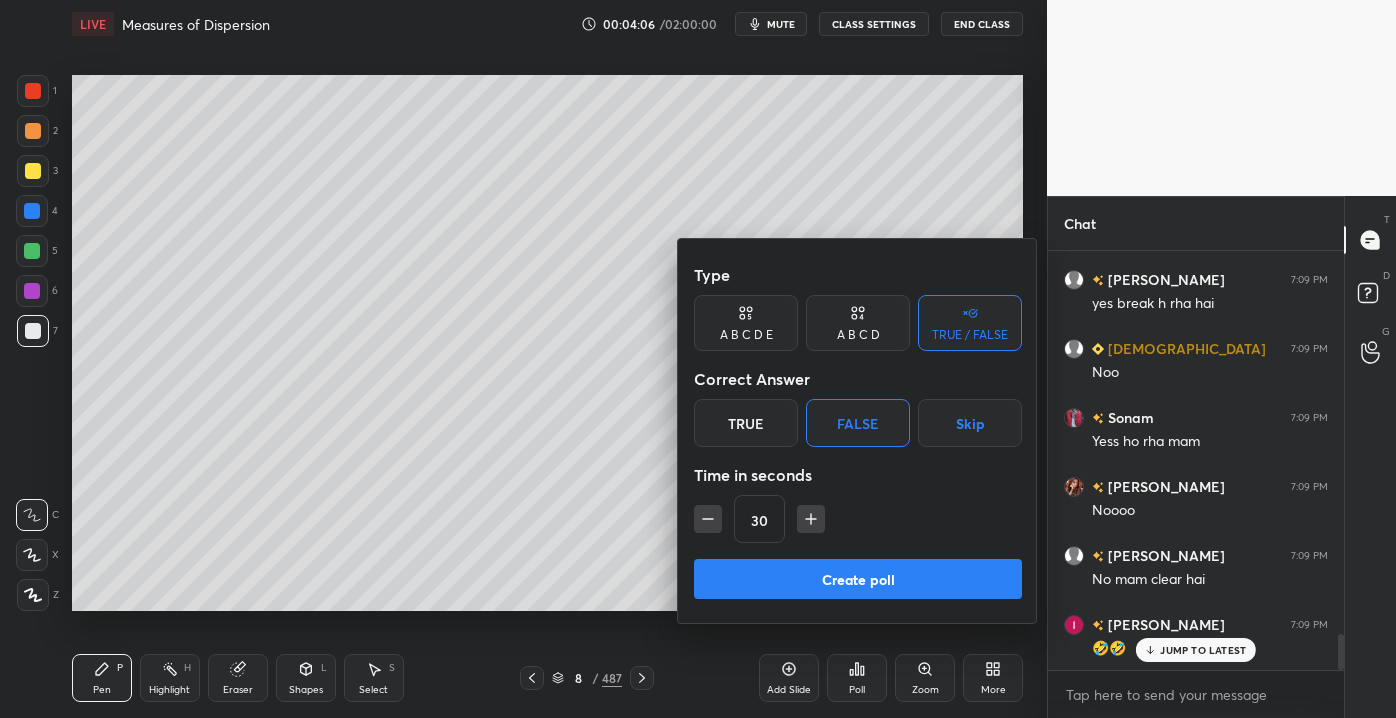 click on "Create poll" at bounding box center (858, 579) 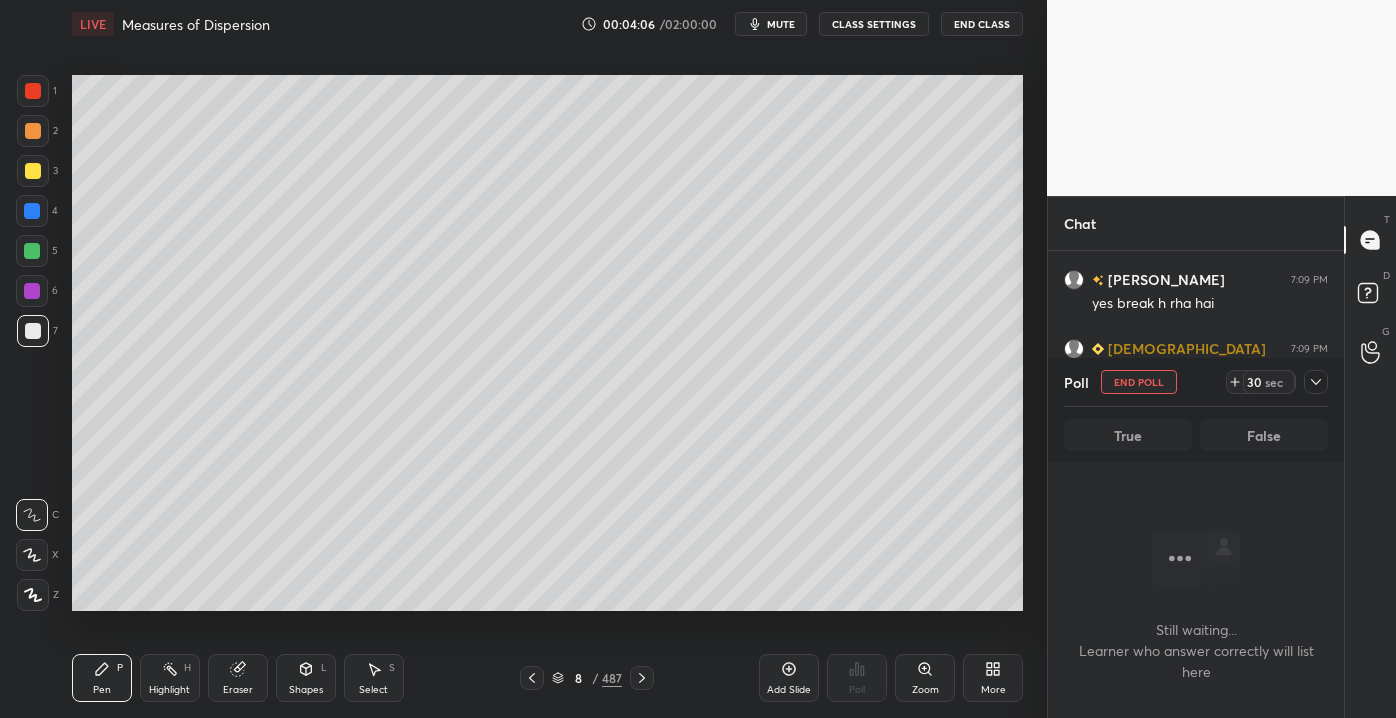 scroll, scrollTop: 320, scrollLeft: 290, axis: both 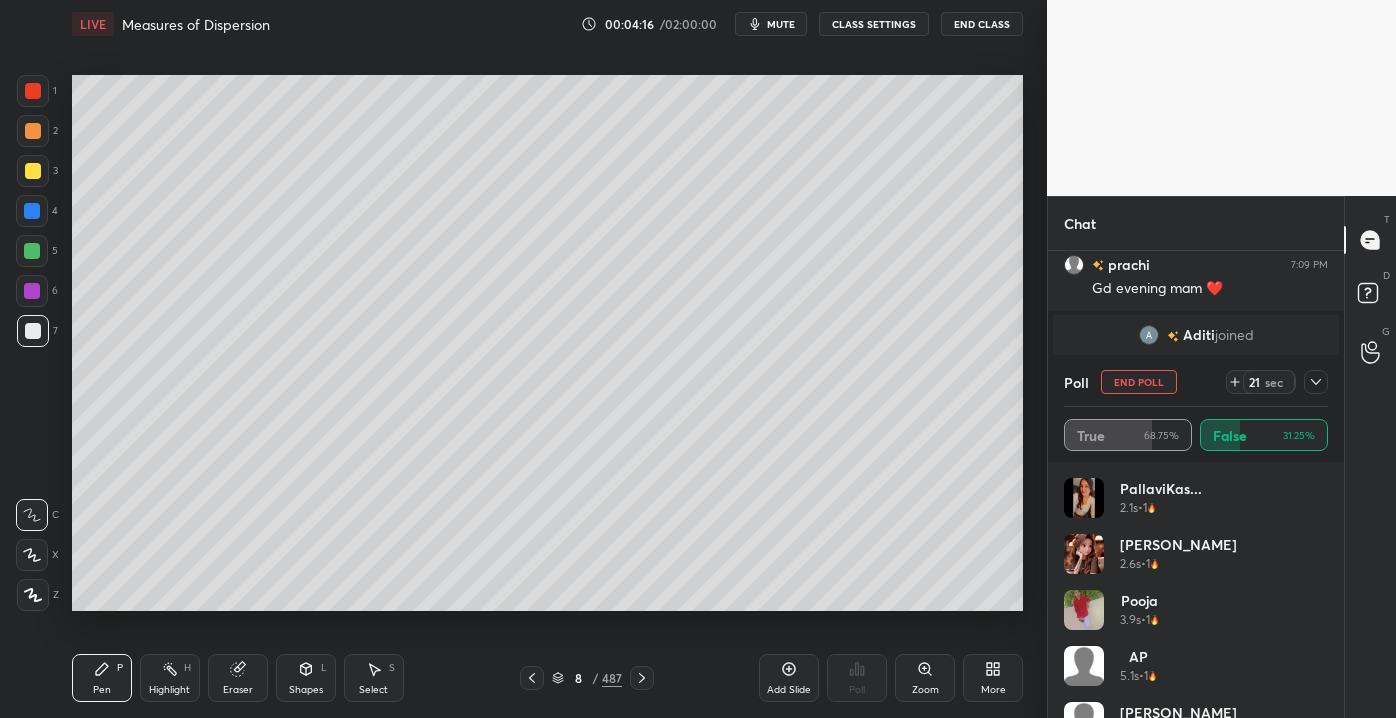 drag, startPoint x: 1328, startPoint y: 518, endPoint x: 1325, endPoint y: 544, distance: 26.172504 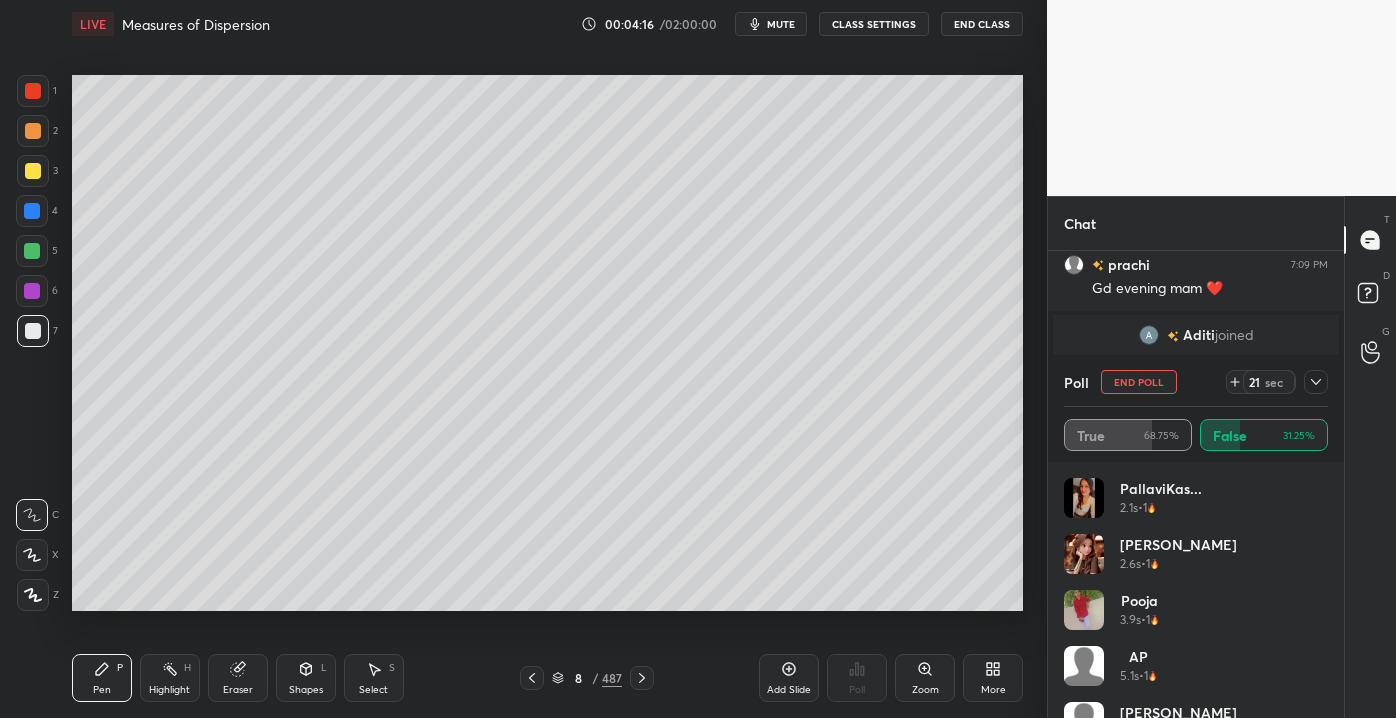 click on "PallaviKas... 2.1s  •  1 [PERSON_NAME] 2.6s  •  1 pooja 3.9s  •  1 AP 5.1s  •  1 [PERSON_NAME] 5.1s  •  1 Sabiha 6s  •  1" at bounding box center (1196, 598) 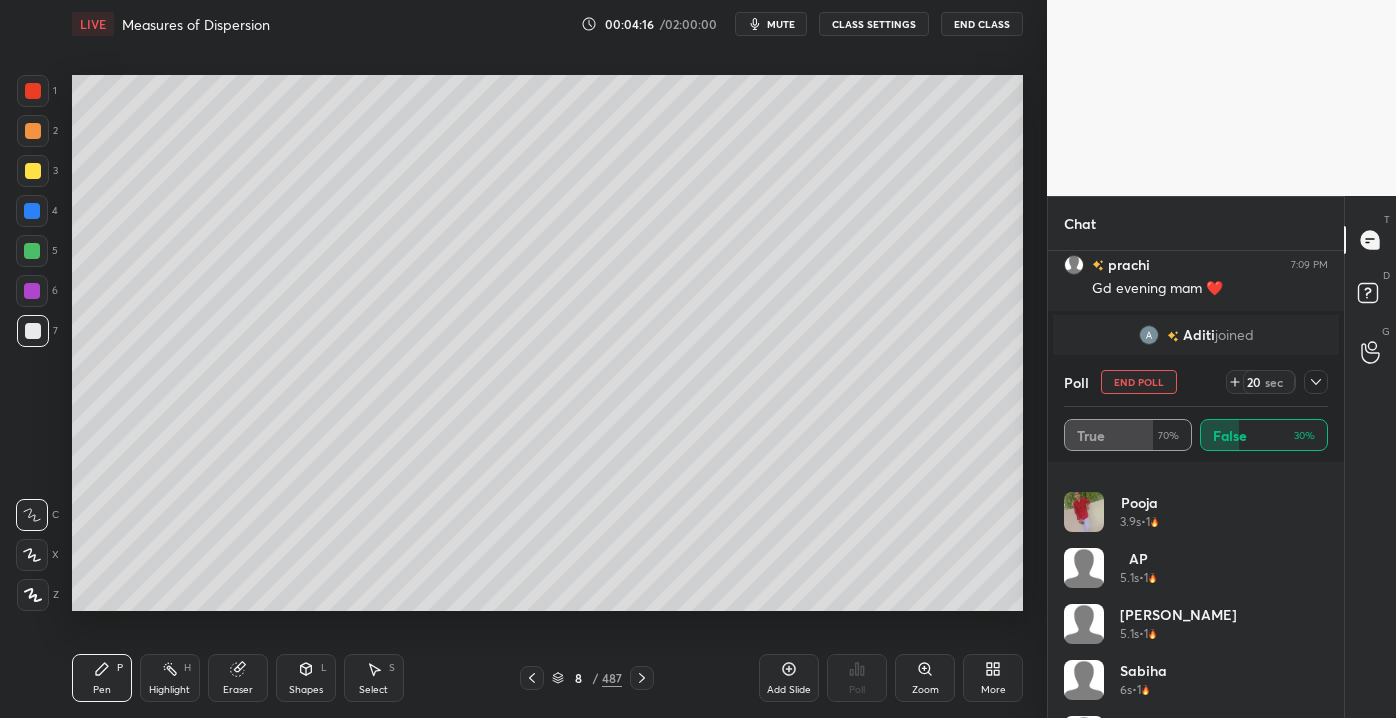 scroll 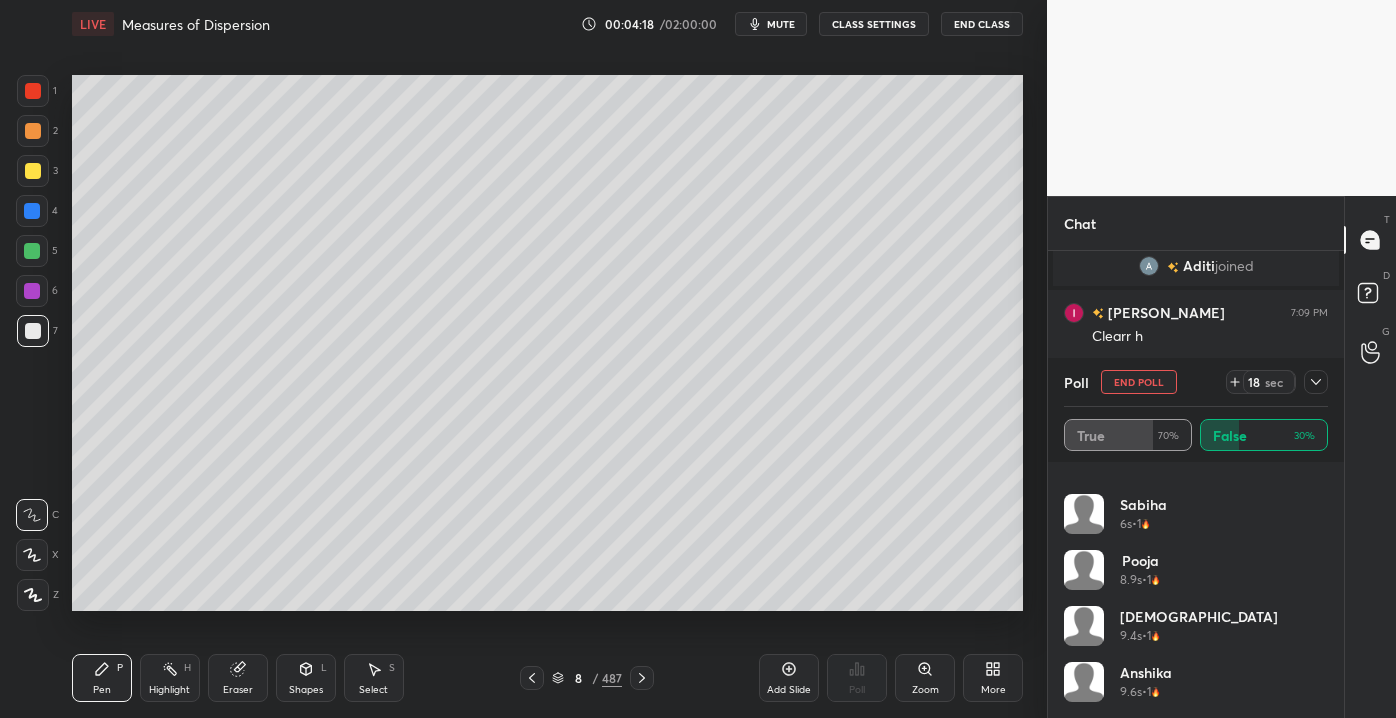 click on "[DEMOGRAPHIC_DATA] 9.4s  •  1" at bounding box center (1196, 634) 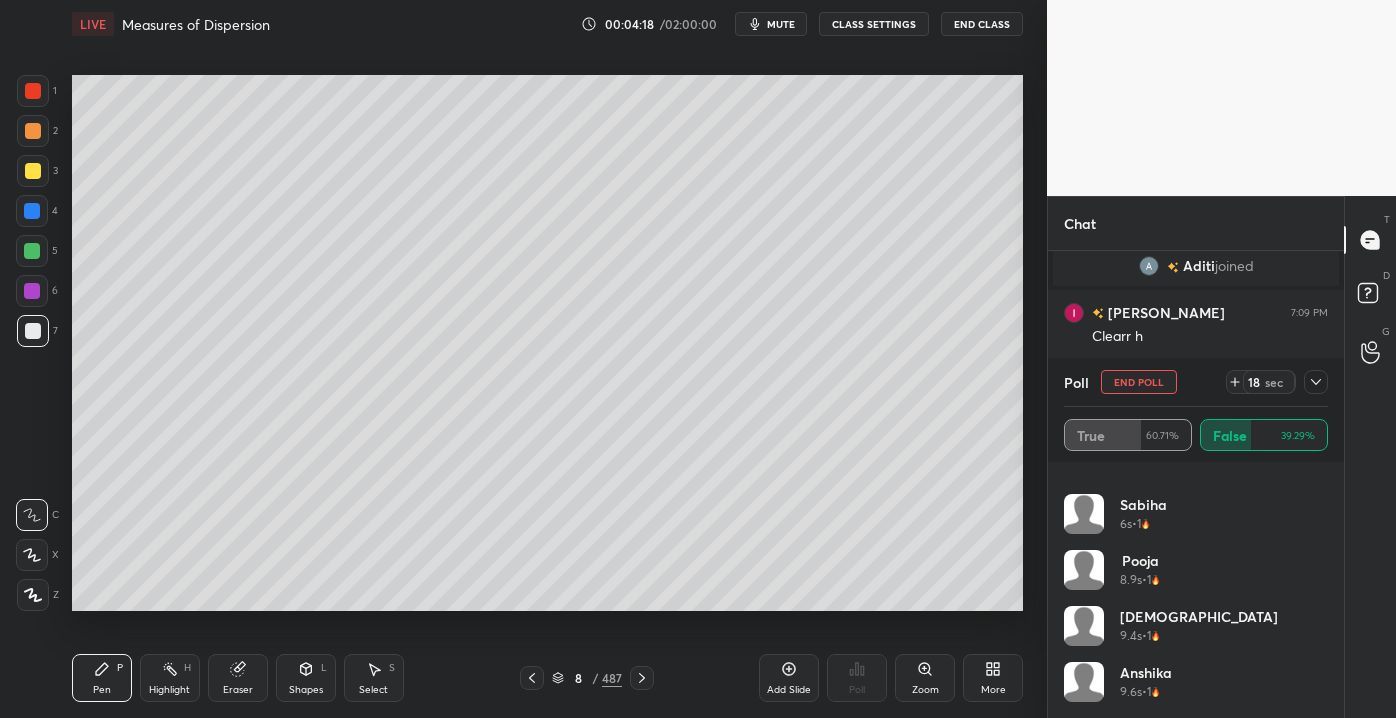 click on "pooja 8.9s  •  1" at bounding box center [1196, 578] 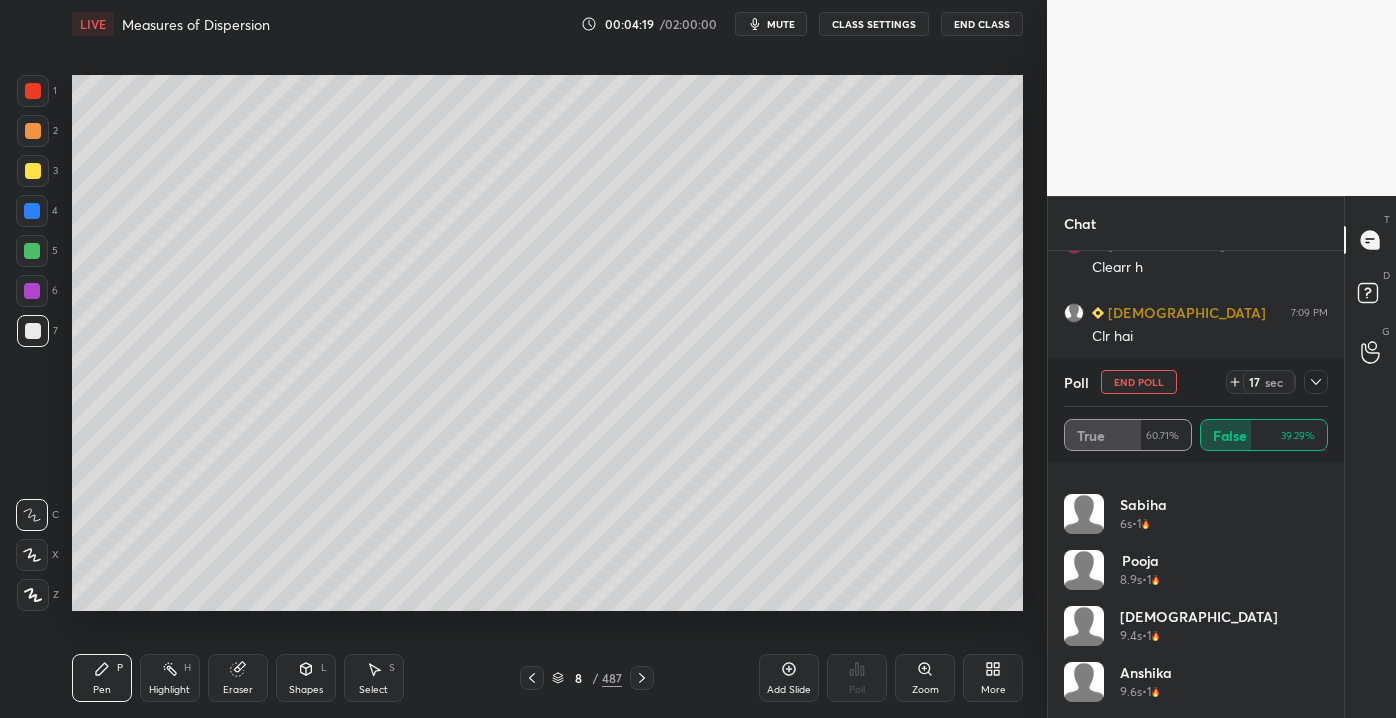drag, startPoint x: 1330, startPoint y: 628, endPoint x: 1337, endPoint y: 606, distance: 23.086792 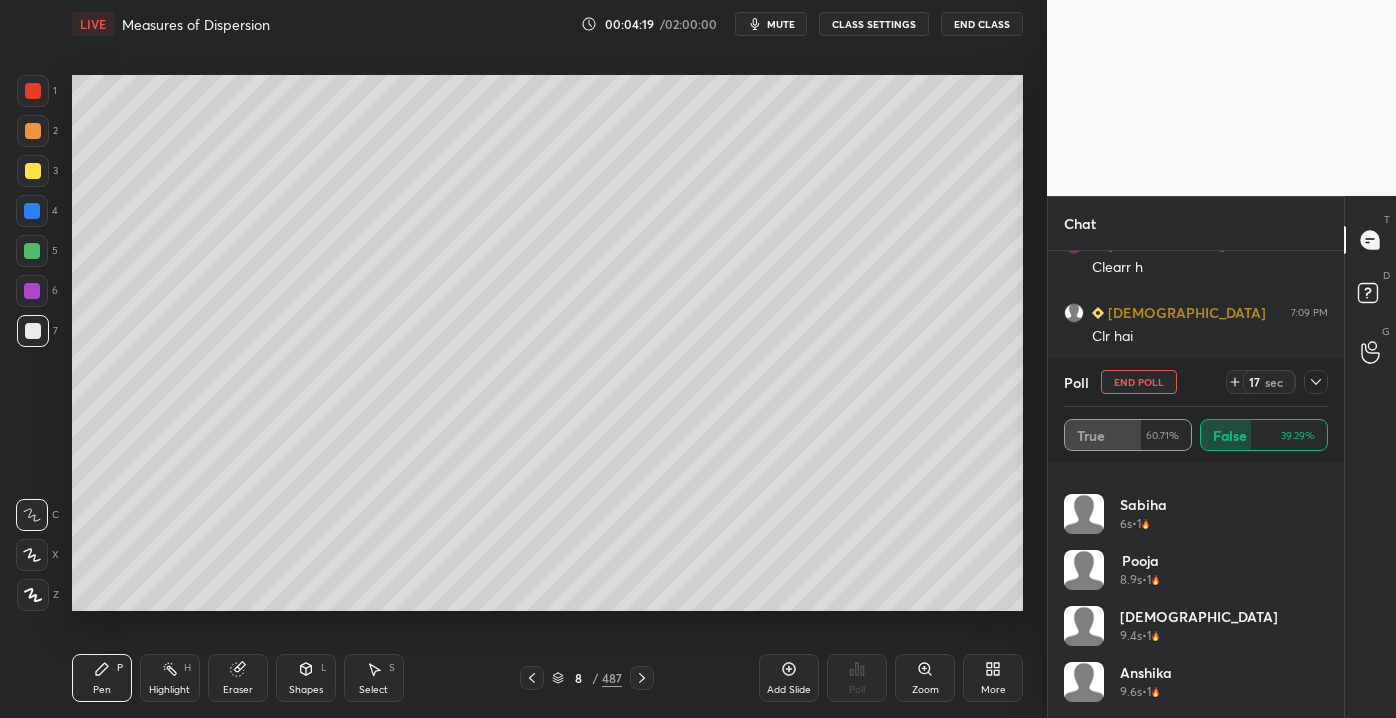 click on "AP 5.1s  •  1 [PERSON_NAME] 5.1s  •  1 Sabiha 6s  •  1 pooja 8.9s  •  1 [DEMOGRAPHIC_DATA] 9.4s  •  1 [PERSON_NAME] 9.6s  •  1 [PERSON_NAME] 10.4s  •  1 [PERSON_NAME] 10.7s  •  1" at bounding box center (1196, 590) 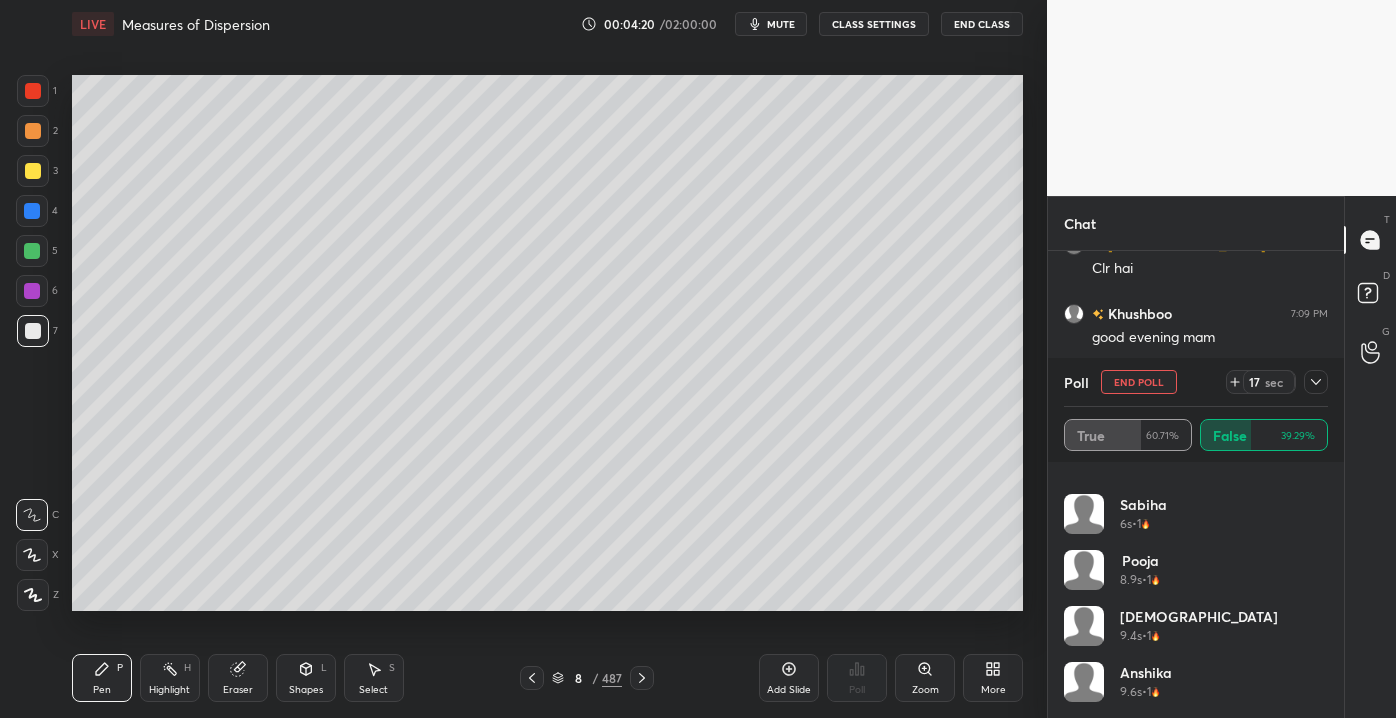 drag, startPoint x: 1338, startPoint y: 623, endPoint x: 1338, endPoint y: 651, distance: 28 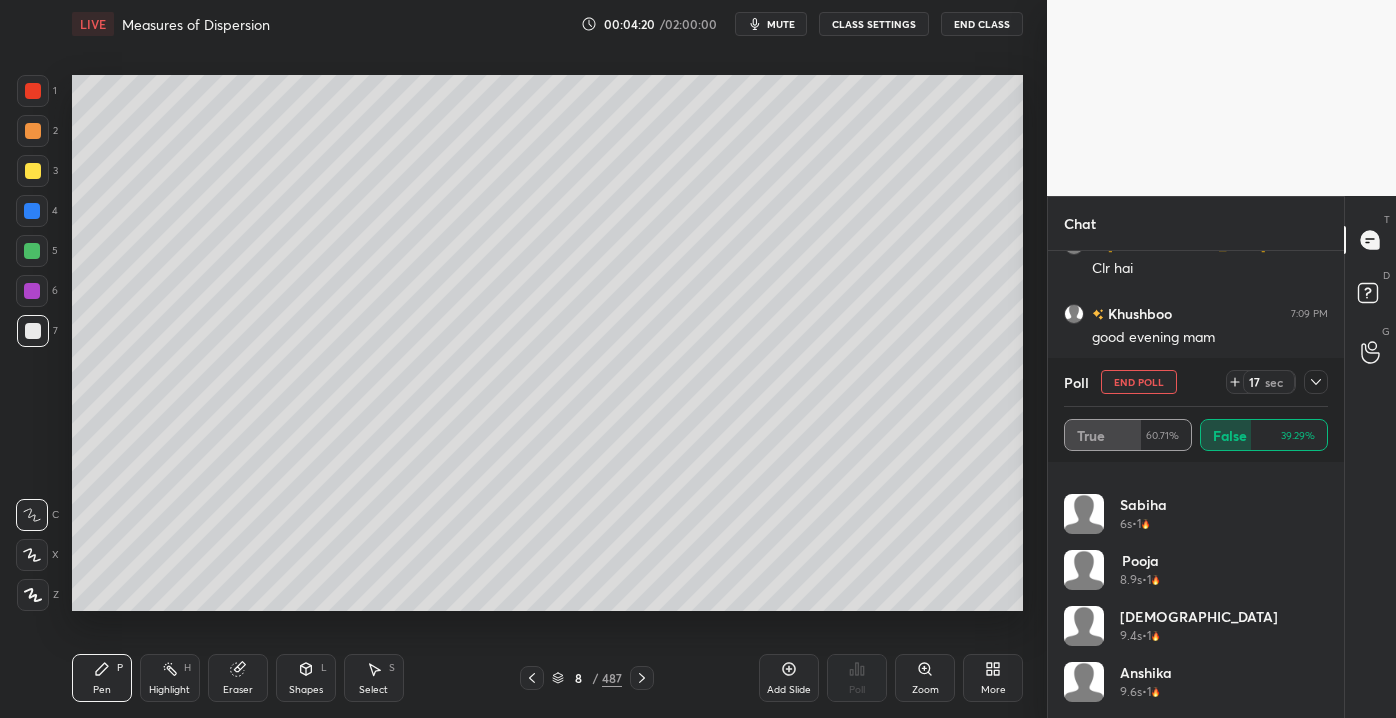 click on "AP 5.1s  •  1 [PERSON_NAME] 5.1s  •  1 Sabiha 6s  •  1 pooja 8.9s  •  1 [DEMOGRAPHIC_DATA] 9.4s  •  1 [PERSON_NAME] 9.6s  •  1 [PERSON_NAME] 10.4s  •  1 [PERSON_NAME] 10.7s  •  1" at bounding box center [1196, 590] 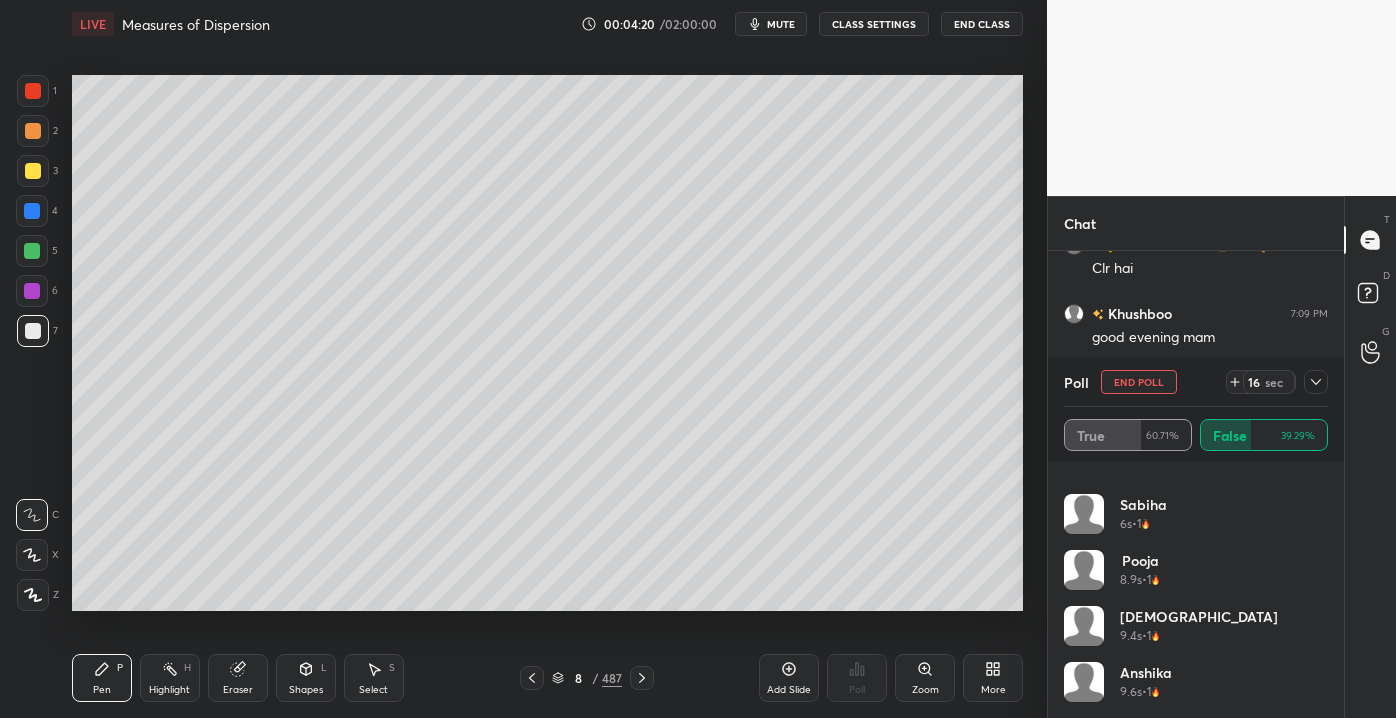 drag, startPoint x: 1330, startPoint y: 625, endPoint x: 1326, endPoint y: 662, distance: 37.215588 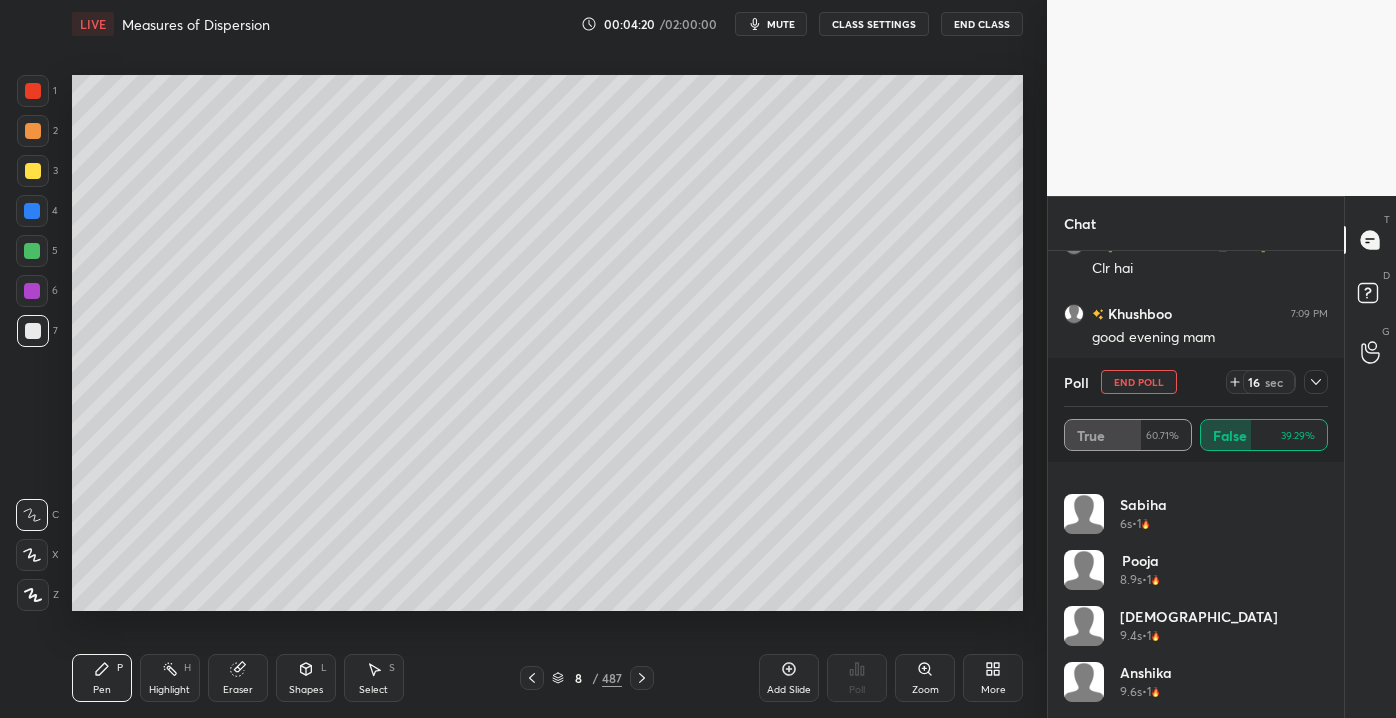 click on "AP 5.1s  •  1 [PERSON_NAME] 5.1s  •  1 Sabiha 6s  •  1 pooja 8.9s  •  1 [DEMOGRAPHIC_DATA] 9.4s  •  1 [PERSON_NAME] 9.6s  •  1 [PERSON_NAME] 10.4s  •  1 [PERSON_NAME] 10.7s  •  1" at bounding box center (1196, 590) 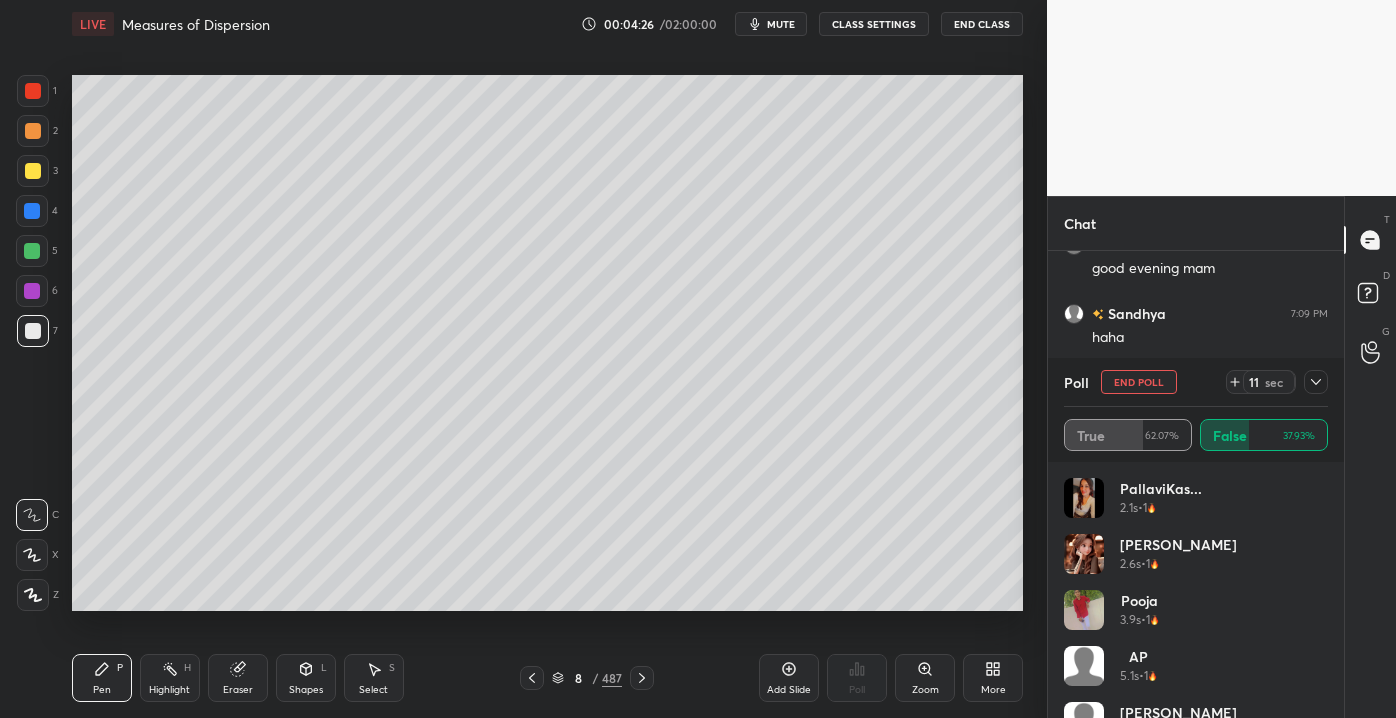 click 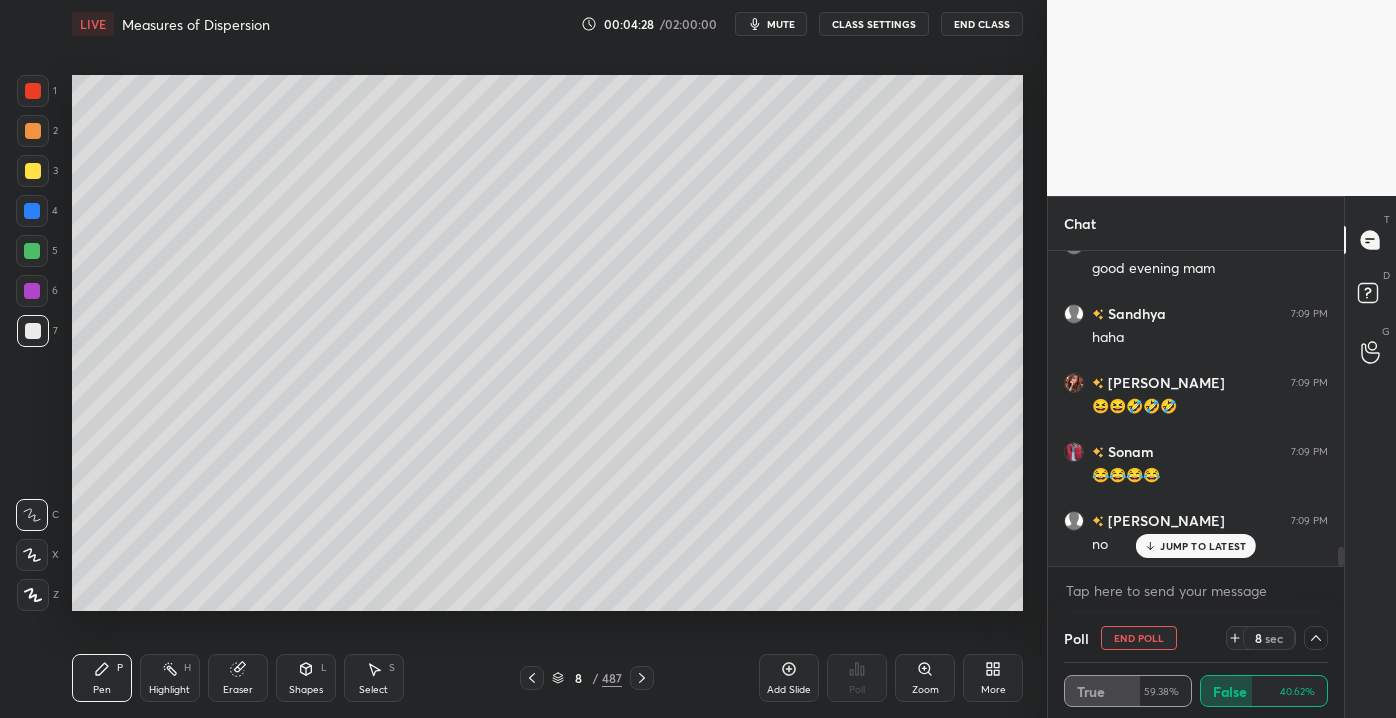 click on "JUMP TO LATEST" at bounding box center [1196, 546] 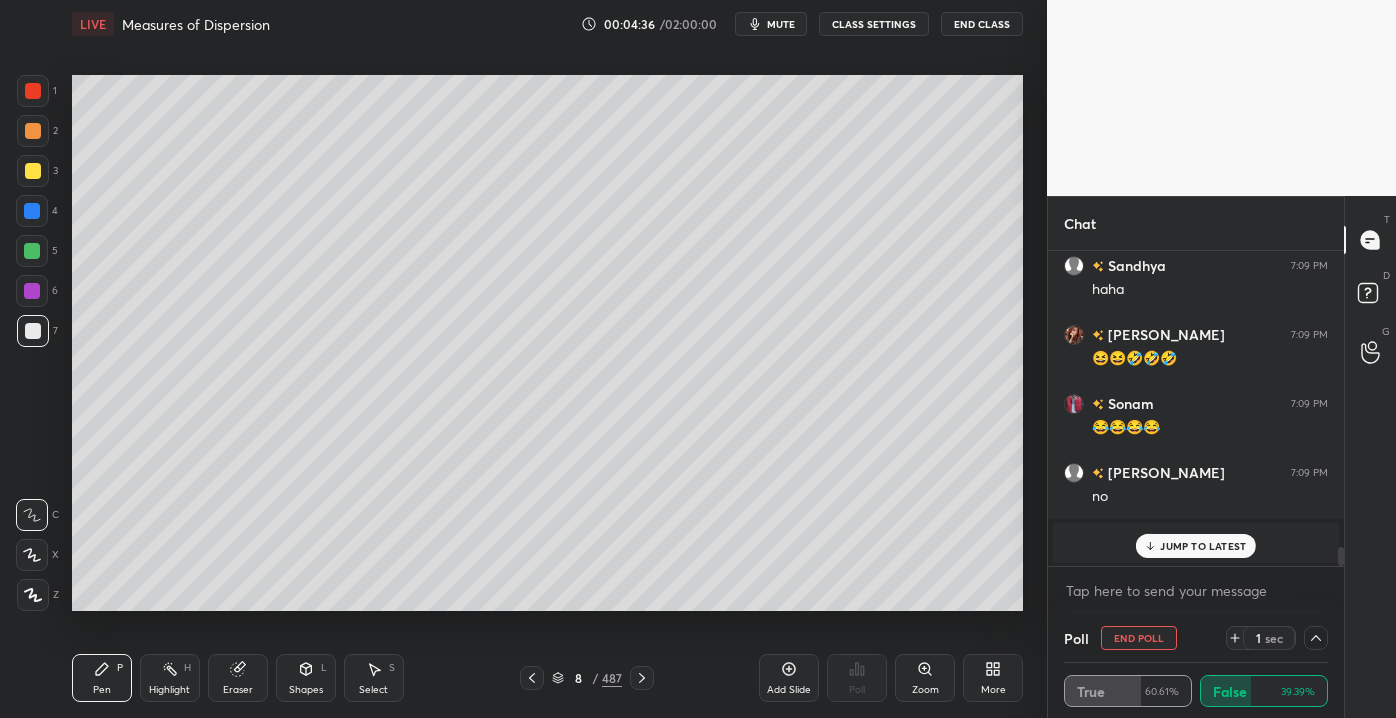 click 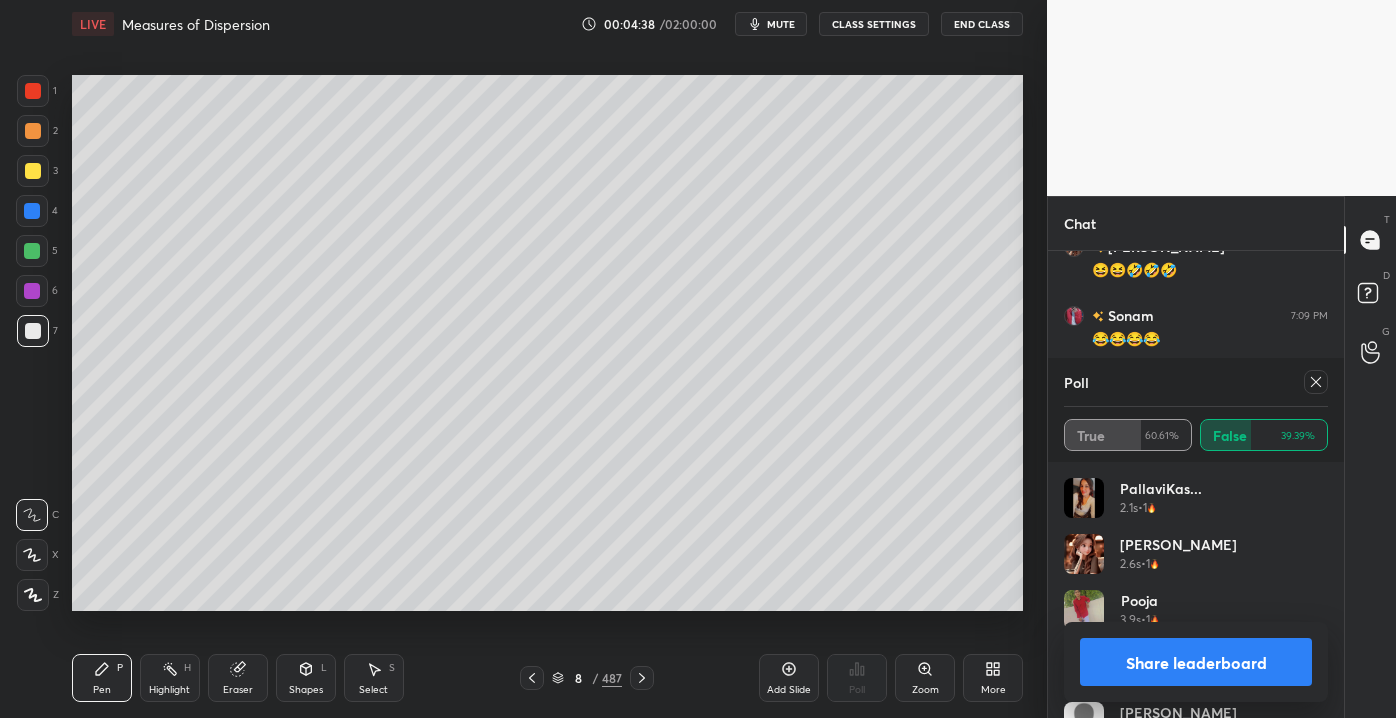 click 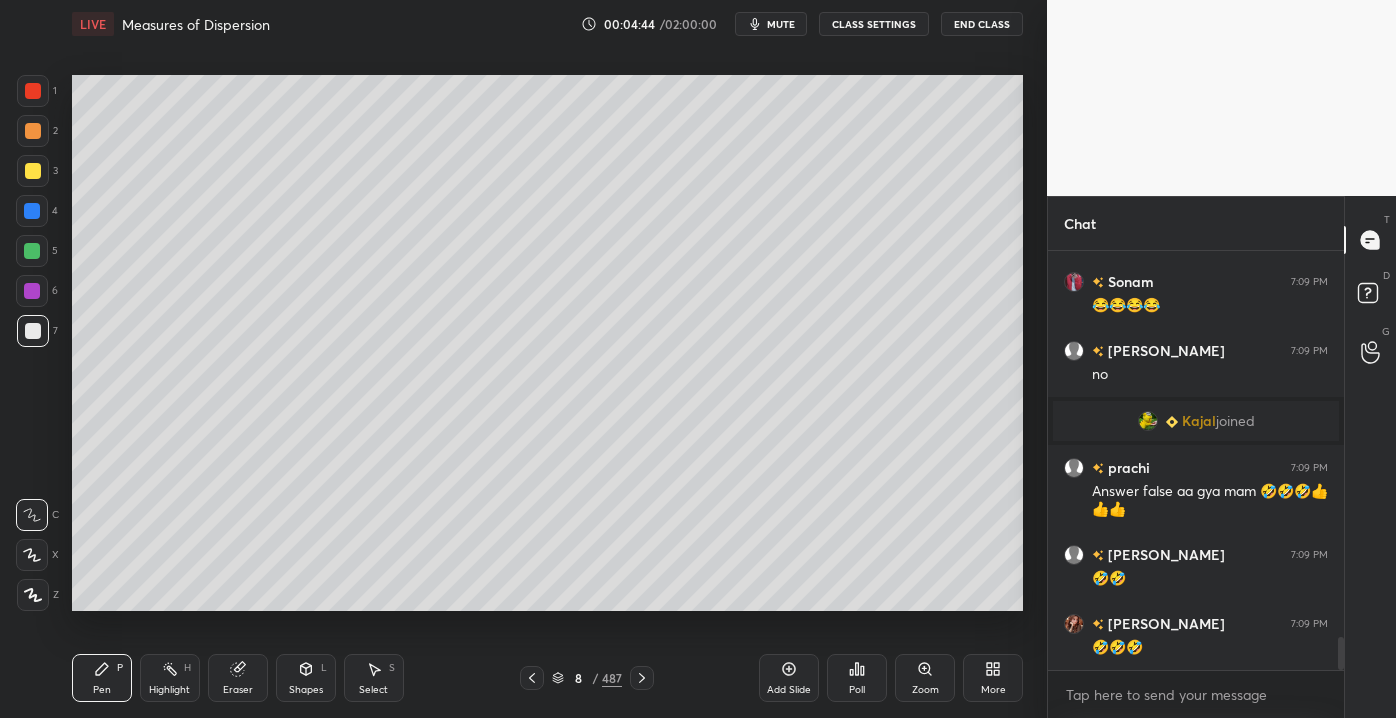 click at bounding box center [33, 171] 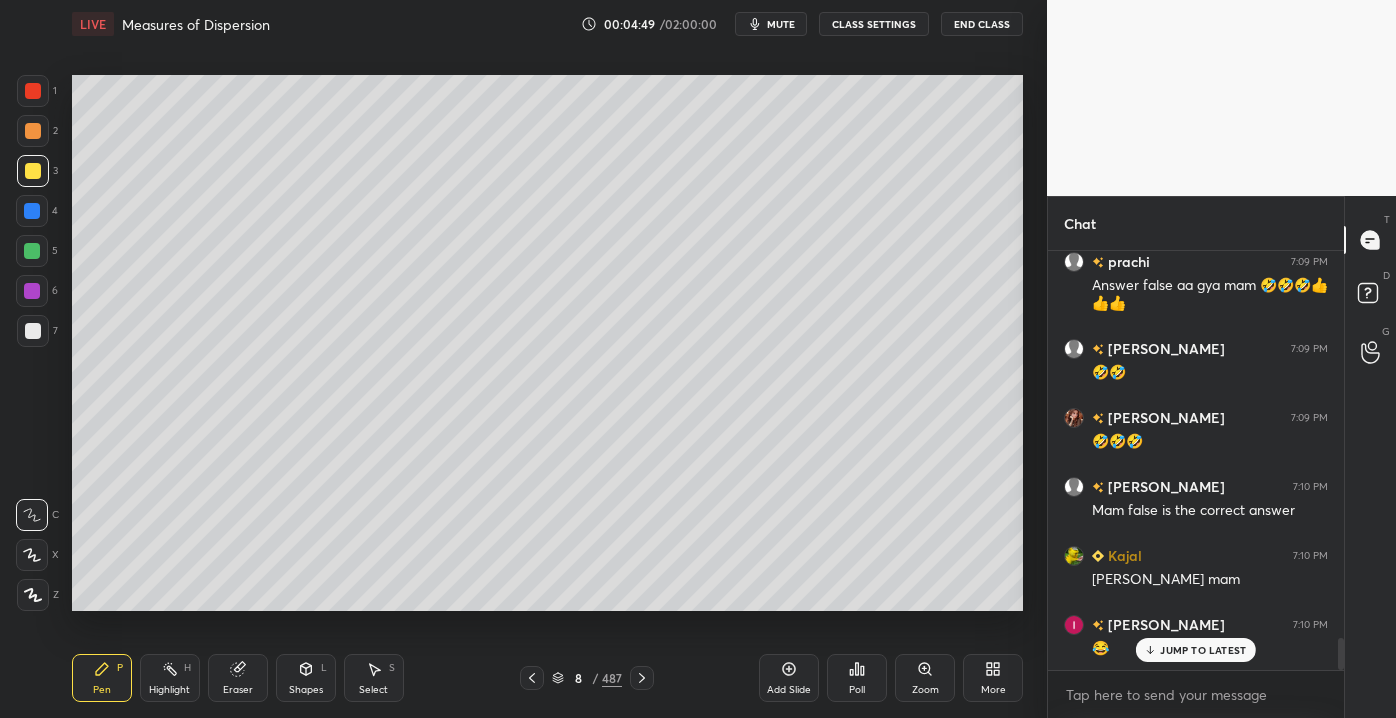 click on "JUMP TO LATEST" at bounding box center [1203, 650] 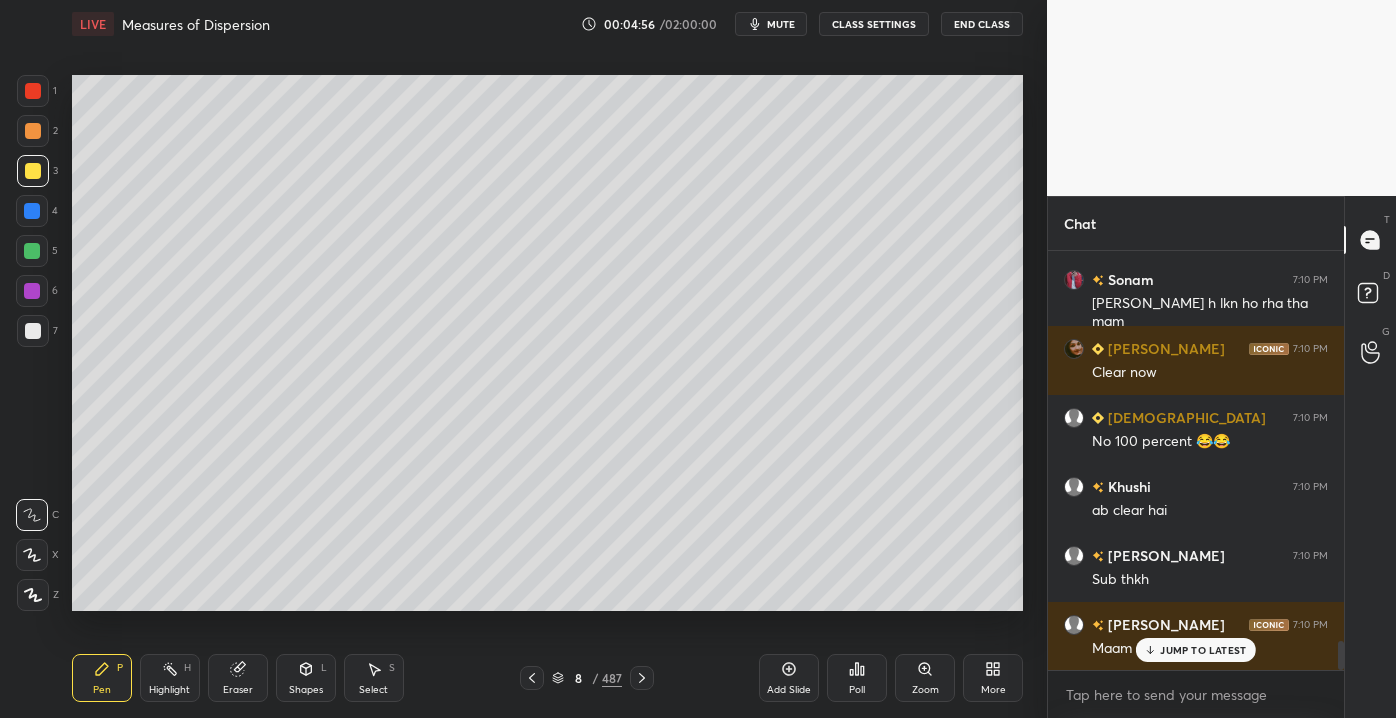 click at bounding box center (33, 131) 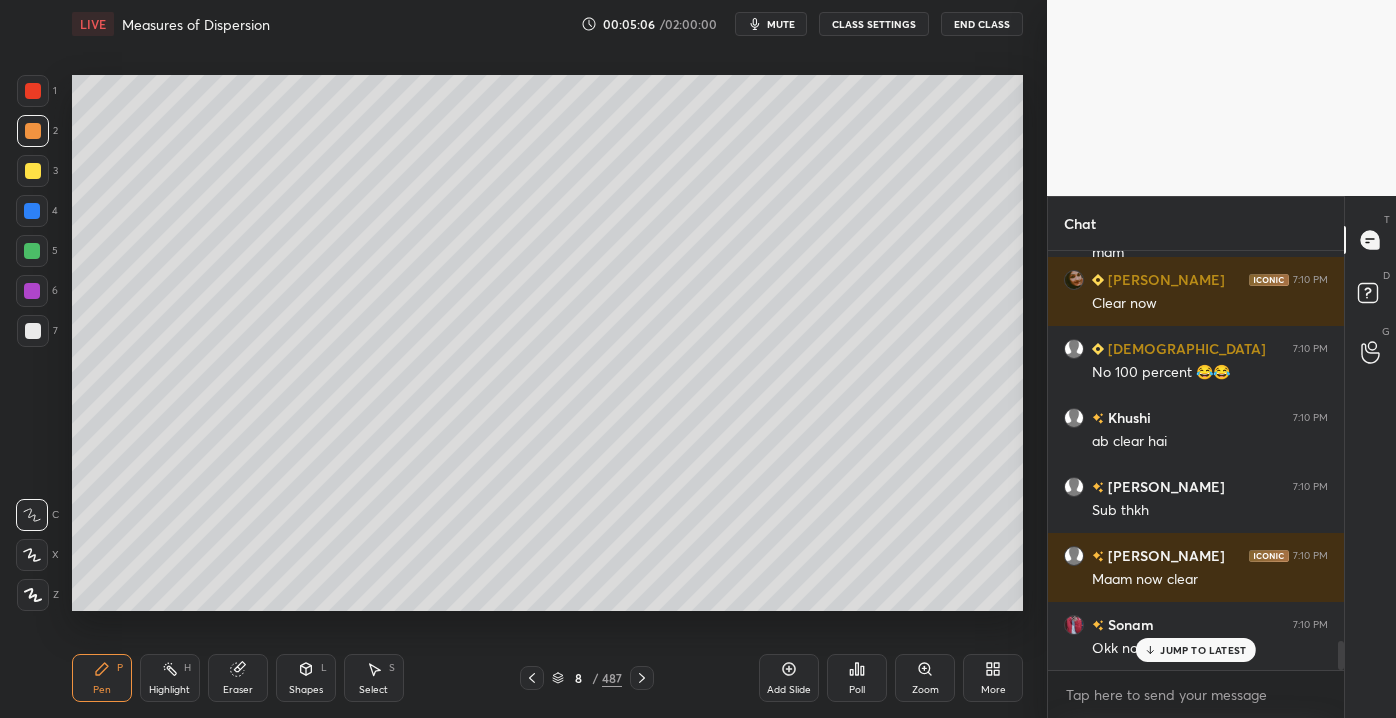 click on "JUMP TO LATEST" at bounding box center [1196, 650] 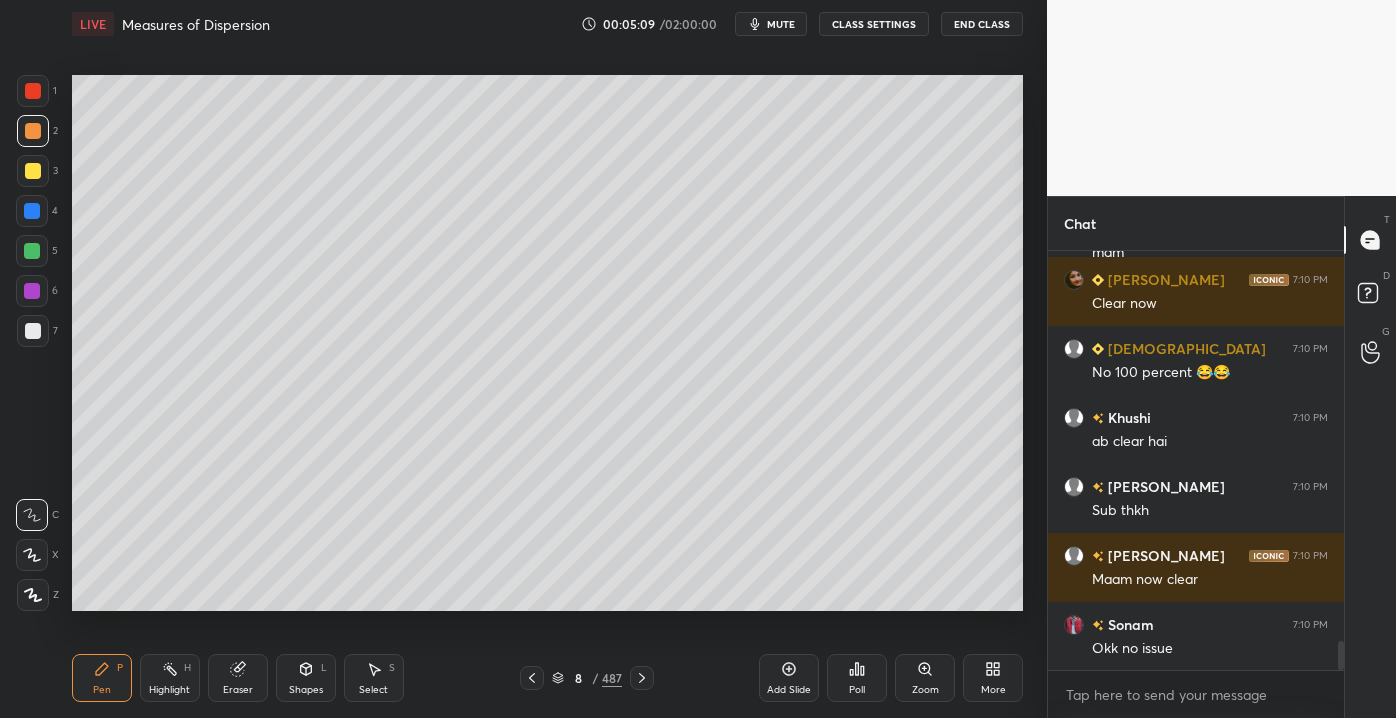 click at bounding box center [33, 331] 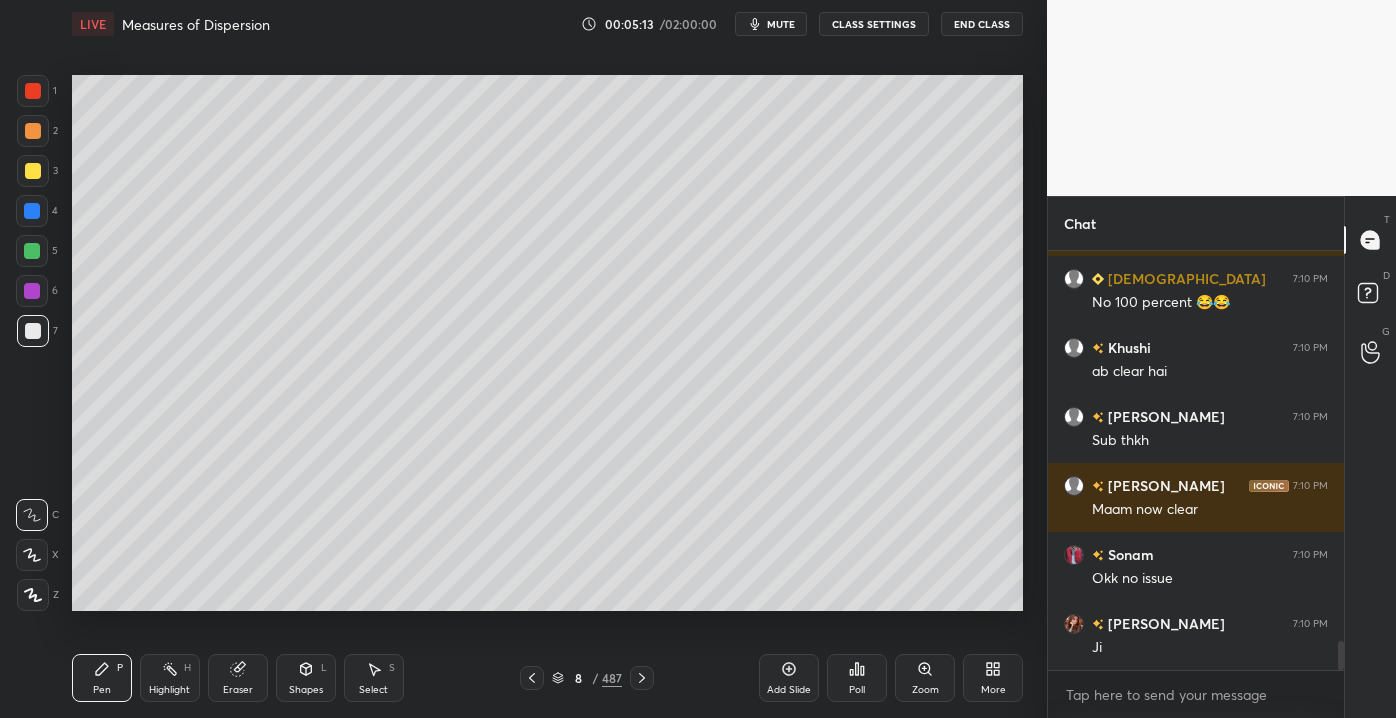 click at bounding box center [33, 171] 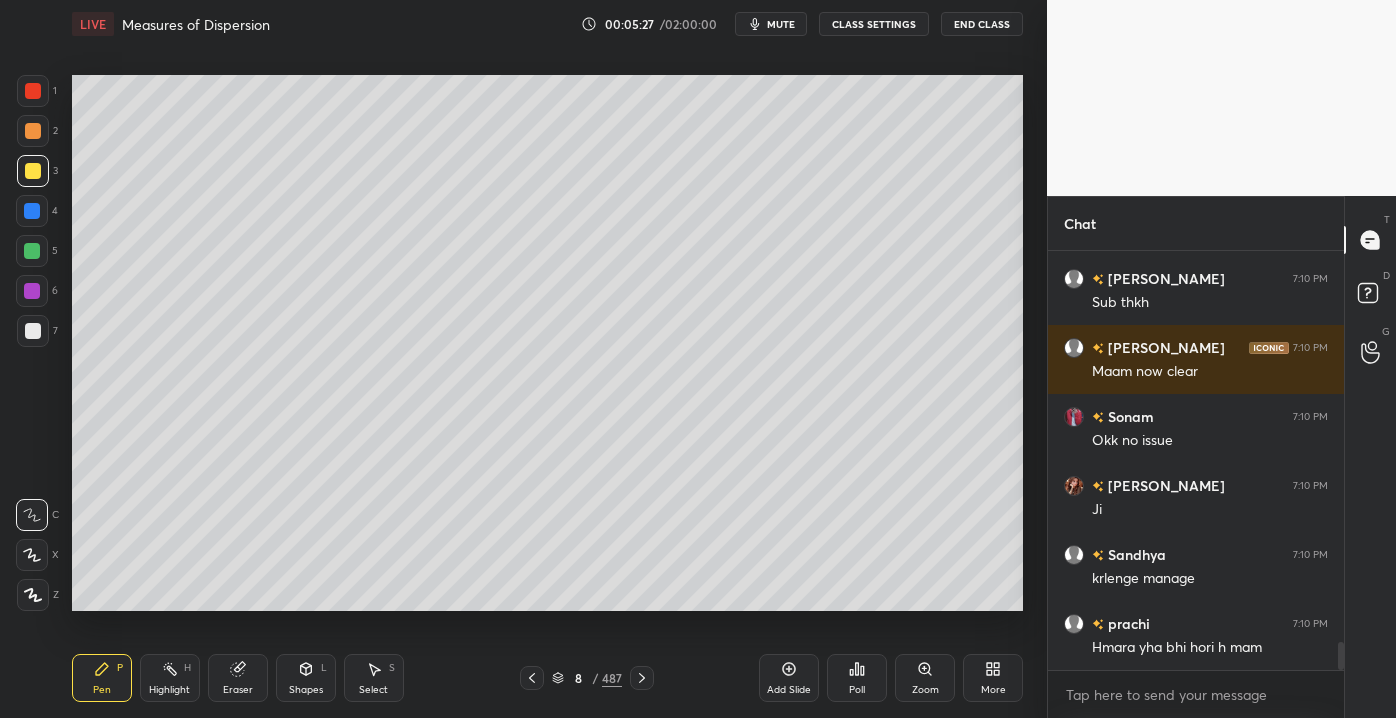 scroll, scrollTop: 5882, scrollLeft: 0, axis: vertical 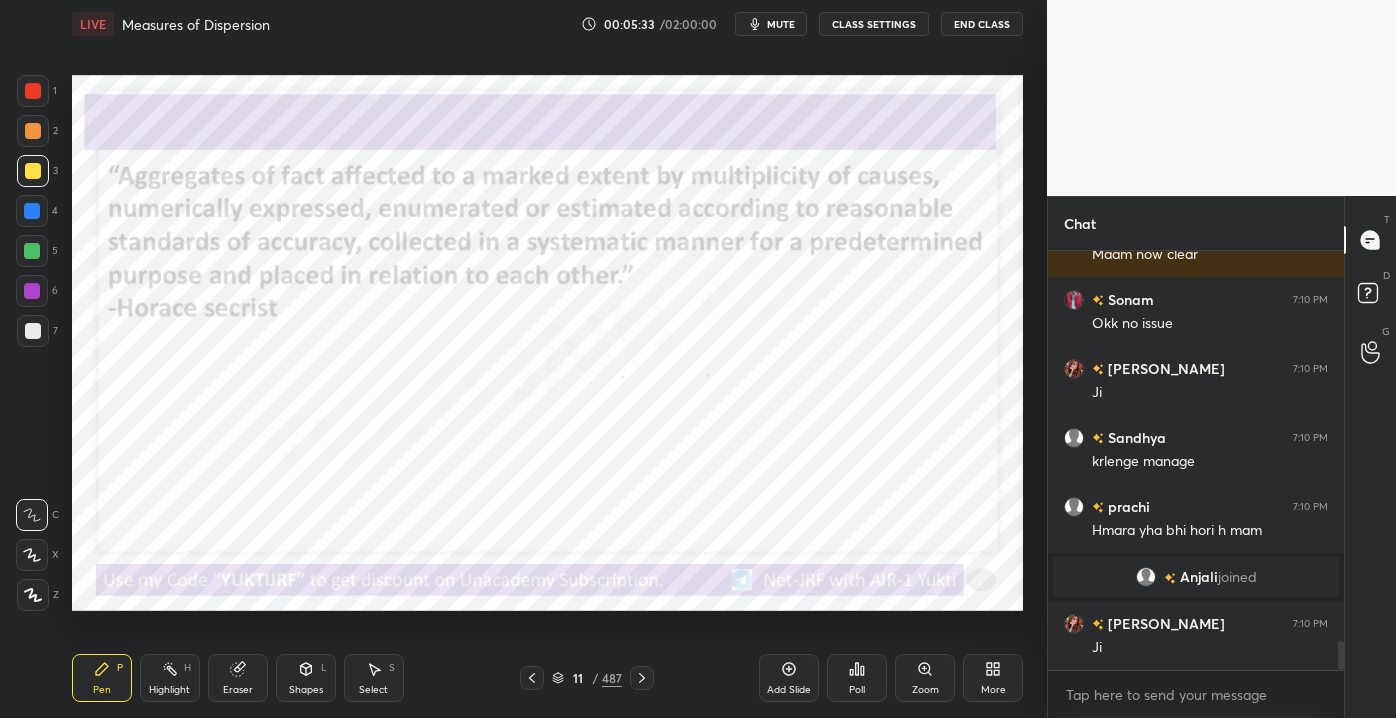 click on "11" at bounding box center [578, 678] 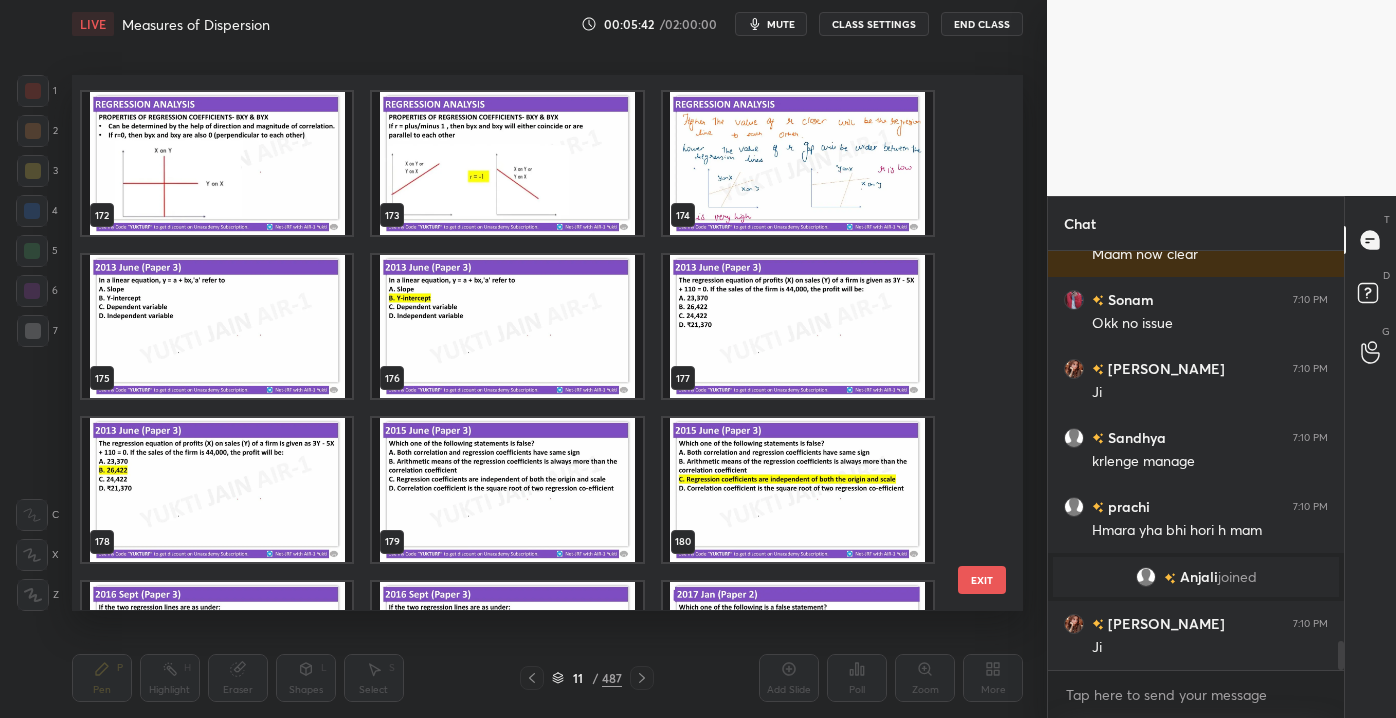 scroll, scrollTop: 8946, scrollLeft: 0, axis: vertical 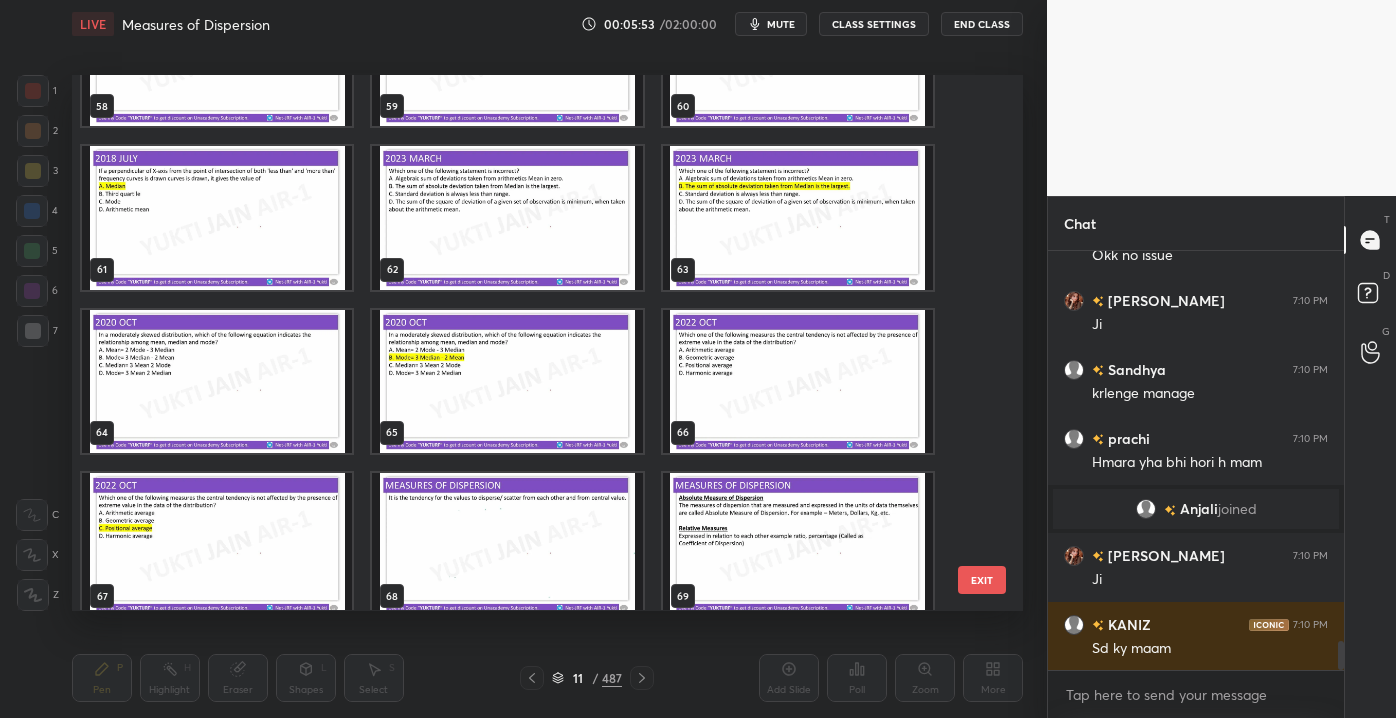 click at bounding box center (507, 381) 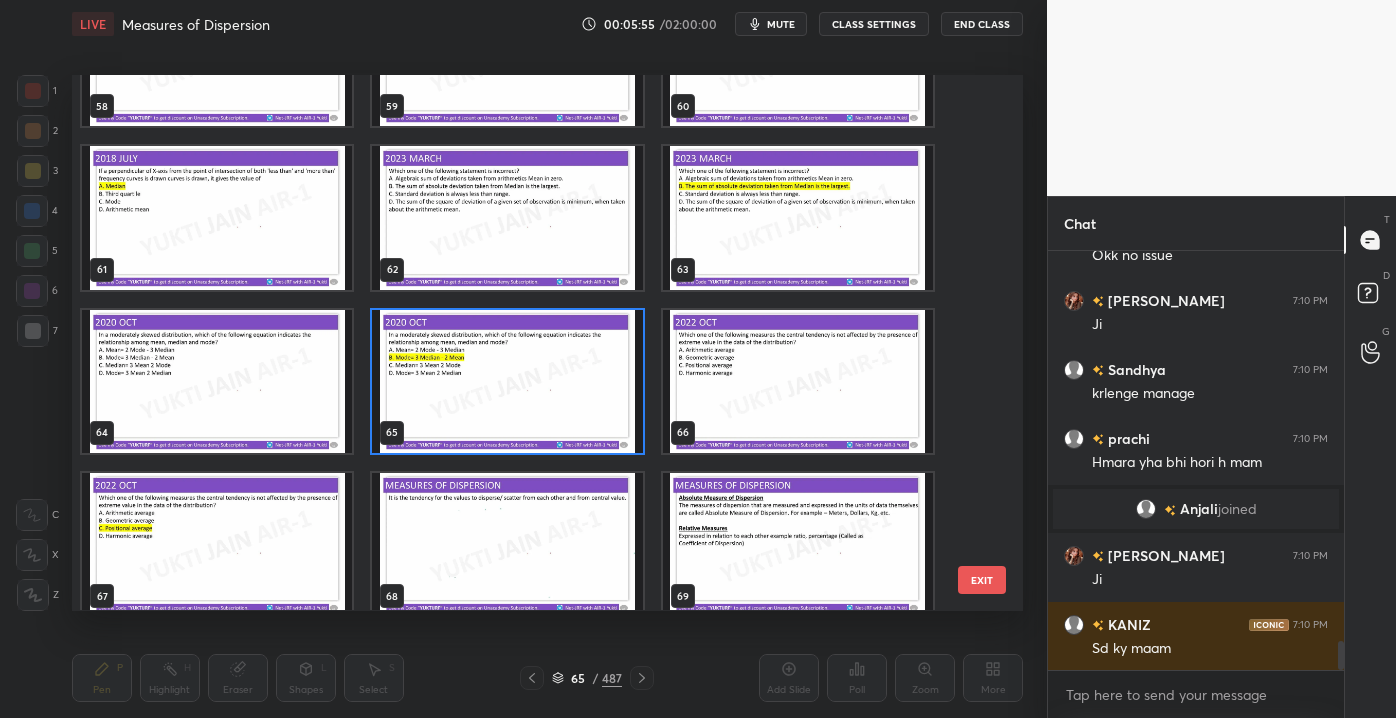 click on "EXIT" at bounding box center [982, 580] 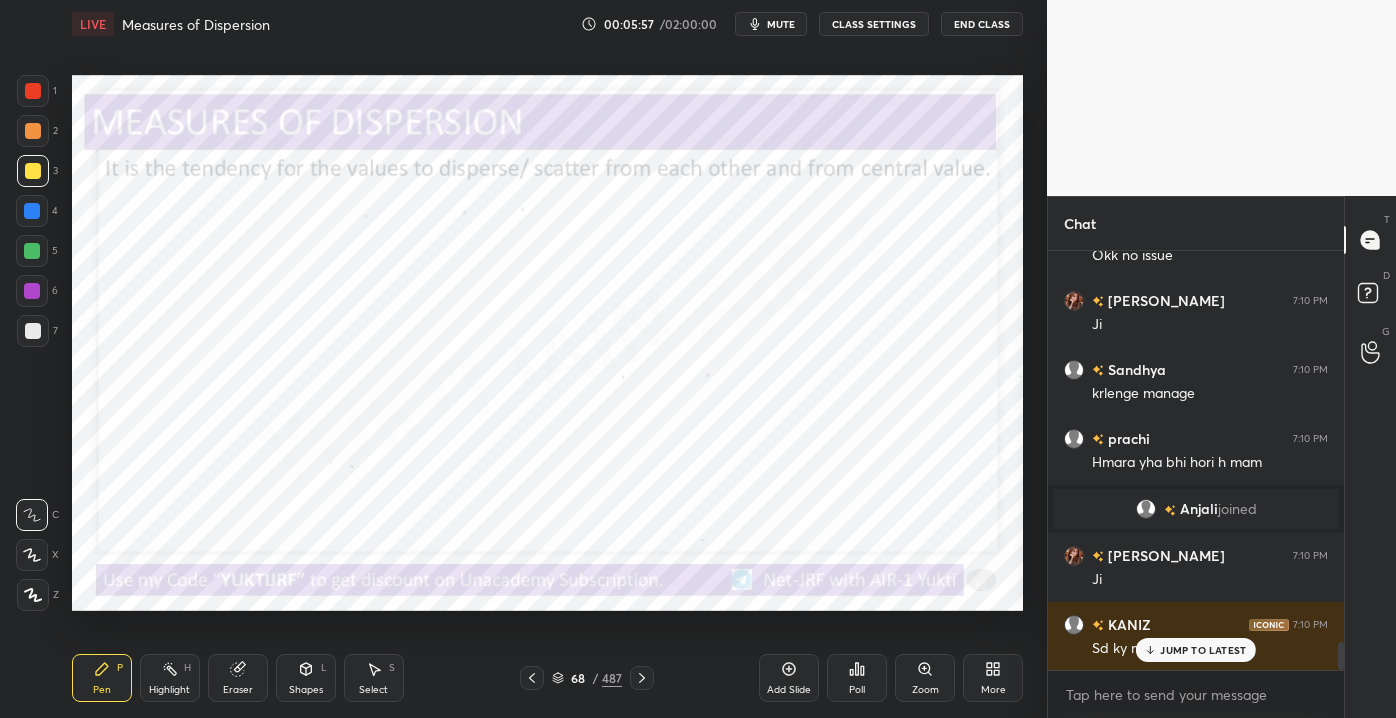 scroll, scrollTop: 5789, scrollLeft: 0, axis: vertical 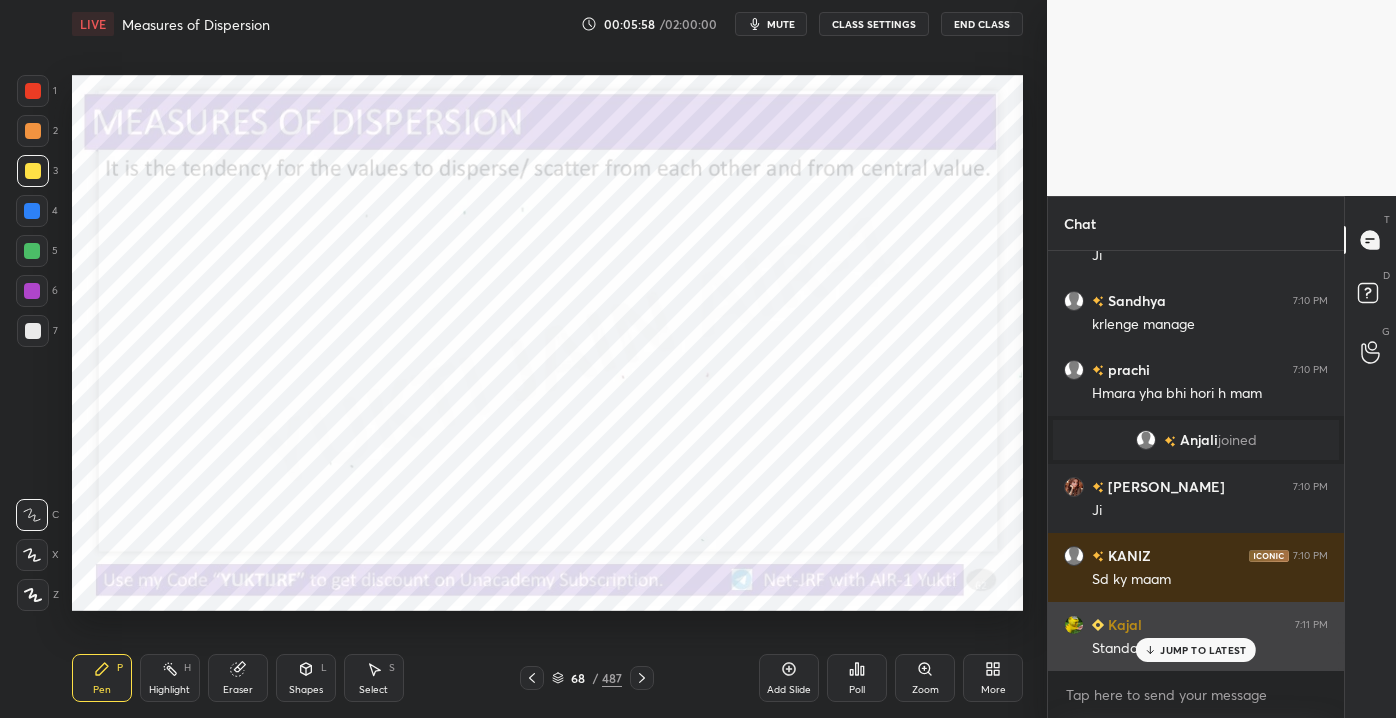 click on "JUMP TO LATEST" at bounding box center [1203, 650] 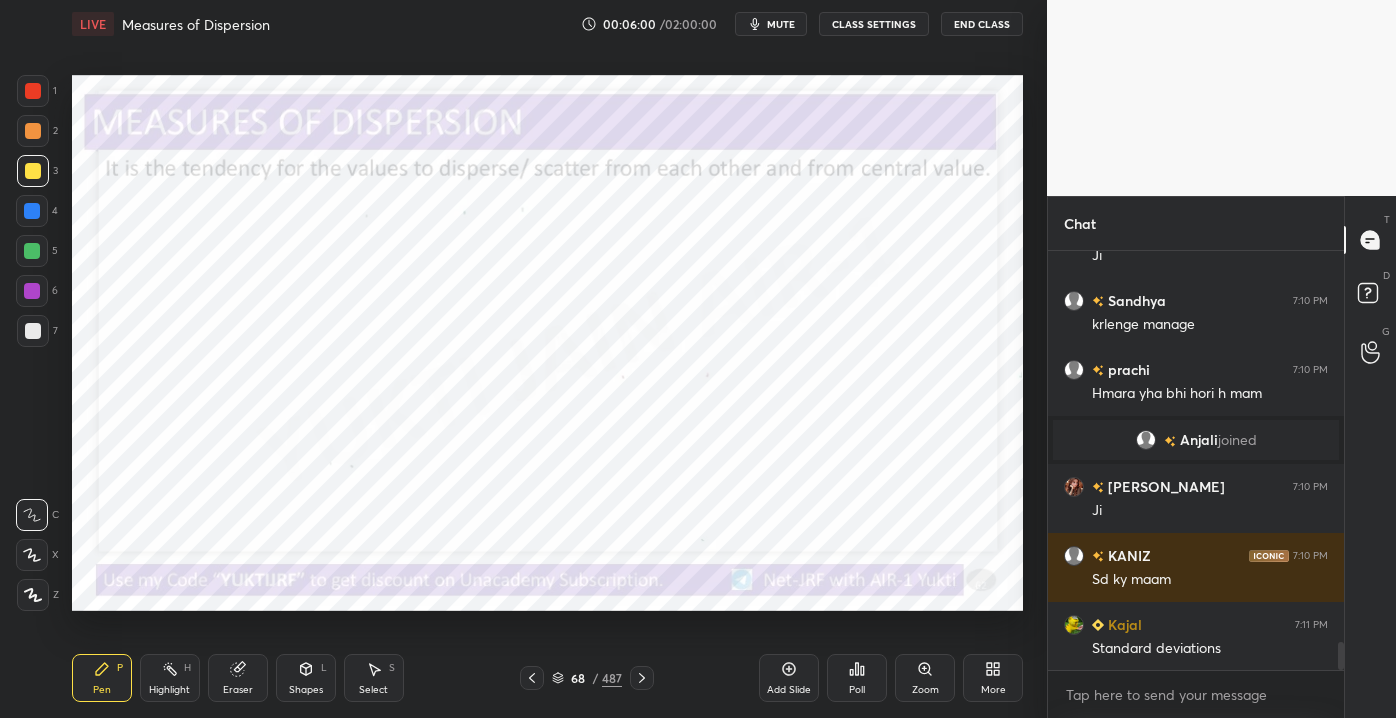 click at bounding box center (33, 131) 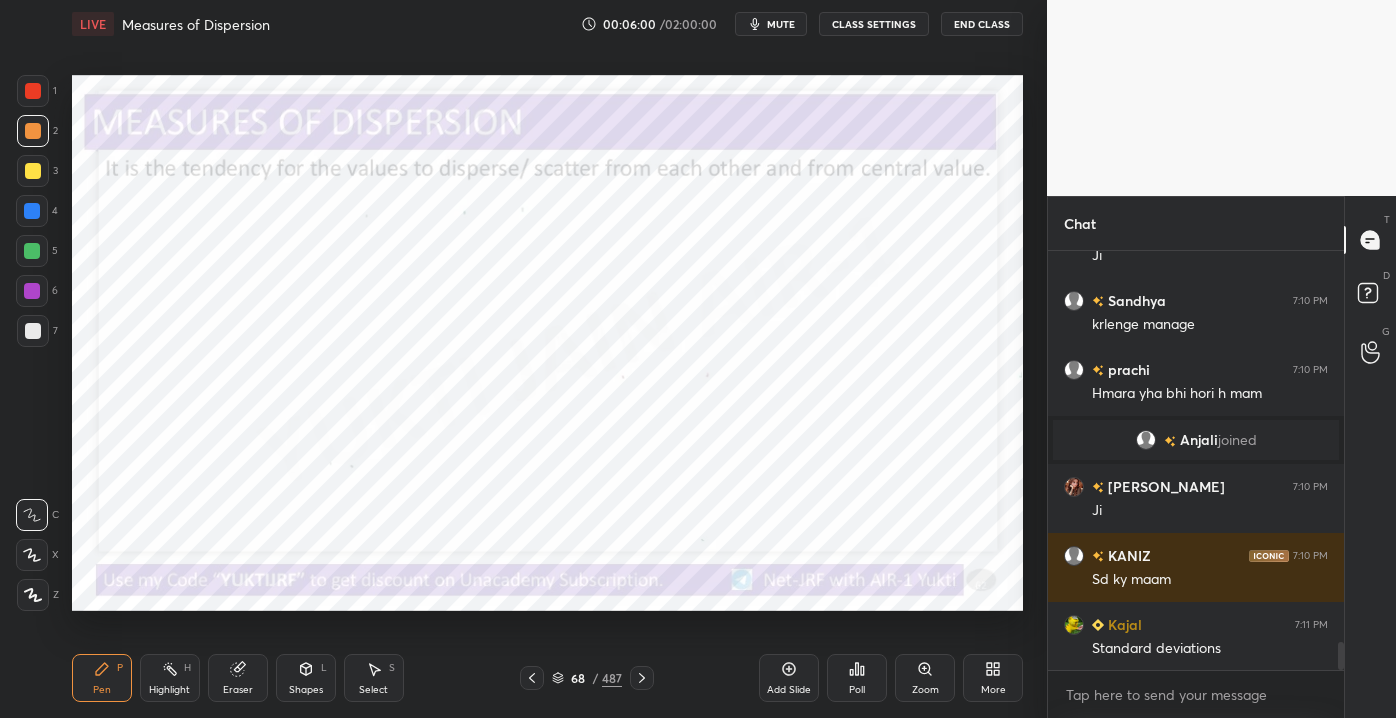 click at bounding box center (33, 91) 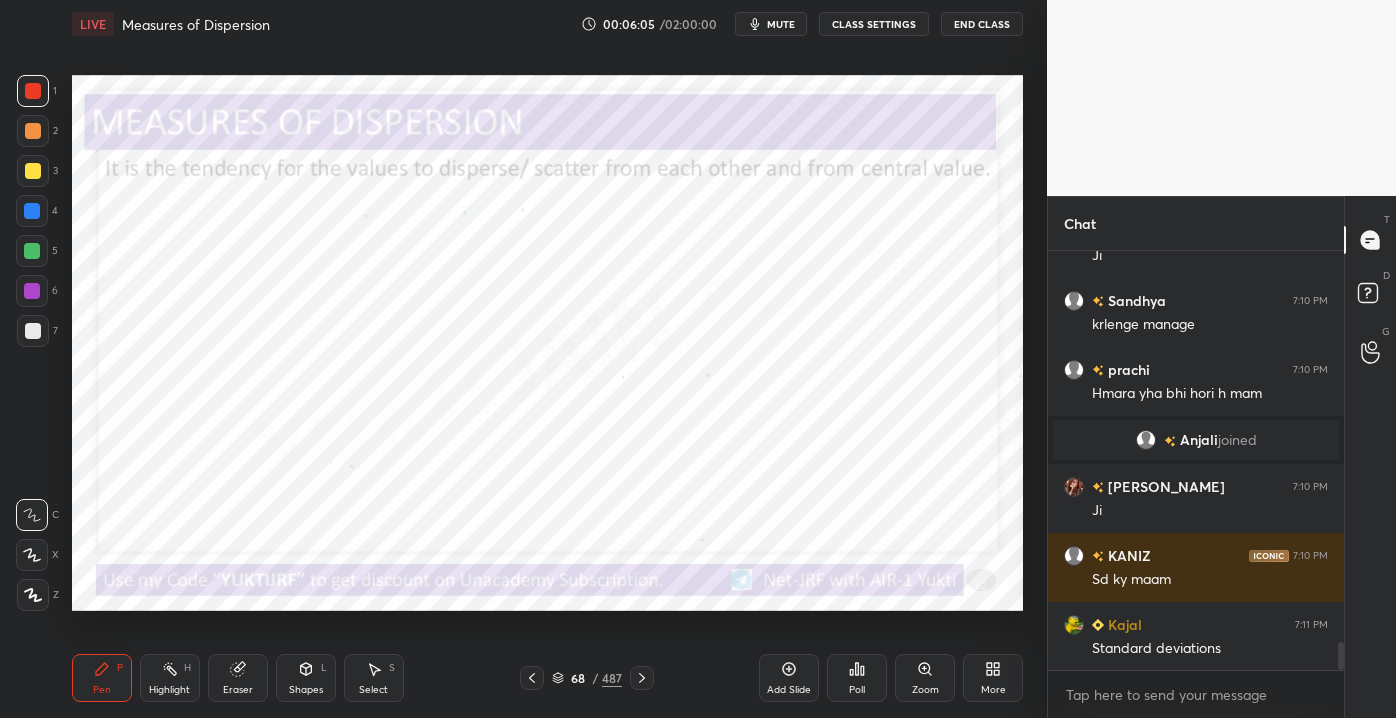 click on "Add Slide" at bounding box center [789, 690] 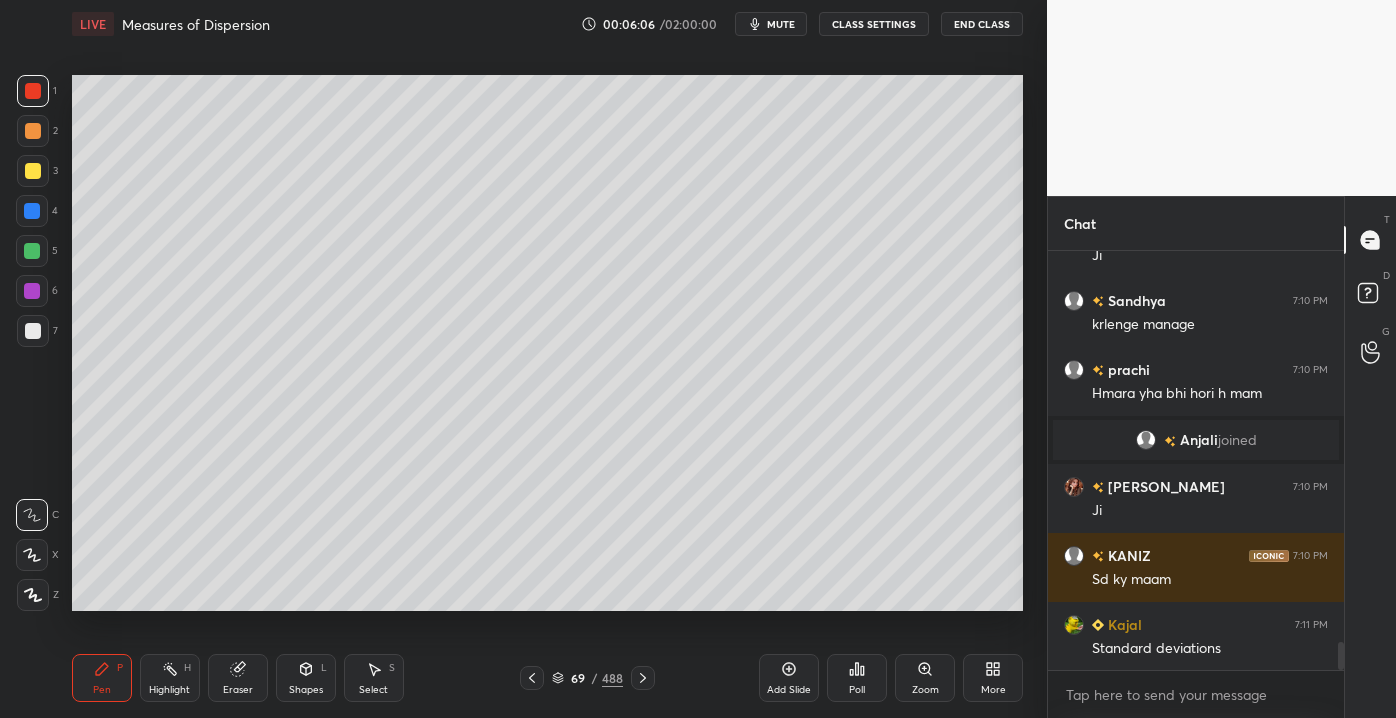 scroll, scrollTop: 5877, scrollLeft: 0, axis: vertical 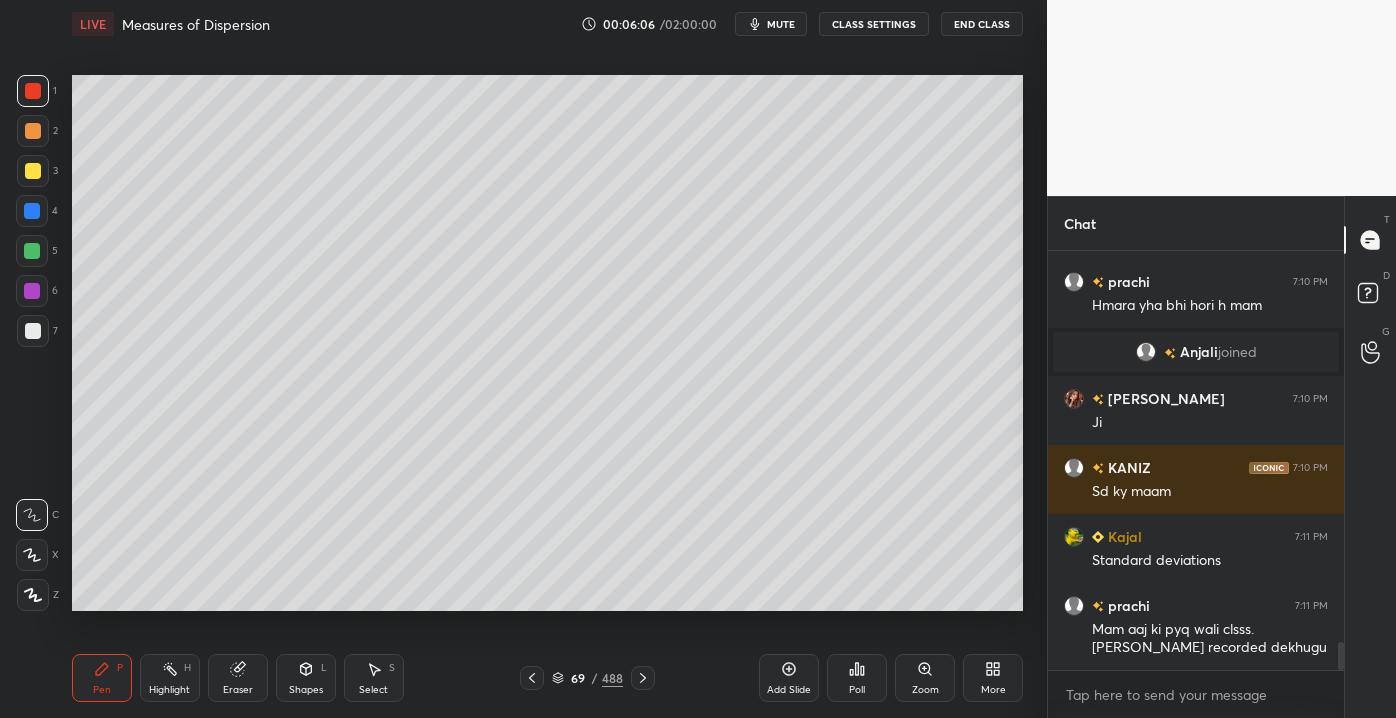 click at bounding box center (33, 331) 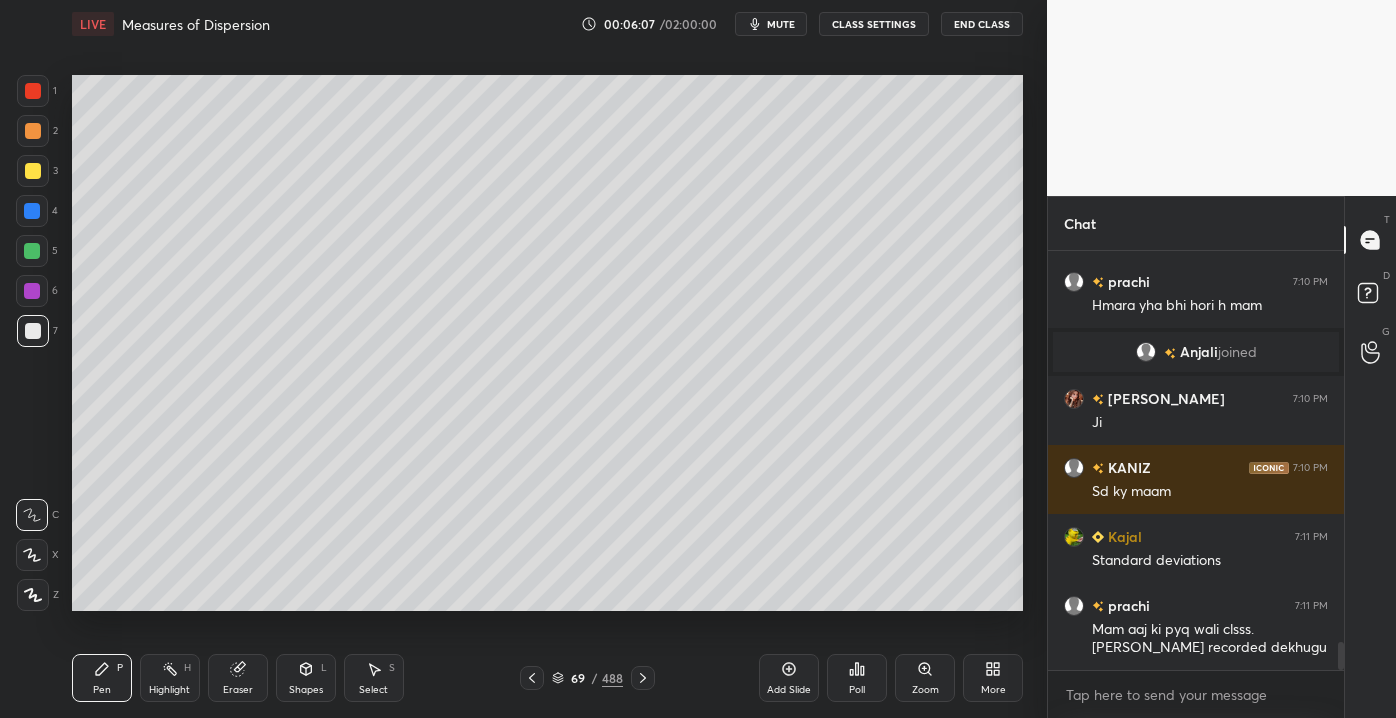 scroll, scrollTop: 5946, scrollLeft: 0, axis: vertical 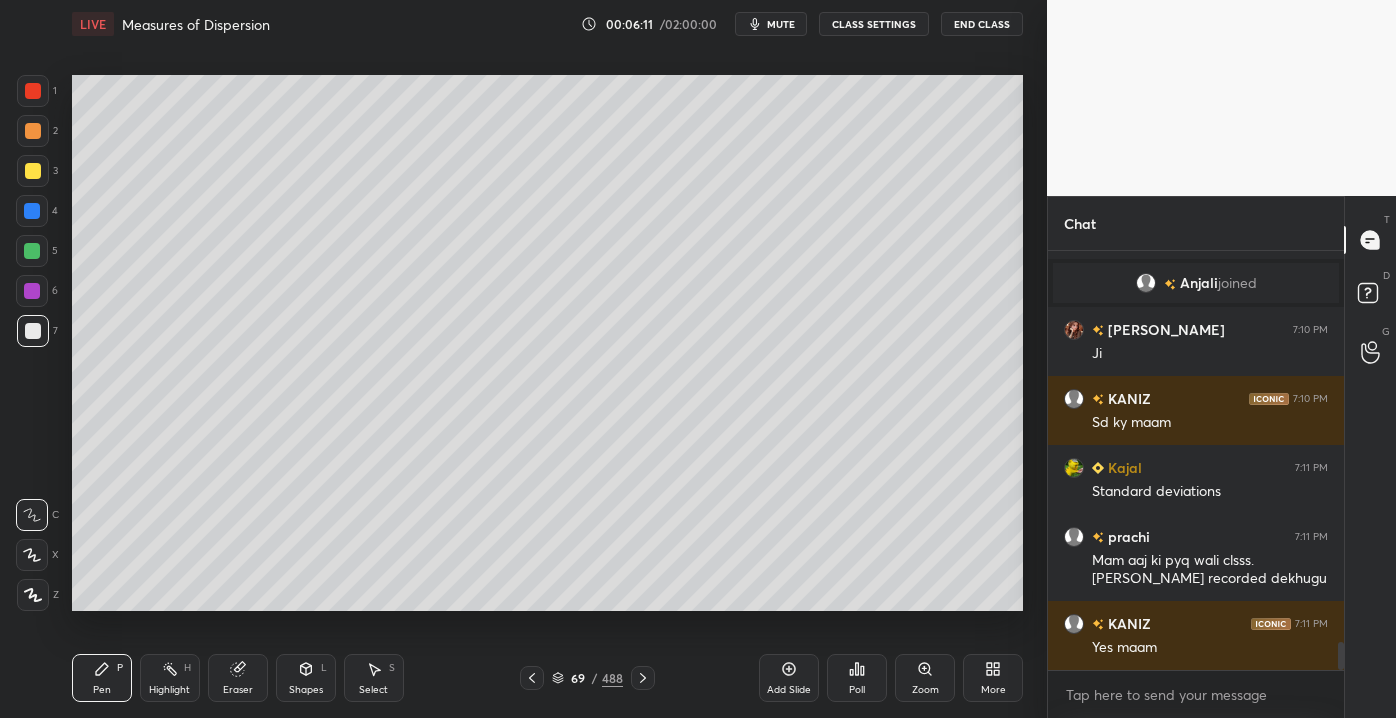 drag, startPoint x: 32, startPoint y: 179, endPoint x: 23, endPoint y: 236, distance: 57.706154 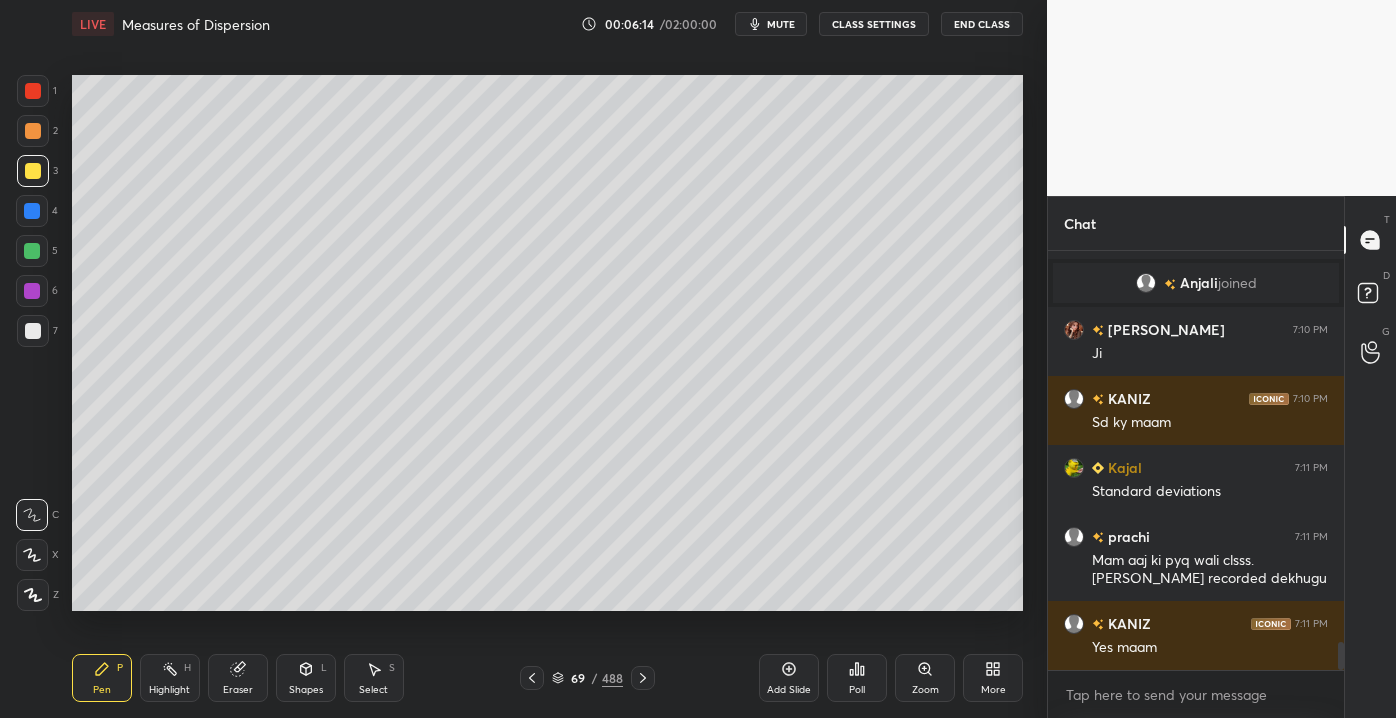 click at bounding box center [33, 331] 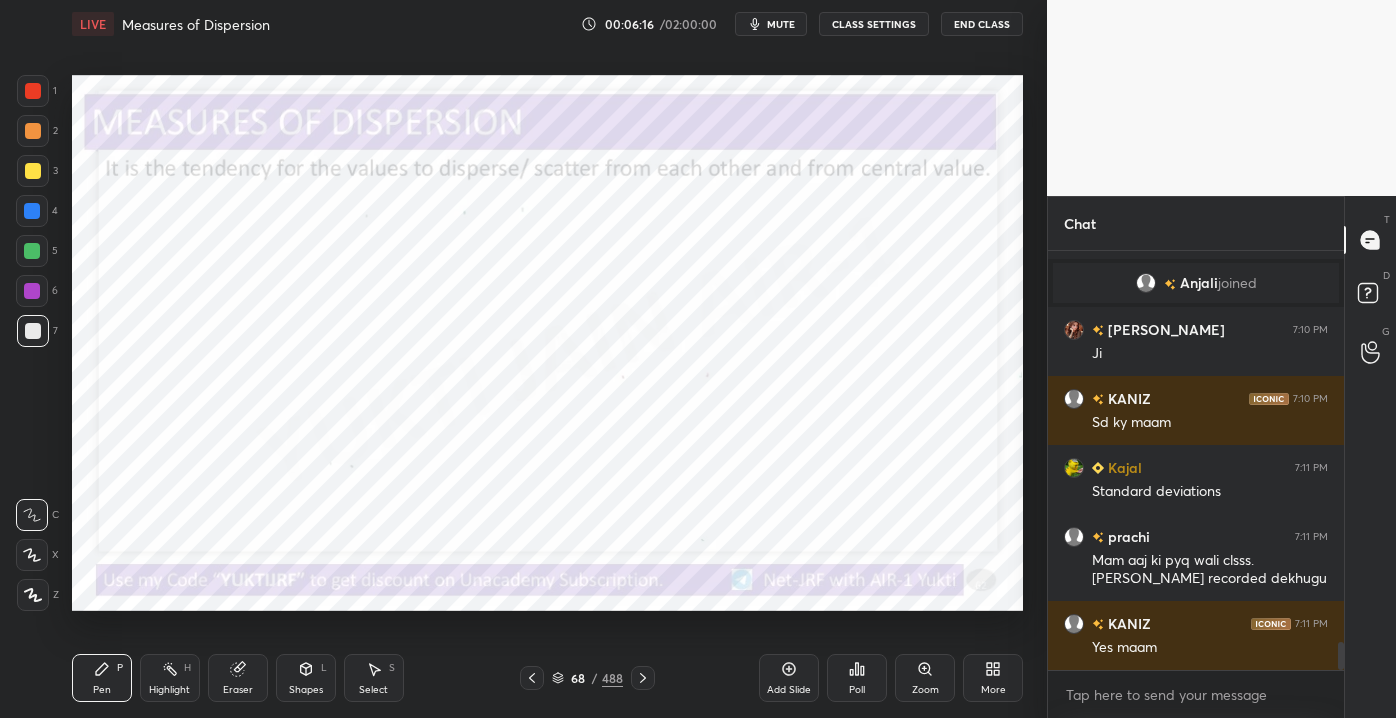 drag, startPoint x: 55, startPoint y: 86, endPoint x: 42, endPoint y: 86, distance: 13 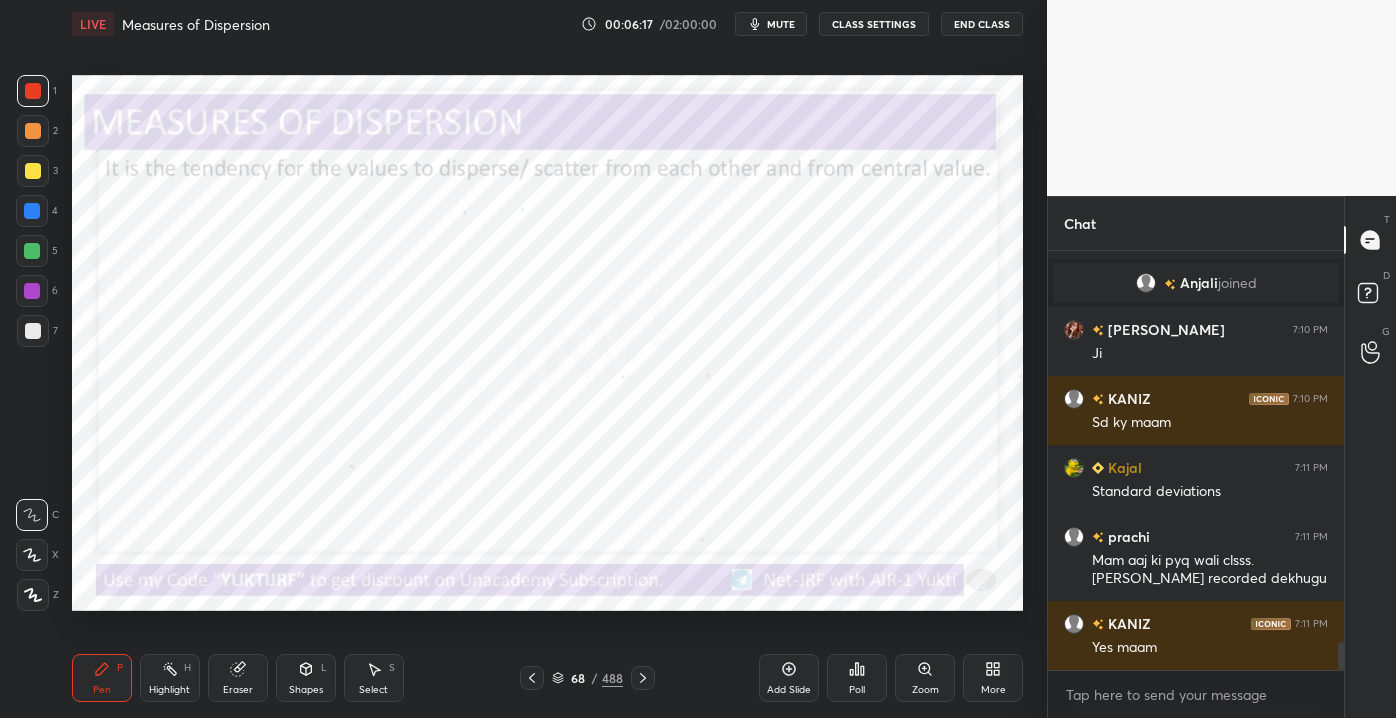 scroll, scrollTop: 6015, scrollLeft: 0, axis: vertical 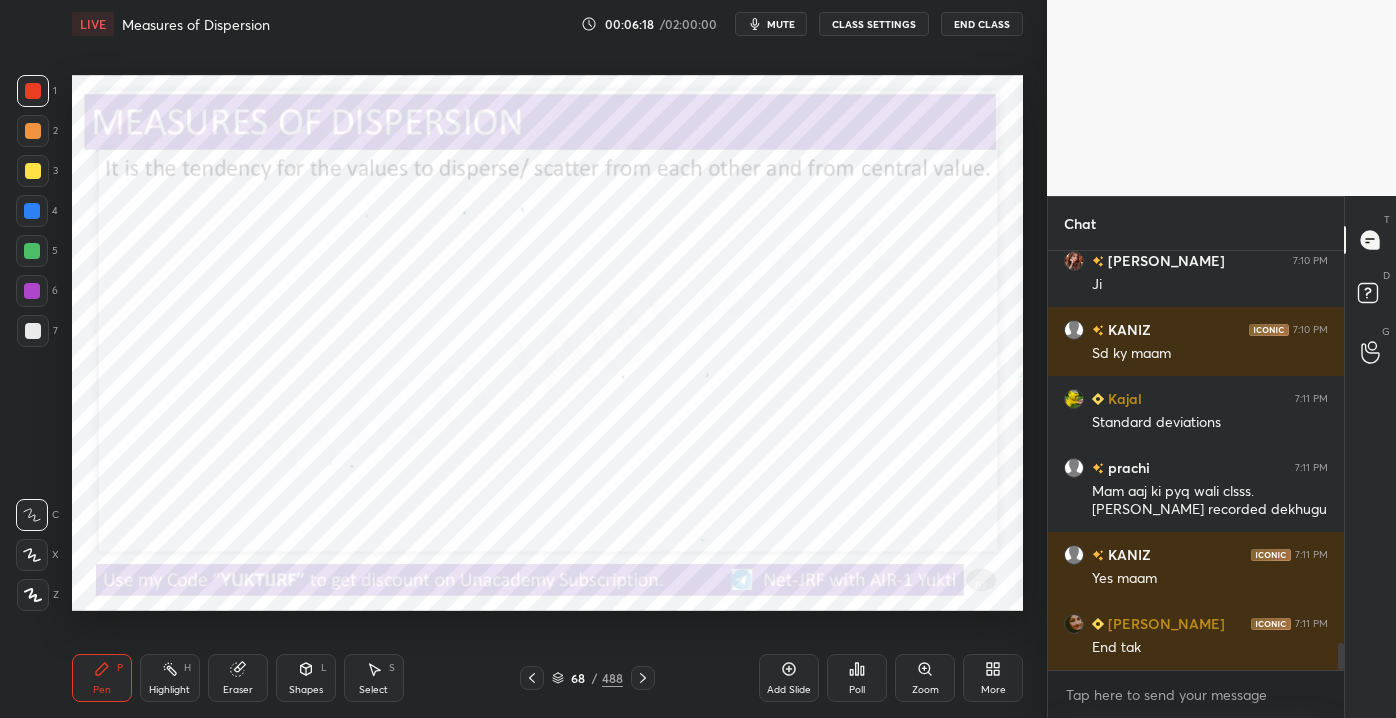 drag, startPoint x: 302, startPoint y: 687, endPoint x: 304, endPoint y: 676, distance: 11.18034 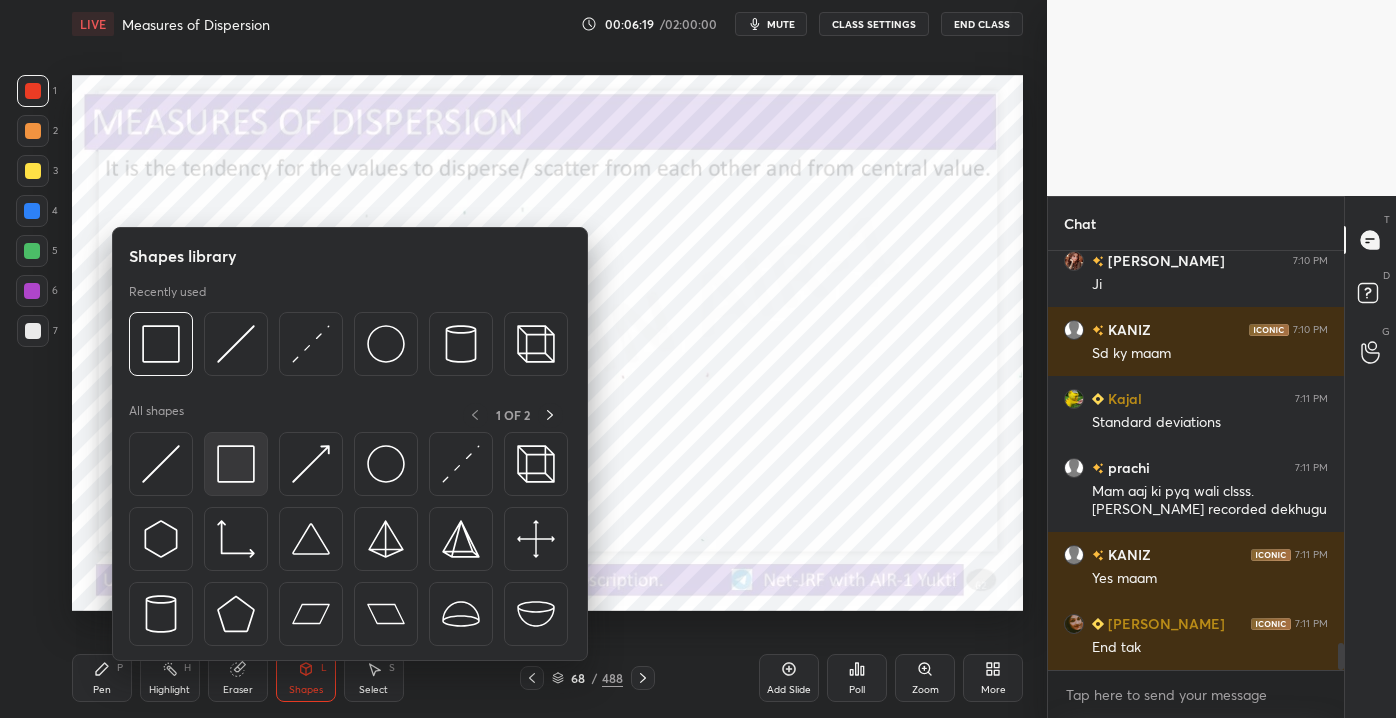 click at bounding box center (236, 464) 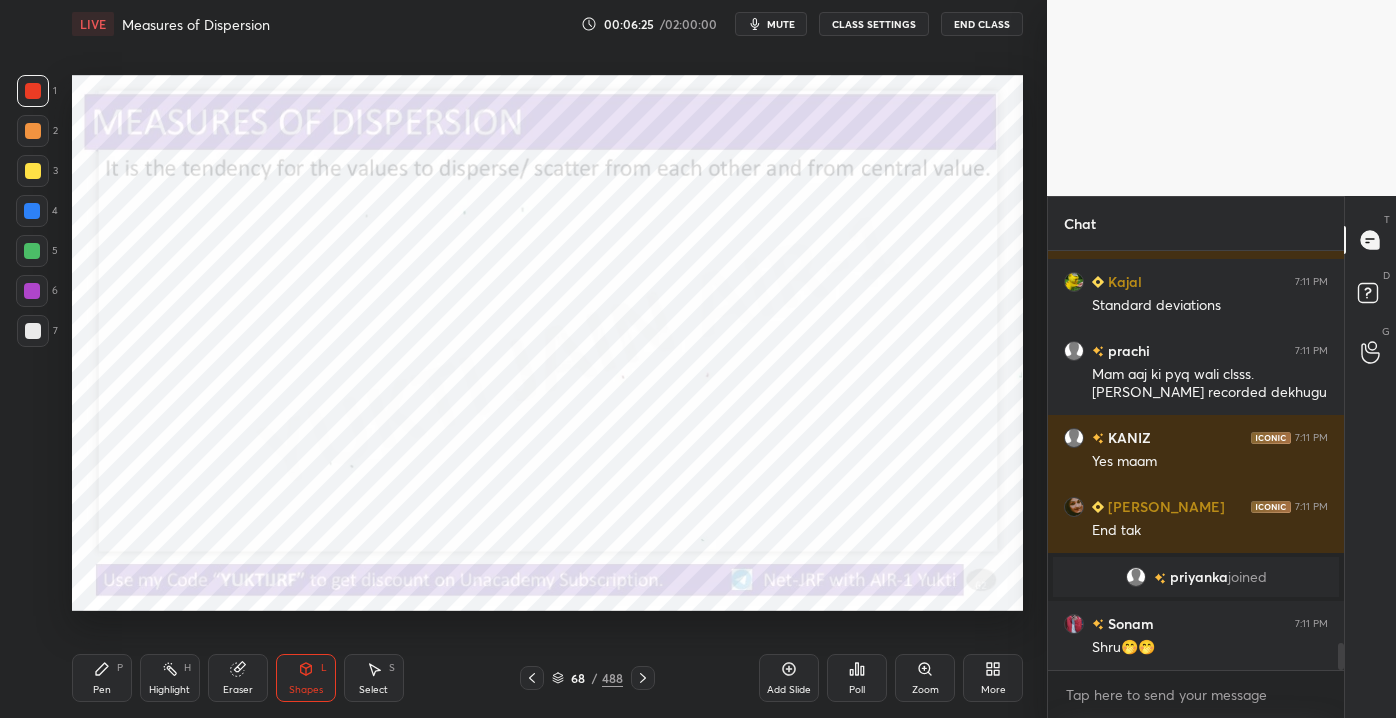 scroll, scrollTop: 6037, scrollLeft: 0, axis: vertical 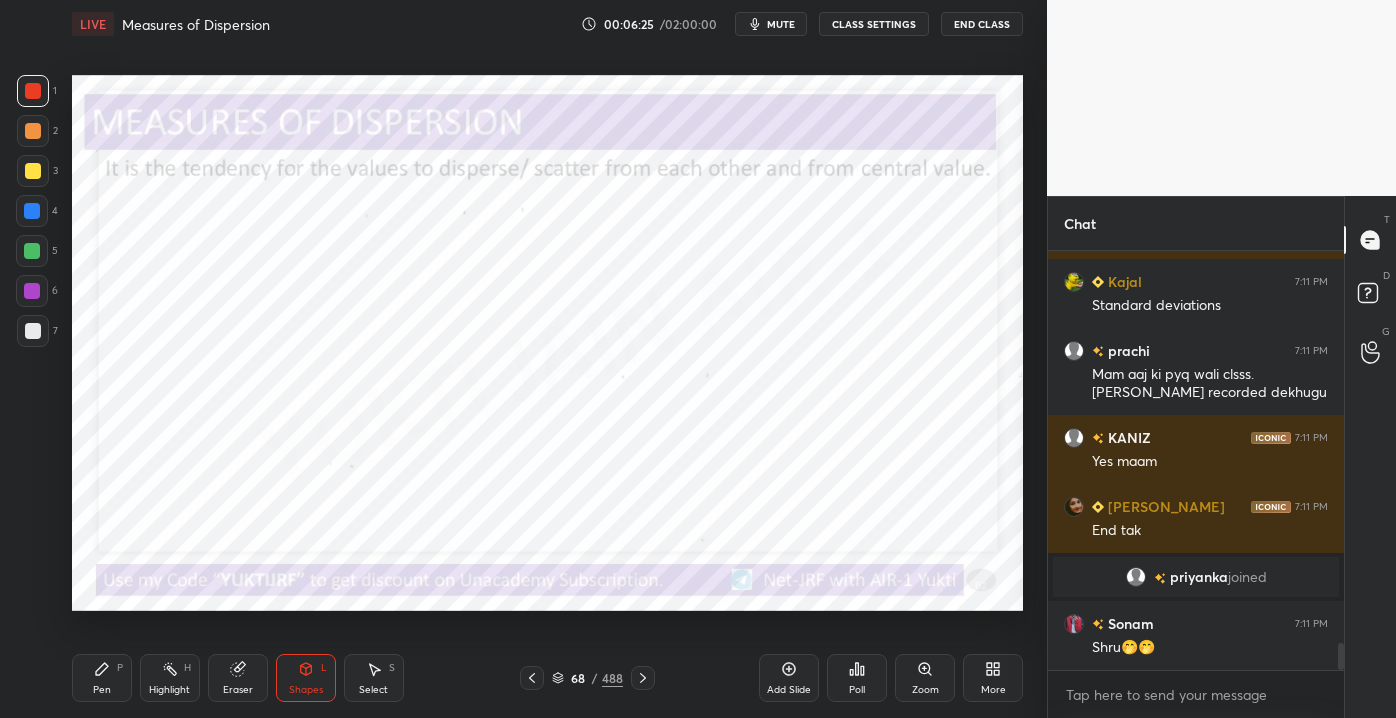 click on "Pen" at bounding box center [102, 690] 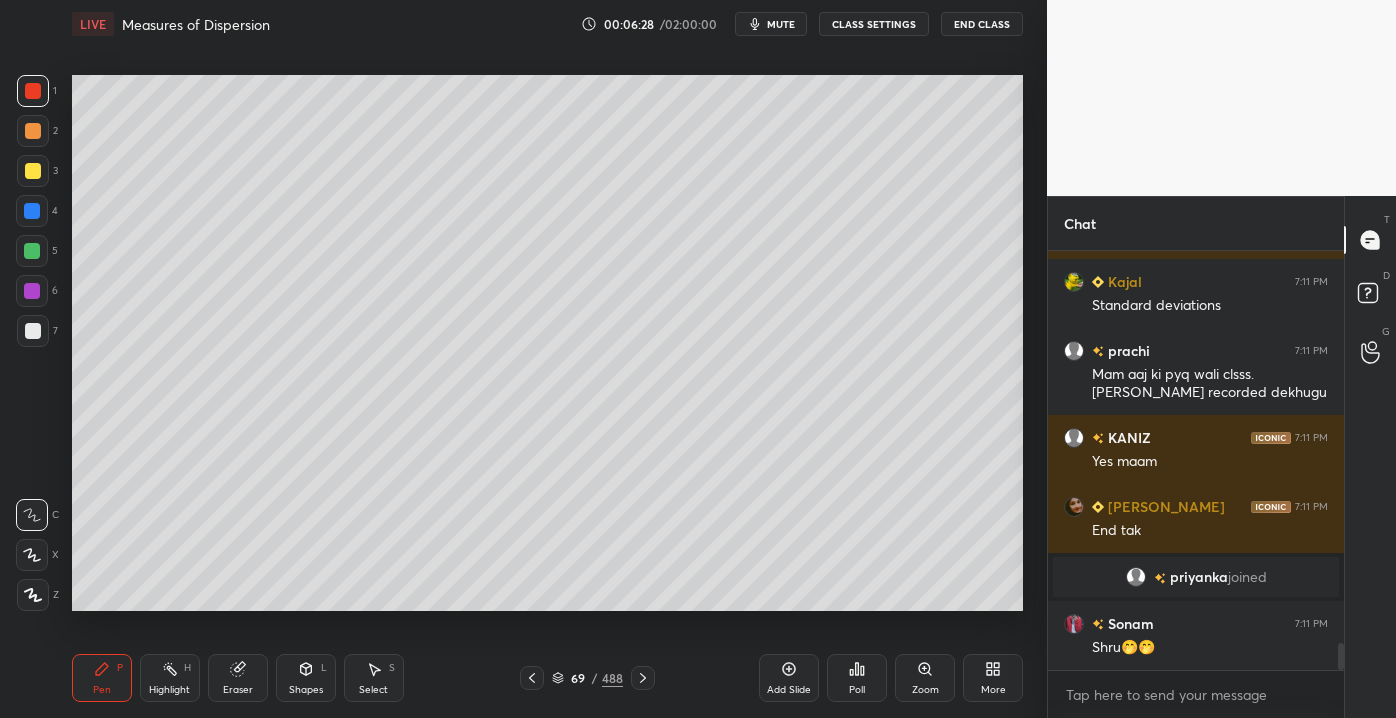 click at bounding box center [33, 331] 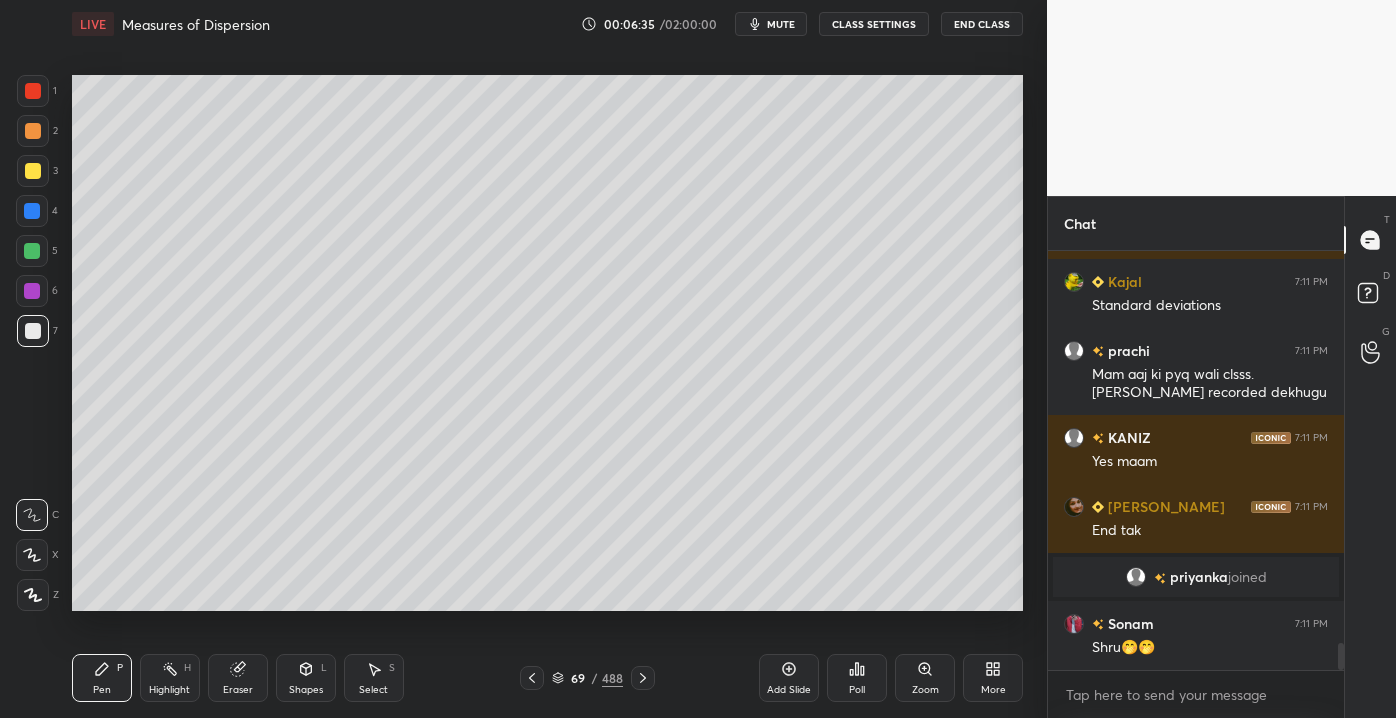 click on "Shapes" at bounding box center (306, 690) 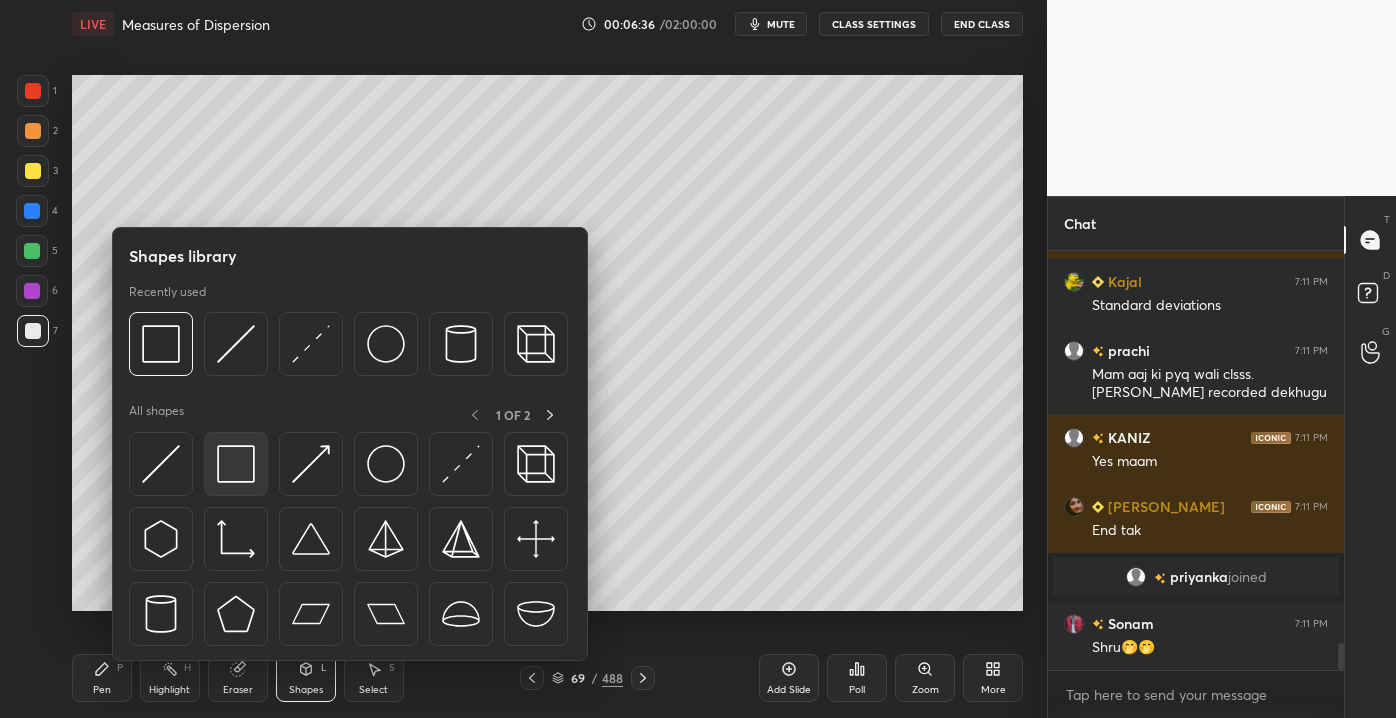 click at bounding box center [236, 464] 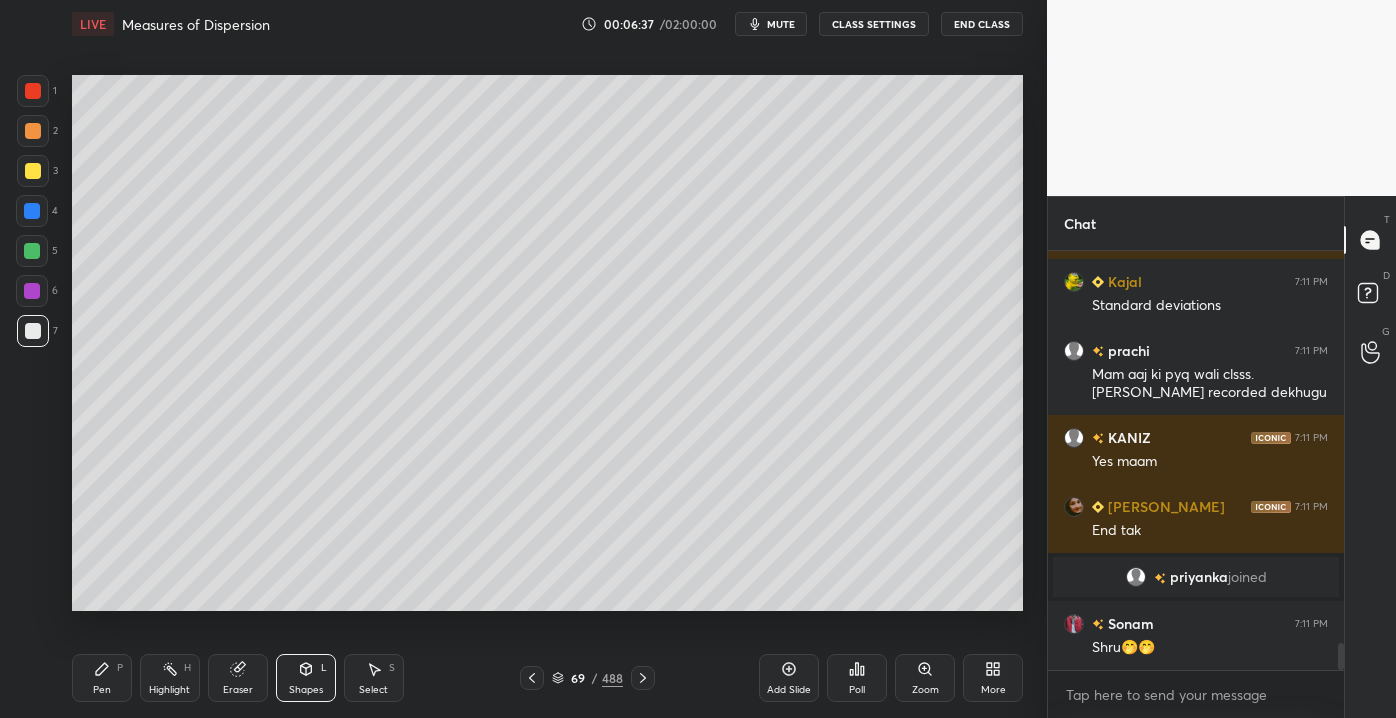 scroll, scrollTop: 6106, scrollLeft: 0, axis: vertical 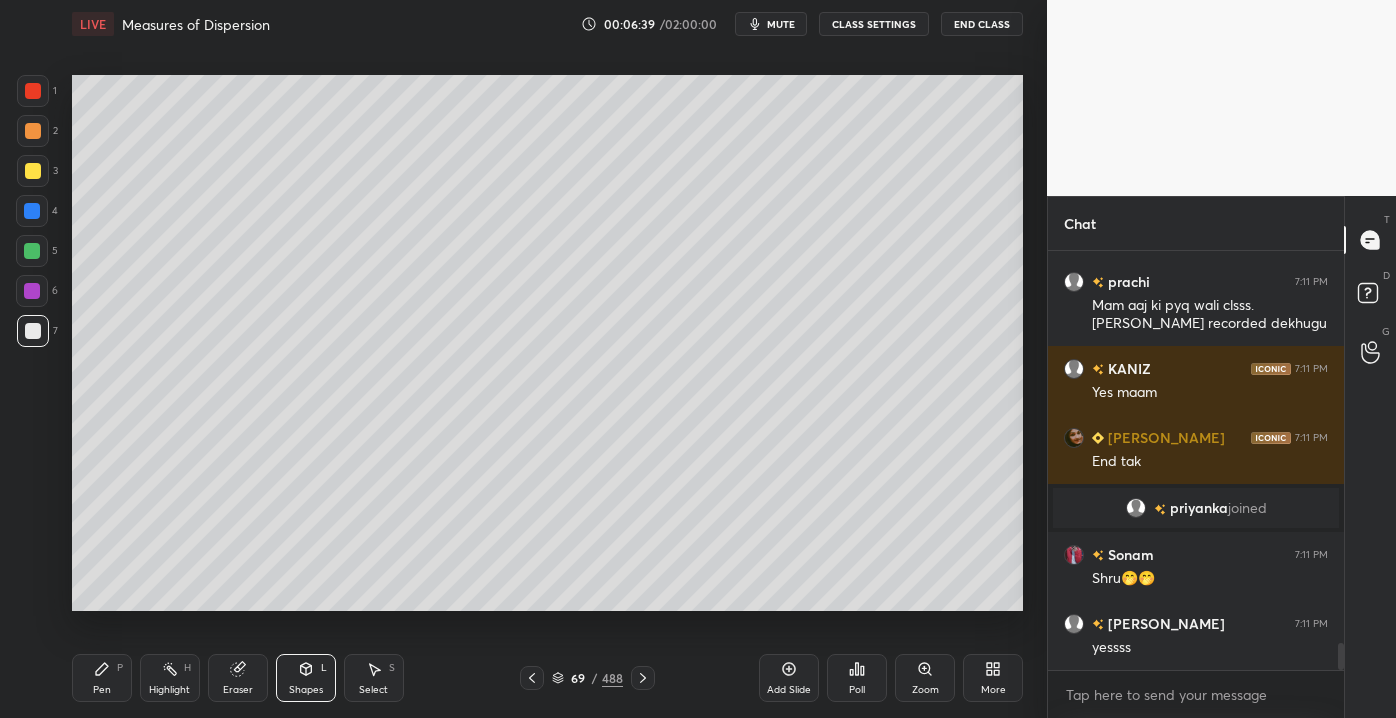 click on "1 2 3 4 5 6 7 C X Z C X Z E E Erase all   H H" at bounding box center [32, 342] 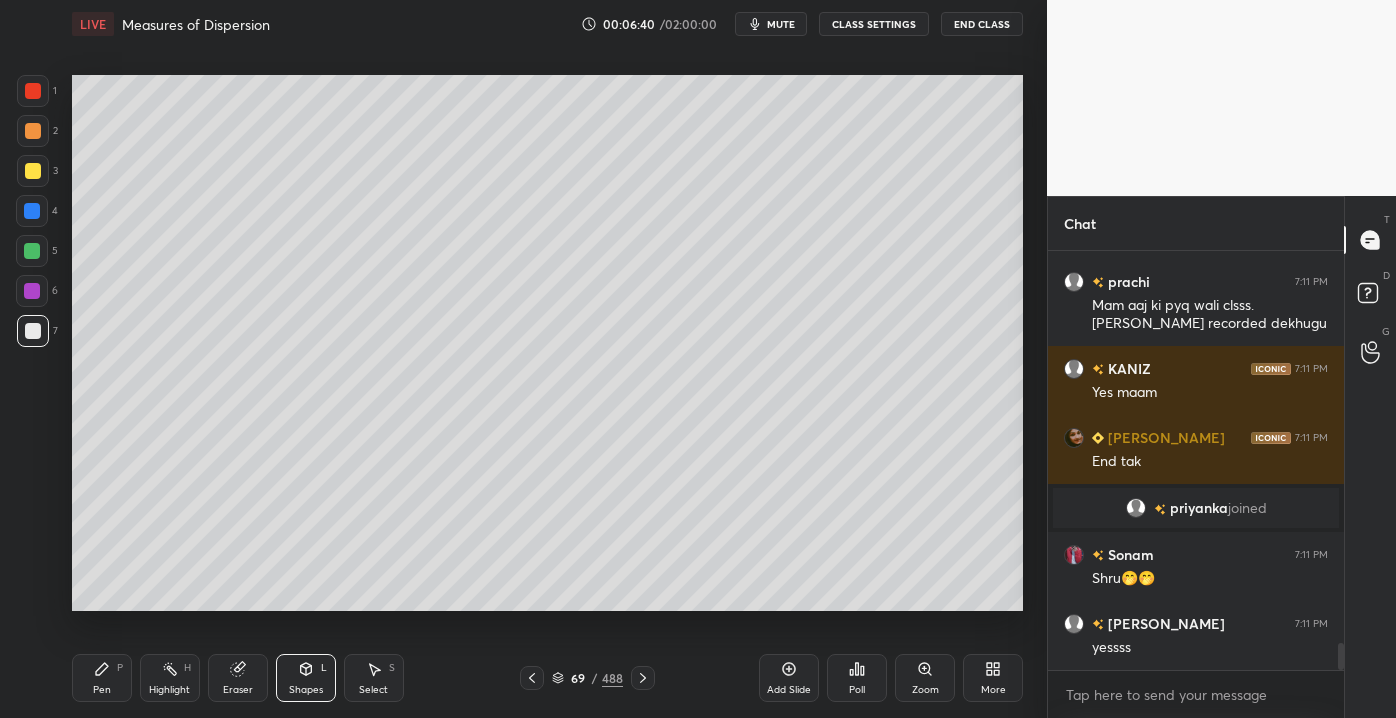 scroll, scrollTop: 6175, scrollLeft: 0, axis: vertical 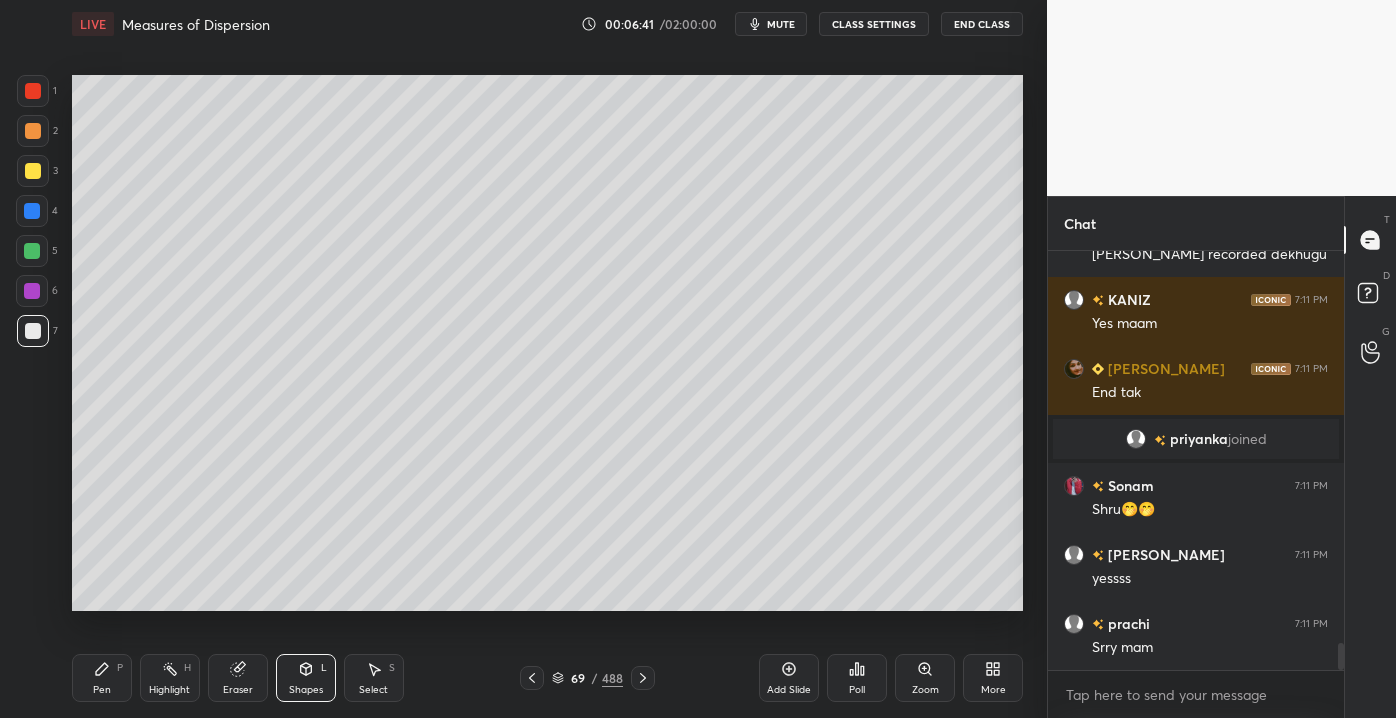 click at bounding box center (33, 171) 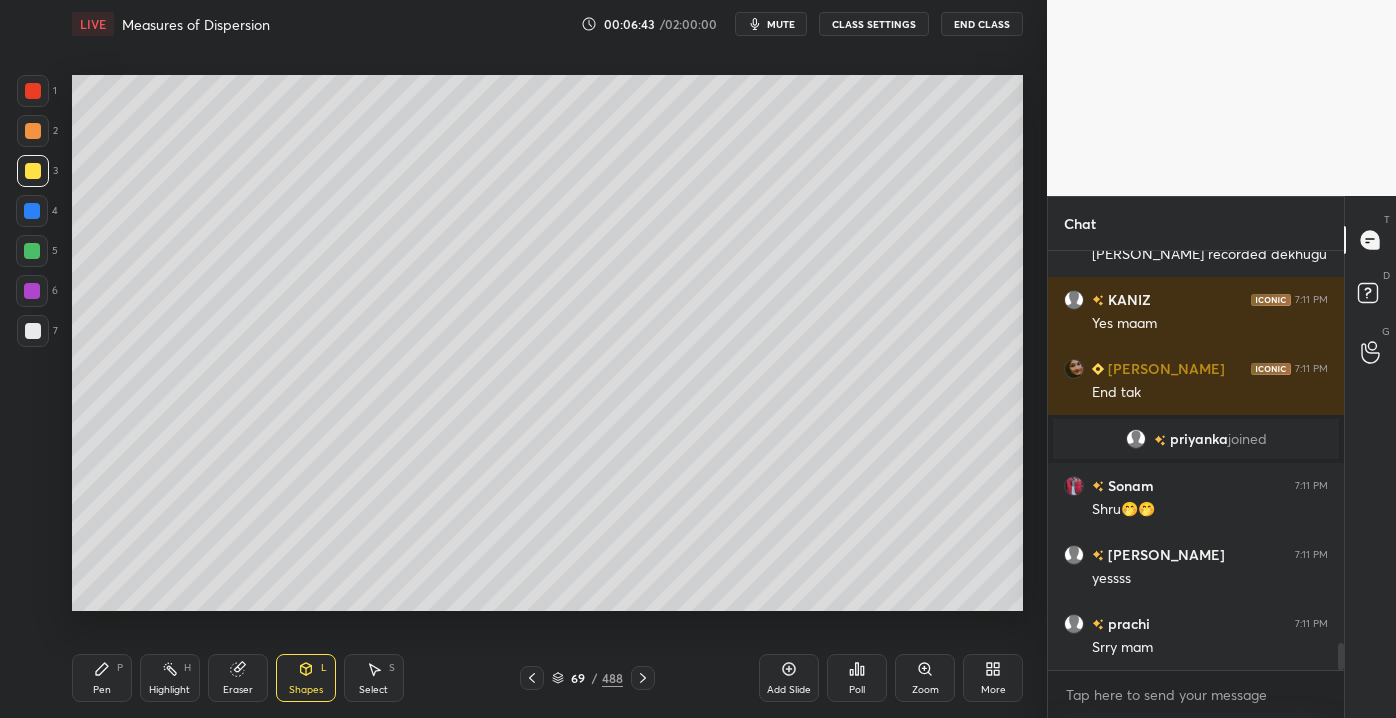 drag, startPoint x: 111, startPoint y: 686, endPoint x: 116, endPoint y: 673, distance: 13.928389 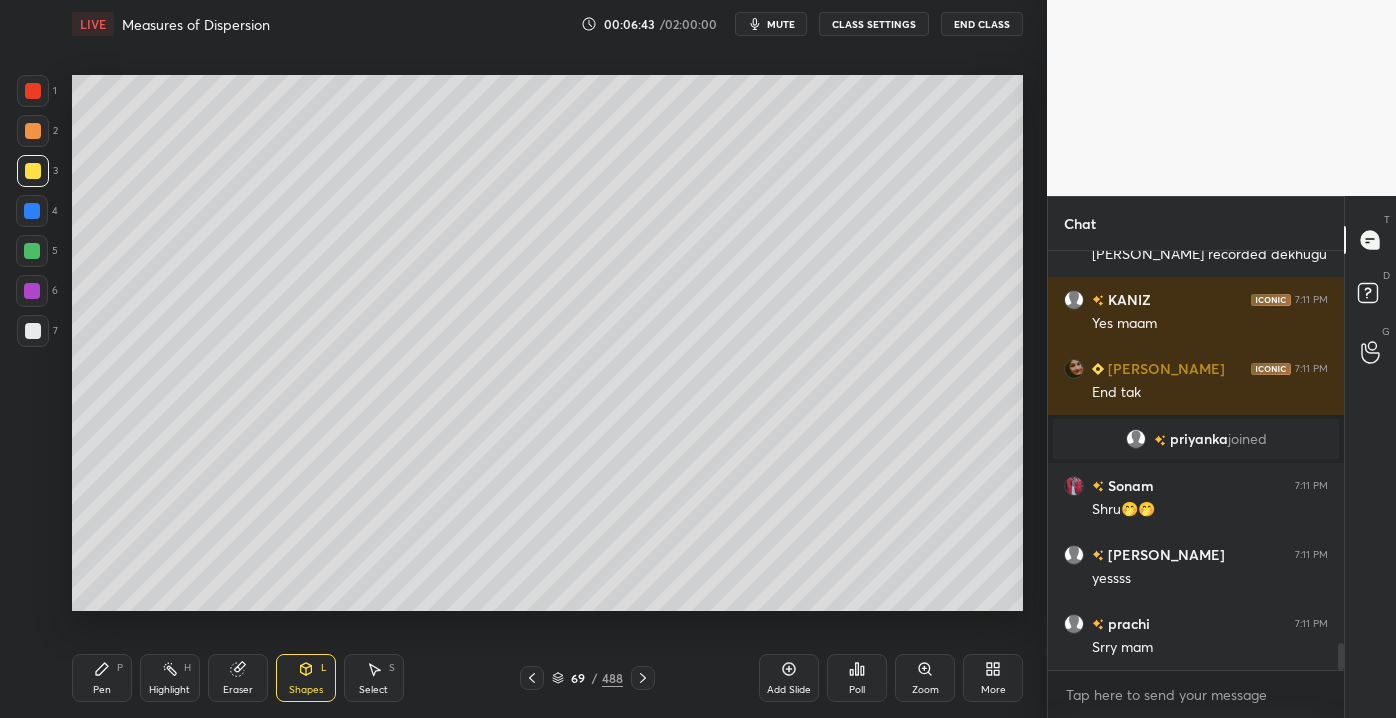 click on "Pen P" at bounding box center [102, 678] 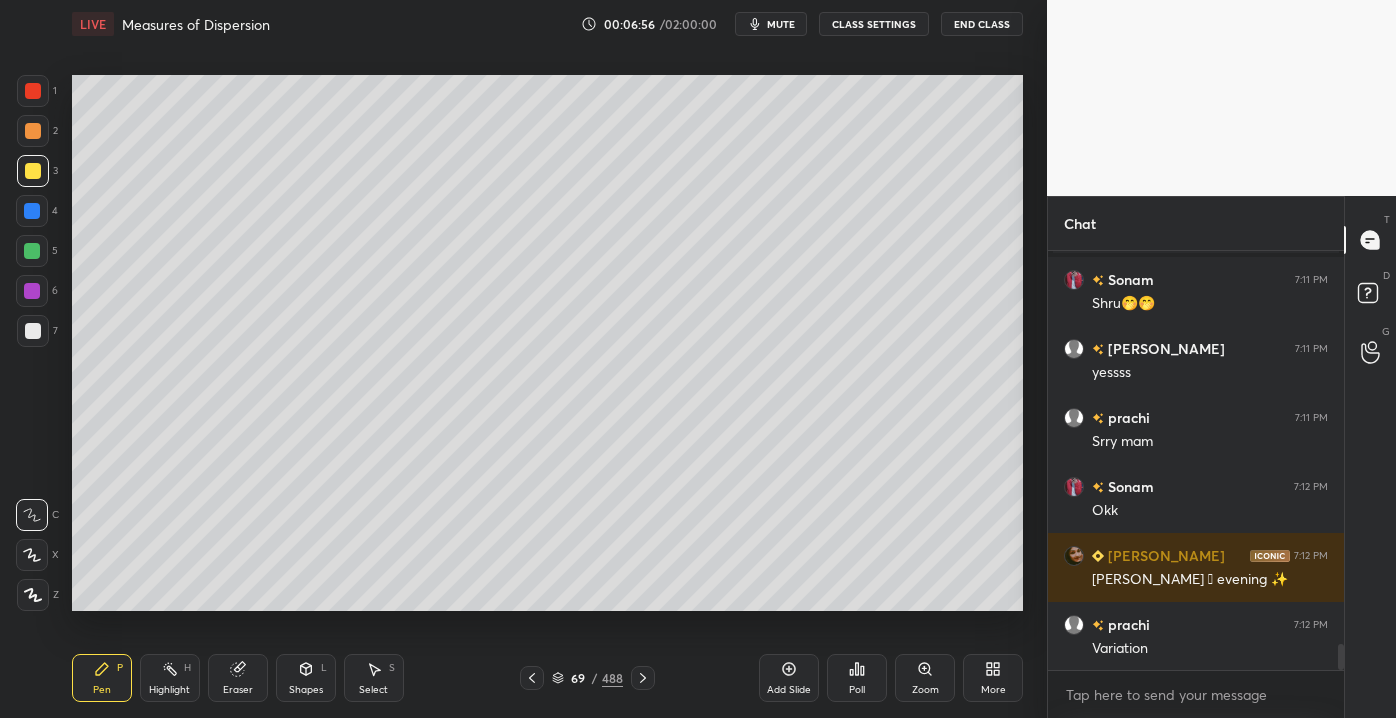 scroll, scrollTop: 6450, scrollLeft: 0, axis: vertical 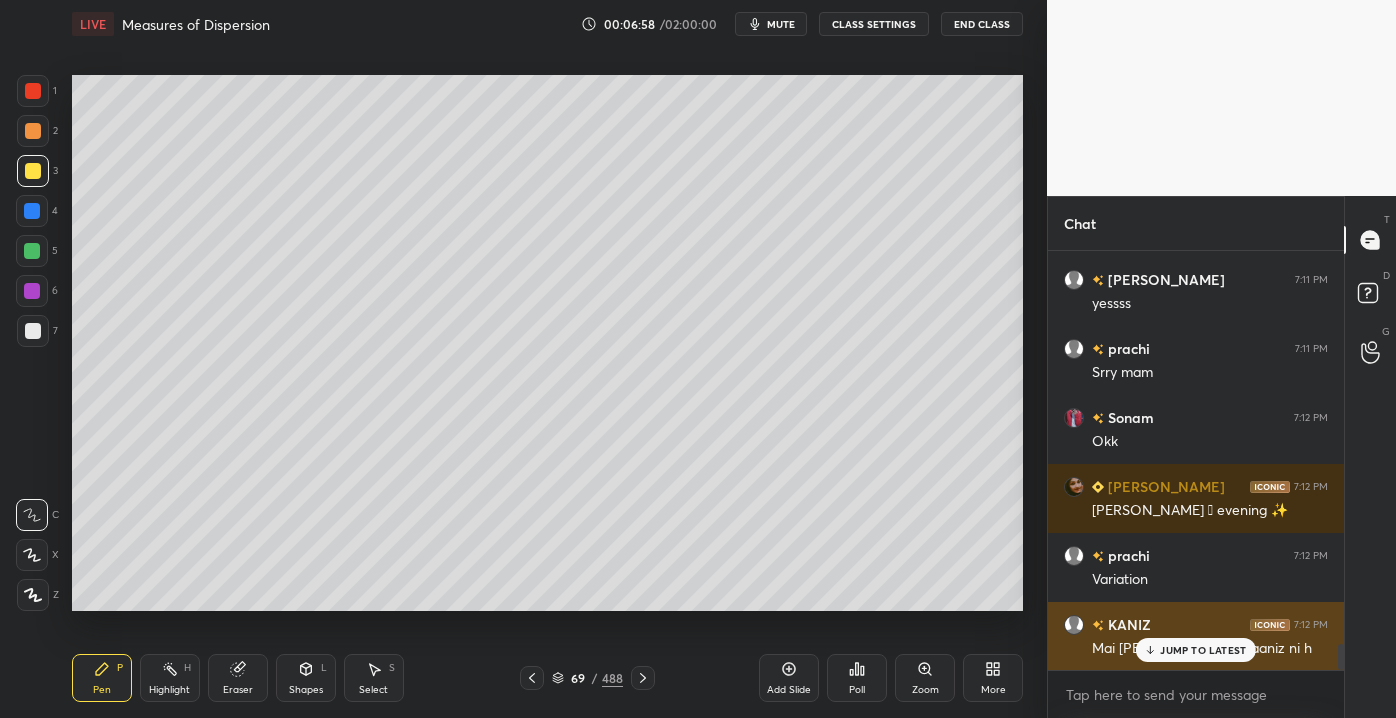 click on "JUMP TO LATEST" at bounding box center [1203, 650] 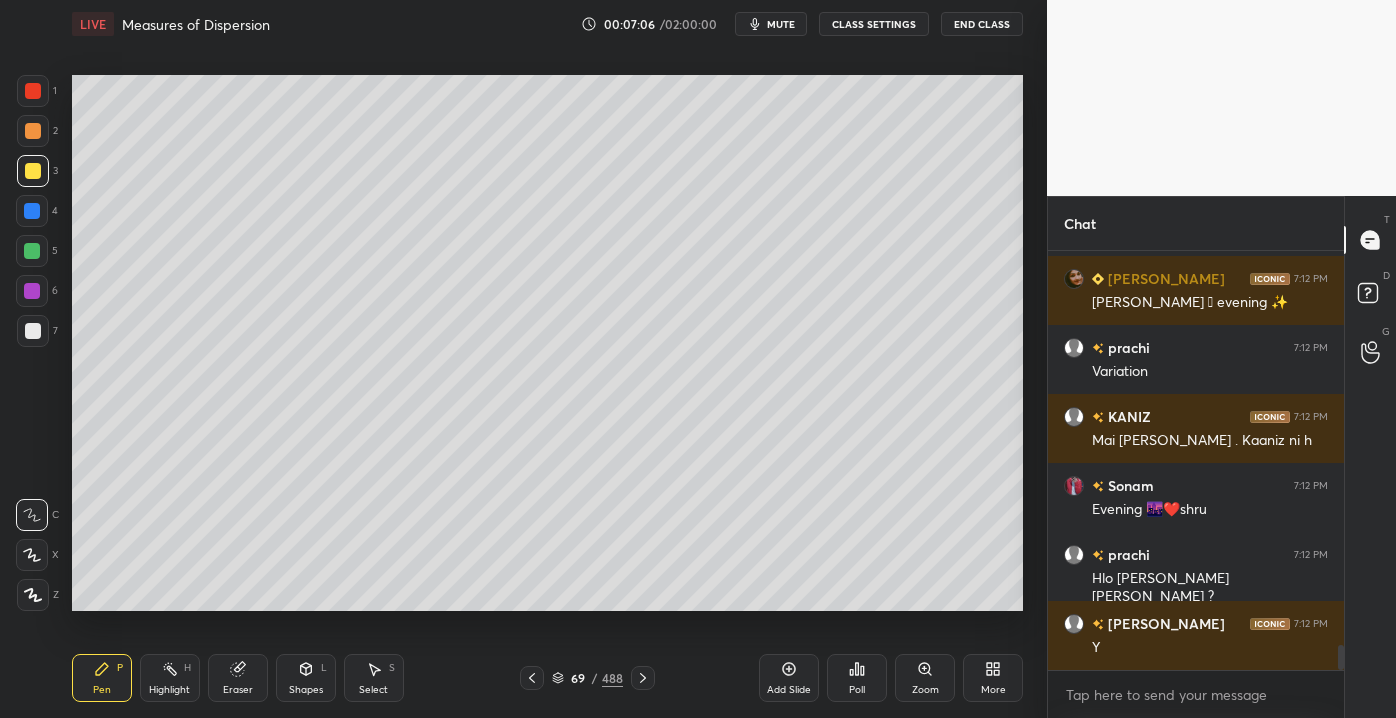 scroll, scrollTop: 6727, scrollLeft: 0, axis: vertical 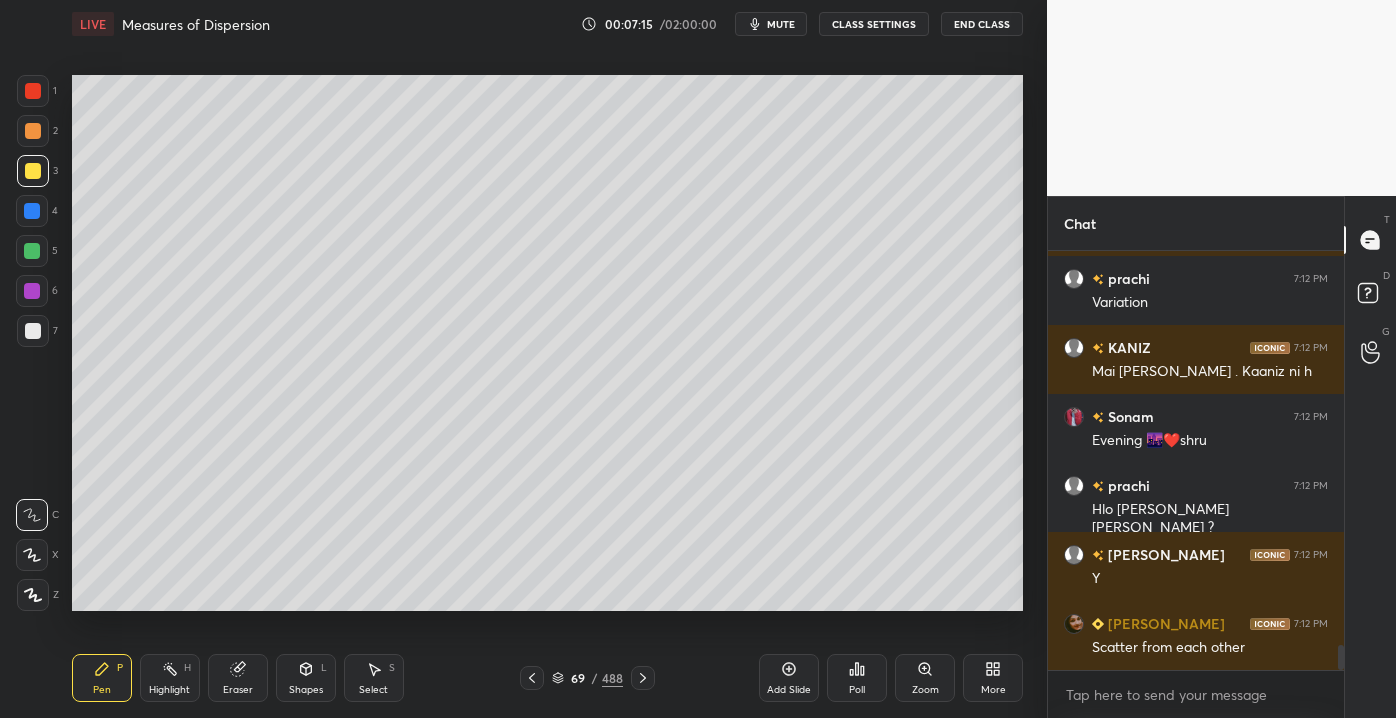 click at bounding box center [32, 211] 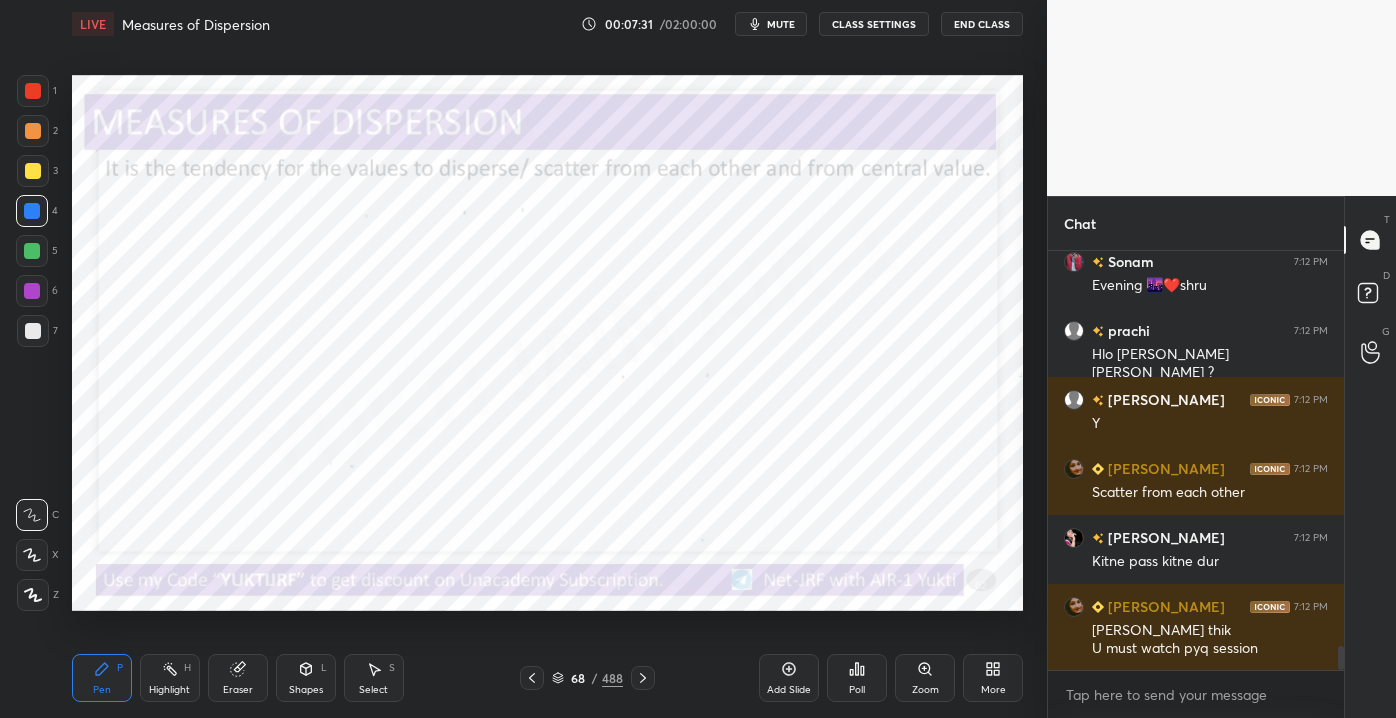 scroll, scrollTop: 6952, scrollLeft: 0, axis: vertical 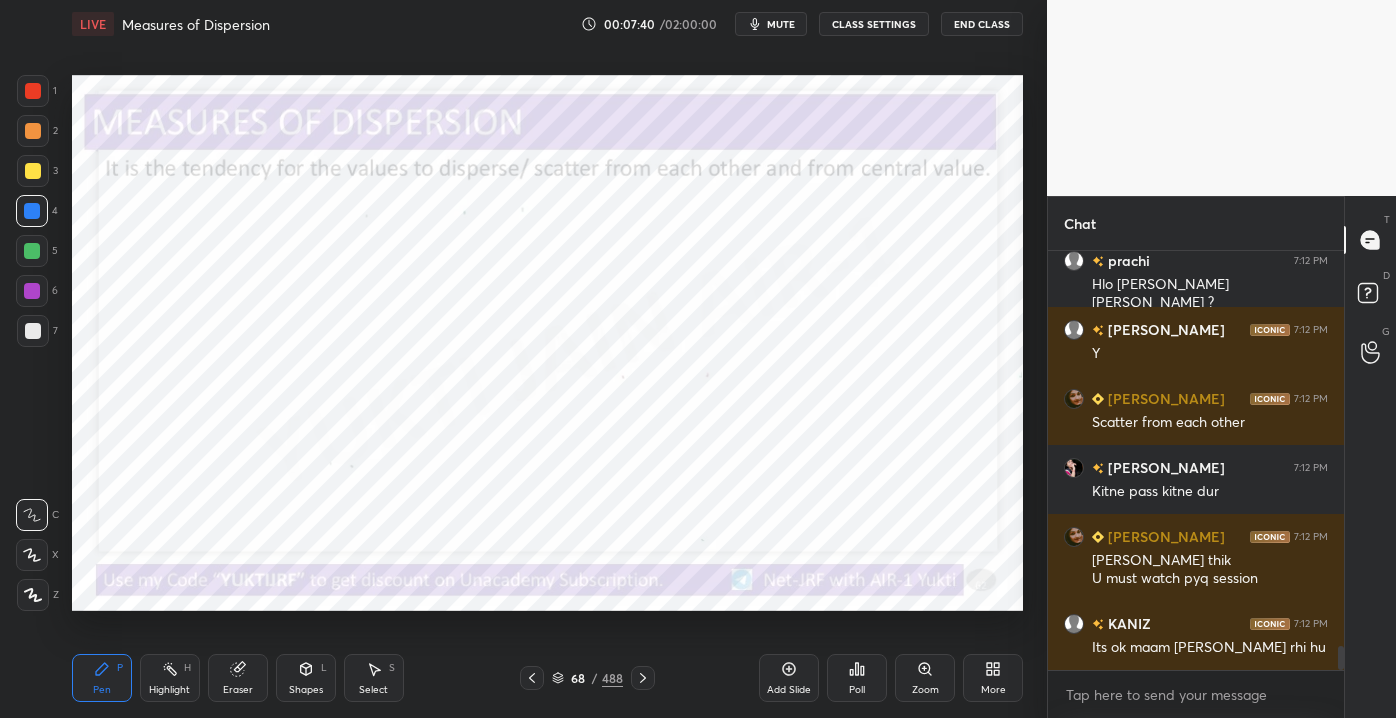 click on "Eraser" at bounding box center (238, 690) 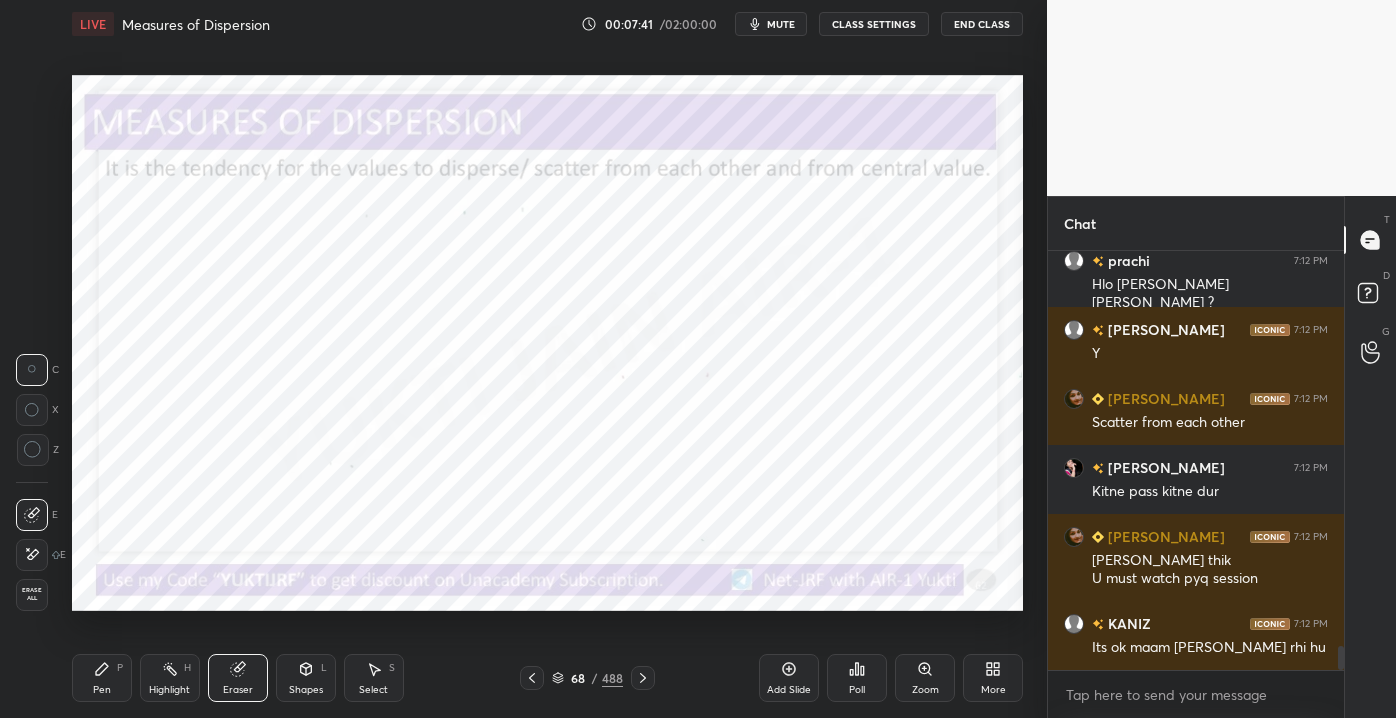 click on "Erase all" at bounding box center [32, 594] 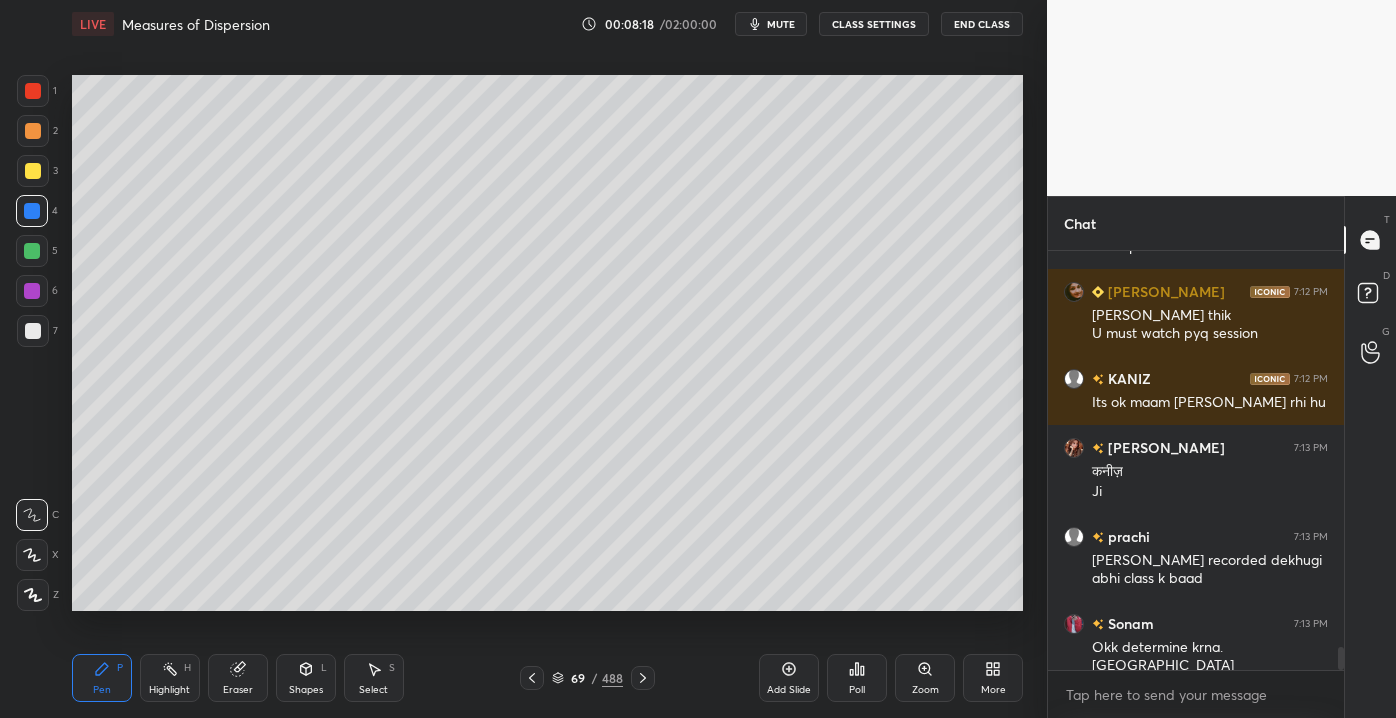 scroll, scrollTop: 7245, scrollLeft: 0, axis: vertical 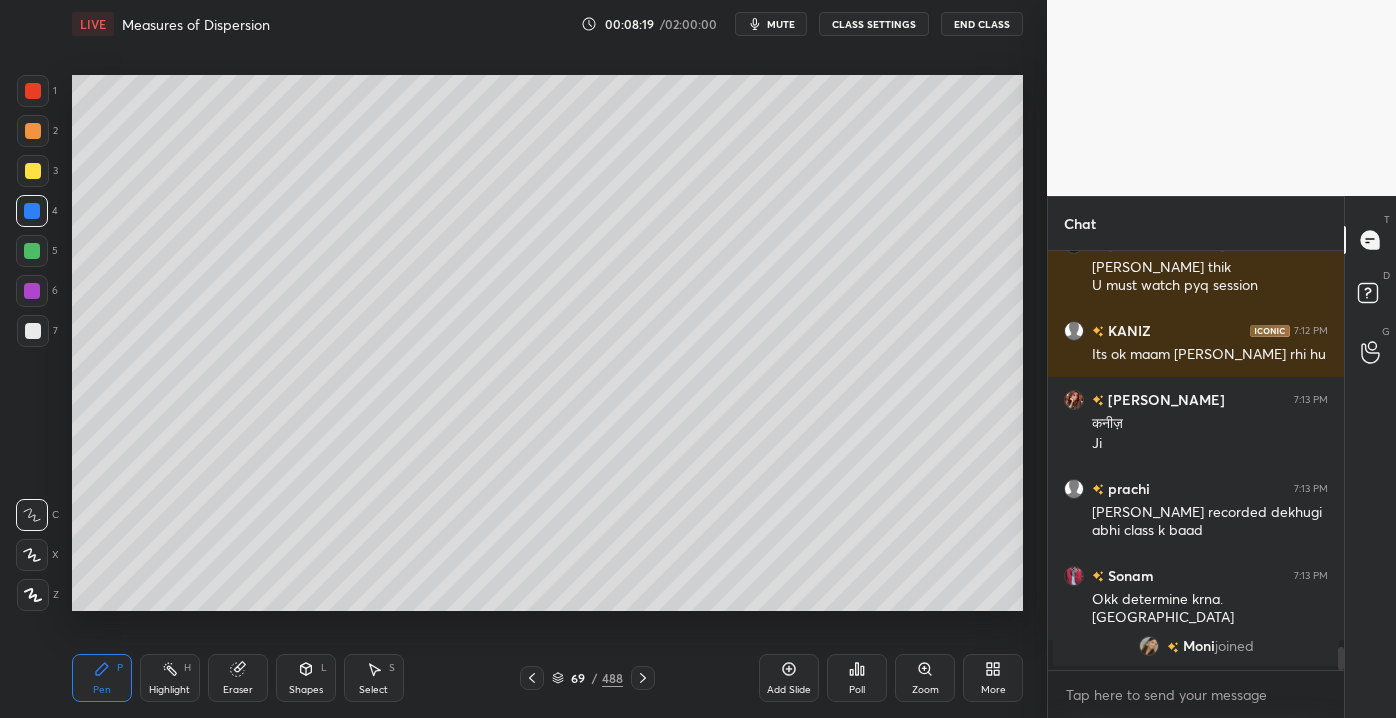 drag, startPoint x: 29, startPoint y: 338, endPoint x: 33, endPoint y: 350, distance: 12.649111 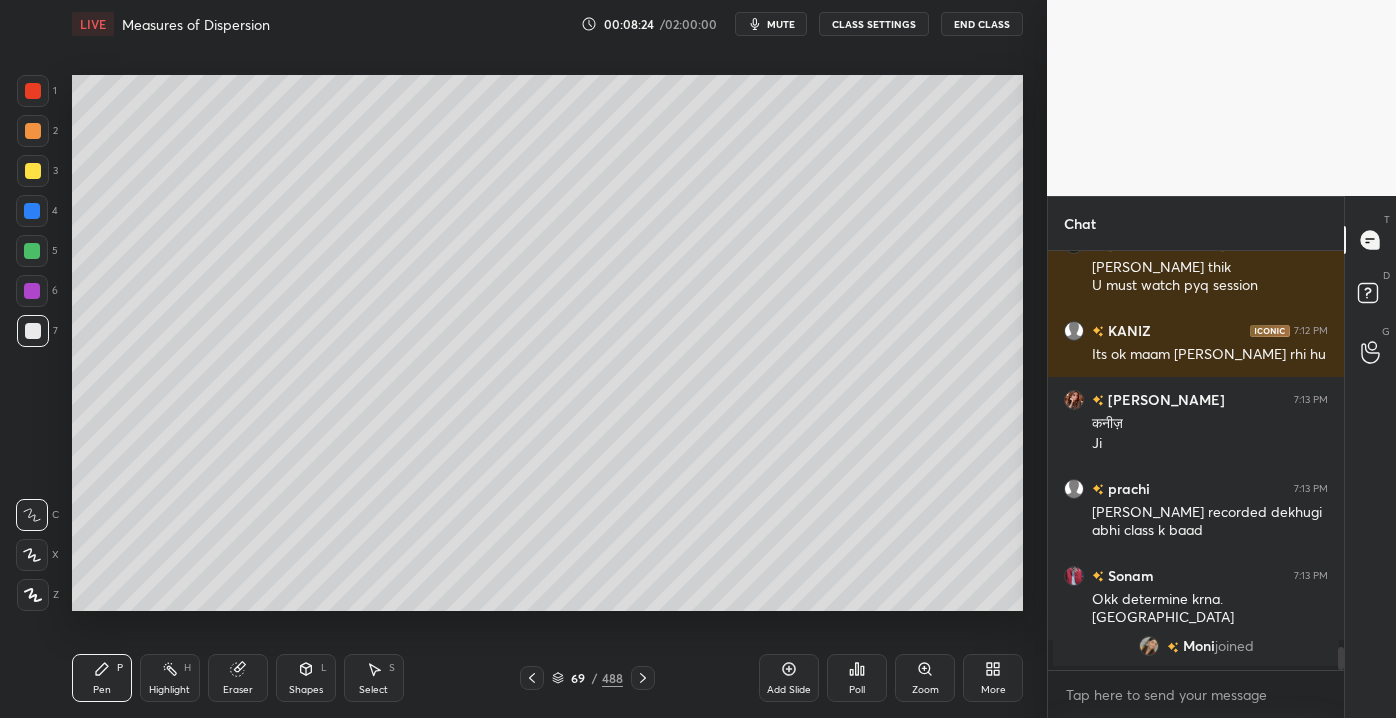 drag, startPoint x: 57, startPoint y: 170, endPoint x: 50, endPoint y: 180, distance: 12.206555 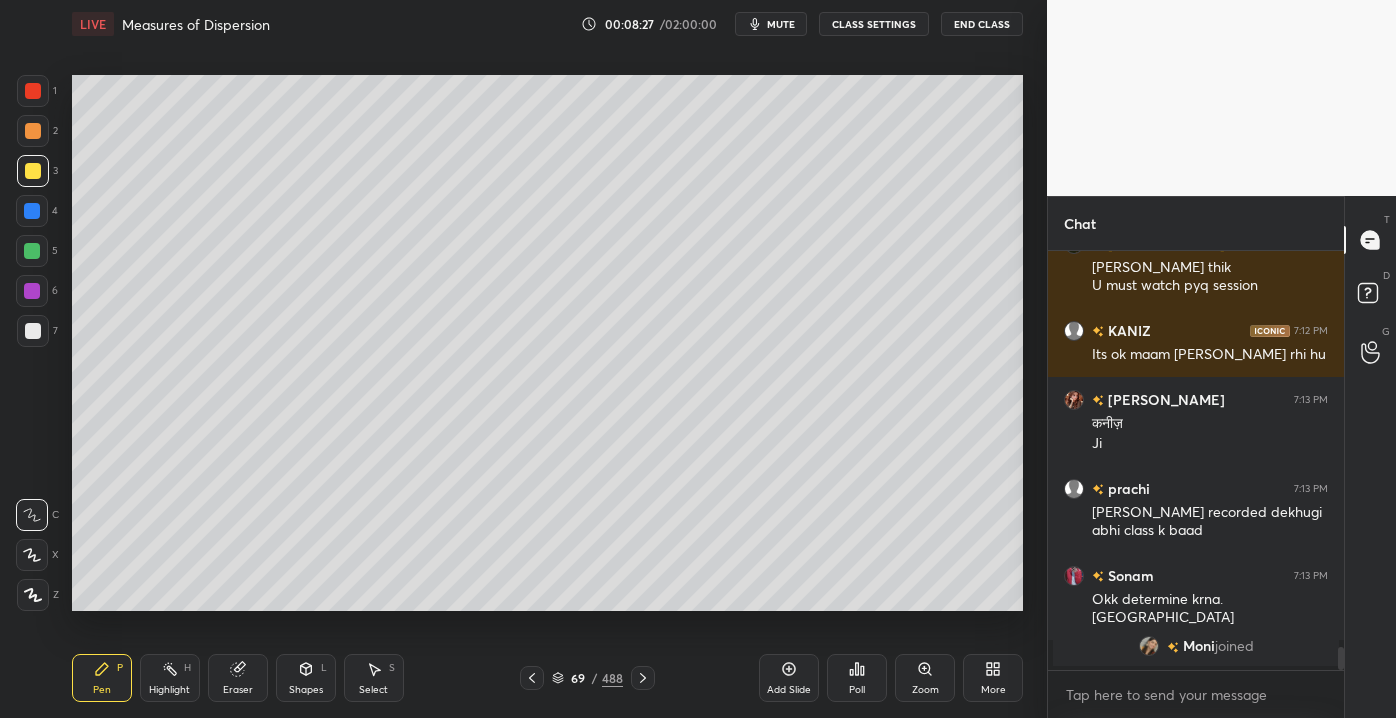 click at bounding box center [32, 251] 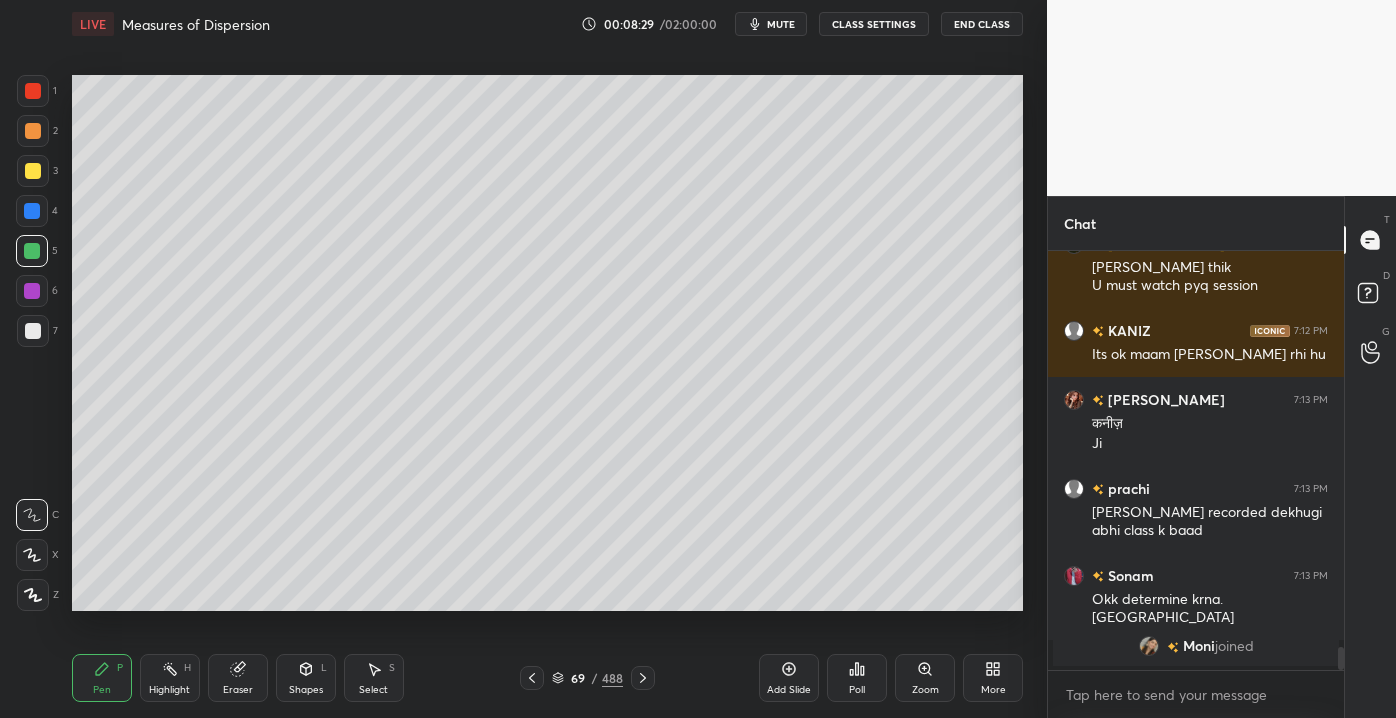 drag, startPoint x: 243, startPoint y: 689, endPoint x: 268, endPoint y: 649, distance: 47.169907 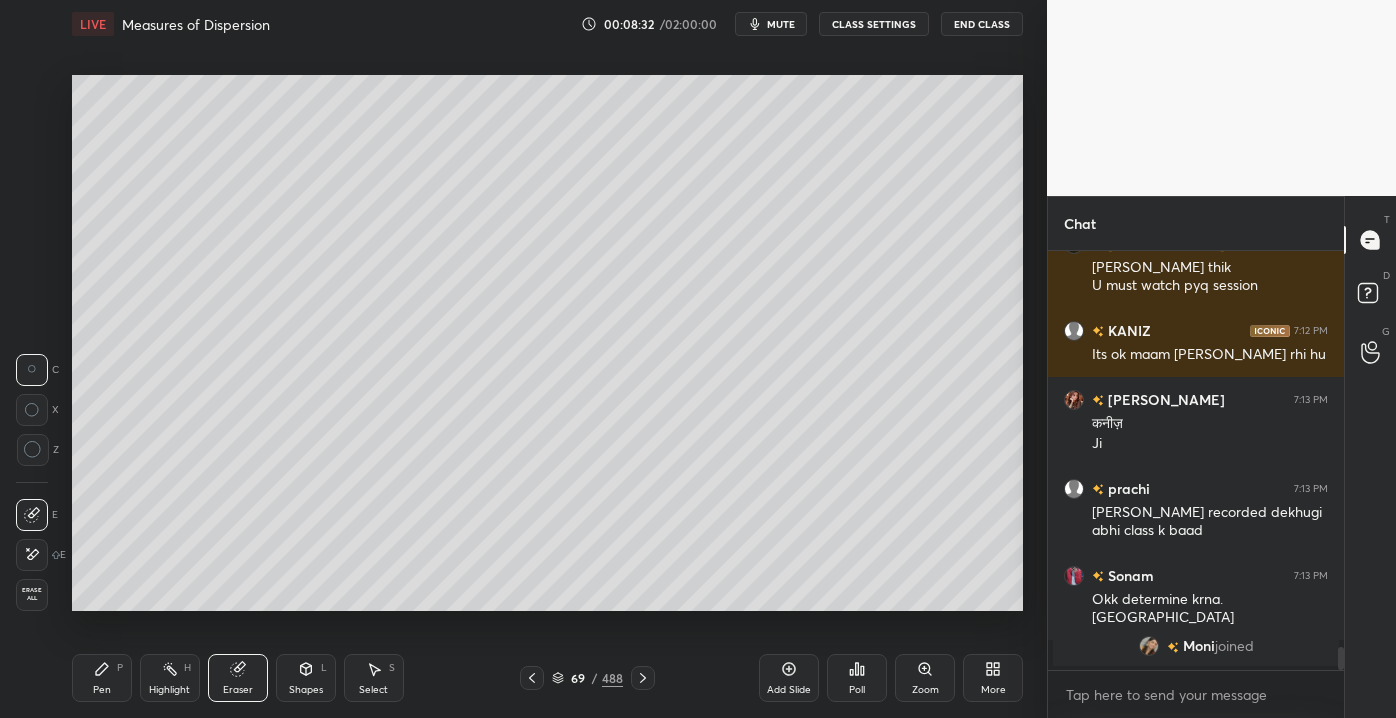click on "Pen" at bounding box center (102, 690) 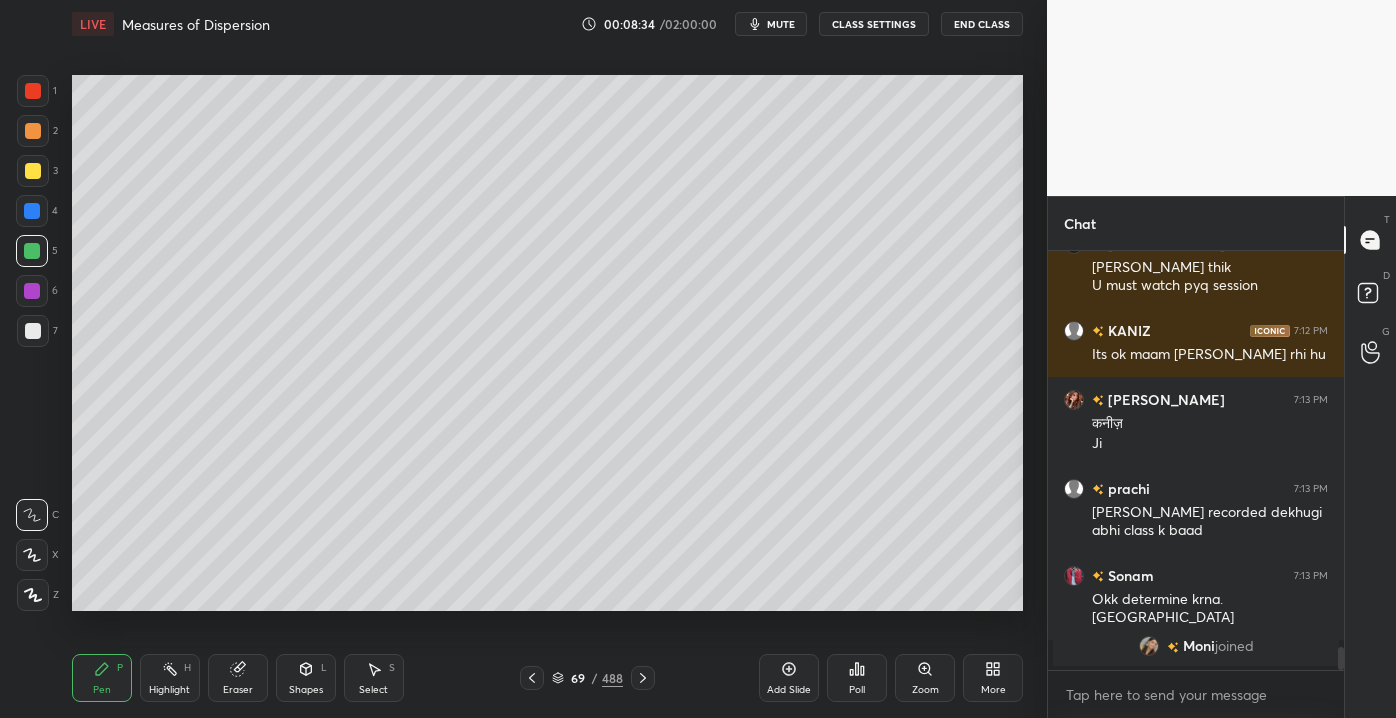 click at bounding box center (33, 171) 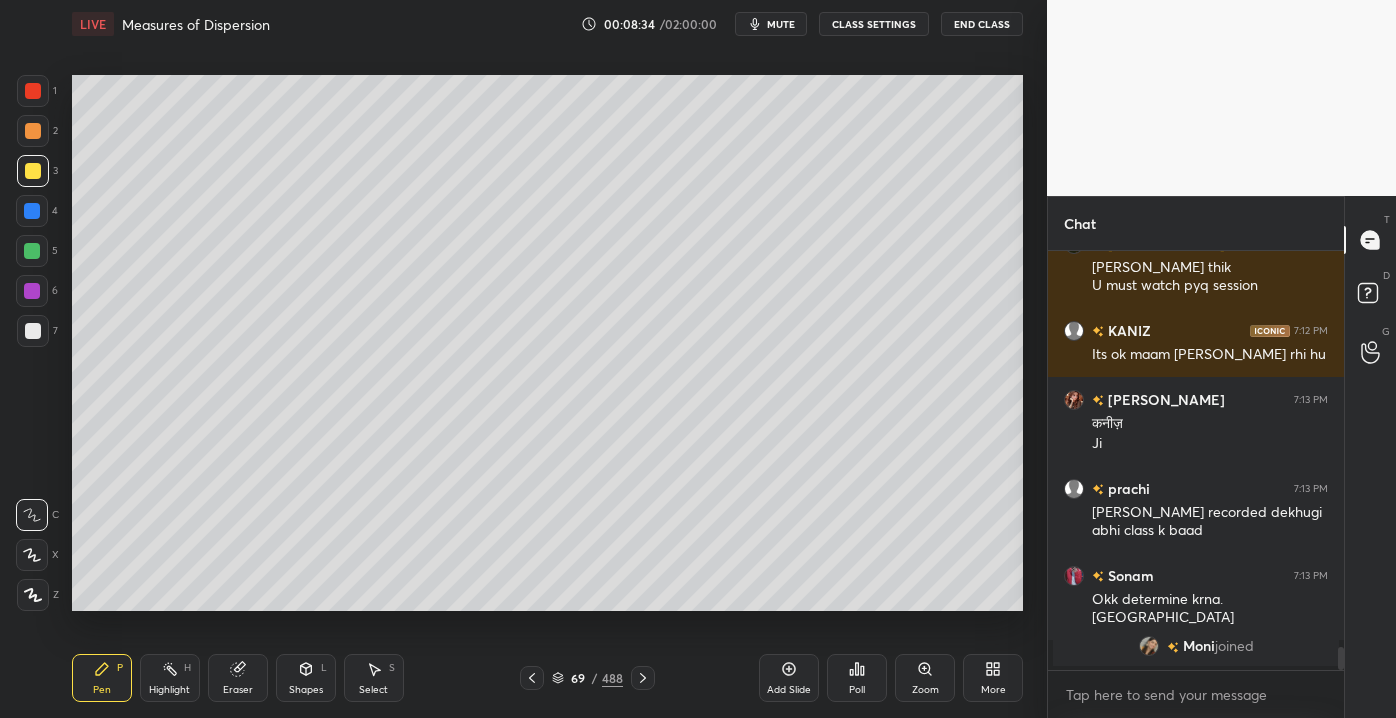 click at bounding box center [33, 131] 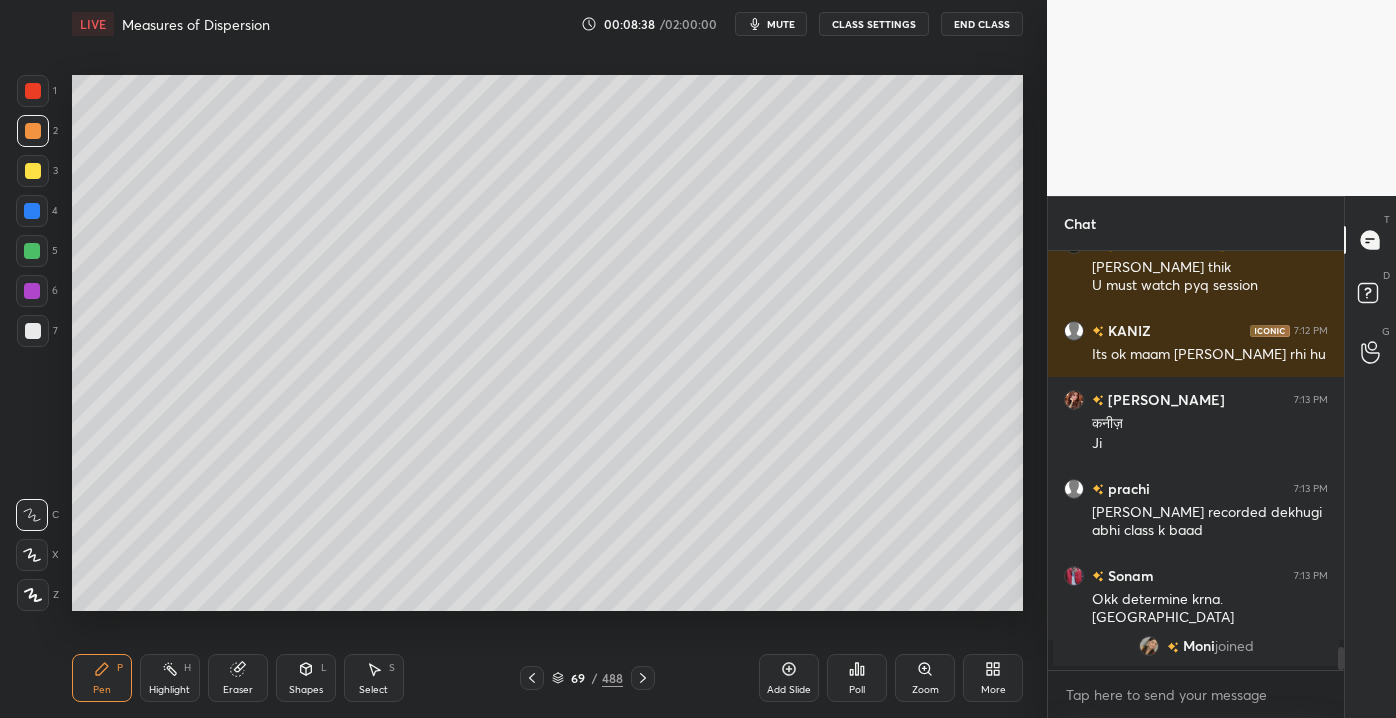 click on "4" at bounding box center [37, 211] 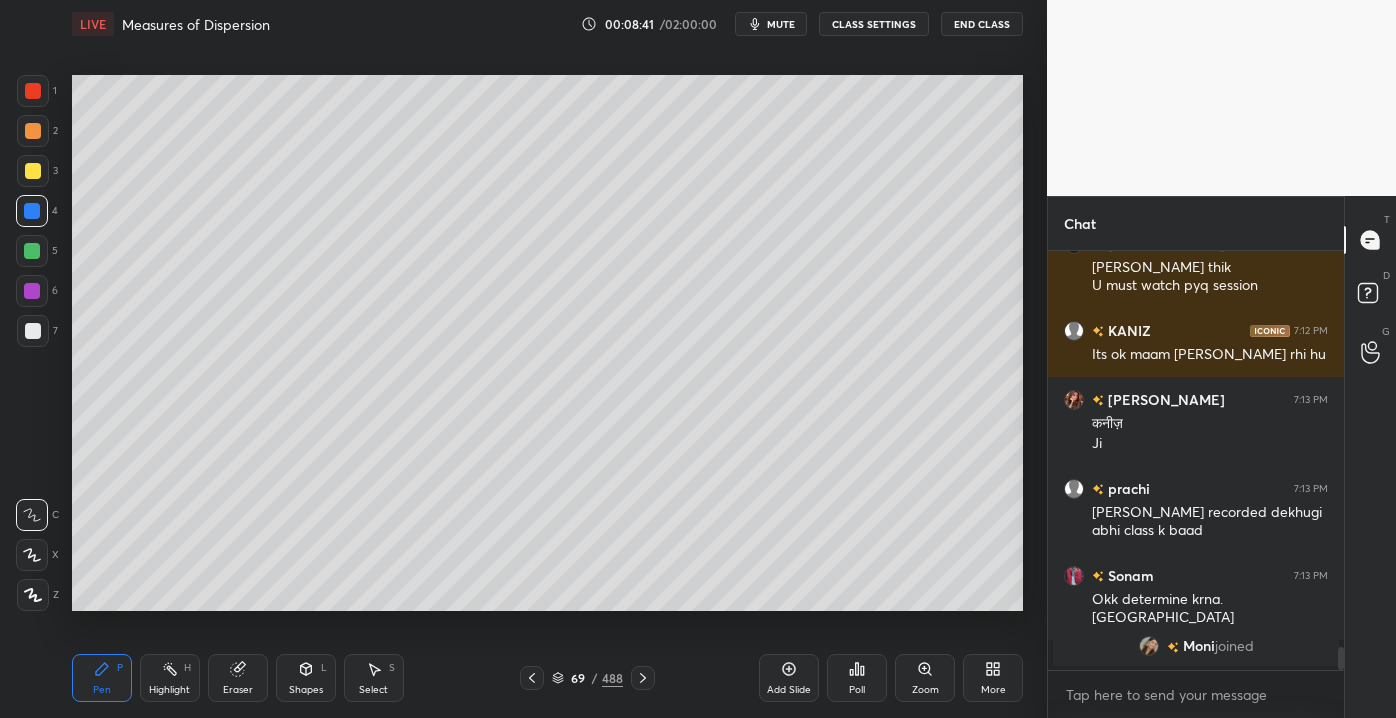click at bounding box center (33, 91) 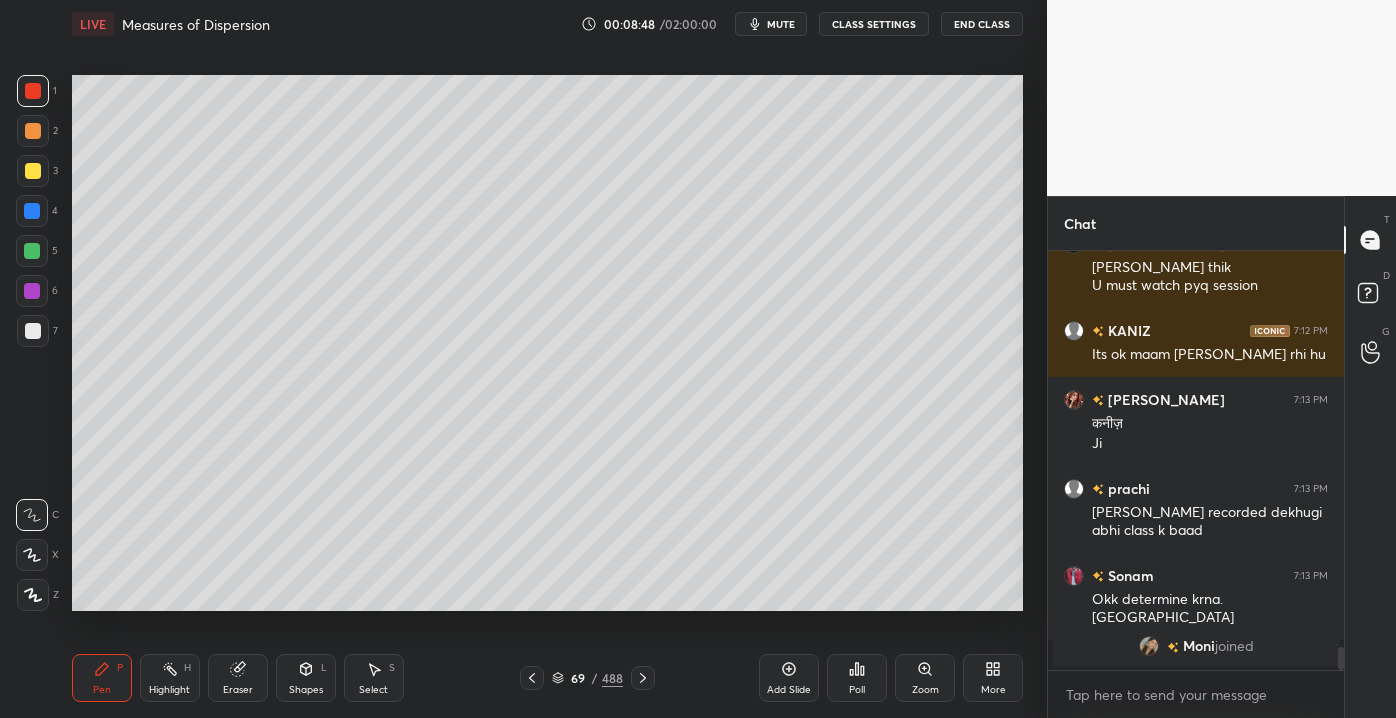 click on "Add Slide" at bounding box center (789, 690) 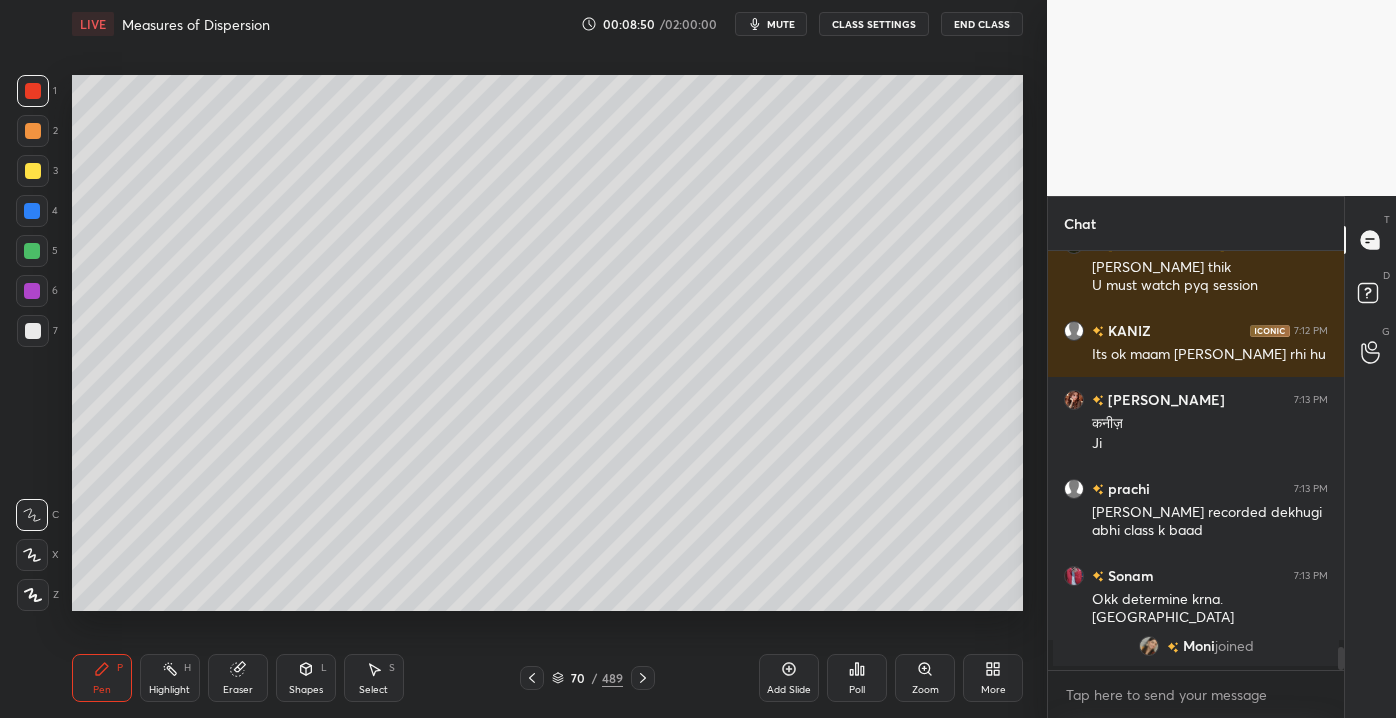 click at bounding box center [33, 331] 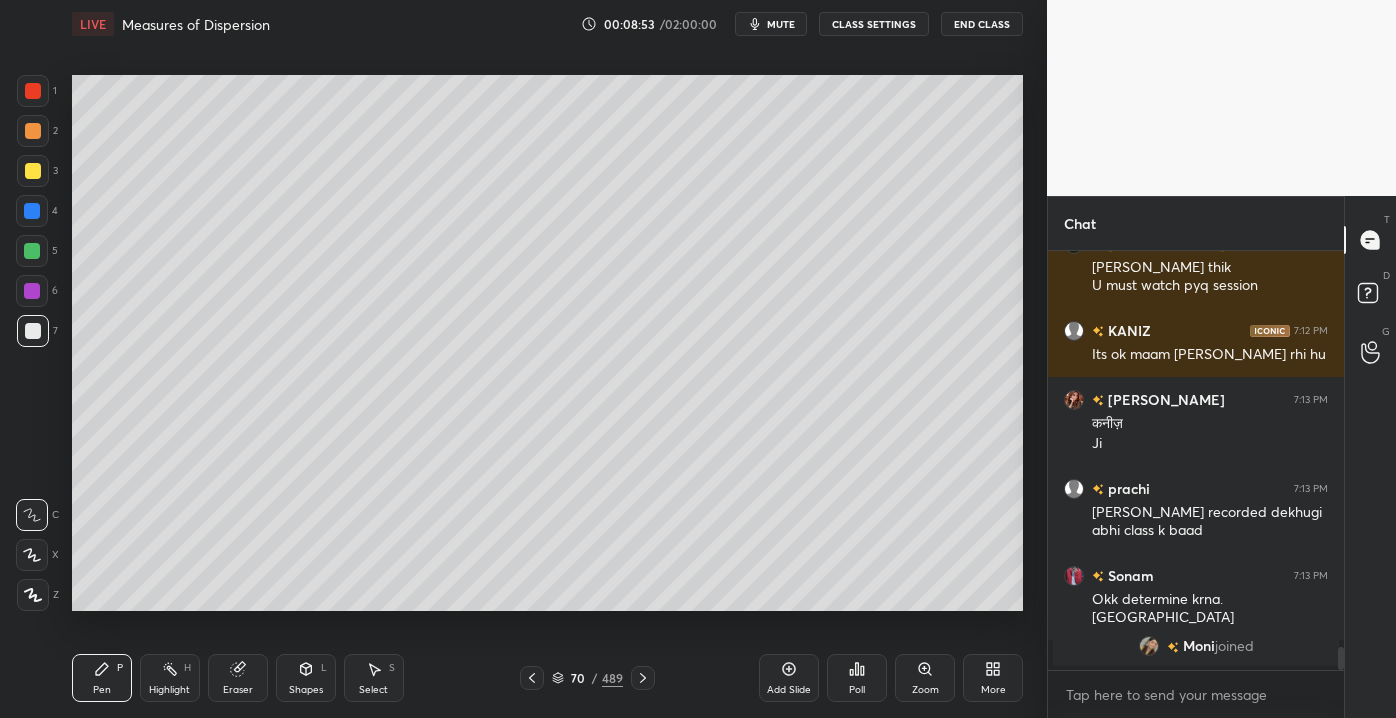 click at bounding box center (33, 171) 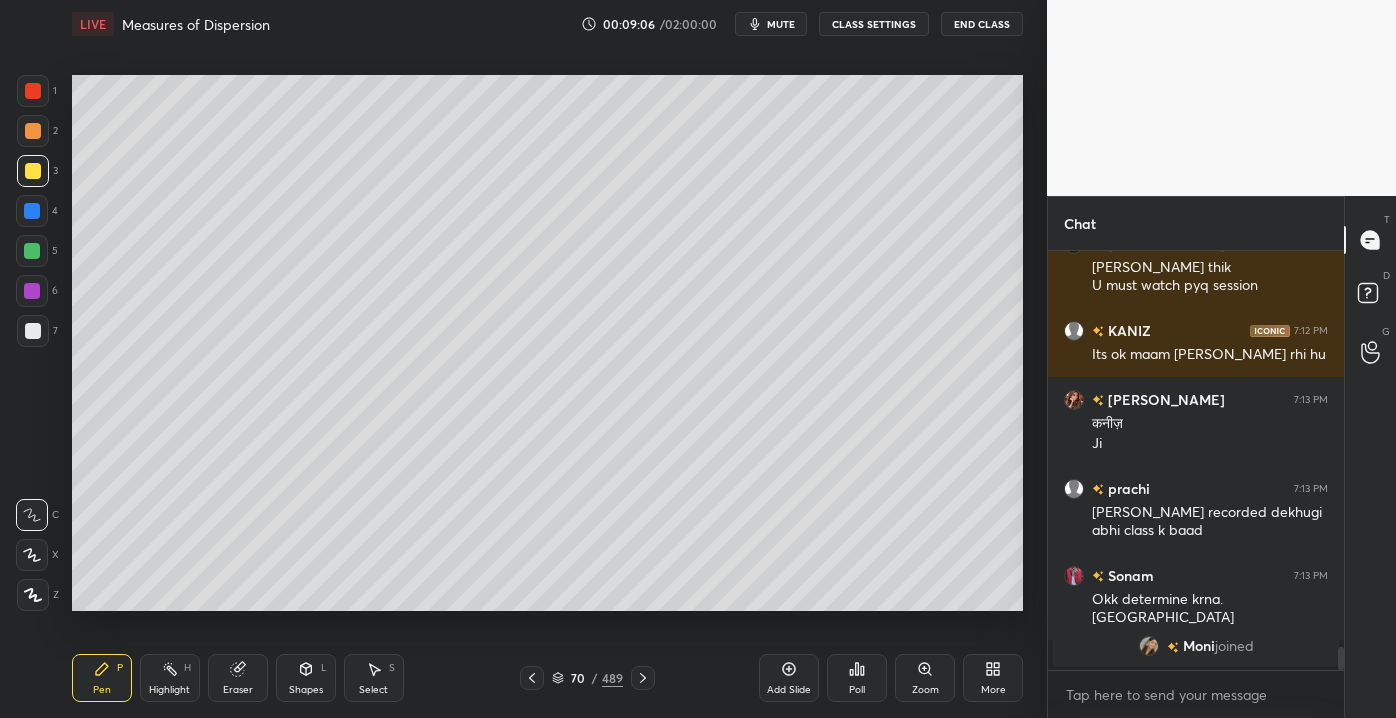 click at bounding box center [33, 331] 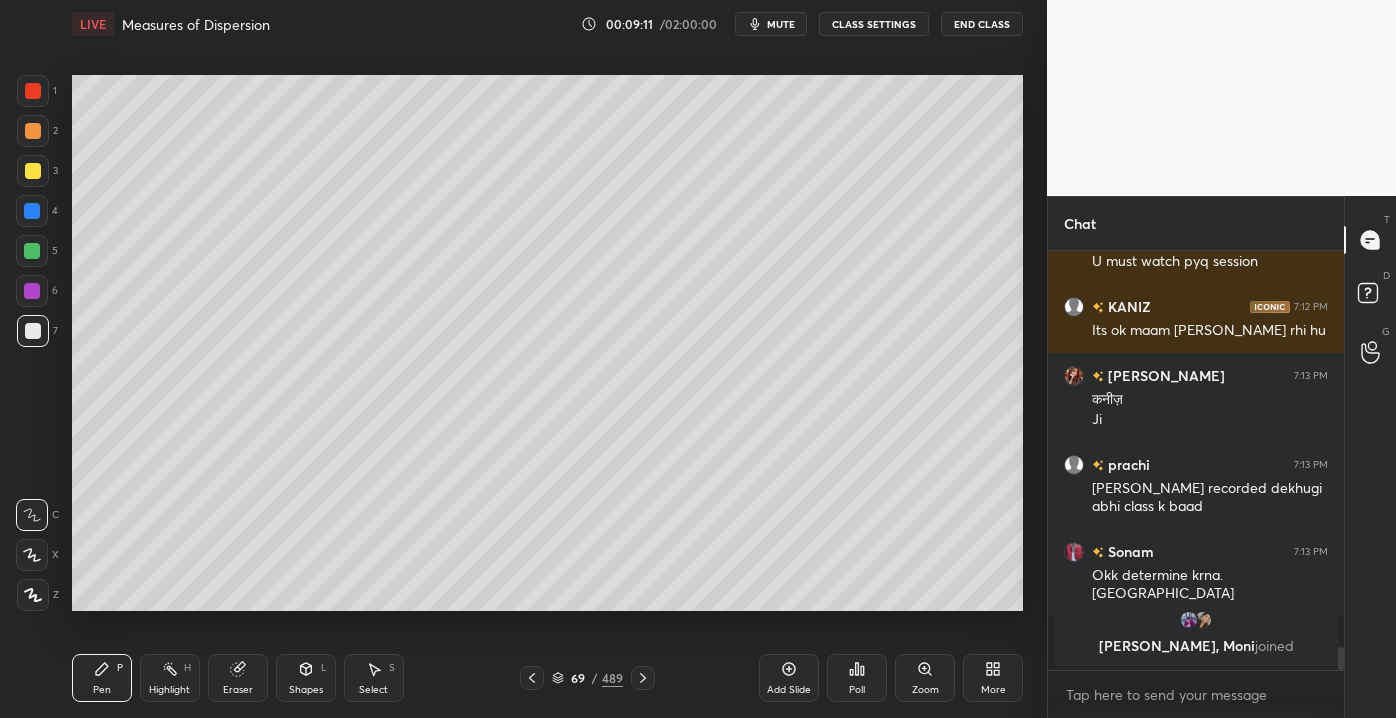scroll, scrollTop: 7000, scrollLeft: 0, axis: vertical 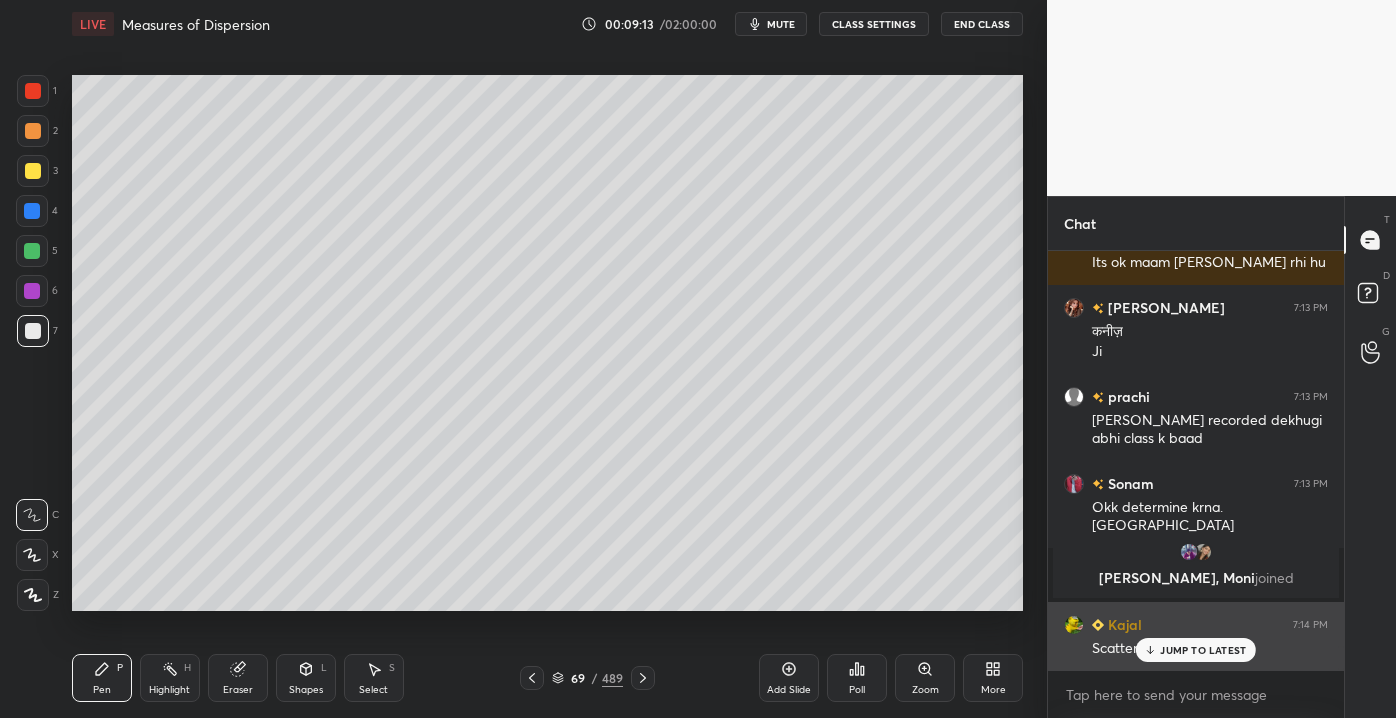click on "JUMP TO LATEST" at bounding box center [1203, 650] 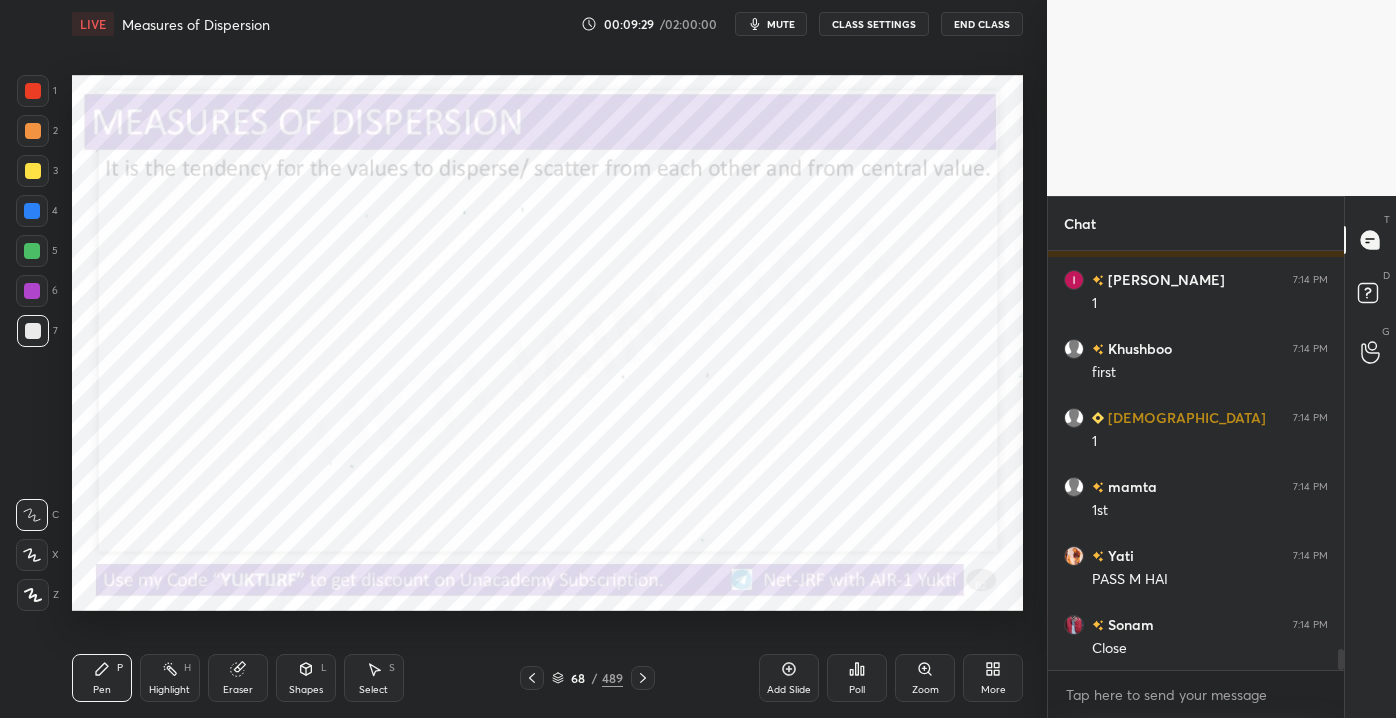 scroll, scrollTop: 8173, scrollLeft: 0, axis: vertical 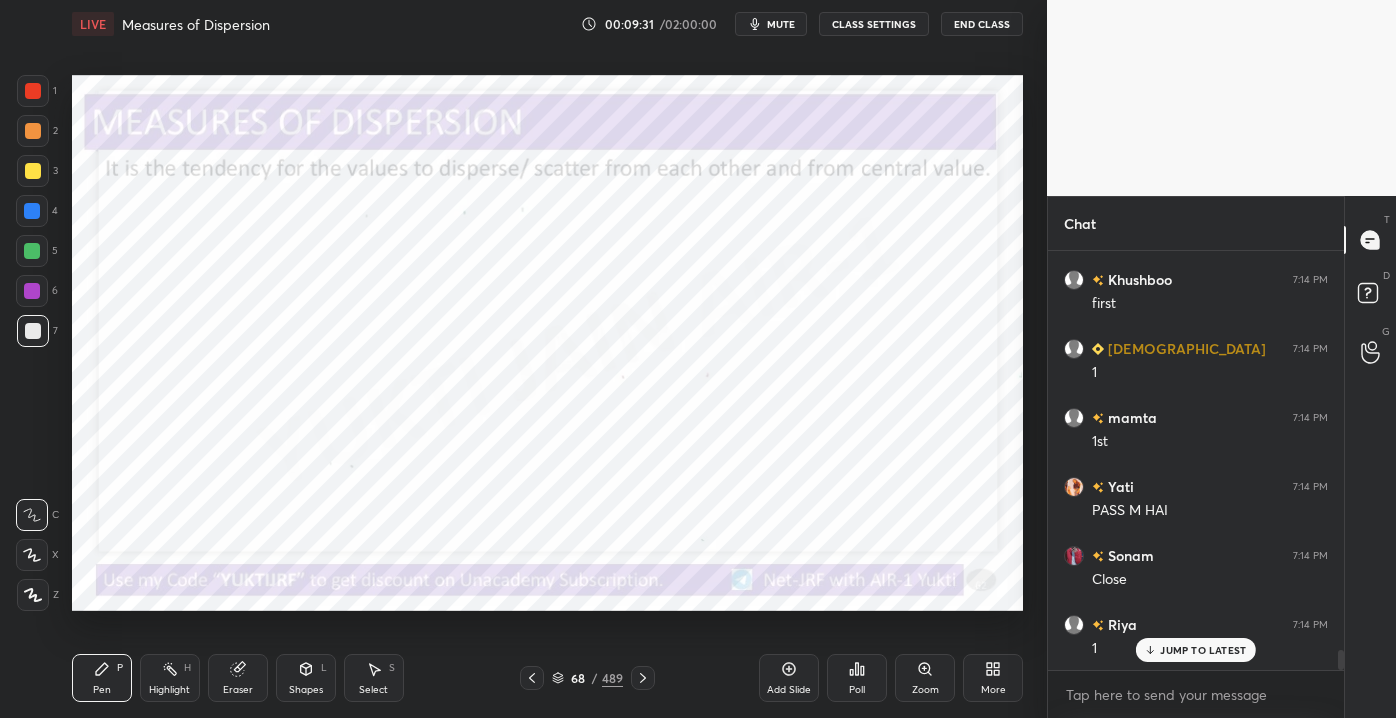 click at bounding box center [33, 131] 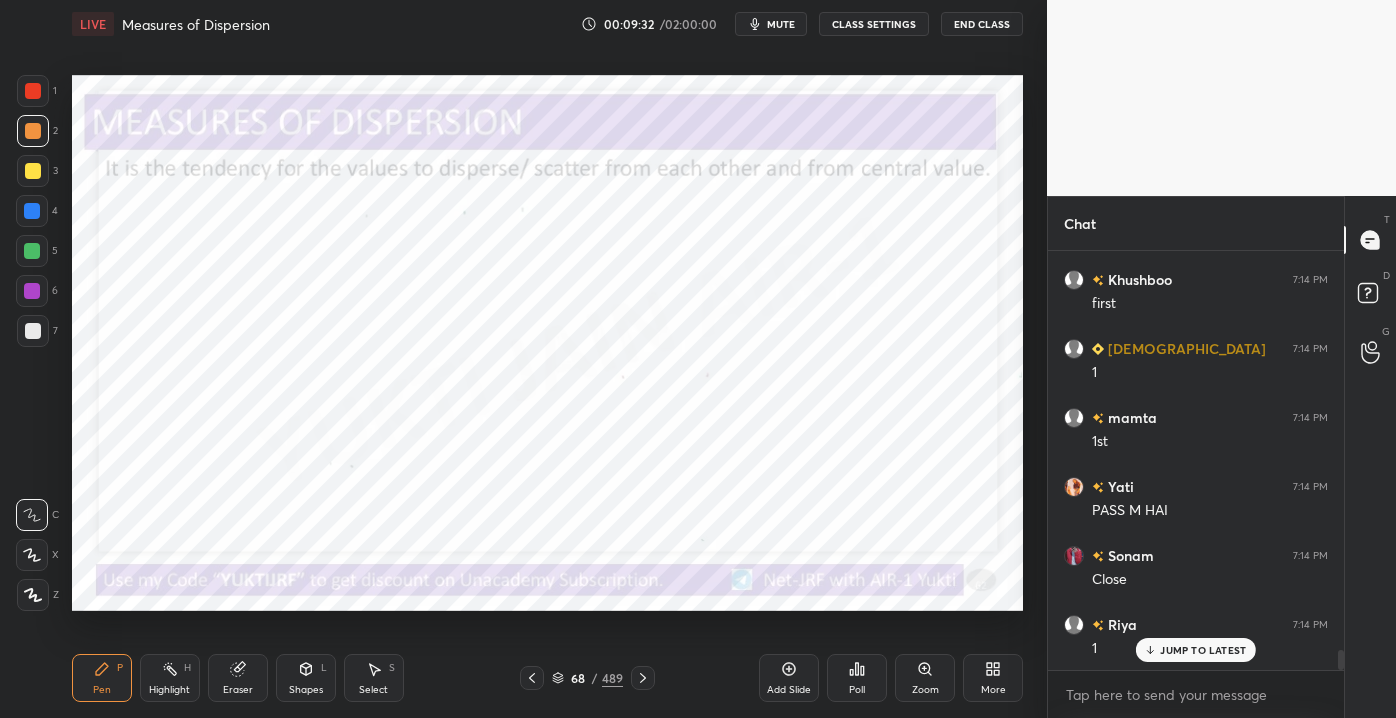 click at bounding box center [33, 171] 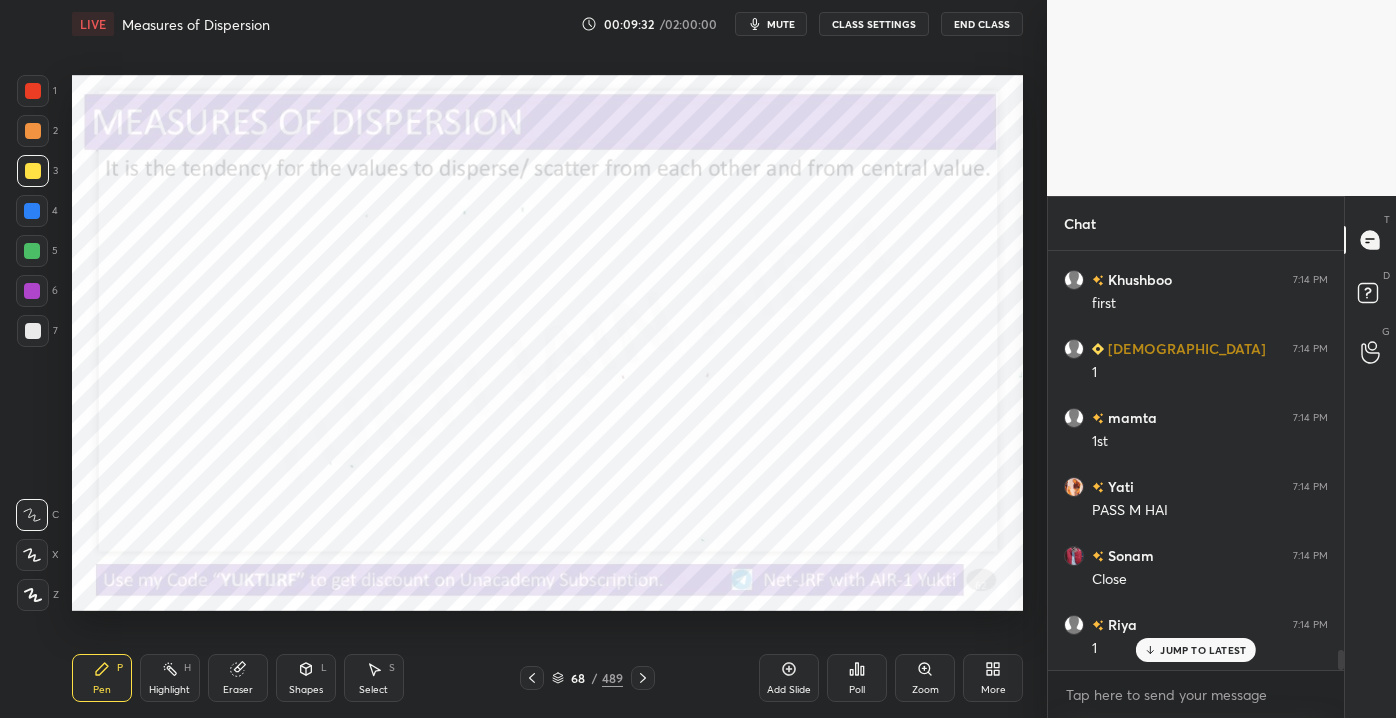 scroll, scrollTop: 8242, scrollLeft: 0, axis: vertical 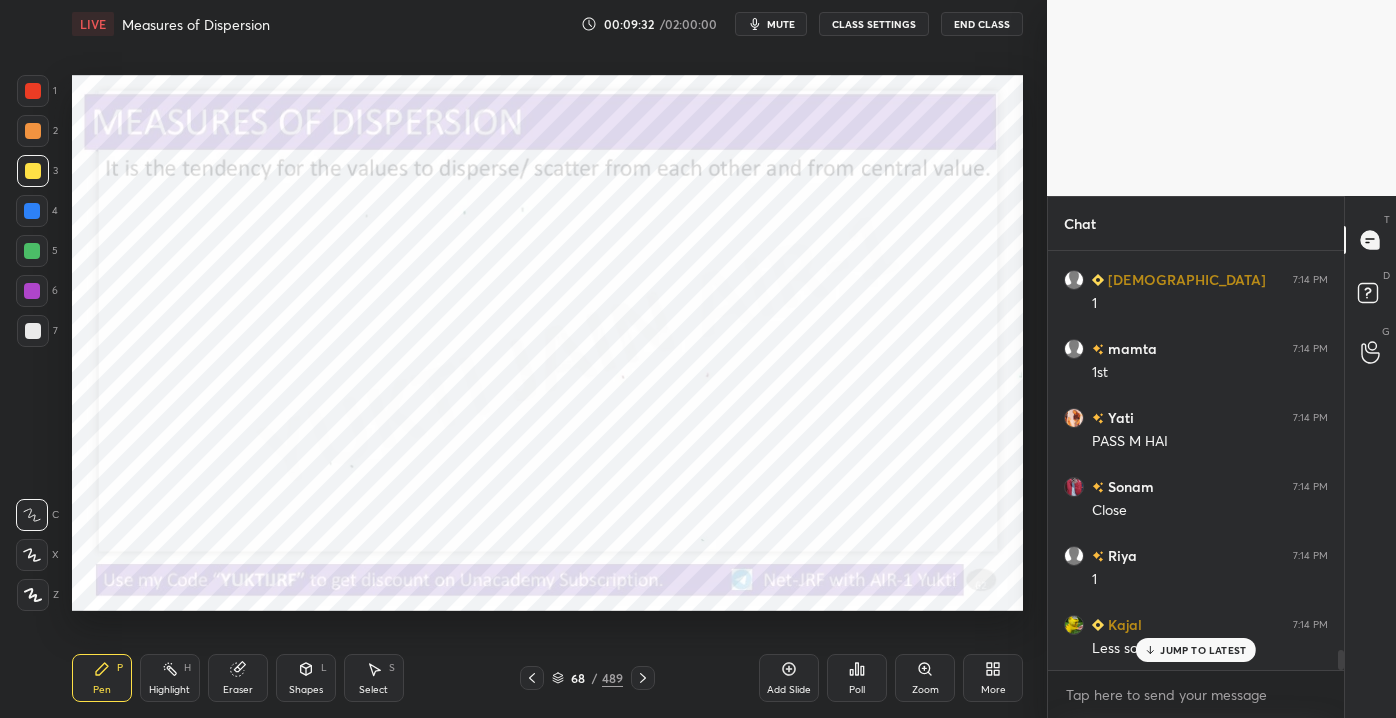 click at bounding box center (32, 211) 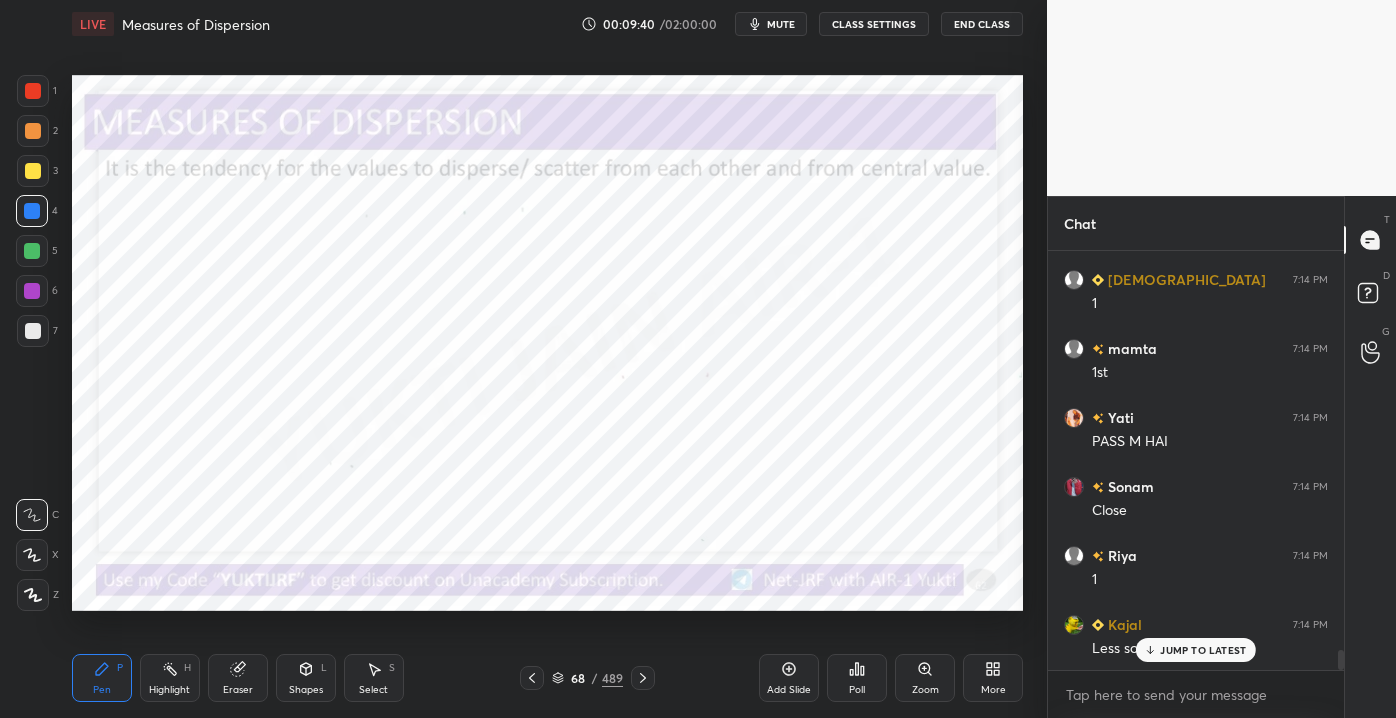 click 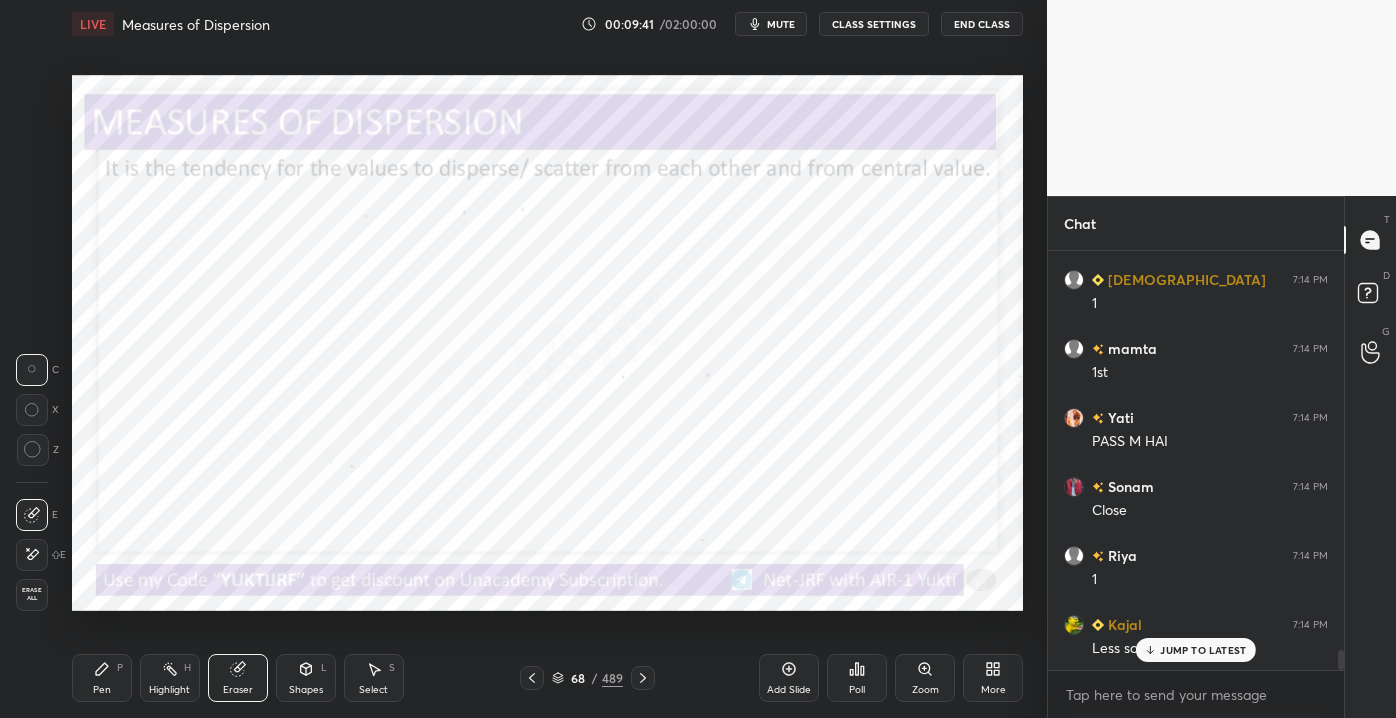 click on "Erase all" at bounding box center (32, 594) 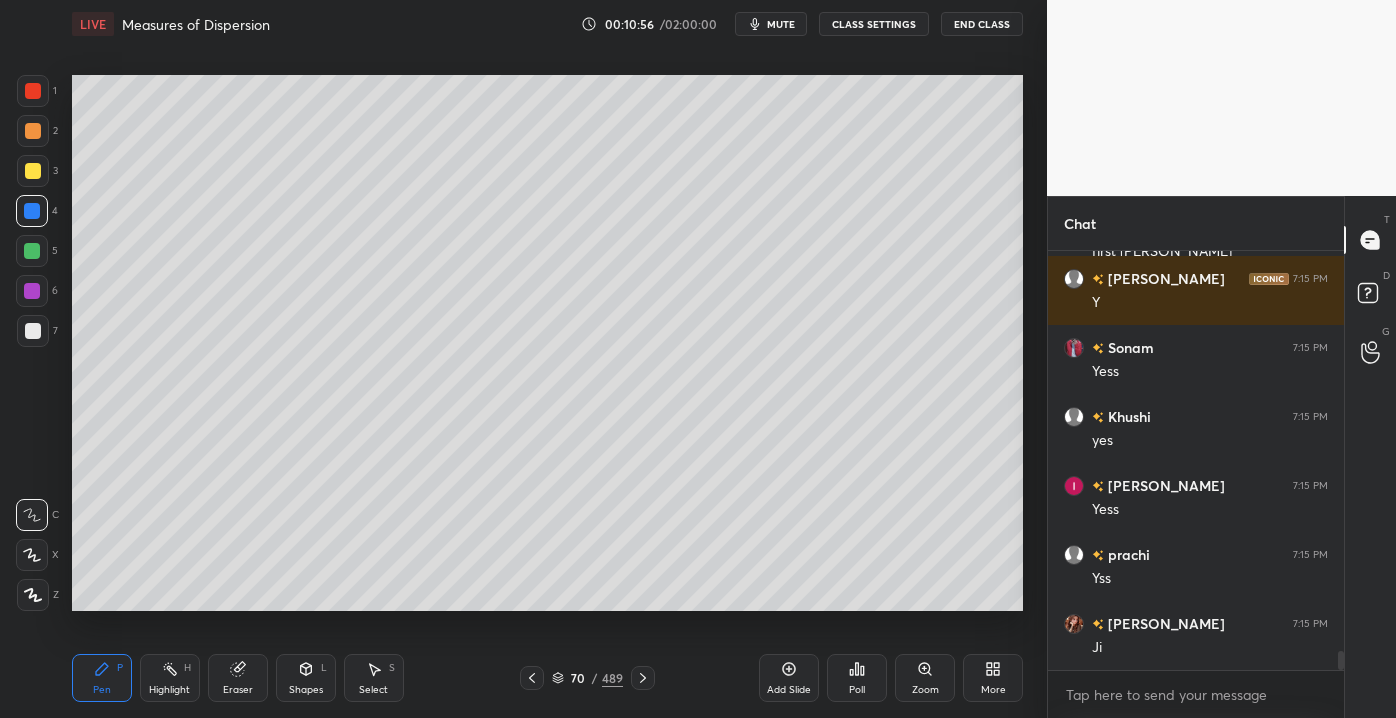 scroll, scrollTop: 8930, scrollLeft: 0, axis: vertical 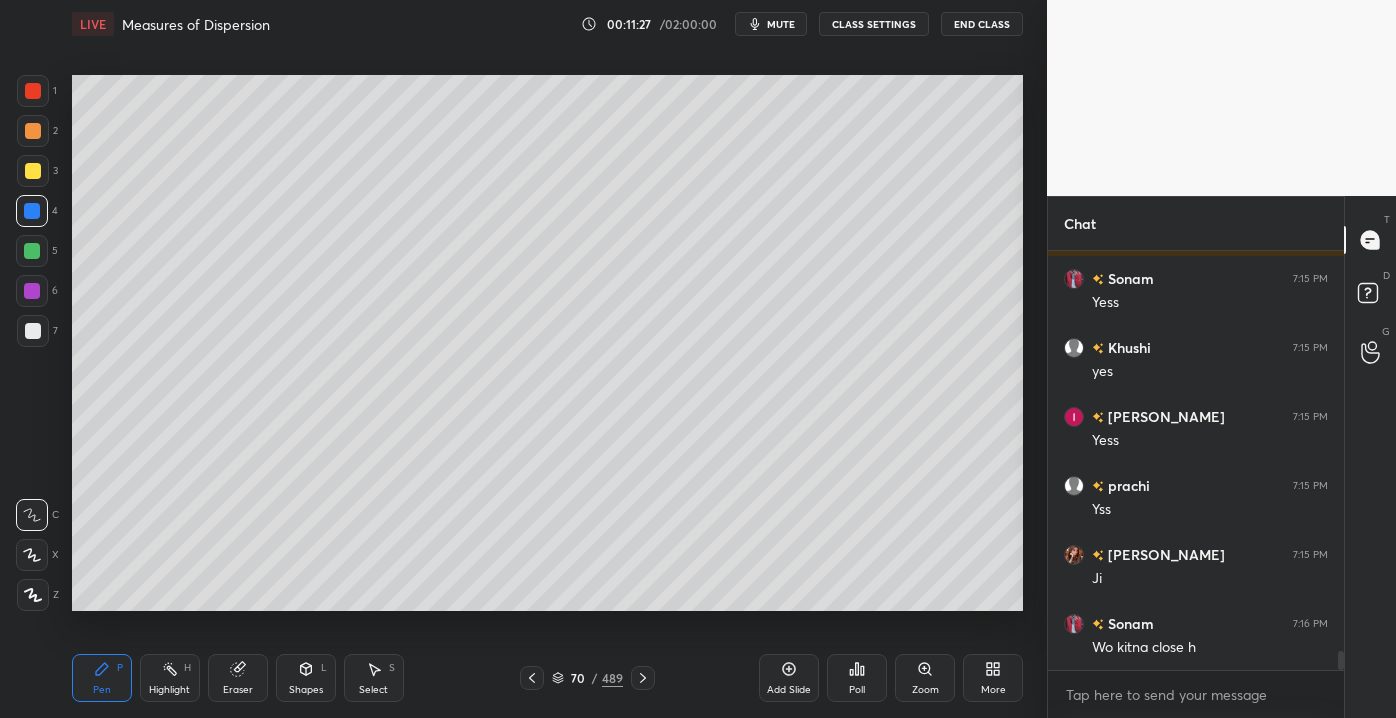drag, startPoint x: 39, startPoint y: 335, endPoint x: 62, endPoint y: 340, distance: 23.537205 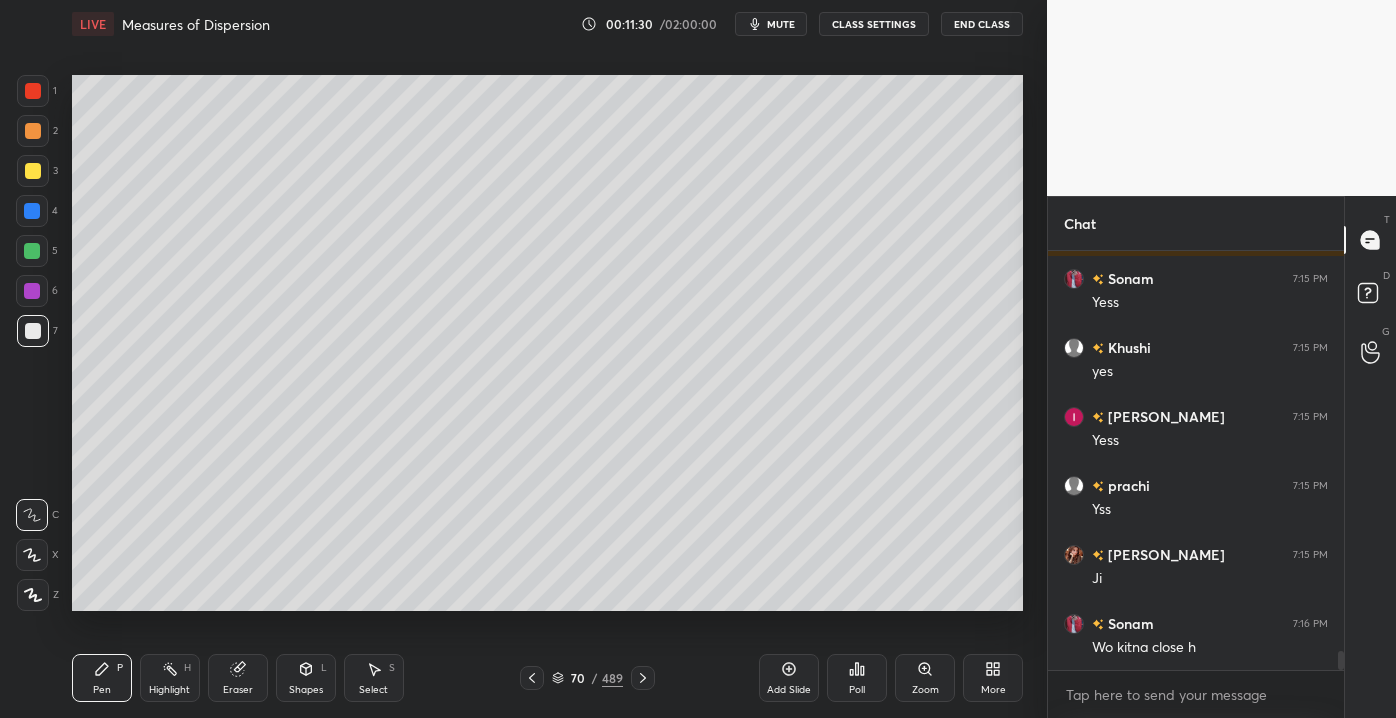 click at bounding box center [33, 171] 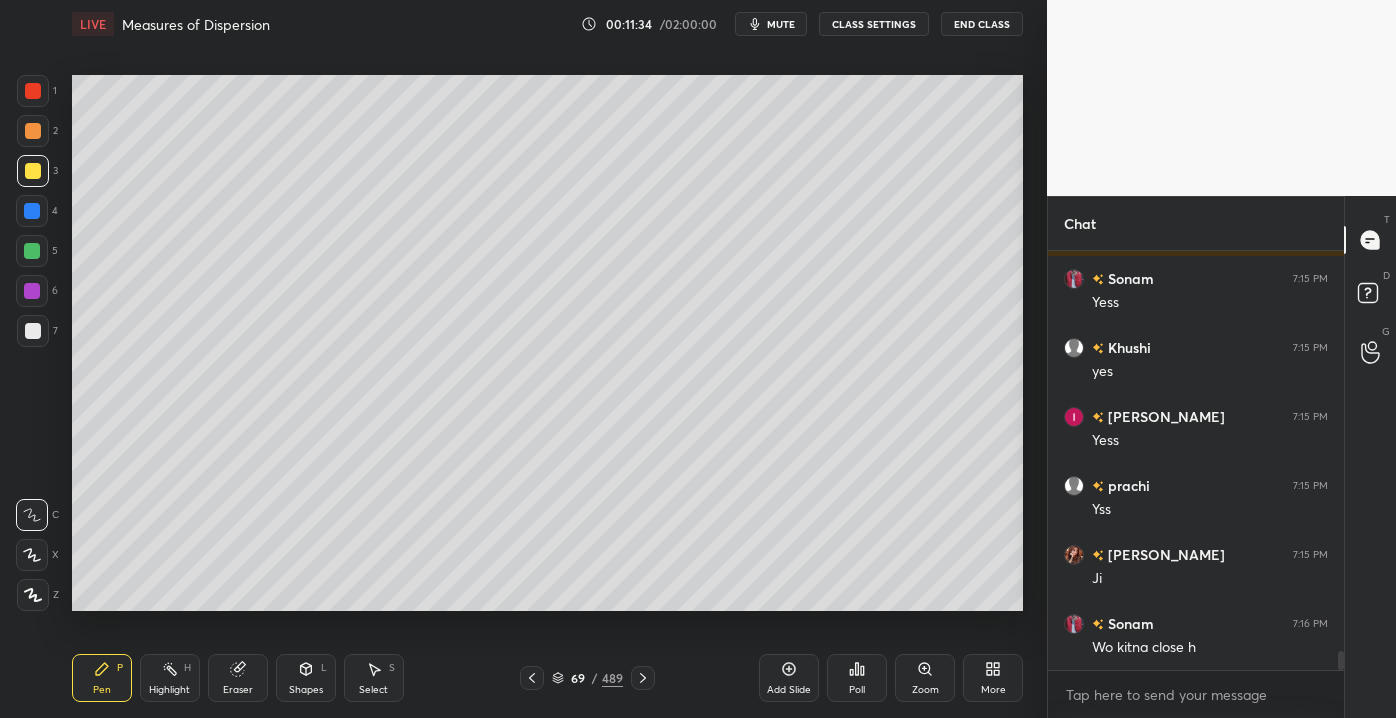 click 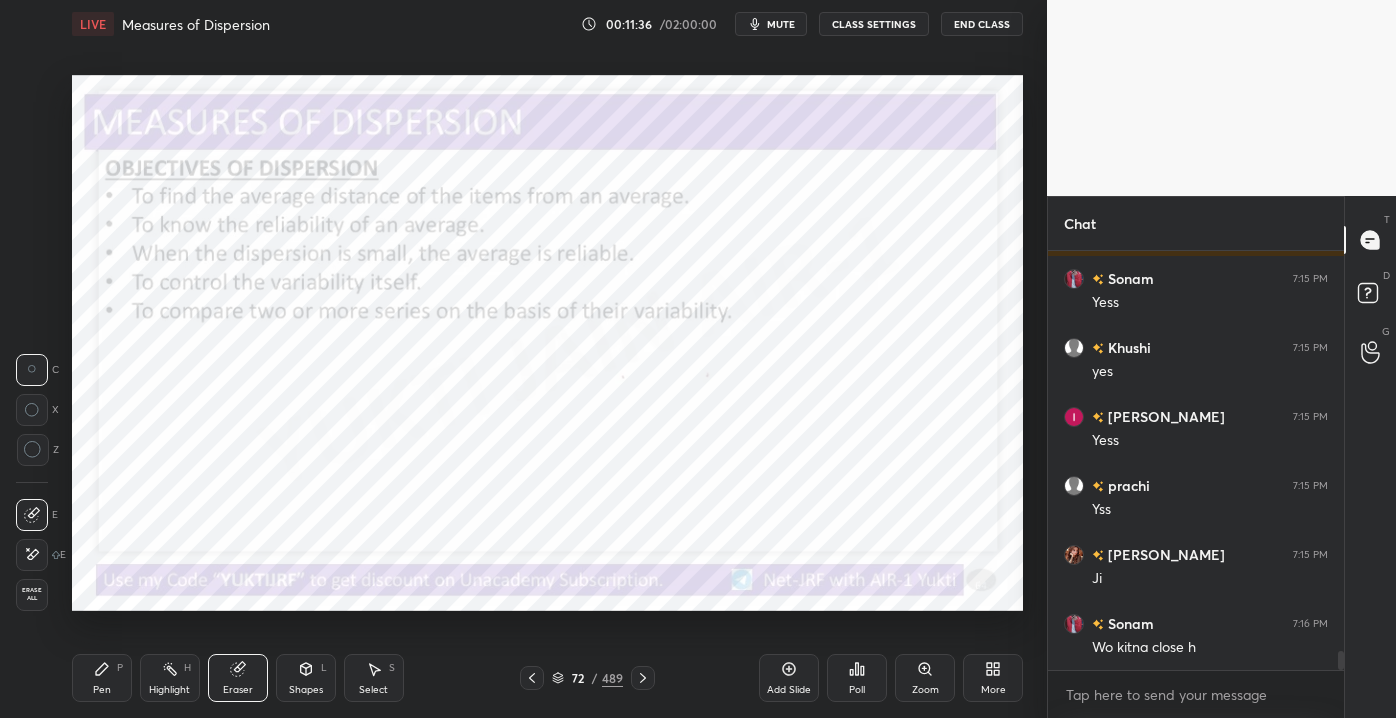 click on "Pen P" at bounding box center [102, 678] 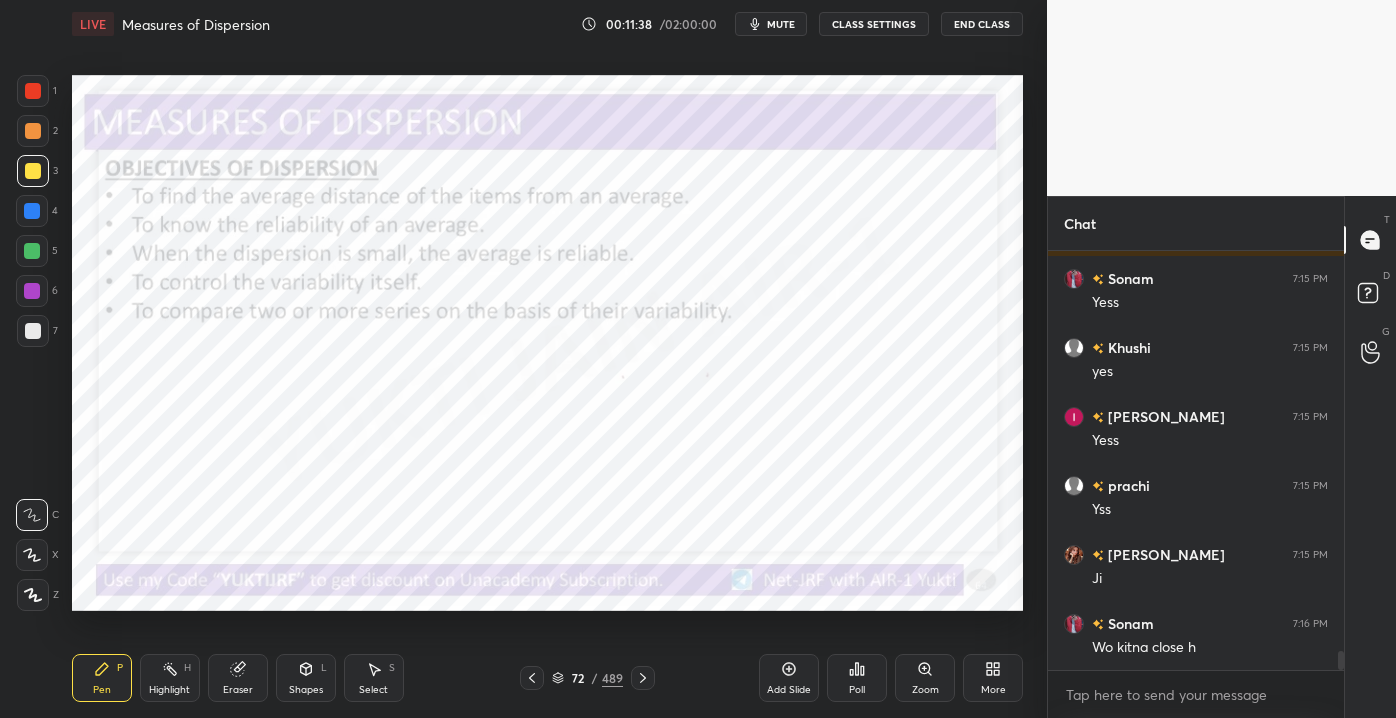 click at bounding box center (33, 131) 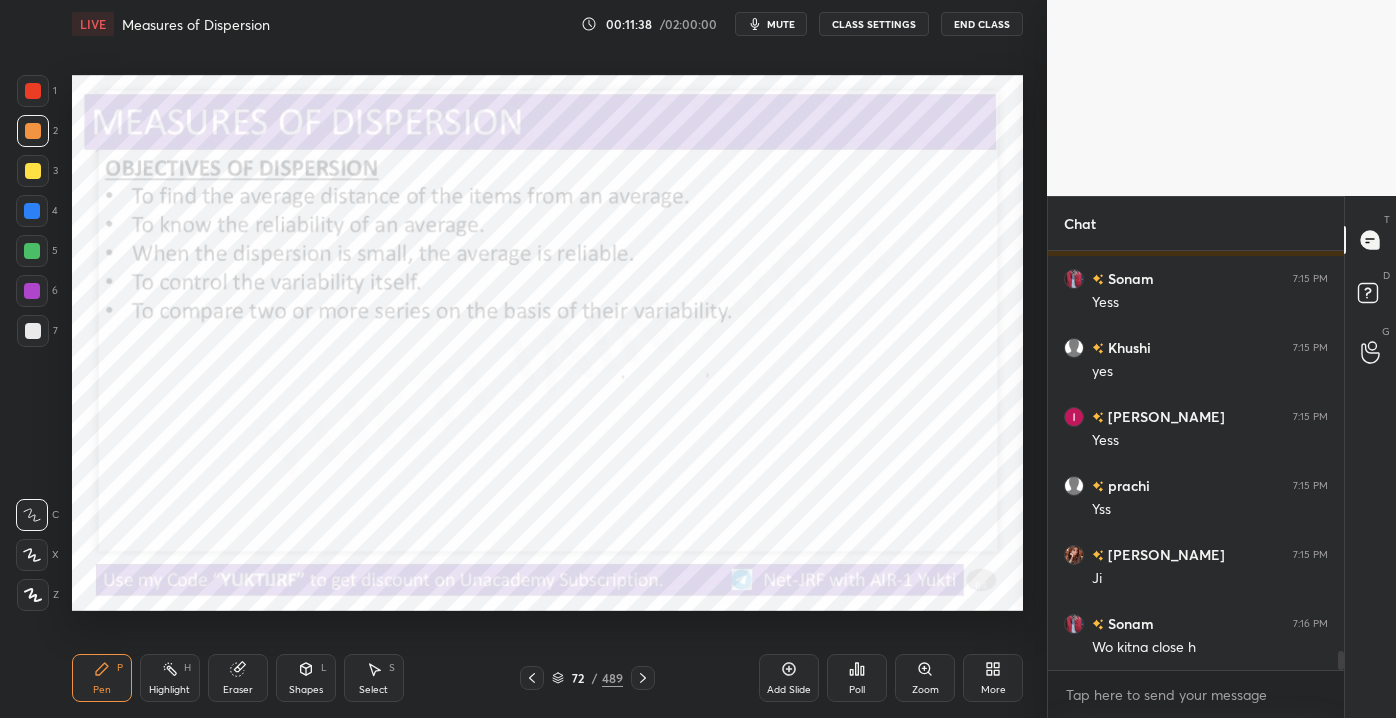 click at bounding box center (33, 91) 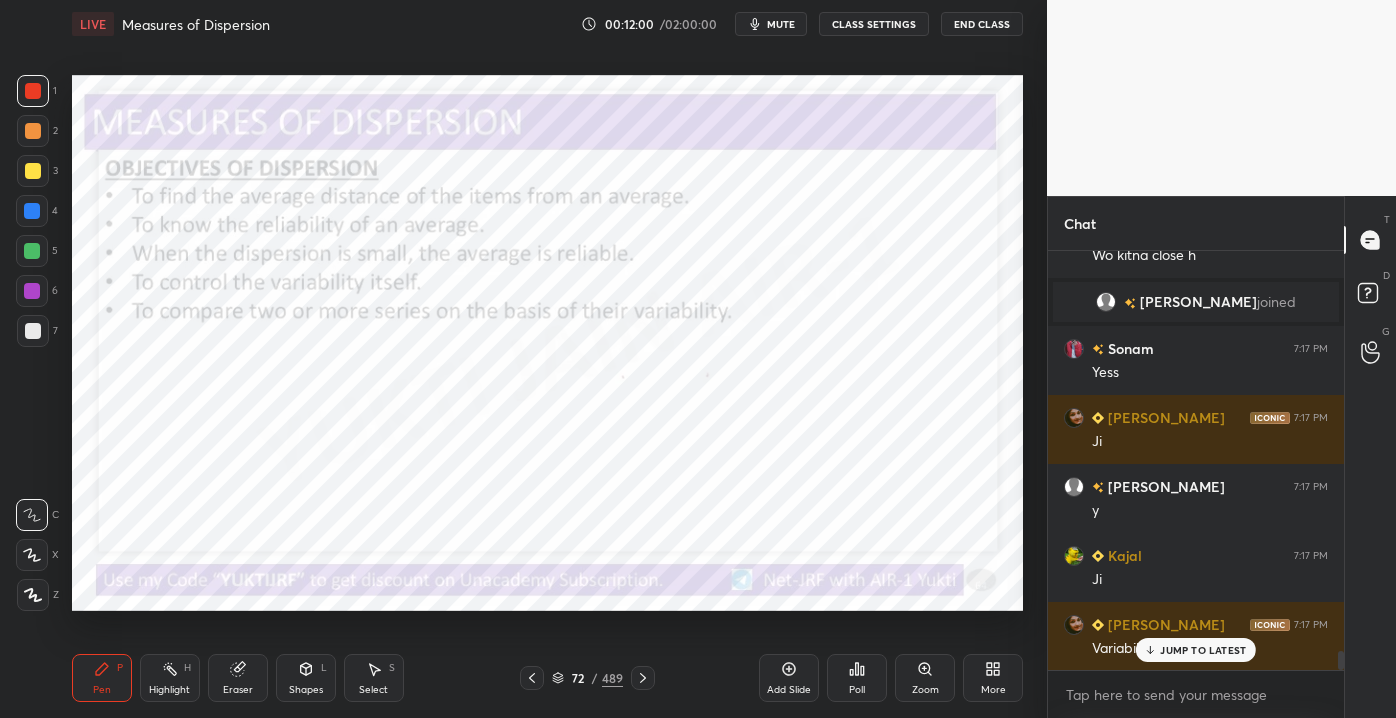 scroll, scrollTop: 8741, scrollLeft: 0, axis: vertical 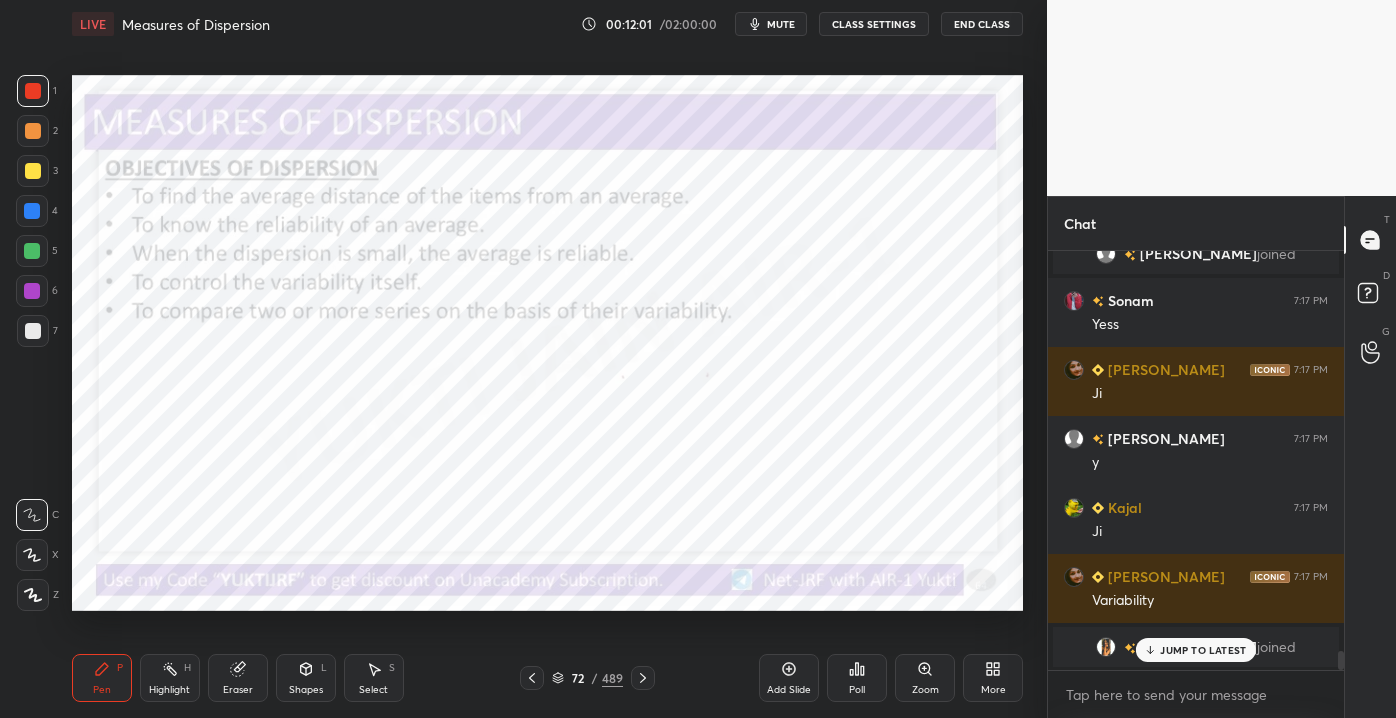 click on "JUMP TO LATEST" at bounding box center [1203, 650] 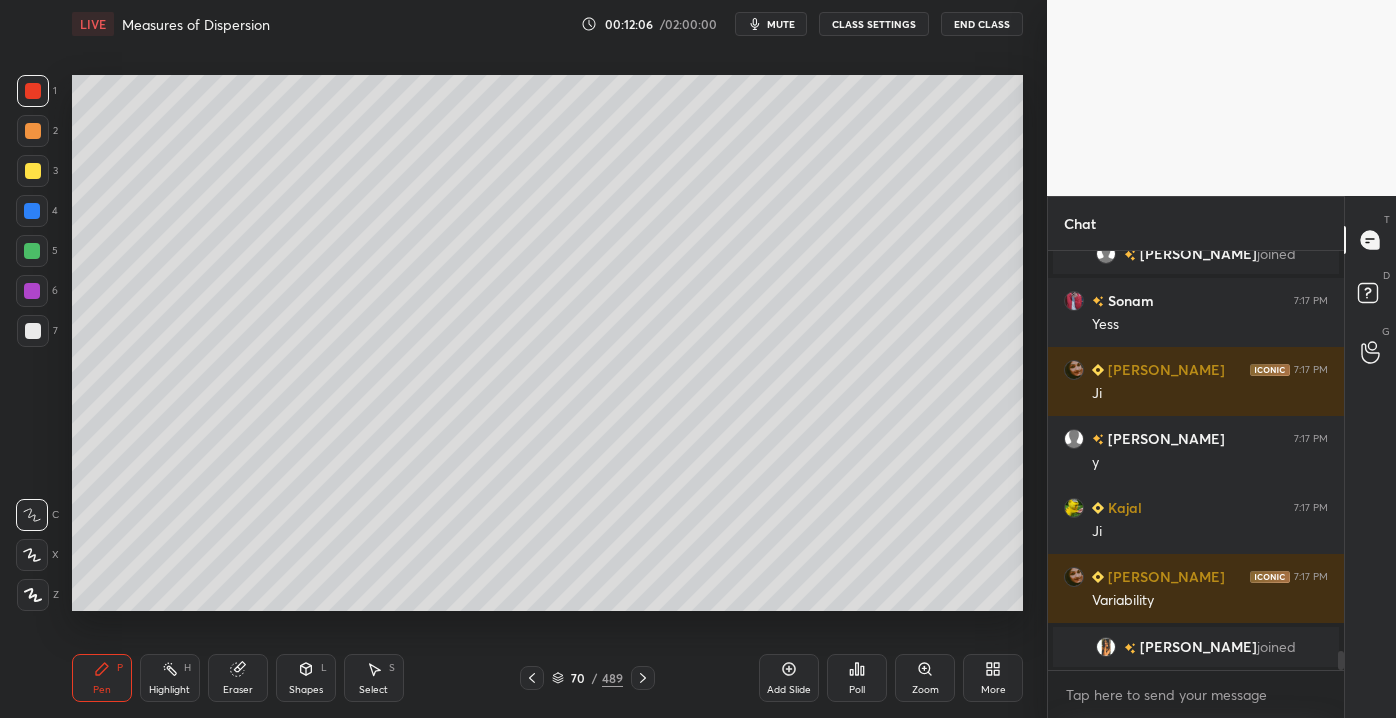 click on "Eraser" at bounding box center (238, 678) 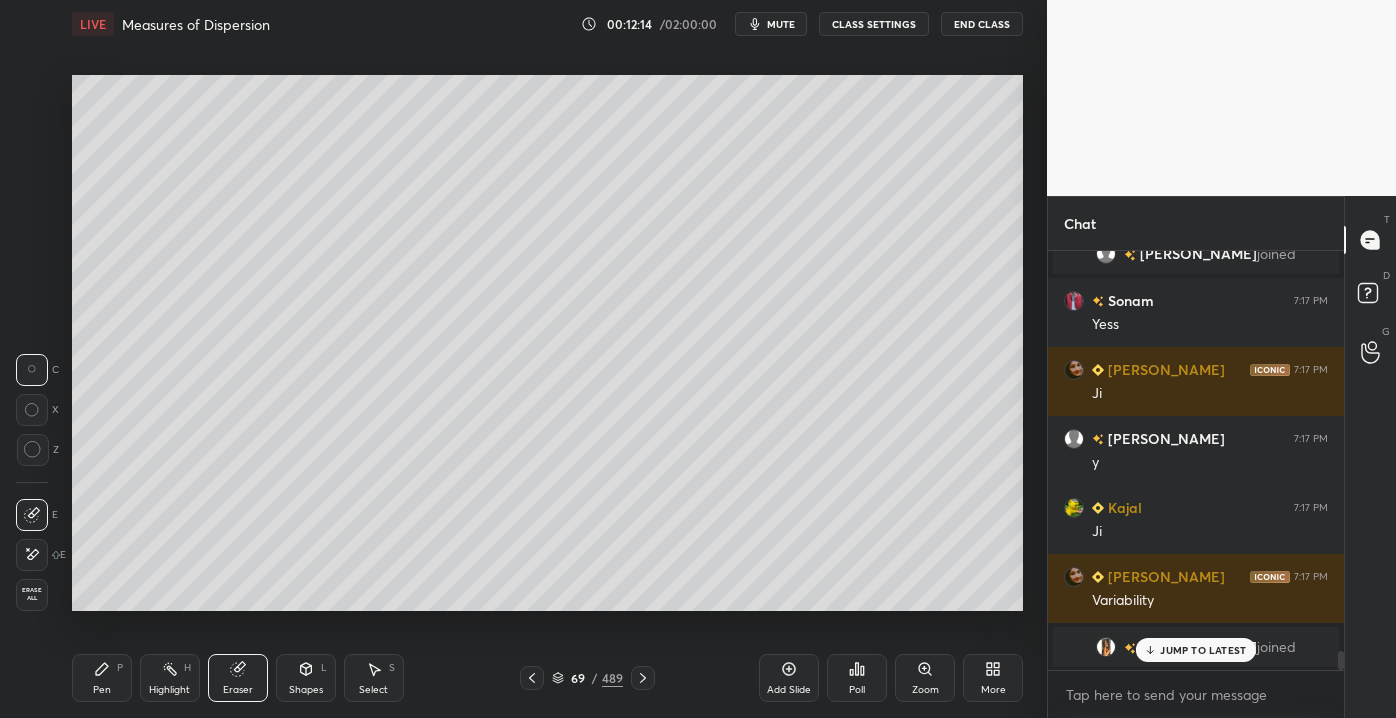 scroll, scrollTop: 8810, scrollLeft: 0, axis: vertical 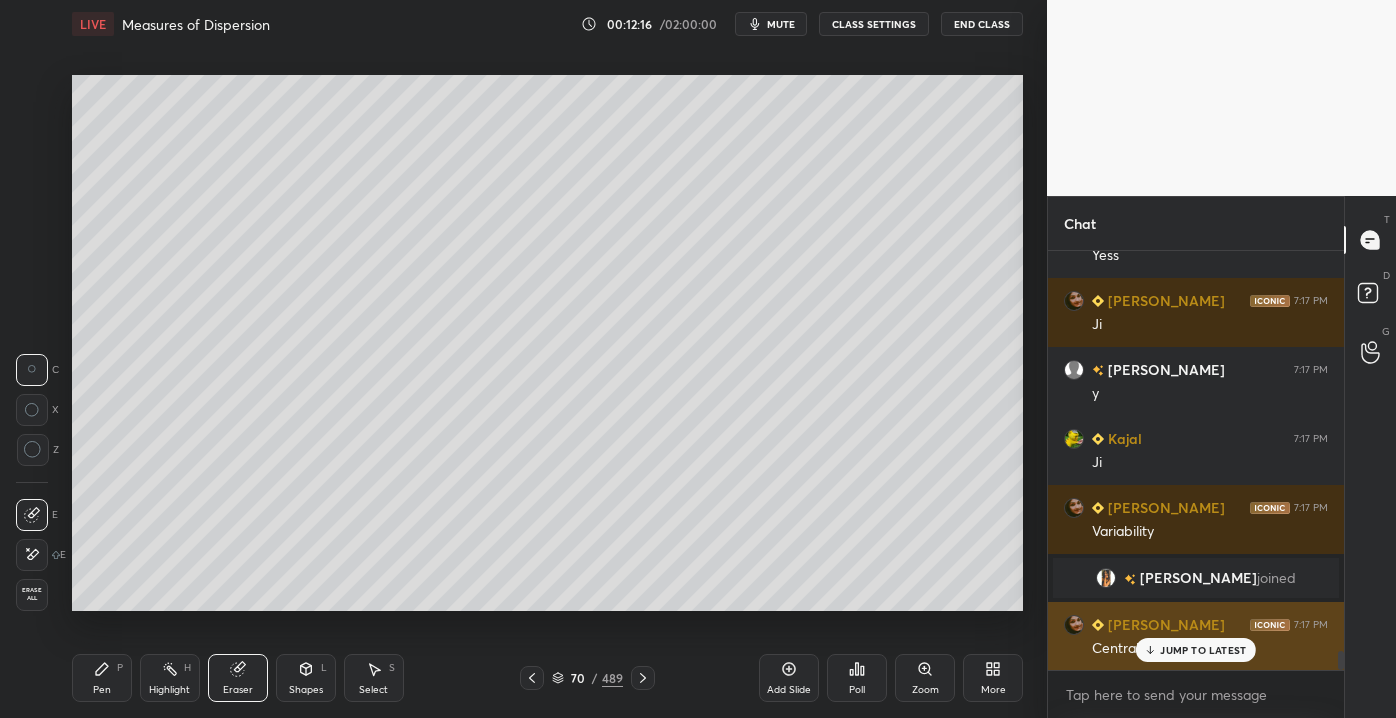 click on "JUMP TO LATEST" at bounding box center (1196, 650) 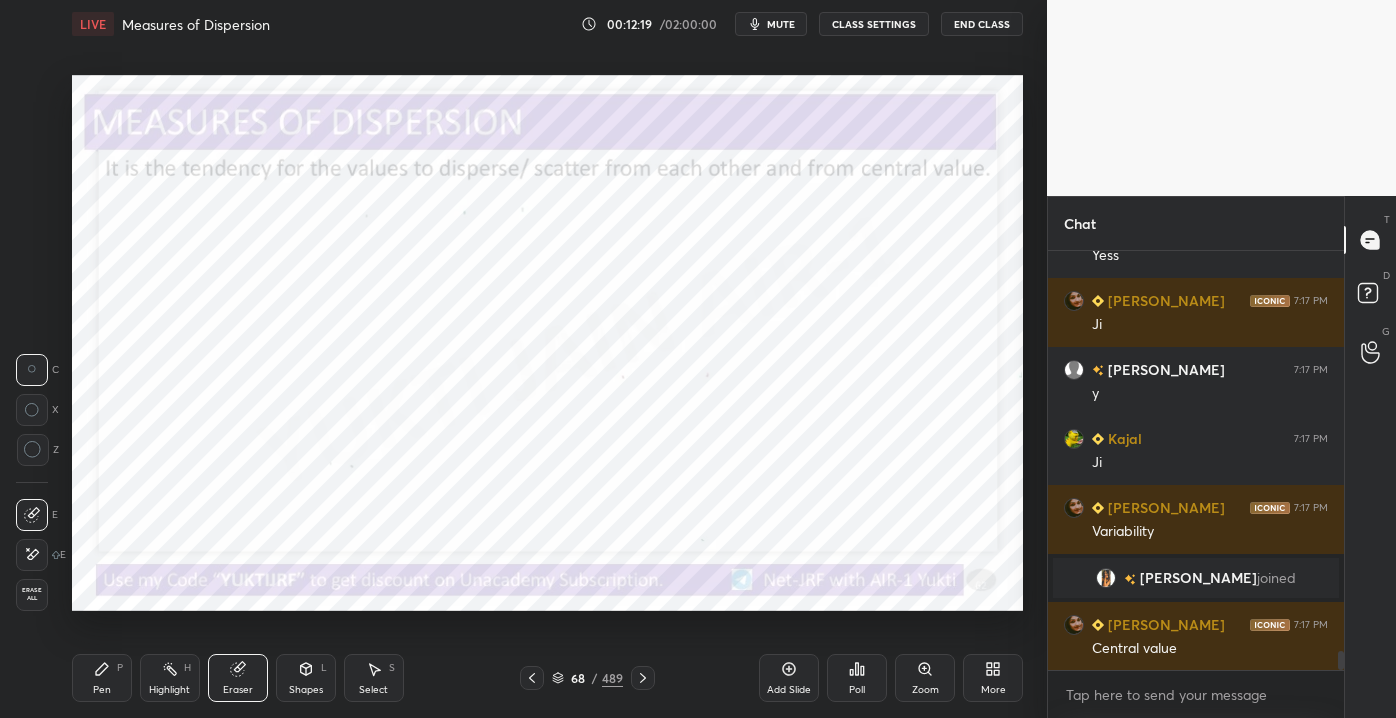 click on "Pen P" at bounding box center [102, 678] 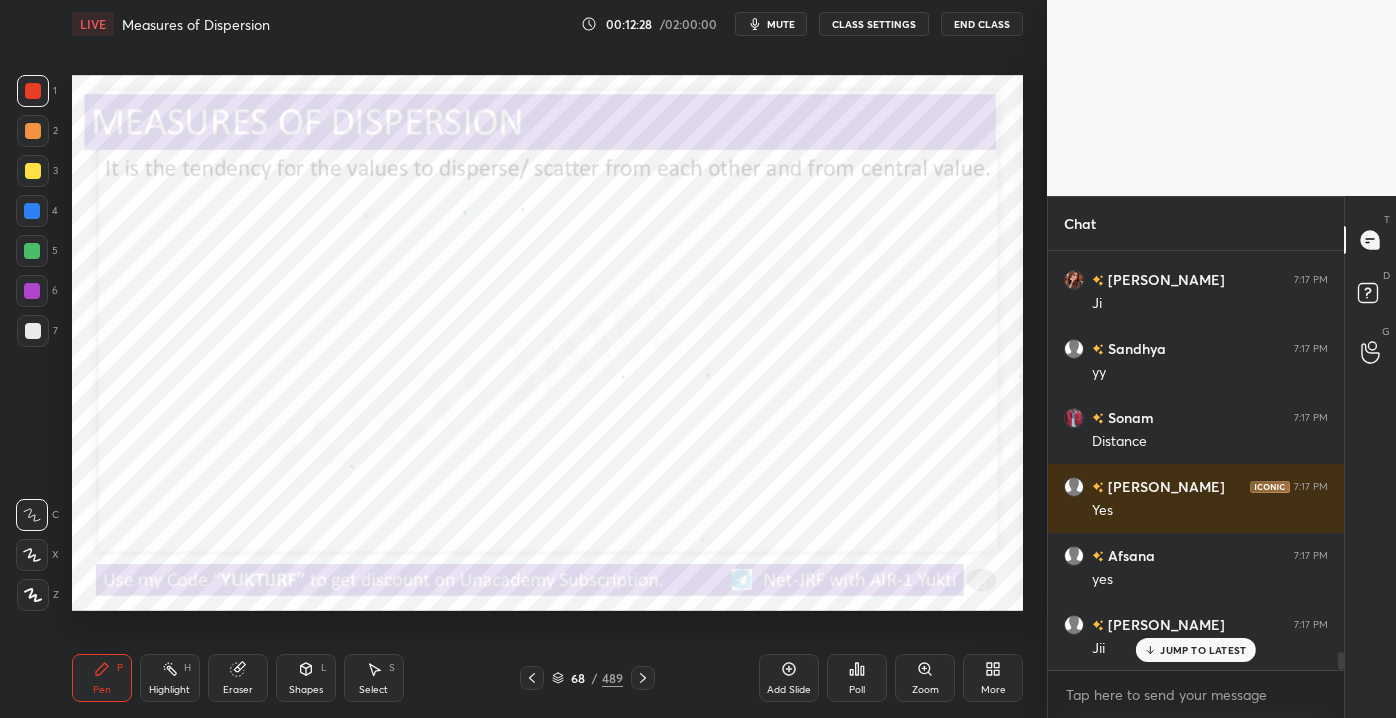 scroll, scrollTop: 9362, scrollLeft: 0, axis: vertical 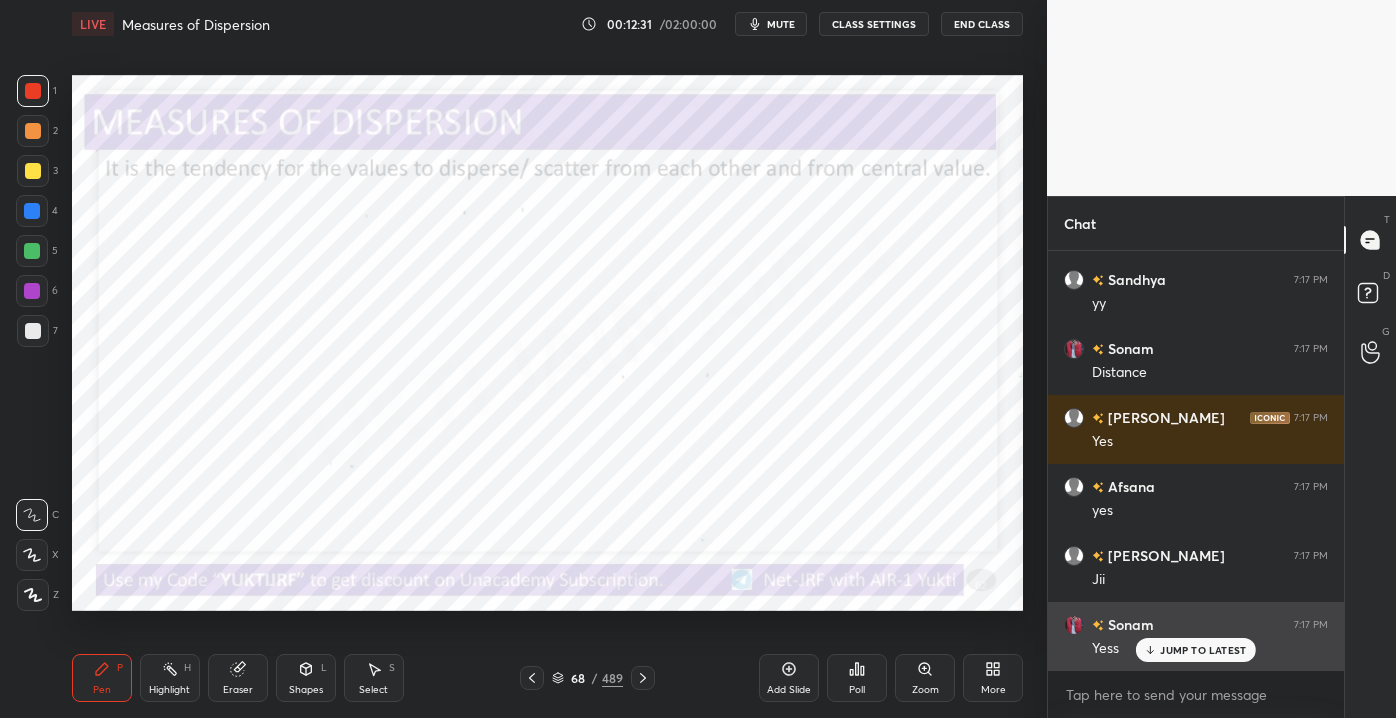 drag, startPoint x: 1186, startPoint y: 644, endPoint x: 1171, endPoint y: 633, distance: 18.601076 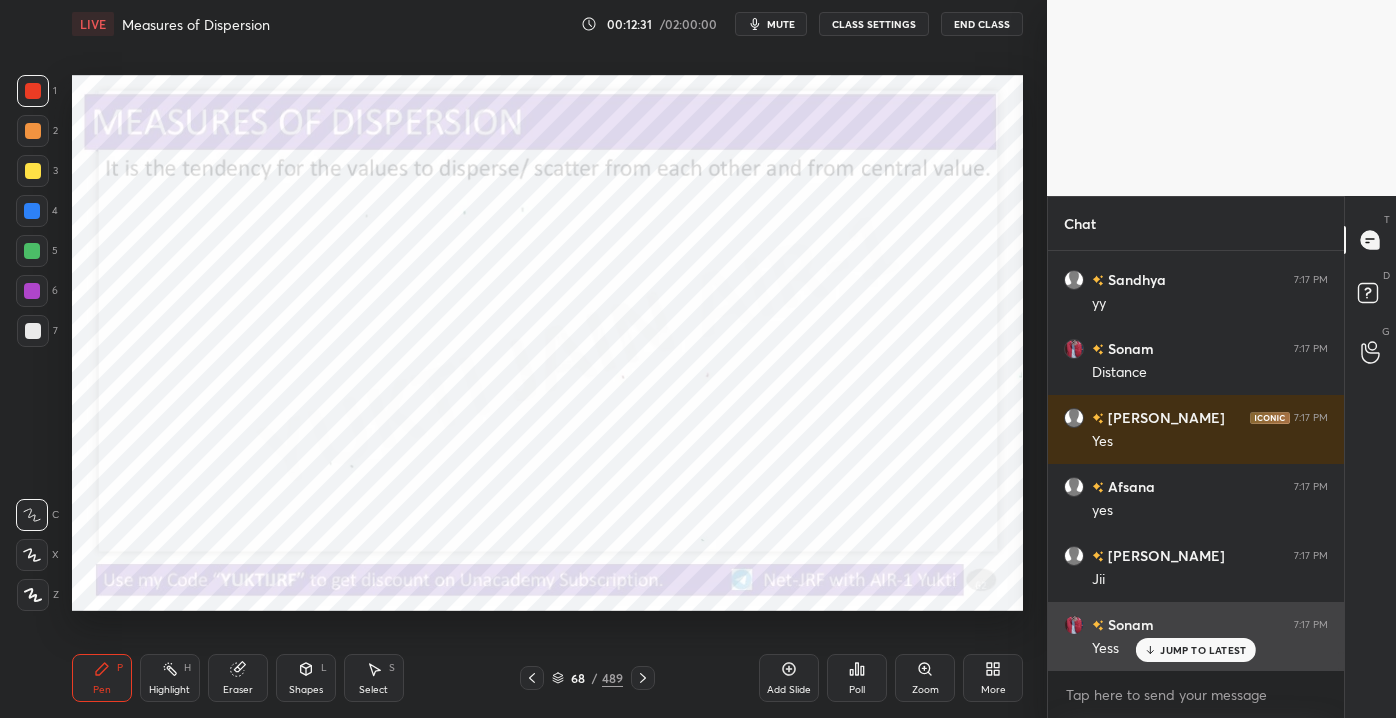 click on "JUMP TO LATEST" at bounding box center [1203, 650] 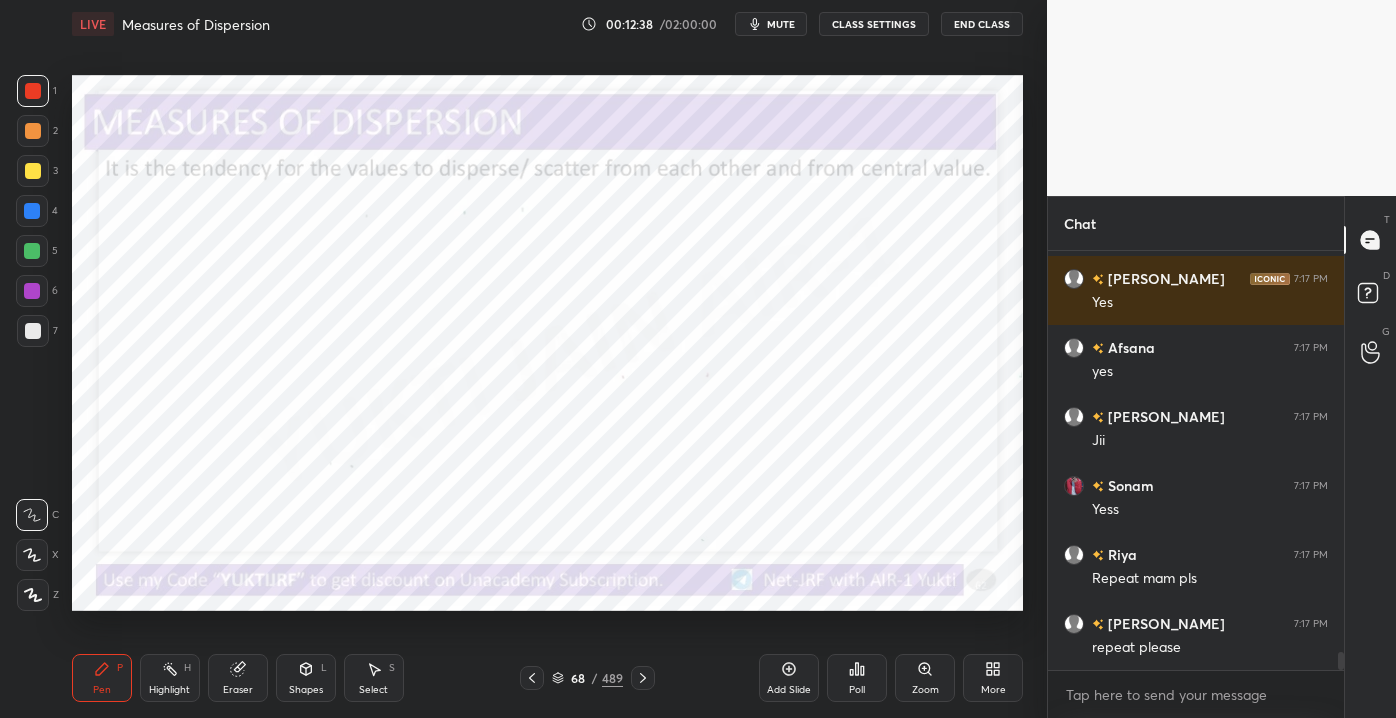 scroll, scrollTop: 9570, scrollLeft: 0, axis: vertical 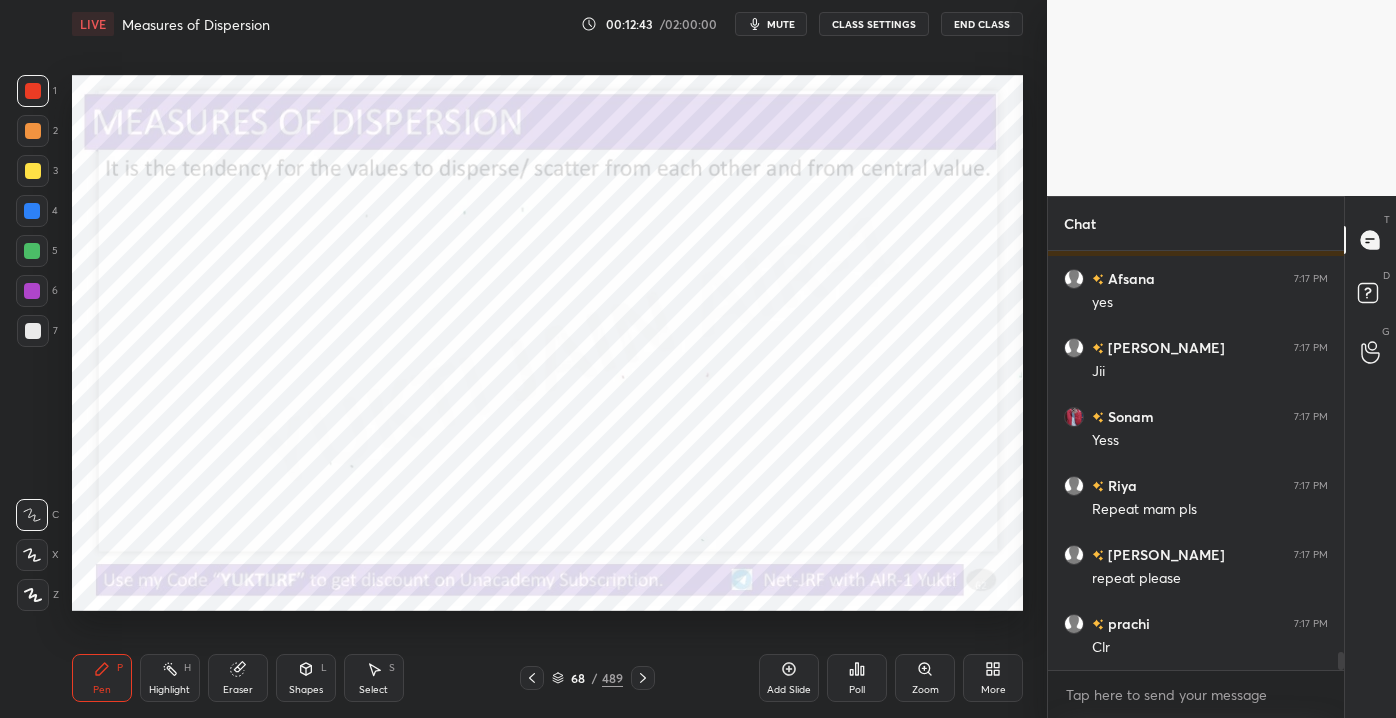 click on "Add Slide" at bounding box center (789, 678) 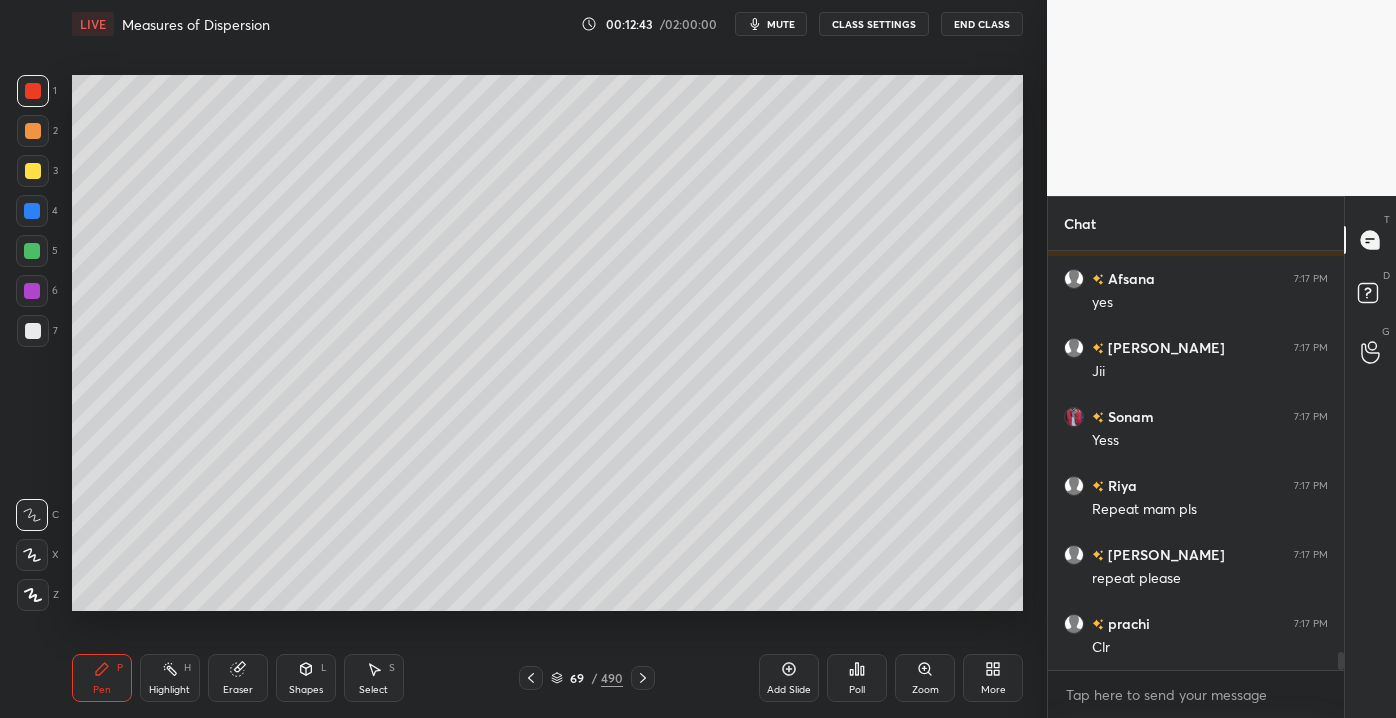 click 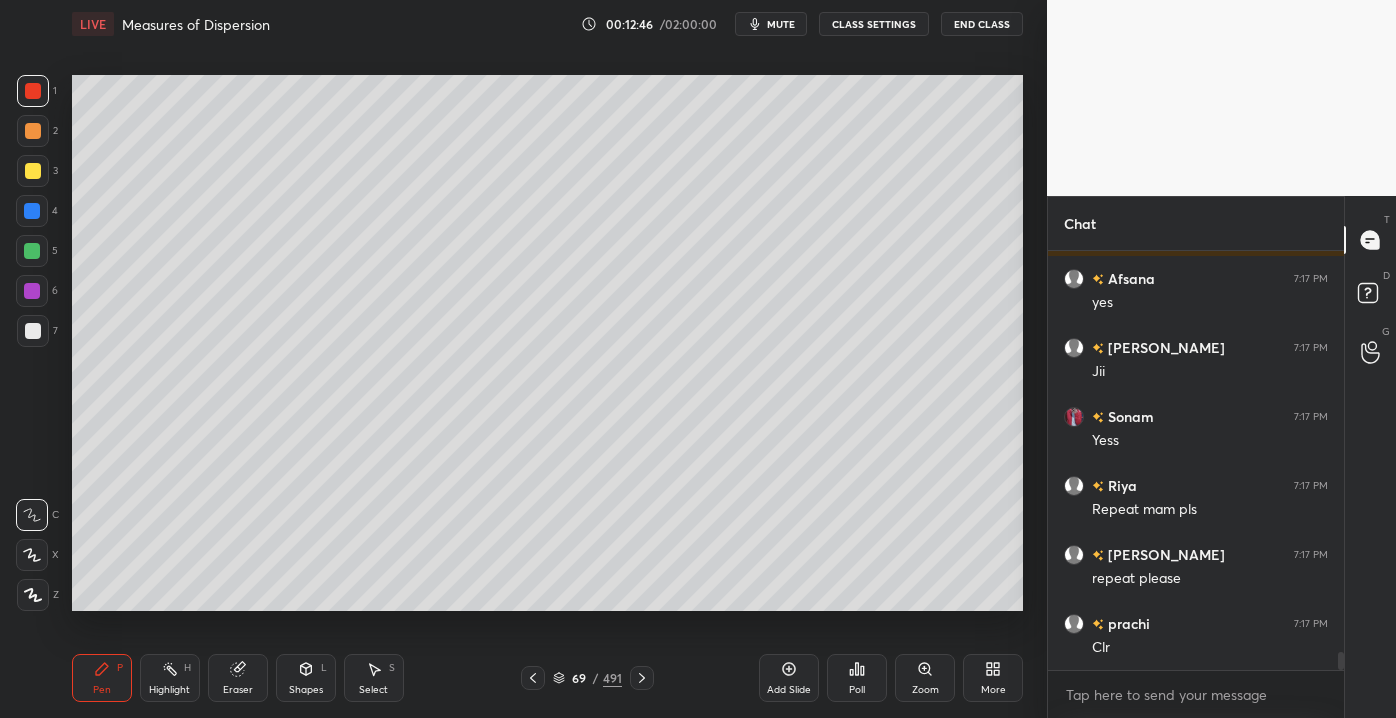 click on "Shapes" at bounding box center [306, 690] 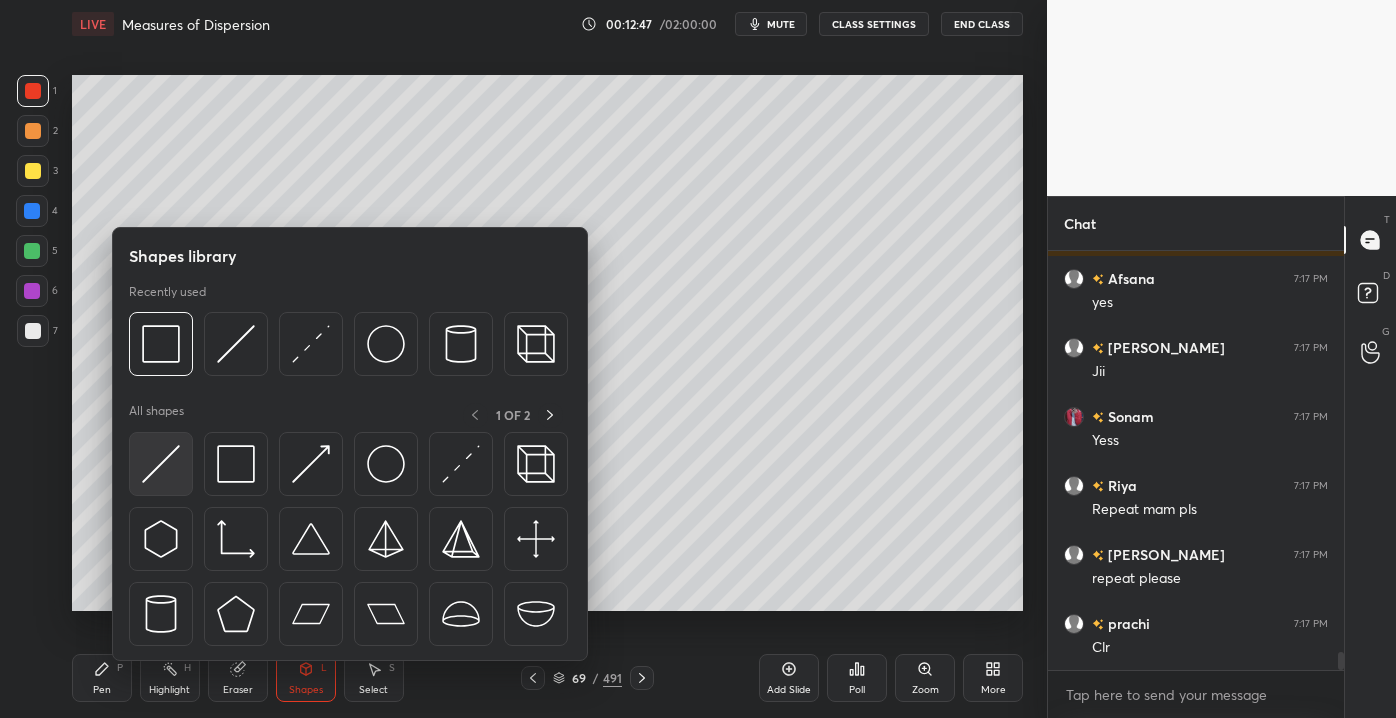 click at bounding box center [161, 464] 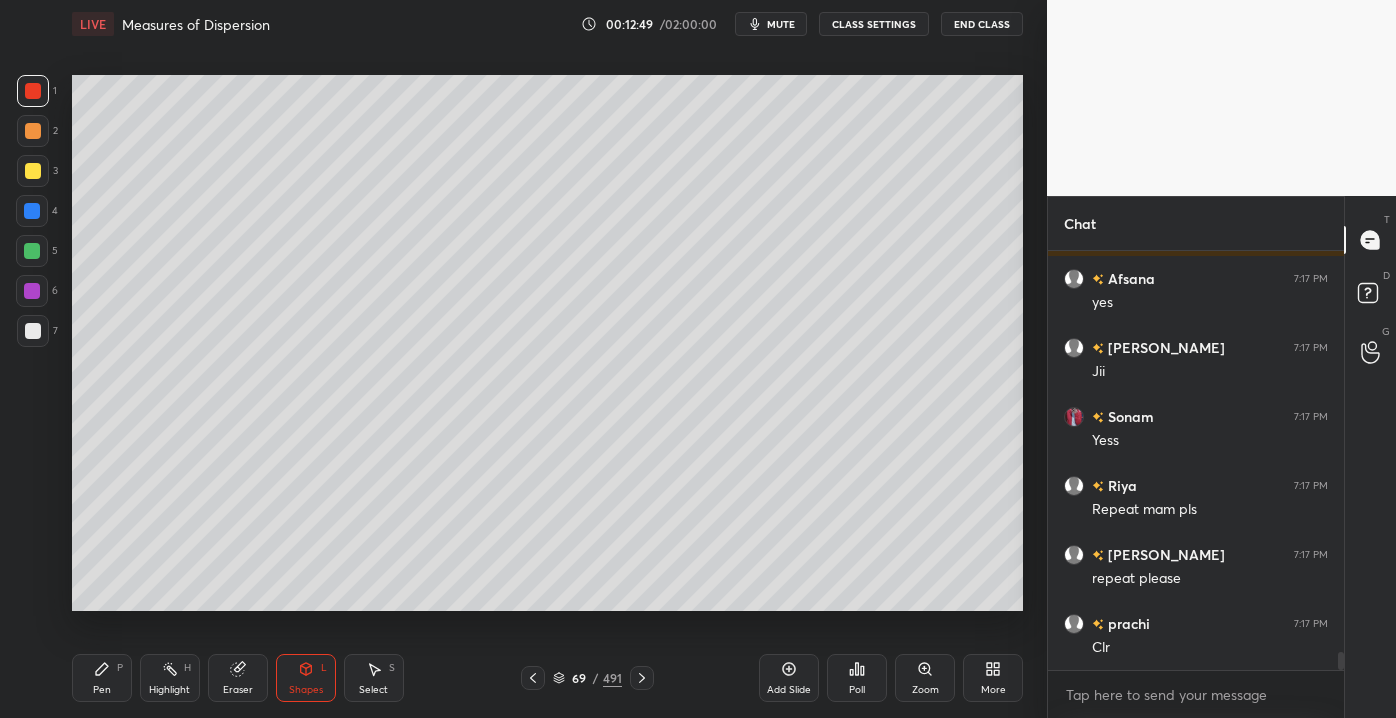 click on "Highlight" at bounding box center [169, 690] 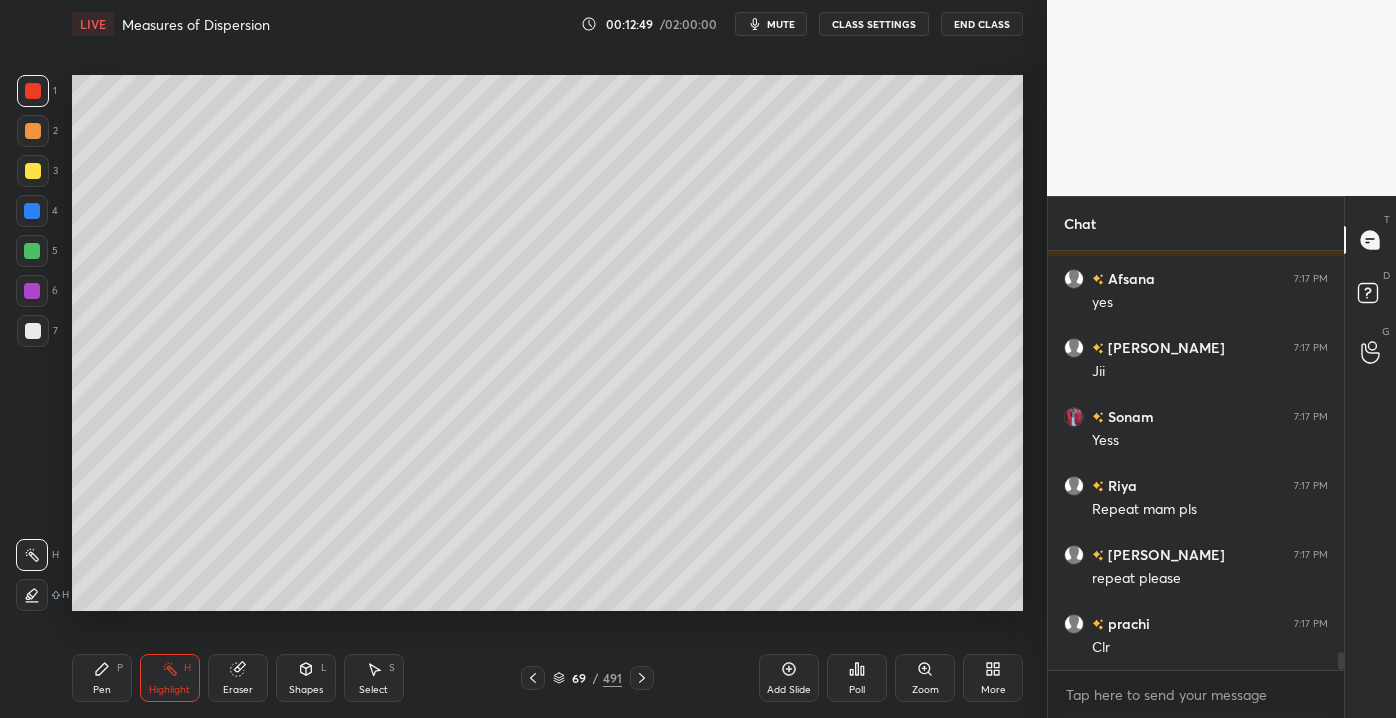 click on "Pen P" at bounding box center (102, 678) 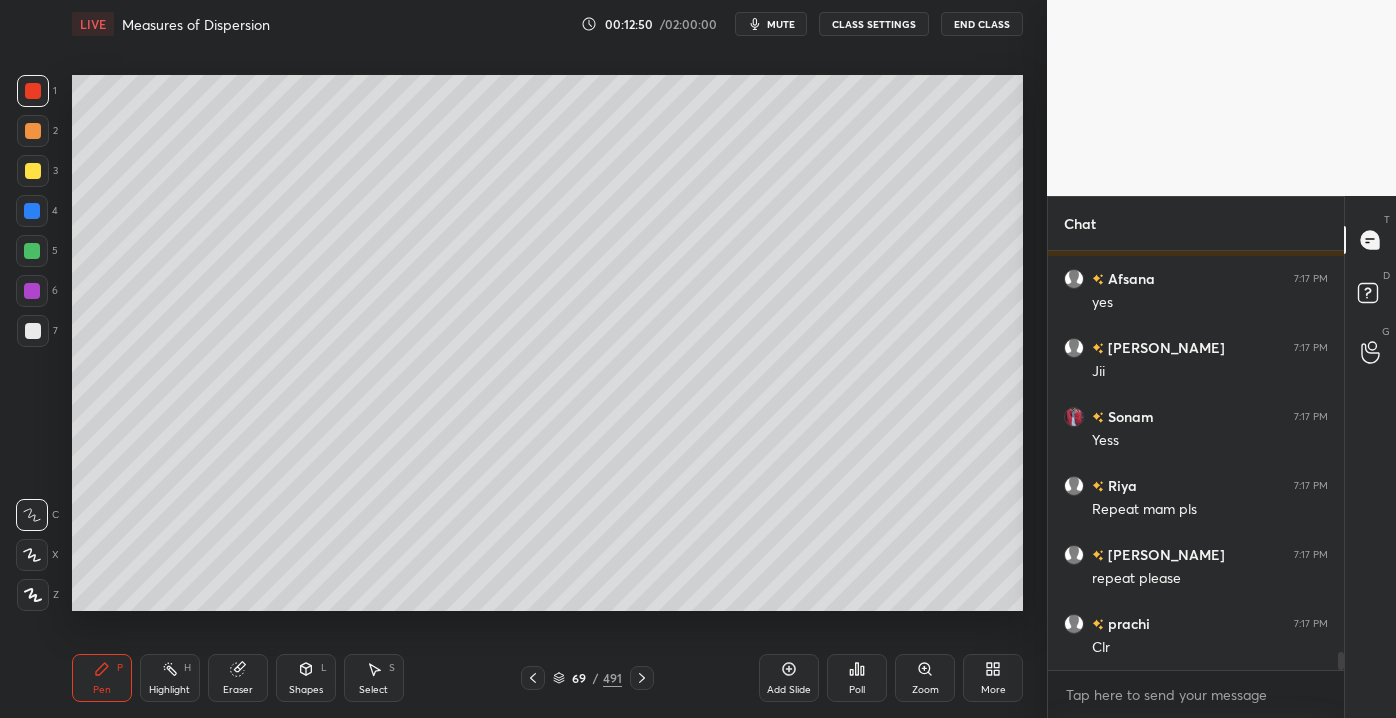 scroll, scrollTop: 9639, scrollLeft: 0, axis: vertical 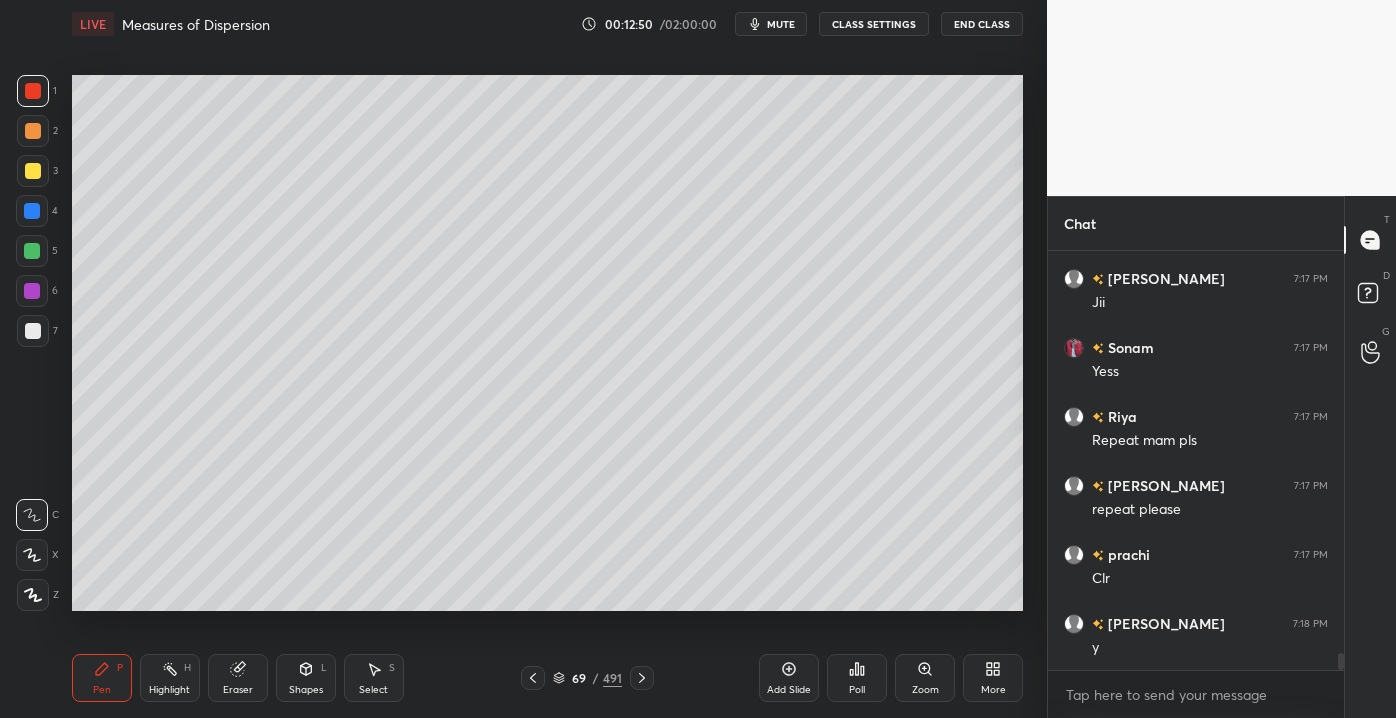 click 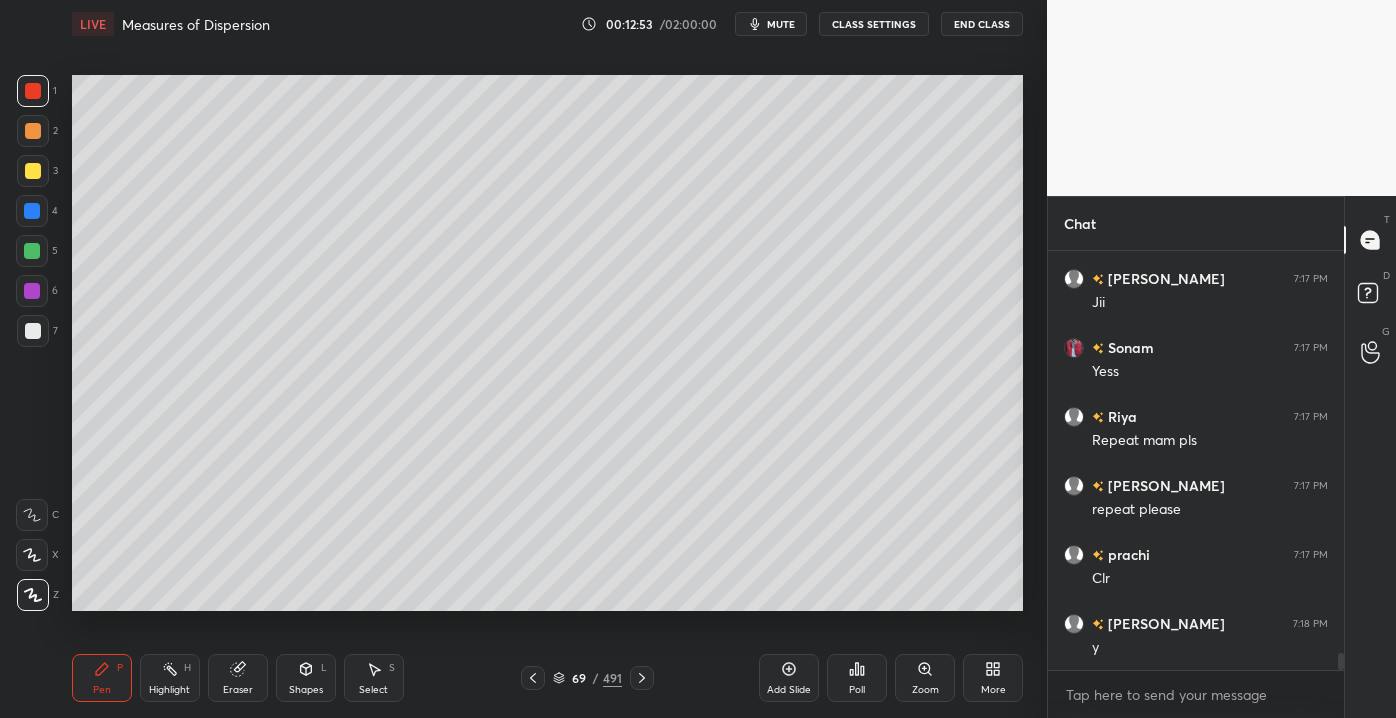 scroll, scrollTop: 9708, scrollLeft: 0, axis: vertical 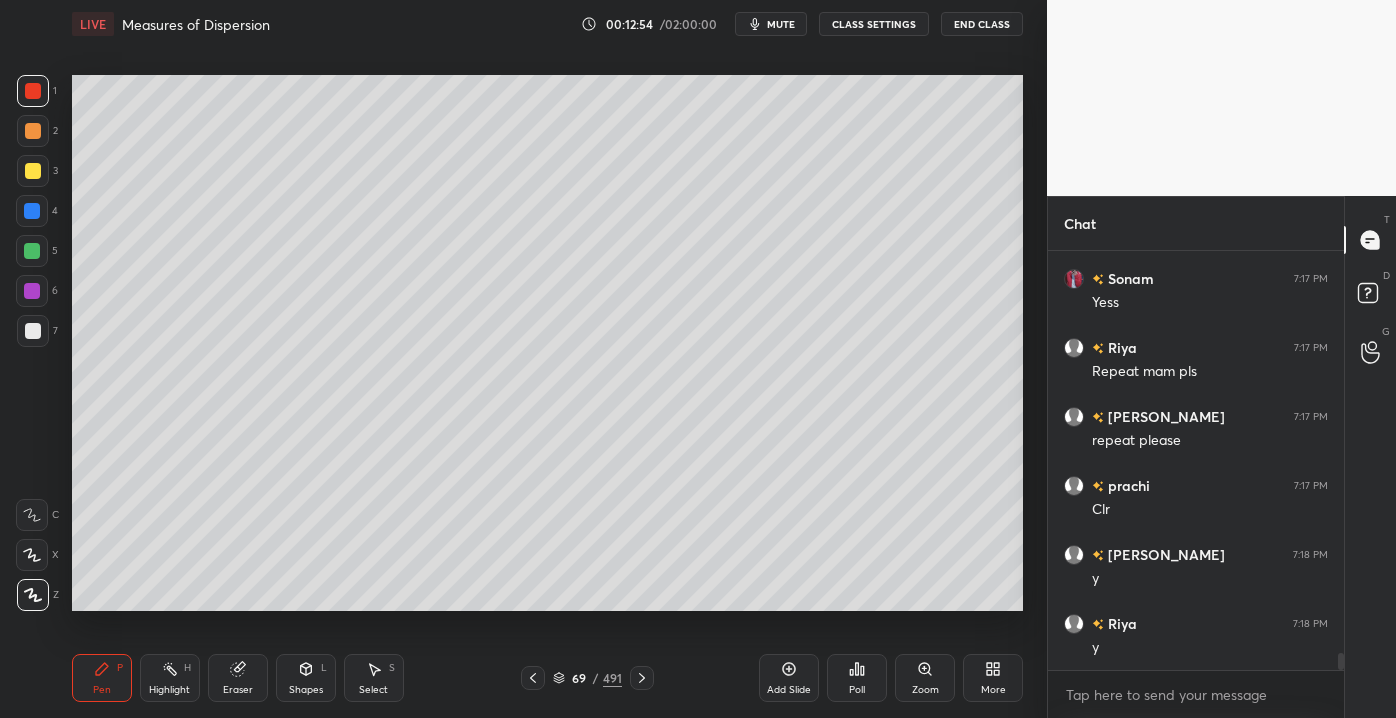 click on "Eraser" at bounding box center [238, 690] 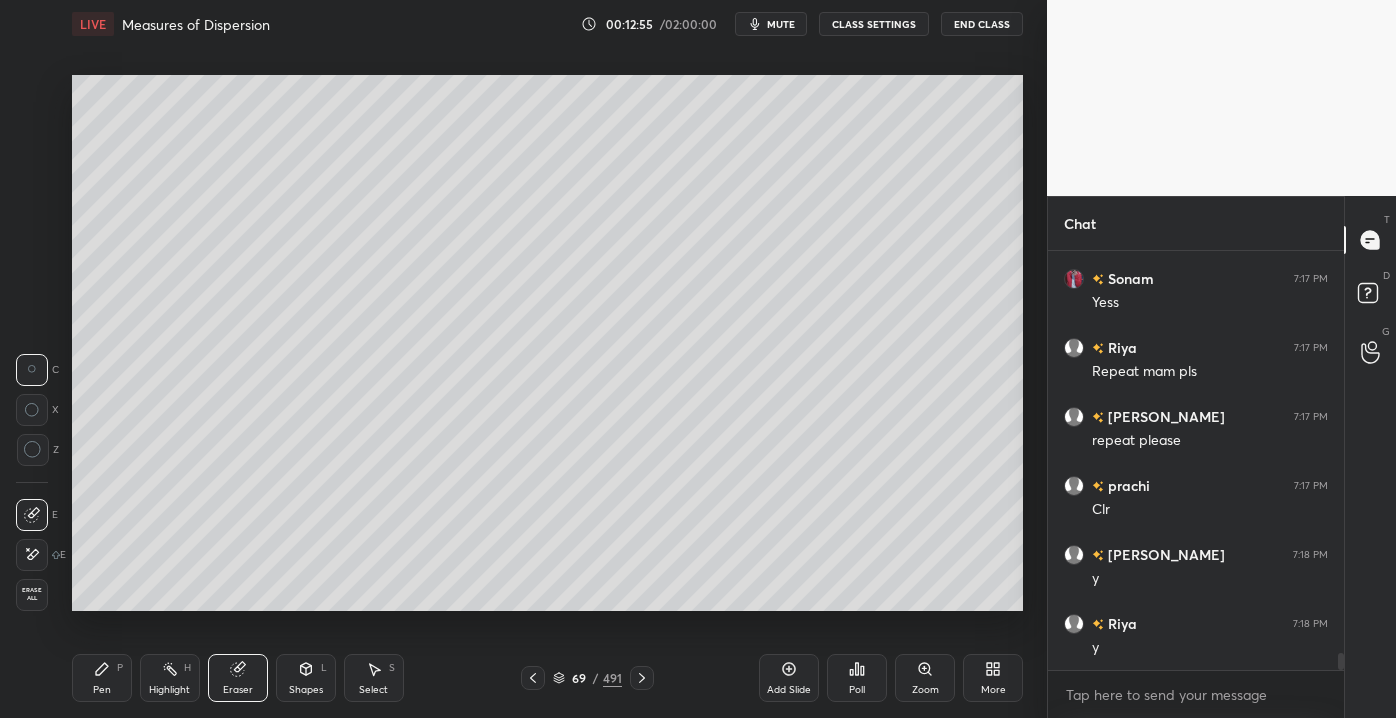 drag, startPoint x: 32, startPoint y: 598, endPoint x: 66, endPoint y: 630, distance: 46.69047 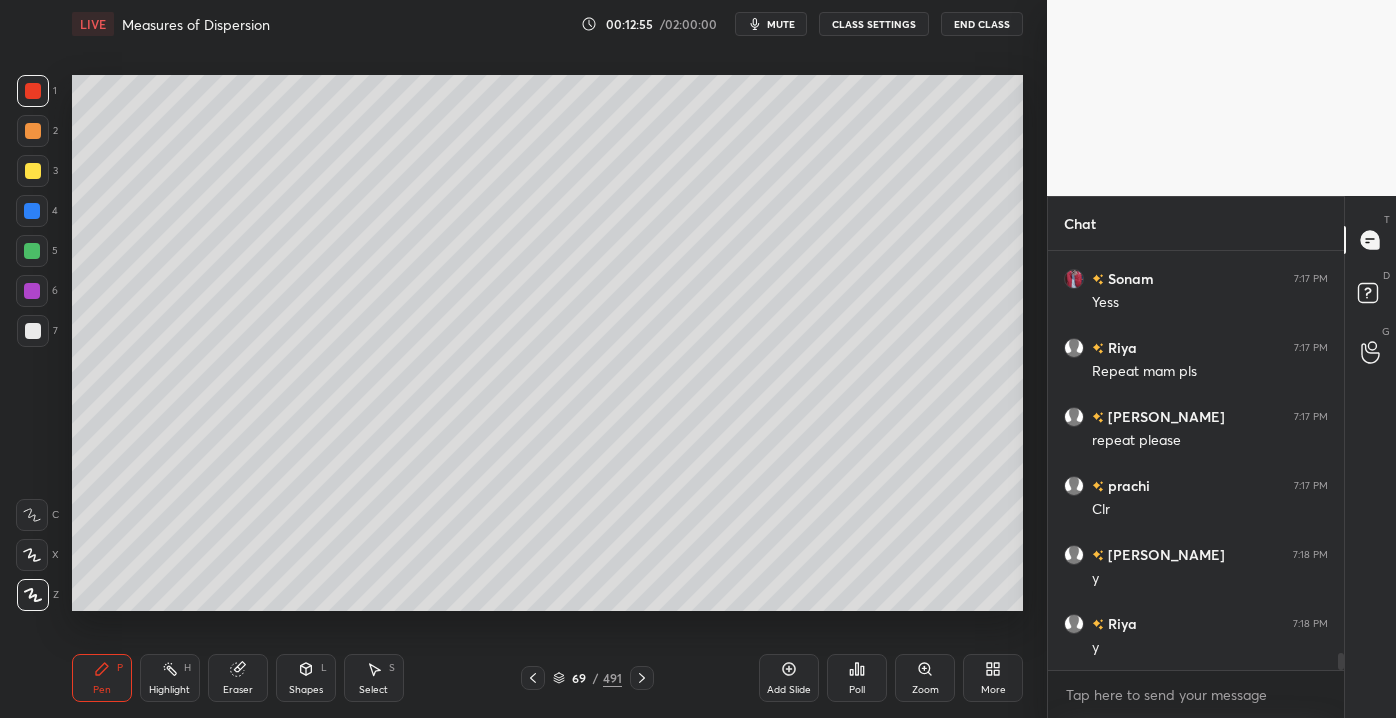 click on "Shapes L" at bounding box center (306, 678) 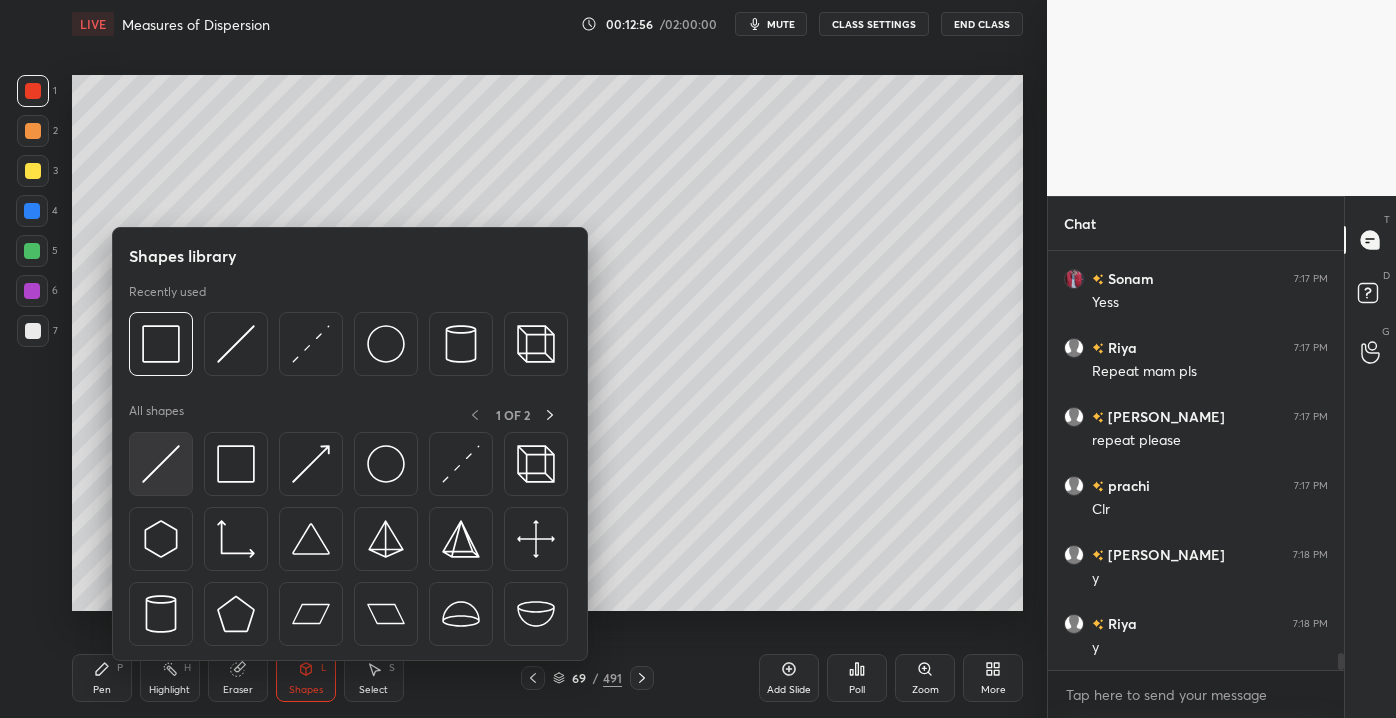 click at bounding box center [161, 464] 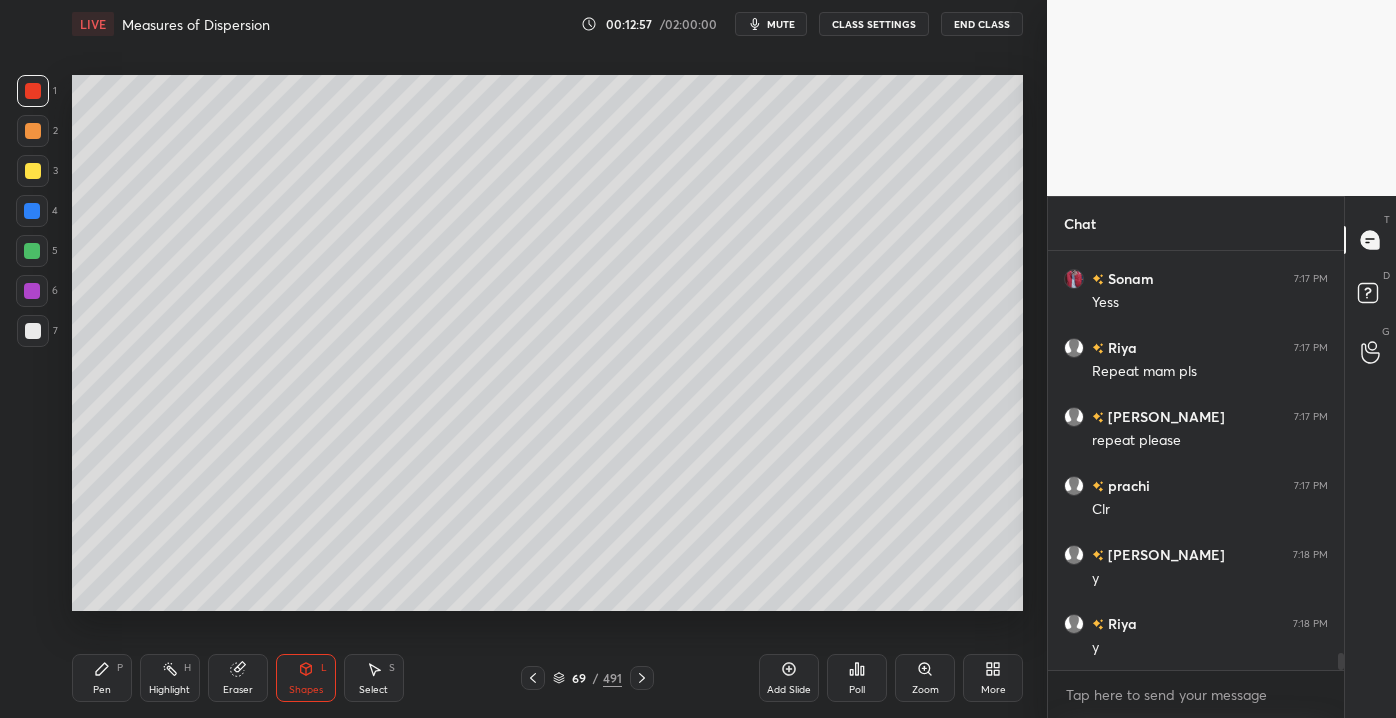 click at bounding box center [33, 331] 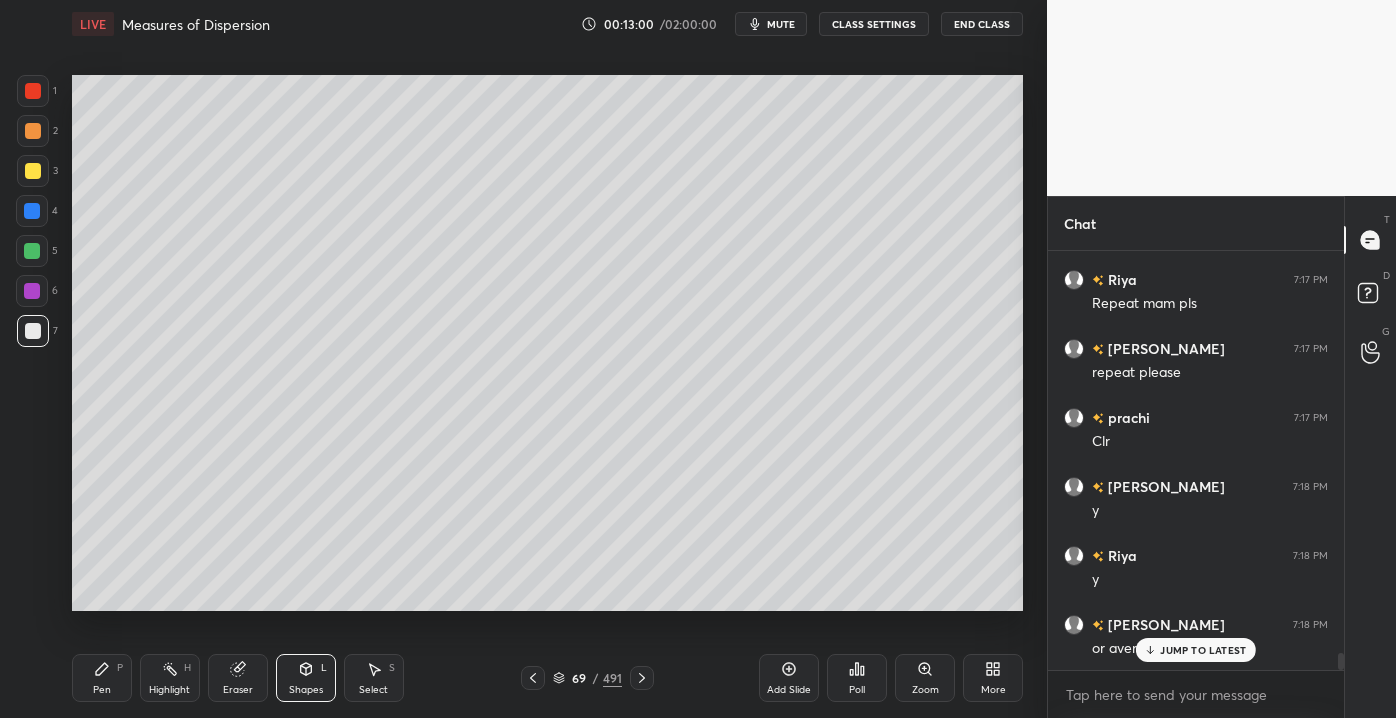 scroll, scrollTop: 9845, scrollLeft: 0, axis: vertical 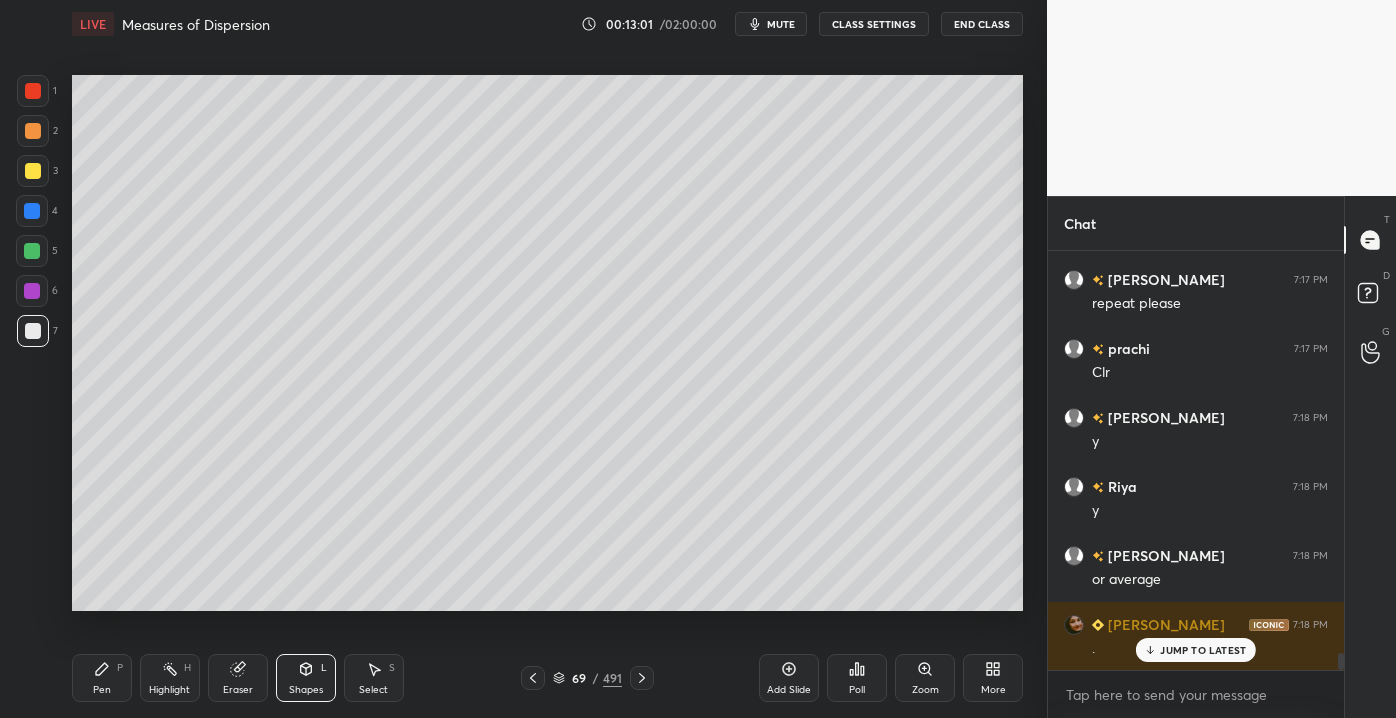 click on "Pen P" at bounding box center (102, 678) 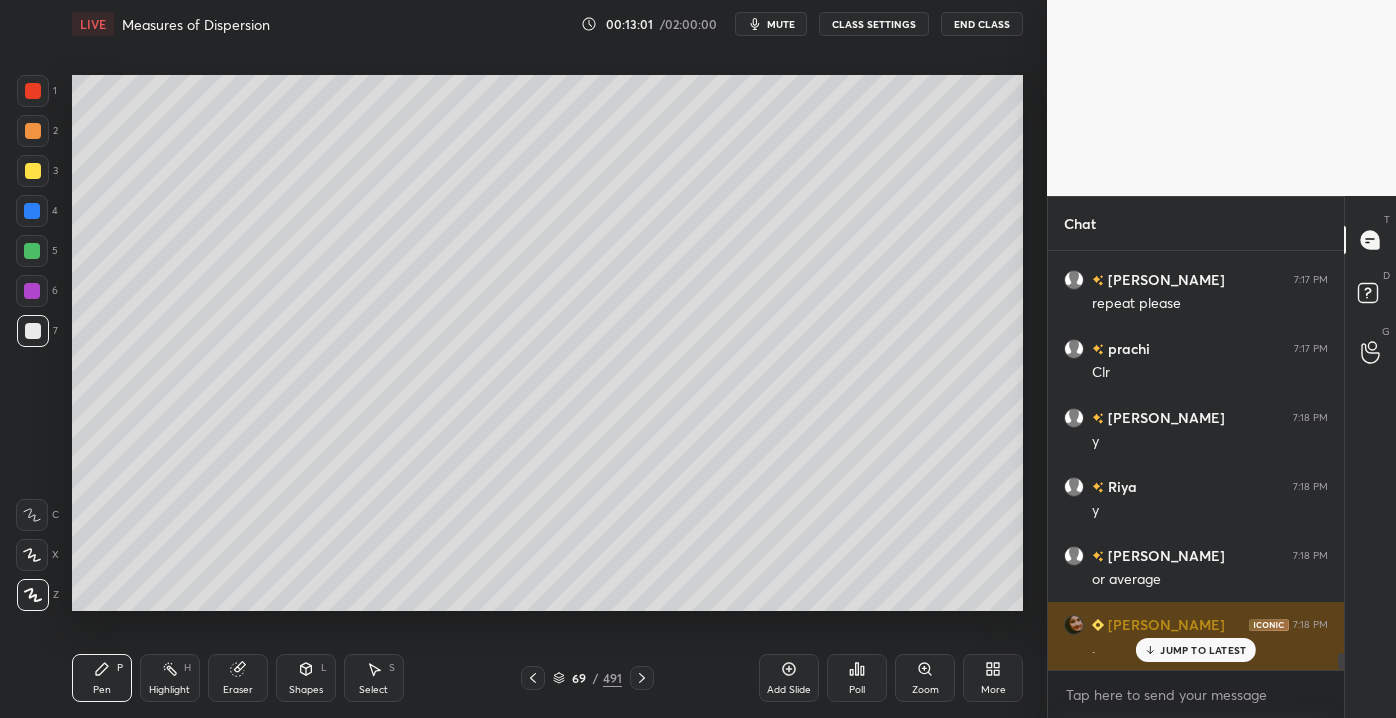 click on "JUMP TO LATEST" at bounding box center (1203, 650) 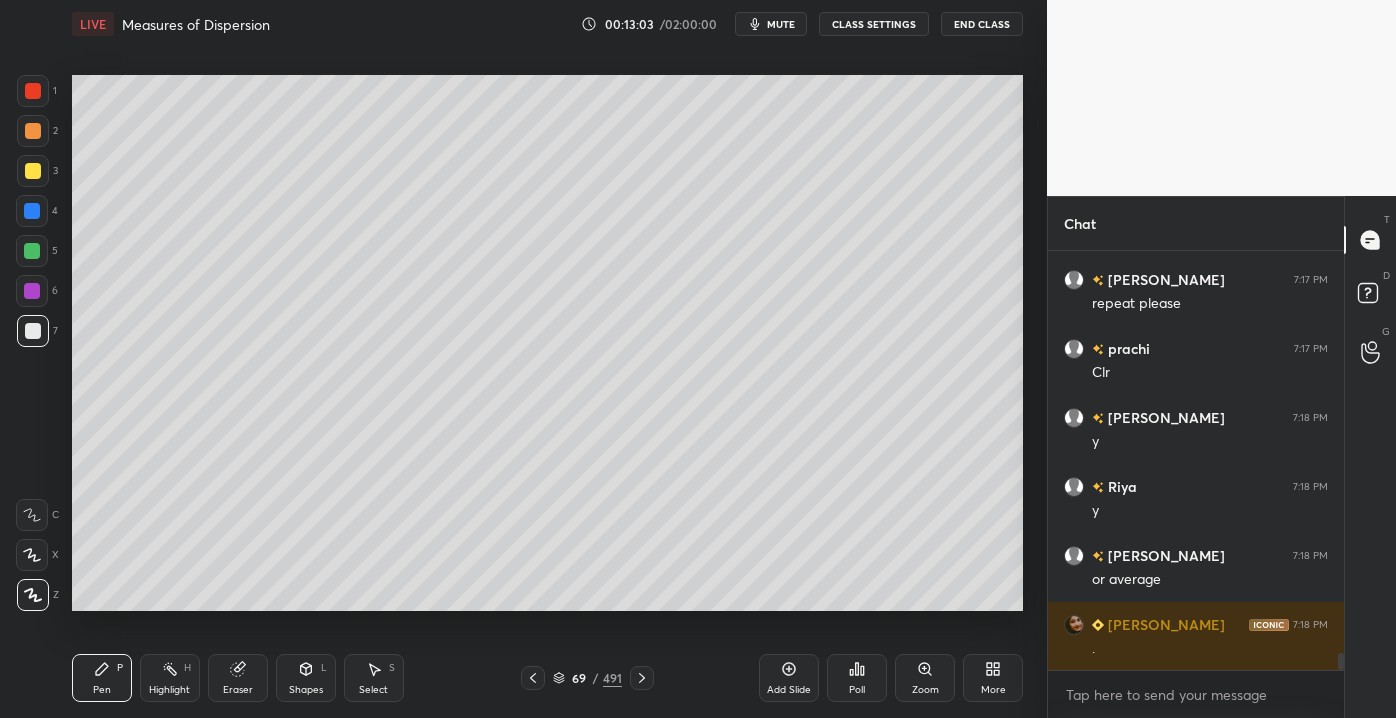 click on "3" at bounding box center (37, 171) 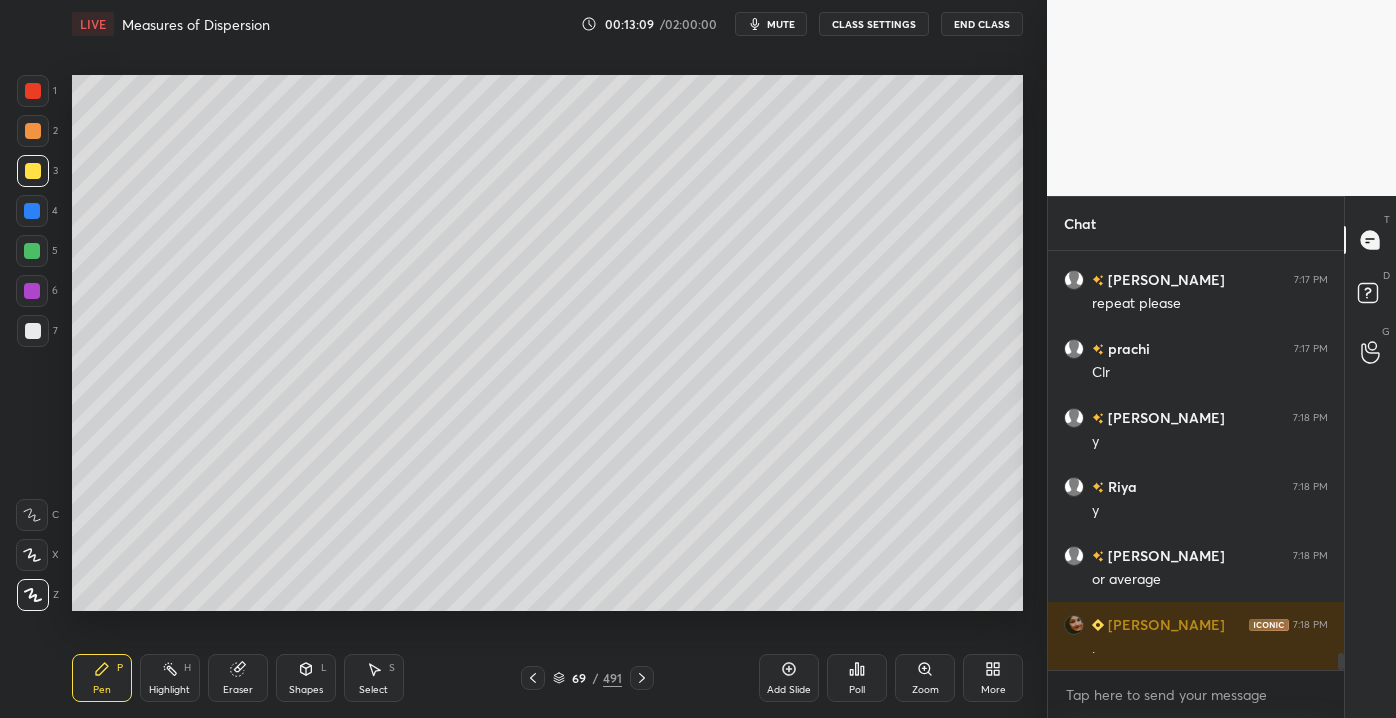 scroll, scrollTop: 9866, scrollLeft: 0, axis: vertical 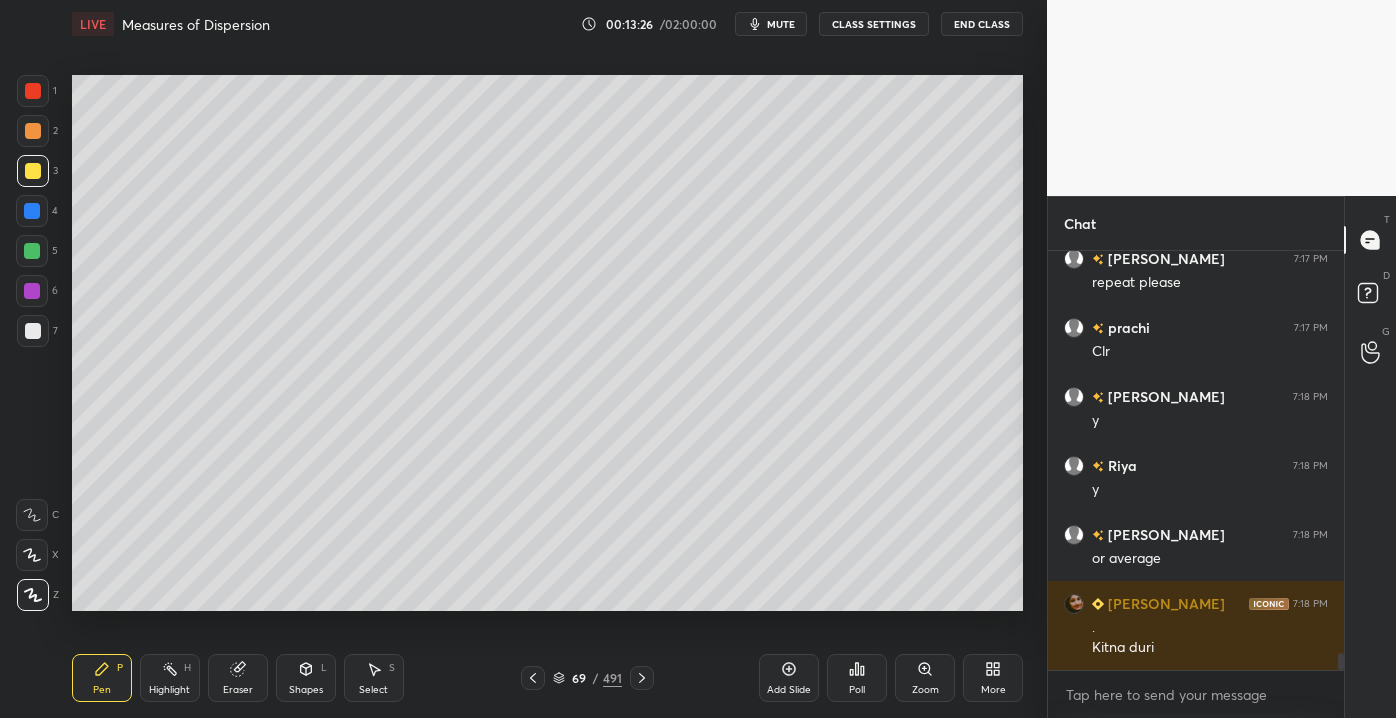 click at bounding box center (33, 331) 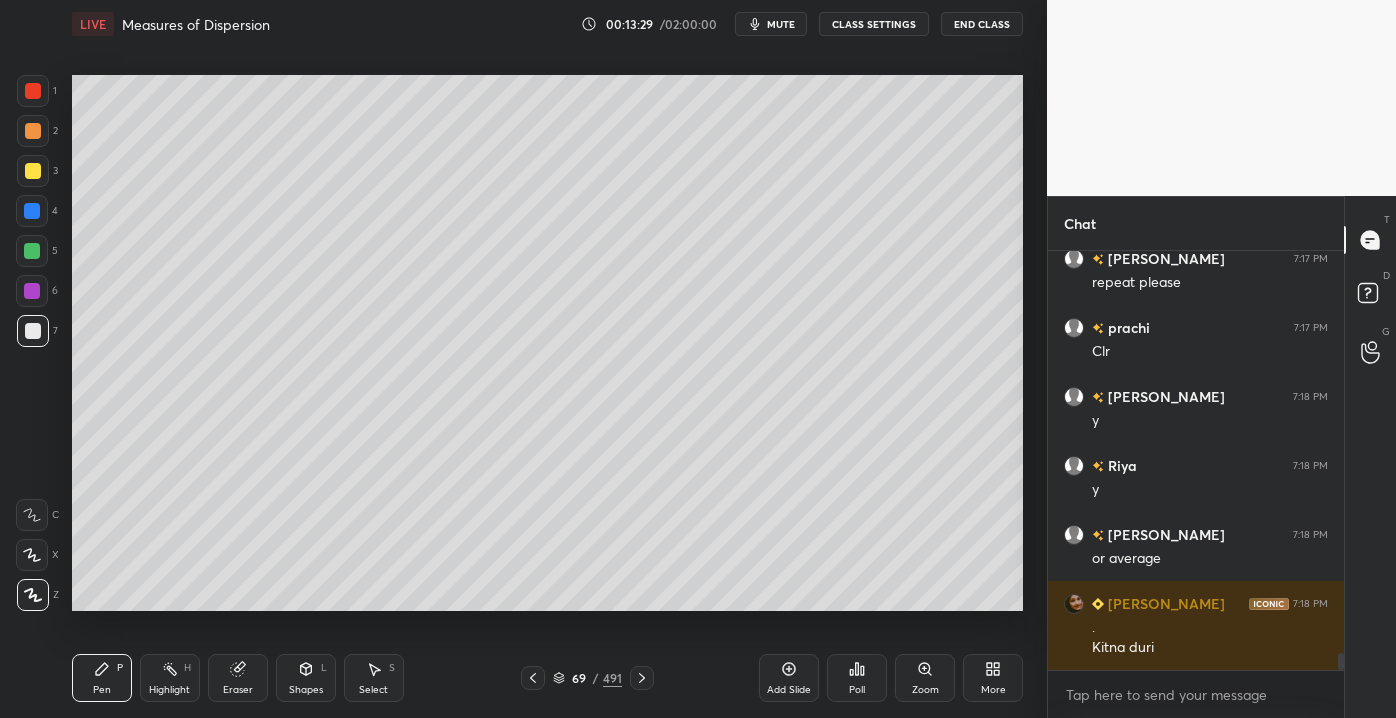 scroll, scrollTop: 9935, scrollLeft: 0, axis: vertical 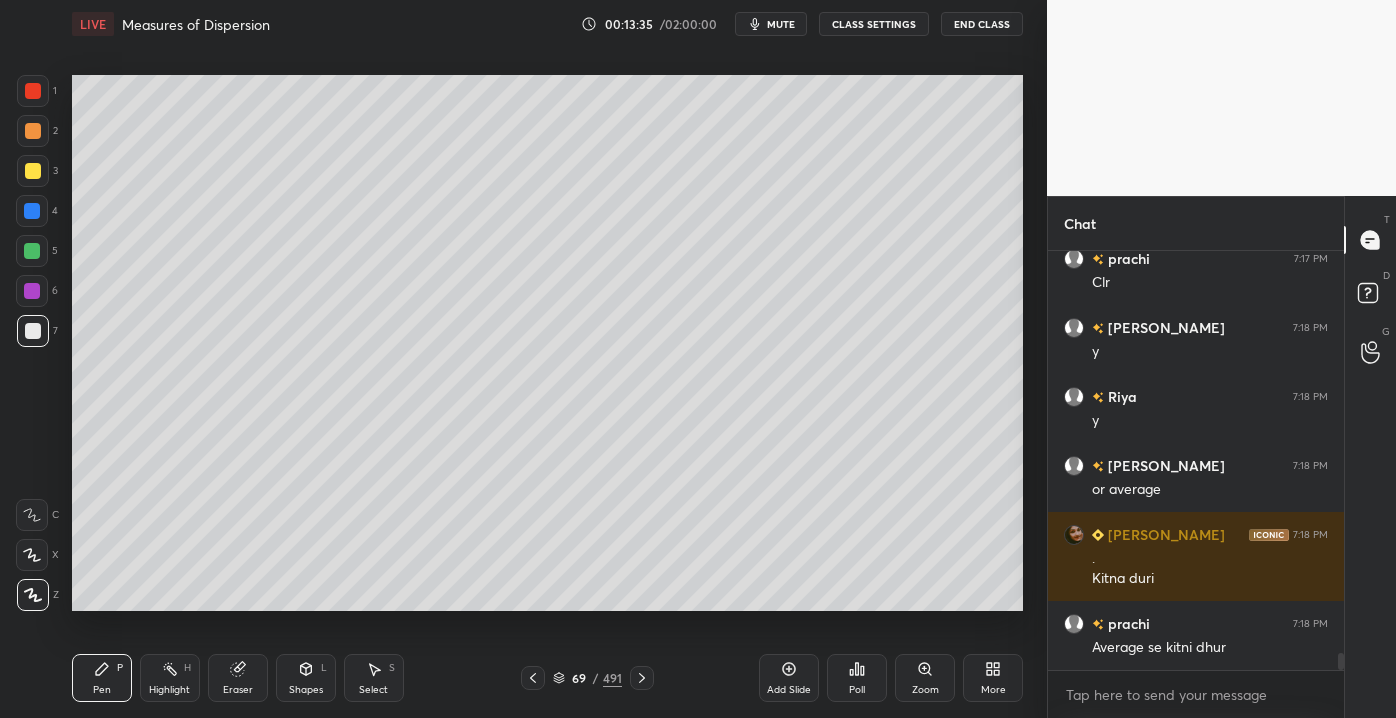 click at bounding box center [33, 171] 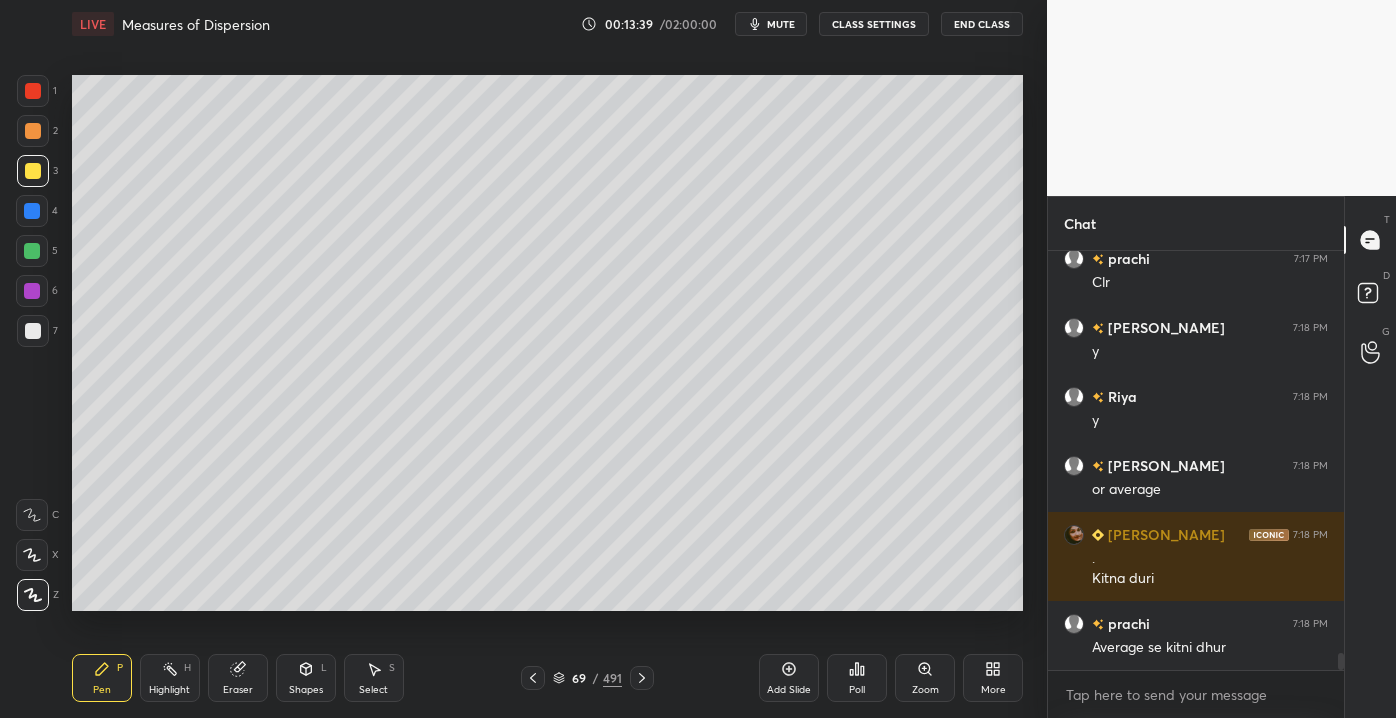 click at bounding box center [33, 91] 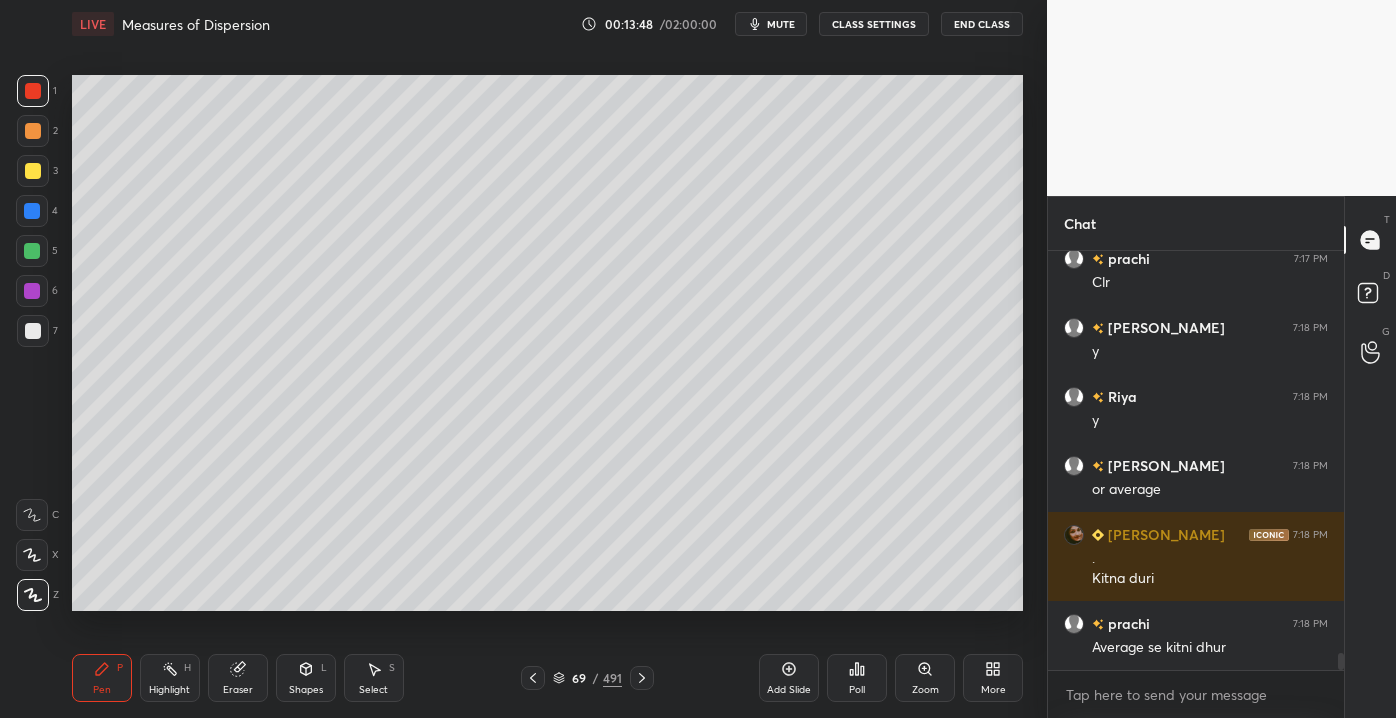 click on "Shapes" at bounding box center [306, 690] 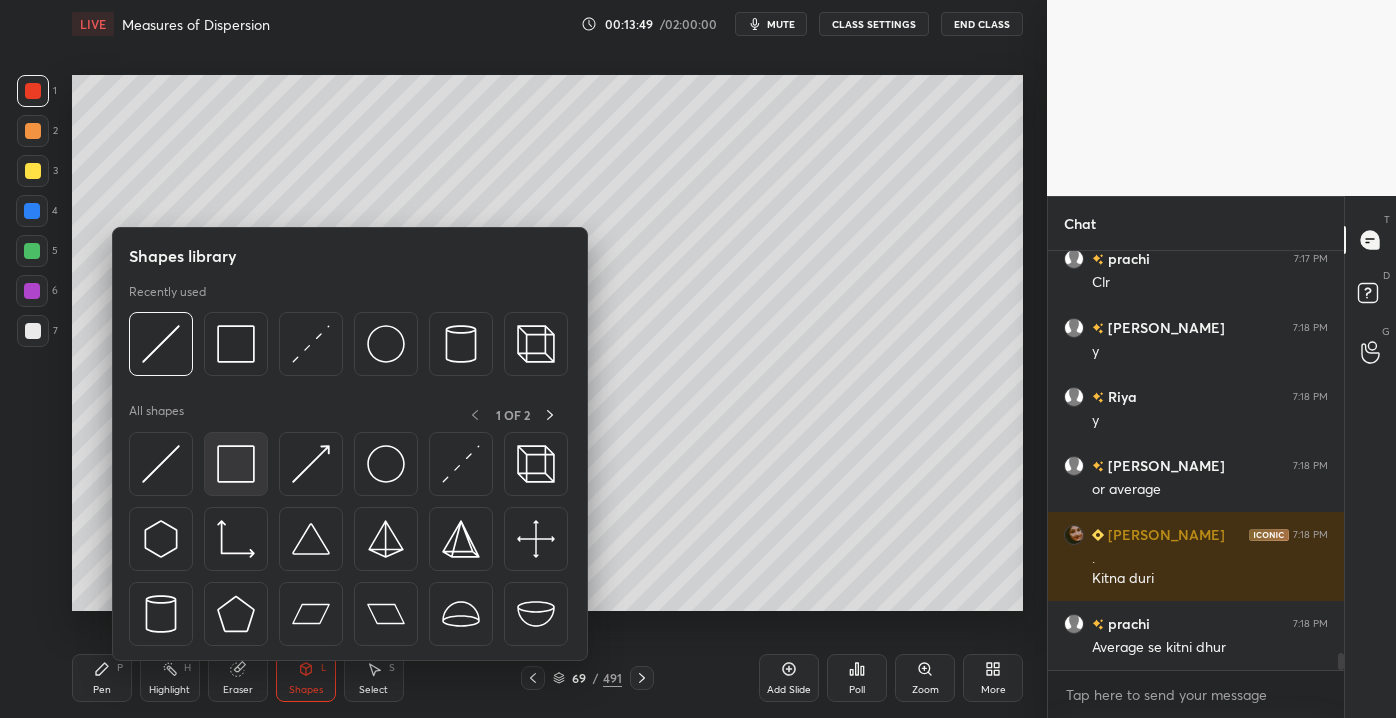 click at bounding box center (236, 464) 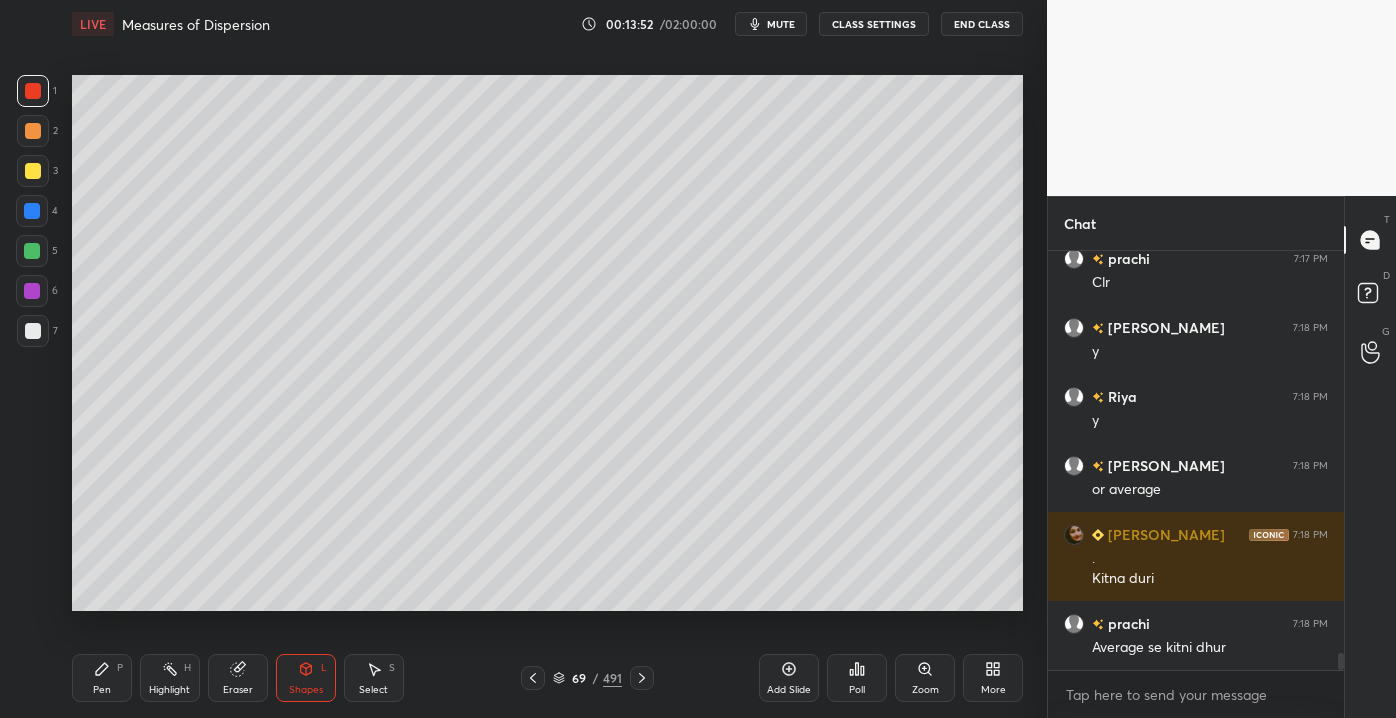 drag, startPoint x: 123, startPoint y: 677, endPoint x: 116, endPoint y: 665, distance: 13.892444 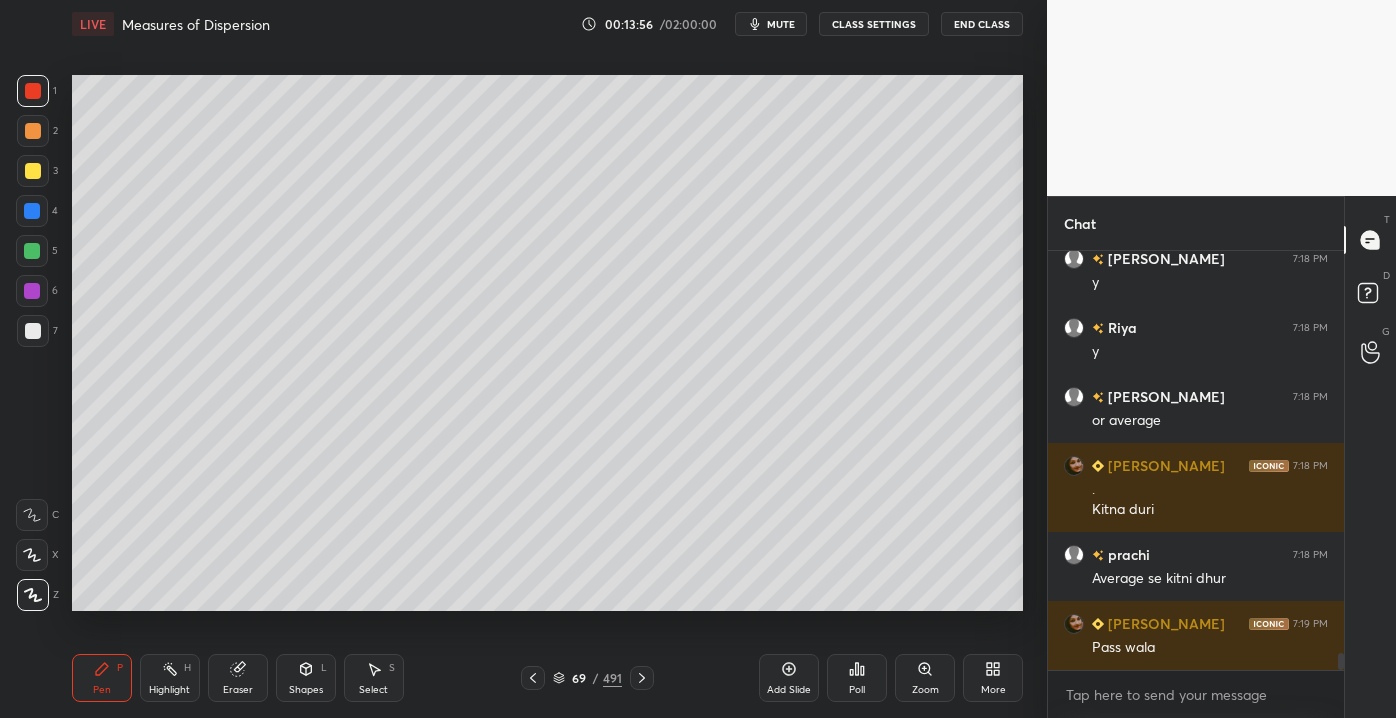 scroll, scrollTop: 10072, scrollLeft: 0, axis: vertical 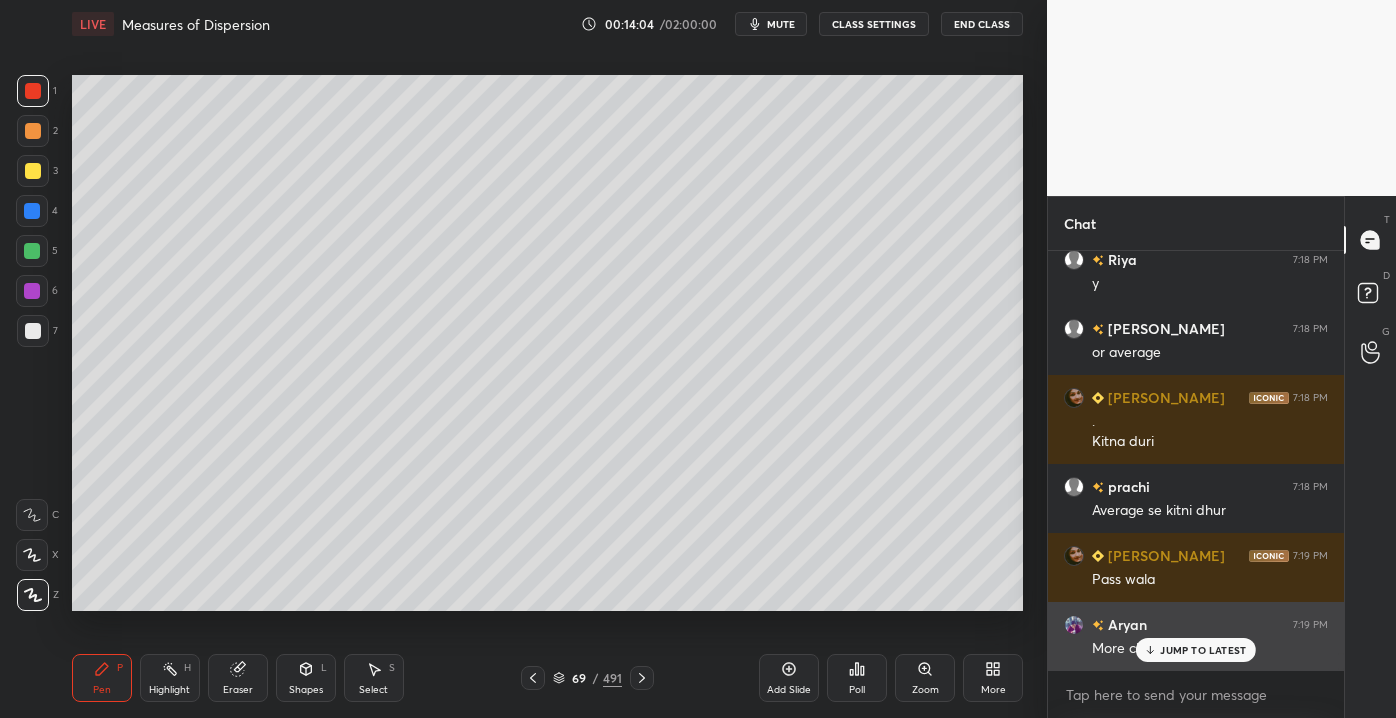 drag, startPoint x: 1168, startPoint y: 644, endPoint x: 1157, endPoint y: 645, distance: 11.045361 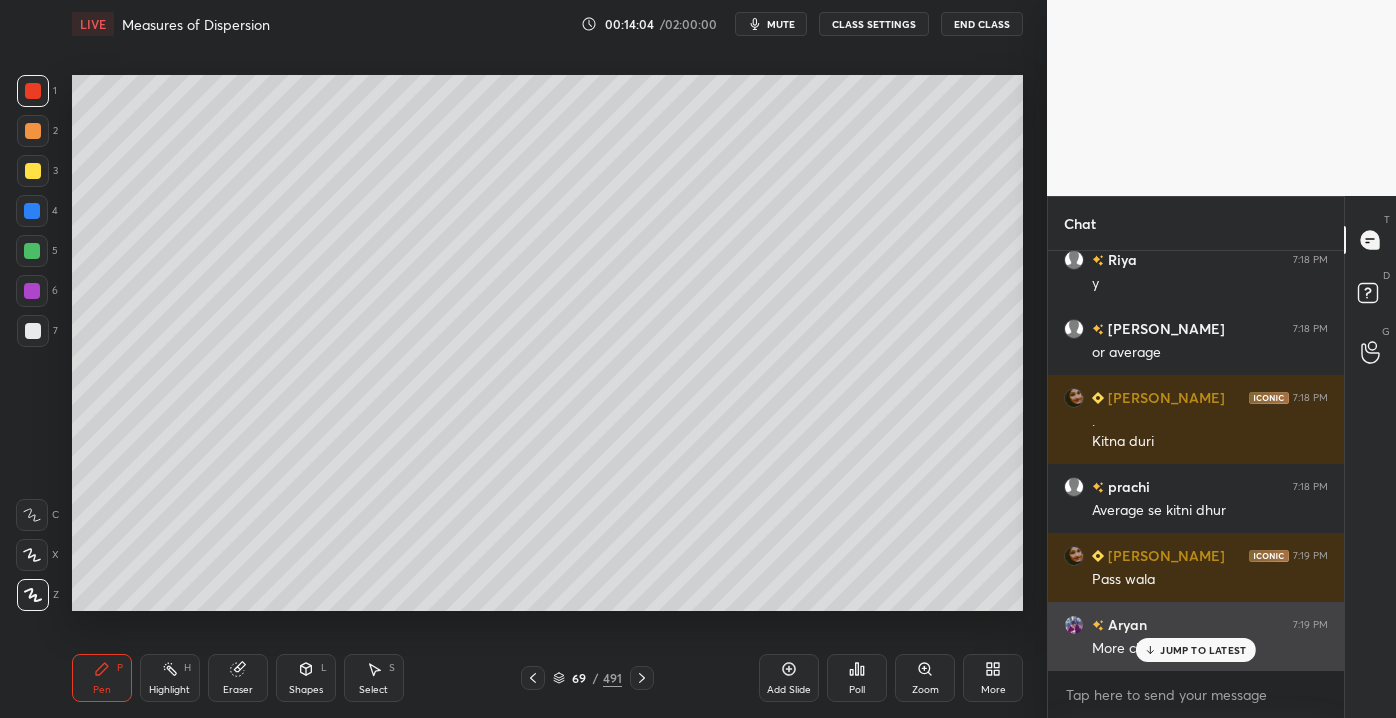 click on "JUMP TO LATEST" at bounding box center [1203, 650] 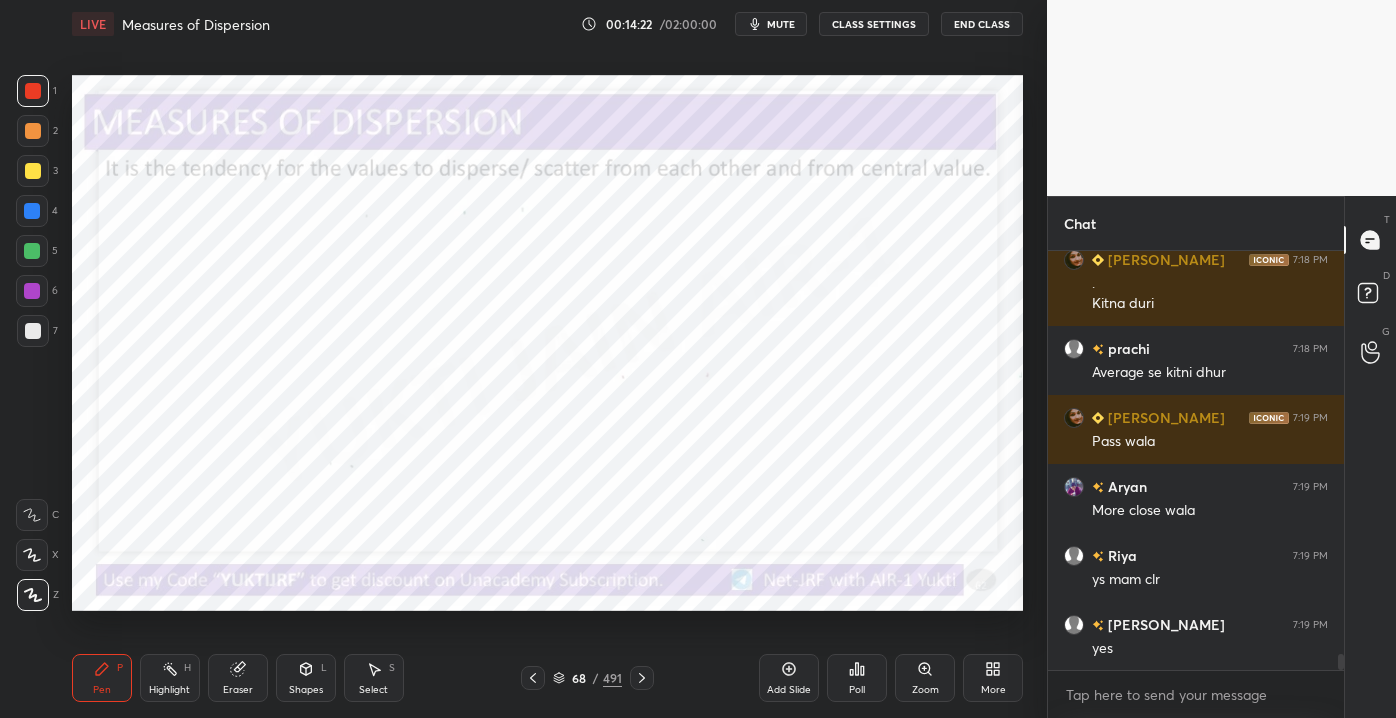 scroll, scrollTop: 10280, scrollLeft: 0, axis: vertical 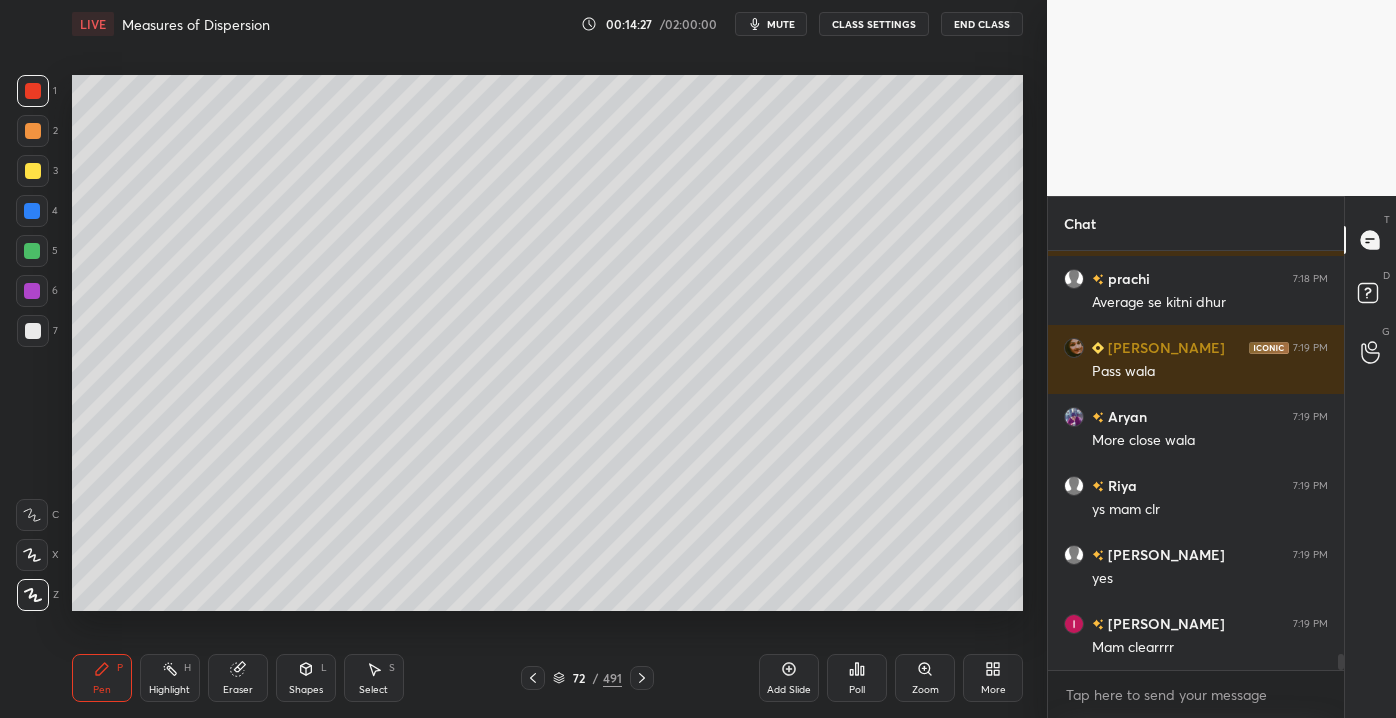 drag, startPoint x: 775, startPoint y: 681, endPoint x: 786, endPoint y: 684, distance: 11.401754 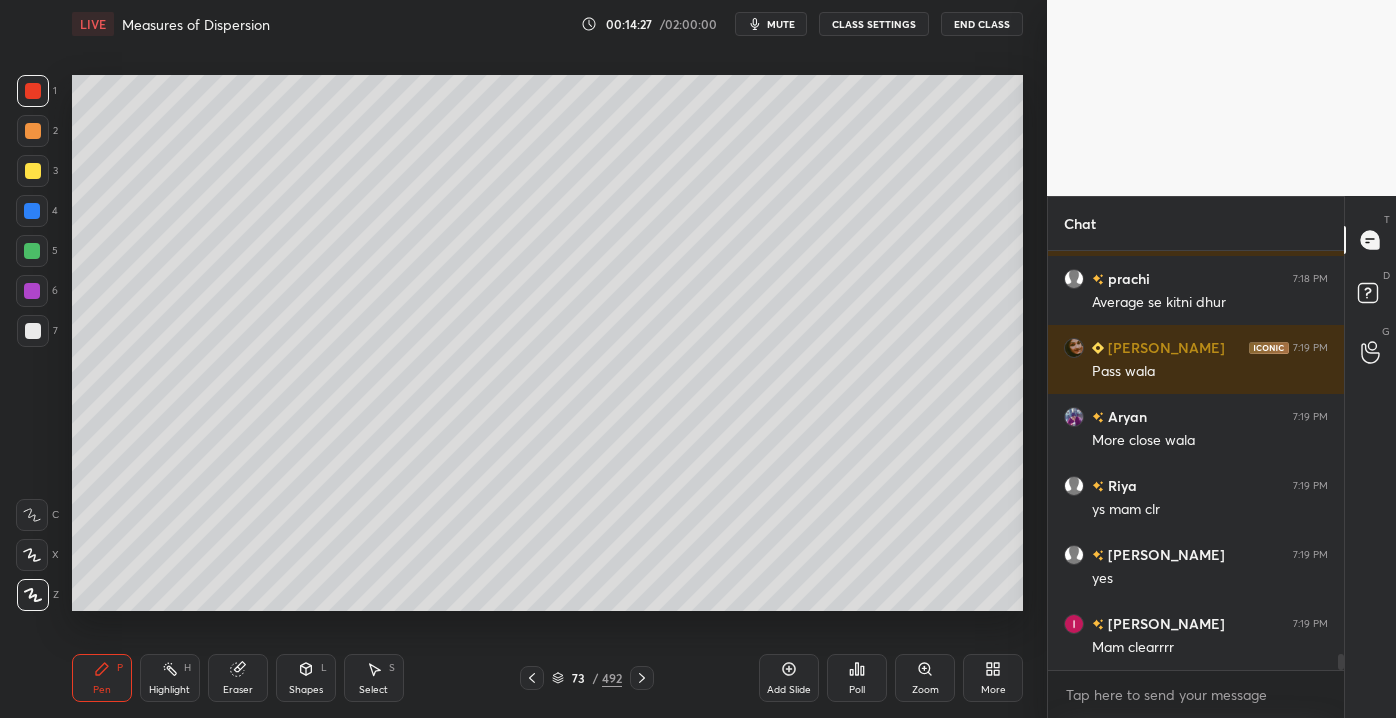 click at bounding box center (33, 331) 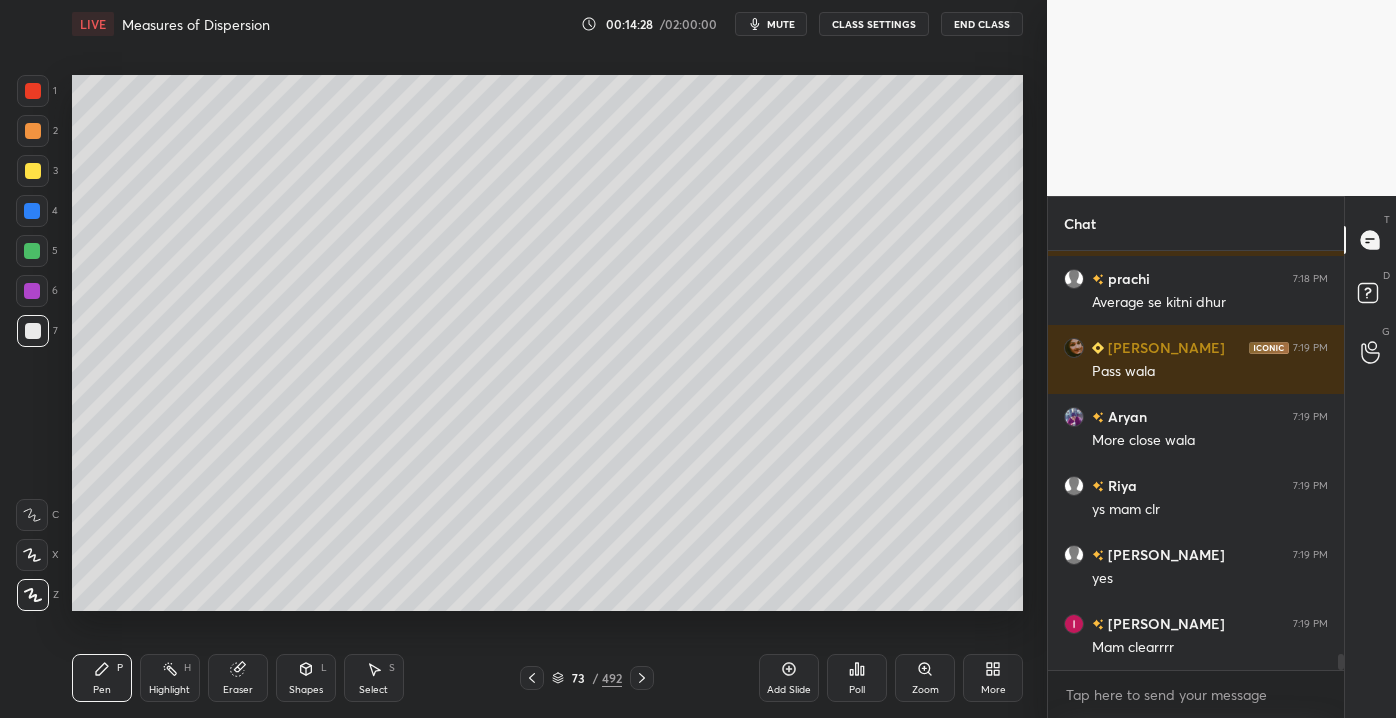 click 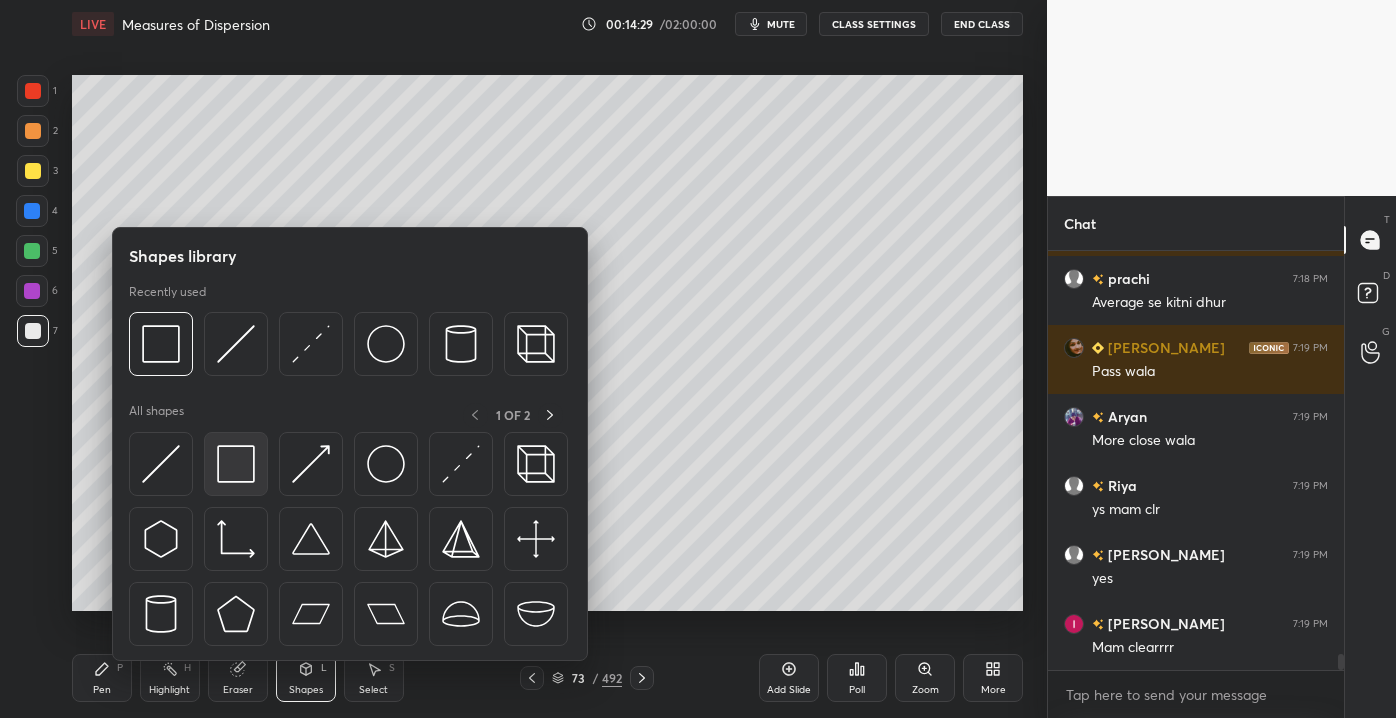 click at bounding box center (236, 464) 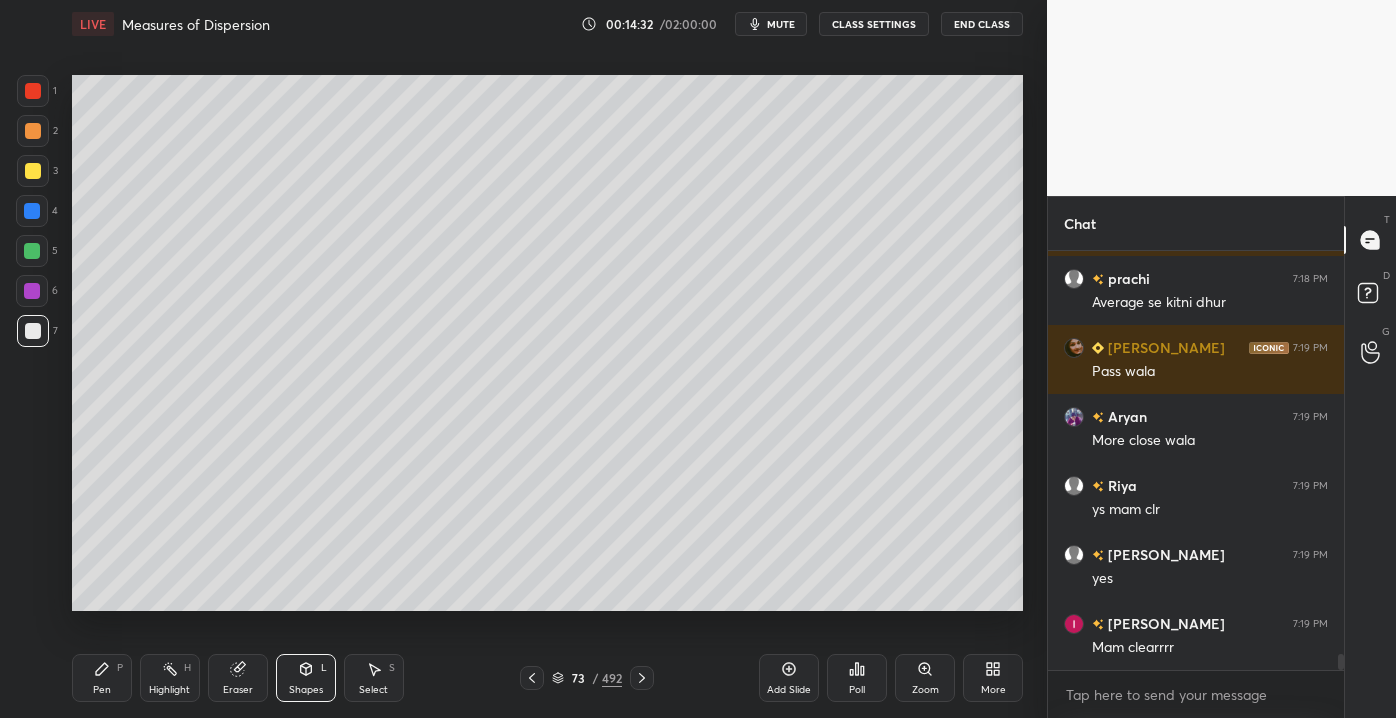 drag, startPoint x: 91, startPoint y: 673, endPoint x: 114, endPoint y: 670, distance: 23.194826 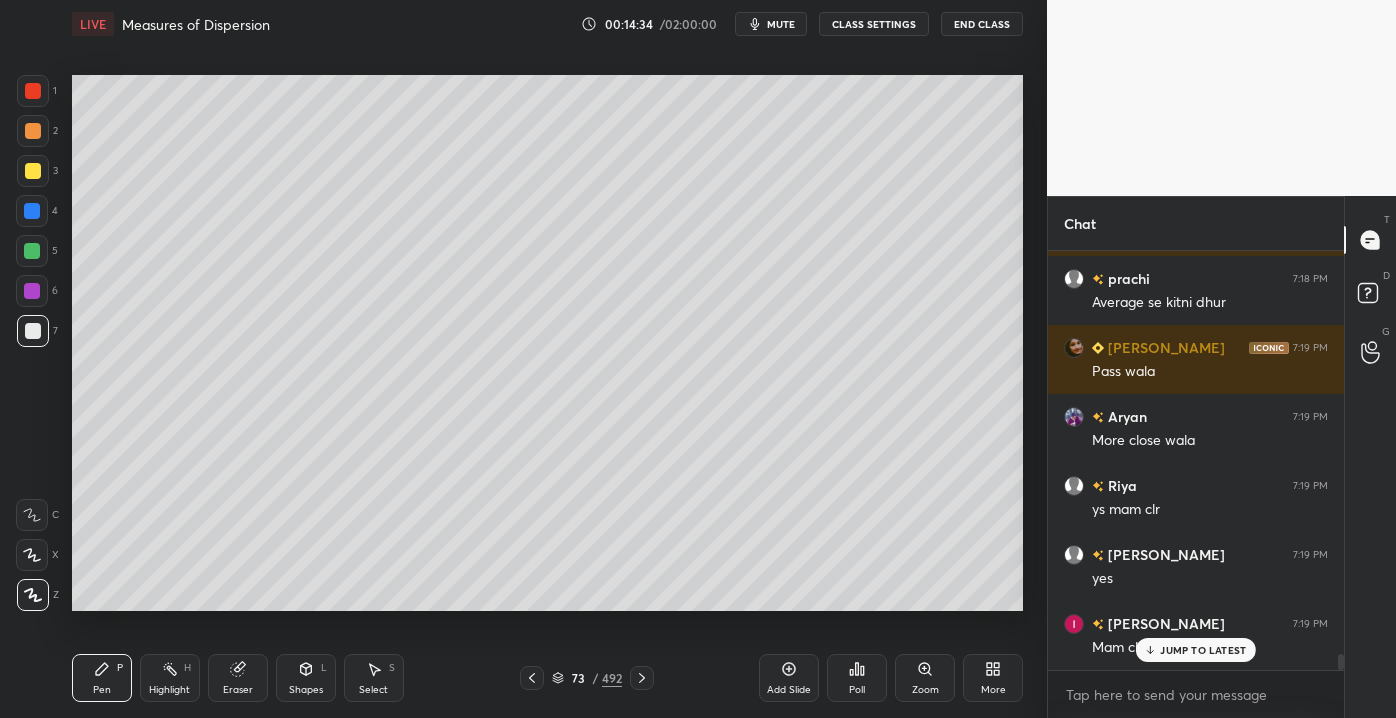 scroll, scrollTop: 10402, scrollLeft: 0, axis: vertical 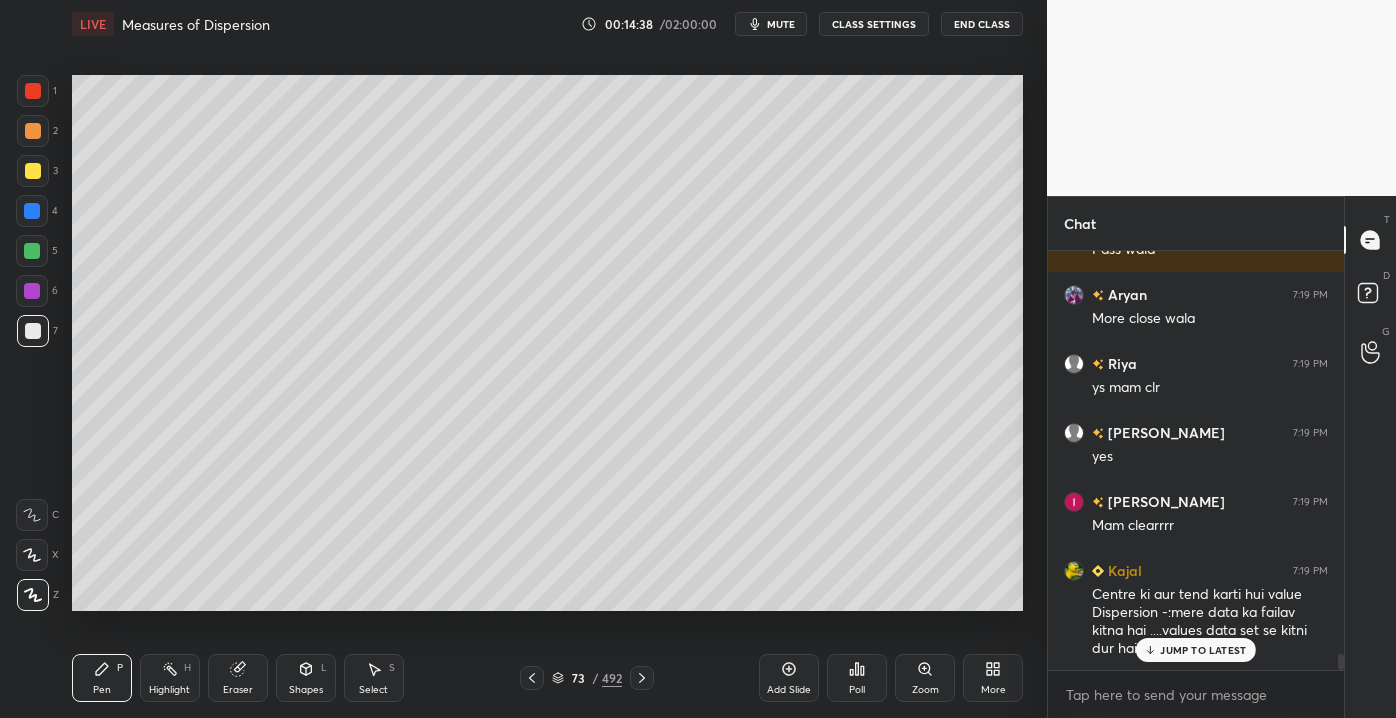 click on "JUMP TO LATEST" at bounding box center (1203, 650) 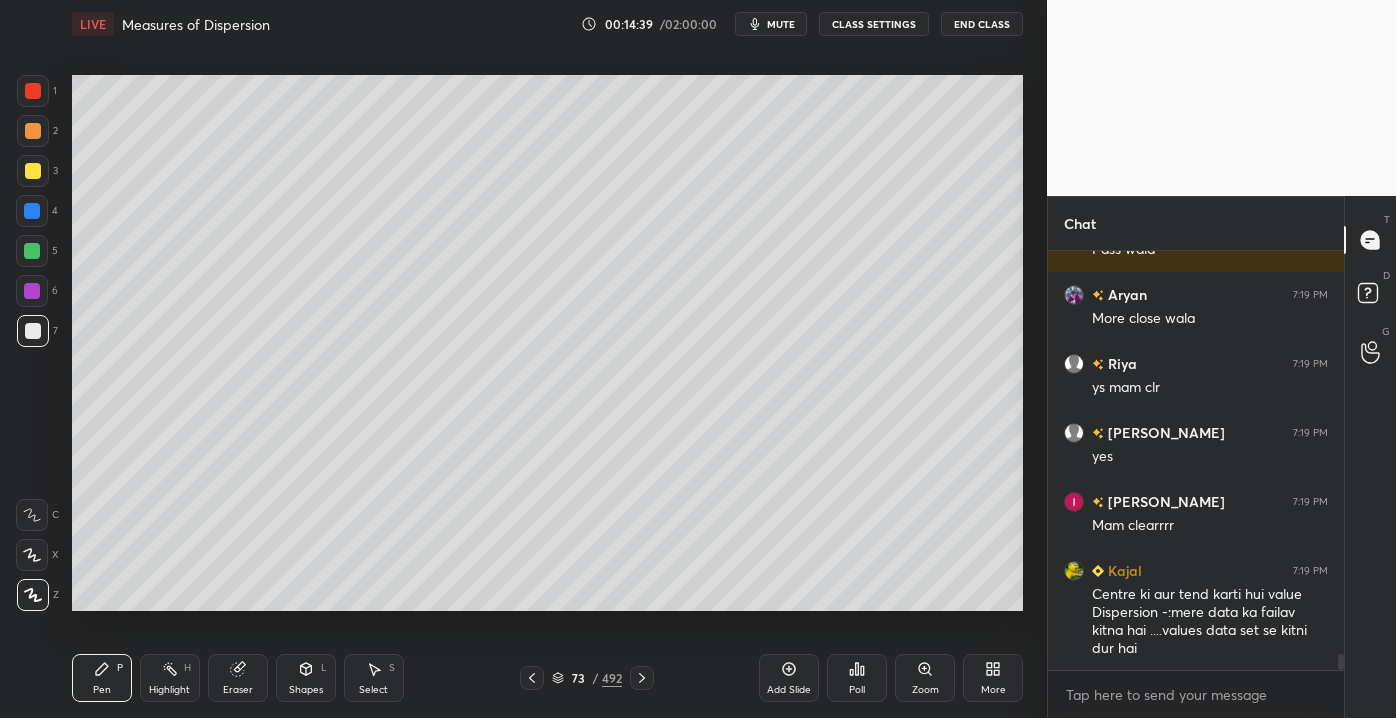click on "Shapes L" at bounding box center [306, 678] 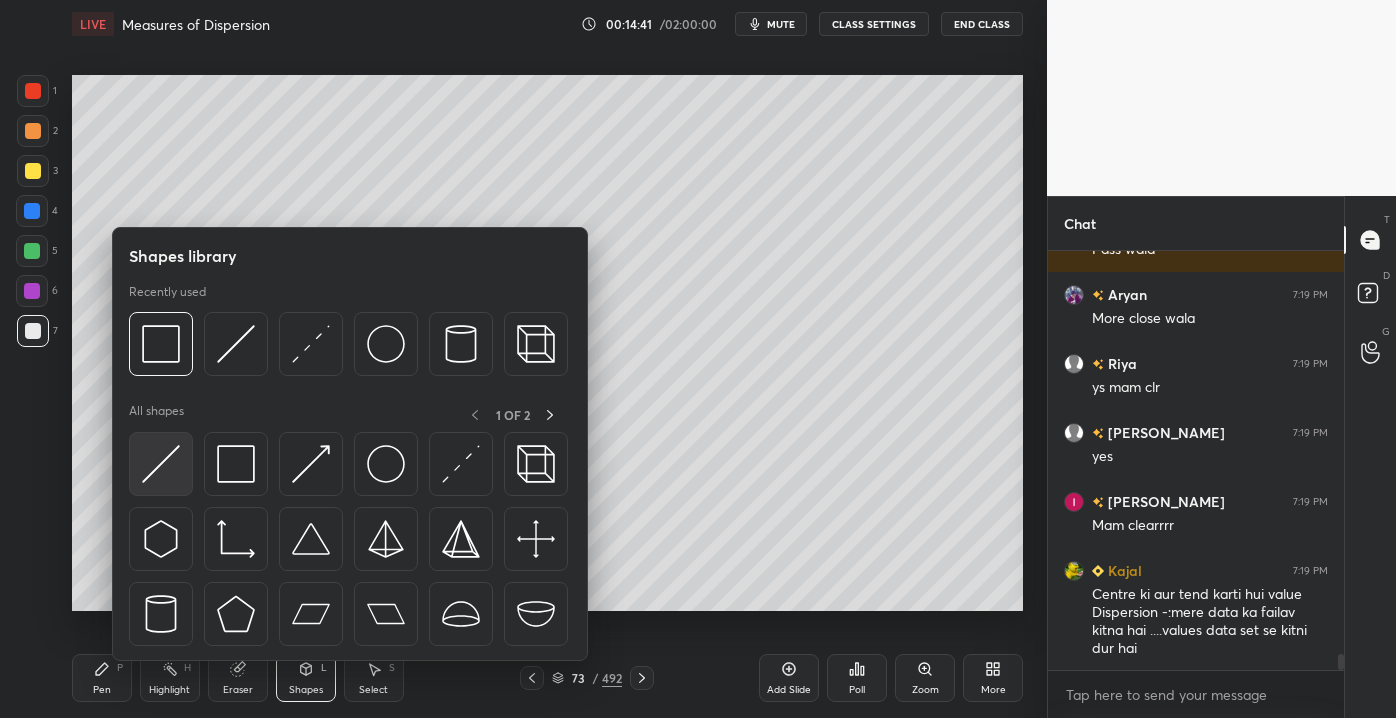 click at bounding box center [161, 464] 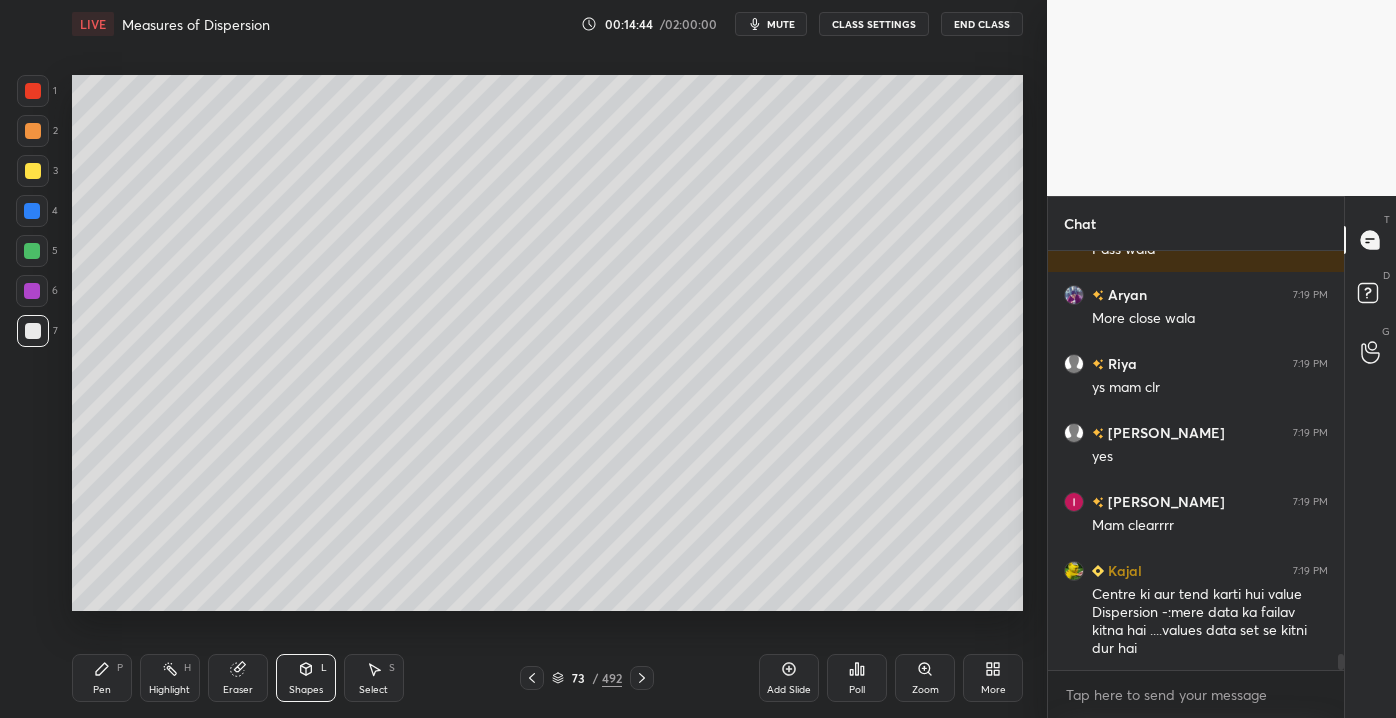 click on "Pen" at bounding box center [102, 690] 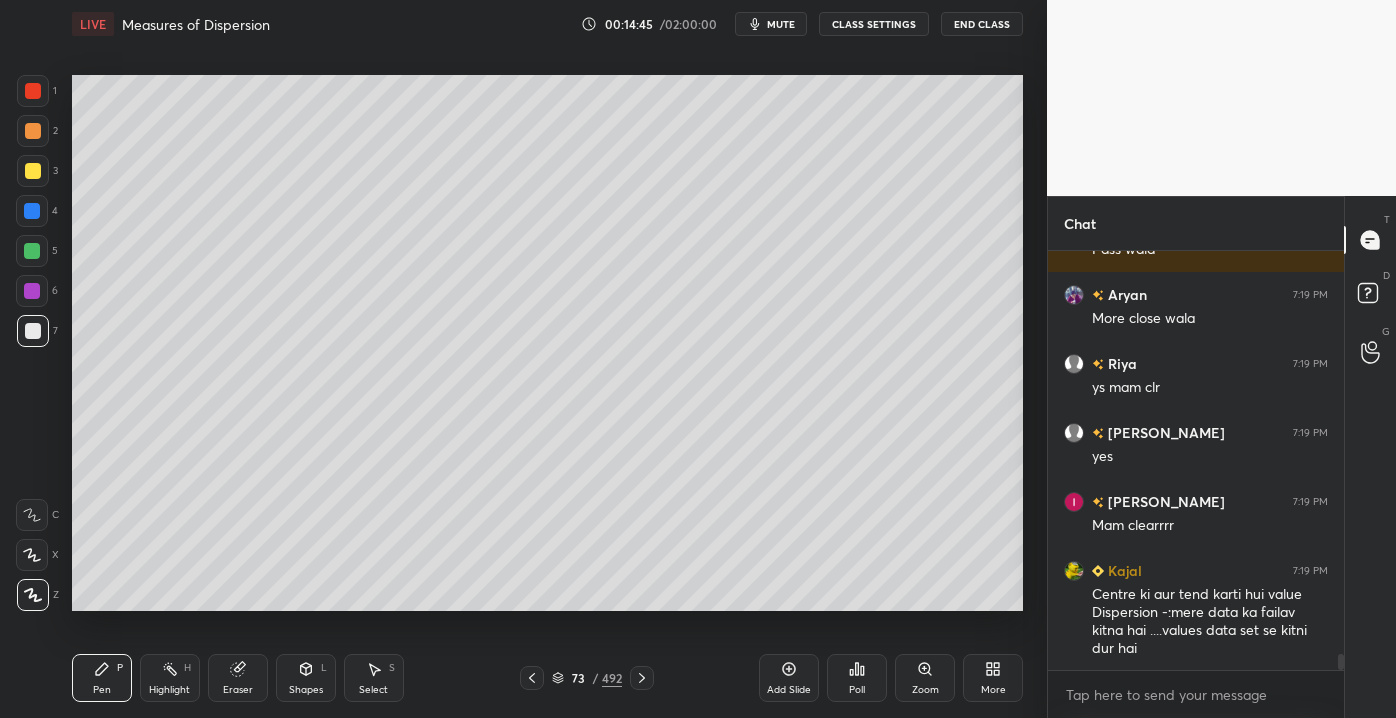 scroll, scrollTop: 10472, scrollLeft: 0, axis: vertical 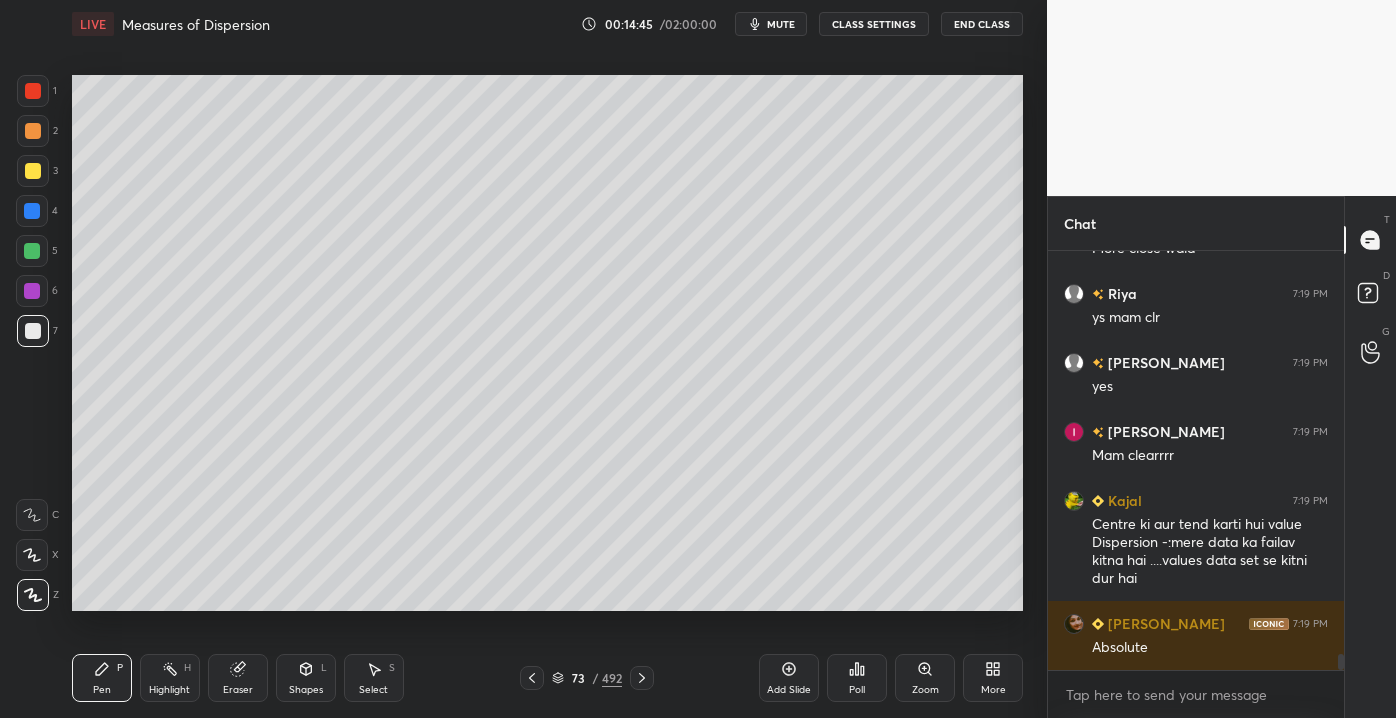 drag, startPoint x: 303, startPoint y: 681, endPoint x: 301, endPoint y: 666, distance: 15.132746 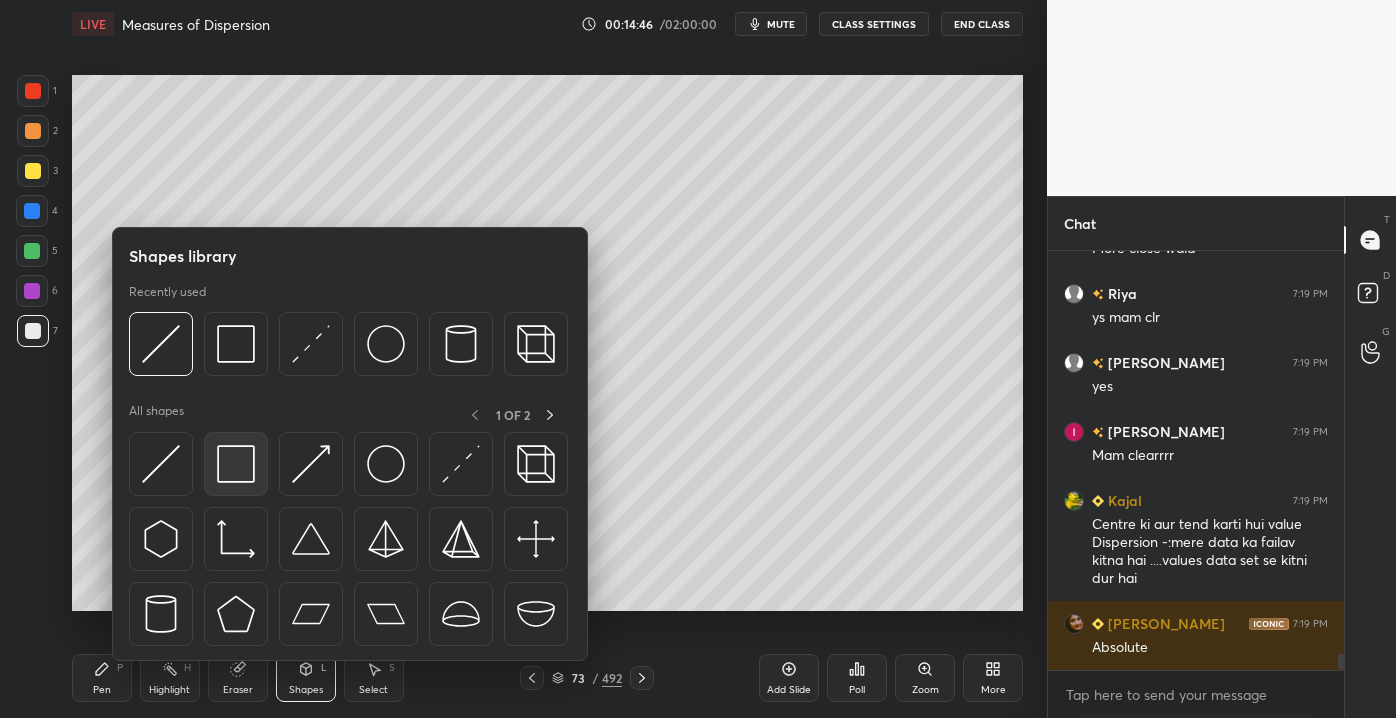 click at bounding box center [236, 464] 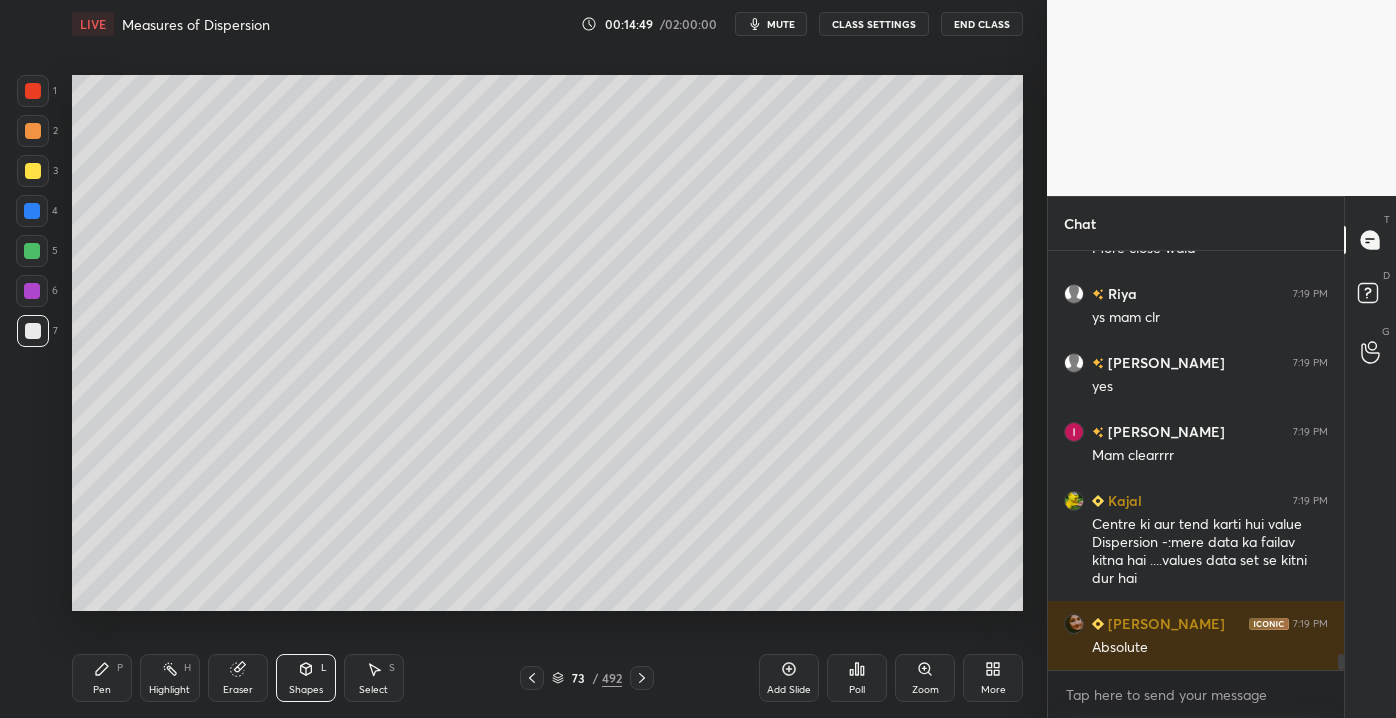 scroll, scrollTop: 10541, scrollLeft: 0, axis: vertical 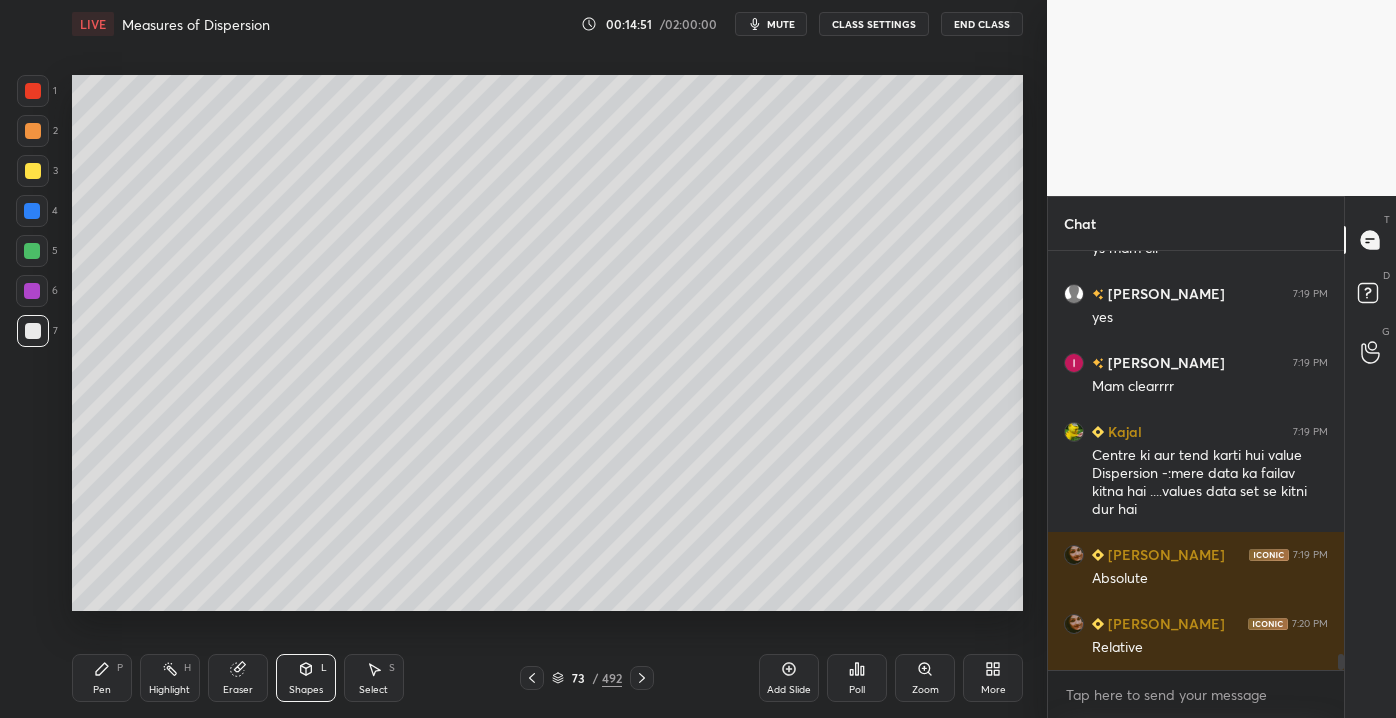 click on "Pen" at bounding box center (102, 690) 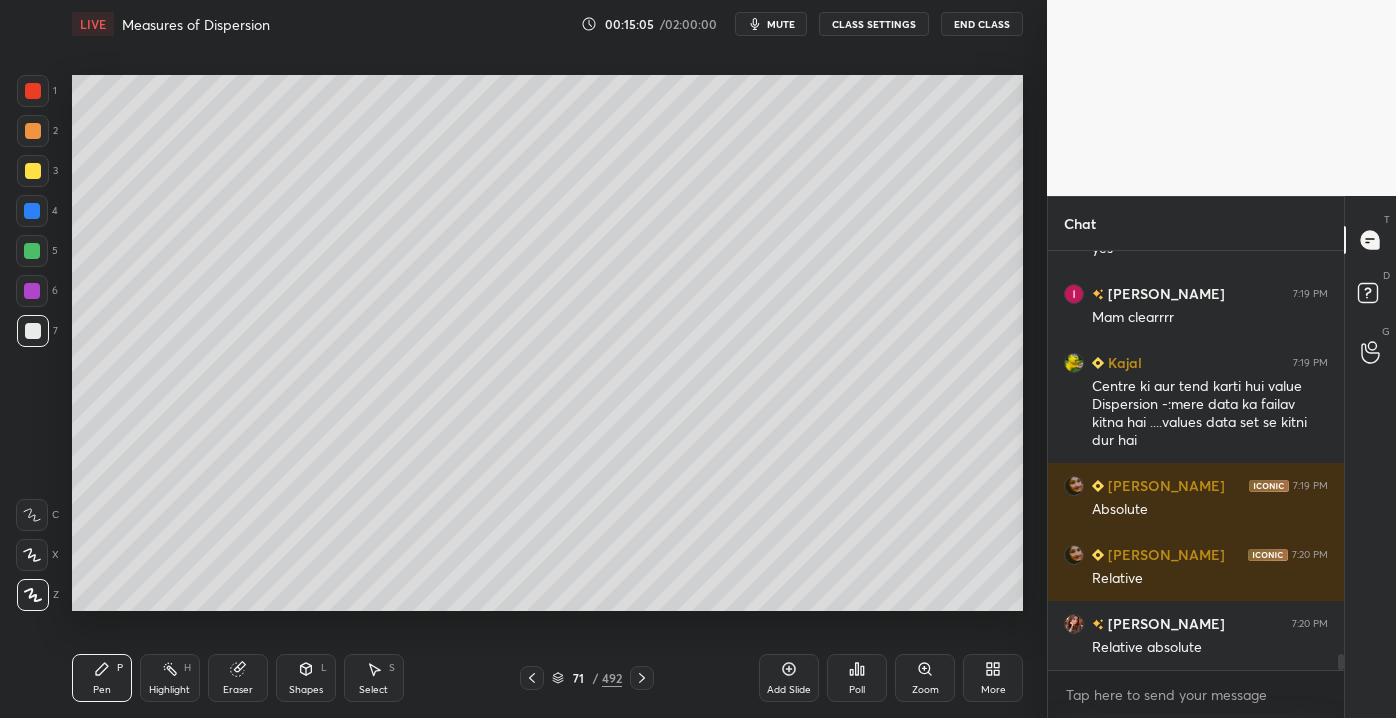scroll, scrollTop: 10679, scrollLeft: 0, axis: vertical 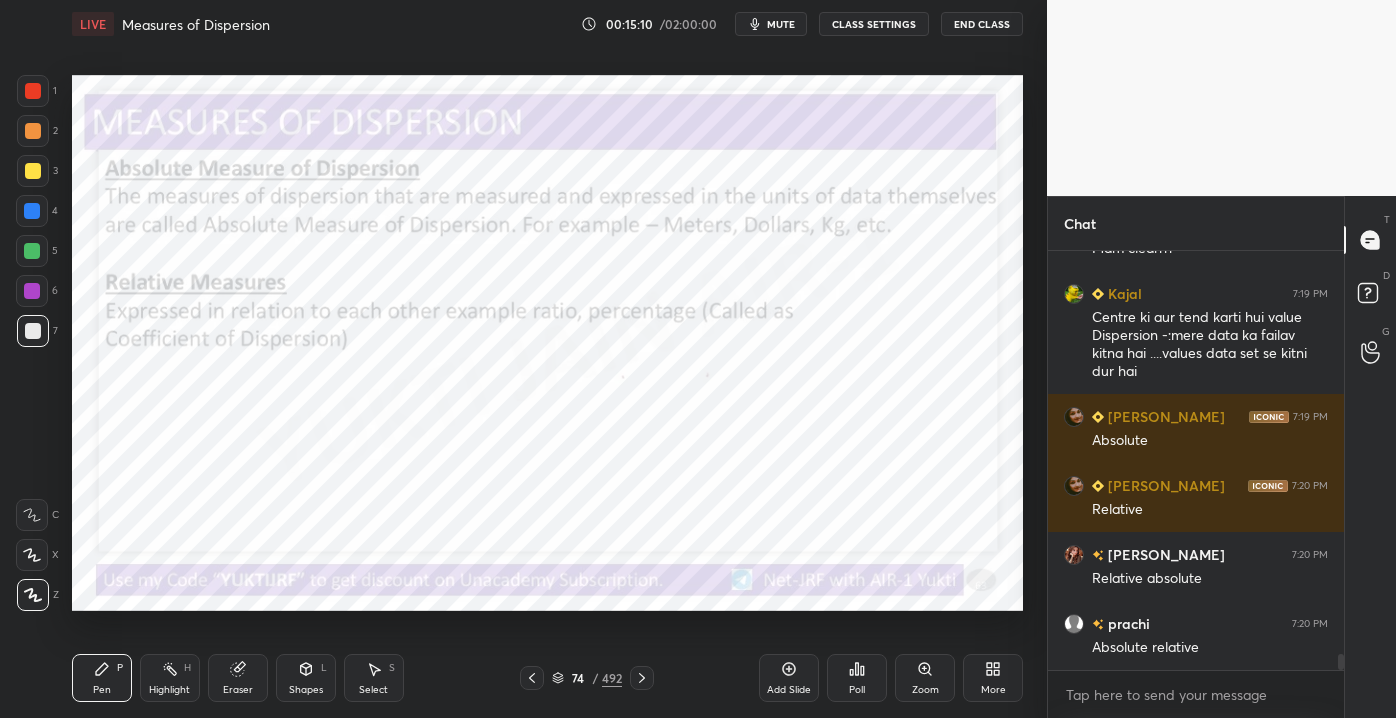 click on "Shapes" at bounding box center (306, 690) 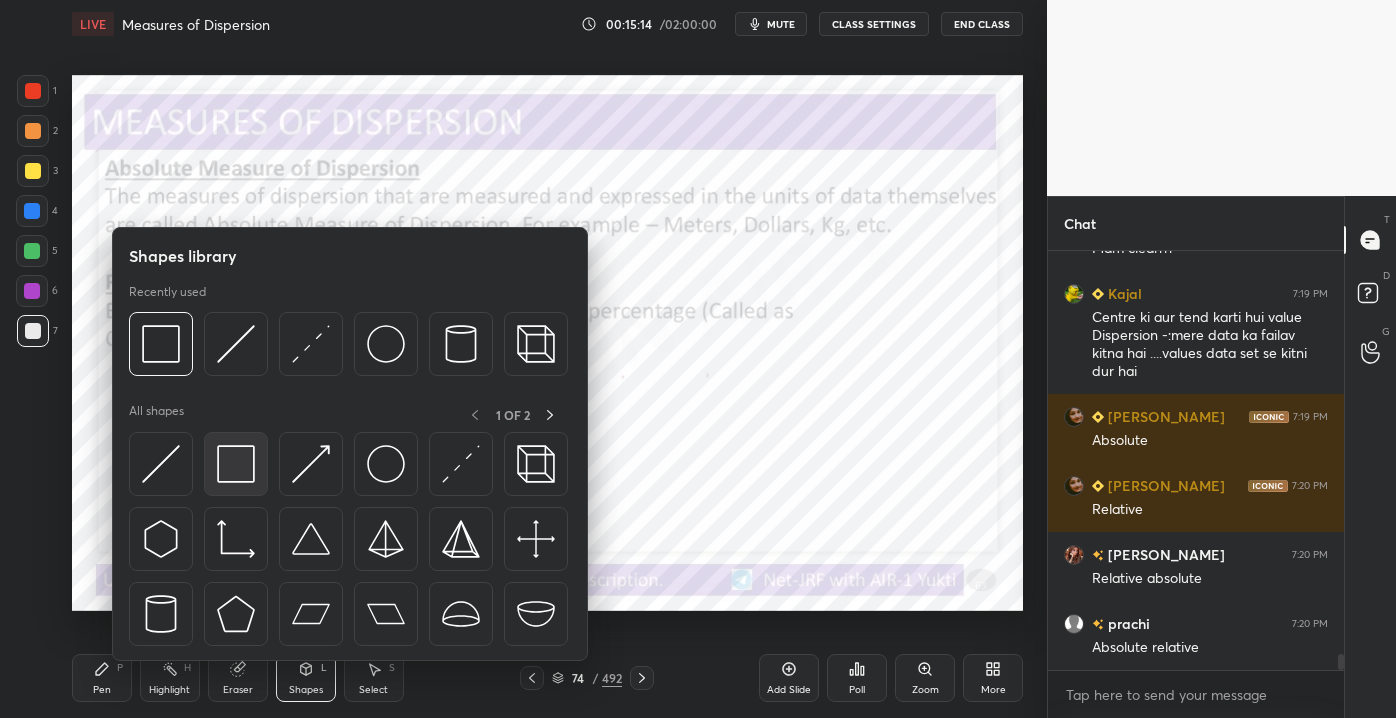 scroll, scrollTop: 10748, scrollLeft: 0, axis: vertical 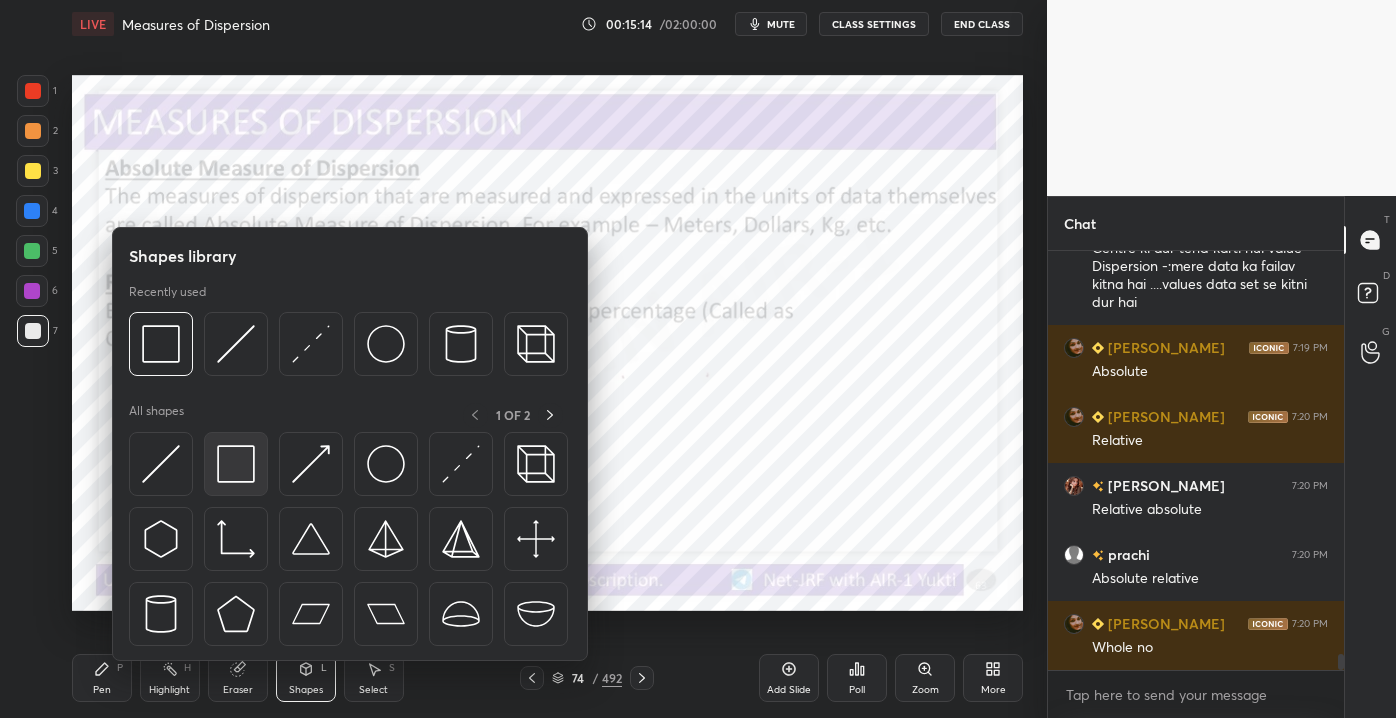 click at bounding box center (236, 464) 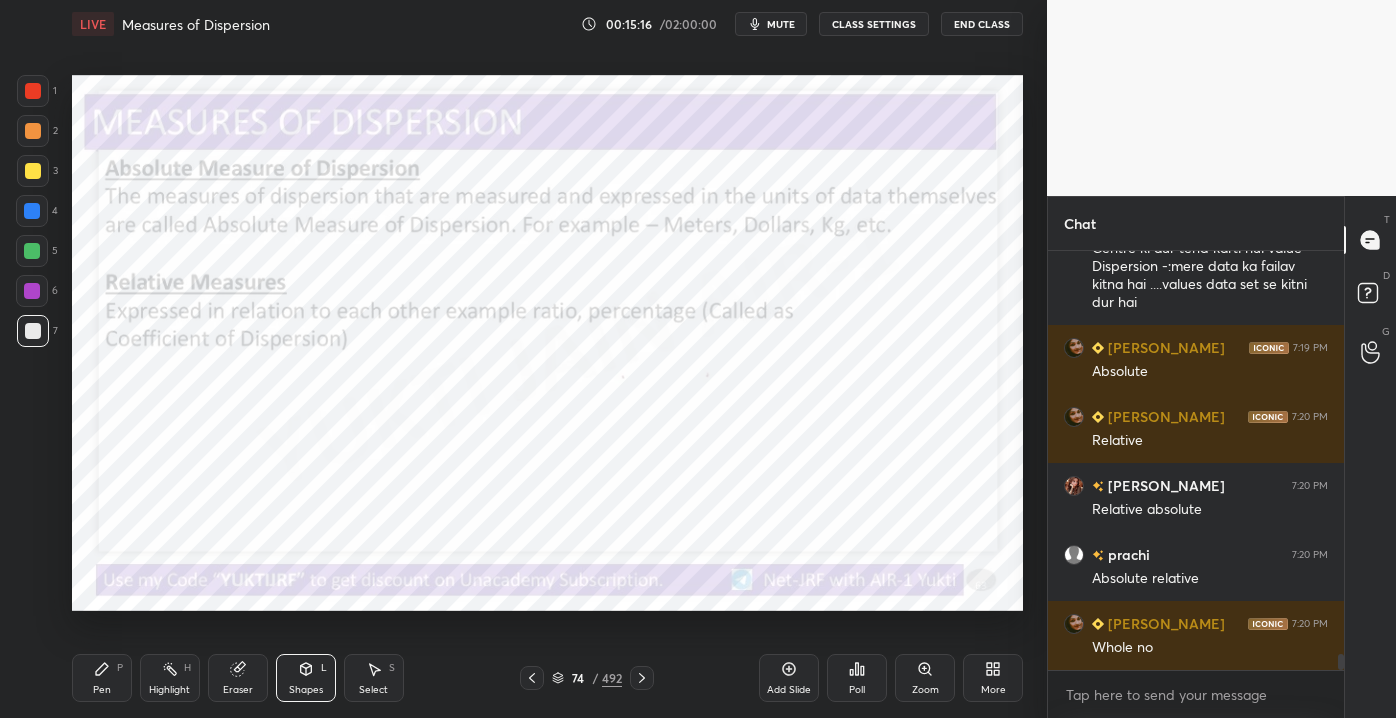 click at bounding box center [33, 91] 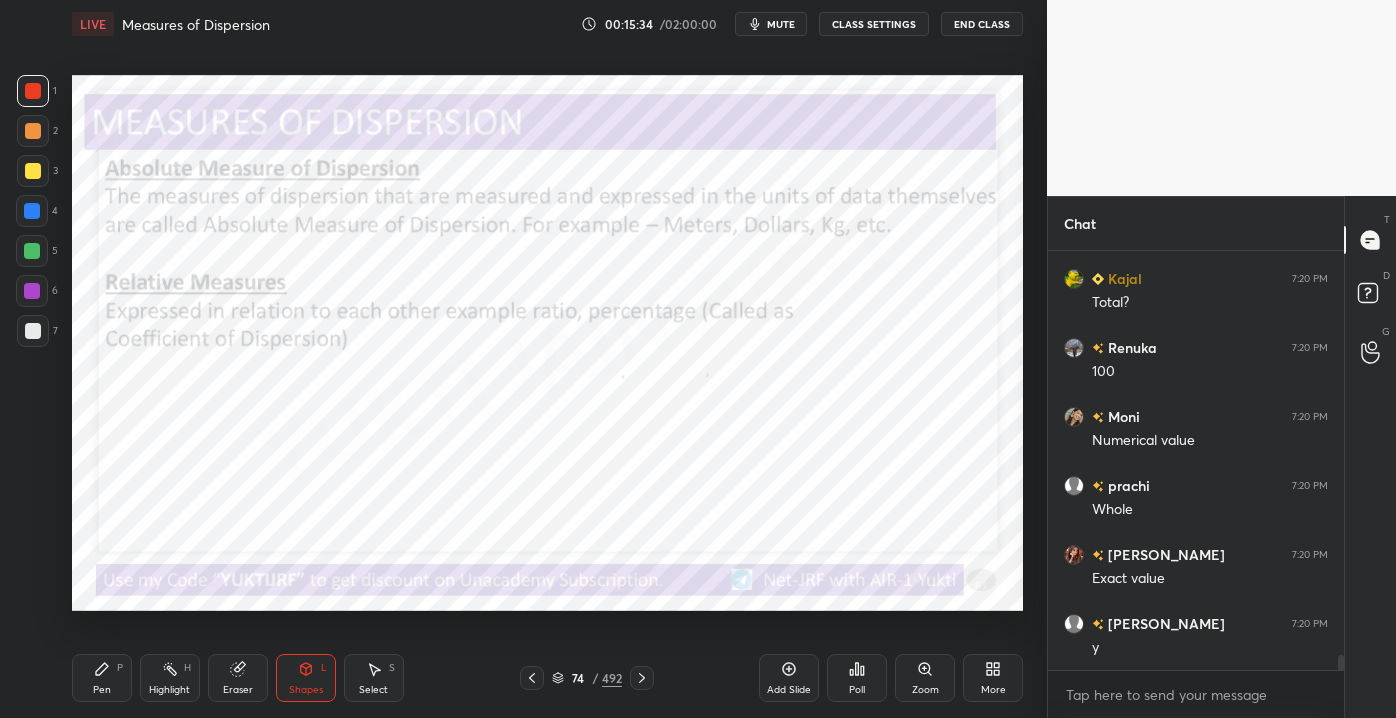 scroll, scrollTop: 11300, scrollLeft: 0, axis: vertical 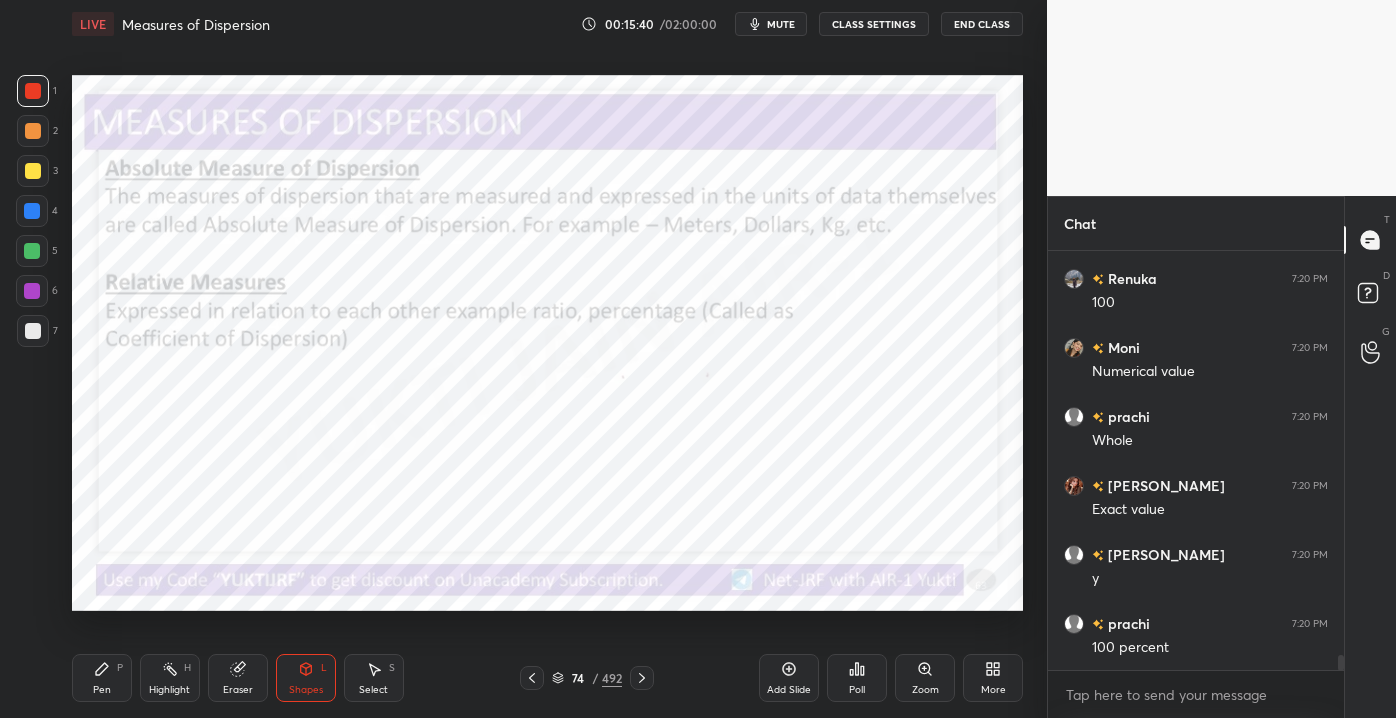 click on "Add Slide" at bounding box center (789, 678) 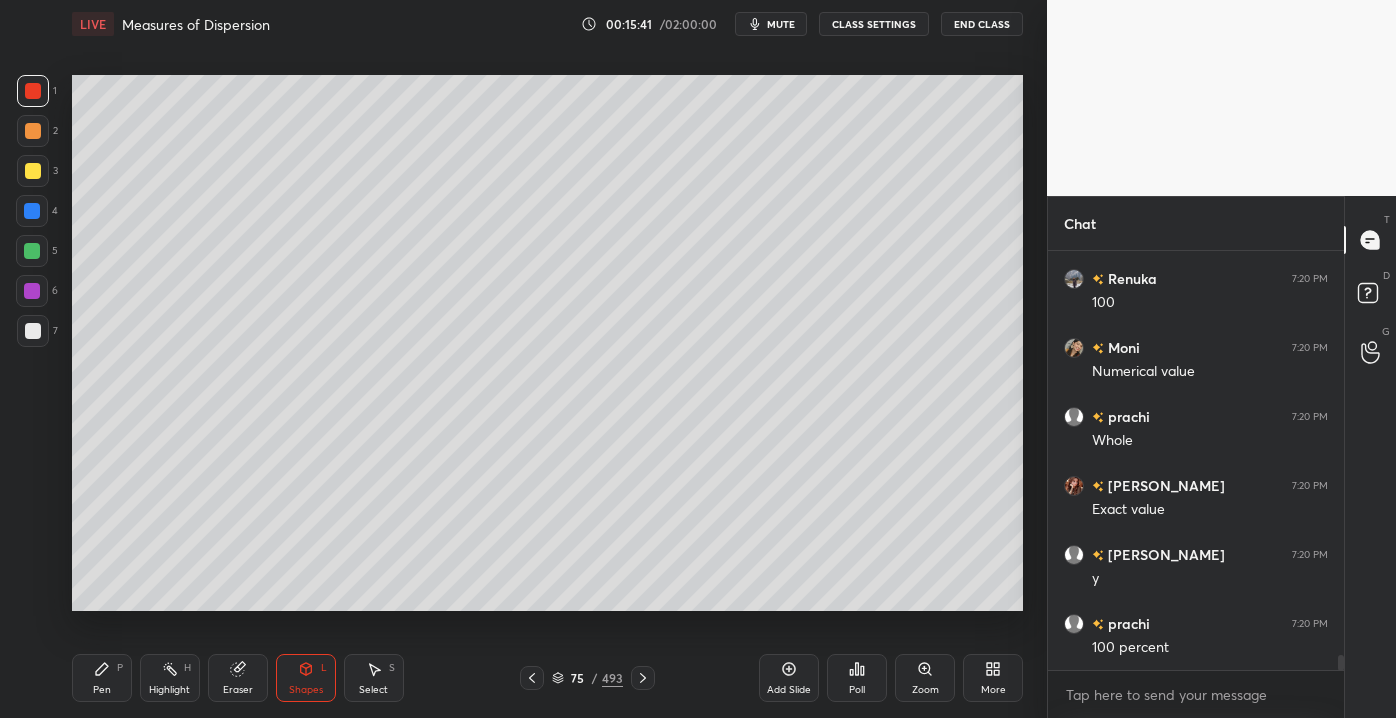 click at bounding box center [33, 331] 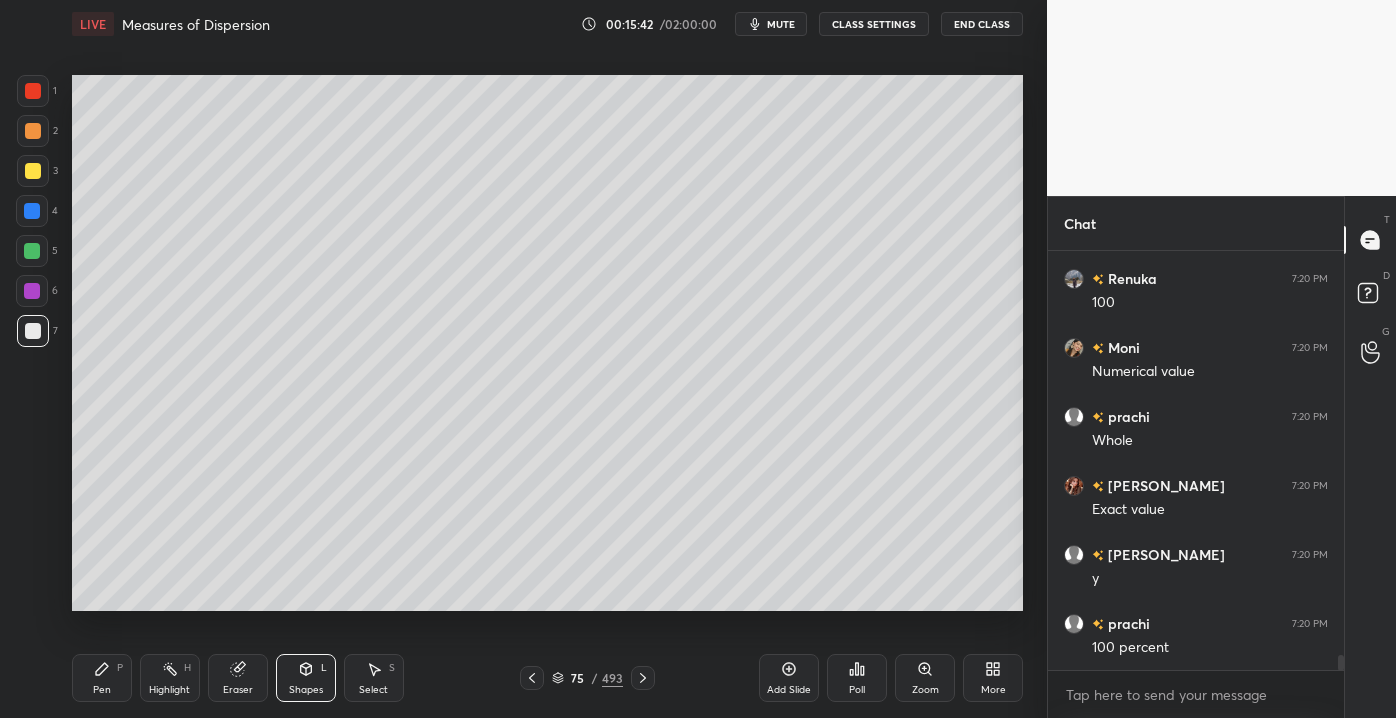 click on "Pen P Highlight H Eraser Shapes L Select S 75 / 493 Add Slide Poll Zoom More" at bounding box center [547, 678] 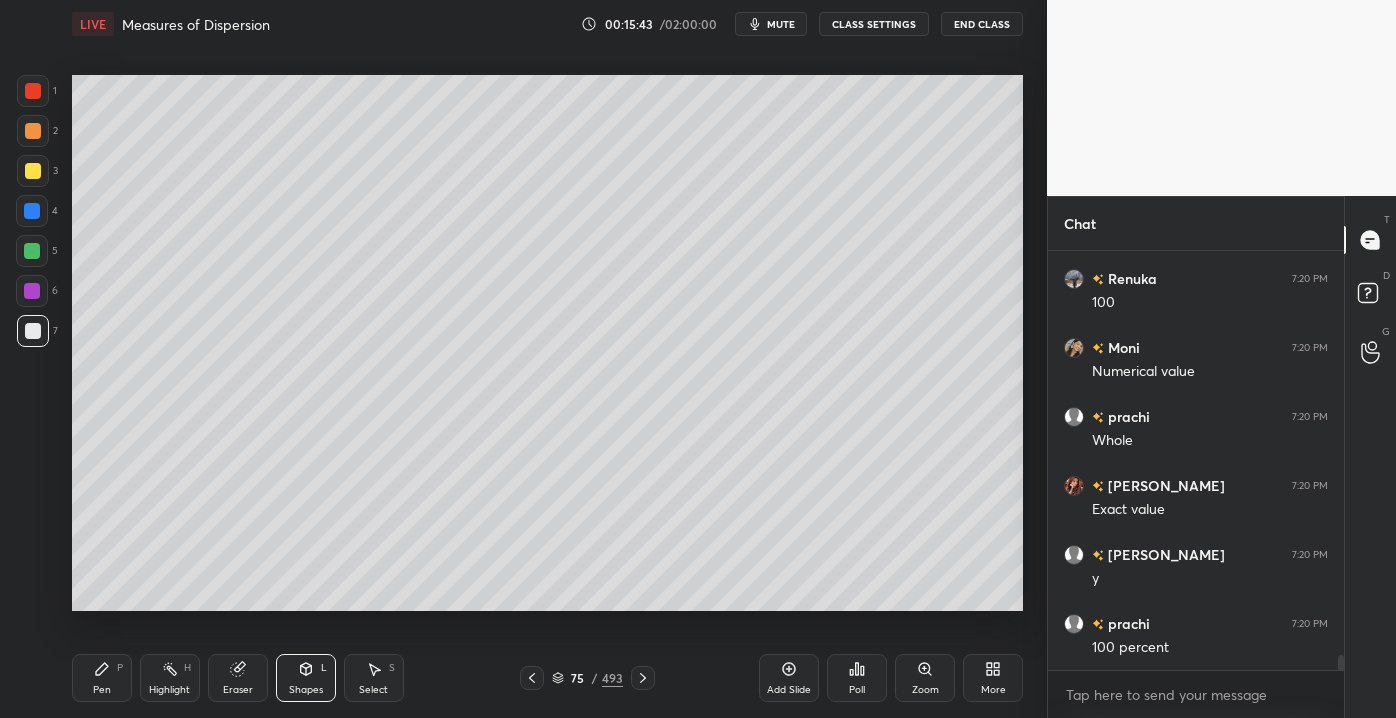 click on "Pen" at bounding box center (102, 690) 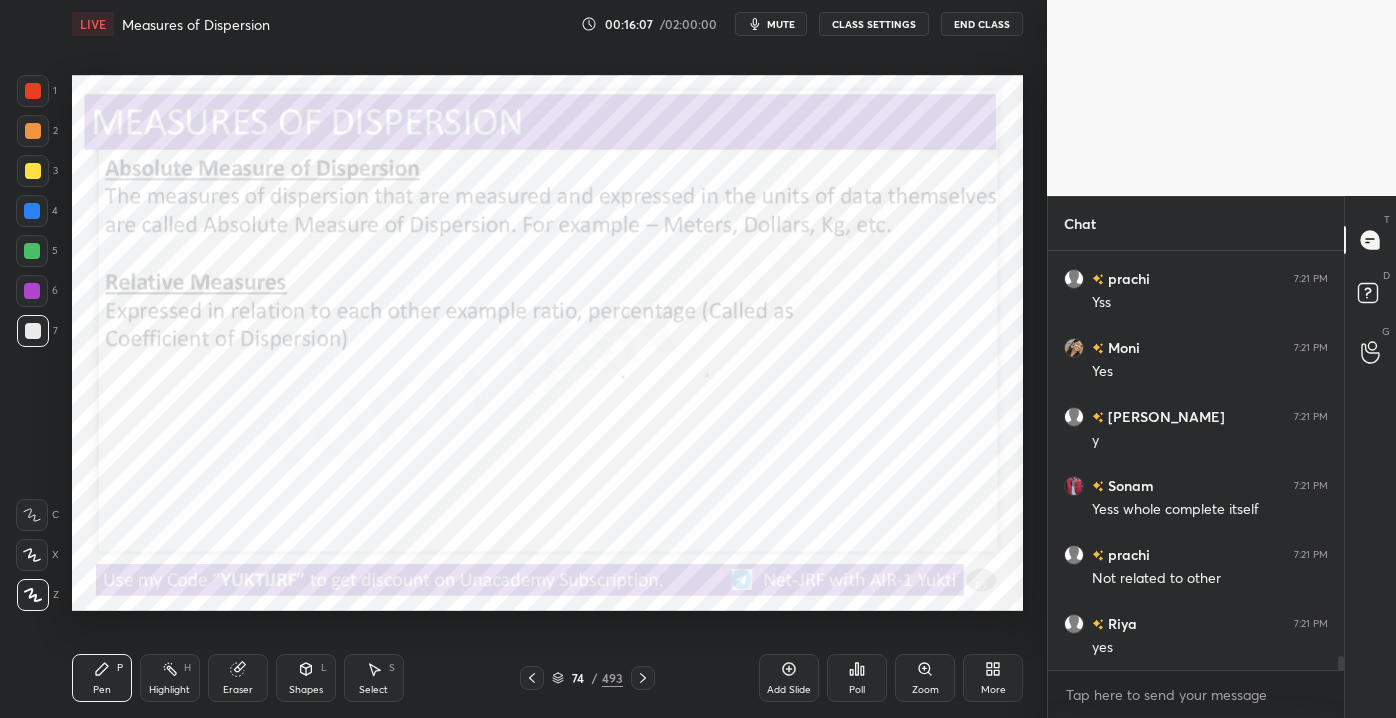 scroll, scrollTop: 11783, scrollLeft: 0, axis: vertical 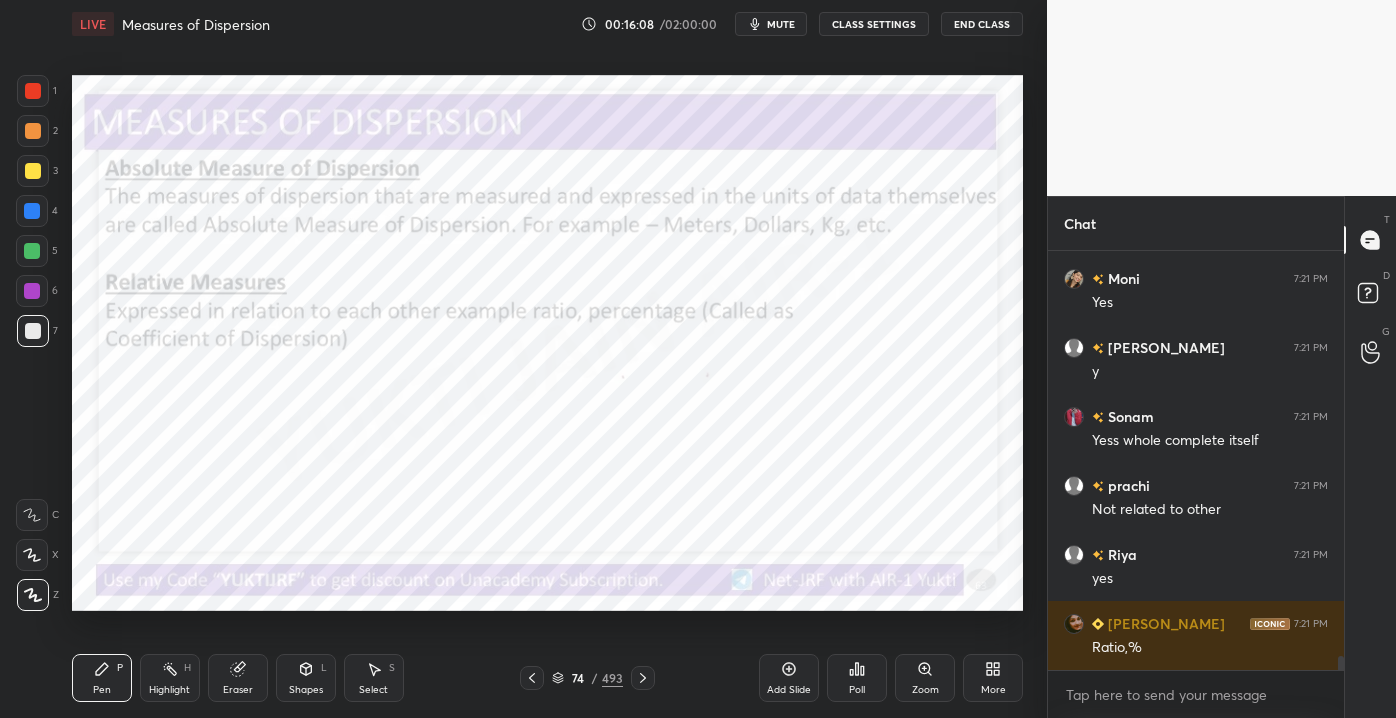 click on "Add Slide" at bounding box center [789, 690] 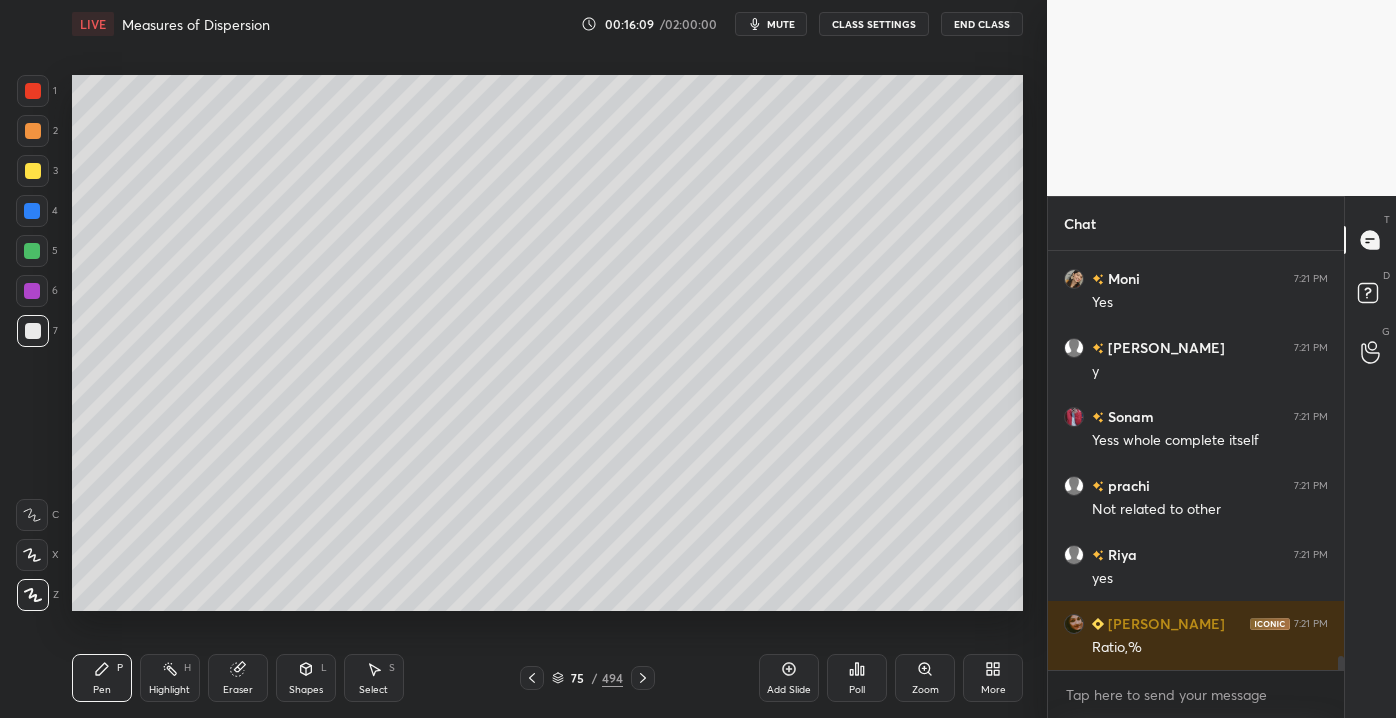 drag, startPoint x: 42, startPoint y: 209, endPoint x: 38, endPoint y: 184, distance: 25.317978 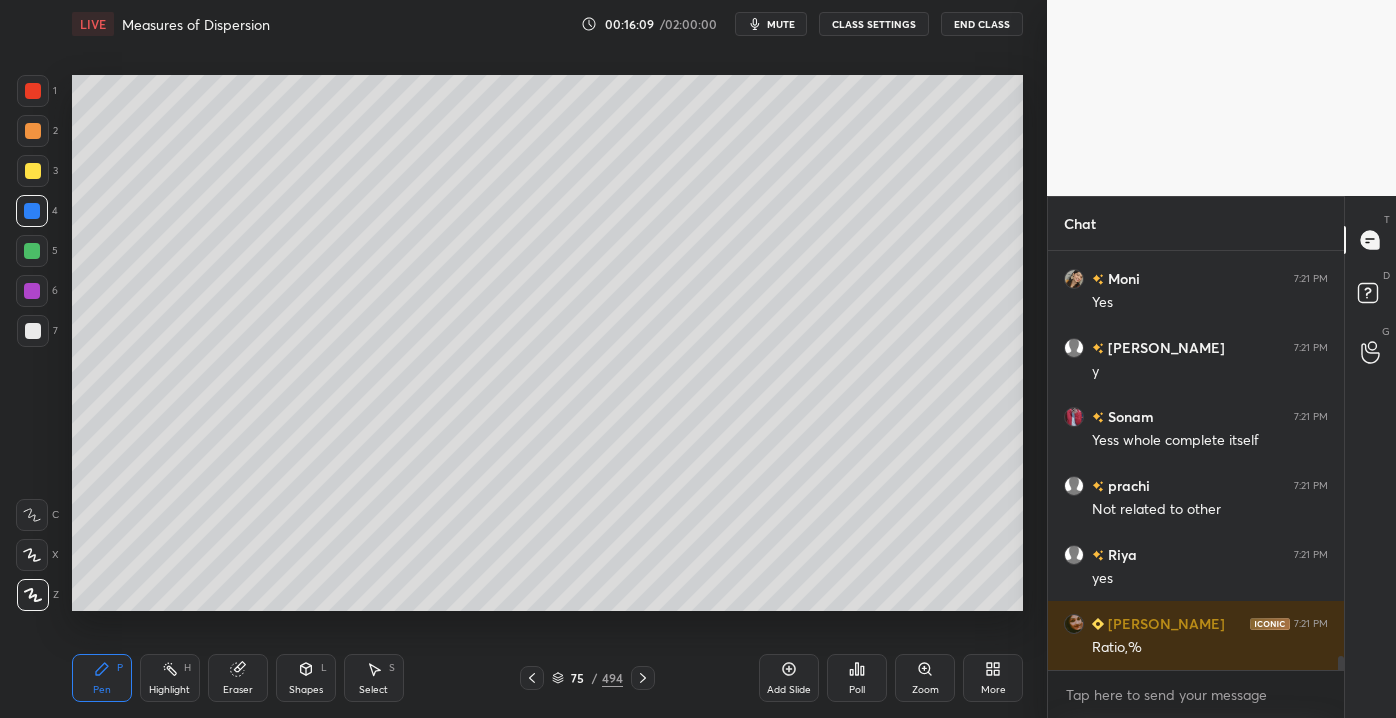 click at bounding box center [33, 171] 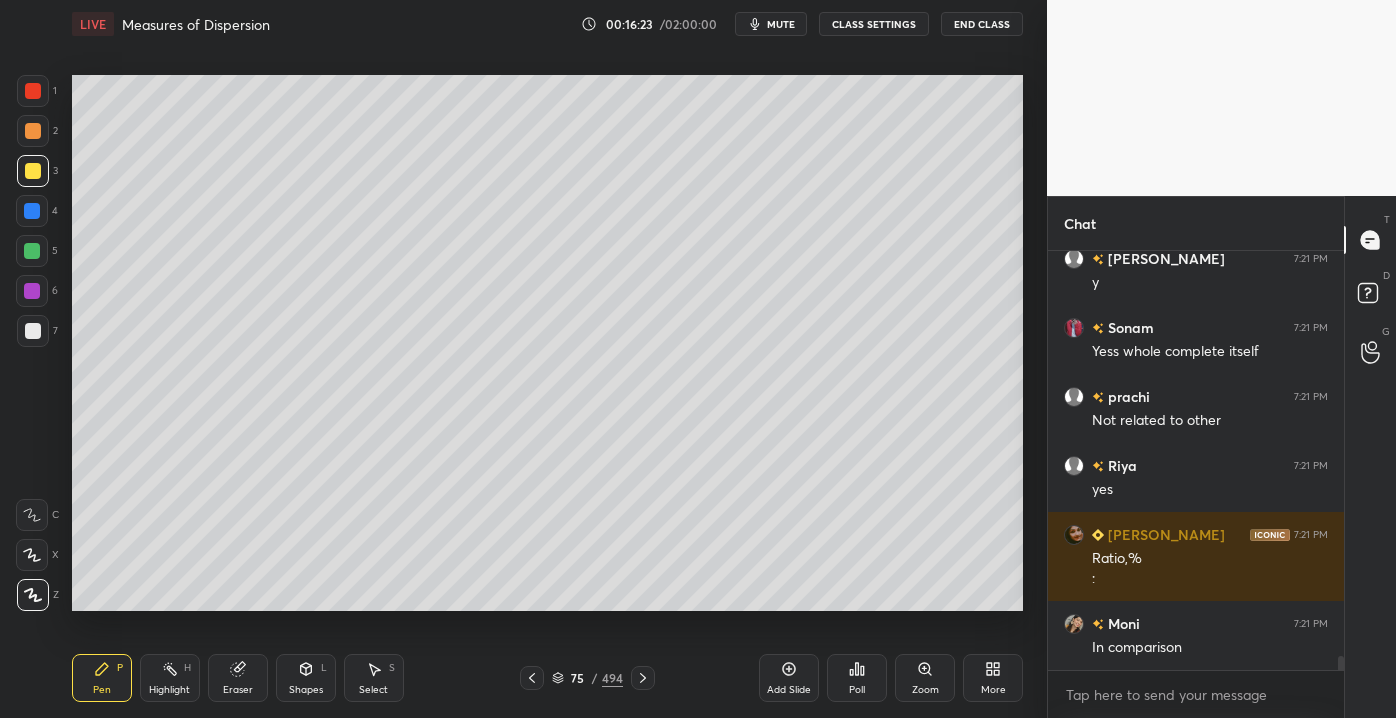 scroll, scrollTop: 11941, scrollLeft: 0, axis: vertical 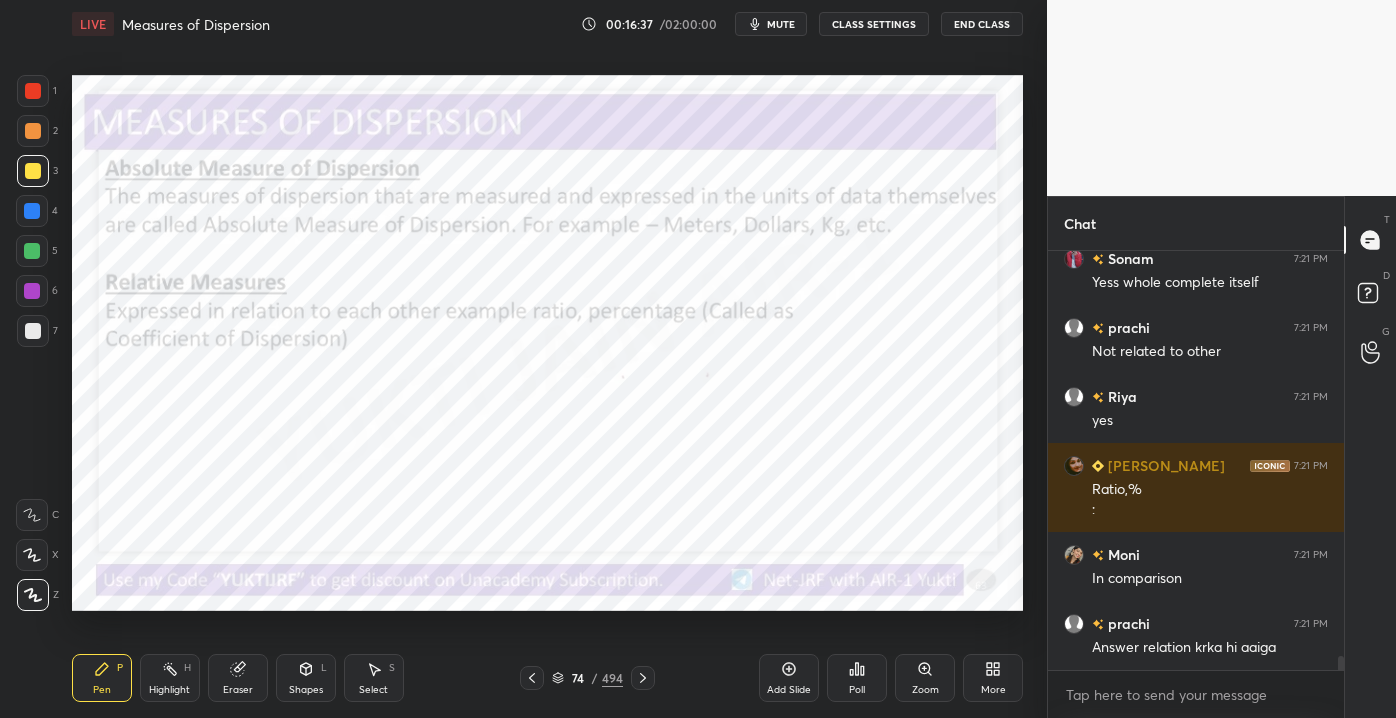 click at bounding box center (33, 91) 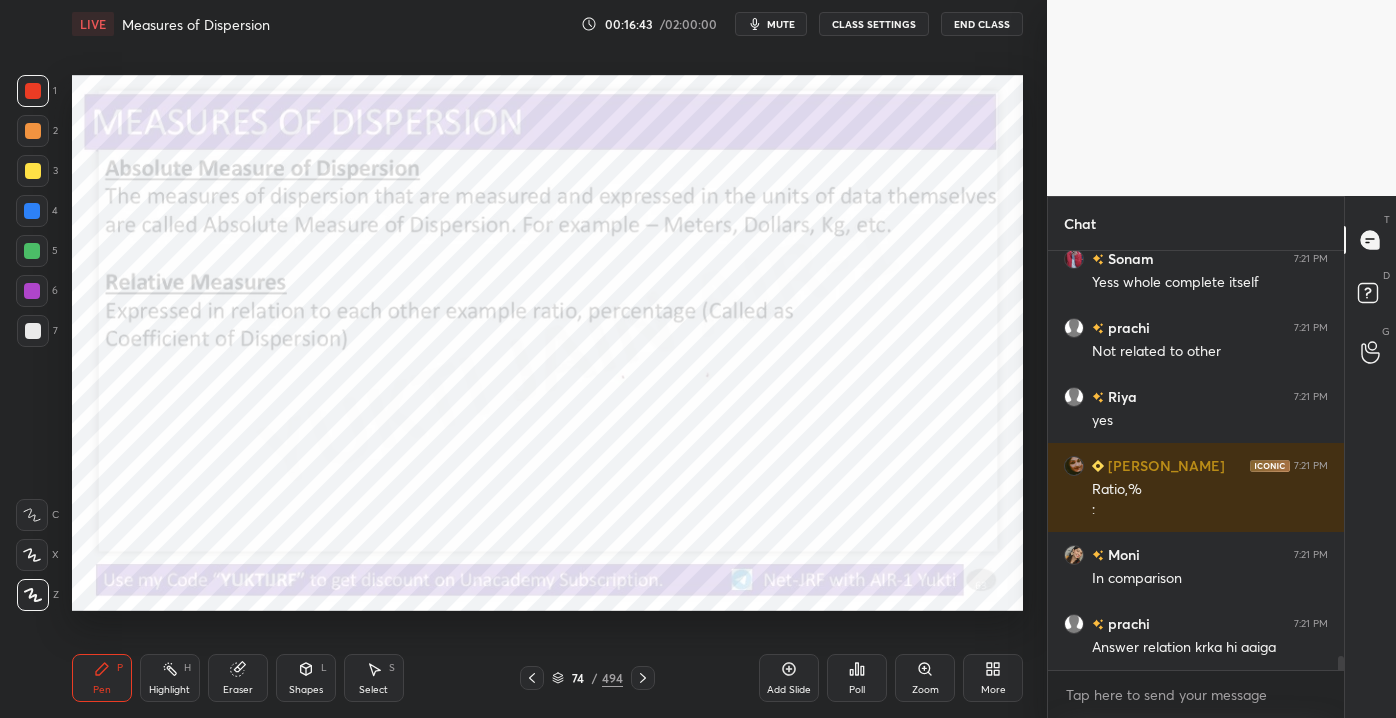 scroll, scrollTop: 11960, scrollLeft: 0, axis: vertical 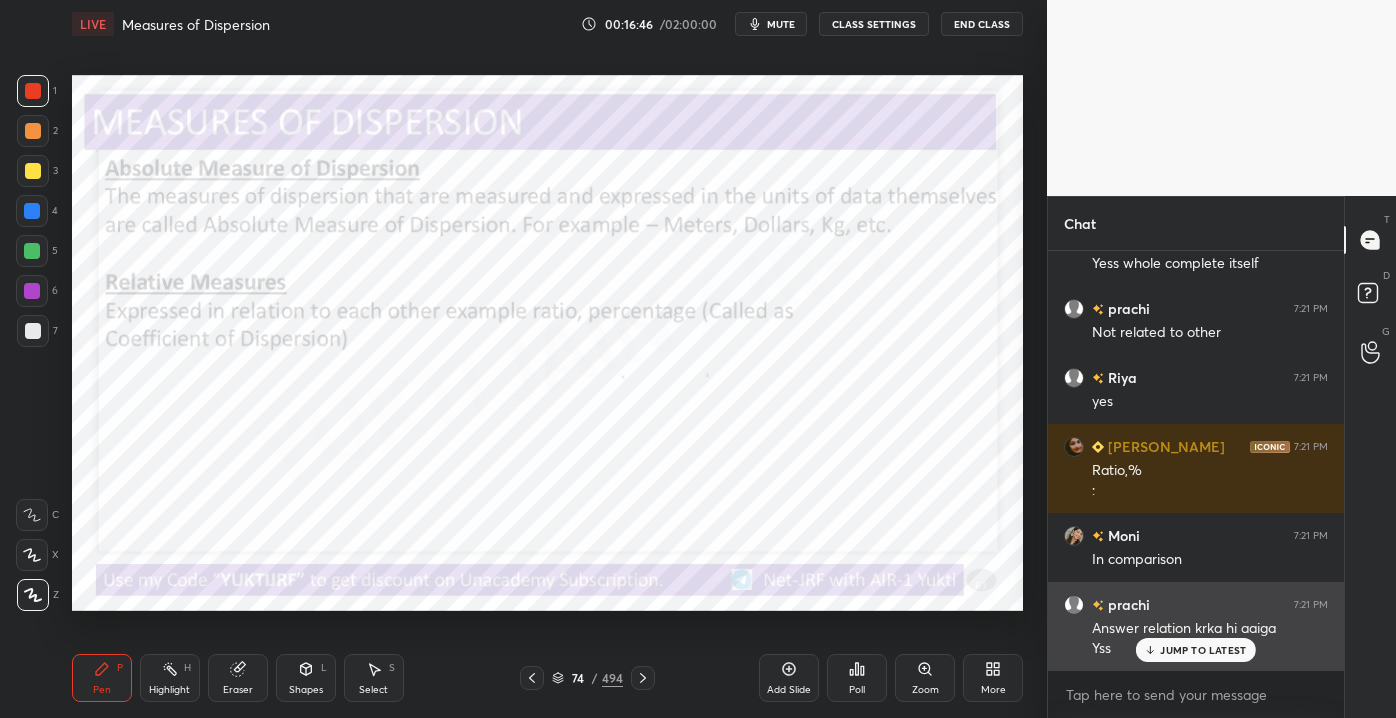 click on "JUMP TO LATEST" at bounding box center (1203, 650) 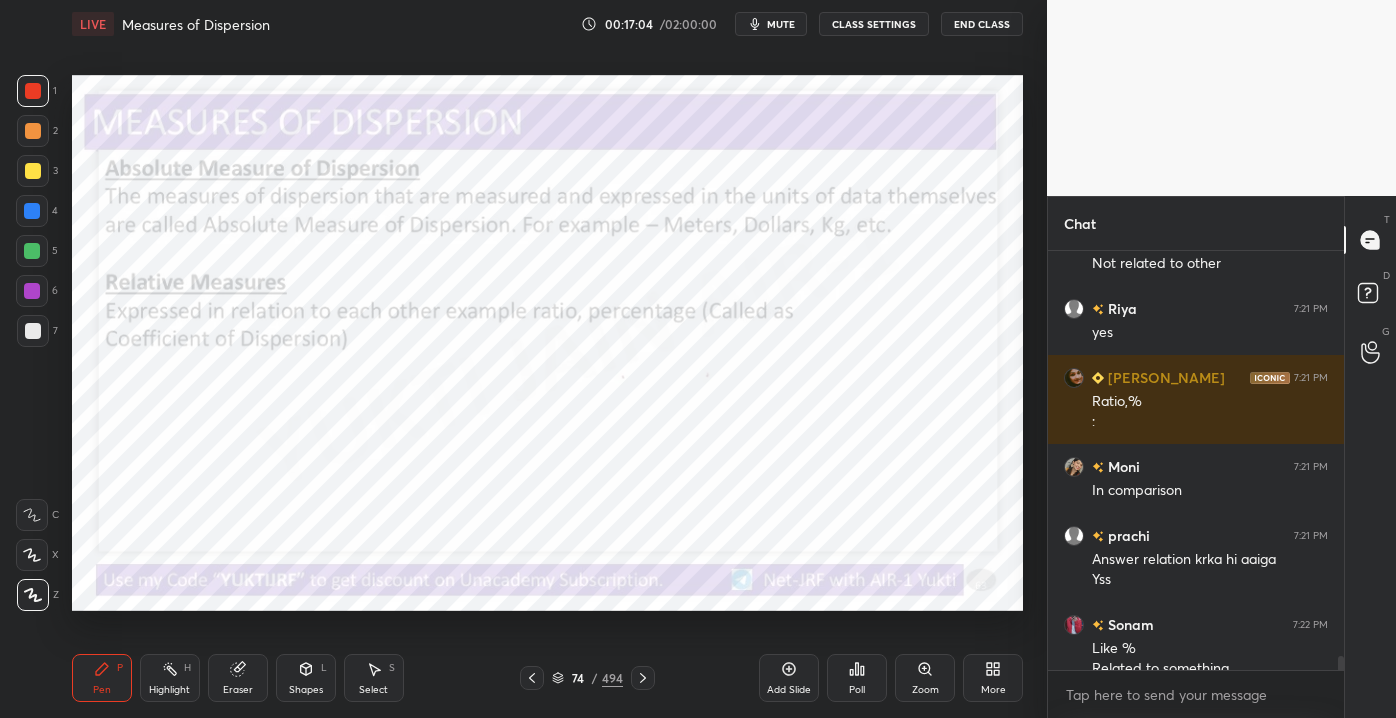 scroll, scrollTop: 12050, scrollLeft: 0, axis: vertical 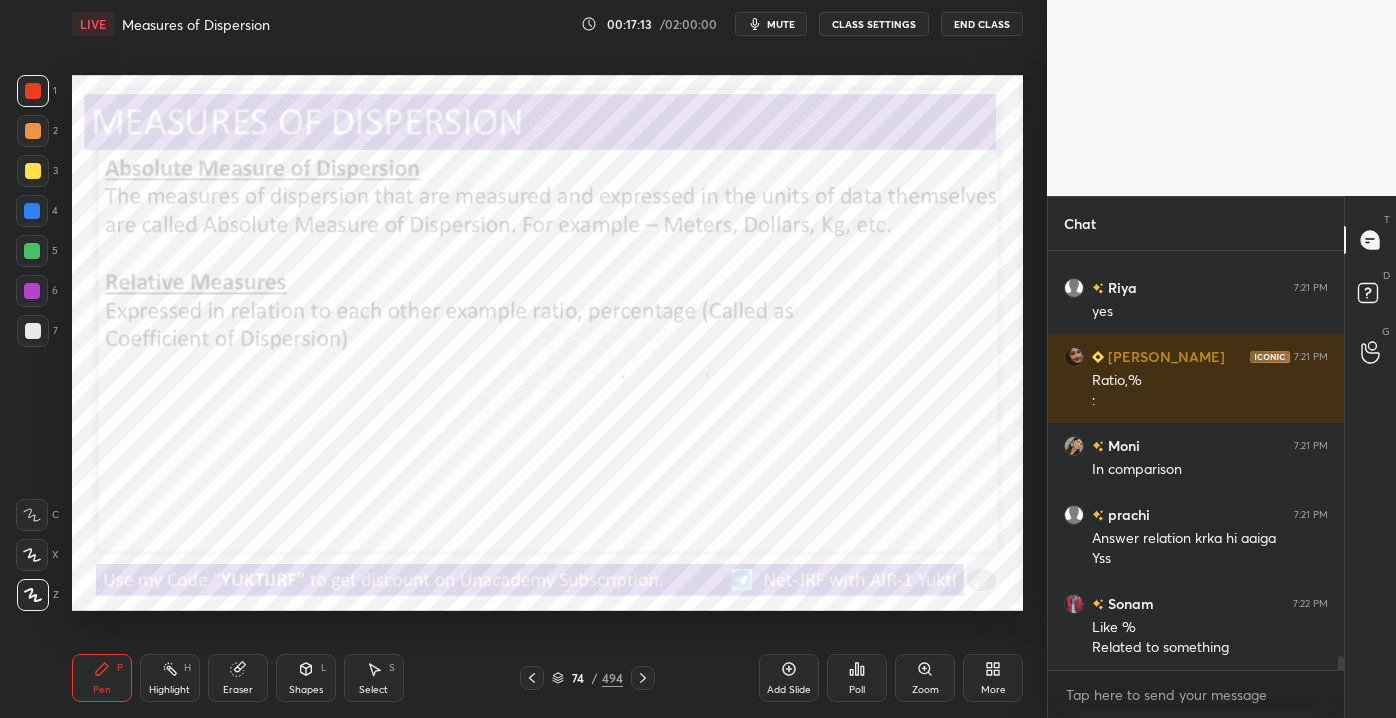 click on "Eraser" at bounding box center (238, 678) 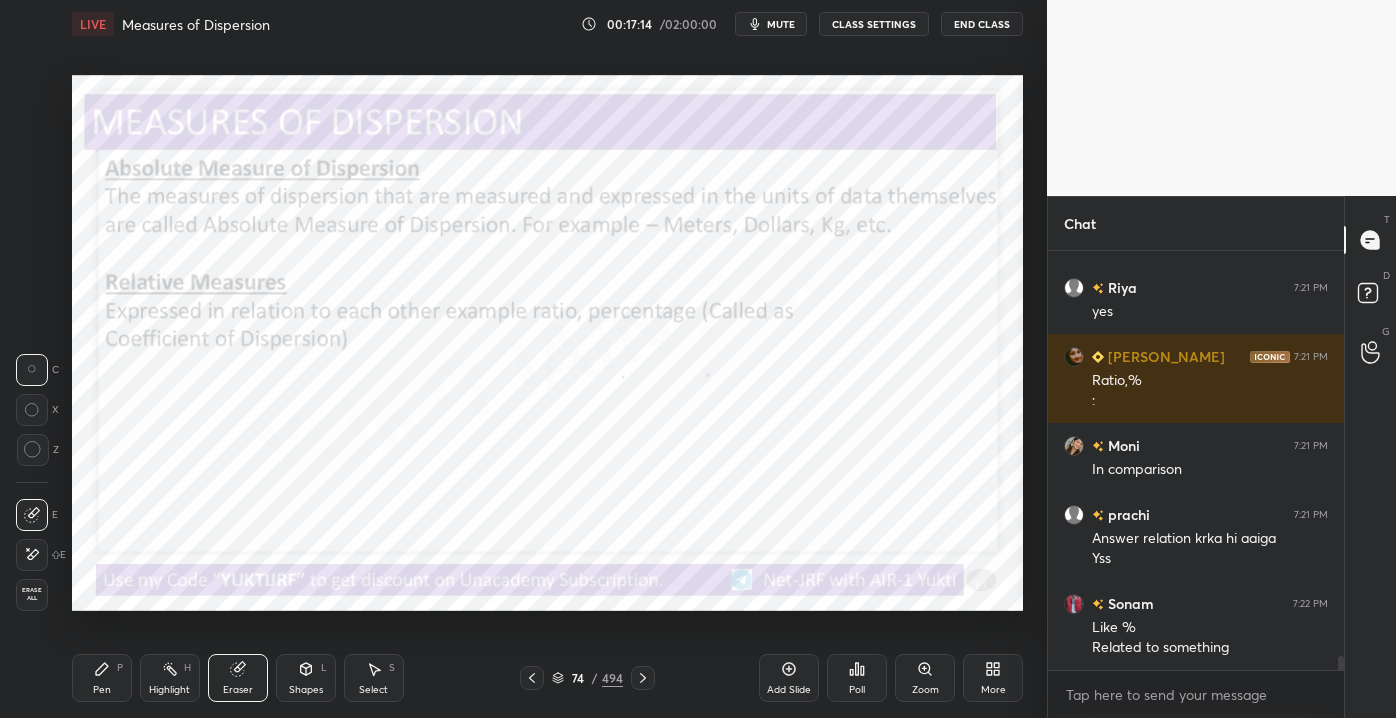 click on "1 2 3 4 5 6 7 C X Z C X Z E E Erase all   H H LIVE Measures of Dispersion 00:17:14 /  02:00:00 mute CLASS SETTINGS End Class Setting up your live class Poll for   secs No correct answer Start poll Back Measures of Dispersion • L3 of Detailed Course on Business Statistics&Research Methods for NET/JRF [DATE] [PERSON_NAME] Pen P Highlight H Eraser Shapes L Select S 74 / 494 Add Slide Poll Zoom More" at bounding box center [515, 359] 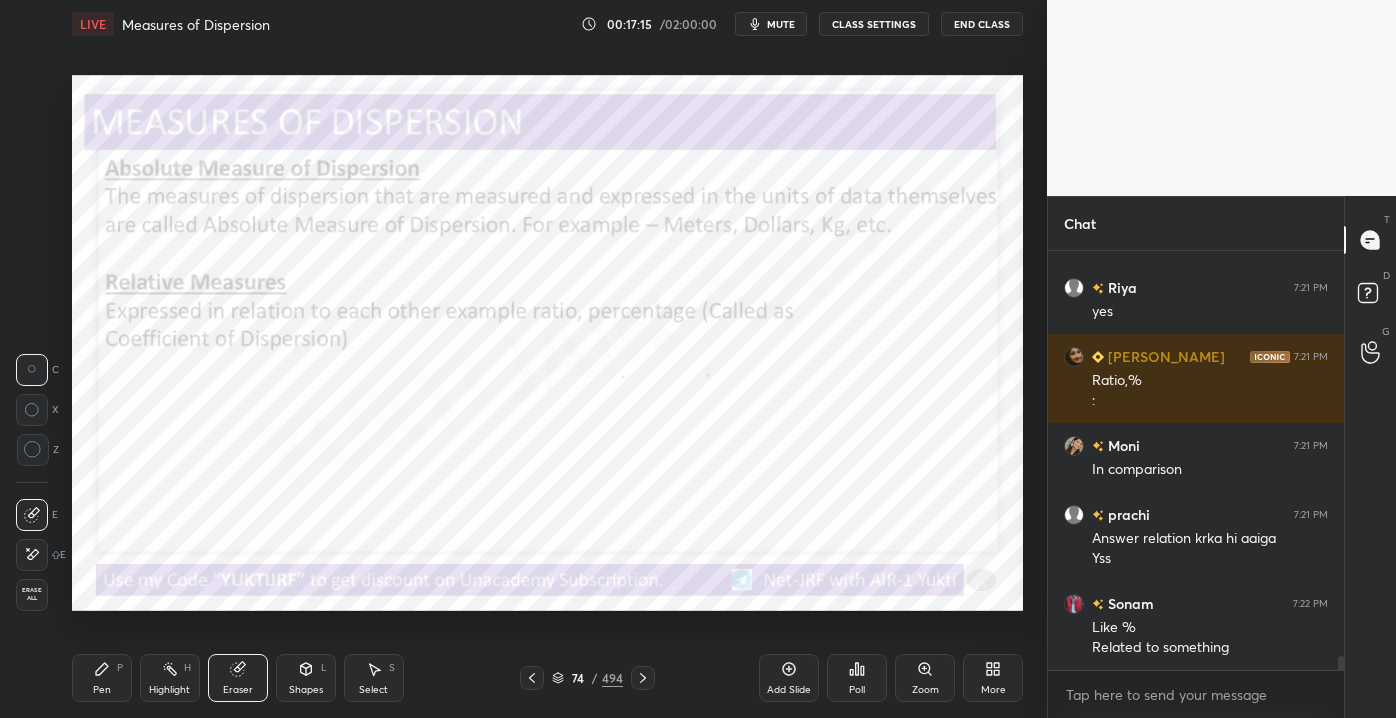 scroll, scrollTop: 12119, scrollLeft: 0, axis: vertical 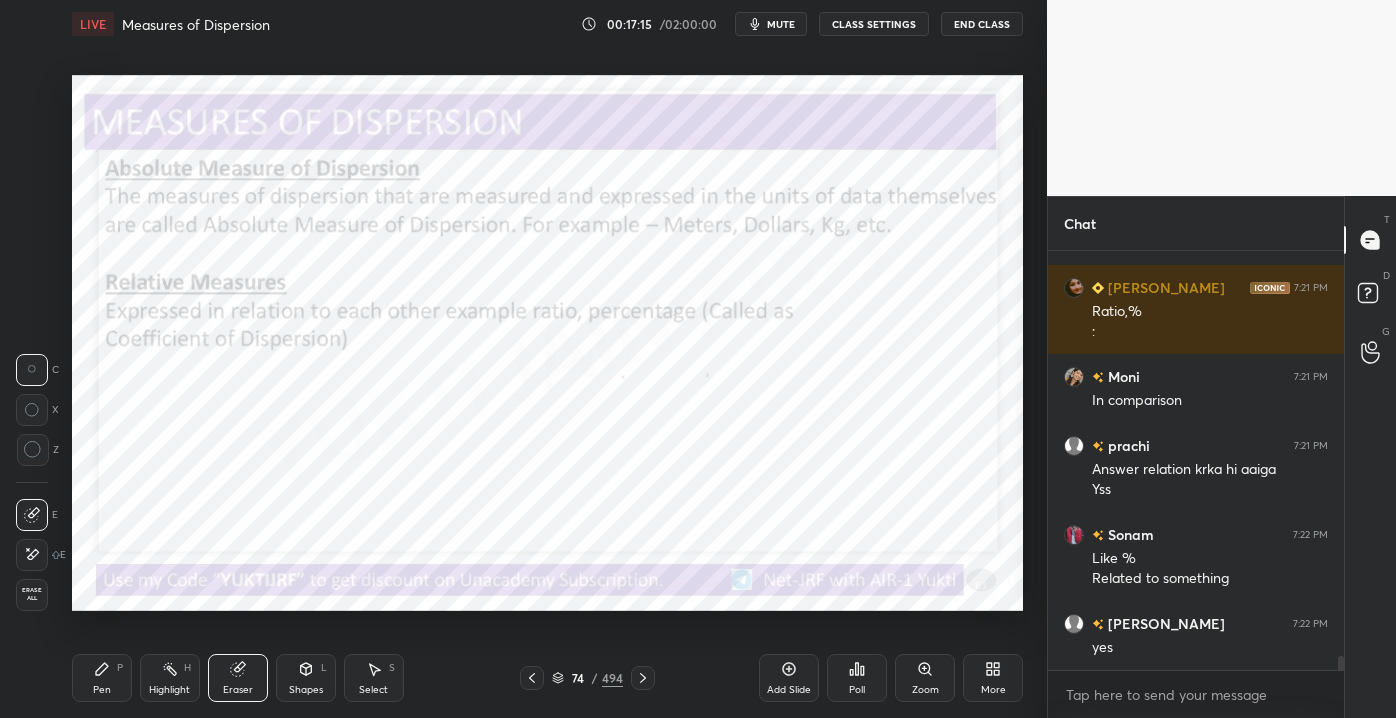 click on "Erase all" at bounding box center [32, 594] 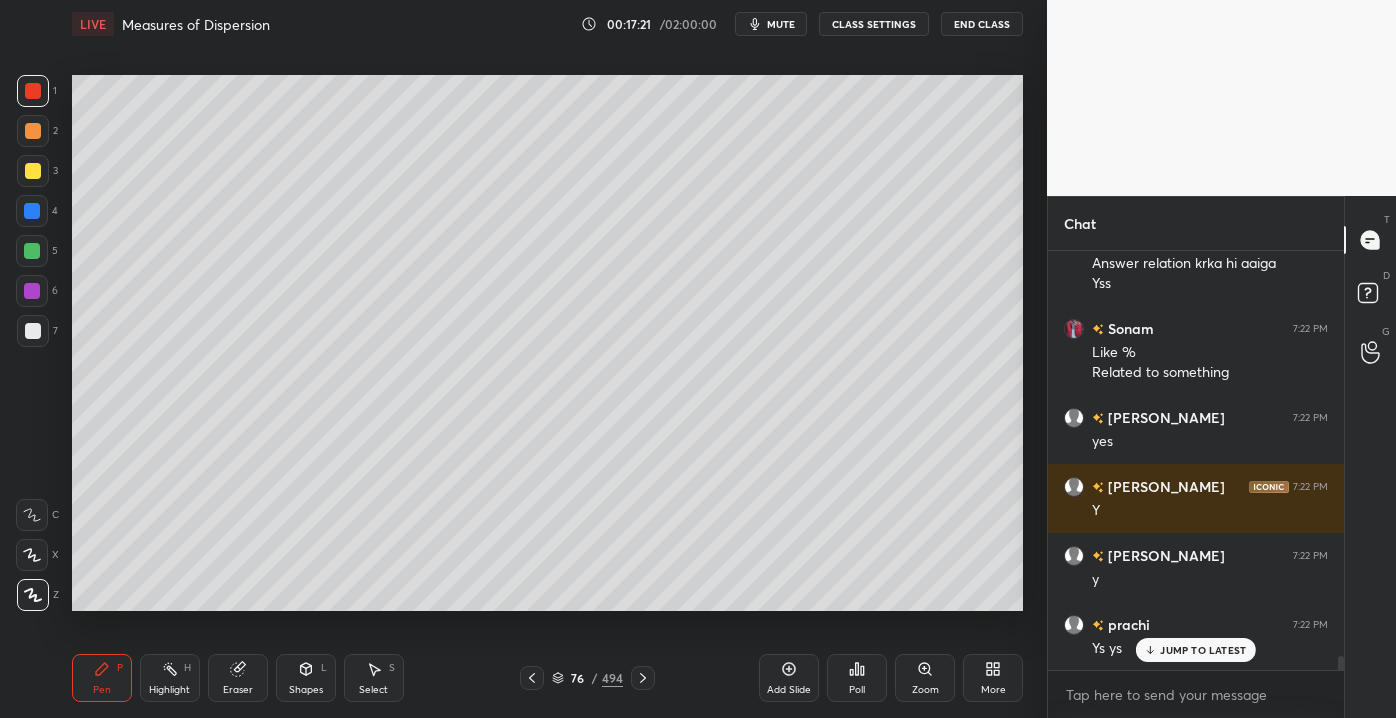 scroll, scrollTop: 12394, scrollLeft: 0, axis: vertical 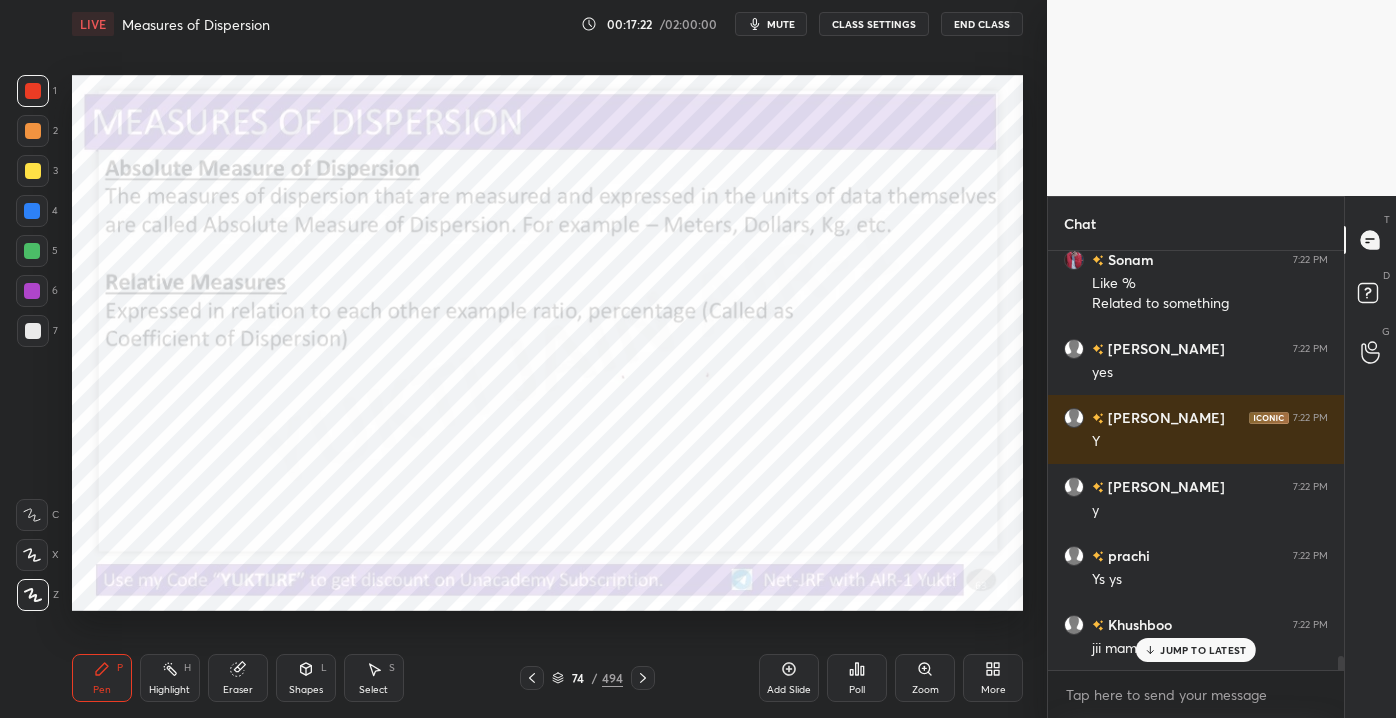 click on "JUMP TO LATEST" at bounding box center [1203, 650] 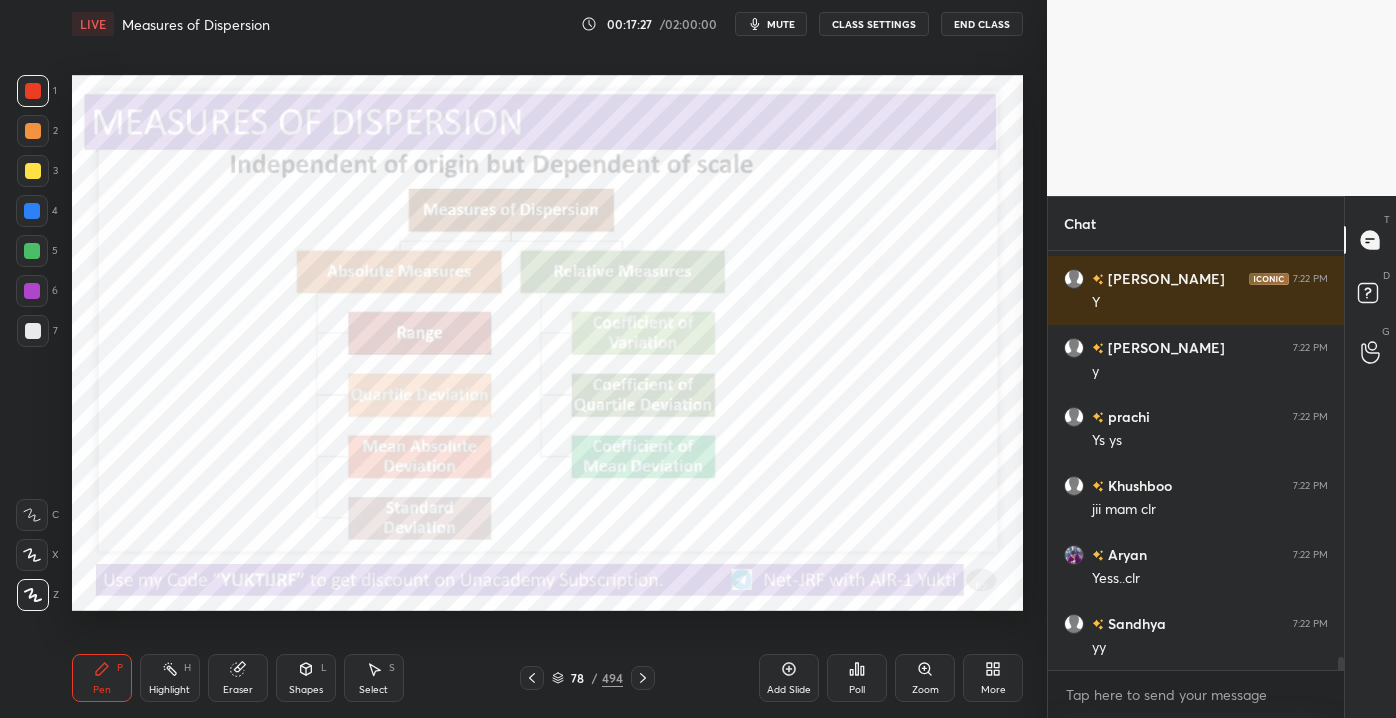 scroll, scrollTop: 12620, scrollLeft: 0, axis: vertical 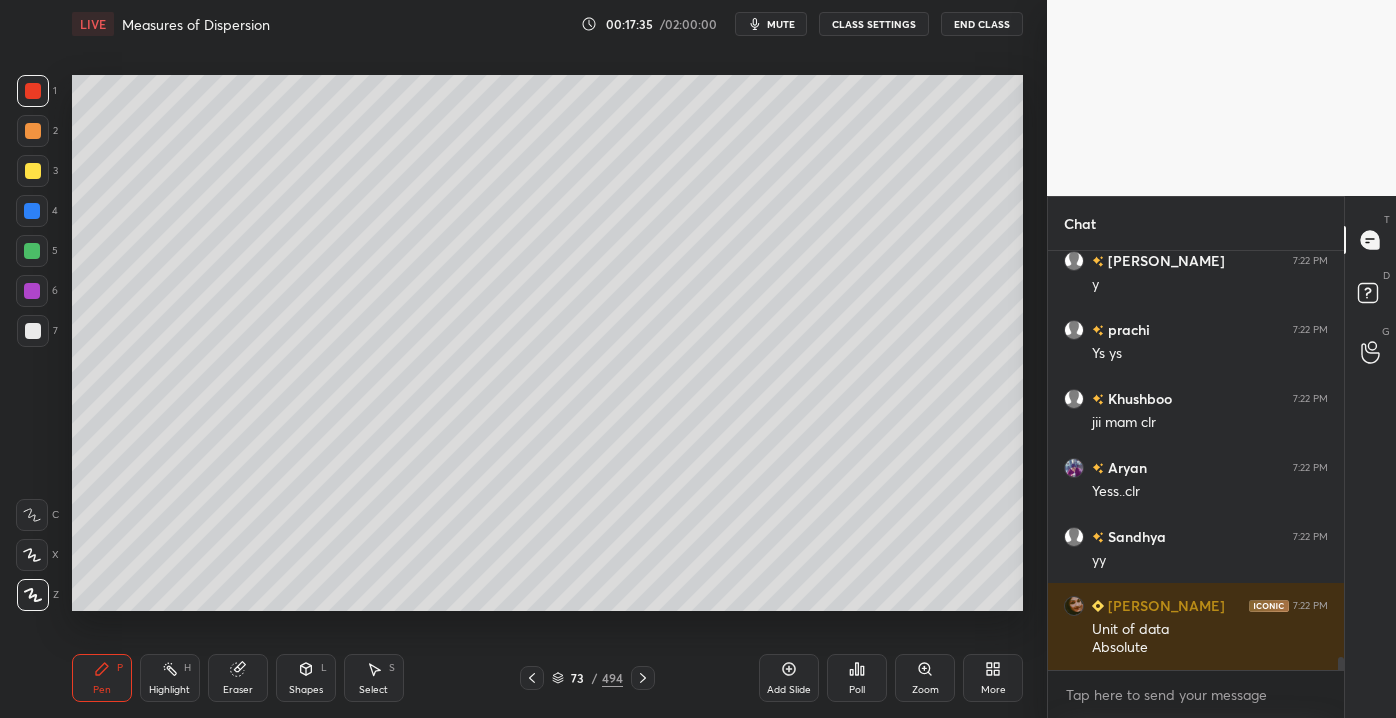 click on "7" at bounding box center (37, 331) 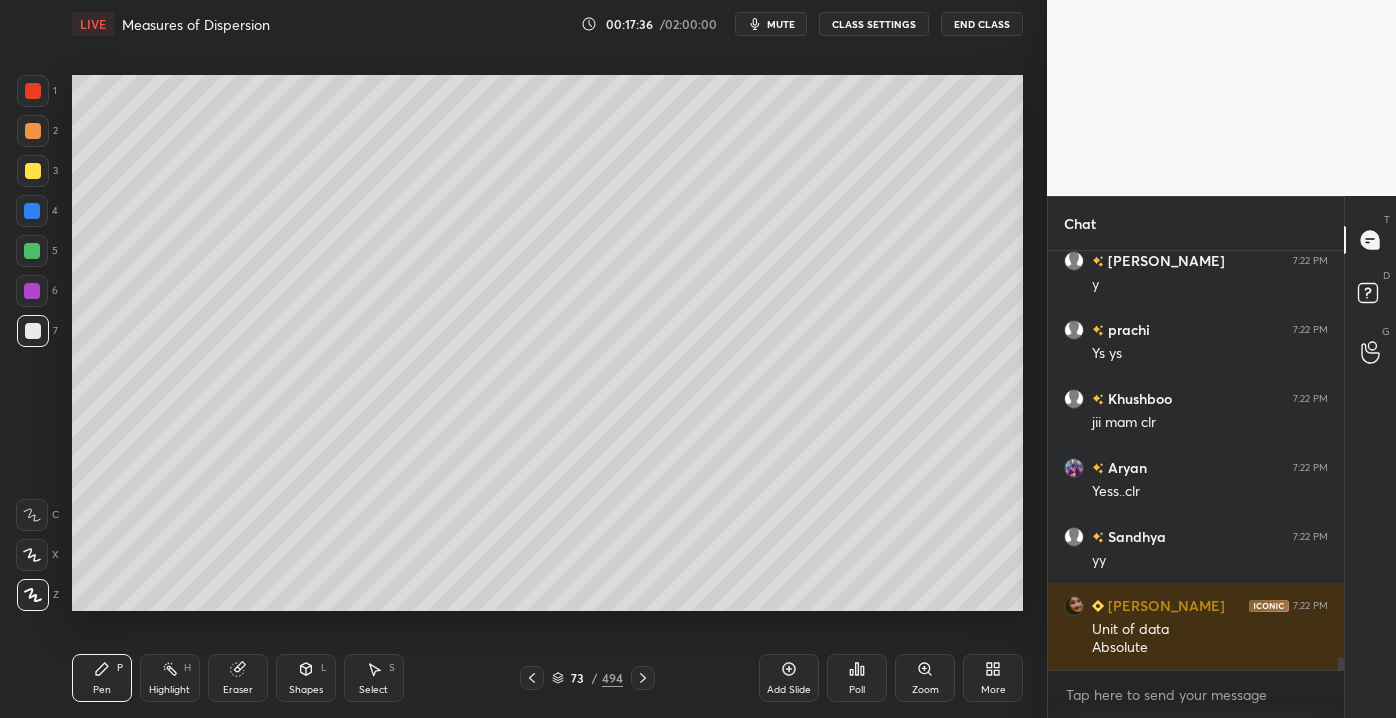 scroll, scrollTop: 12688, scrollLeft: 0, axis: vertical 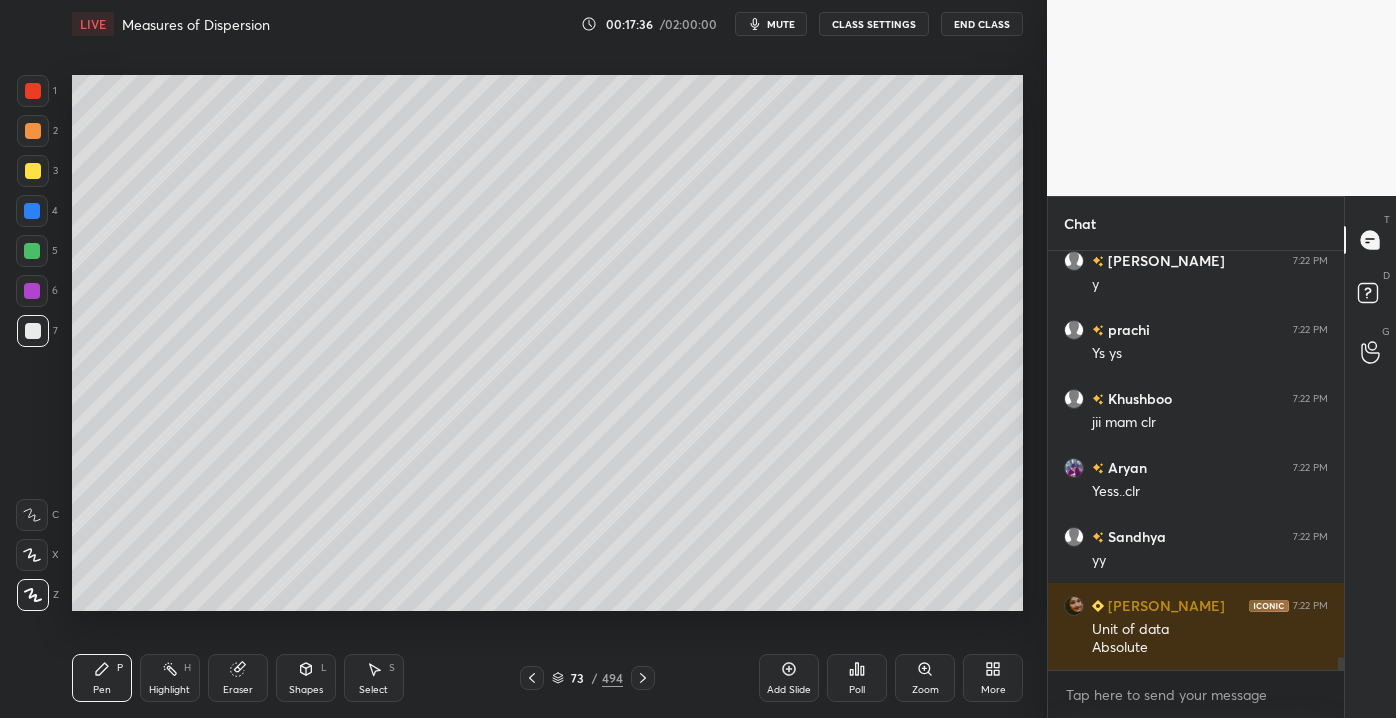 click on "Shapes L" at bounding box center [306, 678] 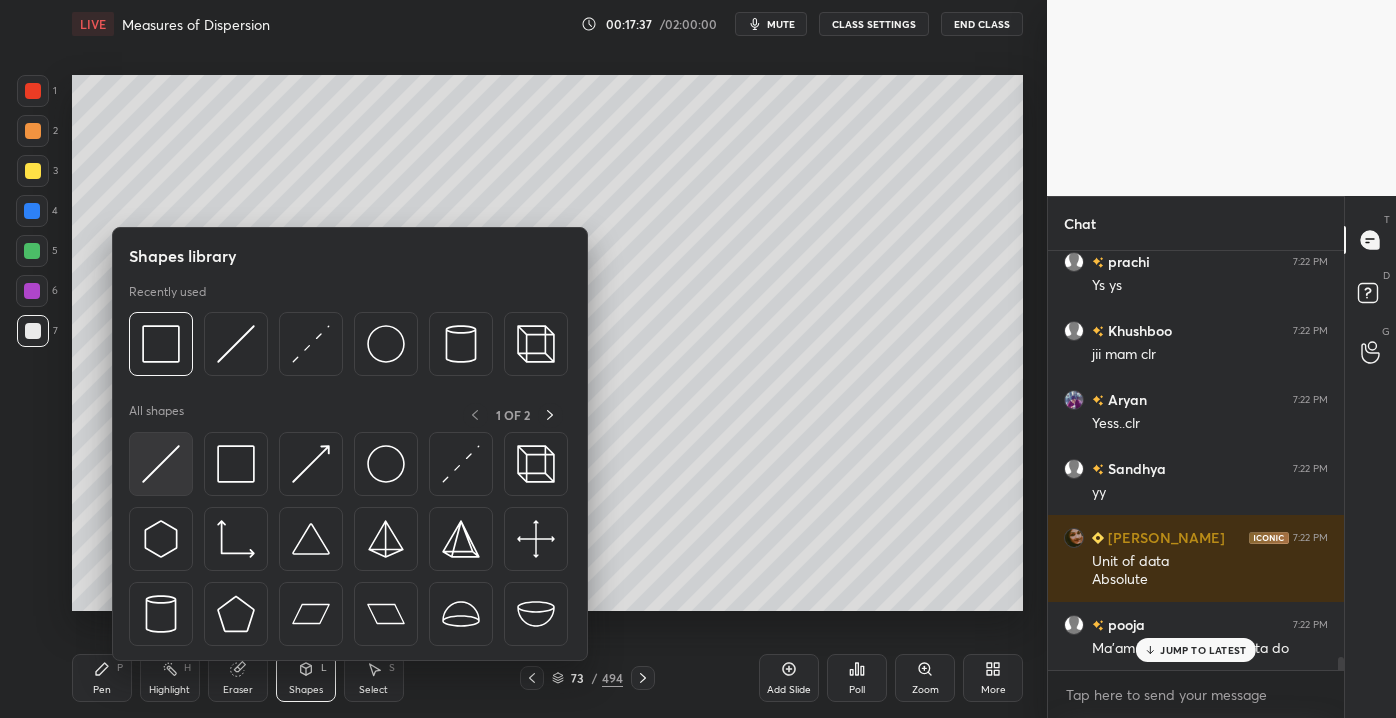click at bounding box center [161, 464] 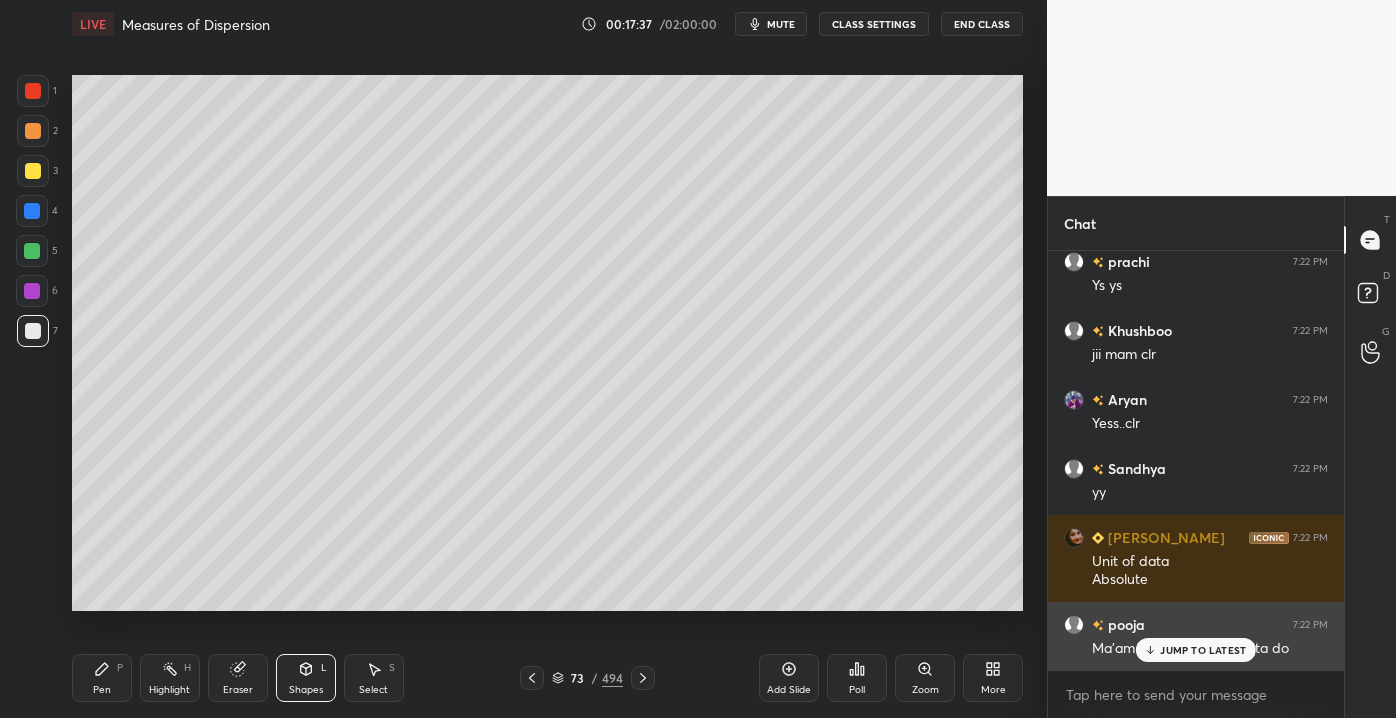 click on "JUMP TO LATEST" at bounding box center (1203, 650) 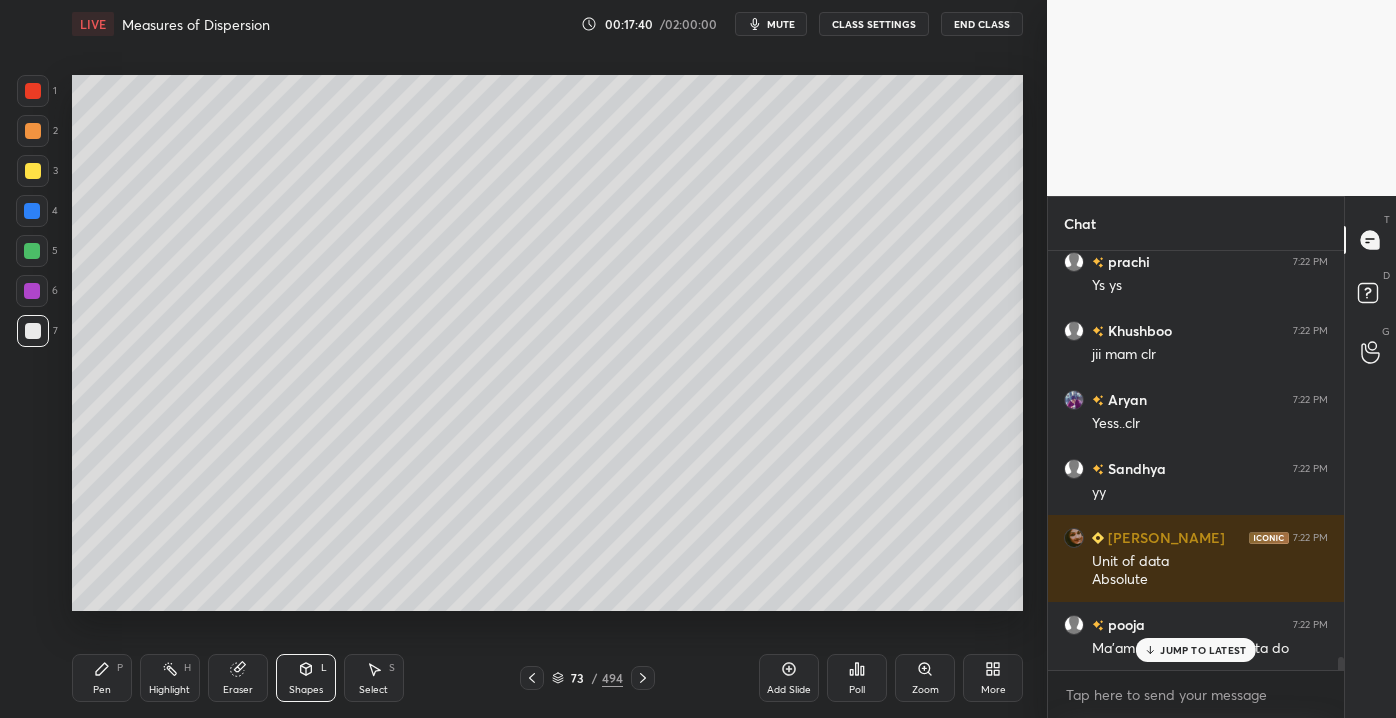 scroll, scrollTop: 12757, scrollLeft: 0, axis: vertical 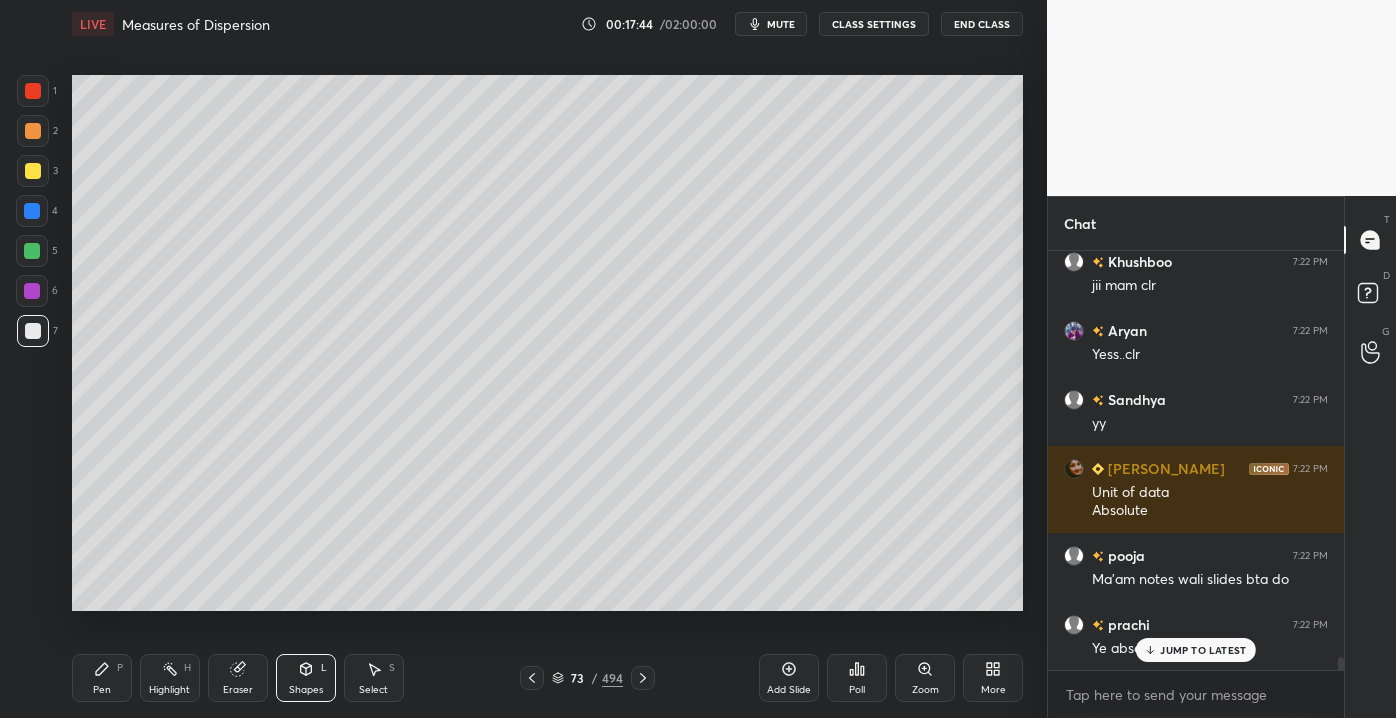 click on "Pen P" at bounding box center [102, 678] 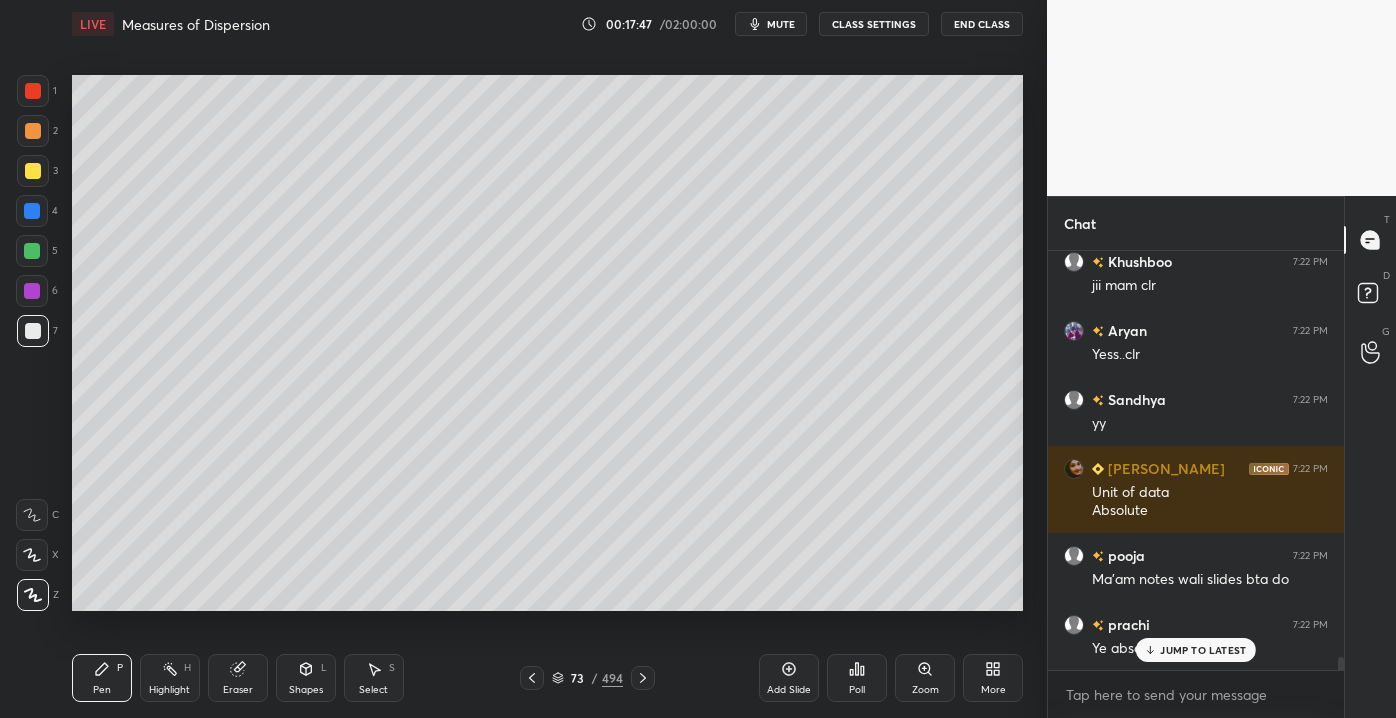 click on "JUMP TO LATEST" at bounding box center (1203, 650) 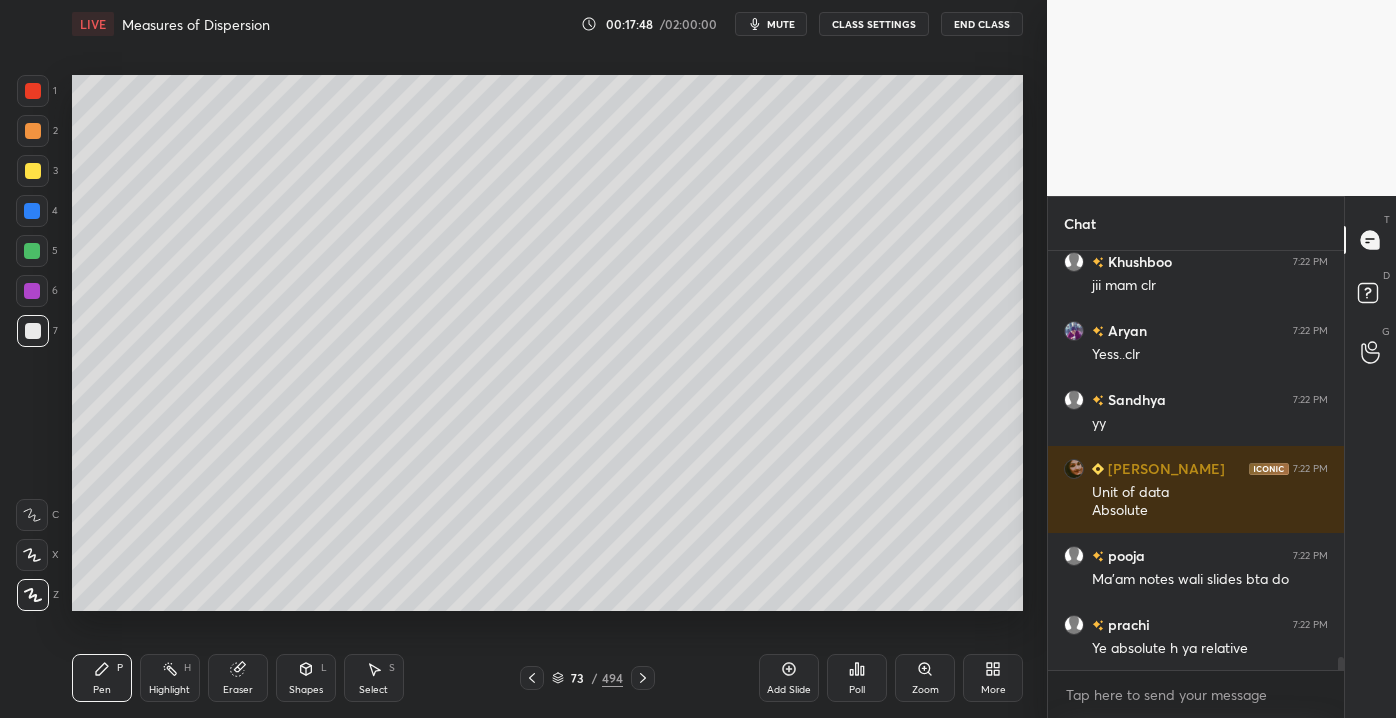 scroll, scrollTop: 12826, scrollLeft: 0, axis: vertical 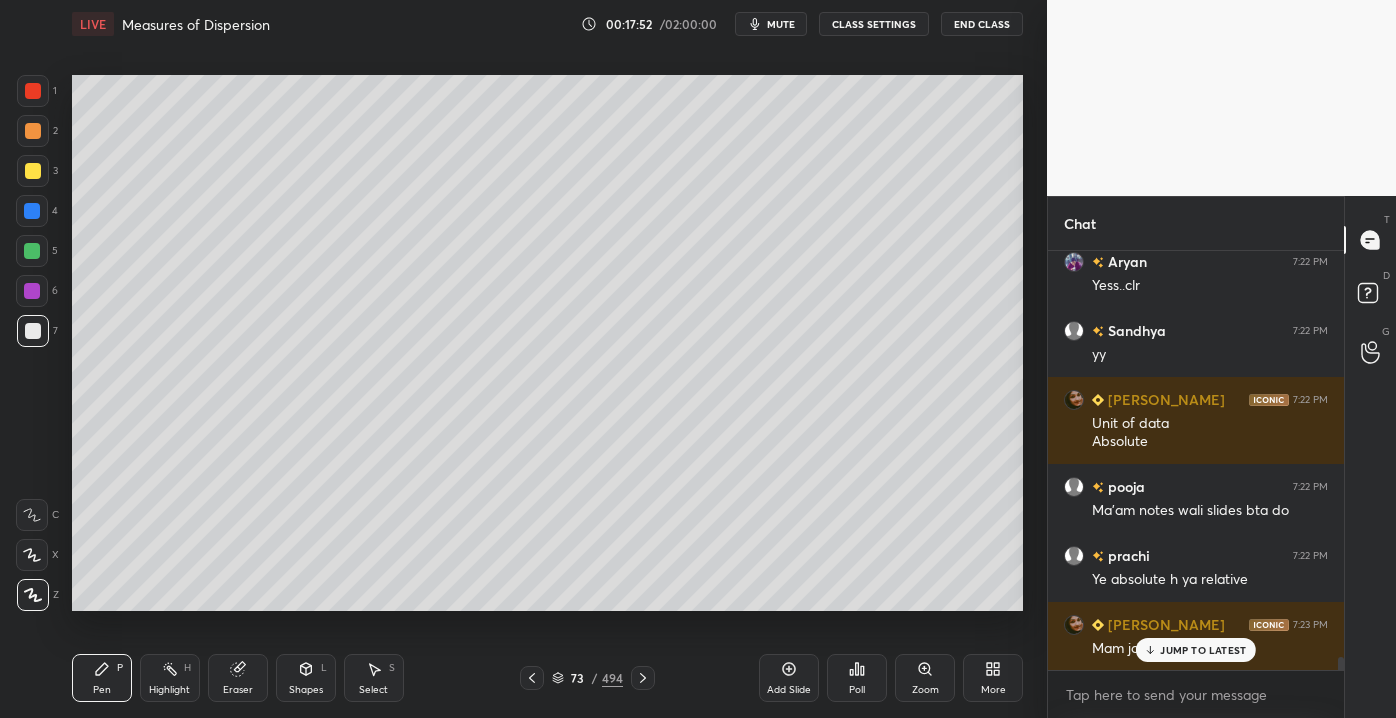 click on "JUMP TO LATEST" at bounding box center (1203, 650) 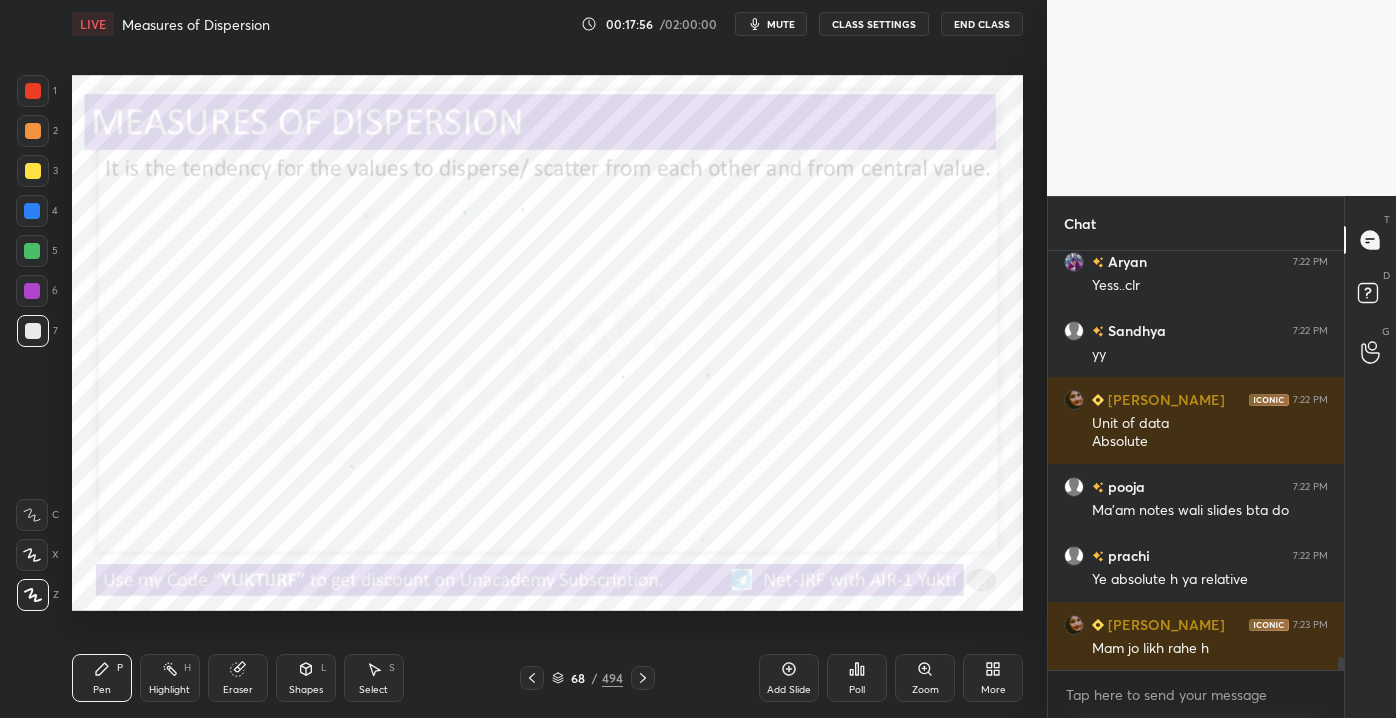 click at bounding box center (33, 91) 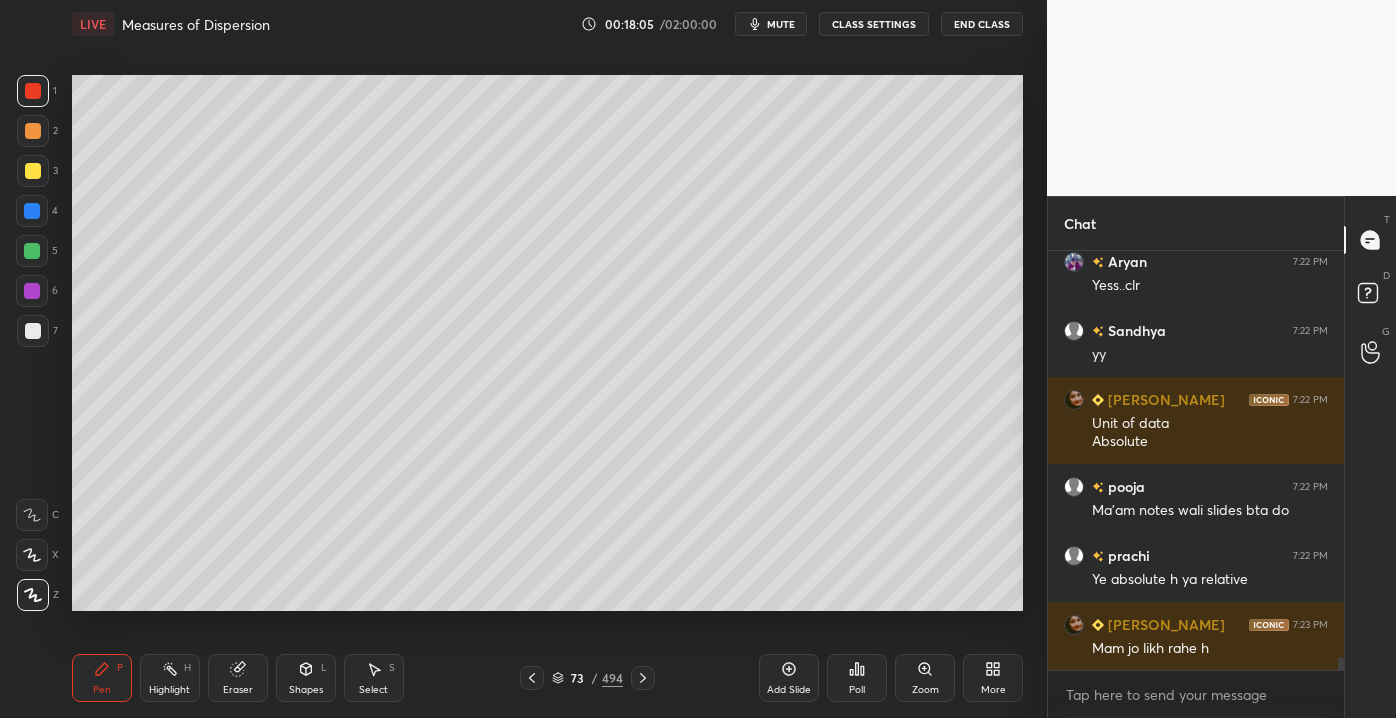 click at bounding box center [33, 331] 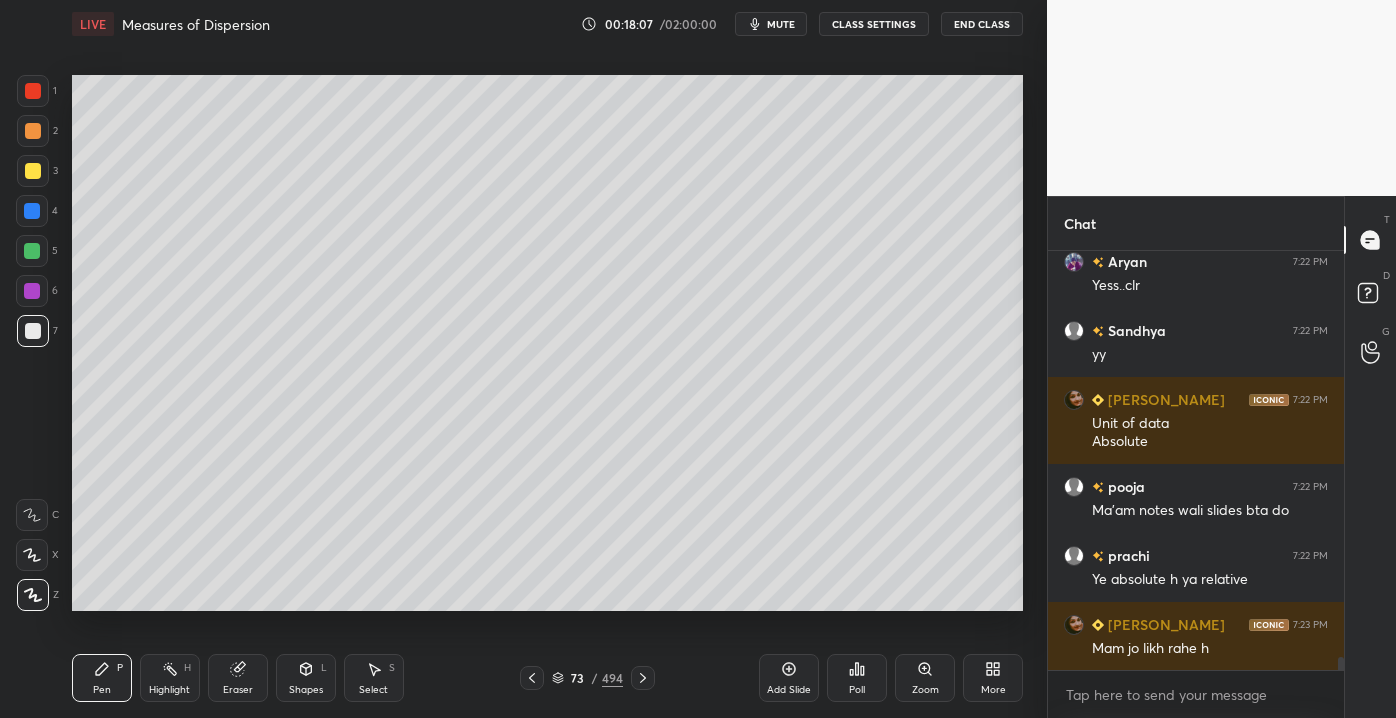 scroll, scrollTop: 12896, scrollLeft: 0, axis: vertical 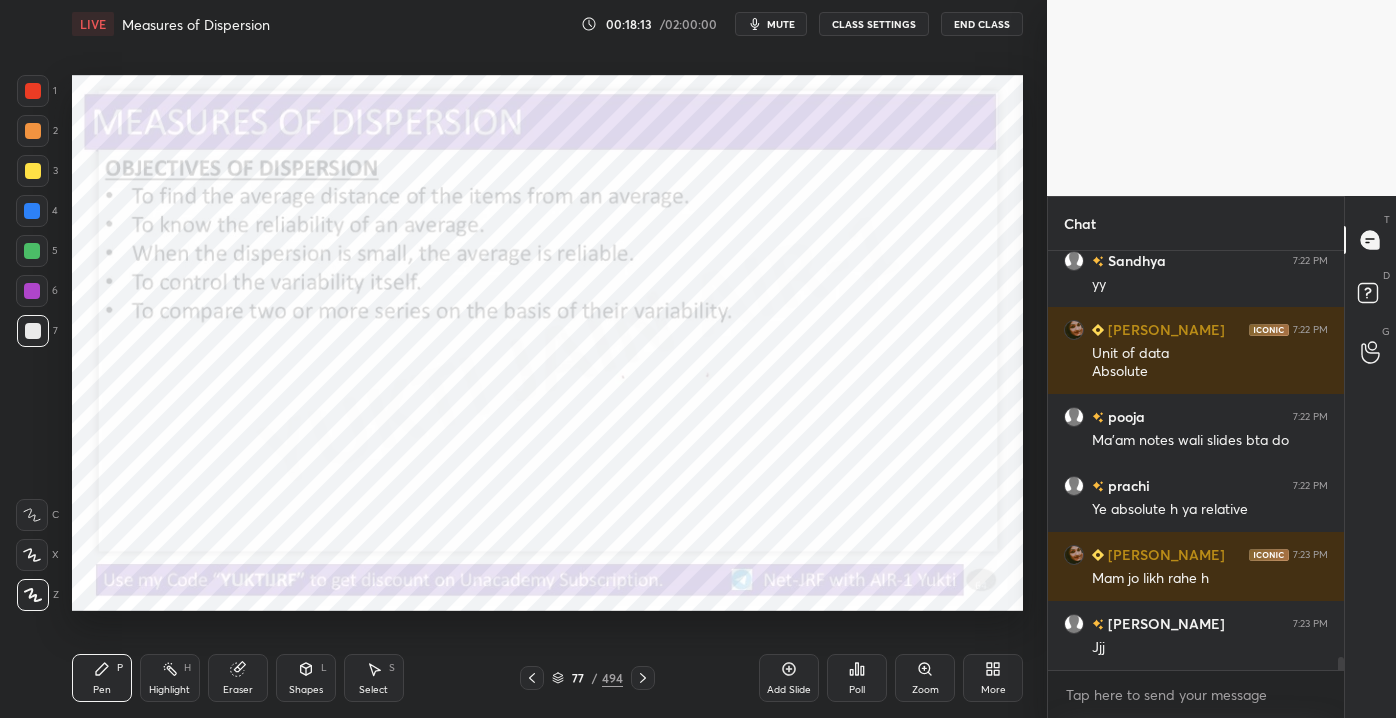 click on "Add Slide" at bounding box center (789, 678) 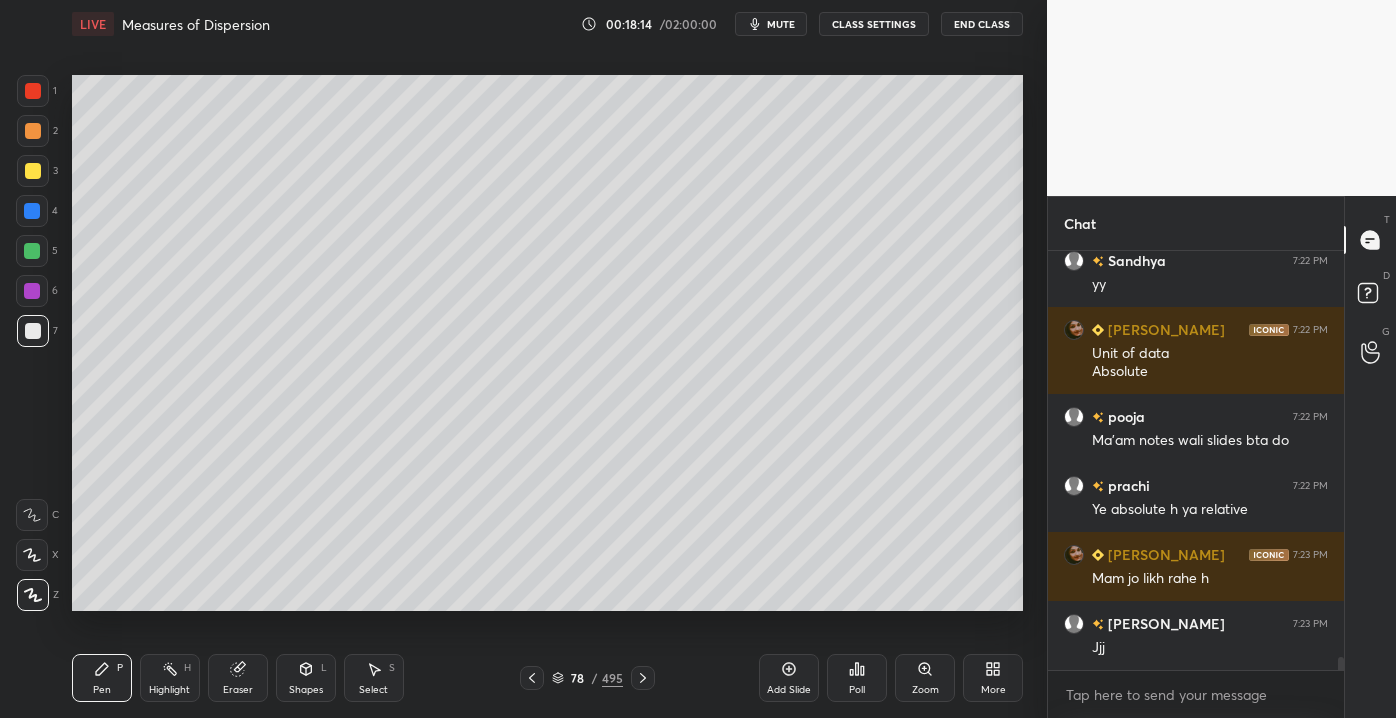 click on "Shapes" at bounding box center (306, 690) 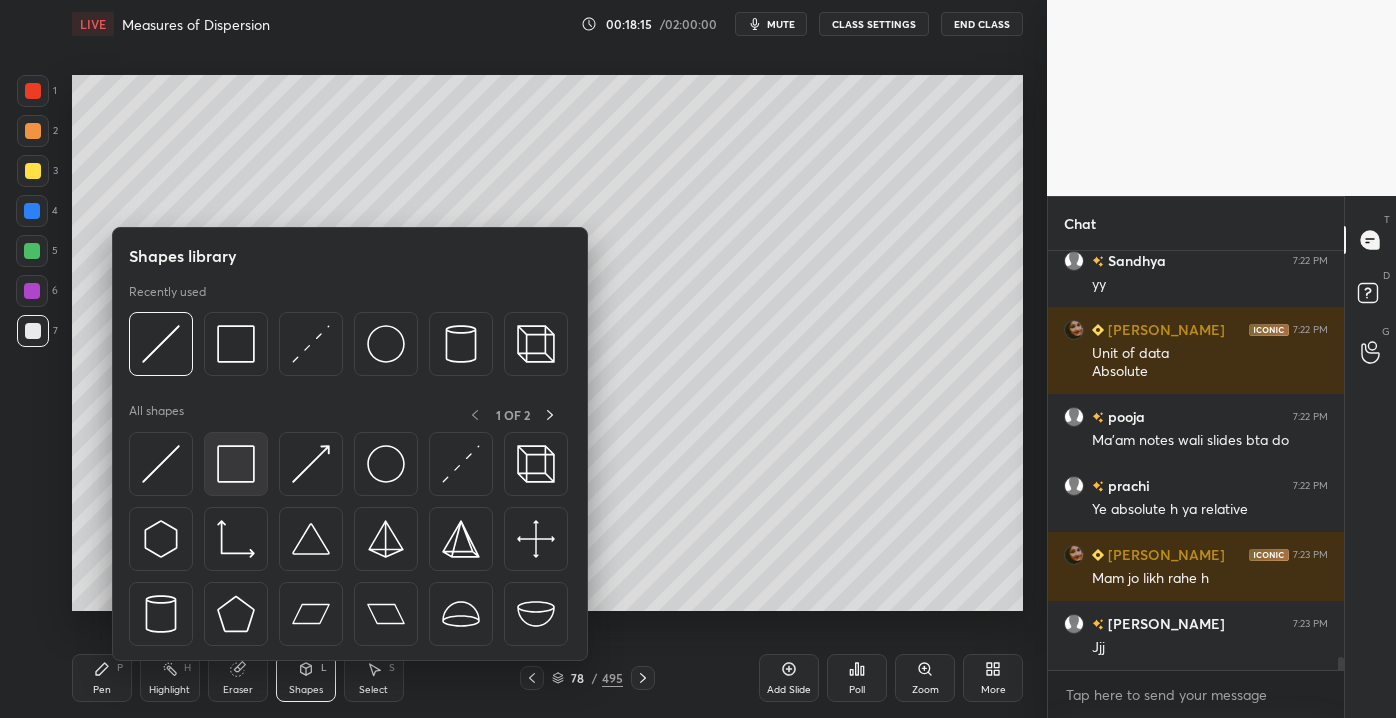 click at bounding box center (236, 464) 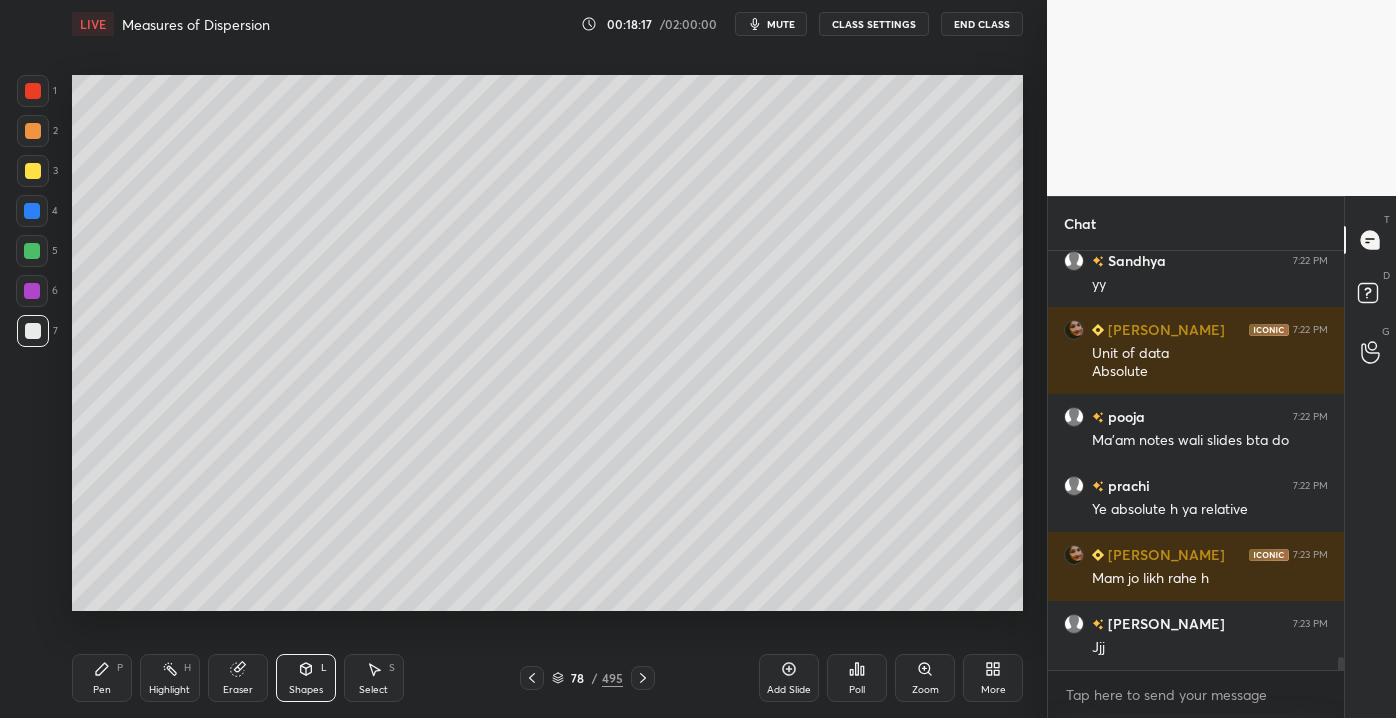 click on "Pen P" at bounding box center (102, 678) 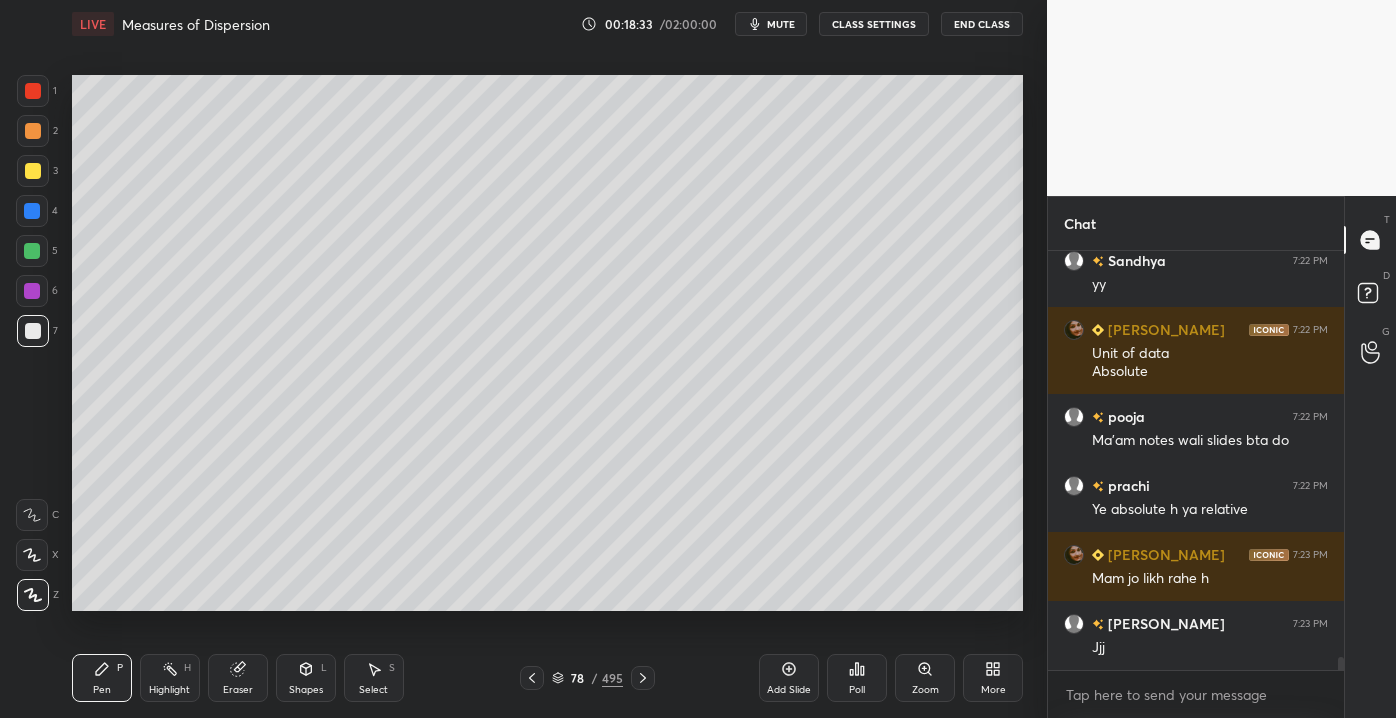 click on "Eraser" at bounding box center [238, 678] 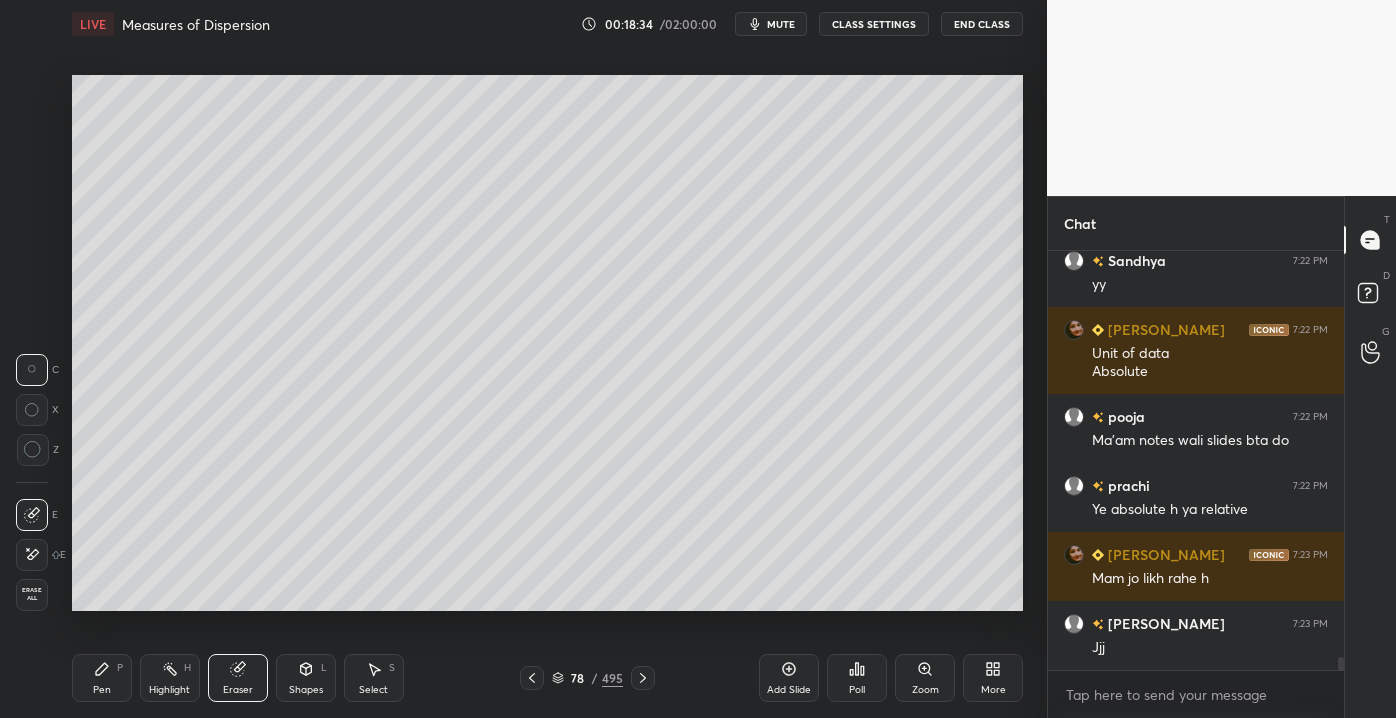 click on "Shapes" at bounding box center [306, 690] 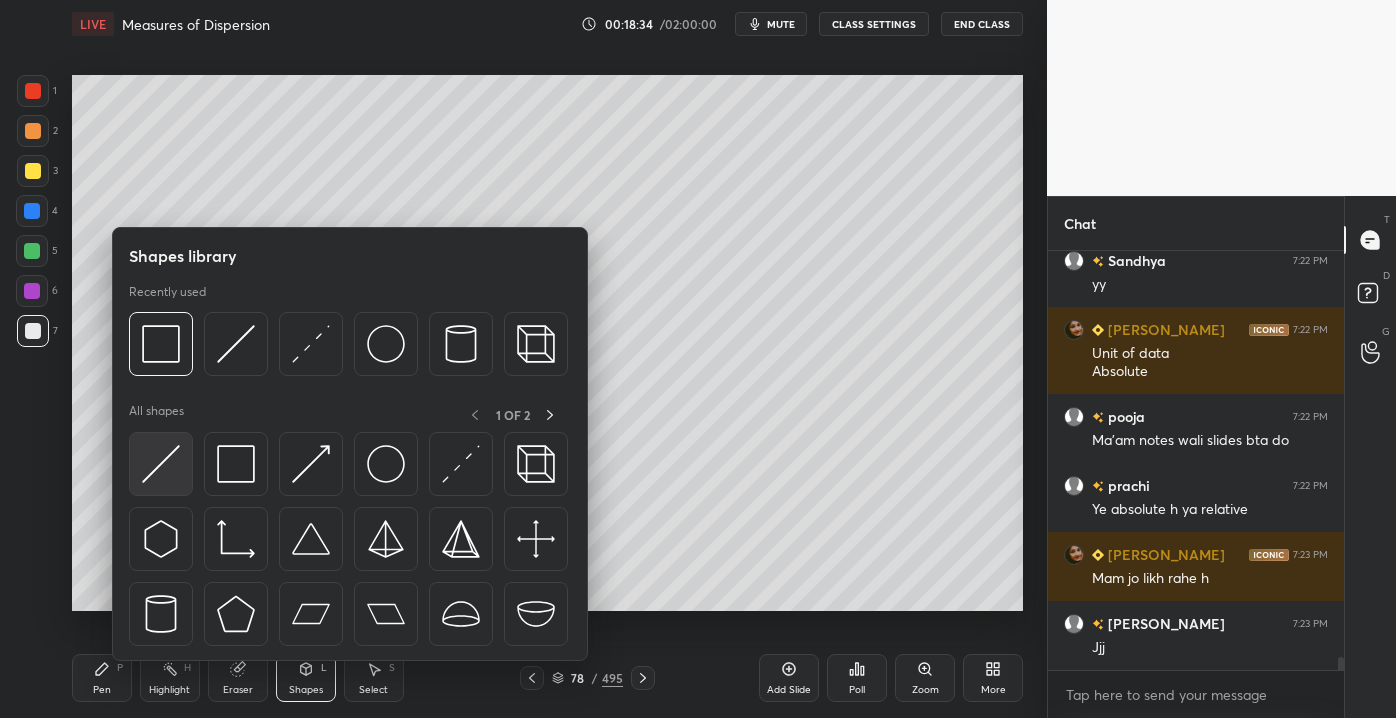 click at bounding box center [161, 464] 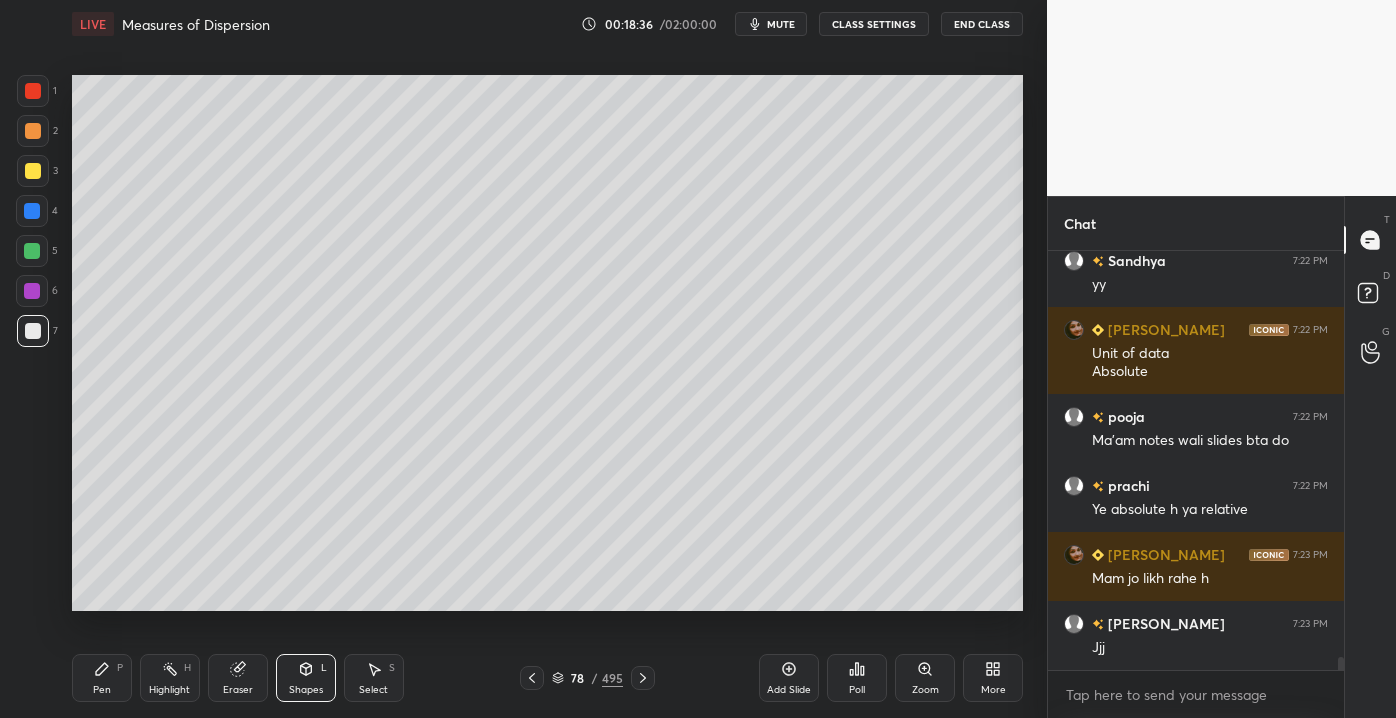 scroll, scrollTop: 12965, scrollLeft: 0, axis: vertical 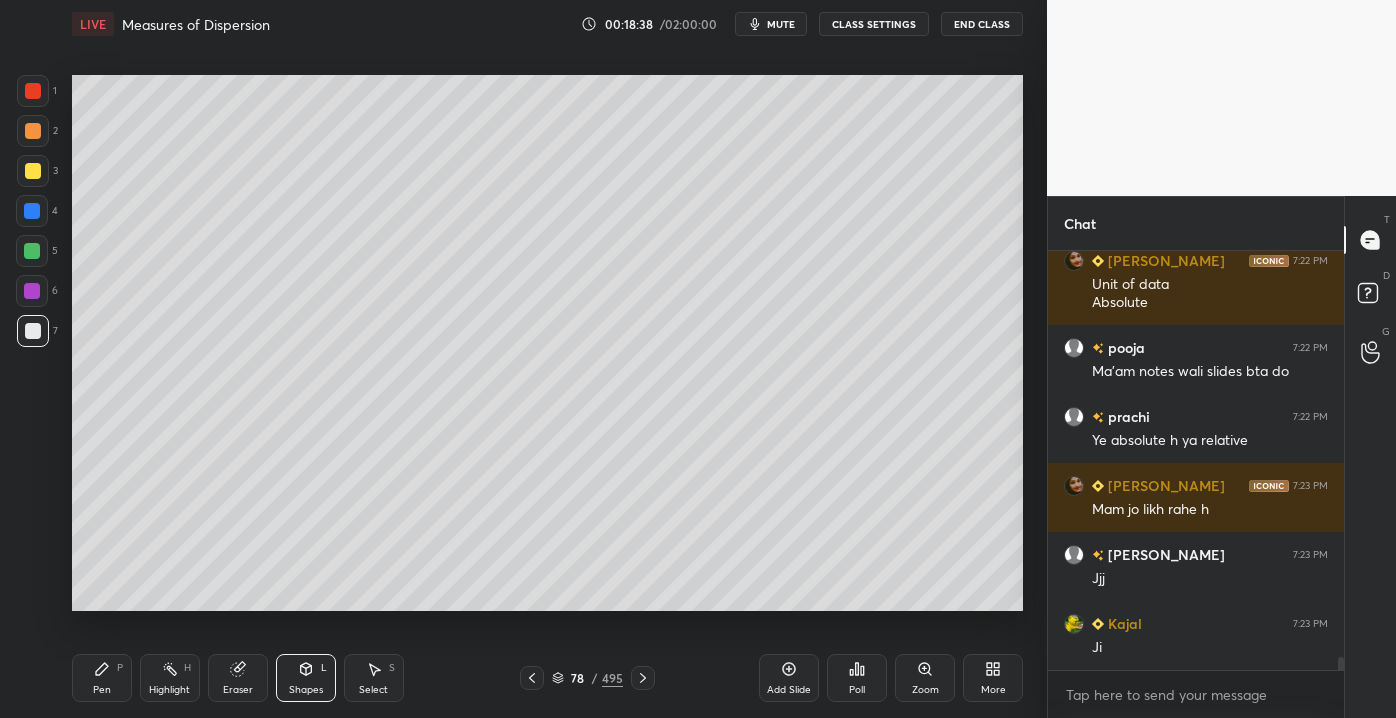 drag, startPoint x: 103, startPoint y: 680, endPoint x: 108, endPoint y: 654, distance: 26.476404 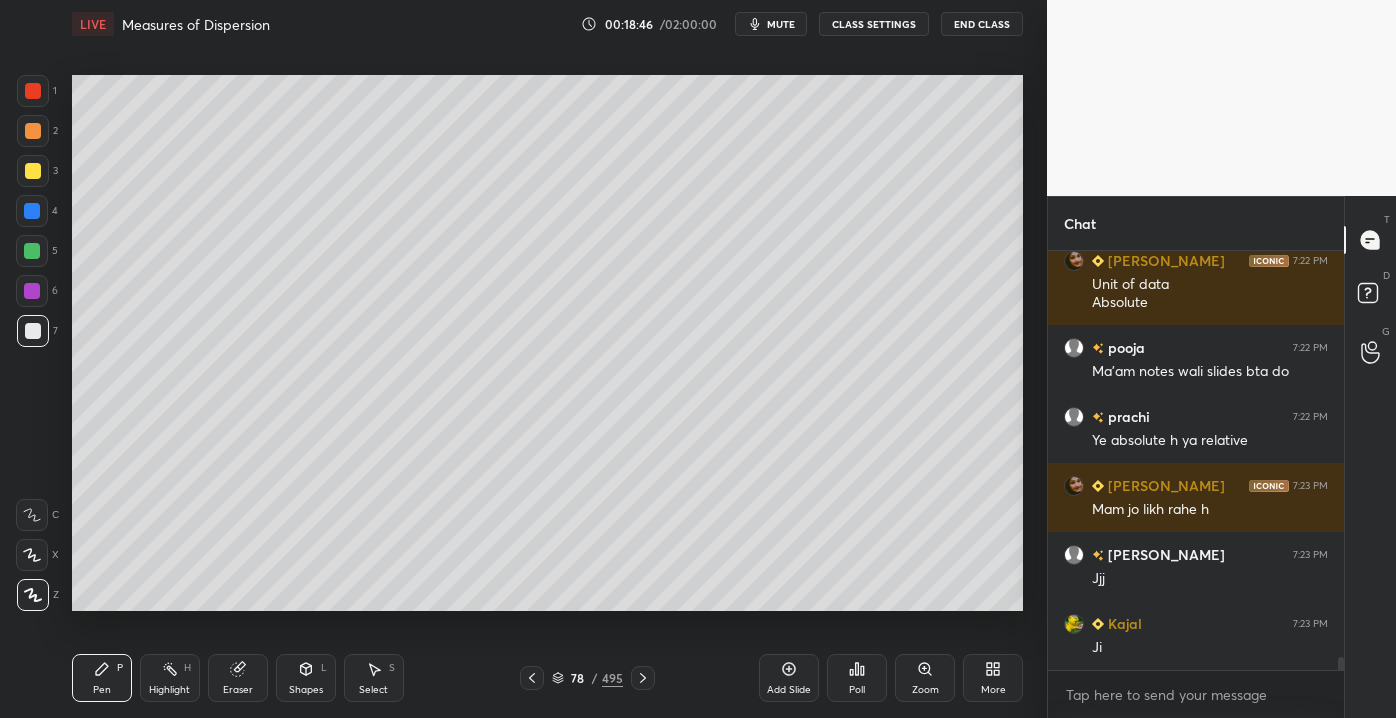 click on "Shapes L" at bounding box center (306, 678) 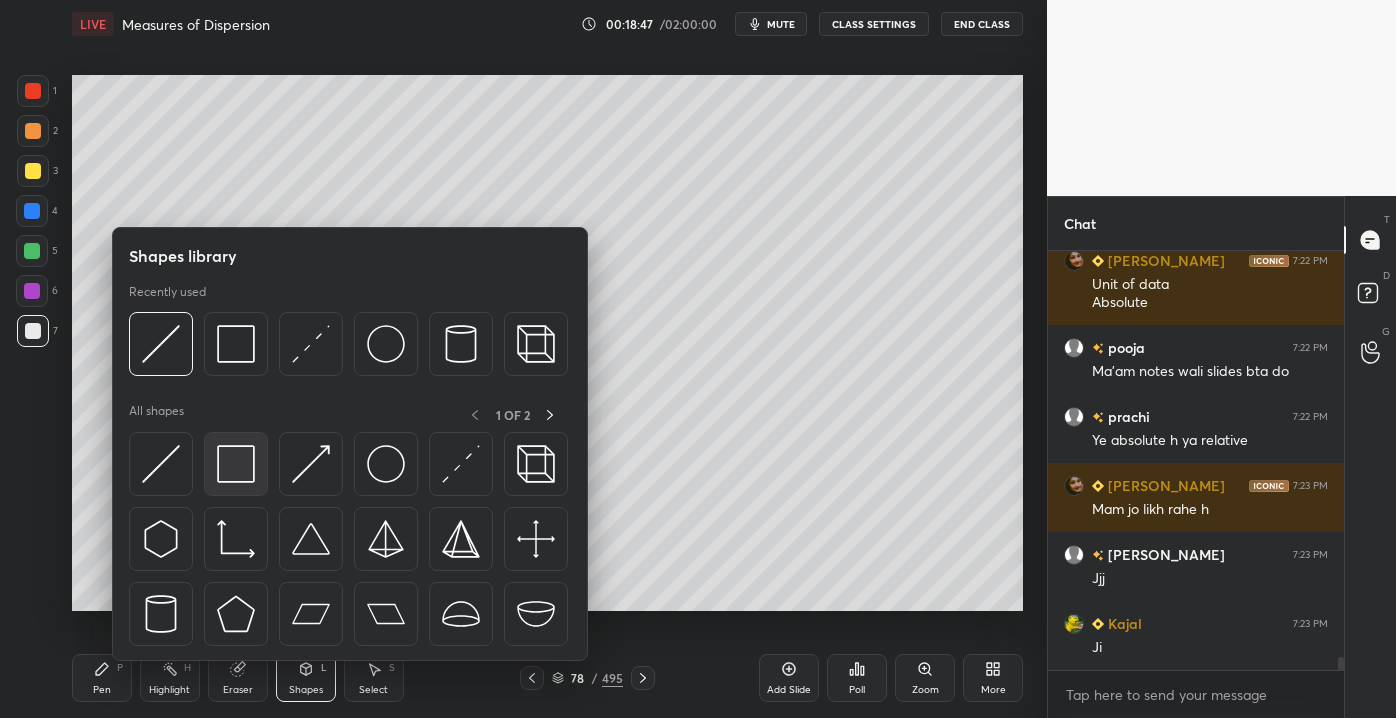 click at bounding box center [236, 464] 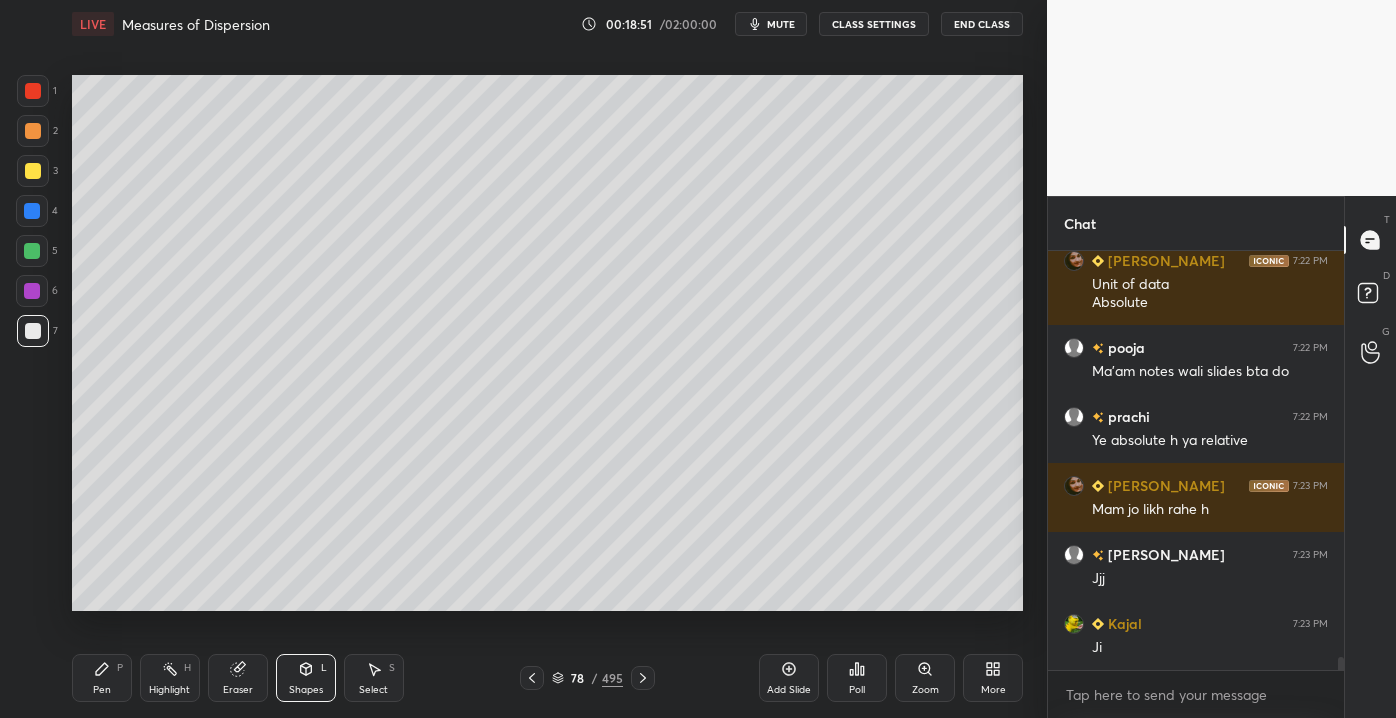 click on "Pen P" at bounding box center [102, 678] 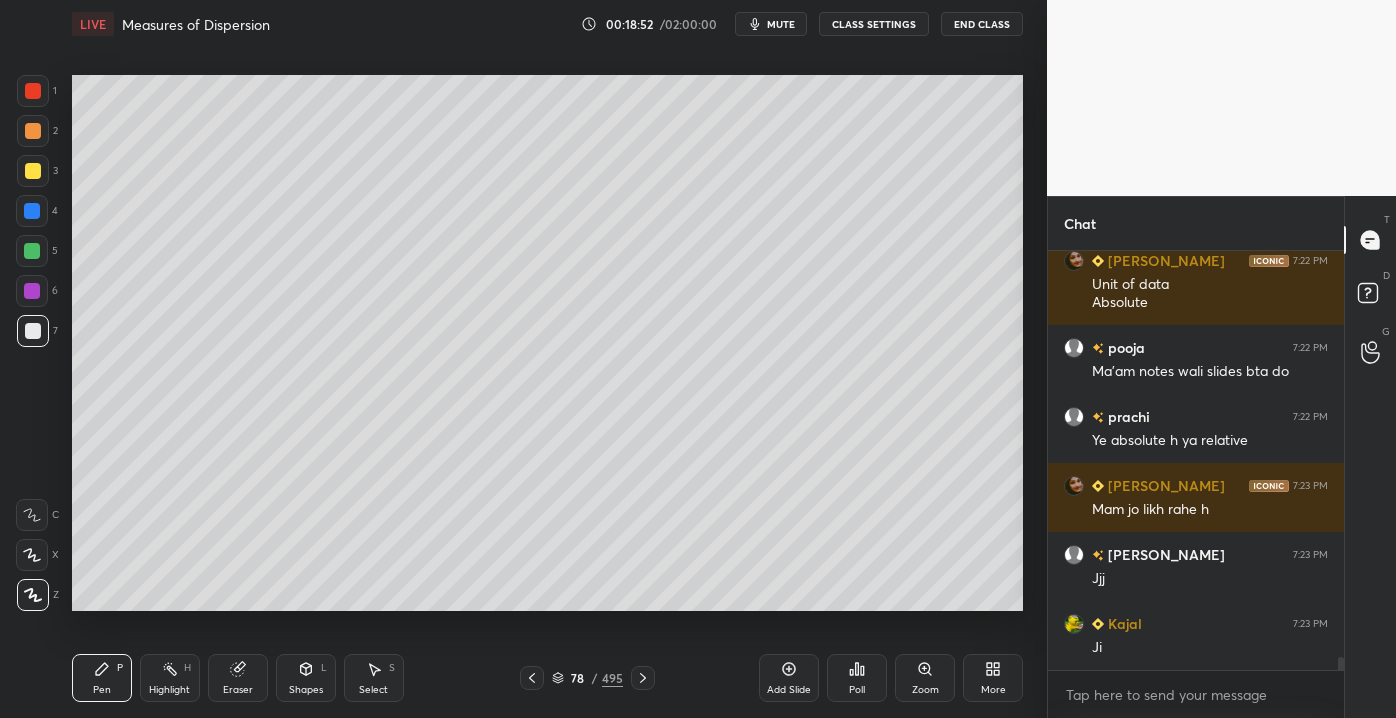 click at bounding box center (33, 131) 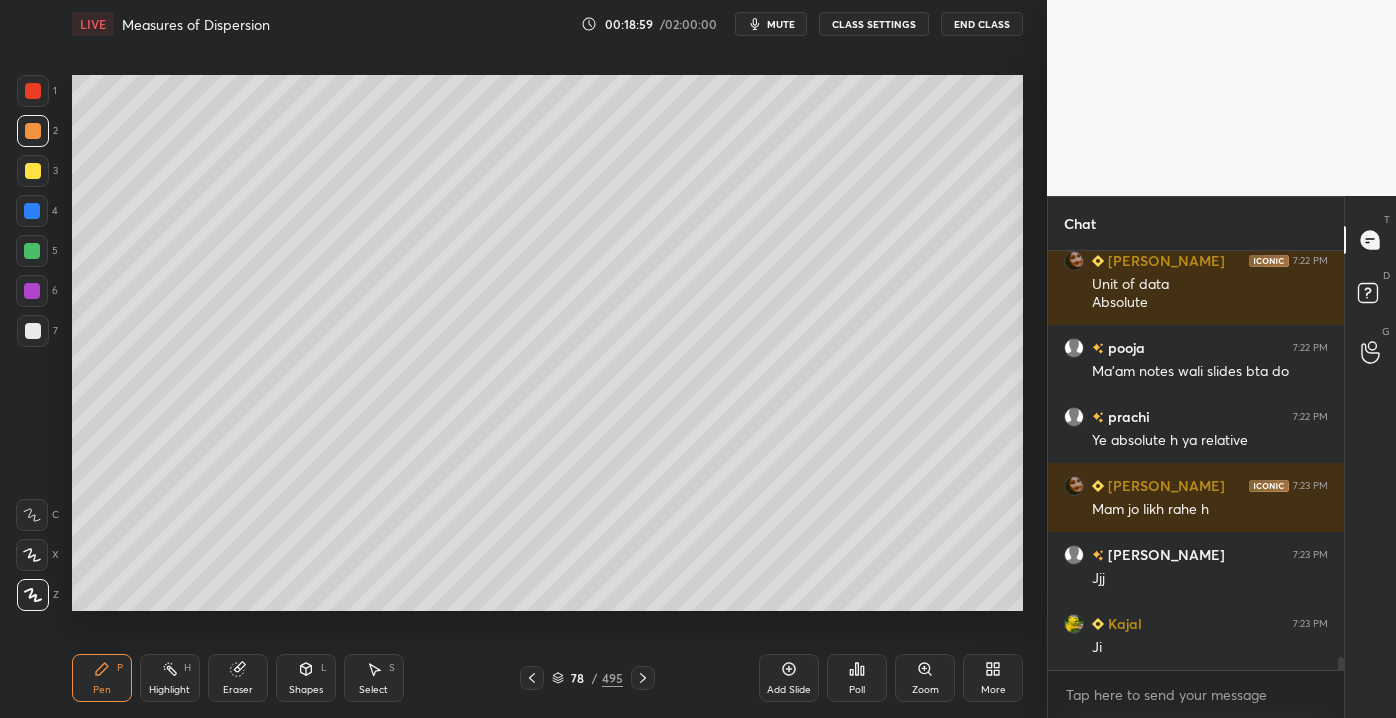 click at bounding box center (33, 331) 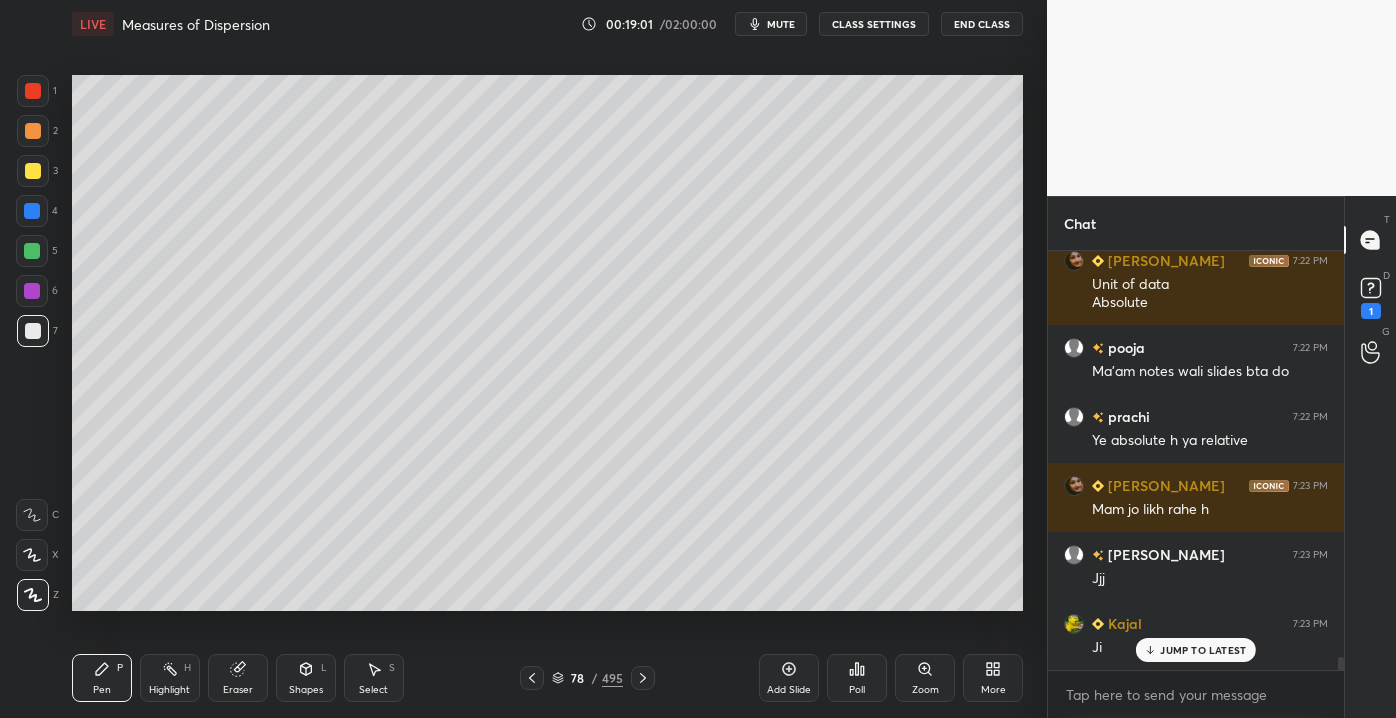 scroll, scrollTop: 13050, scrollLeft: 0, axis: vertical 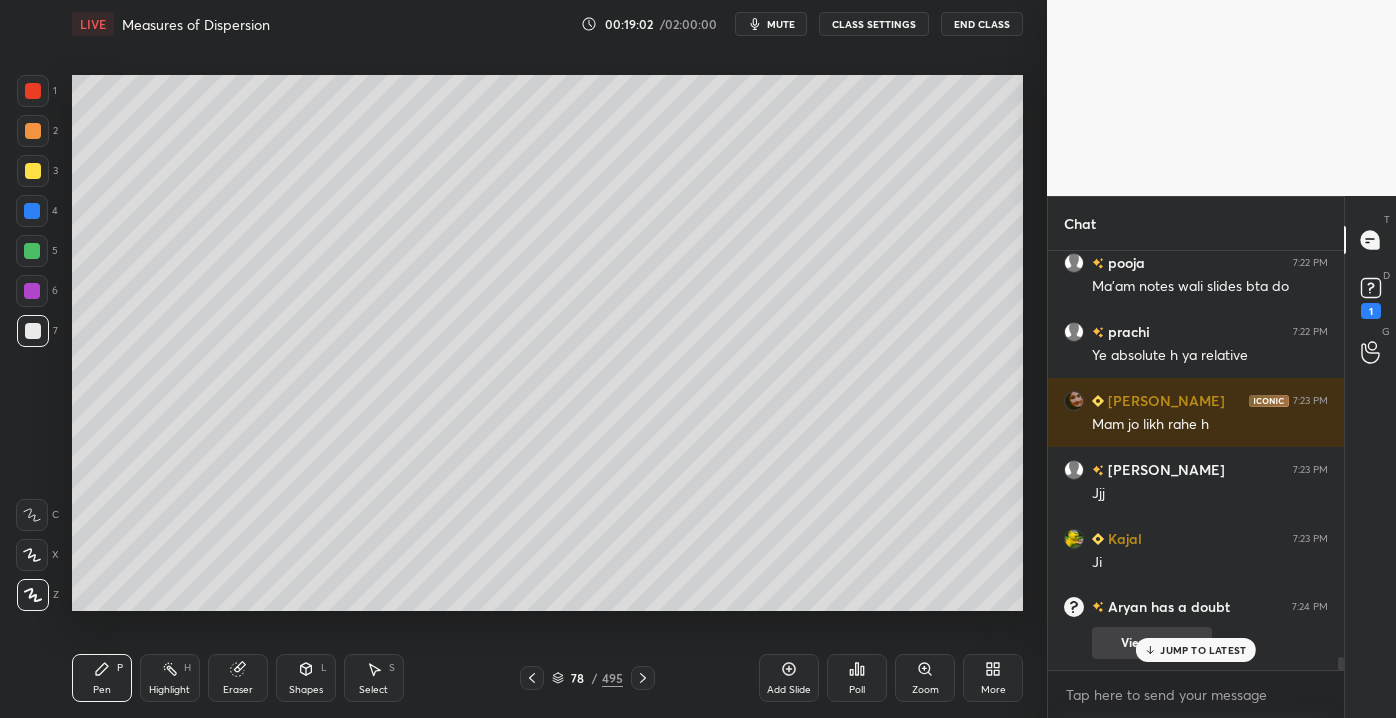 click 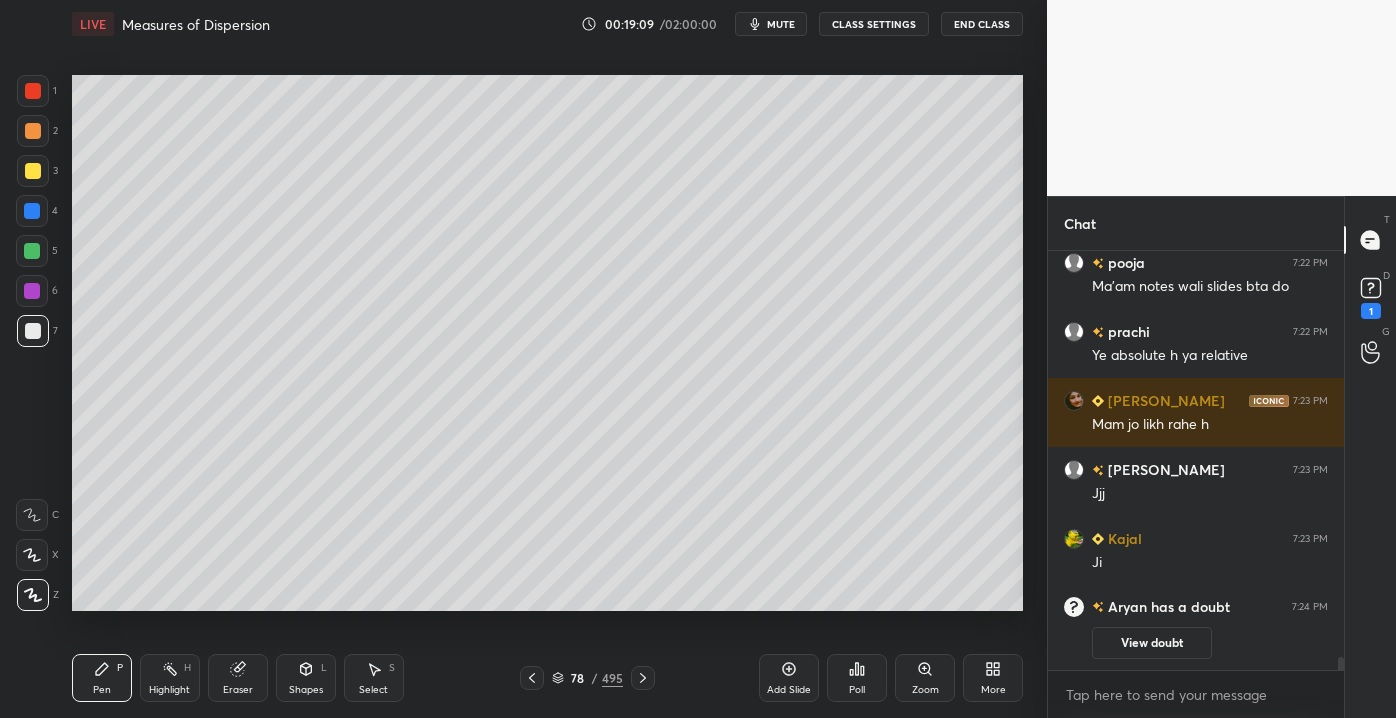 click on "1" at bounding box center [1371, 311] 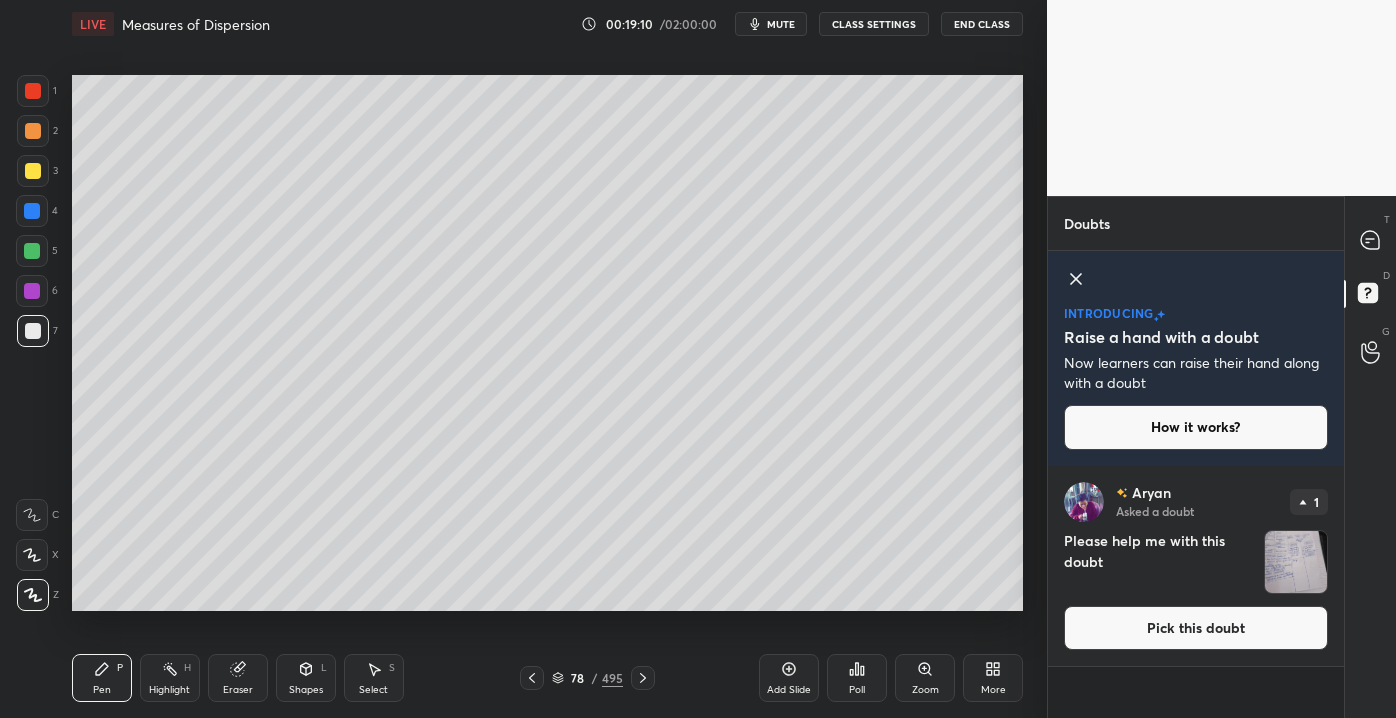 click on "Pick this doubt" at bounding box center (1196, 628) 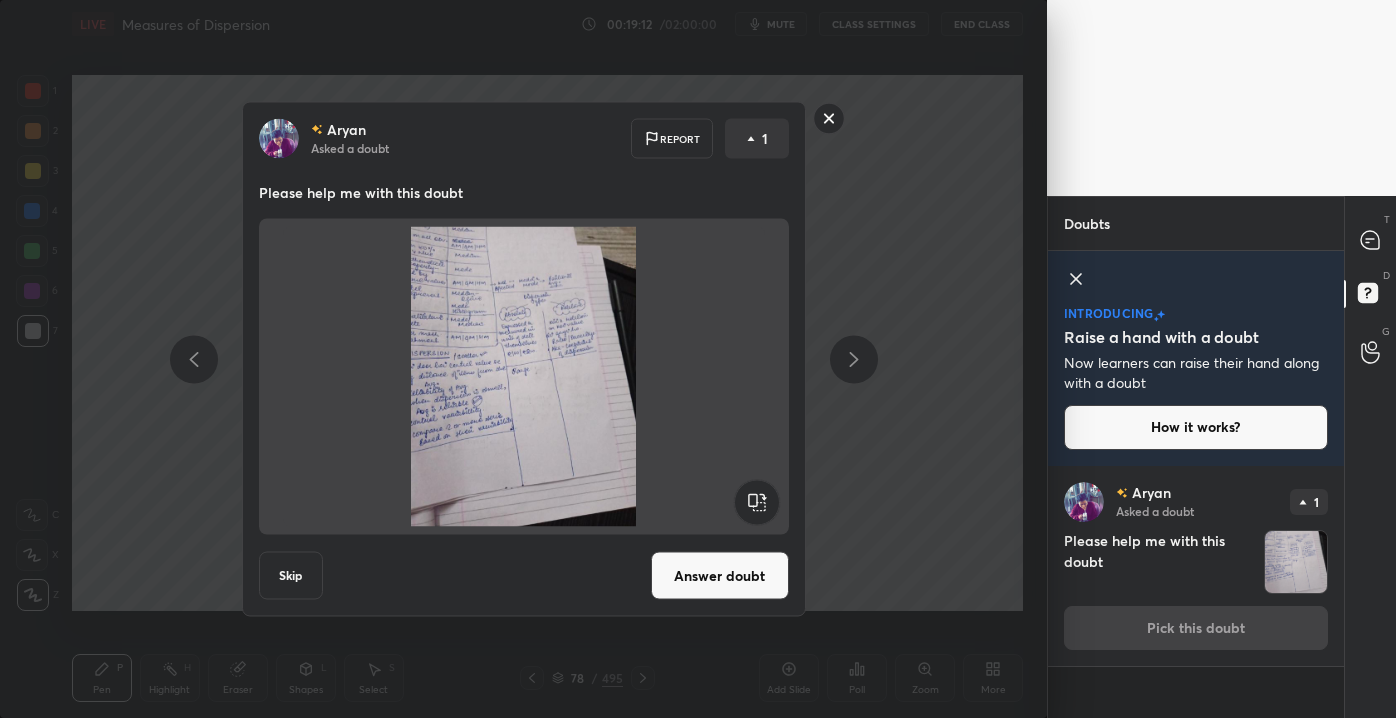 click on "[PERSON_NAME] Asked a doubt 1 Please help me with this doubt Pick this doubt" at bounding box center [1196, 566] 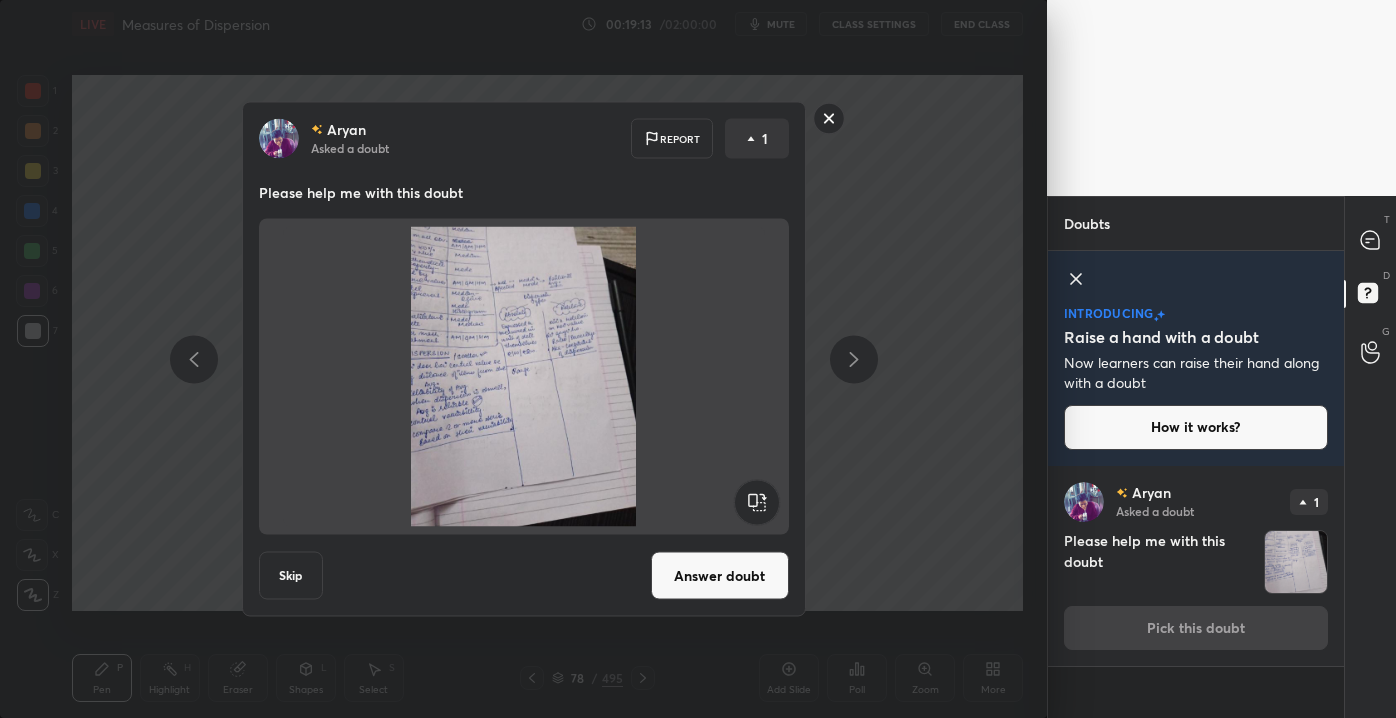 click on "[PERSON_NAME] Asked a doubt Report 1 Please help me with this doubt Skip Answer doubt" at bounding box center (524, 359) 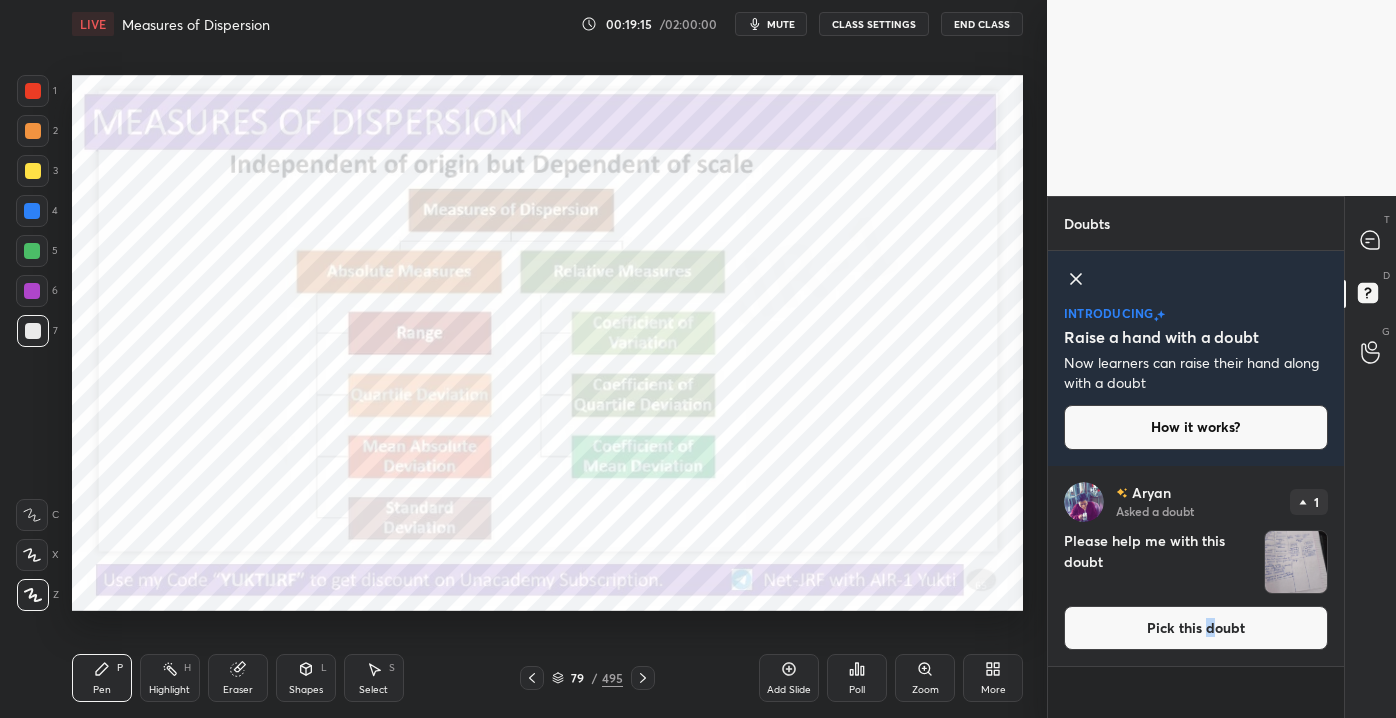 click on "Pick this doubt" at bounding box center [1196, 628] 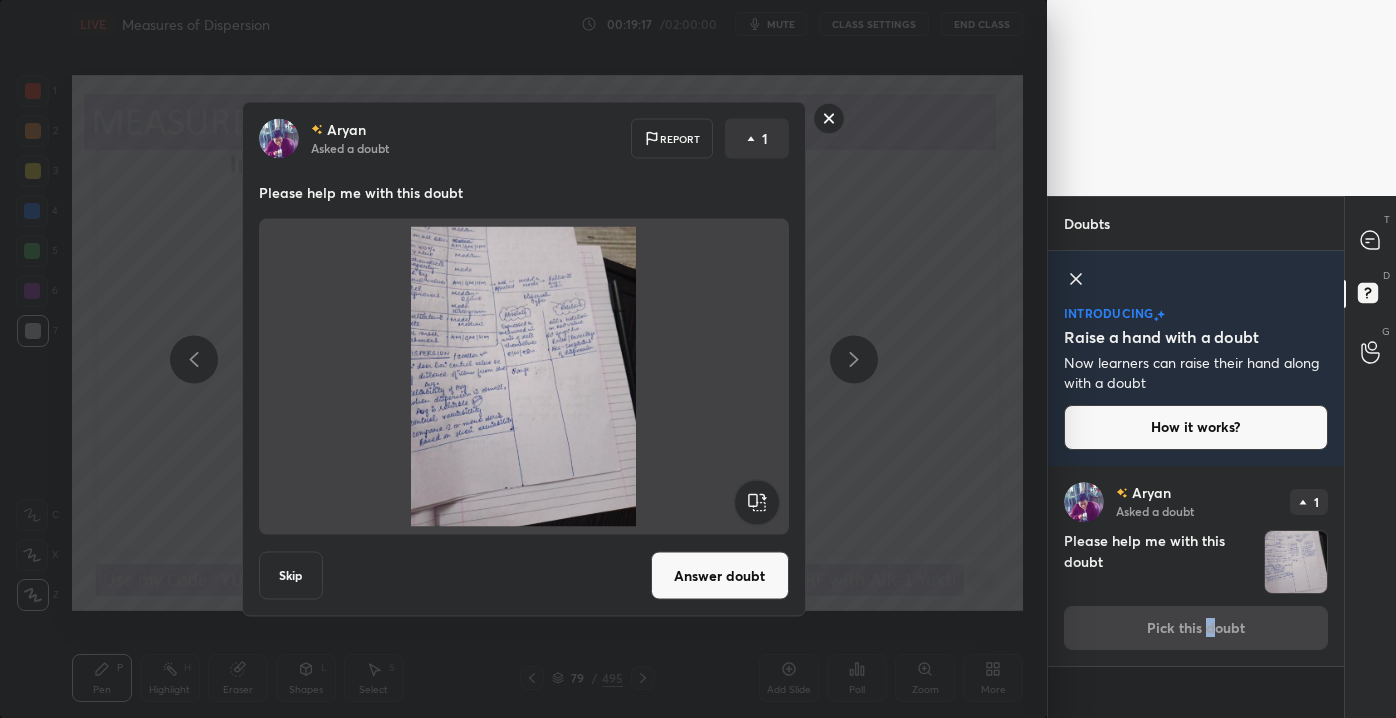 click on "Answer doubt" at bounding box center [720, 576] 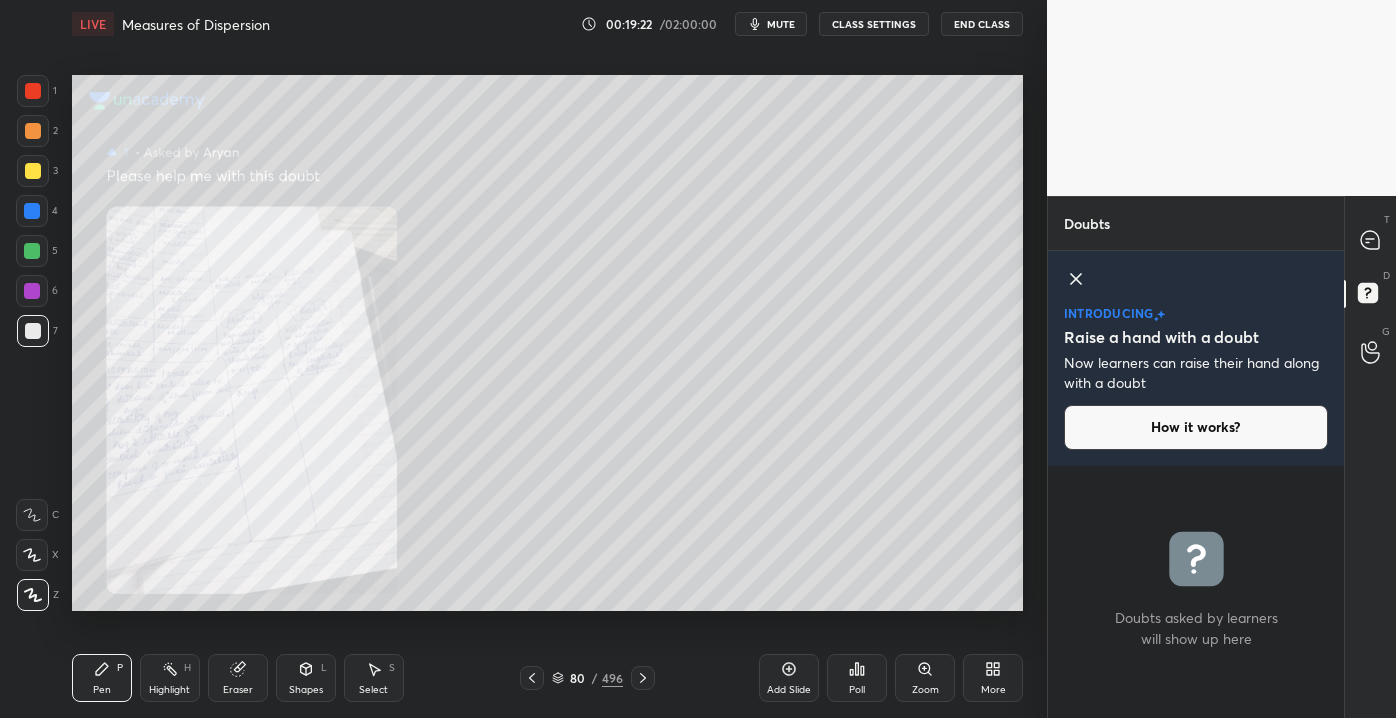 click on "Zoom" at bounding box center [925, 690] 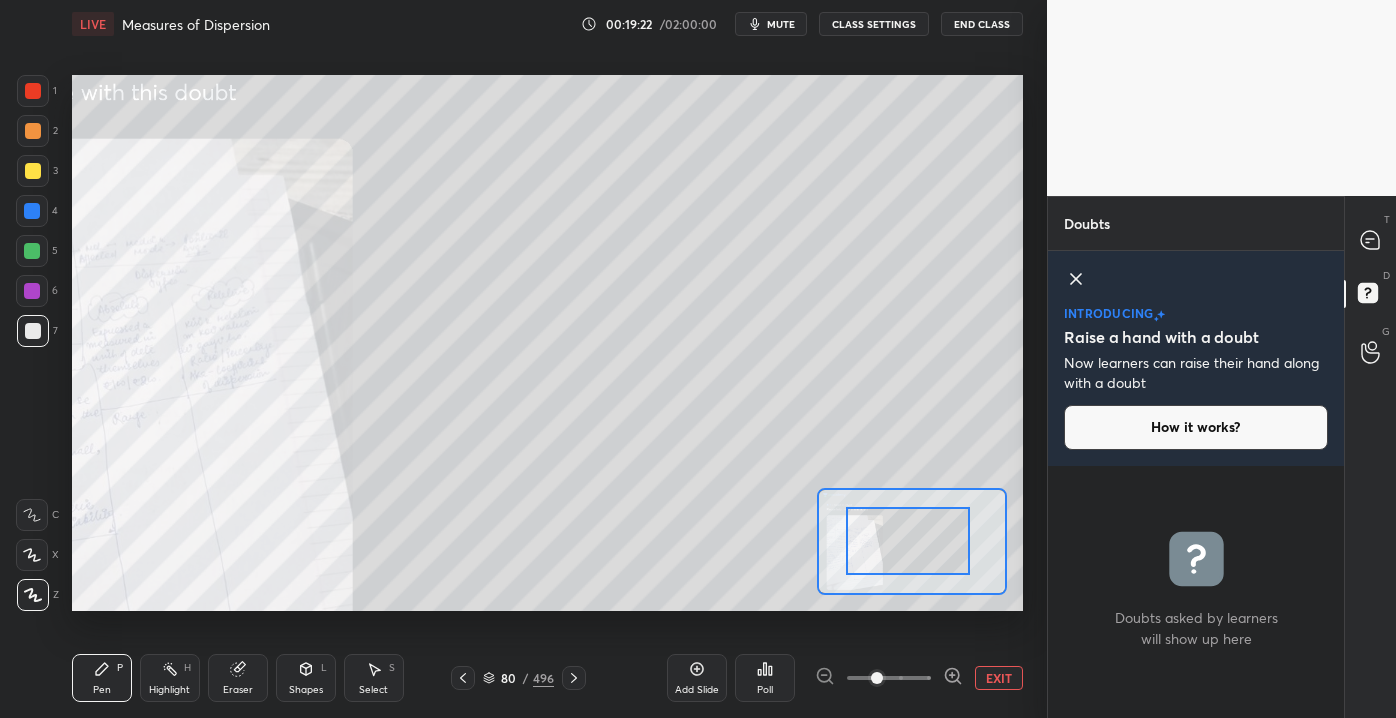drag, startPoint x: 899, startPoint y: 551, endPoint x: 865, endPoint y: 548, distance: 34.132095 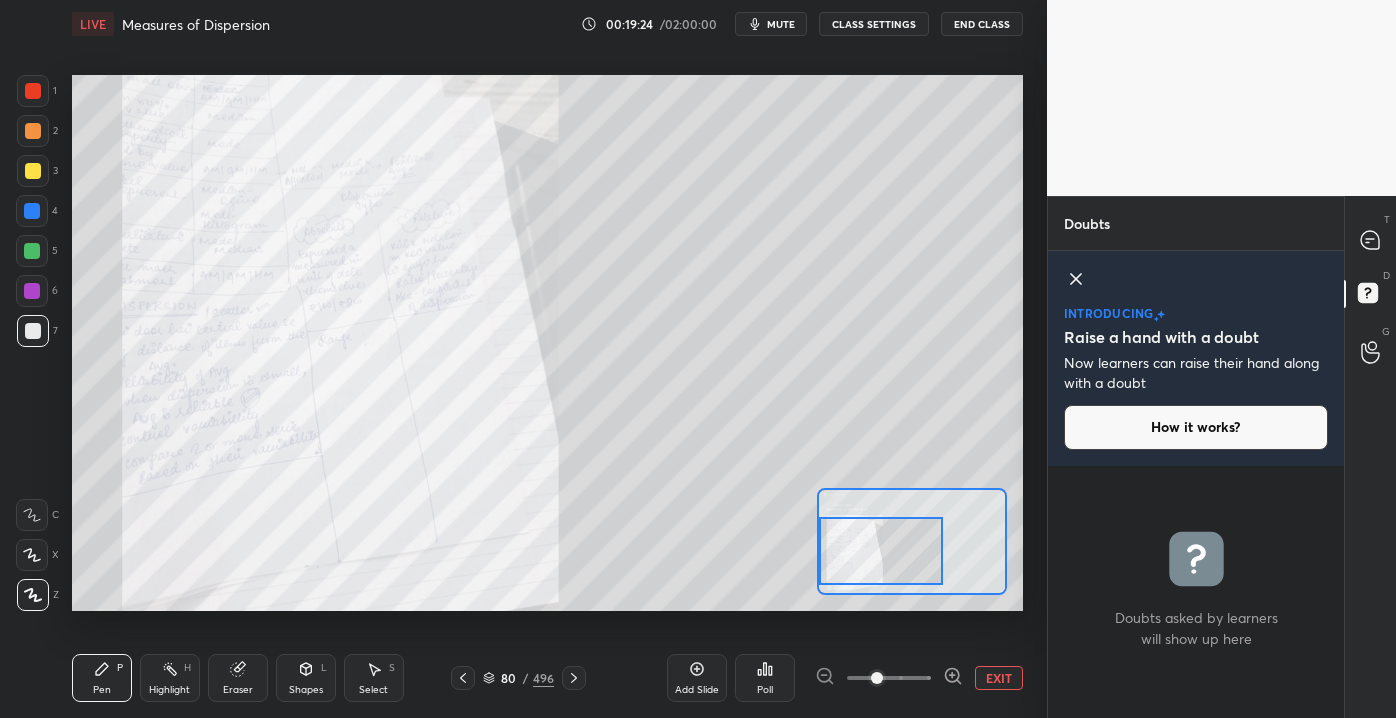 drag, startPoint x: 888, startPoint y: 548, endPoint x: 859, endPoint y: 558, distance: 30.675724 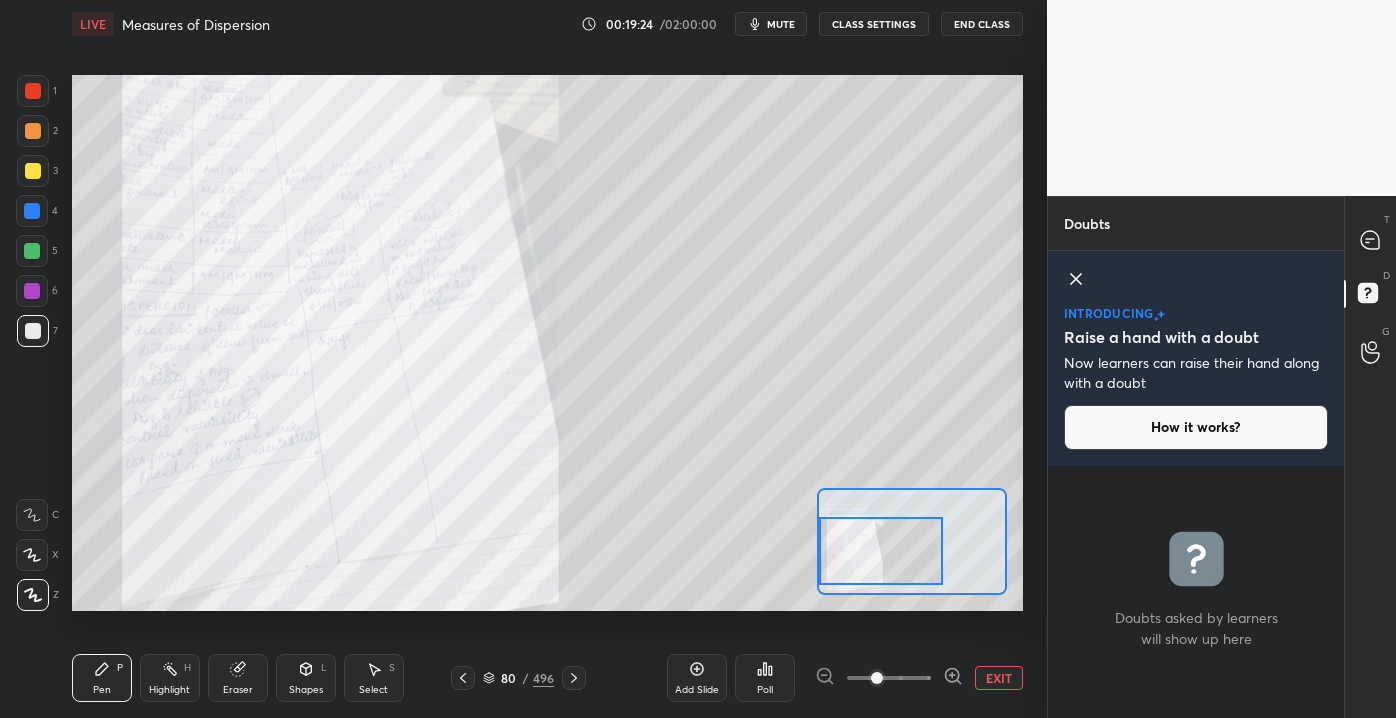 click at bounding box center [881, 551] 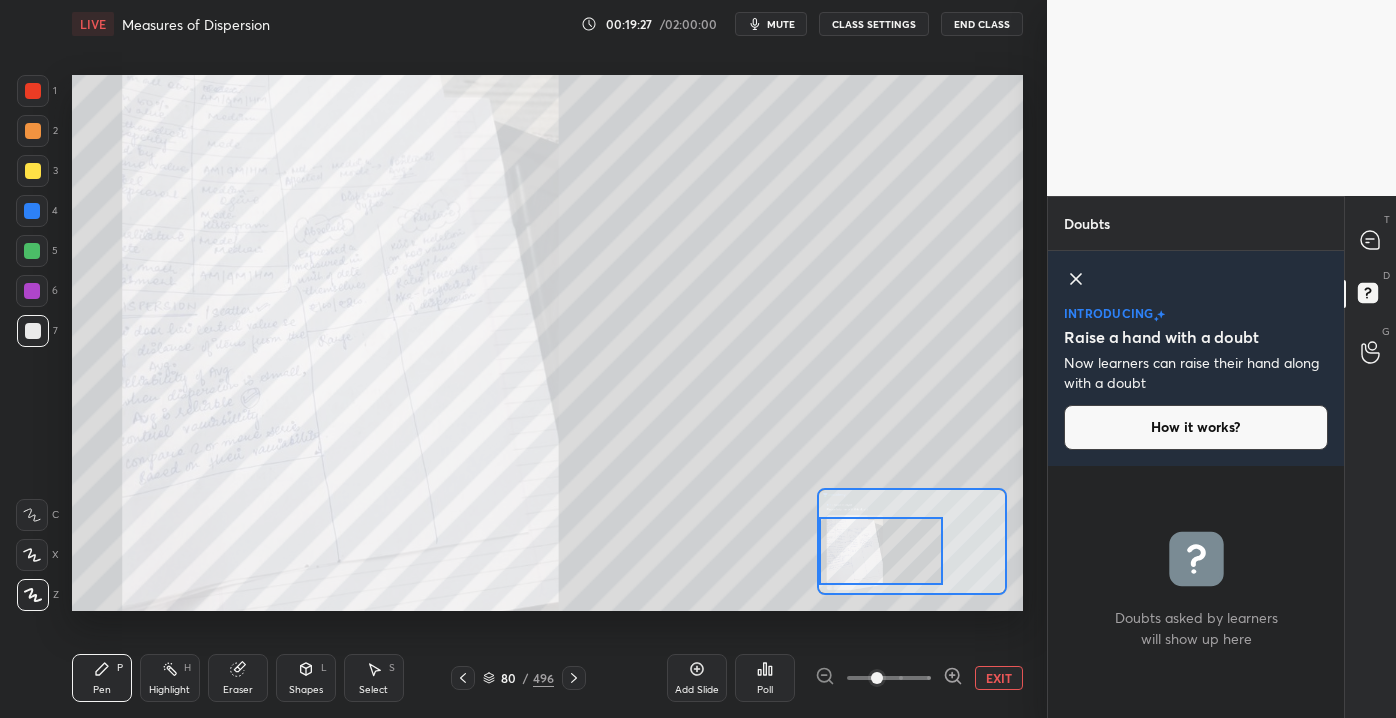 click on "Add Slide Poll EXIT" at bounding box center (845, 678) 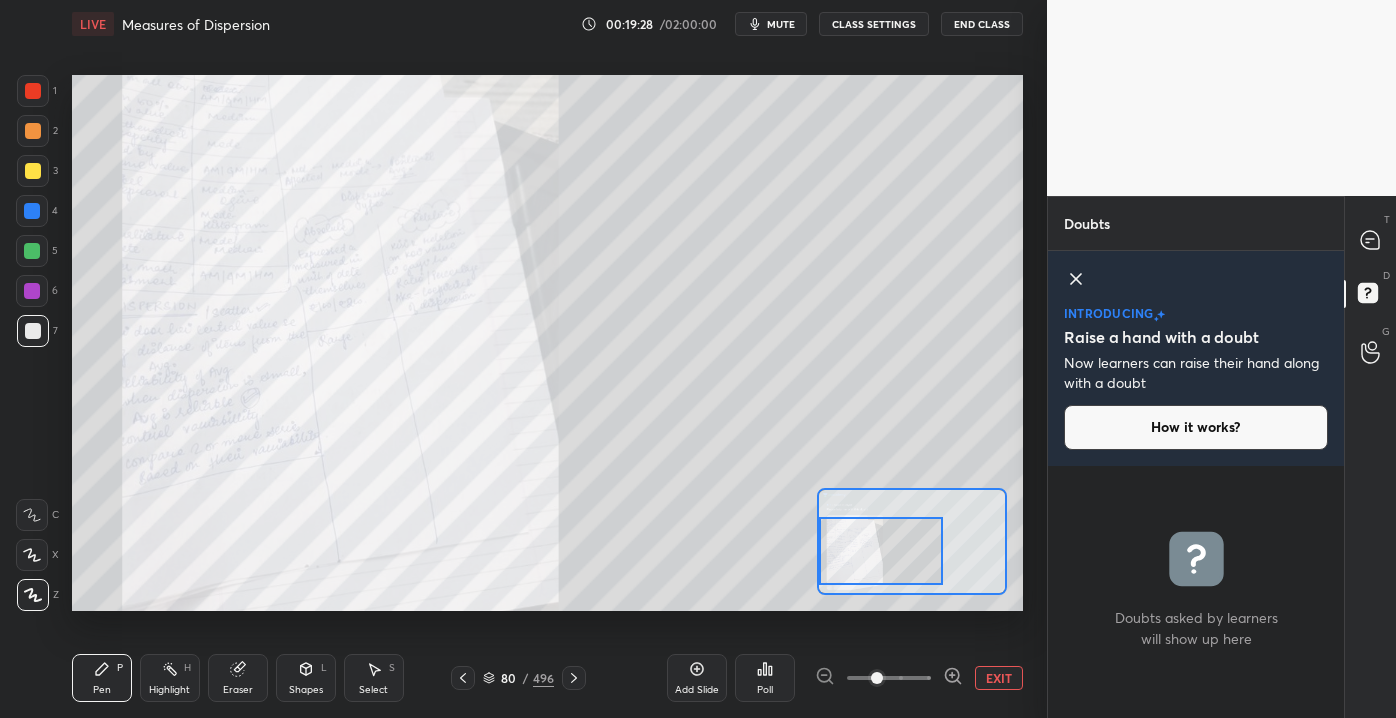 click on "EXIT" at bounding box center [999, 678] 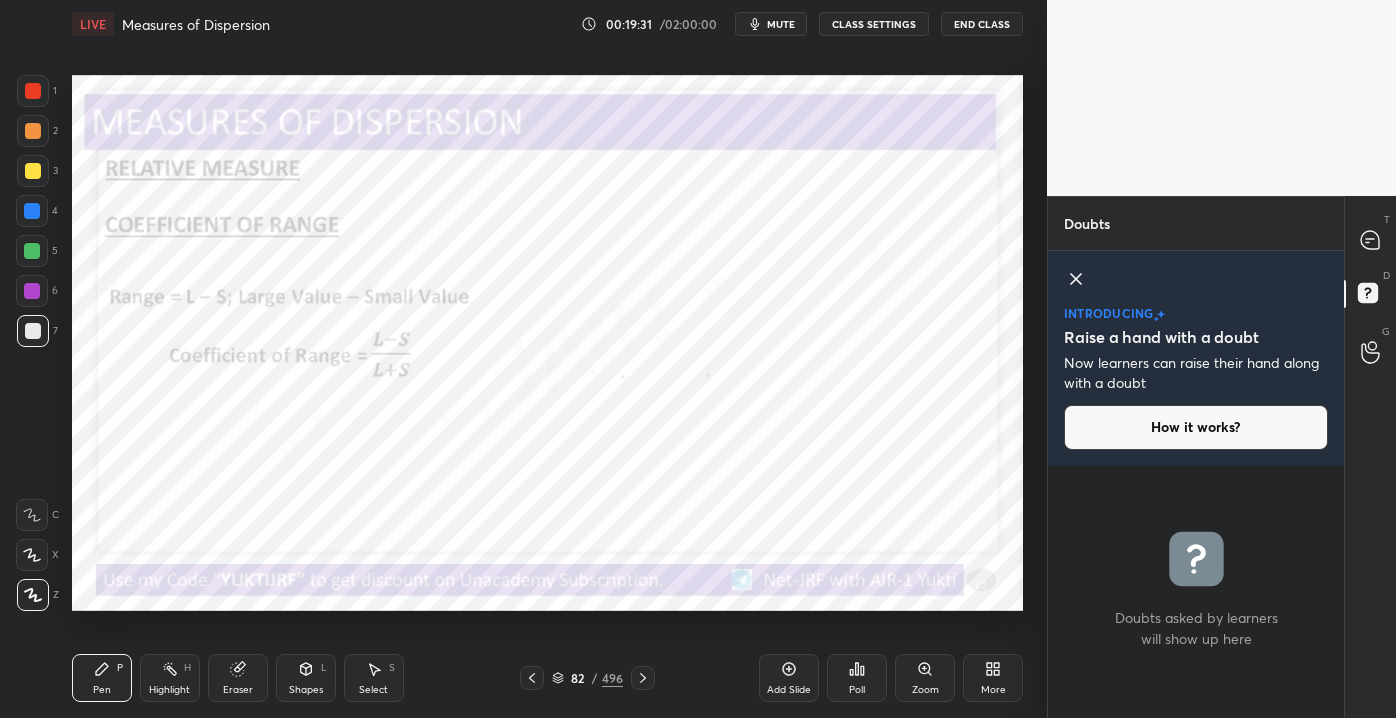 click 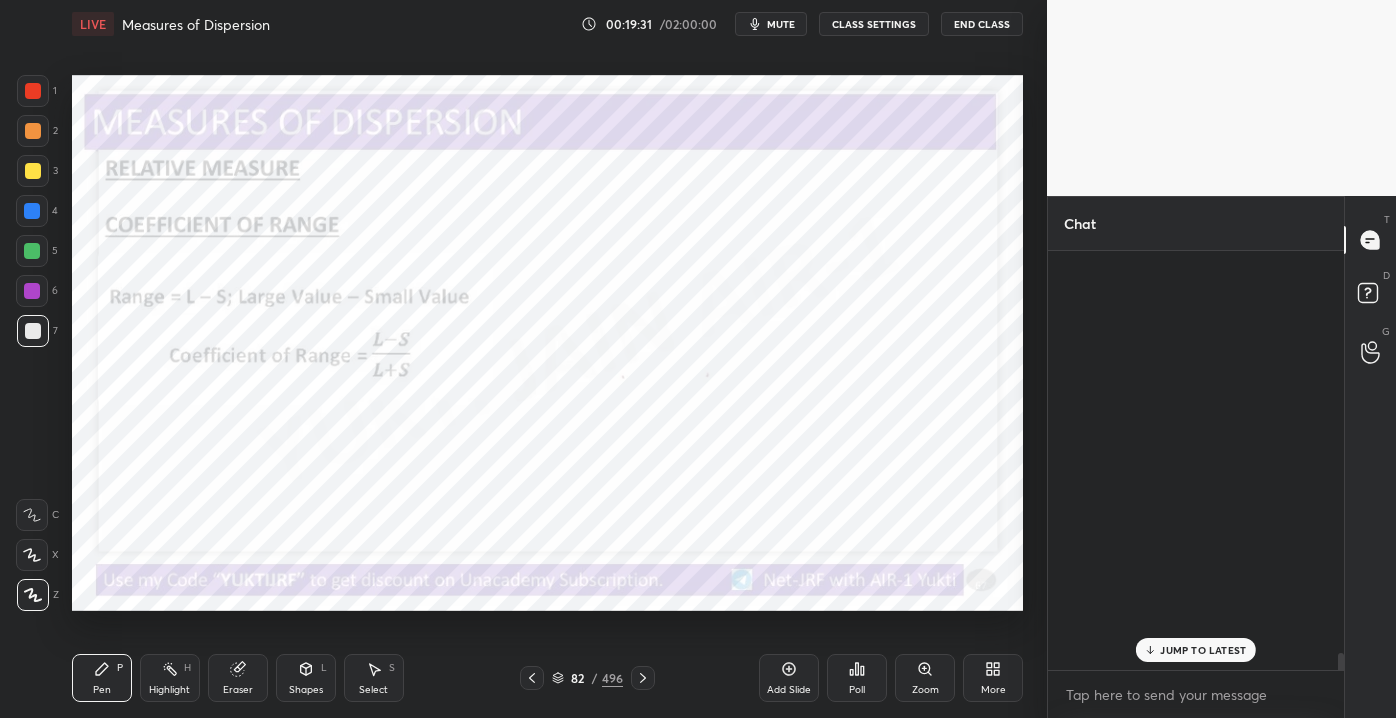 scroll, scrollTop: 12264, scrollLeft: 0, axis: vertical 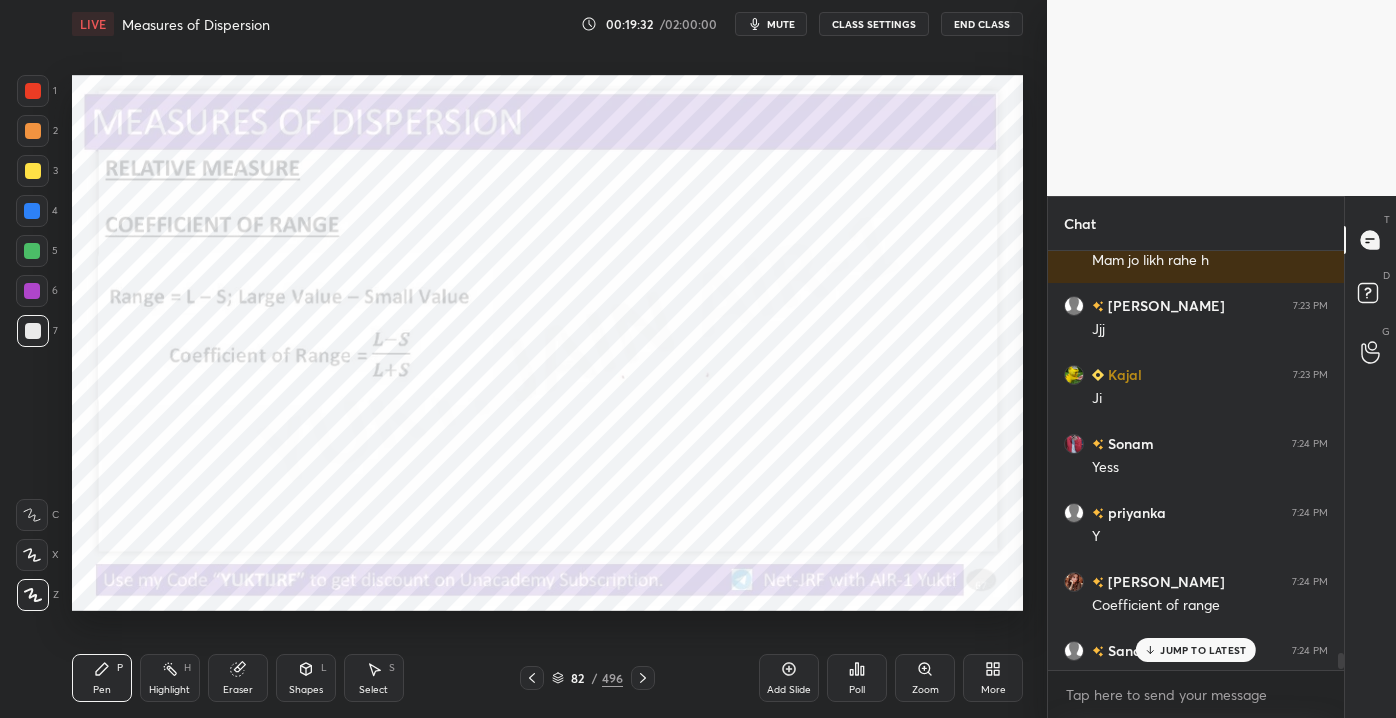 click on "JUMP TO LATEST" at bounding box center [1203, 650] 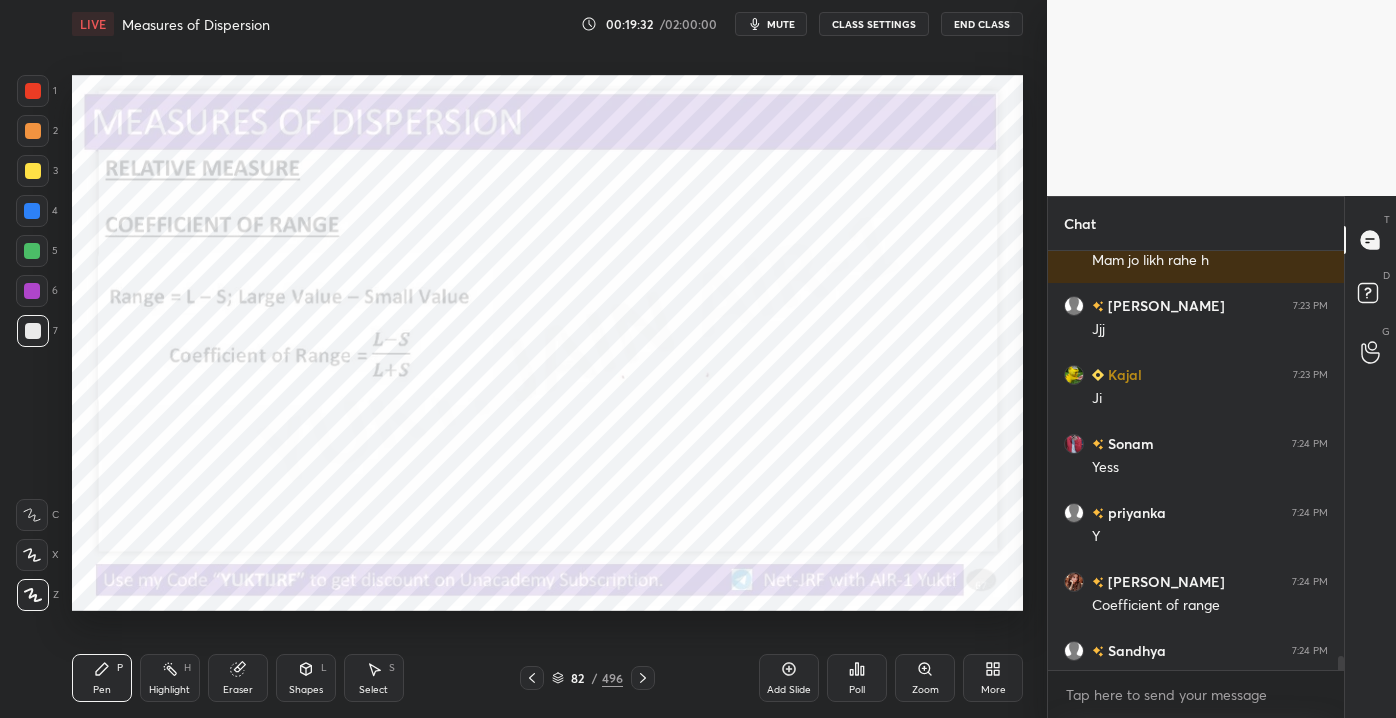 scroll, scrollTop: 12360, scrollLeft: 0, axis: vertical 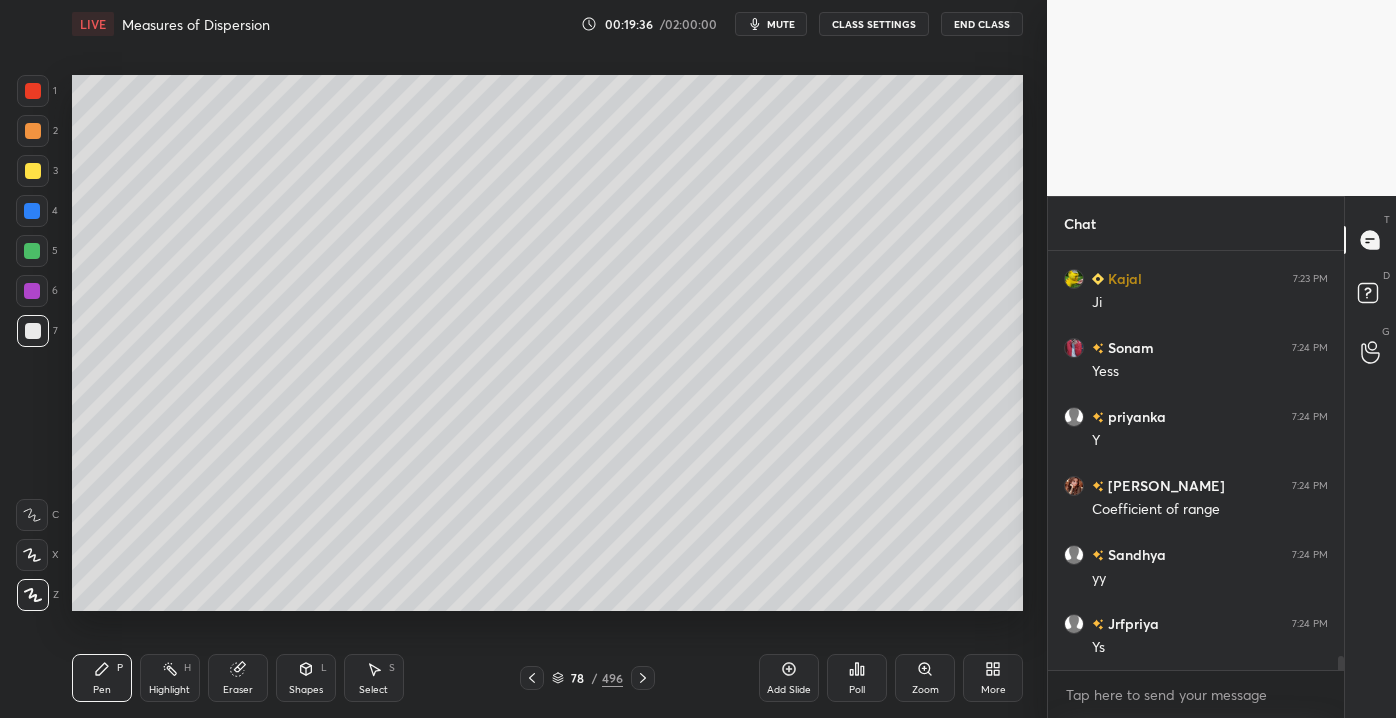 click at bounding box center (33, 171) 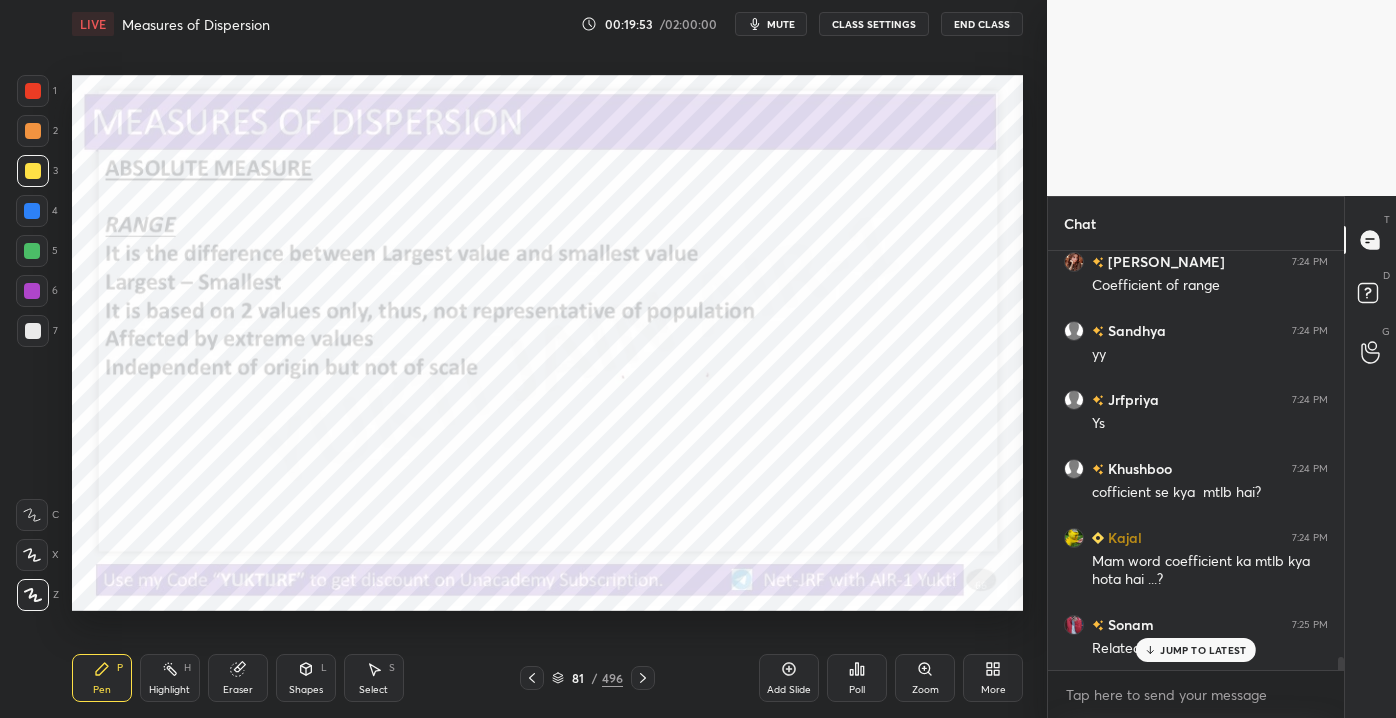 scroll, scrollTop: 12653, scrollLeft: 0, axis: vertical 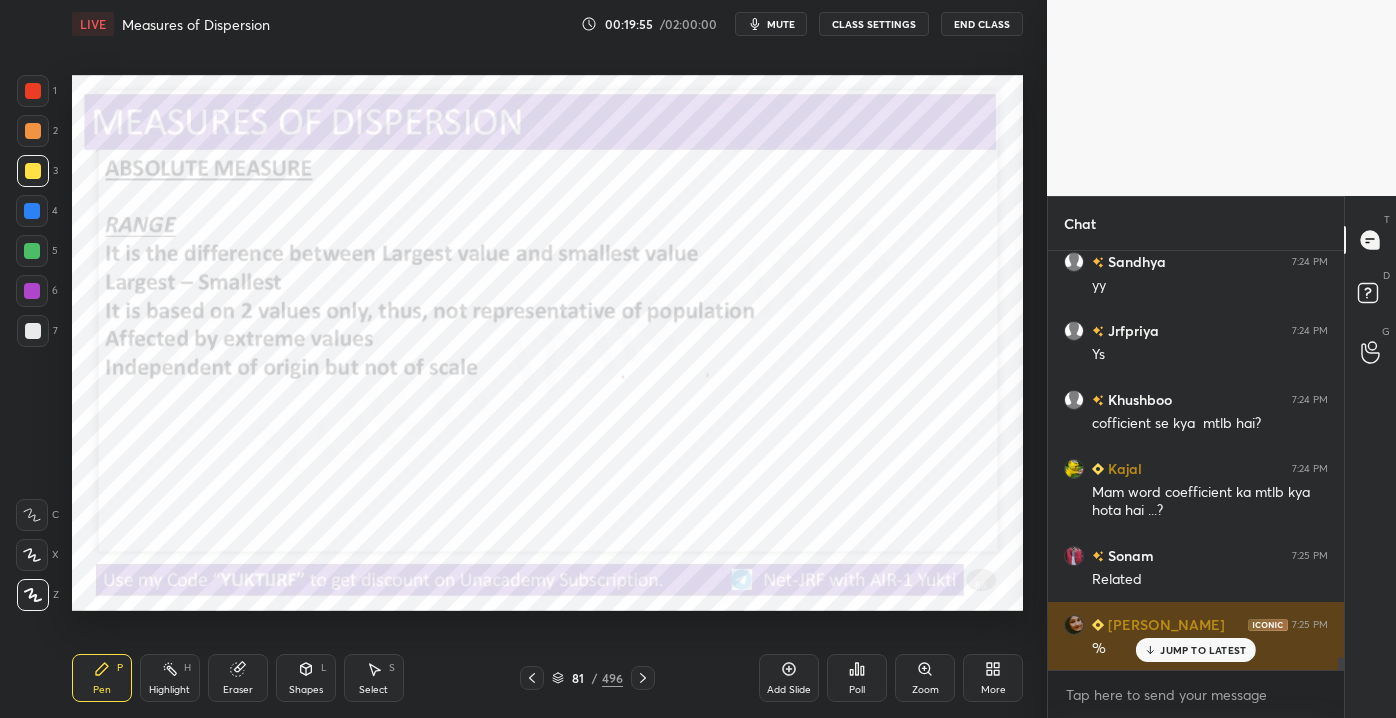 click on "JUMP TO LATEST" at bounding box center (1203, 650) 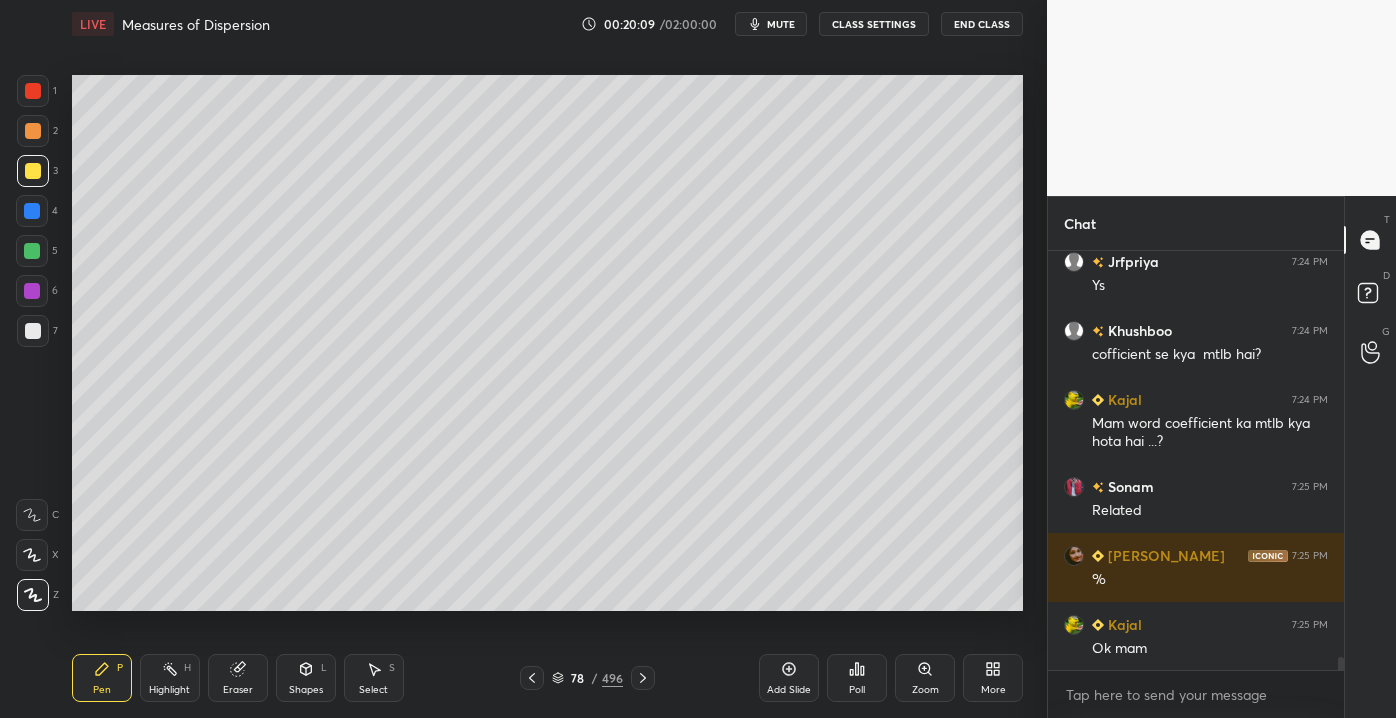 scroll, scrollTop: 12792, scrollLeft: 0, axis: vertical 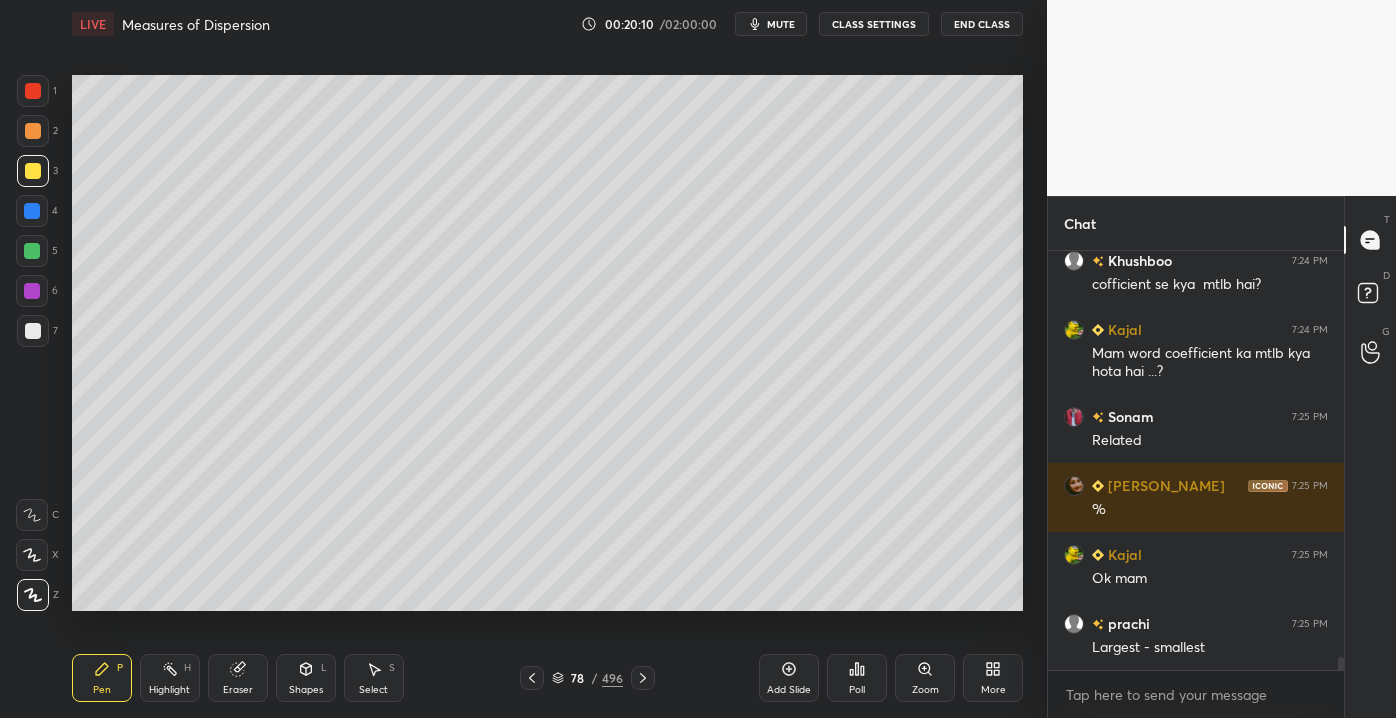 click at bounding box center [33, 331] 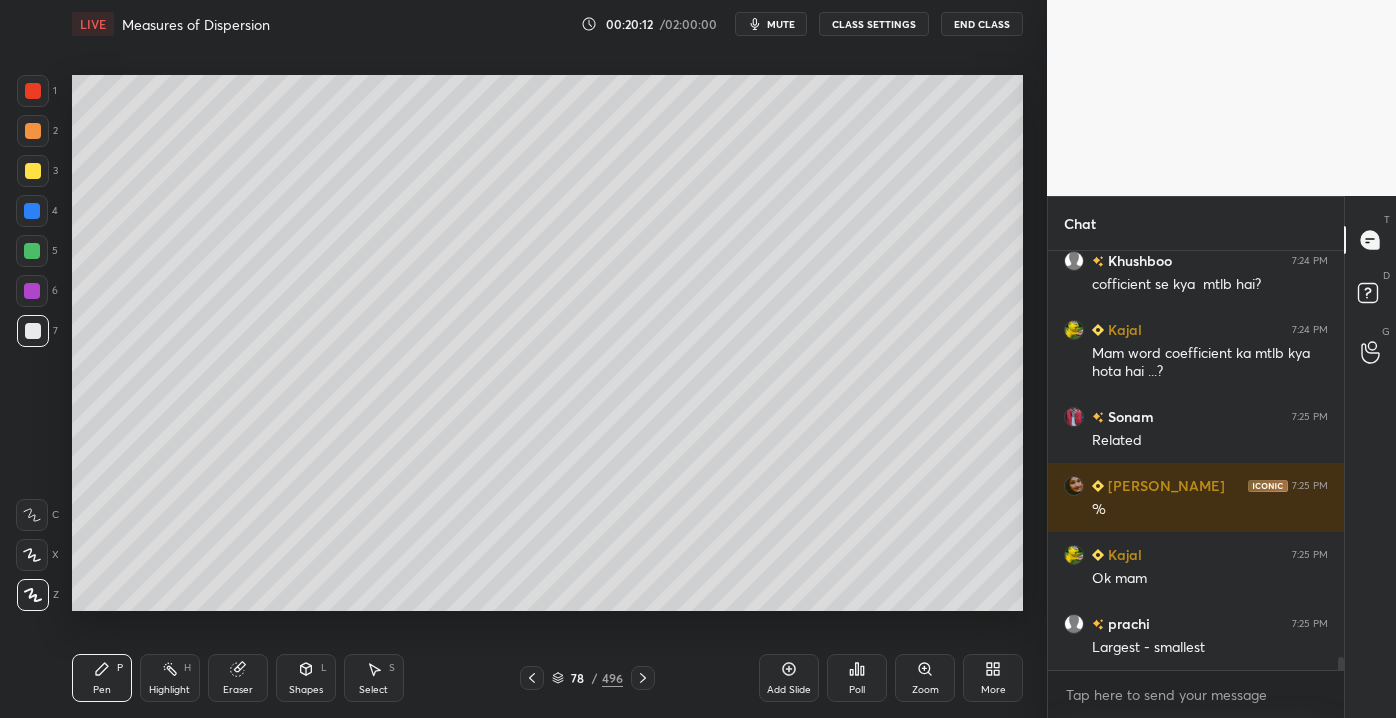 scroll, scrollTop: 12861, scrollLeft: 0, axis: vertical 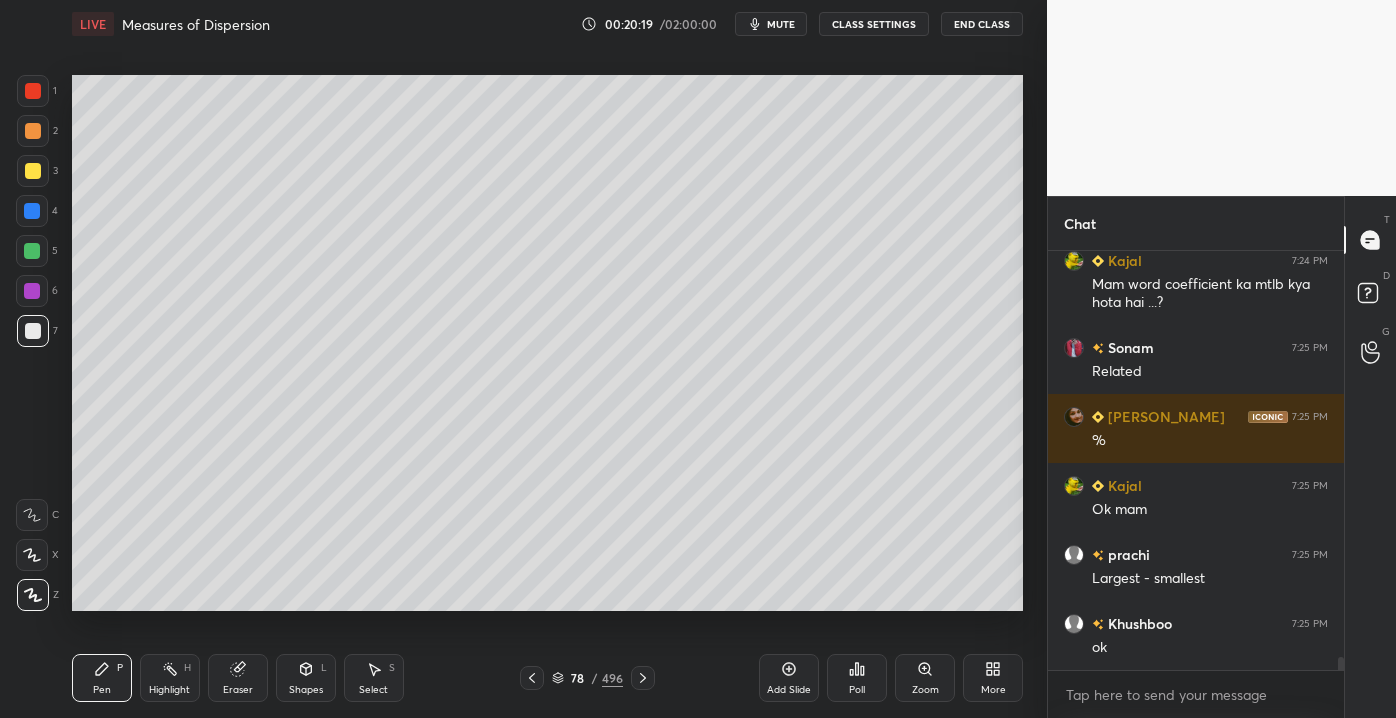 click at bounding box center (33, 171) 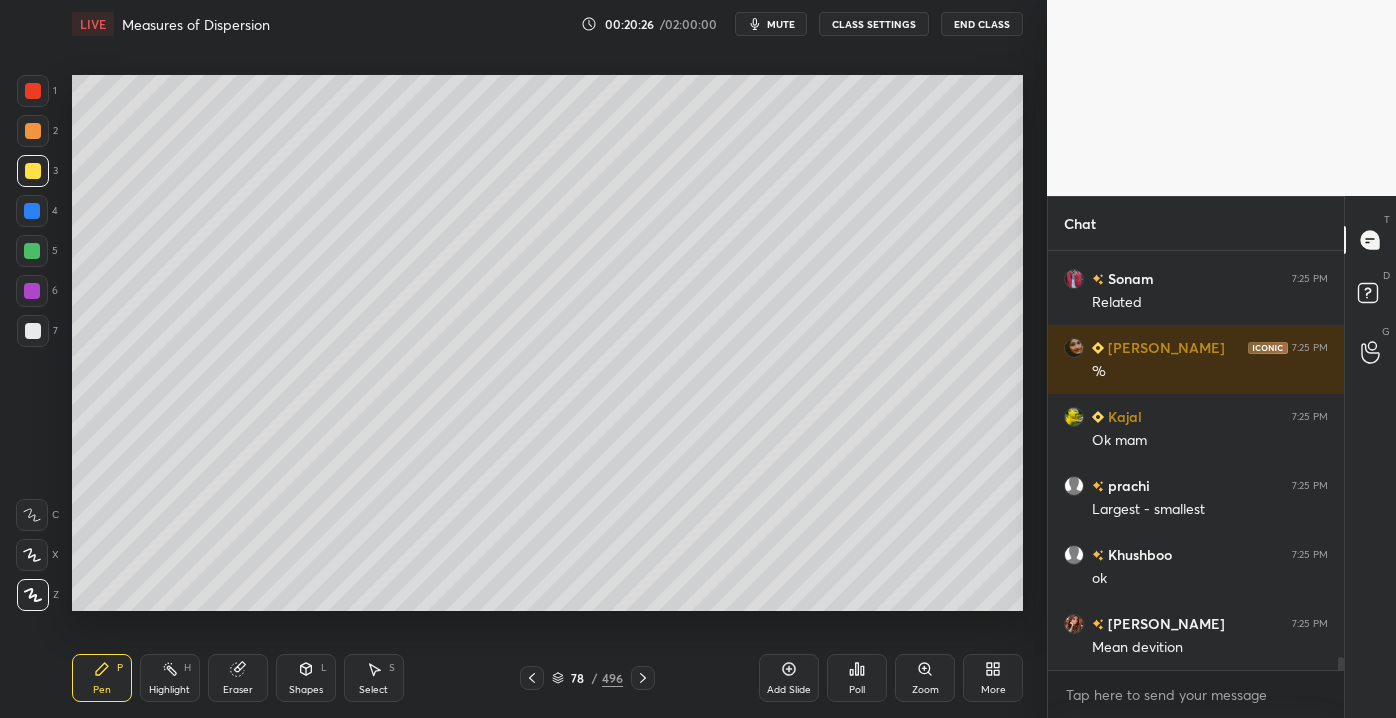 scroll, scrollTop: 12999, scrollLeft: 0, axis: vertical 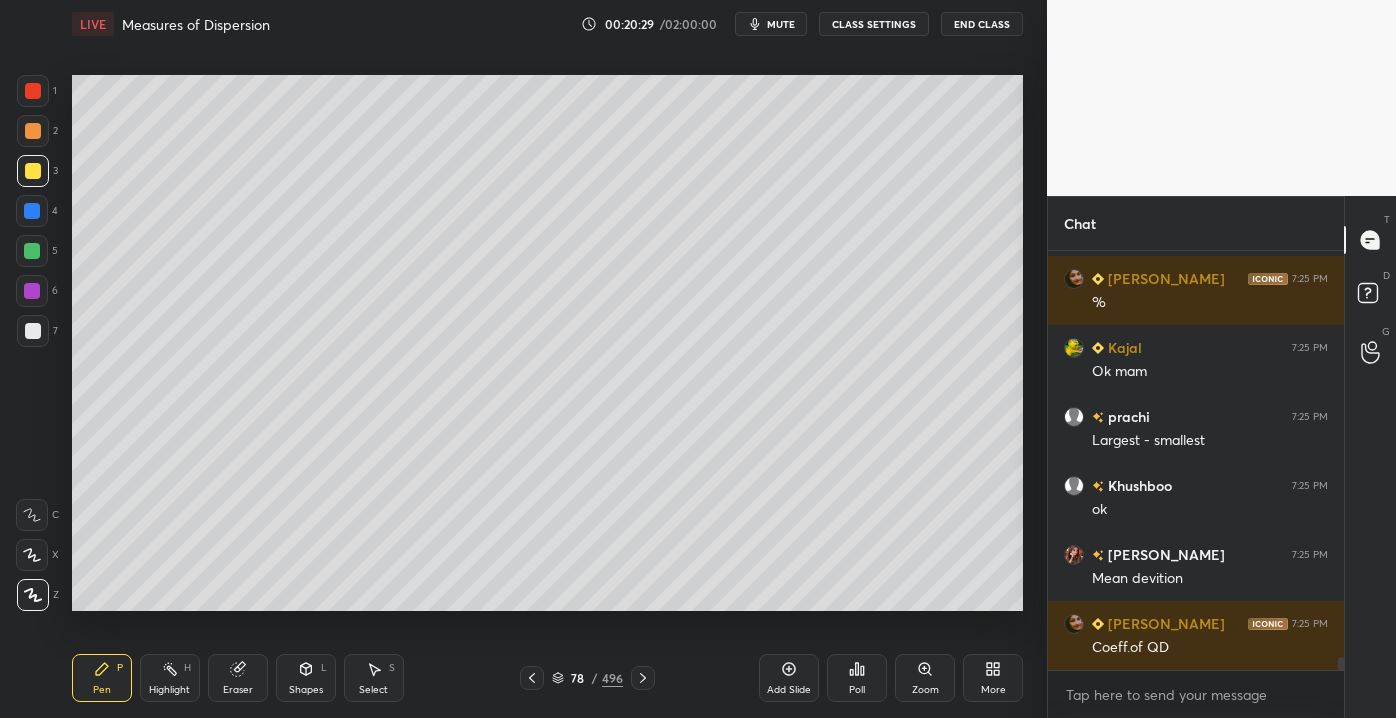 click on "4" at bounding box center (37, 215) 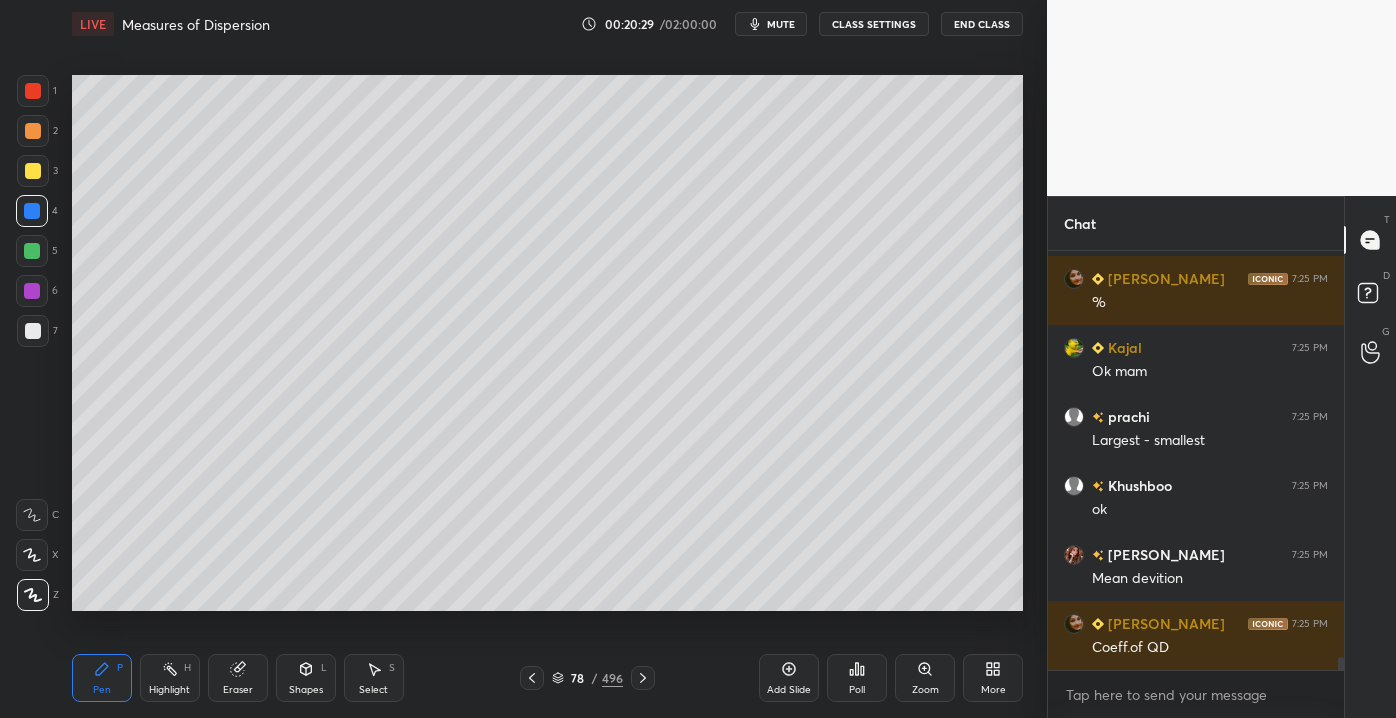 click at bounding box center [32, 251] 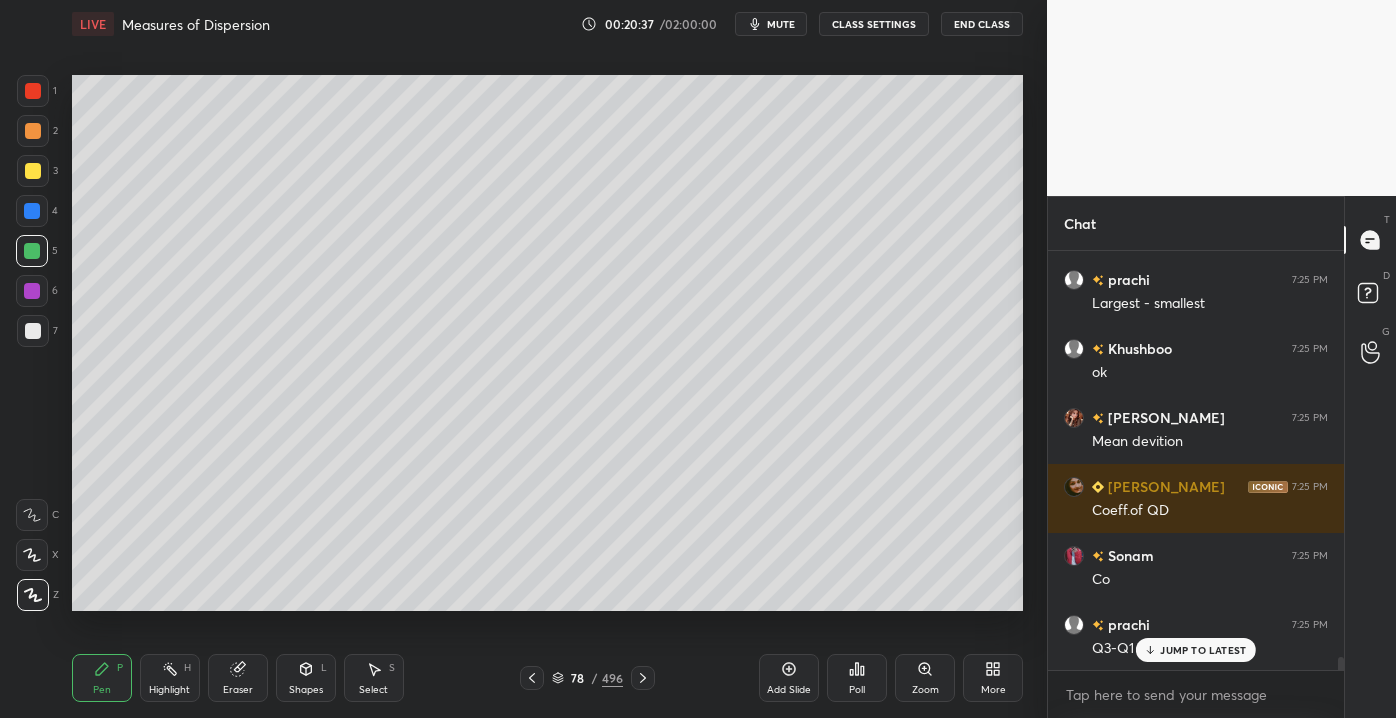 scroll, scrollTop: 13205, scrollLeft: 0, axis: vertical 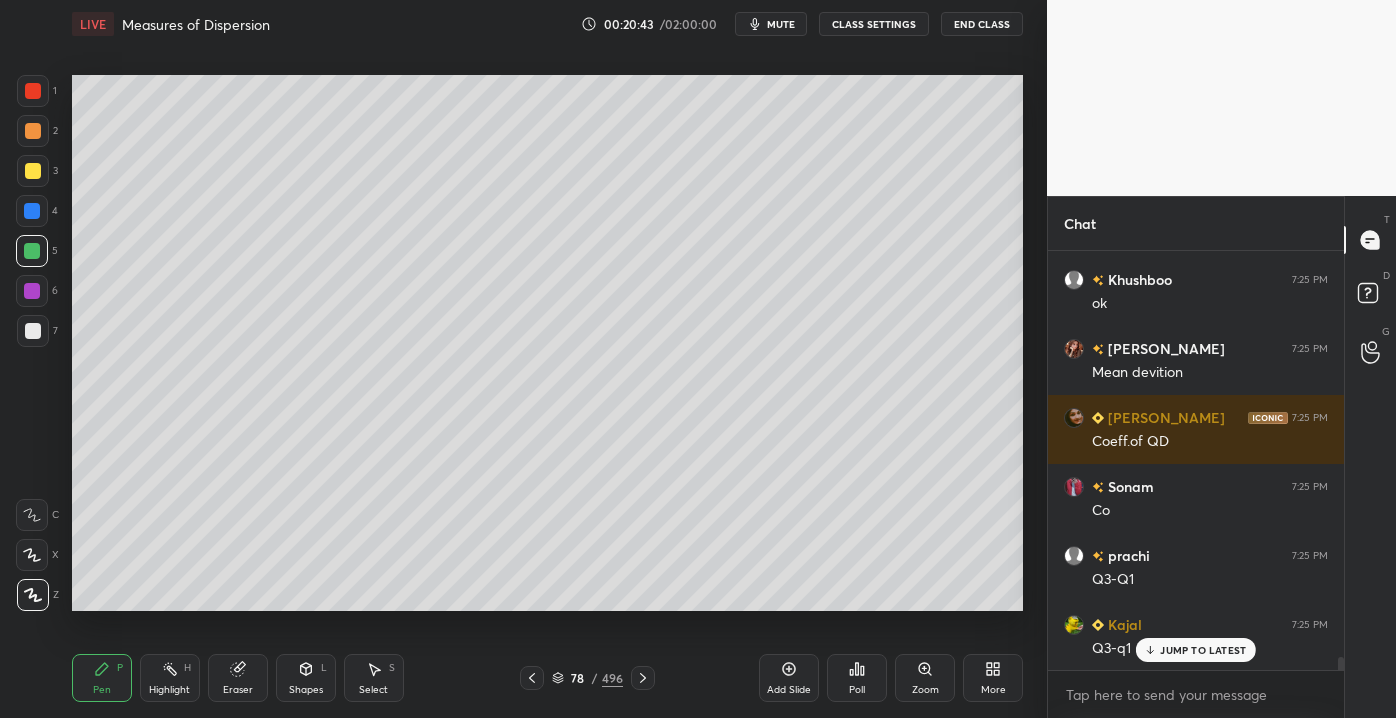 click on "JUMP TO LATEST" at bounding box center [1203, 650] 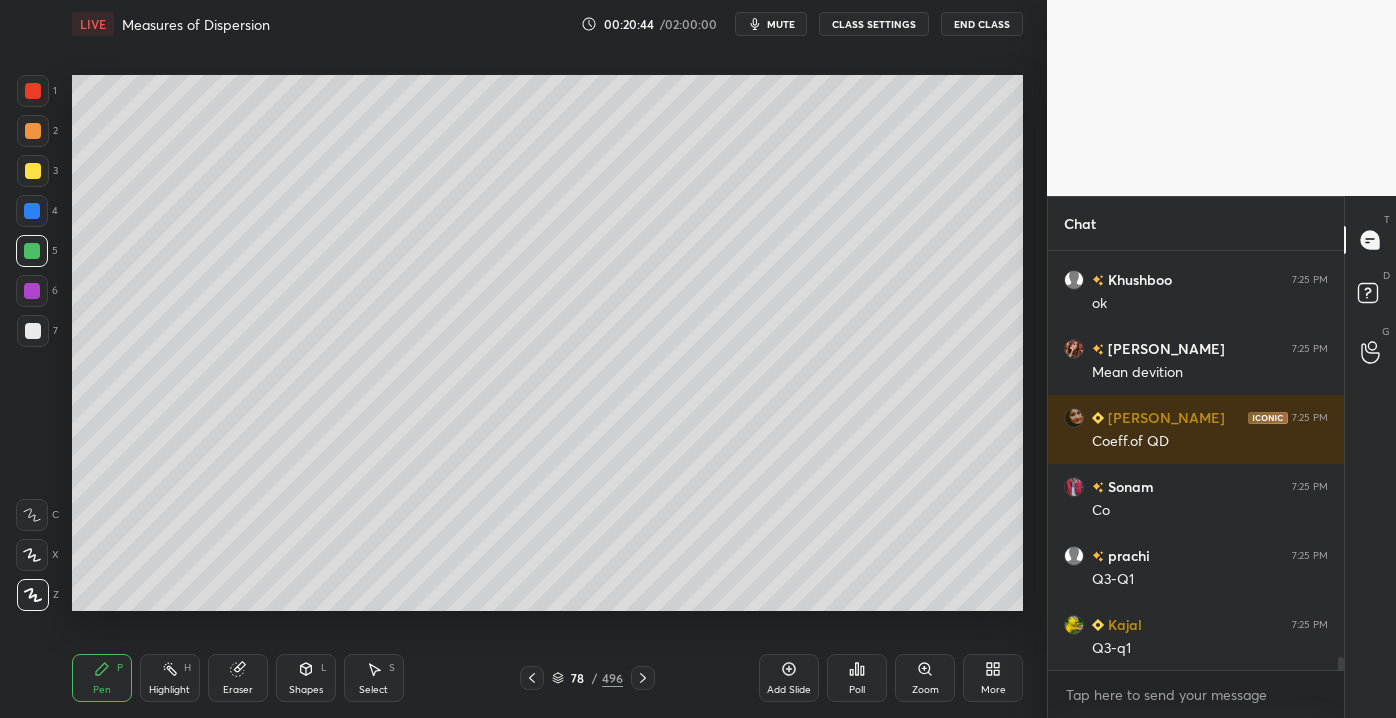 click at bounding box center [32, 291] 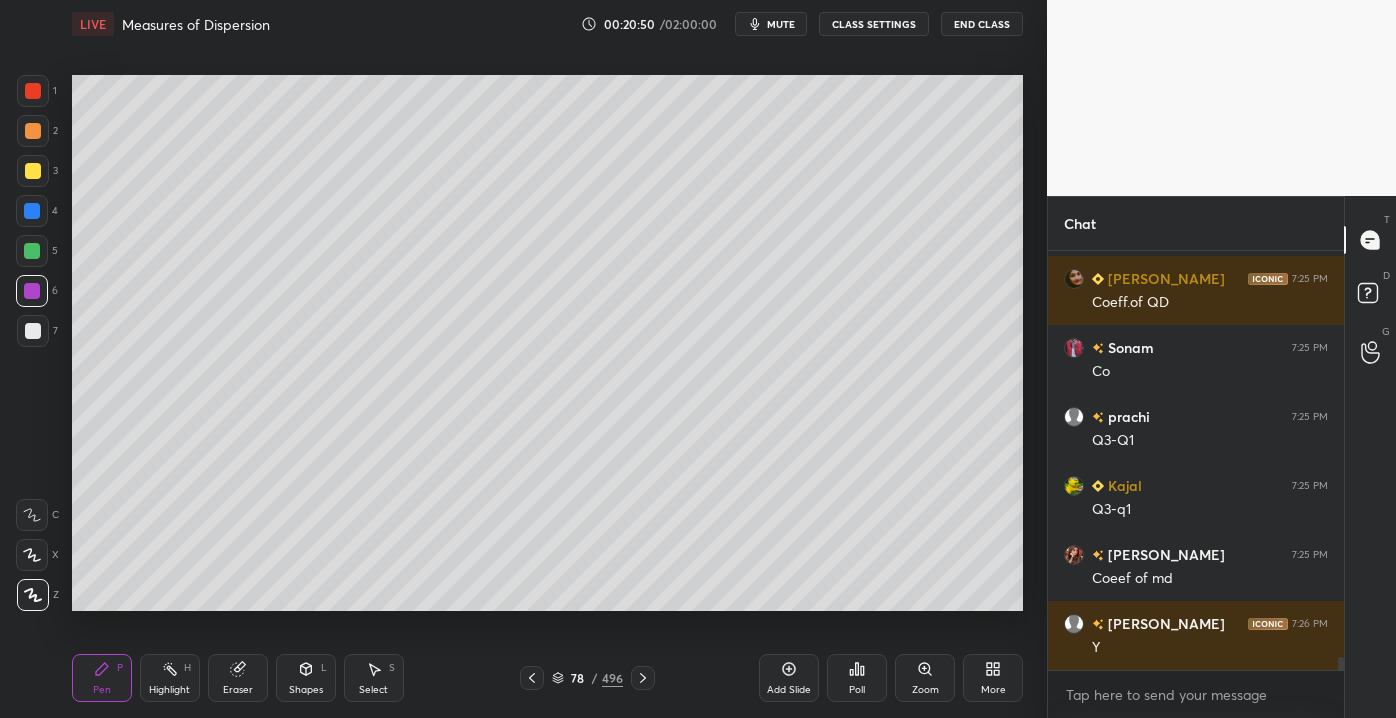 scroll, scrollTop: 13413, scrollLeft: 0, axis: vertical 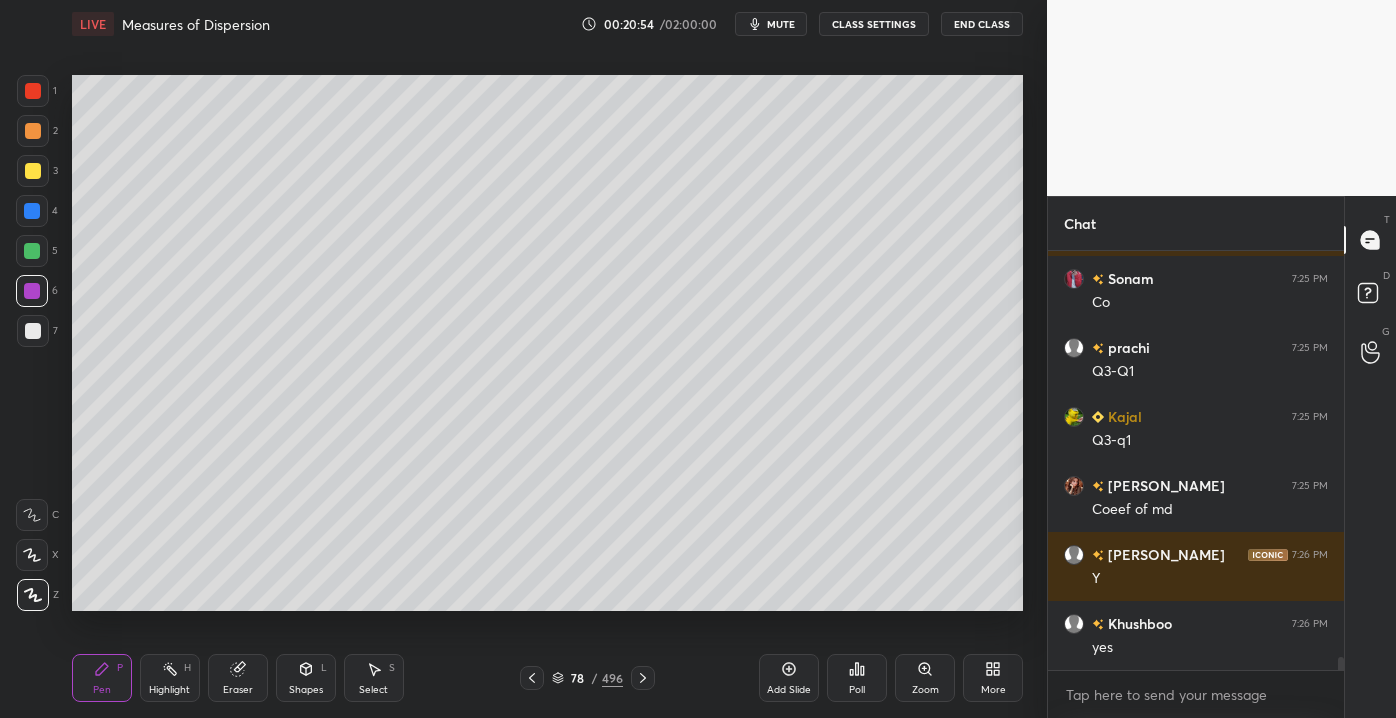 click on "mute" at bounding box center (781, 24) 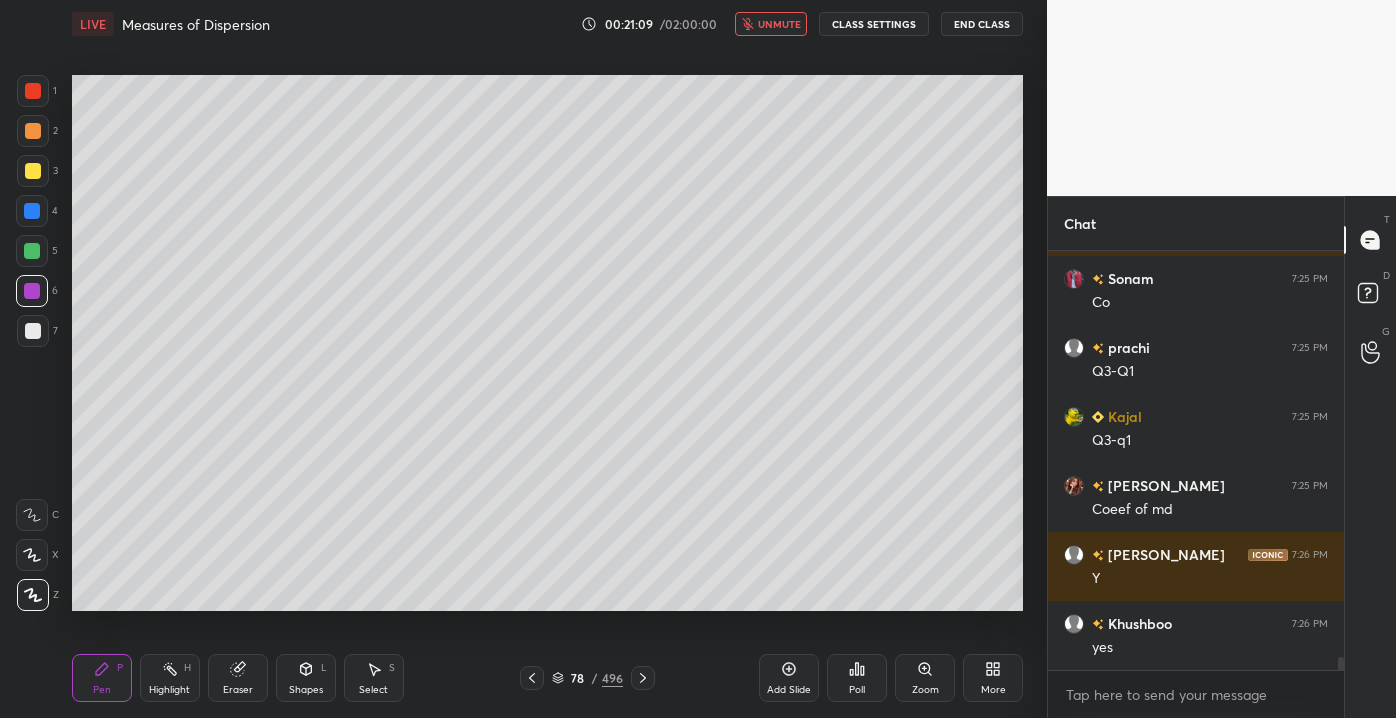 click at bounding box center [33, 331] 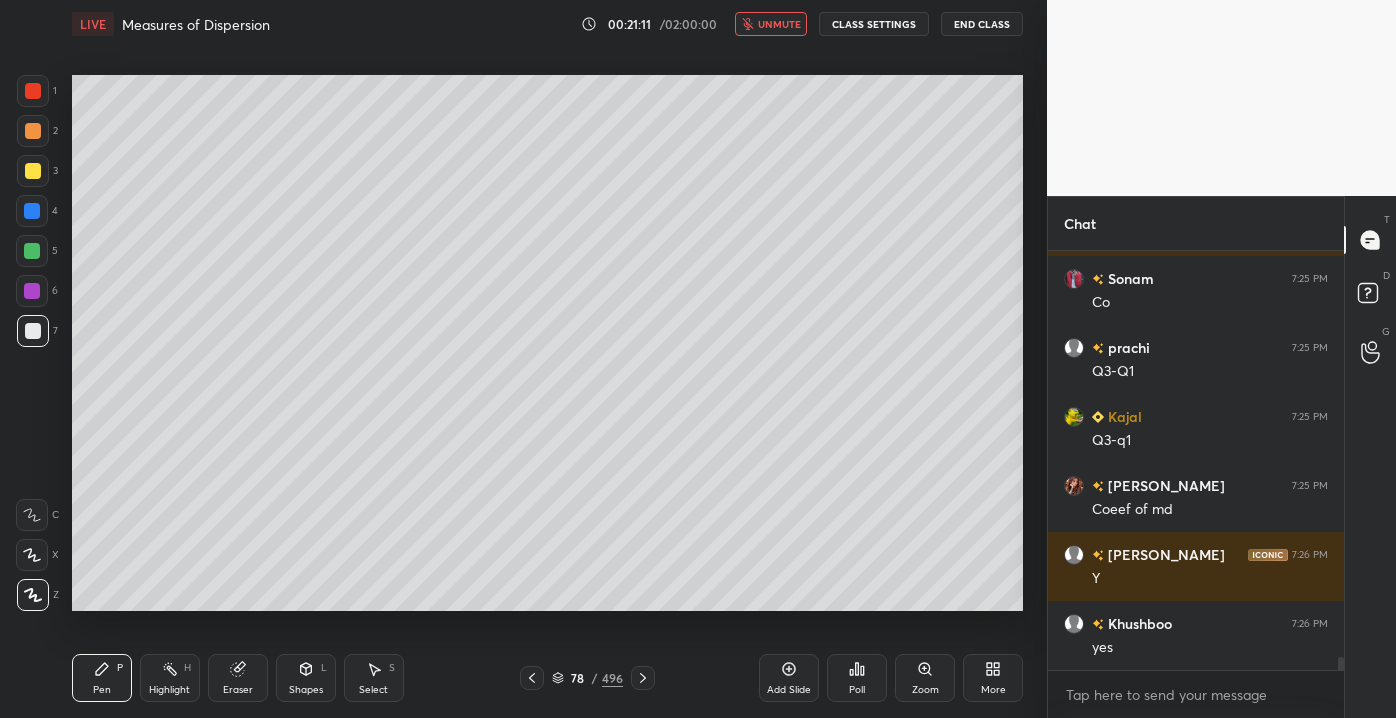 scroll, scrollTop: 13482, scrollLeft: 0, axis: vertical 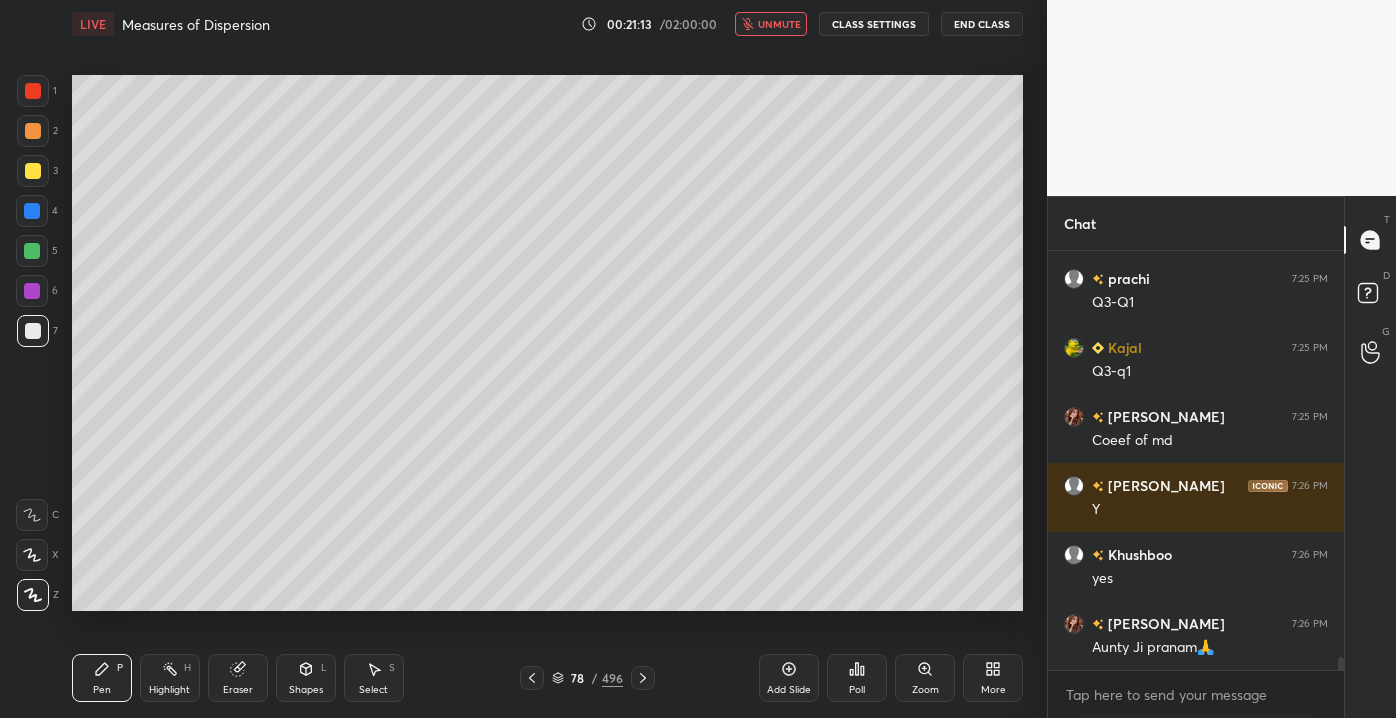 click on "unmute" at bounding box center (779, 24) 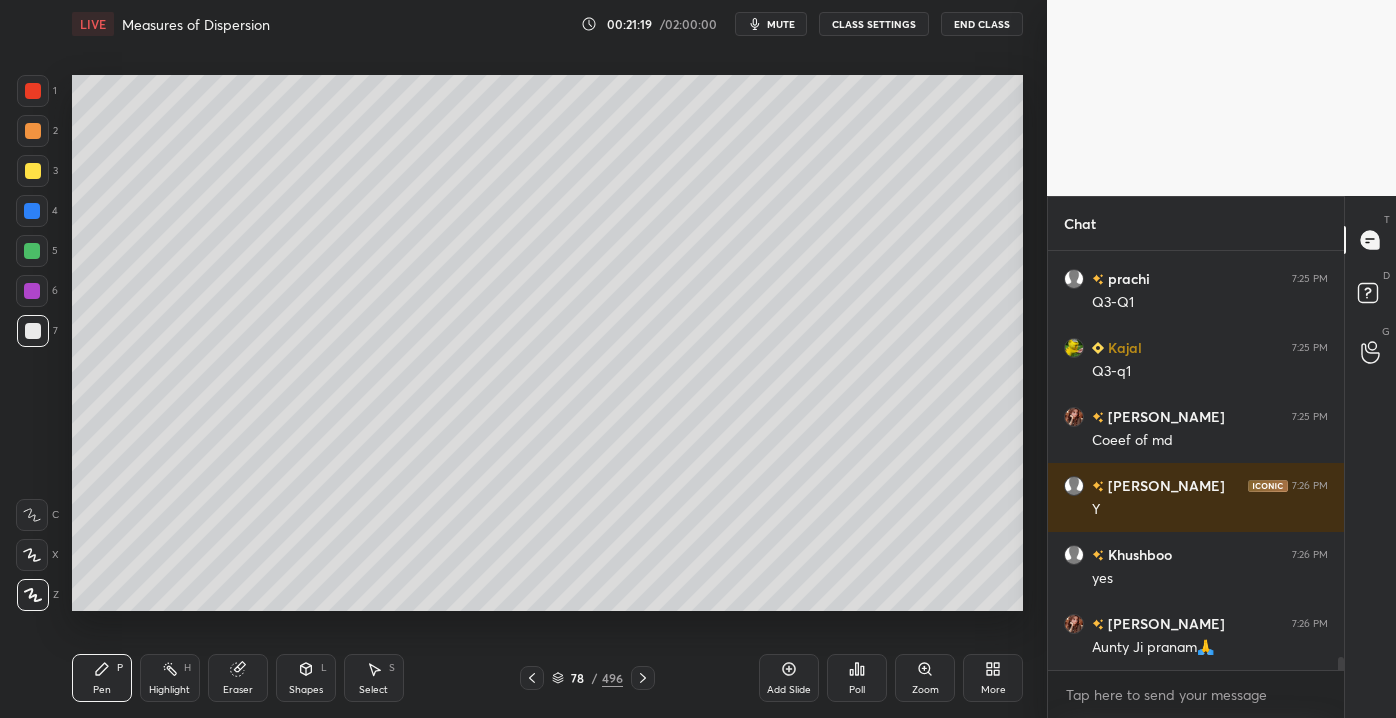 scroll, scrollTop: 13551, scrollLeft: 0, axis: vertical 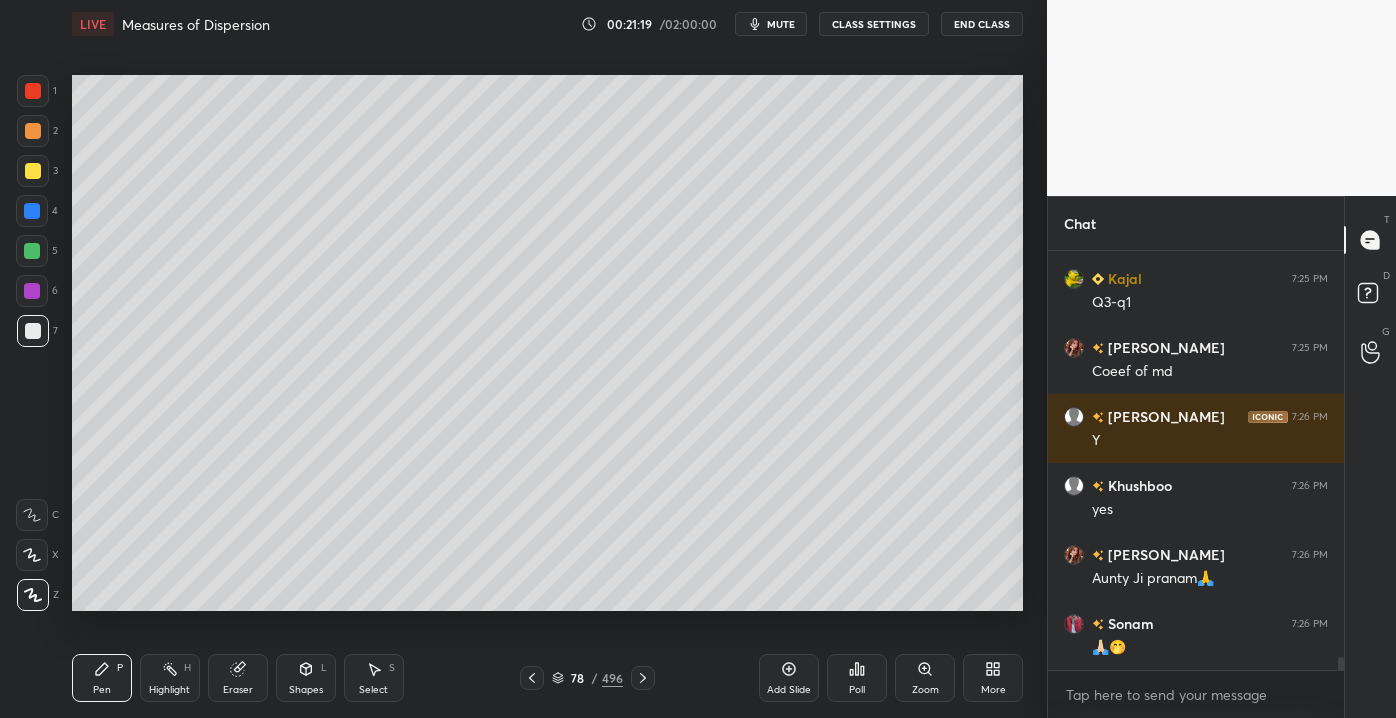 click 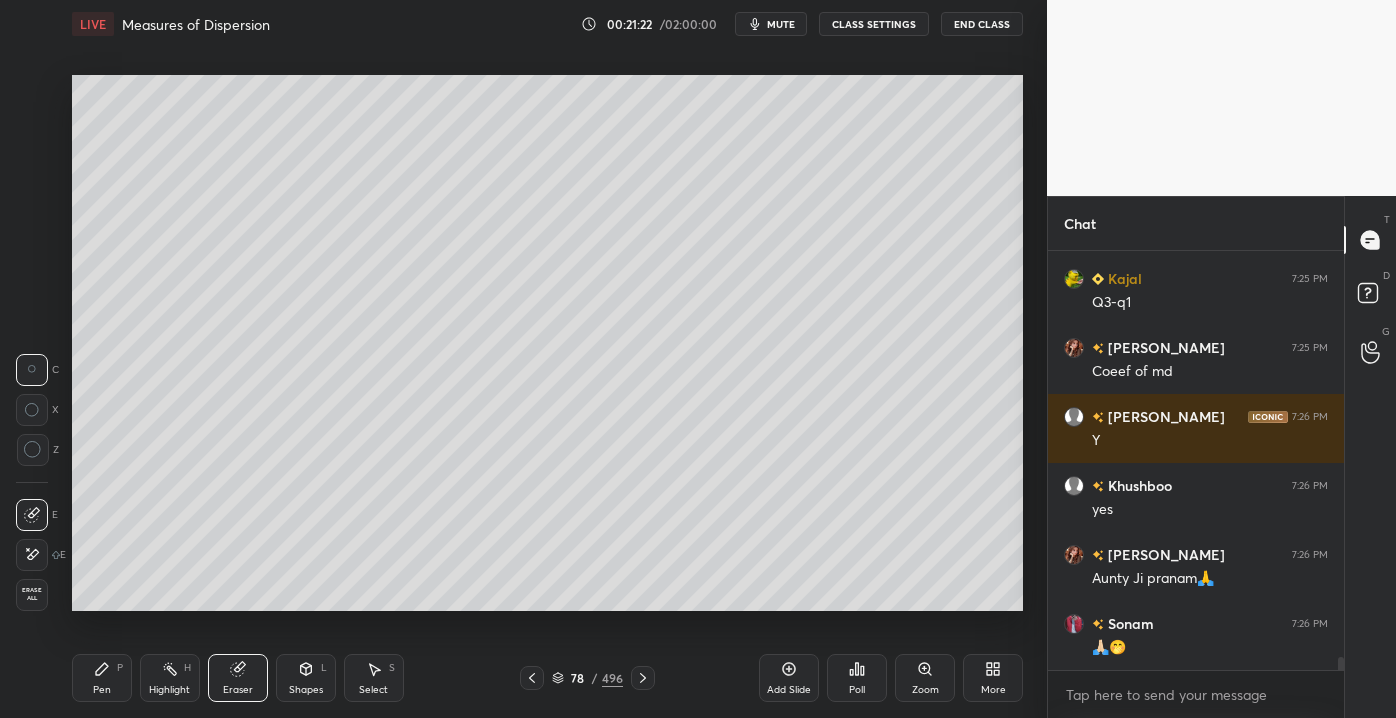 click on "Pen" at bounding box center [102, 690] 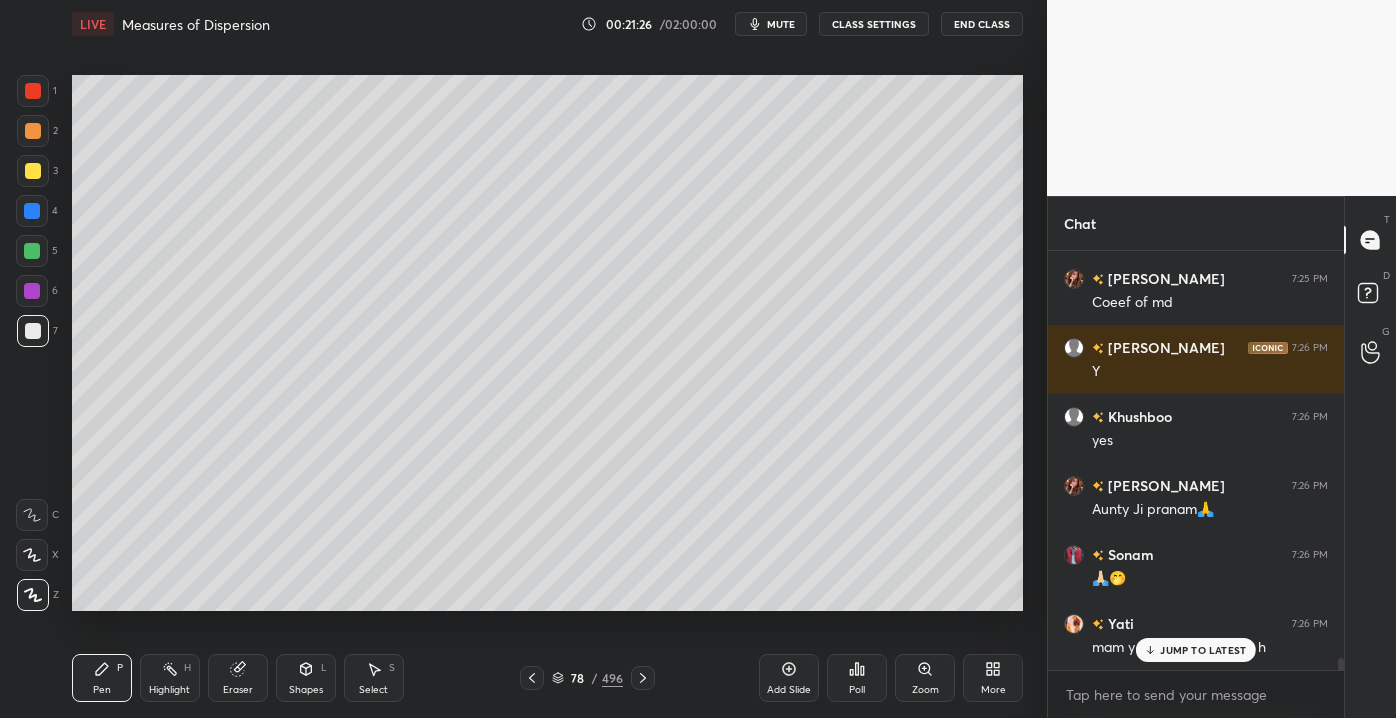 scroll, scrollTop: 13688, scrollLeft: 0, axis: vertical 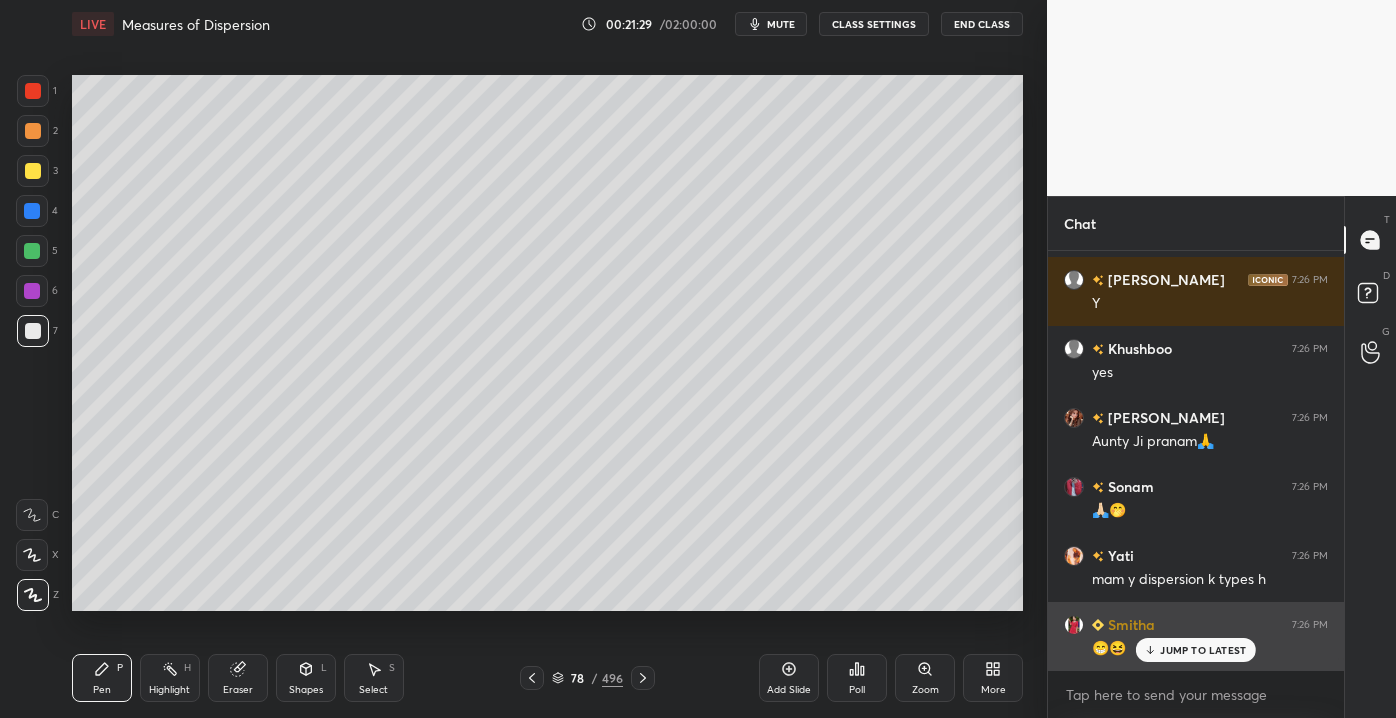 click on "JUMP TO LATEST" at bounding box center (1203, 650) 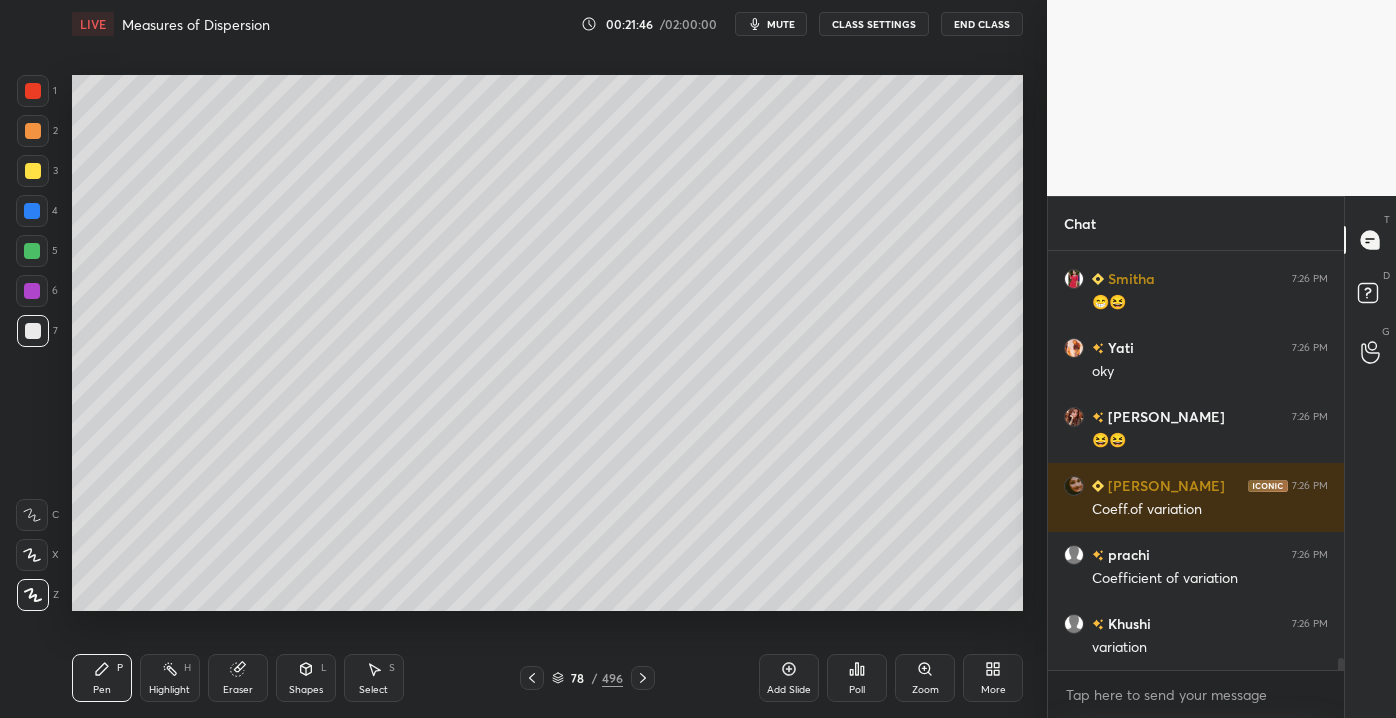 scroll, scrollTop: 14103, scrollLeft: 0, axis: vertical 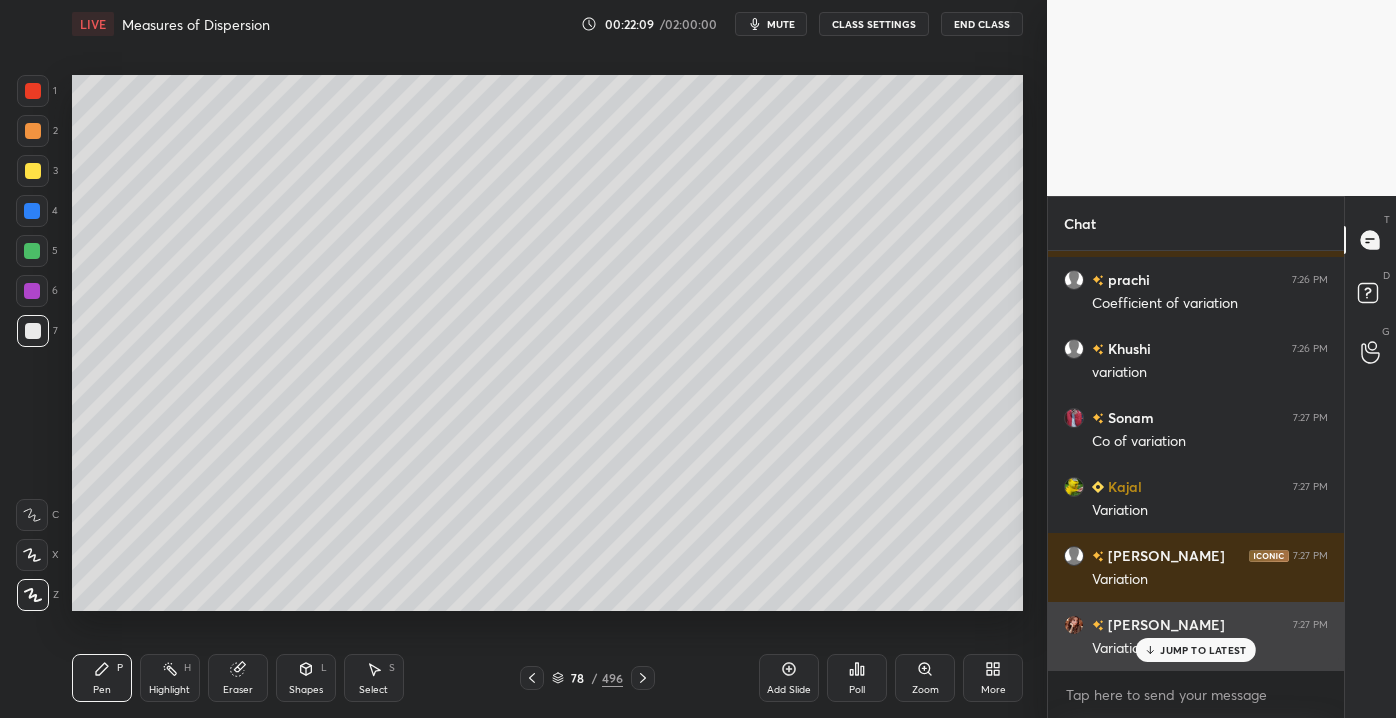 click on "JUMP TO LATEST" at bounding box center [1203, 650] 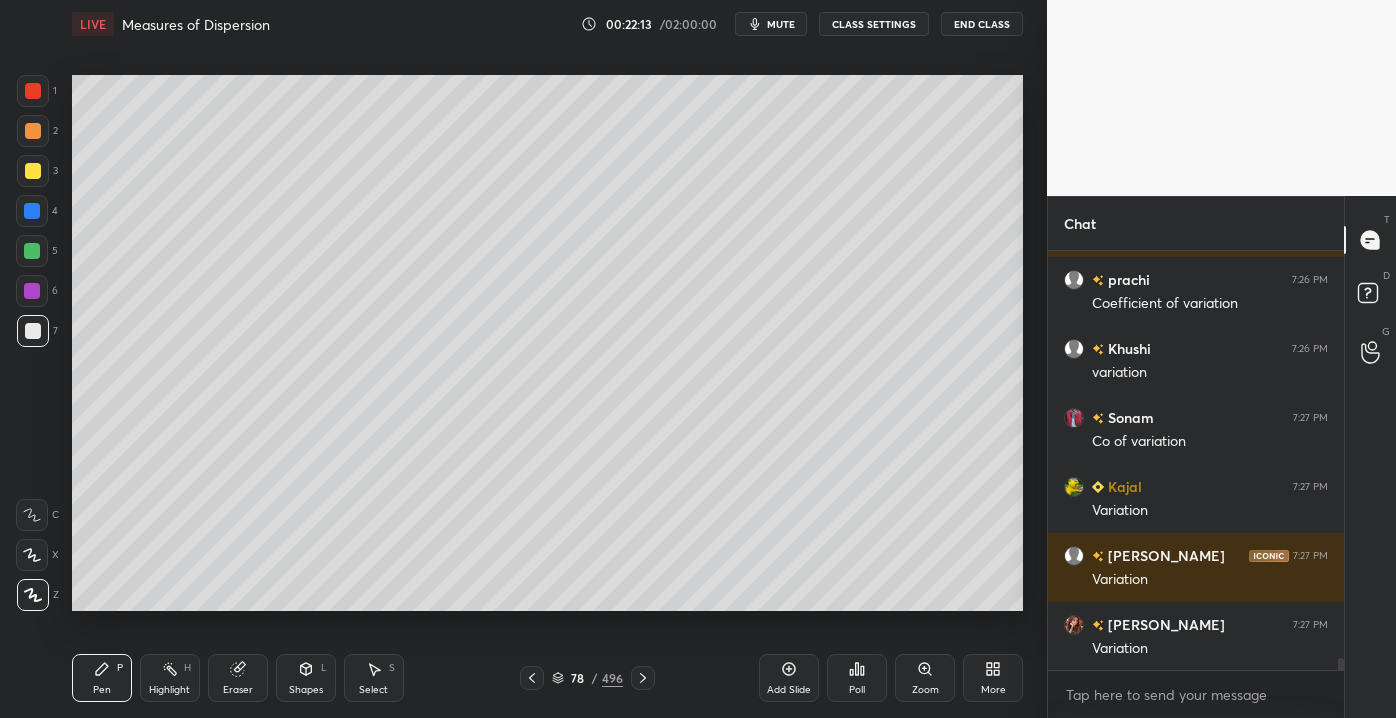 scroll, scrollTop: 14378, scrollLeft: 0, axis: vertical 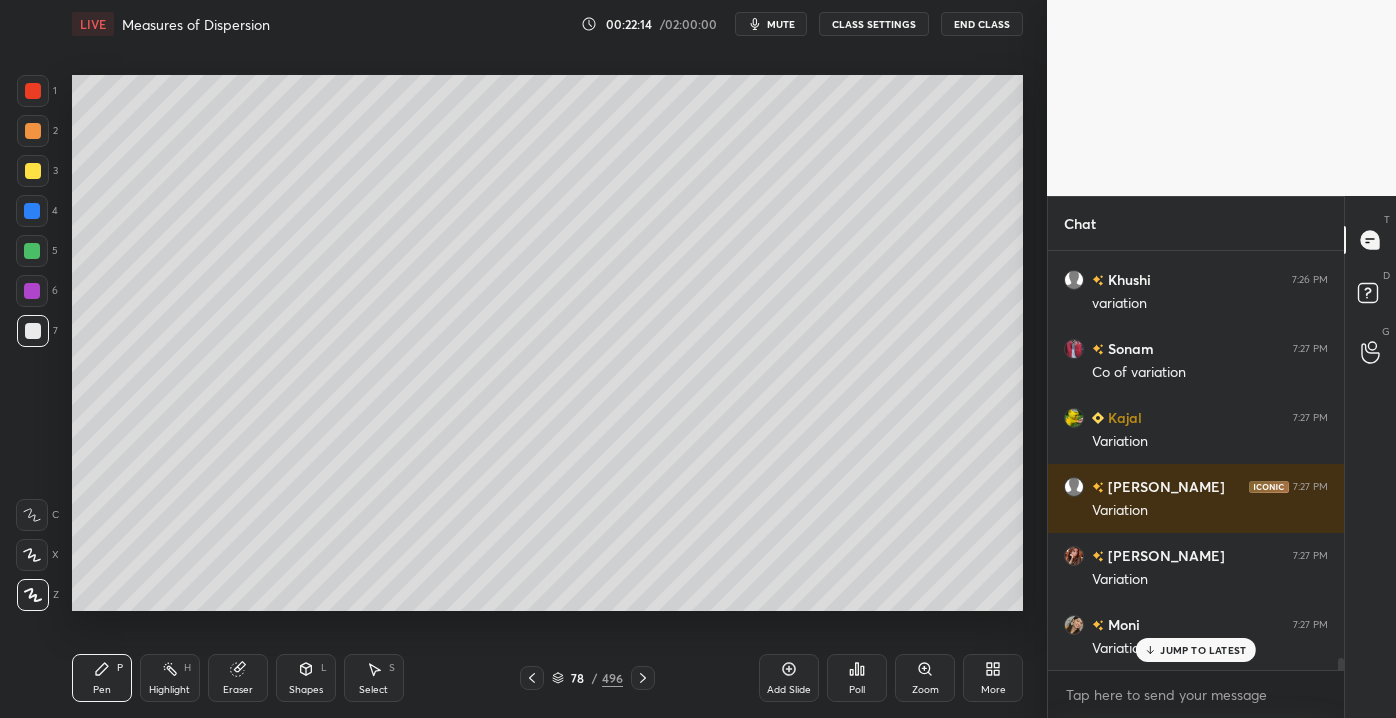click on "JUMP TO LATEST" at bounding box center (1203, 650) 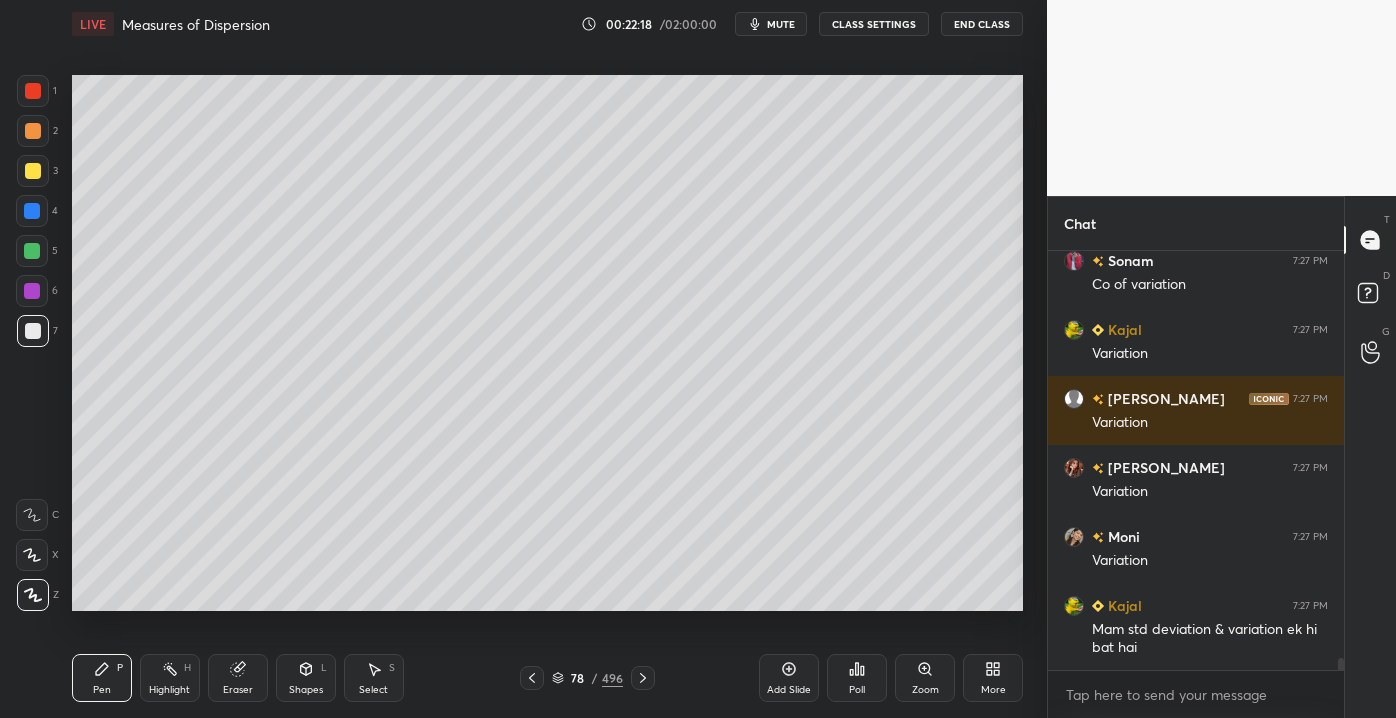 scroll, scrollTop: 14514, scrollLeft: 0, axis: vertical 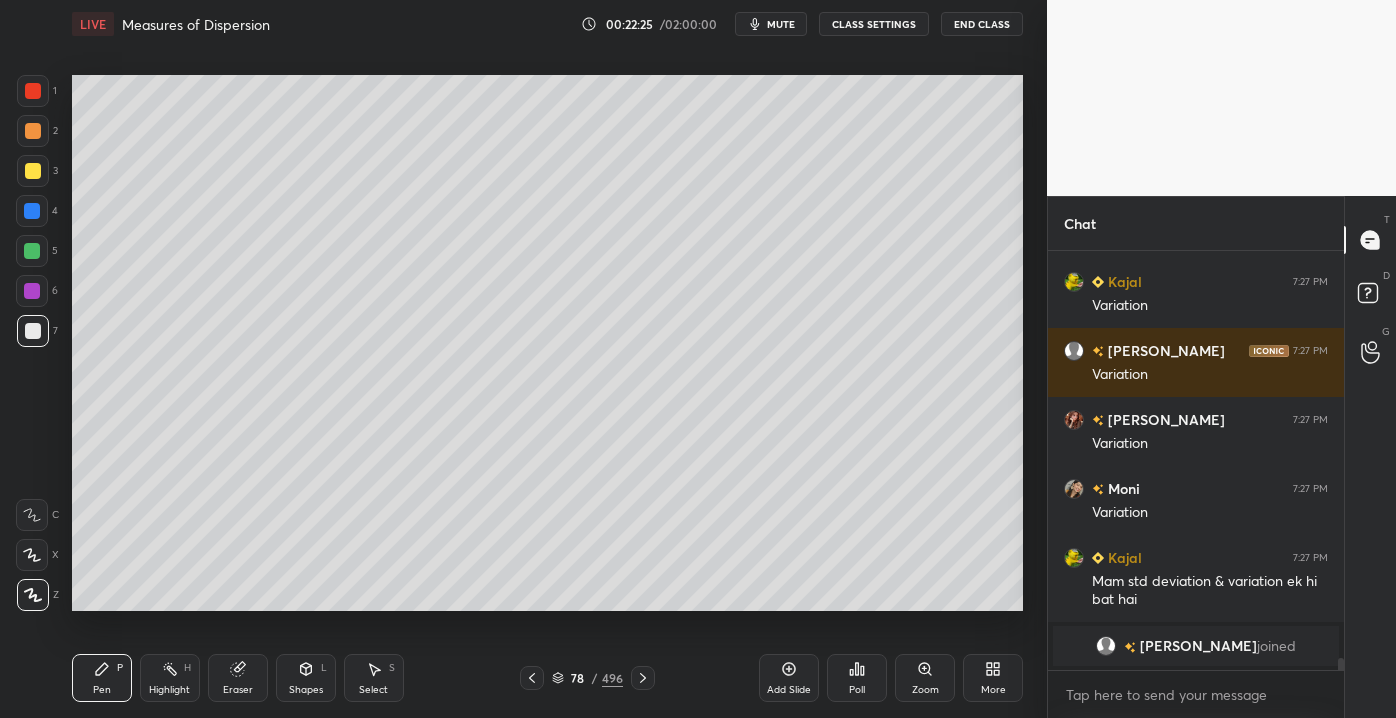 drag, startPoint x: 213, startPoint y: 682, endPoint x: 268, endPoint y: 668, distance: 56.753853 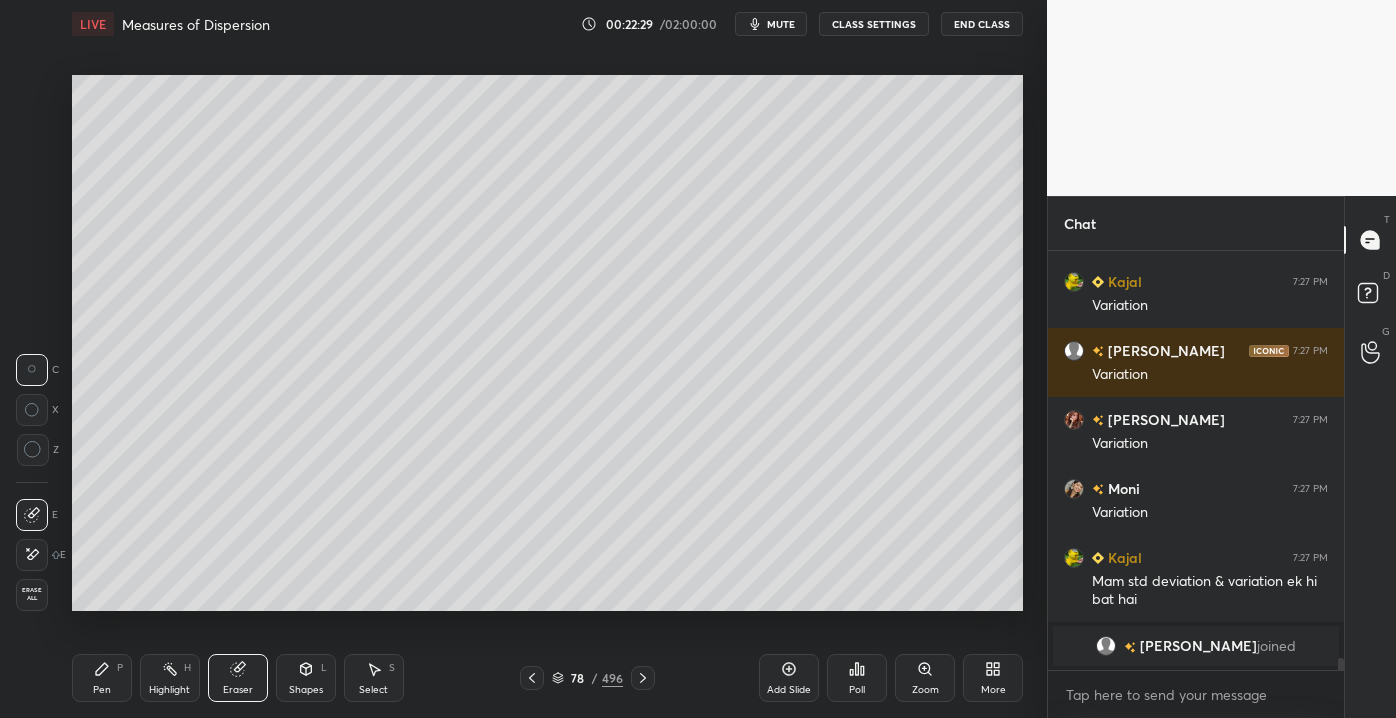drag, startPoint x: 77, startPoint y: 674, endPoint x: 194, endPoint y: 657, distance: 118.22859 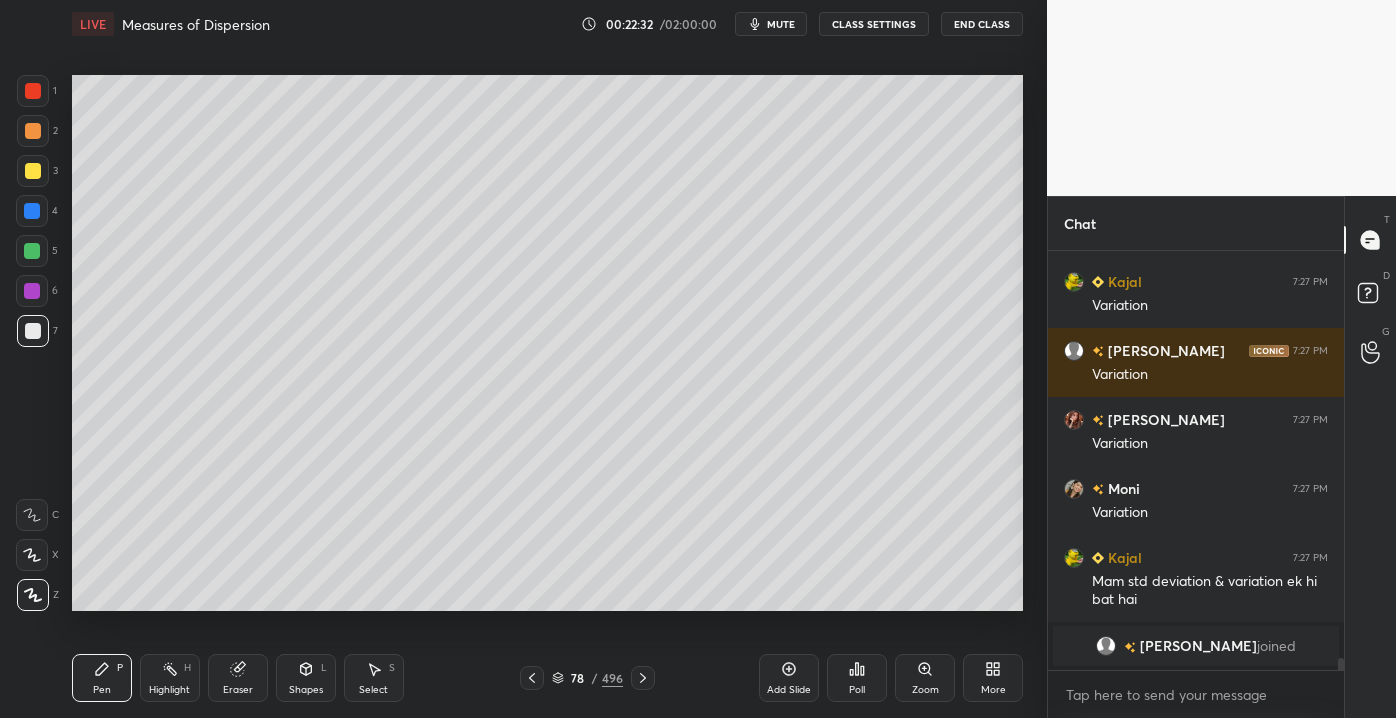 scroll, scrollTop: 13508, scrollLeft: 0, axis: vertical 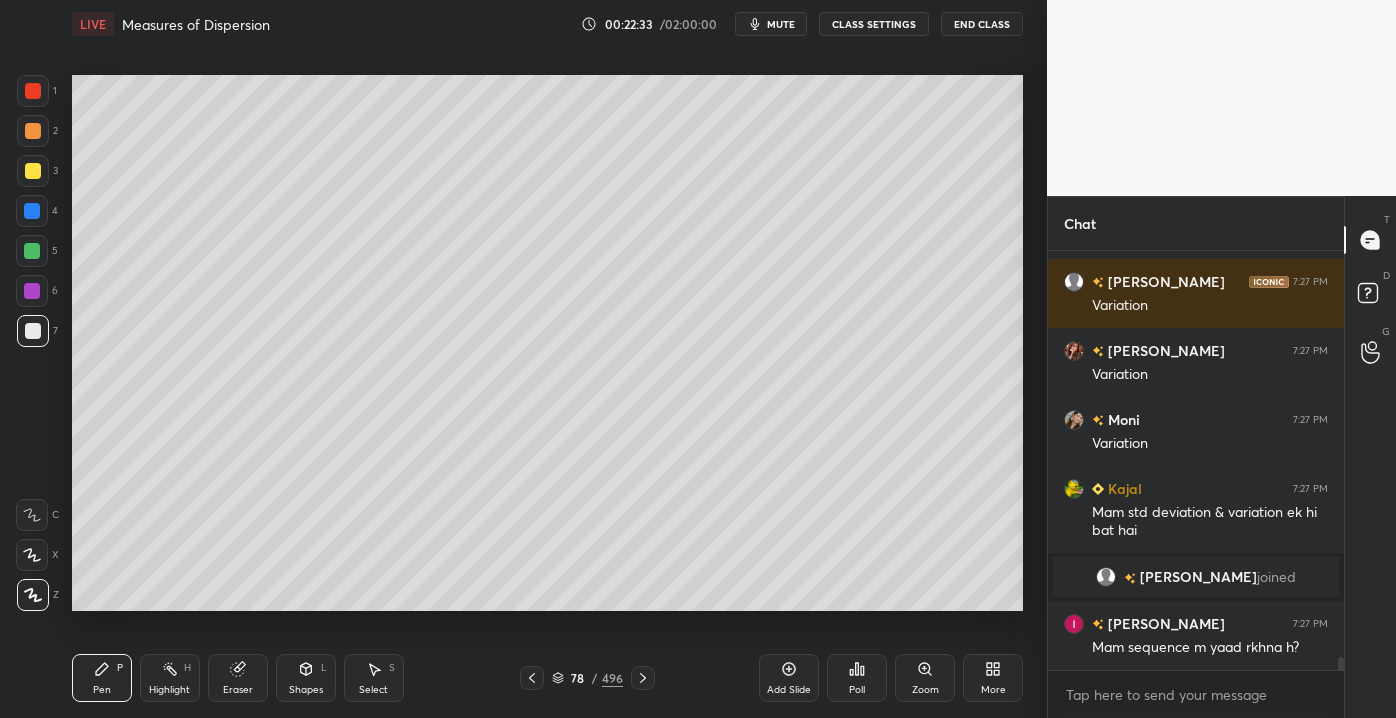 click on "Pen P Highlight H Eraser Shapes L Select S 78 / 496 Add Slide Poll Zoom More" at bounding box center [547, 678] 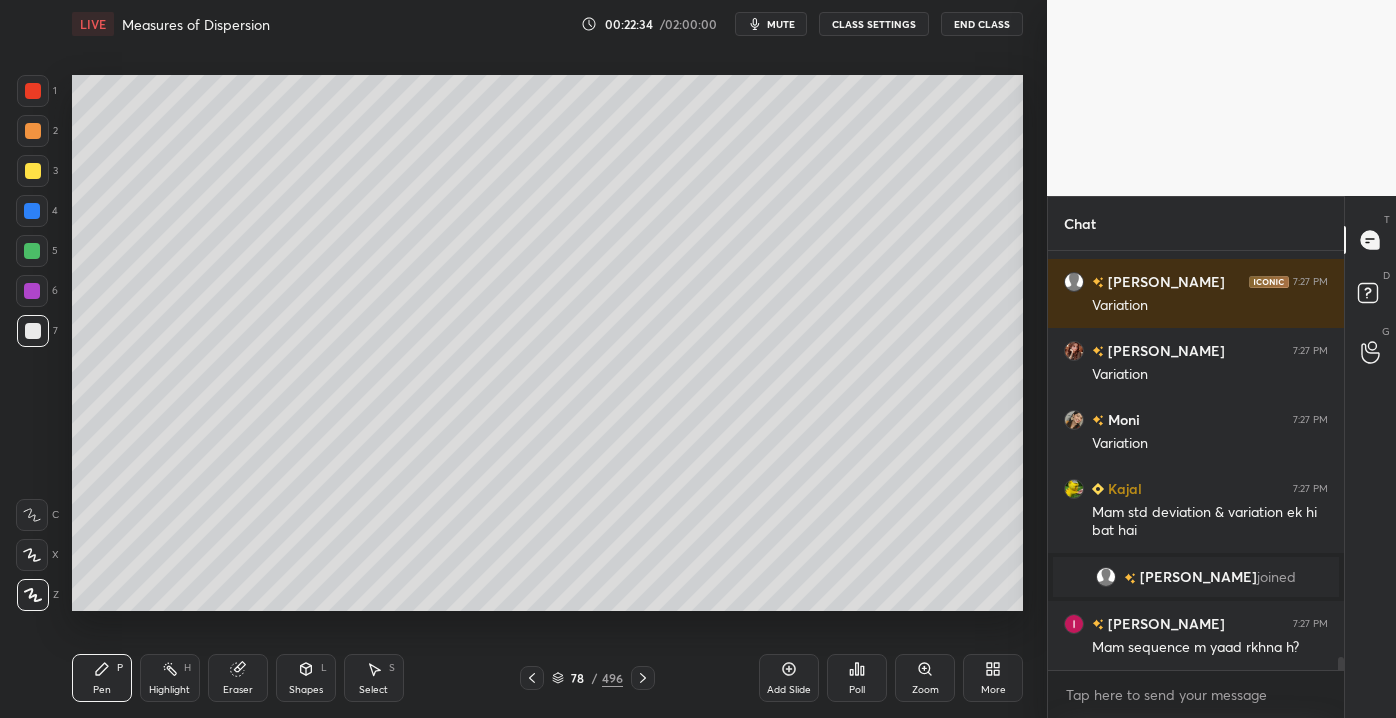 scroll, scrollTop: 13576, scrollLeft: 0, axis: vertical 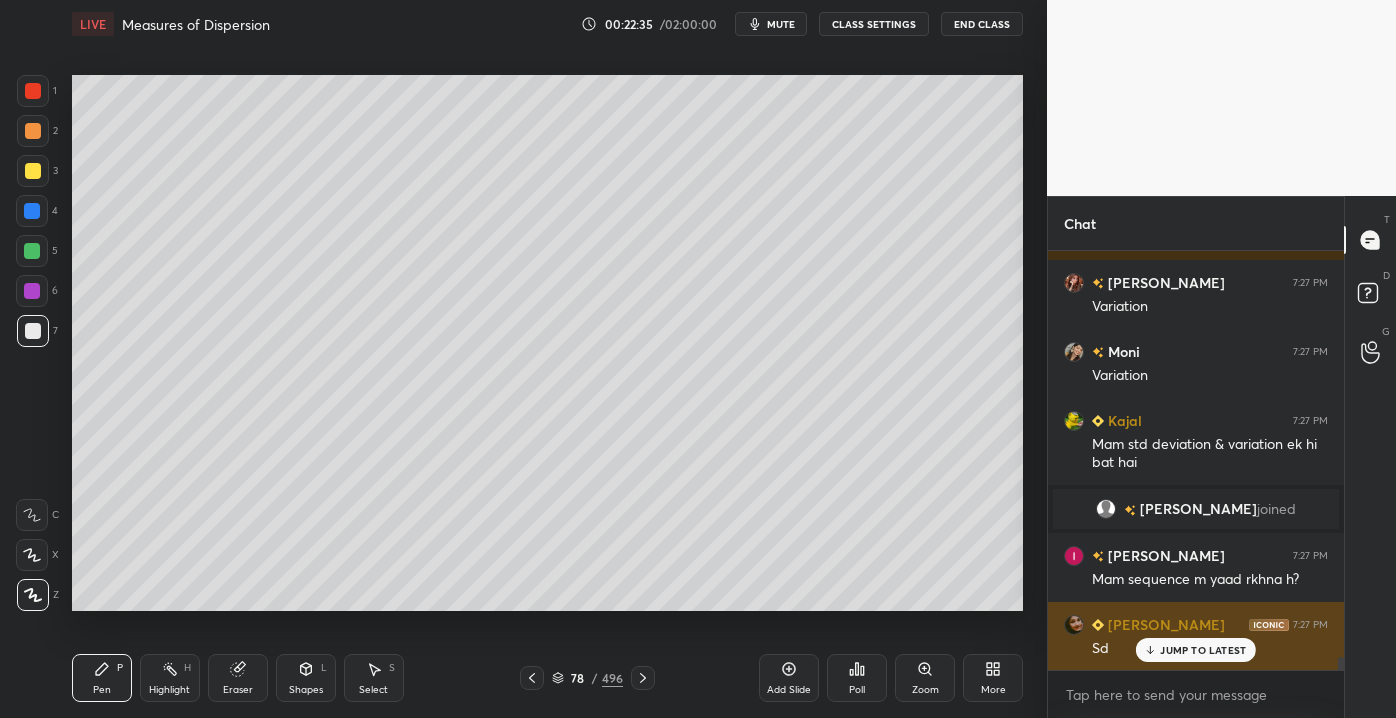 click on "JUMP TO LATEST" at bounding box center (1203, 650) 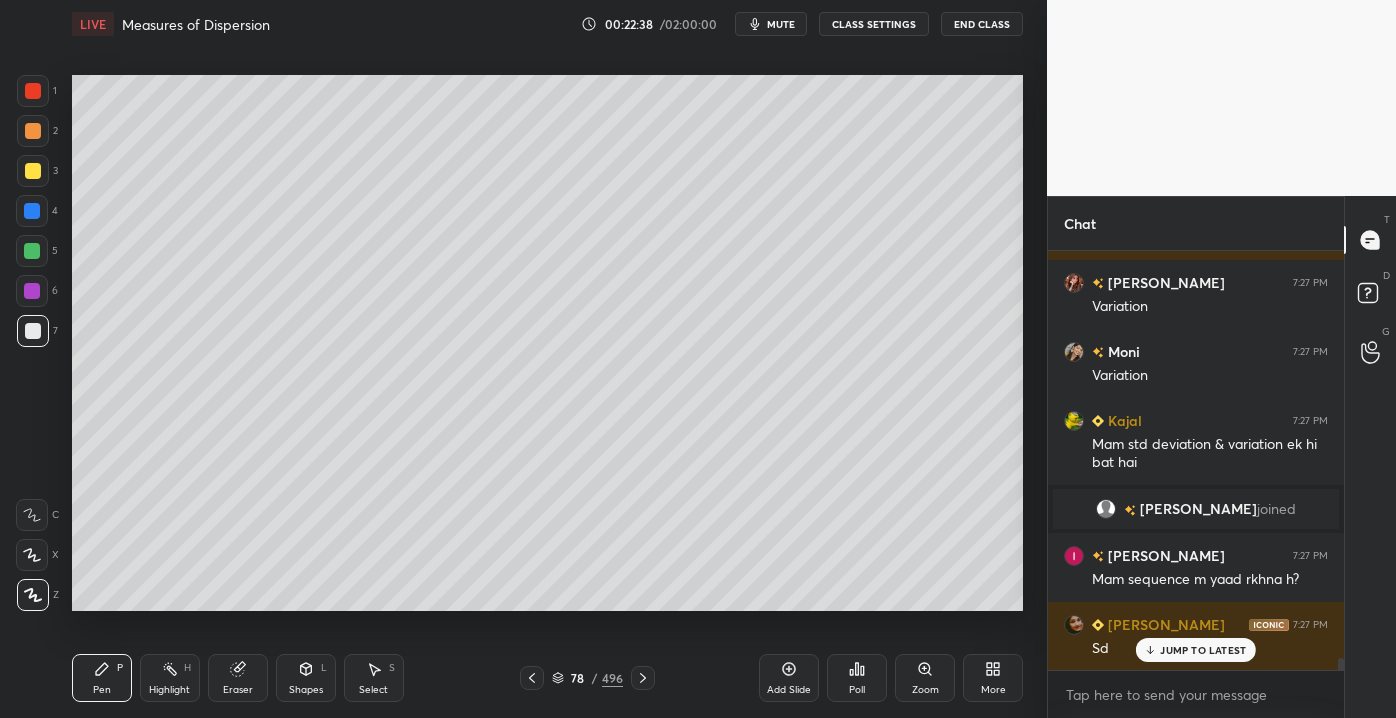 scroll, scrollTop: 13645, scrollLeft: 0, axis: vertical 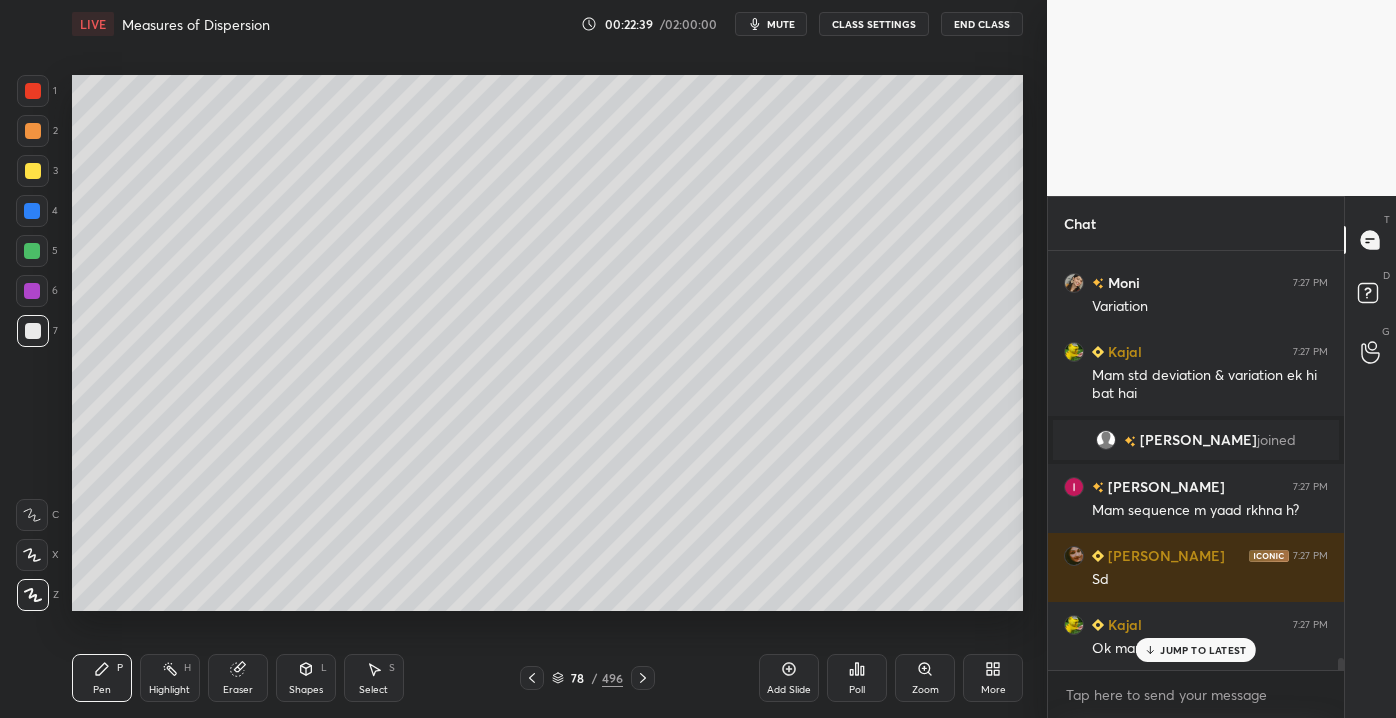 click on "JUMP TO LATEST" at bounding box center [1203, 650] 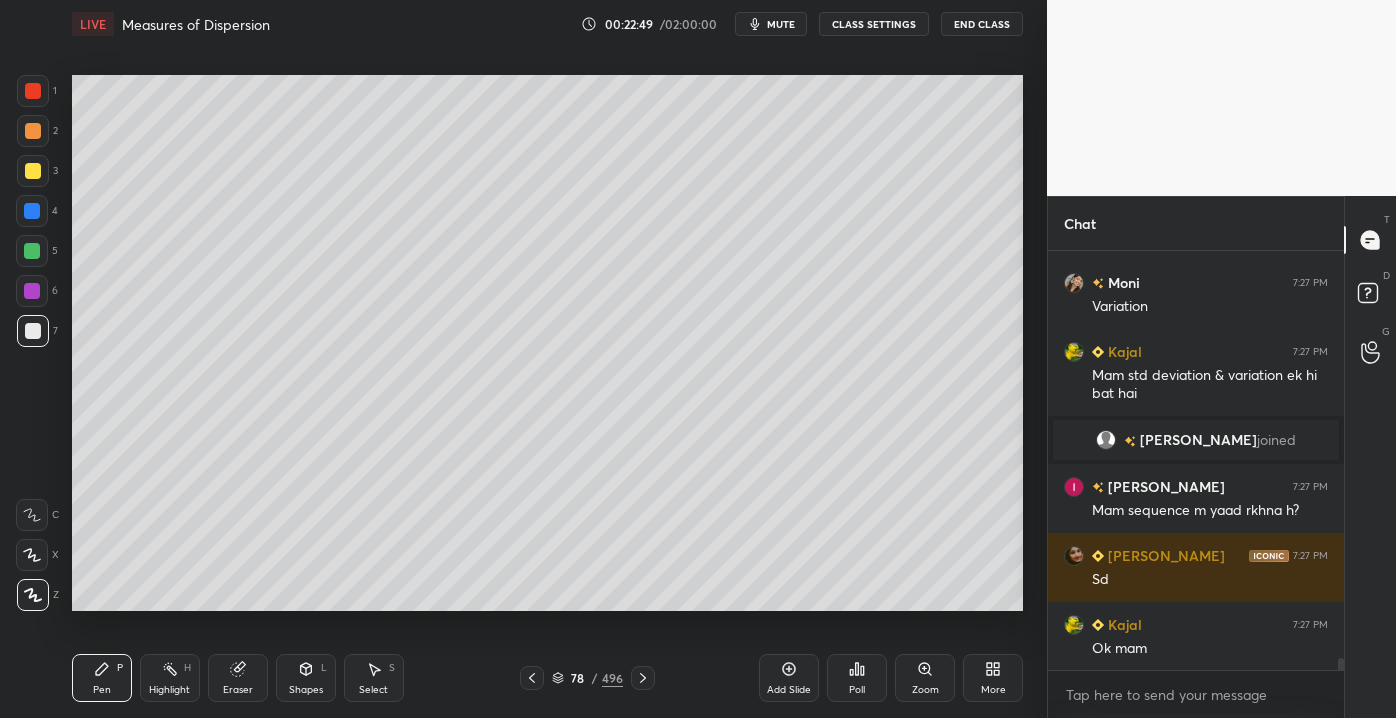 click on "Setting up your live class Poll for   secs No correct answer Start poll" at bounding box center (547, 343) 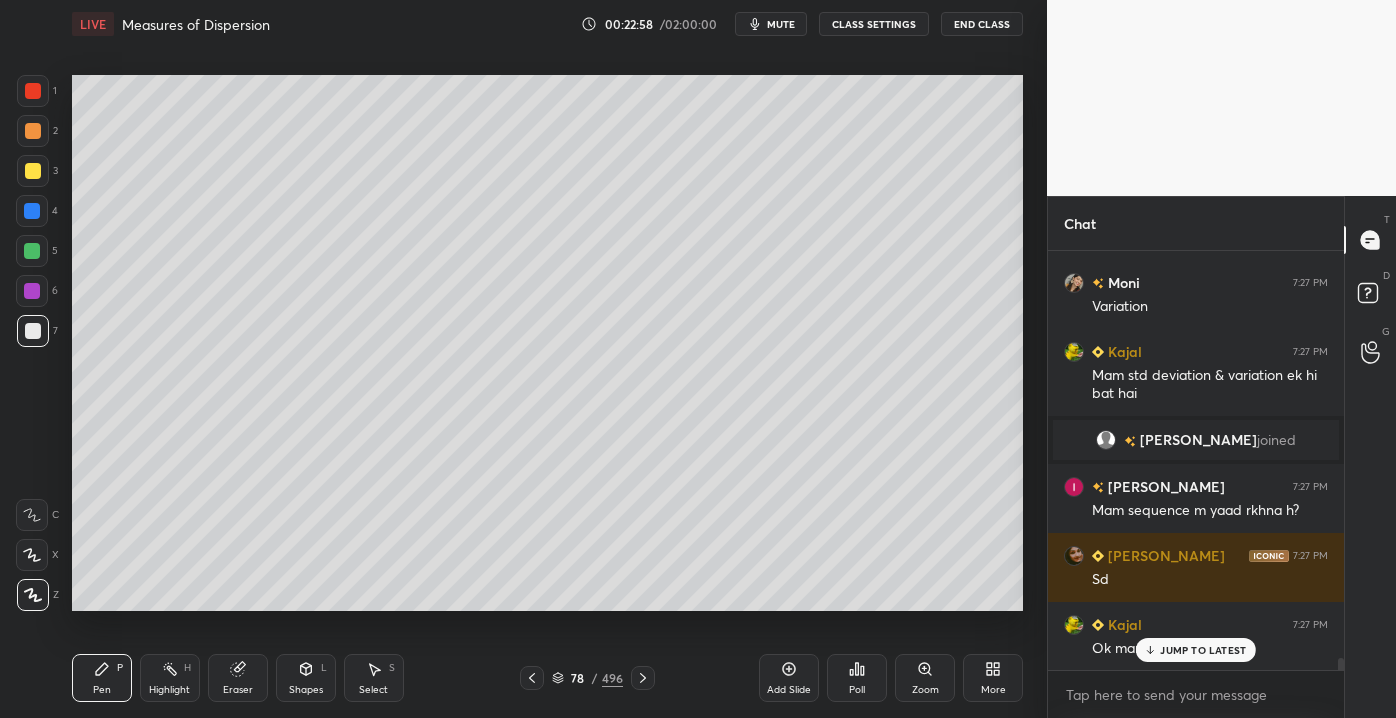 scroll, scrollTop: 13714, scrollLeft: 0, axis: vertical 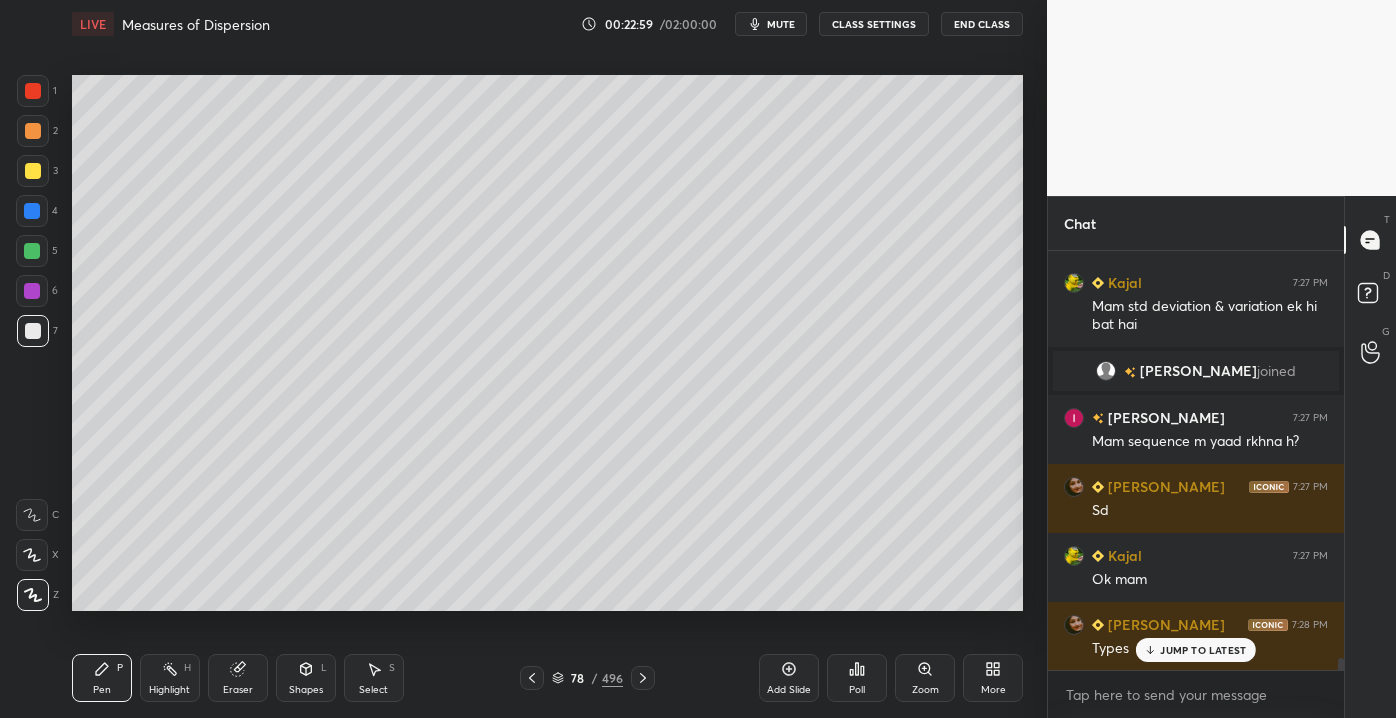 click on "JUMP TO LATEST" at bounding box center (1203, 650) 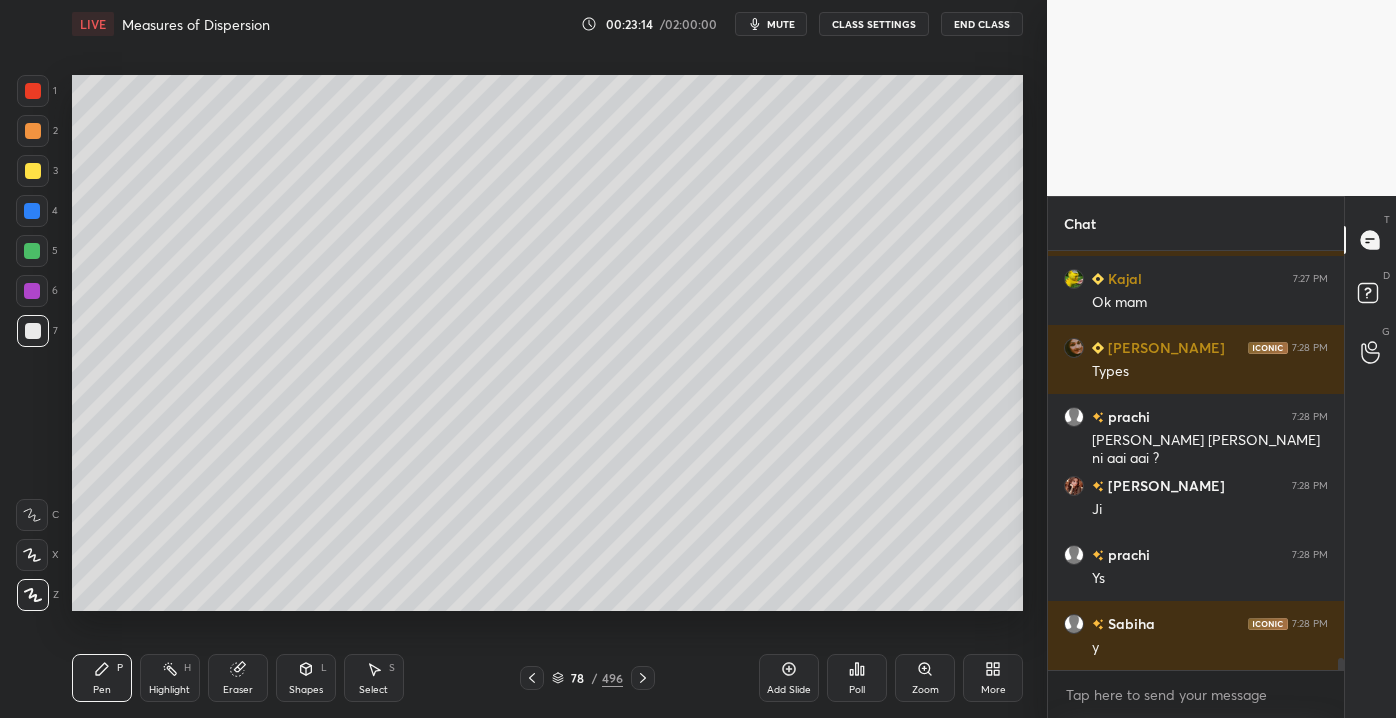 scroll, scrollTop: 14077, scrollLeft: 0, axis: vertical 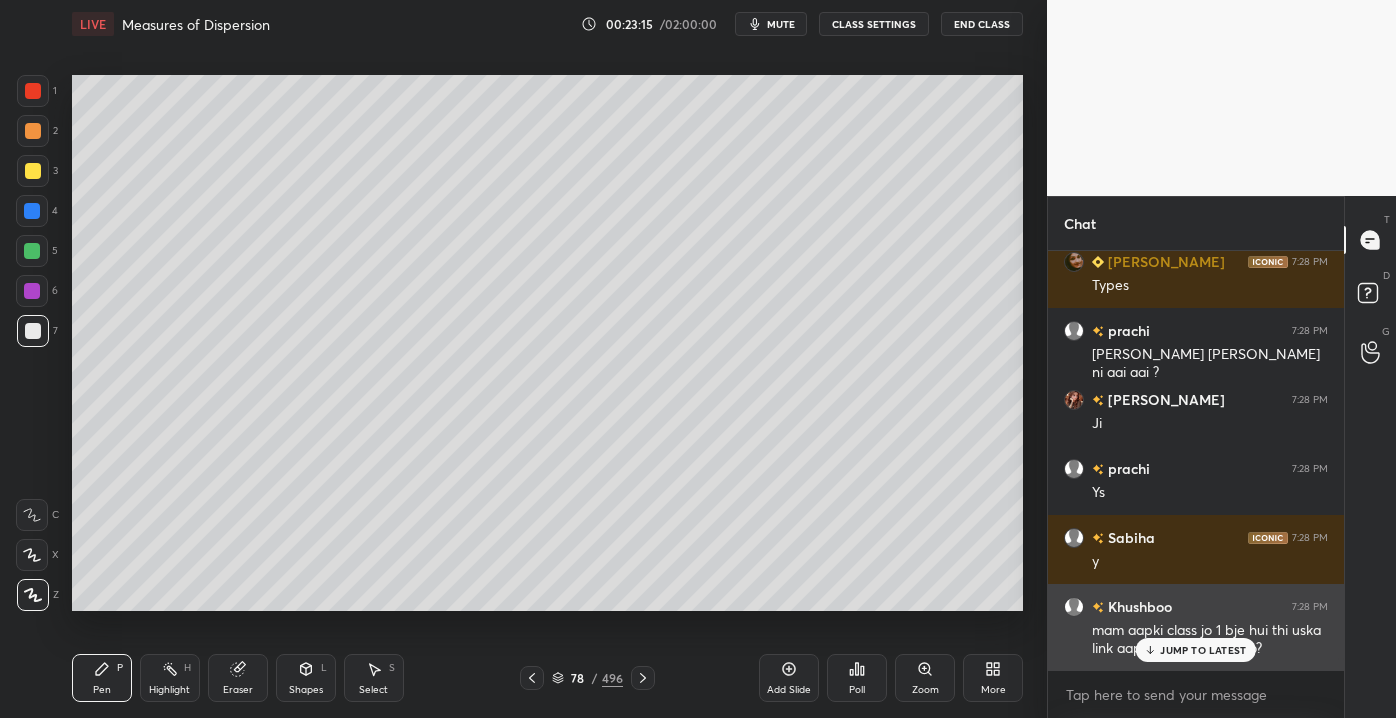 click on "JUMP TO LATEST" at bounding box center [1203, 650] 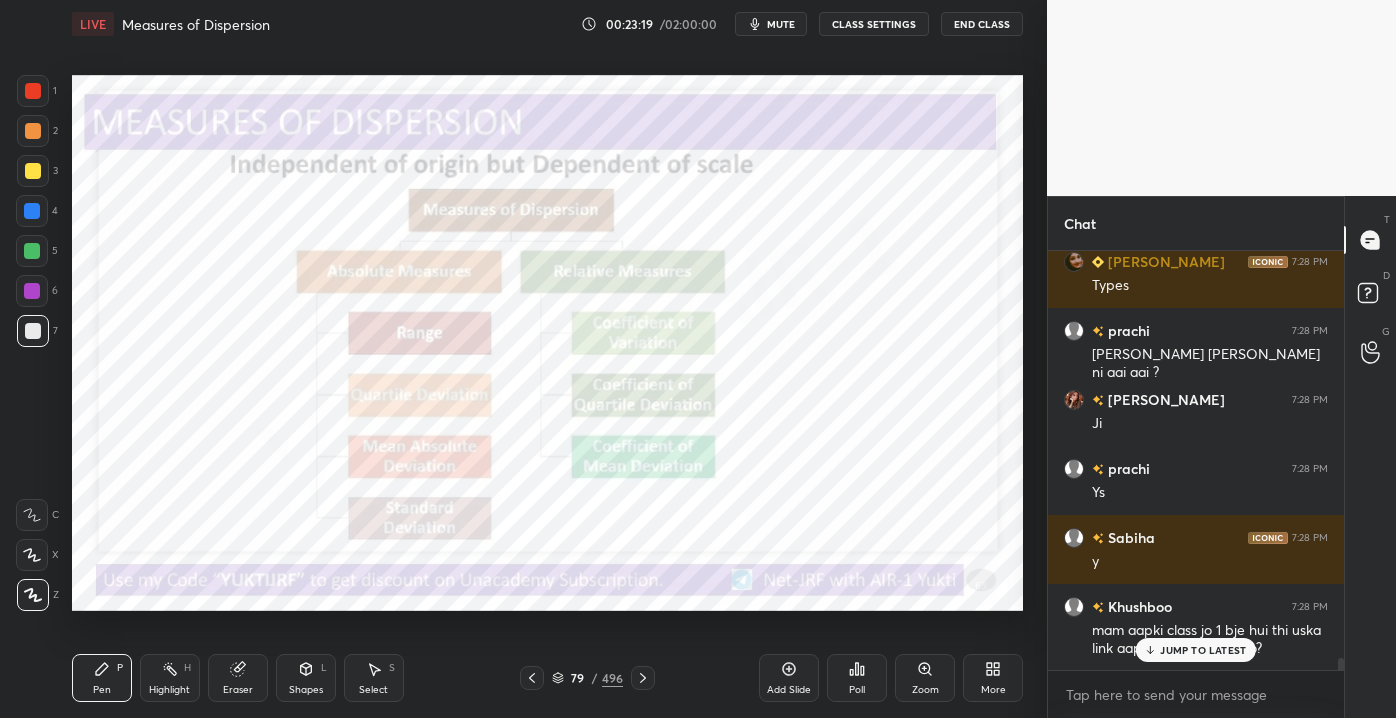 scroll, scrollTop: 14146, scrollLeft: 0, axis: vertical 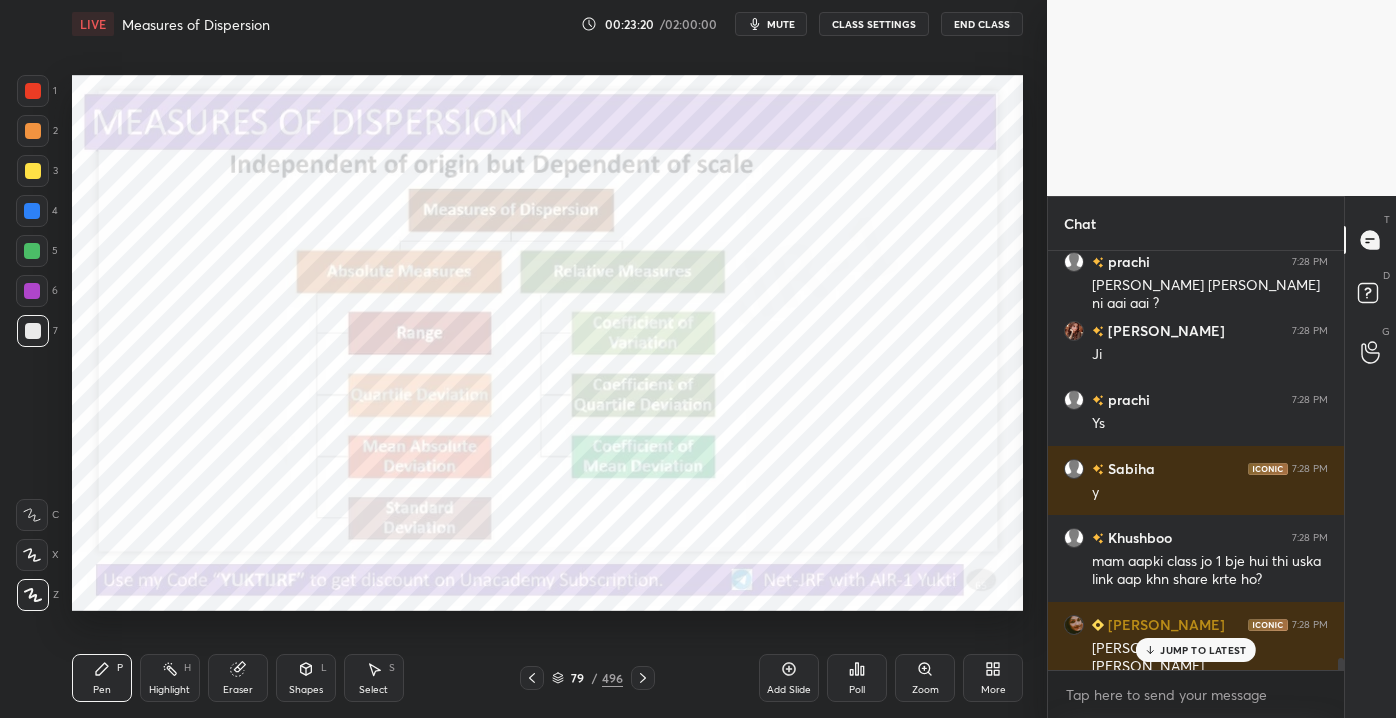 click at bounding box center (33, 91) 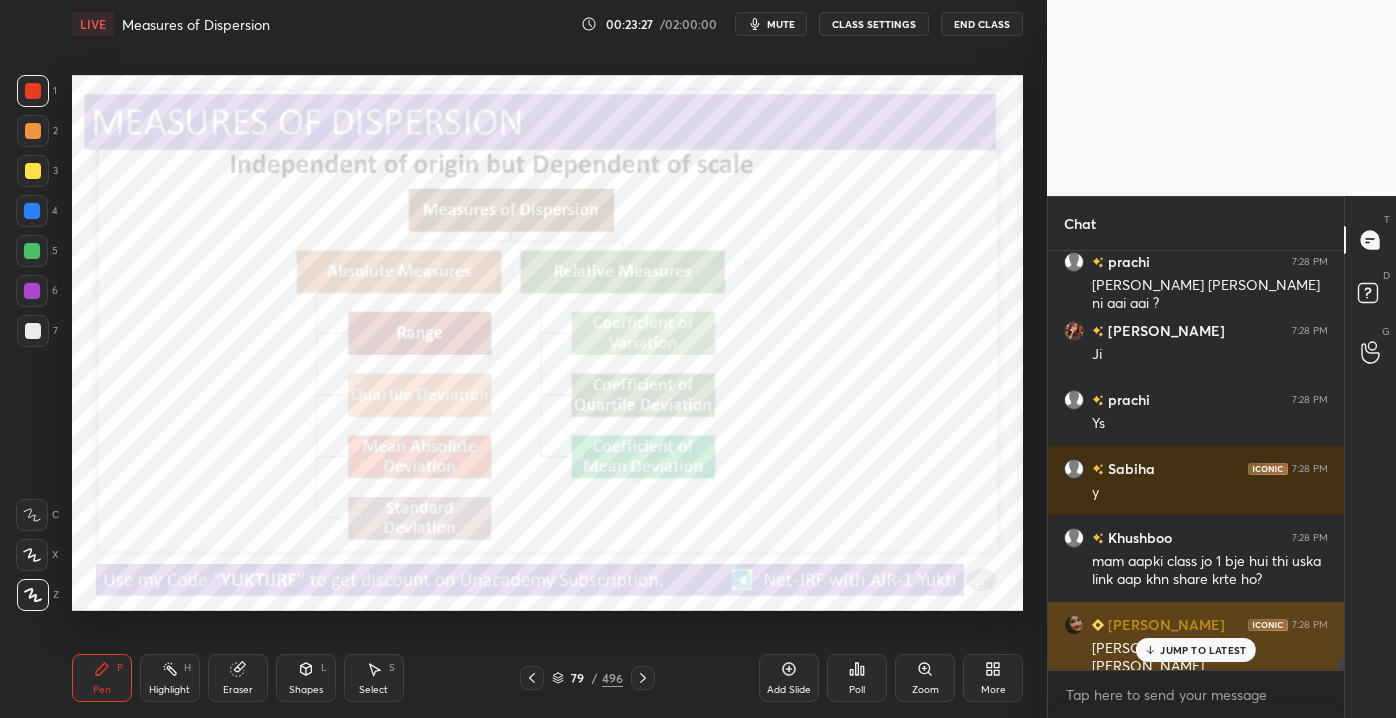 click on "JUMP TO LATEST" at bounding box center [1203, 650] 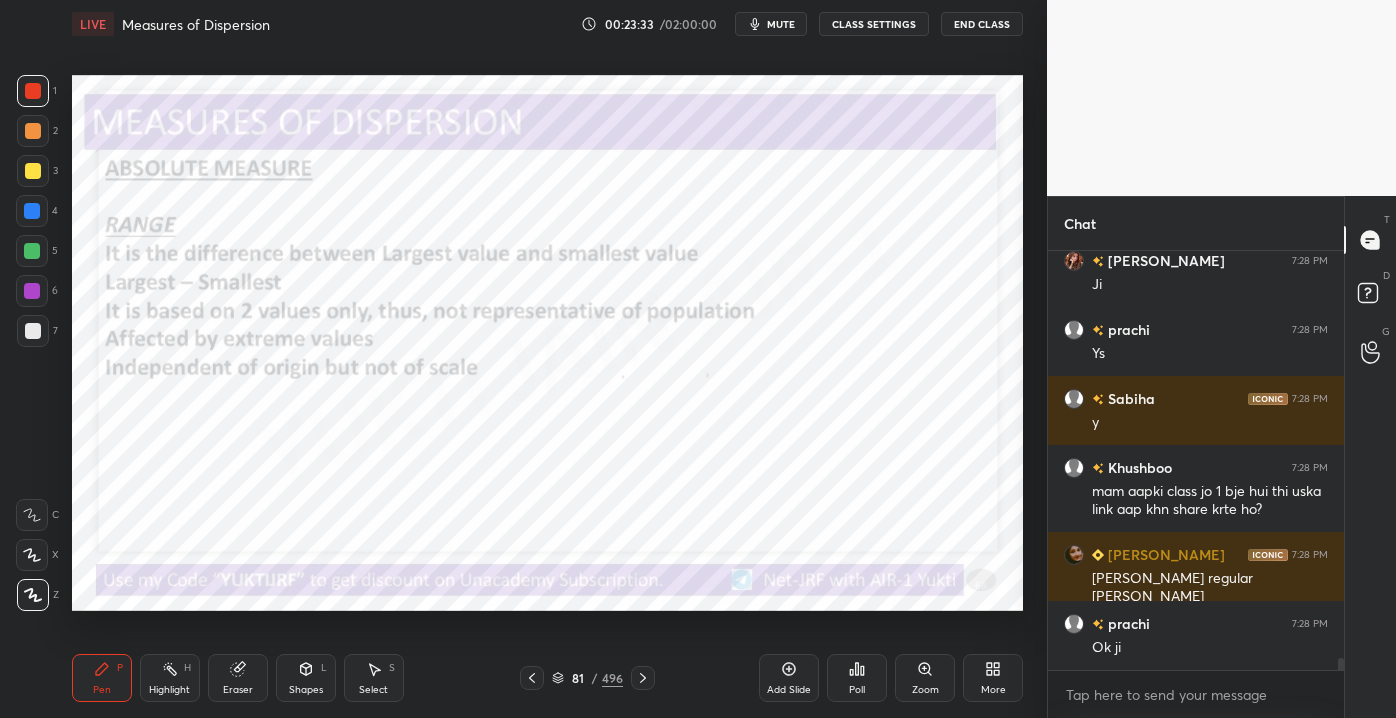 scroll, scrollTop: 14285, scrollLeft: 0, axis: vertical 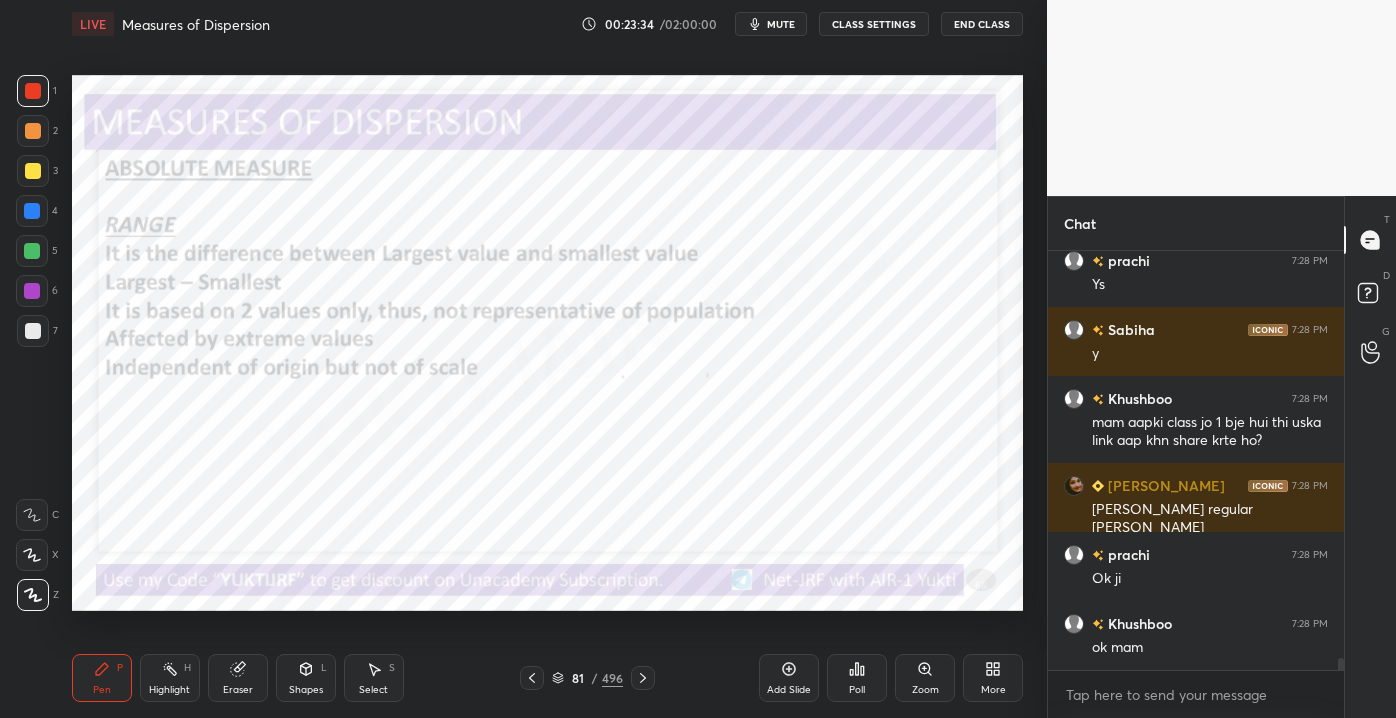 click on "Add Slide" at bounding box center (789, 678) 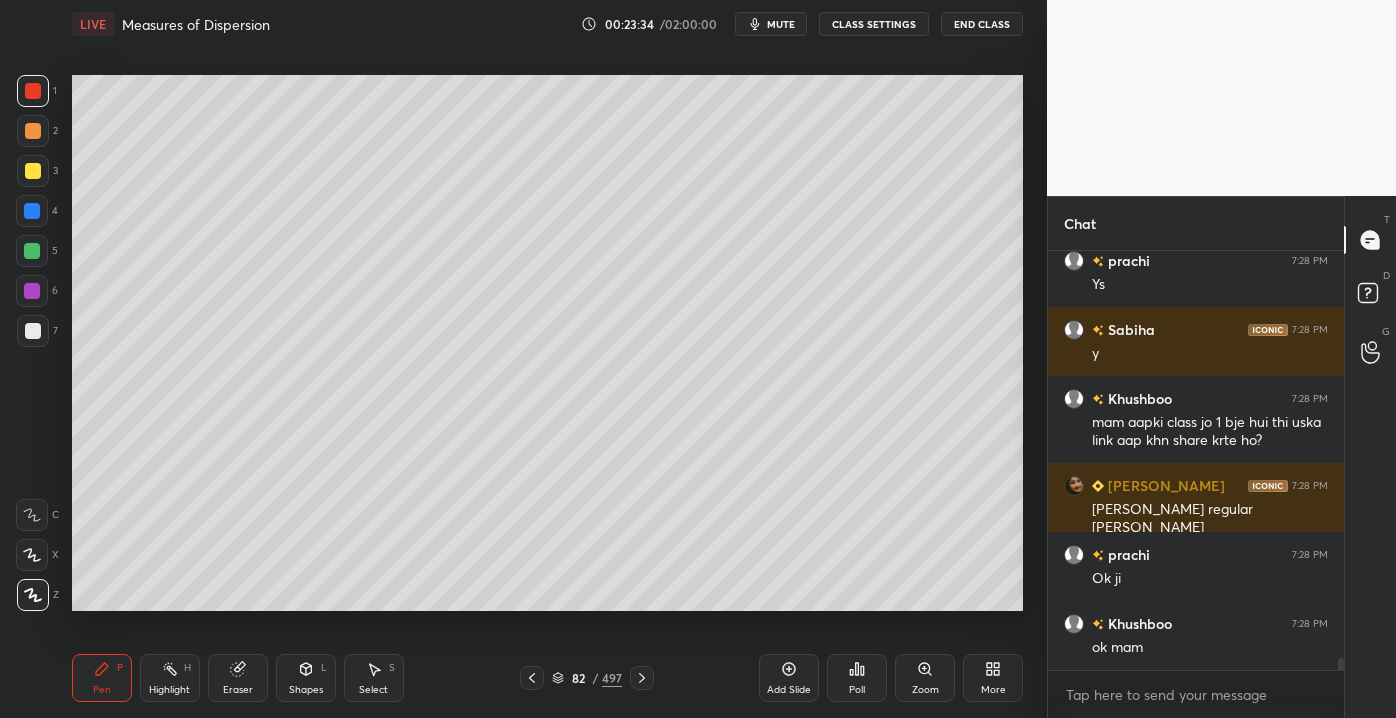scroll, scrollTop: 14354, scrollLeft: 0, axis: vertical 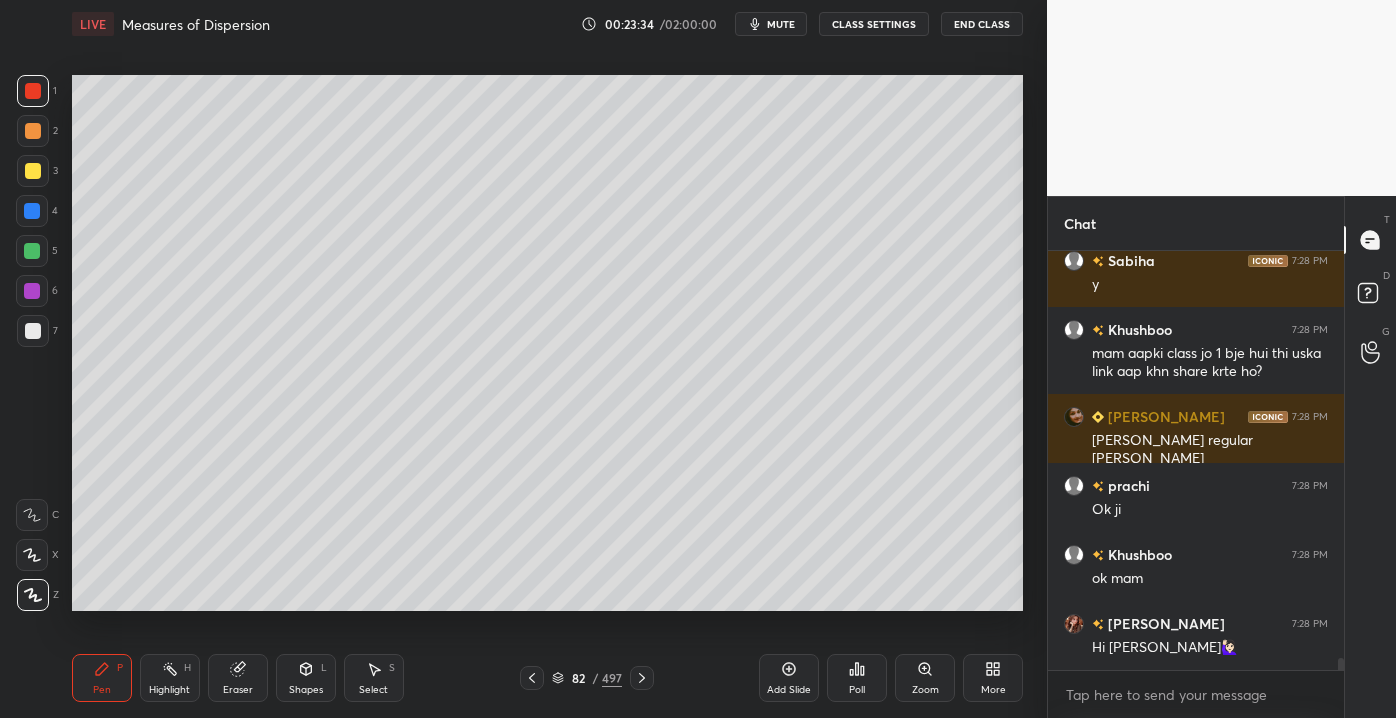 click at bounding box center (33, 331) 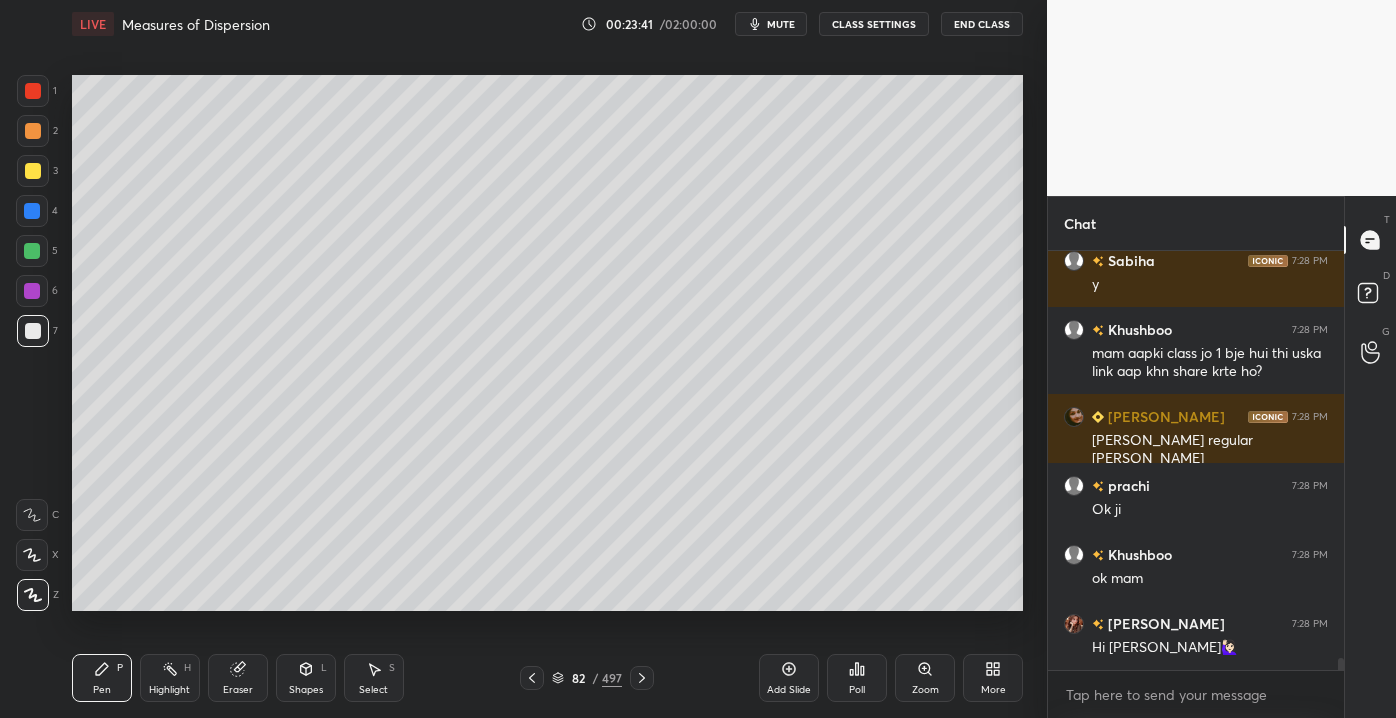 scroll, scrollTop: 14423, scrollLeft: 0, axis: vertical 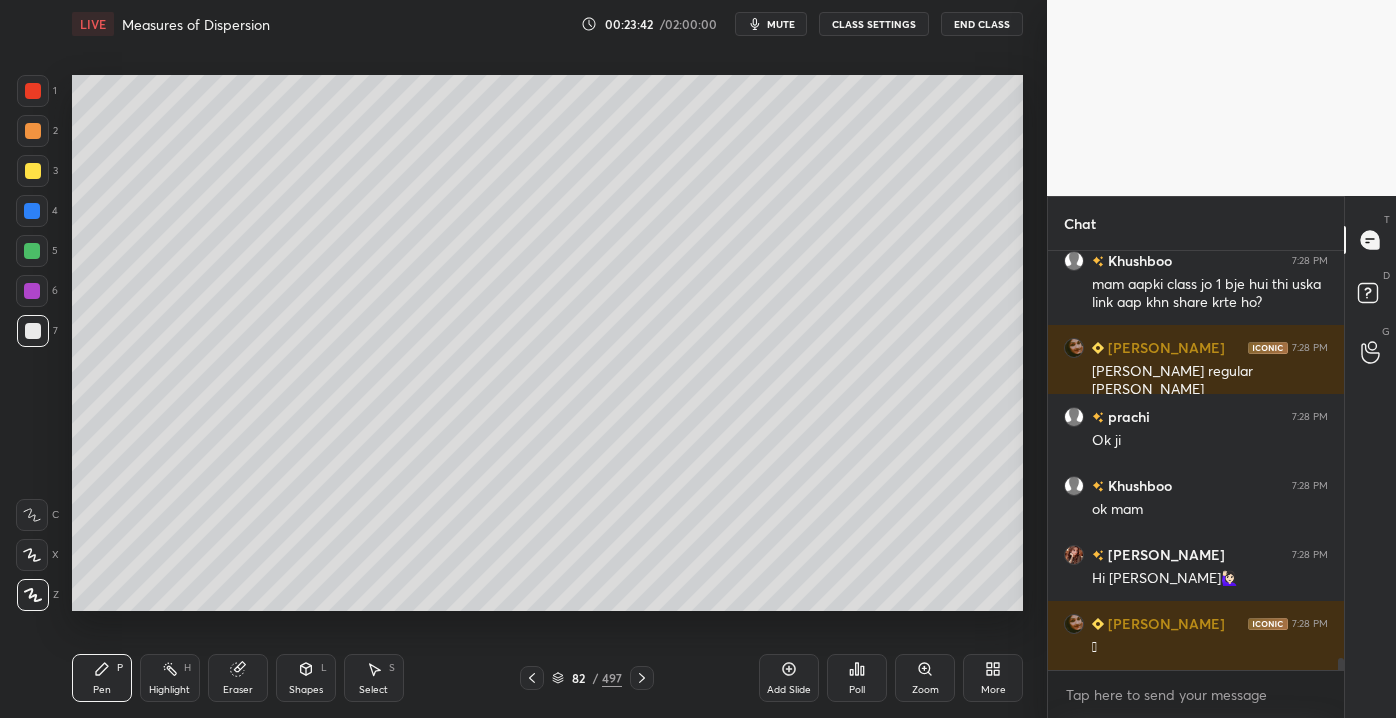 click on "Eraser" at bounding box center (238, 690) 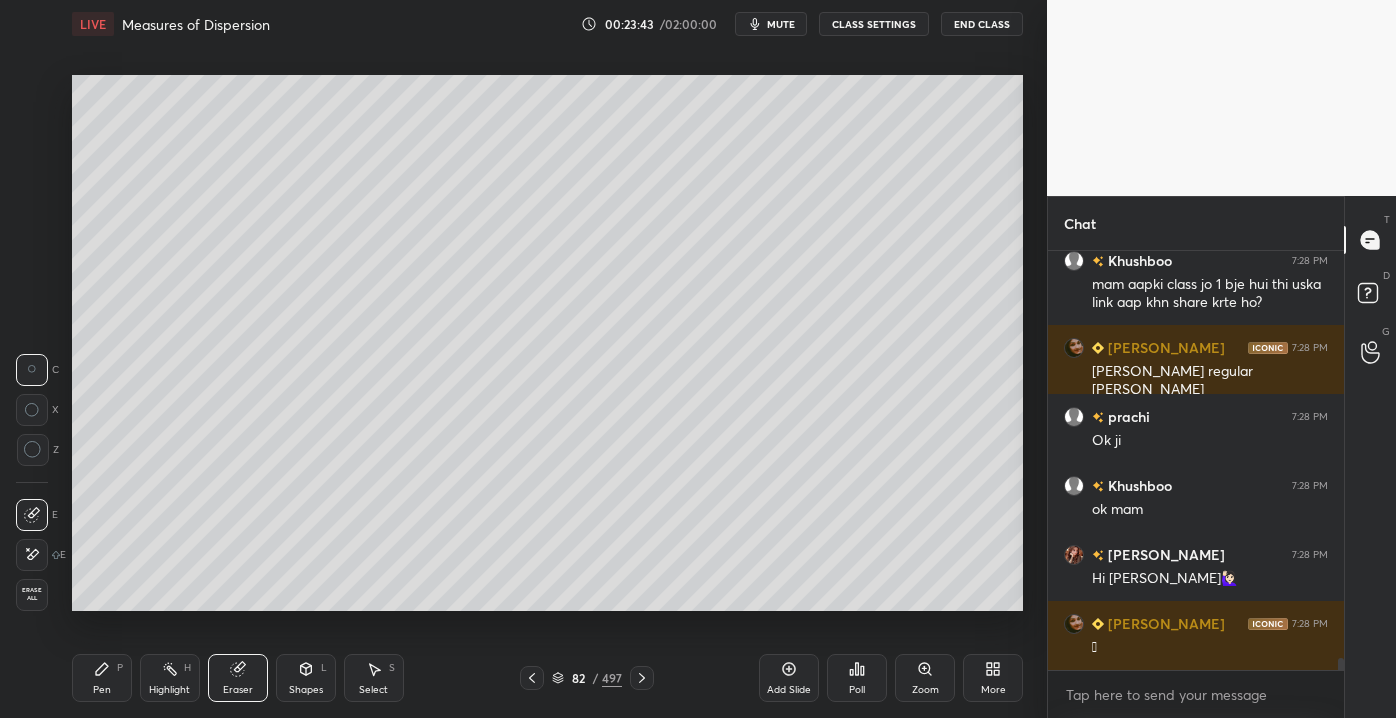click on "Erase all" at bounding box center (34, 595) 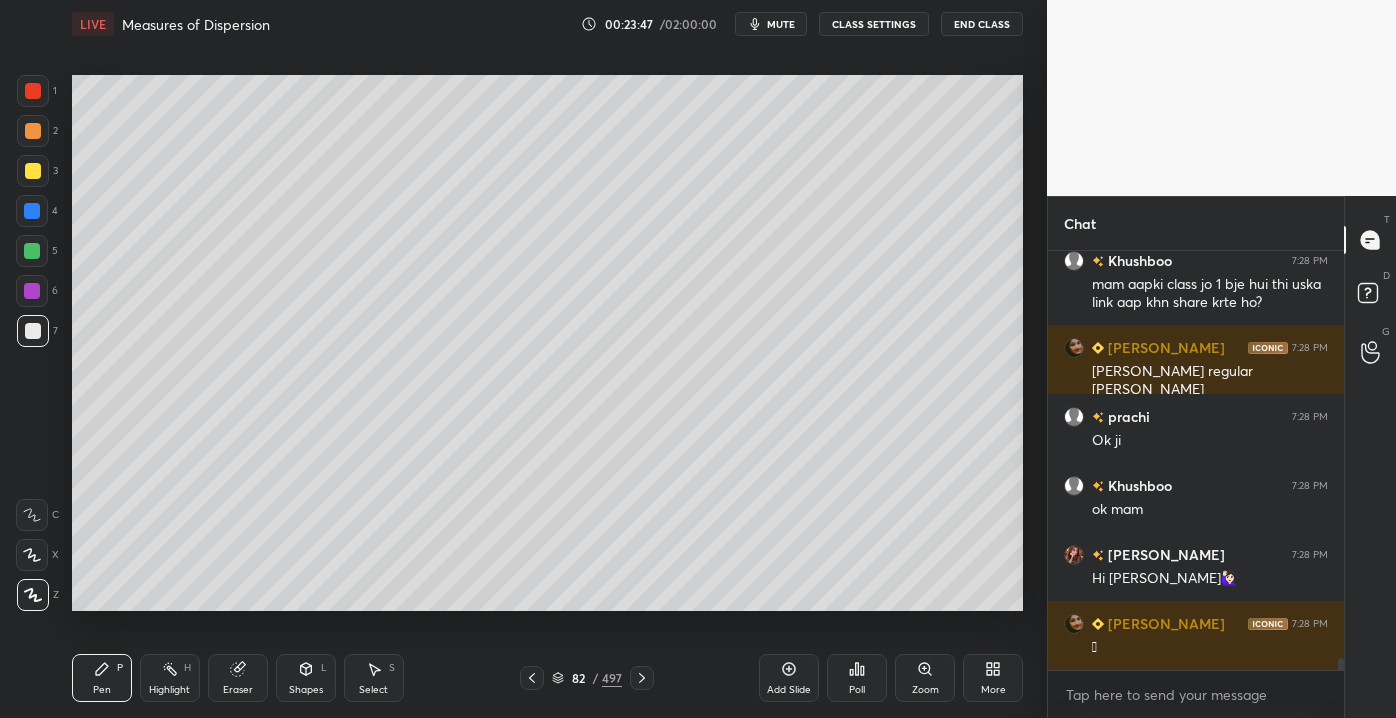 scroll, scrollTop: 14492, scrollLeft: 0, axis: vertical 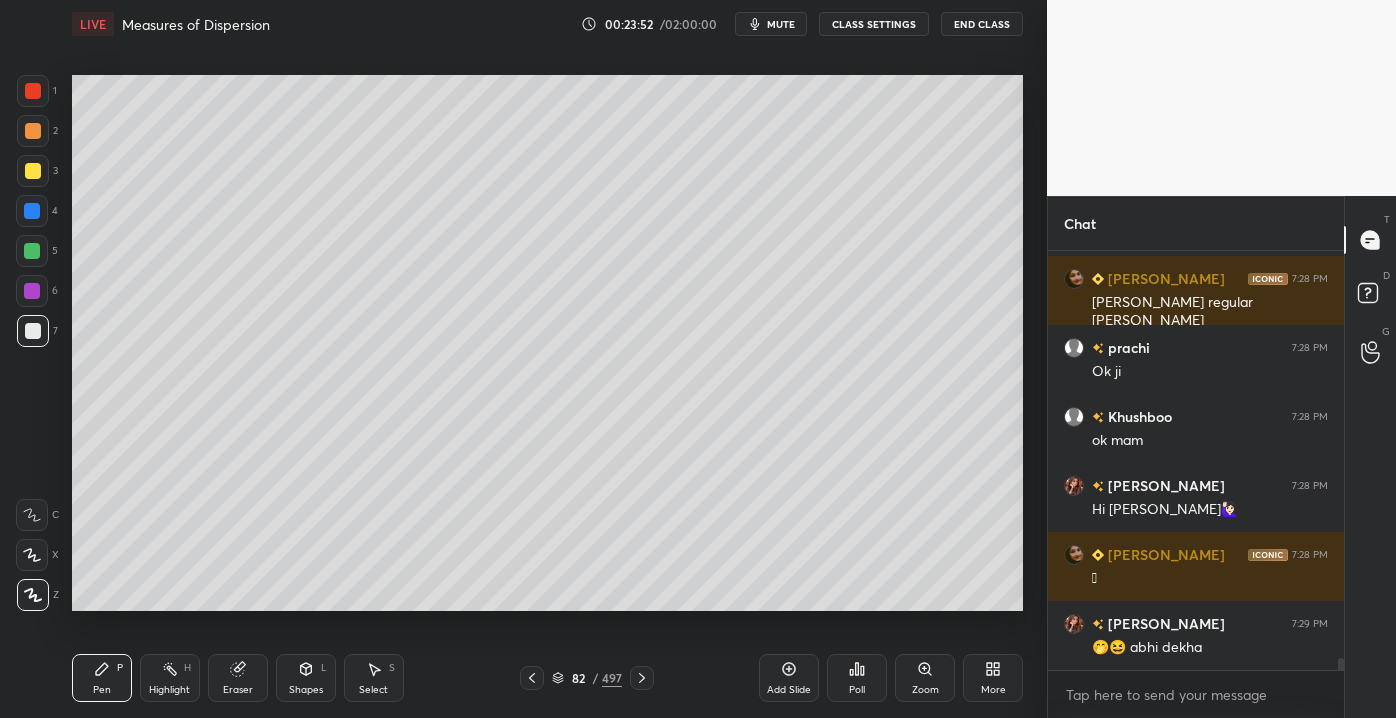 click at bounding box center (33, 171) 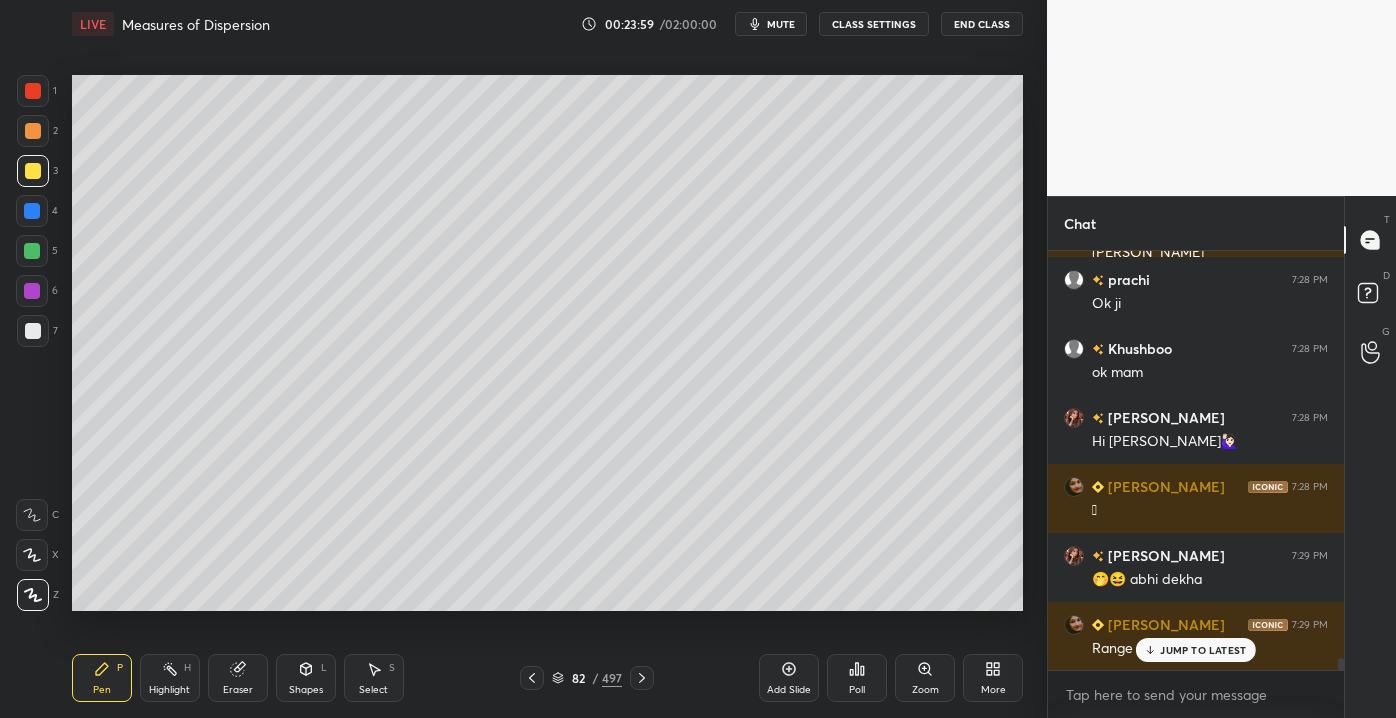 scroll, scrollTop: 14629, scrollLeft: 0, axis: vertical 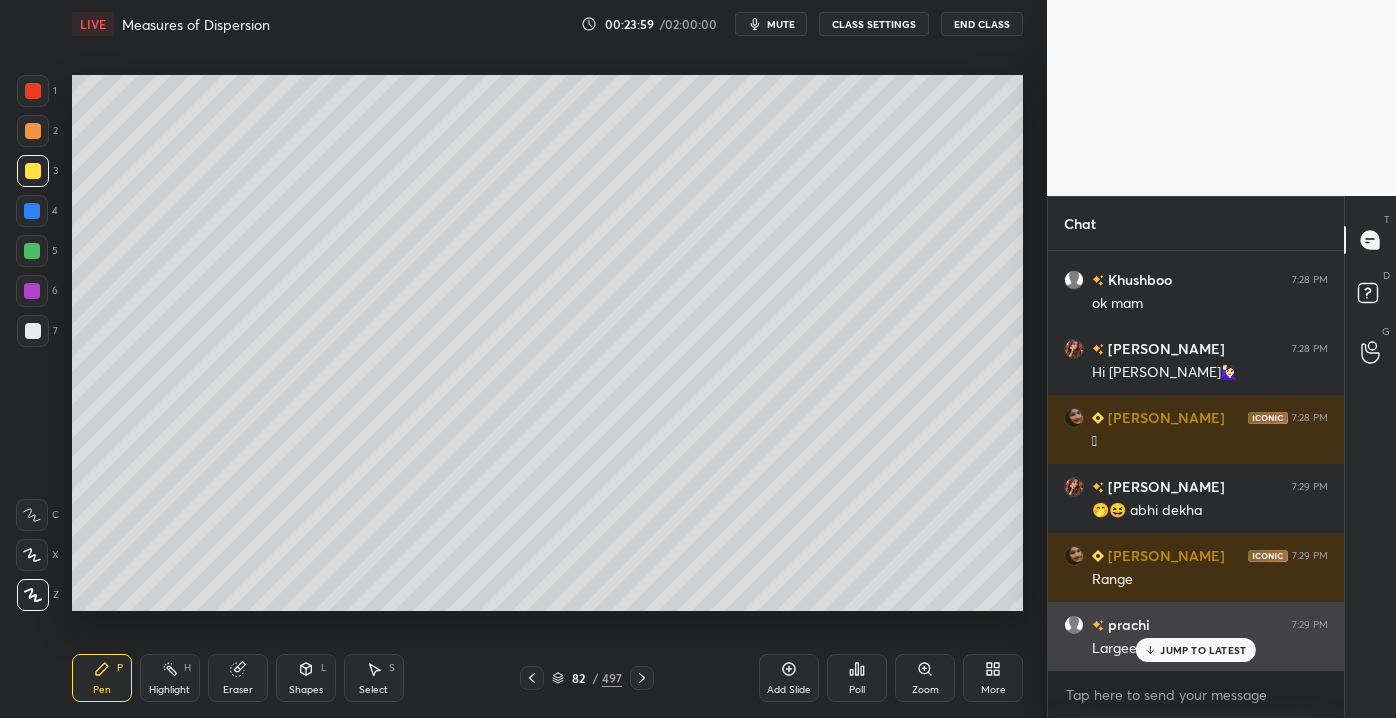 click on "JUMP TO LATEST" at bounding box center (1203, 650) 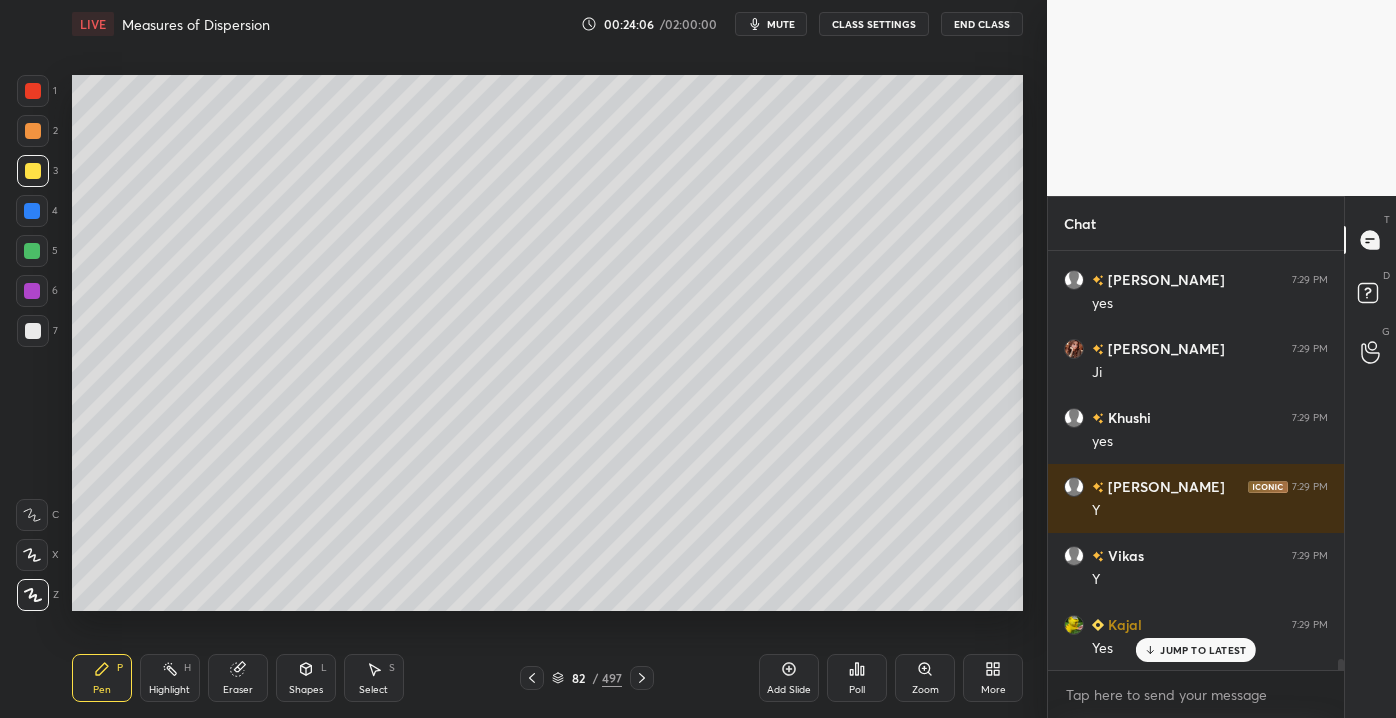 scroll, scrollTop: 15181, scrollLeft: 0, axis: vertical 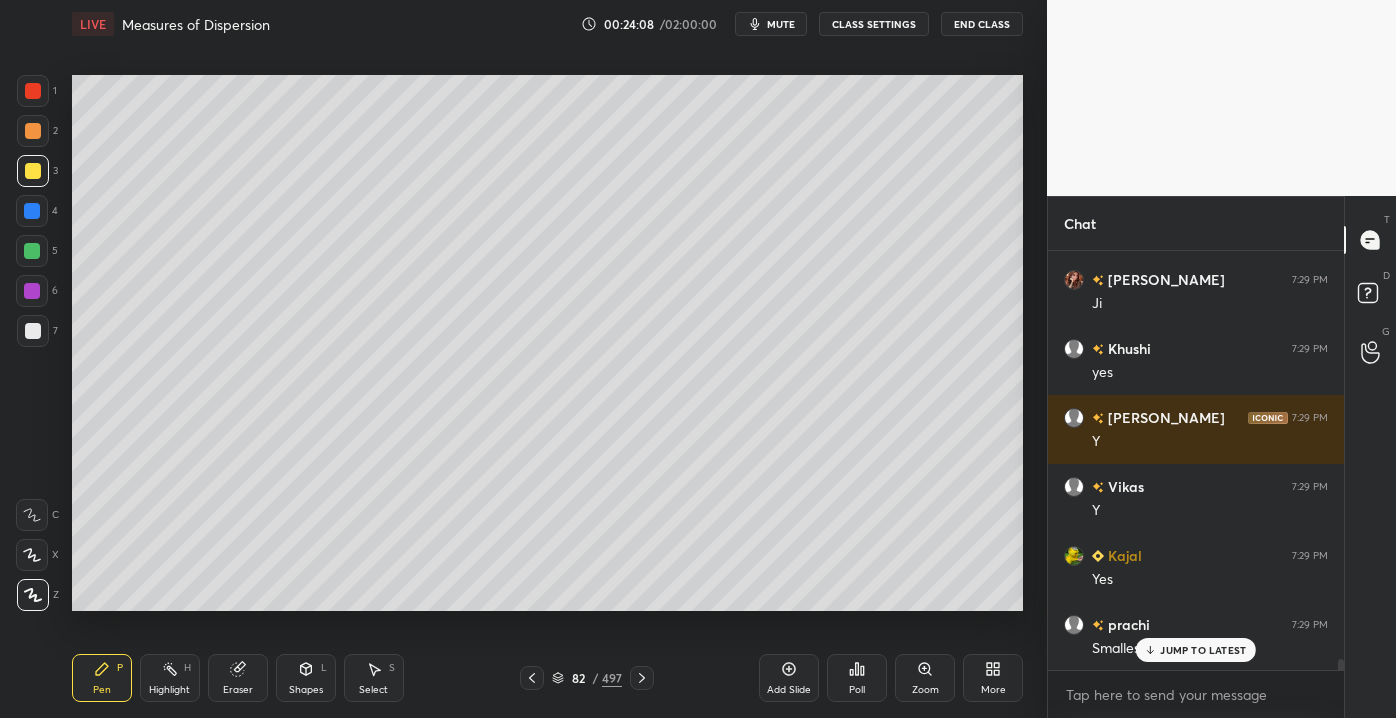 click on "JUMP TO LATEST" at bounding box center (1203, 650) 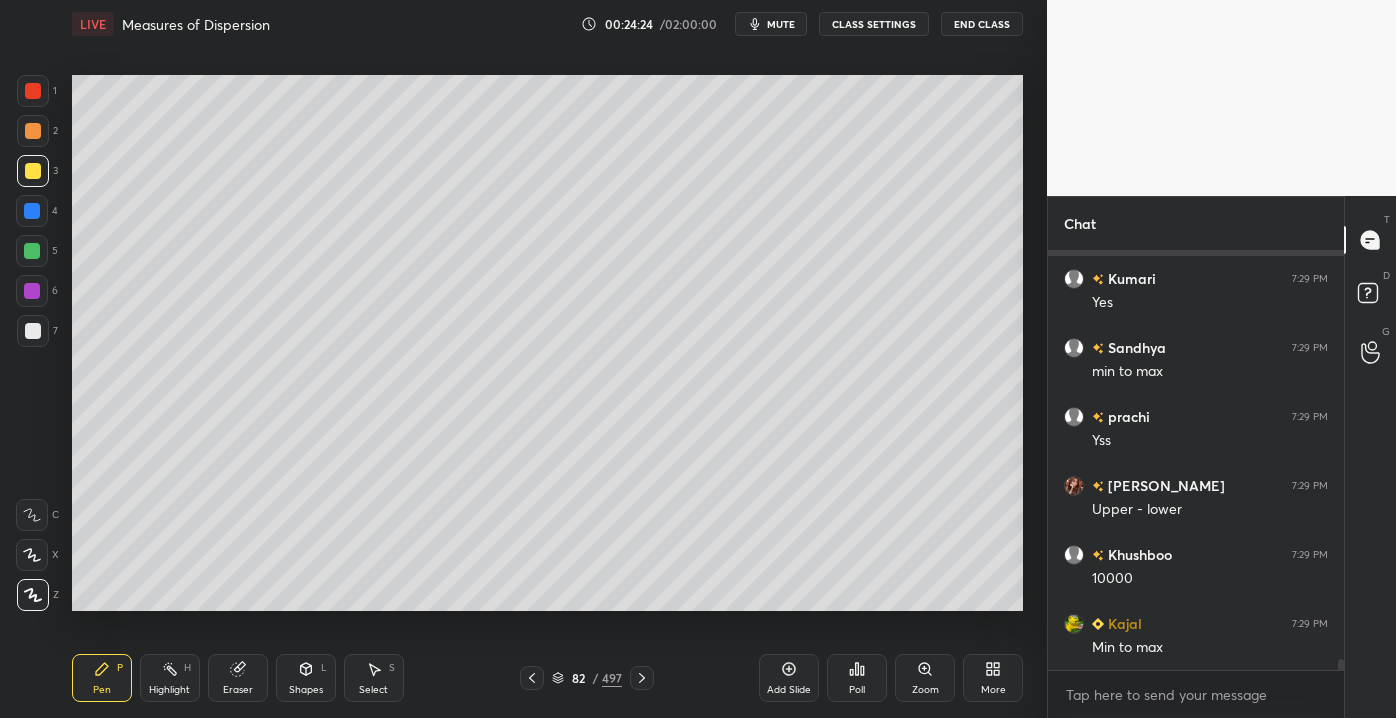 scroll, scrollTop: 15664, scrollLeft: 0, axis: vertical 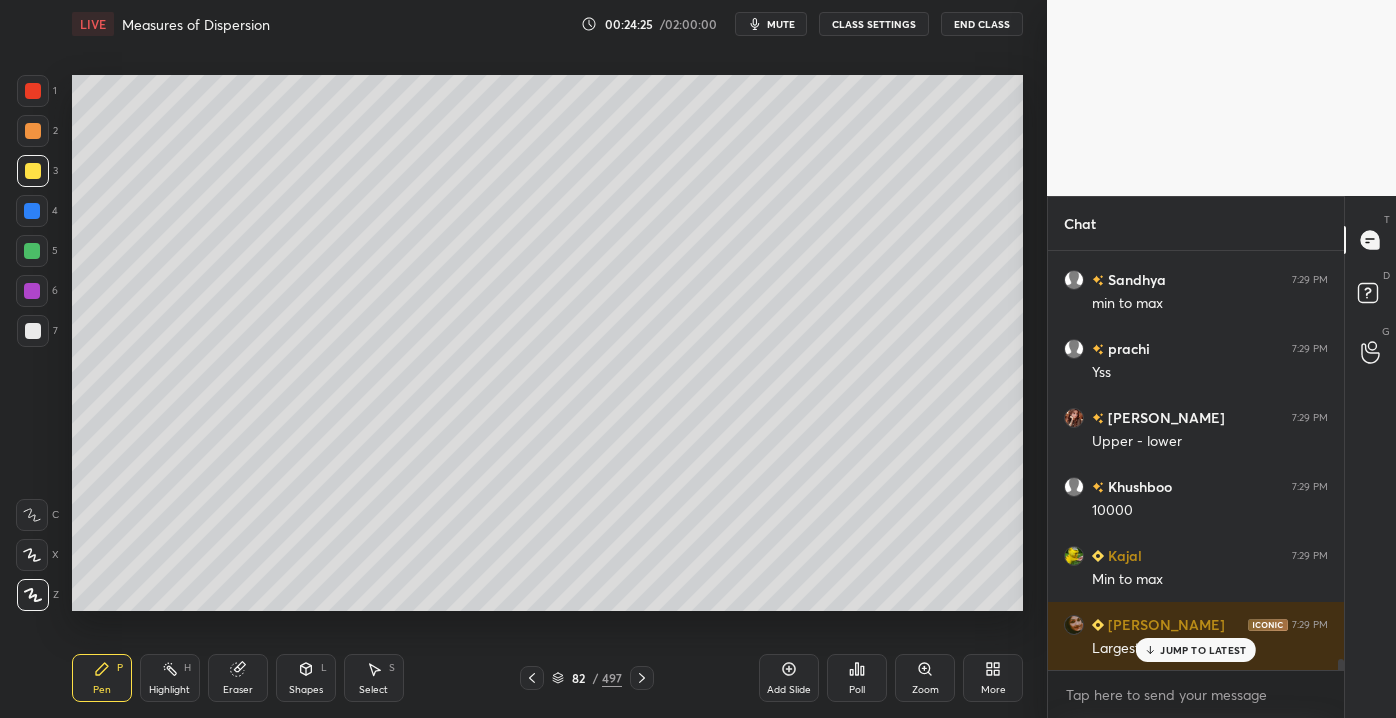 click 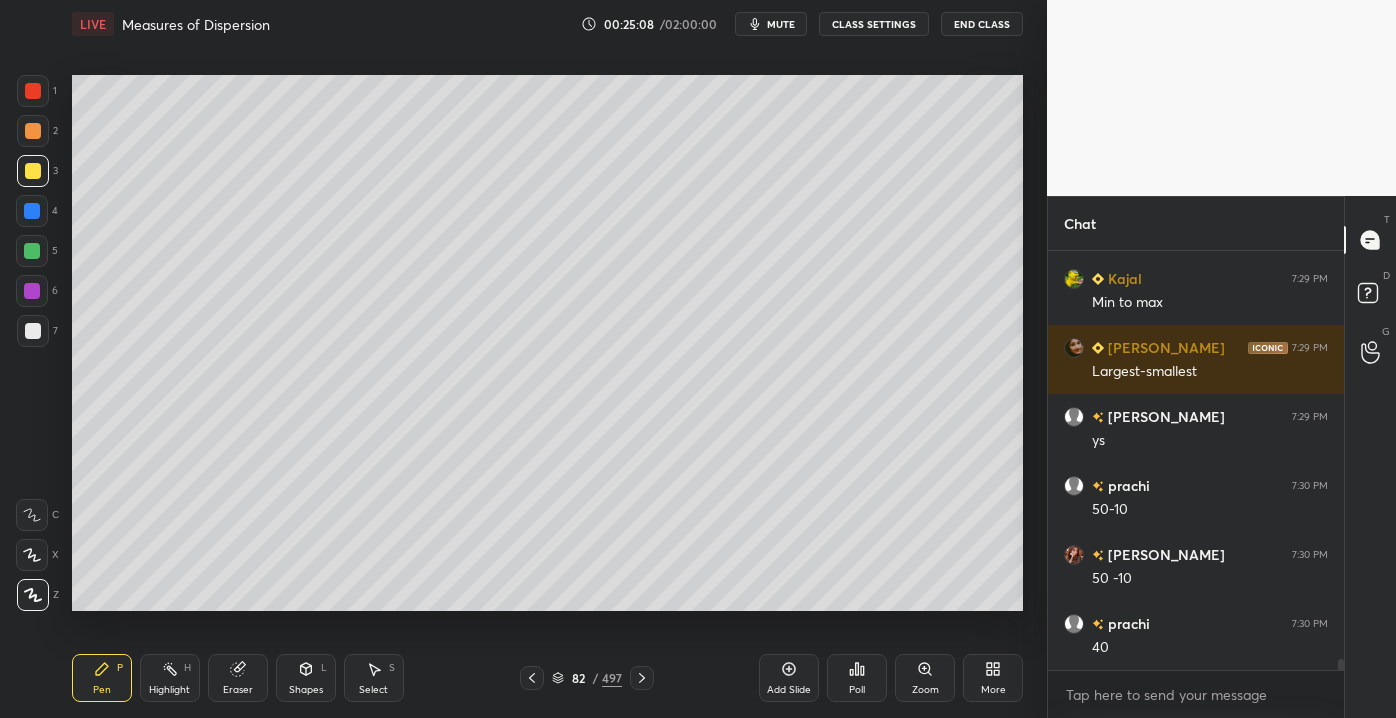 scroll, scrollTop: 16010, scrollLeft: 0, axis: vertical 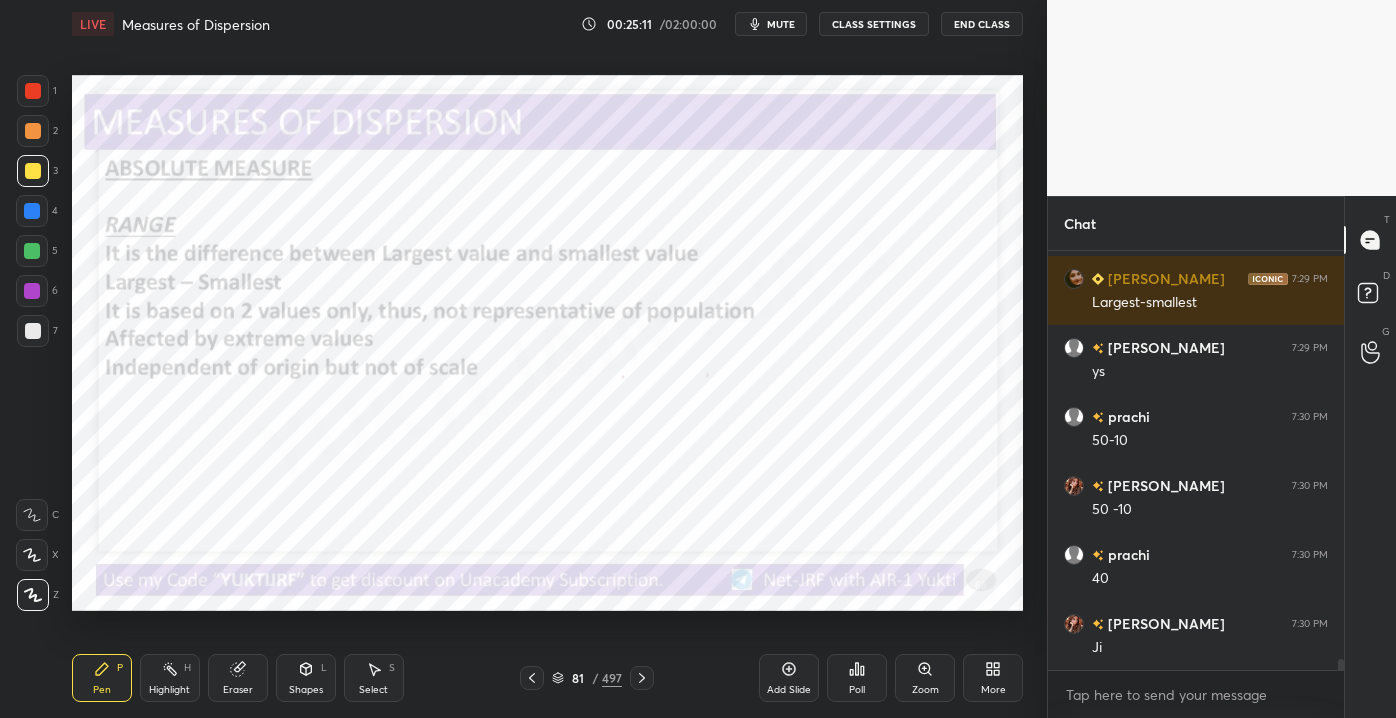 click on "1" at bounding box center (37, 95) 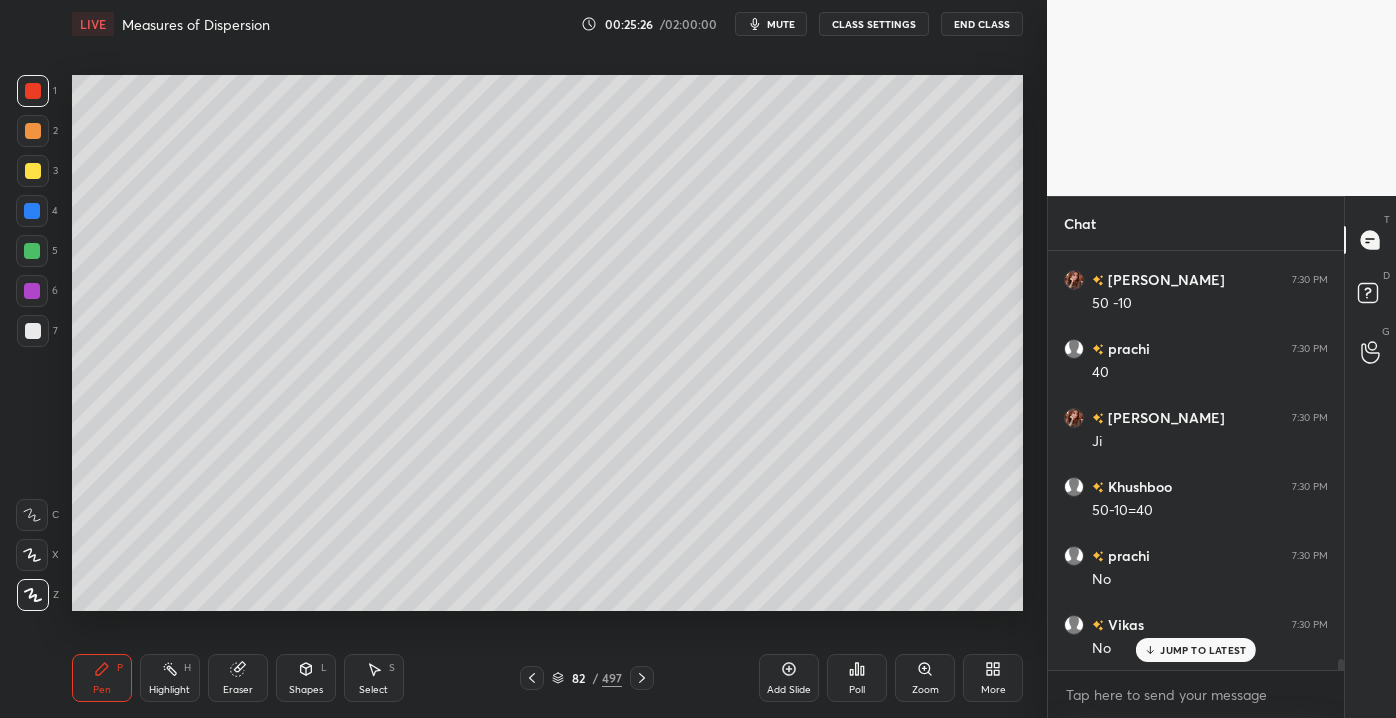scroll, scrollTop: 16285, scrollLeft: 0, axis: vertical 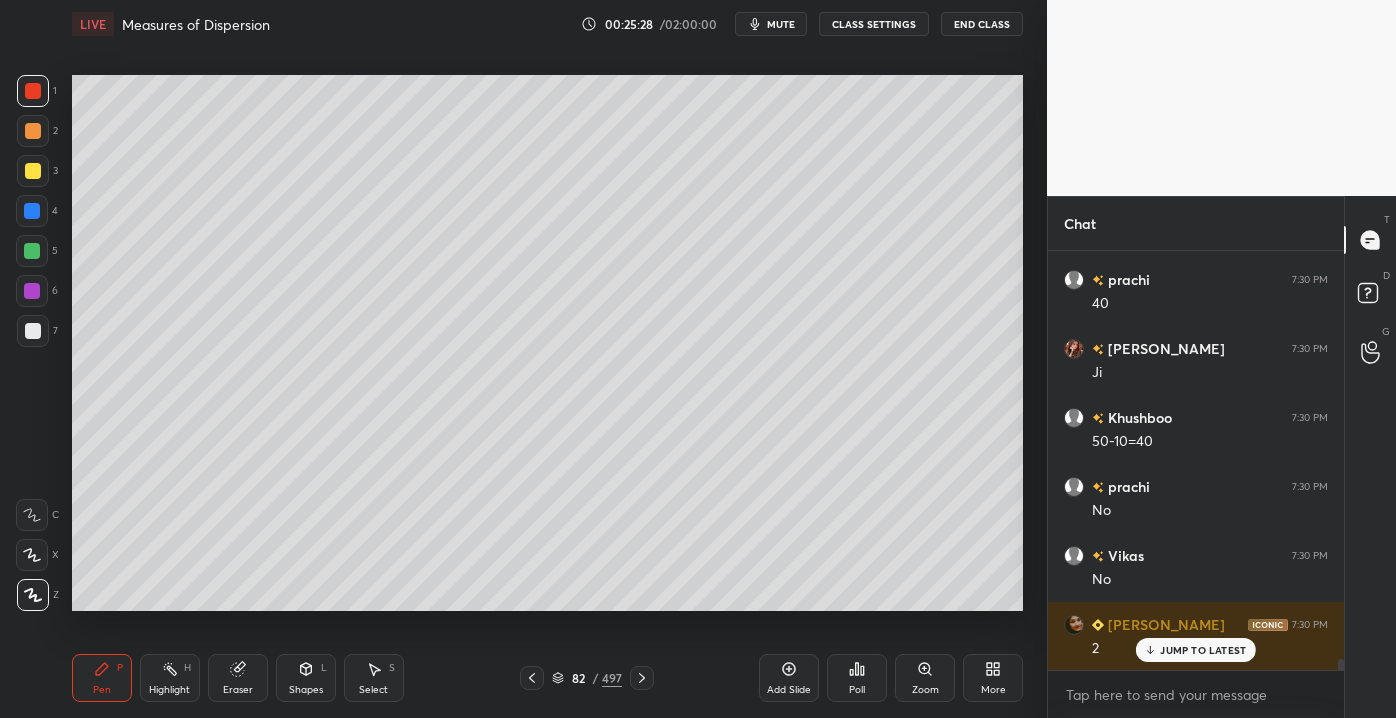 drag, startPoint x: 1173, startPoint y: 649, endPoint x: 1184, endPoint y: 622, distance: 29.15476 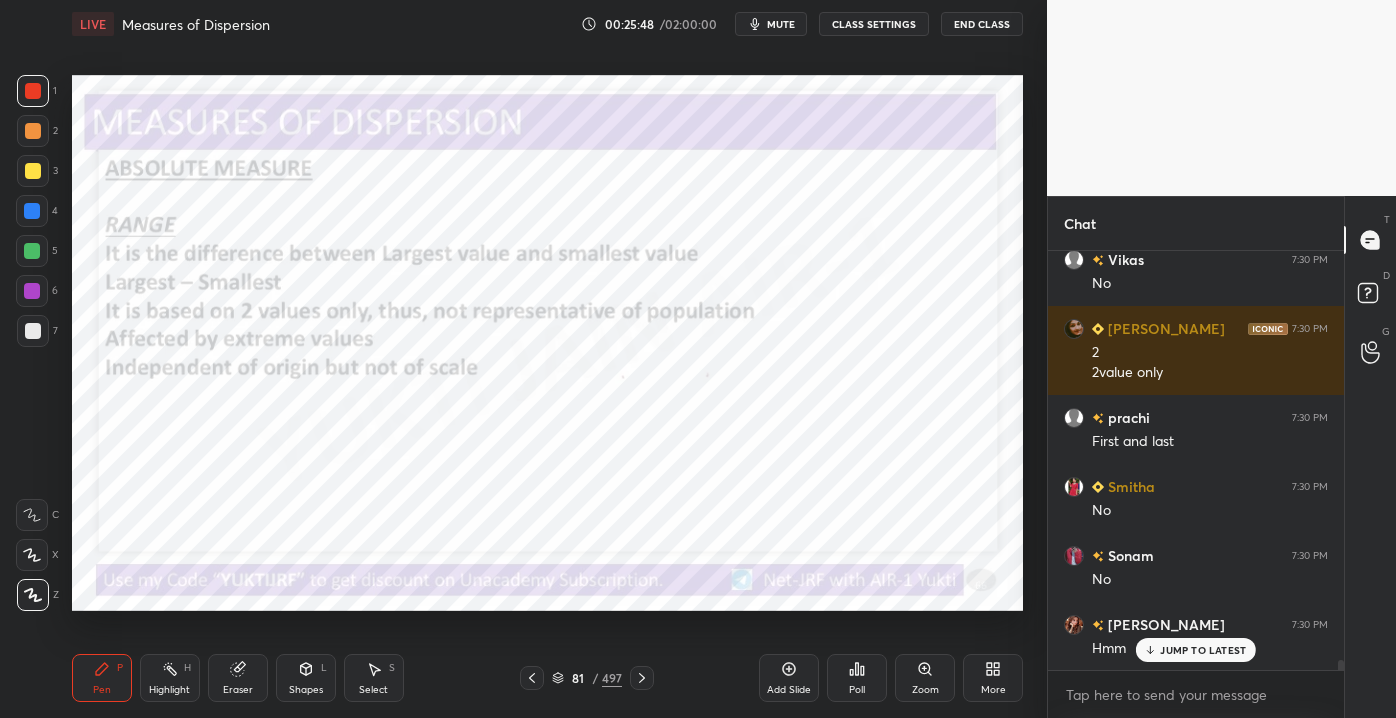 scroll, scrollTop: 16650, scrollLeft: 0, axis: vertical 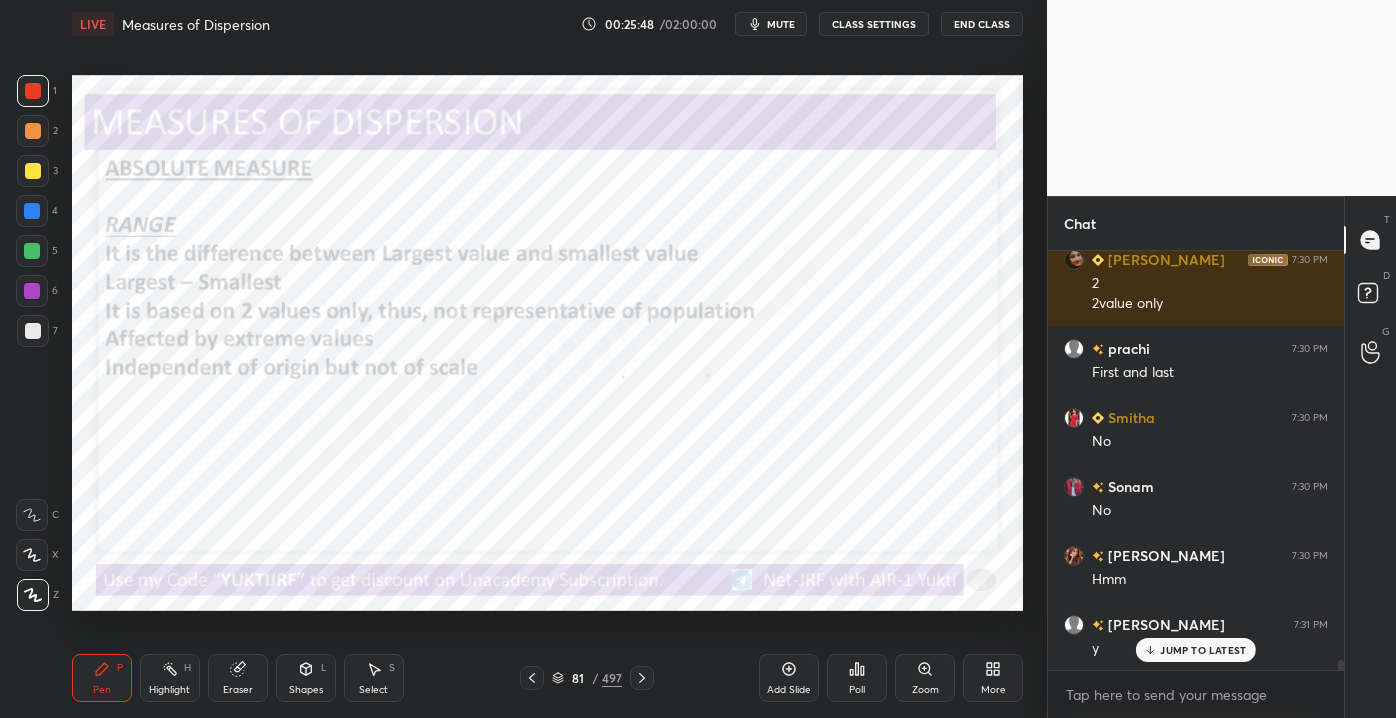 click on "Add Slide" at bounding box center (789, 690) 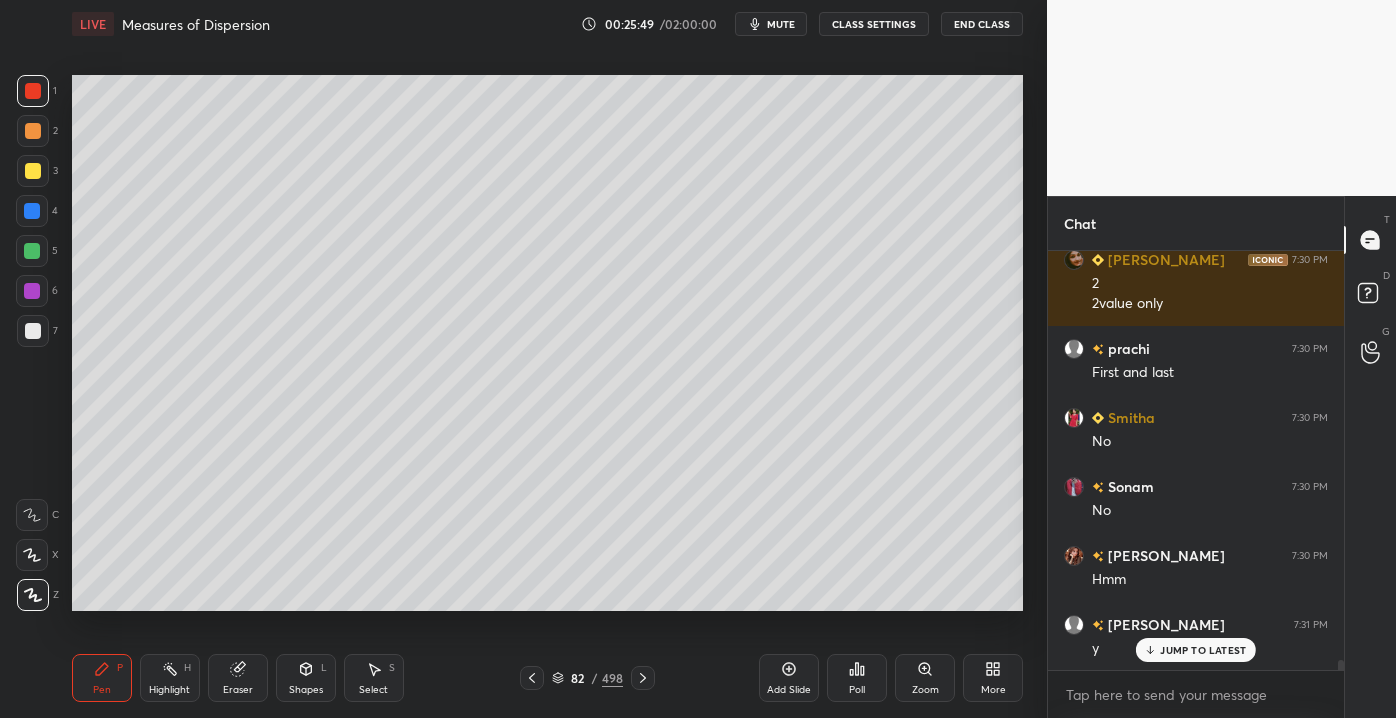 click at bounding box center (33, 331) 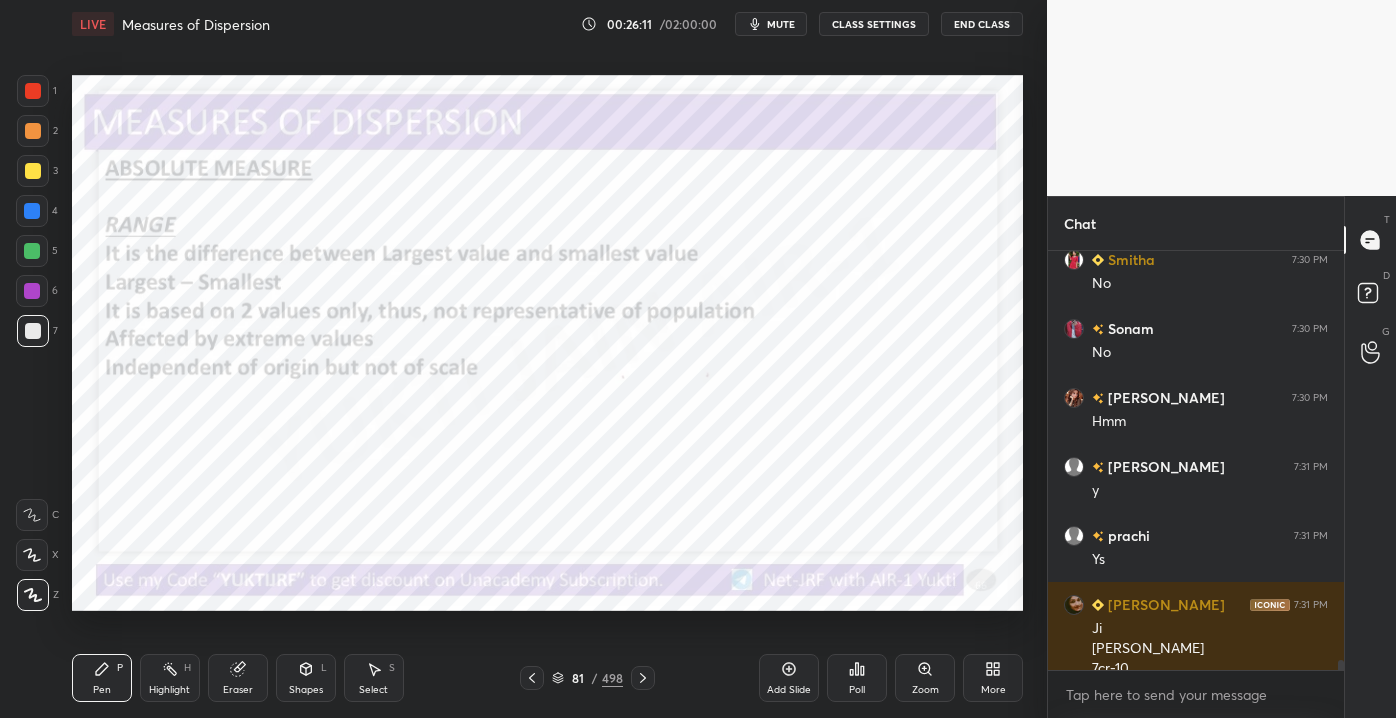 scroll, scrollTop: 16829, scrollLeft: 0, axis: vertical 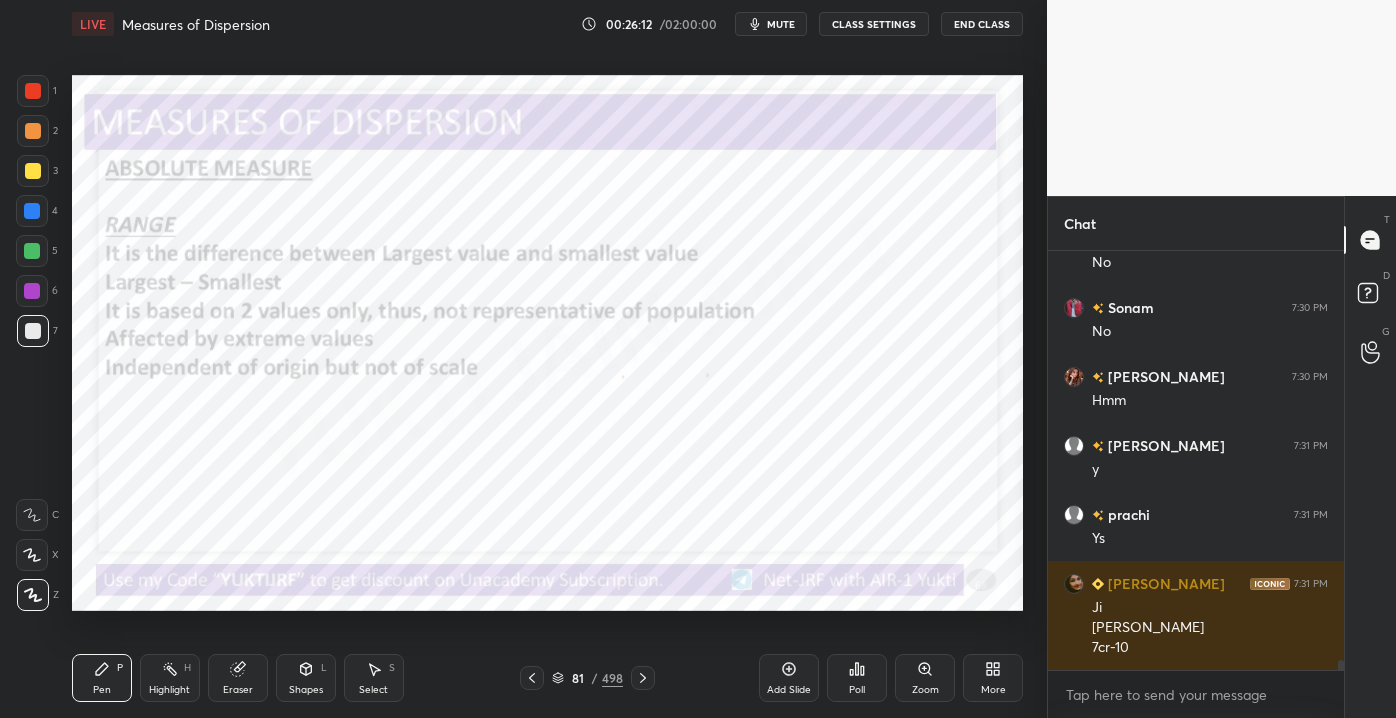 click at bounding box center (33, 91) 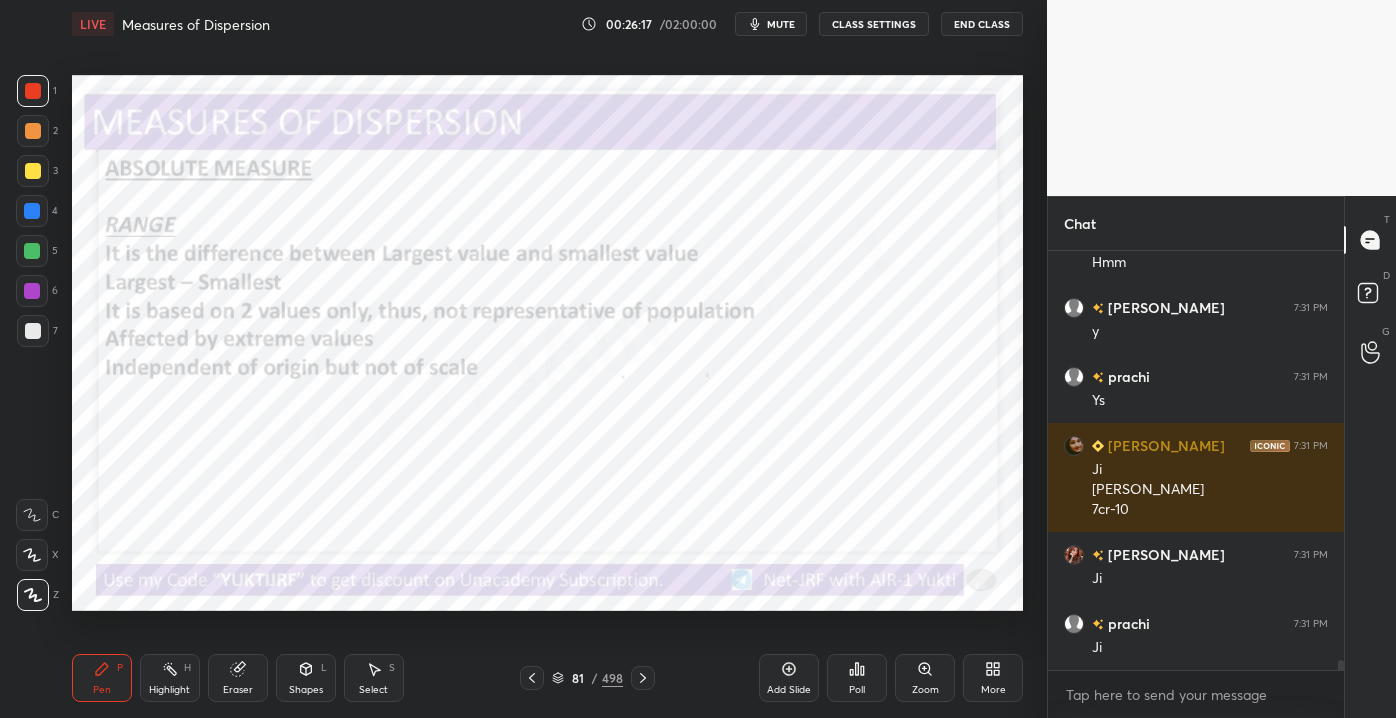 scroll, scrollTop: 17104, scrollLeft: 0, axis: vertical 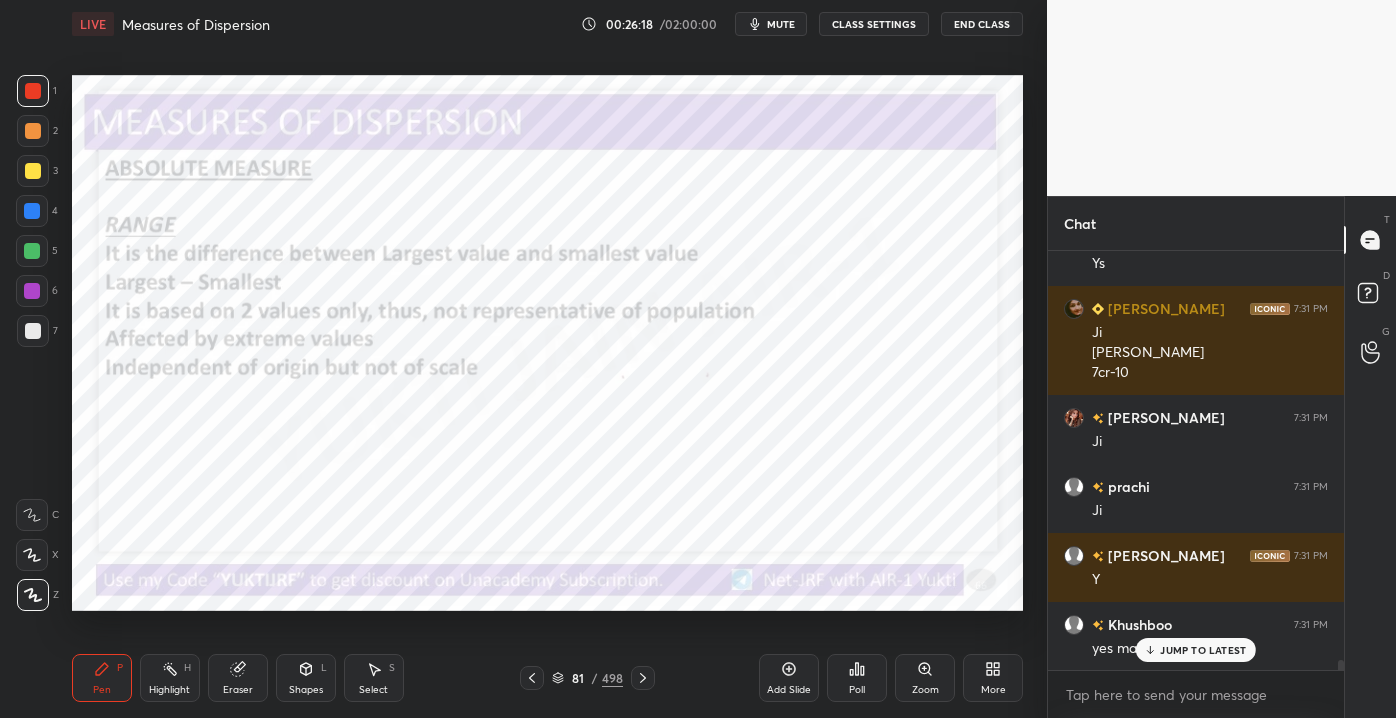 click on "1 2 3 4 5 6 7 C X Z C X Z E E Erase all   H H LIVE Measures of Dispersion 00:26:18 /  02:00:00 mute CLASS SETTINGS End Class Setting up your live class Poll for   secs No correct answer Start poll Back Measures of Dispersion • L3 of Detailed Course on Business Statistics&Research Methods for NET/JRF [DATE] [PERSON_NAME] Pen P Highlight H Eraser Shapes L Select S 81 / 498 Add Slide Poll Zoom More" at bounding box center (515, 359) 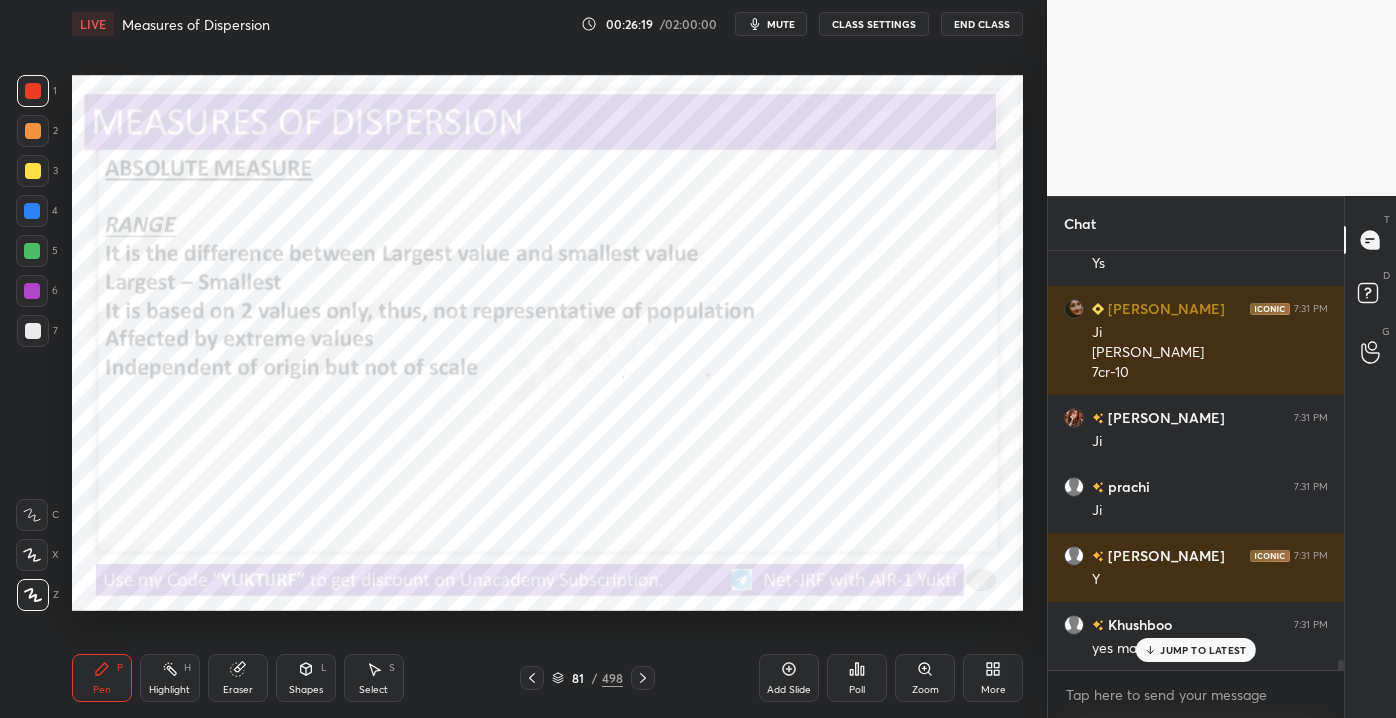 click on "Setting up your live class Poll for   secs No correct answer Start poll" at bounding box center [547, 343] 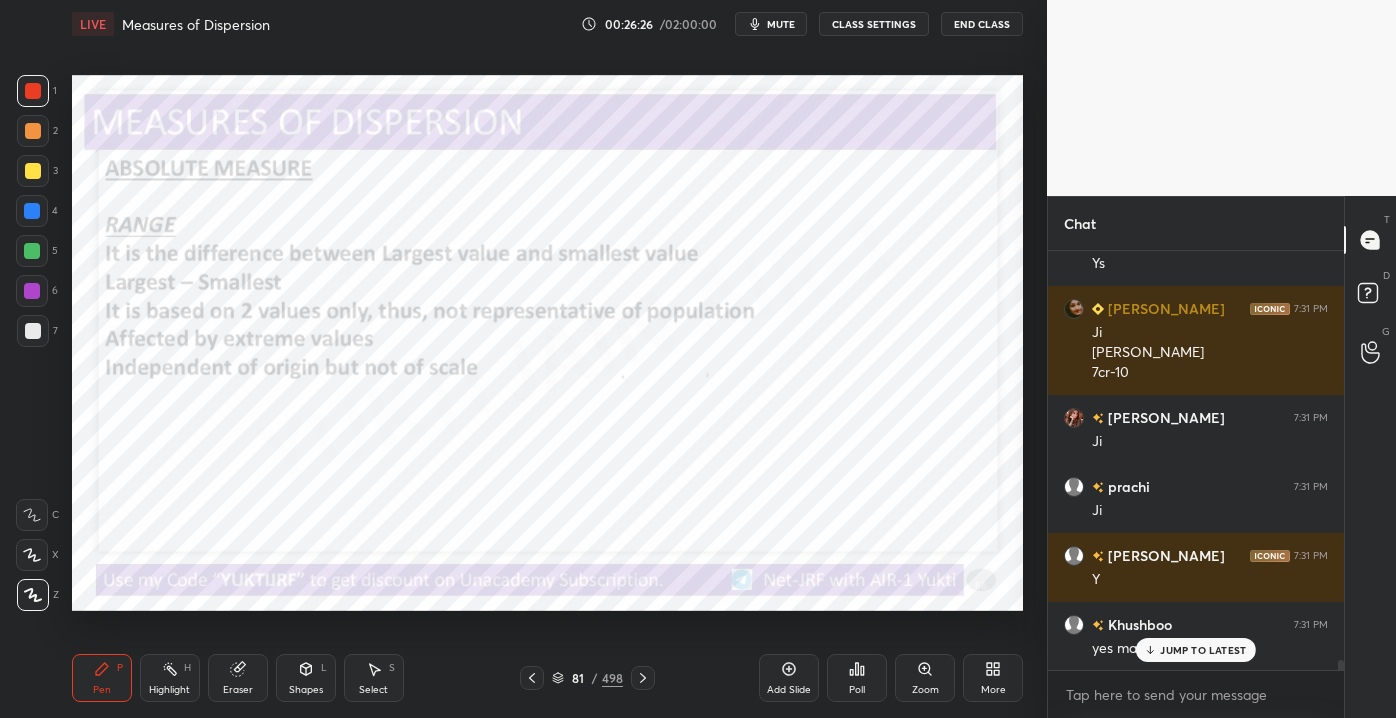 click on "JUMP TO LATEST" at bounding box center (1196, 650) 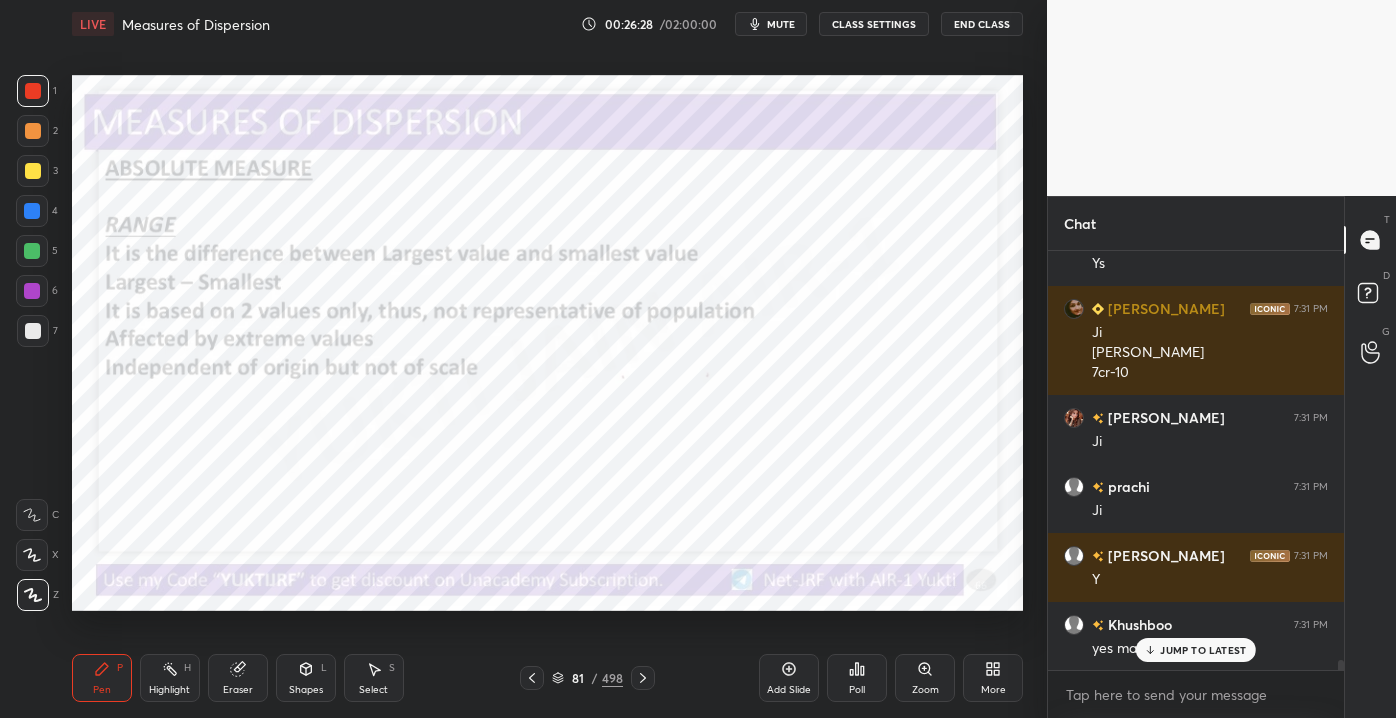 scroll, scrollTop: 17173, scrollLeft: 0, axis: vertical 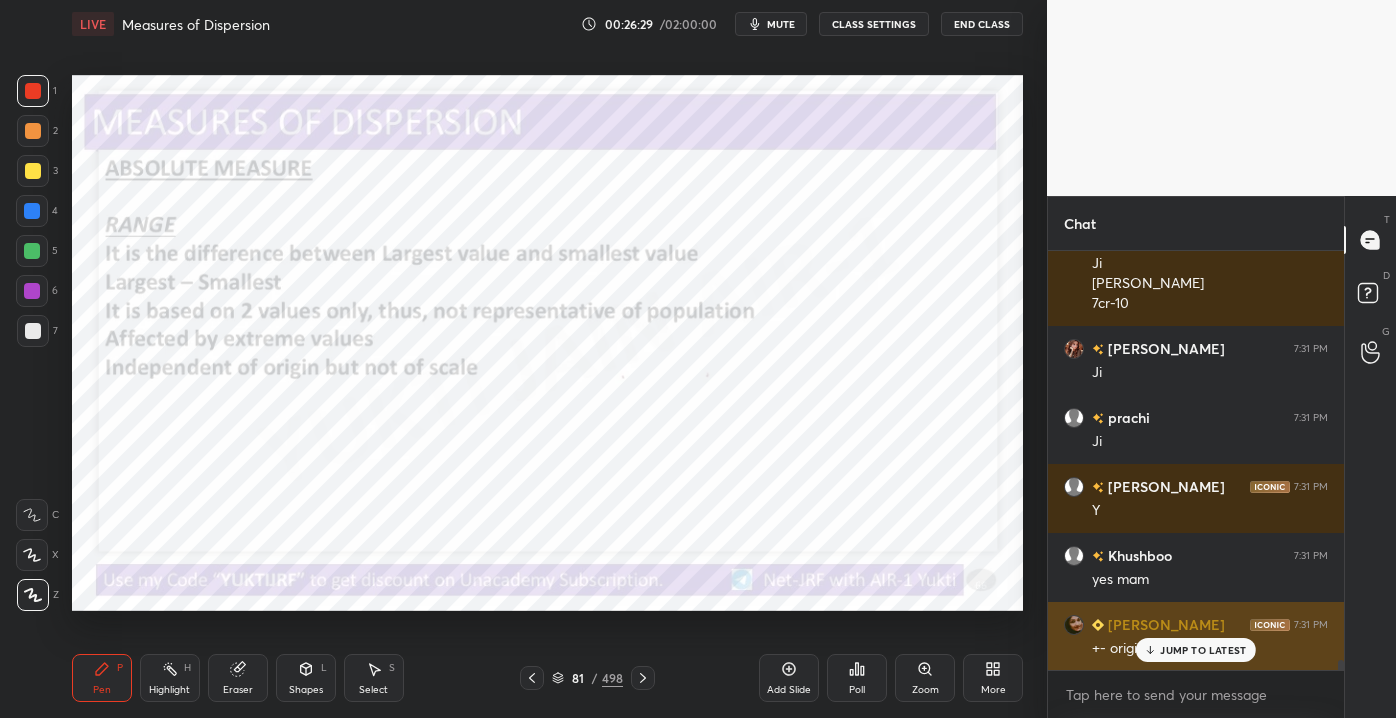 drag, startPoint x: 1168, startPoint y: 653, endPoint x: 1160, endPoint y: 644, distance: 12.0415945 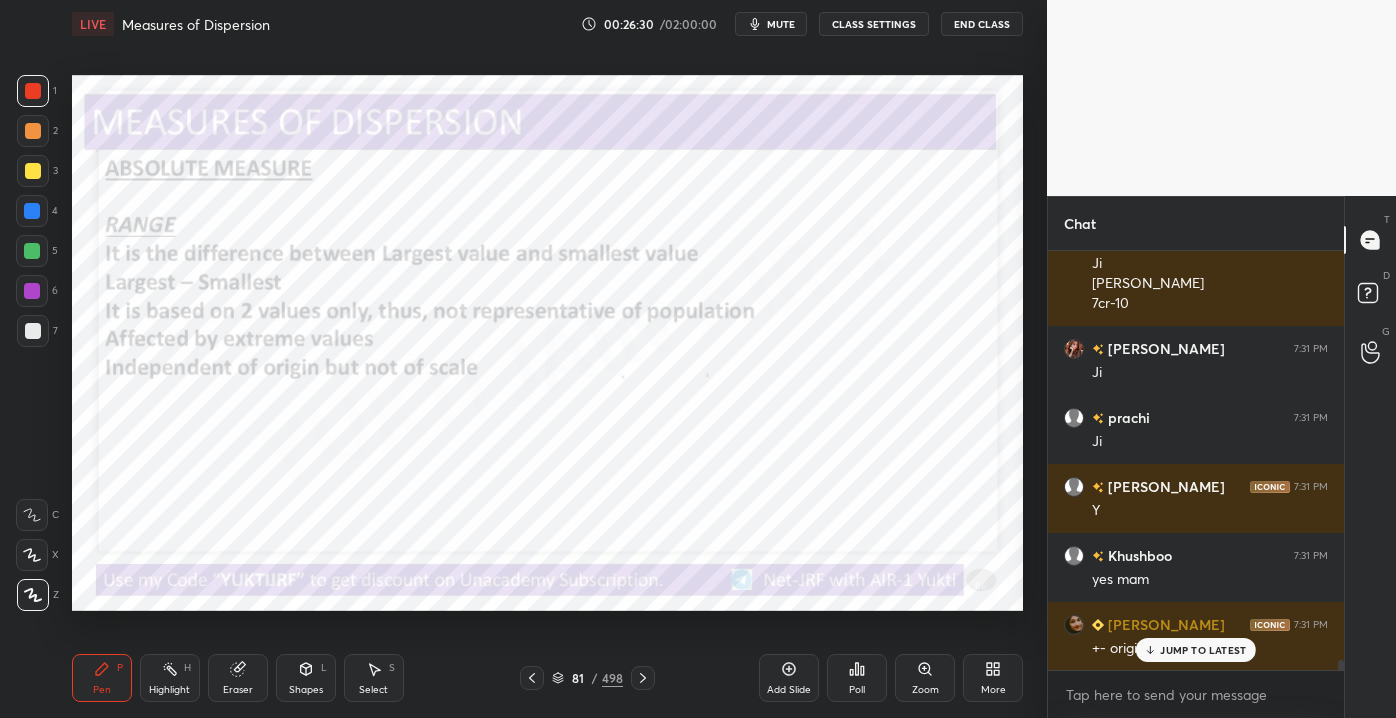 scroll, scrollTop: 17242, scrollLeft: 0, axis: vertical 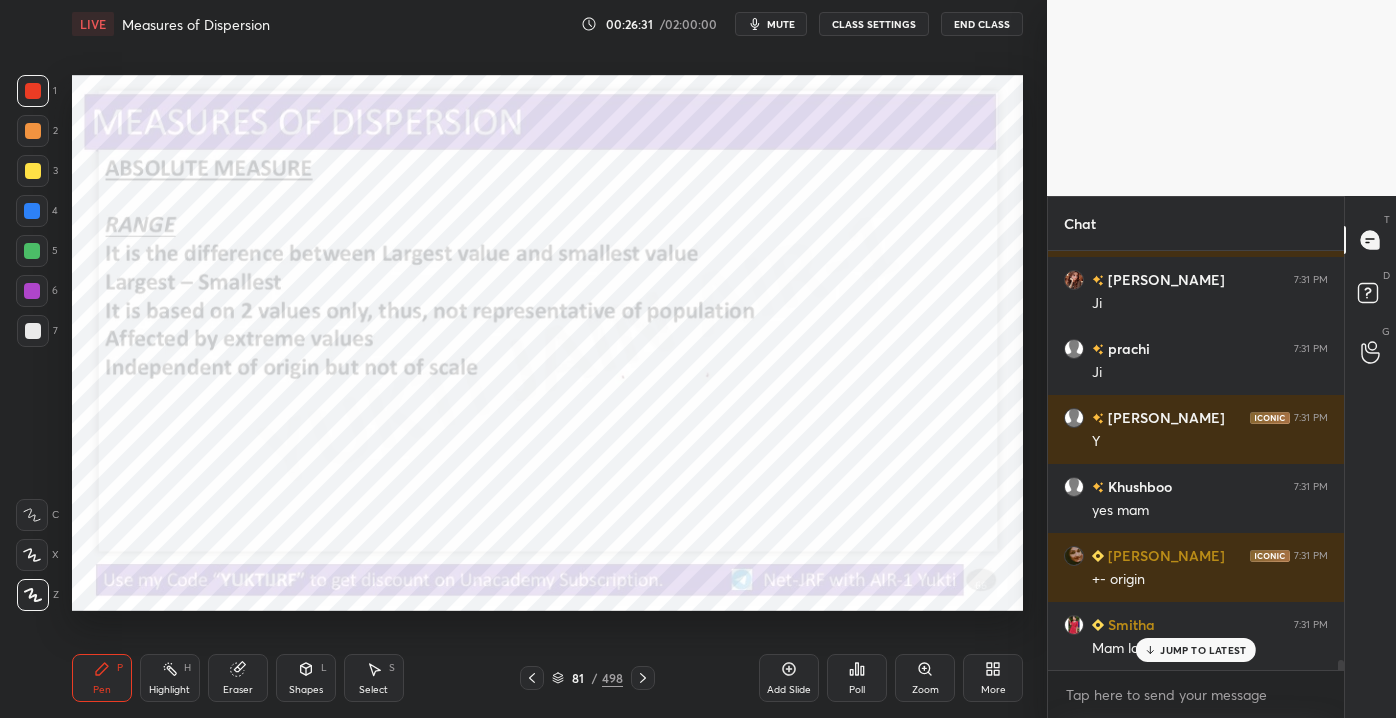 click on "Add Slide" at bounding box center (789, 678) 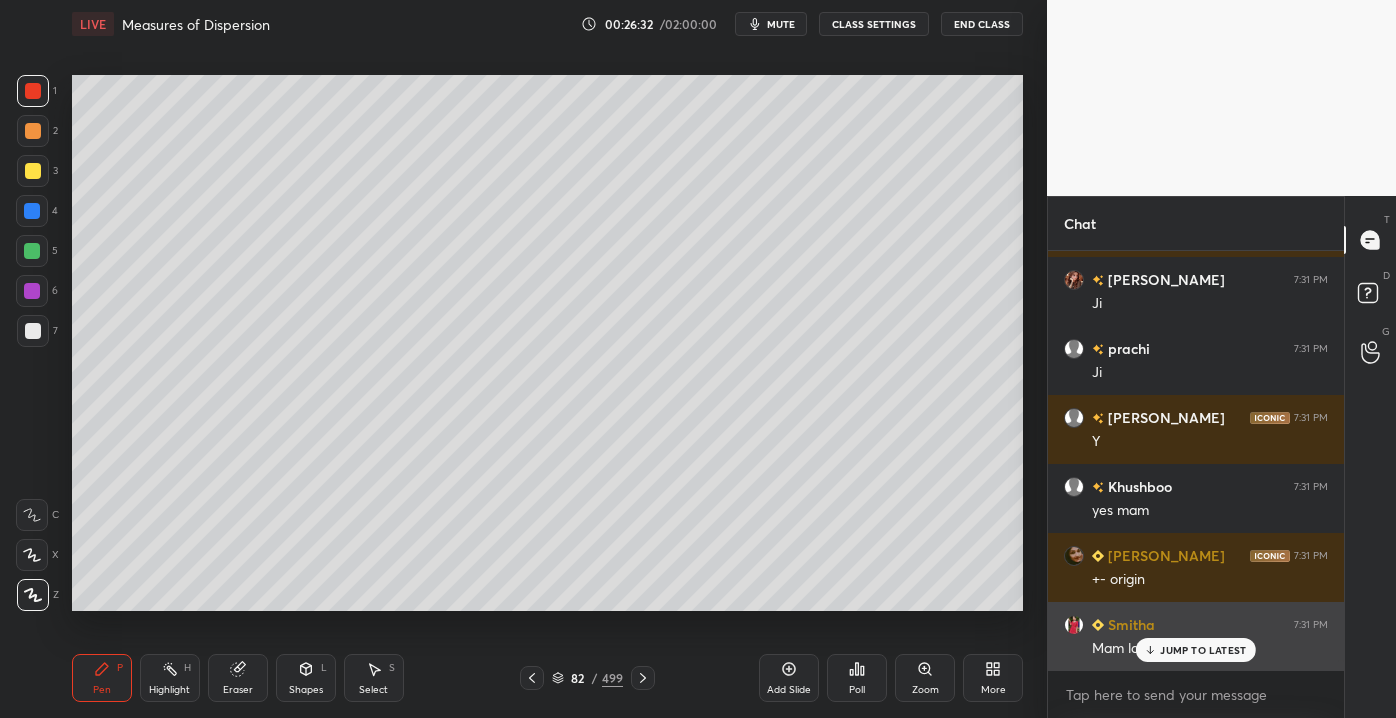 click on "JUMP TO LATEST" at bounding box center [1203, 650] 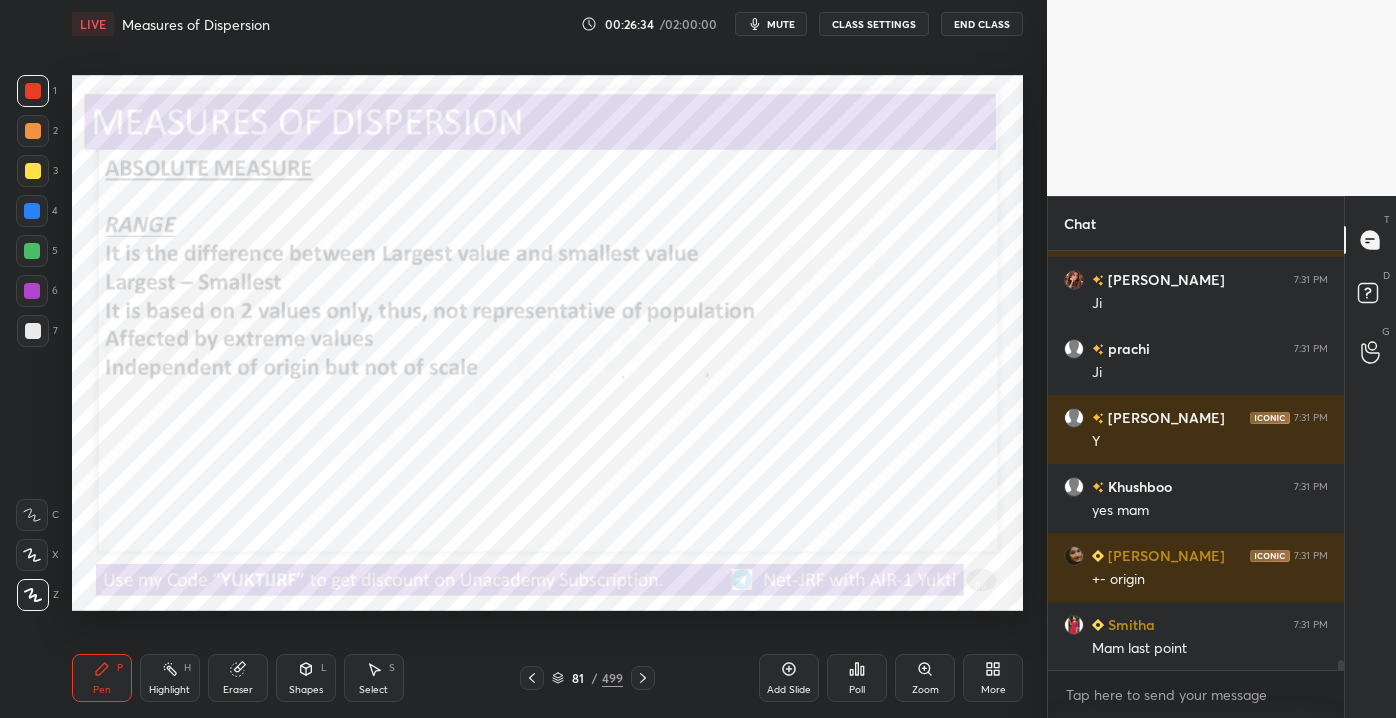 scroll, scrollTop: 17312, scrollLeft: 0, axis: vertical 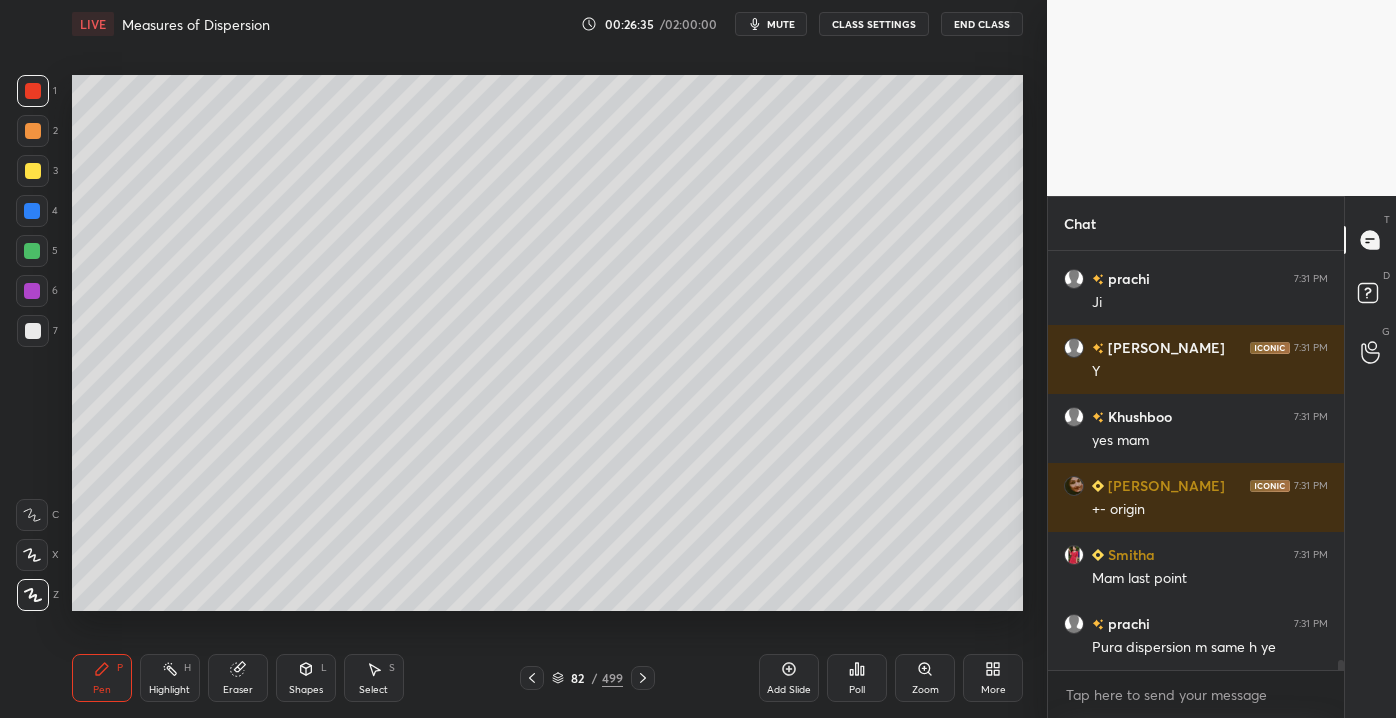 click at bounding box center [33, 331] 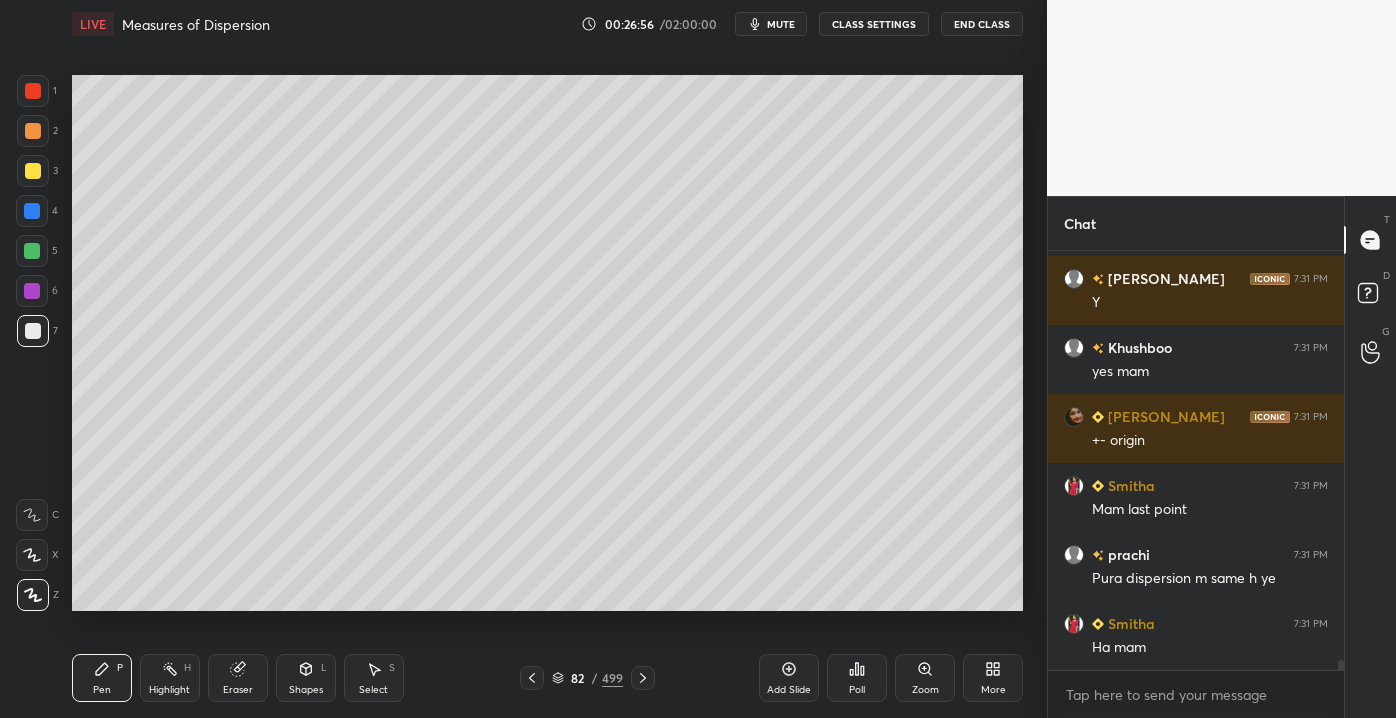 scroll, scrollTop: 17450, scrollLeft: 0, axis: vertical 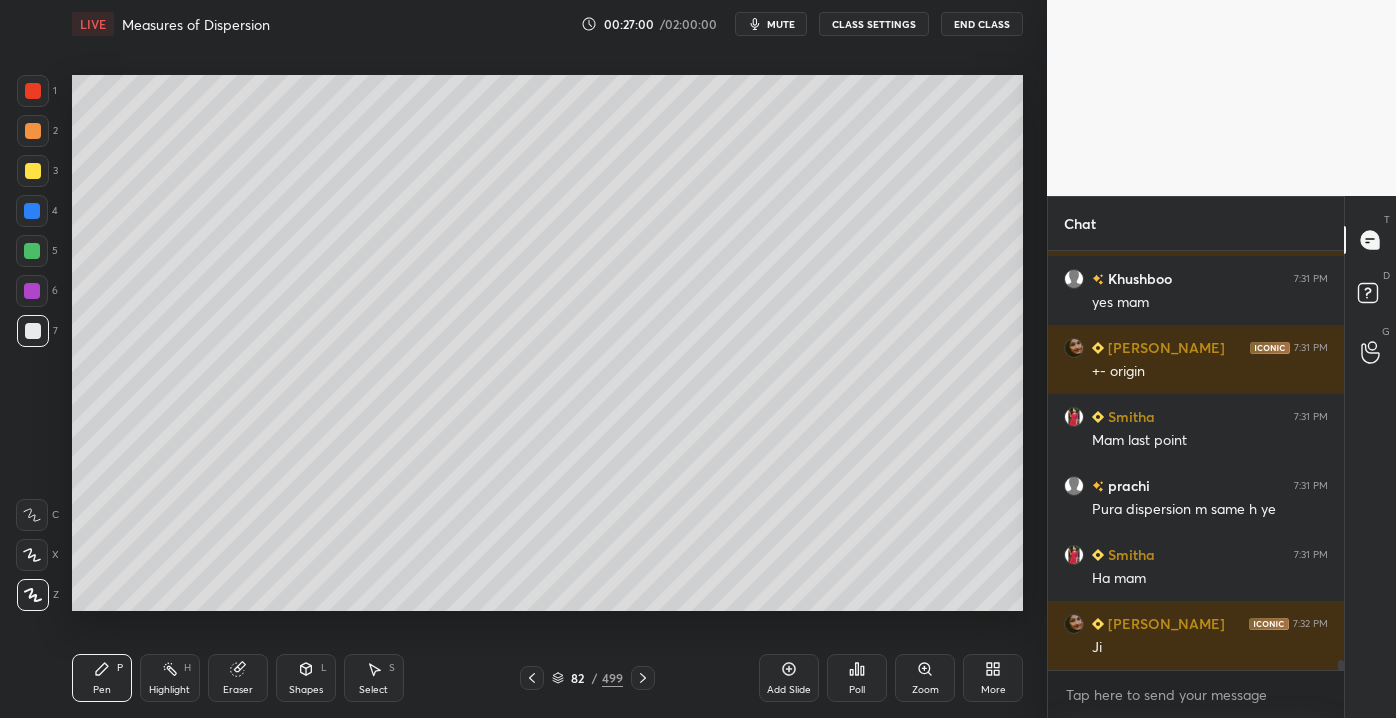 drag, startPoint x: 34, startPoint y: 171, endPoint x: 40, endPoint y: 157, distance: 15.231546 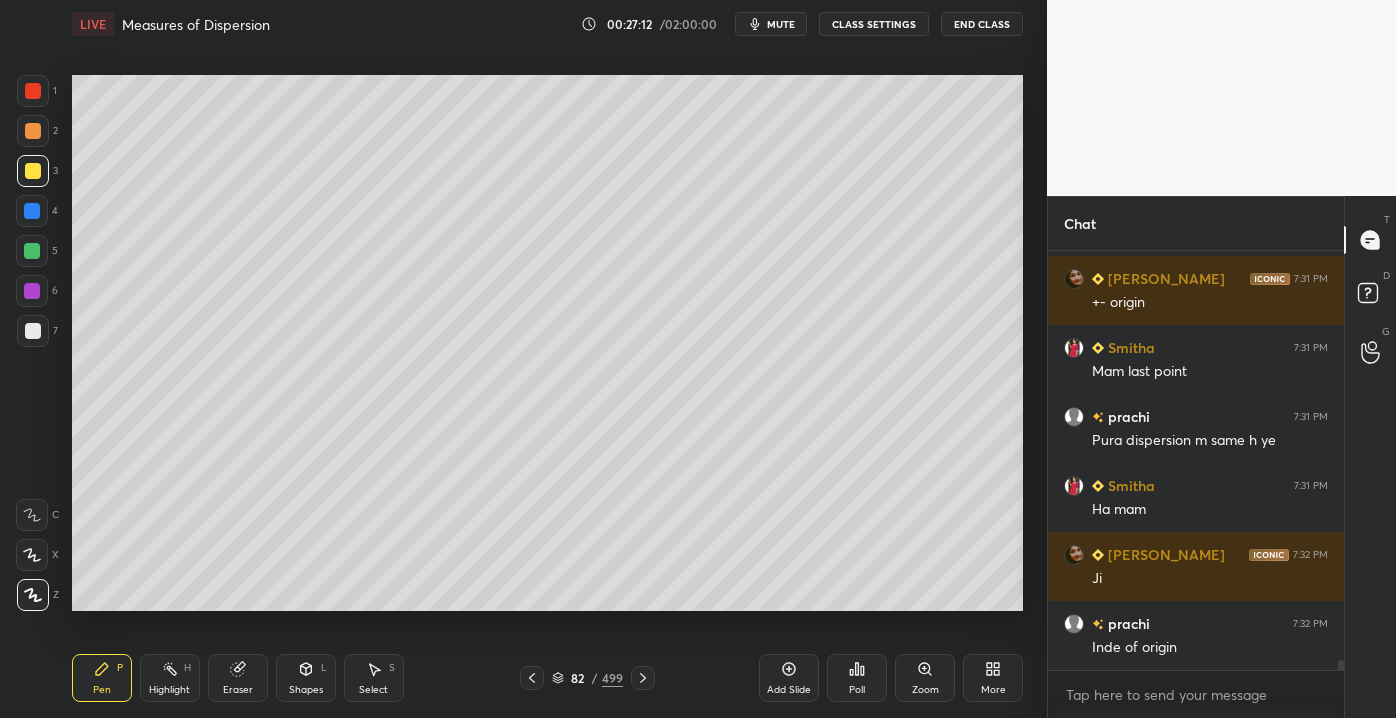 scroll, scrollTop: 17588, scrollLeft: 0, axis: vertical 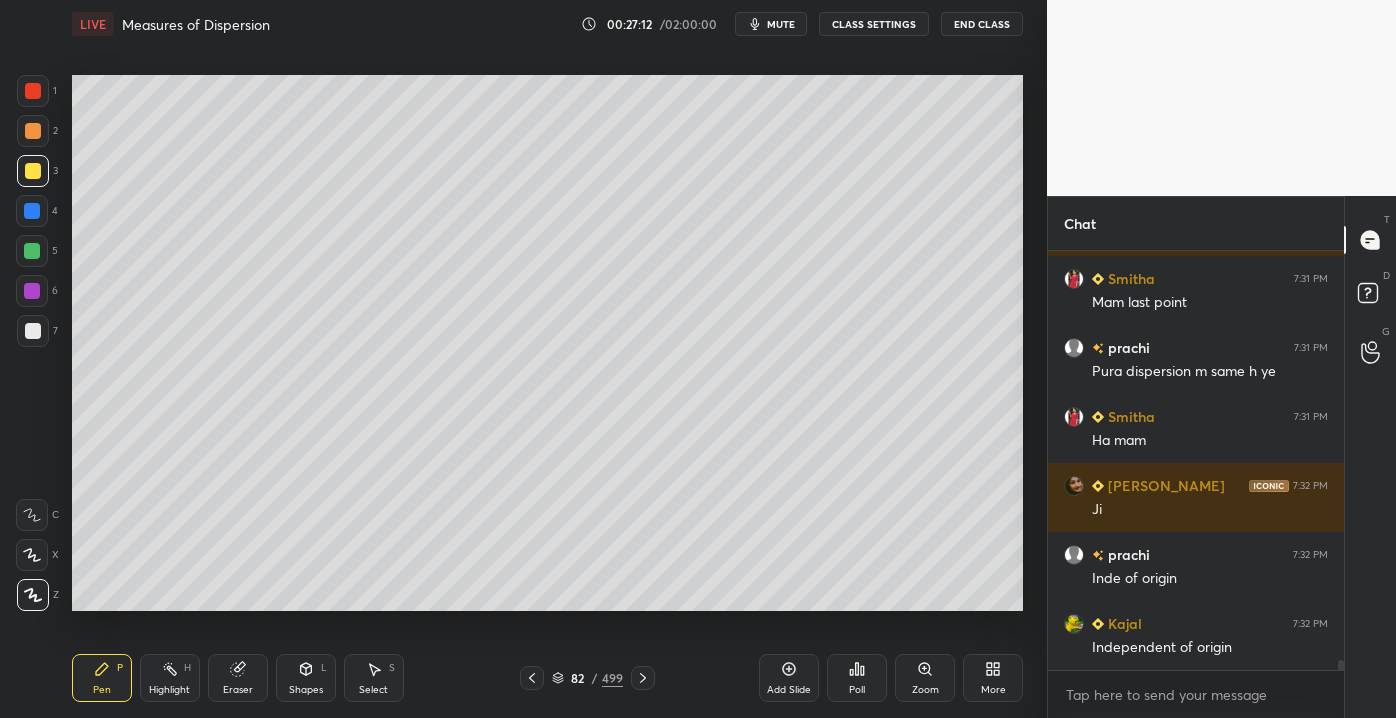 click on "Eraser" at bounding box center [238, 690] 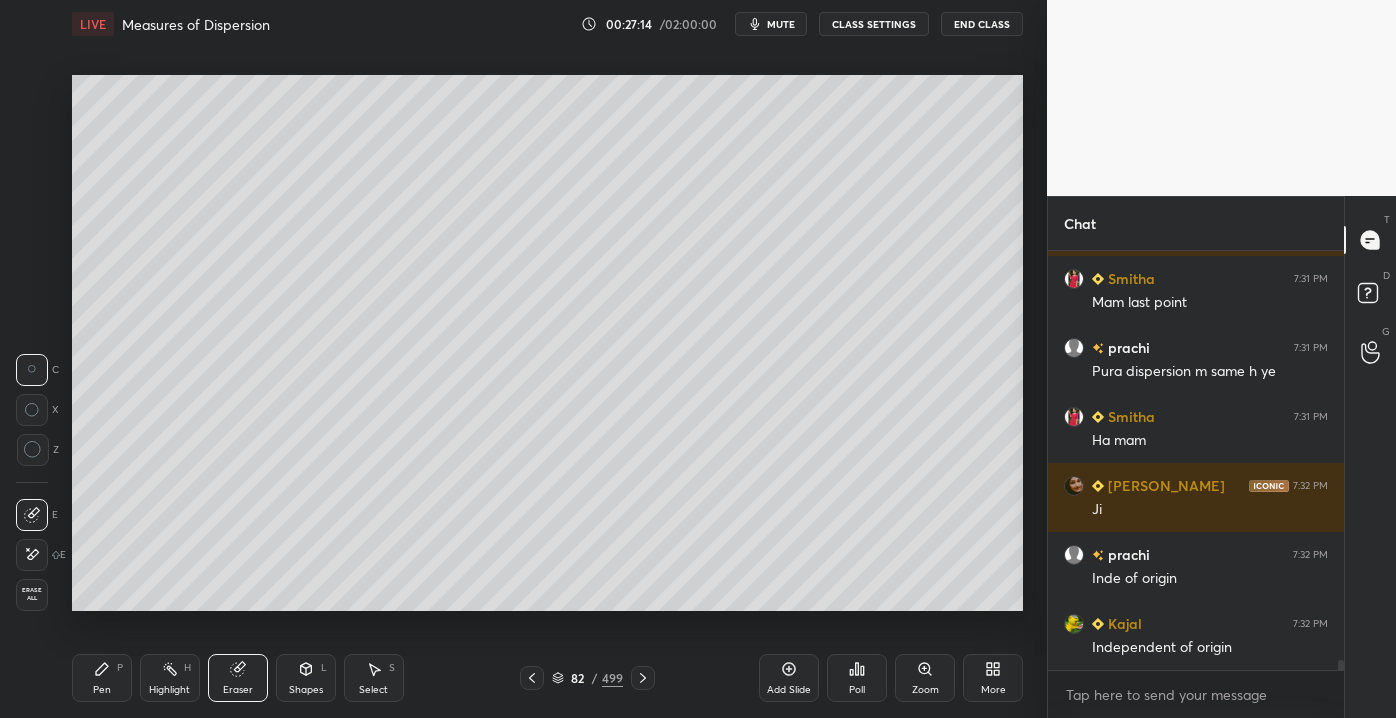 click on "Pen P" at bounding box center (102, 678) 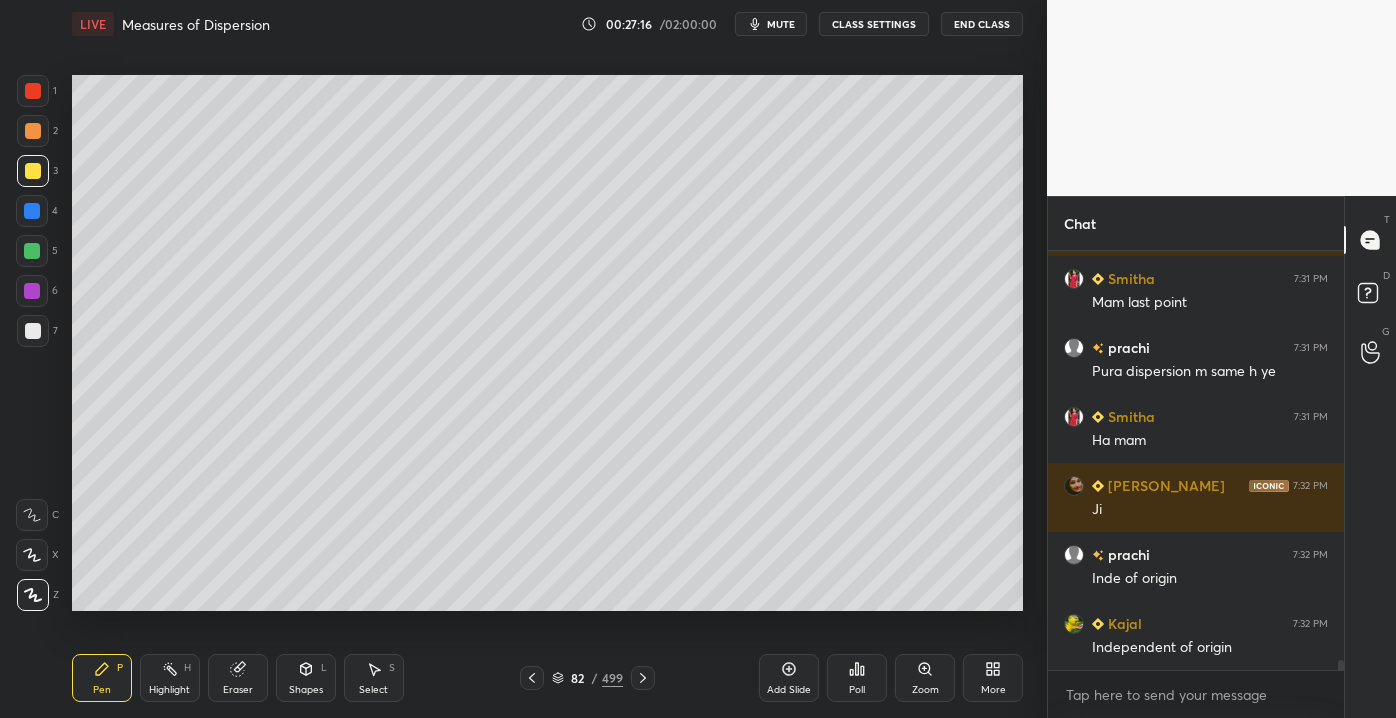 scroll, scrollTop: 17656, scrollLeft: 0, axis: vertical 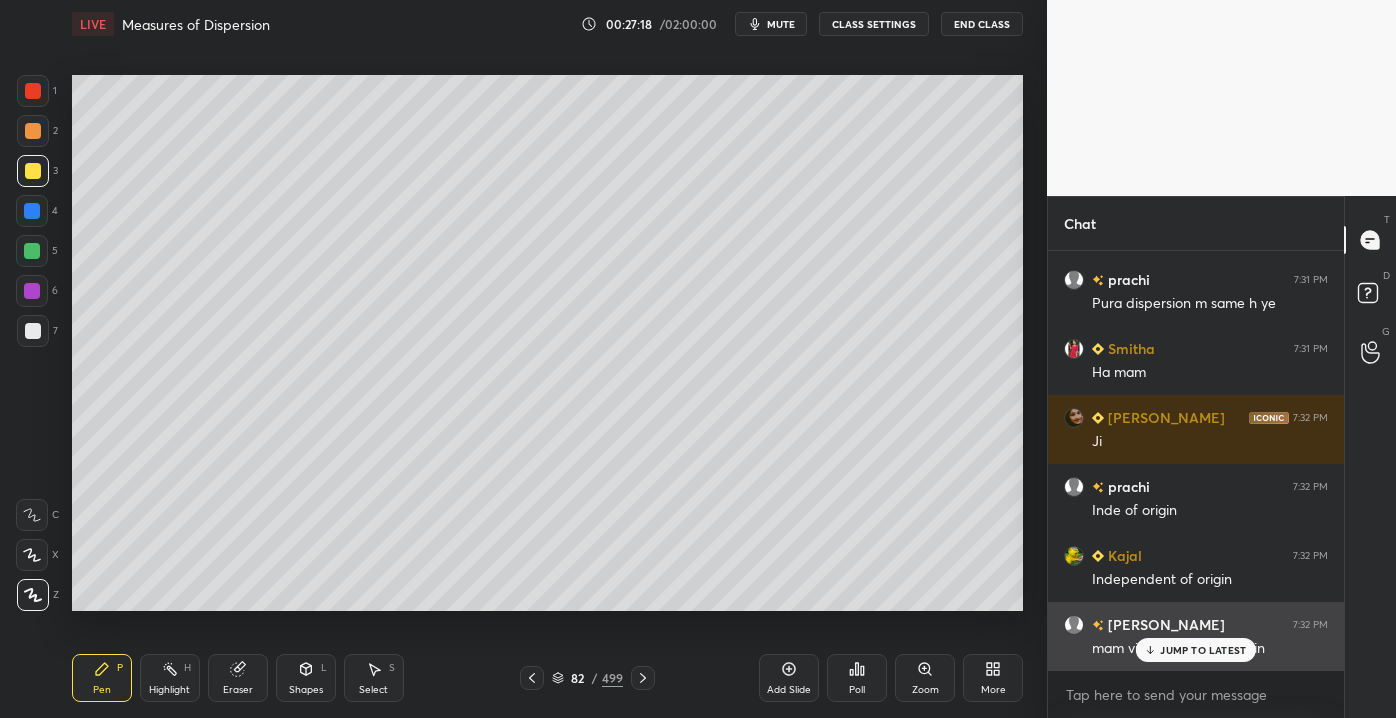 click 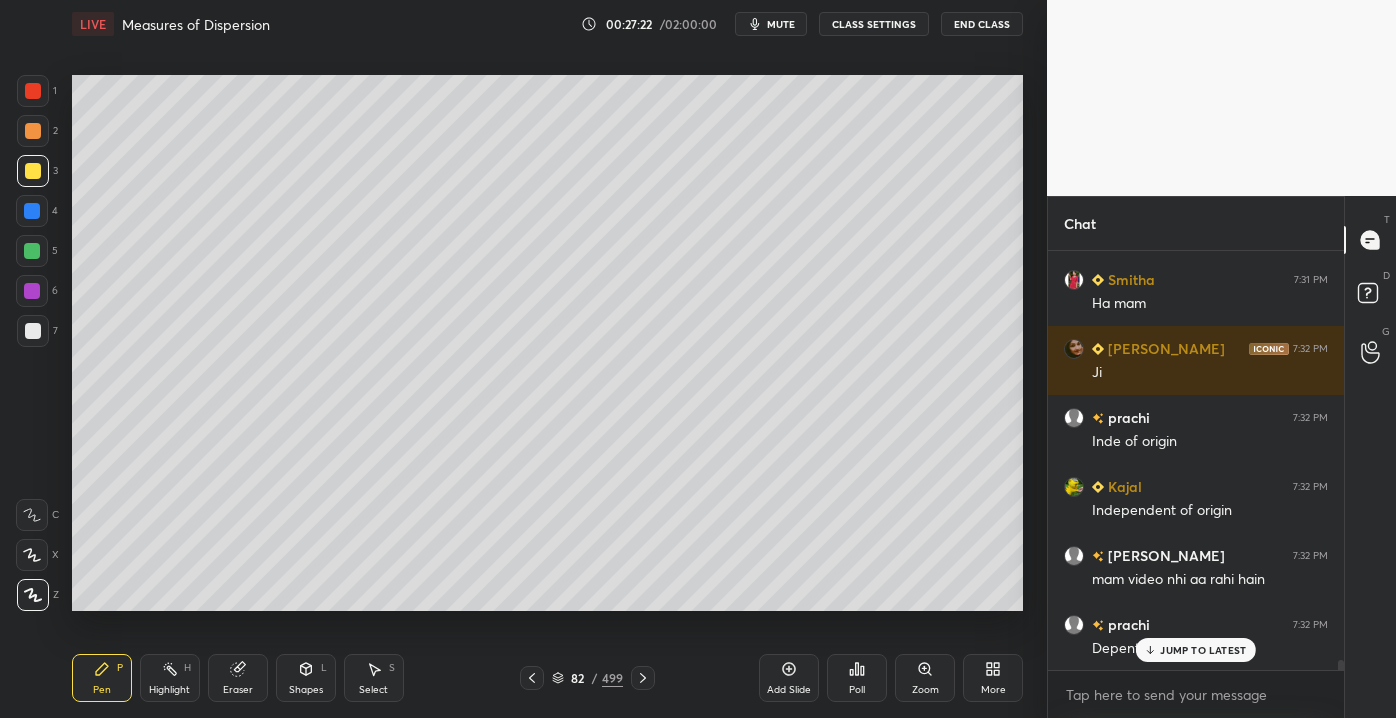 scroll, scrollTop: 17794, scrollLeft: 0, axis: vertical 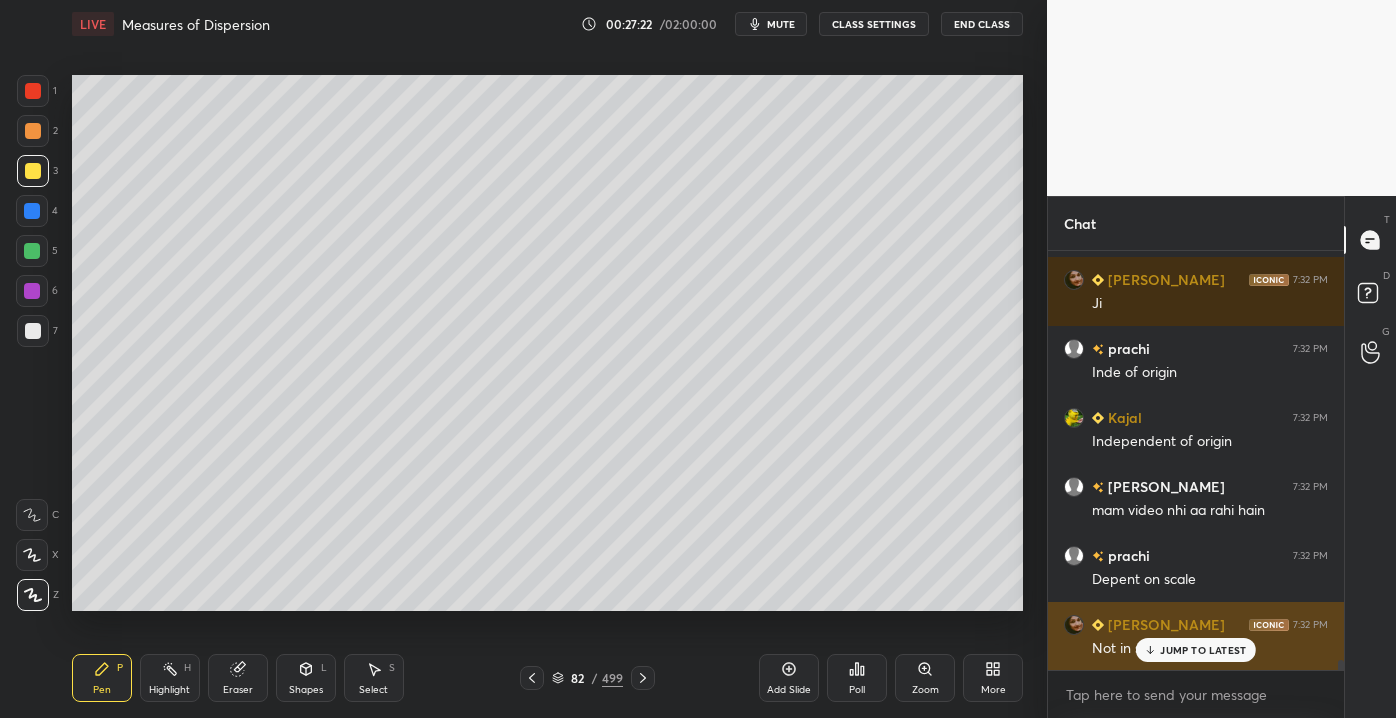click on "JUMP TO LATEST" at bounding box center [1203, 650] 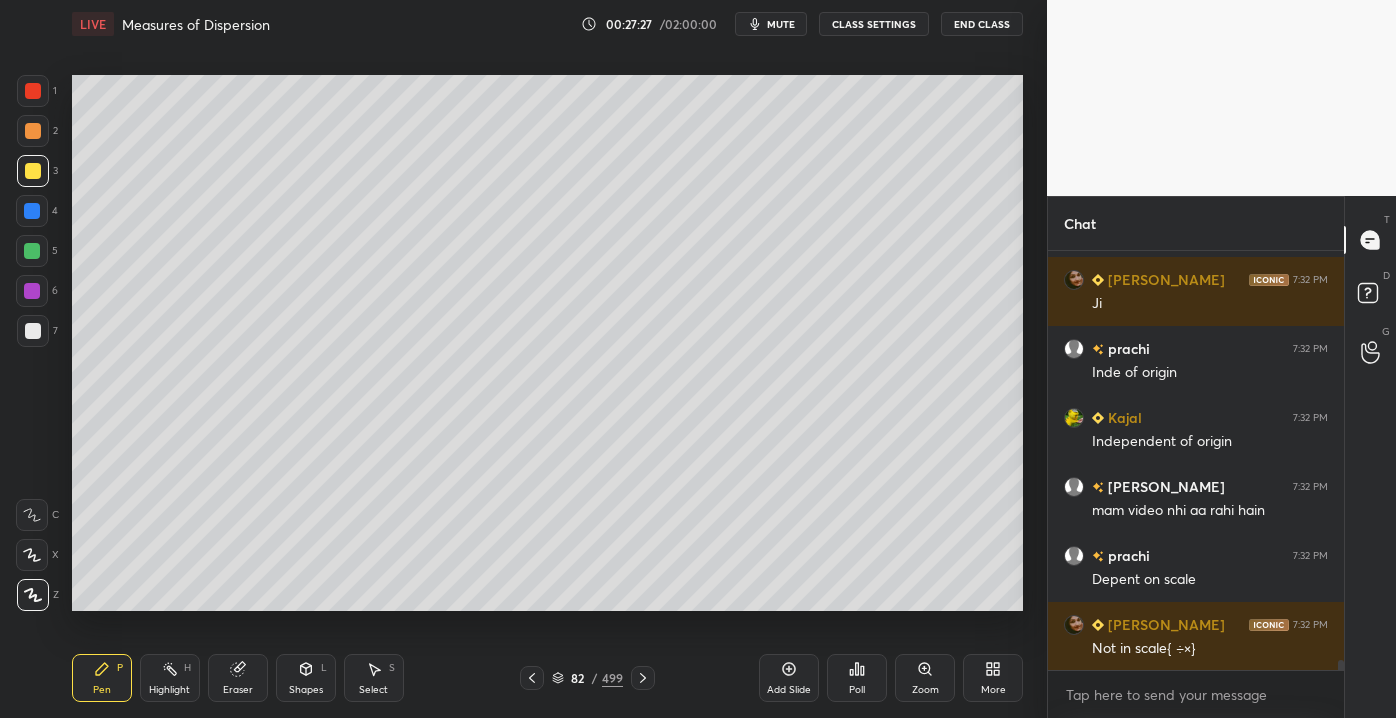 click on "1 2 3 4 5 6 7 C X Z C X Z E E Erase all   H H" at bounding box center [32, 342] 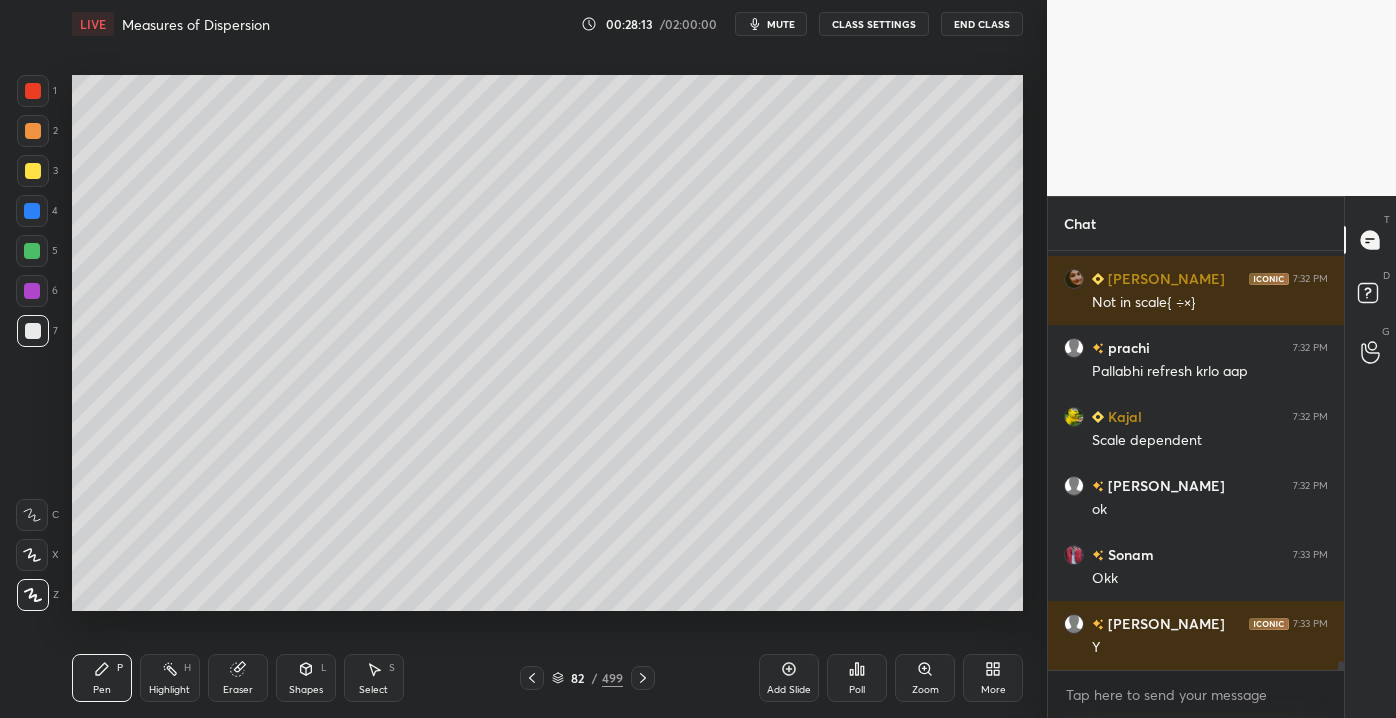 scroll, scrollTop: 18208, scrollLeft: 0, axis: vertical 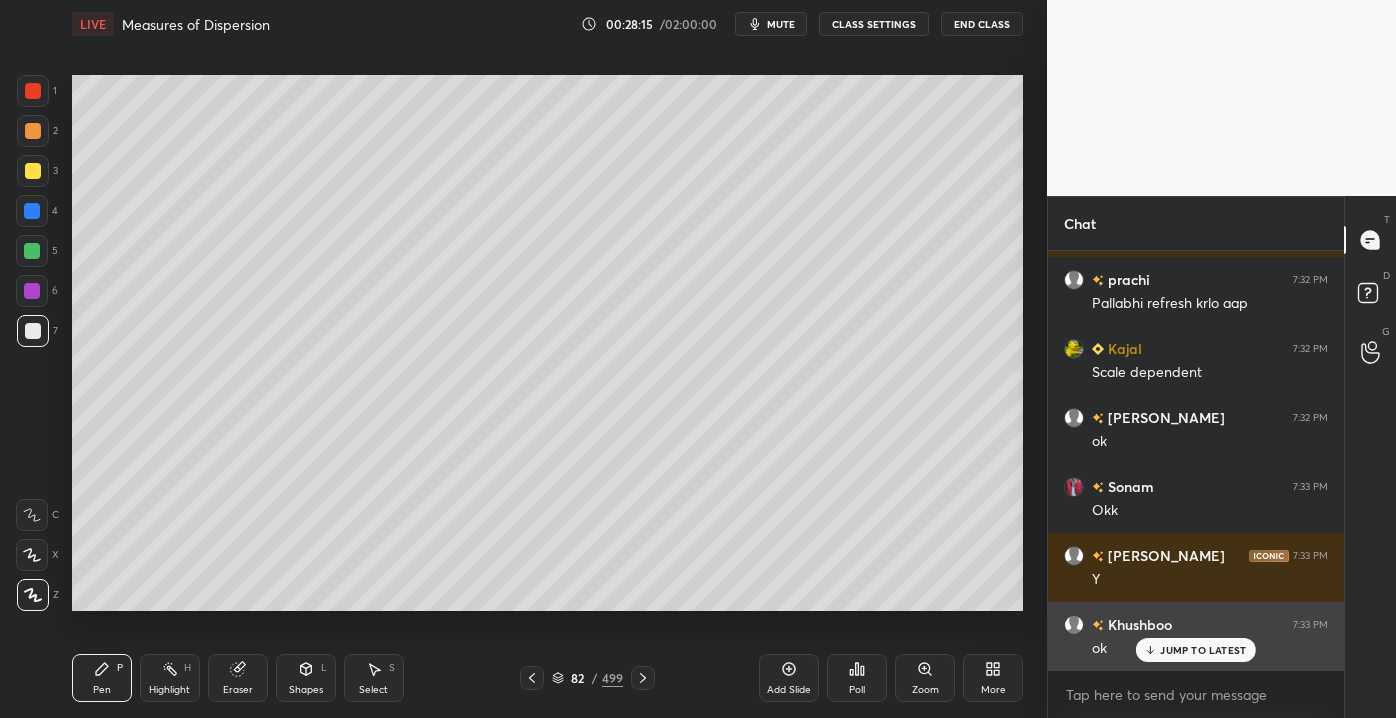 click on "JUMP TO LATEST" at bounding box center (1203, 650) 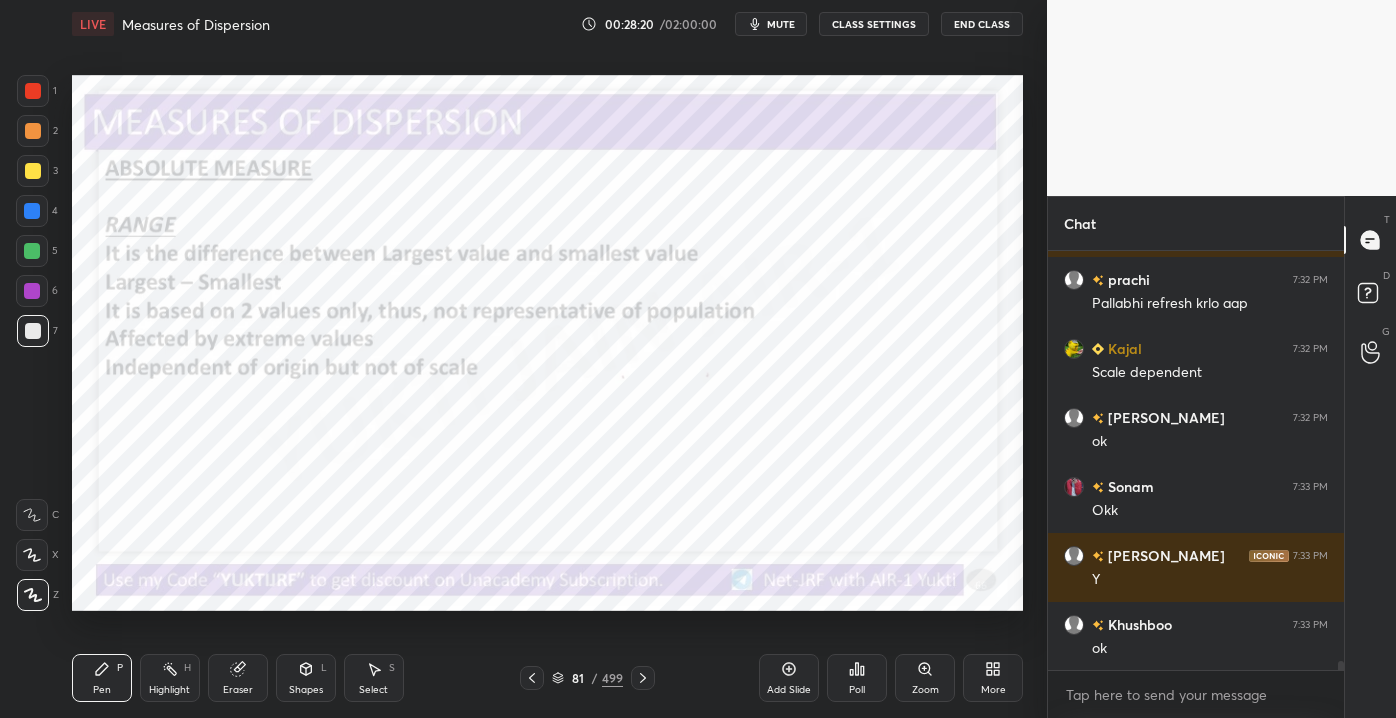 click at bounding box center [33, 91] 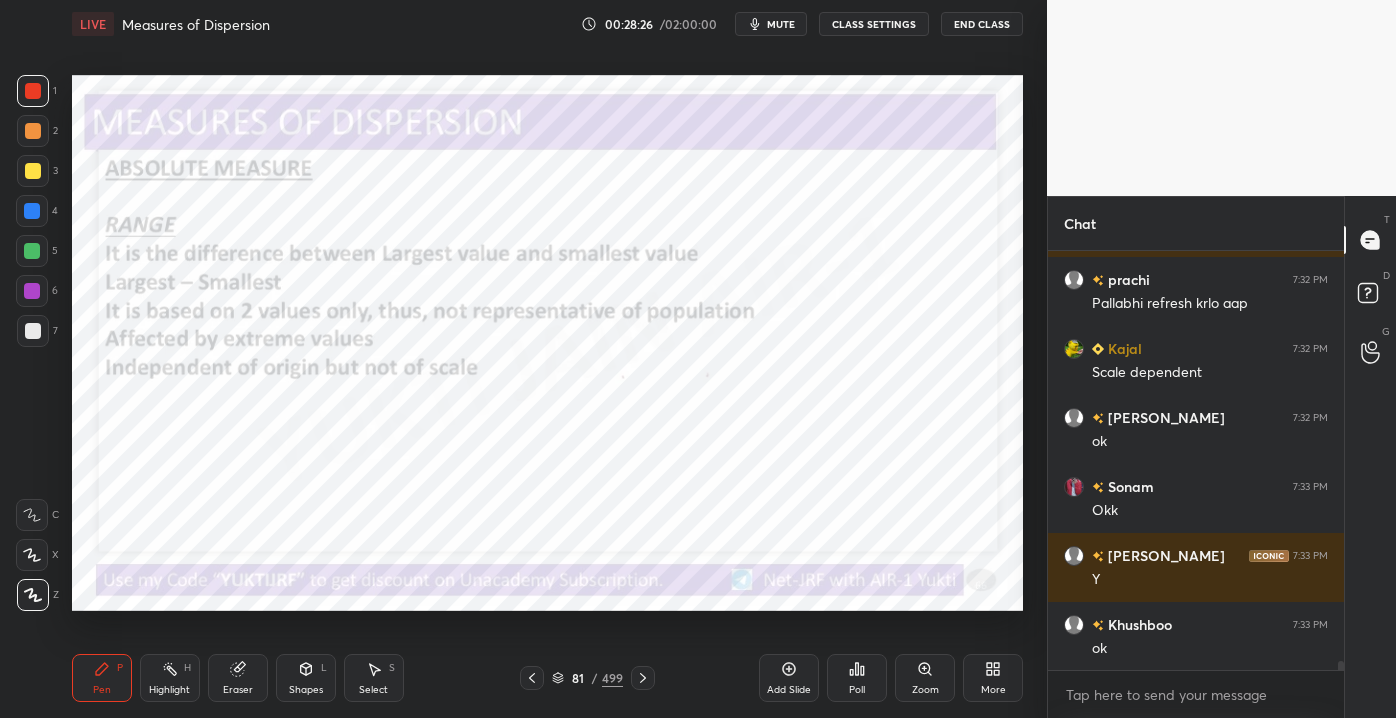 scroll, scrollTop: 18277, scrollLeft: 0, axis: vertical 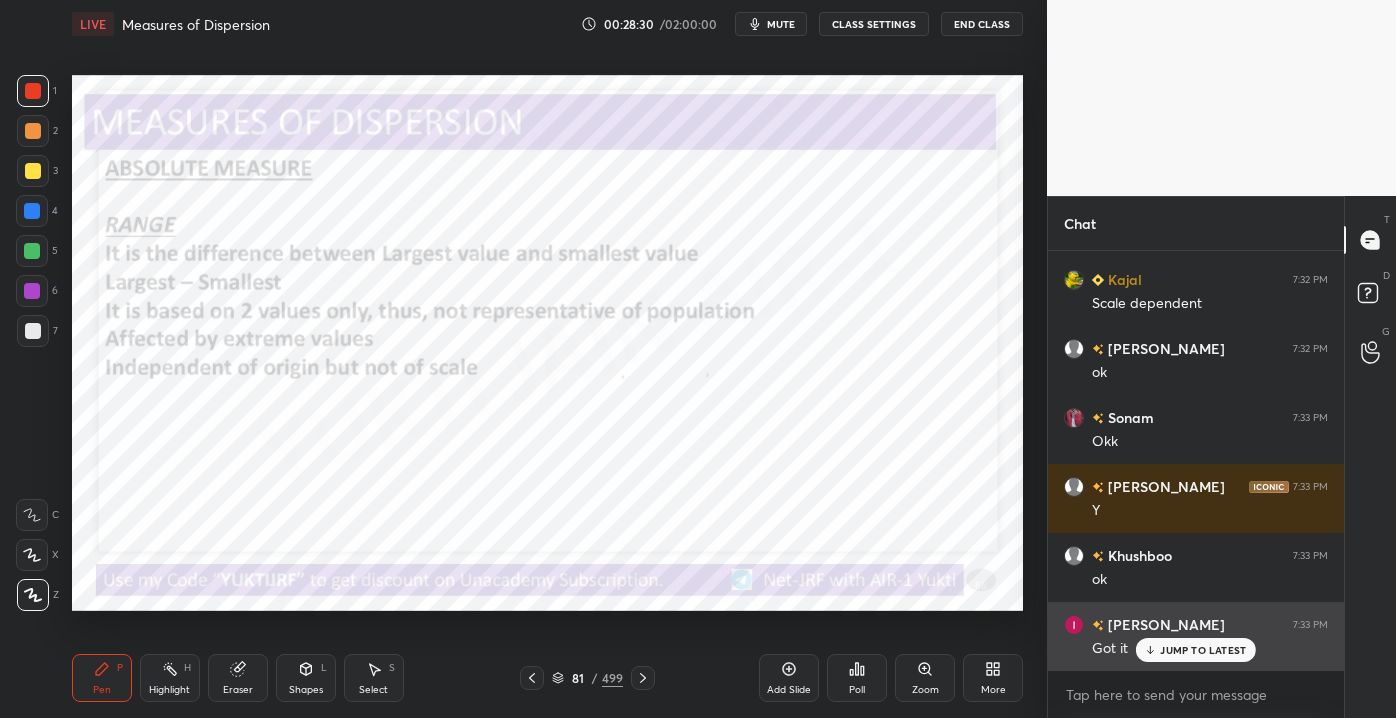 click on "JUMP TO LATEST" at bounding box center (1203, 650) 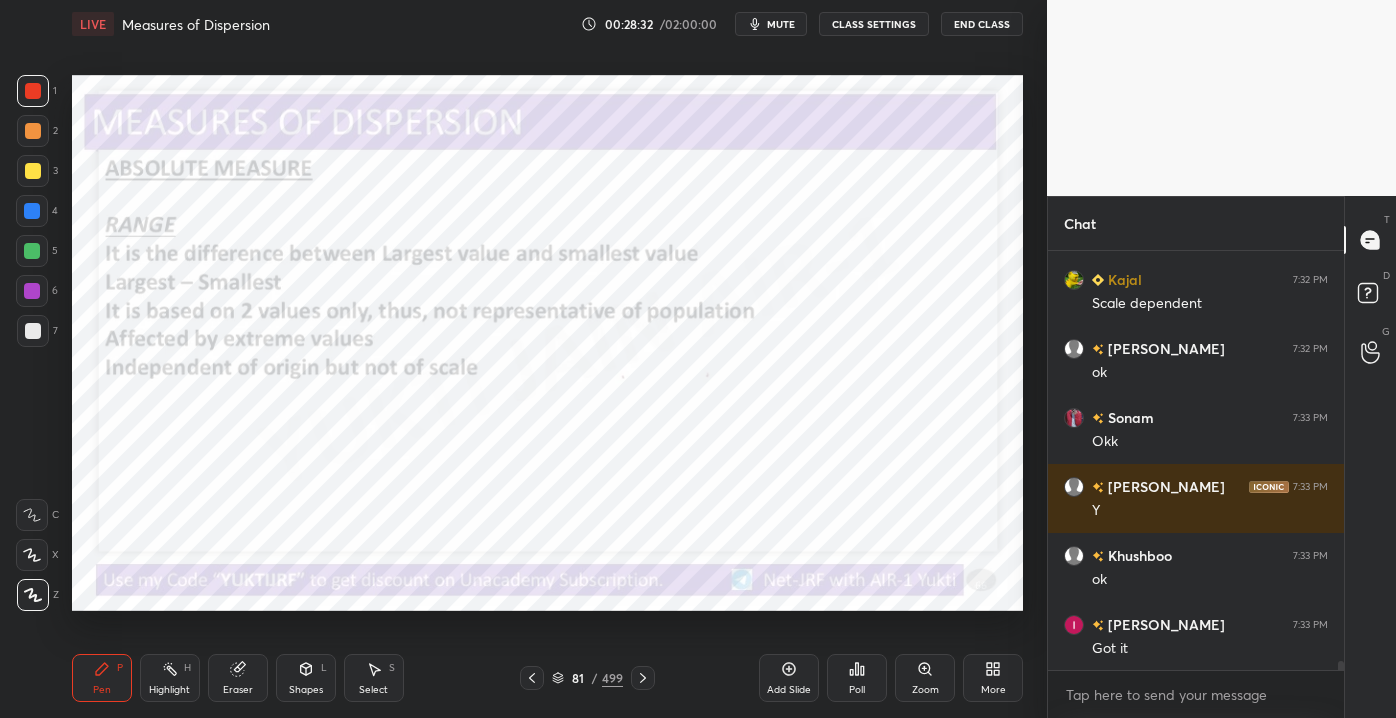 click on "Eraser" at bounding box center [238, 678] 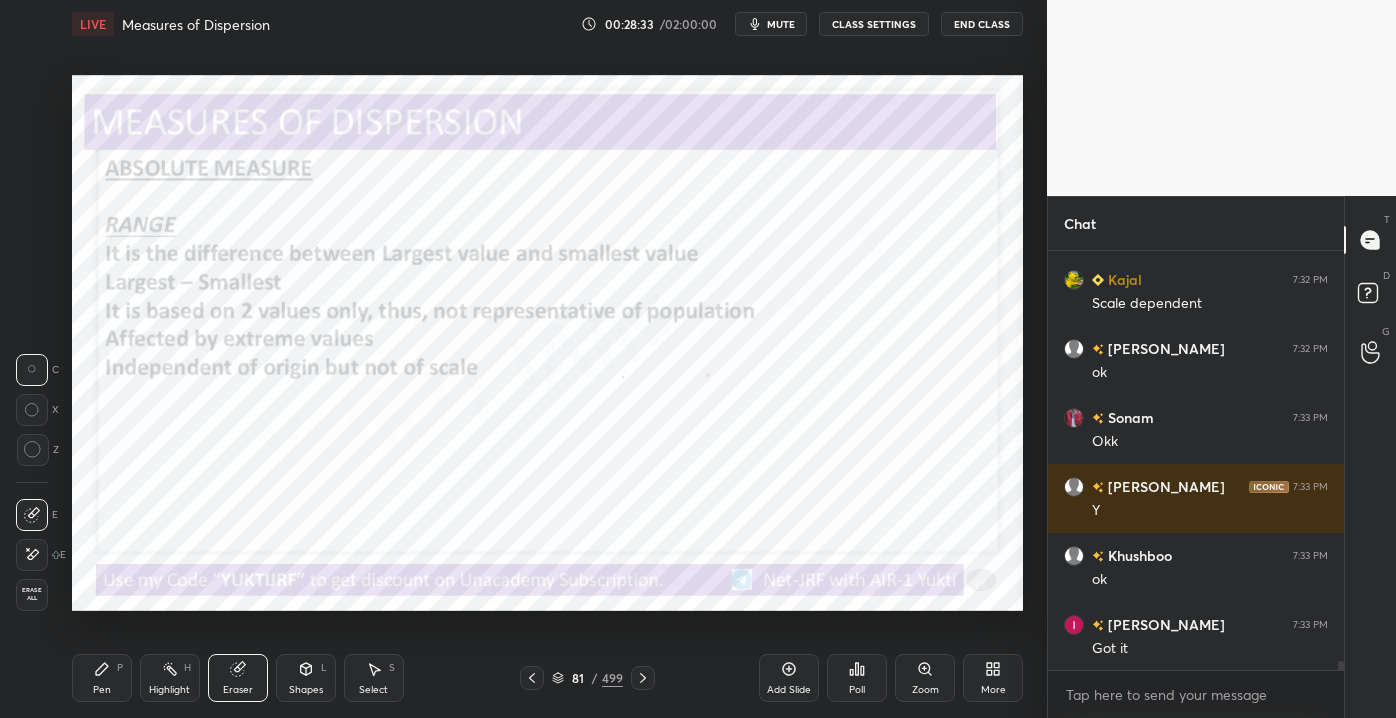 click on "Erase all" at bounding box center (32, 594) 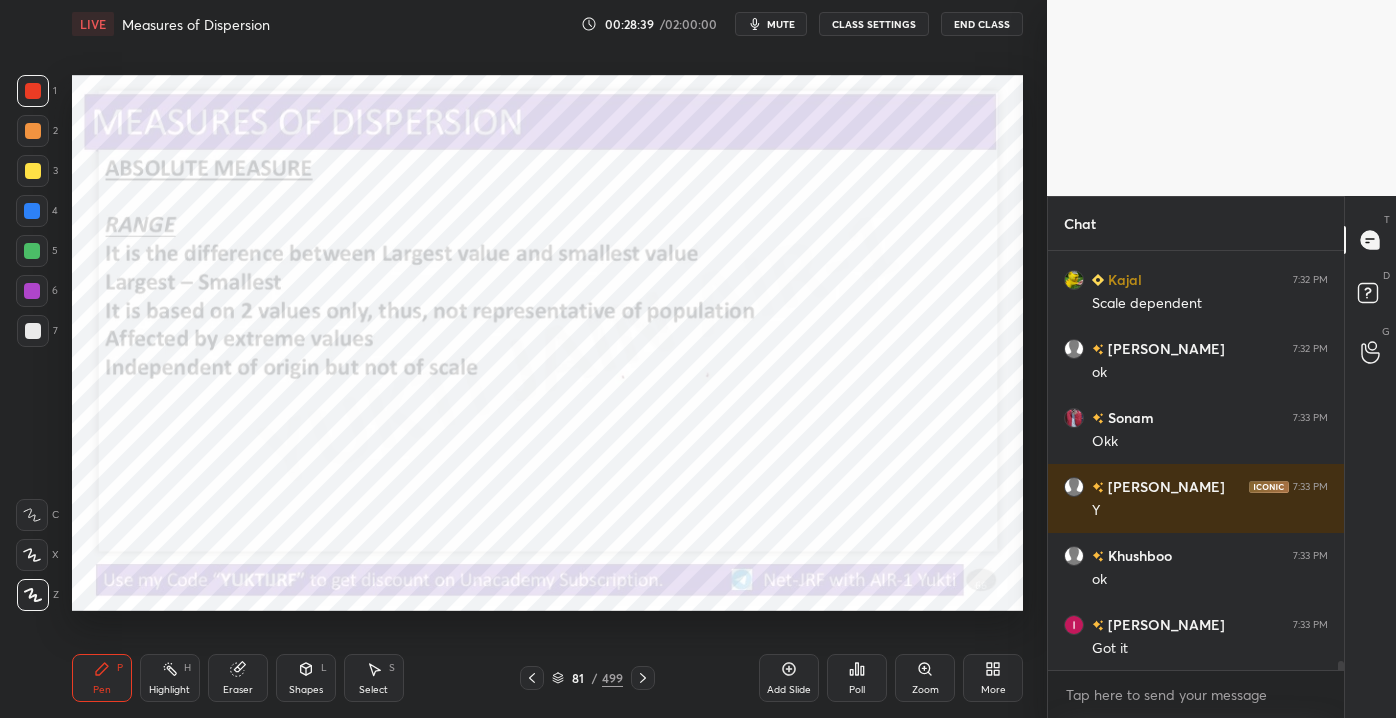 scroll, scrollTop: 18346, scrollLeft: 0, axis: vertical 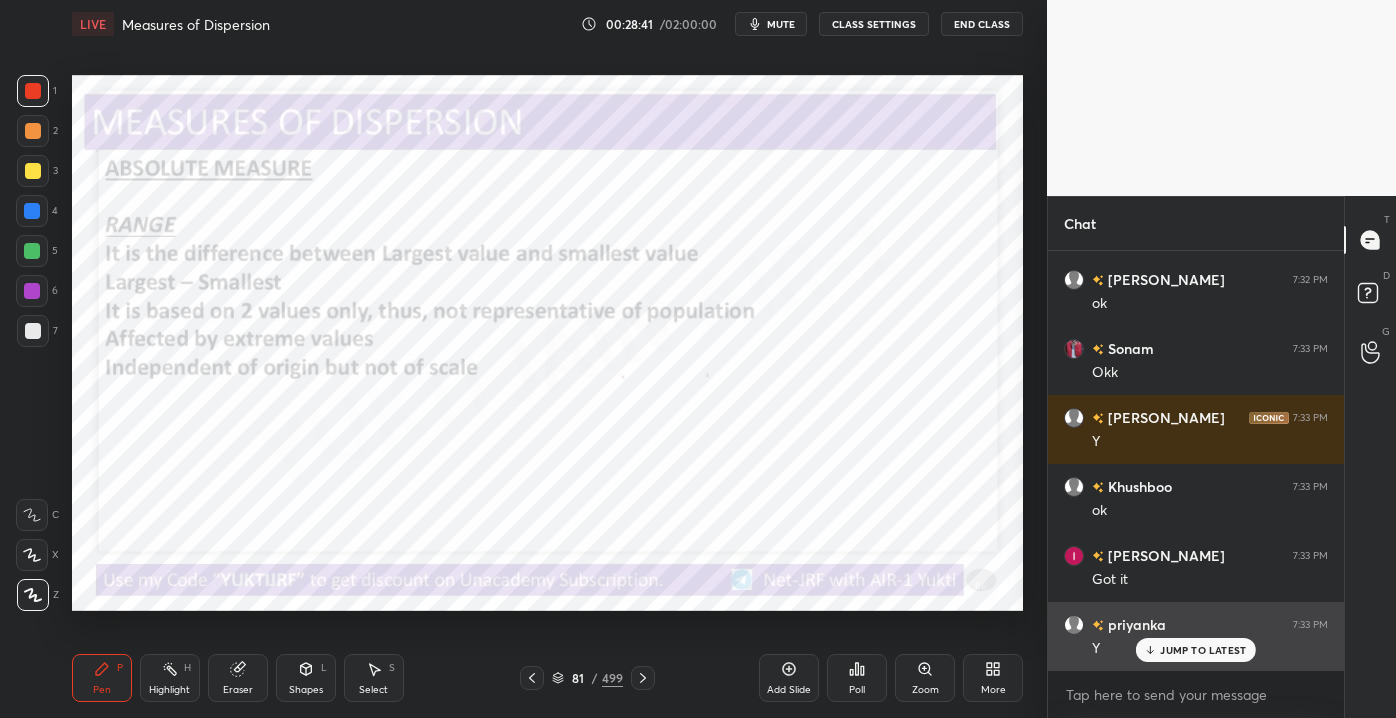 click on "JUMP TO LATEST" at bounding box center (1203, 650) 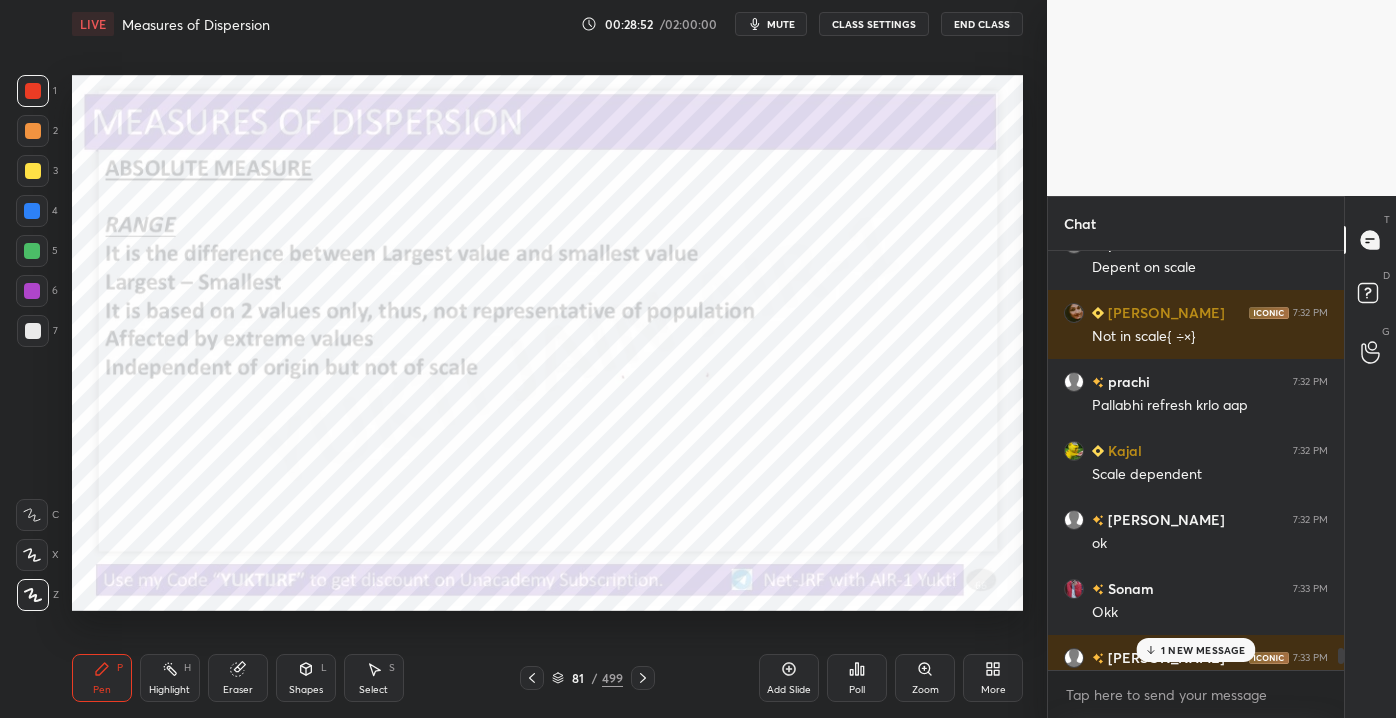 scroll, scrollTop: 18485, scrollLeft: 0, axis: vertical 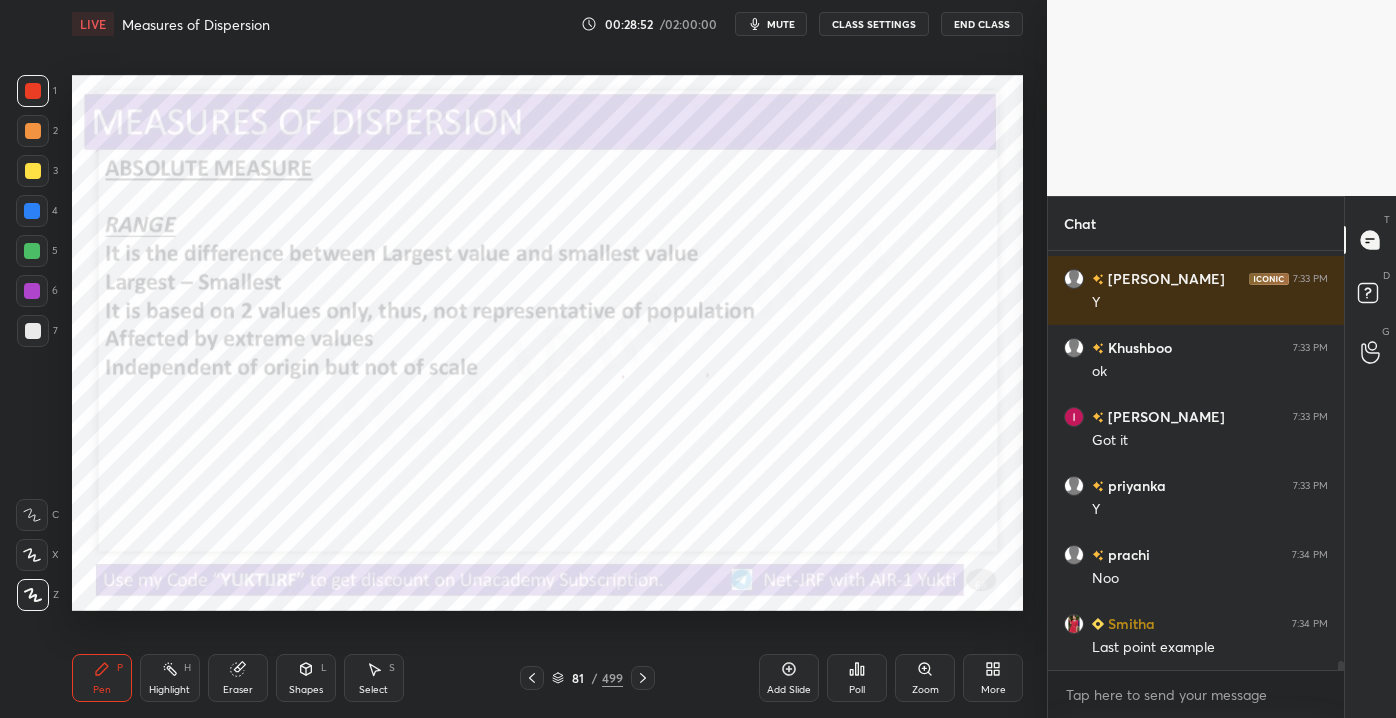 click on "[PERSON_NAME] 7:32 PM ok [PERSON_NAME] 7:33 PM [PERSON_NAME] 7:33 PM Y [PERSON_NAME] 7:33 PM ok [PERSON_NAME] 7:33 PM Got it priyanka 7:33 PM Y [PERSON_NAME] 7:34 PM [PERSON_NAME] 7:34 PM Last point example JUMP TO LATEST Enable hand raising Enable raise hand to speak to learners. Once enabled, chat will be turned off temporarily. Enable x" at bounding box center (1196, 484) 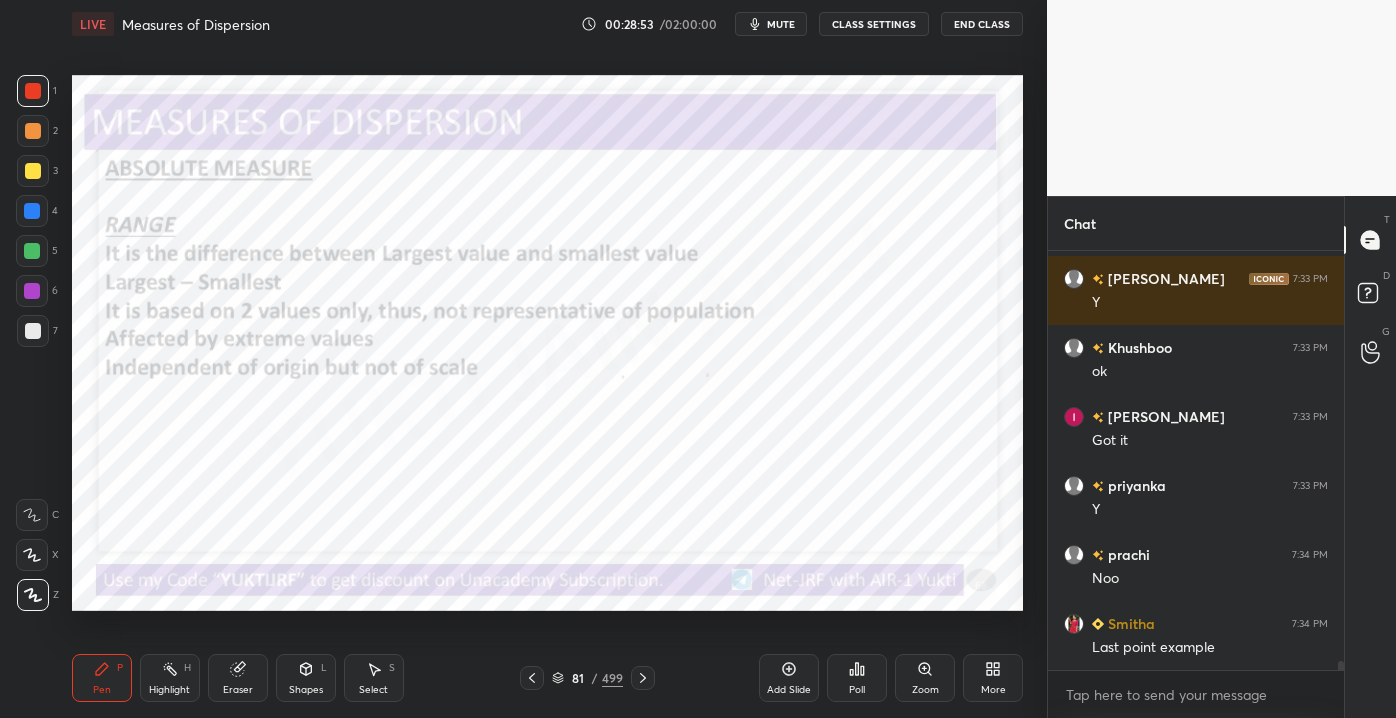 click on "Last point example" at bounding box center [1210, 648] 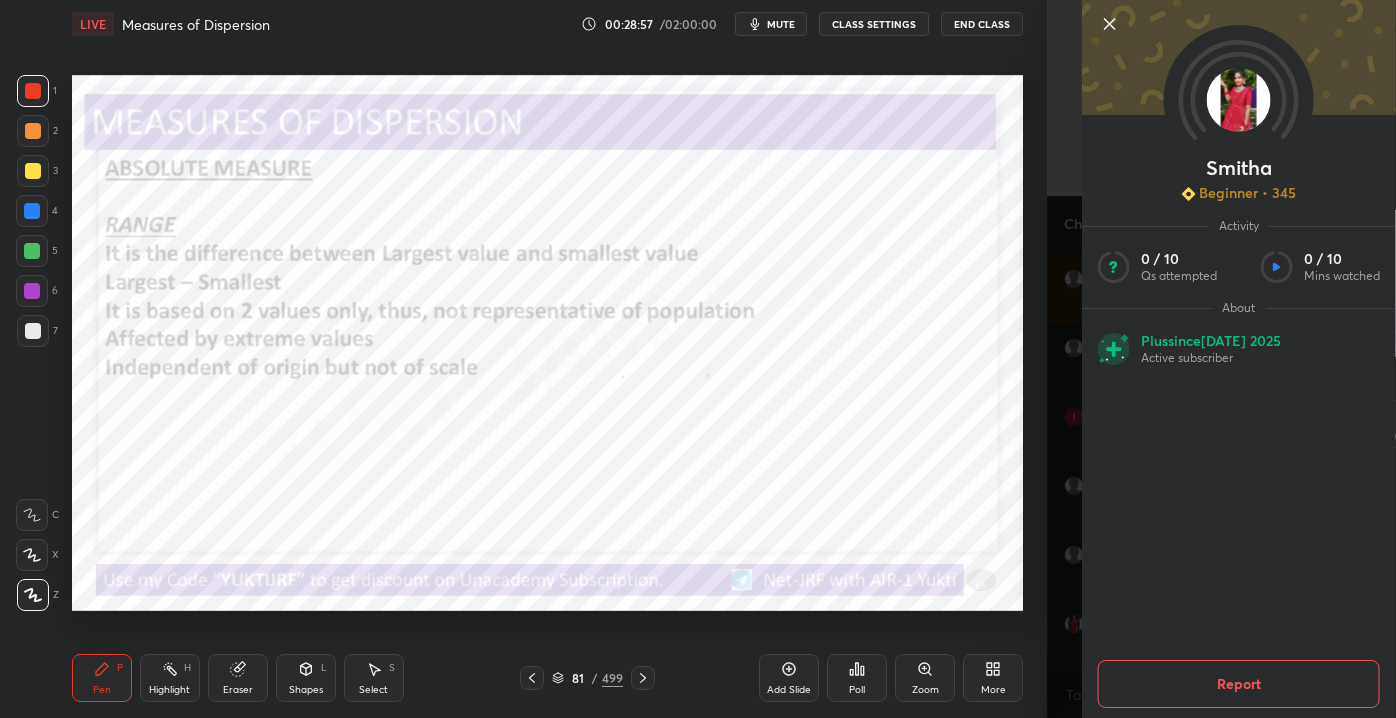 click 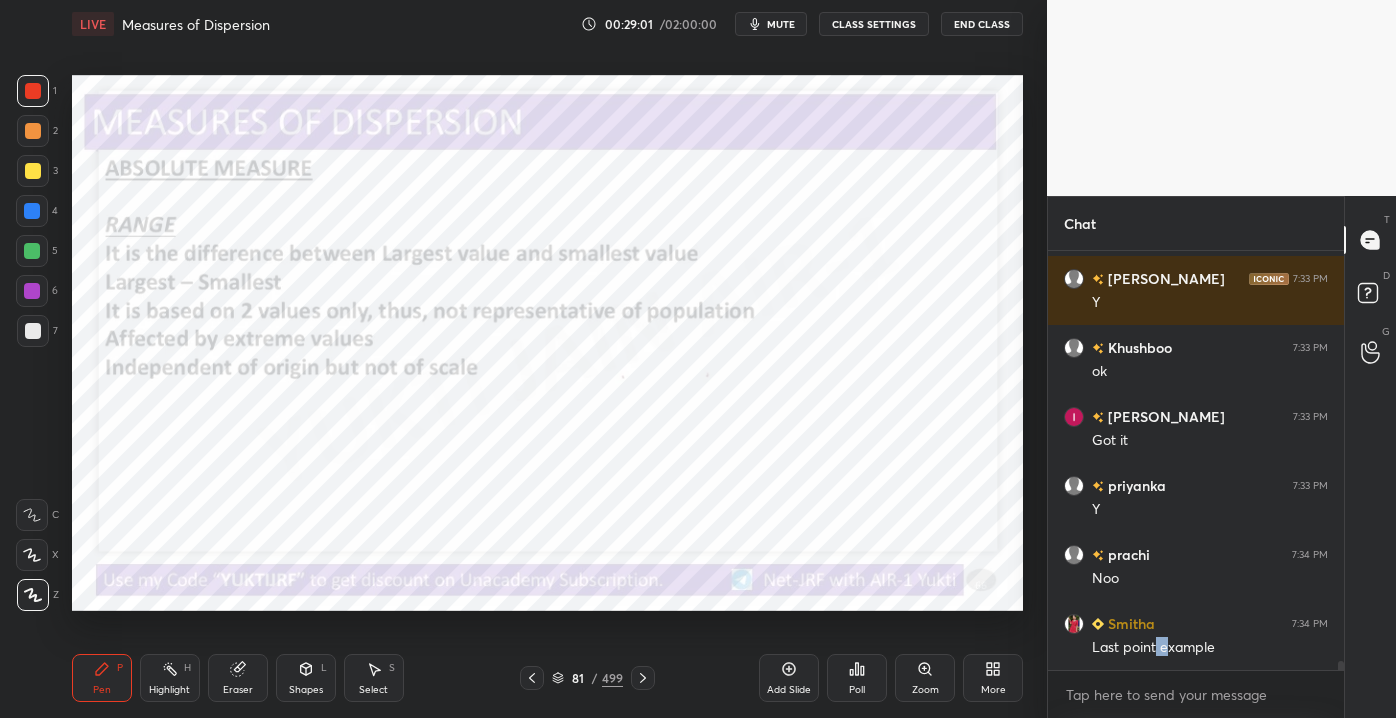 click on "Setting up your live class Poll for   secs No correct answer Start poll" at bounding box center (547, 343) 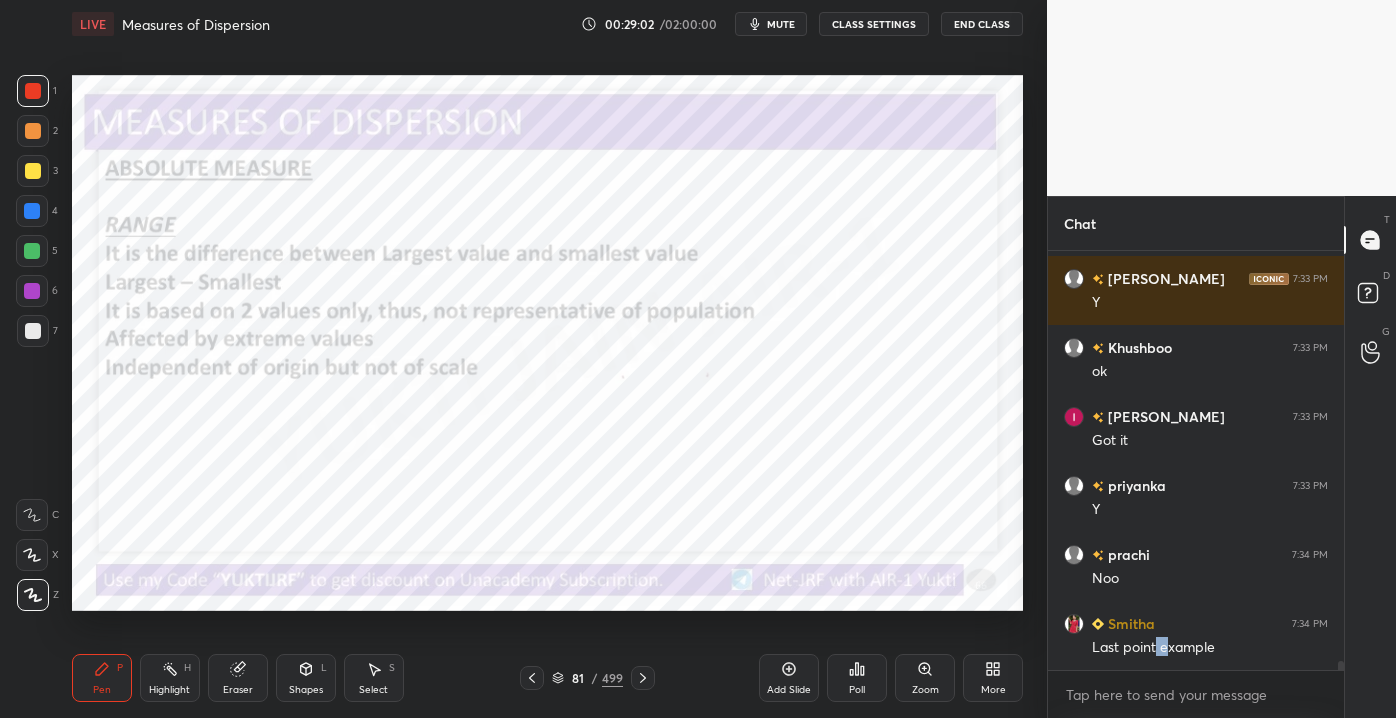 drag, startPoint x: 70, startPoint y: 358, endPoint x: 27, endPoint y: 399, distance: 59.413803 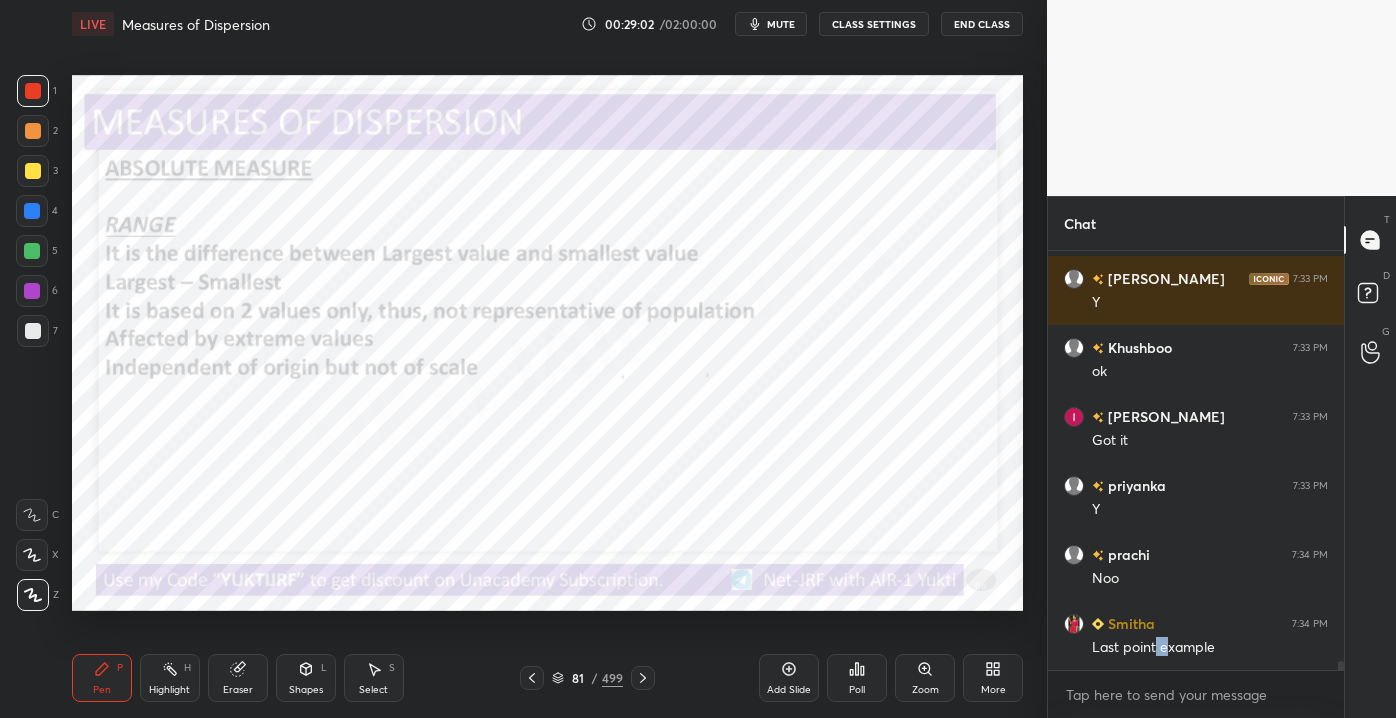 click on "1 2 3 4 5 6 7 C X Z C X Z E E Erase all   H H LIVE Measures of Dispersion 00:29:02 /  02:00:00 mute CLASS SETTINGS End Class Setting up your live class Poll for   secs No correct answer Start poll Back Measures of Dispersion • L3 of Detailed Course on Business Statistics&Research Methods for NET/JRF [DATE] [PERSON_NAME] Pen P Highlight H Eraser Shapes L Select S 81 / 499 Add Slide Poll Zoom More" at bounding box center (515, 359) 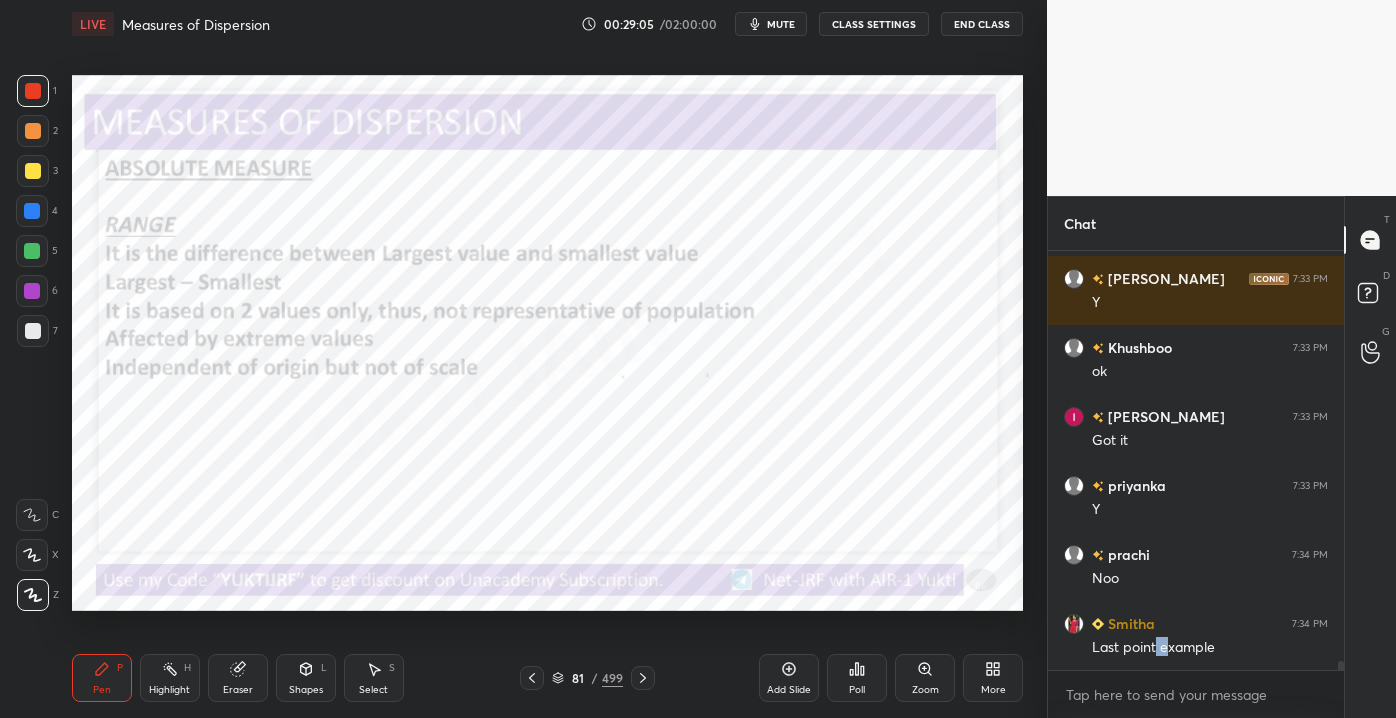 scroll, scrollTop: 18504, scrollLeft: 0, axis: vertical 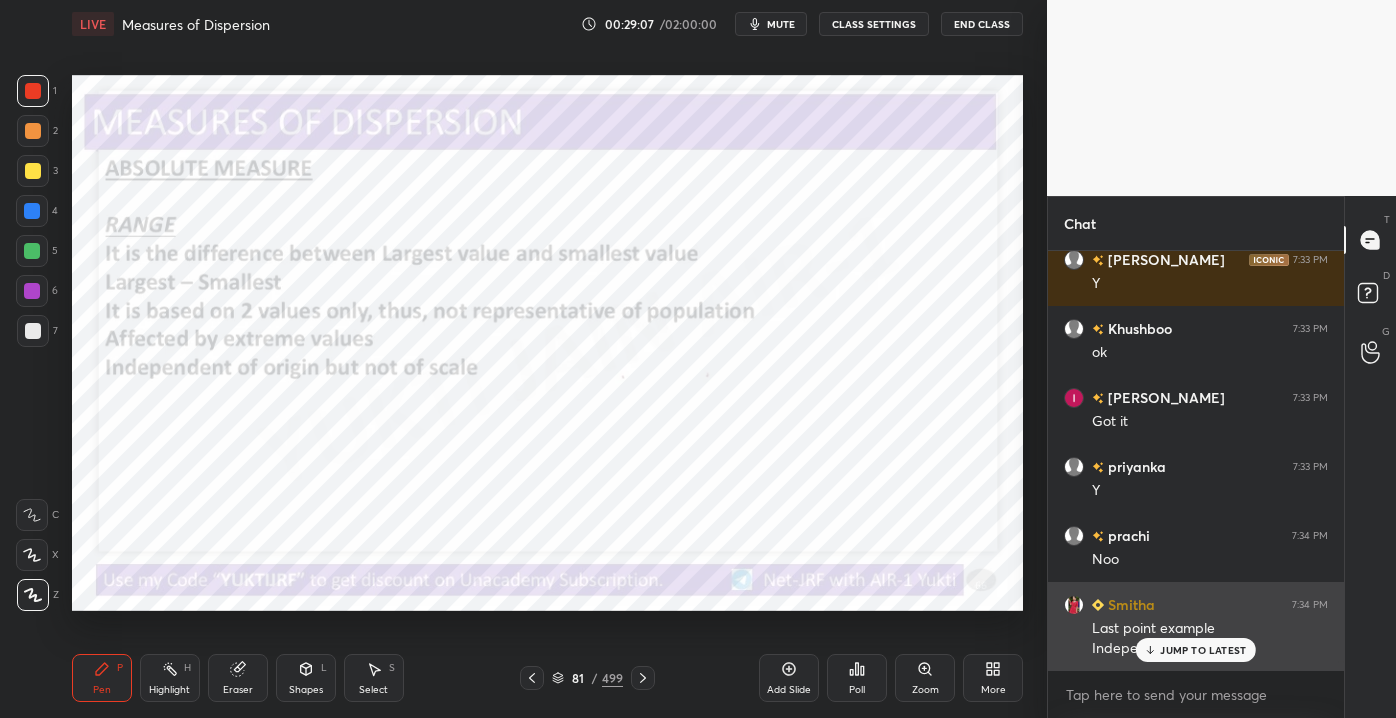 click on "JUMP TO LATEST" at bounding box center [1196, 650] 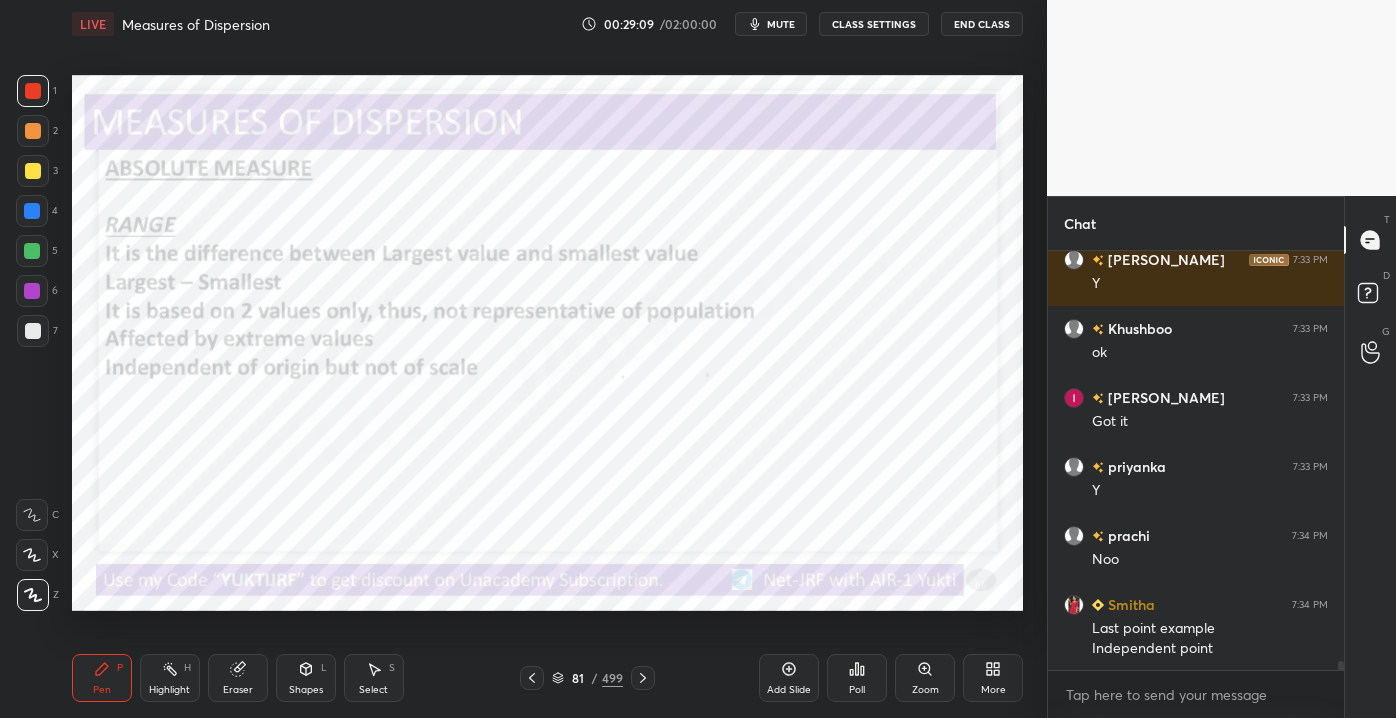 click on "Add Slide" at bounding box center [789, 690] 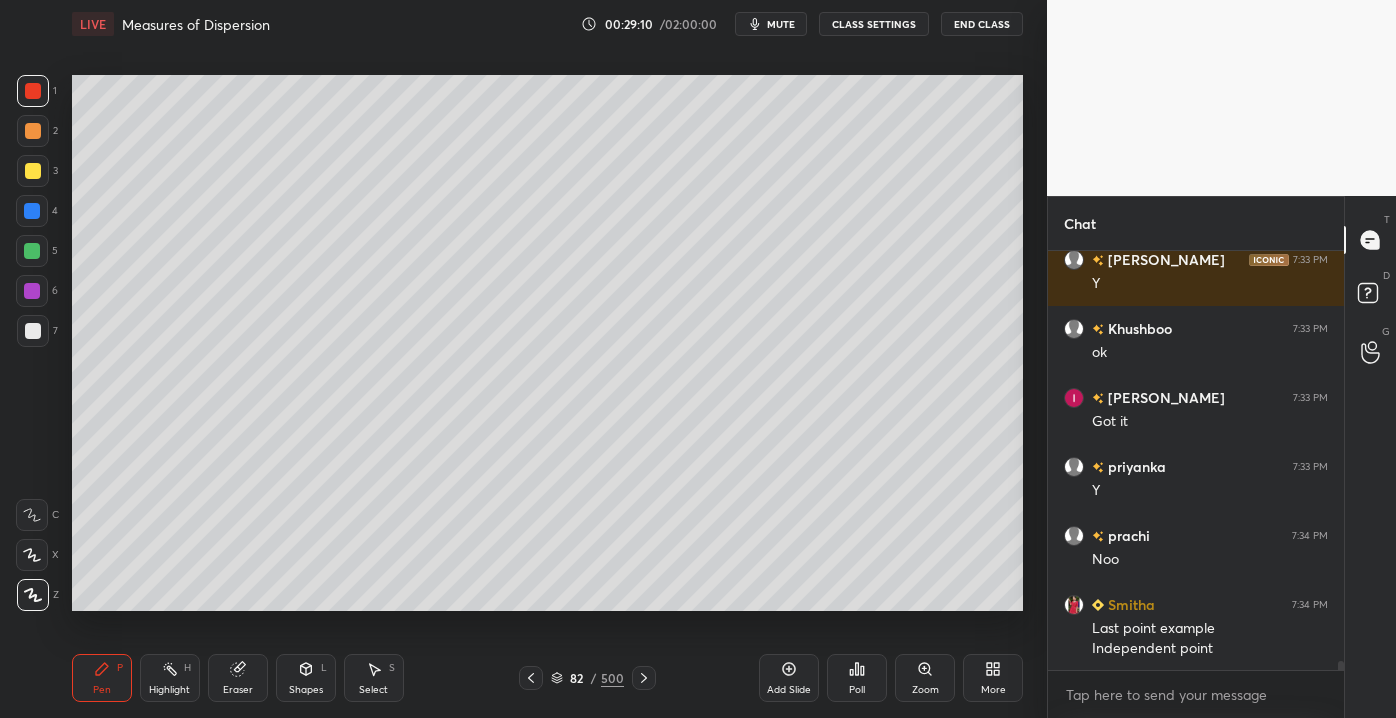 click at bounding box center (33, 331) 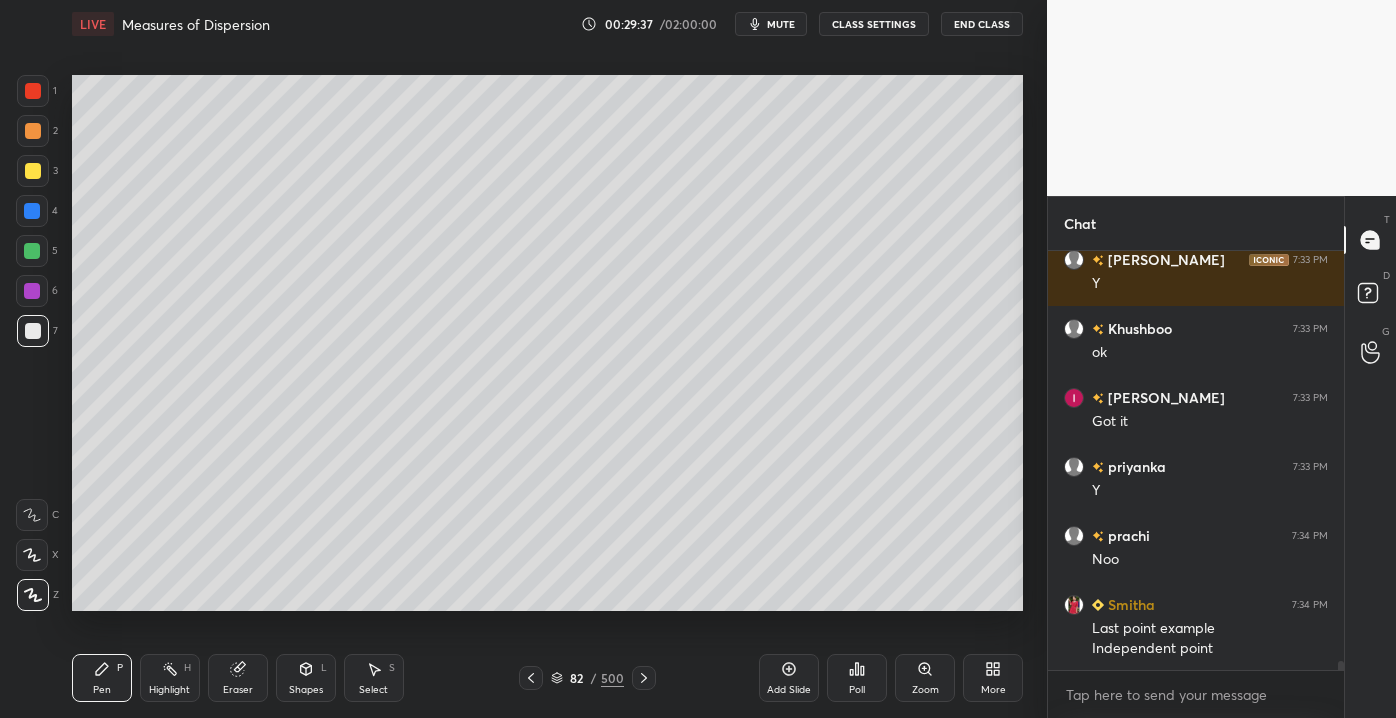 scroll, scrollTop: 18525, scrollLeft: 0, axis: vertical 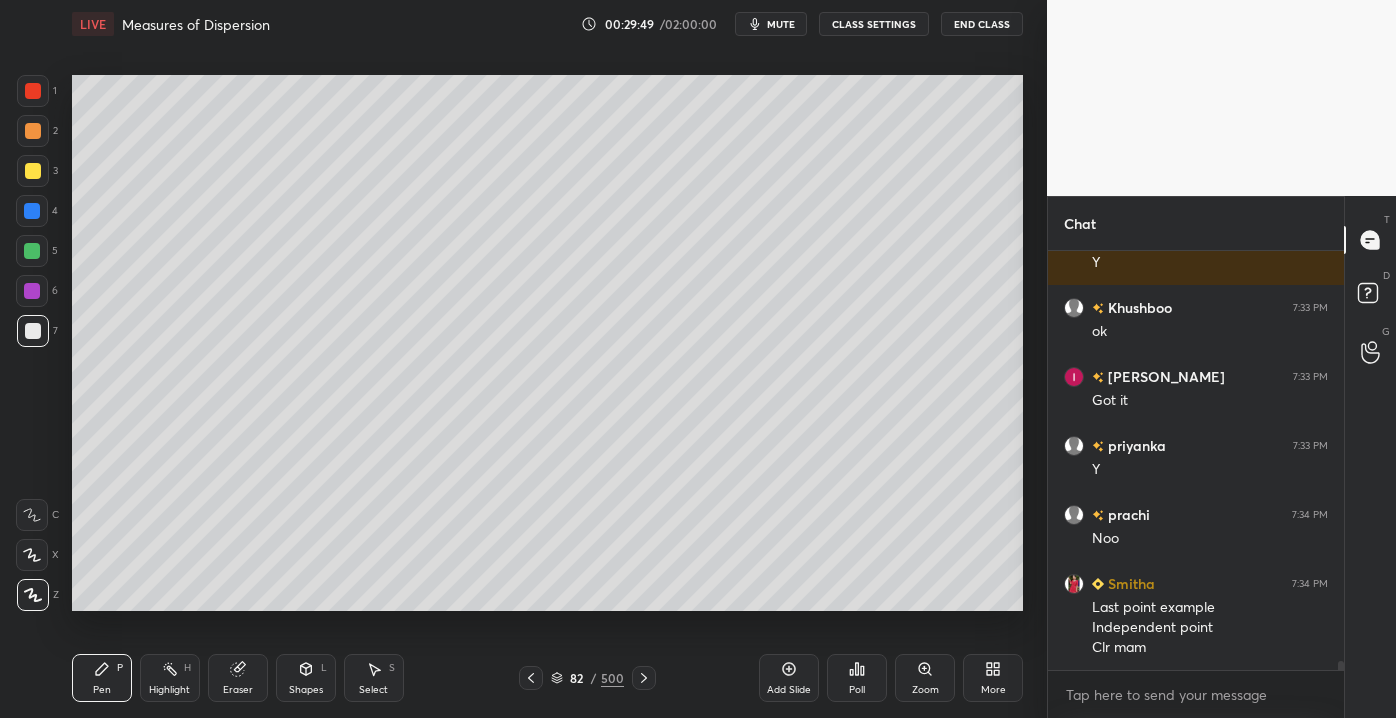 drag, startPoint x: 40, startPoint y: 171, endPoint x: 61, endPoint y: 170, distance: 21.023796 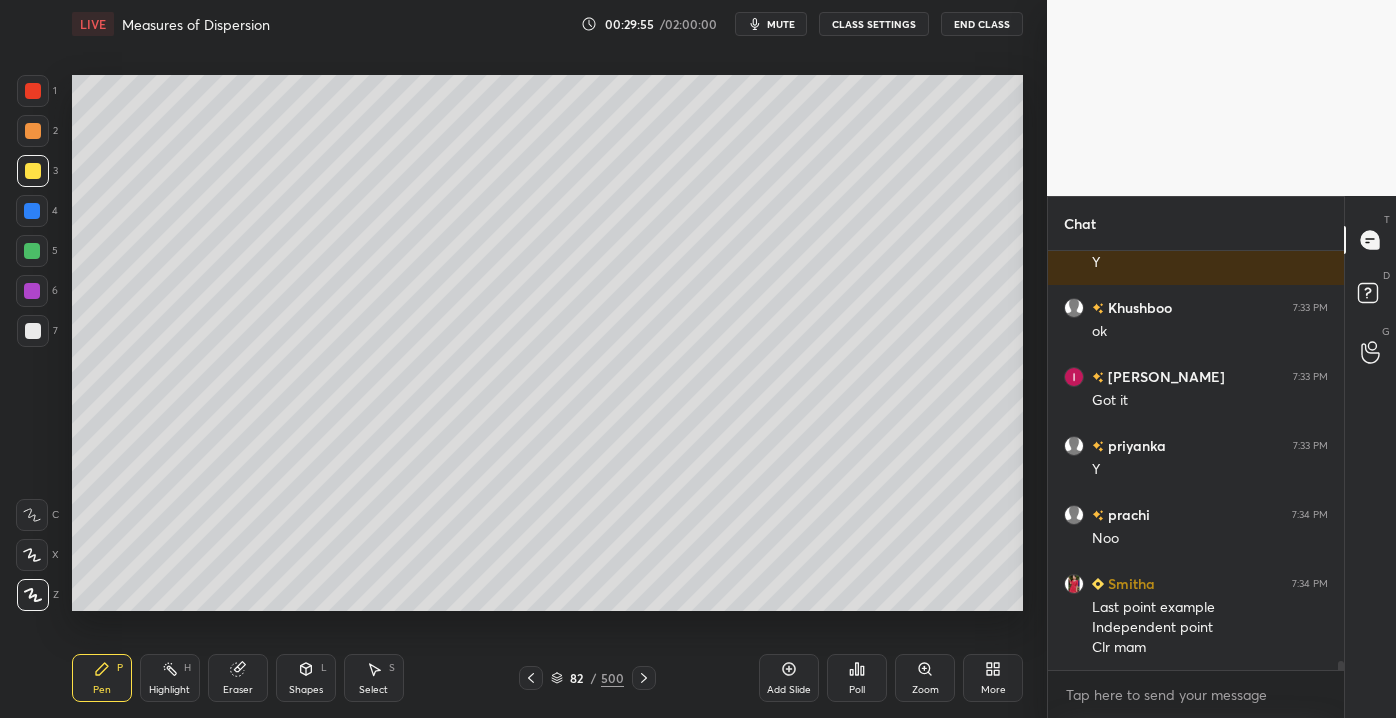click at bounding box center [33, 331] 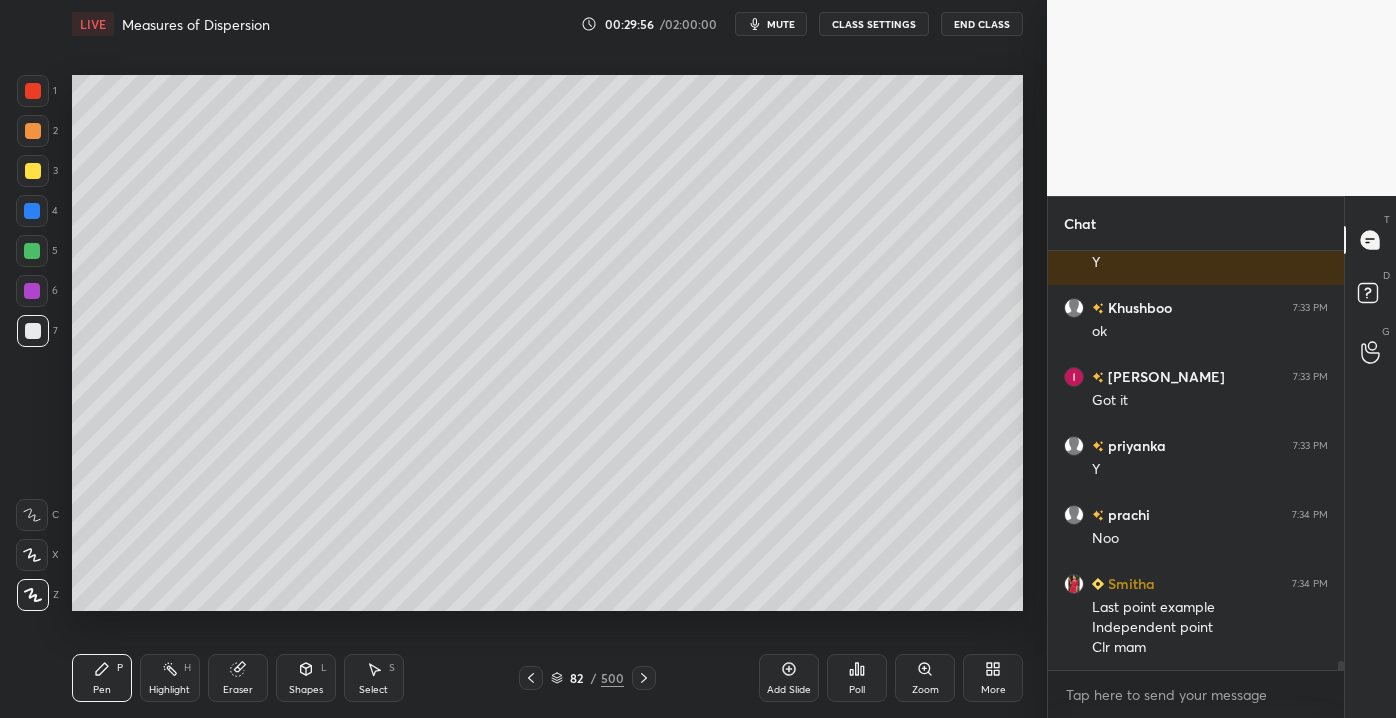 click at bounding box center [33, 171] 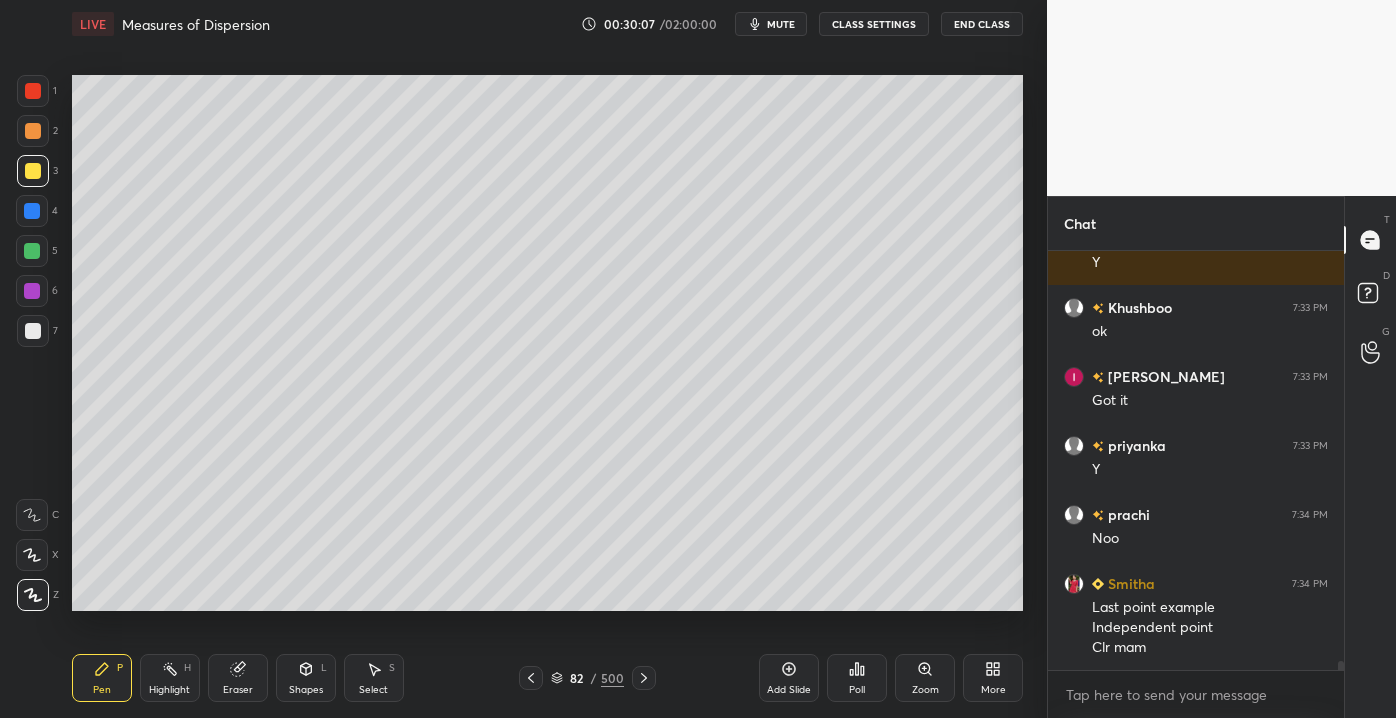 scroll, scrollTop: 18594, scrollLeft: 0, axis: vertical 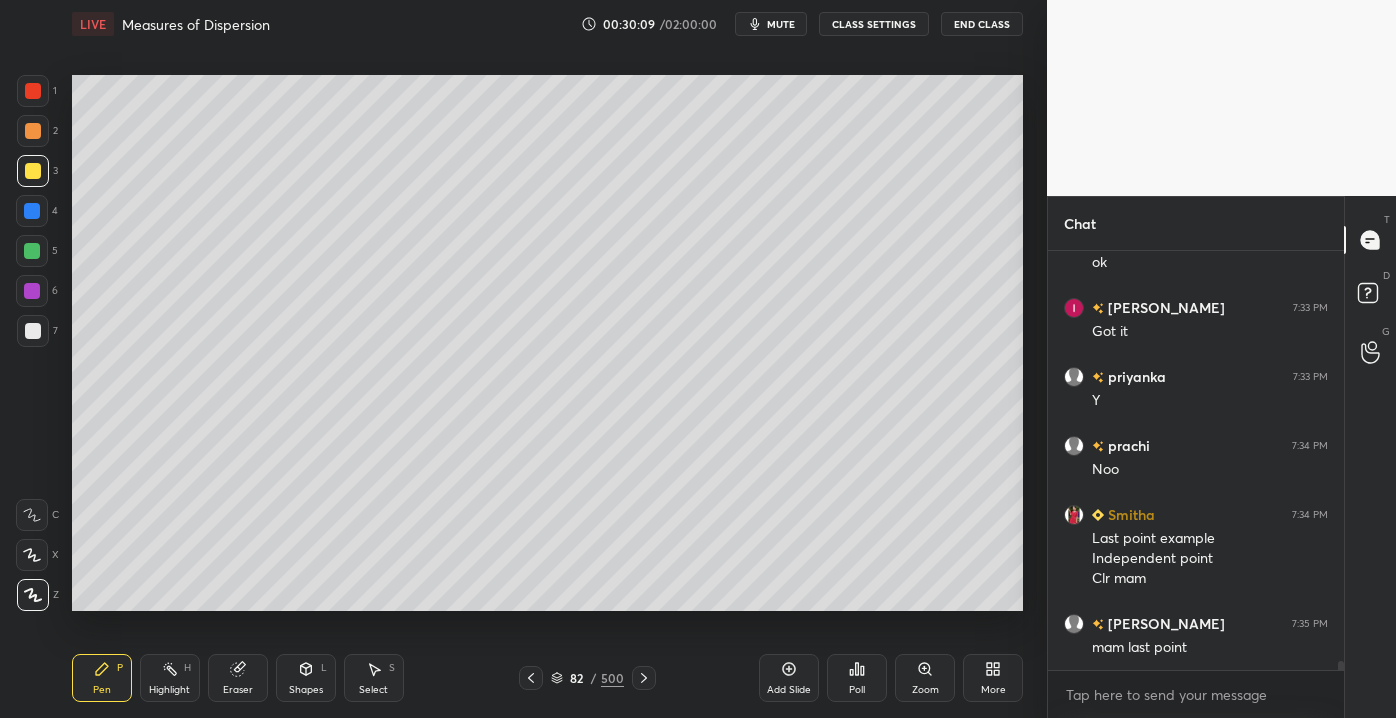 click at bounding box center [33, 331] 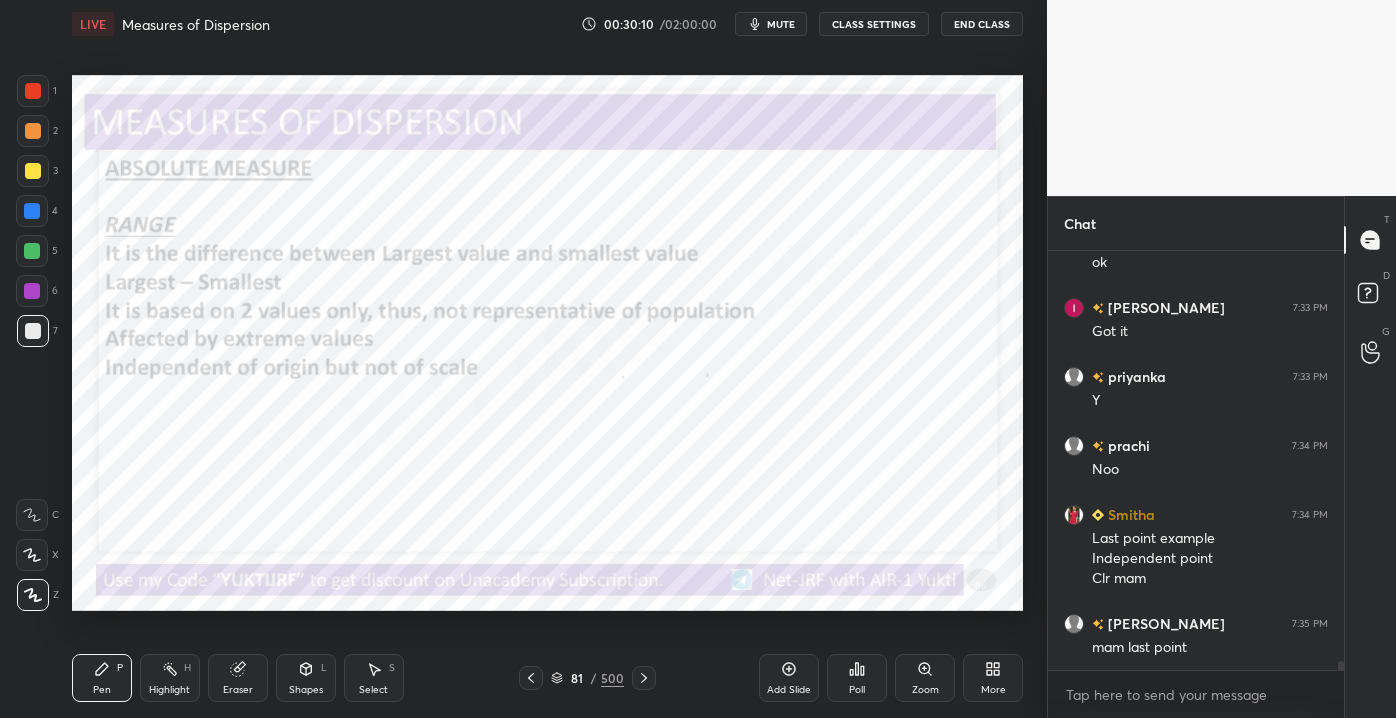 scroll, scrollTop: 18663, scrollLeft: 0, axis: vertical 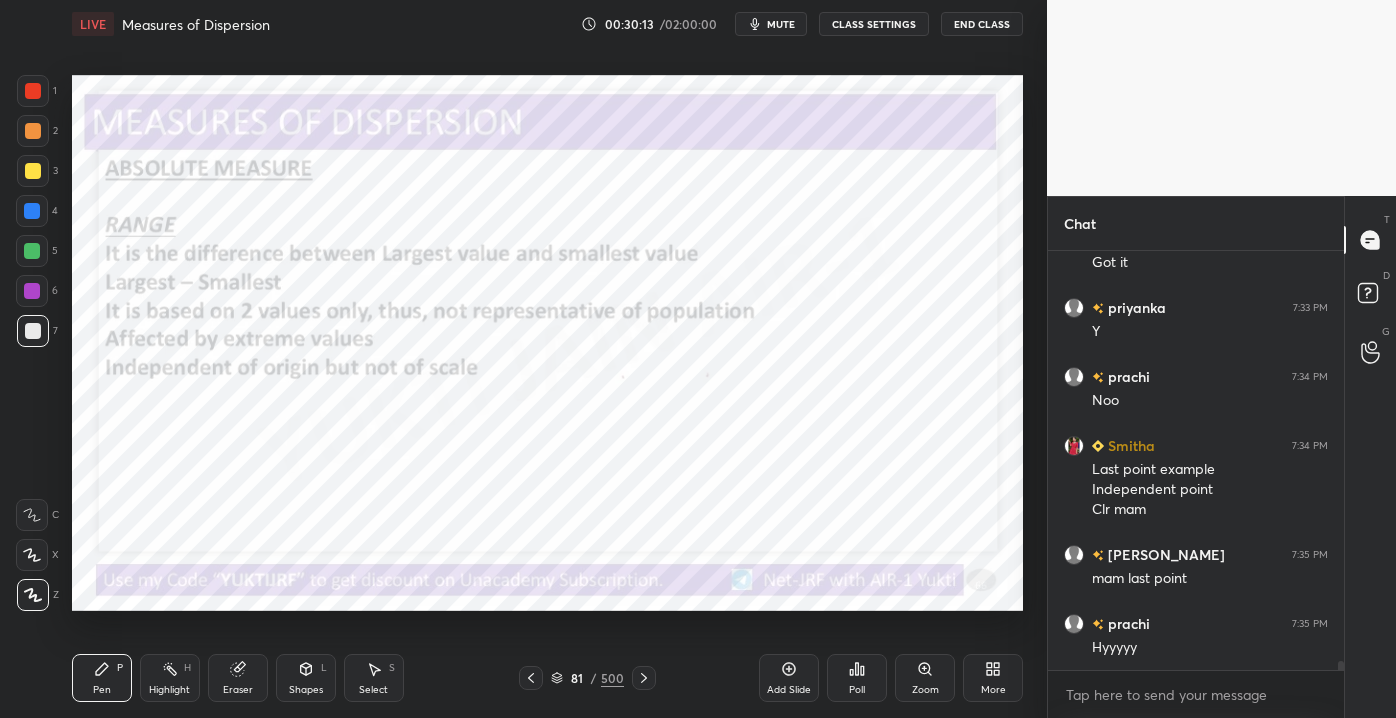 click at bounding box center (33, 131) 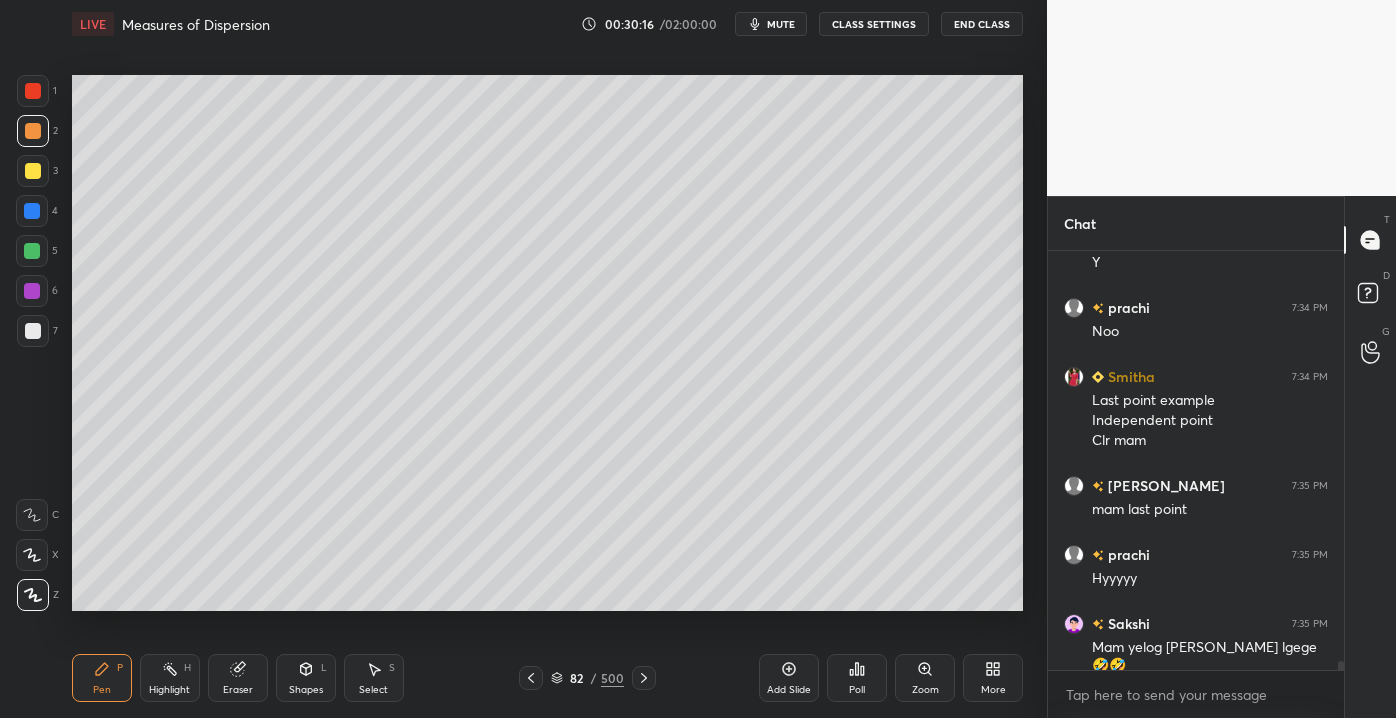 scroll, scrollTop: 18800, scrollLeft: 0, axis: vertical 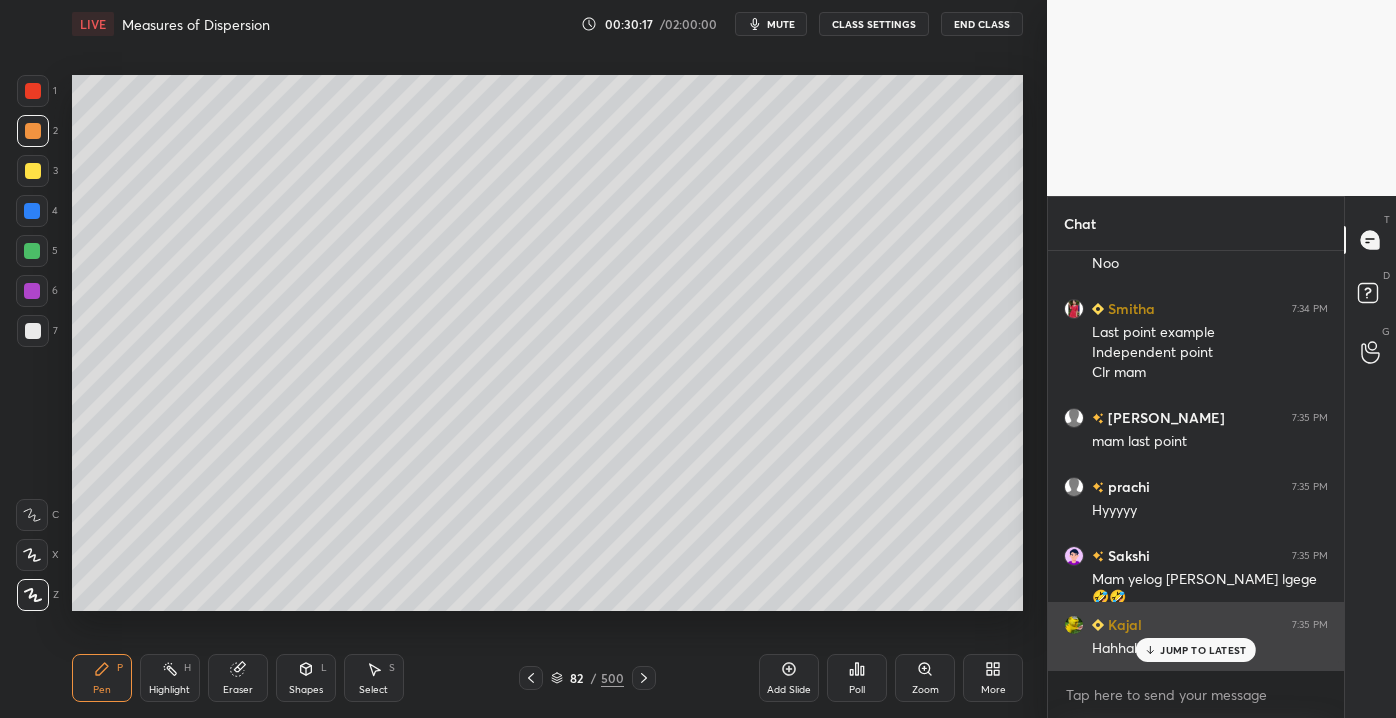 click on "JUMP TO LATEST" at bounding box center [1196, 650] 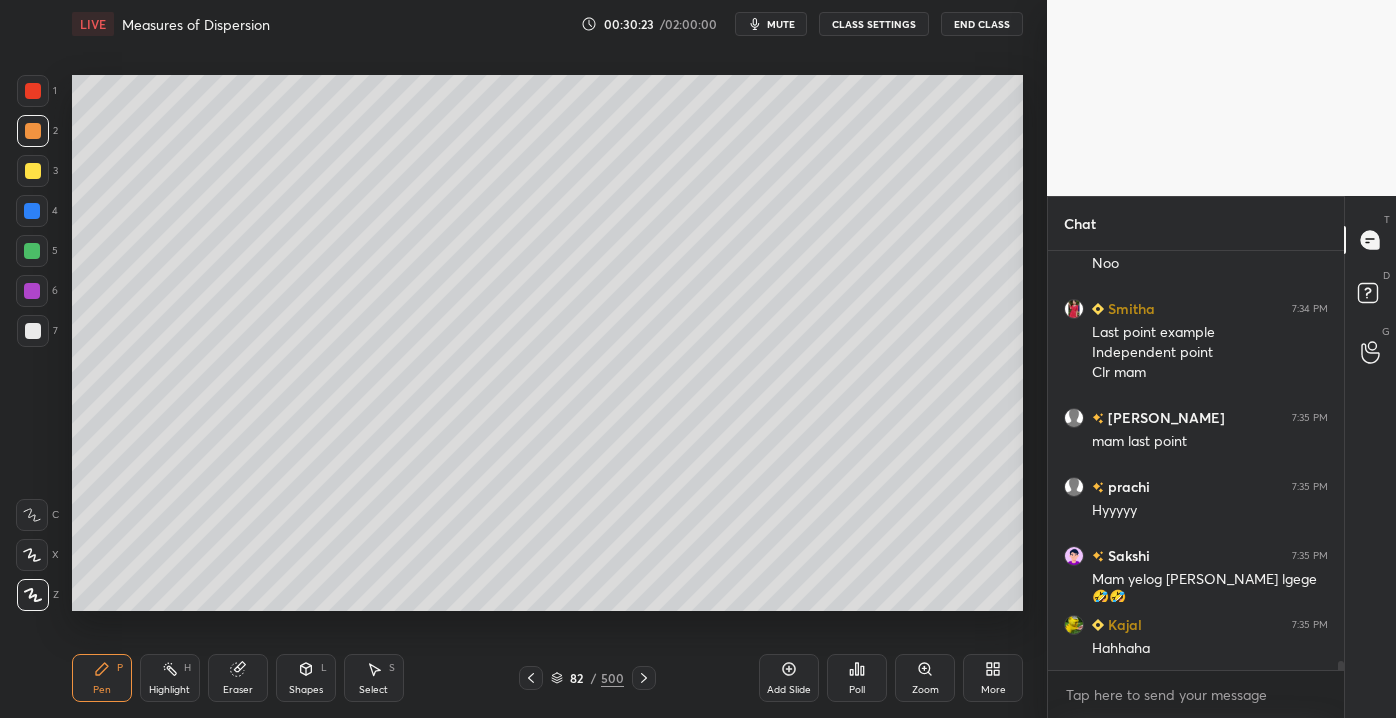 scroll, scrollTop: 18869, scrollLeft: 0, axis: vertical 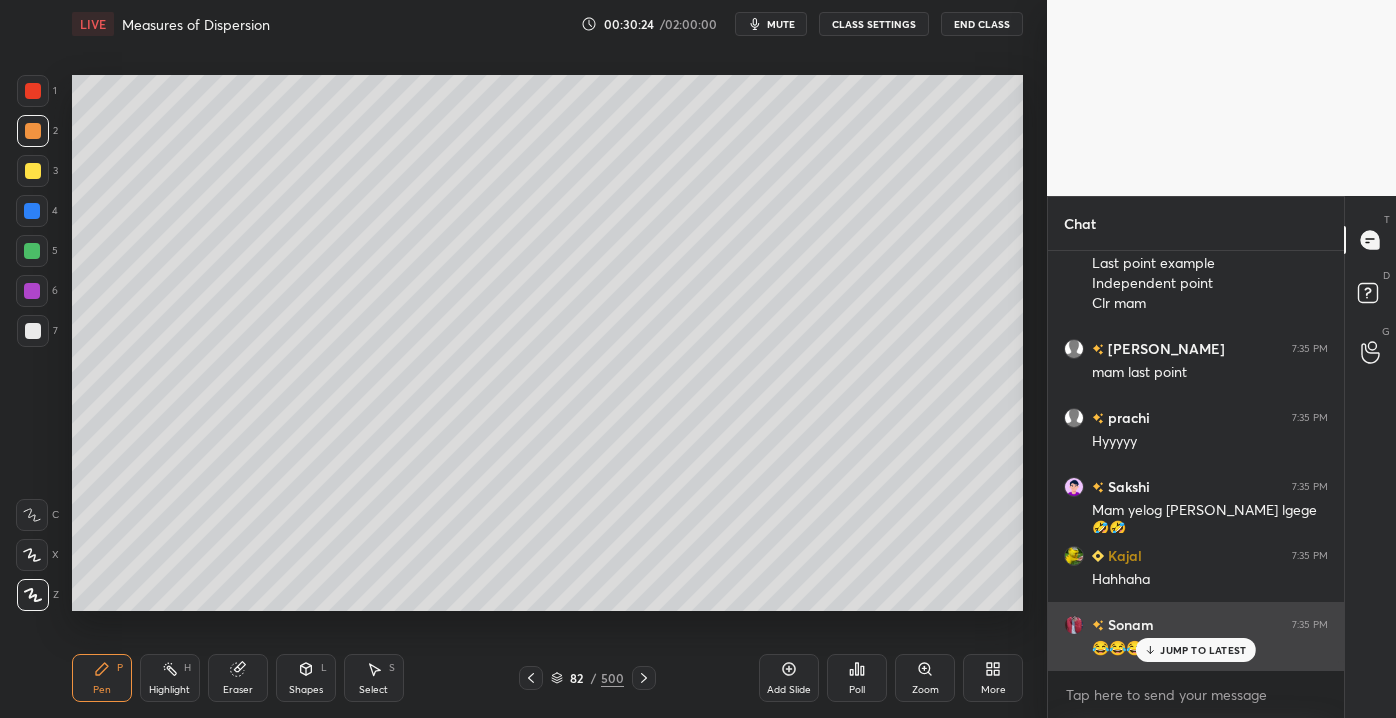 click on "JUMP TO LATEST" at bounding box center [1196, 650] 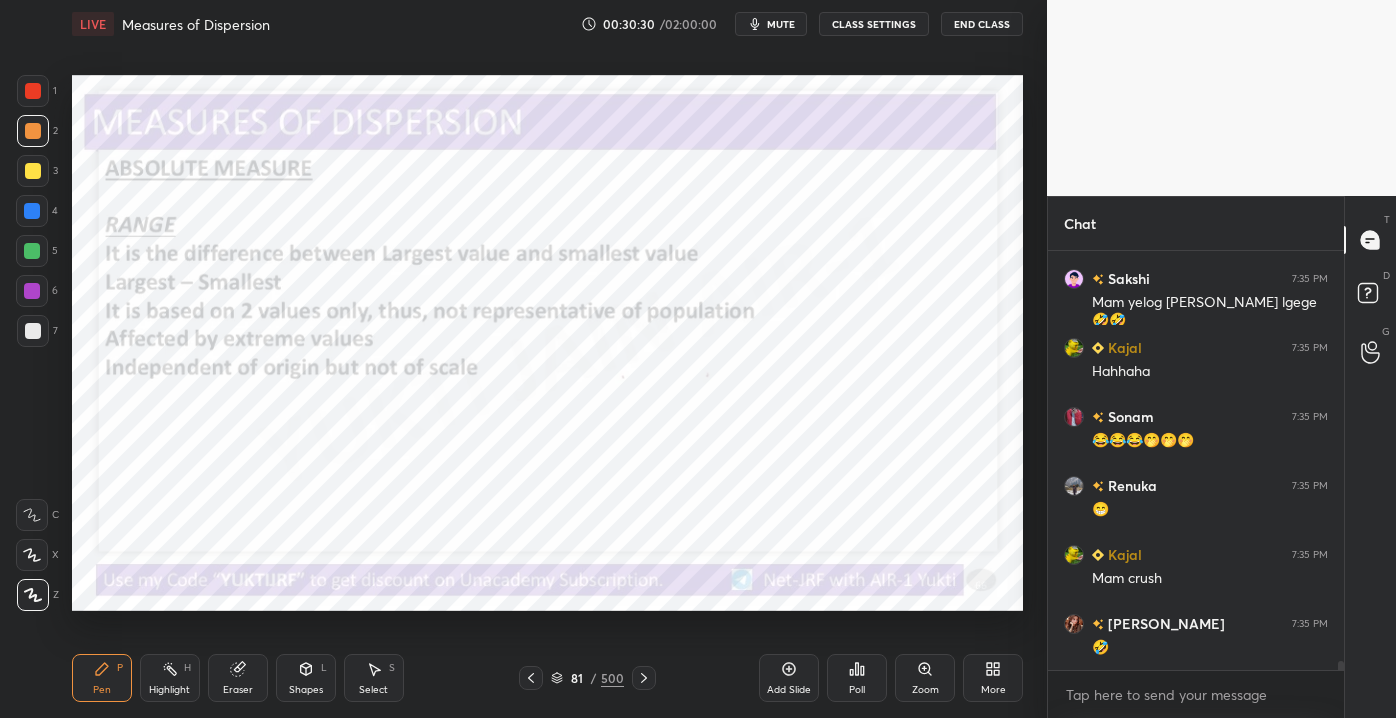 scroll, scrollTop: 19146, scrollLeft: 0, axis: vertical 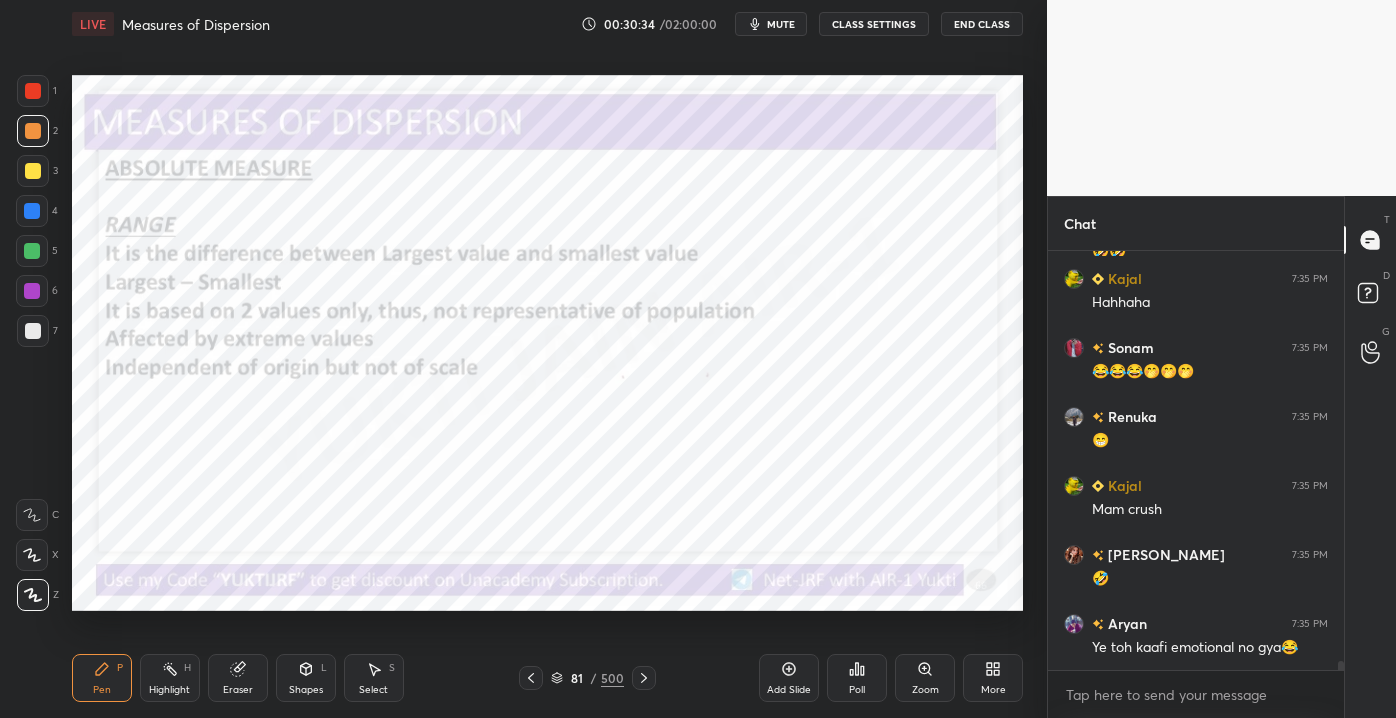 click on "Setting up your live class Poll for   secs No correct answer Start poll" at bounding box center (547, 343) 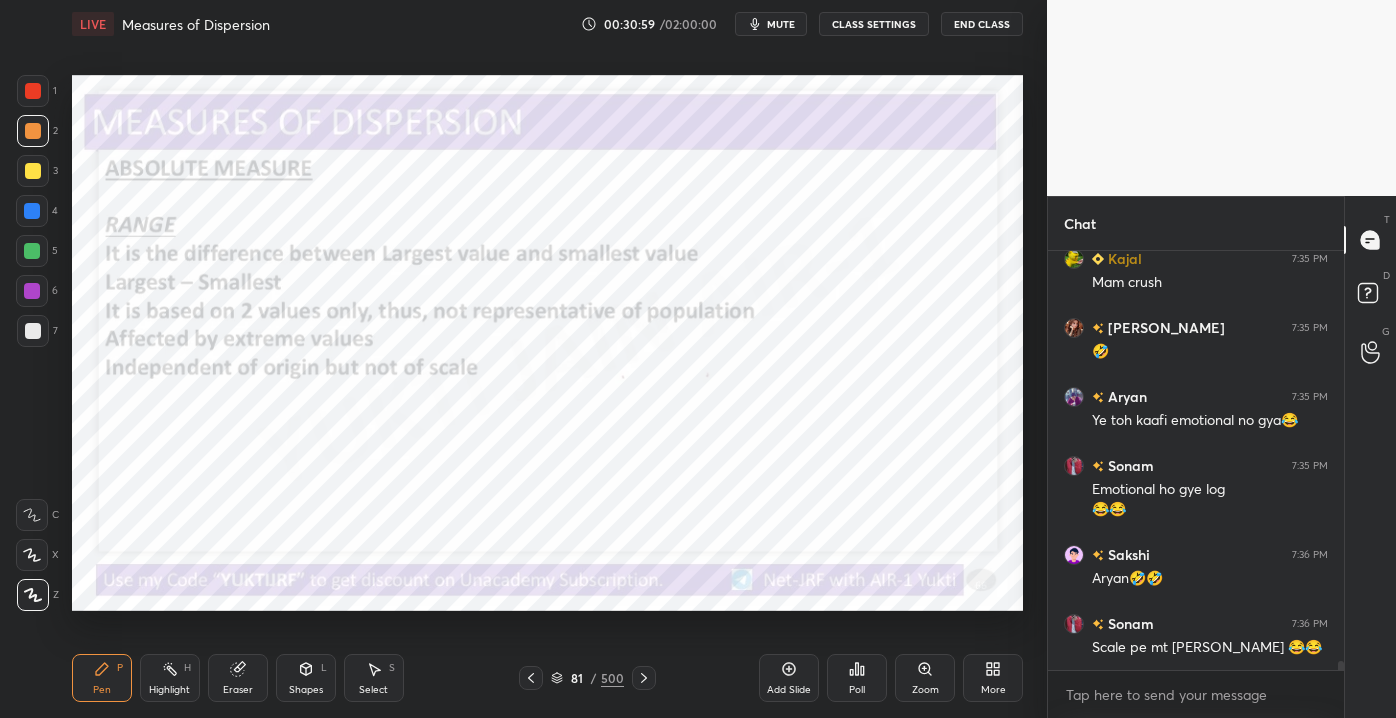 scroll, scrollTop: 19460, scrollLeft: 0, axis: vertical 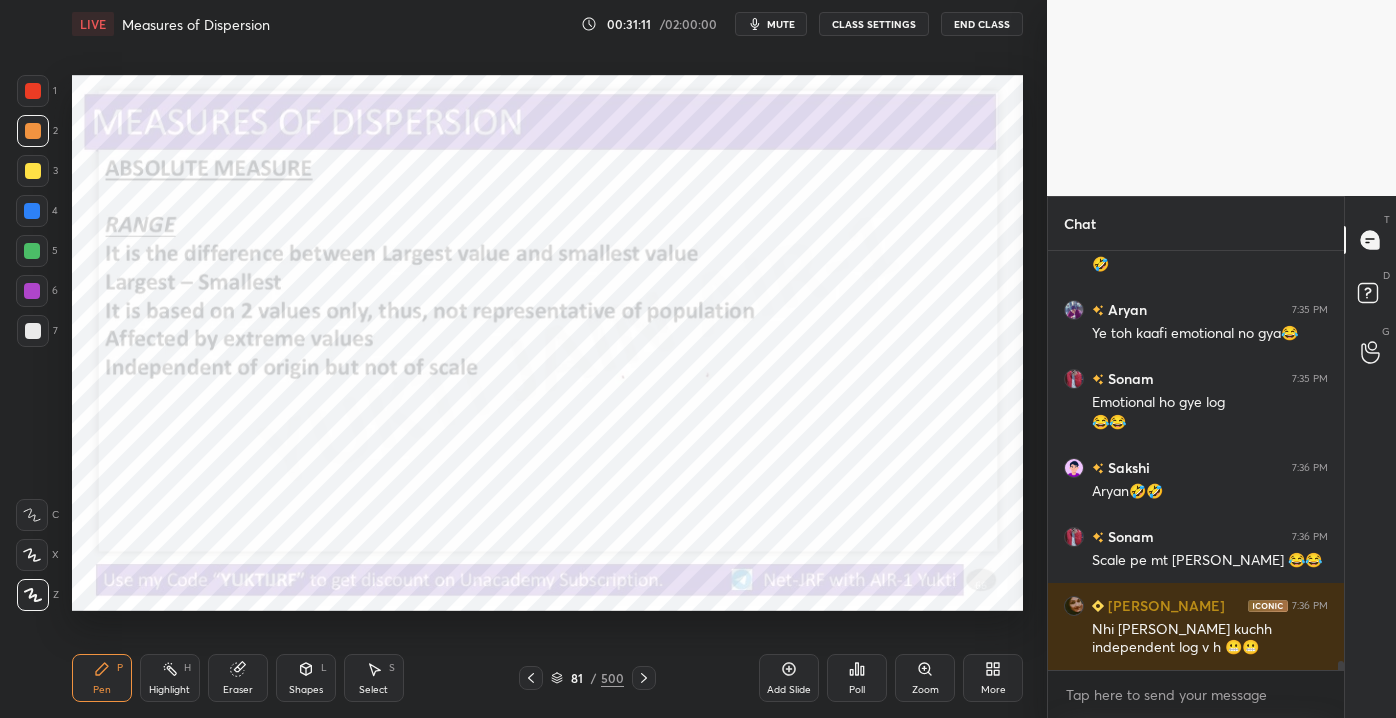 click on "Eraser" at bounding box center (238, 678) 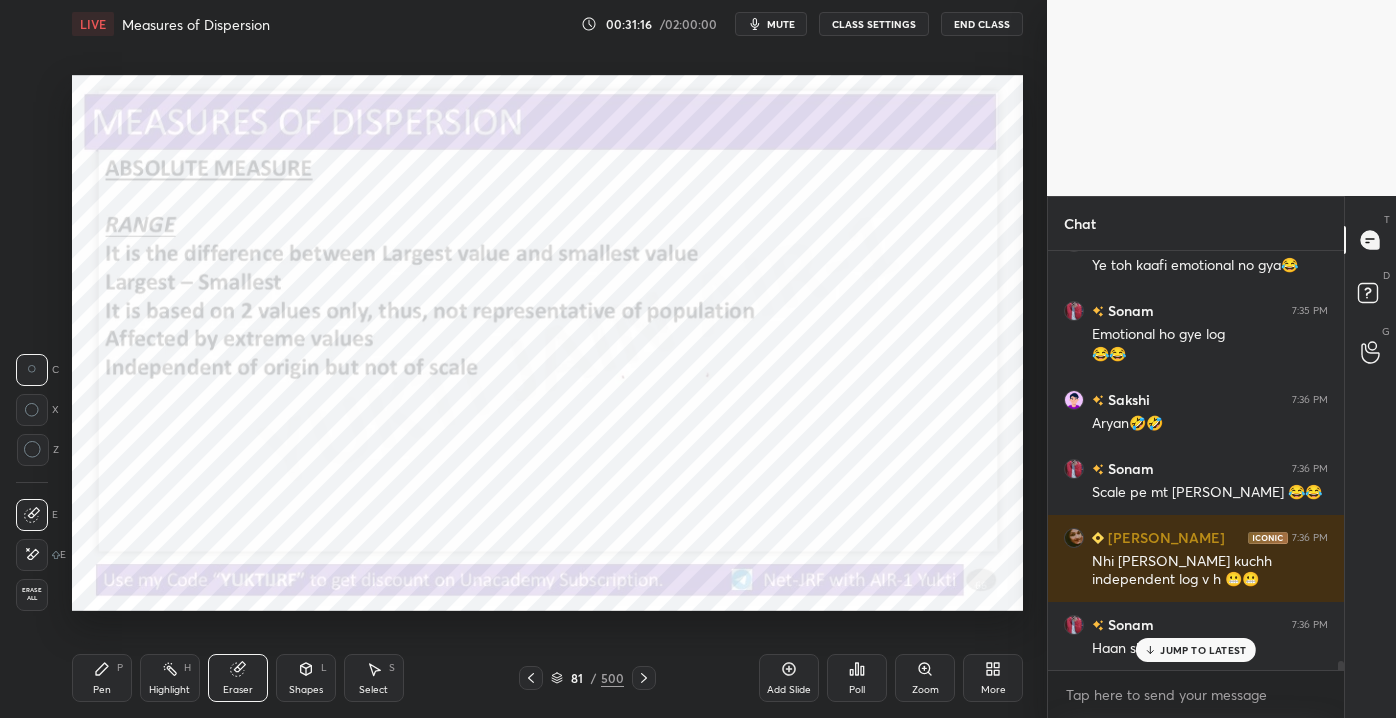 scroll, scrollTop: 19597, scrollLeft: 0, axis: vertical 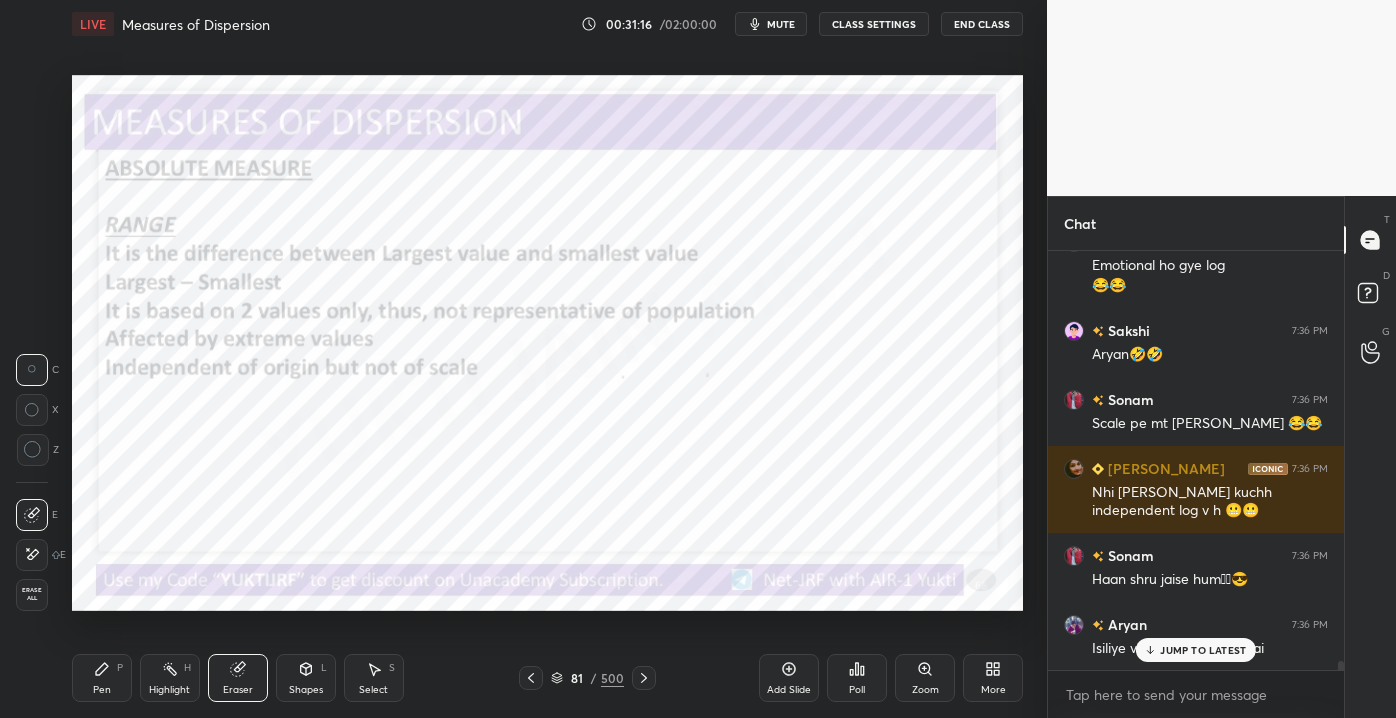 click on "Smitha 7:34 PM Last point example Independent point Clr mam [PERSON_NAME] 7:35 PM mam last point [PERSON_NAME] 7:35 PM Hyyyyy [PERSON_NAME] 7:35 PM Mam yelog [PERSON_NAME] lgege🤣🤣 Kajal 7:35 PM Hahhaha [PERSON_NAME] 7:35 PM 😂😂😂🤭🤭🤭 Renuka 7:35 PM 😁 Kajal 7:35 PM Mam crush [PERSON_NAME] 7:35 PM 🤣 Aryan 7:35 PM Ye toh kaafi emotional no gya😂 [PERSON_NAME] 7:35 PM Emotional ho gye log 😂😂 [PERSON_NAME] 7:36 PM Aryan🤣🤣 [PERSON_NAME] 7:36 PM Scale pe mt [PERSON_NAME] 😂😂 [PERSON_NAME] 7:36 PM Nhi [PERSON_NAME] kuchh independent log v h 😬😬 [PERSON_NAME] 7:36 PM Haan shru jaise hum🫰🏻😎 Aryan 7:36 PM Isiliye voh crish keh late hai" at bounding box center [1196, 460] 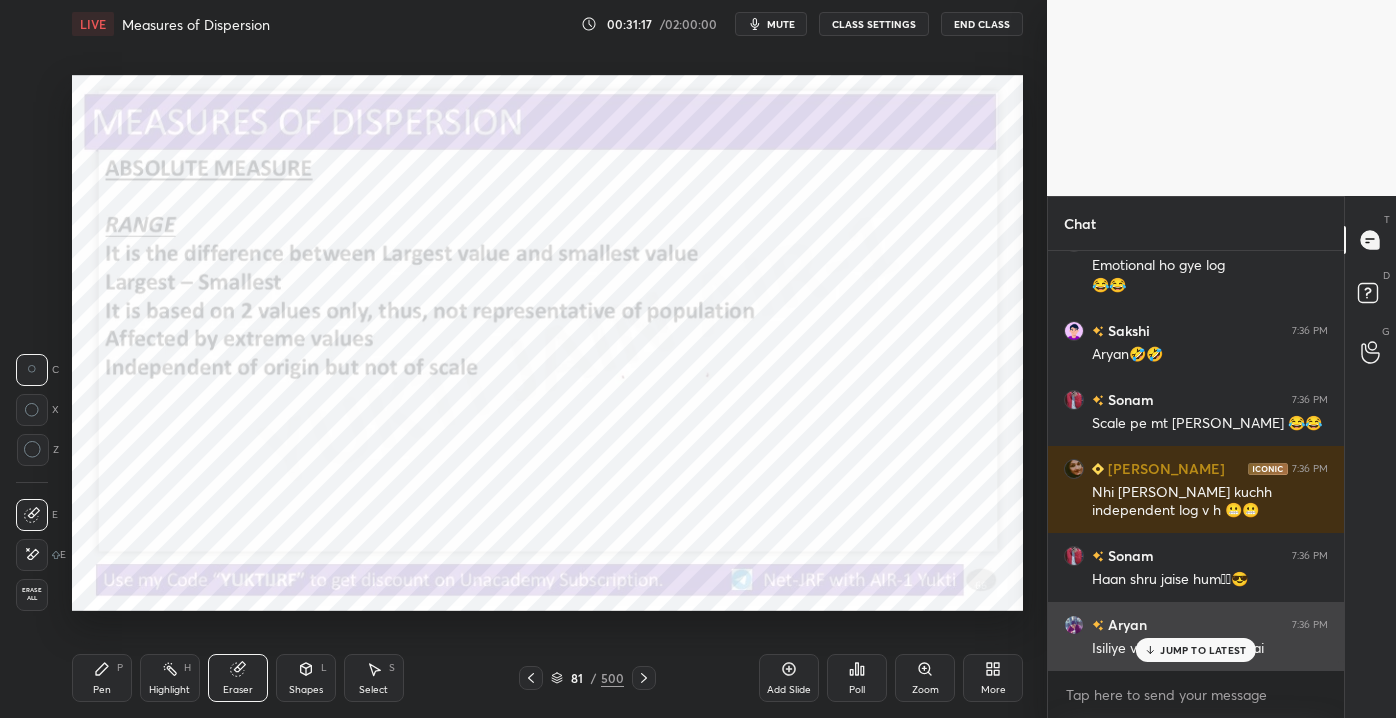 click 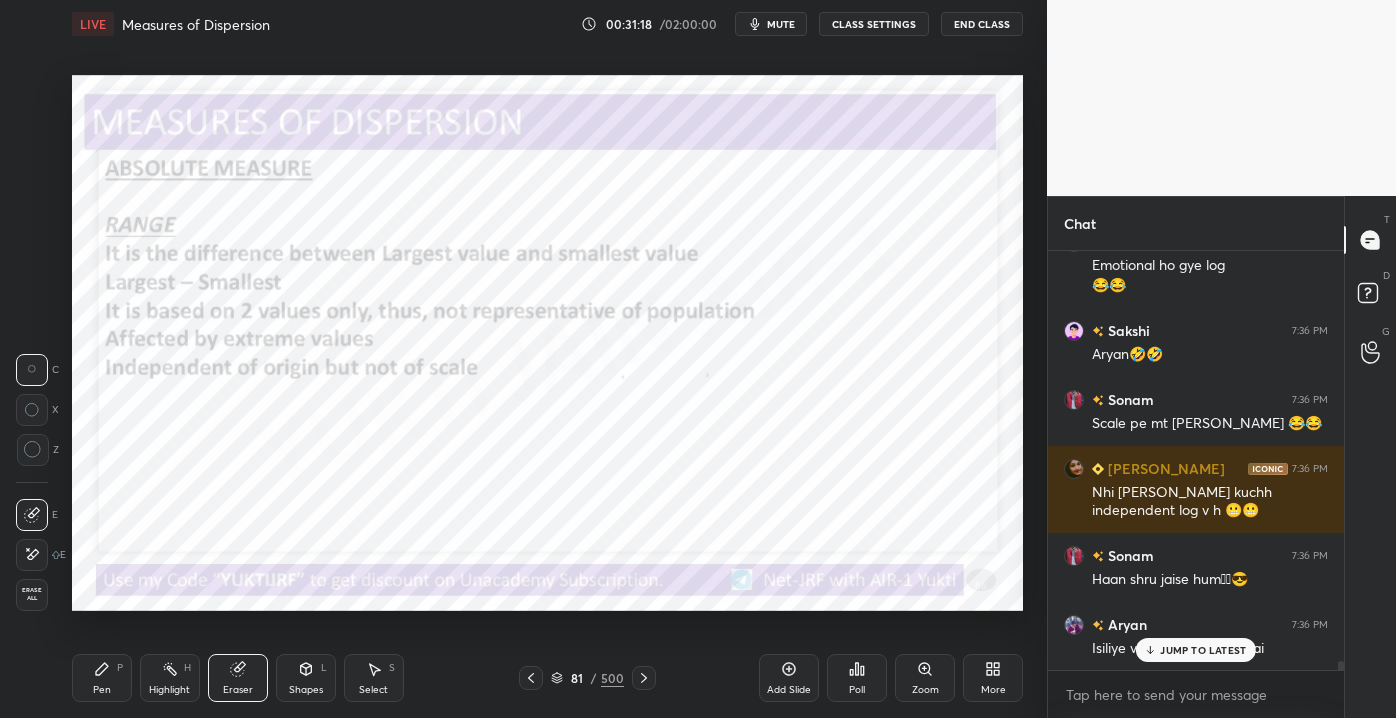 scroll, scrollTop: 19666, scrollLeft: 0, axis: vertical 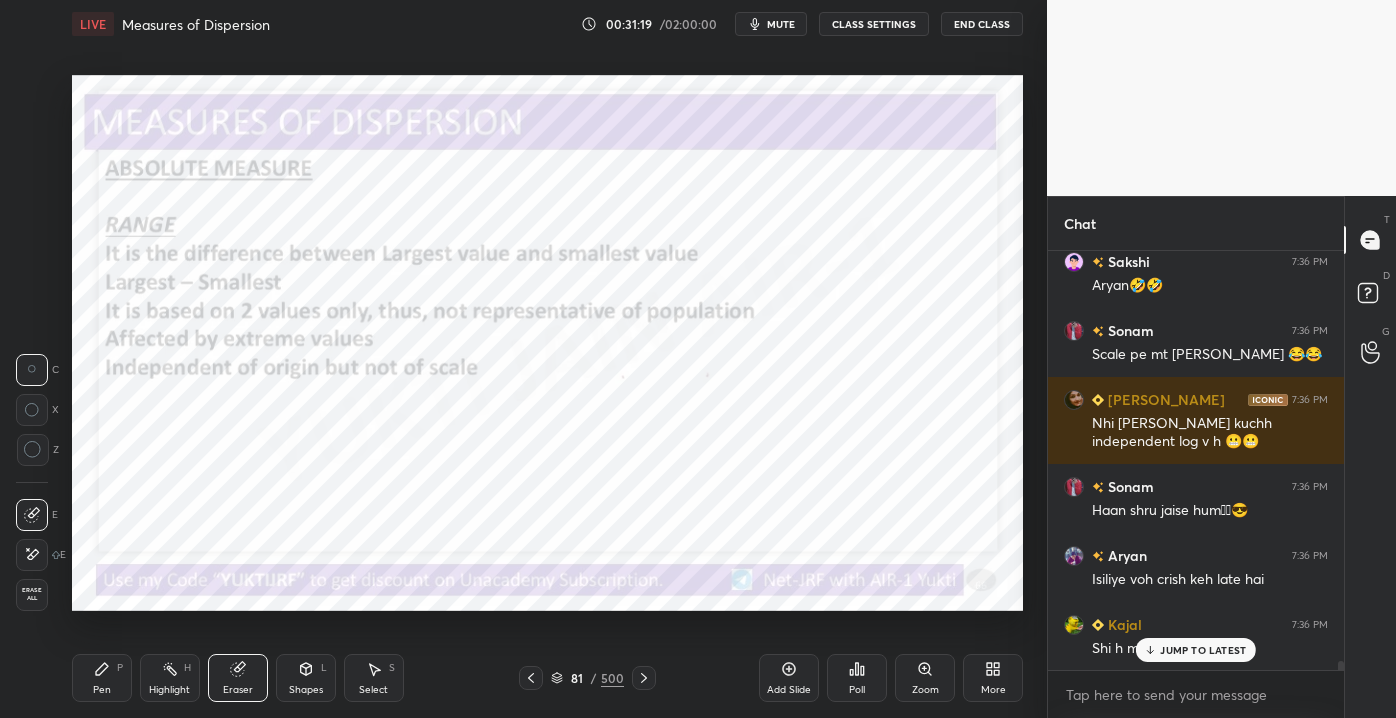 click on "Pen P" at bounding box center (102, 678) 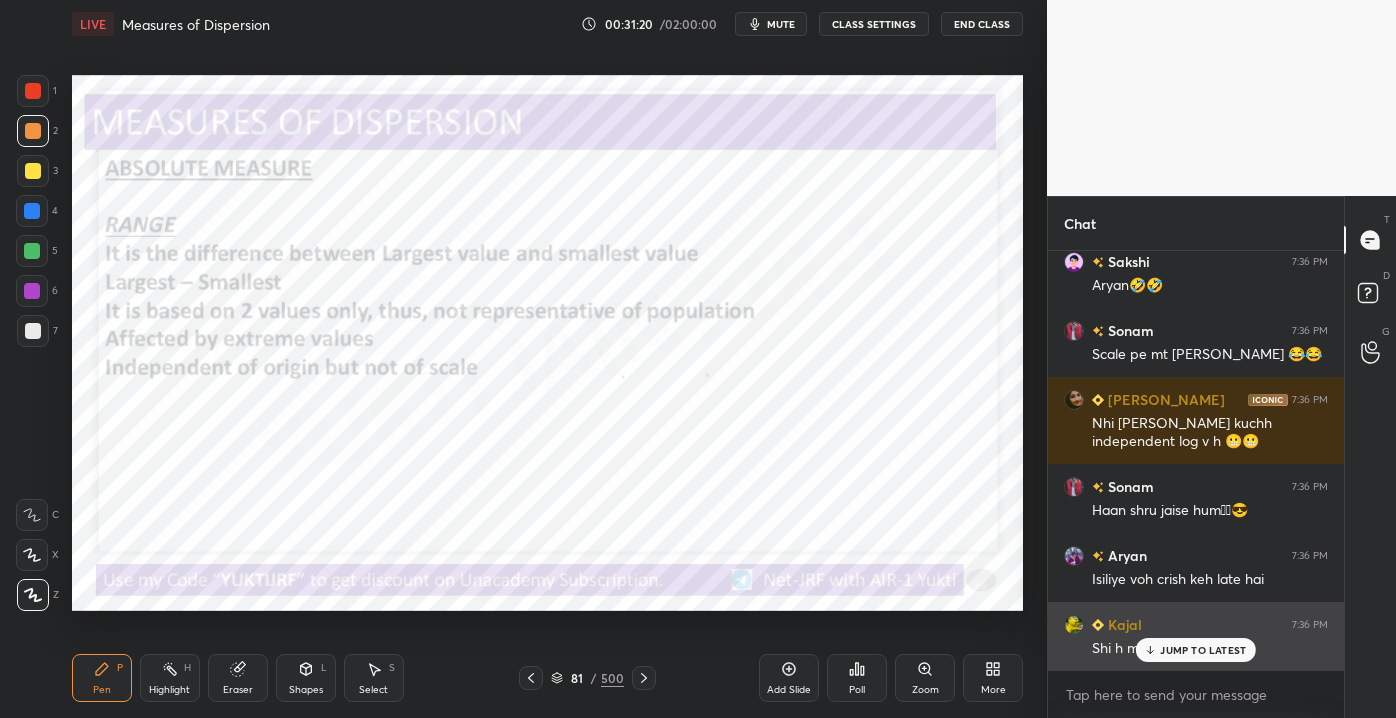 click on "JUMP TO LATEST" at bounding box center (1196, 650) 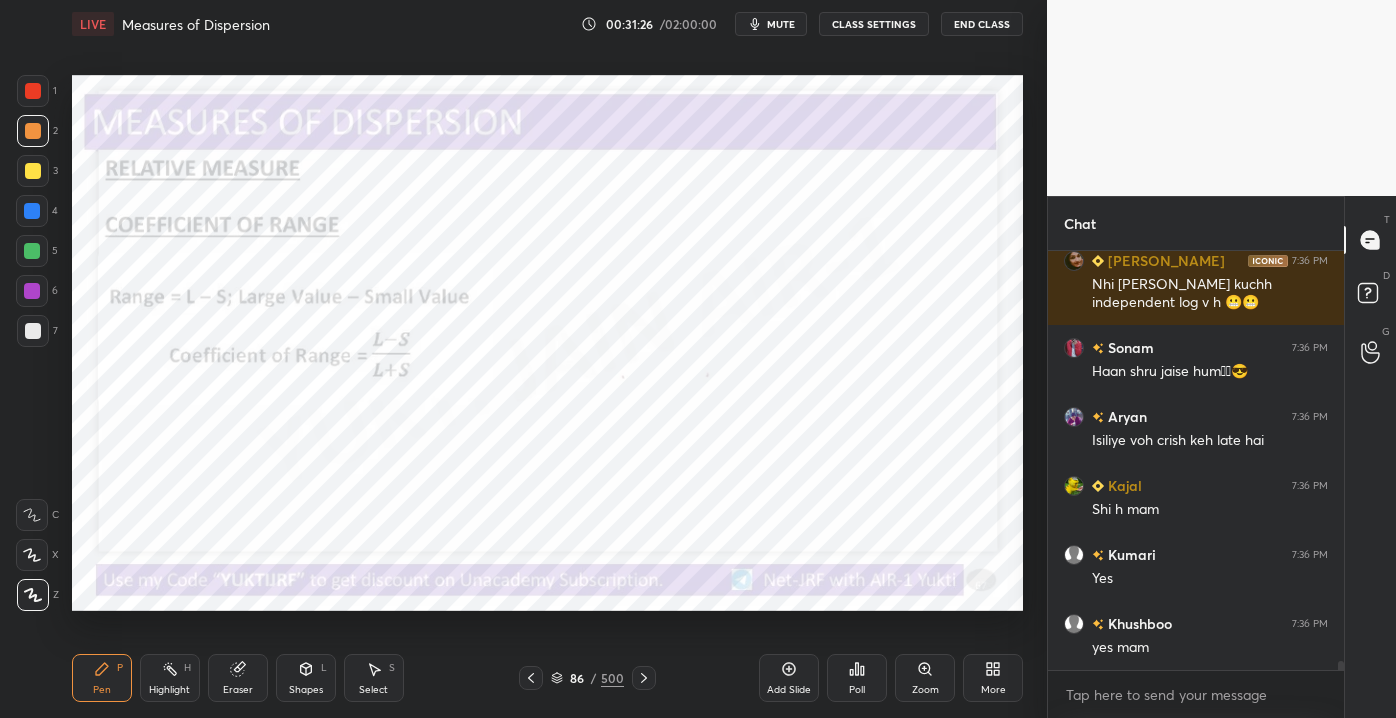 scroll, scrollTop: 19874, scrollLeft: 0, axis: vertical 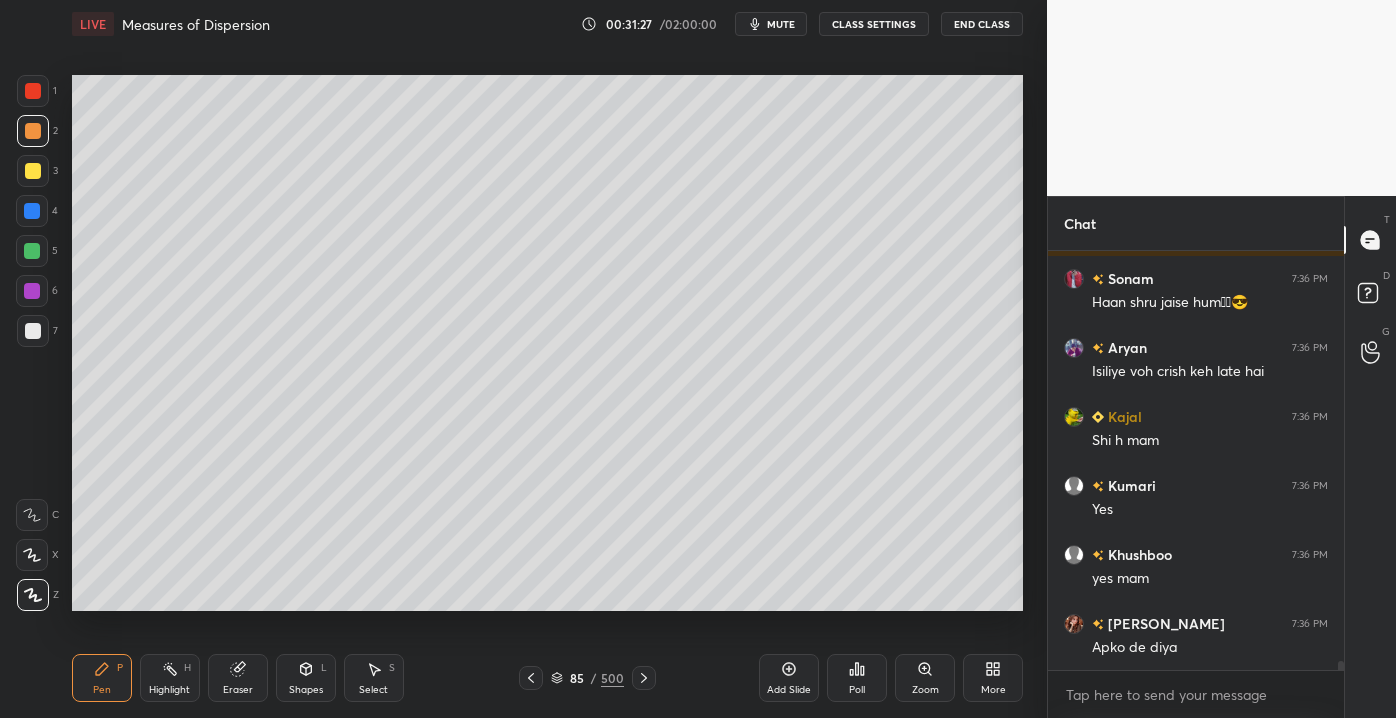 click on "Add Slide" at bounding box center [789, 678] 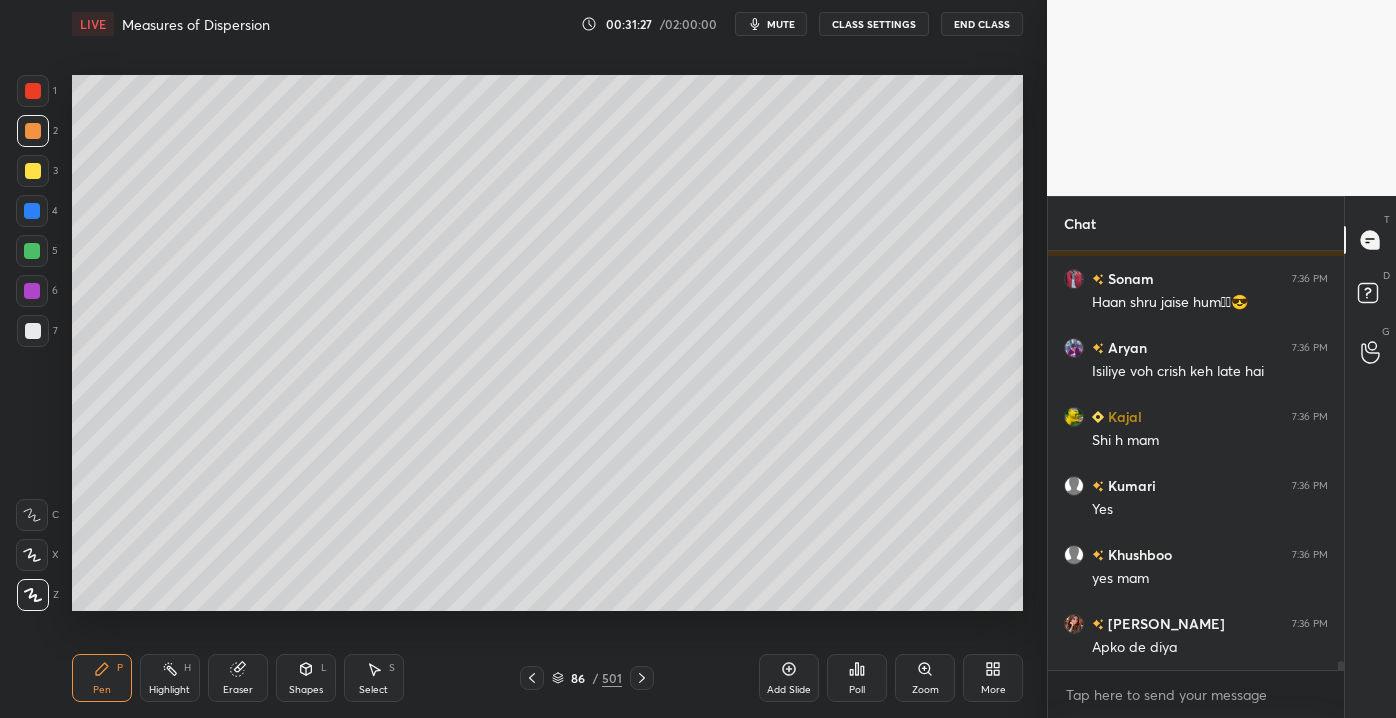 scroll, scrollTop: 19943, scrollLeft: 0, axis: vertical 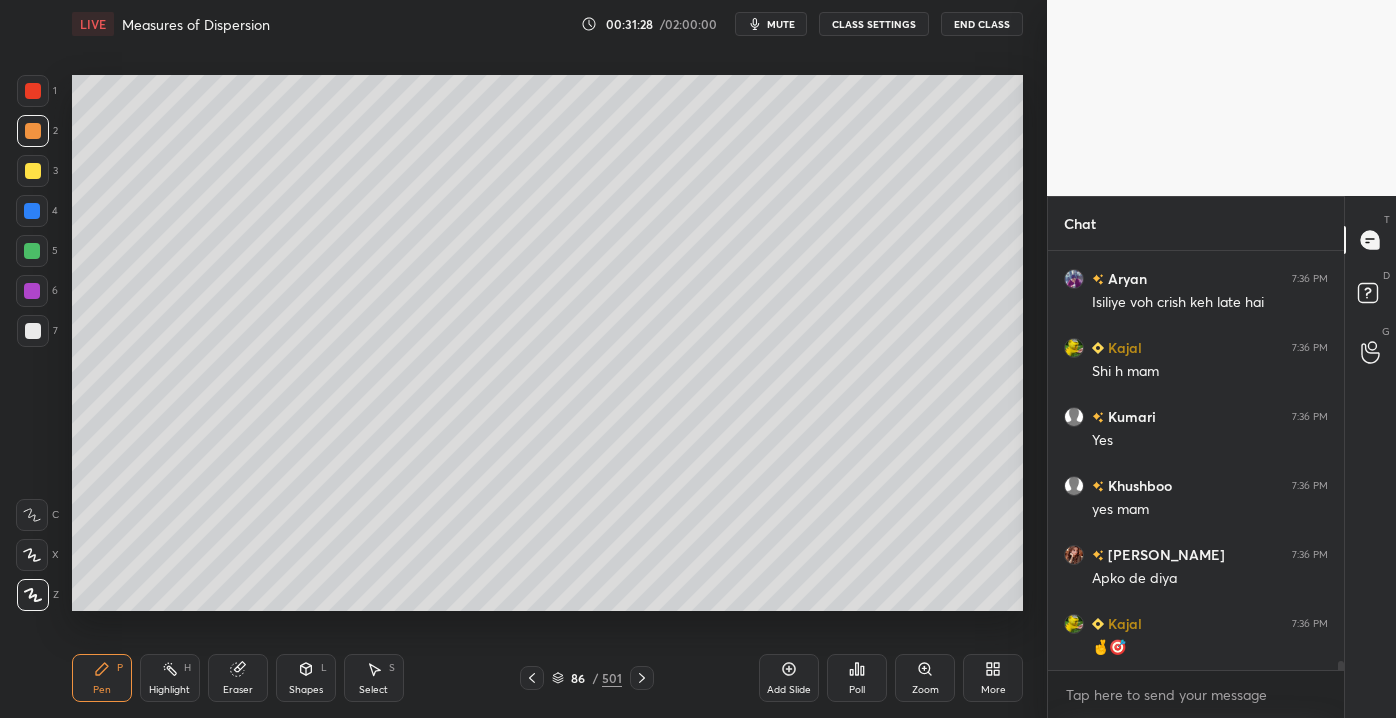 click at bounding box center [33, 331] 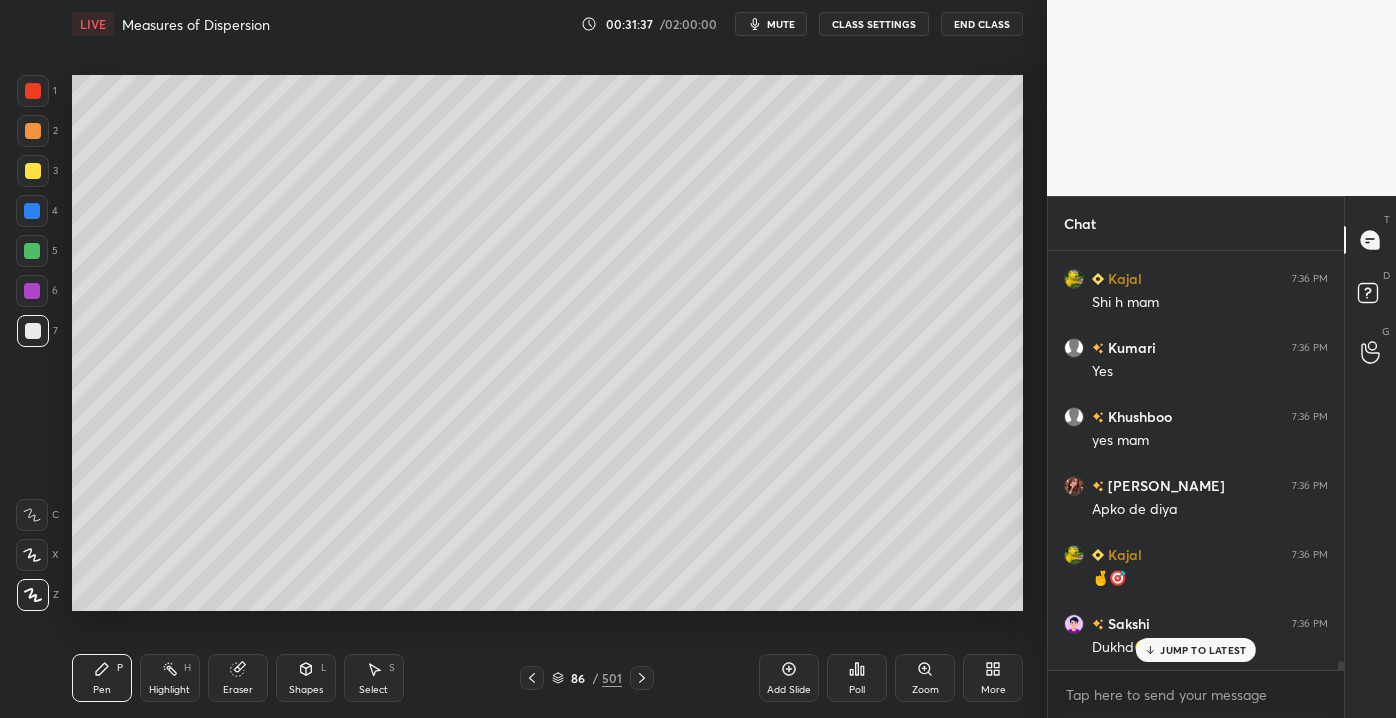 scroll, scrollTop: 20080, scrollLeft: 0, axis: vertical 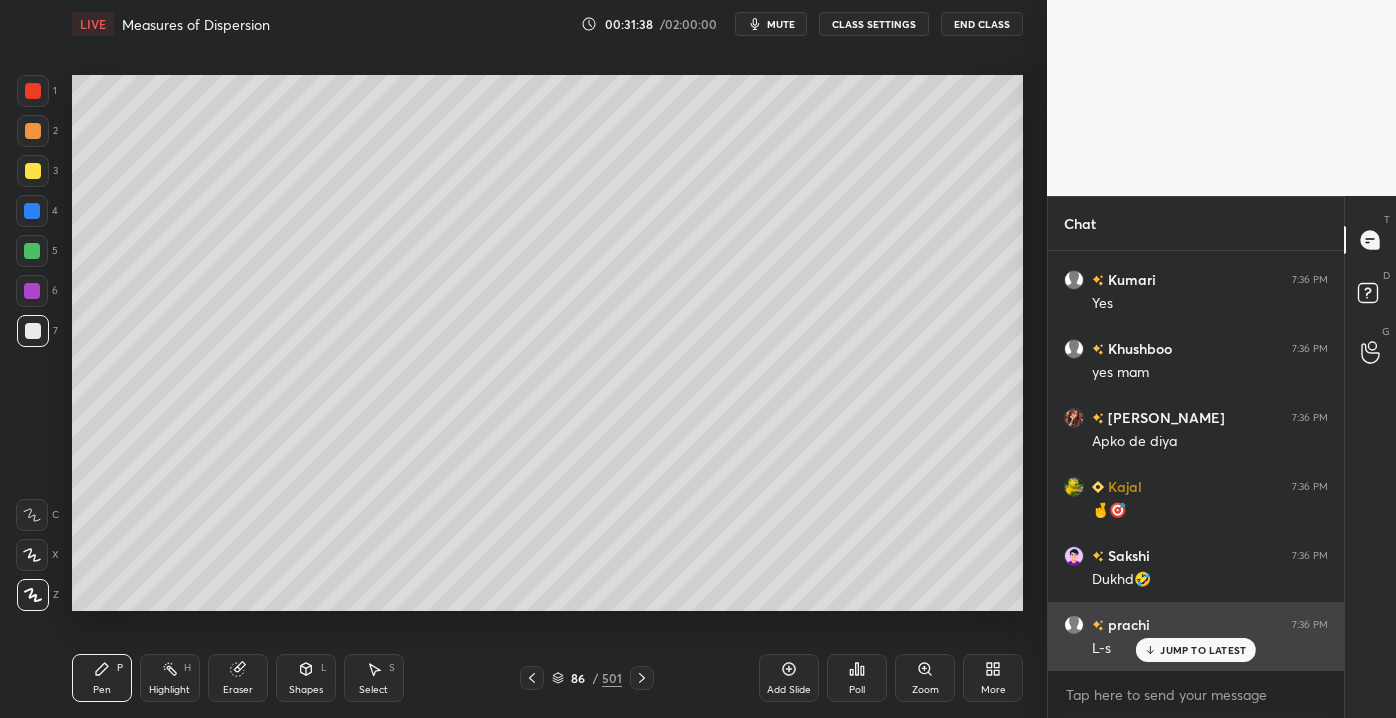 click on "JUMP TO LATEST" at bounding box center [1203, 650] 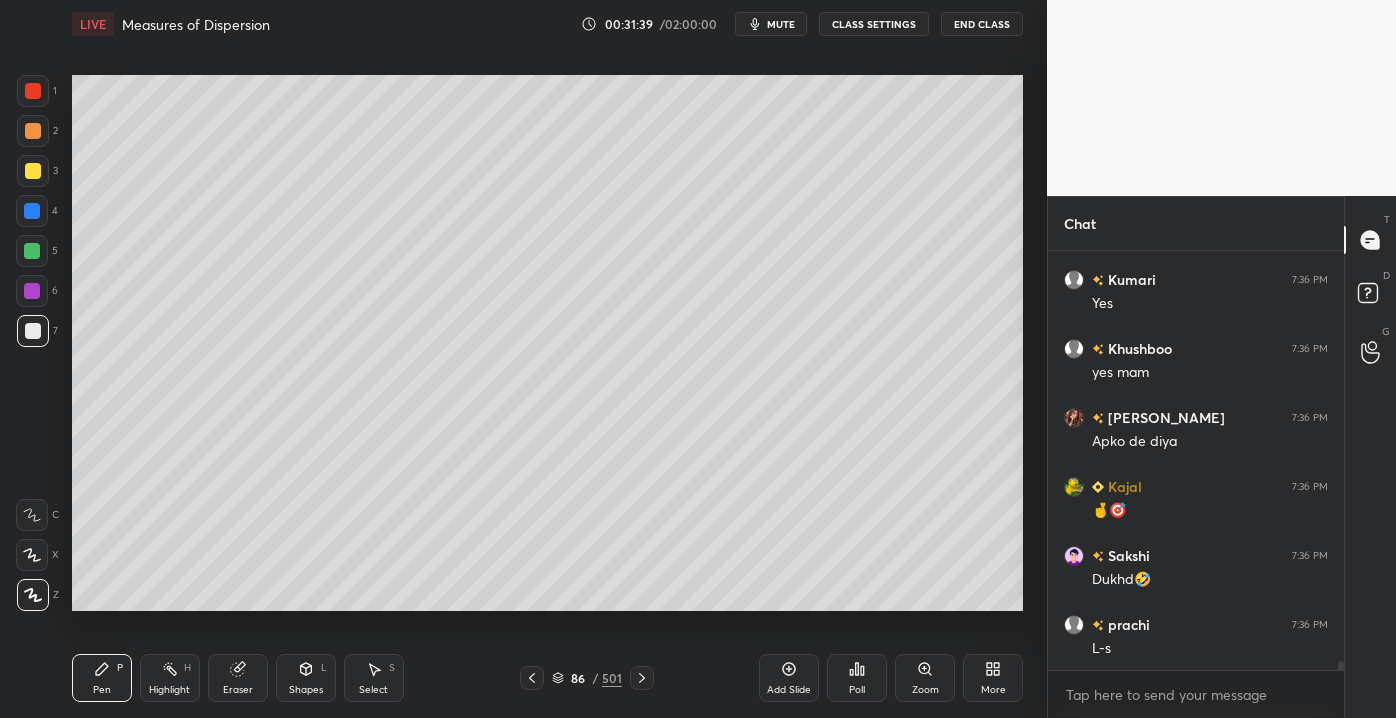 click on "3" at bounding box center [37, 171] 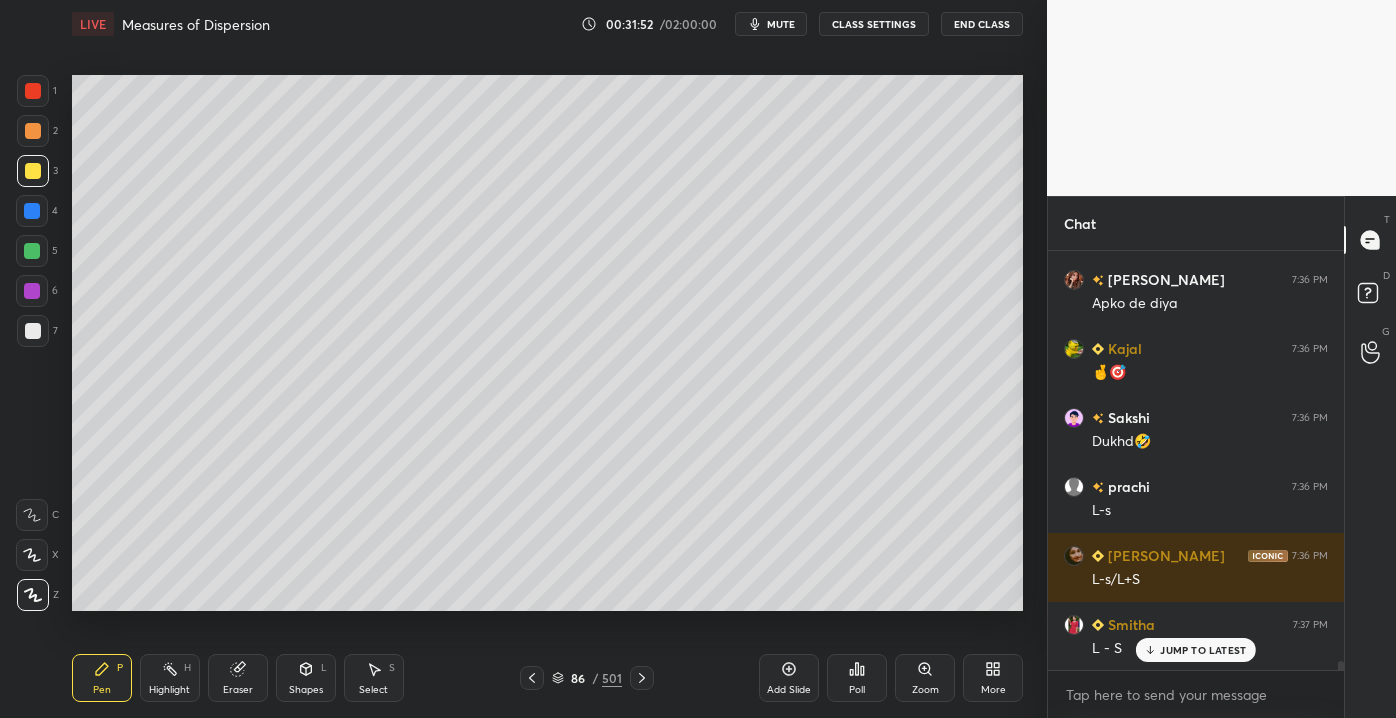 scroll, scrollTop: 20288, scrollLeft: 0, axis: vertical 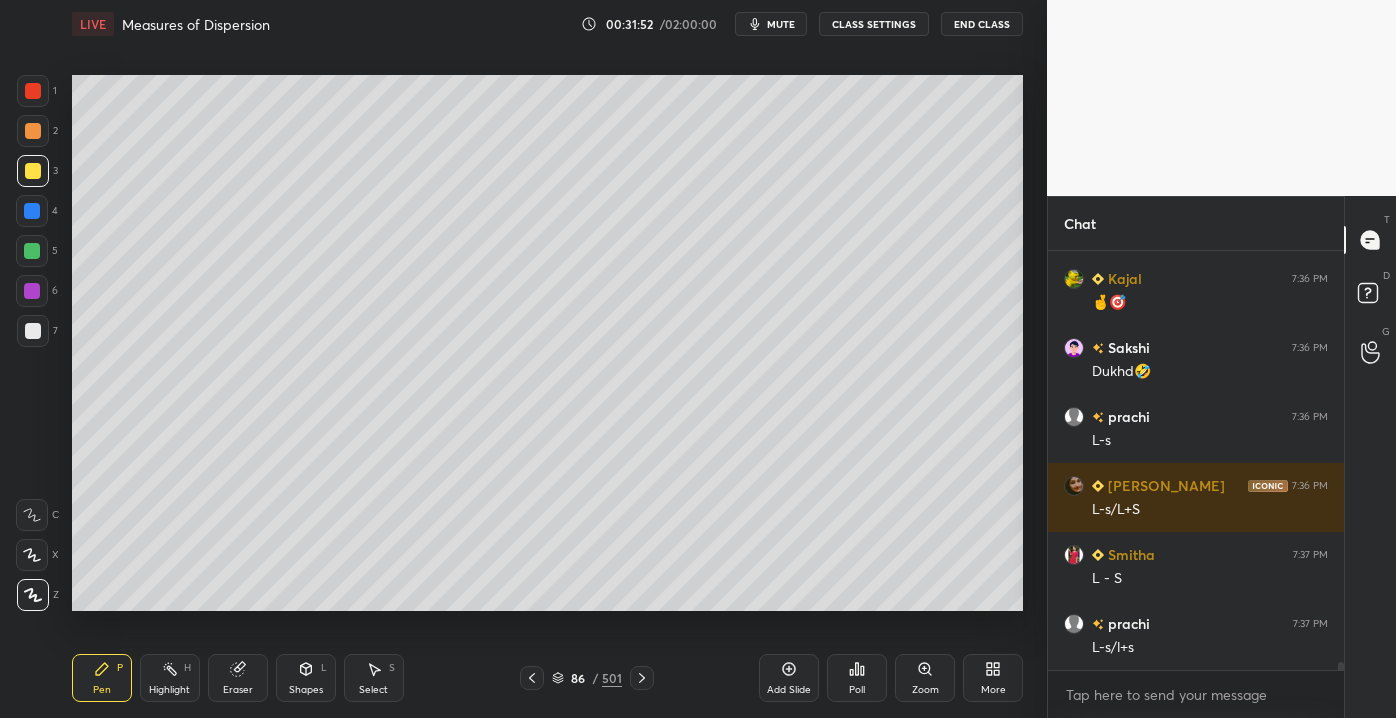 drag, startPoint x: 297, startPoint y: 697, endPoint x: 285, endPoint y: 665, distance: 34.176014 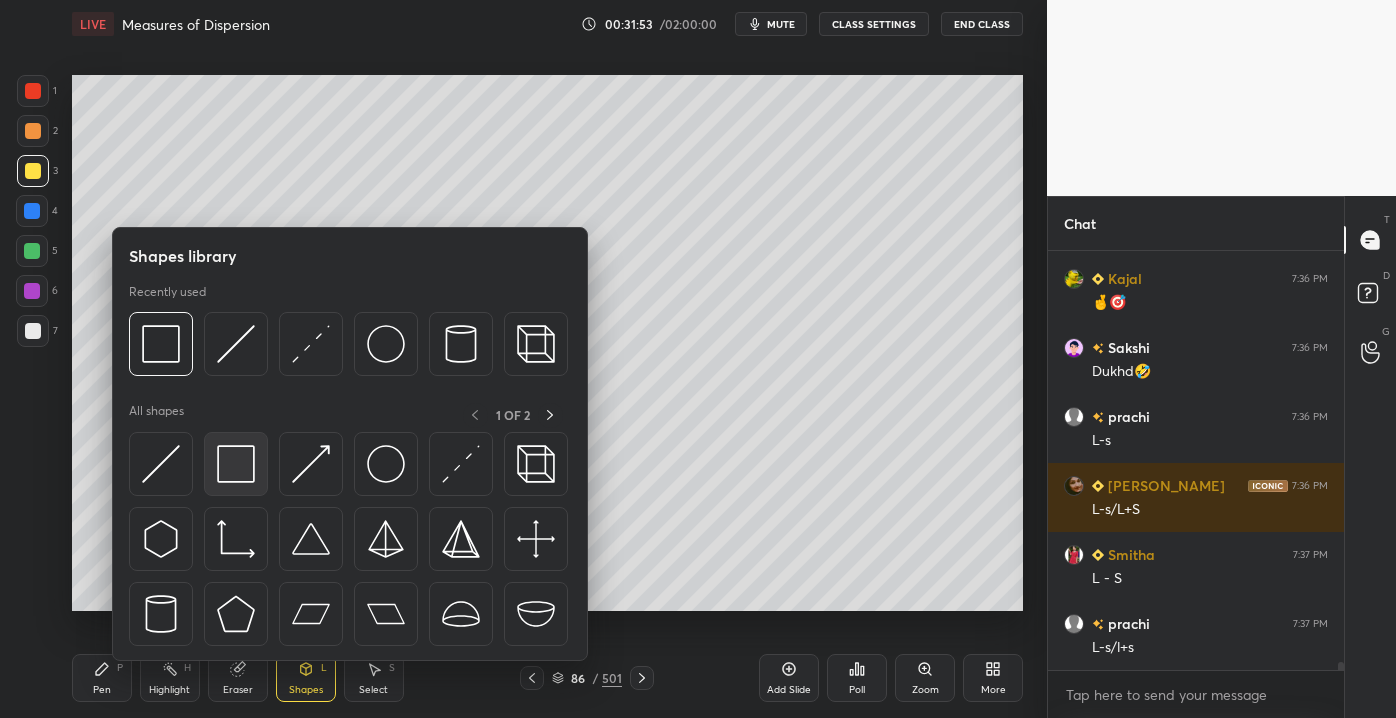 click at bounding box center [236, 464] 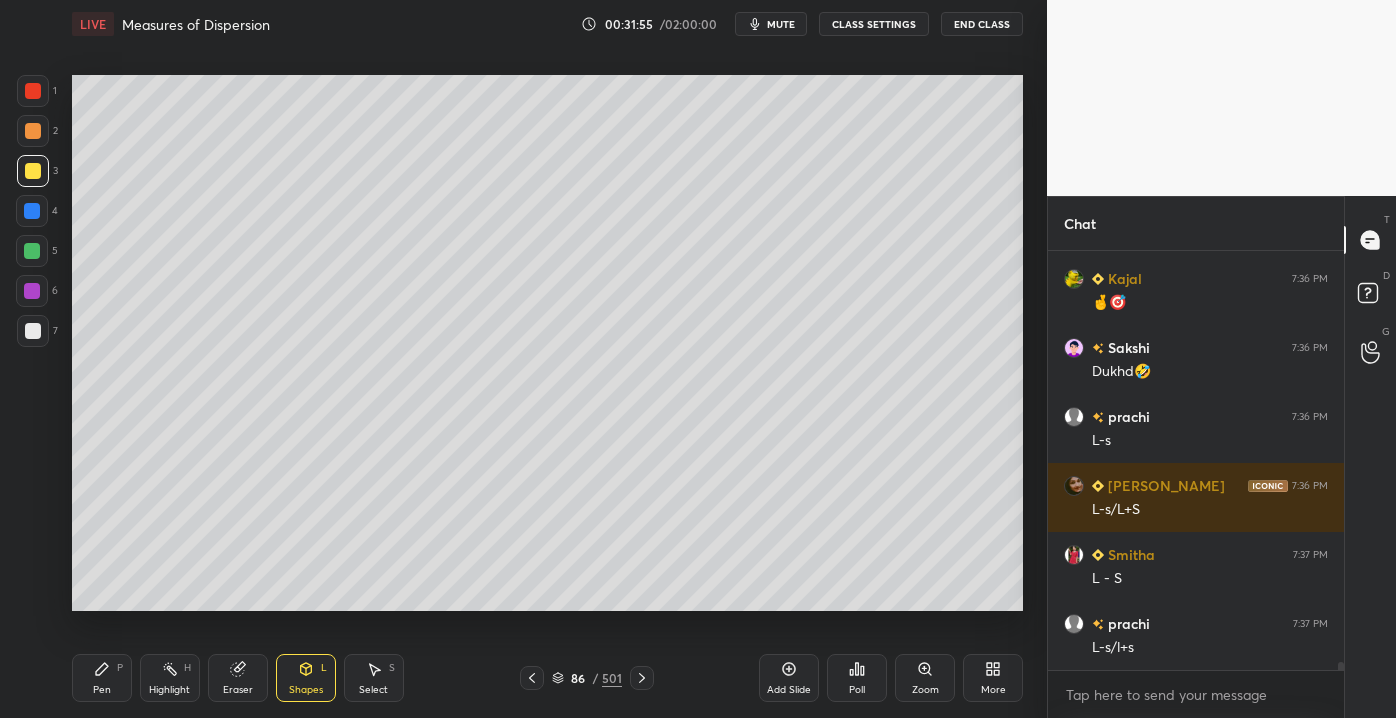 drag, startPoint x: 101, startPoint y: 679, endPoint x: 90, endPoint y: 665, distance: 17.804493 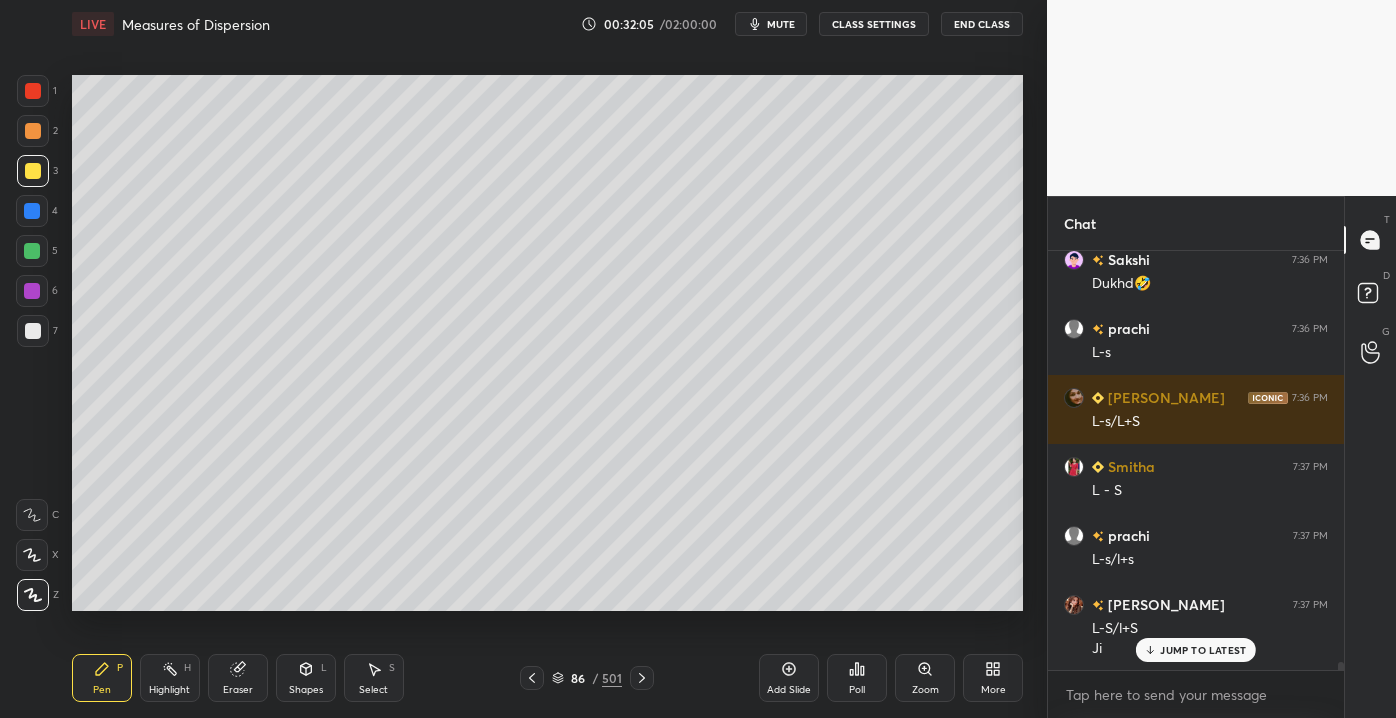 scroll, scrollTop: 20445, scrollLeft: 0, axis: vertical 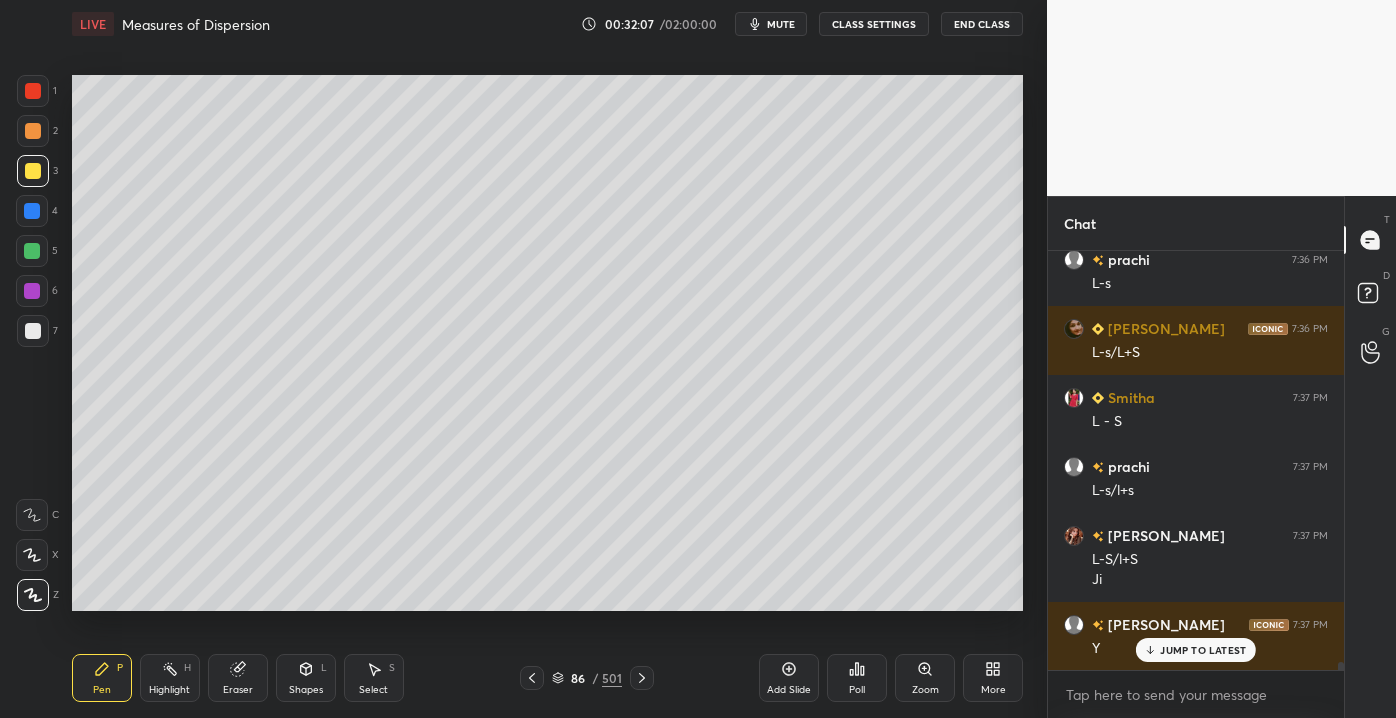click on "JUMP TO LATEST" at bounding box center [1203, 650] 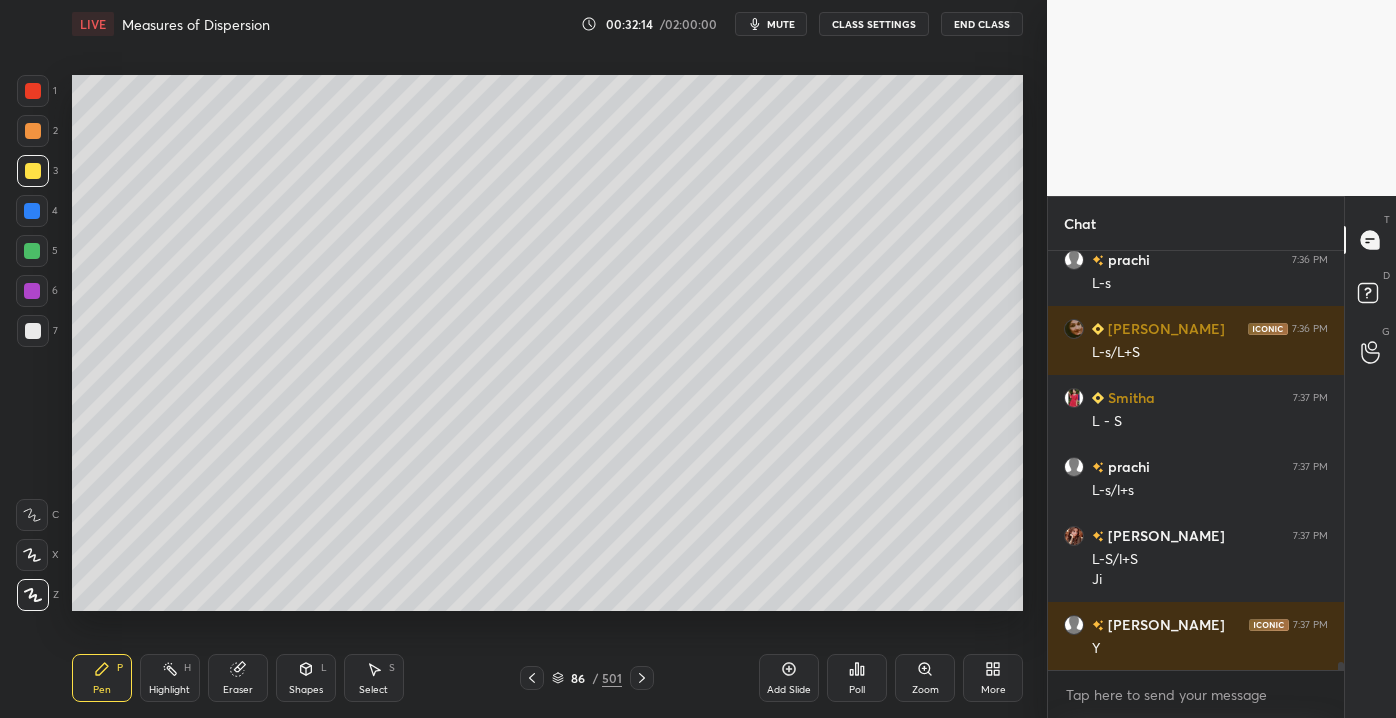 scroll, scrollTop: 20514, scrollLeft: 0, axis: vertical 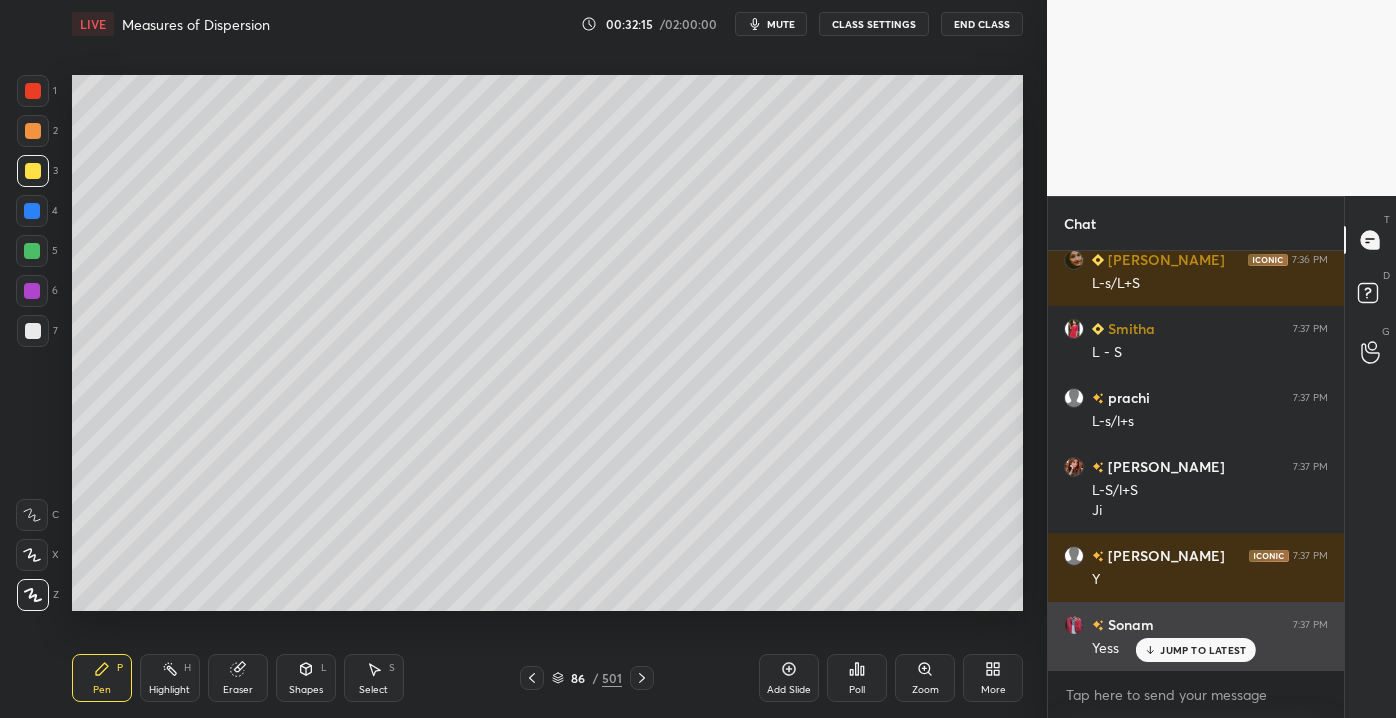 click on "JUMP TO LATEST" at bounding box center (1203, 650) 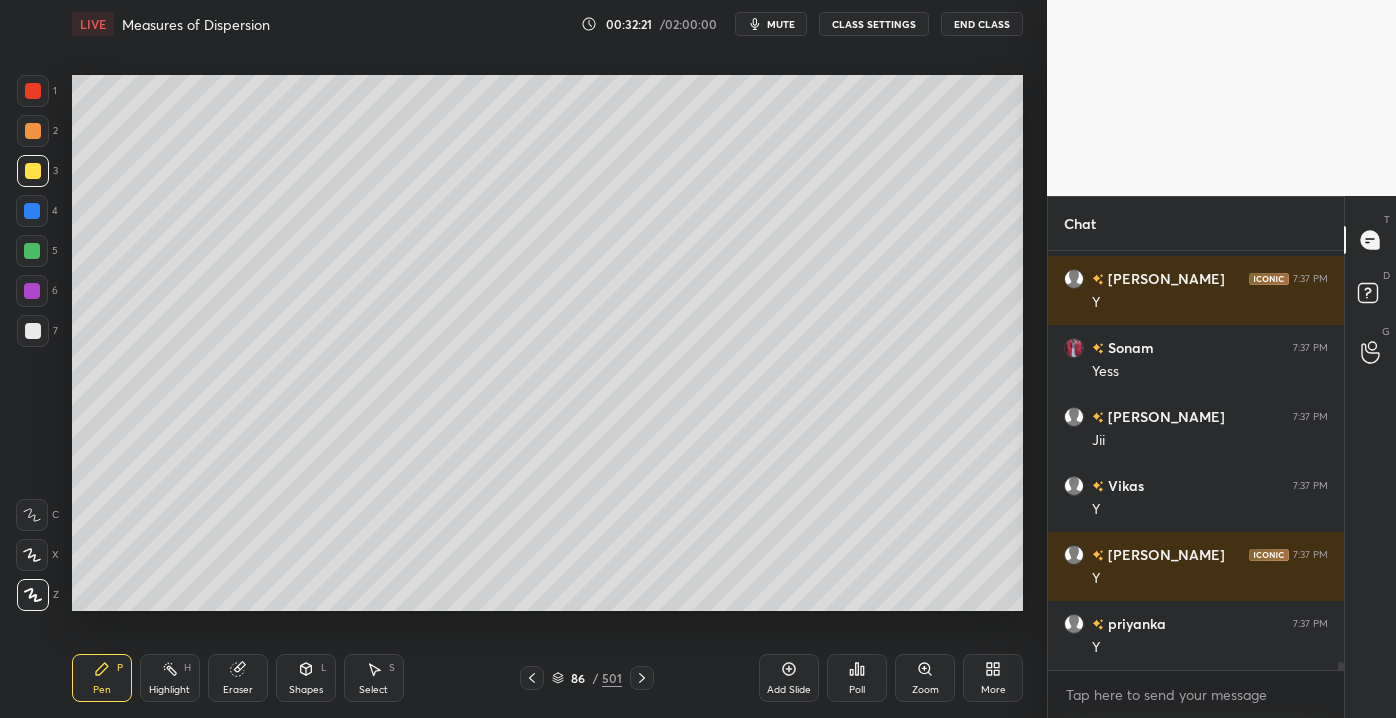 scroll, scrollTop: 20860, scrollLeft: 0, axis: vertical 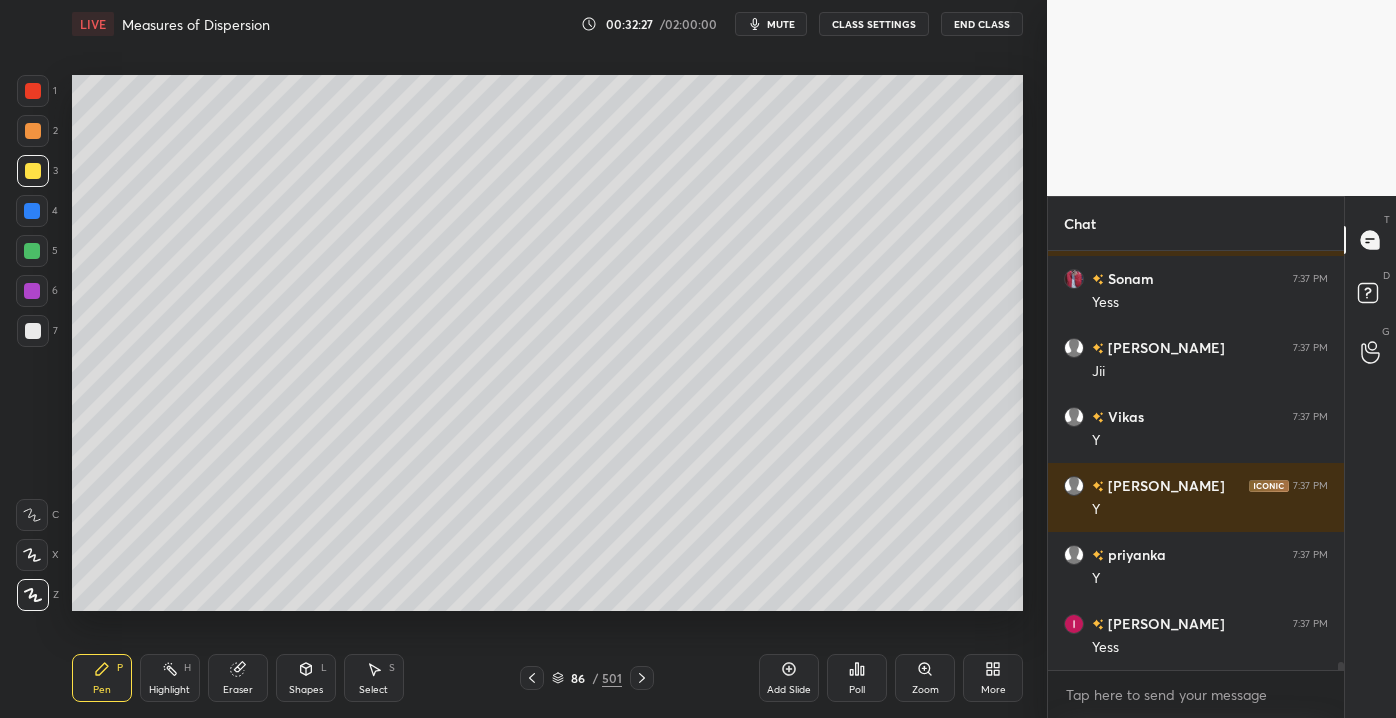 click at bounding box center [33, 331] 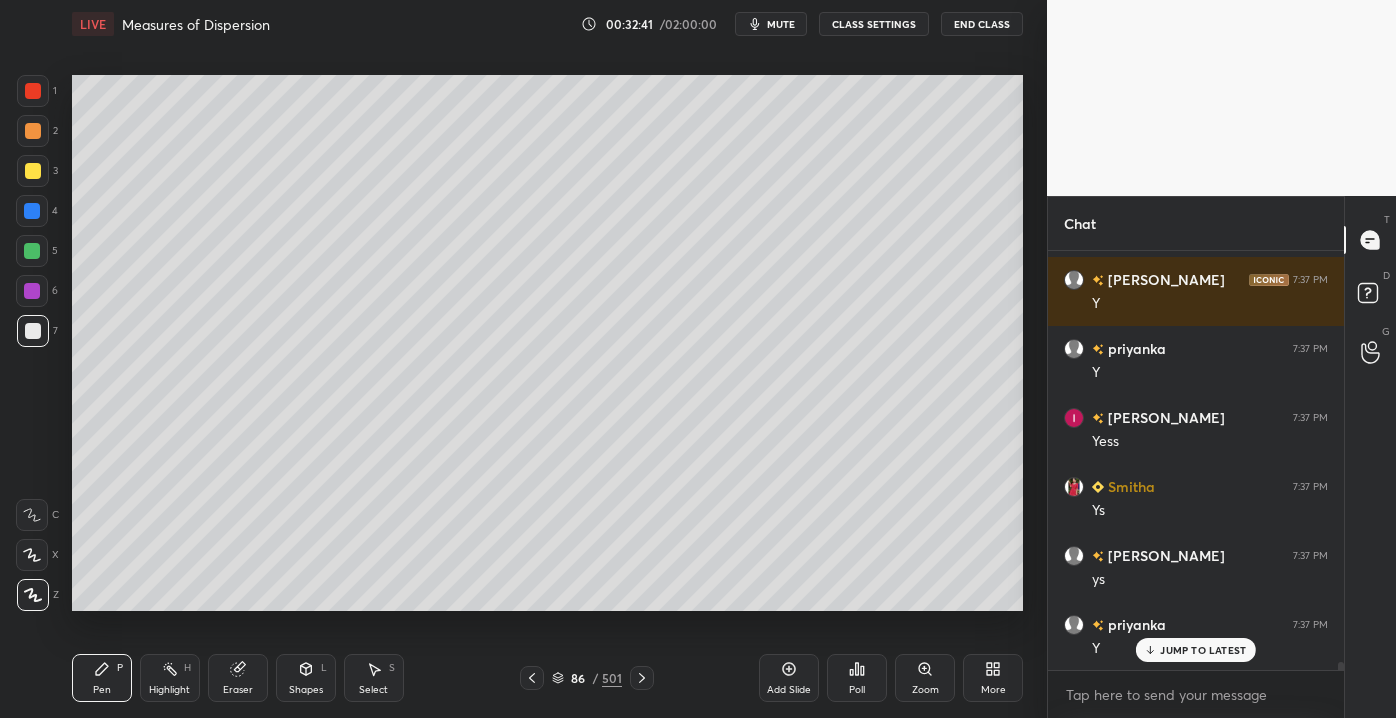 scroll, scrollTop: 21136, scrollLeft: 0, axis: vertical 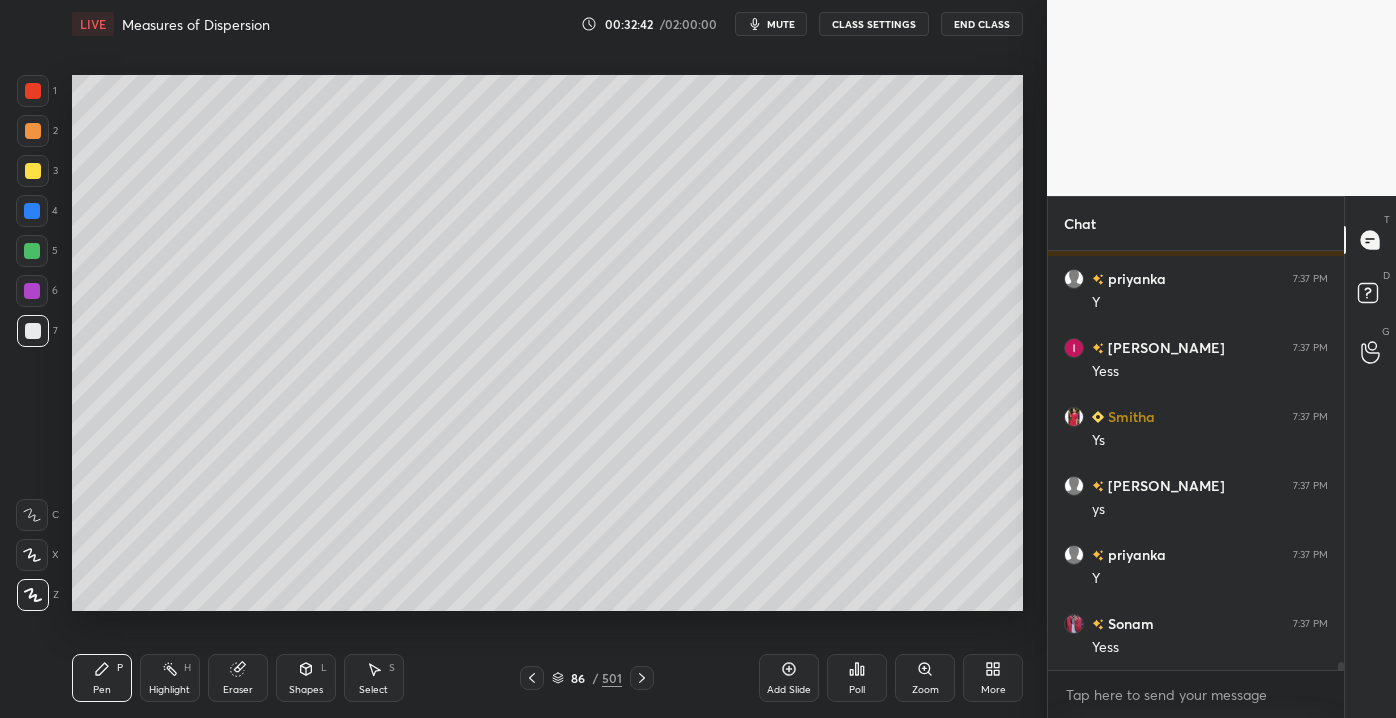 click at bounding box center (32, 211) 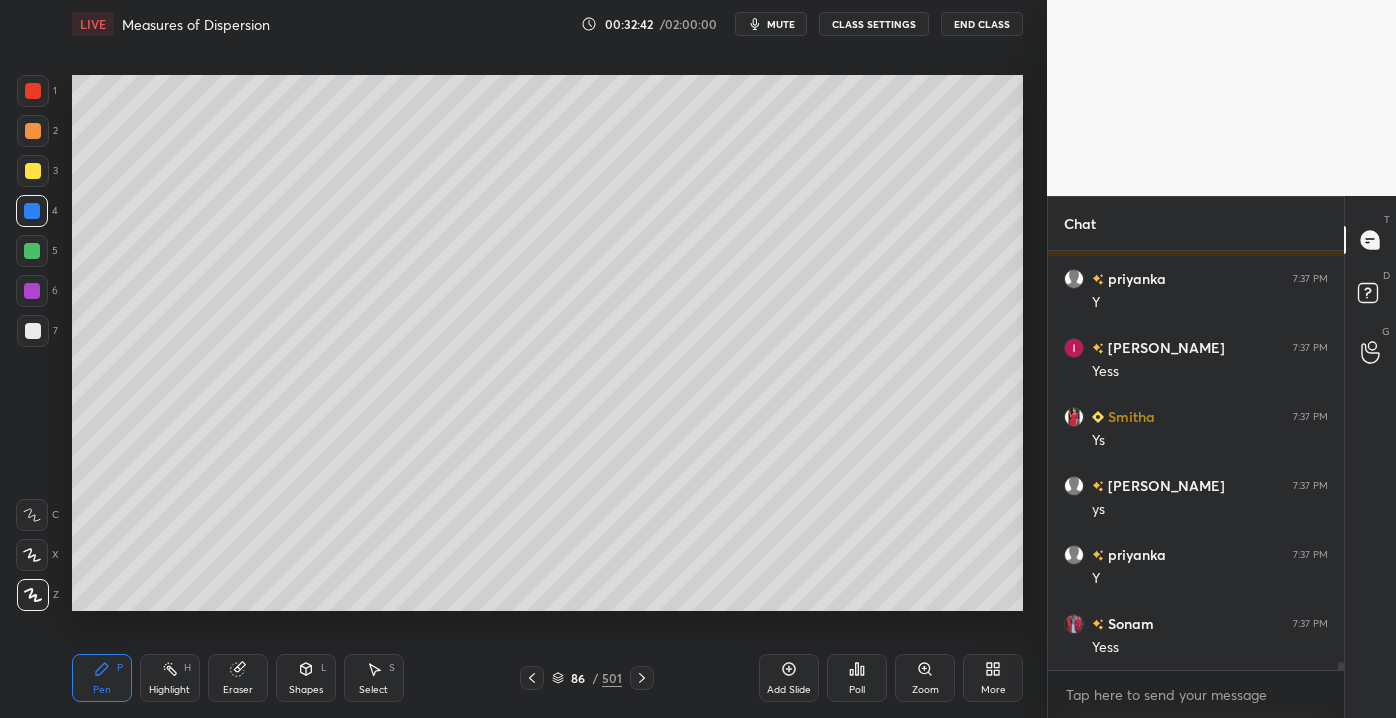click at bounding box center (33, 171) 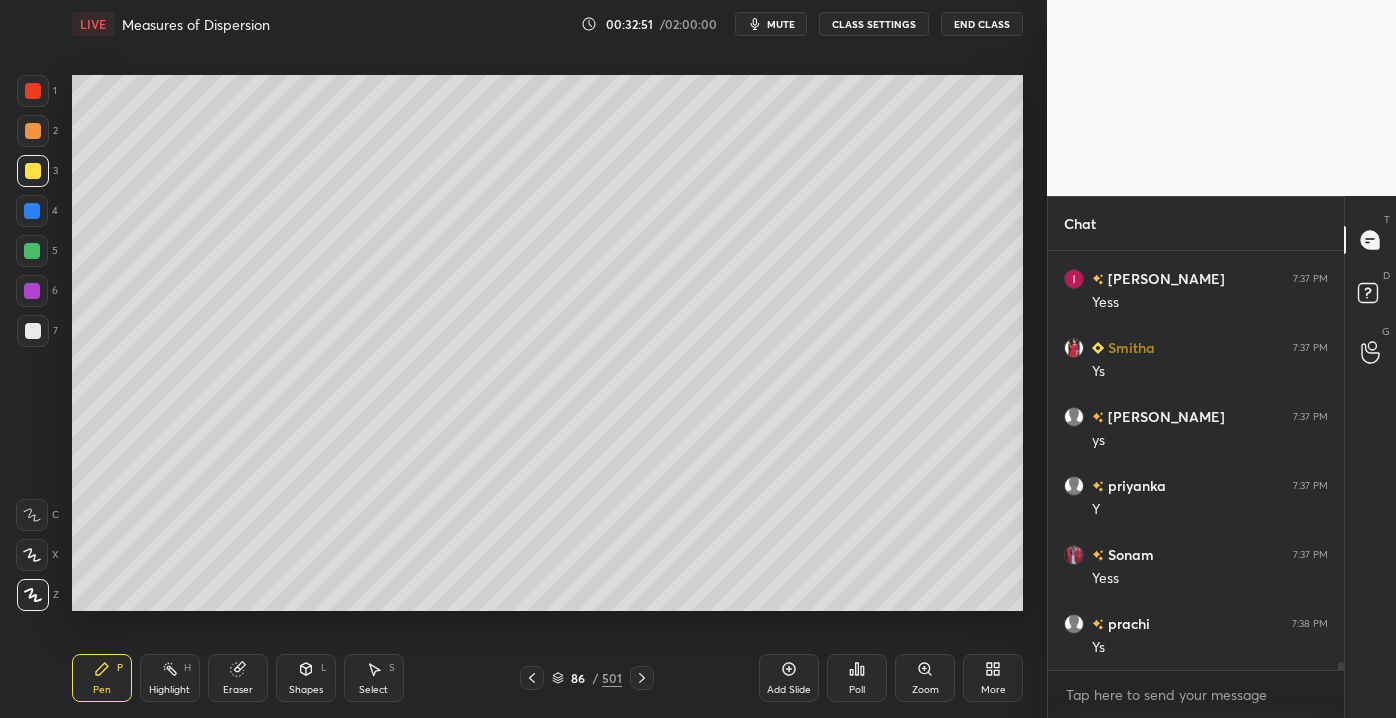 scroll, scrollTop: 21343, scrollLeft: 0, axis: vertical 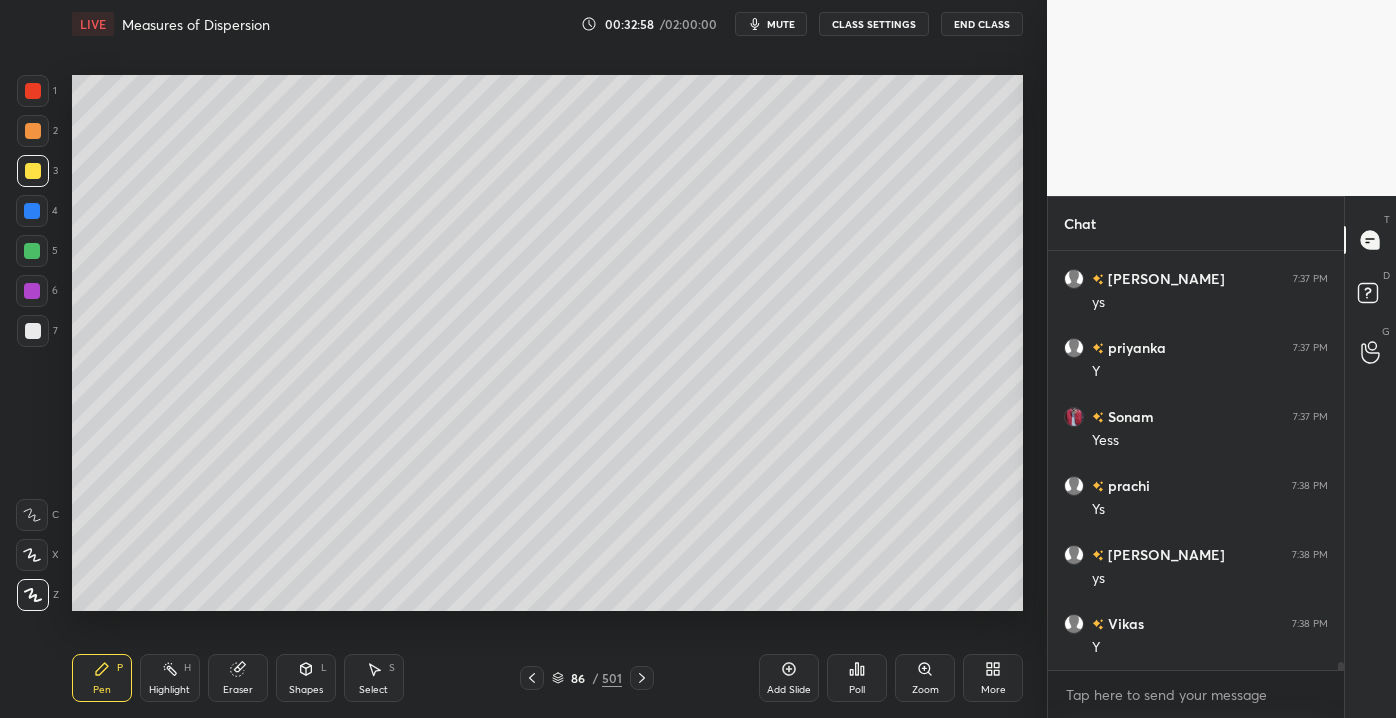 click at bounding box center [33, 331] 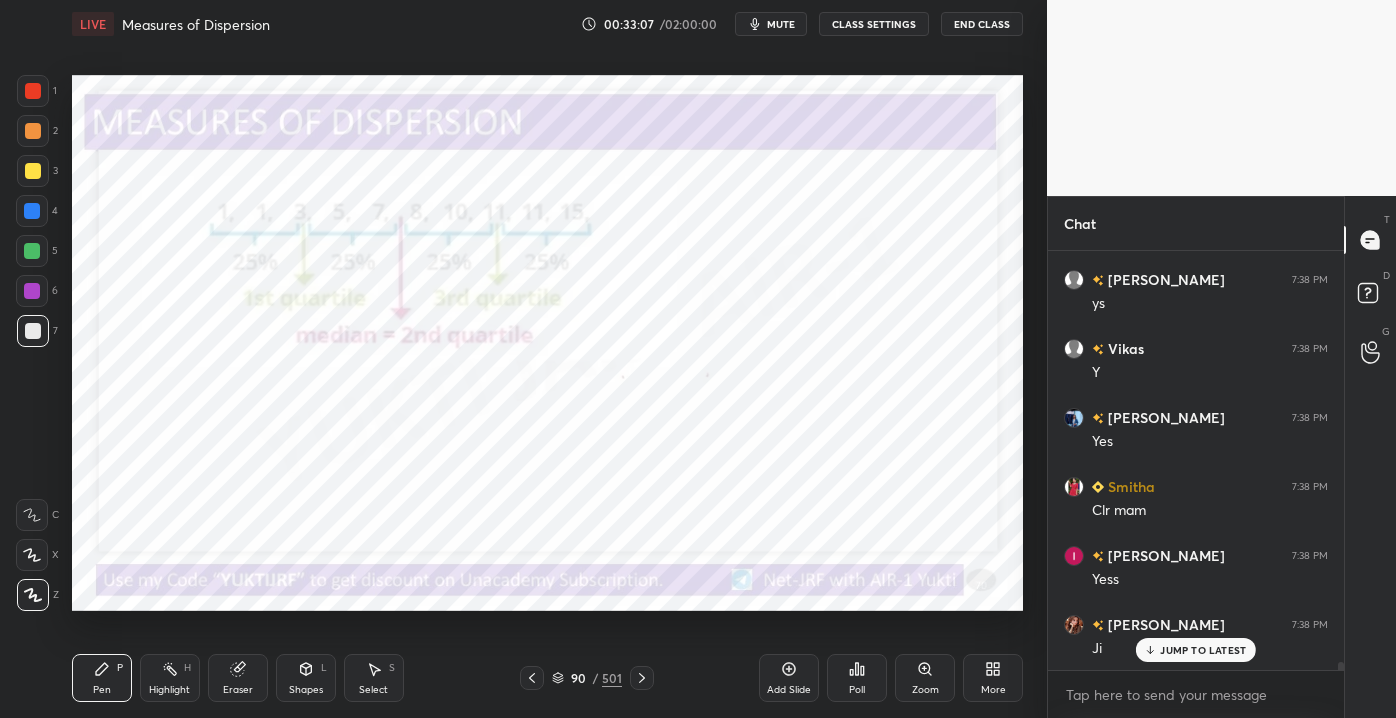 scroll, scrollTop: 21688, scrollLeft: 0, axis: vertical 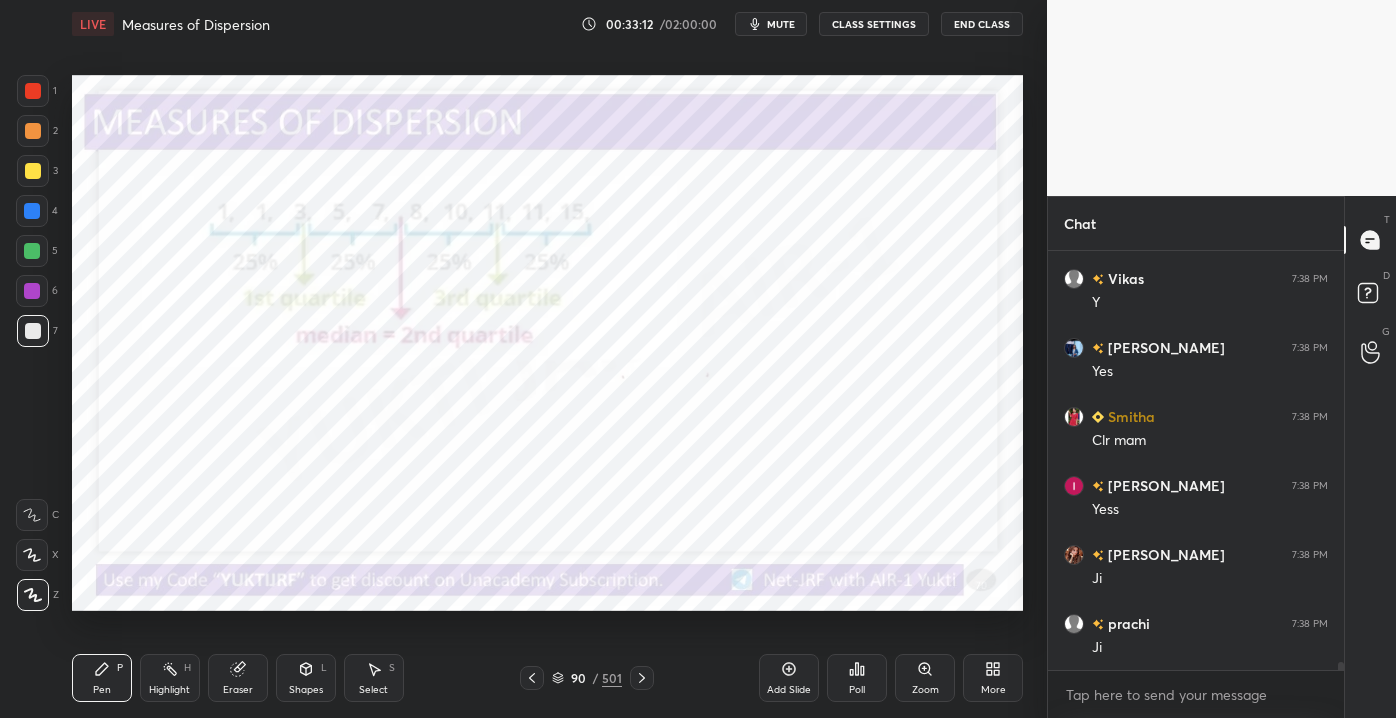 click at bounding box center [33, 91] 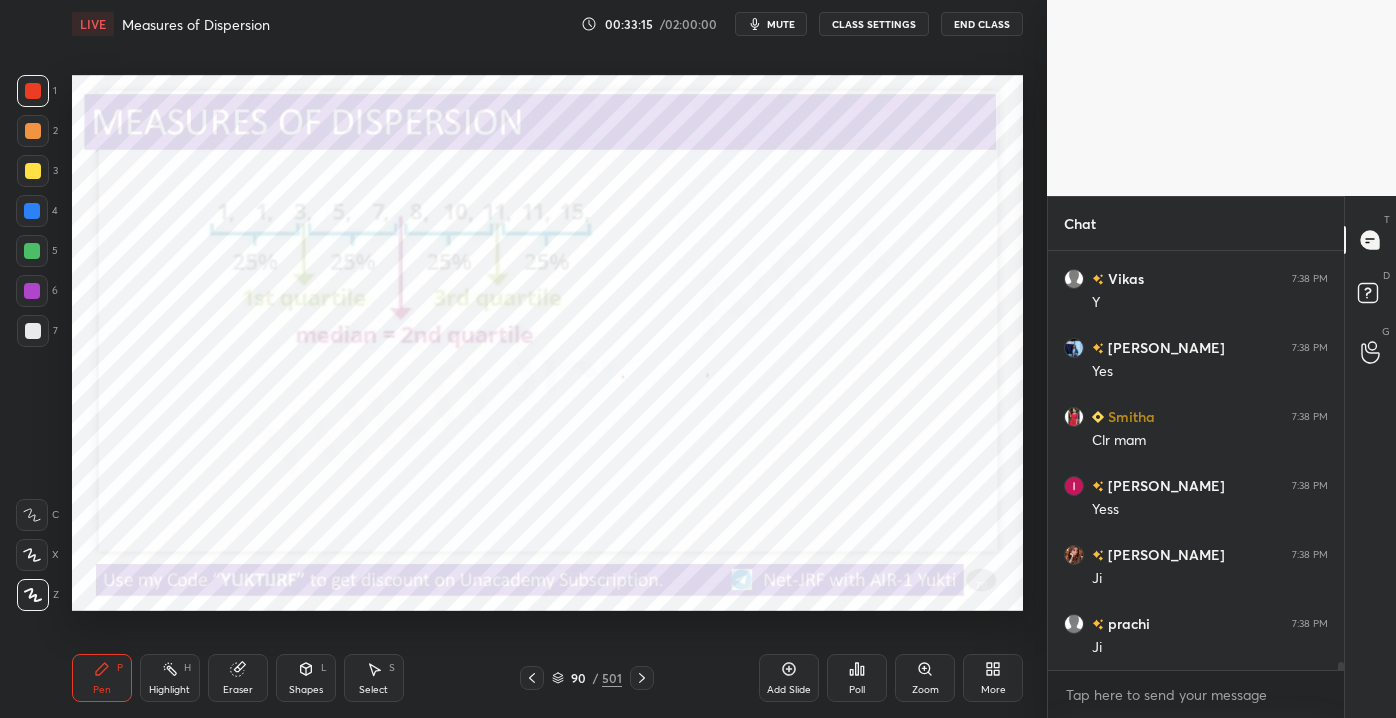 scroll, scrollTop: 21757, scrollLeft: 0, axis: vertical 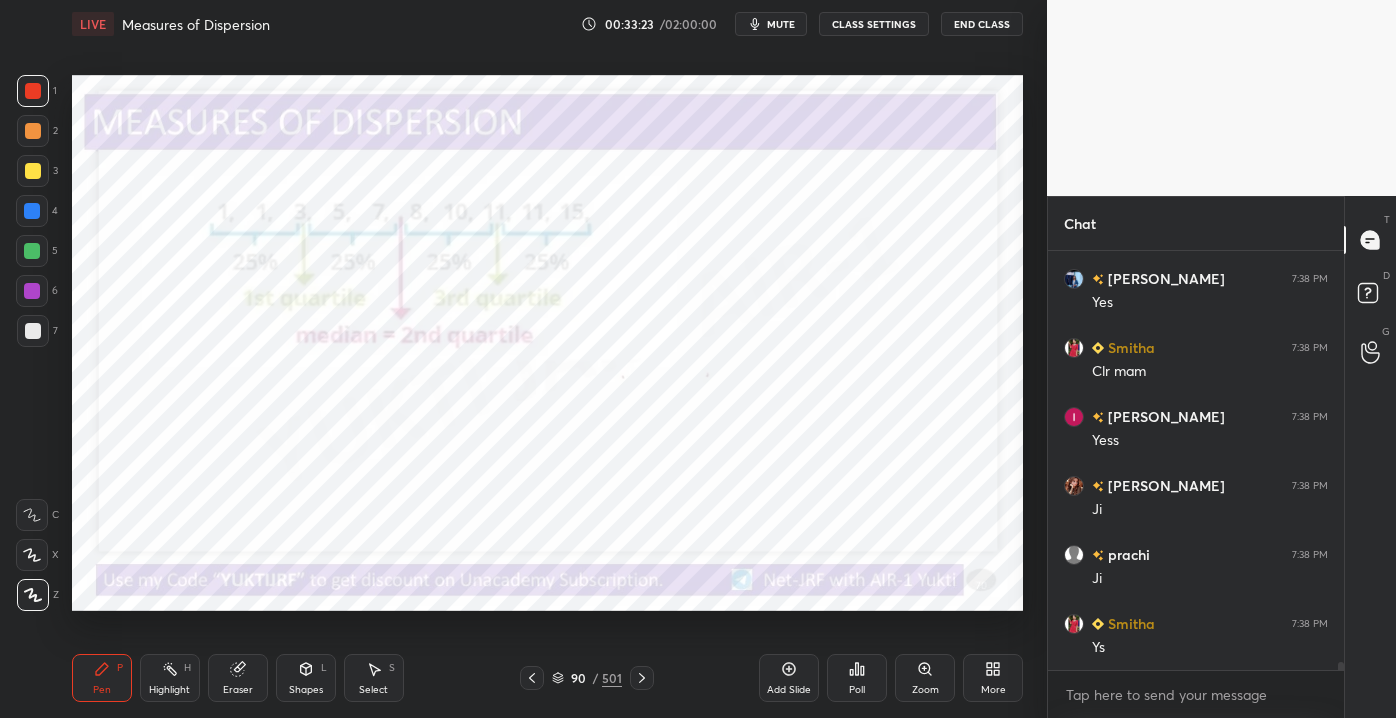 click on "Eraser" at bounding box center [238, 690] 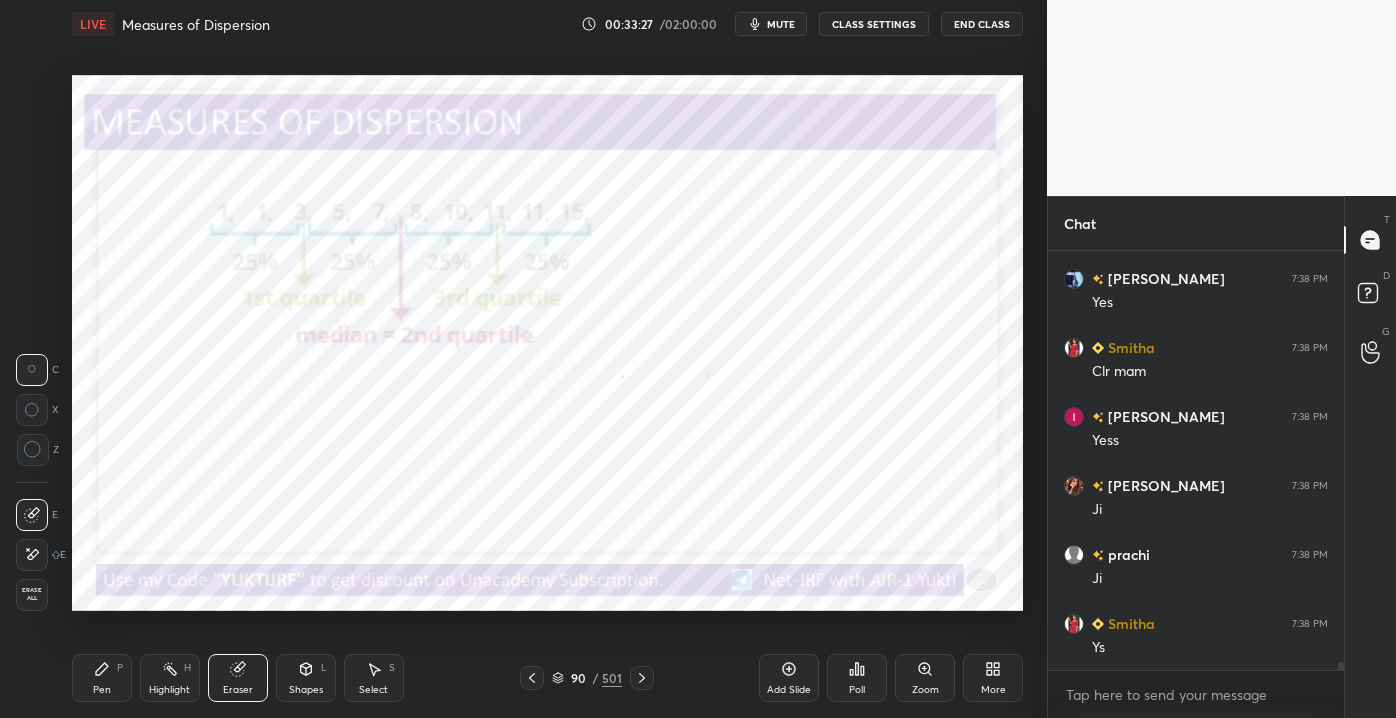 click on "Pen P" at bounding box center [102, 678] 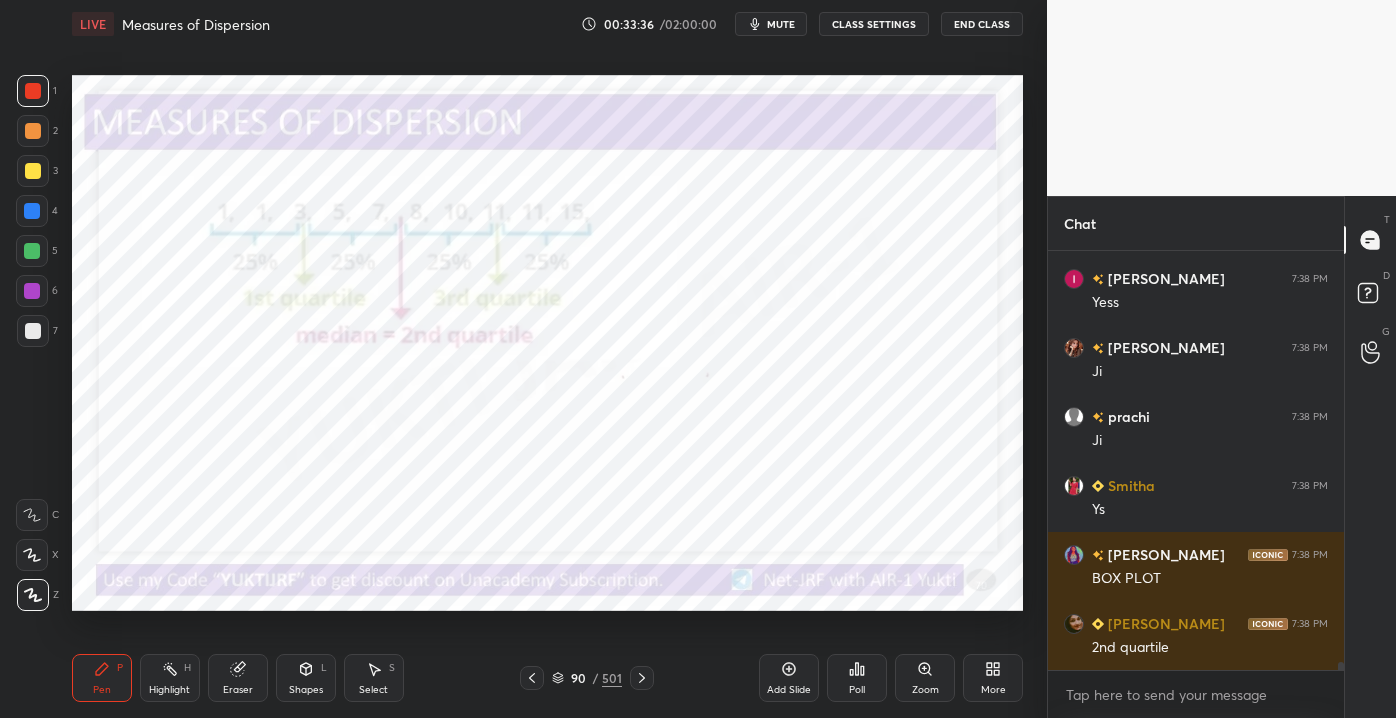 scroll, scrollTop: 21914, scrollLeft: 0, axis: vertical 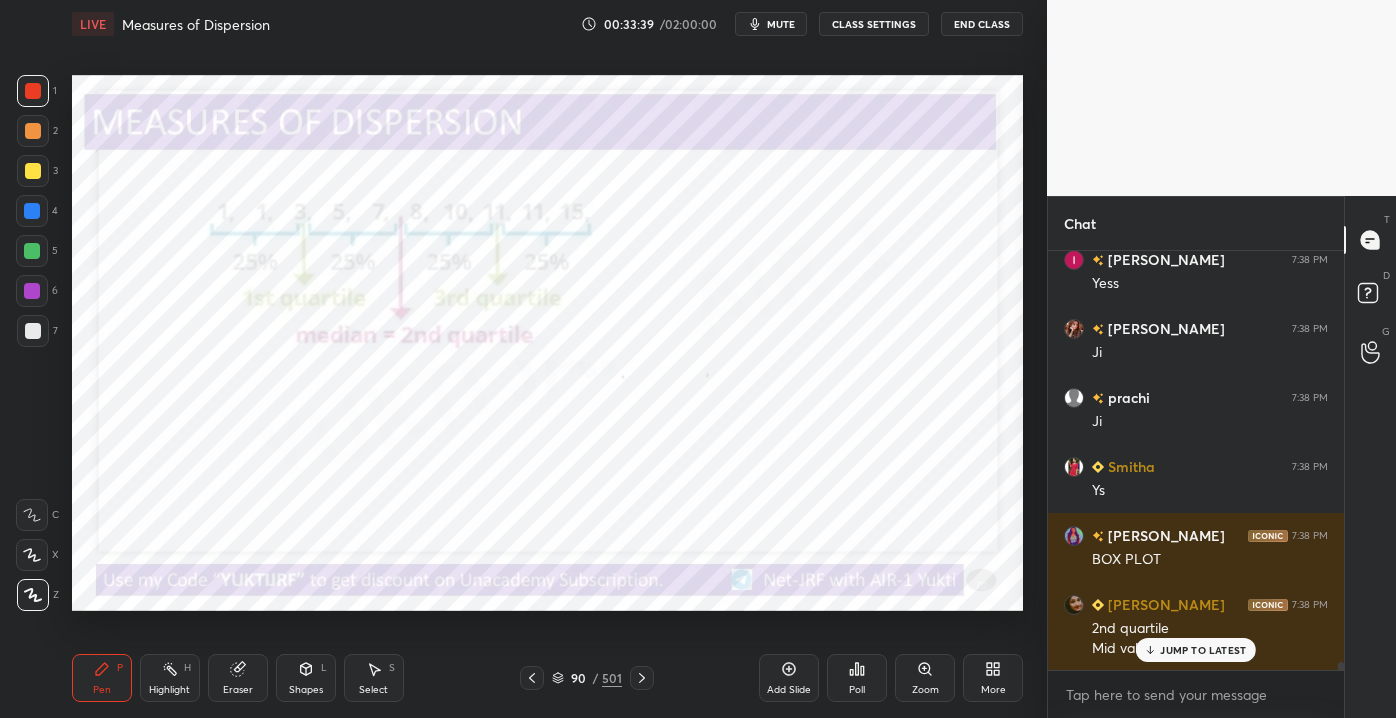 click on "JUMP TO LATEST" at bounding box center (1203, 650) 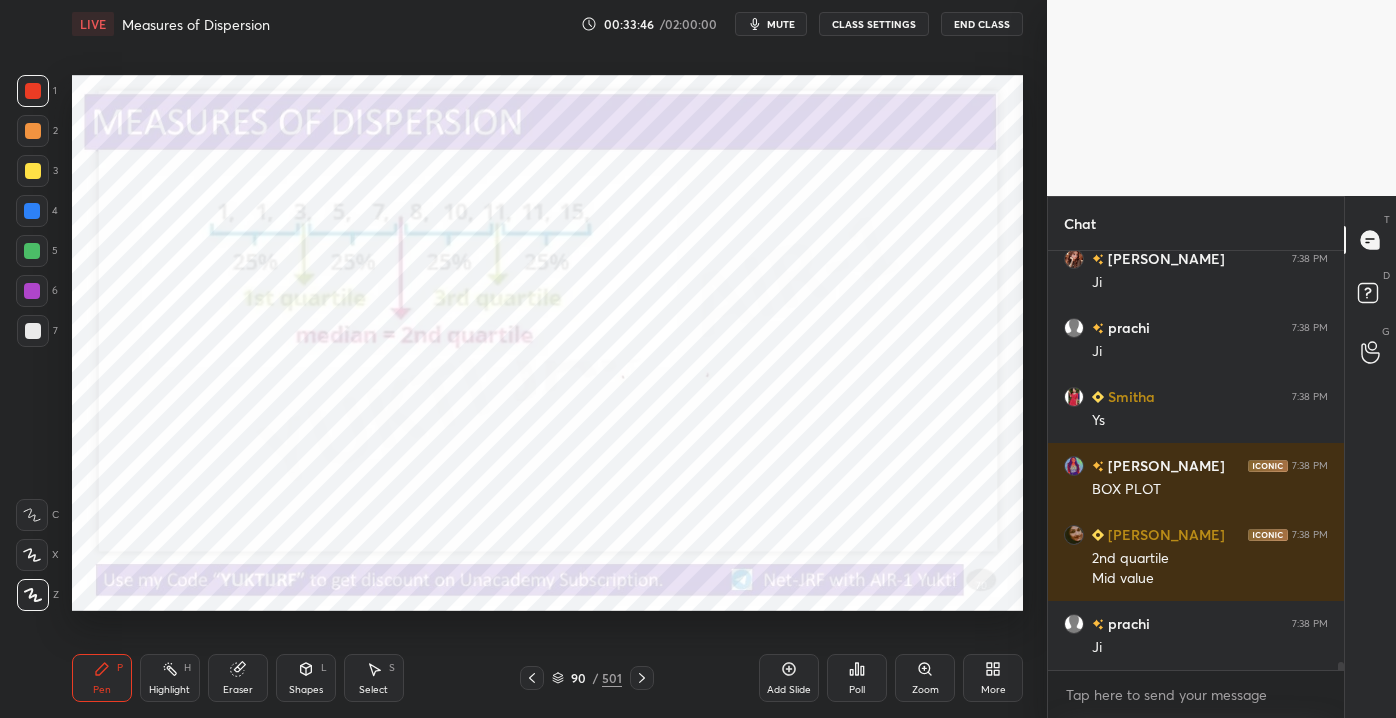 scroll, scrollTop: 22053, scrollLeft: 0, axis: vertical 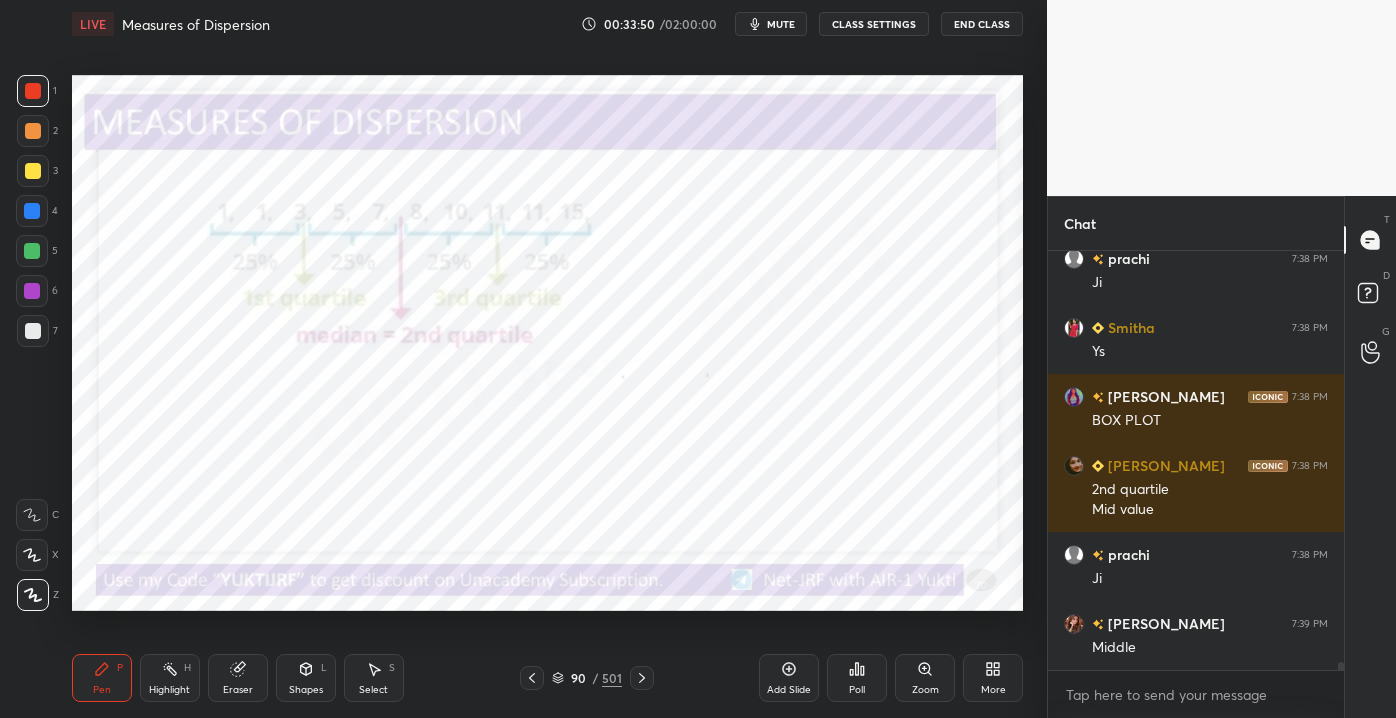 click on "Eraser" at bounding box center (238, 690) 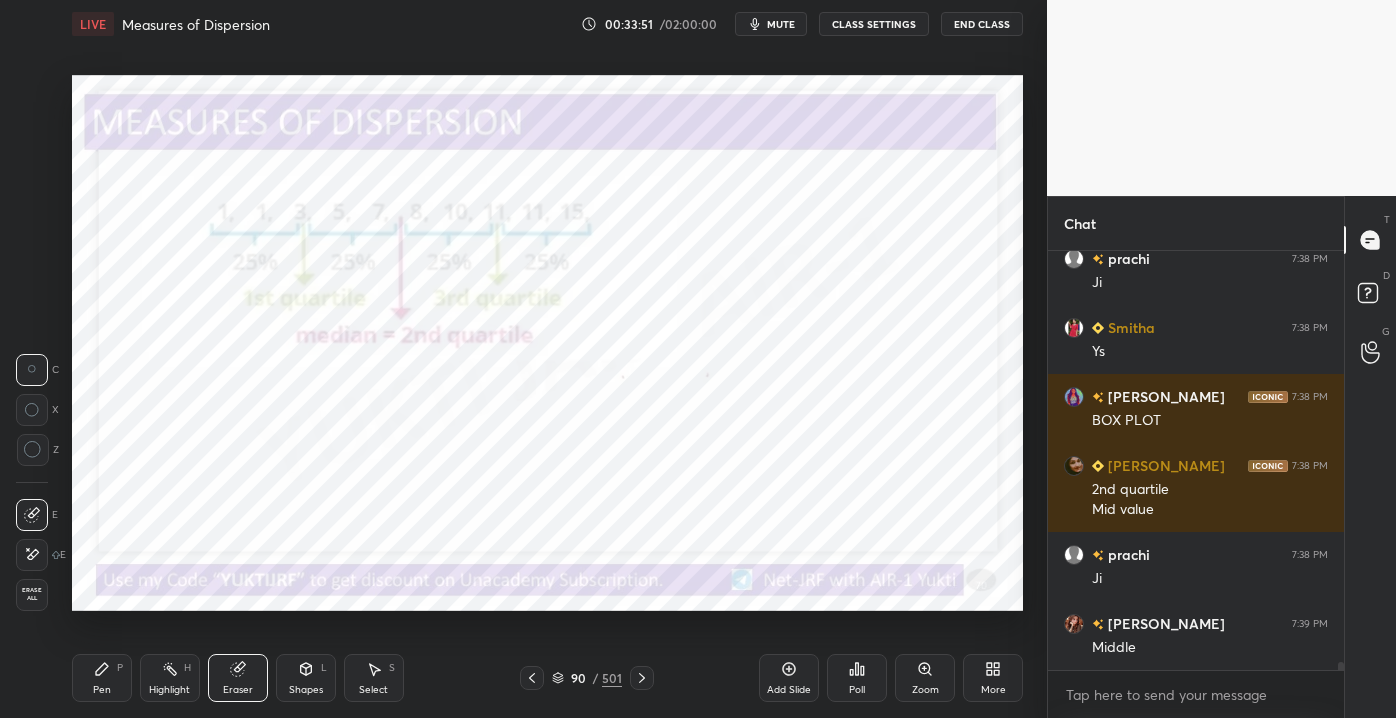 drag, startPoint x: 48, startPoint y: 578, endPoint x: 46, endPoint y: 566, distance: 12.165525 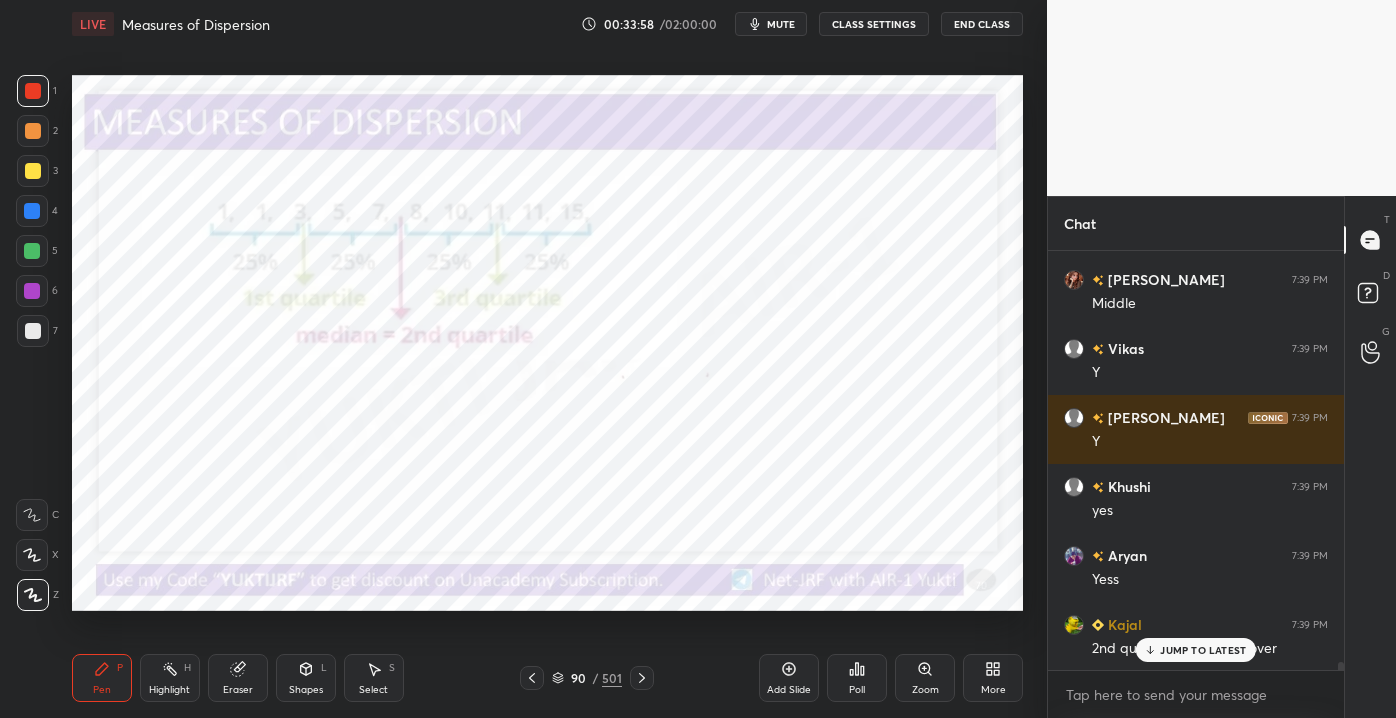 scroll, scrollTop: 22466, scrollLeft: 0, axis: vertical 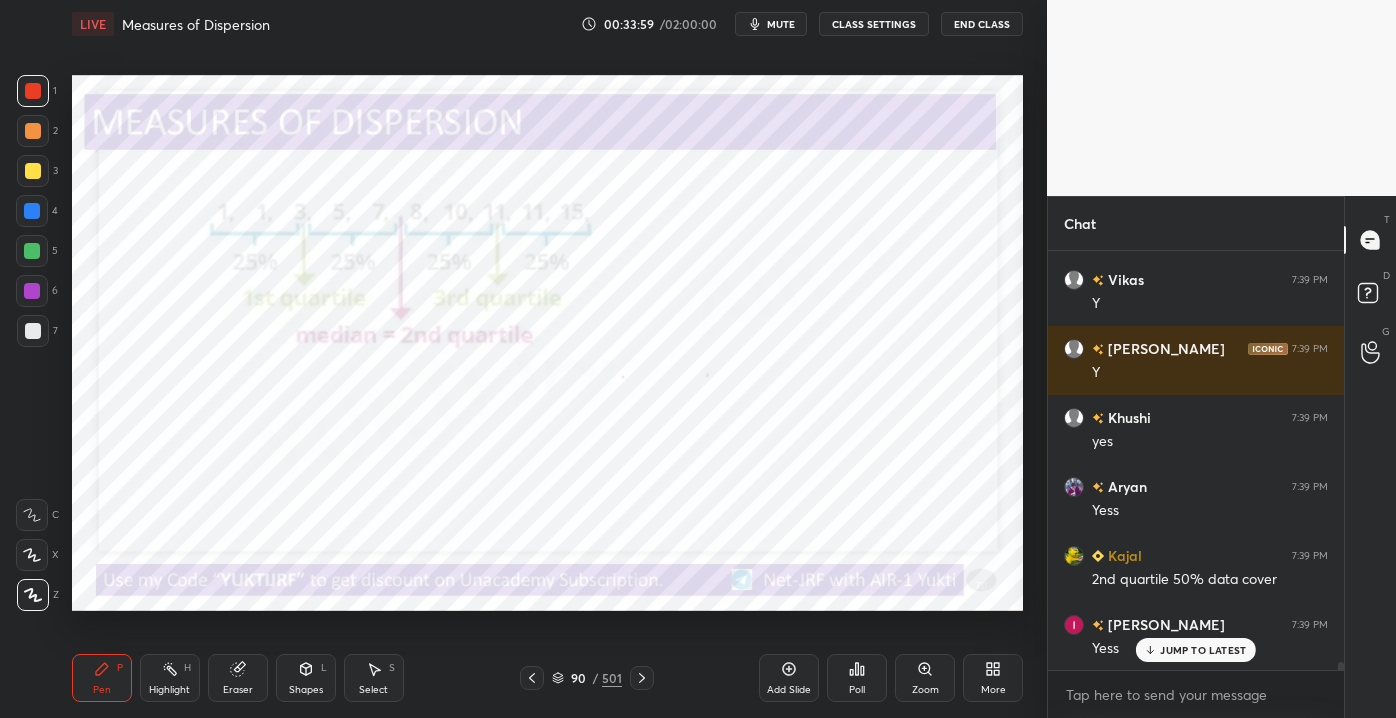click on "JUMP TO LATEST" at bounding box center (1196, 650) 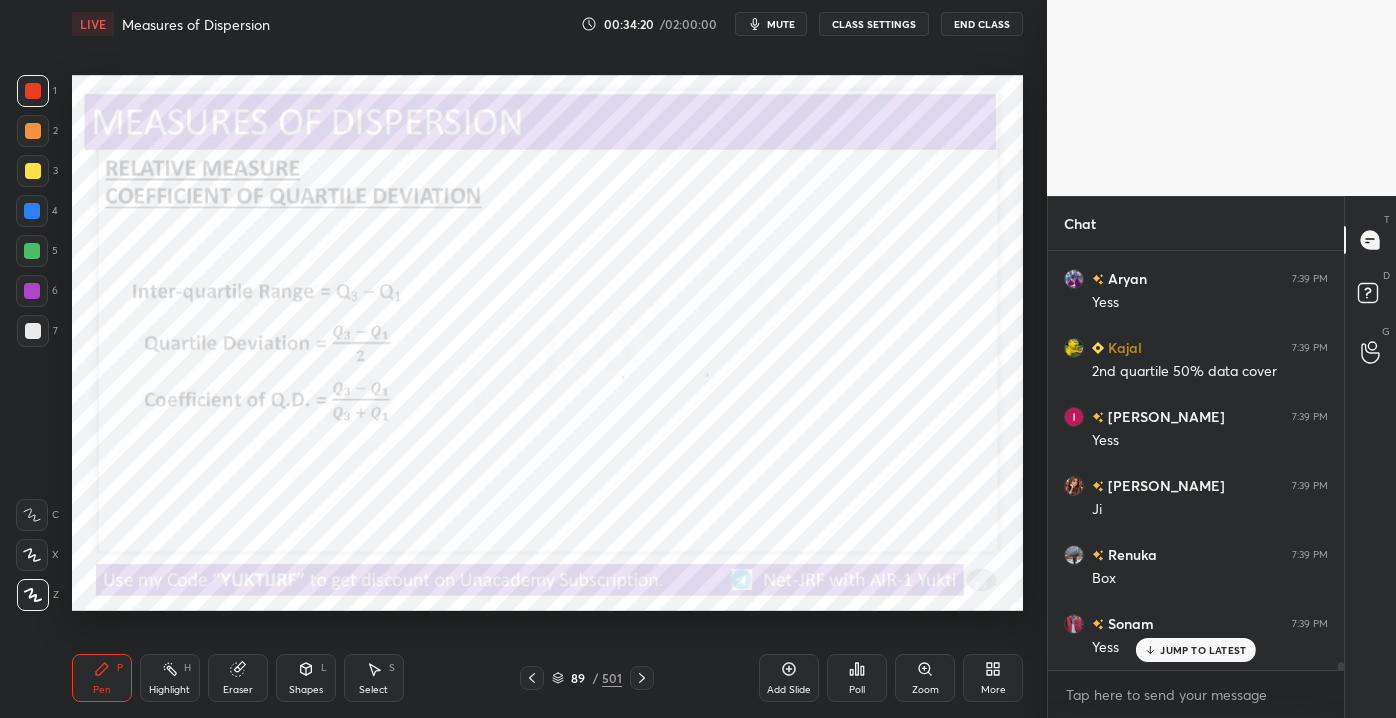 scroll, scrollTop: 22760, scrollLeft: 0, axis: vertical 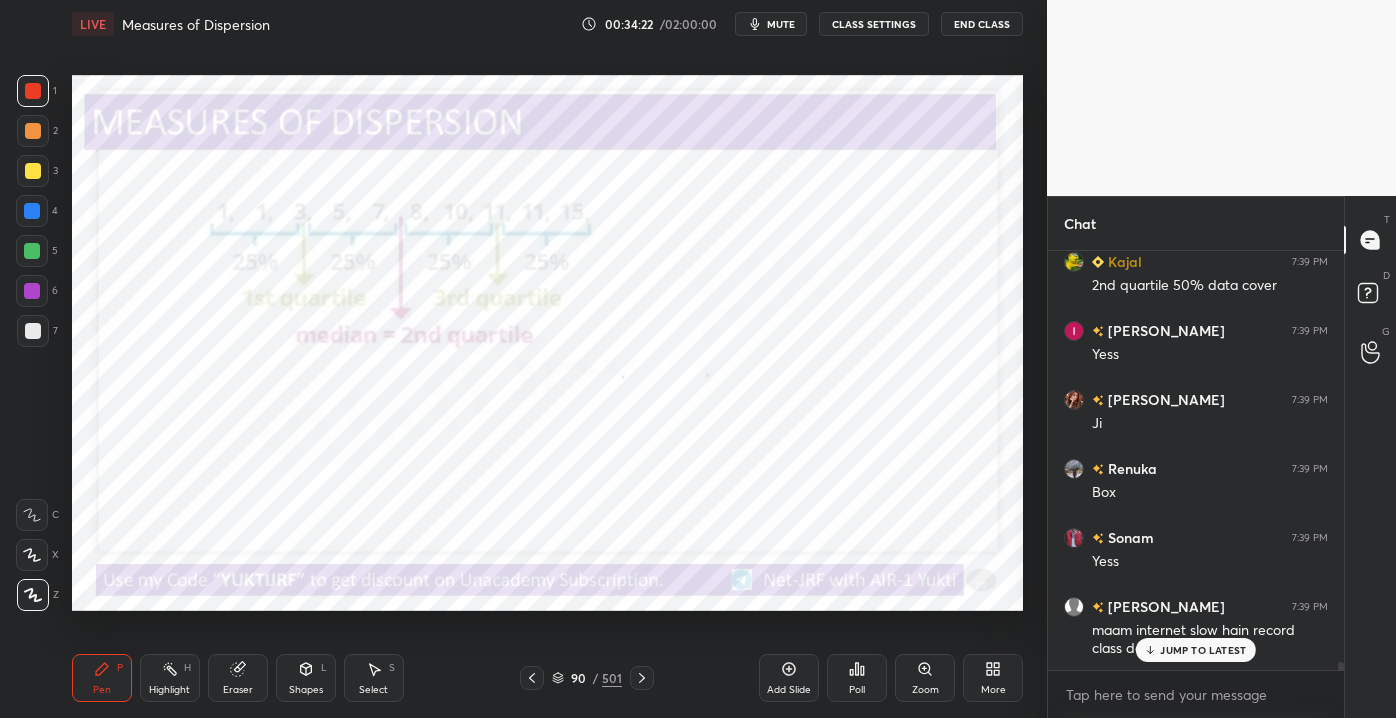 click on "JUMP TO LATEST" at bounding box center (1203, 650) 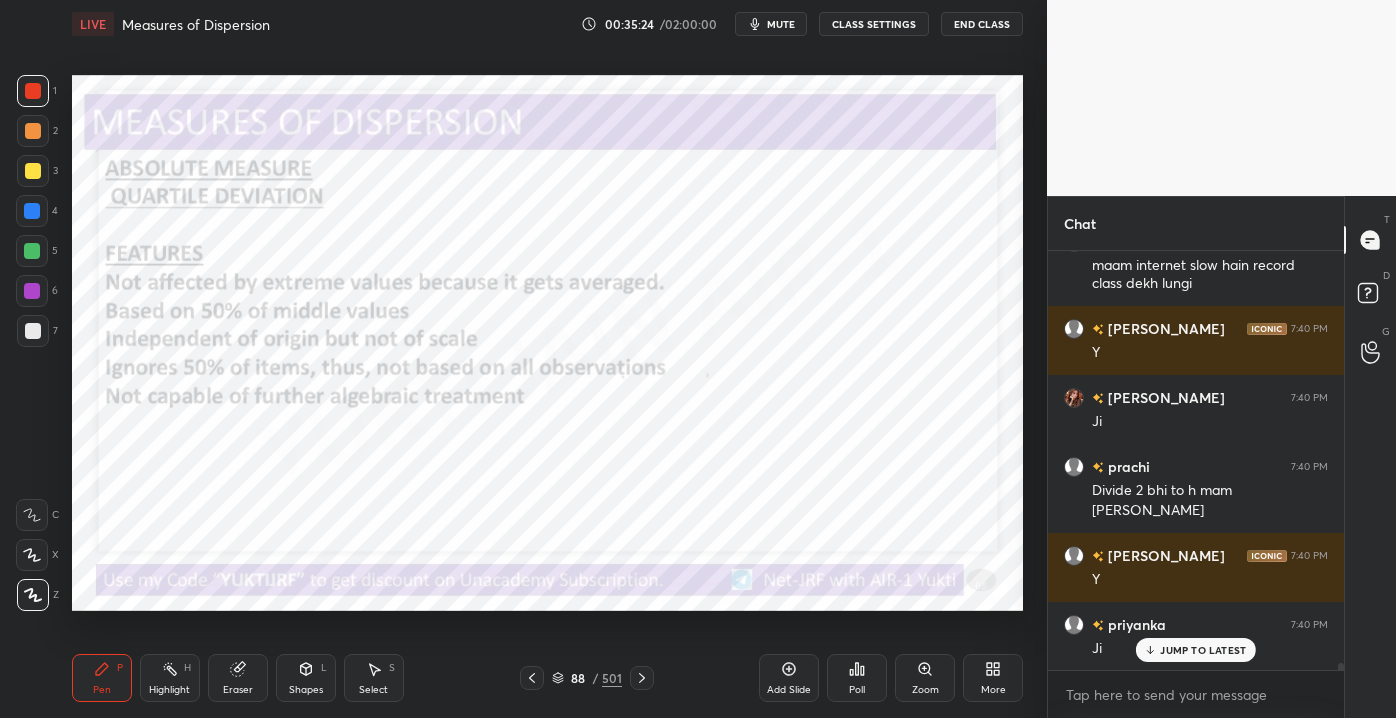 scroll, scrollTop: 23194, scrollLeft: 0, axis: vertical 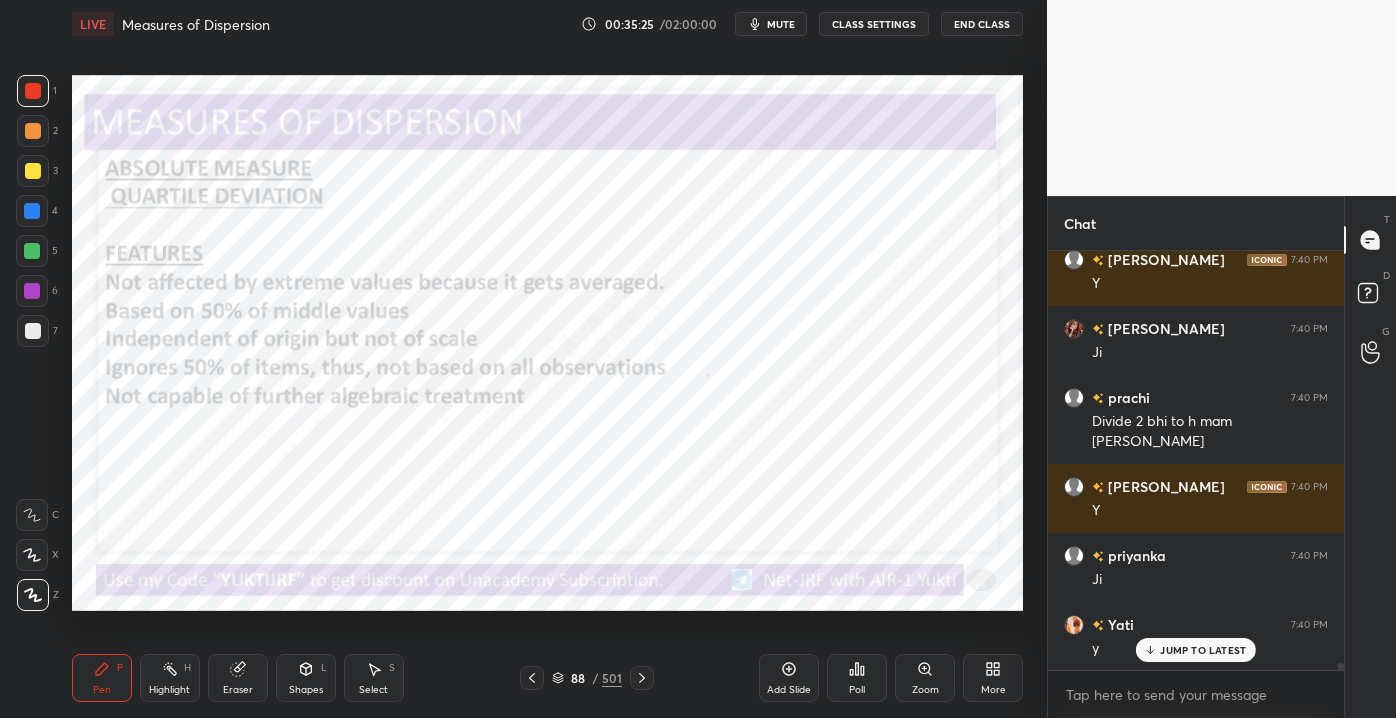 click on "JUMP TO LATEST" at bounding box center (1196, 650) 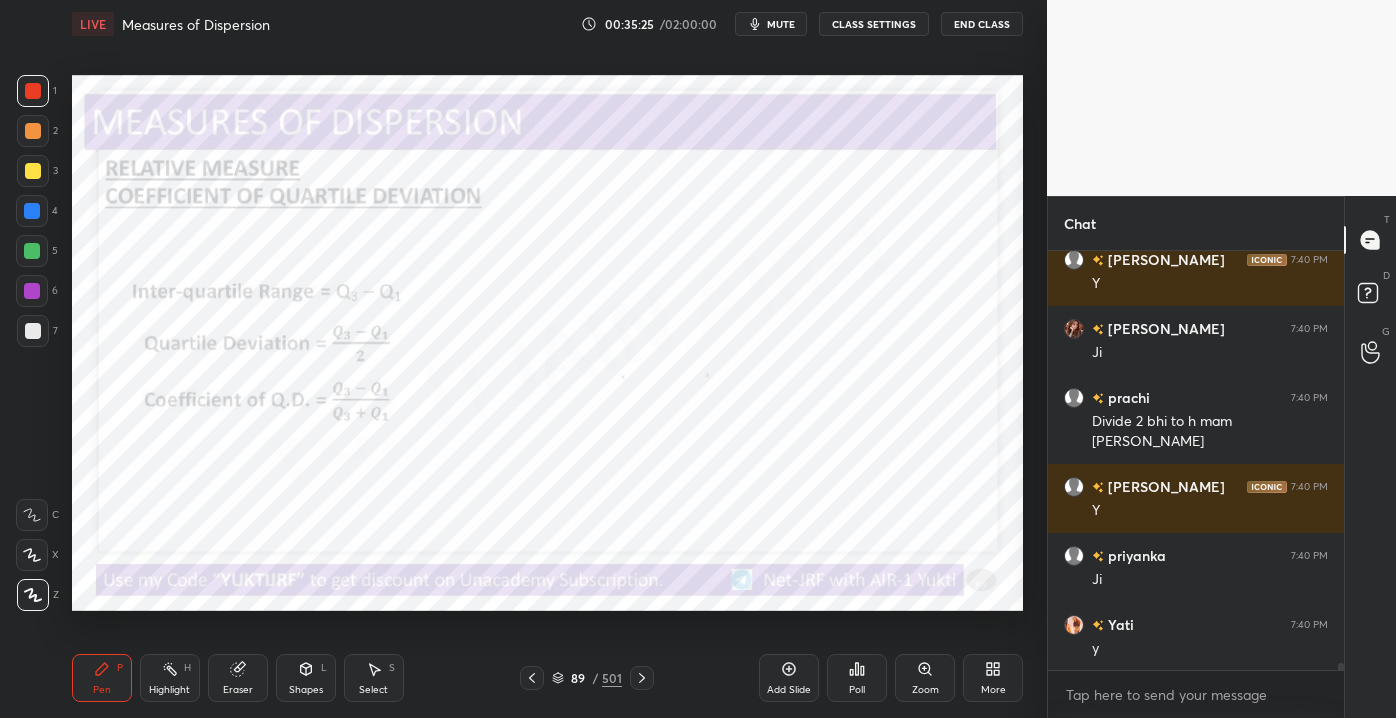 scroll, scrollTop: 23264, scrollLeft: 0, axis: vertical 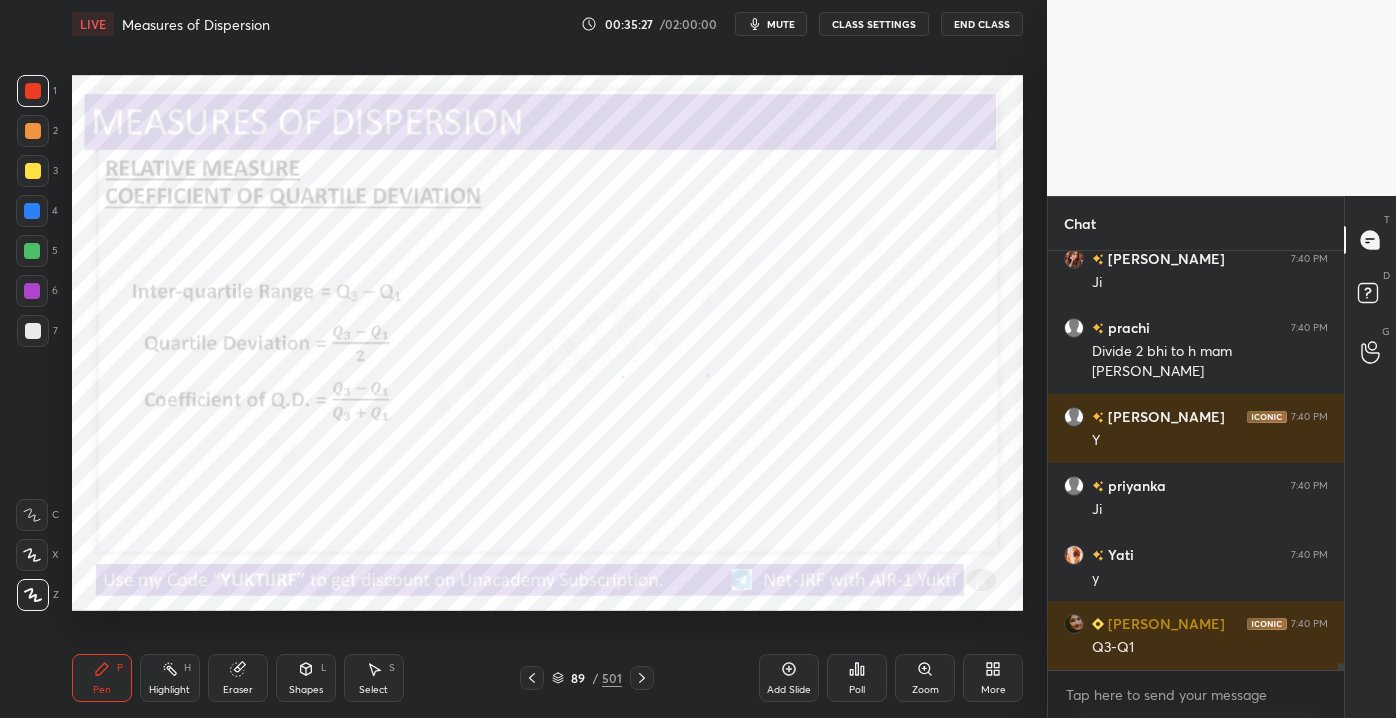 click on "Eraser" at bounding box center [238, 678] 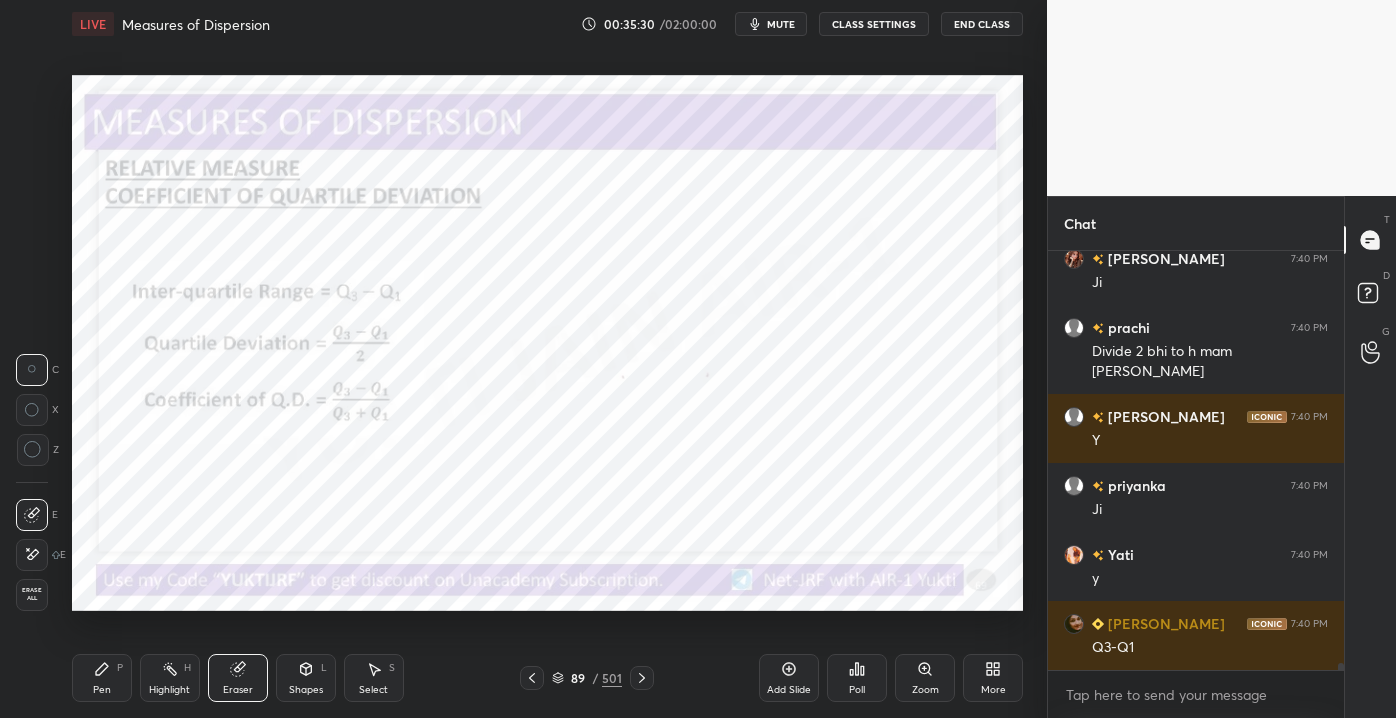 drag, startPoint x: 777, startPoint y: 706, endPoint x: 792, endPoint y: 682, distance: 28.301943 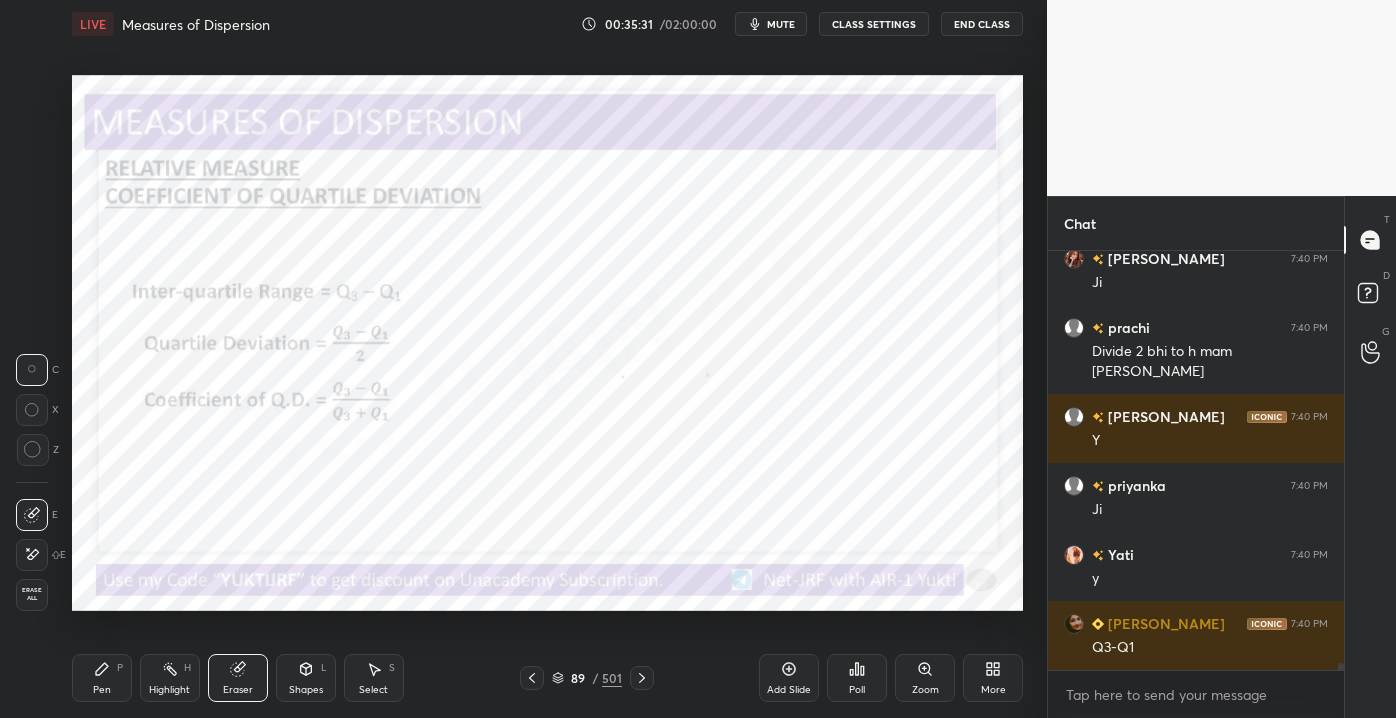 click on "Add Slide" at bounding box center (789, 678) 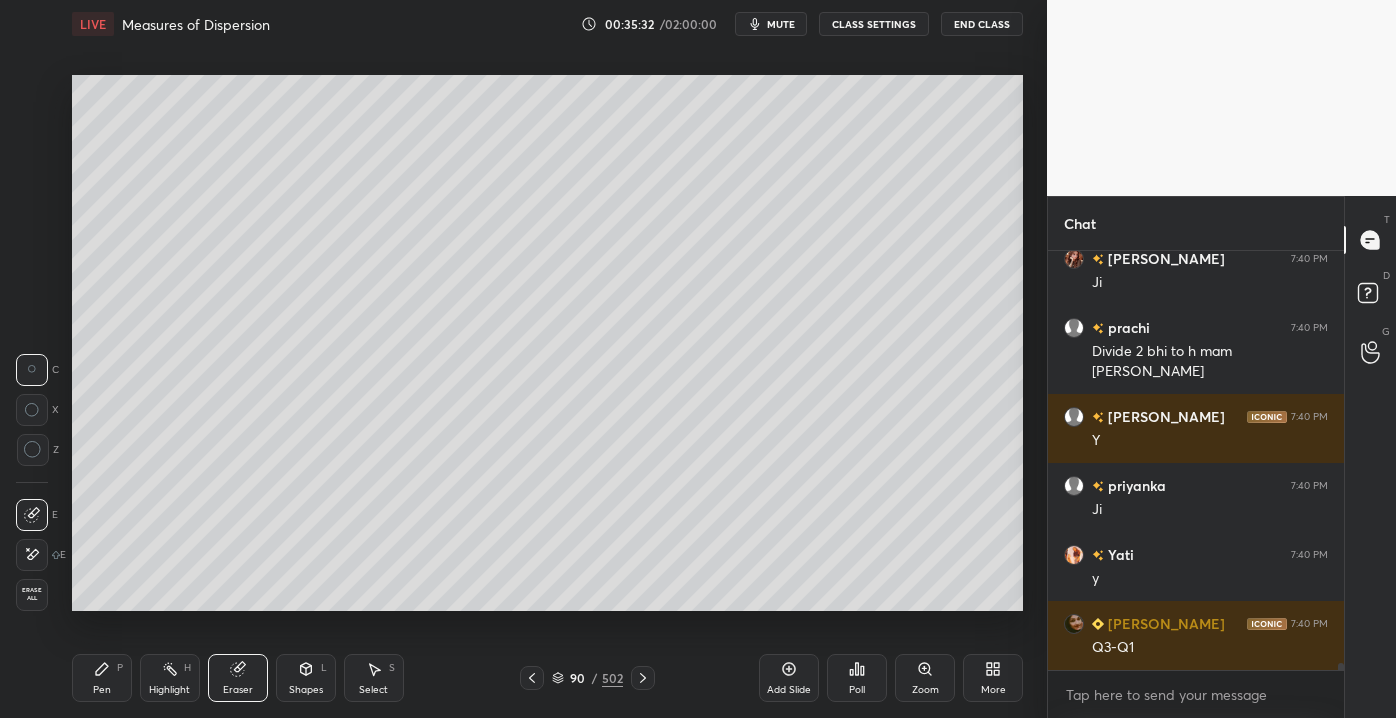 click on "Erase all" at bounding box center [32, 595] 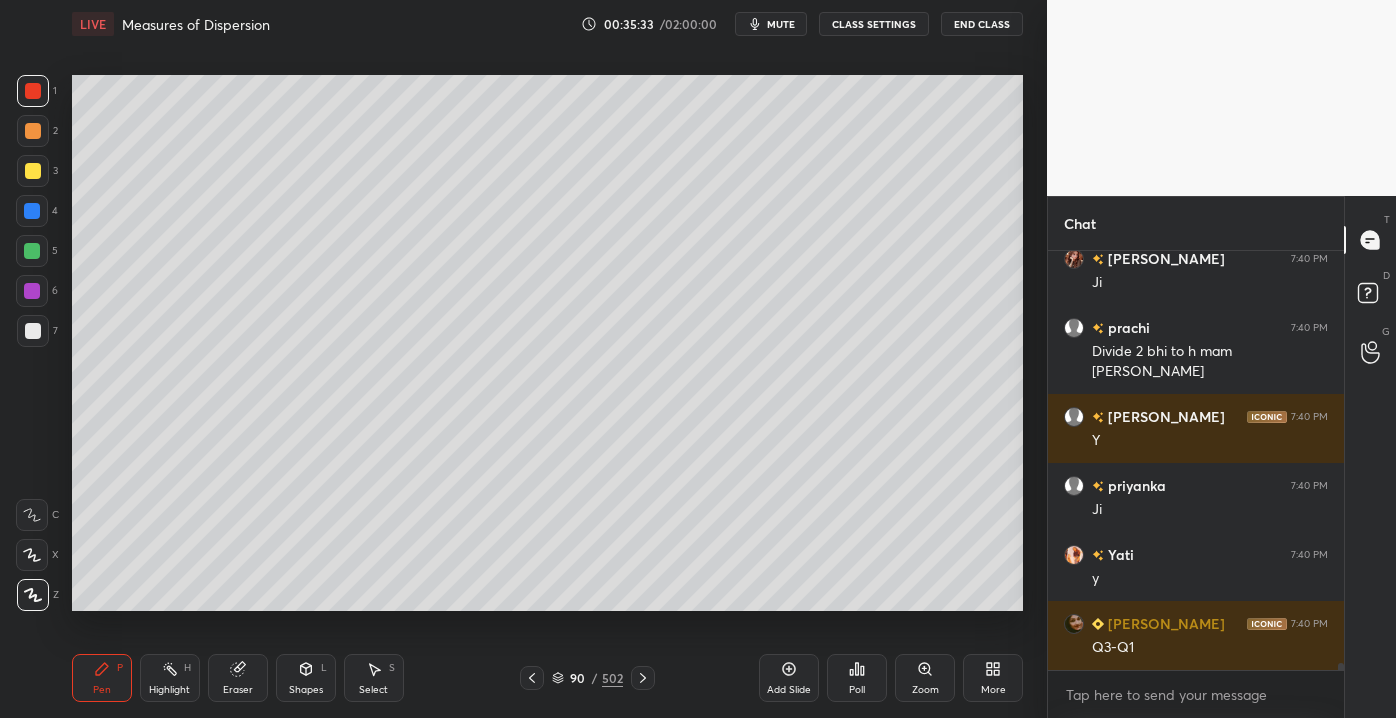 click at bounding box center (33, 331) 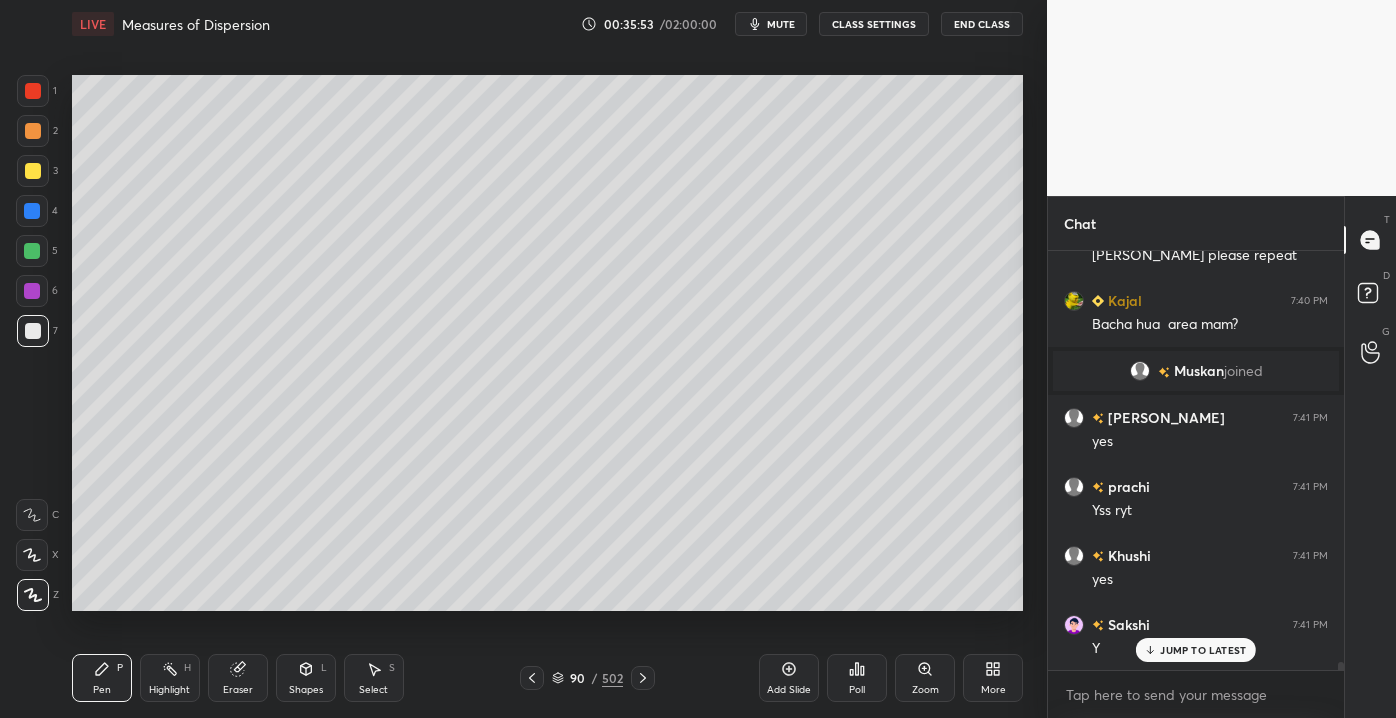 scroll, scrollTop: 20904, scrollLeft: 0, axis: vertical 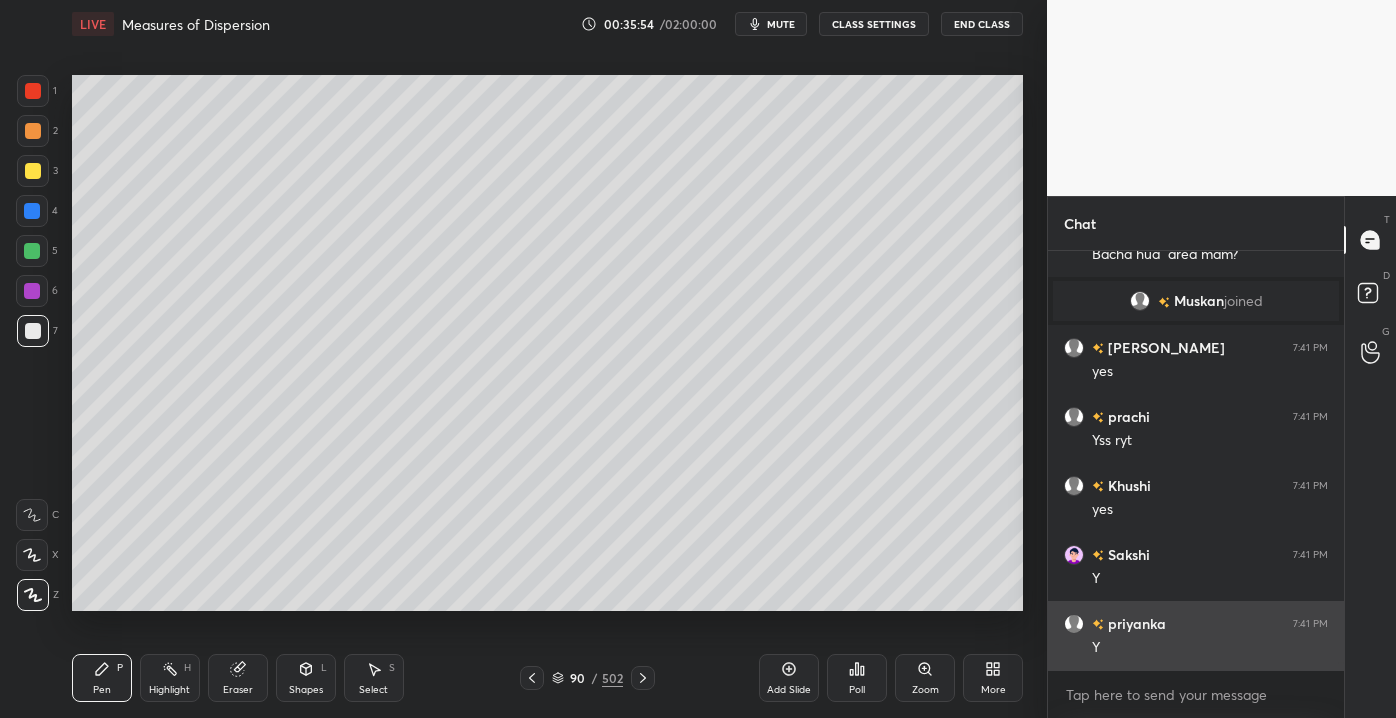 click on "Y" at bounding box center (1210, 648) 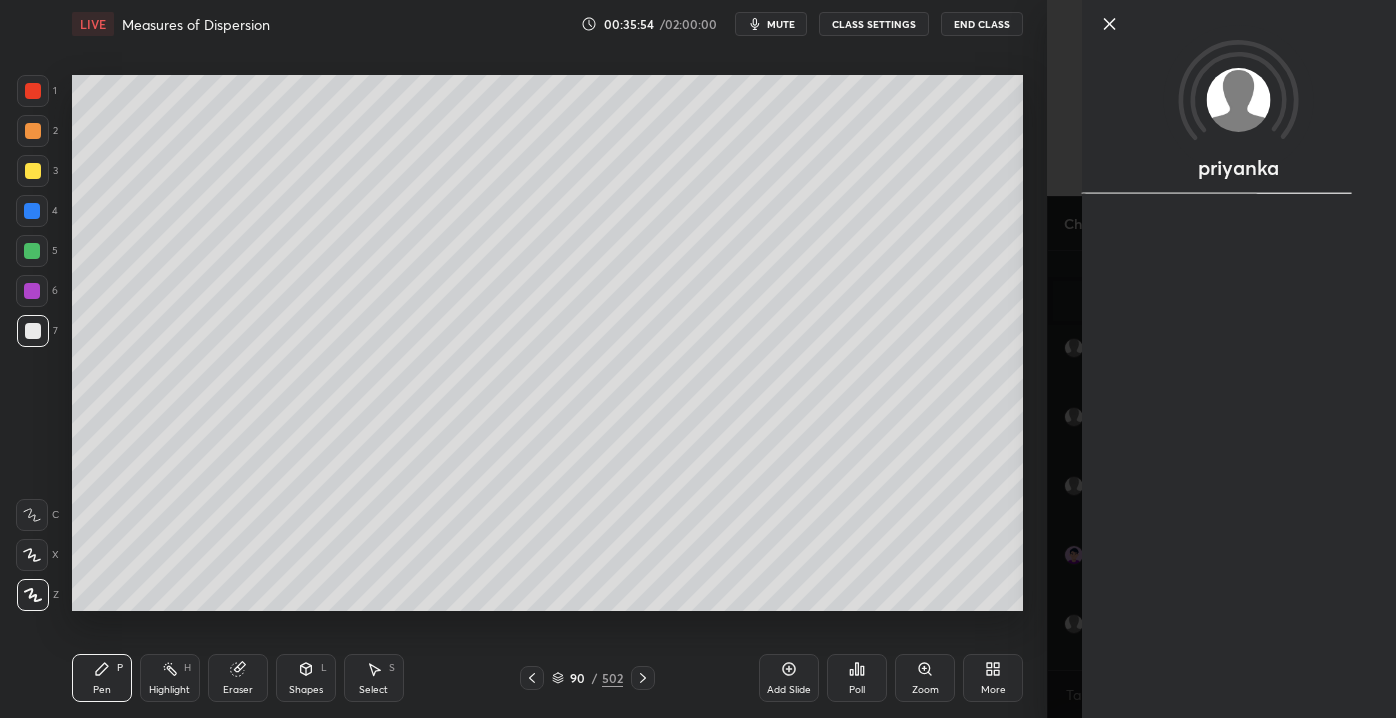 scroll, scrollTop: 20973, scrollLeft: 0, axis: vertical 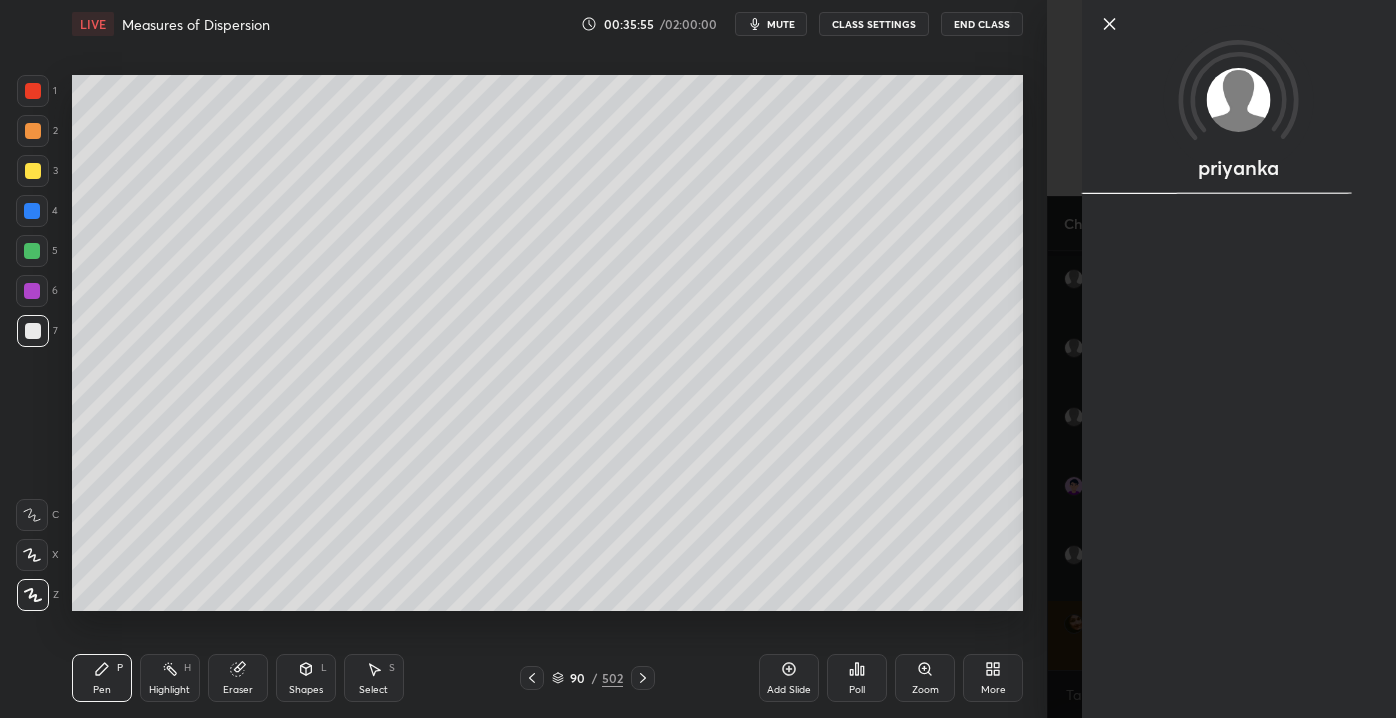 click at bounding box center (33, 171) 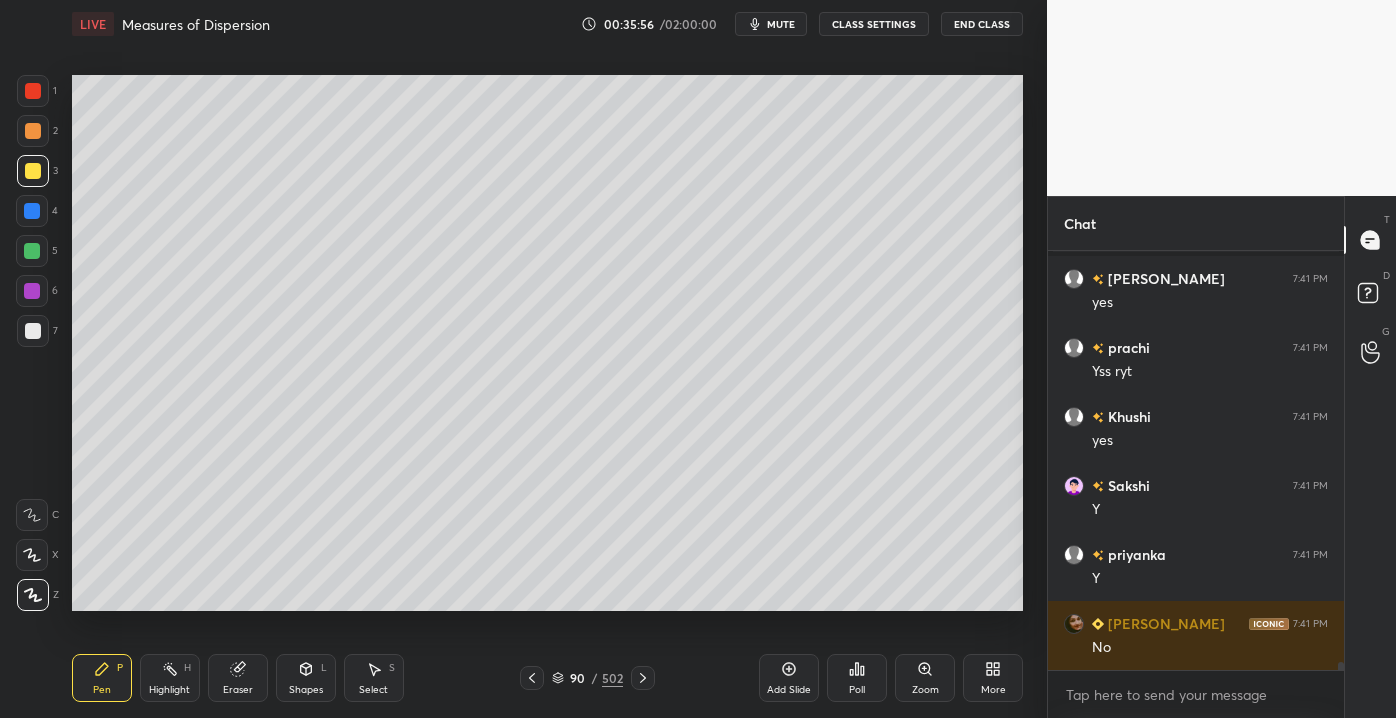 scroll, scrollTop: 21042, scrollLeft: 0, axis: vertical 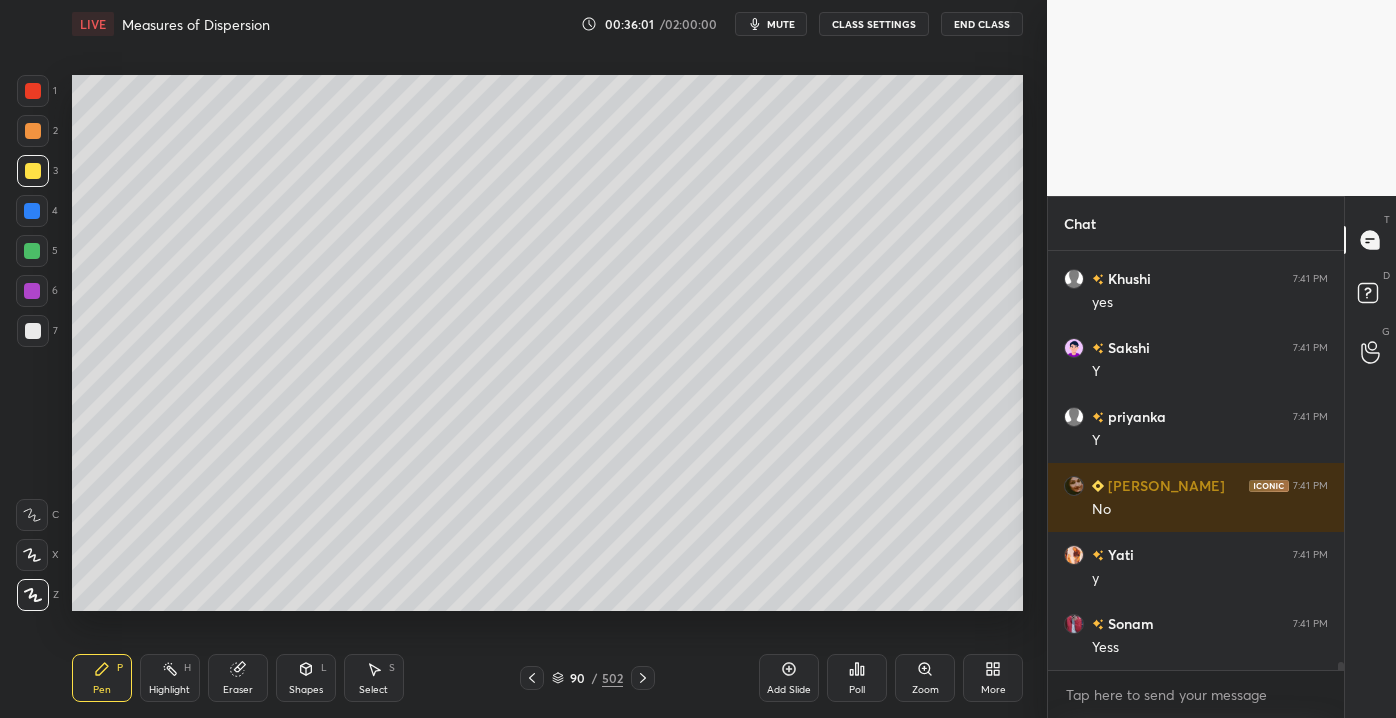 drag, startPoint x: 1340, startPoint y: 667, endPoint x: 1344, endPoint y: 681, distance: 14.56022 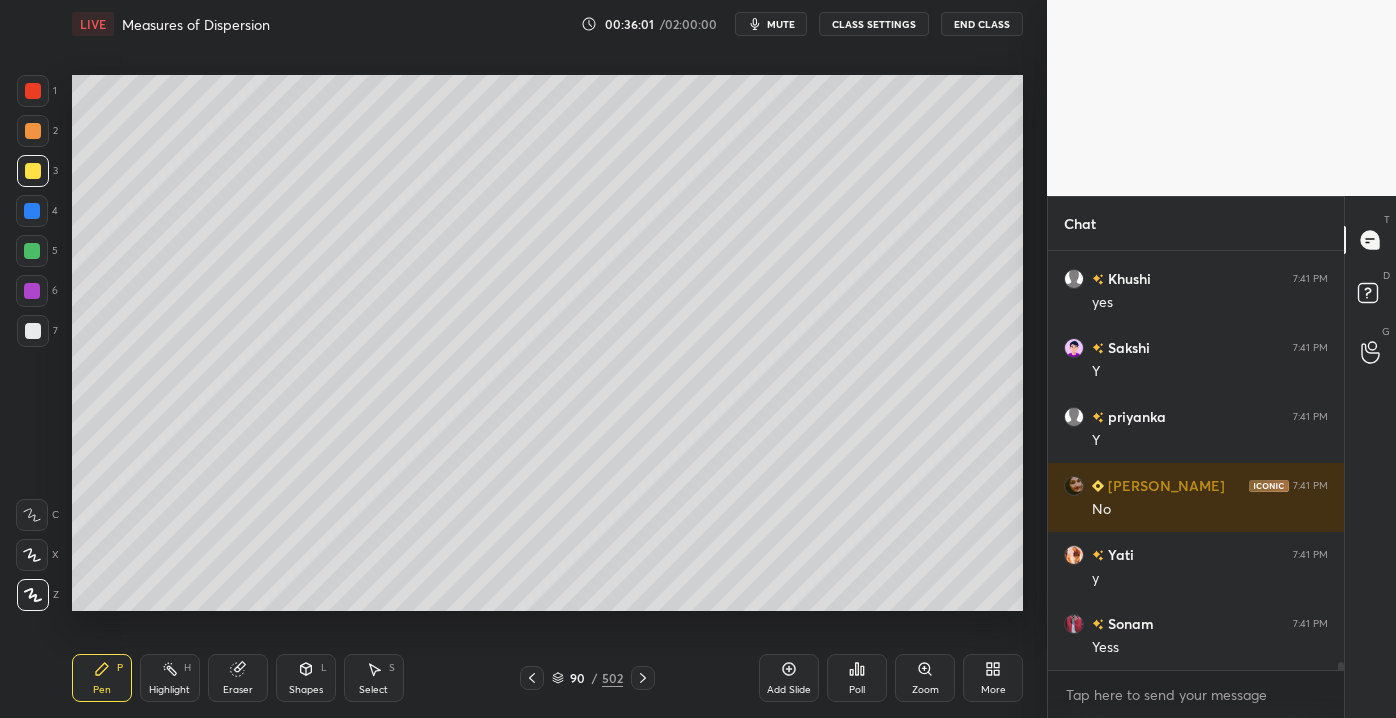 click on "Chat [PERSON_NAME] 7:41 PM yes [PERSON_NAME] 7:41 PM Yss ryt Khushi 7:41 PM yes [PERSON_NAME] 7:41 PM Y priyanka 7:41 PM Y [PERSON_NAME] 7:41 PM No Yati 7:41 PM y [PERSON_NAME] 7:41 PM Yess JUMP TO LATEST Enable hand raising Enable raise hand to speak to learners. Once enabled, chat will be turned off temporarily. Enable x   introducing Raise a hand with a doubt Now learners can raise their hand along with a doubt  How it works? Doubts asked by learners will show up here NEW DOUBTS ASKED No one has raised a hand yet Can't raise hand Looks like educator just invited you to speak. Please wait before you can raise your hand again. Got it T Messages (T) D Doubts (D) G Raise Hand (G)" at bounding box center [1221, 457] 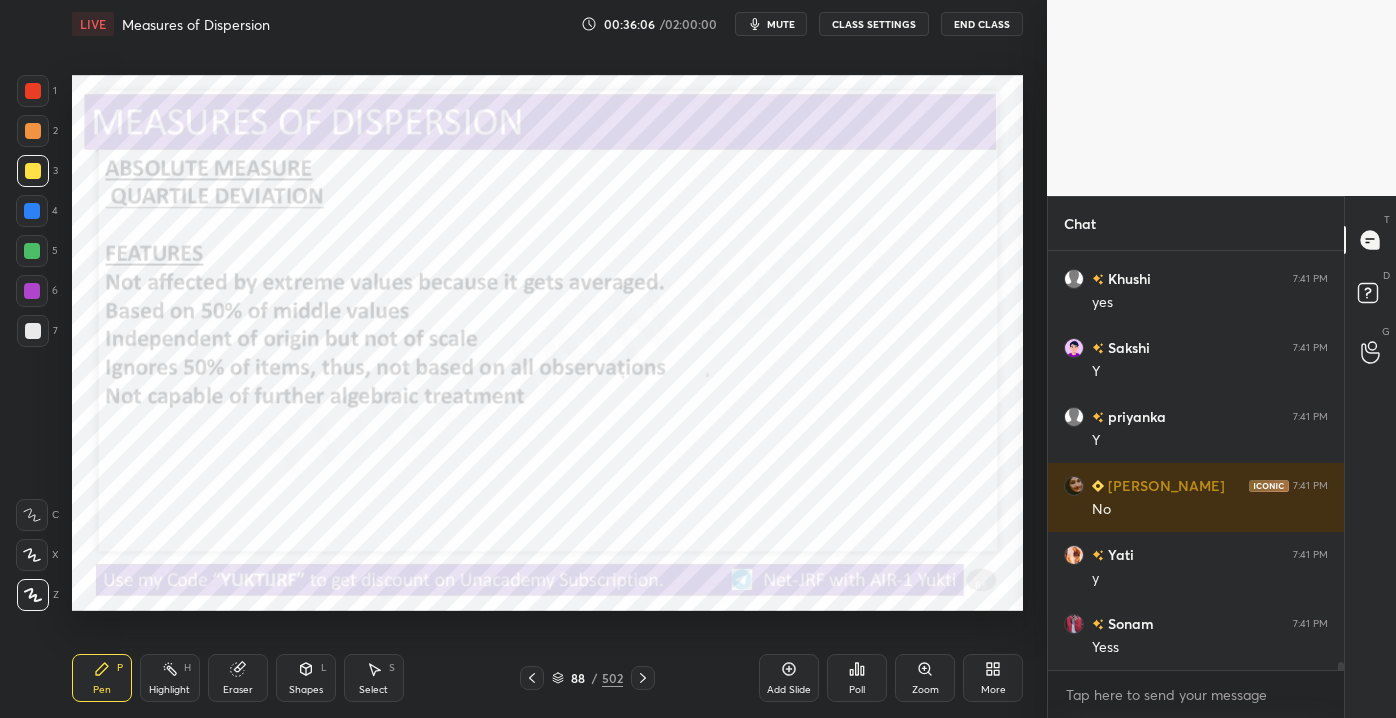 scroll, scrollTop: 21180, scrollLeft: 0, axis: vertical 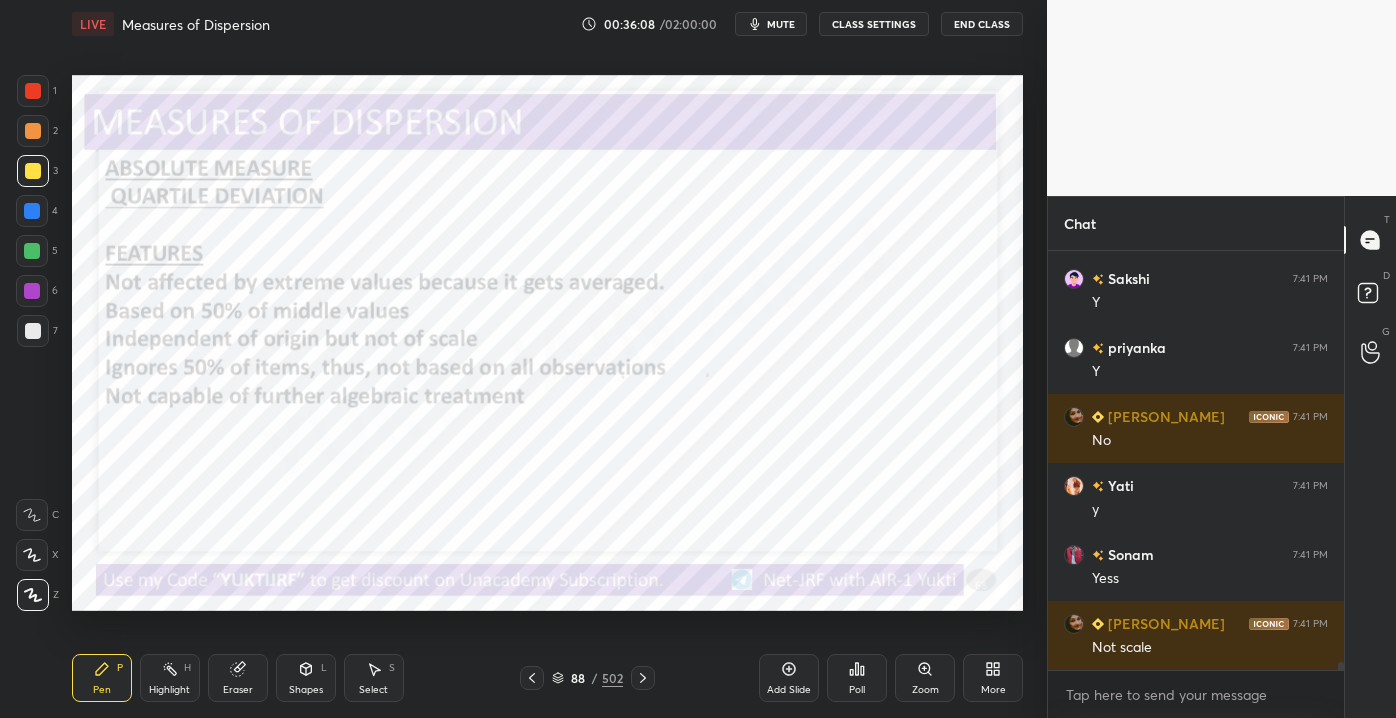 drag, startPoint x: 24, startPoint y: 134, endPoint x: 50, endPoint y: 144, distance: 27.856777 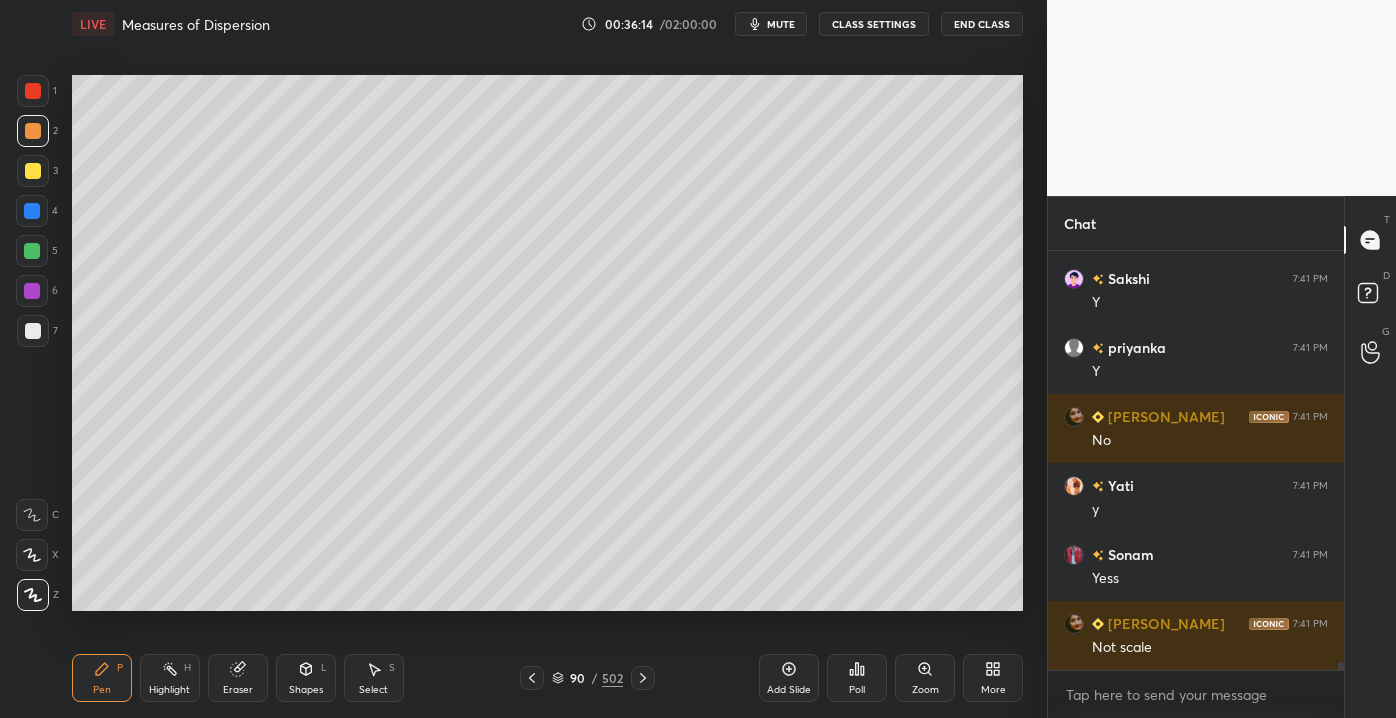 click at bounding box center [33, 331] 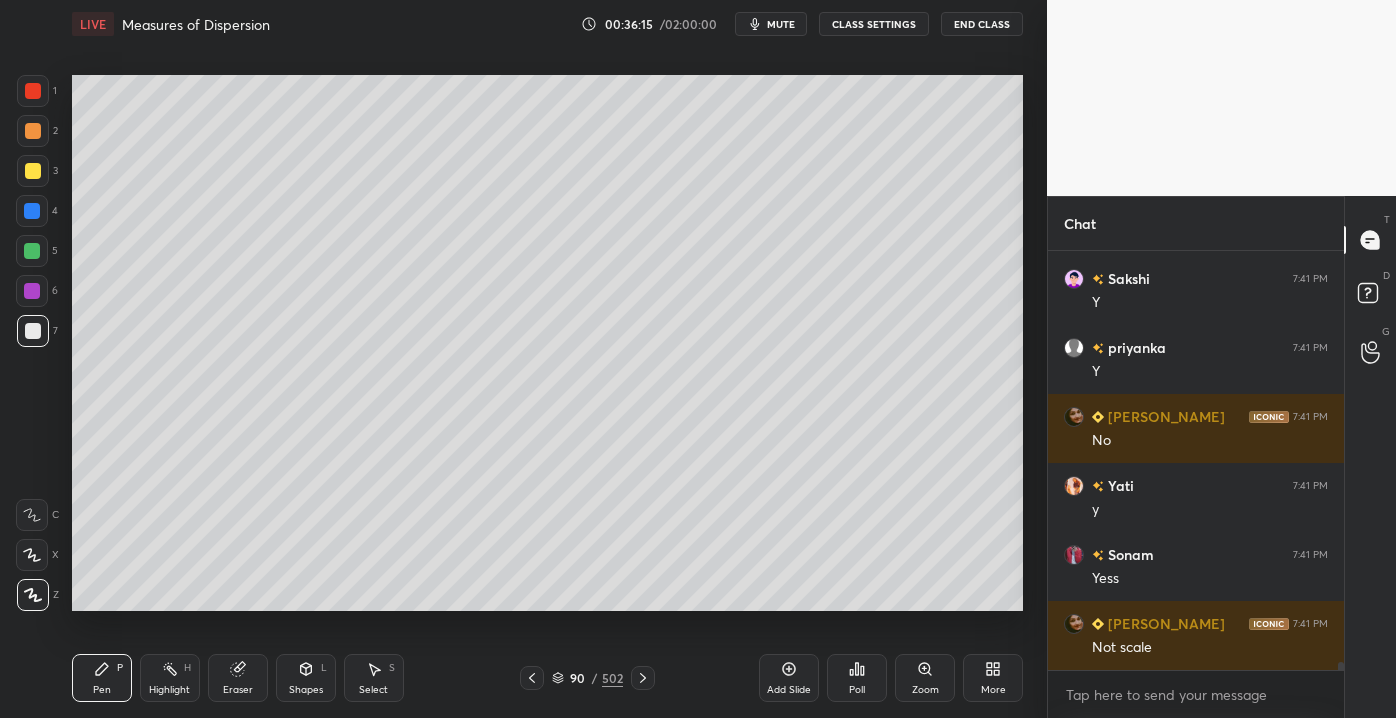 click at bounding box center (32, 251) 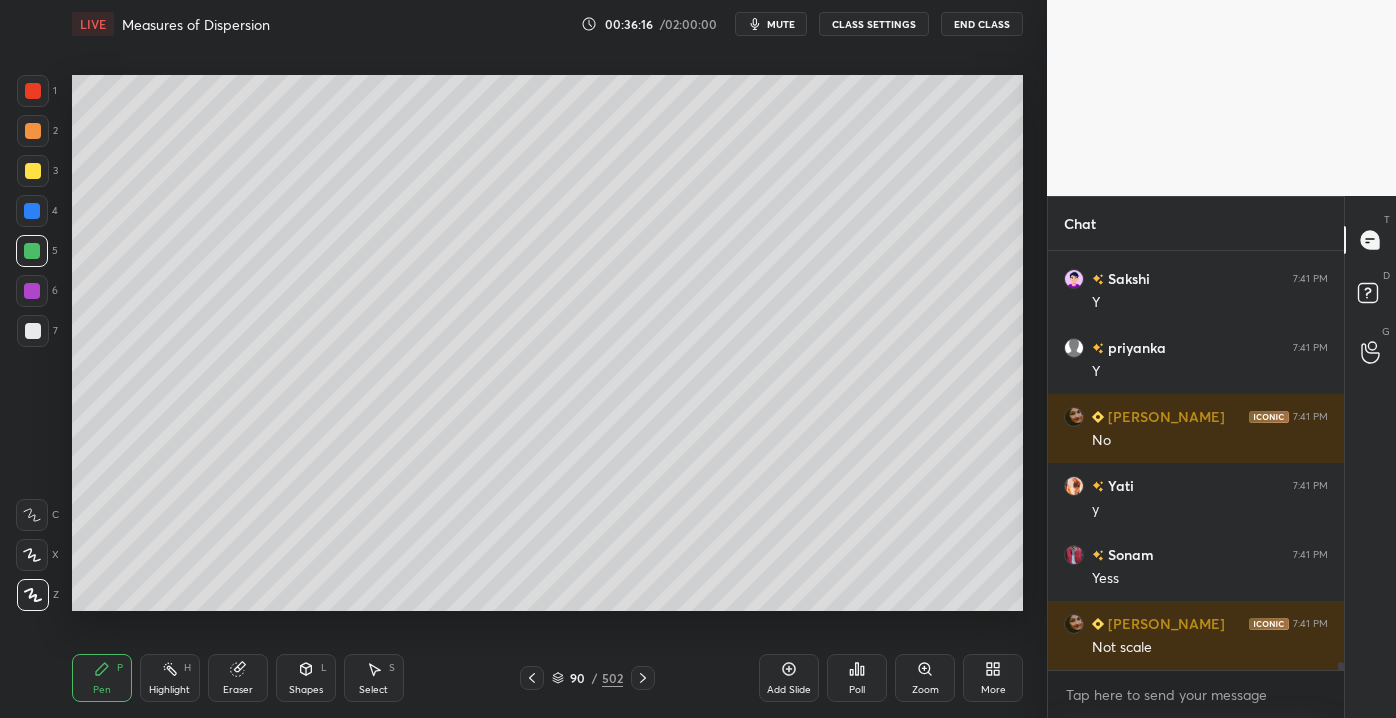 click at bounding box center [32, 211] 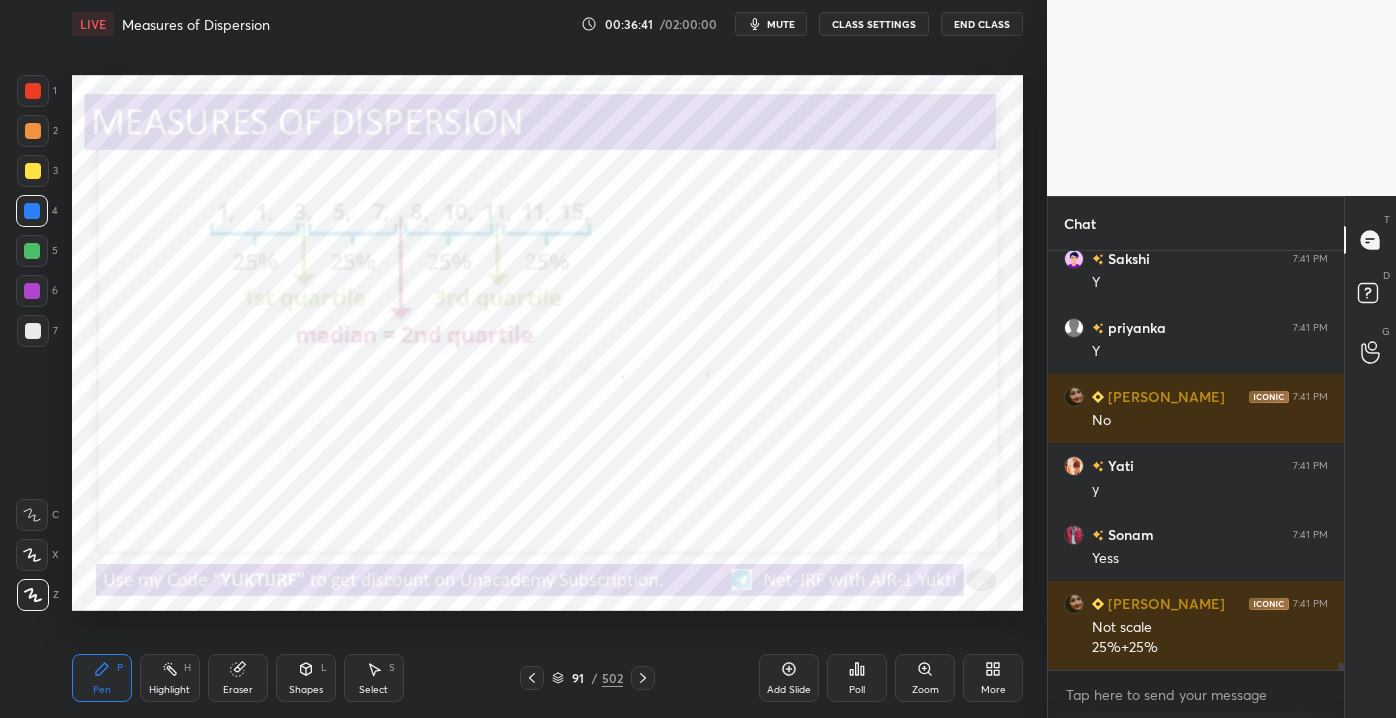 scroll, scrollTop: 21269, scrollLeft: 0, axis: vertical 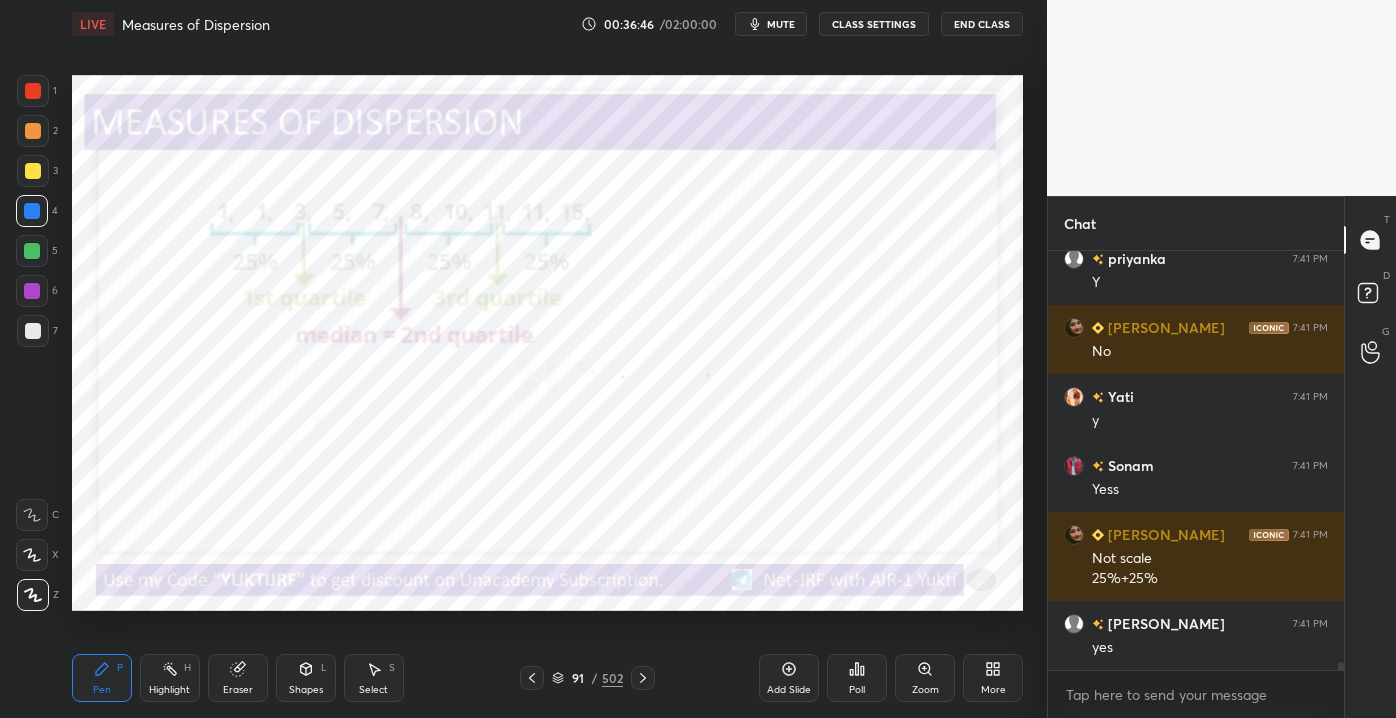 click on "Eraser" at bounding box center (238, 690) 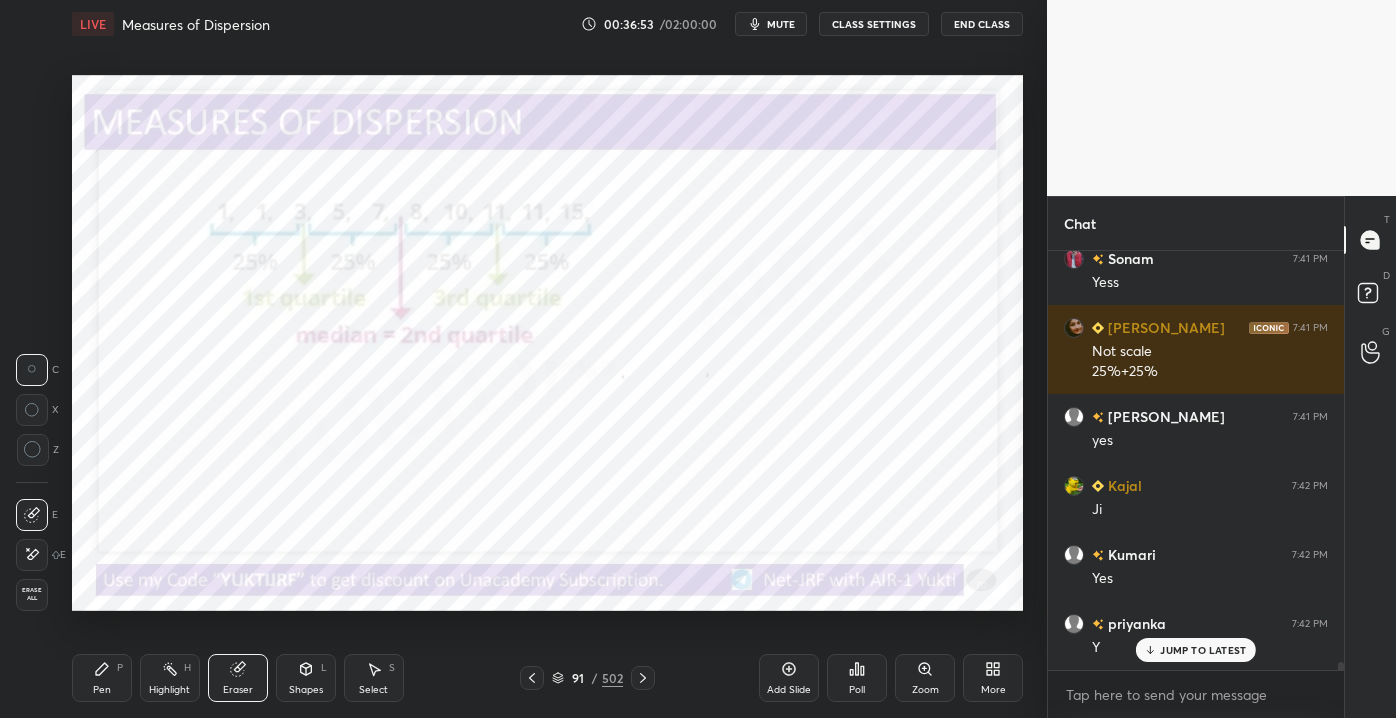 scroll, scrollTop: 21544, scrollLeft: 0, axis: vertical 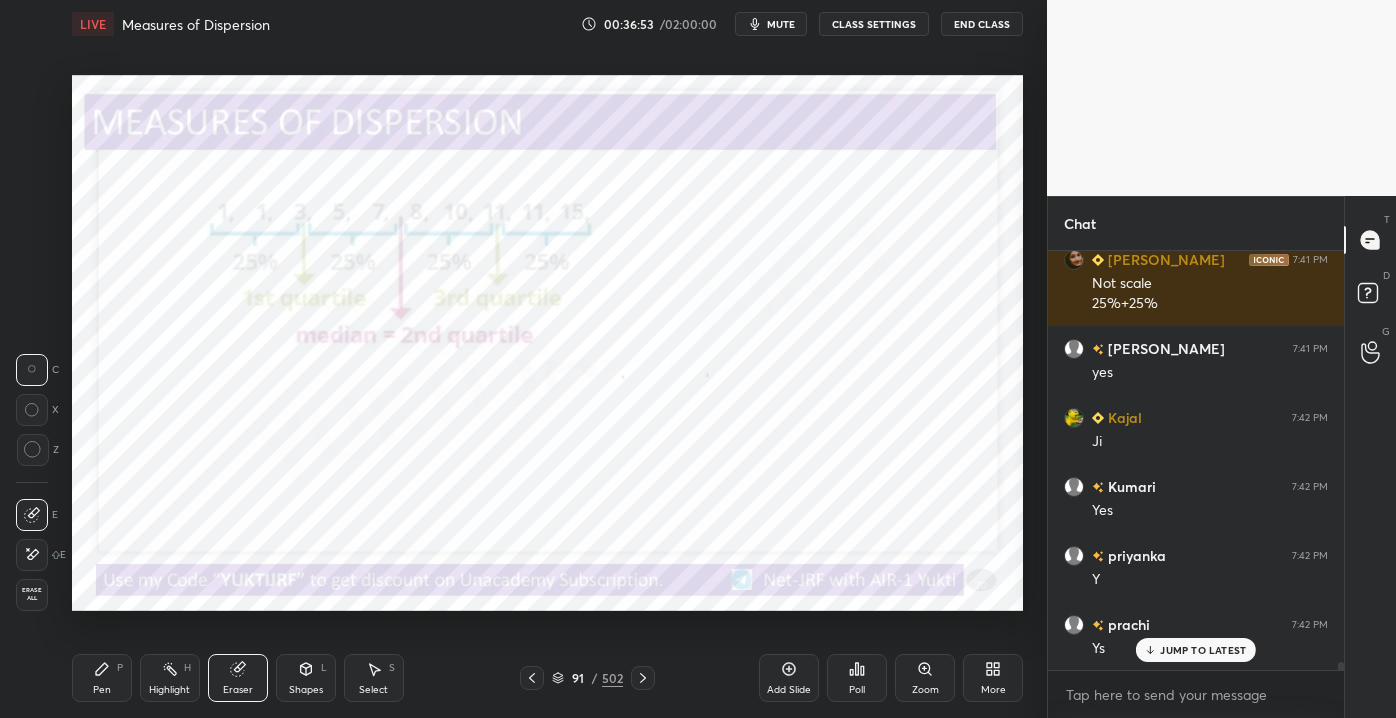 click on "Pen P" at bounding box center [102, 678] 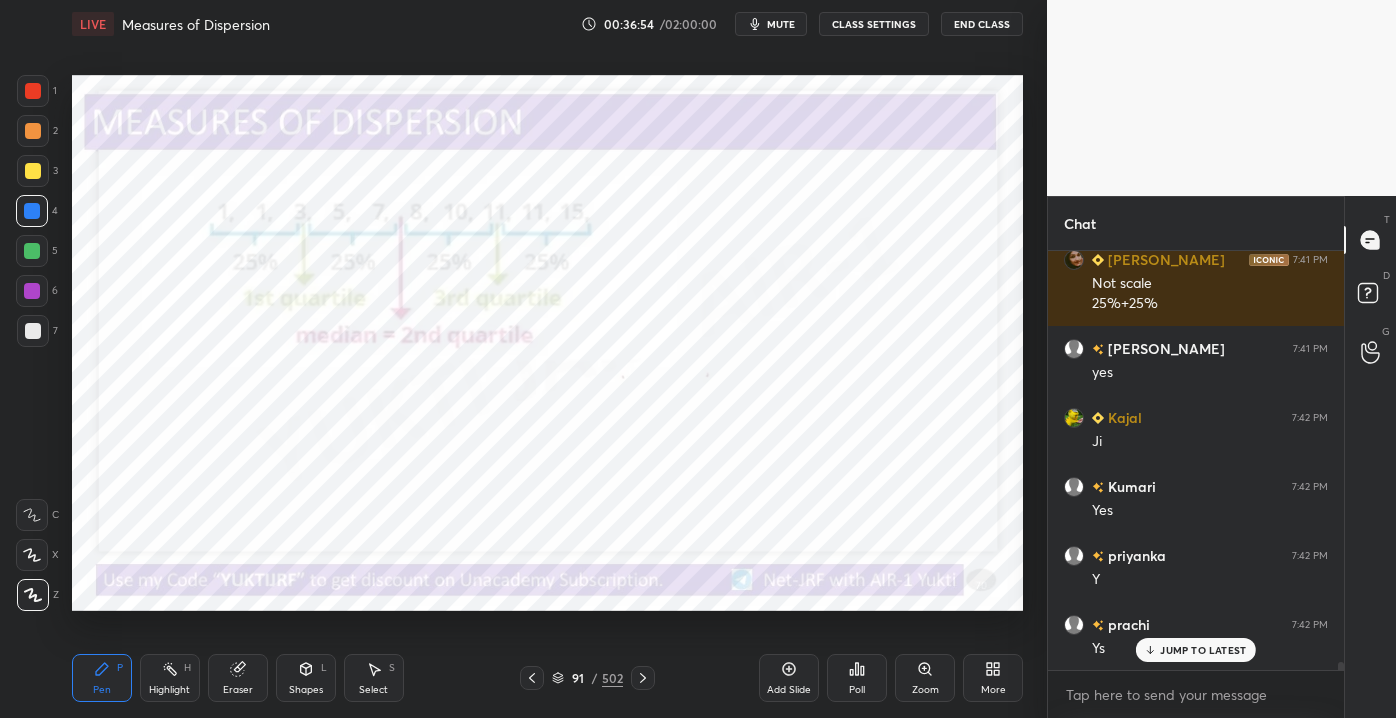 scroll, scrollTop: 21613, scrollLeft: 0, axis: vertical 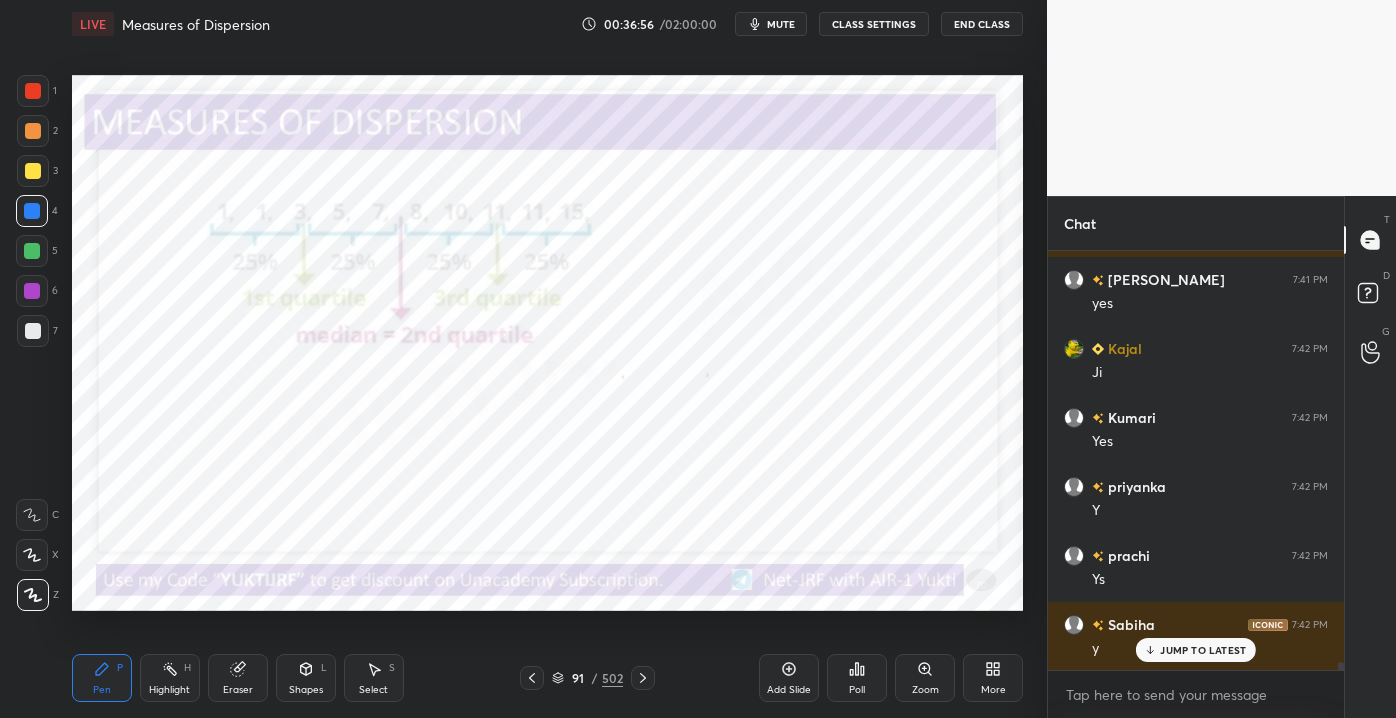click on "Kajal 7:40 PM Bacha hua  area mam? [PERSON_NAME]  joined [PERSON_NAME] 7:41 PM yes [PERSON_NAME] 7:41 PM Yss ryt Khushi 7:41 PM yes [PERSON_NAME] 7:41 PM Y priyanka 7:41 PM Y [PERSON_NAME] 7:41 PM No Yati 7:41 PM y [PERSON_NAME] 7:41 PM [PERSON_NAME] 7:41 PM Not scale 25%+25% [PERSON_NAME] 7:41 PM yes Kajal 7:42 PM [PERSON_NAME] 7:42 PM Yes priyanka 7:42 PM Y [PERSON_NAME] 7:42 PM Ys Sabiha 7:42 PM y" at bounding box center [1196, 460] 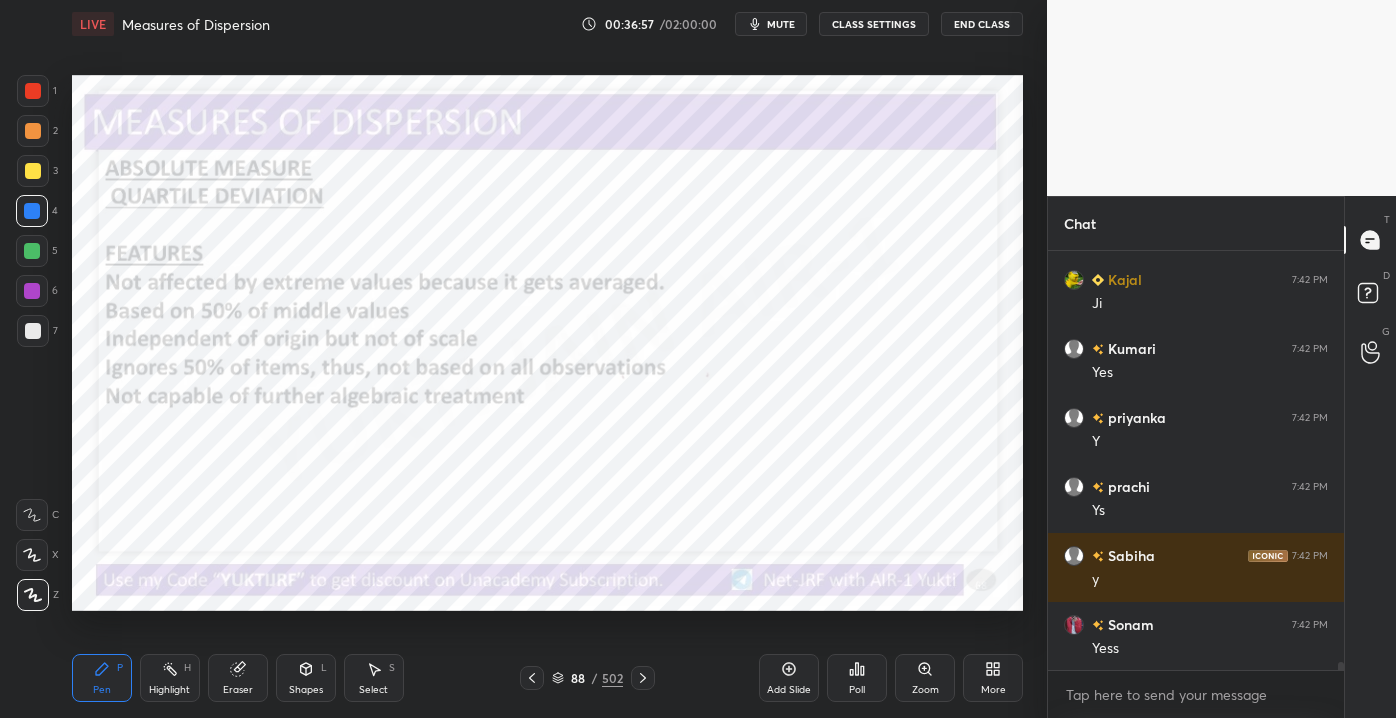 scroll, scrollTop: 21752, scrollLeft: 0, axis: vertical 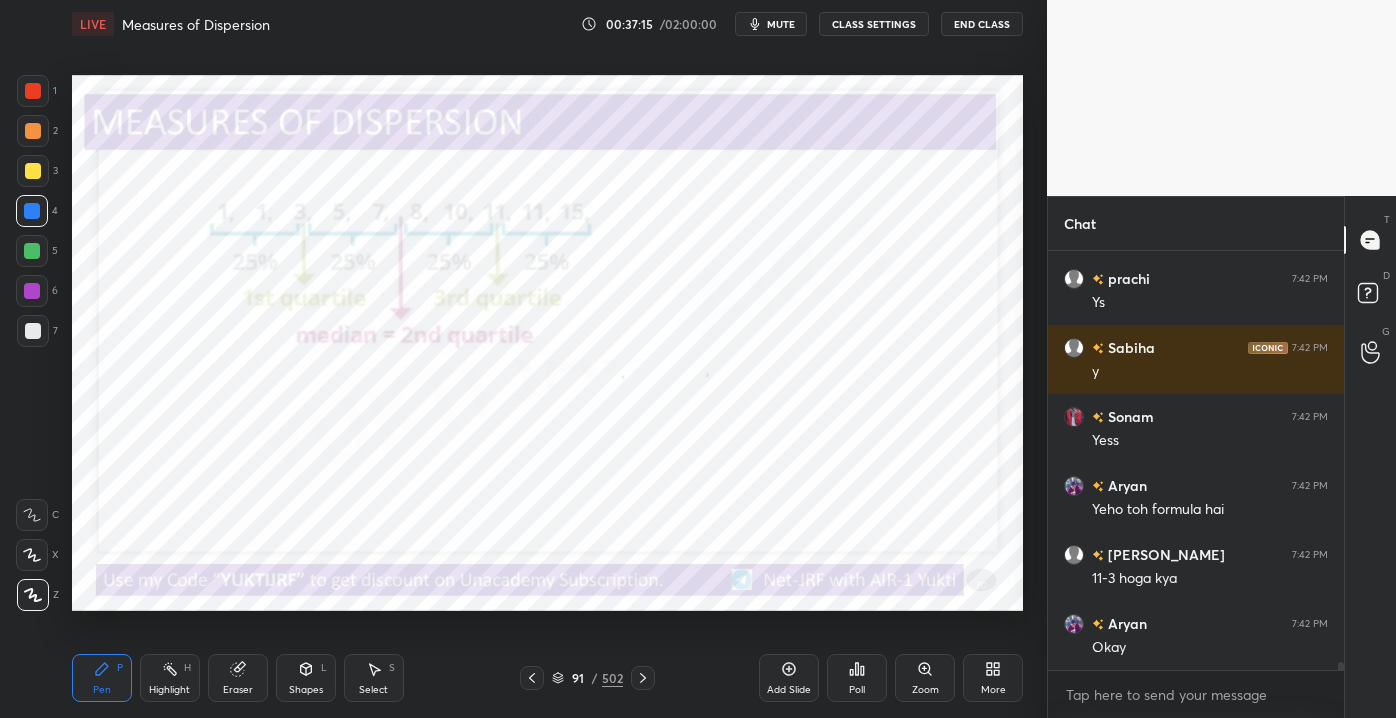 drag, startPoint x: 223, startPoint y: 694, endPoint x: 130, endPoint y: 668, distance: 96.56604 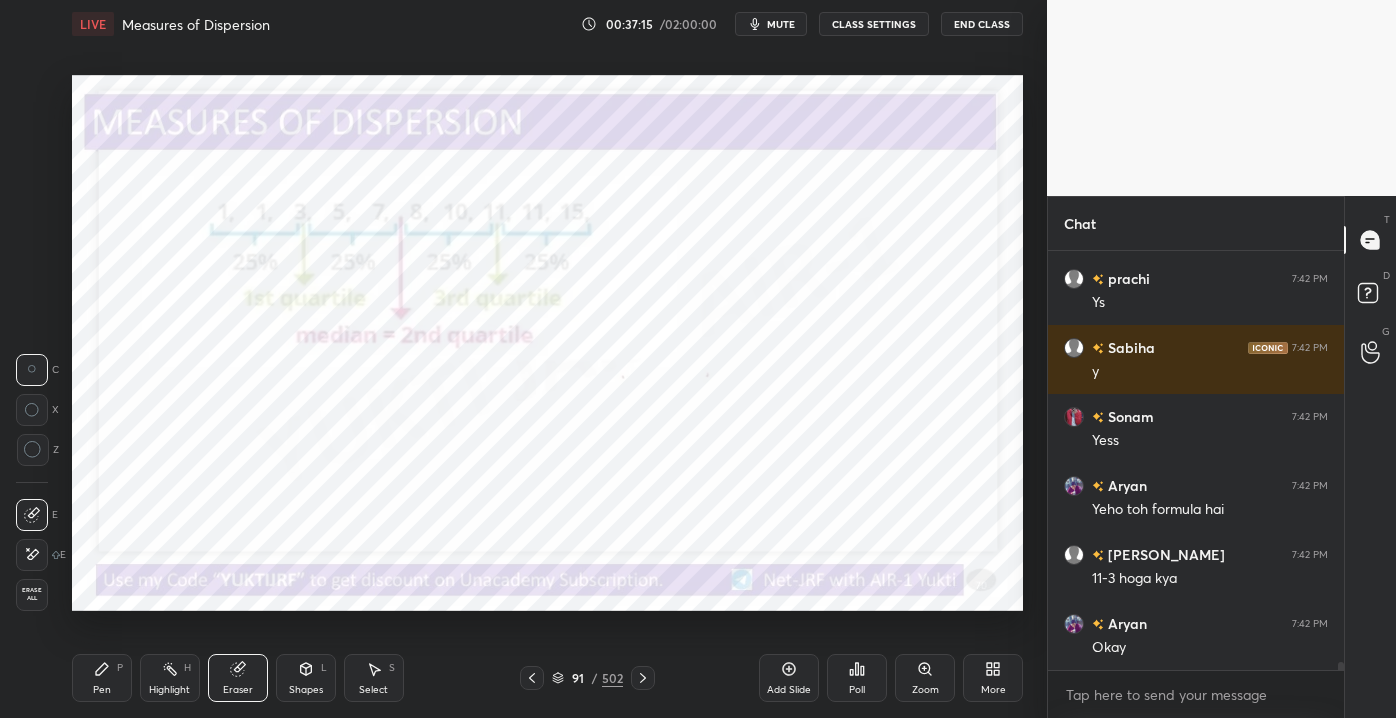 drag, startPoint x: 22, startPoint y: 595, endPoint x: 42, endPoint y: 582, distance: 23.853722 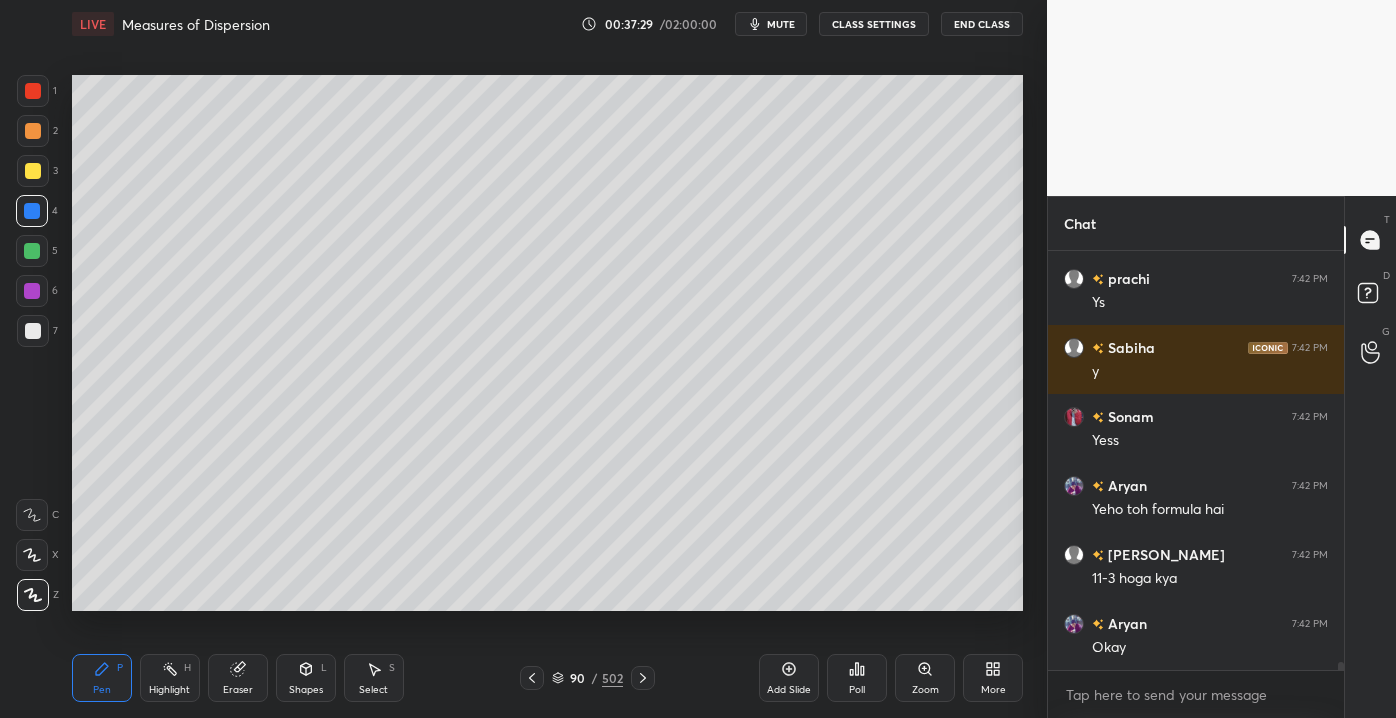 click at bounding box center [32, 251] 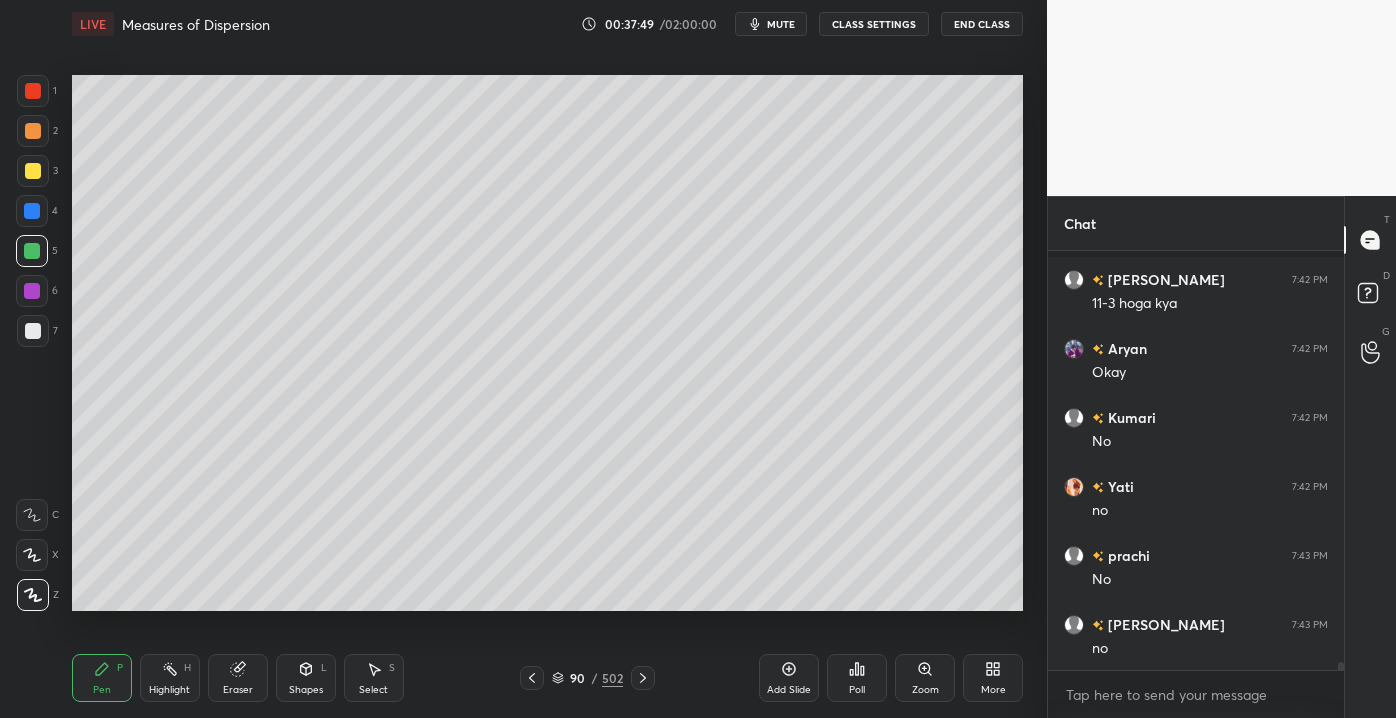 scroll, scrollTop: 22304, scrollLeft: 0, axis: vertical 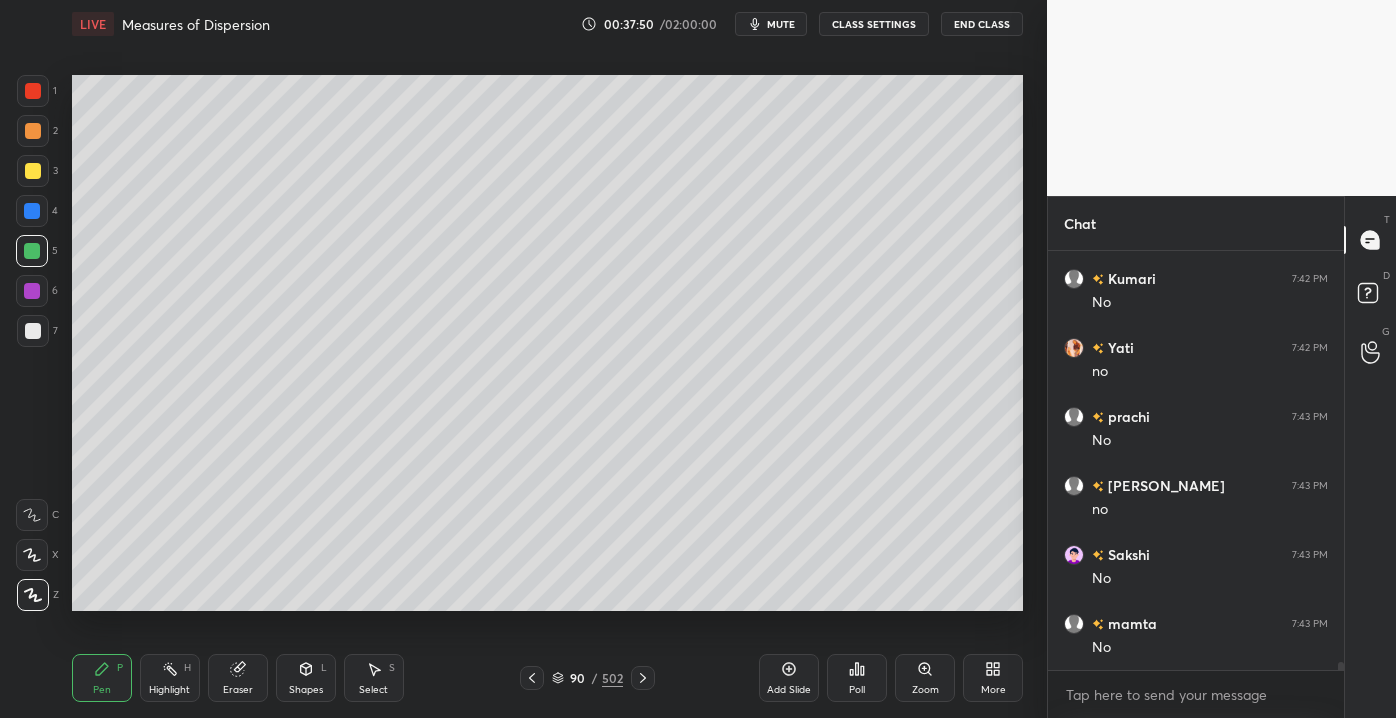 drag, startPoint x: 20, startPoint y: 167, endPoint x: 29, endPoint y: 172, distance: 10.29563 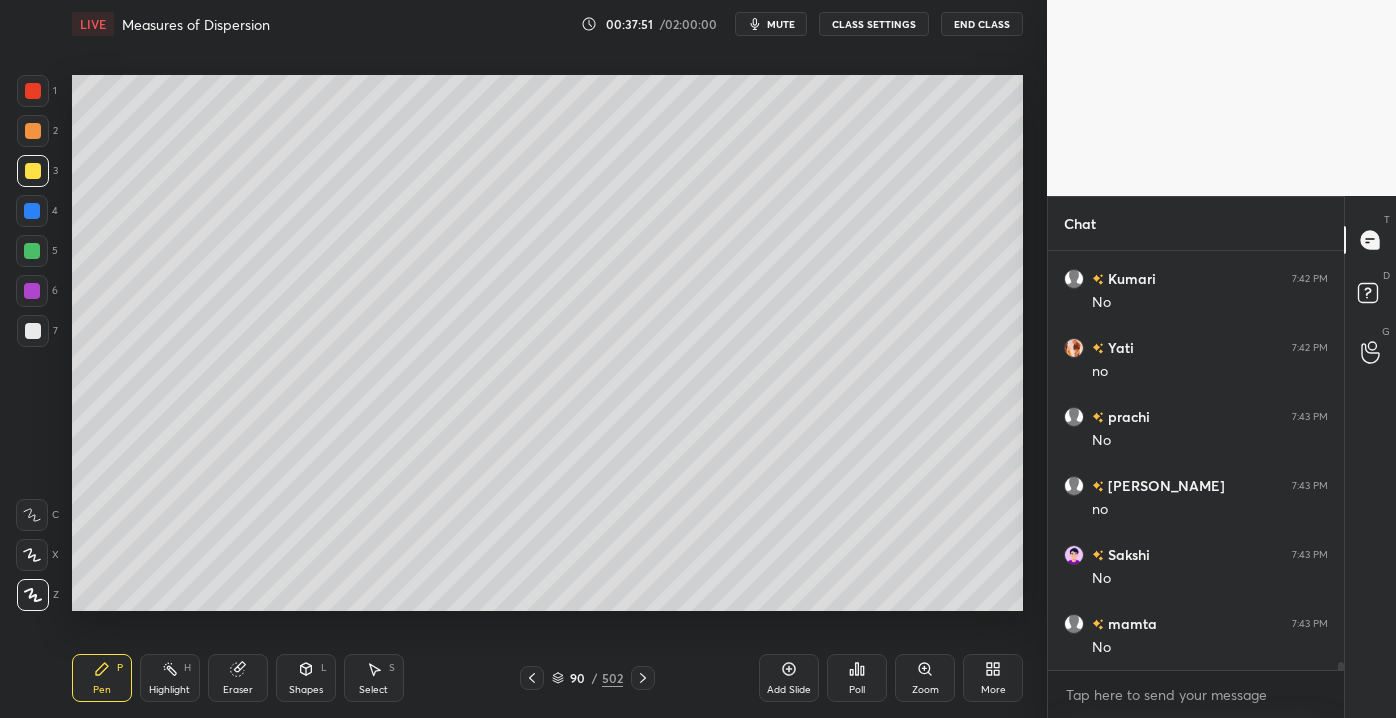 scroll, scrollTop: 22373, scrollLeft: 0, axis: vertical 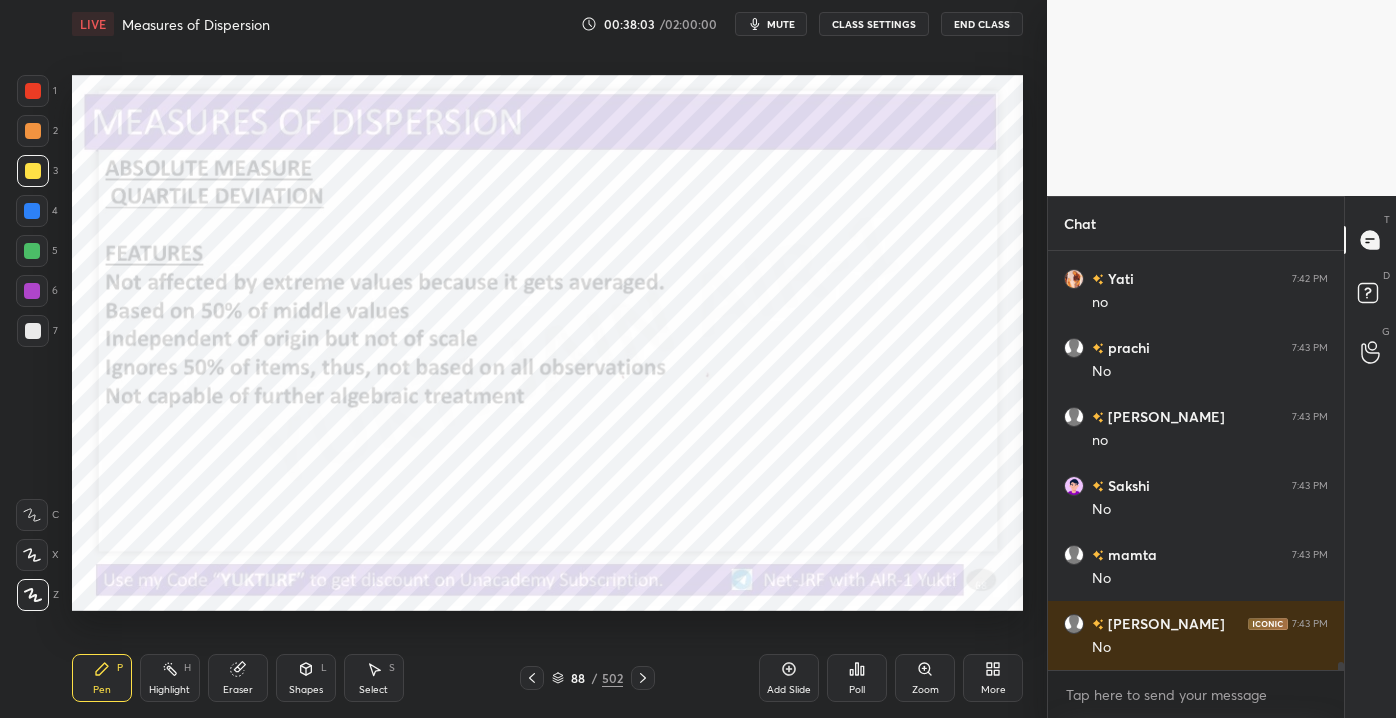 drag, startPoint x: 22, startPoint y: 97, endPoint x: 33, endPoint y: 178, distance: 81.7435 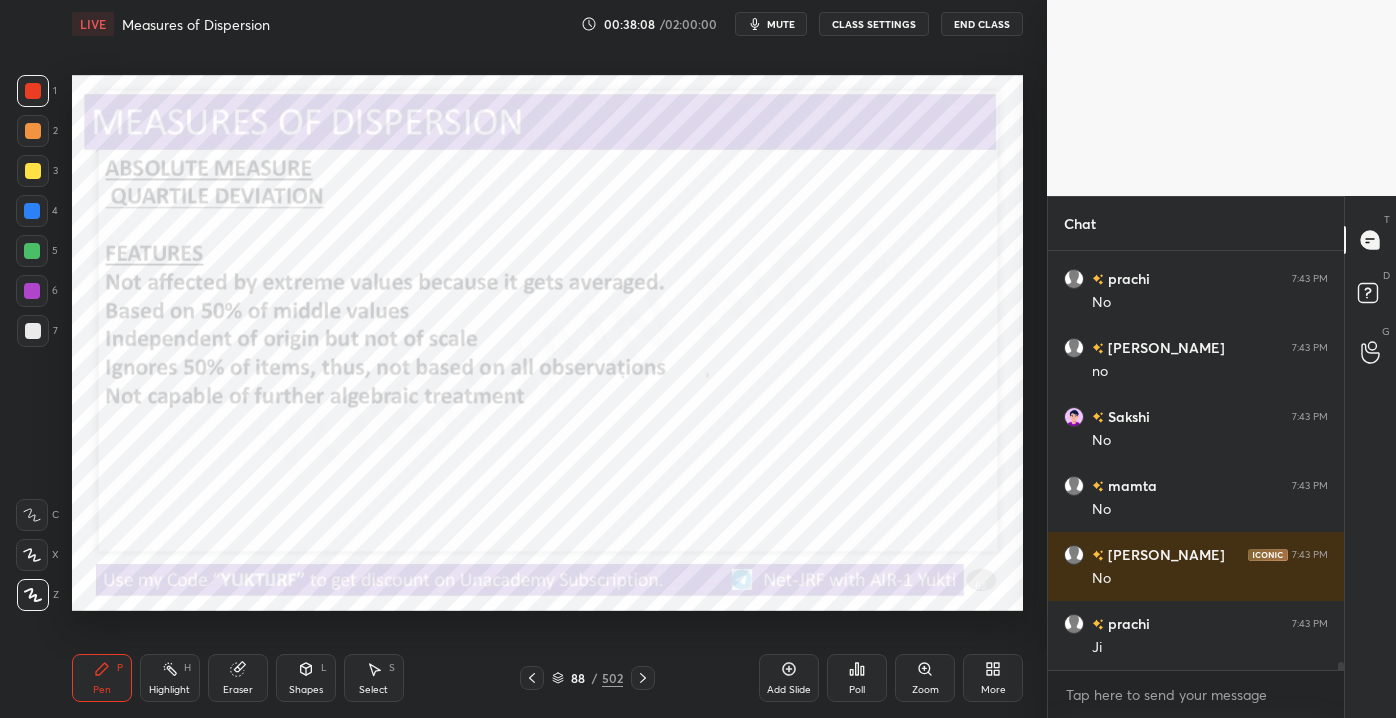 scroll, scrollTop: 22511, scrollLeft: 0, axis: vertical 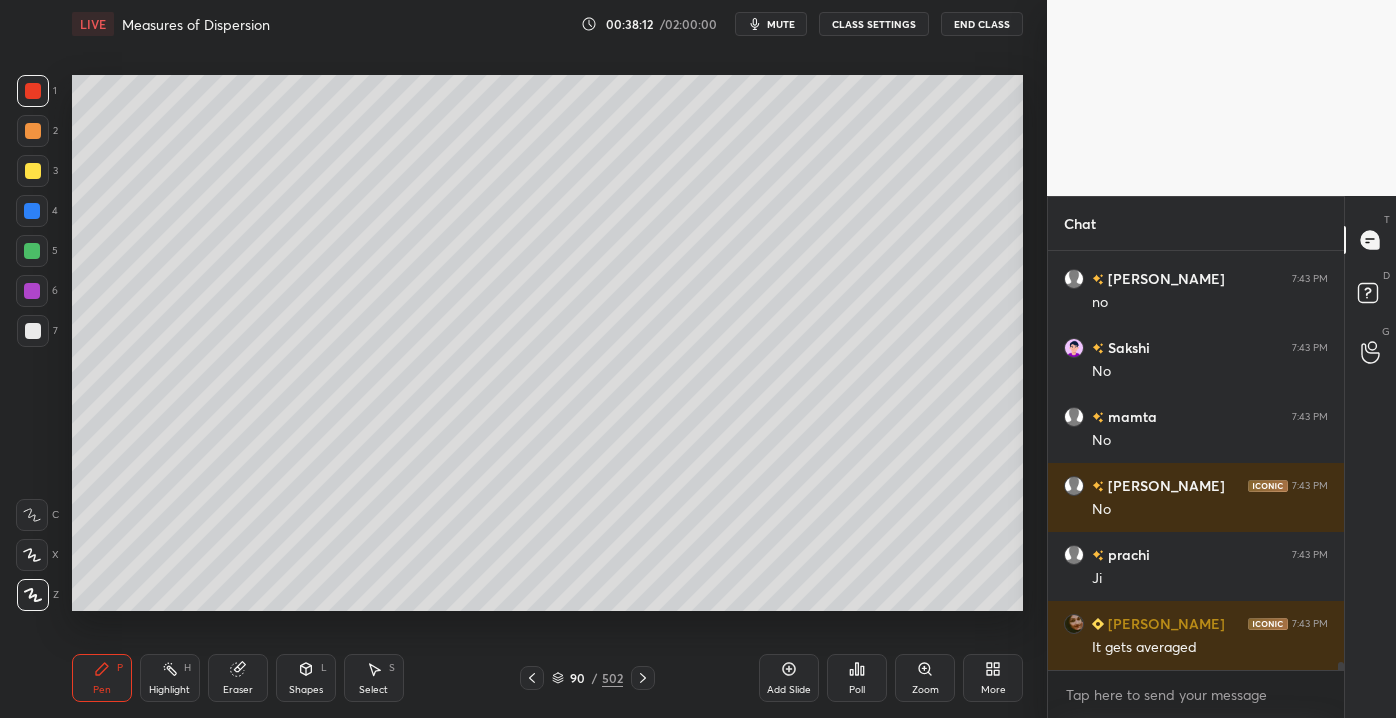 click at bounding box center [33, 331] 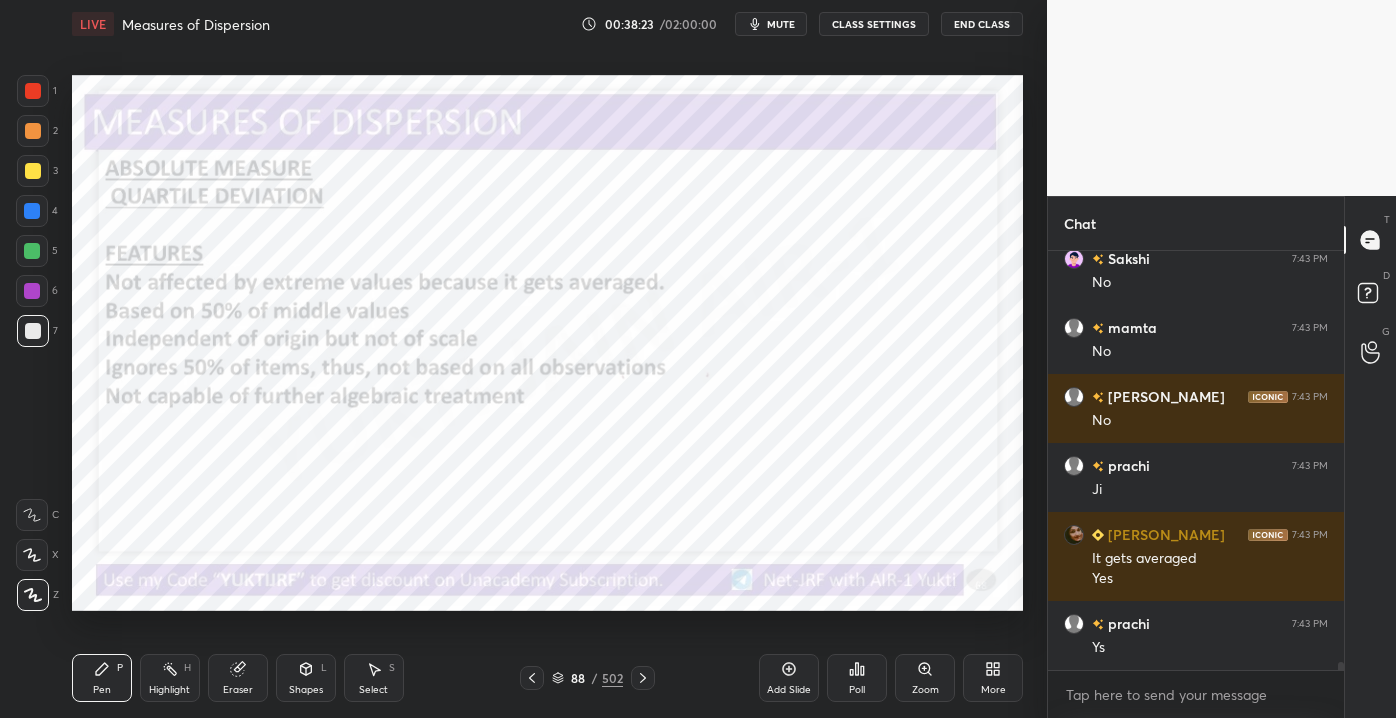 scroll, scrollTop: 22687, scrollLeft: 0, axis: vertical 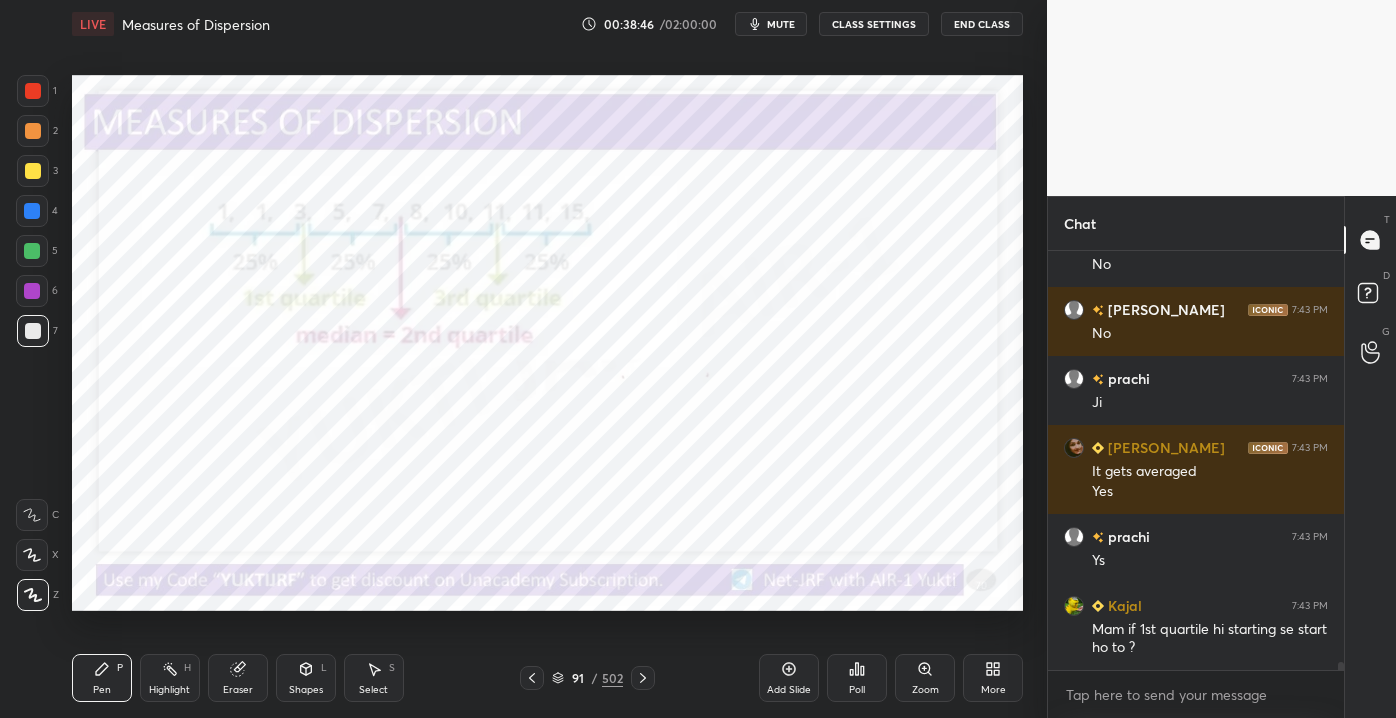 click at bounding box center (32, 211) 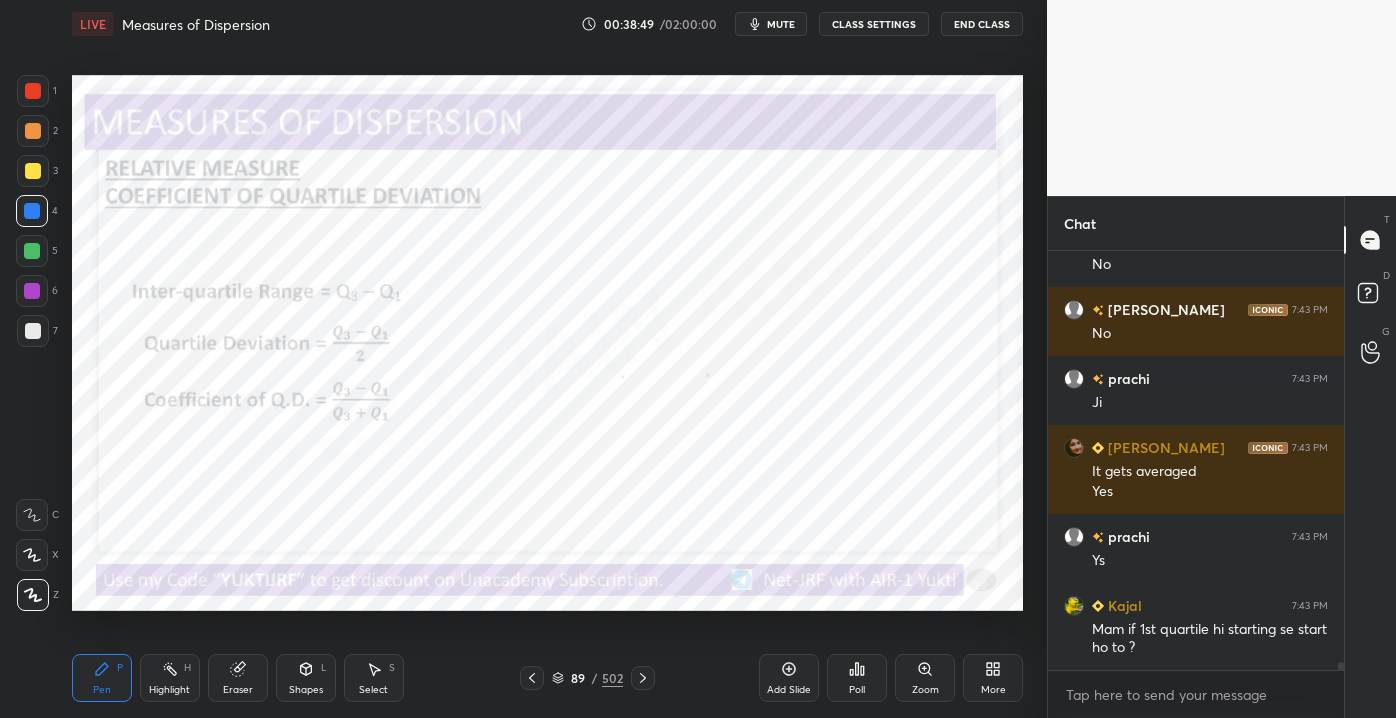 scroll, scrollTop: 22756, scrollLeft: 0, axis: vertical 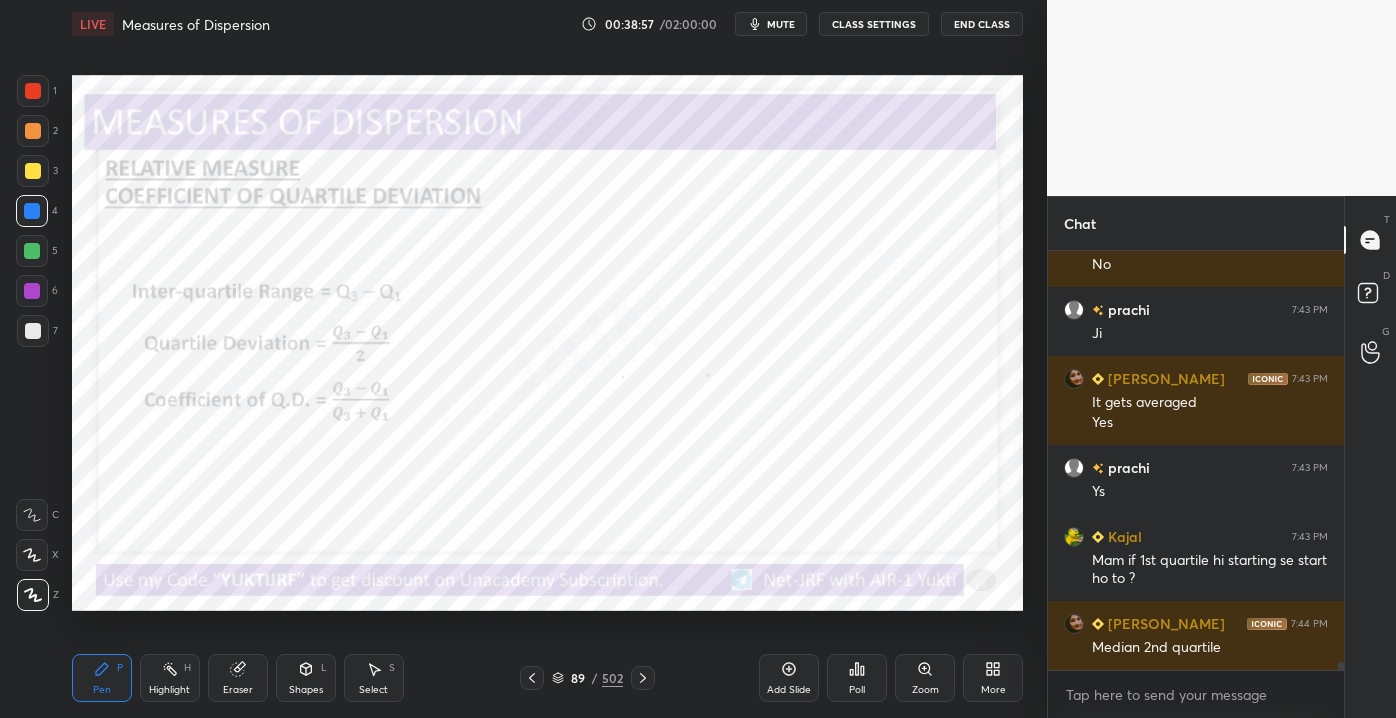 click on "Eraser" at bounding box center (238, 678) 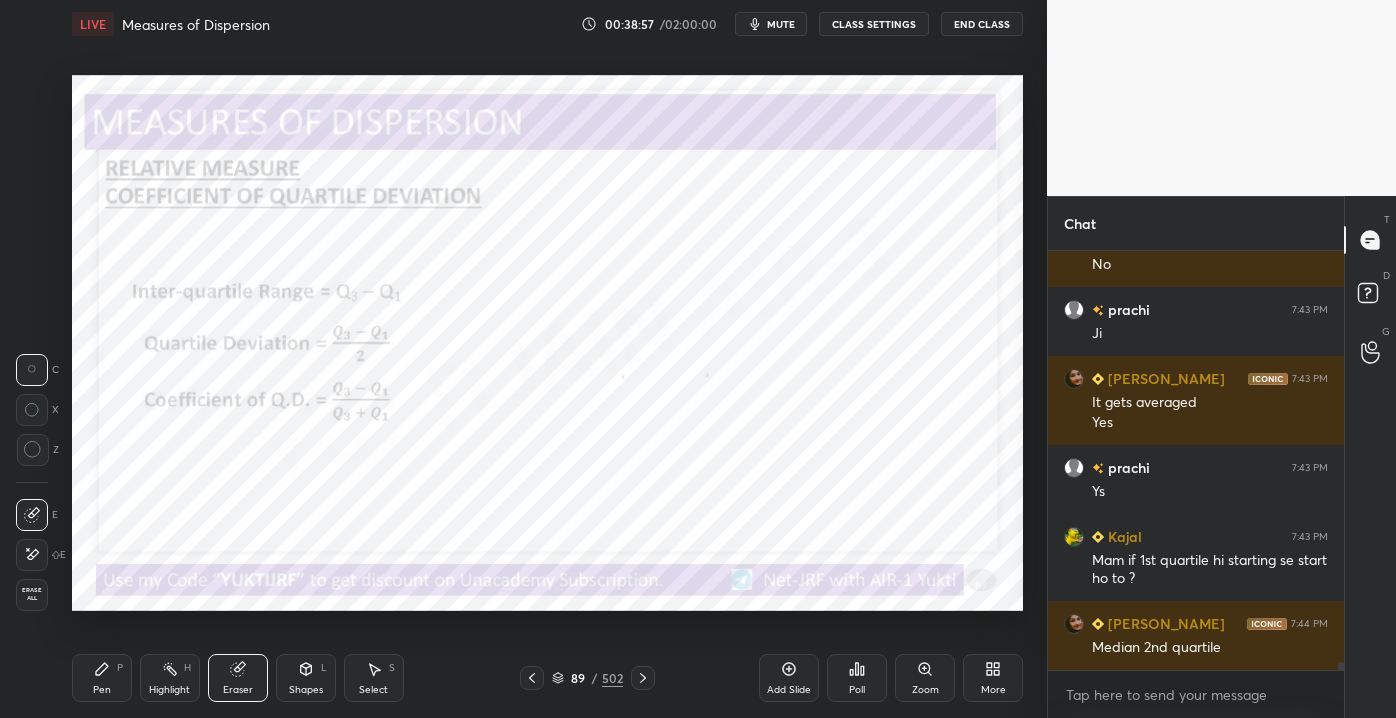 click on "Erase all" at bounding box center [32, 594] 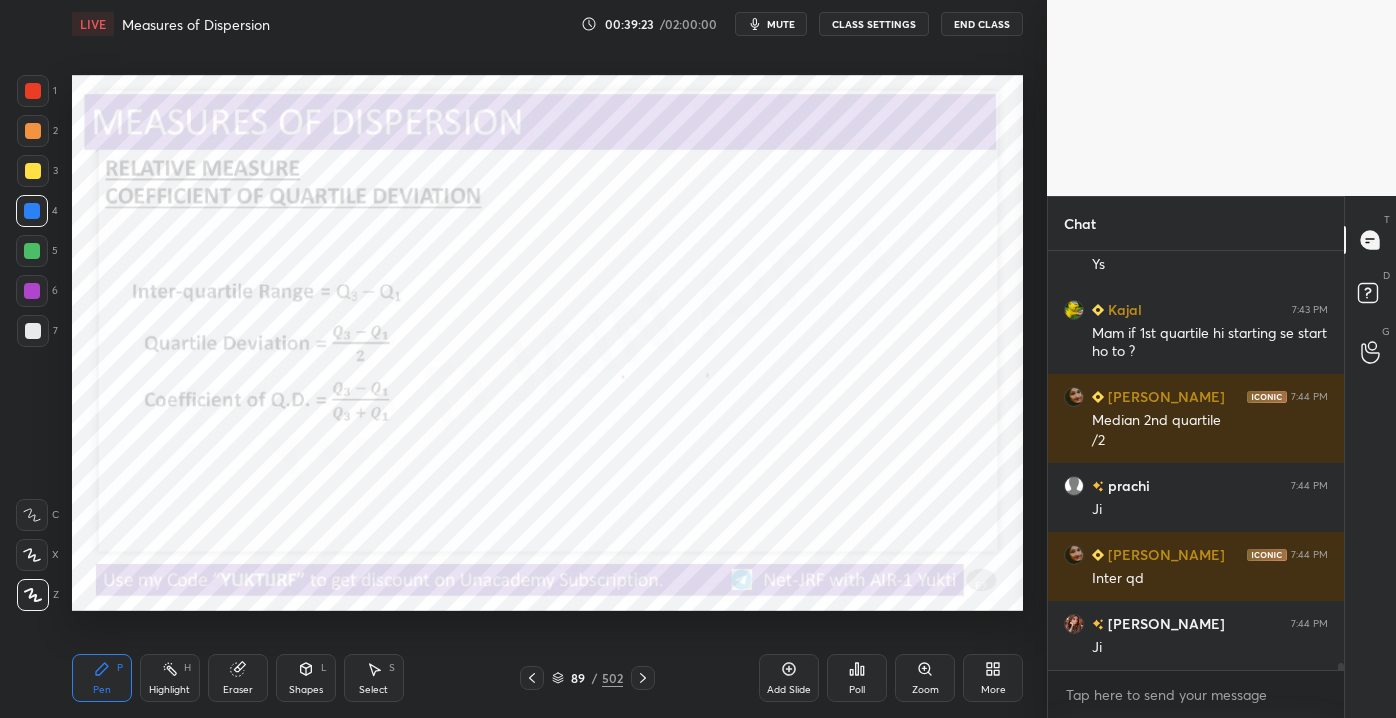 scroll, scrollTop: 23052, scrollLeft: 0, axis: vertical 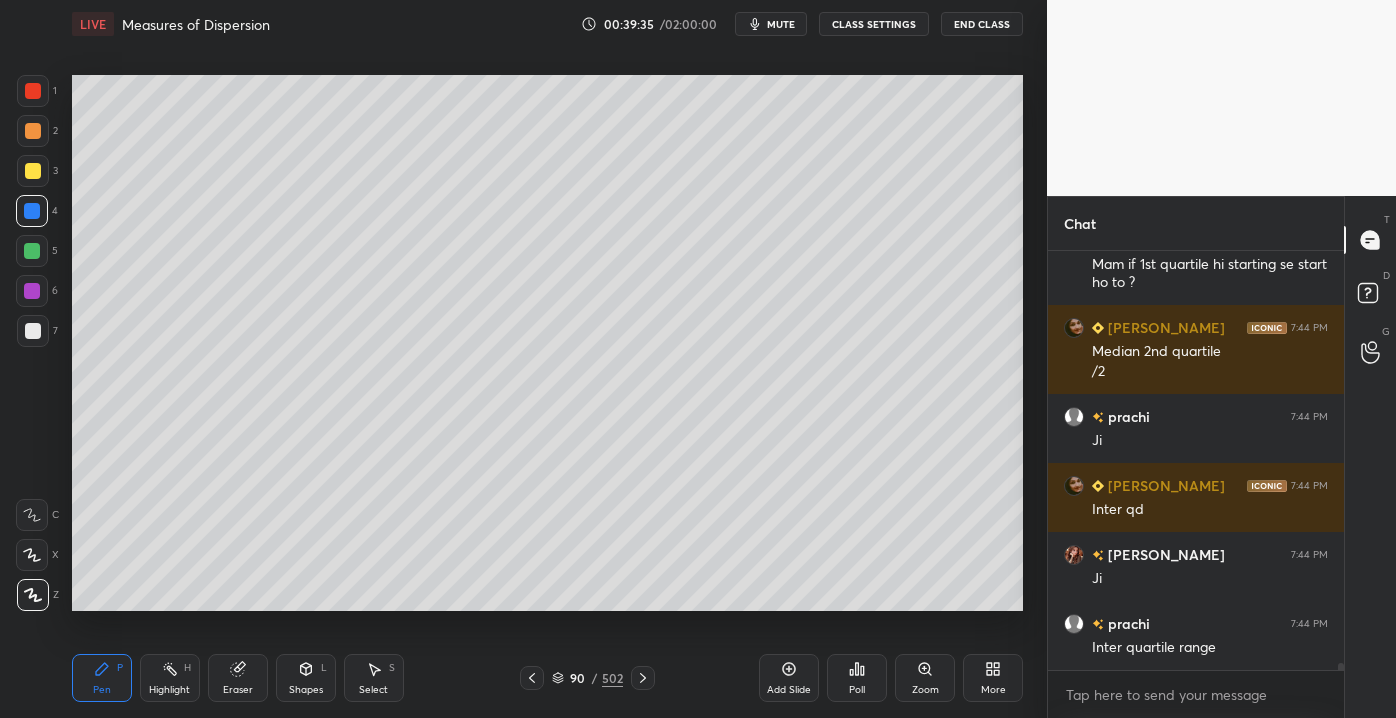 click on "Add Slide" at bounding box center (789, 690) 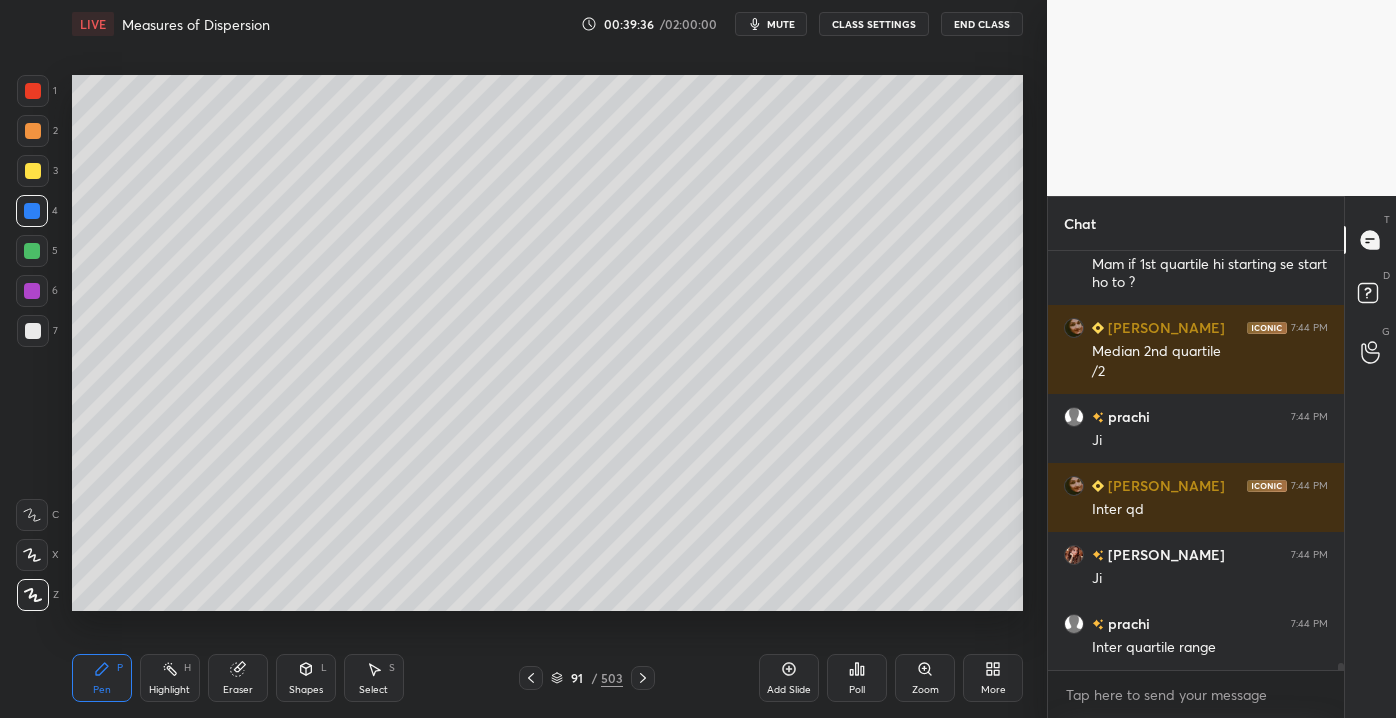 click at bounding box center [33, 331] 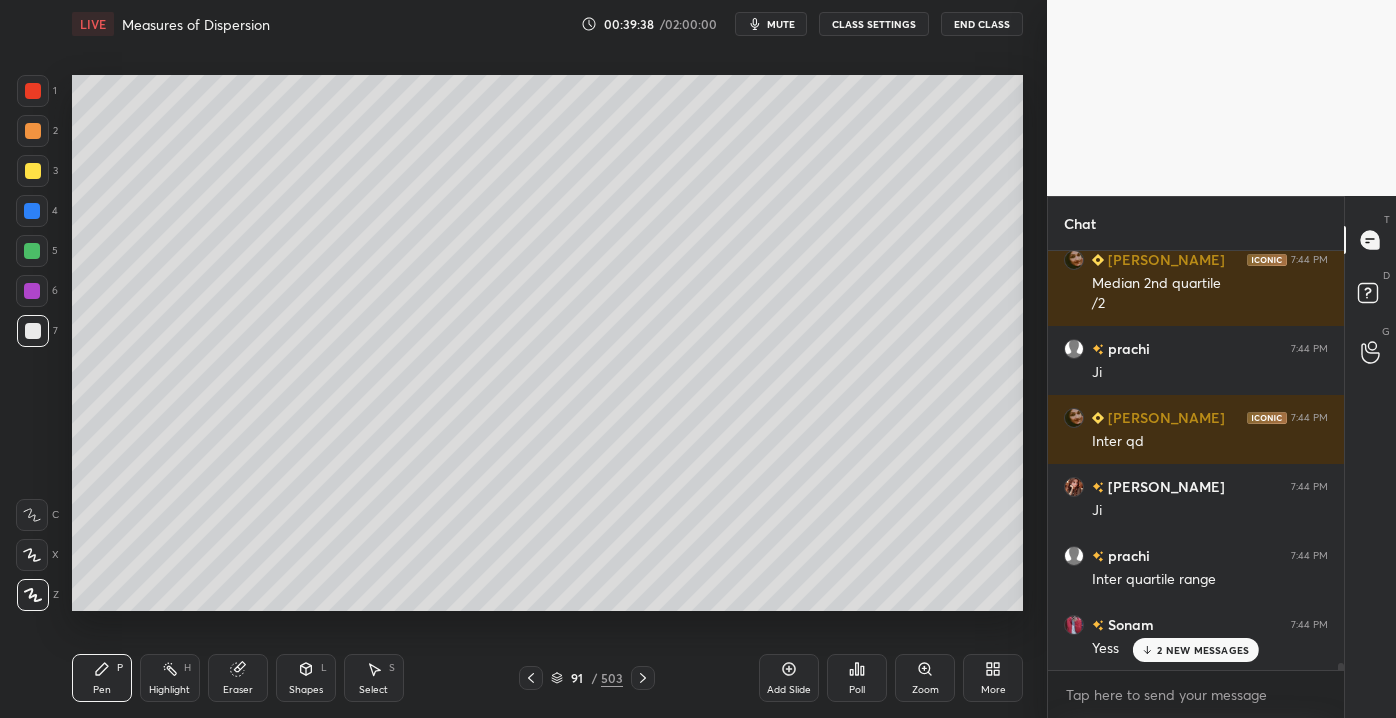 scroll, scrollTop: 23258, scrollLeft: 0, axis: vertical 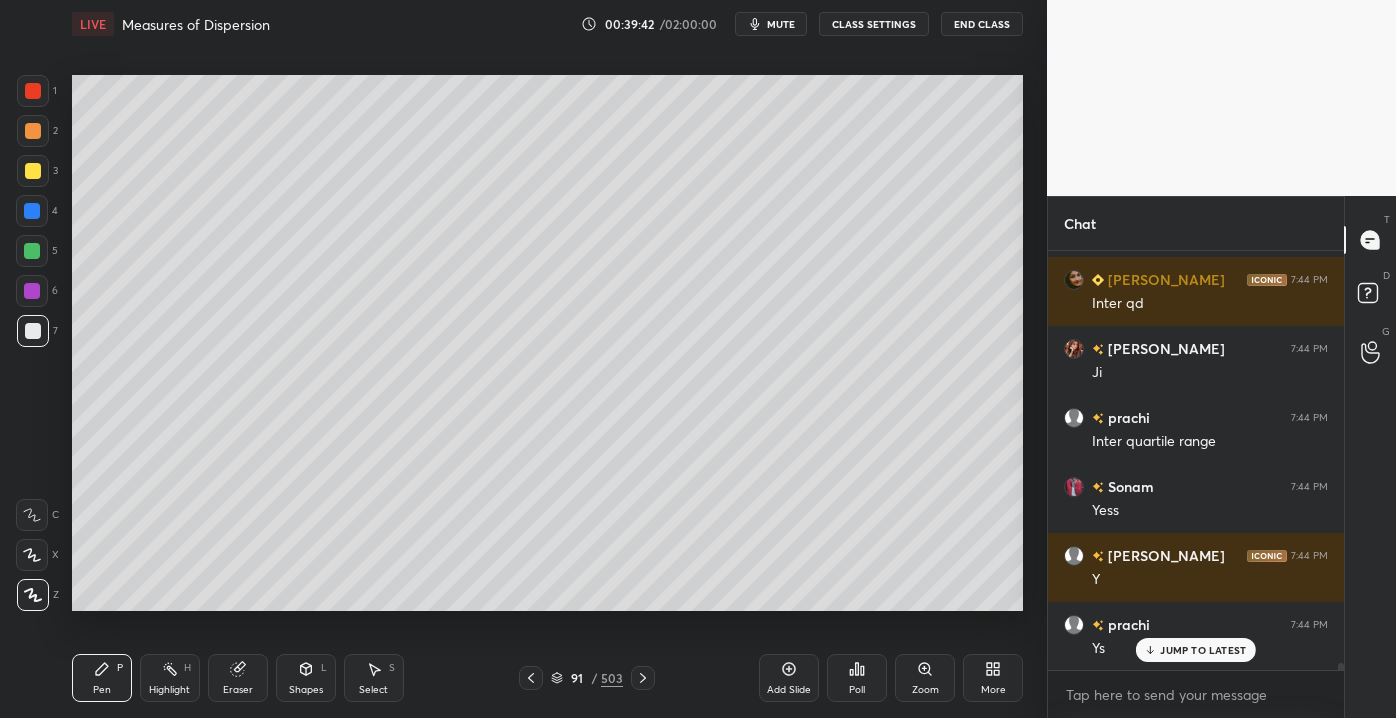 click at bounding box center [33, 171] 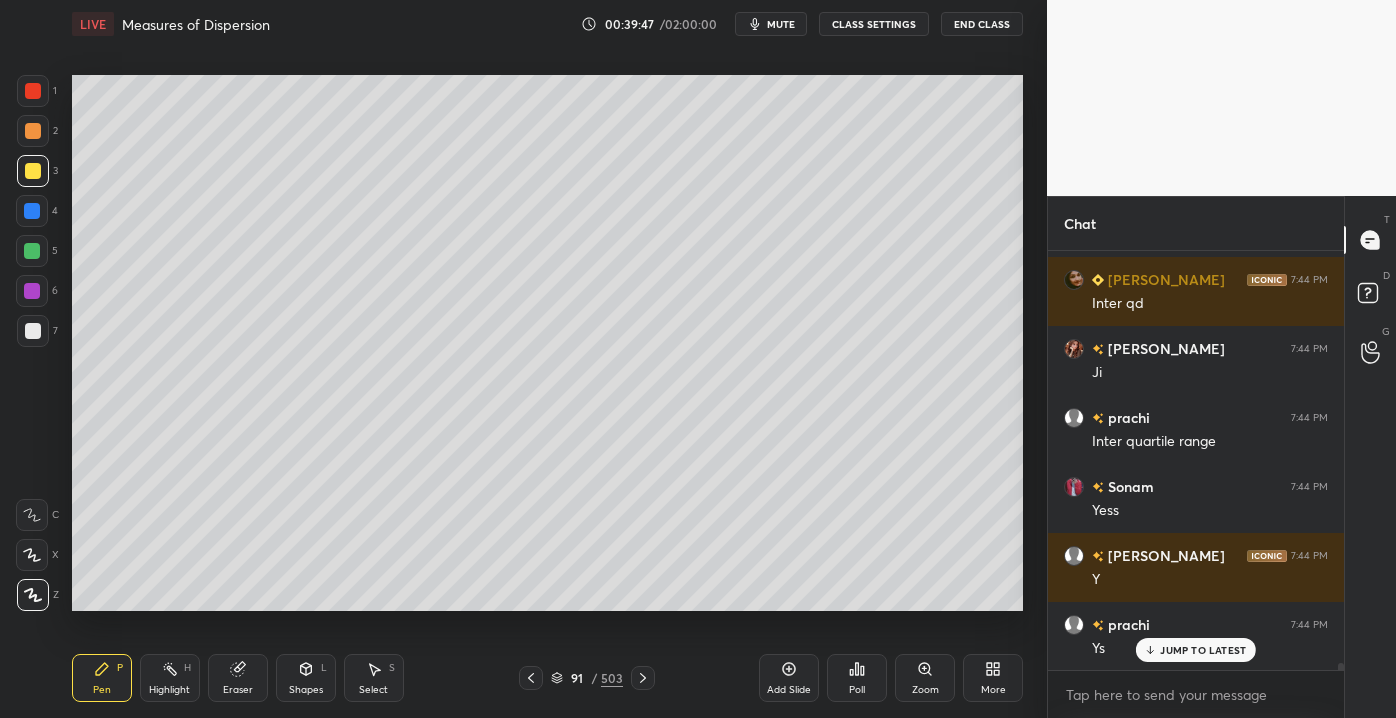 click at bounding box center (33, 331) 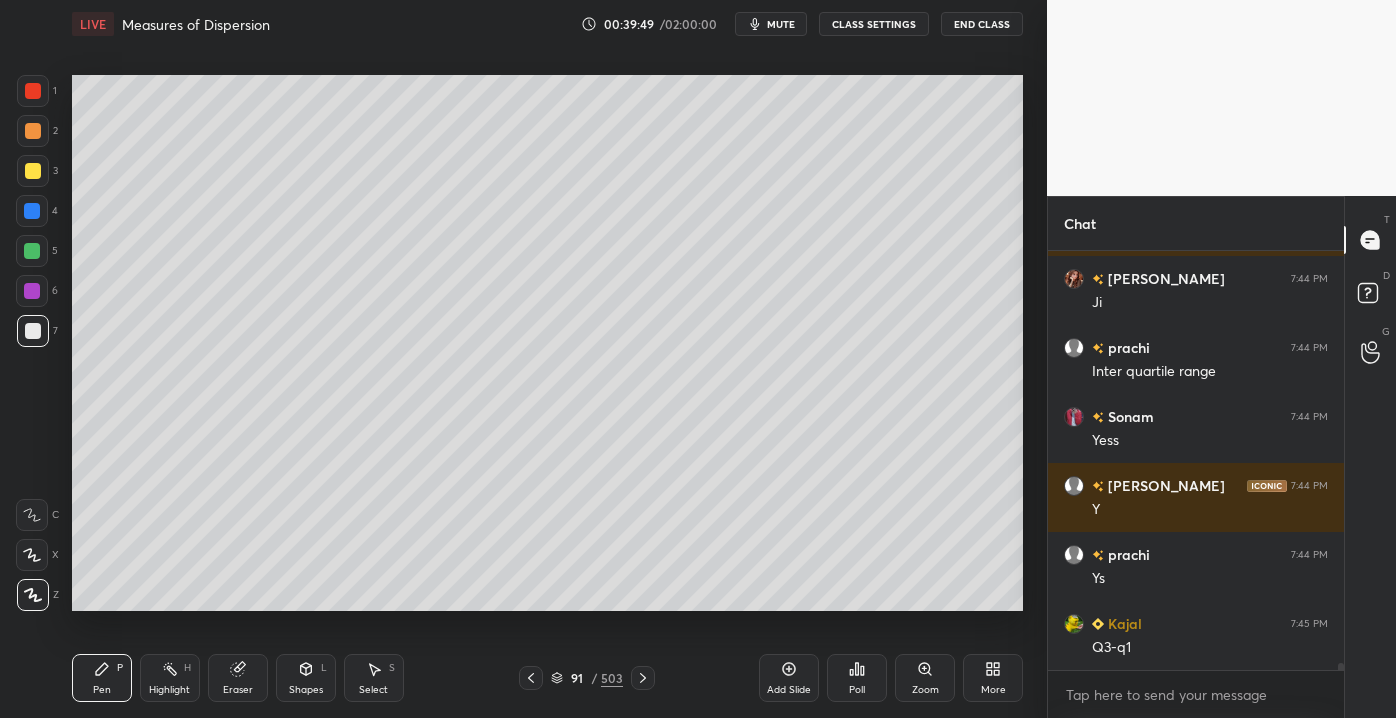 scroll, scrollTop: 23397, scrollLeft: 0, axis: vertical 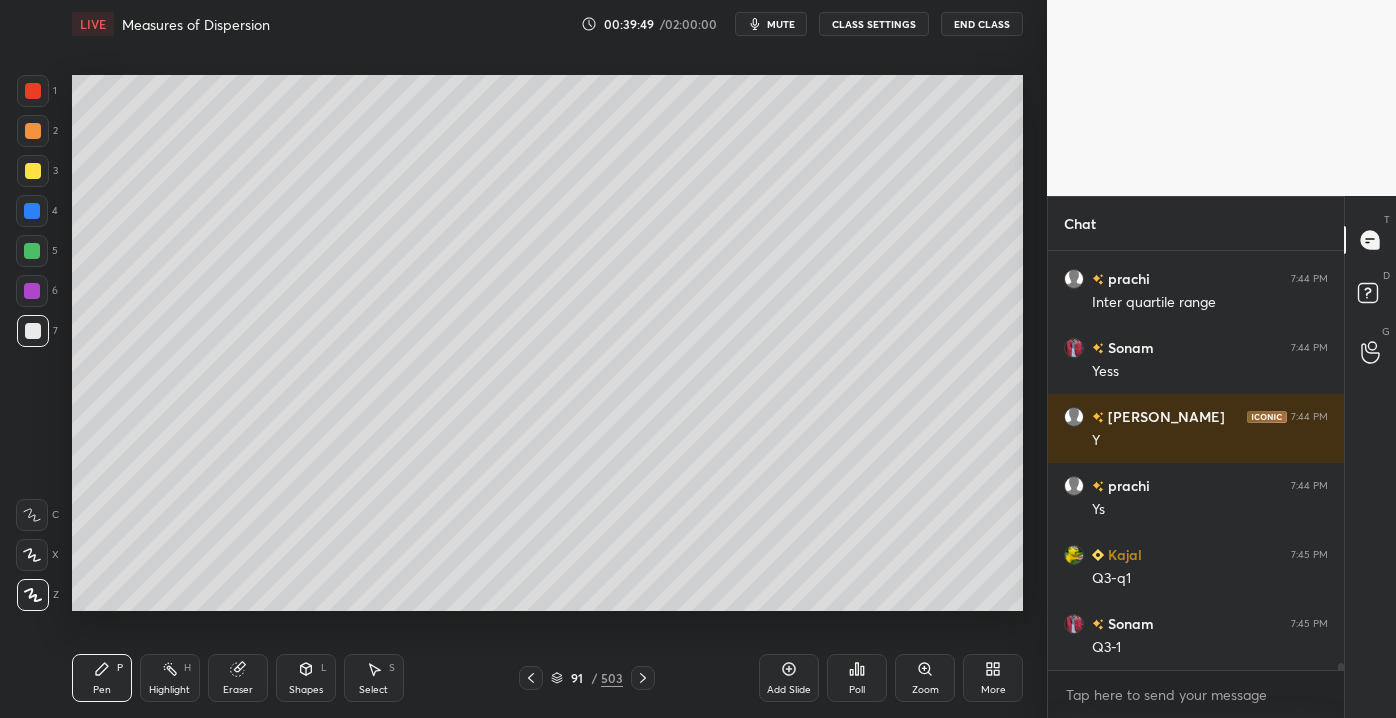 click at bounding box center (33, 171) 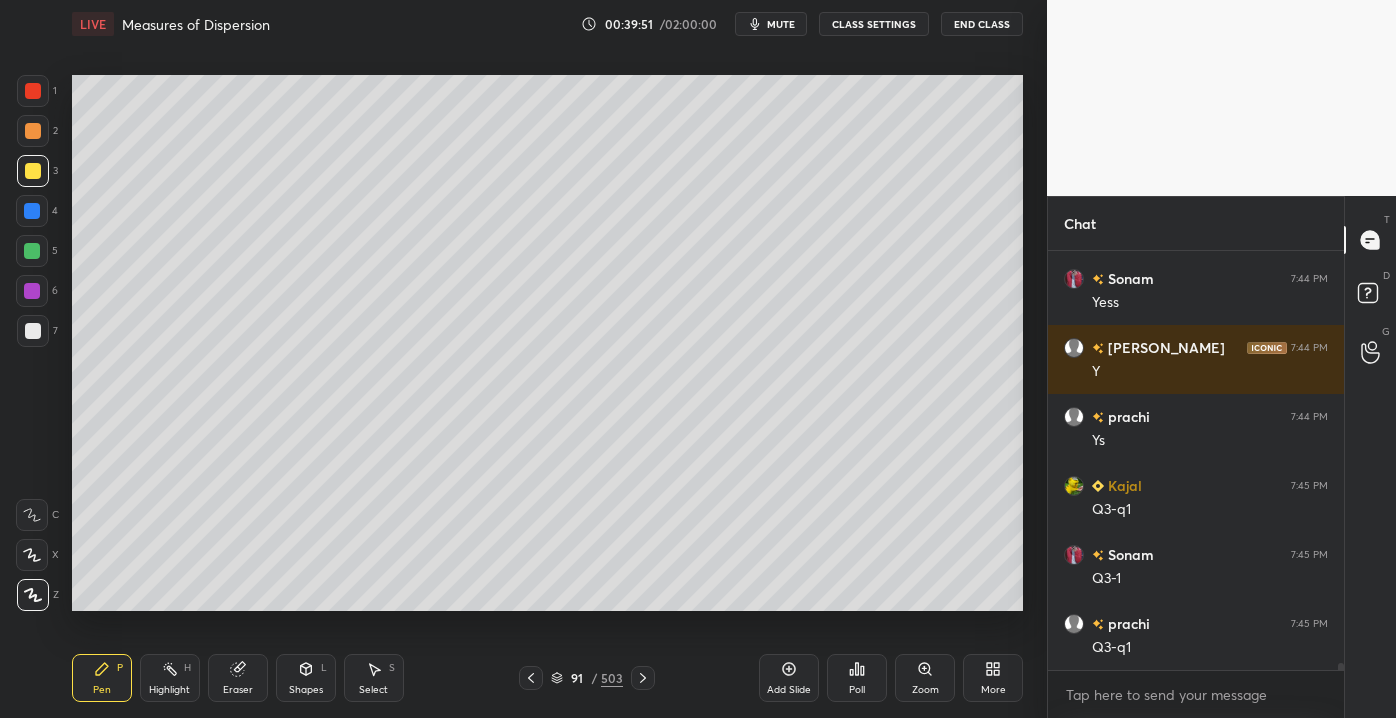 scroll, scrollTop: 23535, scrollLeft: 0, axis: vertical 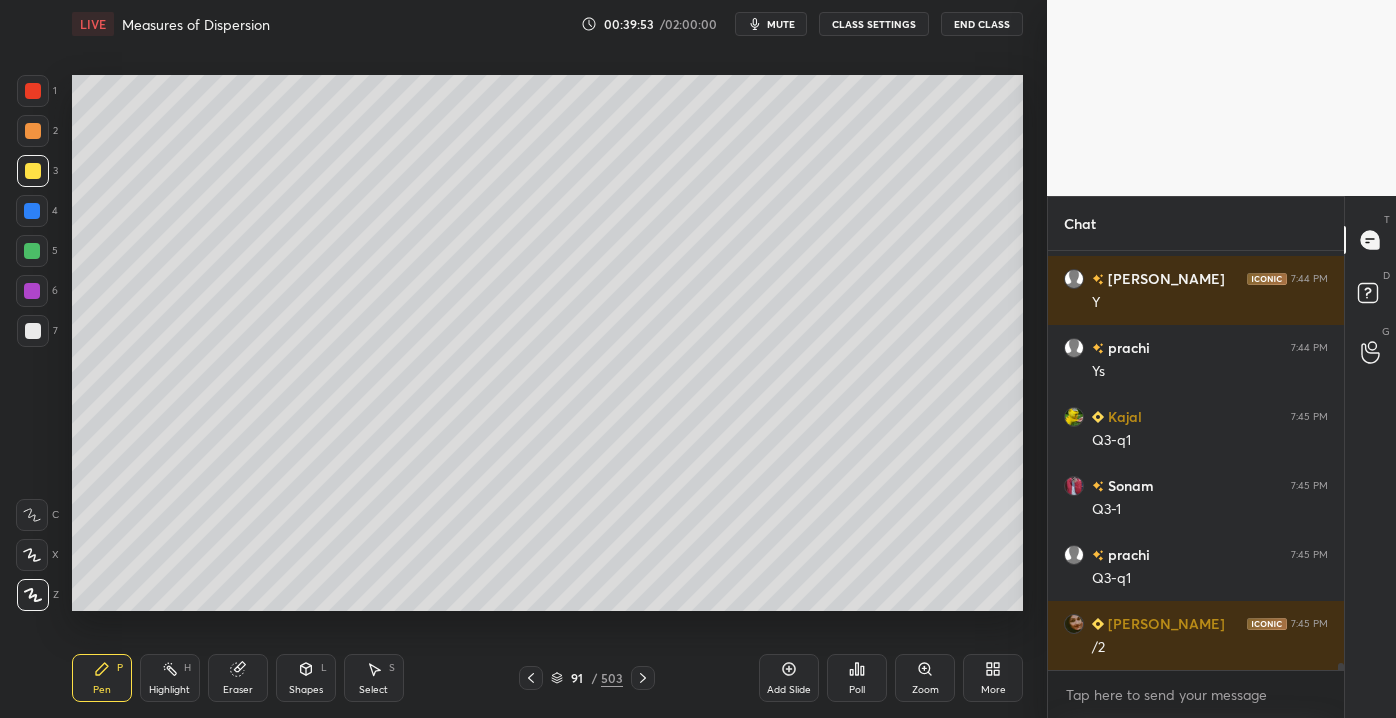 drag, startPoint x: 37, startPoint y: 329, endPoint x: 43, endPoint y: 338, distance: 10.816654 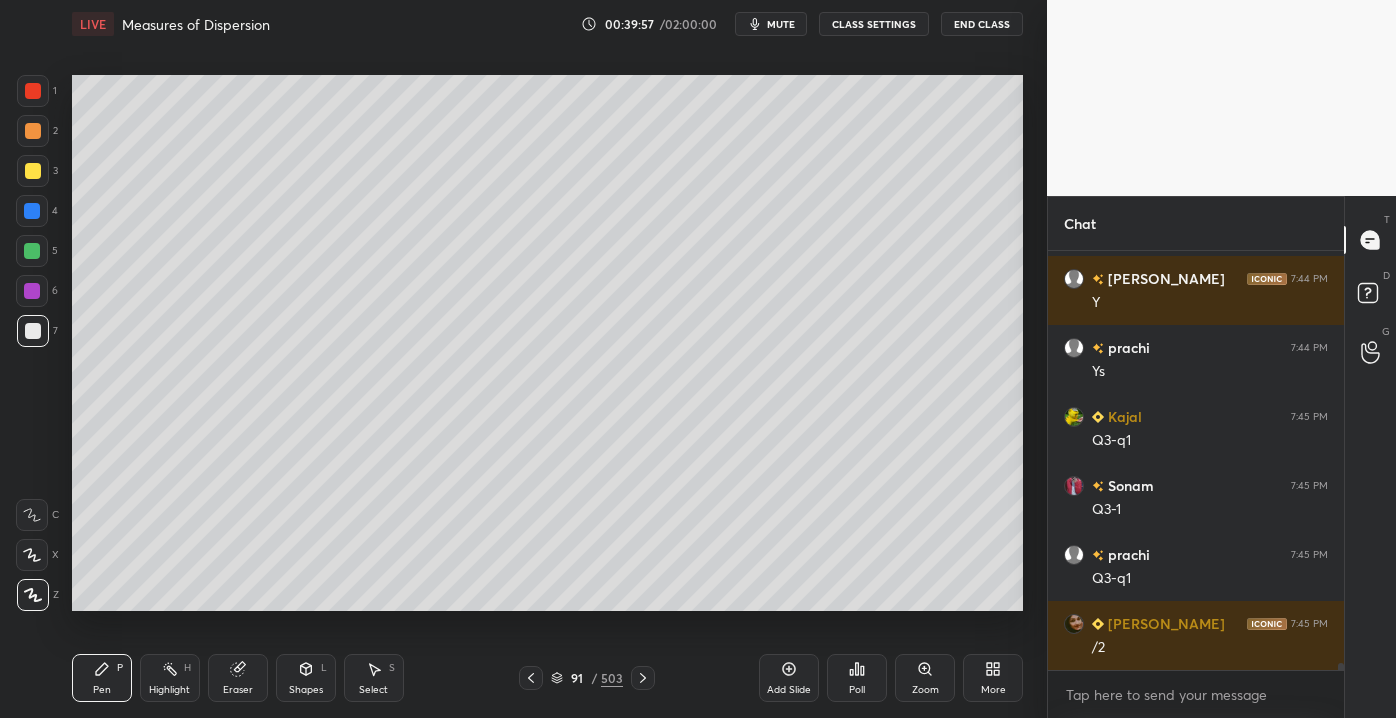 click at bounding box center (33, 171) 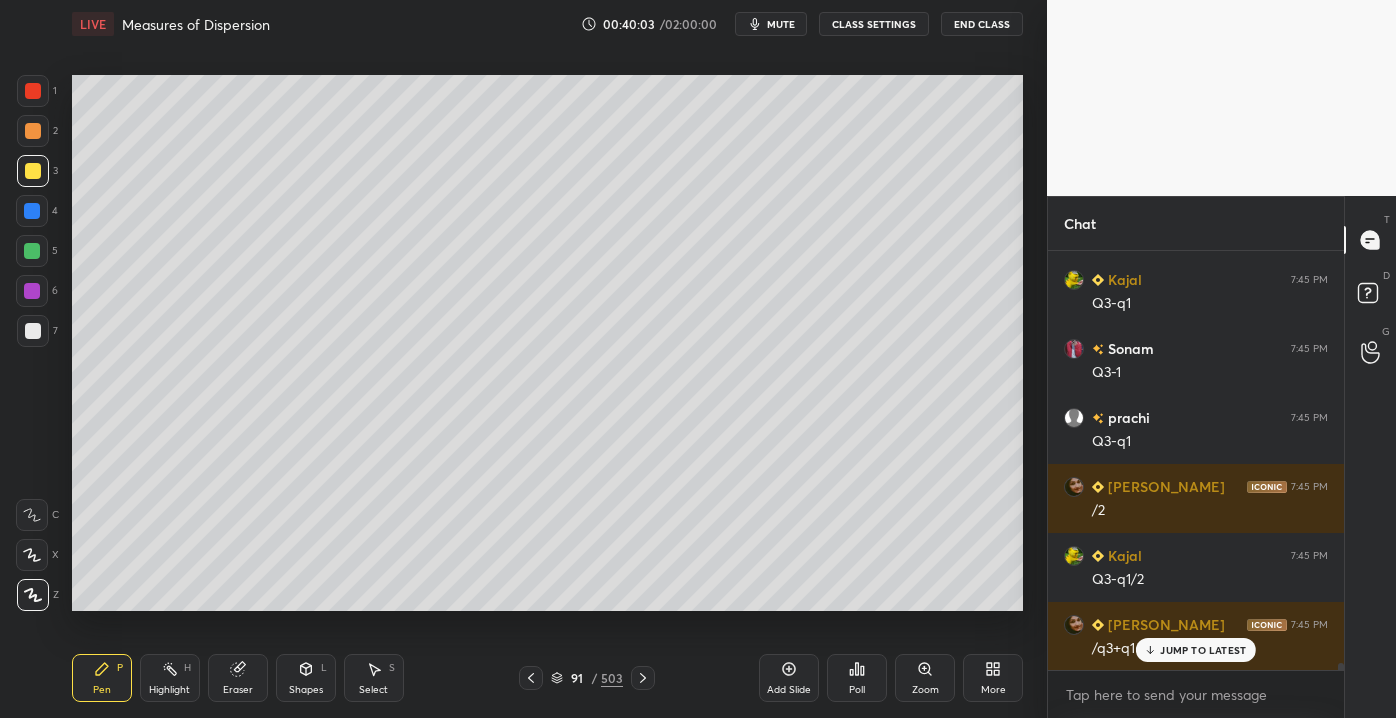 scroll, scrollTop: 23741, scrollLeft: 0, axis: vertical 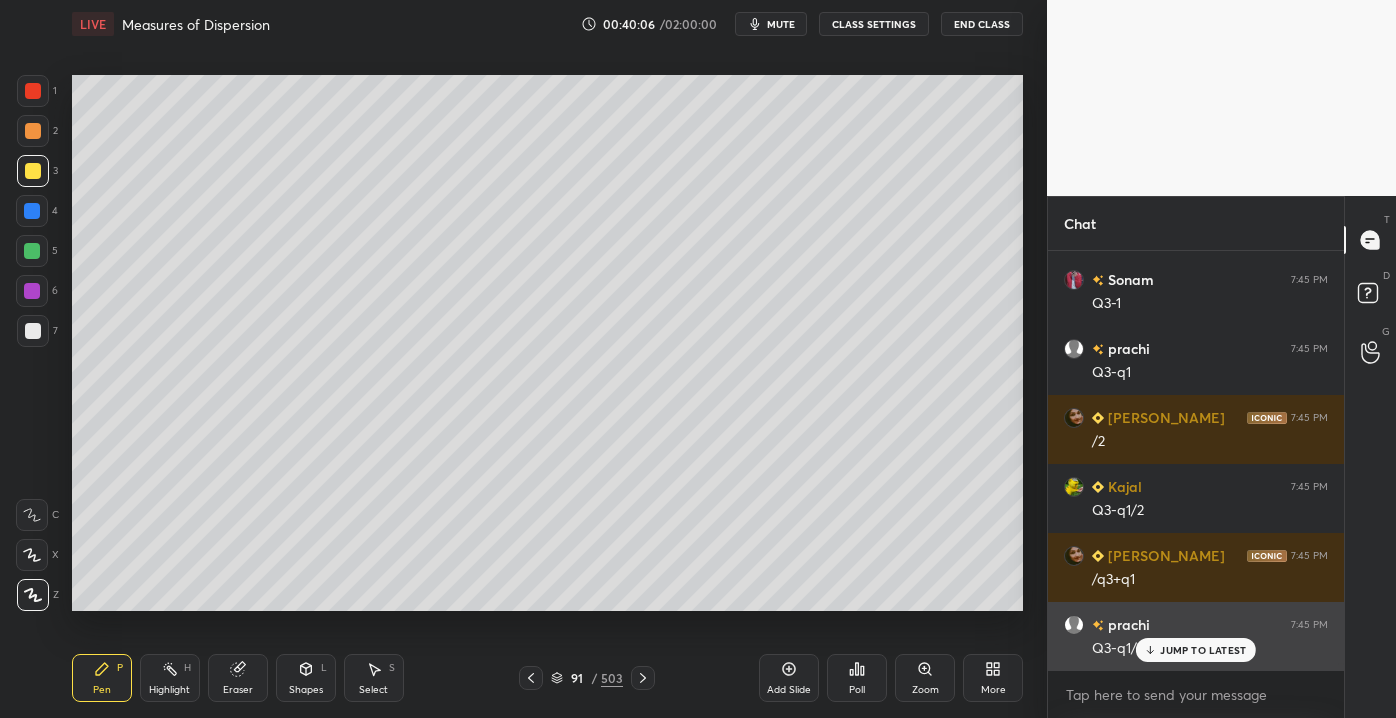 click 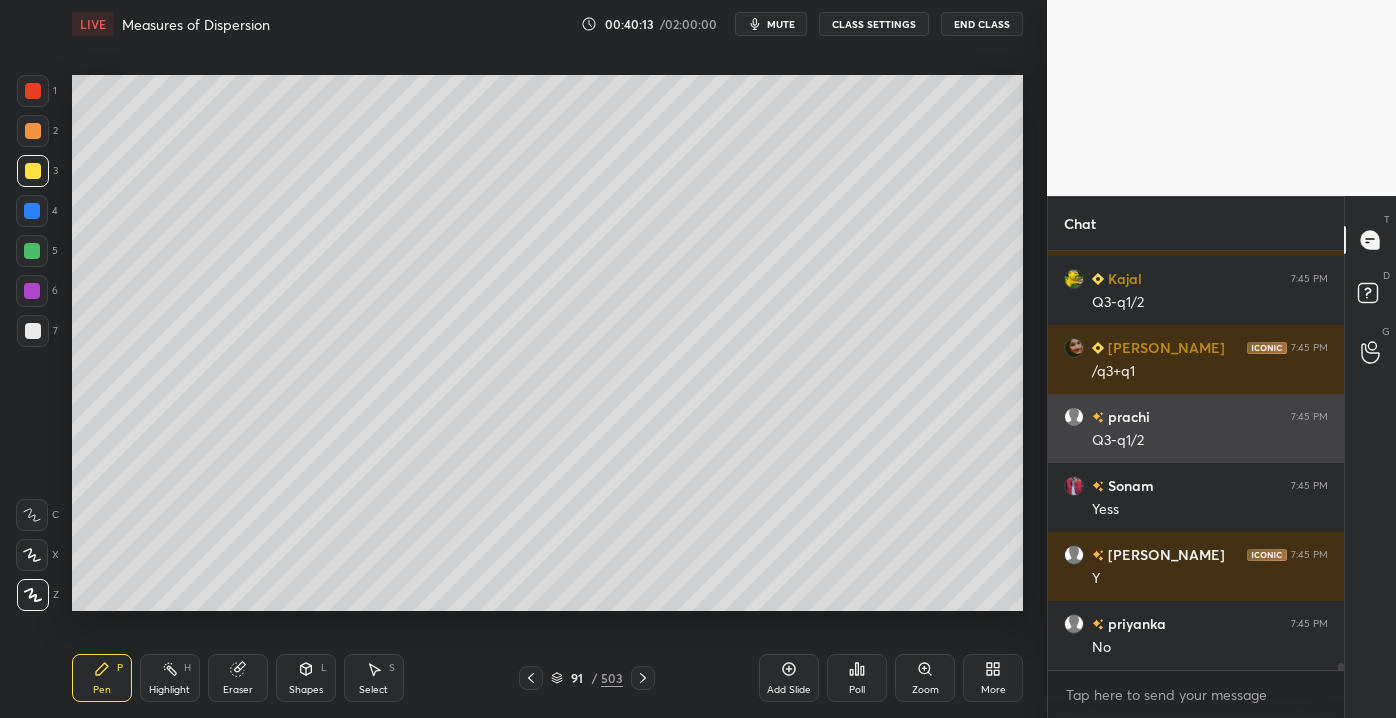 scroll, scrollTop: 24018, scrollLeft: 0, axis: vertical 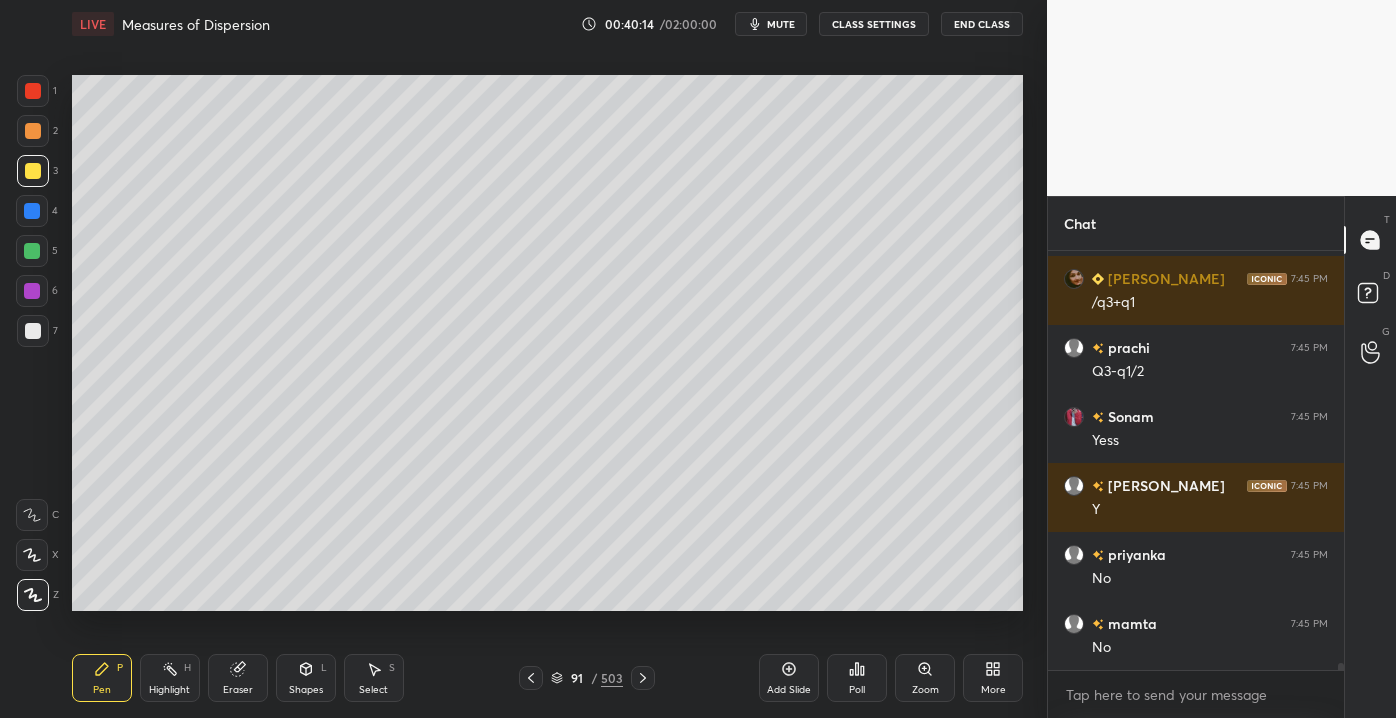 click on "Eraser" at bounding box center [238, 678] 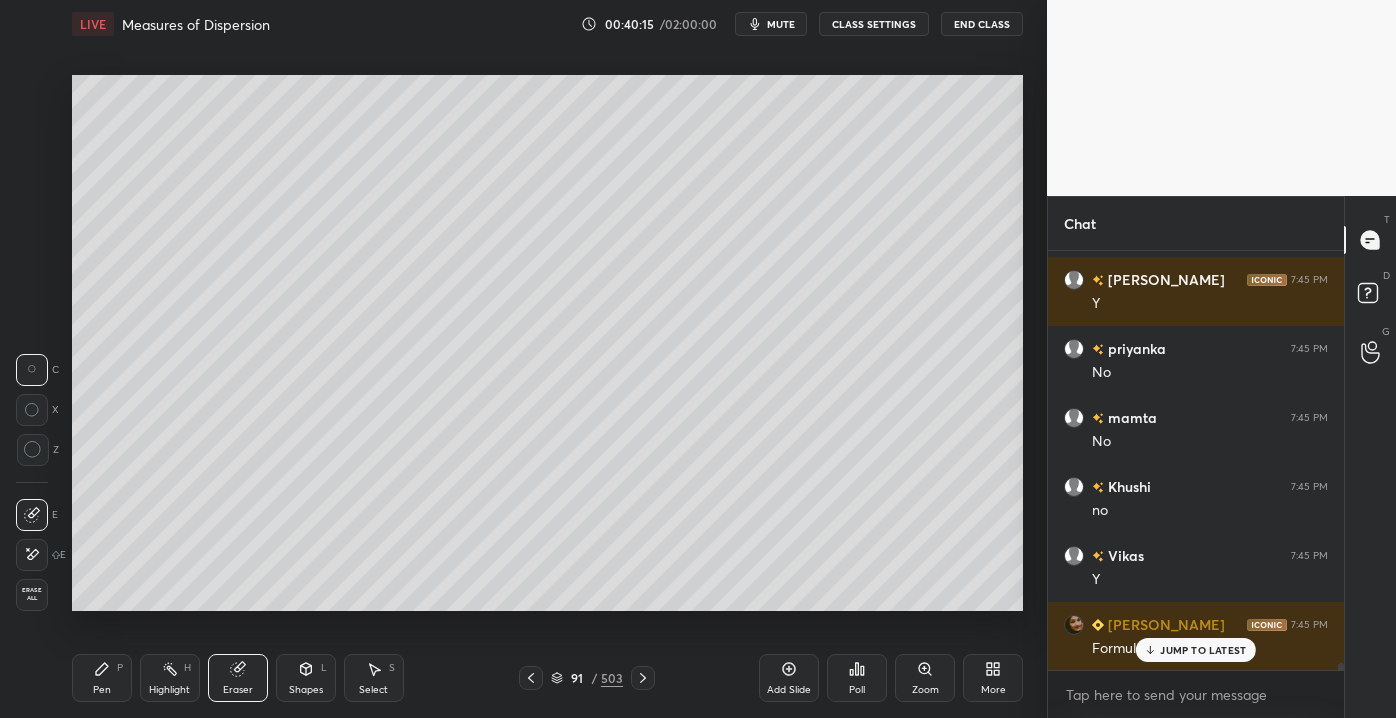 scroll, scrollTop: 24362, scrollLeft: 0, axis: vertical 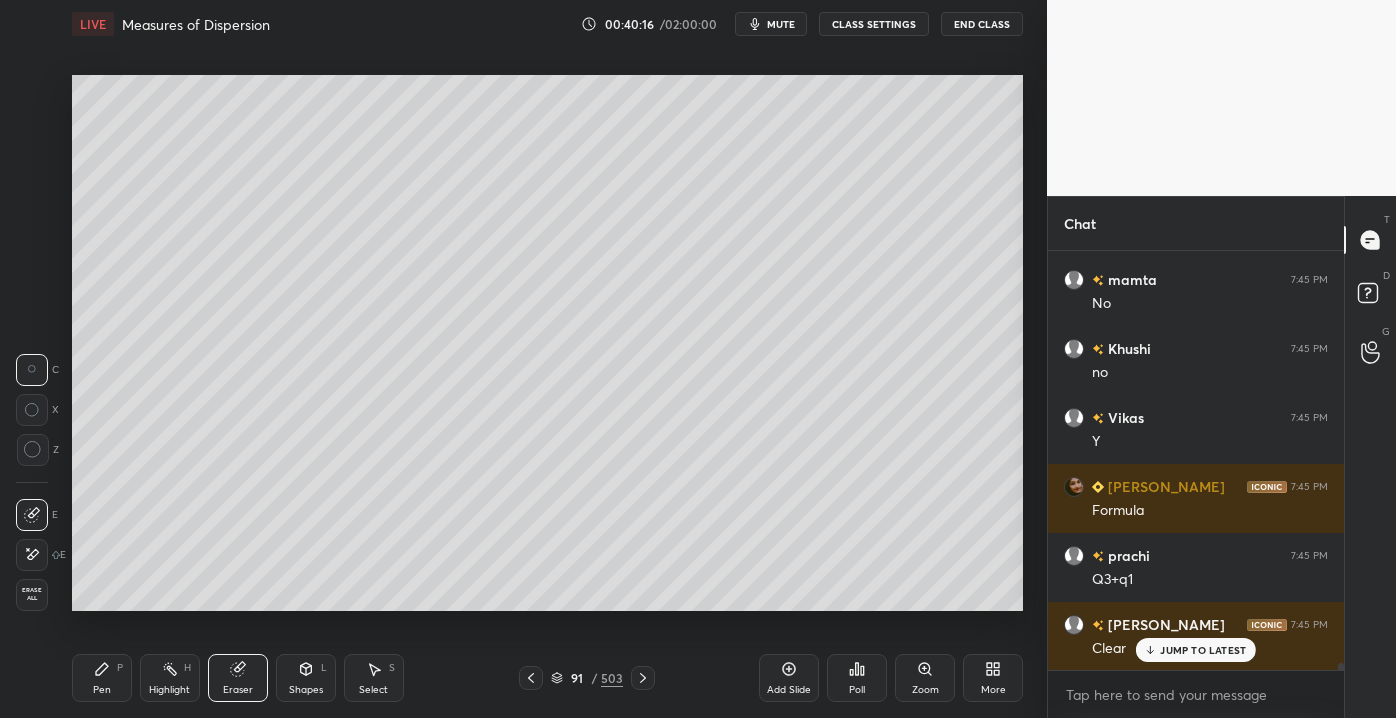 click 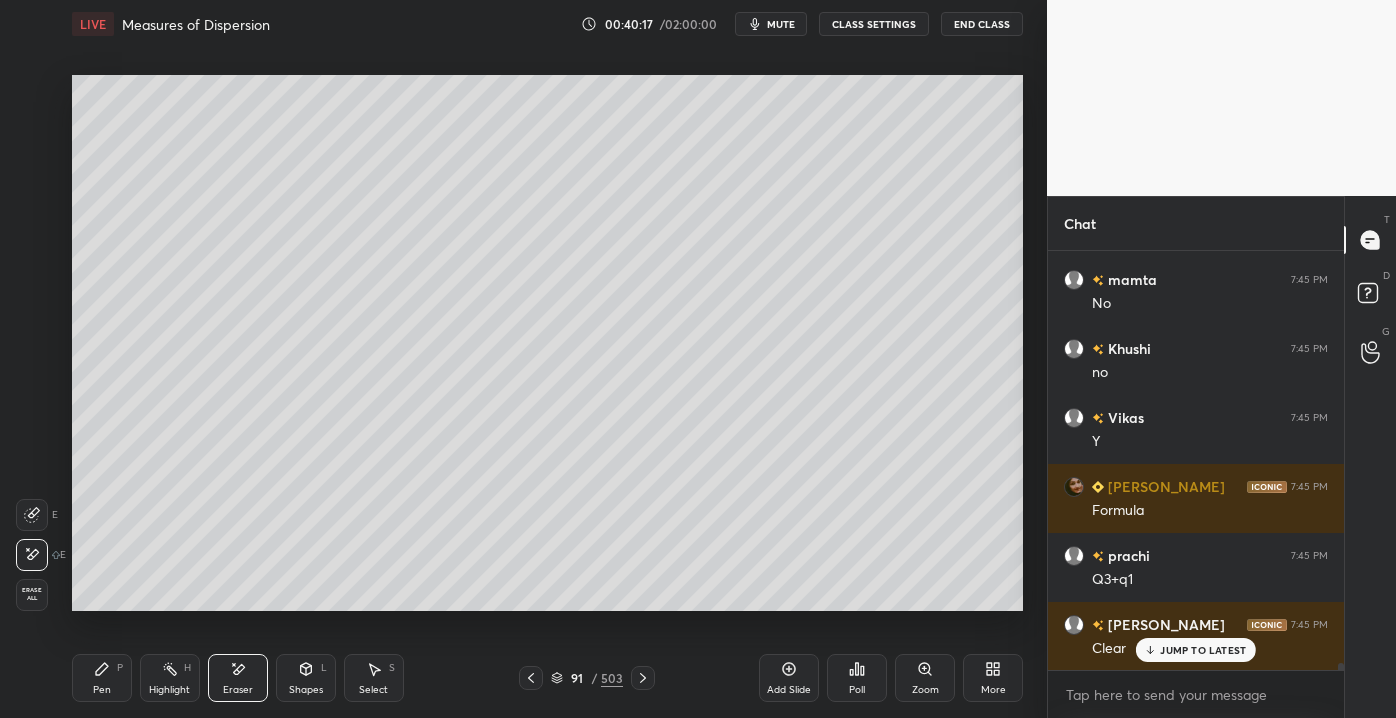 click on "JUMP TO LATEST" at bounding box center [1203, 650] 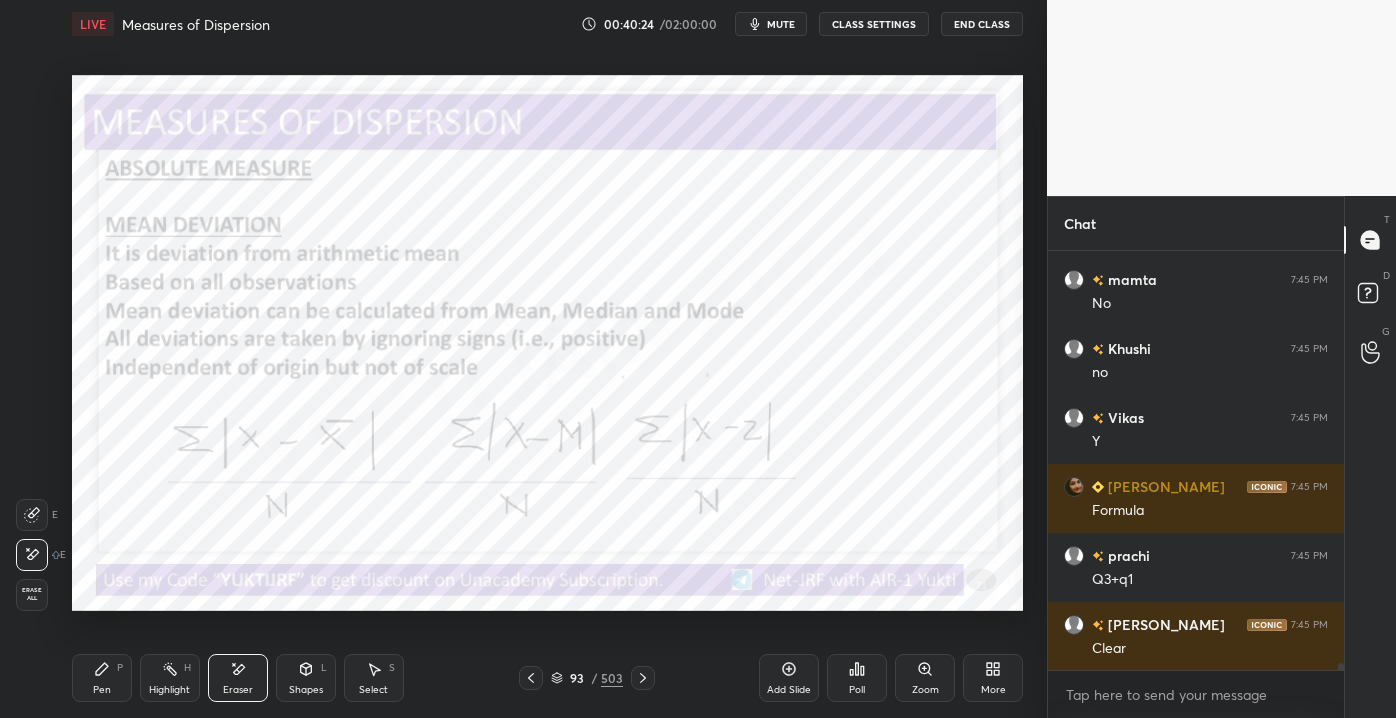 click on "Pen P" at bounding box center (102, 678) 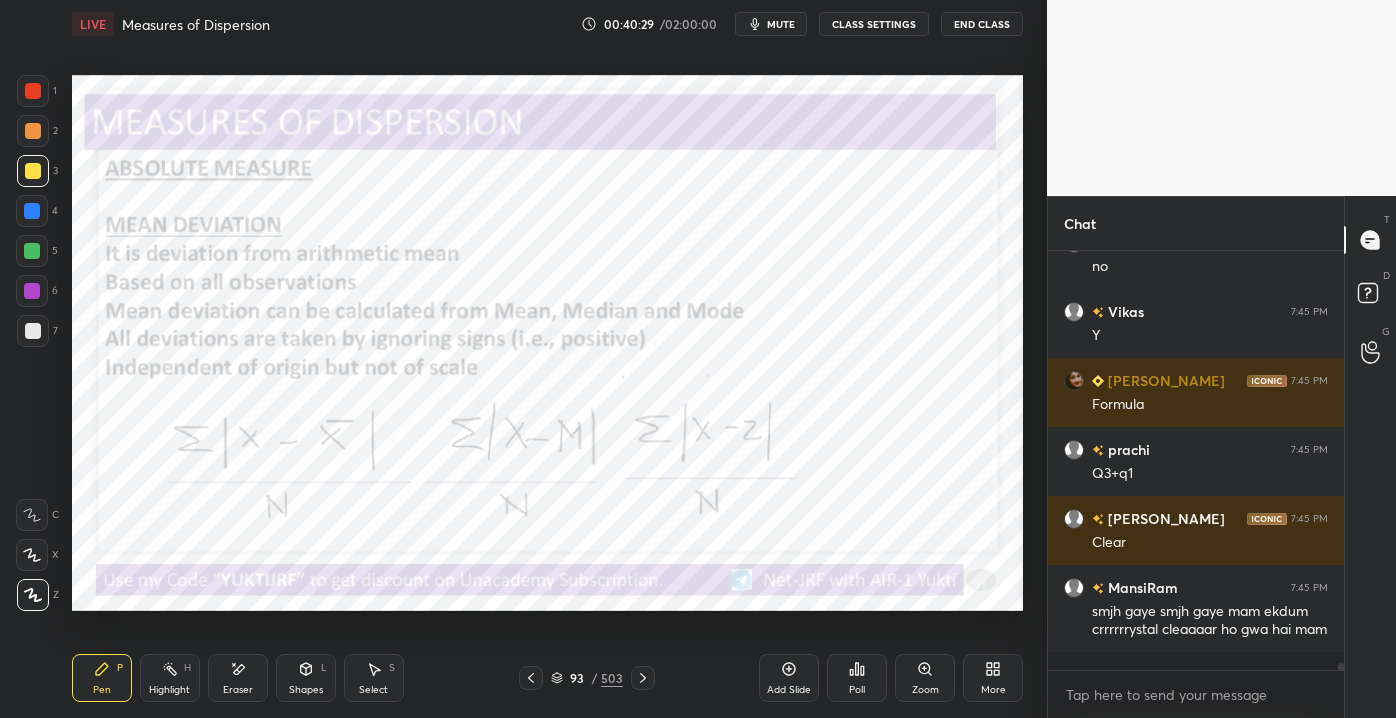 click at bounding box center [33, 131] 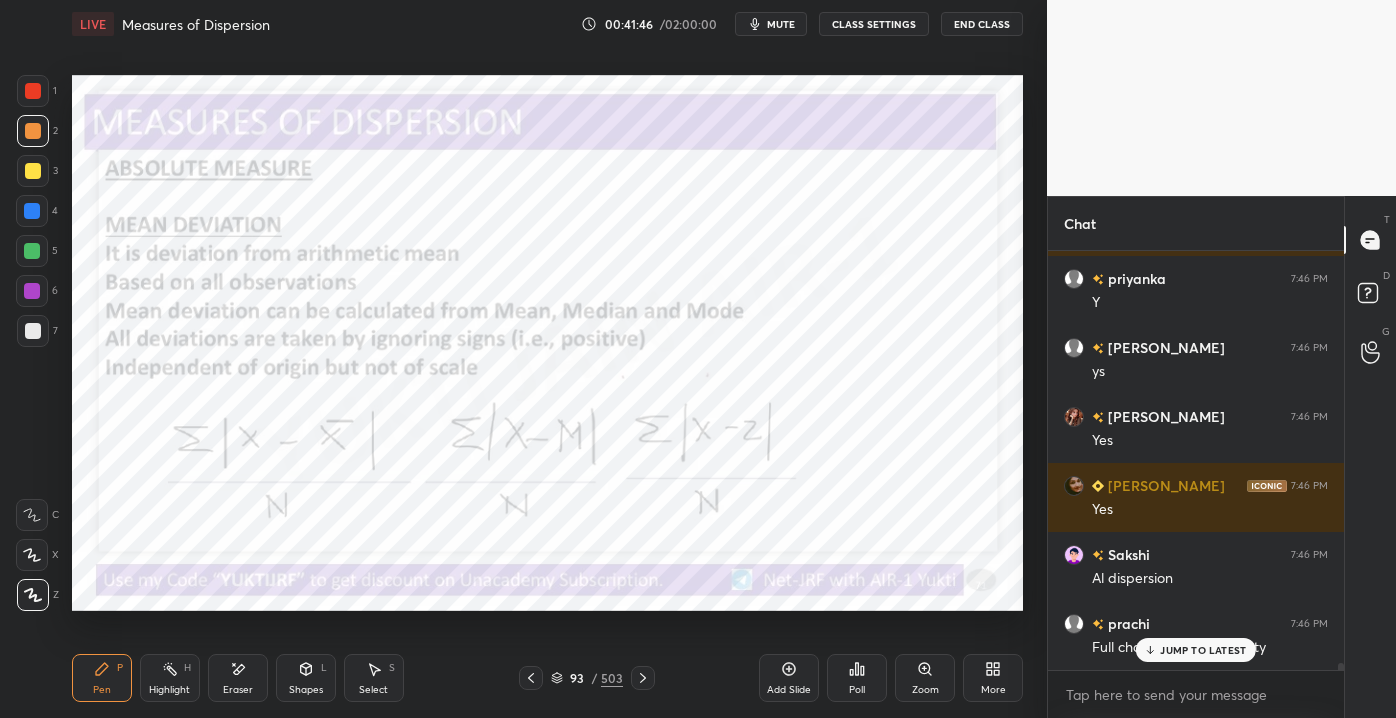 scroll, scrollTop: 25680, scrollLeft: 0, axis: vertical 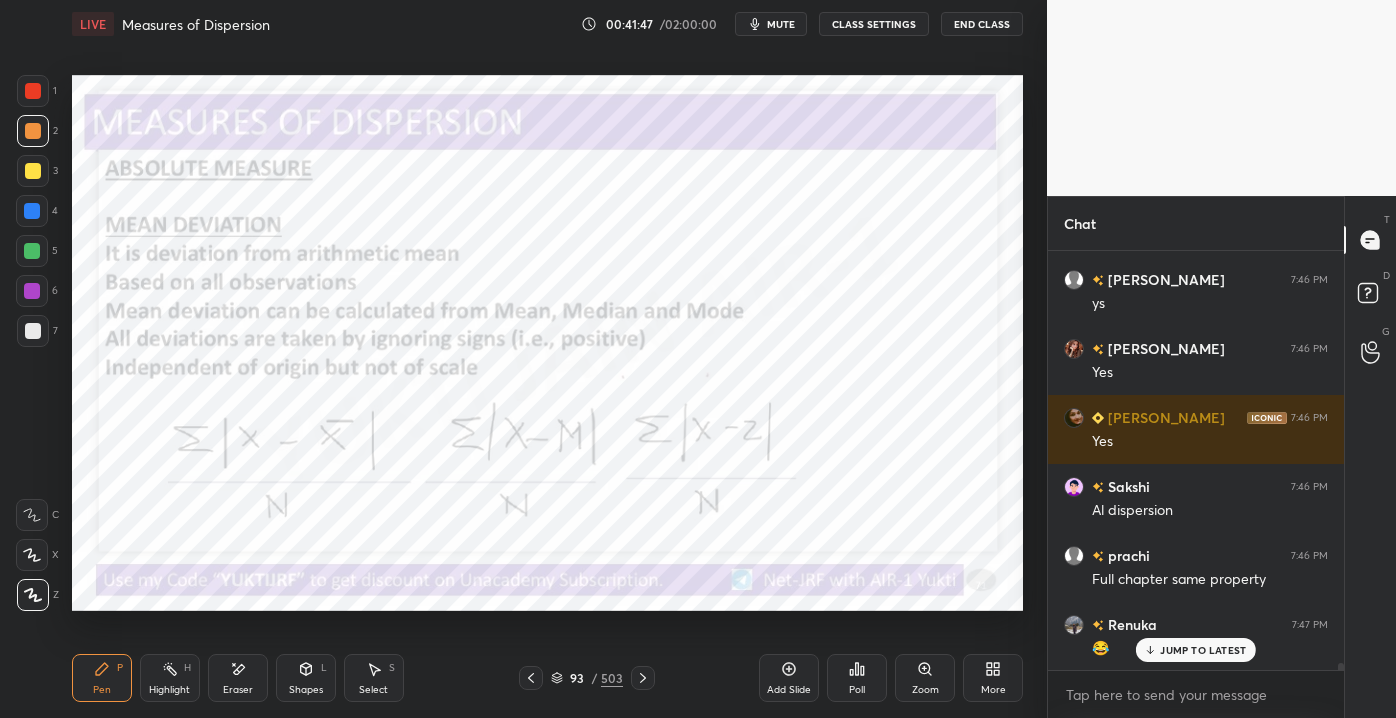 click on "JUMP TO LATEST" at bounding box center [1203, 650] 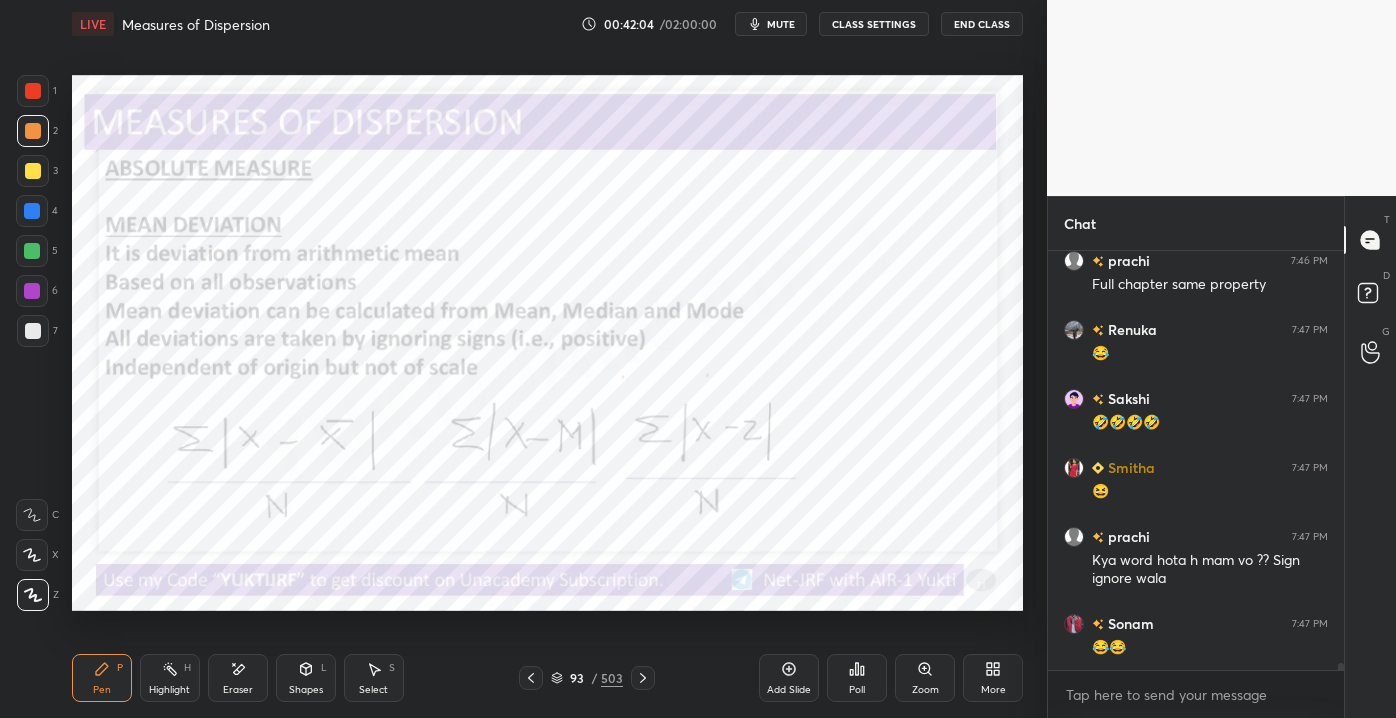 scroll, scrollTop: 26044, scrollLeft: 0, axis: vertical 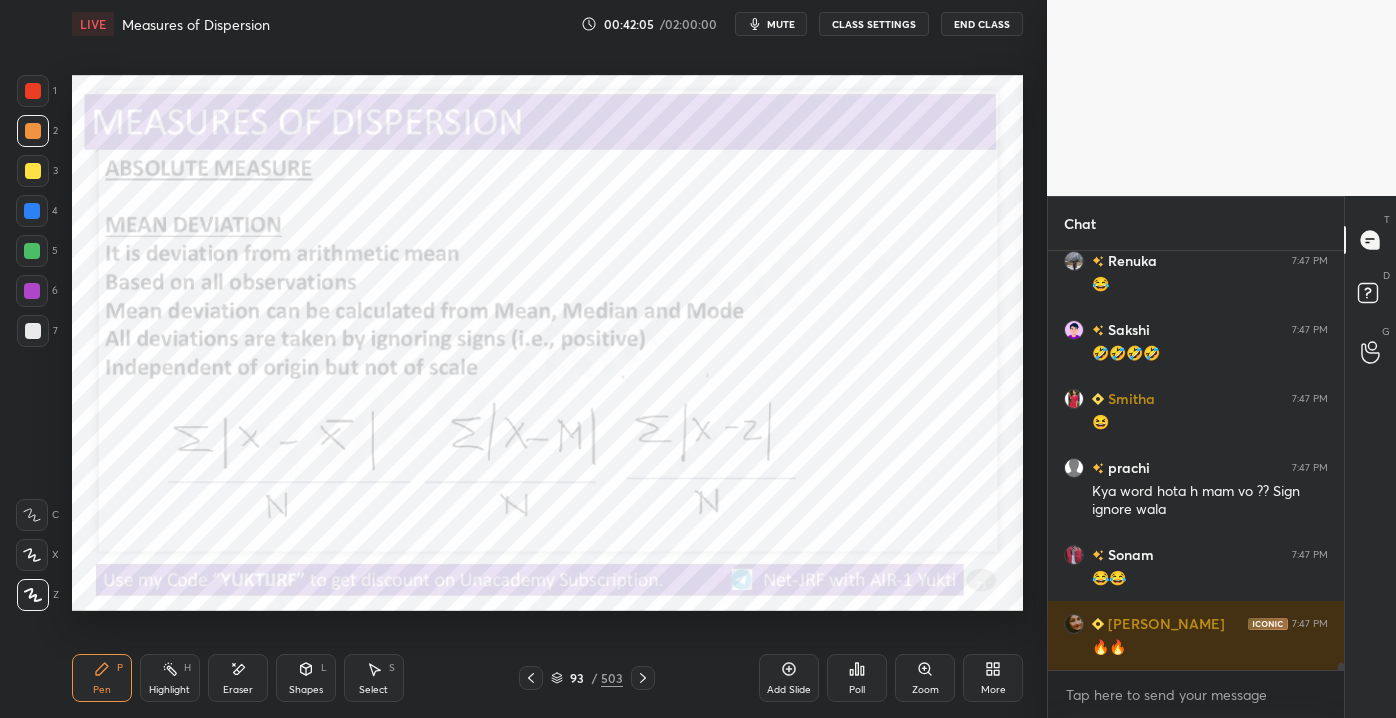 click on "Eraser" at bounding box center (238, 690) 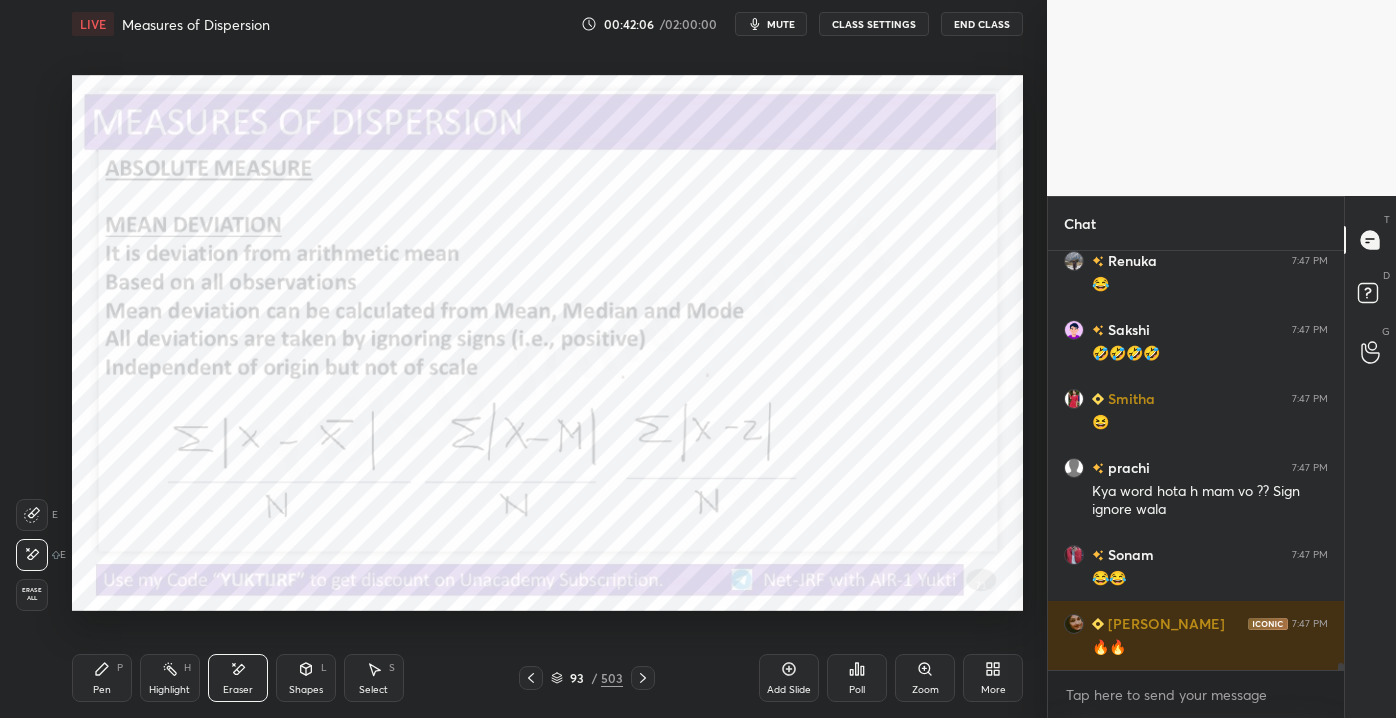 click on "Erase all" at bounding box center (32, 595) 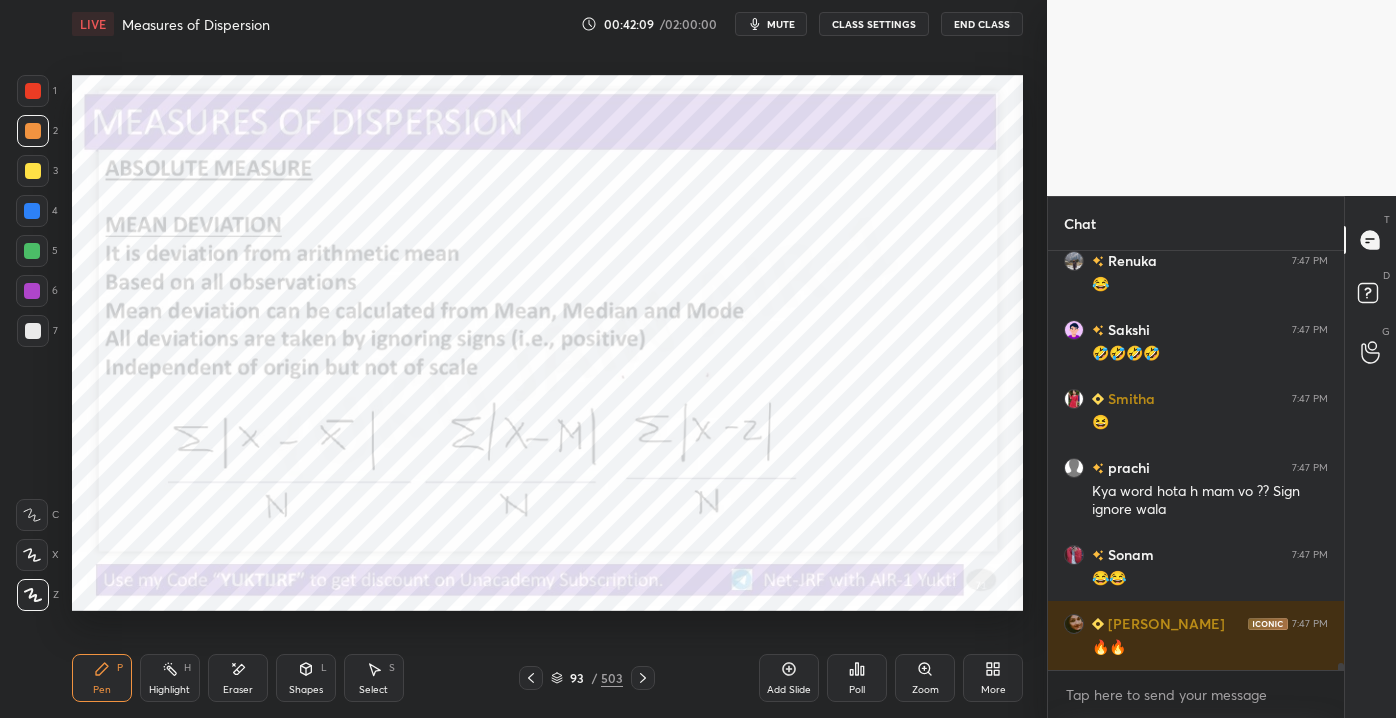 click on "Add Slide" at bounding box center (789, 690) 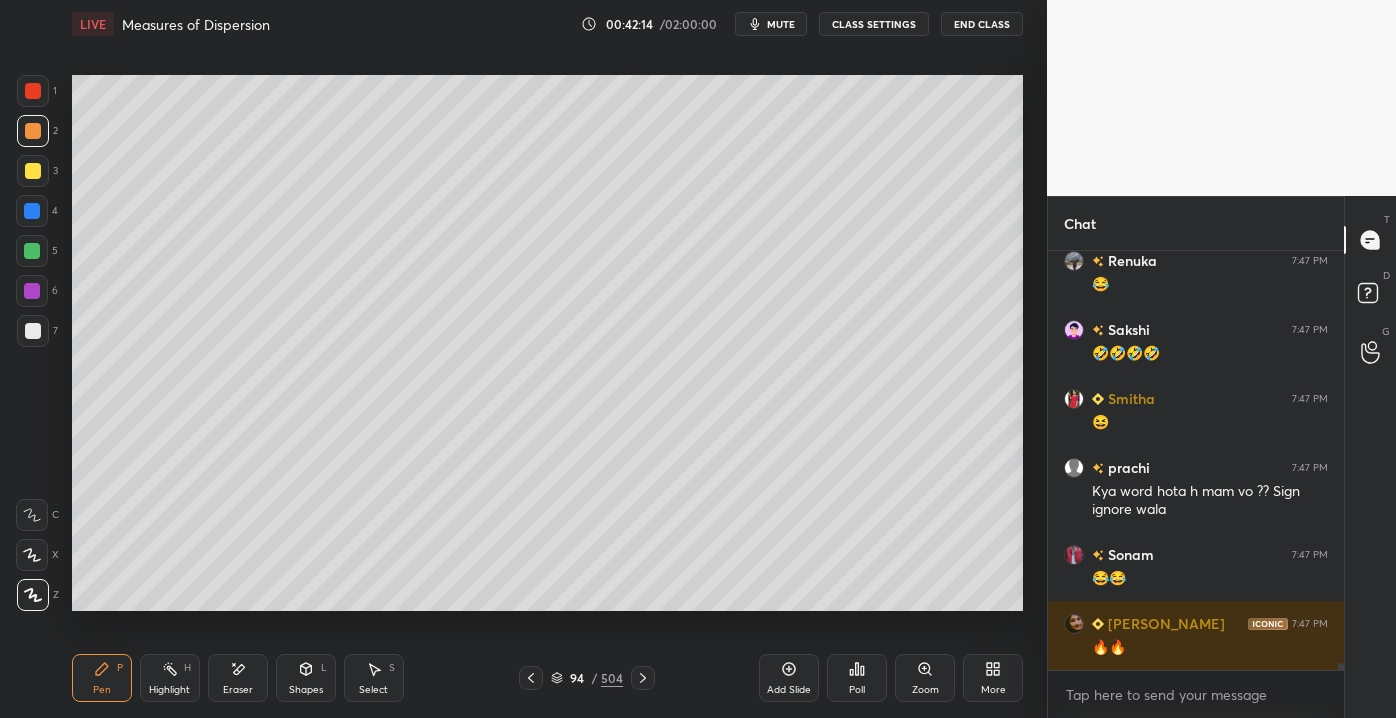 click at bounding box center (33, 171) 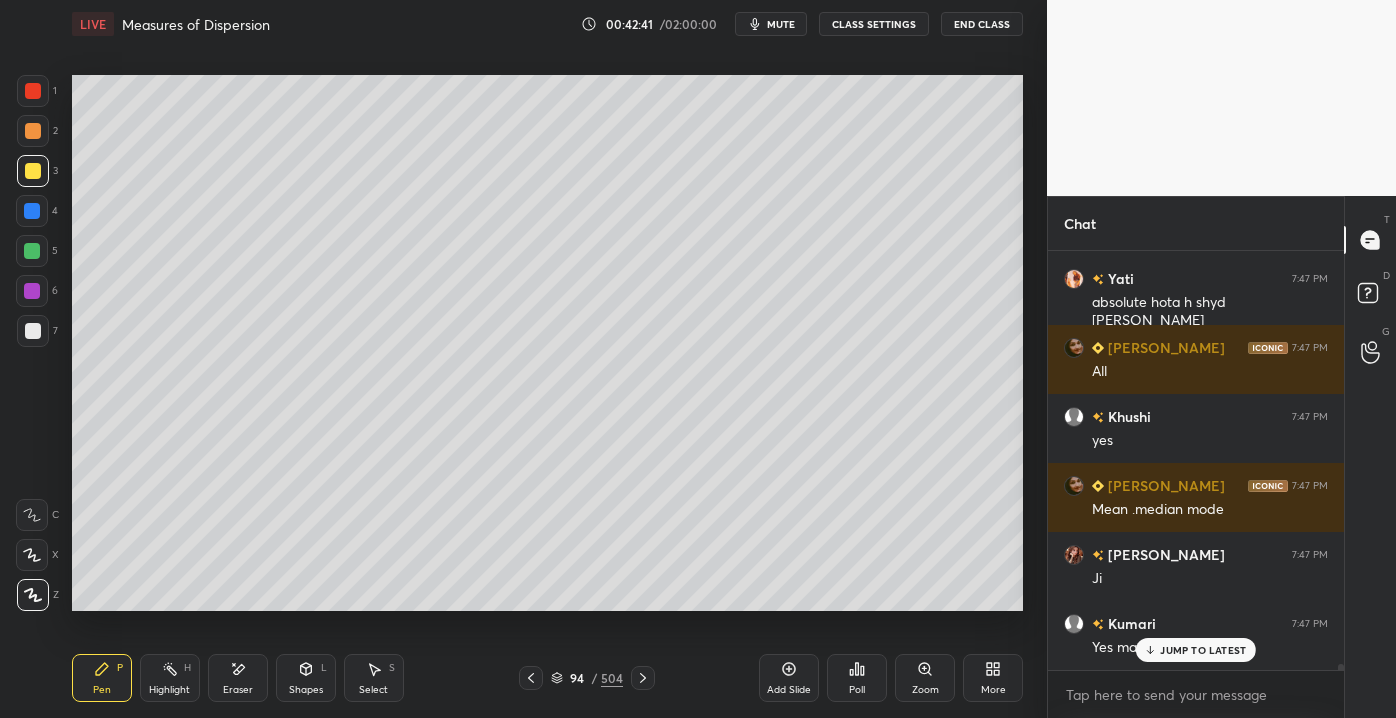 scroll, scrollTop: 26613, scrollLeft: 0, axis: vertical 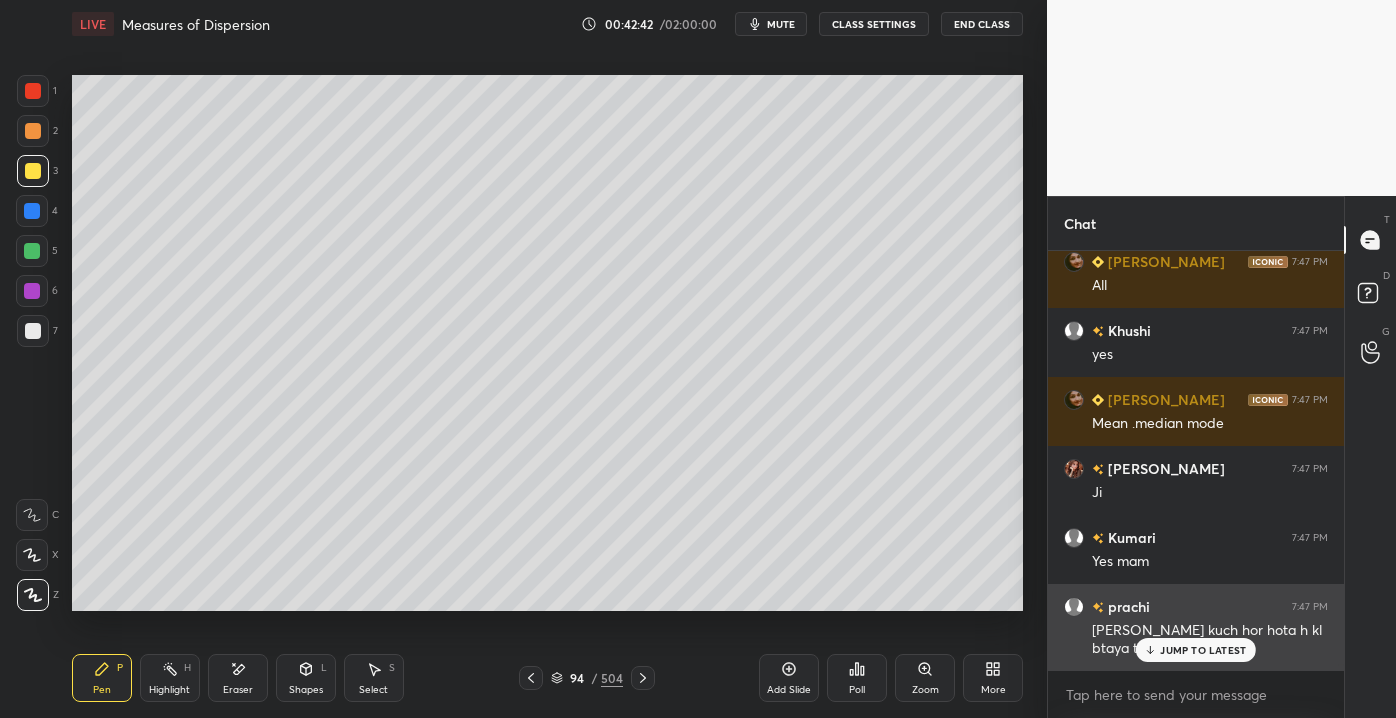 click 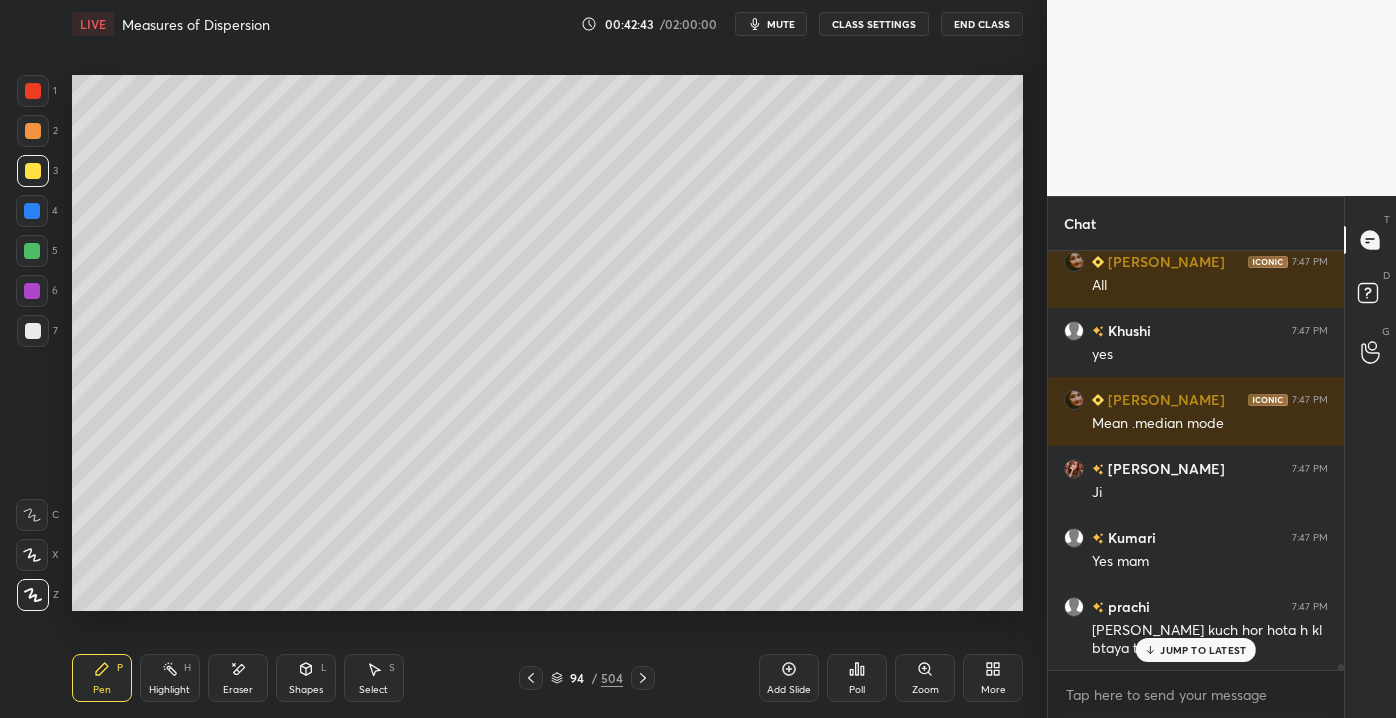 scroll, scrollTop: 26682, scrollLeft: 0, axis: vertical 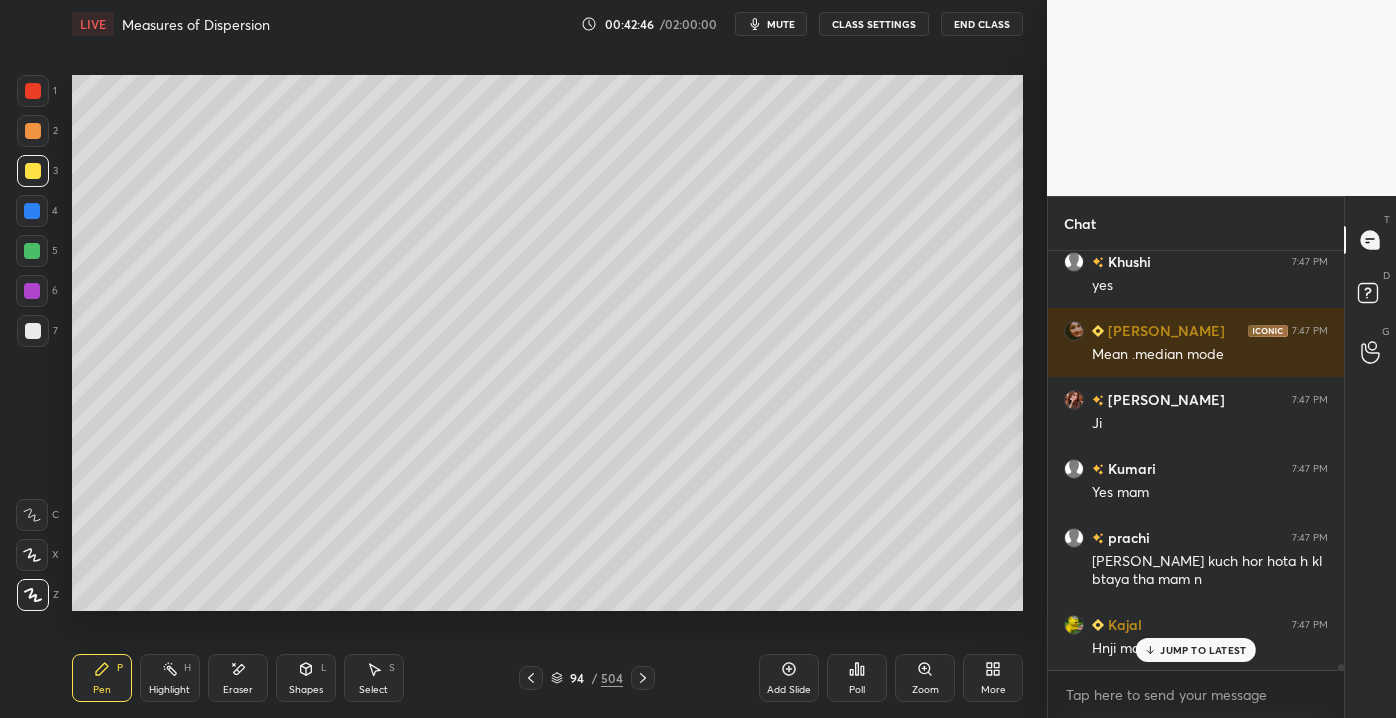 click on "JUMP TO LATEST" at bounding box center [1196, 650] 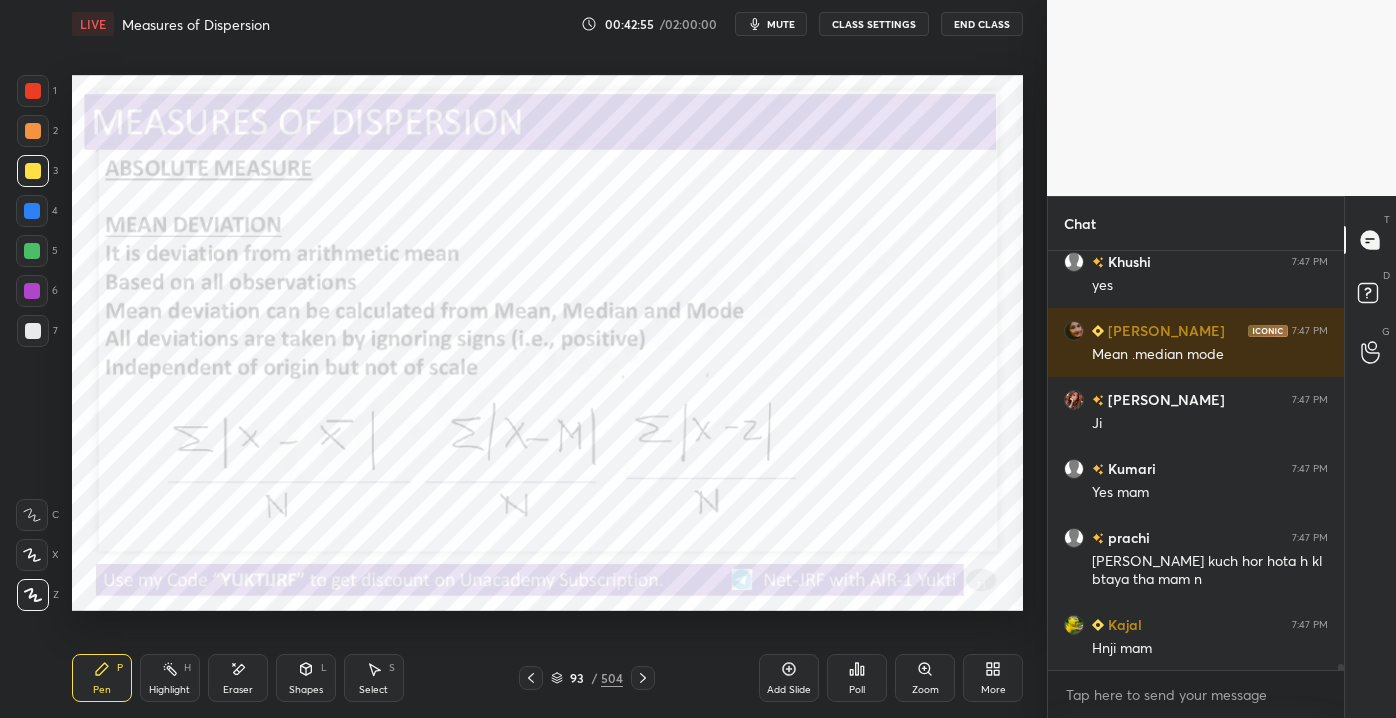 scroll, scrollTop: 26752, scrollLeft: 0, axis: vertical 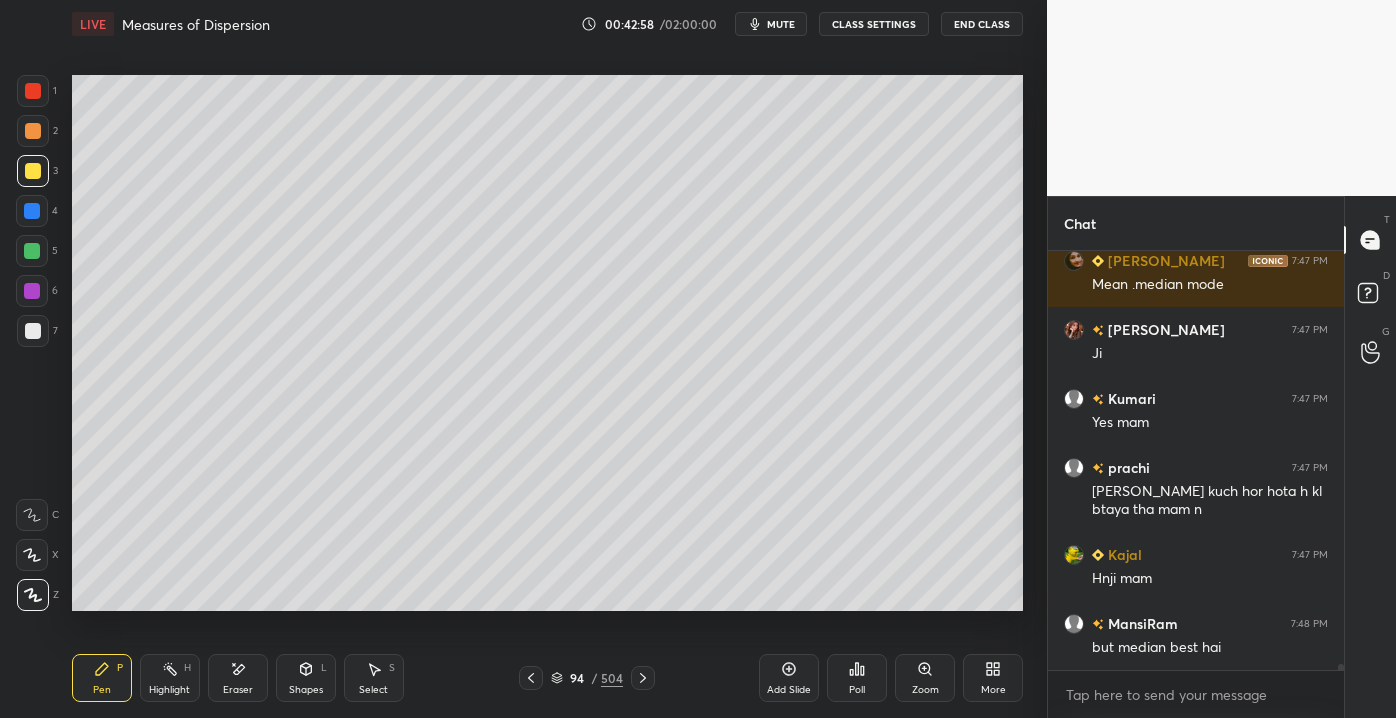 click at bounding box center (33, 331) 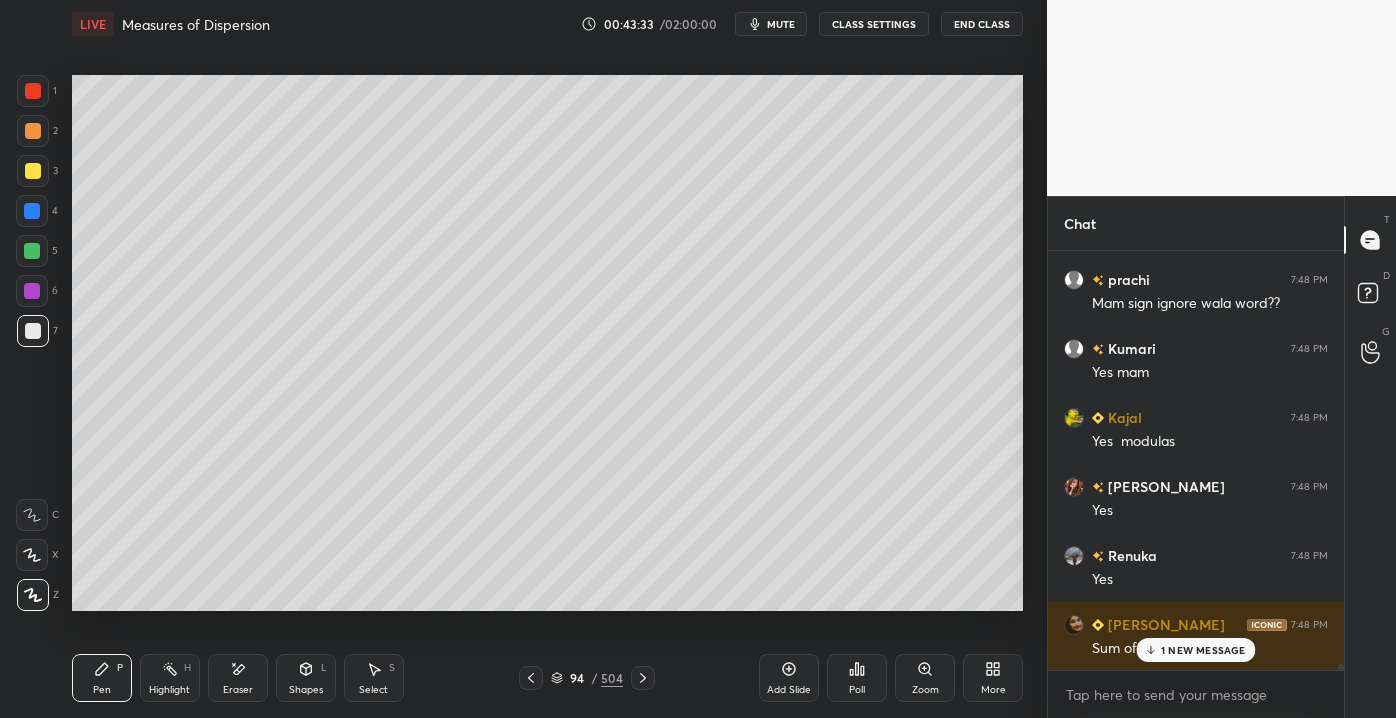 scroll, scrollTop: 27786, scrollLeft: 0, axis: vertical 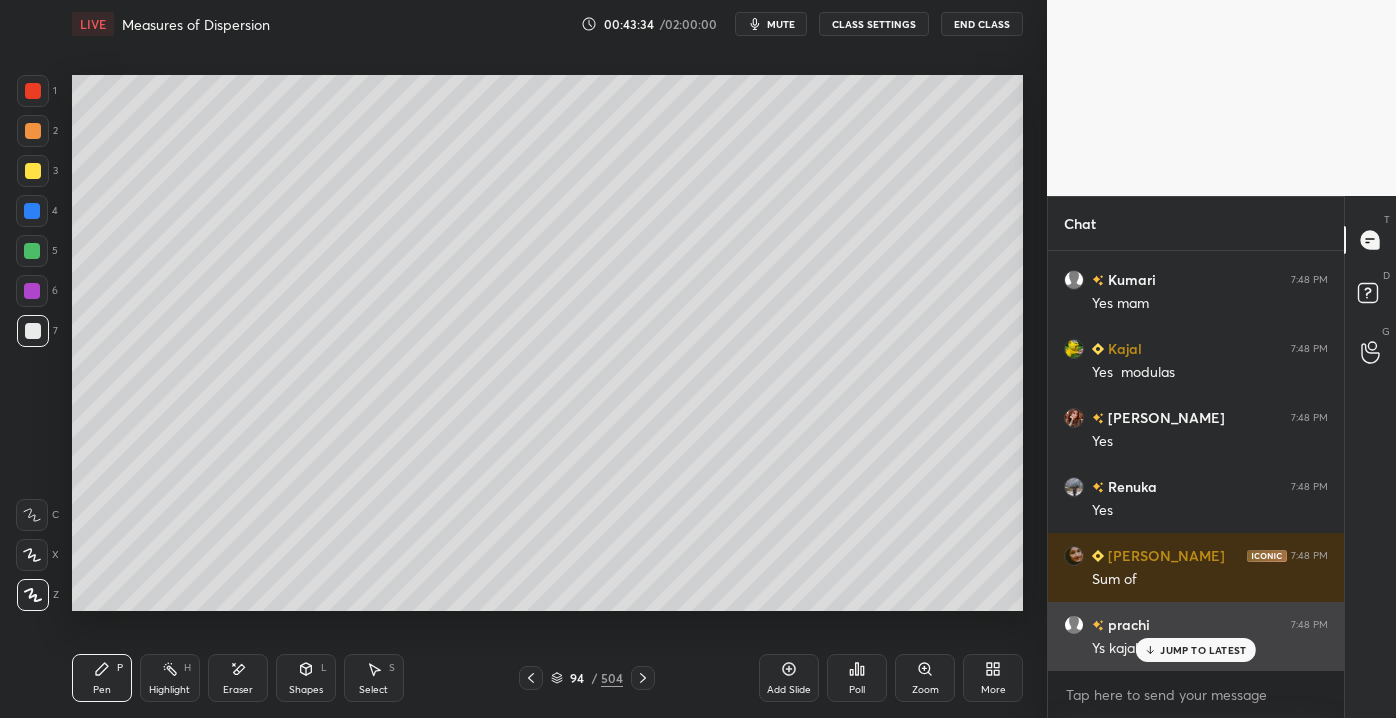 click on "JUMP TO LATEST" at bounding box center (1203, 650) 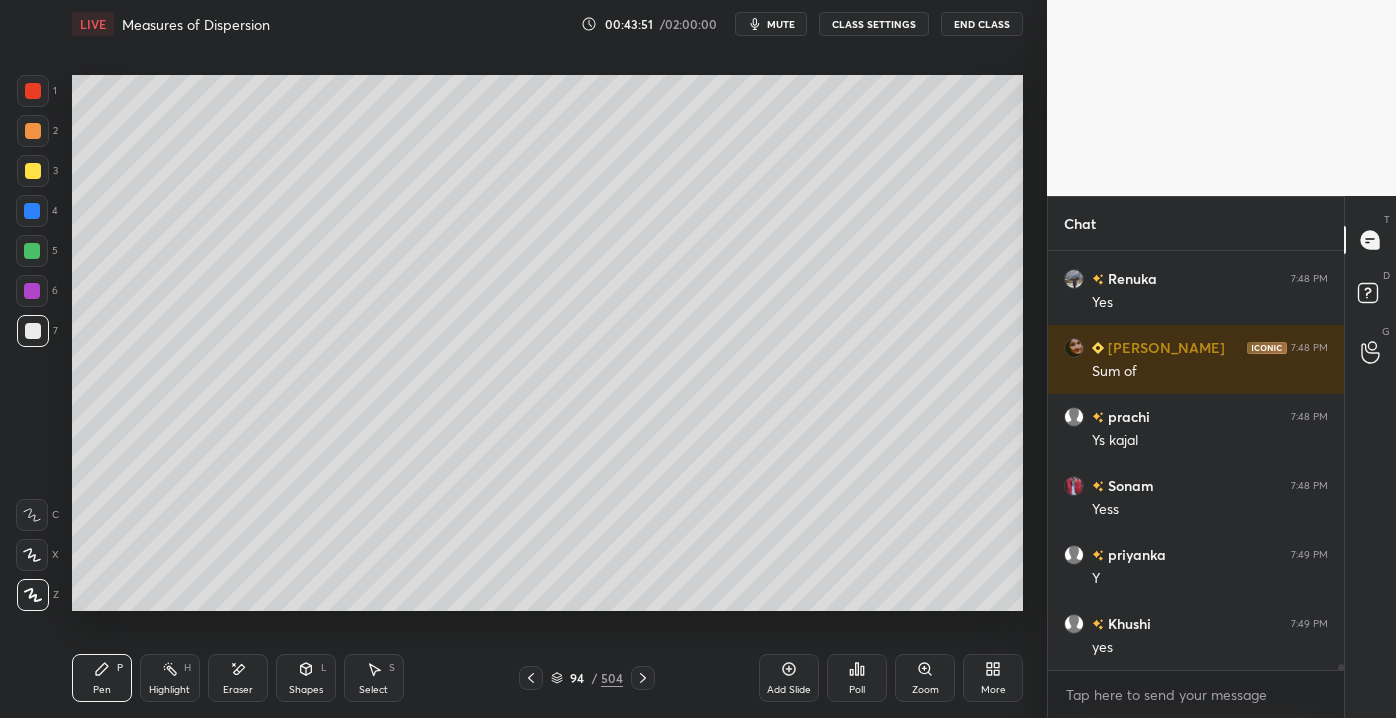 scroll, scrollTop: 28063, scrollLeft: 0, axis: vertical 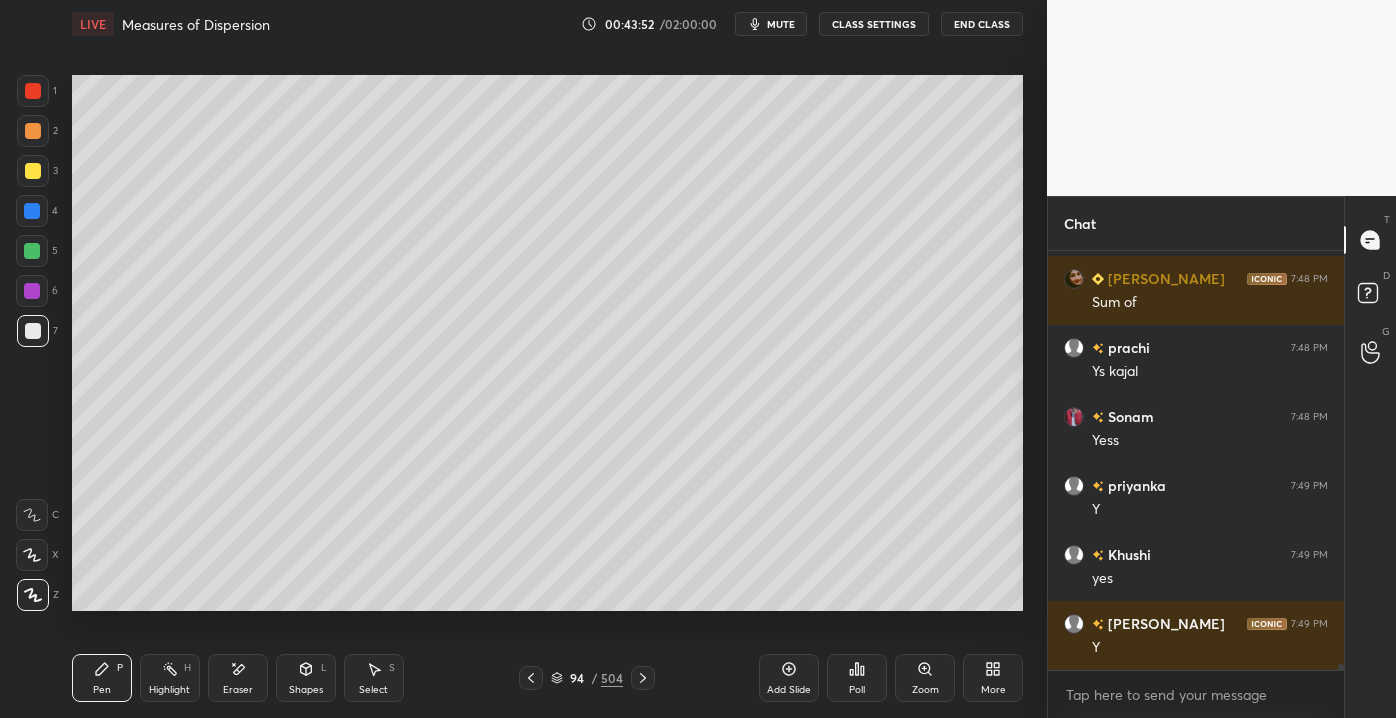 click on "Add Slide" at bounding box center (789, 690) 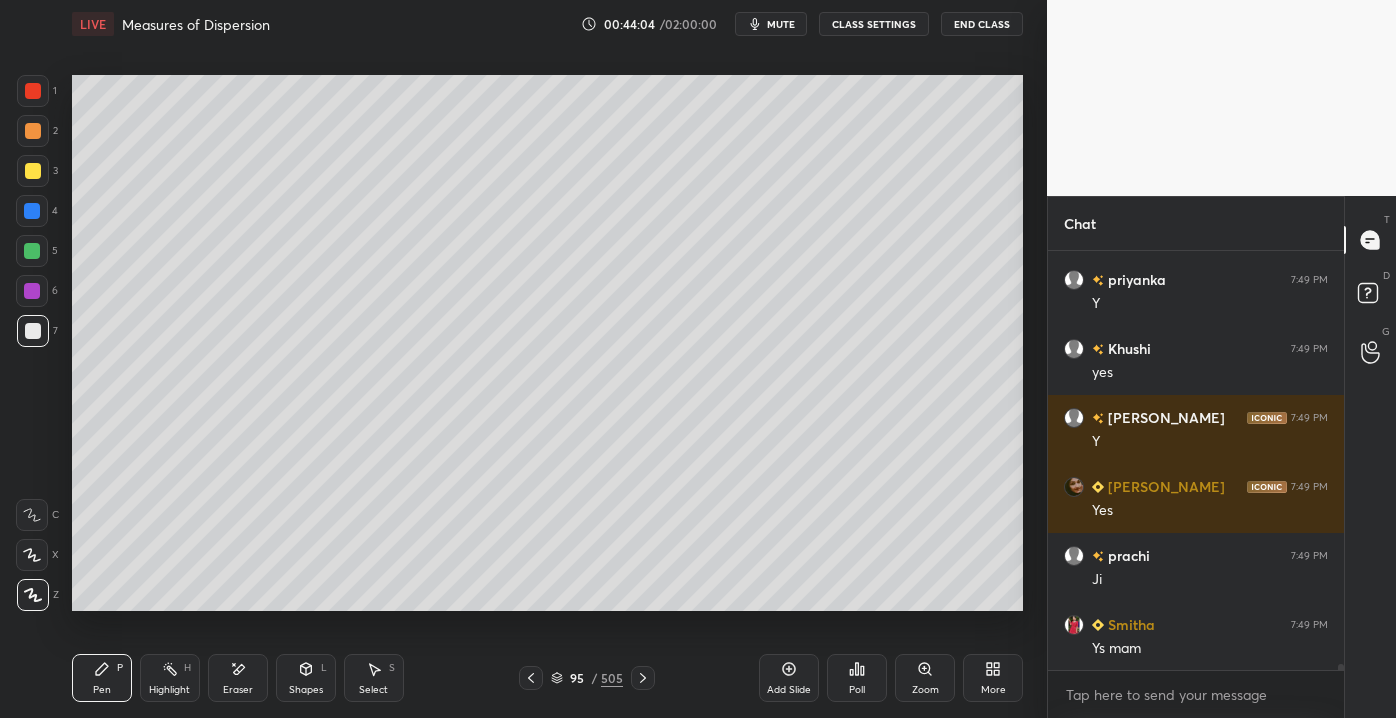 scroll, scrollTop: 28317, scrollLeft: 0, axis: vertical 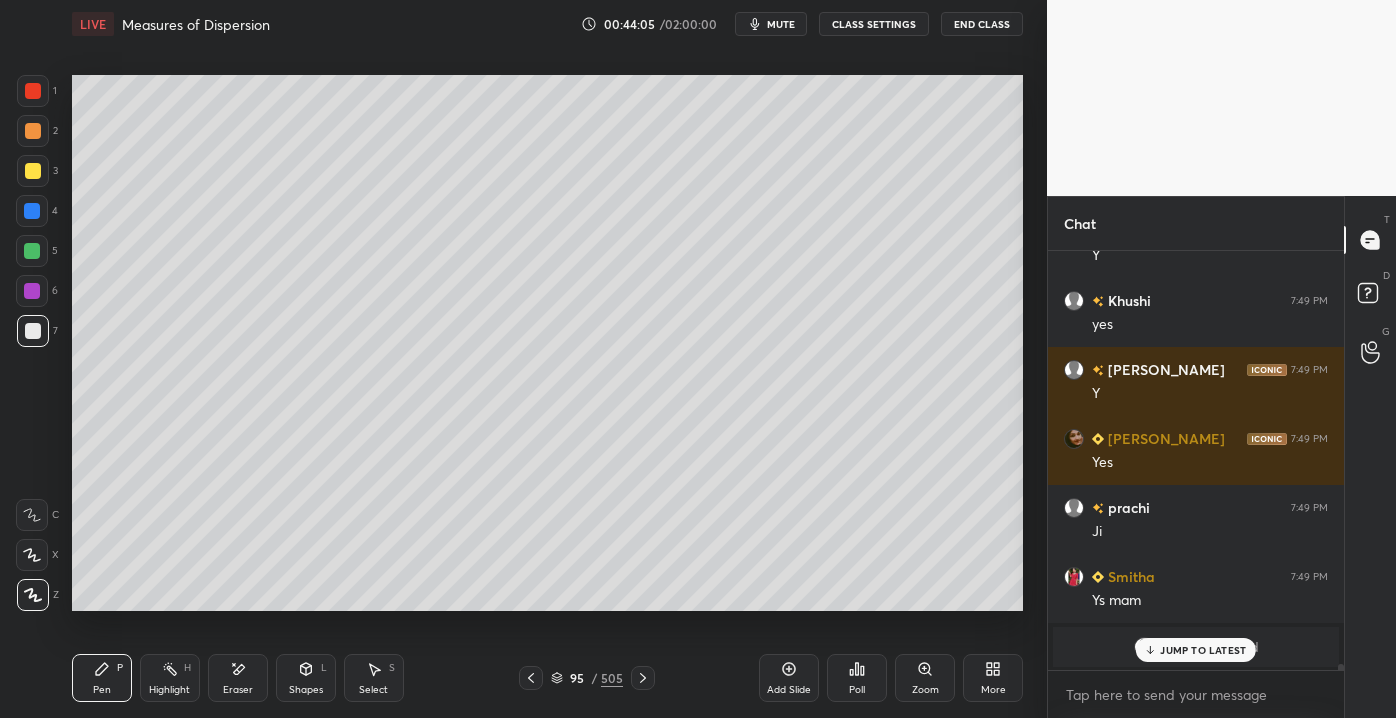 click 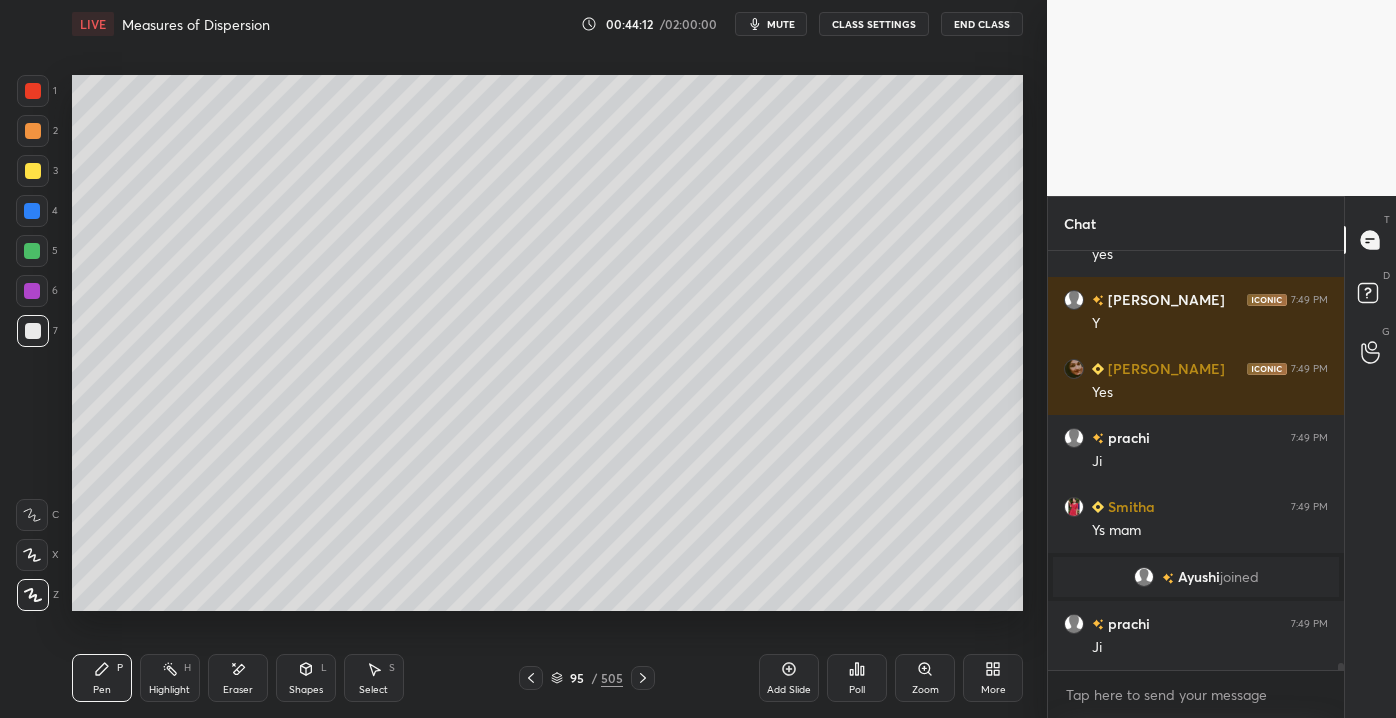 scroll, scrollTop: 26120, scrollLeft: 0, axis: vertical 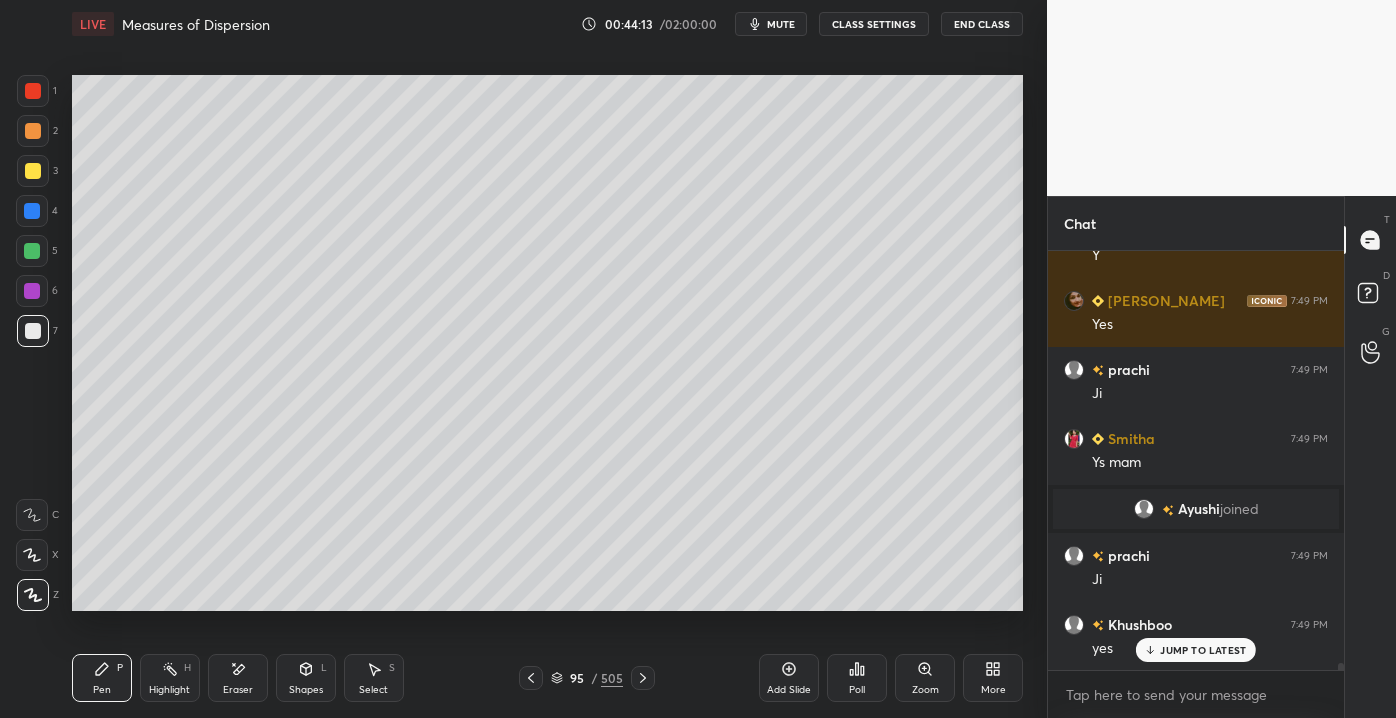 click at bounding box center (33, 171) 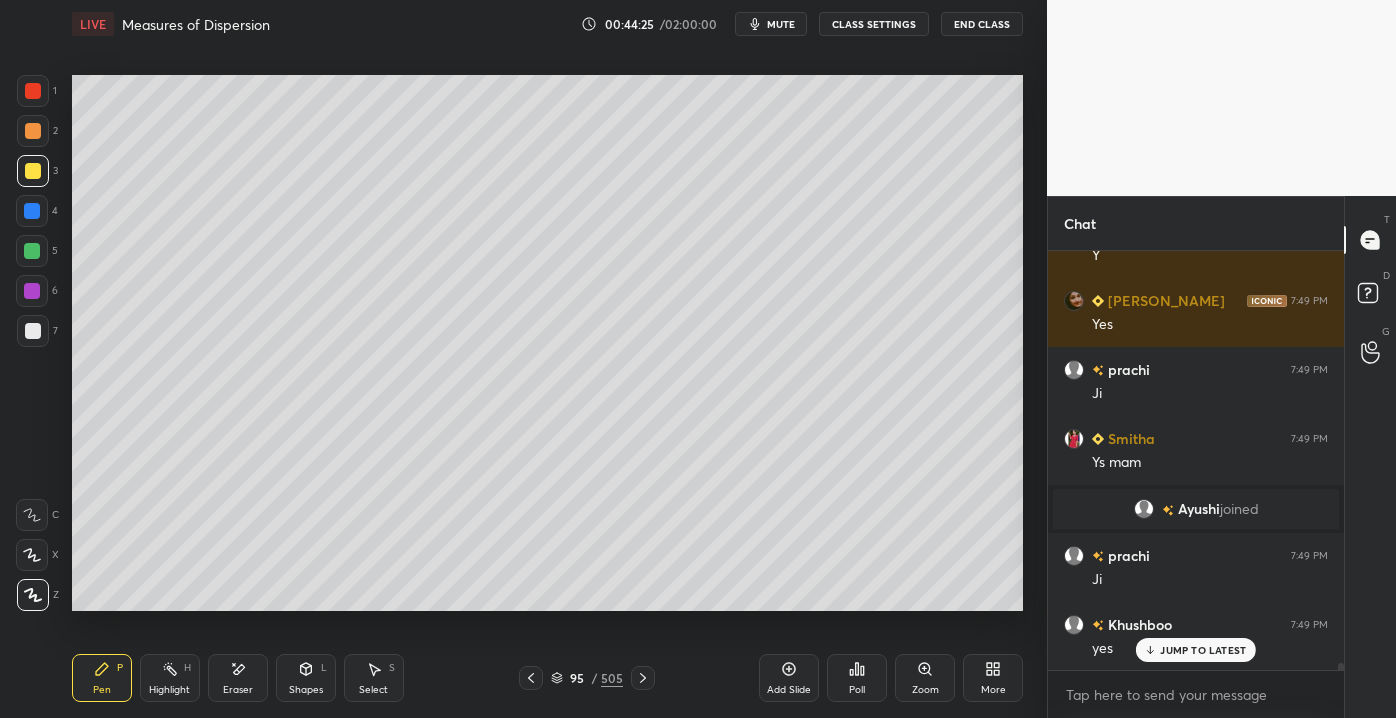 scroll, scrollTop: 26189, scrollLeft: 0, axis: vertical 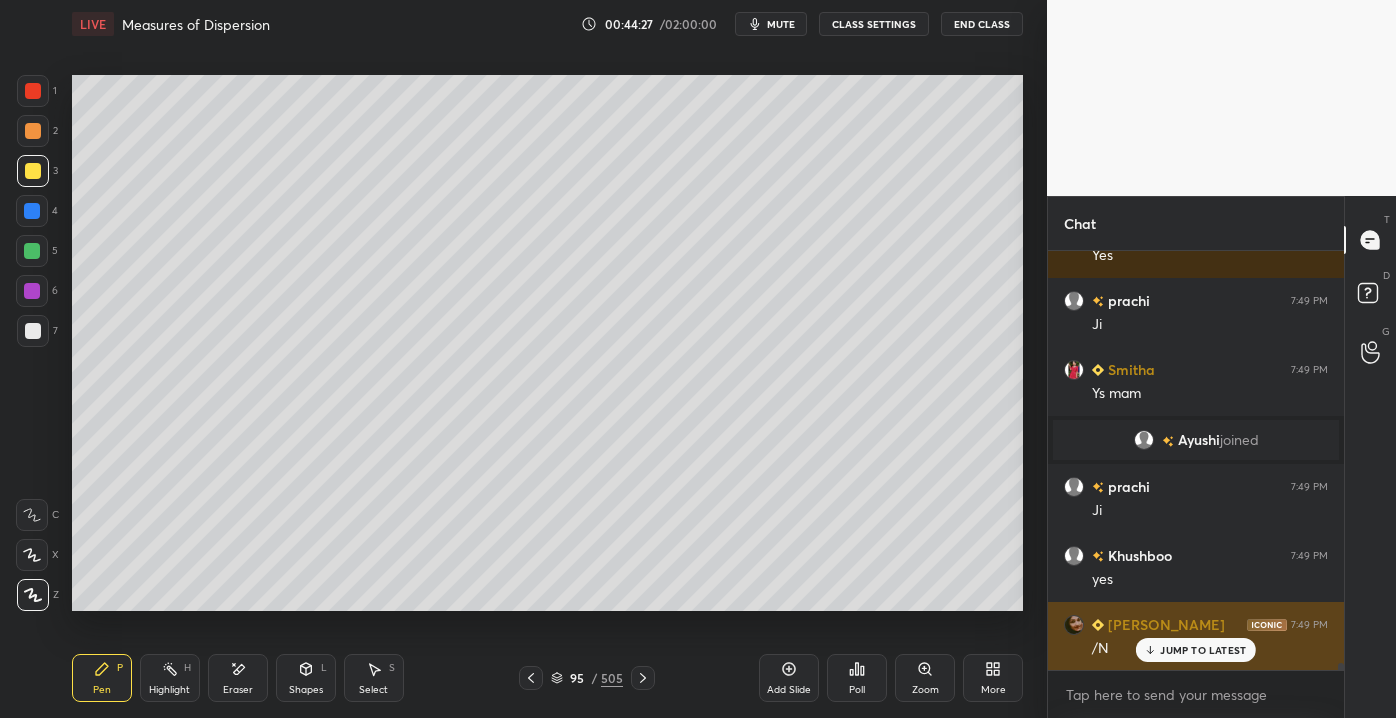 click on "JUMP TO LATEST" at bounding box center (1203, 650) 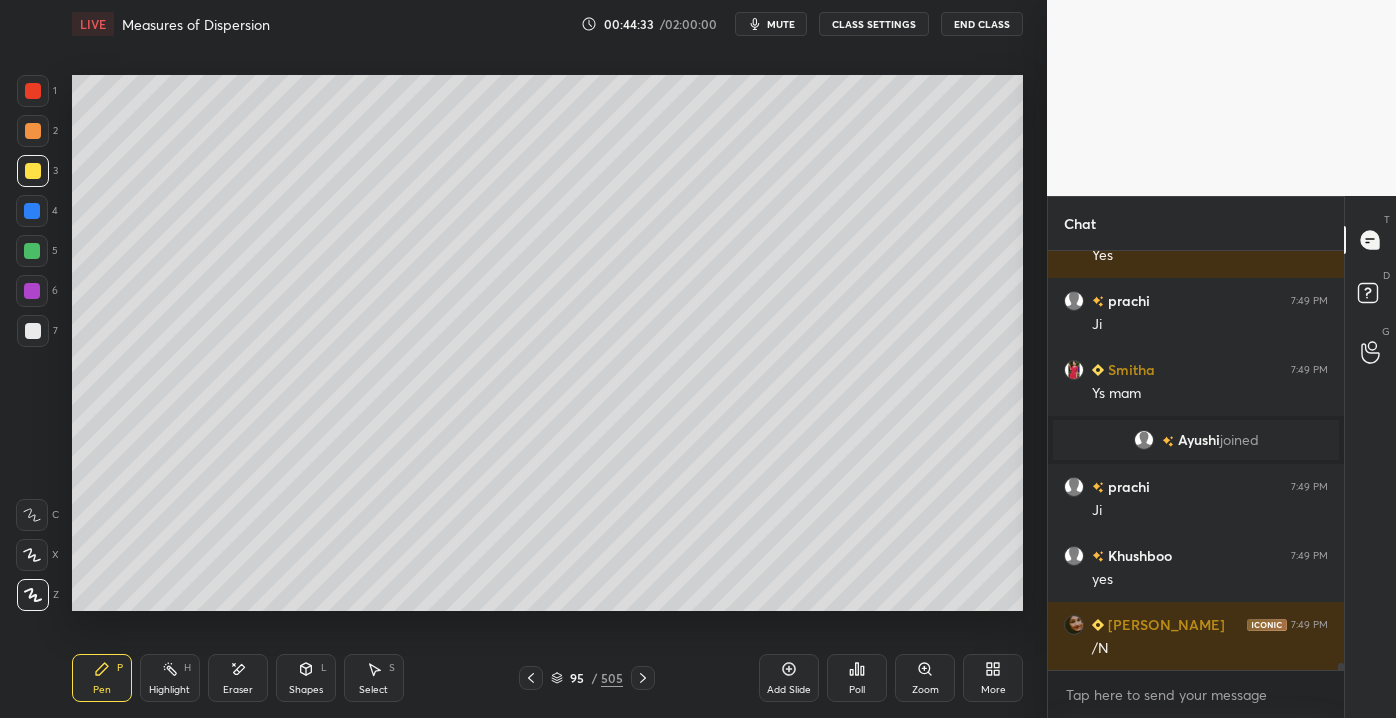 click on "Add Slide" at bounding box center [789, 690] 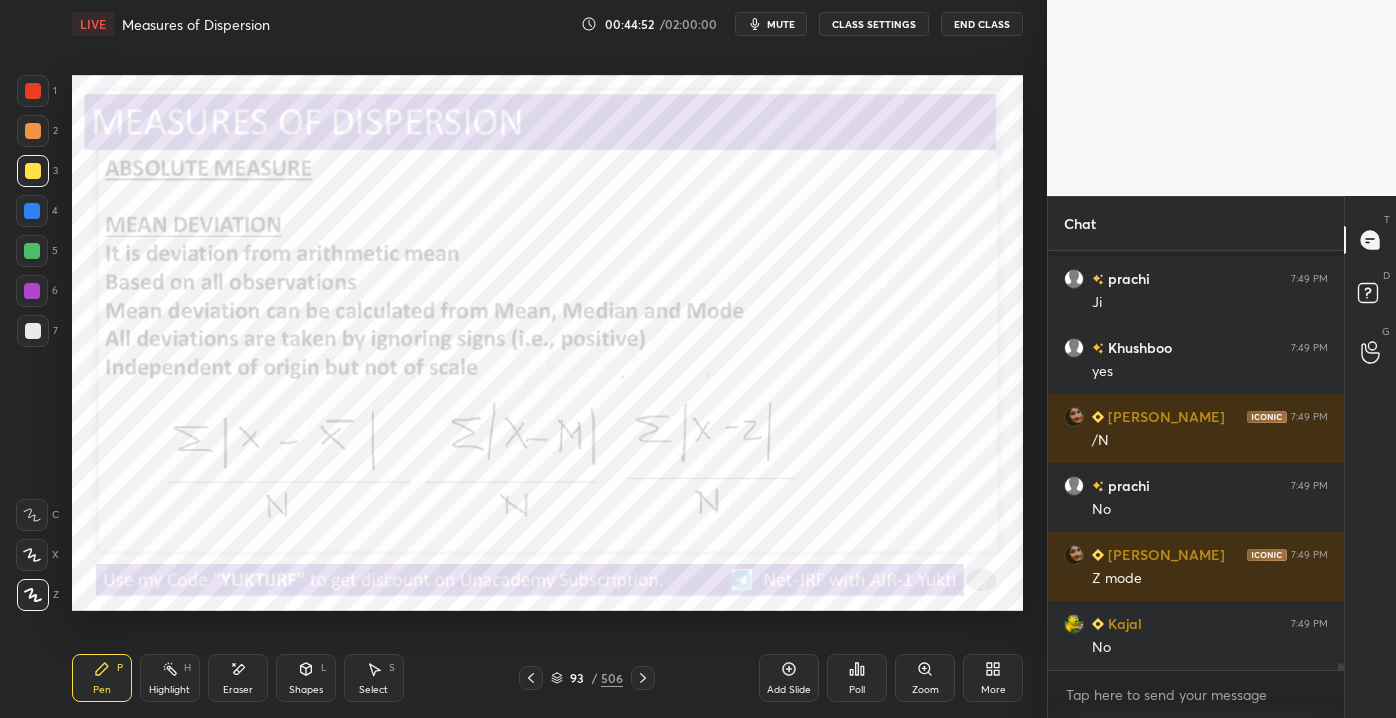 scroll, scrollTop: 26445, scrollLeft: 0, axis: vertical 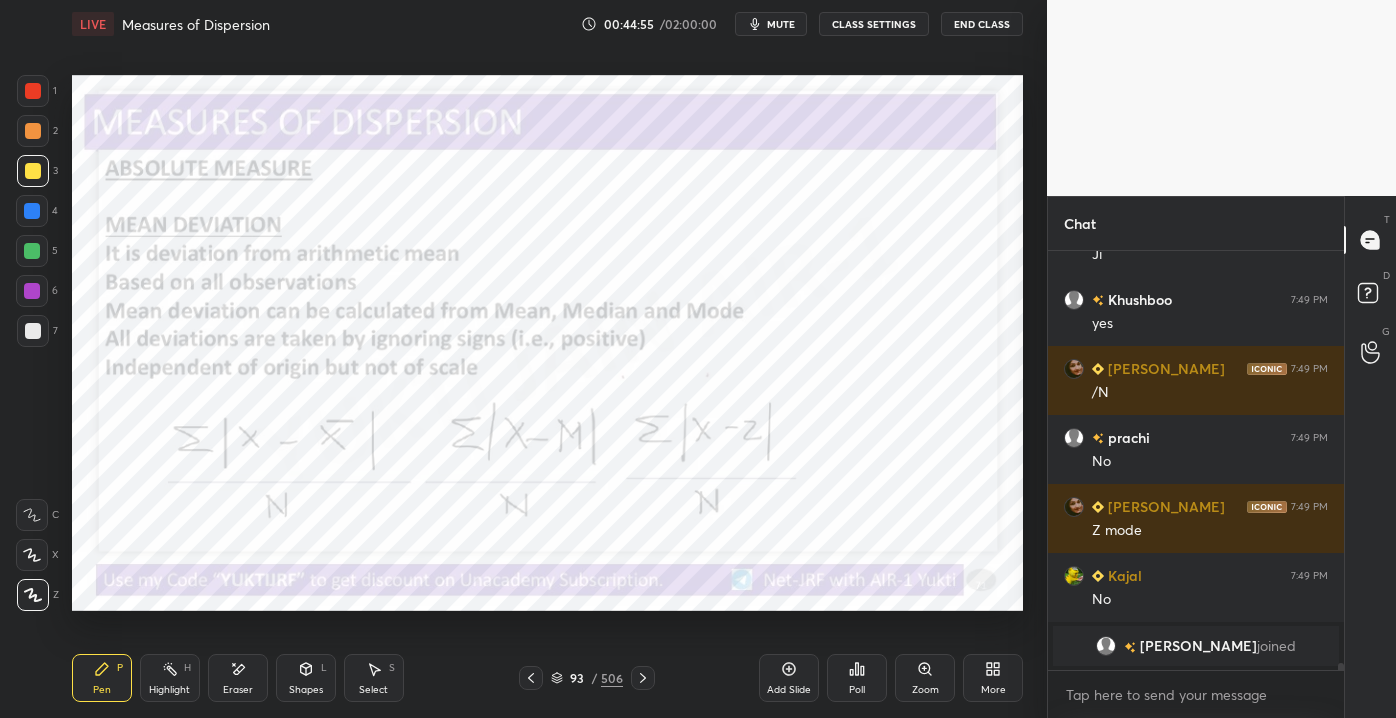 click at bounding box center [33, 131] 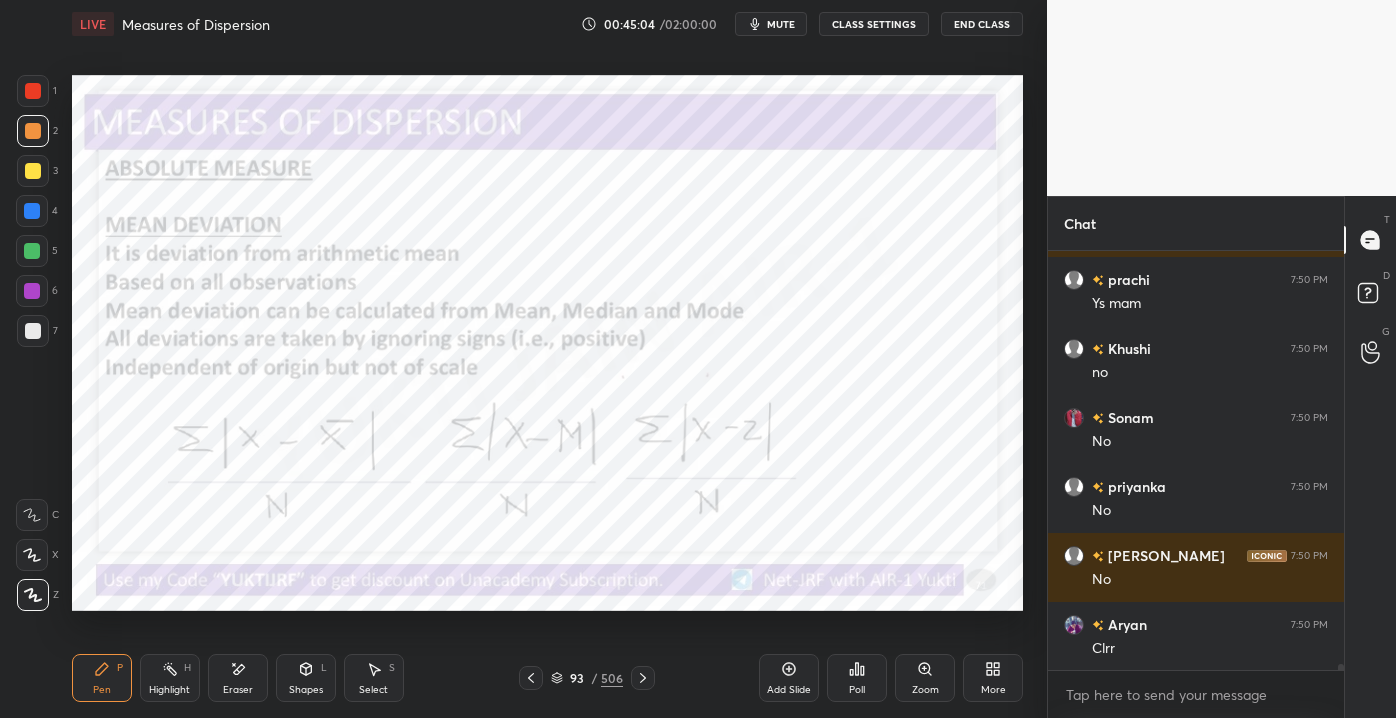 scroll, scrollTop: 26901, scrollLeft: 0, axis: vertical 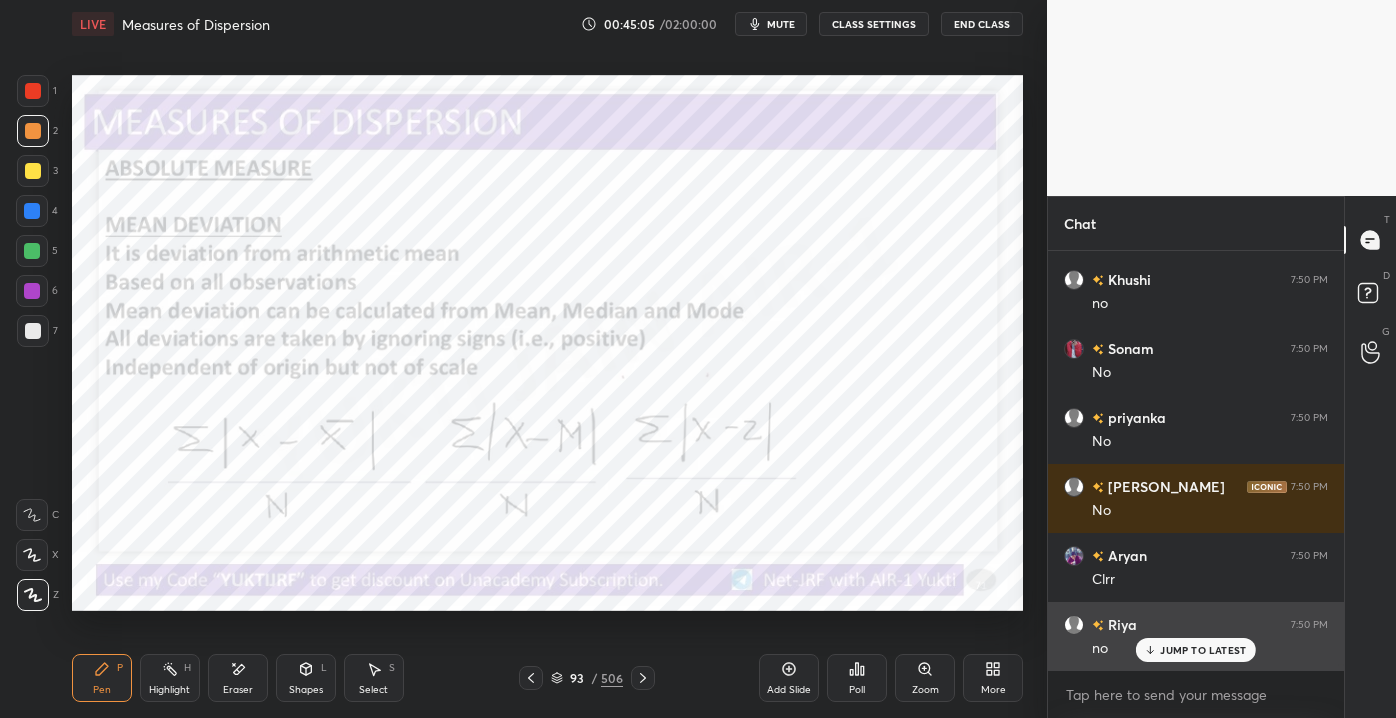 click on "JUMP TO LATEST" at bounding box center [1203, 650] 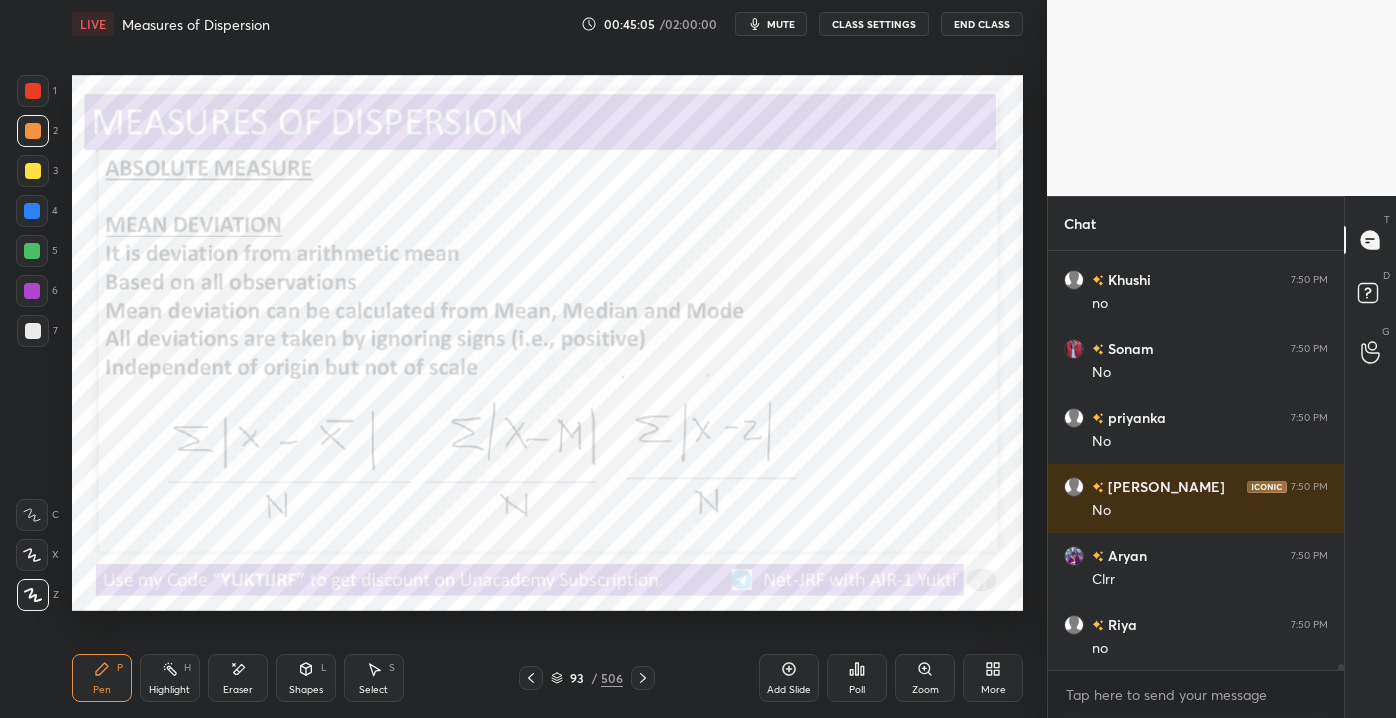 scroll, scrollTop: 26970, scrollLeft: 0, axis: vertical 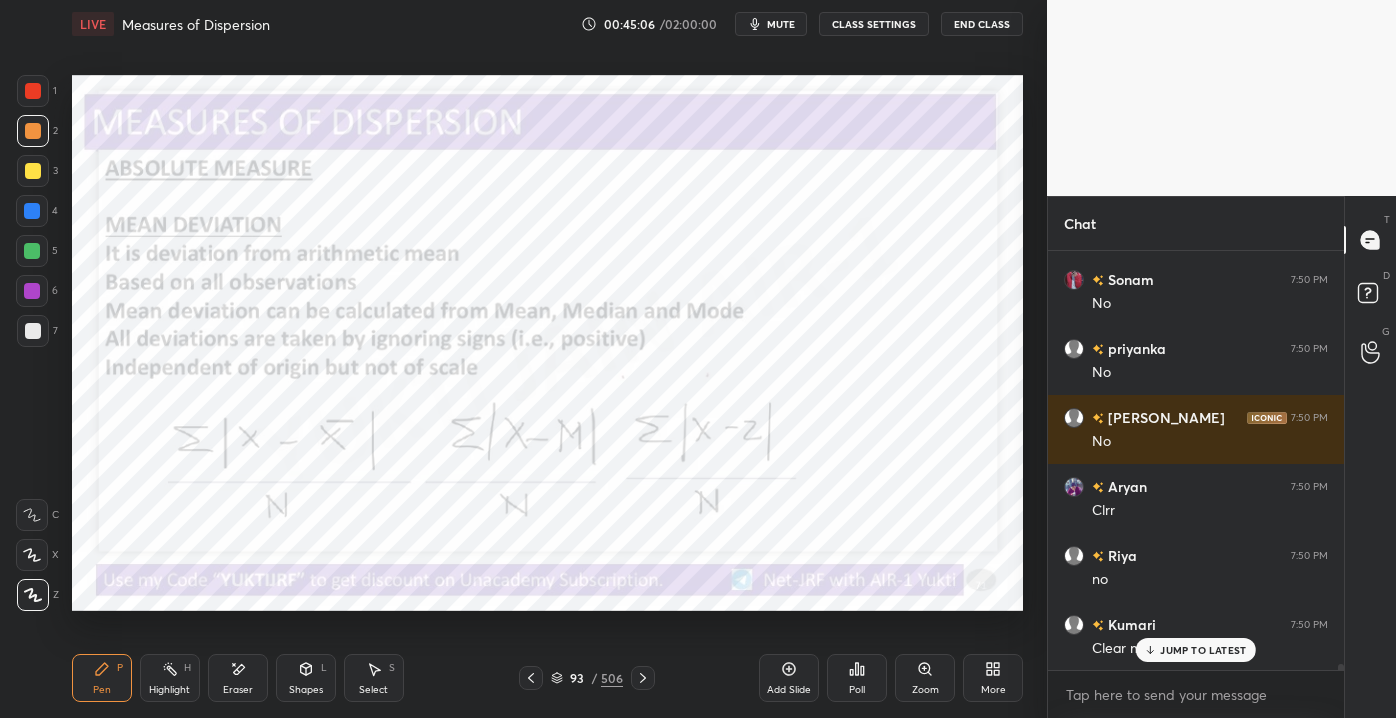 click on "1 2 3 4 5 6 7 C X Z E E Erase all   H H LIVE Measures of Dispersion 00:45:06 /  02:00:00 mute CLASS SETTINGS End Class Setting up your live class Poll for   secs No correct answer Start poll Back Measures of Dispersion • L3 of Detailed Course on Business Statistics&Research Methods for NET/JRF [DATE] [PERSON_NAME] Pen P Highlight H Eraser Shapes L Select S 93 / 506 Add Slide Poll Zoom More" at bounding box center (523, 359) 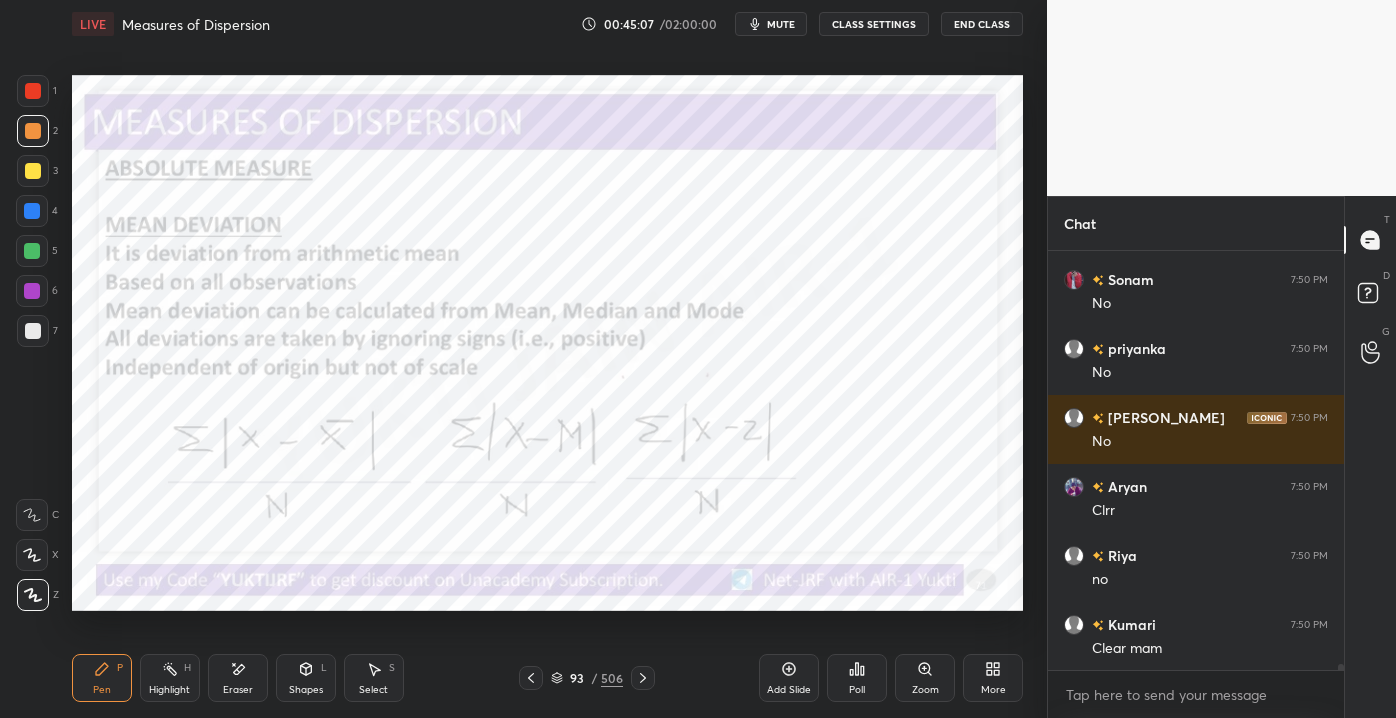 click on "Eraser" at bounding box center (238, 678) 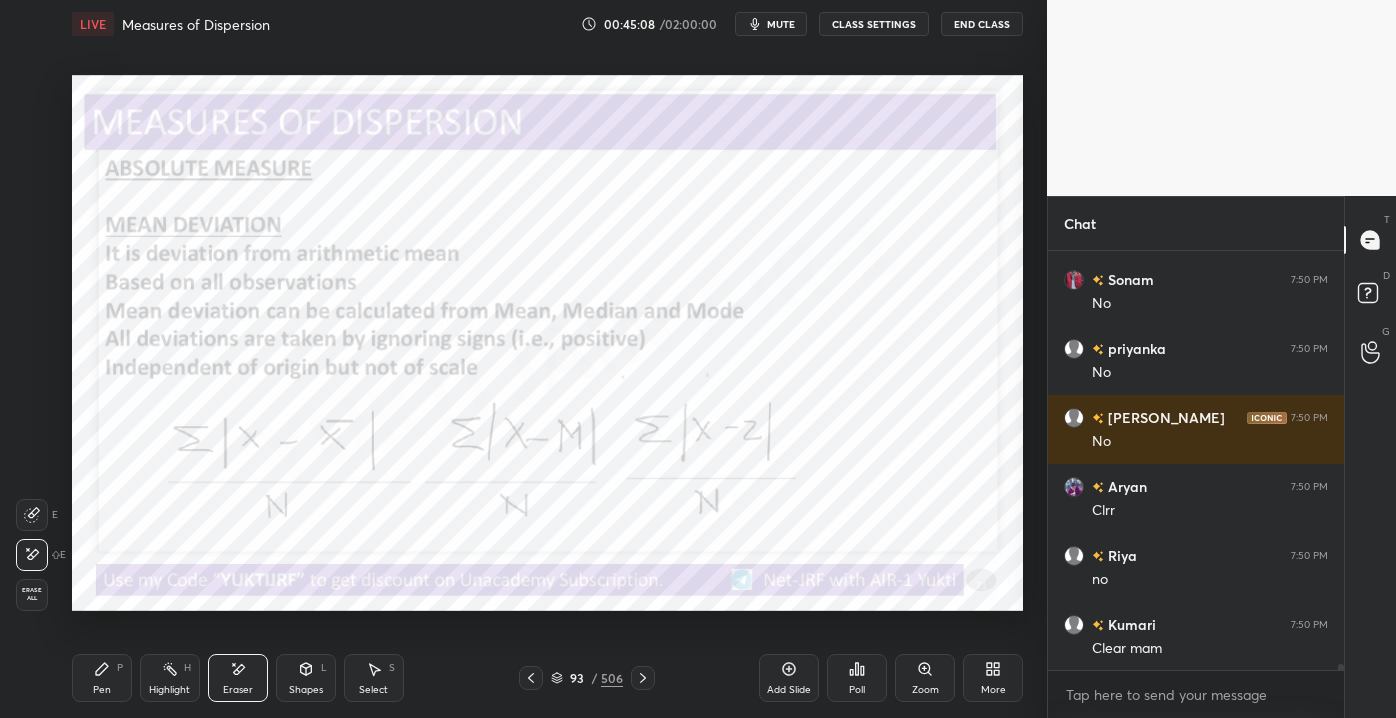 scroll, scrollTop: 27040, scrollLeft: 0, axis: vertical 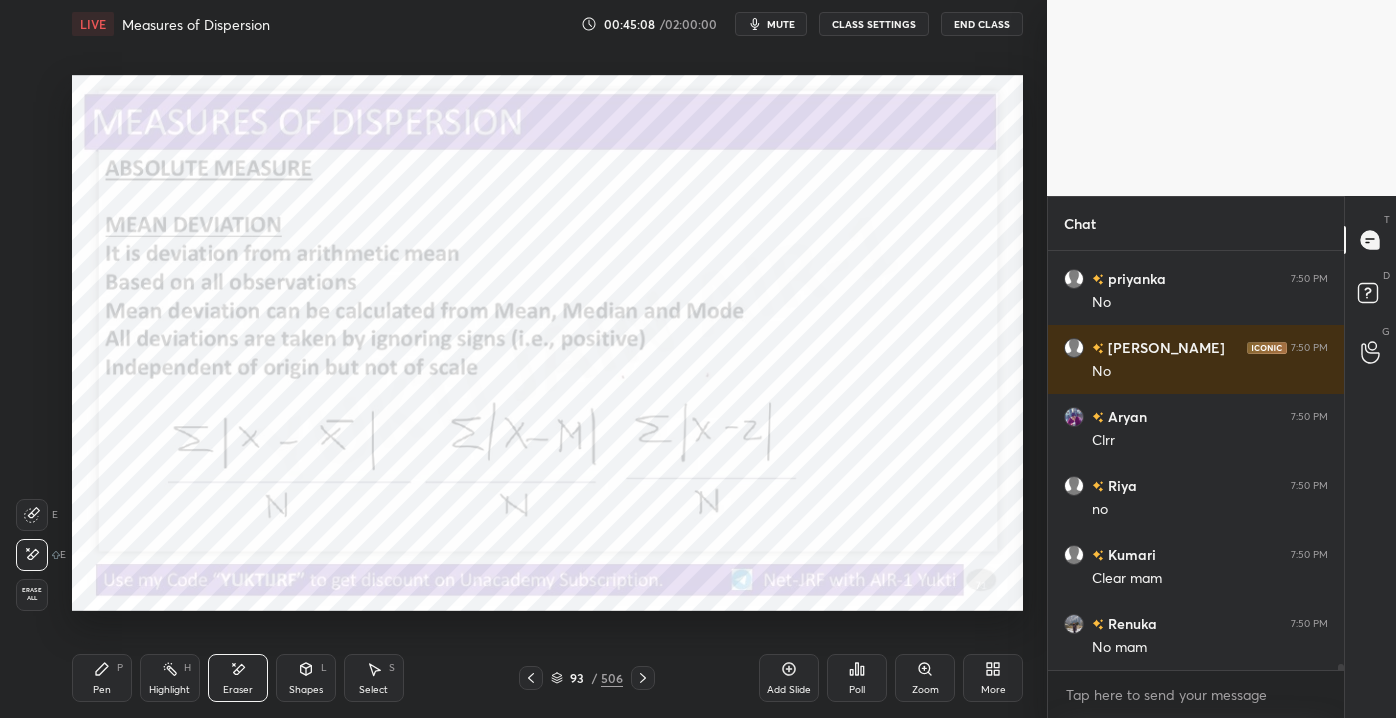 click on "Erase all" at bounding box center (32, 594) 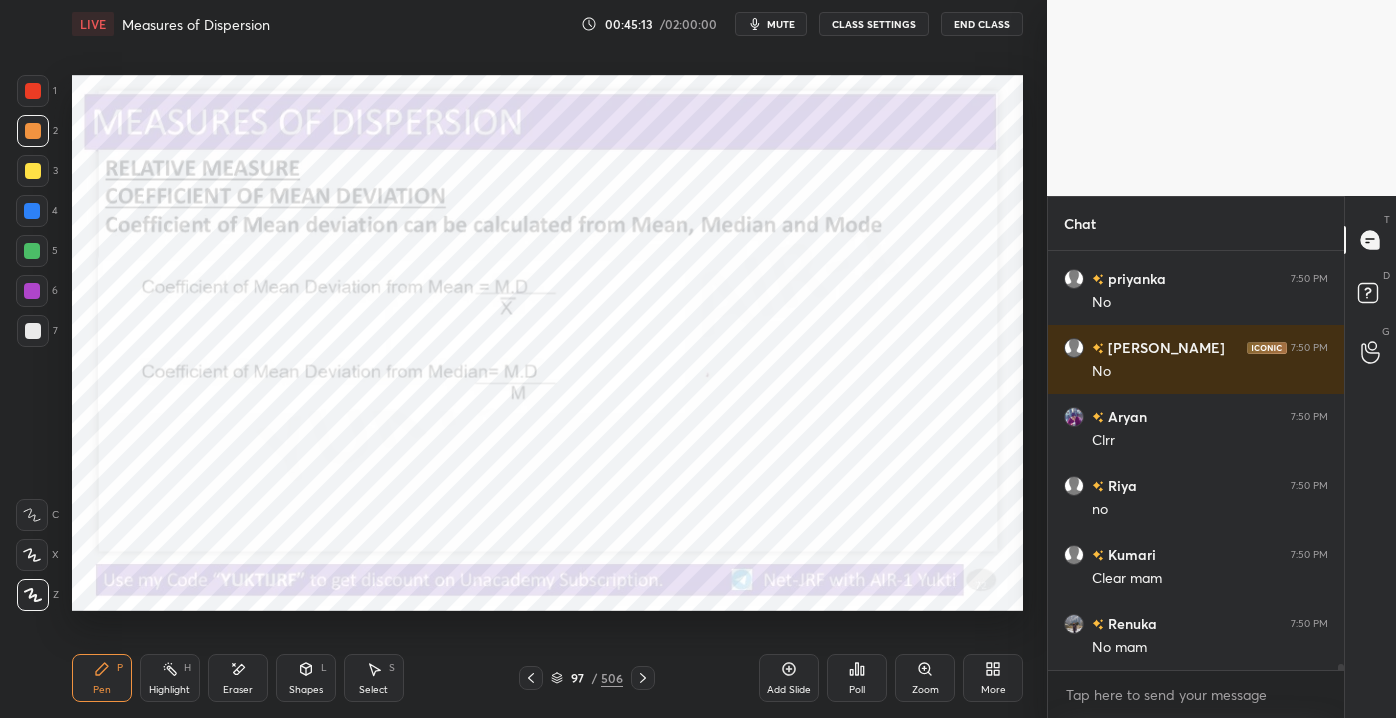 scroll, scrollTop: 27109, scrollLeft: 0, axis: vertical 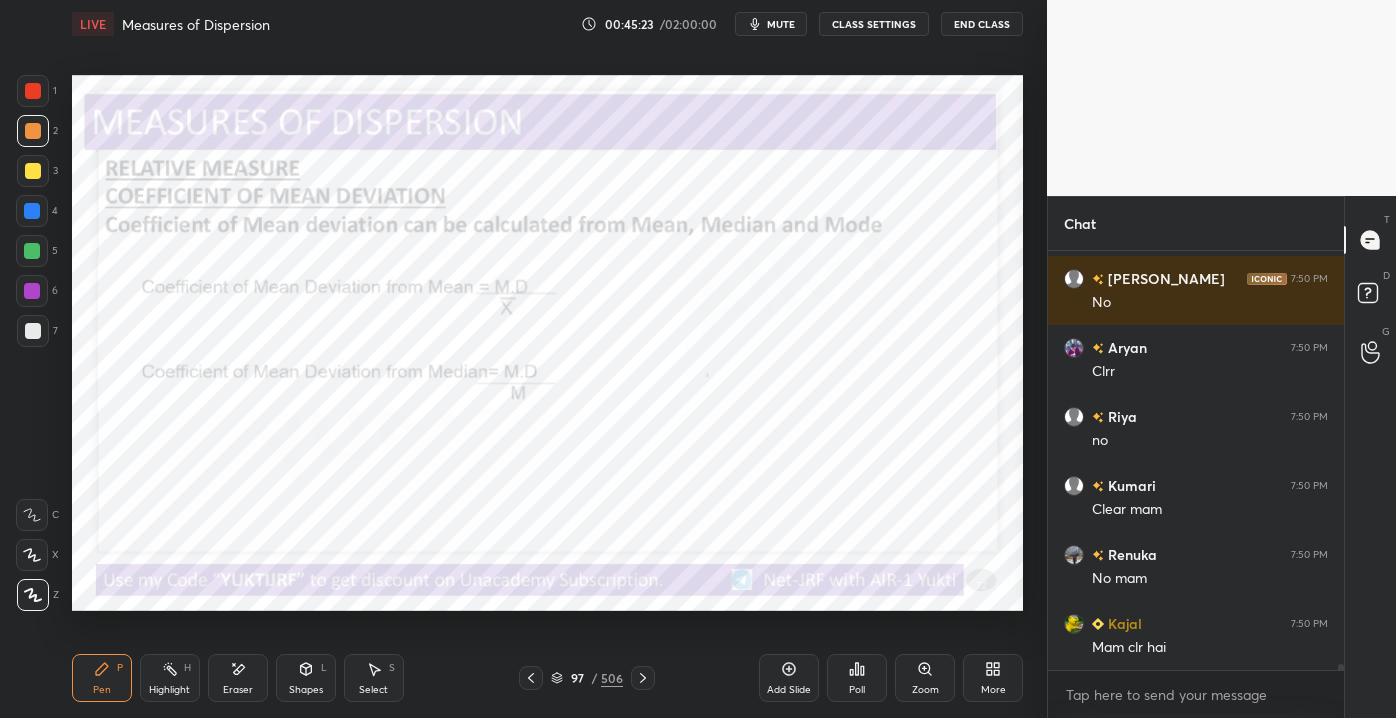 click on "Add Slide" at bounding box center (789, 690) 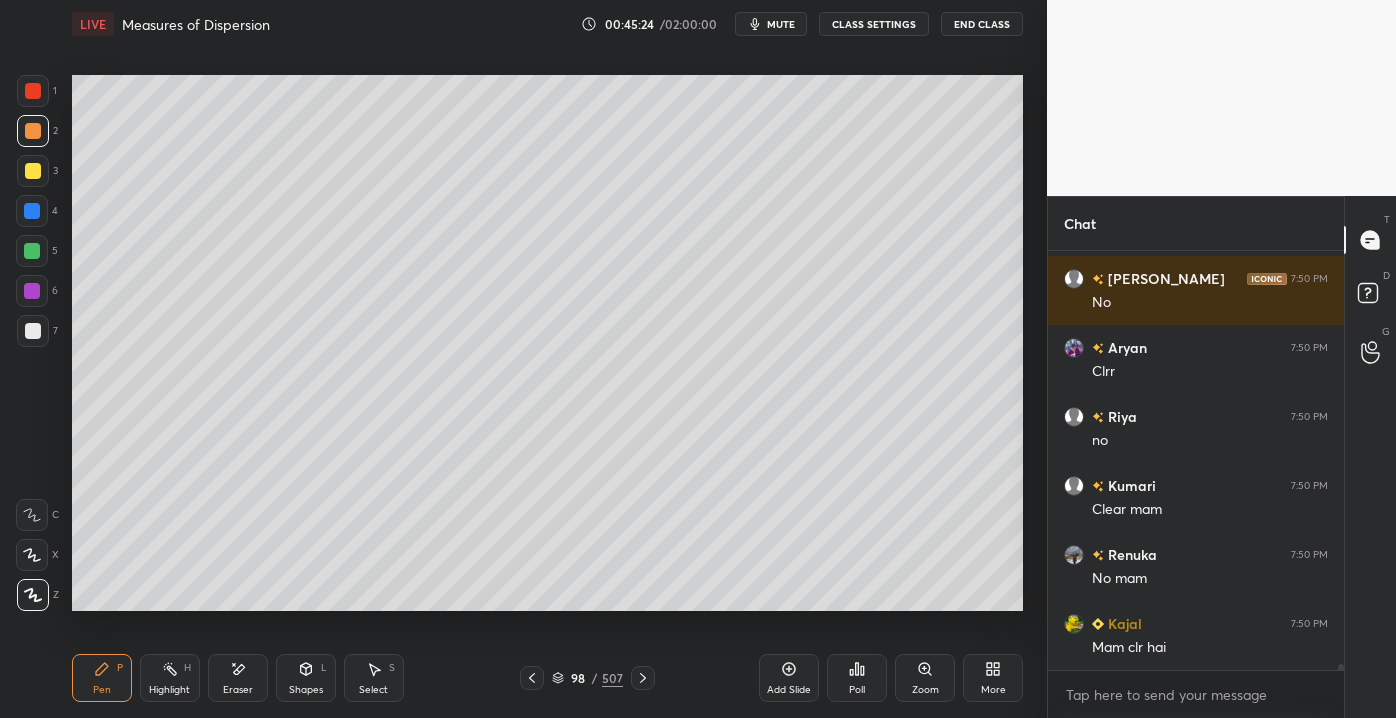 click at bounding box center [33, 331] 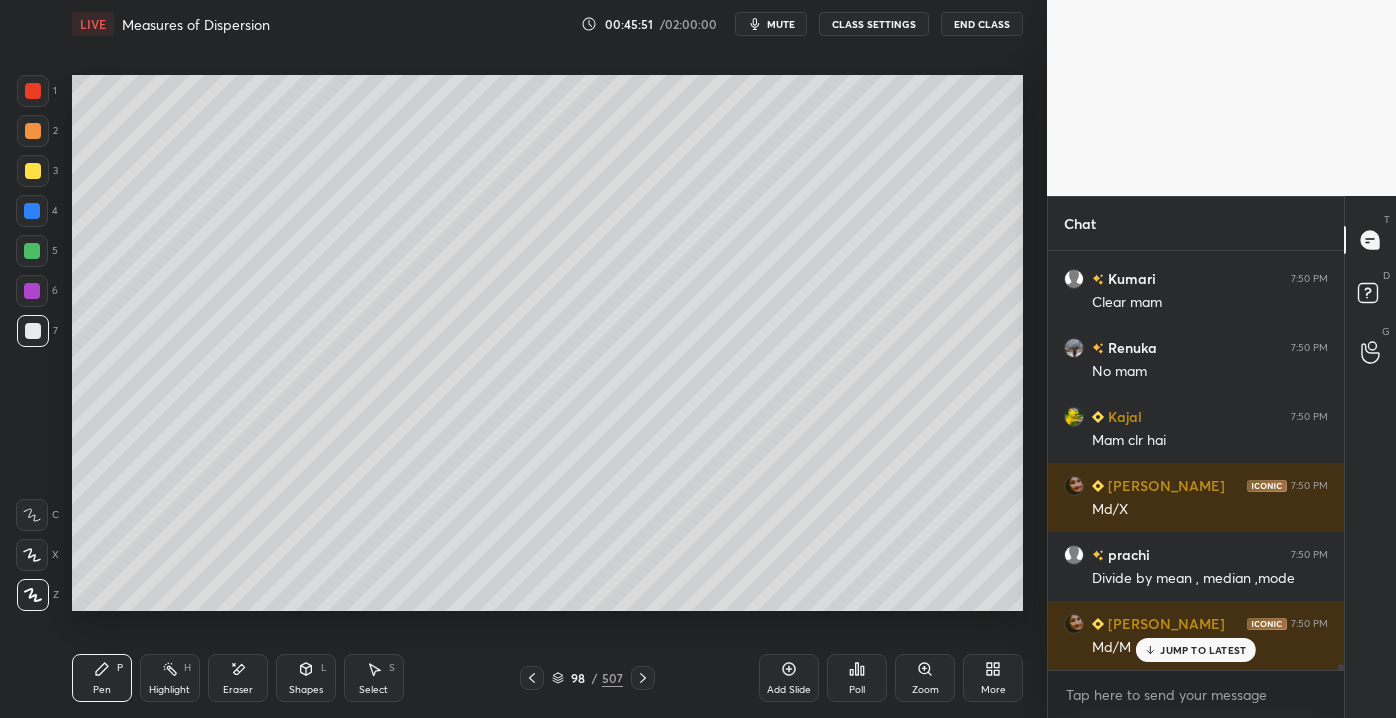 scroll, scrollTop: 27384, scrollLeft: 0, axis: vertical 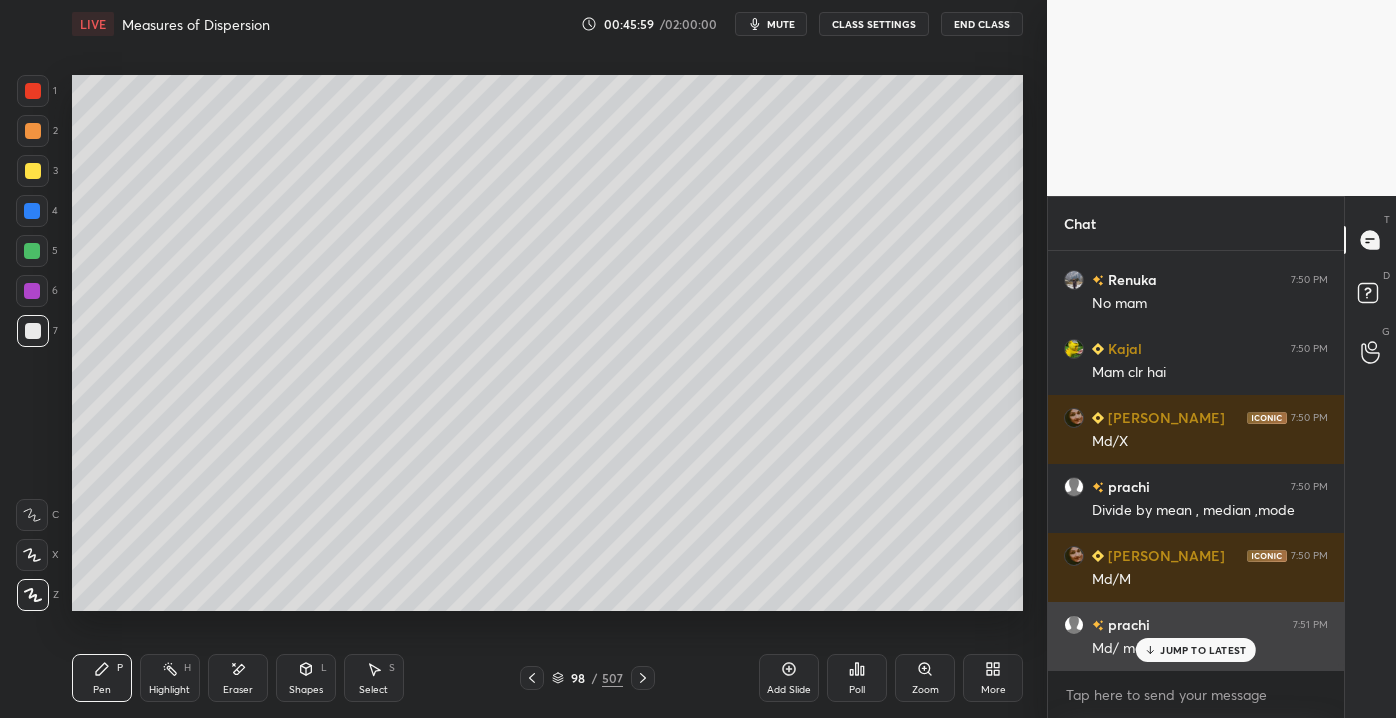 click on "JUMP TO LATEST" at bounding box center [1203, 650] 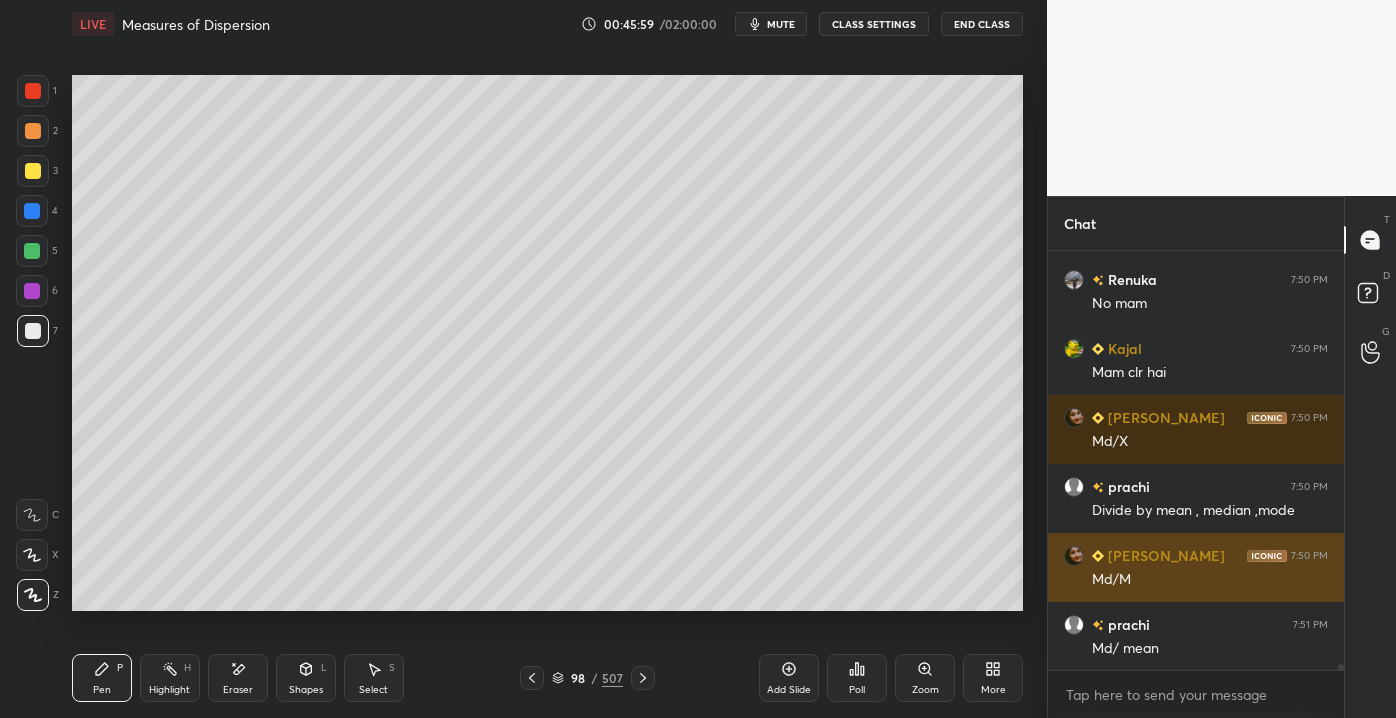 scroll, scrollTop: 27405, scrollLeft: 0, axis: vertical 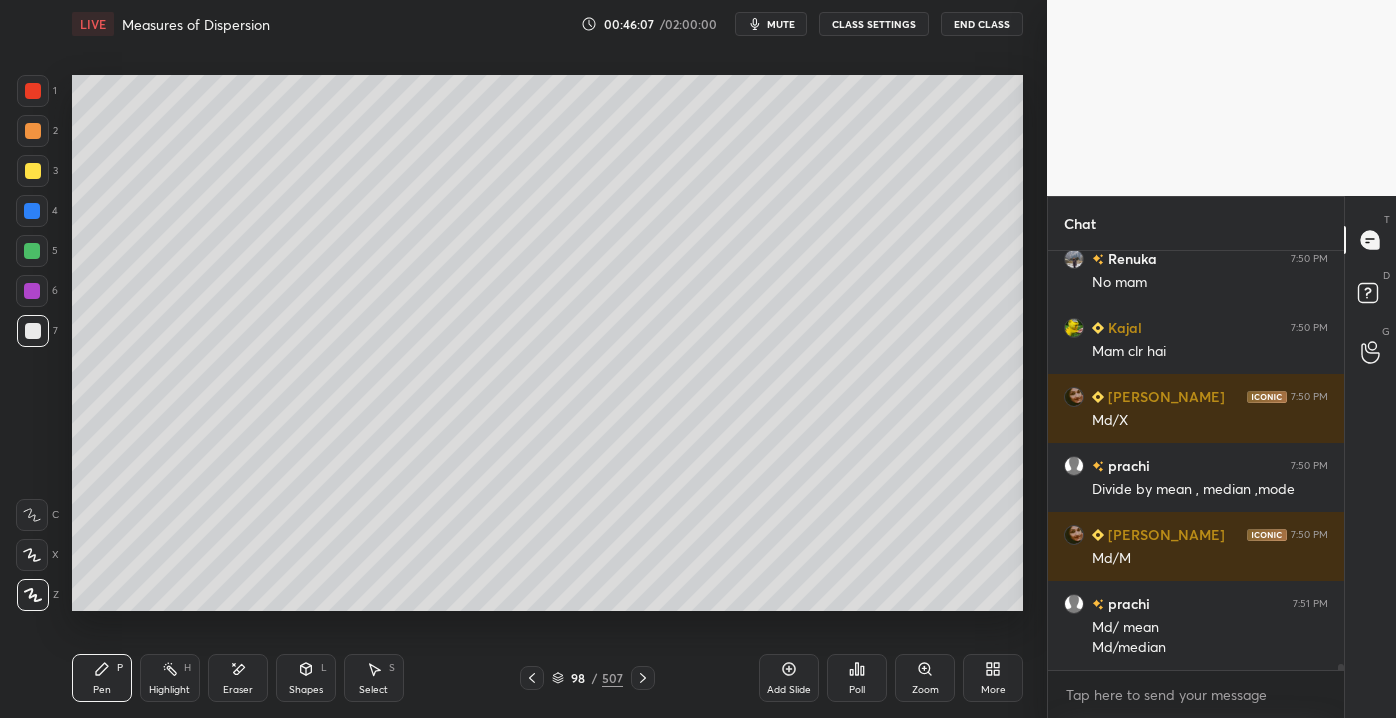 click at bounding box center (33, 171) 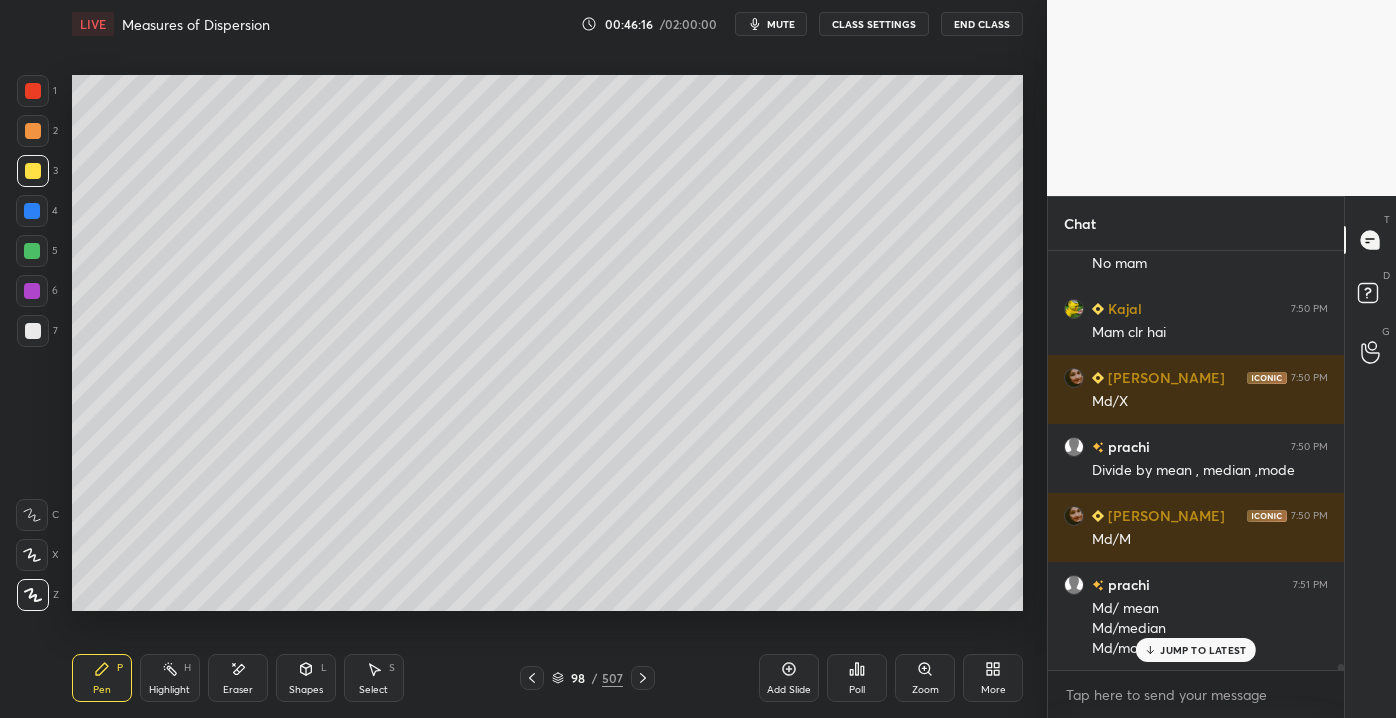 click on "JUMP TO LATEST" at bounding box center [1196, 650] 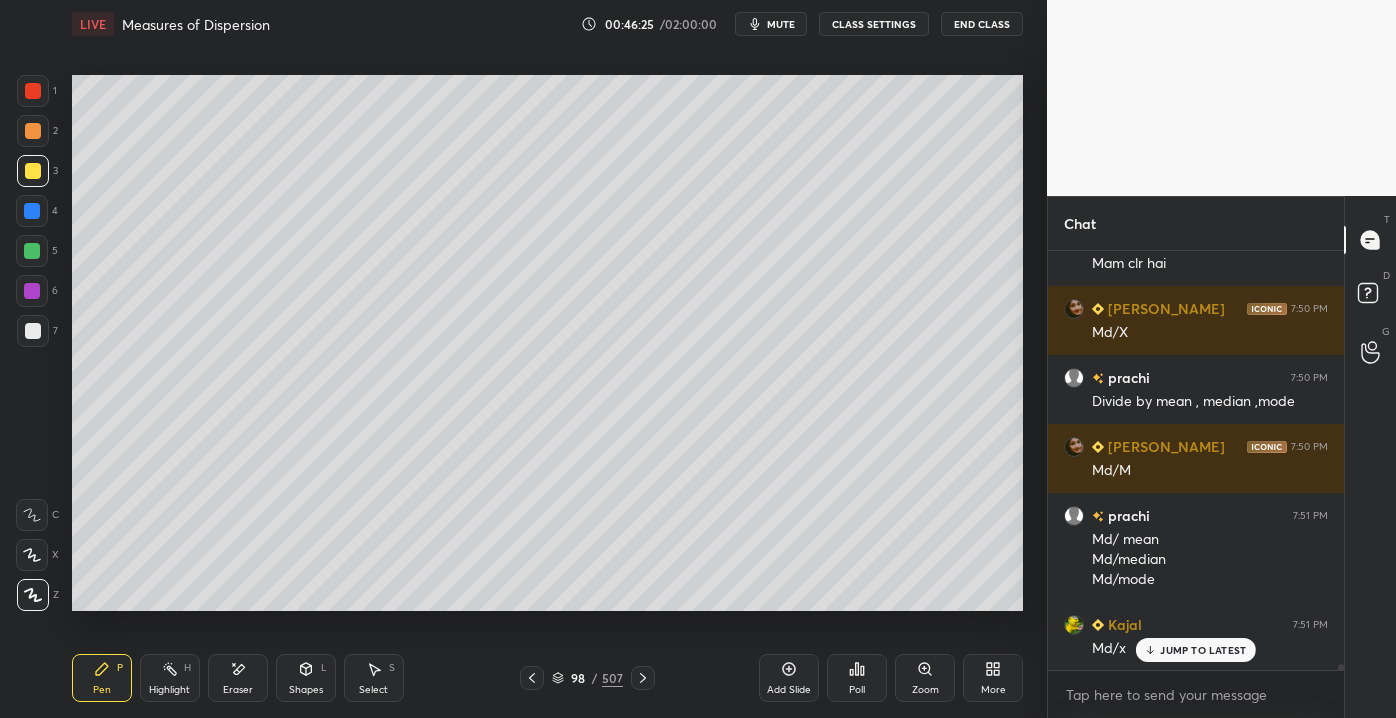 scroll, scrollTop: 27562, scrollLeft: 0, axis: vertical 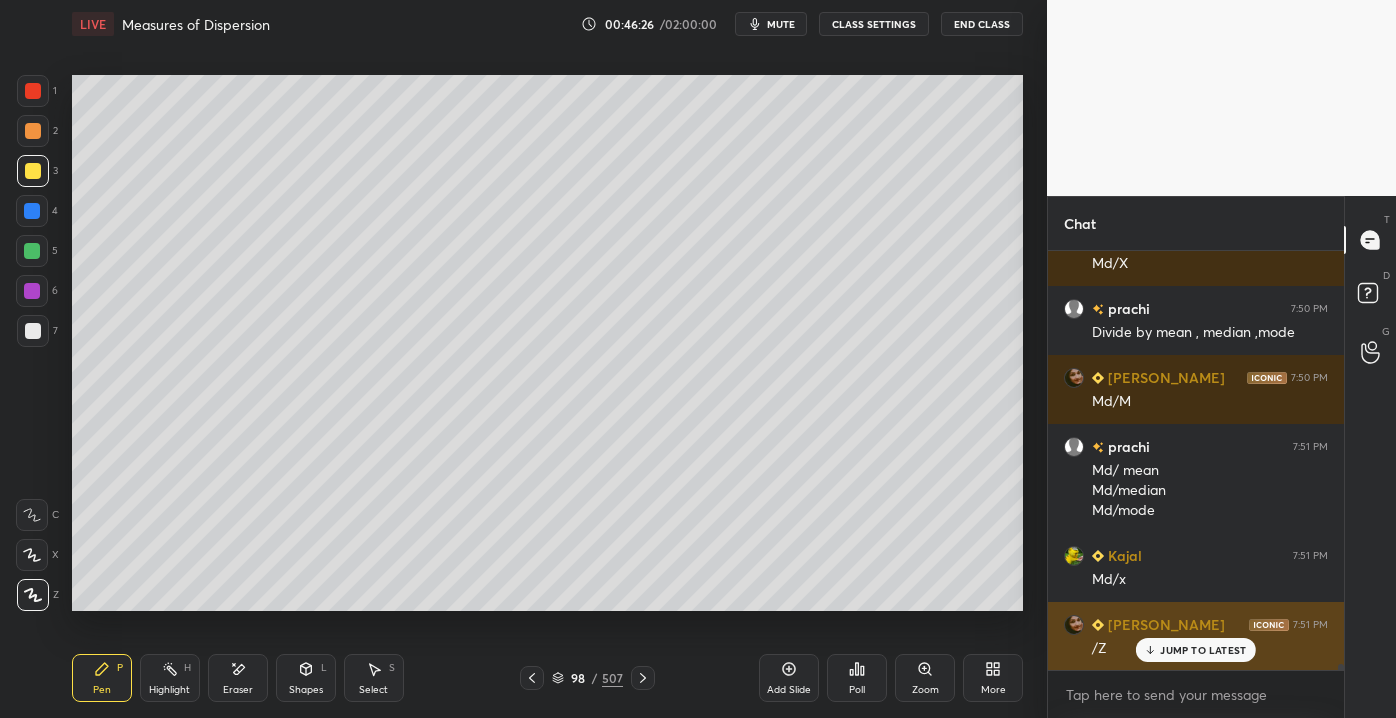 click on "JUMP TO LATEST" at bounding box center [1196, 650] 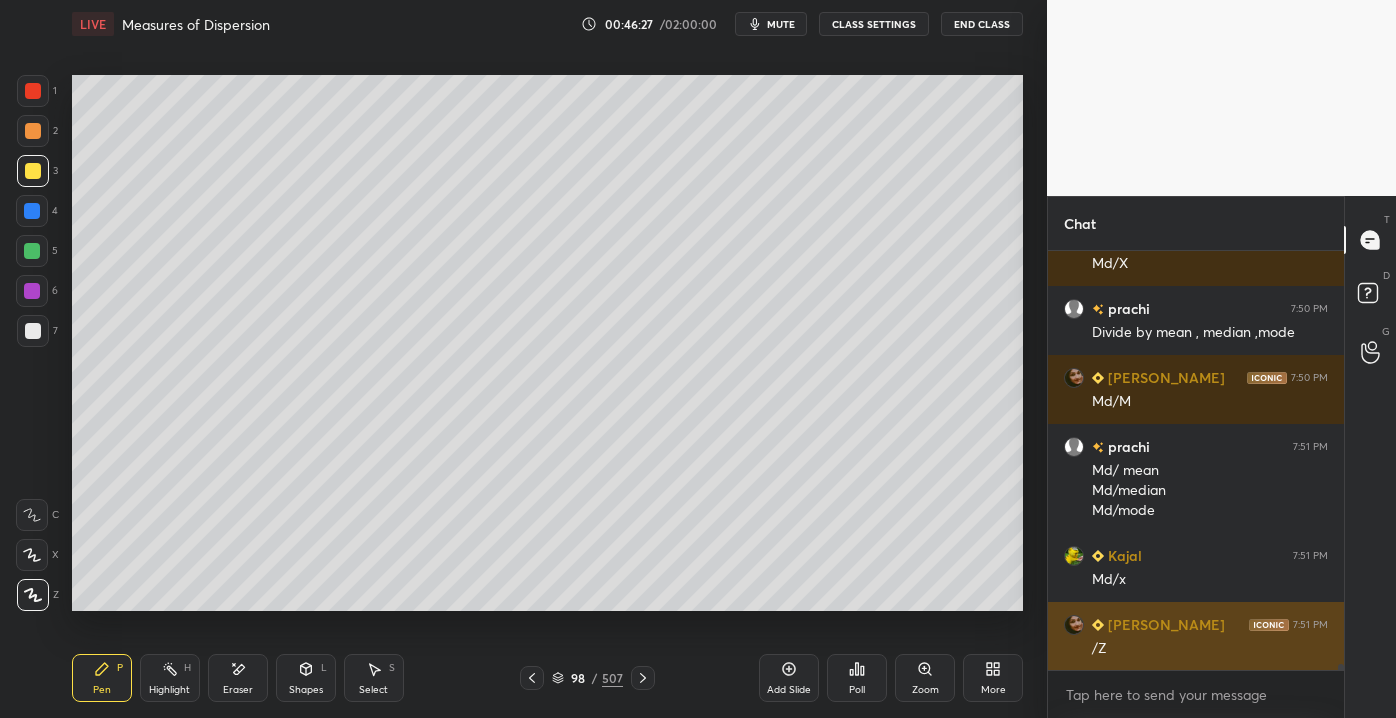 click on "/Z" at bounding box center (1210, 649) 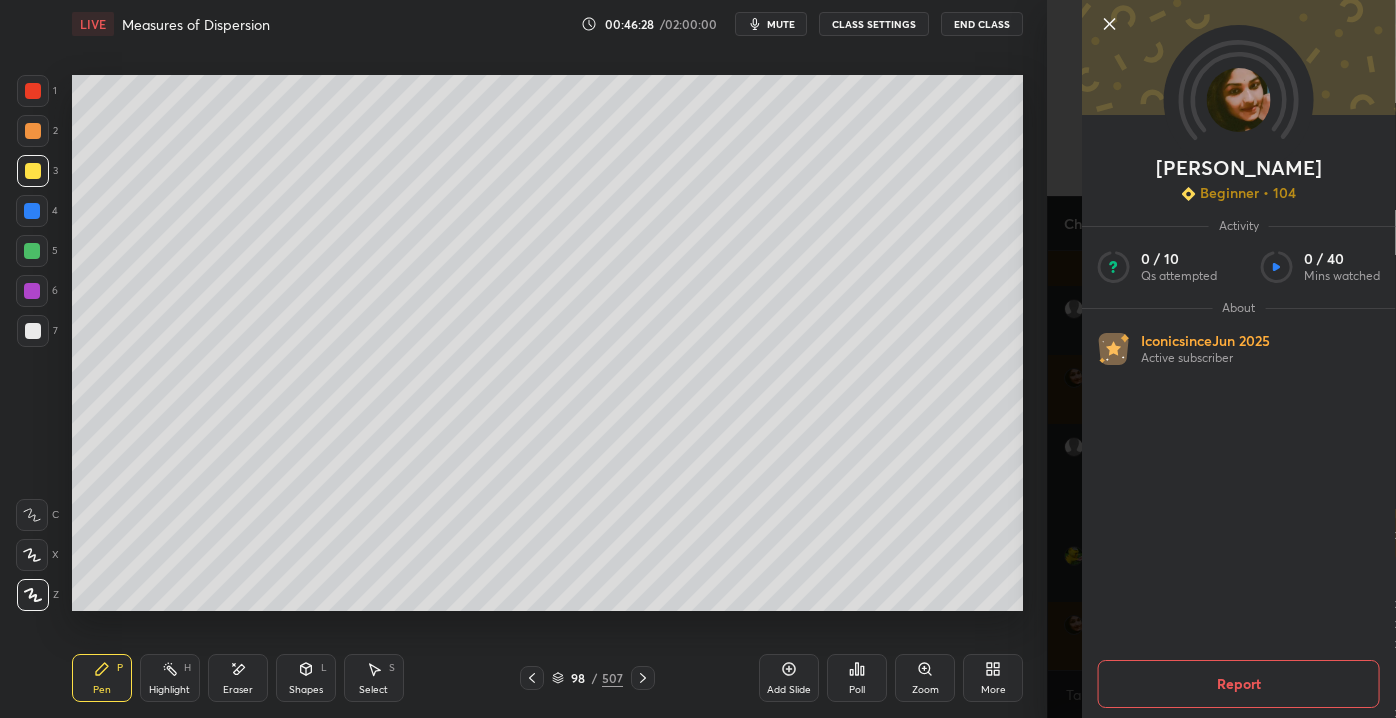 click 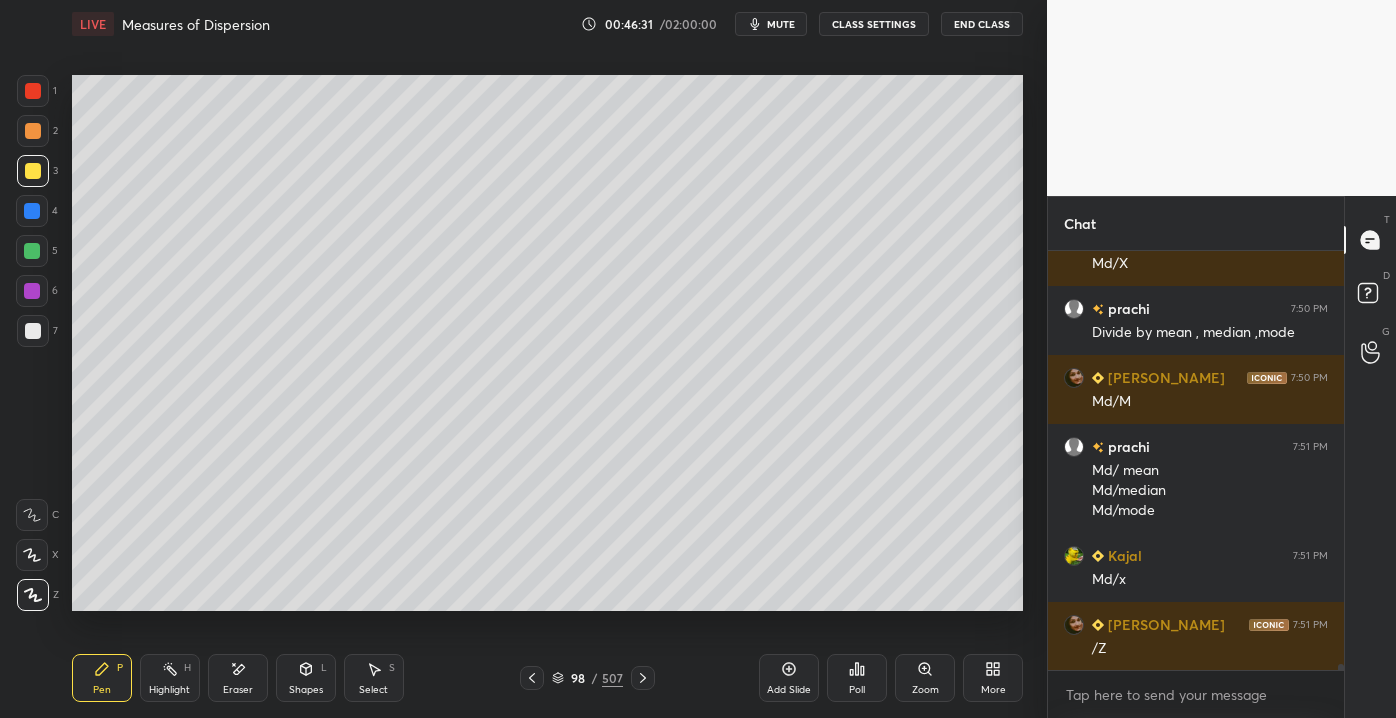 scroll, scrollTop: 27632, scrollLeft: 0, axis: vertical 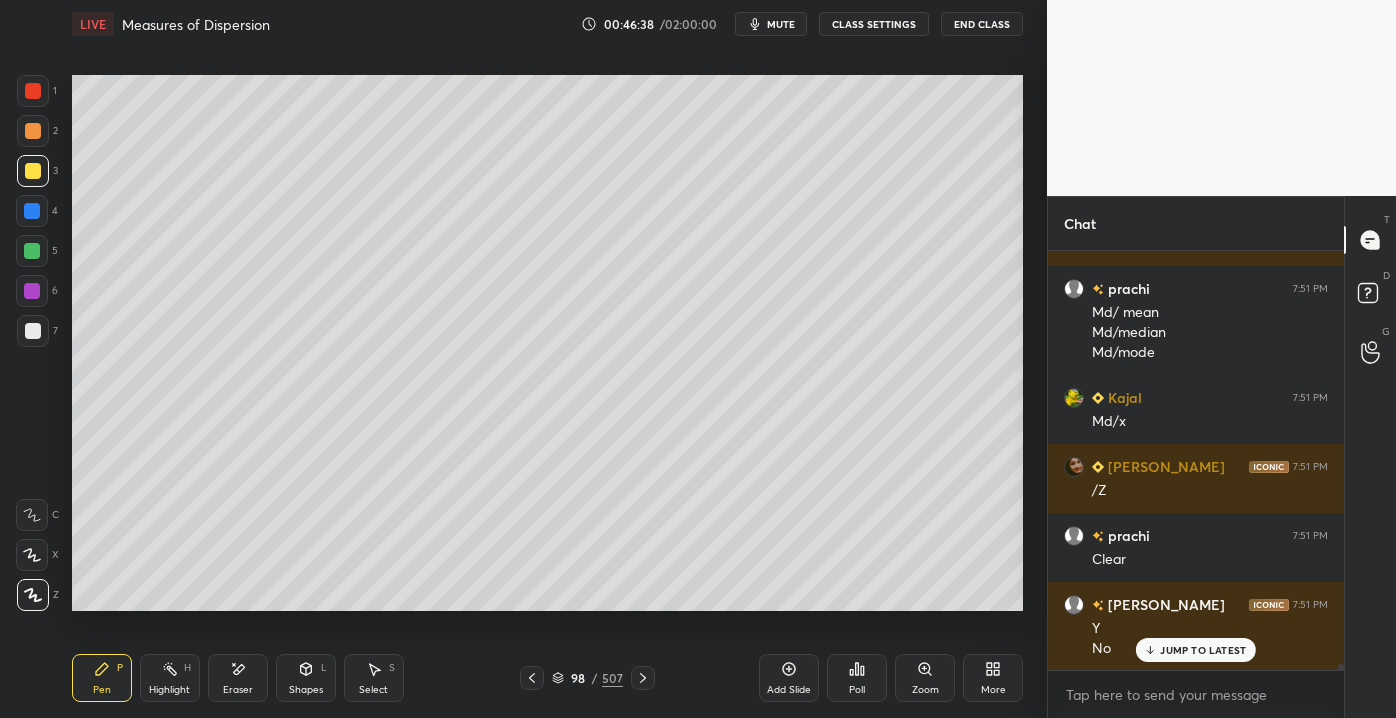 click on "JUMP TO LATEST" at bounding box center [1196, 650] 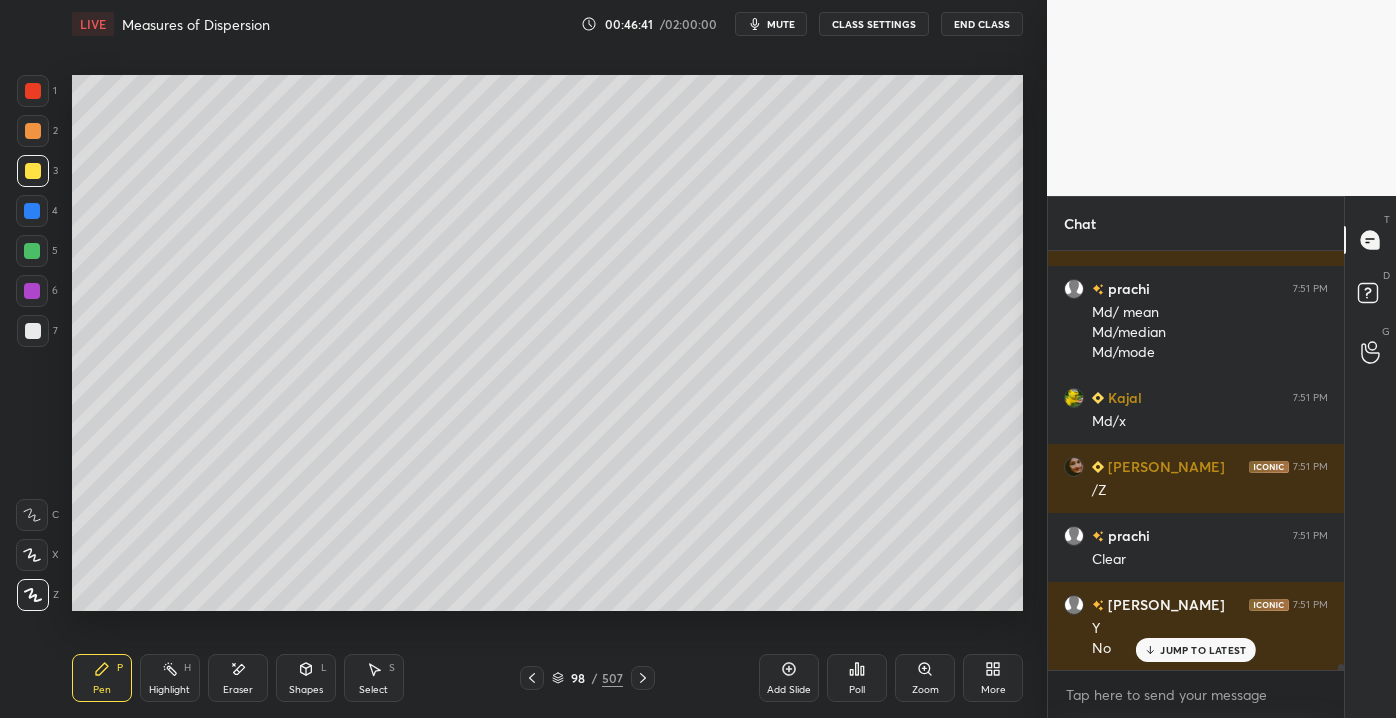 scroll, scrollTop: 27789, scrollLeft: 0, axis: vertical 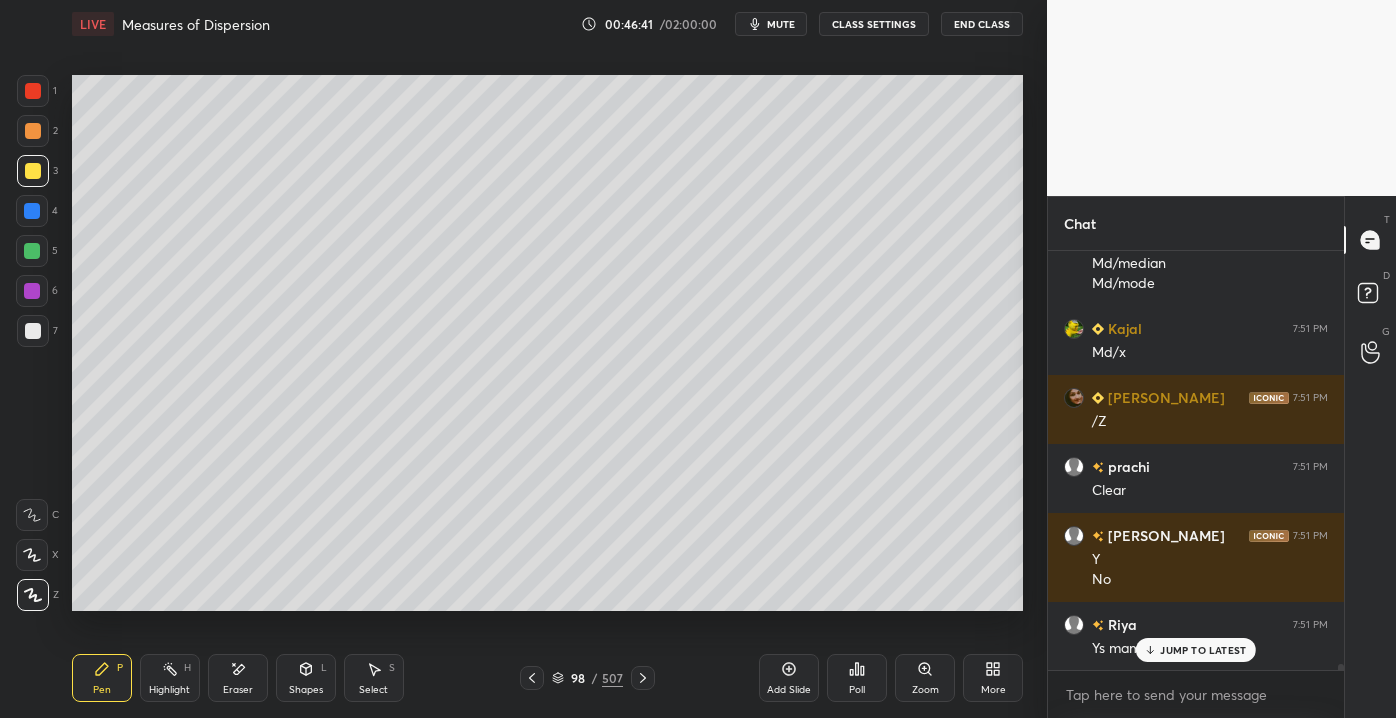 click on "1 2 3 4 5 6 7 C X Z E E Erase all   H H LIVE Measures of Dispersion 00:46:41 /  02:00:00 mute CLASS SETTINGS End Class Setting up your live class Poll for   secs No correct answer Start poll Back Measures of Dispersion • L3 of Detailed Course on Business Statistics&Research Methods for NET/JRF [DATE] [PERSON_NAME] Pen P Highlight H Eraser Shapes L Select S 98 / 507 Add Slide Poll Zoom More" at bounding box center [523, 359] 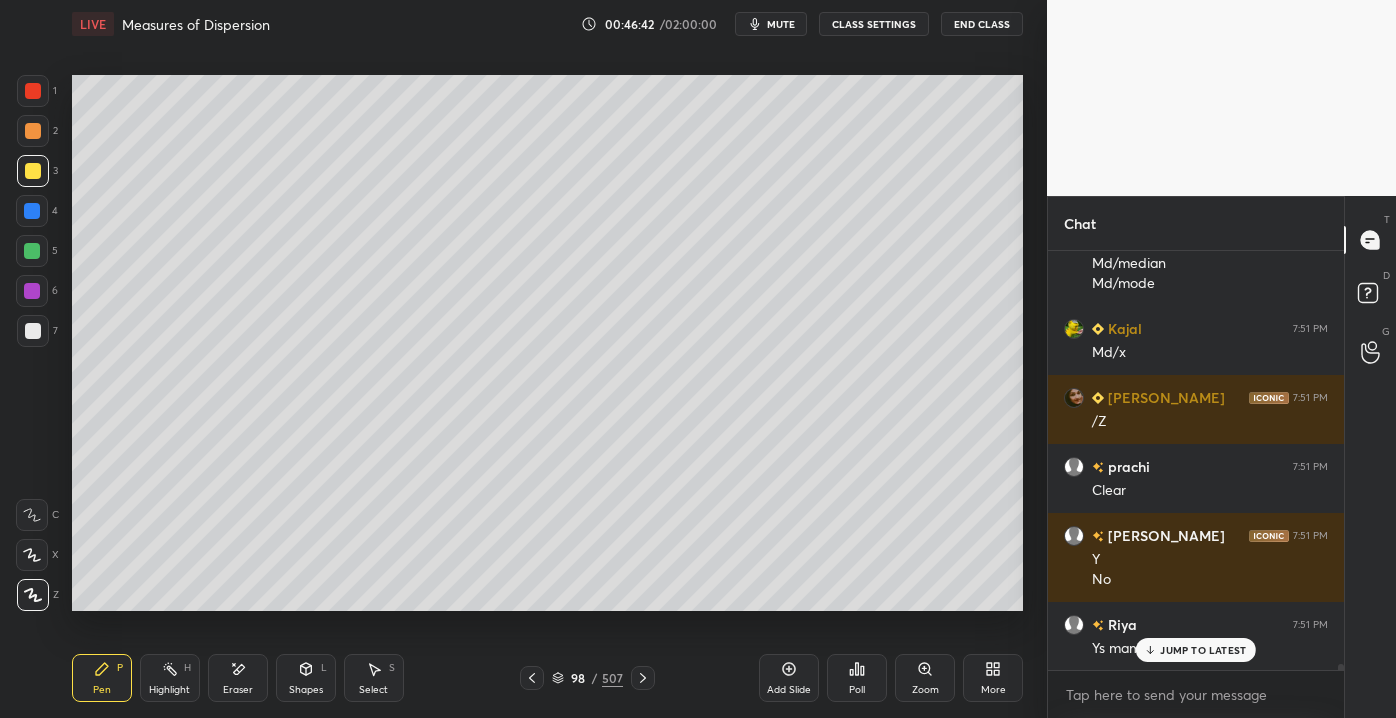 scroll, scrollTop: 27858, scrollLeft: 0, axis: vertical 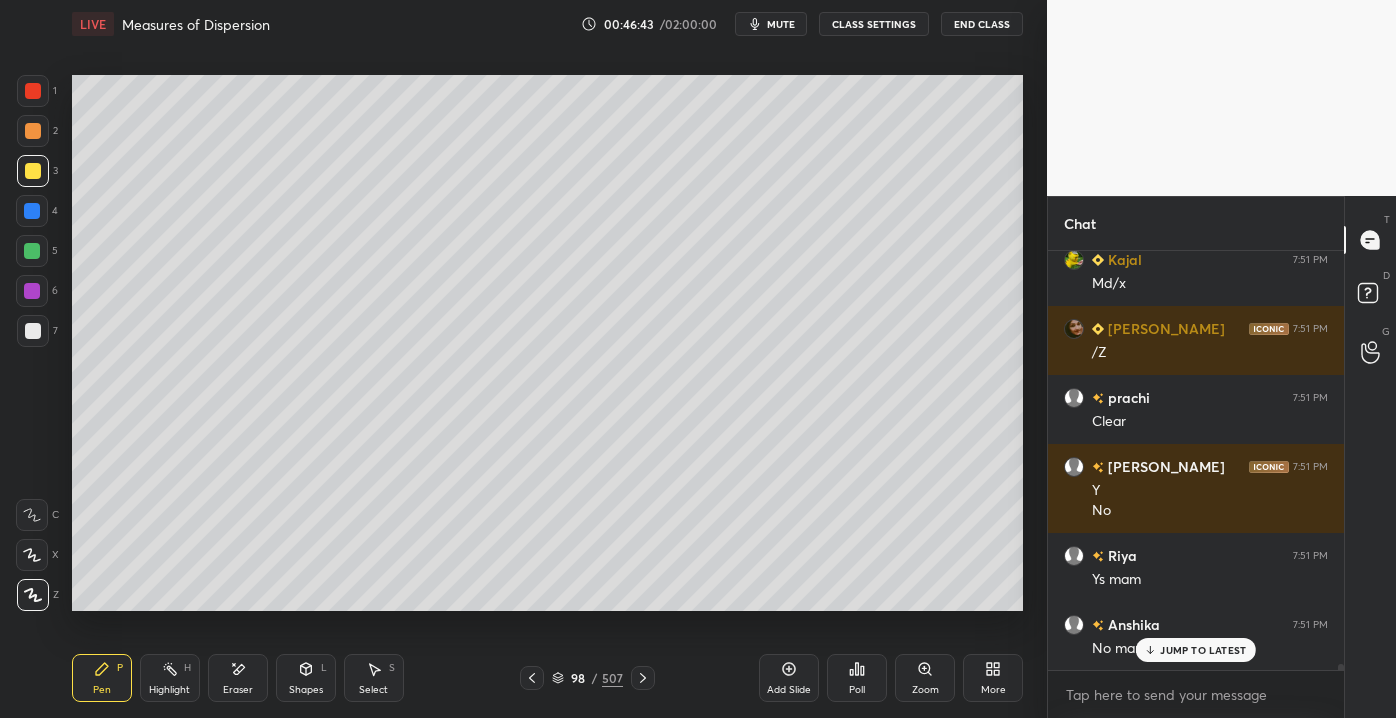 click 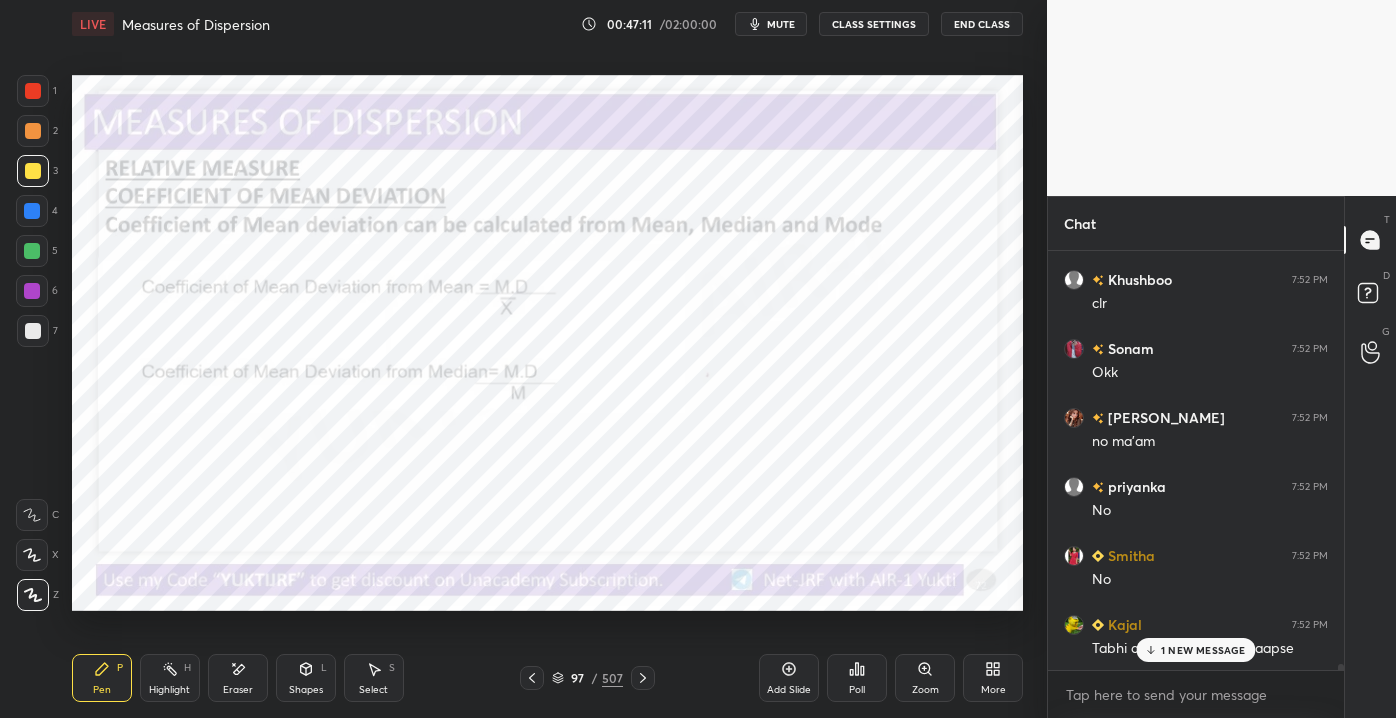 scroll, scrollTop: 28341, scrollLeft: 0, axis: vertical 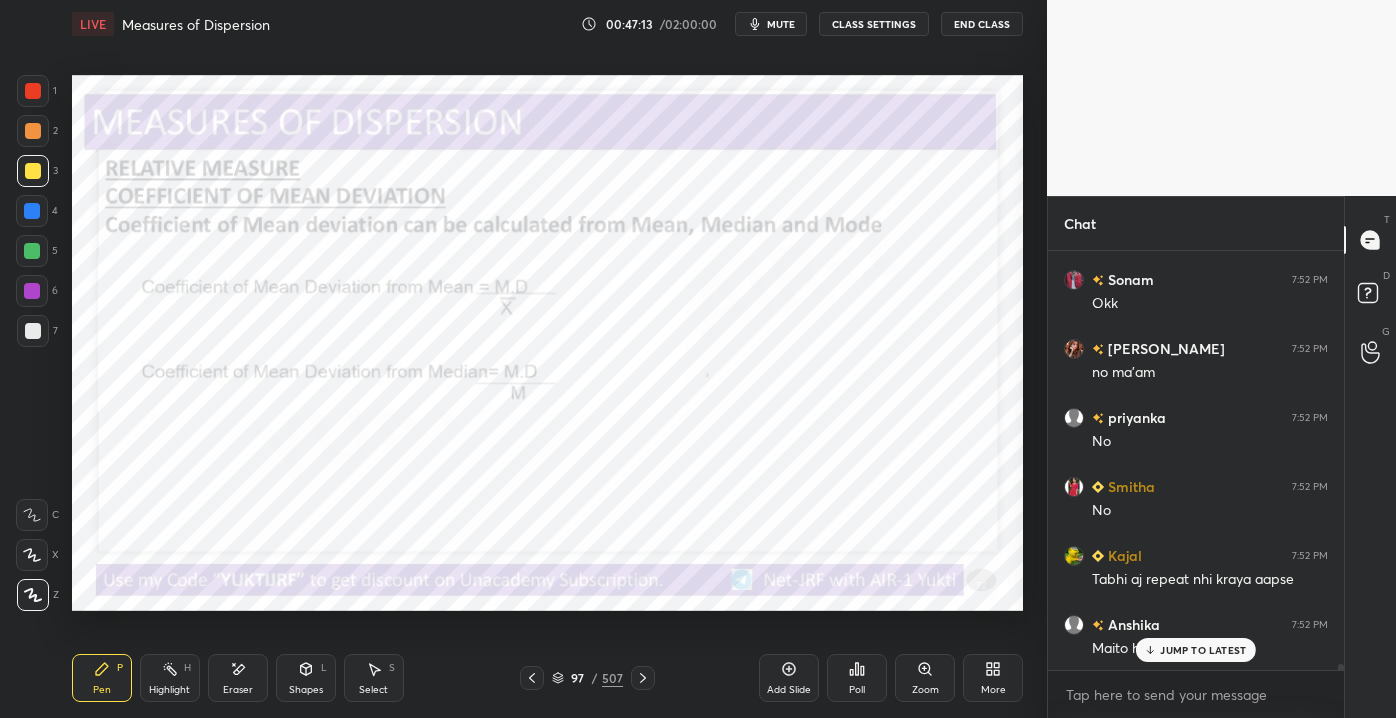 click on "JUMP TO LATEST" at bounding box center [1203, 650] 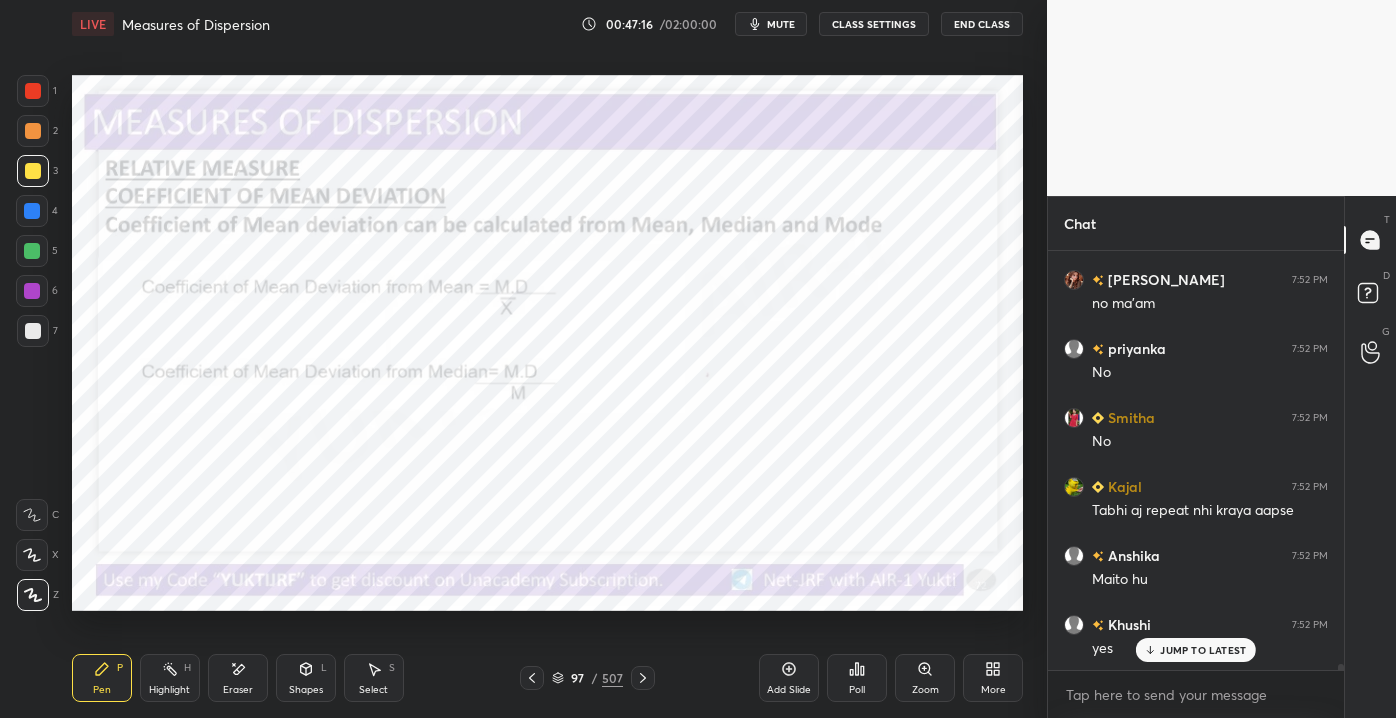 scroll, scrollTop: 28480, scrollLeft: 0, axis: vertical 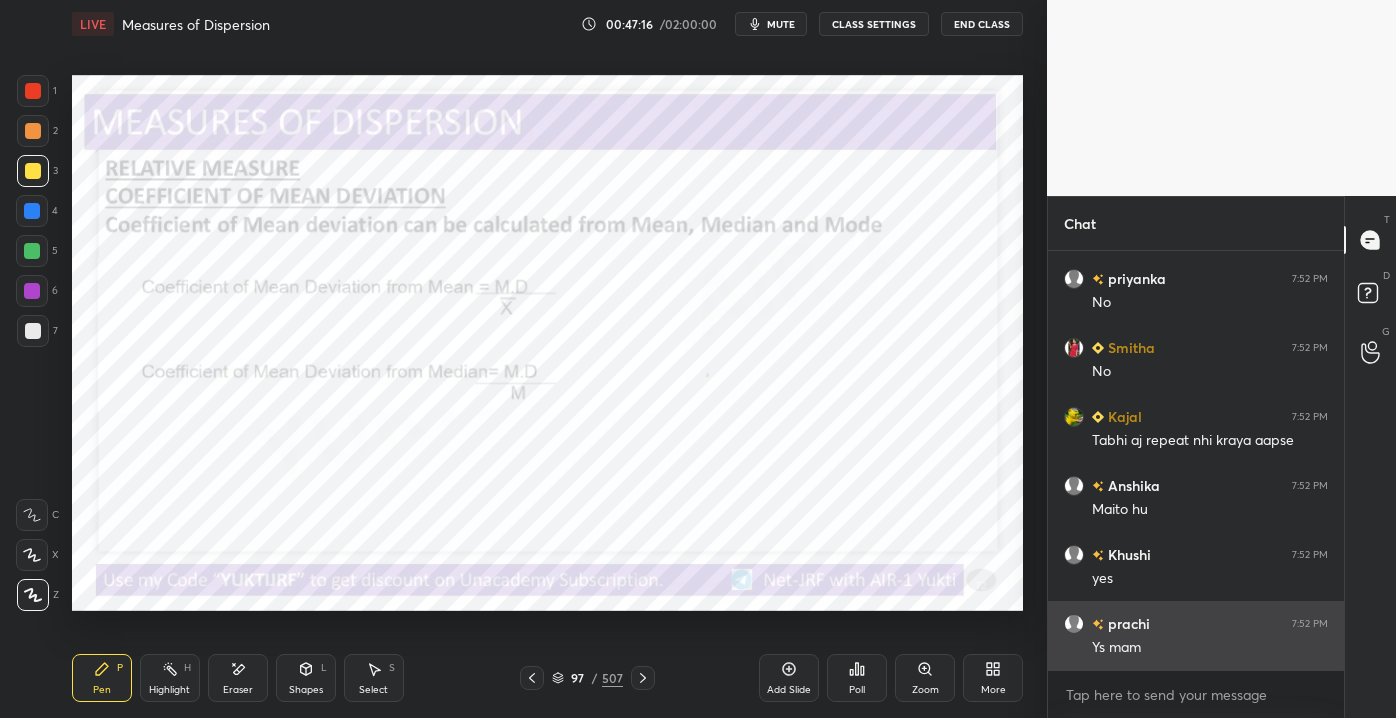click on "Ys mam" at bounding box center (1210, 646) 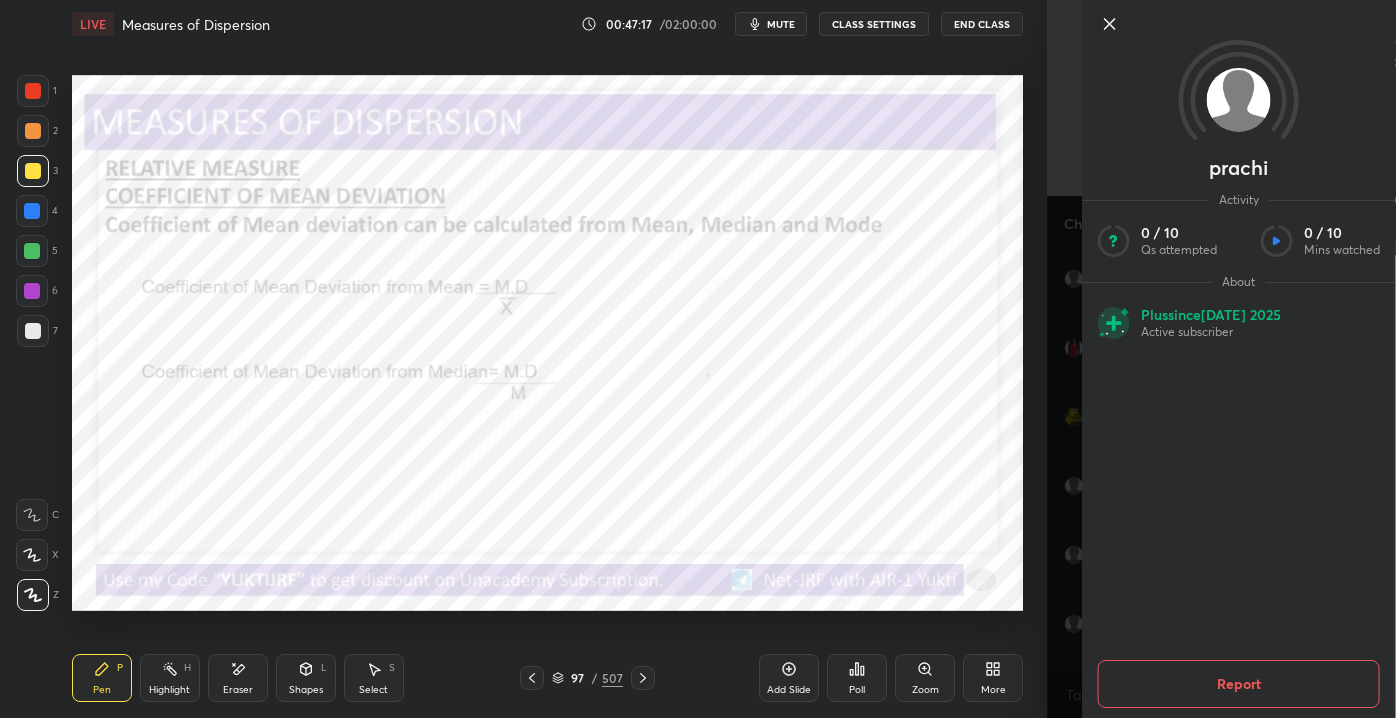 scroll, scrollTop: 28618, scrollLeft: 0, axis: vertical 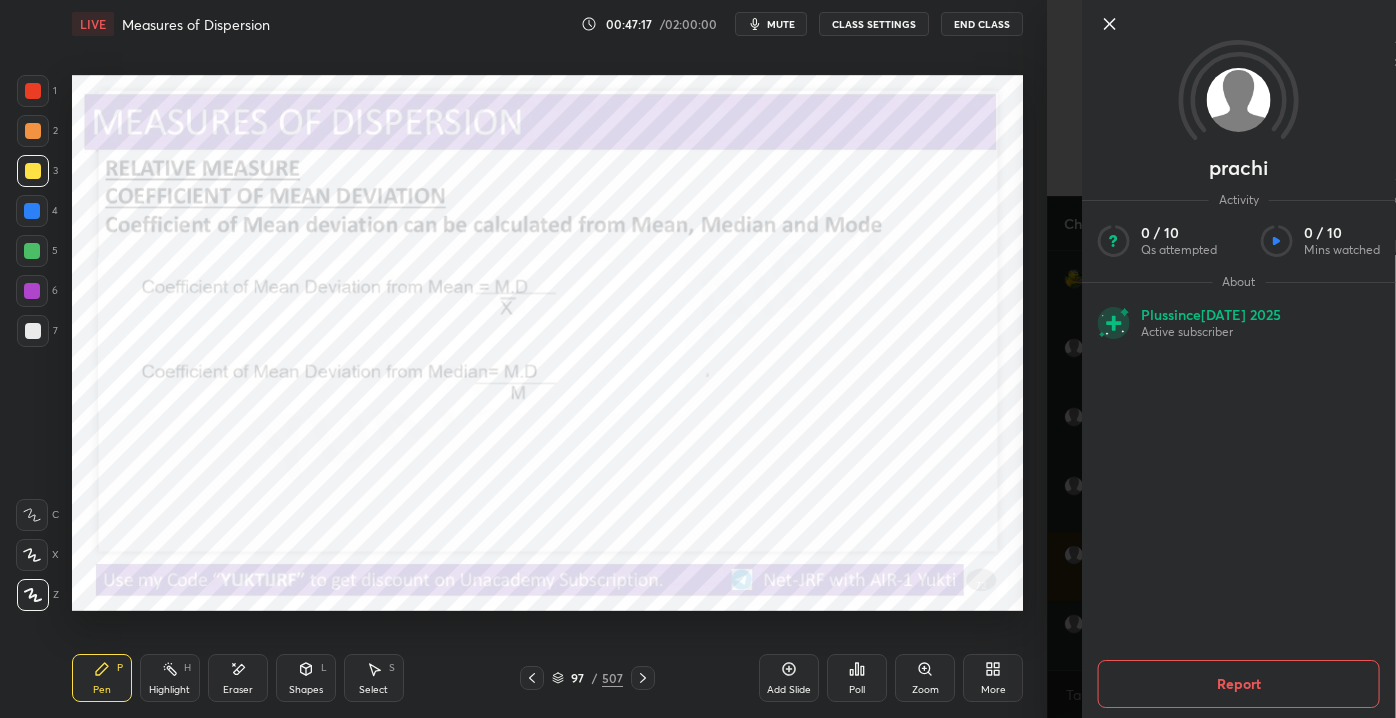 click 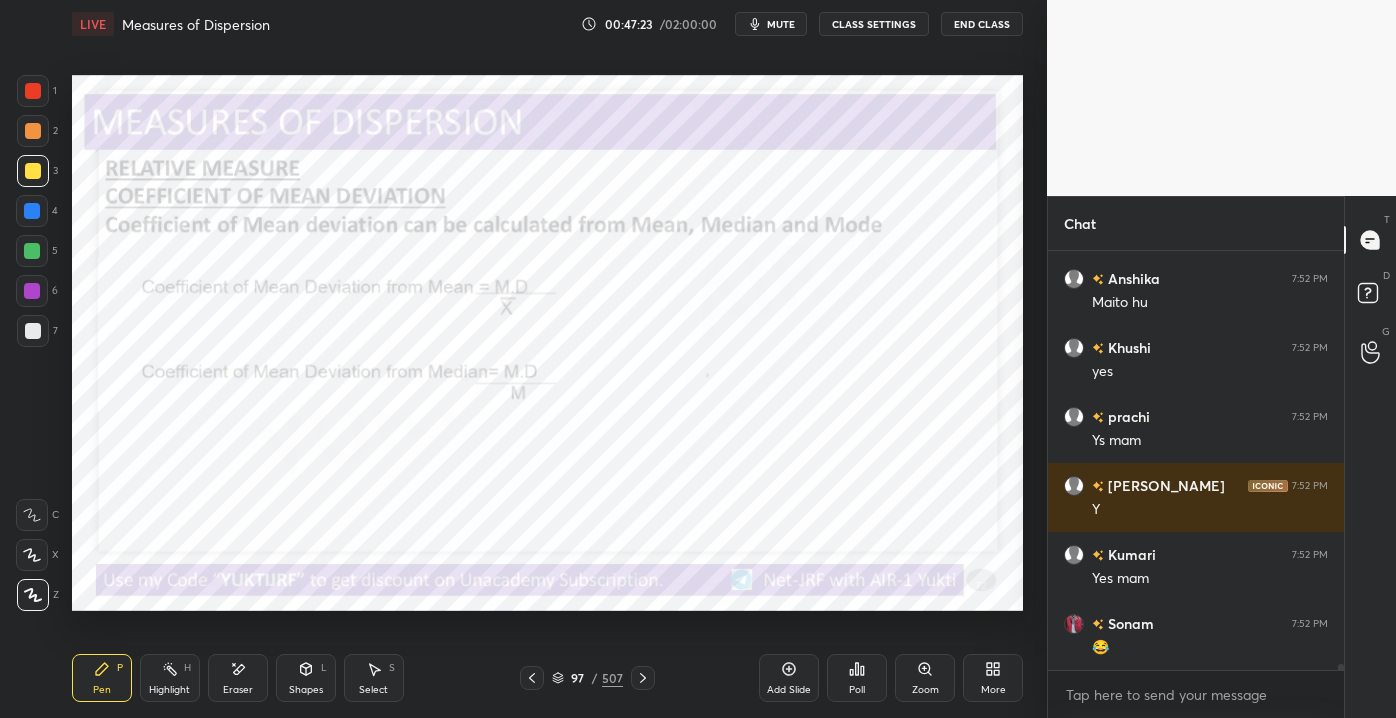 scroll, scrollTop: 28756, scrollLeft: 0, axis: vertical 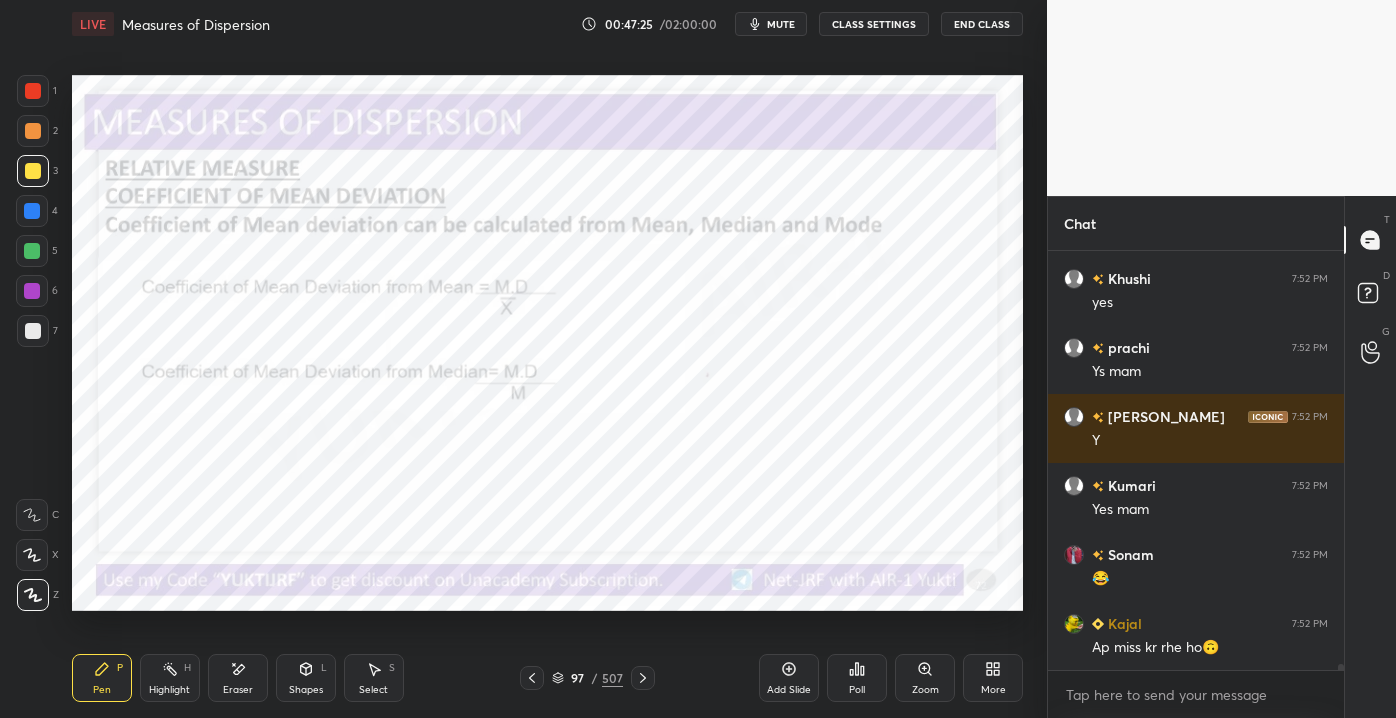 click on "2" at bounding box center [37, 131] 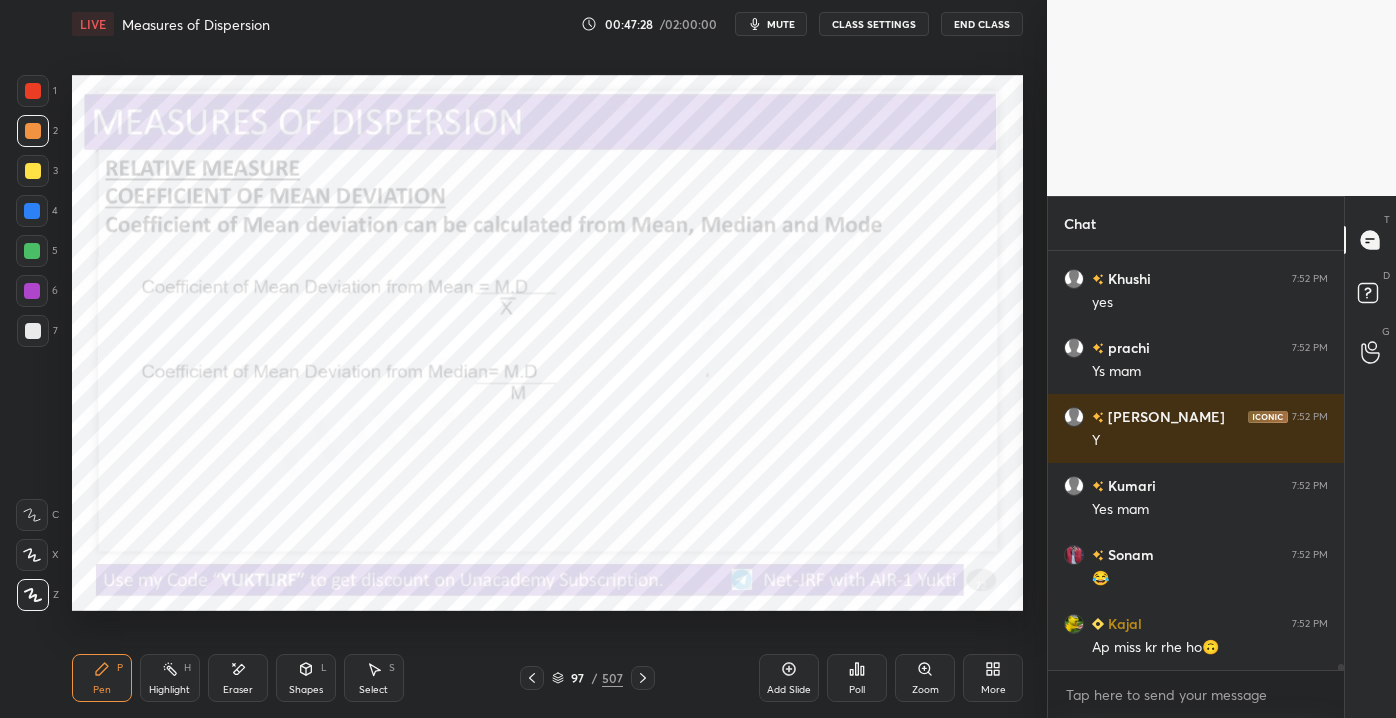 scroll, scrollTop: 28824, scrollLeft: 0, axis: vertical 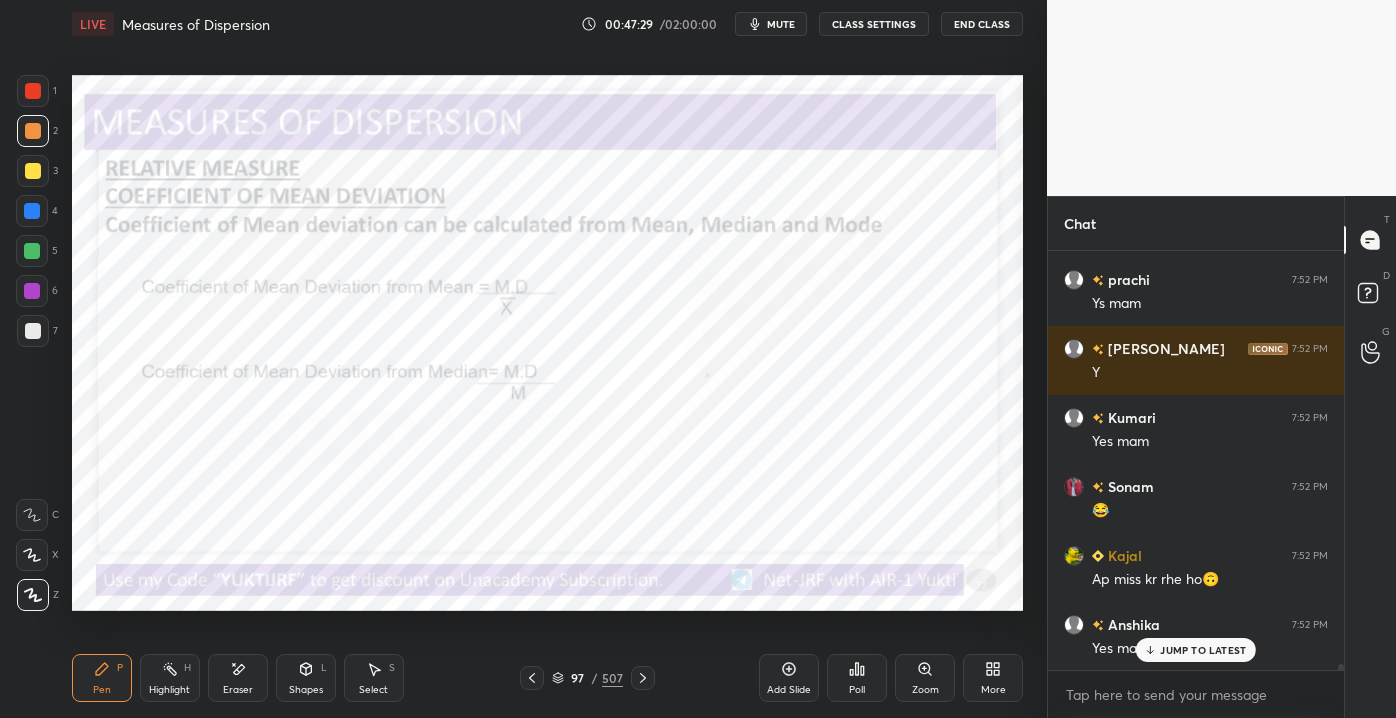 click on "[PERSON_NAME] 7:51 PM Y No [PERSON_NAME] 7:51 PM Ys mam [PERSON_NAME] 7:51 PM No mam [PERSON_NAME] 7:52 PM clr [PERSON_NAME] 7:52 PM Okk [PERSON_NAME] 7:52 PM no ma'am priyanka 7:52 PM No Smitha 7:52 PM No Kajal 7:52 PM Tabhi aj repeat nhi kraya aapse [PERSON_NAME] 7:52 PM Maito hu Khushi 7:52 PM yes [PERSON_NAME] 7:52 PM Ys mam [PERSON_NAME] 7:52 PM Y [PERSON_NAME] 7:52 PM Yes mam [PERSON_NAME] 7:52 PM 😂 Kajal 7:52 PM Ap miss kr rhe ho🙃 [PERSON_NAME] 7:52 PM Yes mam 🙆🏻 JUMP TO LATEST" at bounding box center (1196, 460) 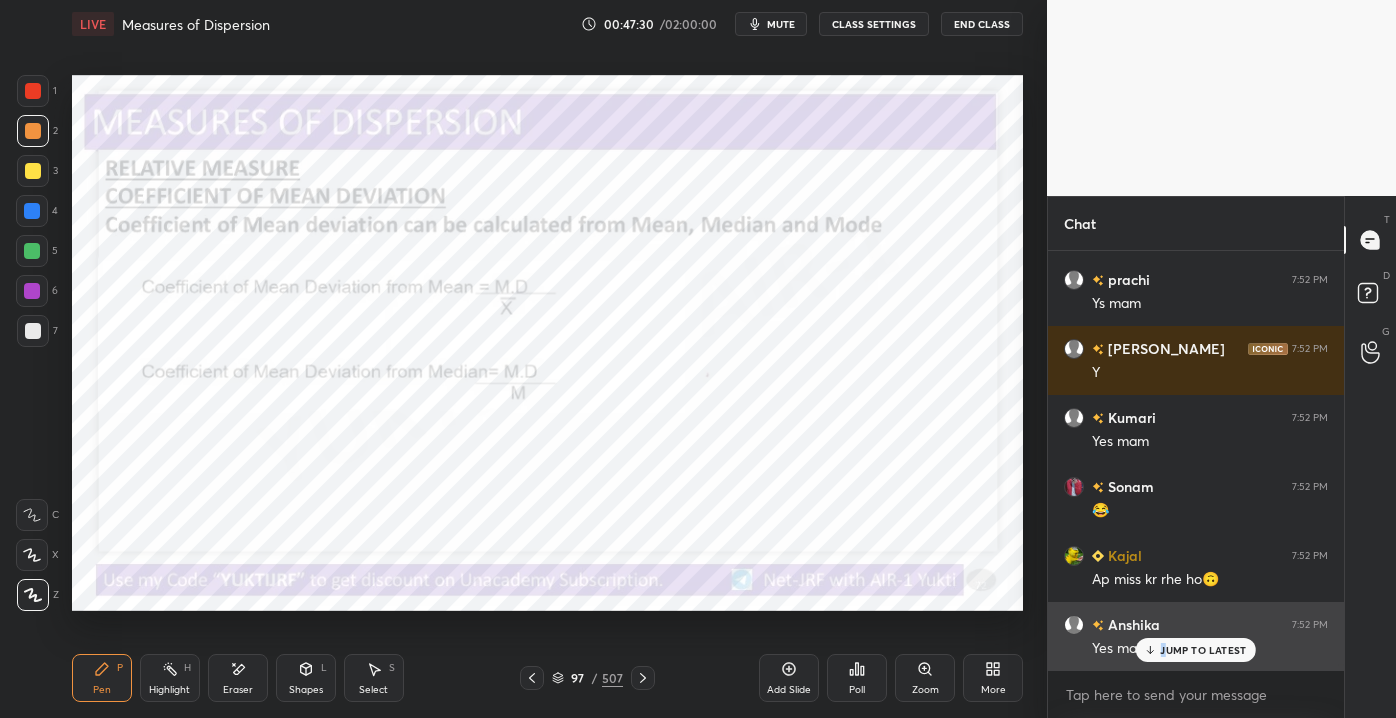 click 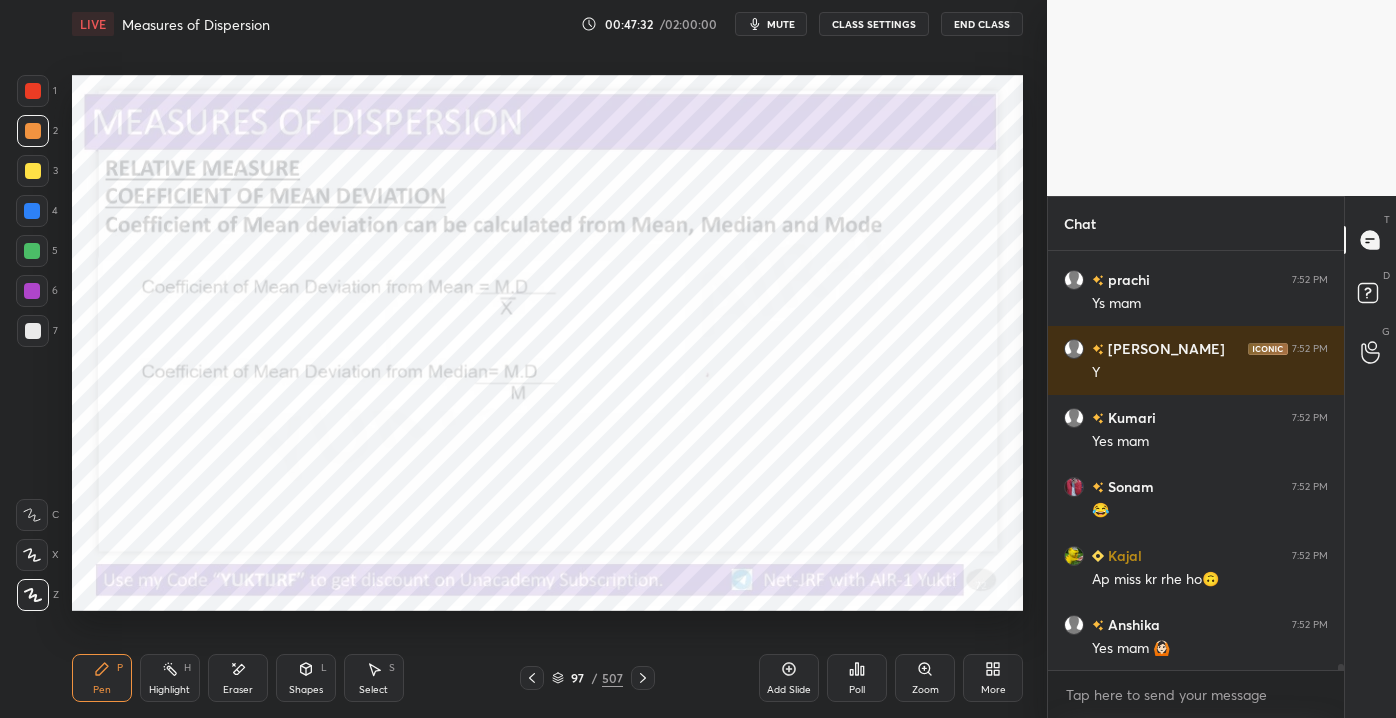 scroll, scrollTop: 28893, scrollLeft: 0, axis: vertical 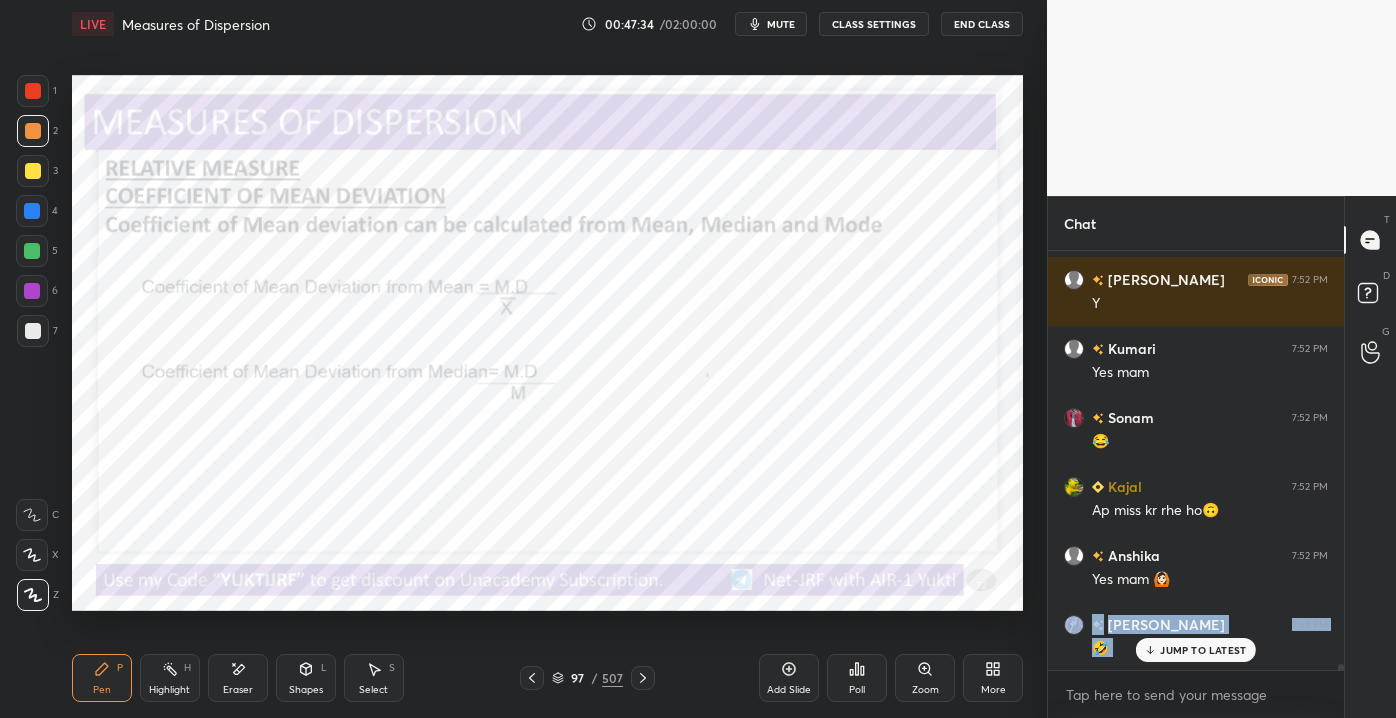 click on "JUMP TO LATEST" at bounding box center [1203, 650] 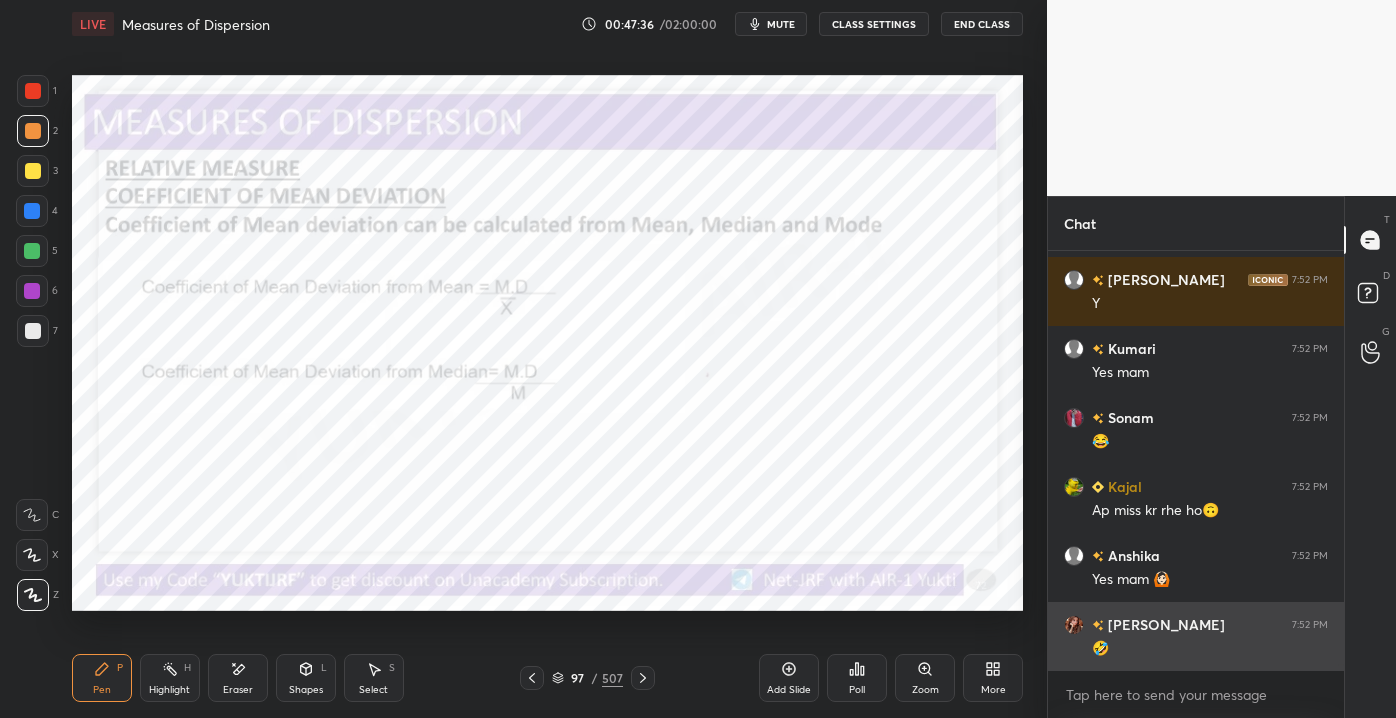 scroll, scrollTop: 28962, scrollLeft: 0, axis: vertical 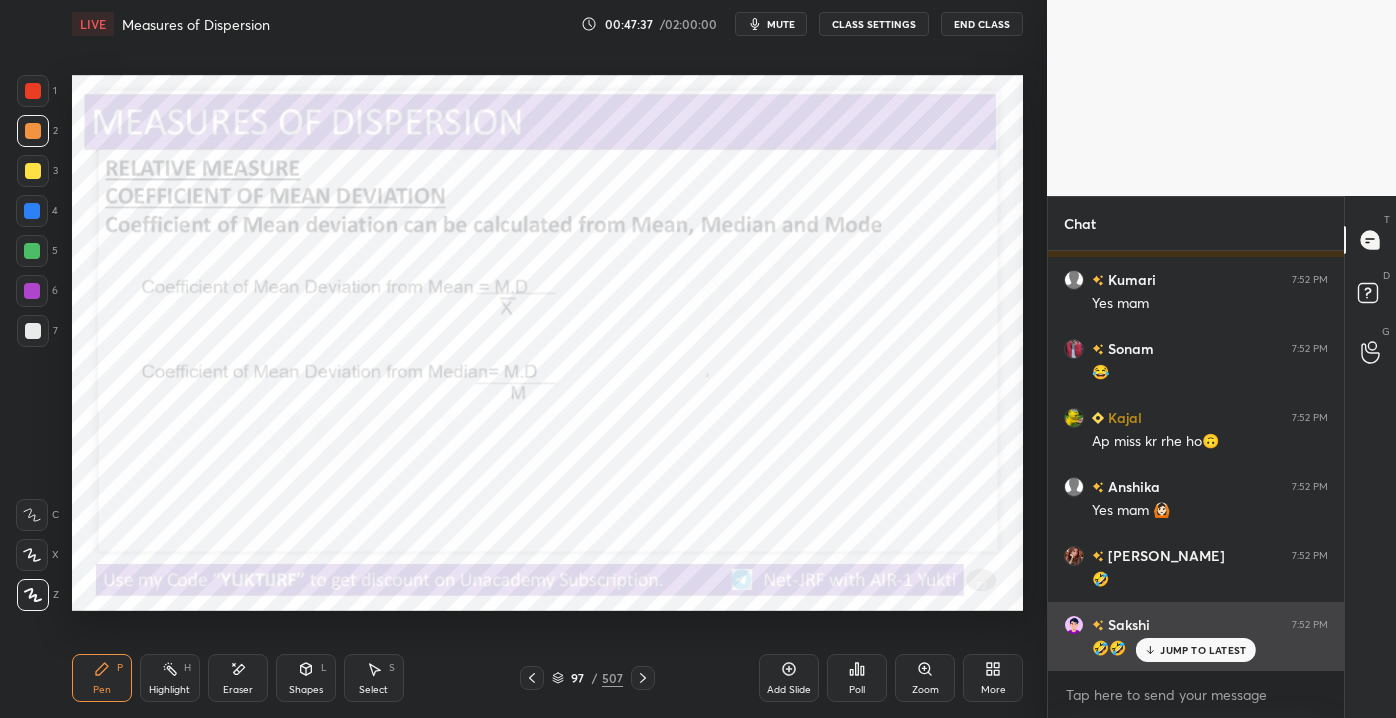 click 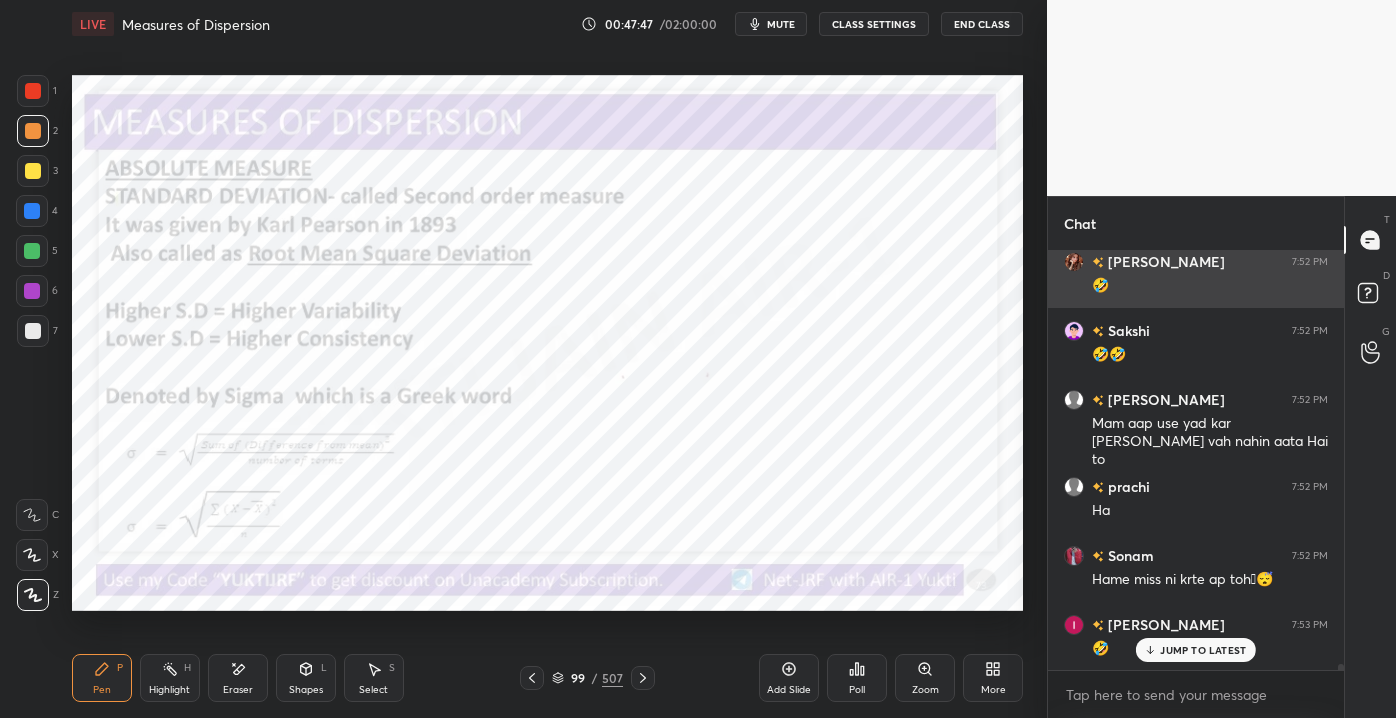 scroll, scrollTop: 29325, scrollLeft: 0, axis: vertical 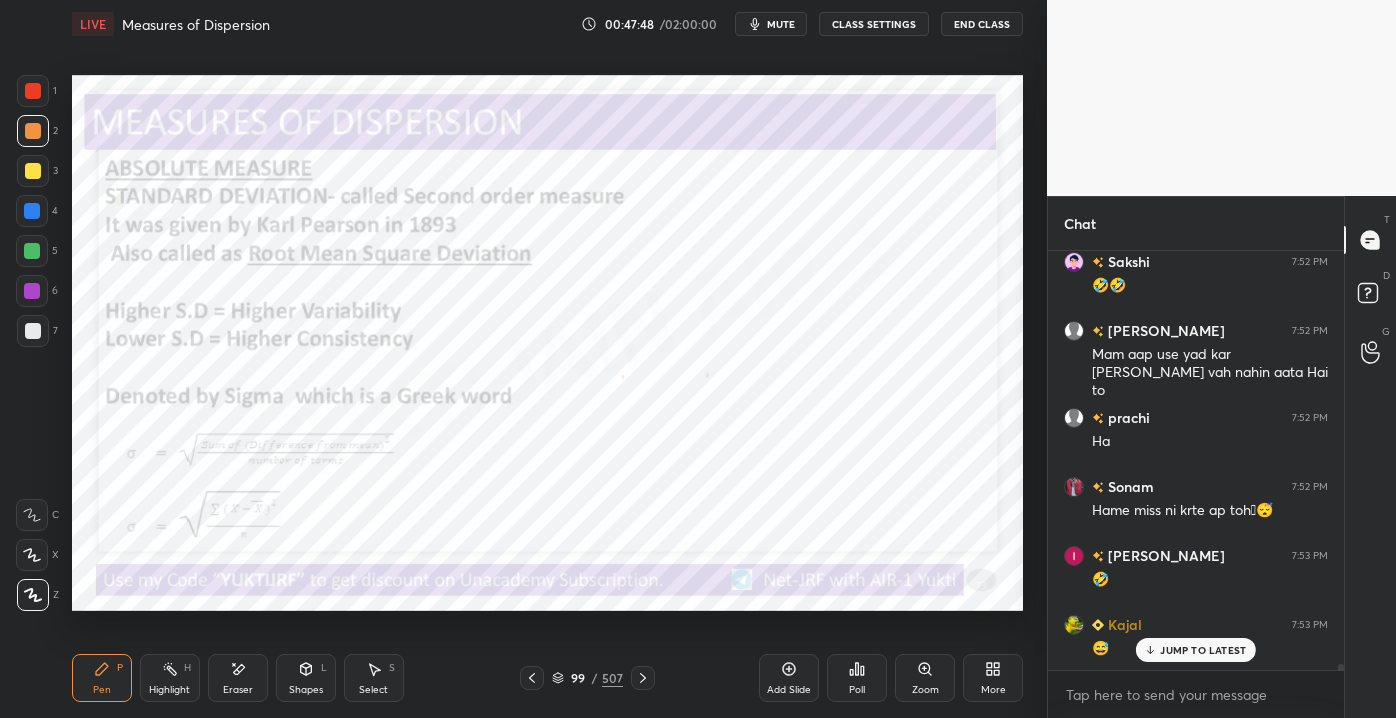 click on "JUMP TO LATEST" at bounding box center [1203, 650] 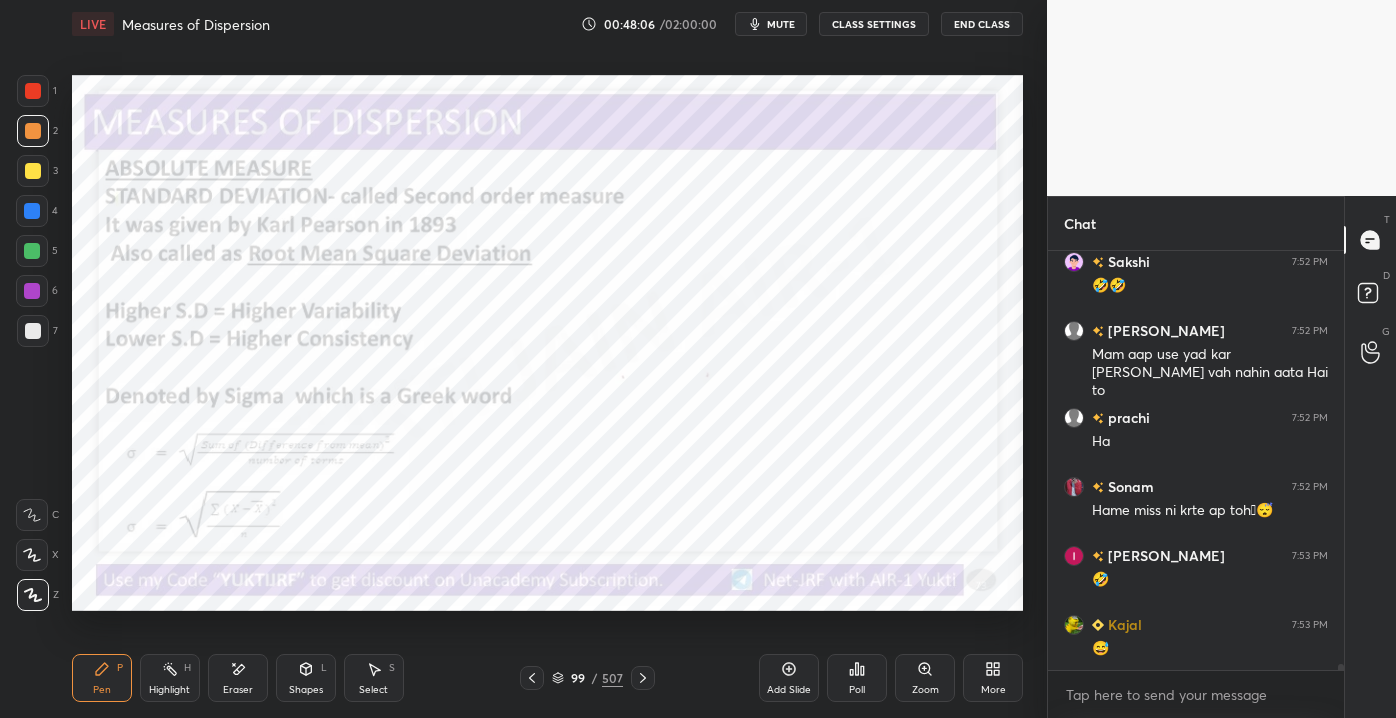 scroll, scrollTop: 29394, scrollLeft: 0, axis: vertical 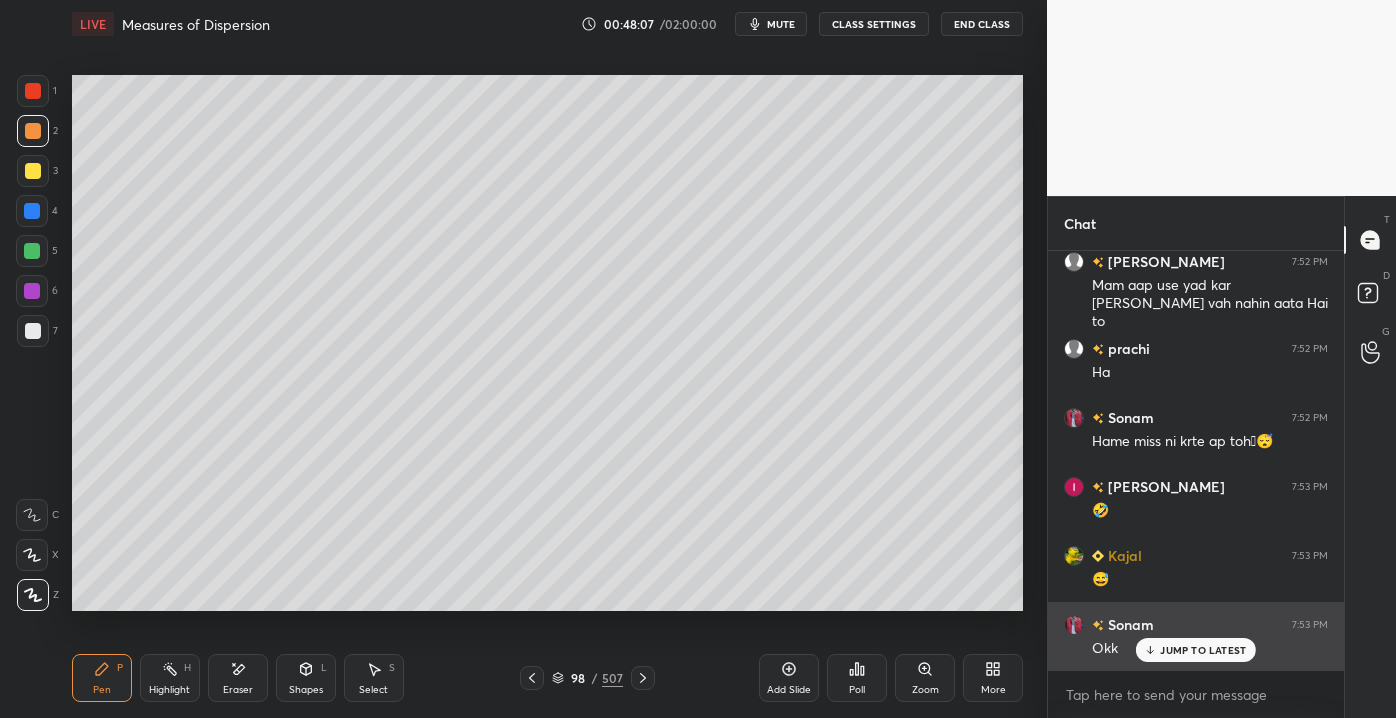 click 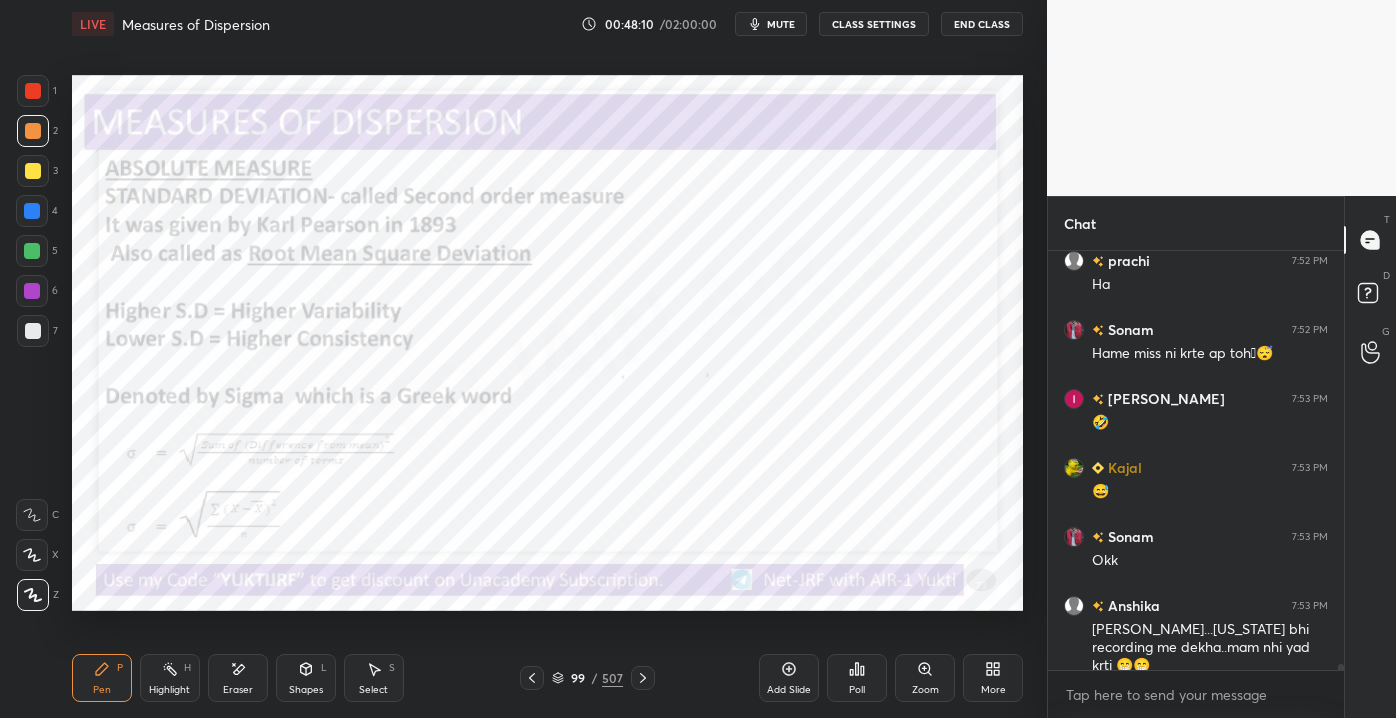 scroll, scrollTop: 29551, scrollLeft: 0, axis: vertical 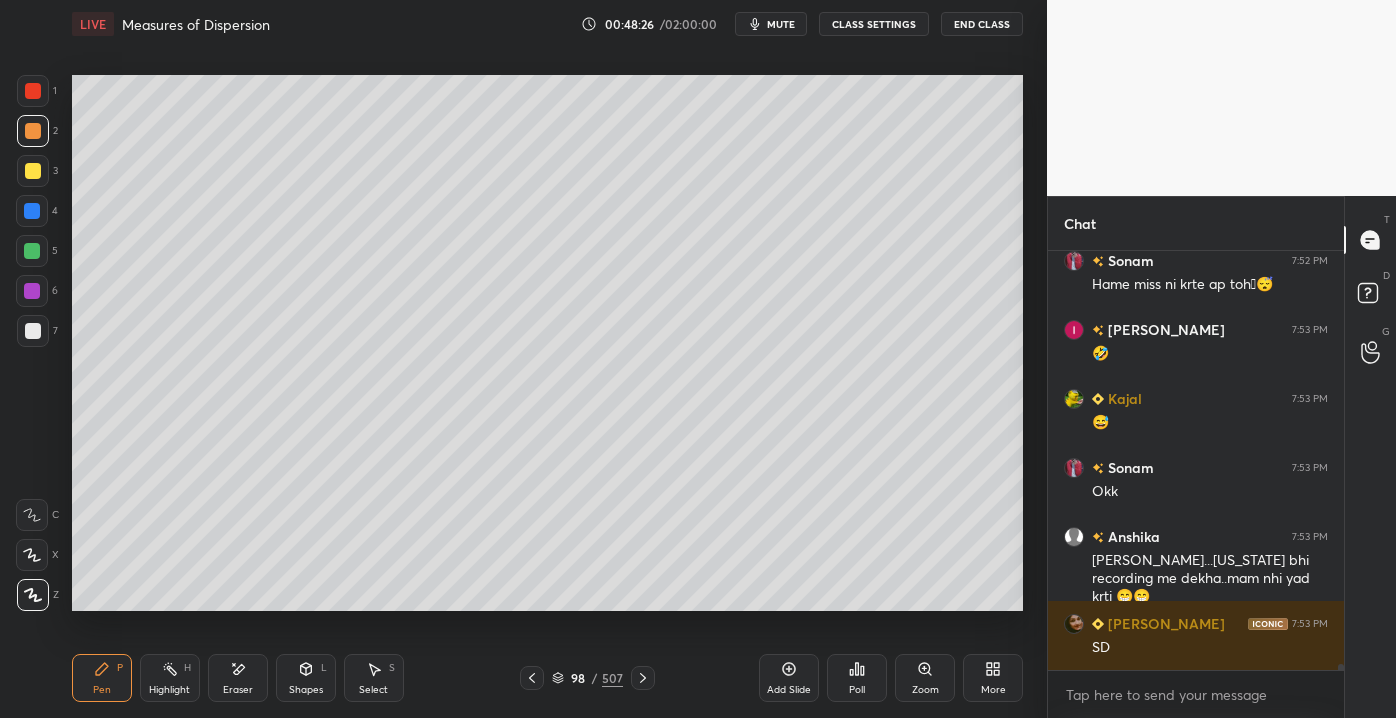 click on "Add Slide" at bounding box center (789, 678) 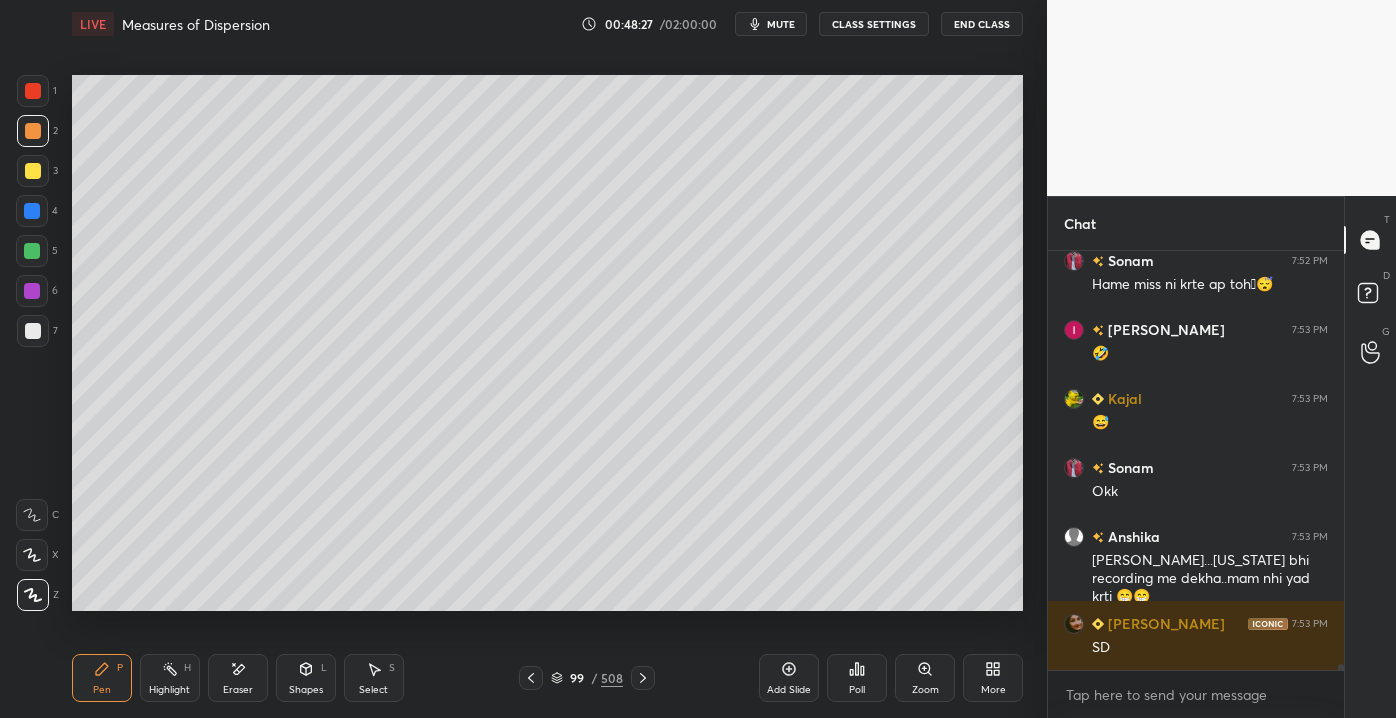 click on "7" at bounding box center (37, 335) 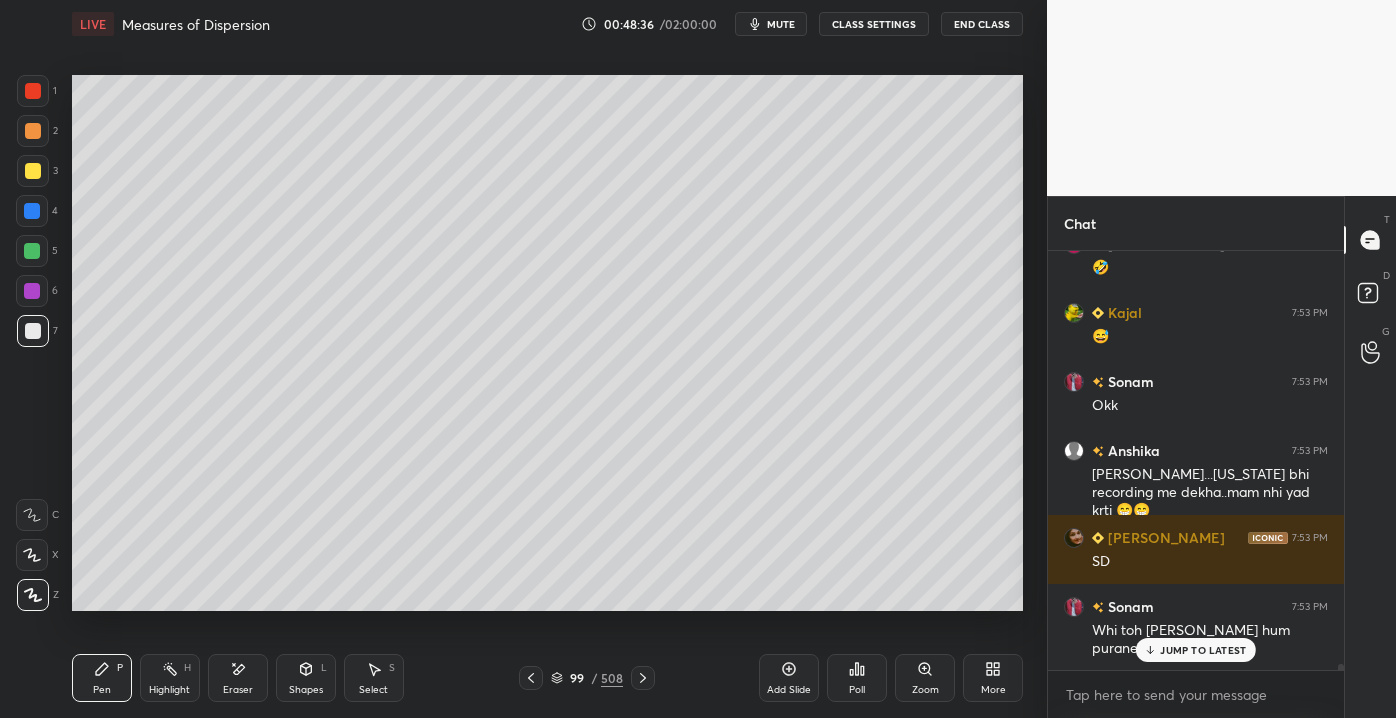 scroll, scrollTop: 29706, scrollLeft: 0, axis: vertical 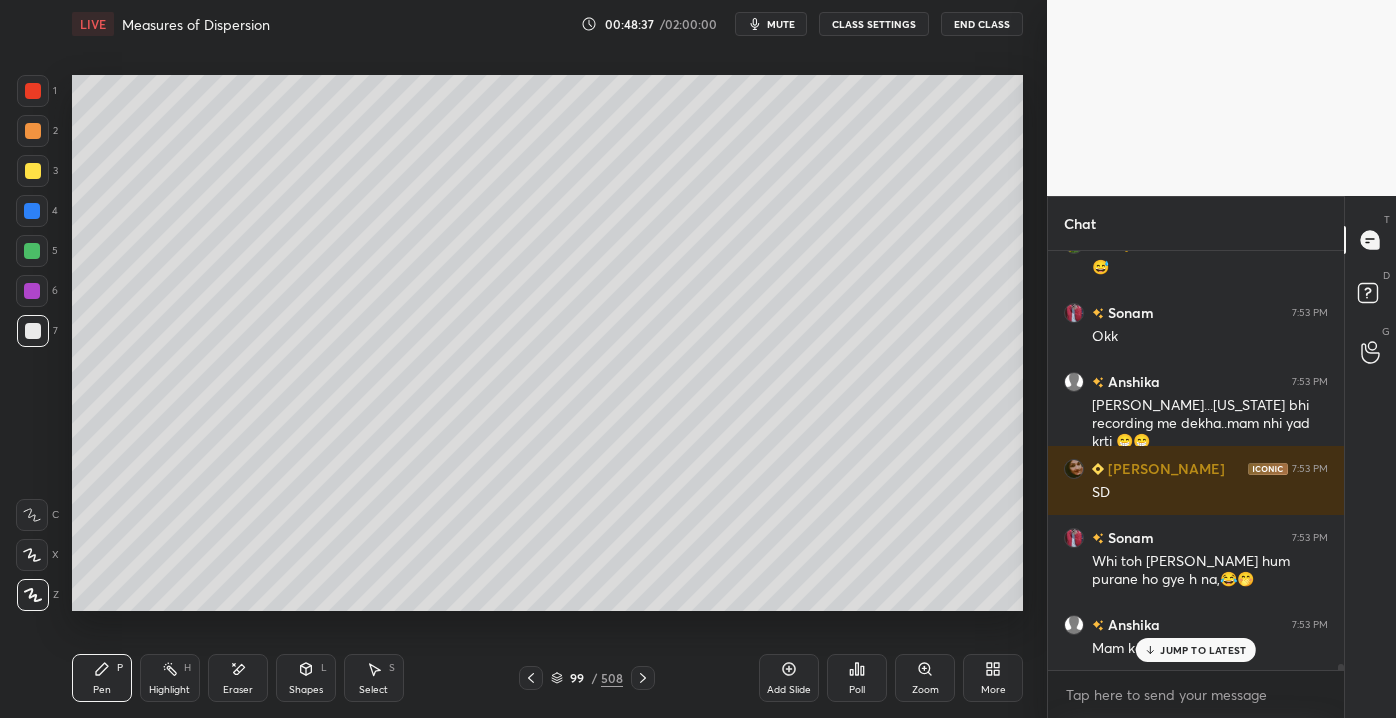click on "JUMP TO LATEST" at bounding box center (1203, 650) 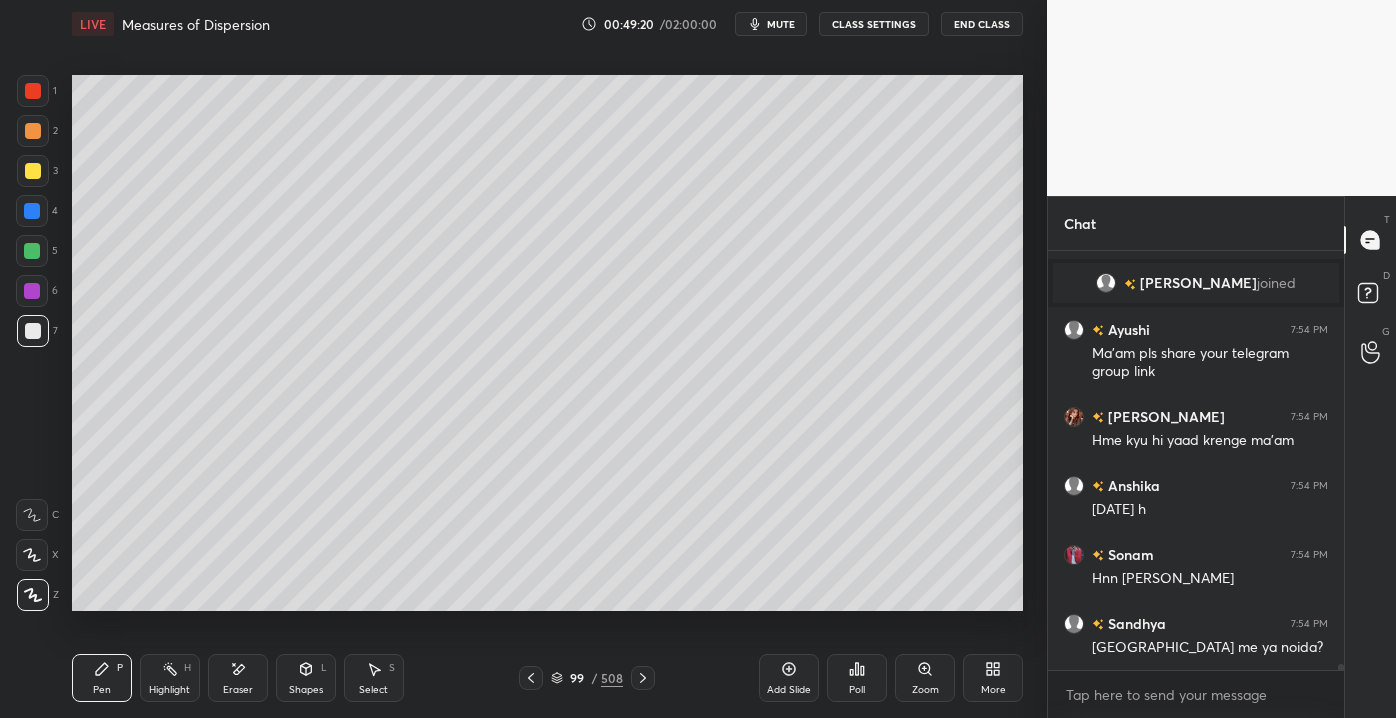 scroll, scrollTop: 29456, scrollLeft: 0, axis: vertical 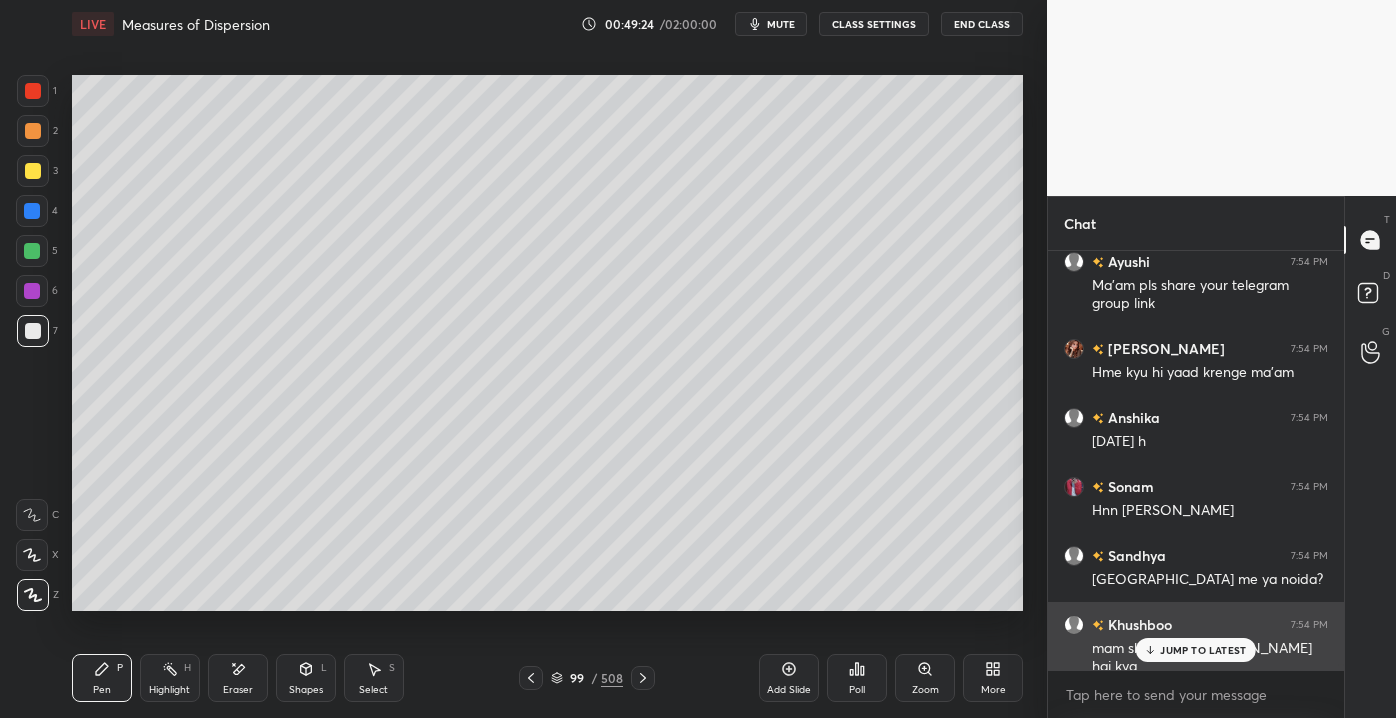 click on "JUMP TO LATEST" at bounding box center (1196, 650) 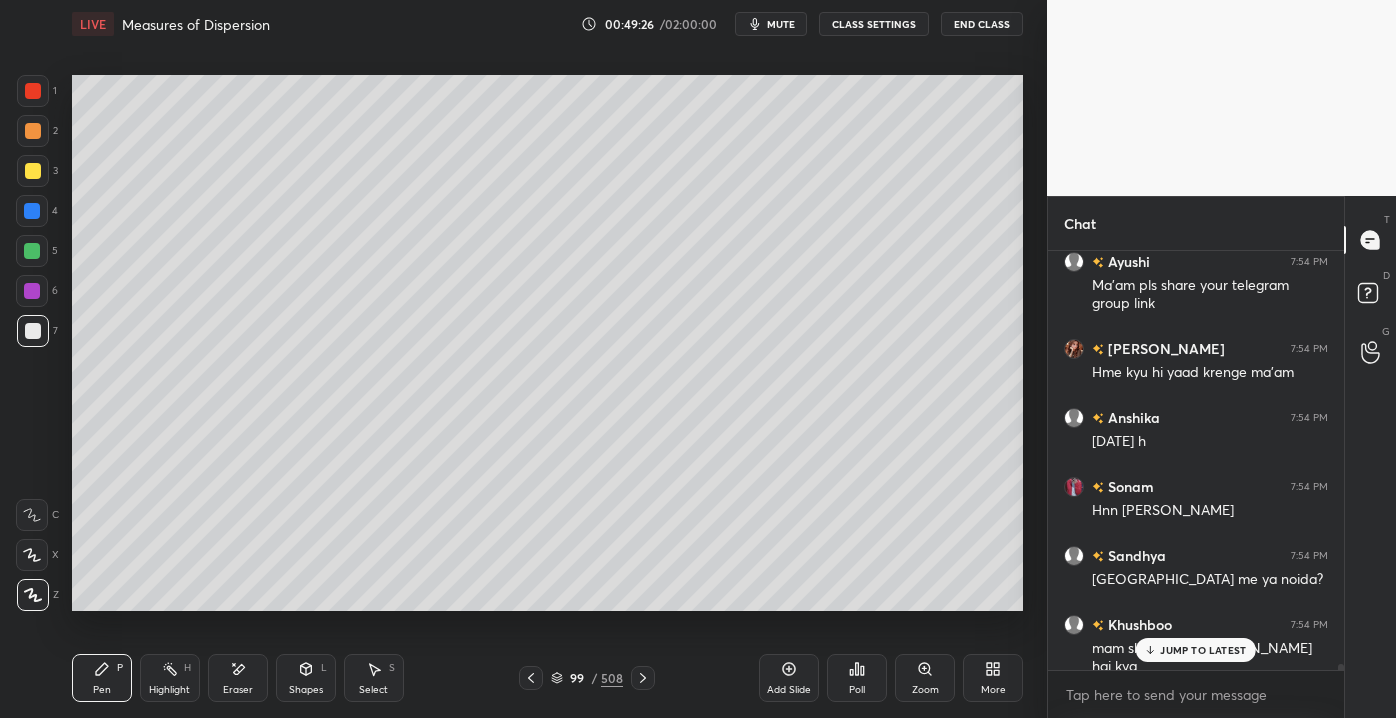 scroll, scrollTop: 29525, scrollLeft: 0, axis: vertical 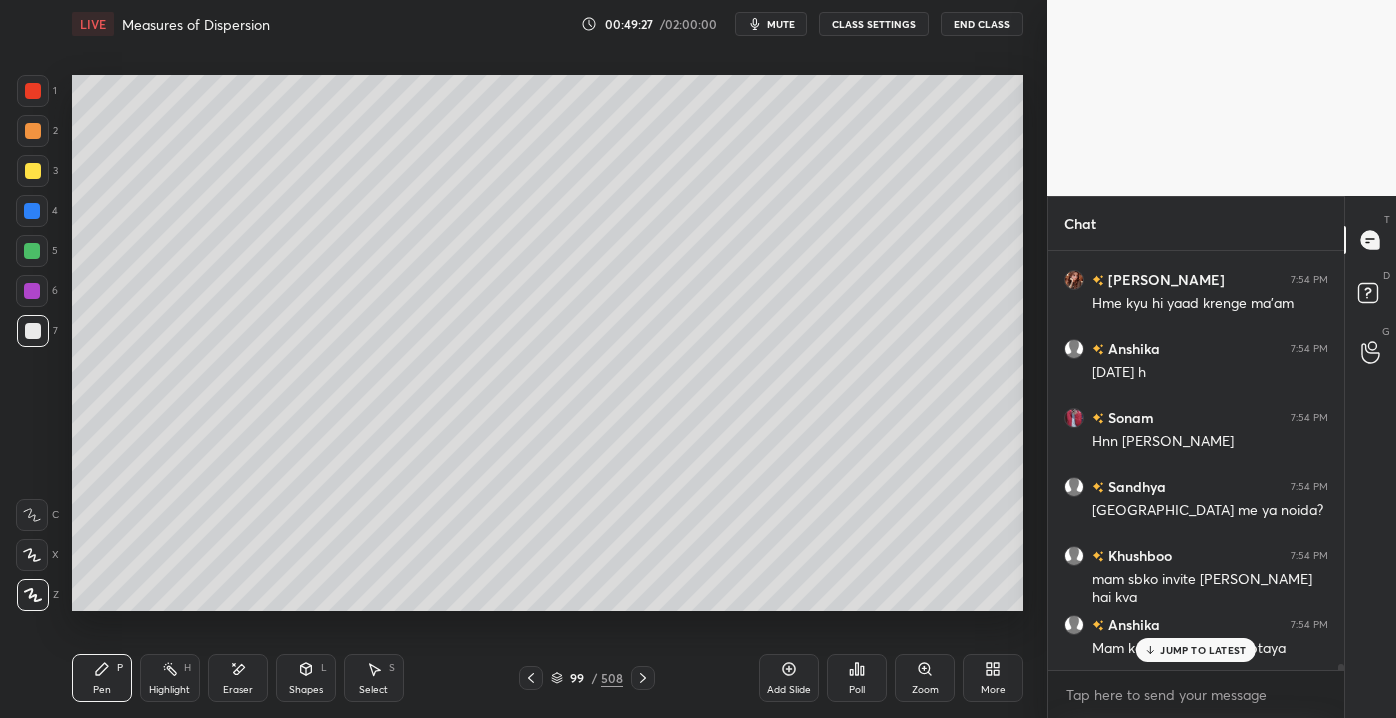 click on "JUMP TO LATEST" at bounding box center [1196, 650] 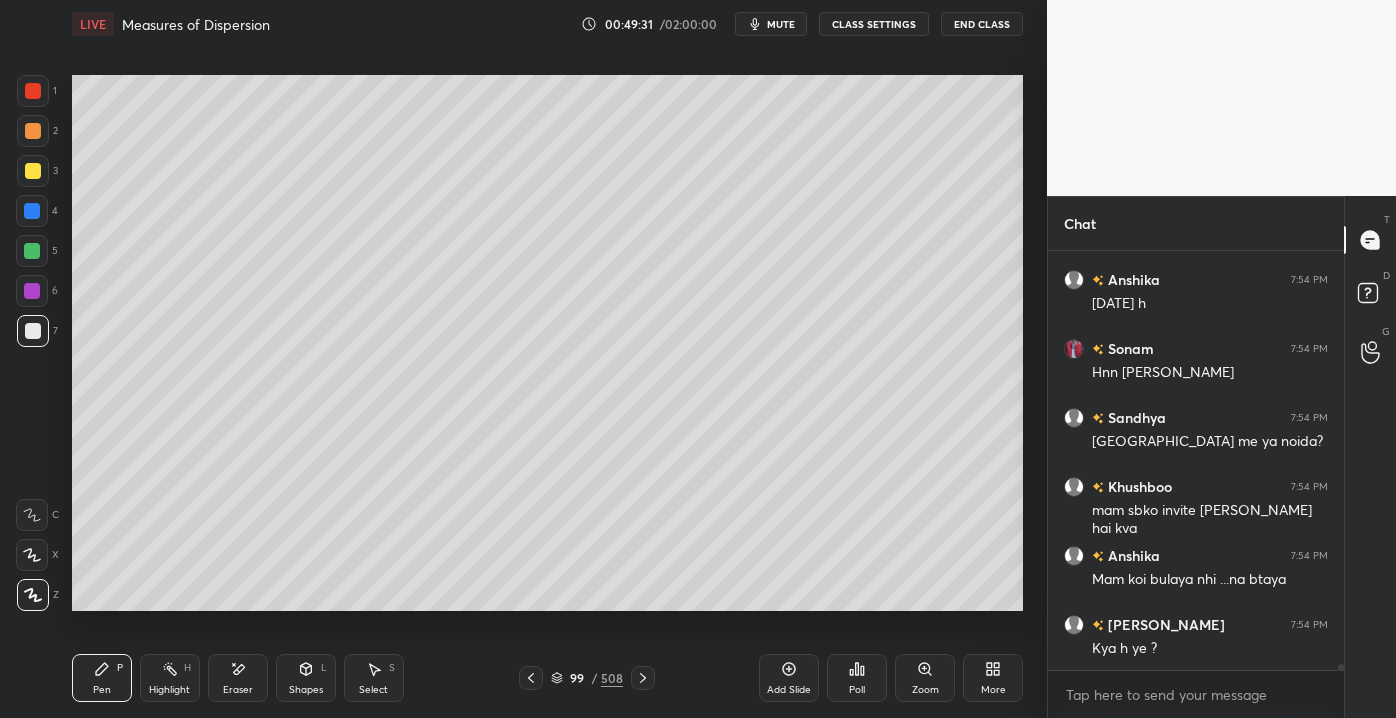 click on "Add Slide" at bounding box center [789, 678] 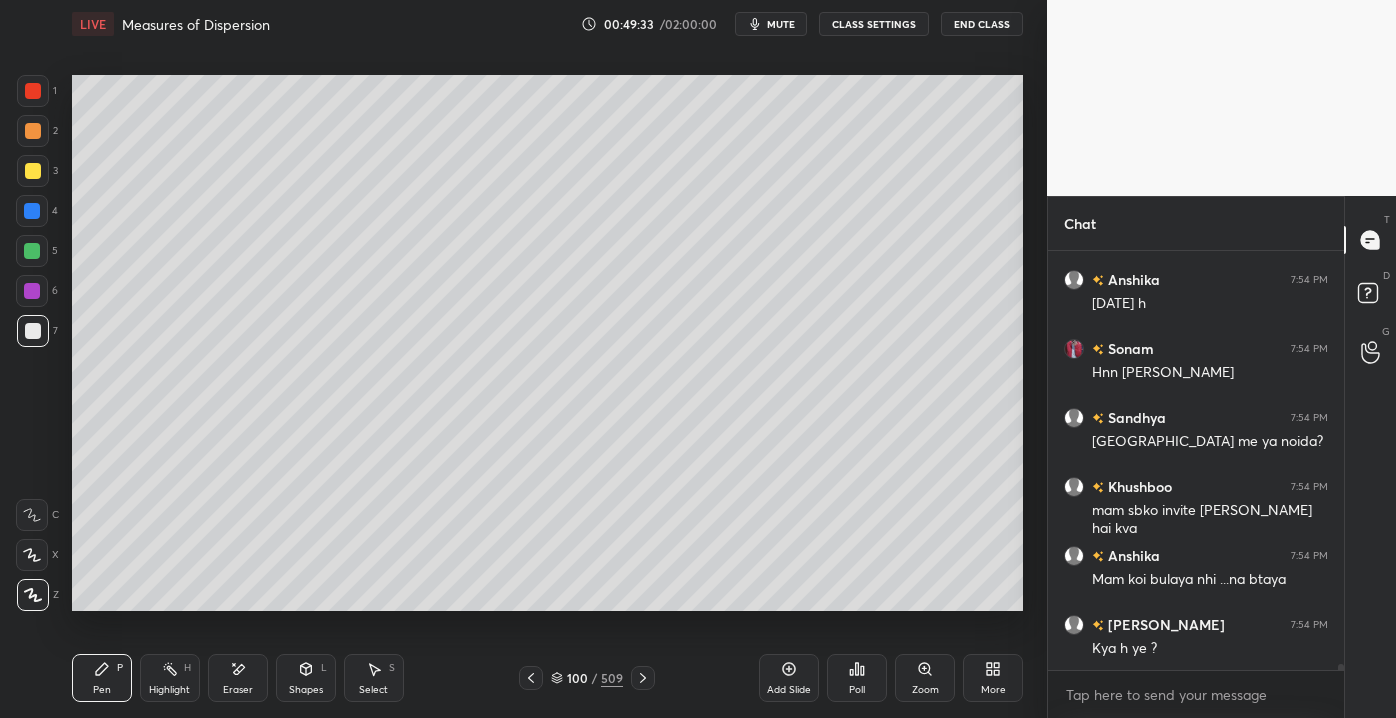 click on "1 2 3 4 5 6 7" at bounding box center [37, 215] 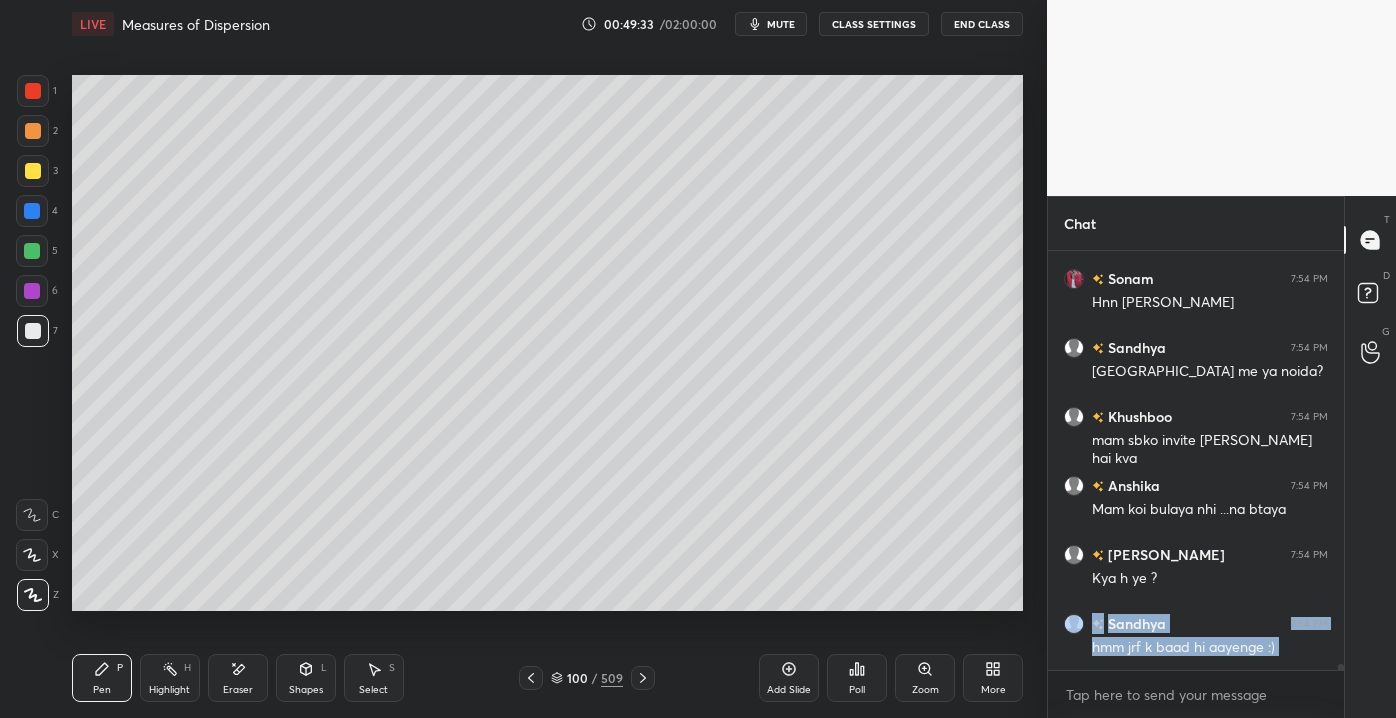 drag, startPoint x: 49, startPoint y: 175, endPoint x: 39, endPoint y: 196, distance: 23.259407 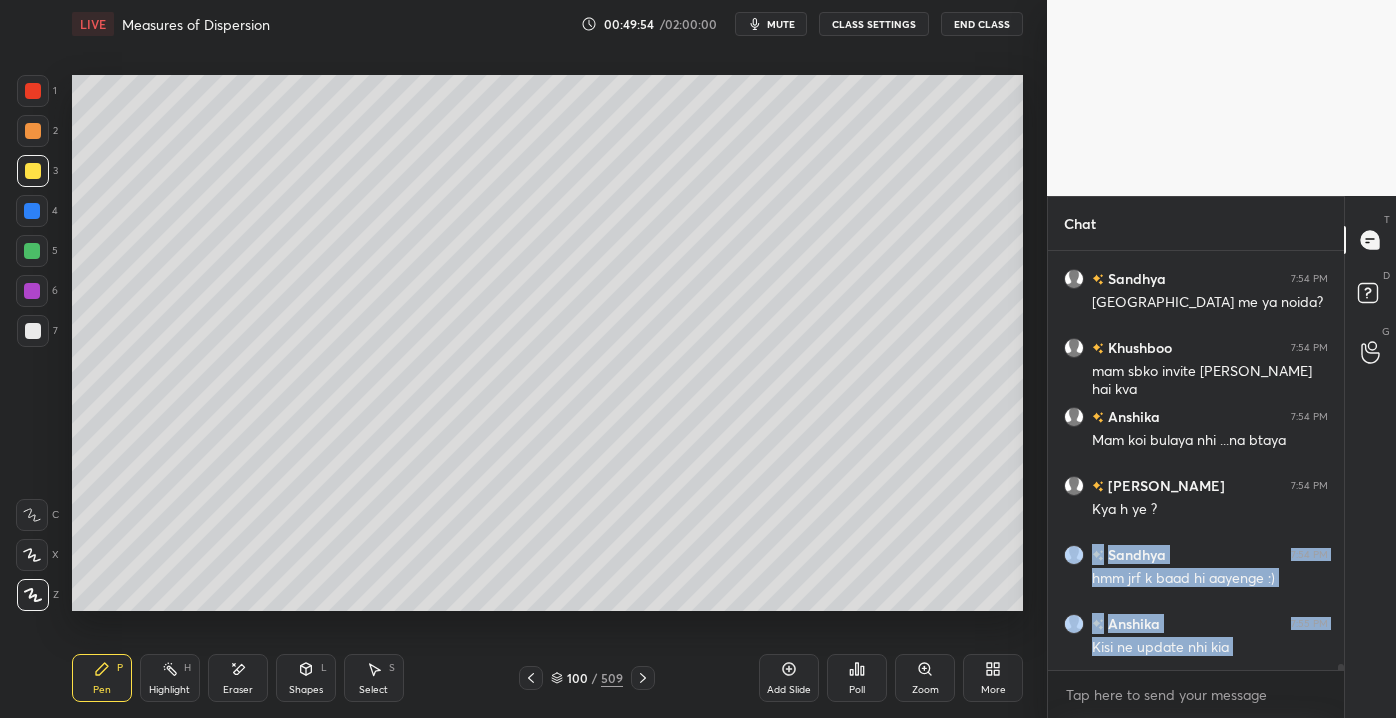 scroll, scrollTop: 29802, scrollLeft: 0, axis: vertical 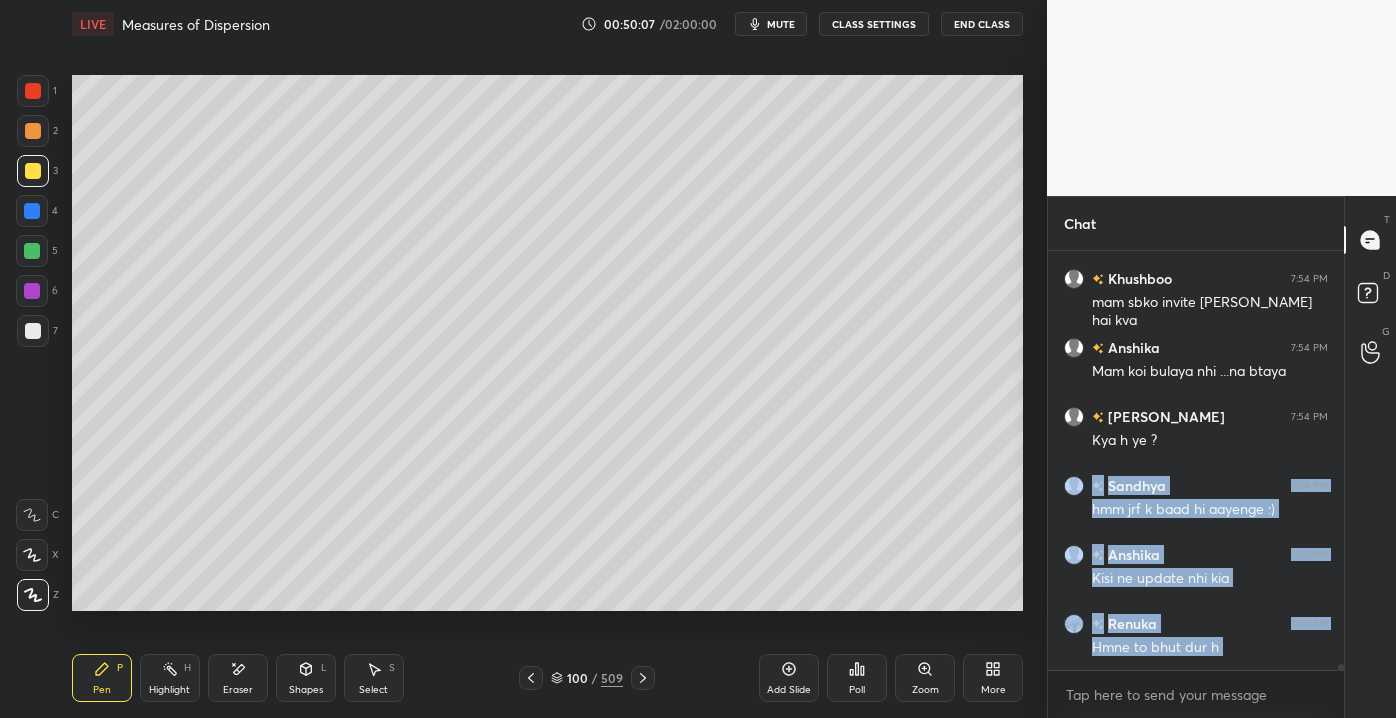 drag, startPoint x: 248, startPoint y: 666, endPoint x: 188, endPoint y: 654, distance: 61.188232 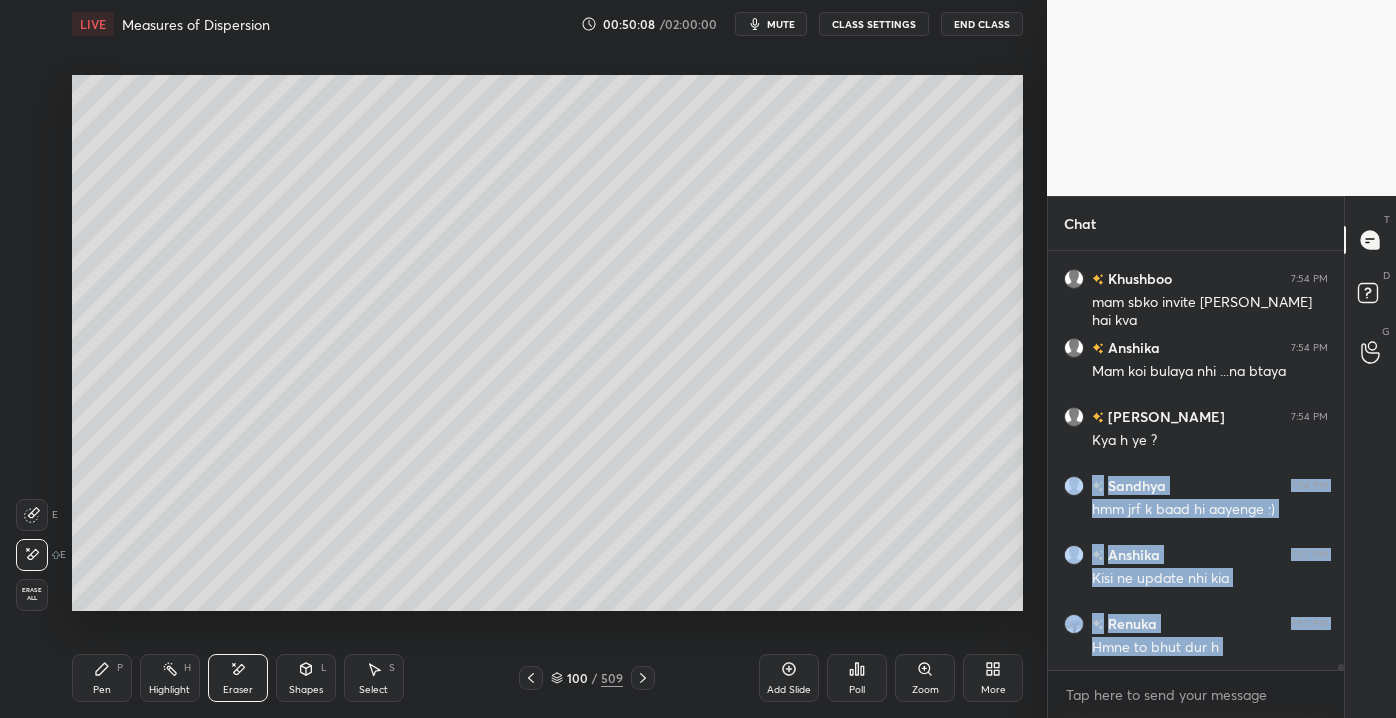 drag, startPoint x: 34, startPoint y: 602, endPoint x: 45, endPoint y: 598, distance: 11.7046995 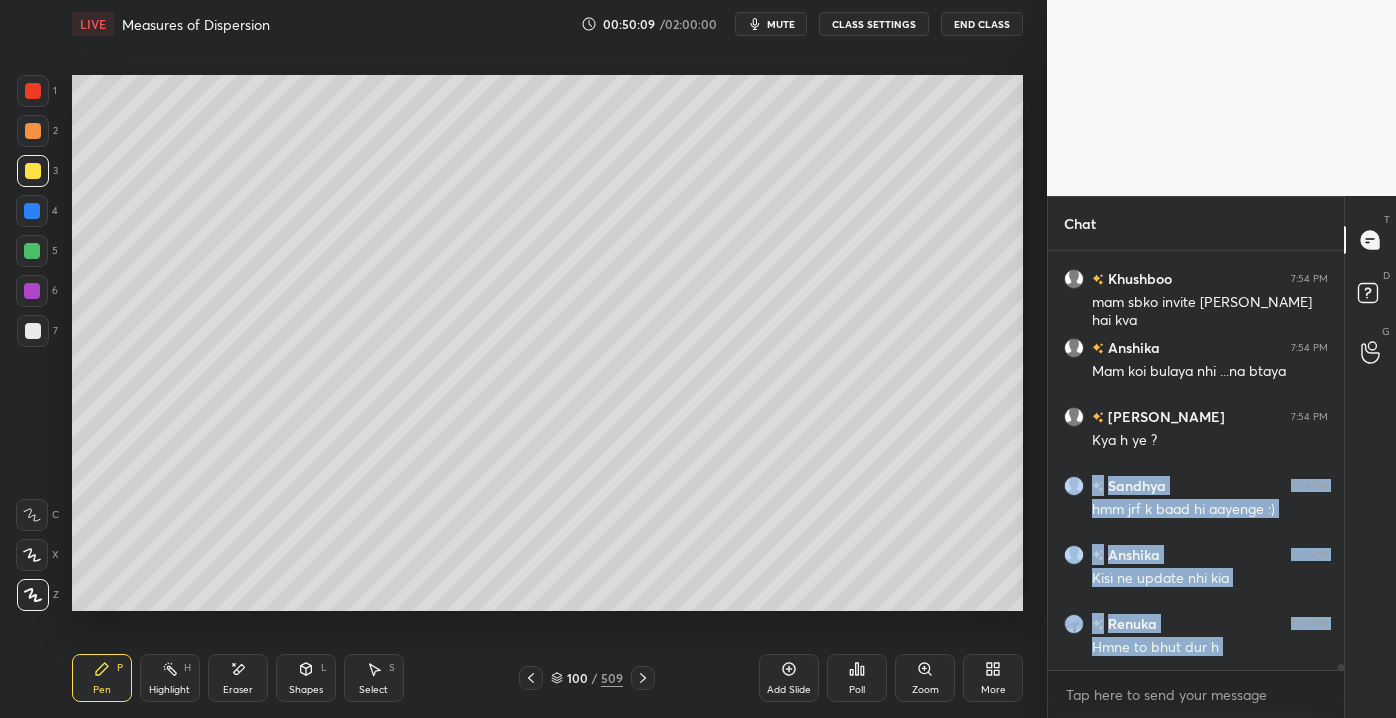 scroll, scrollTop: 29871, scrollLeft: 0, axis: vertical 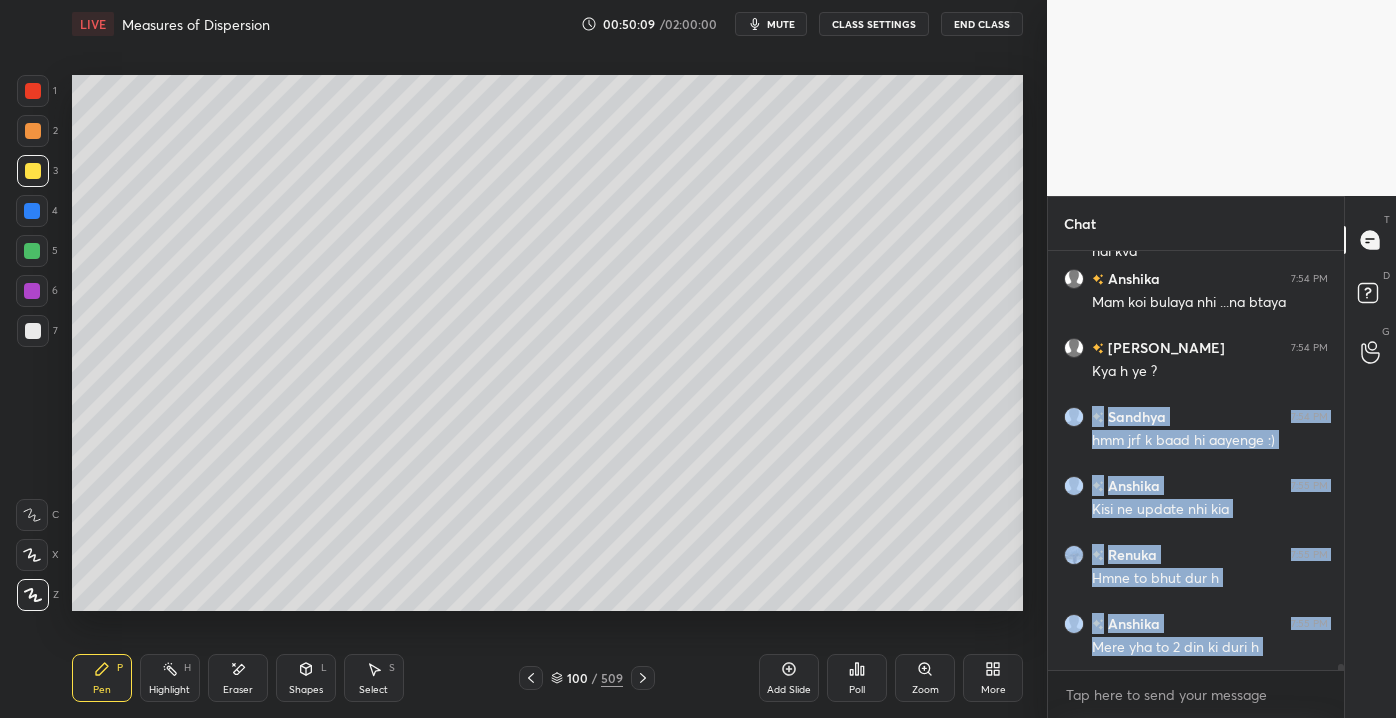 click at bounding box center [33, 331] 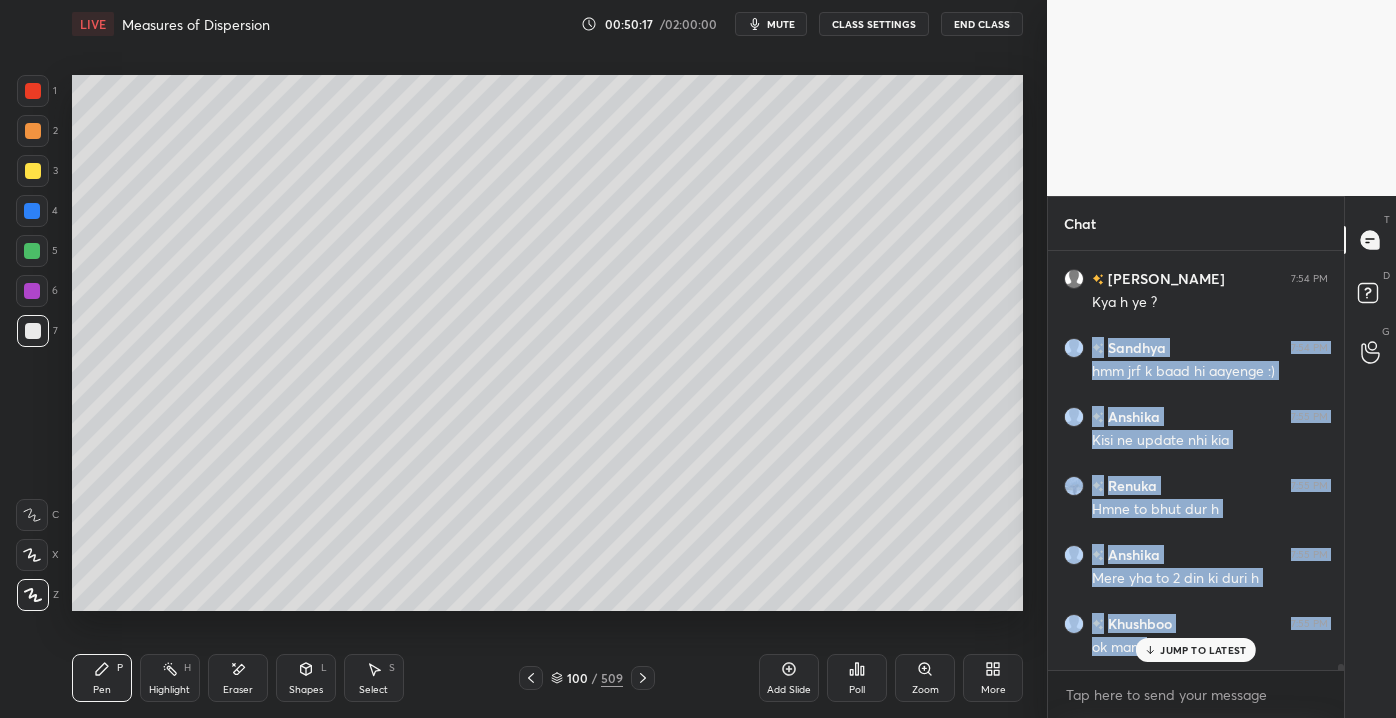 scroll, scrollTop: 30008, scrollLeft: 0, axis: vertical 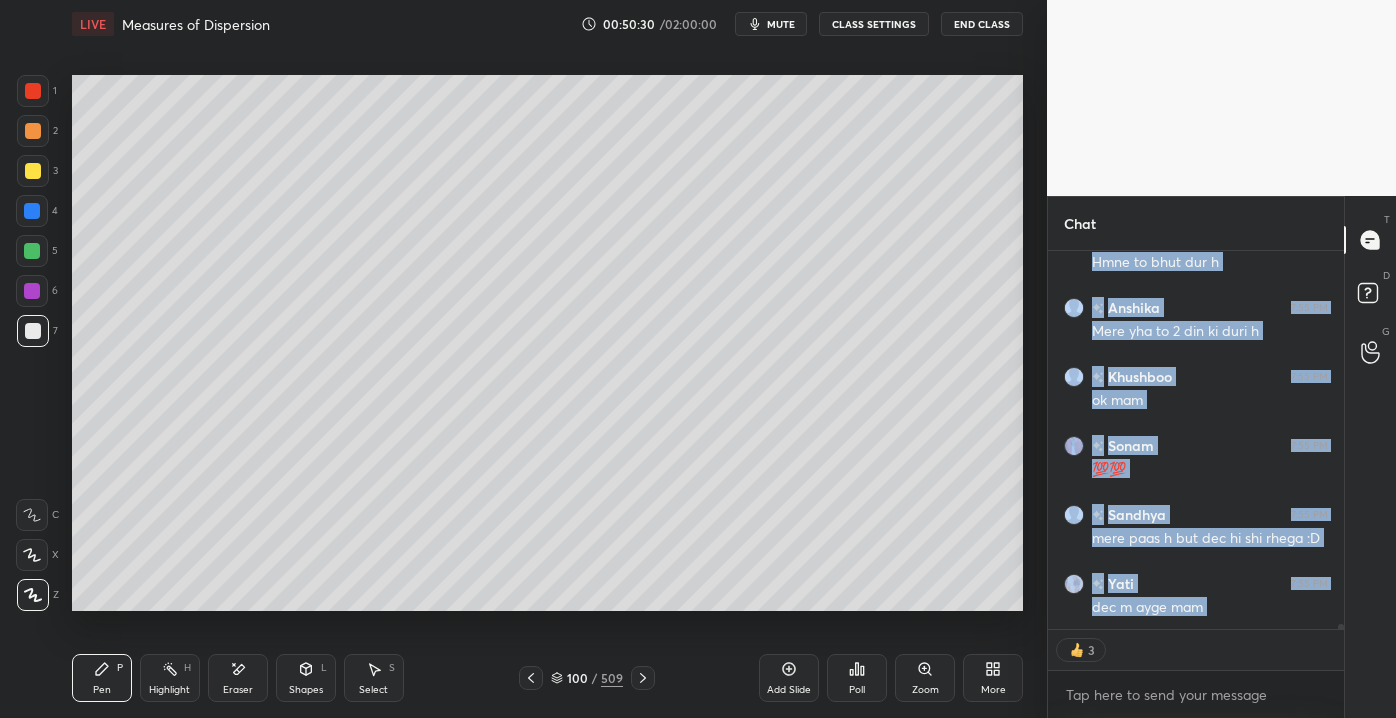 click at bounding box center [33, 171] 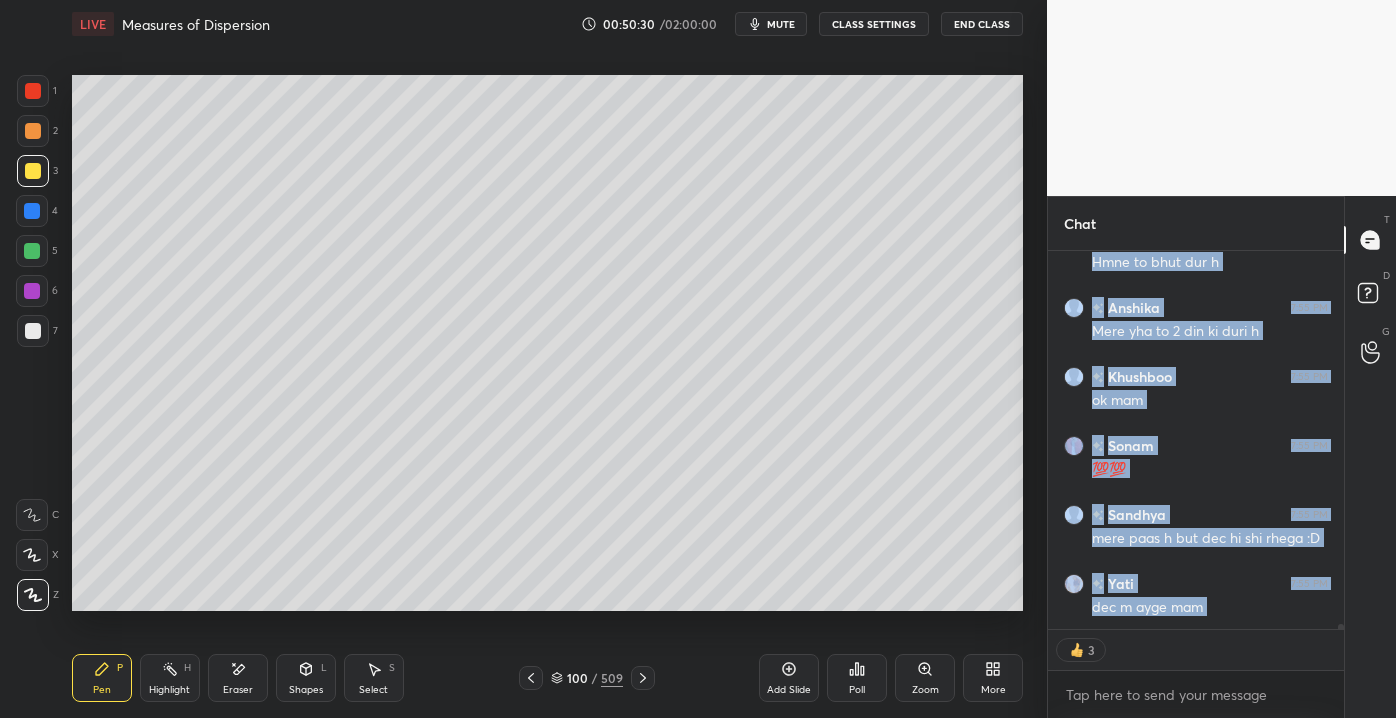 scroll, scrollTop: 30256, scrollLeft: 0, axis: vertical 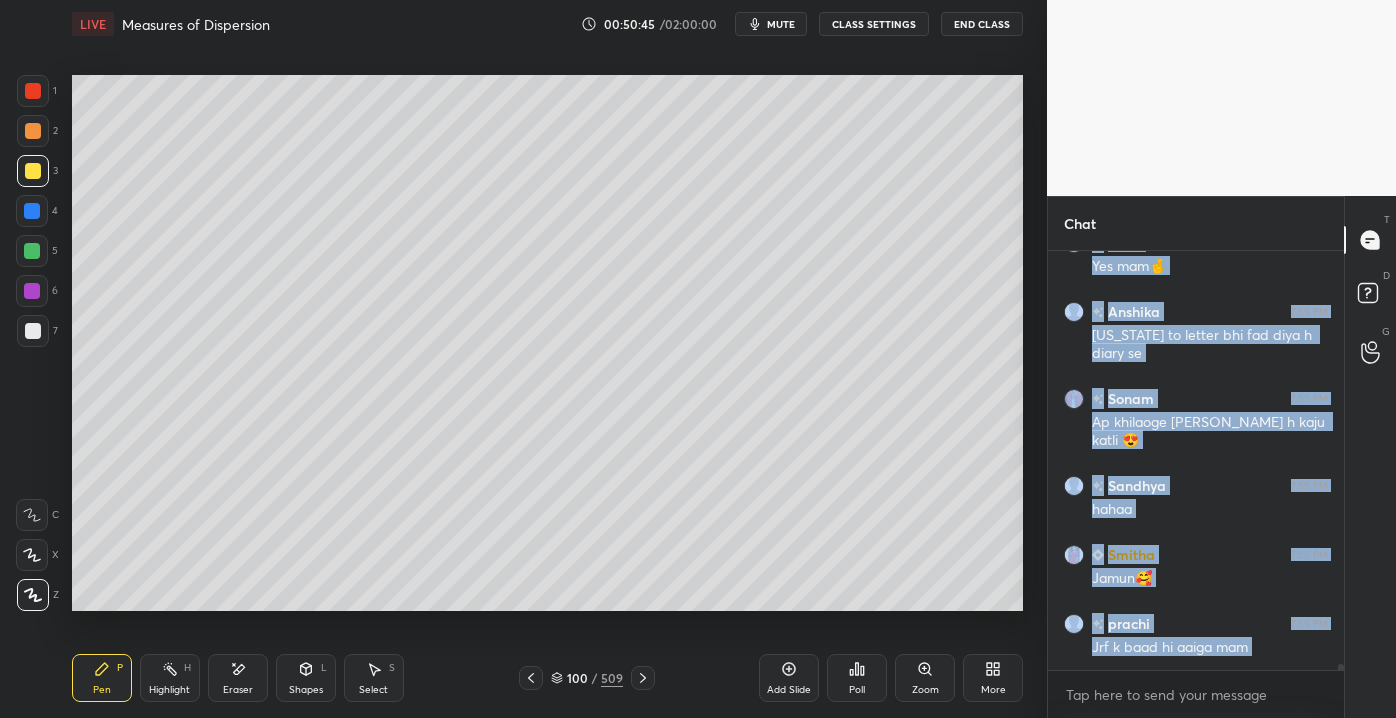 click on "Eraser" at bounding box center (238, 678) 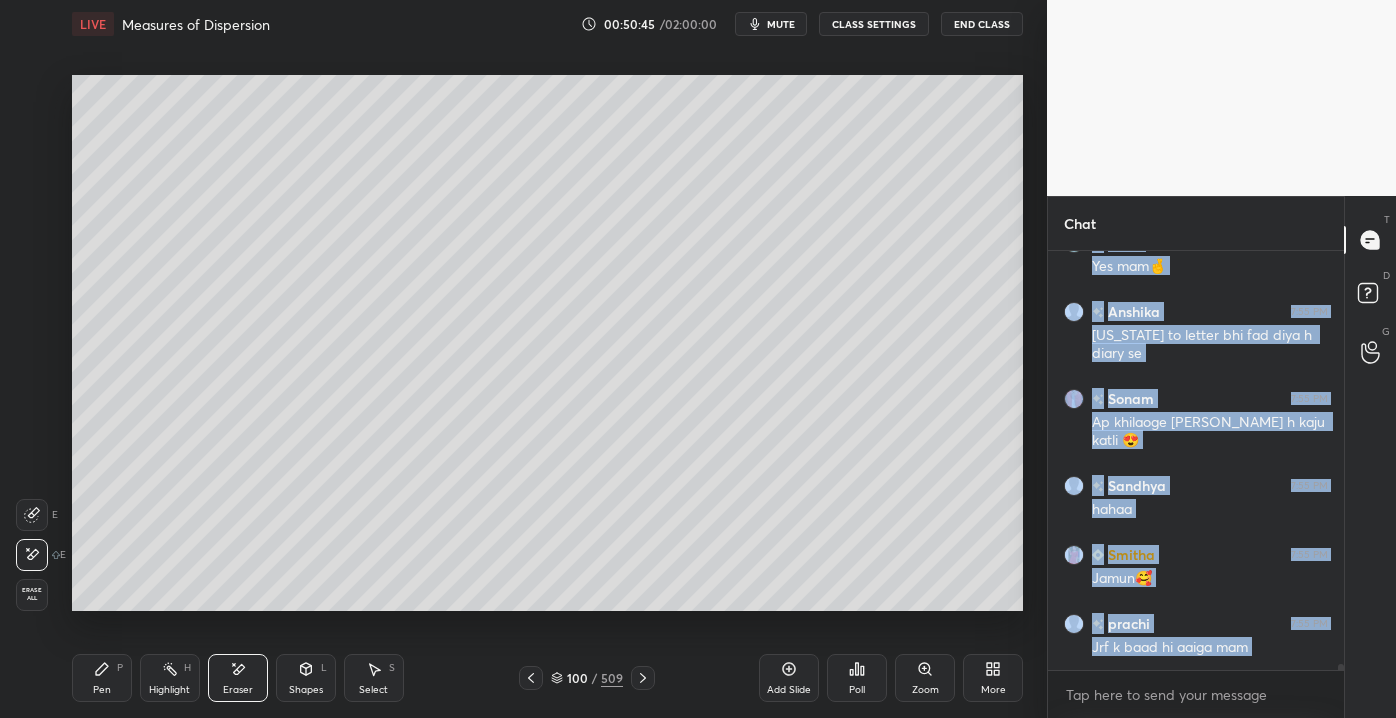 scroll, scrollTop: 30783, scrollLeft: 0, axis: vertical 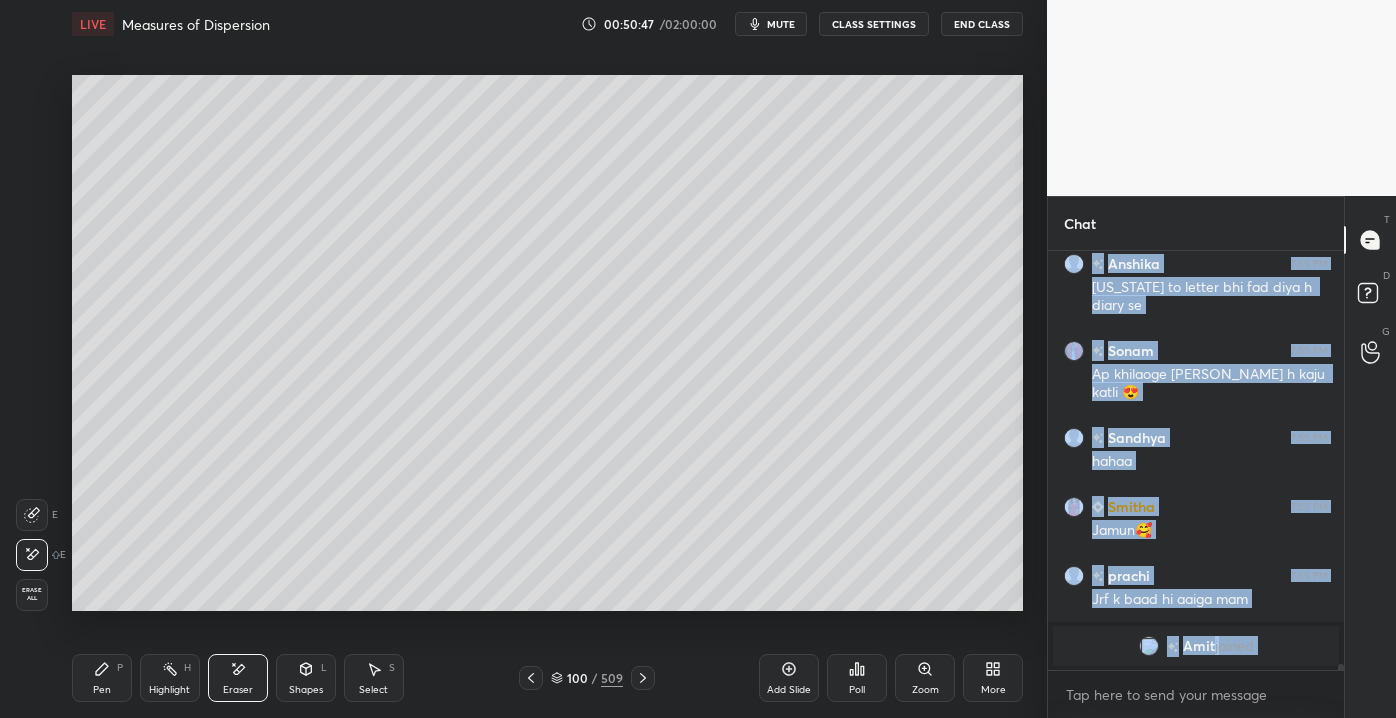 click on "Erase all" at bounding box center (32, 594) 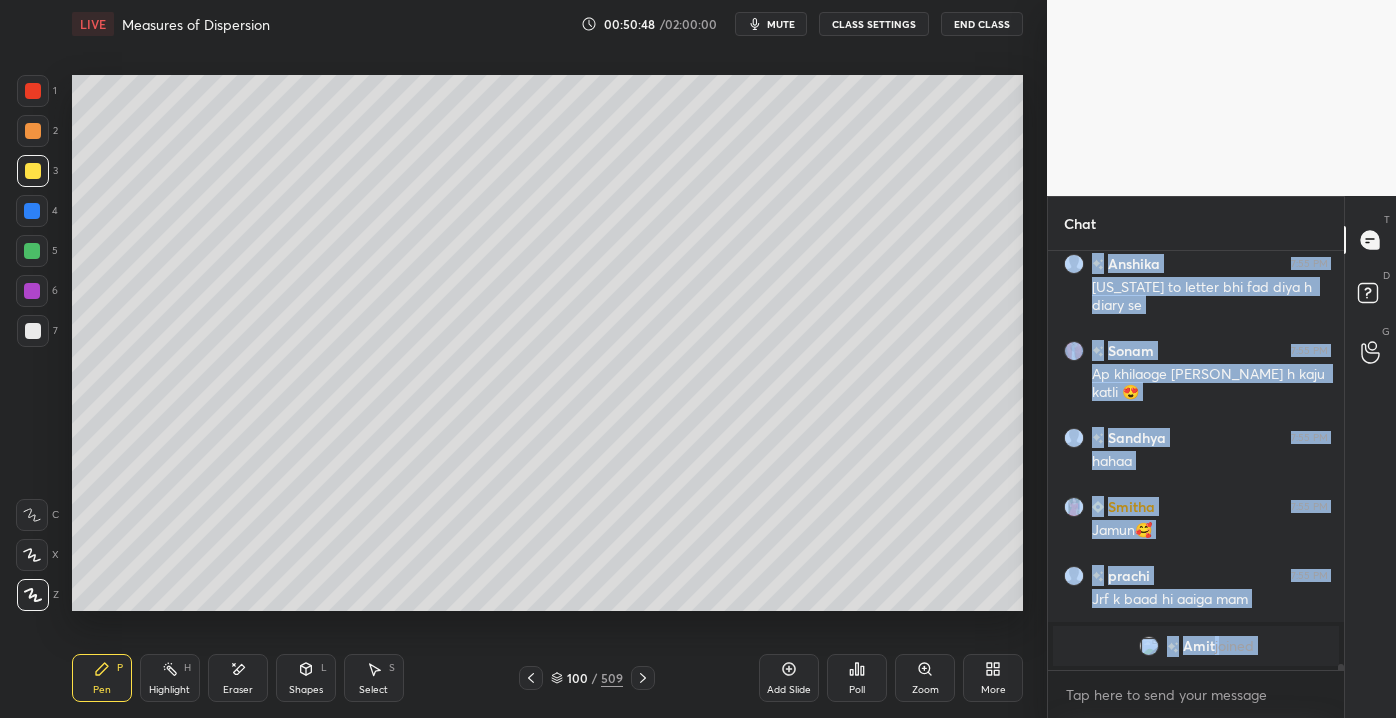 click on "7" at bounding box center [37, 335] 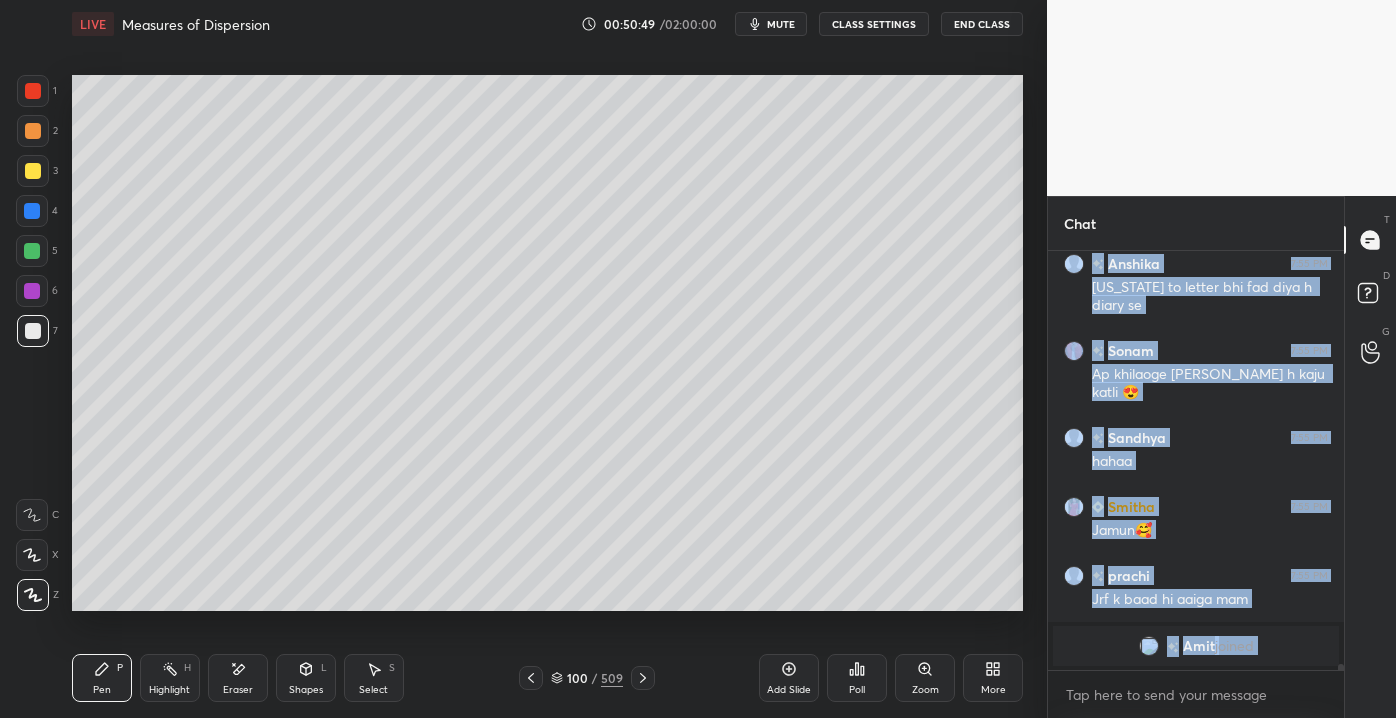 drag, startPoint x: 306, startPoint y: 688, endPoint x: 311, endPoint y: 663, distance: 25.495098 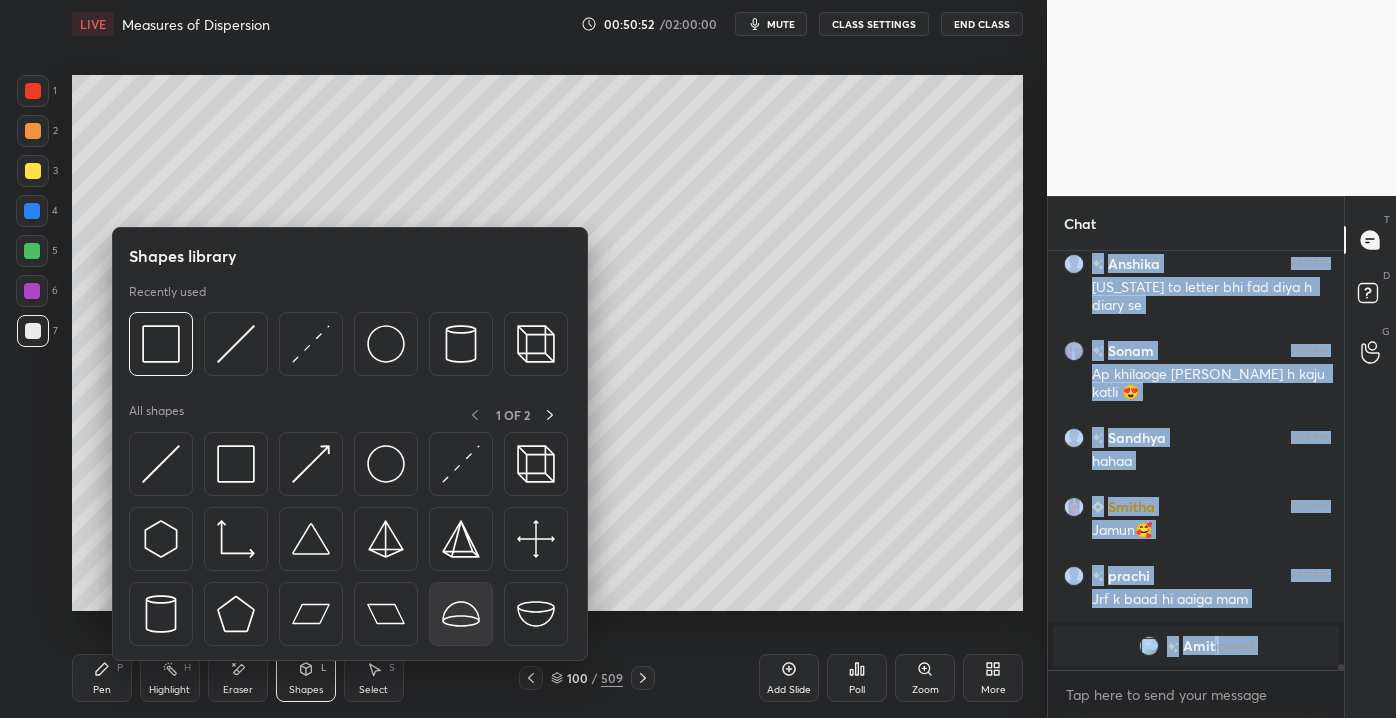click at bounding box center [461, 614] 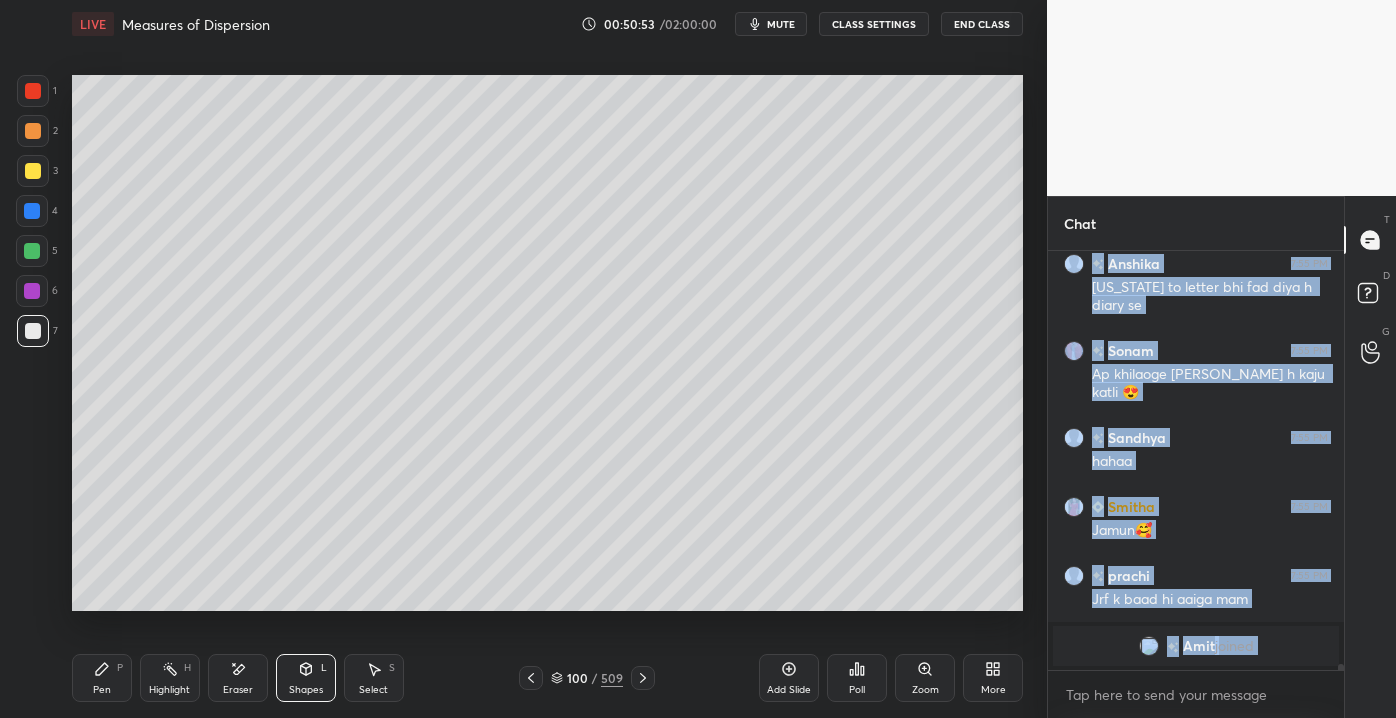 click at bounding box center [33, 171] 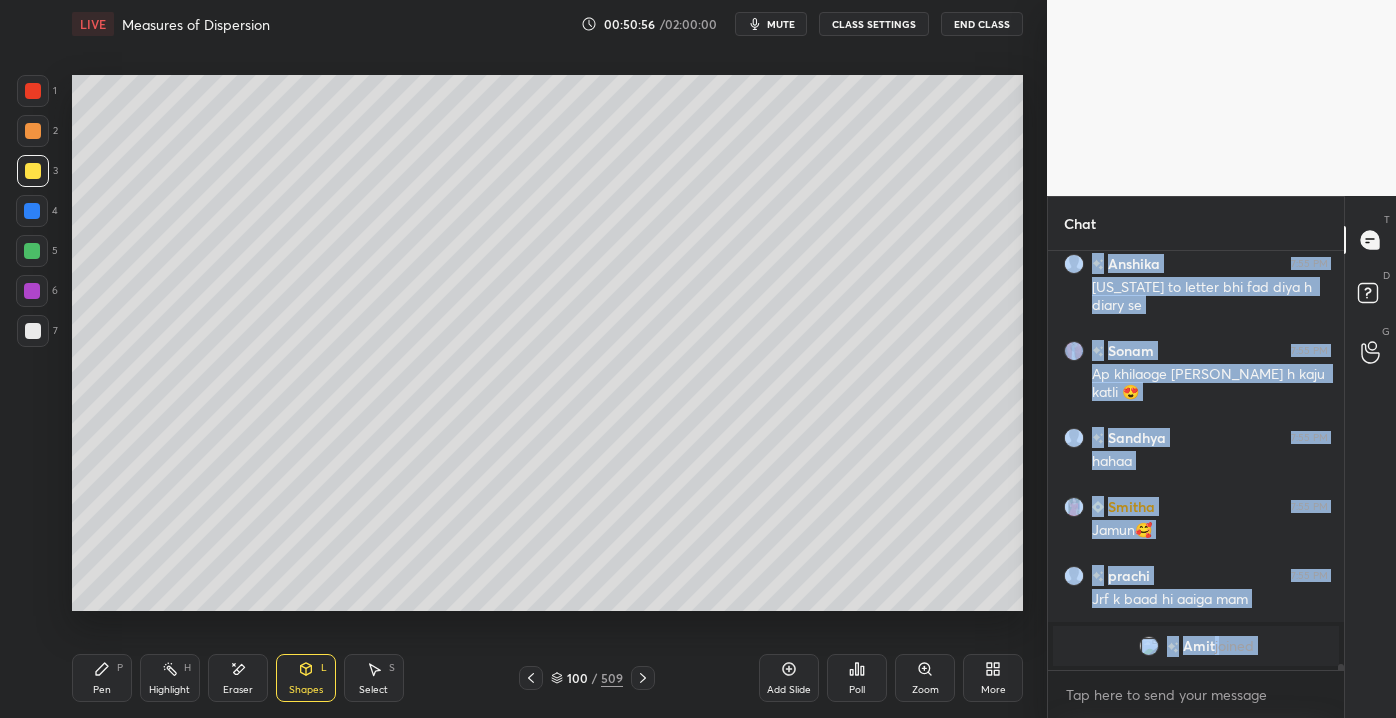 click on "Pen P Highlight H Eraser Shapes L Select S 100 / 509 Add Slide Poll Zoom More" at bounding box center [547, 678] 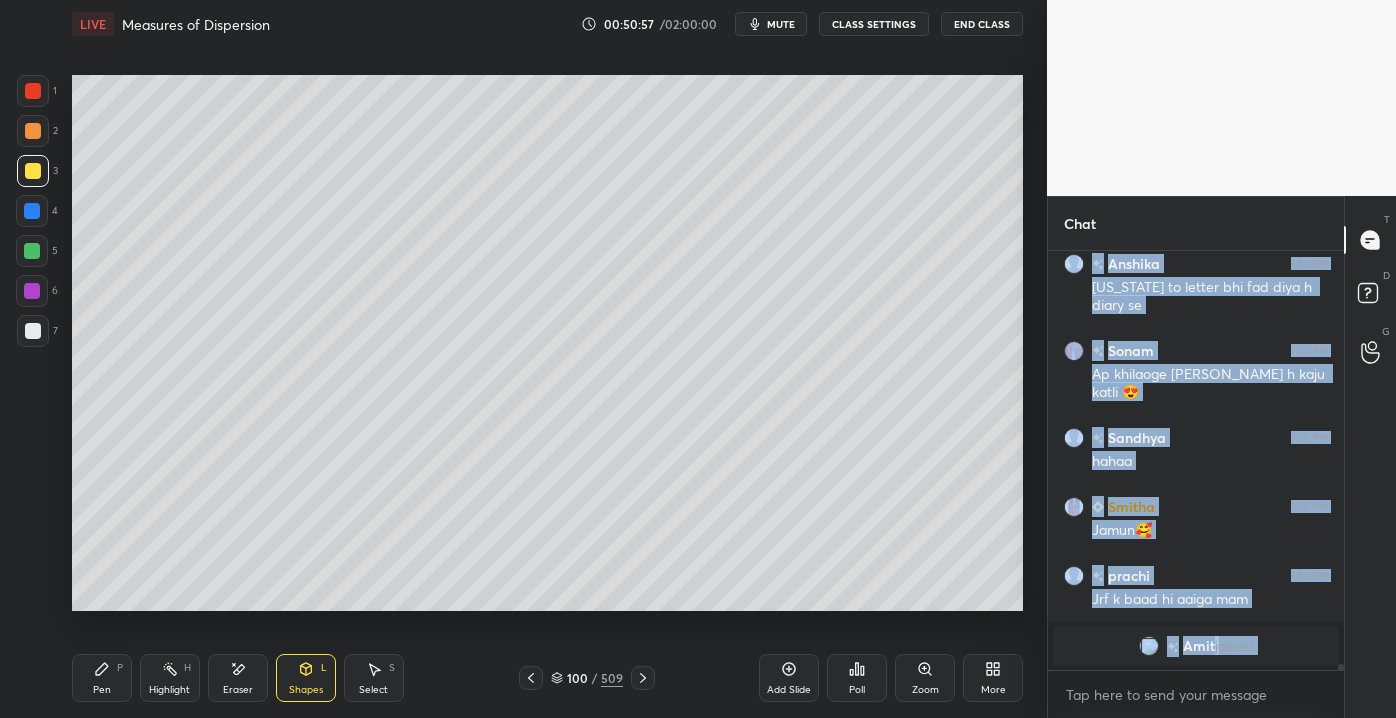 click on "Pen P" at bounding box center [102, 678] 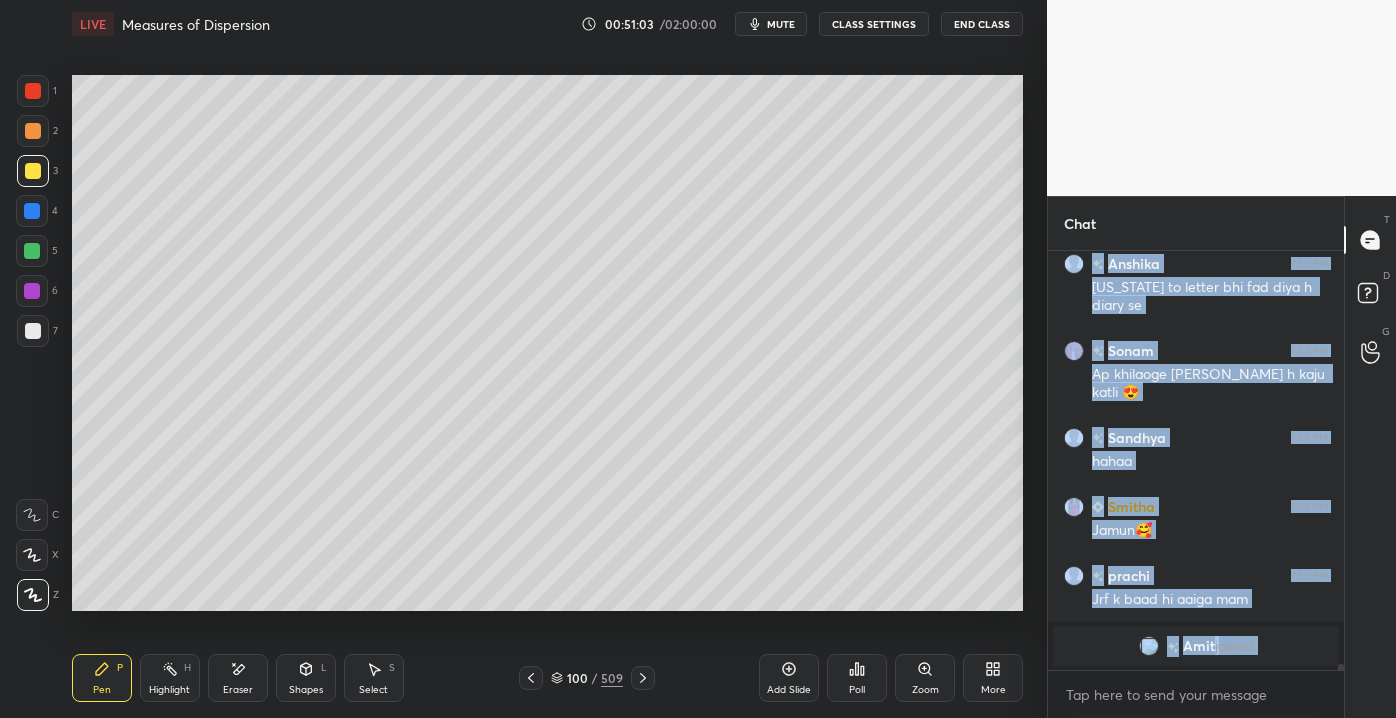 drag, startPoint x: 236, startPoint y: 696, endPoint x: 229, endPoint y: 668, distance: 28.86174 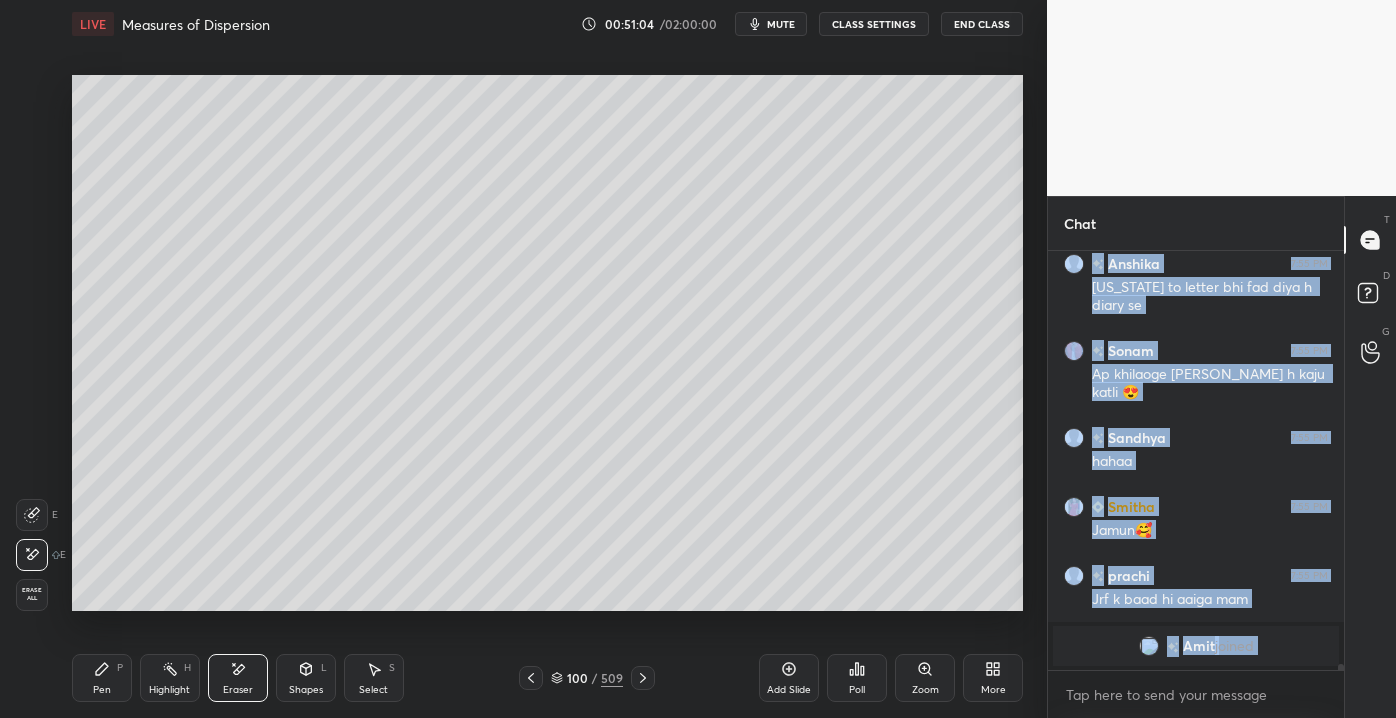 scroll, scrollTop: 30306, scrollLeft: 0, axis: vertical 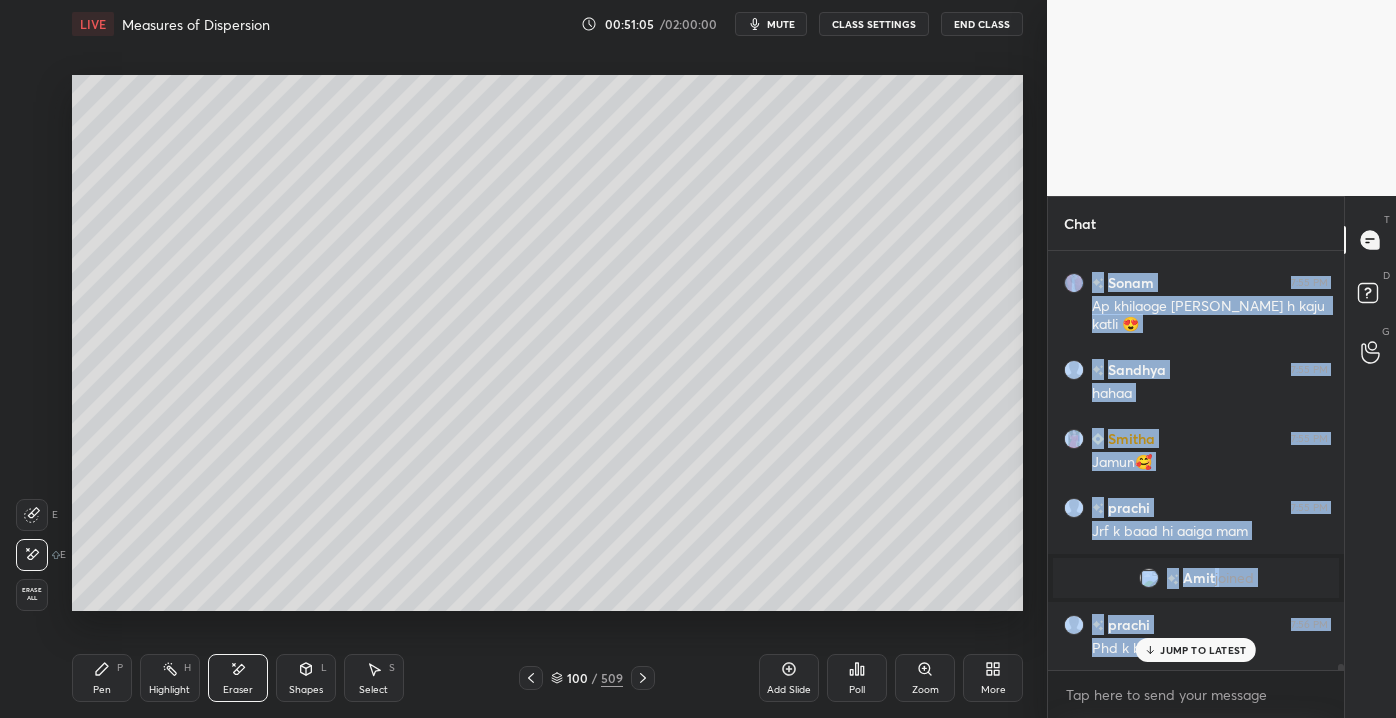 click 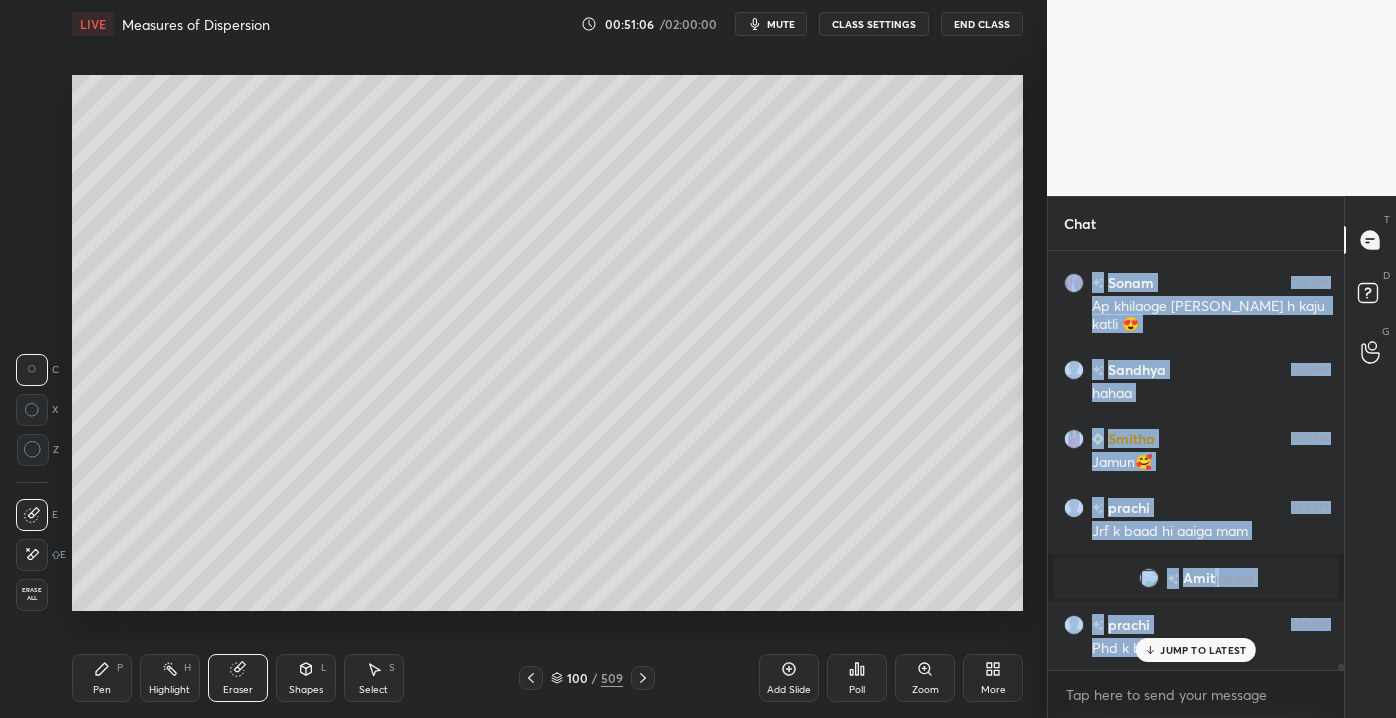 click 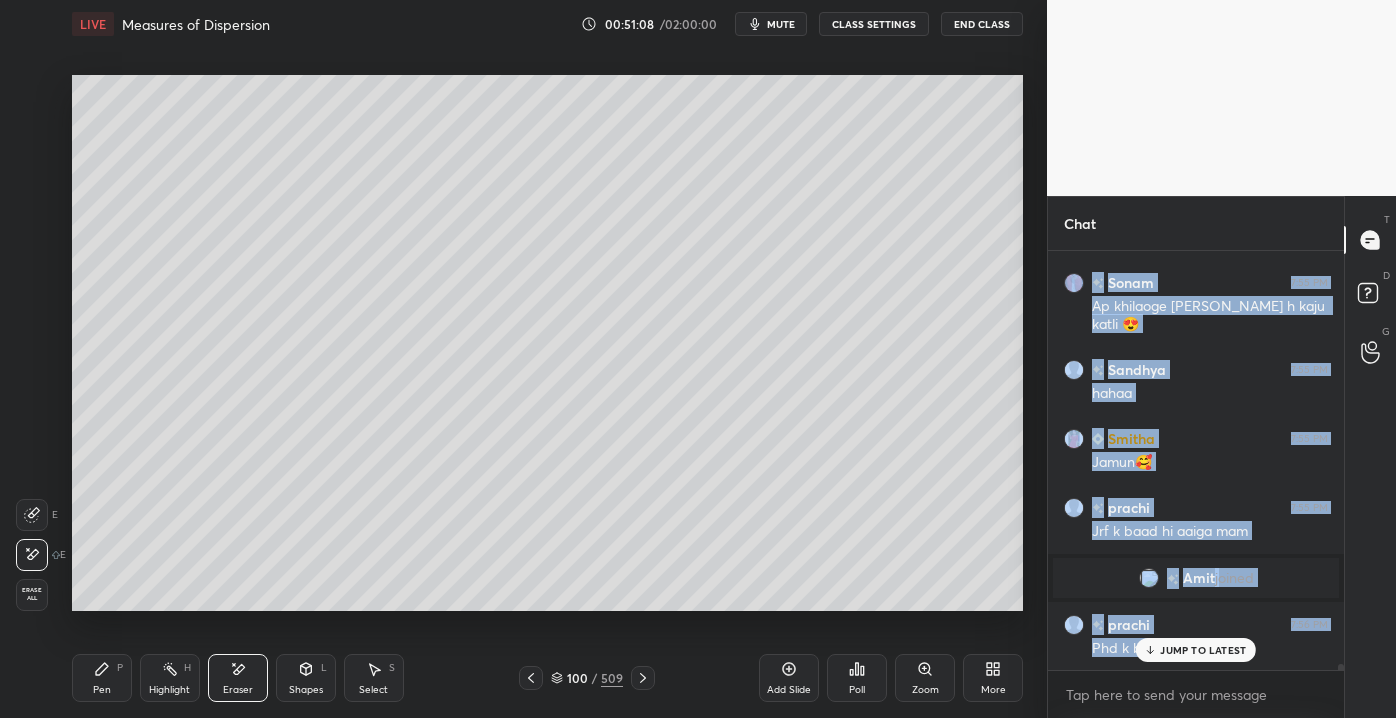 scroll, scrollTop: 30376, scrollLeft: 0, axis: vertical 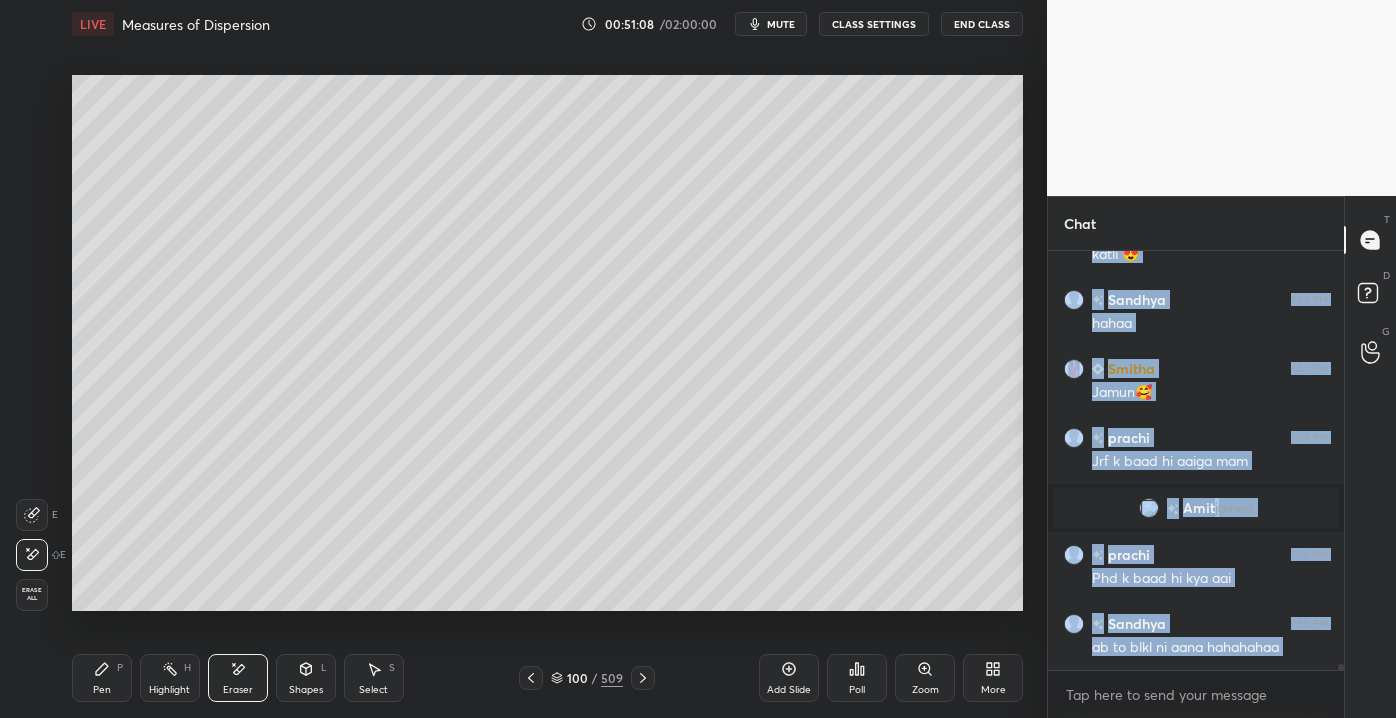 click on "ab to blkl ni aana hahahahaa" at bounding box center [1210, 648] 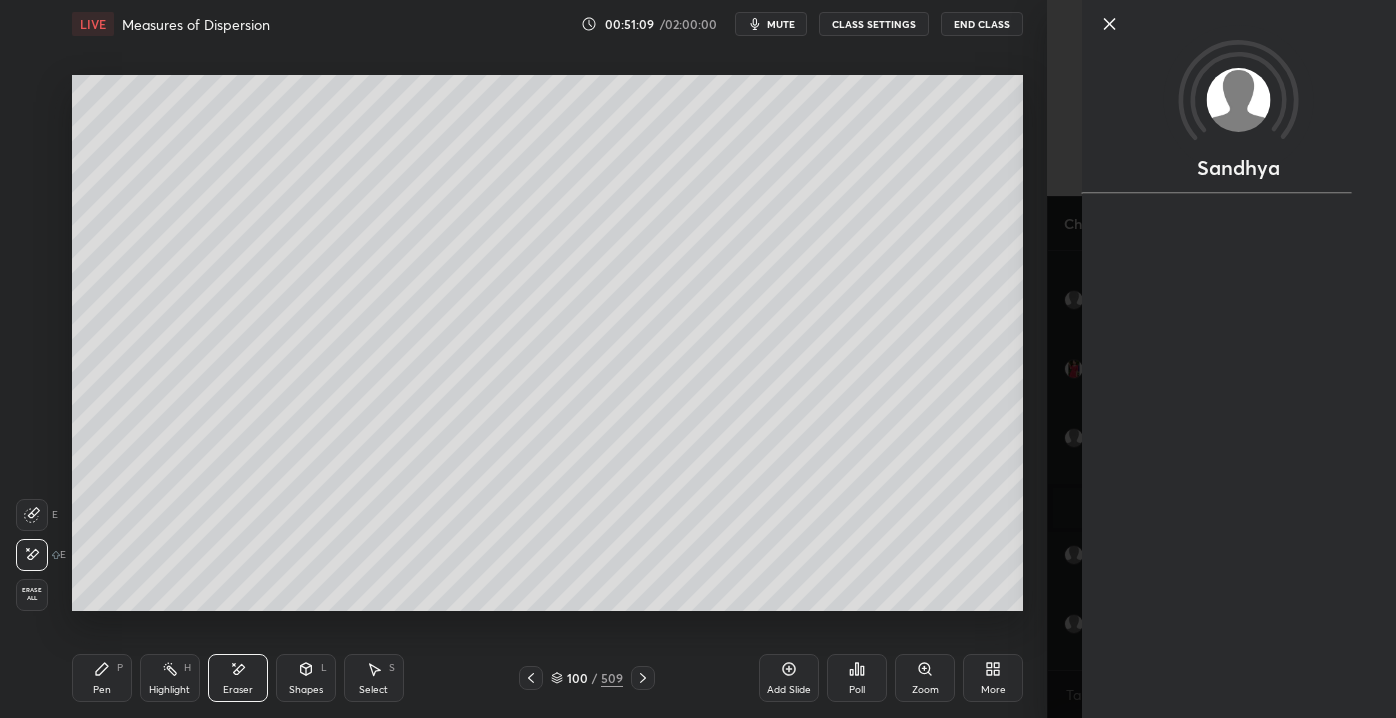 drag, startPoint x: 108, startPoint y: 672, endPoint x: 138, endPoint y: 677, distance: 30.413813 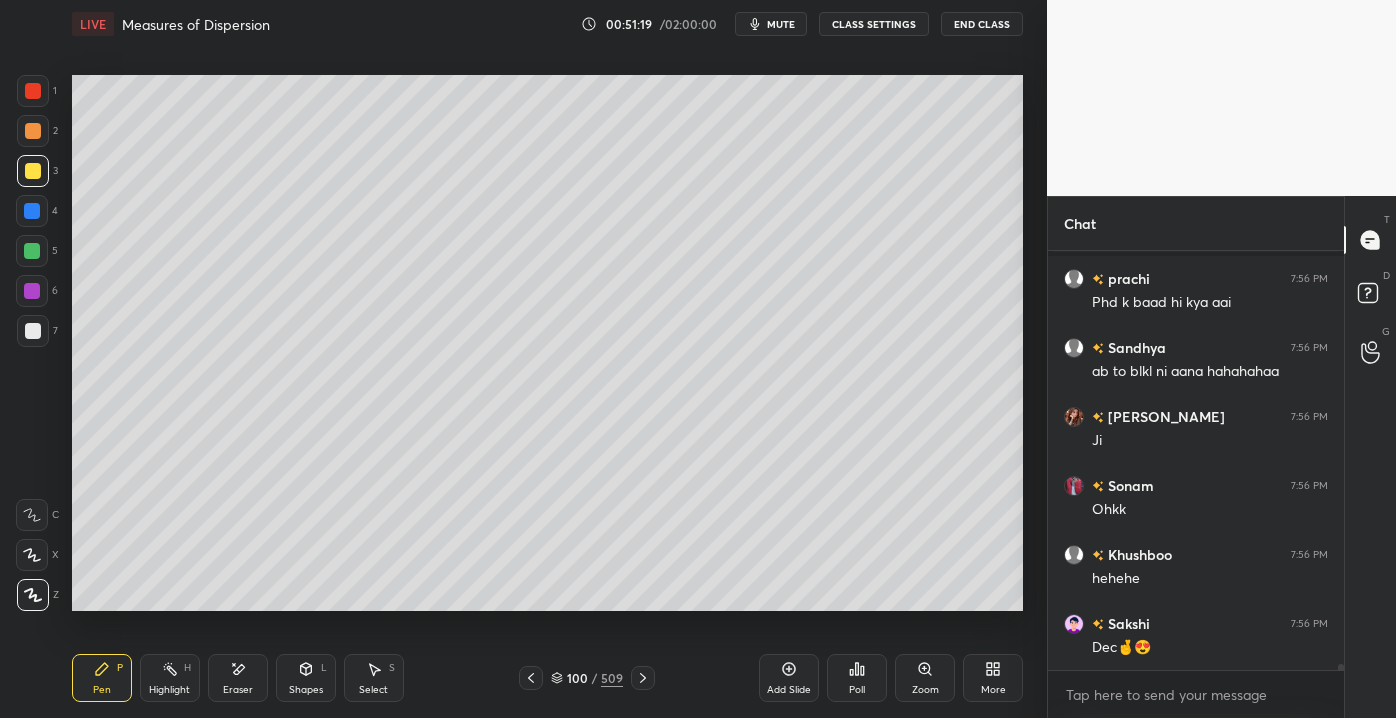 scroll, scrollTop: 30720, scrollLeft: 0, axis: vertical 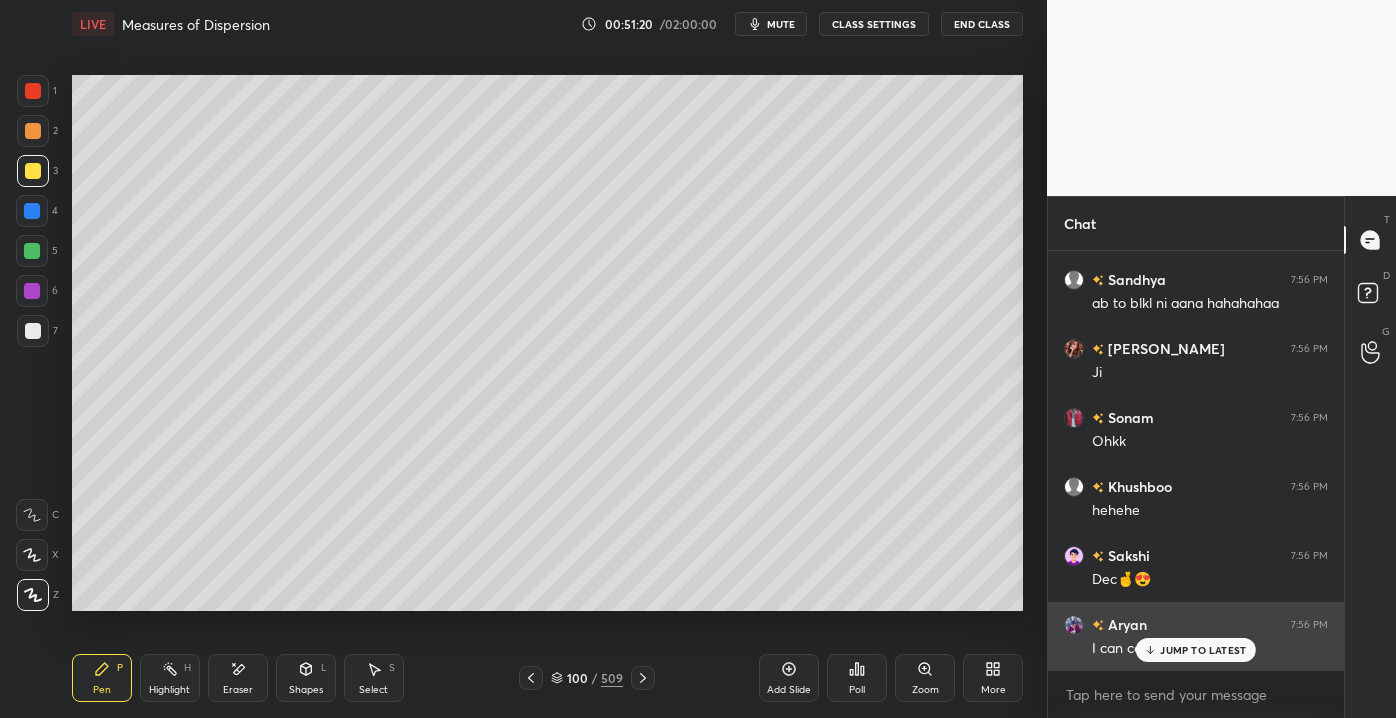 click on "JUMP TO LATEST" at bounding box center [1196, 650] 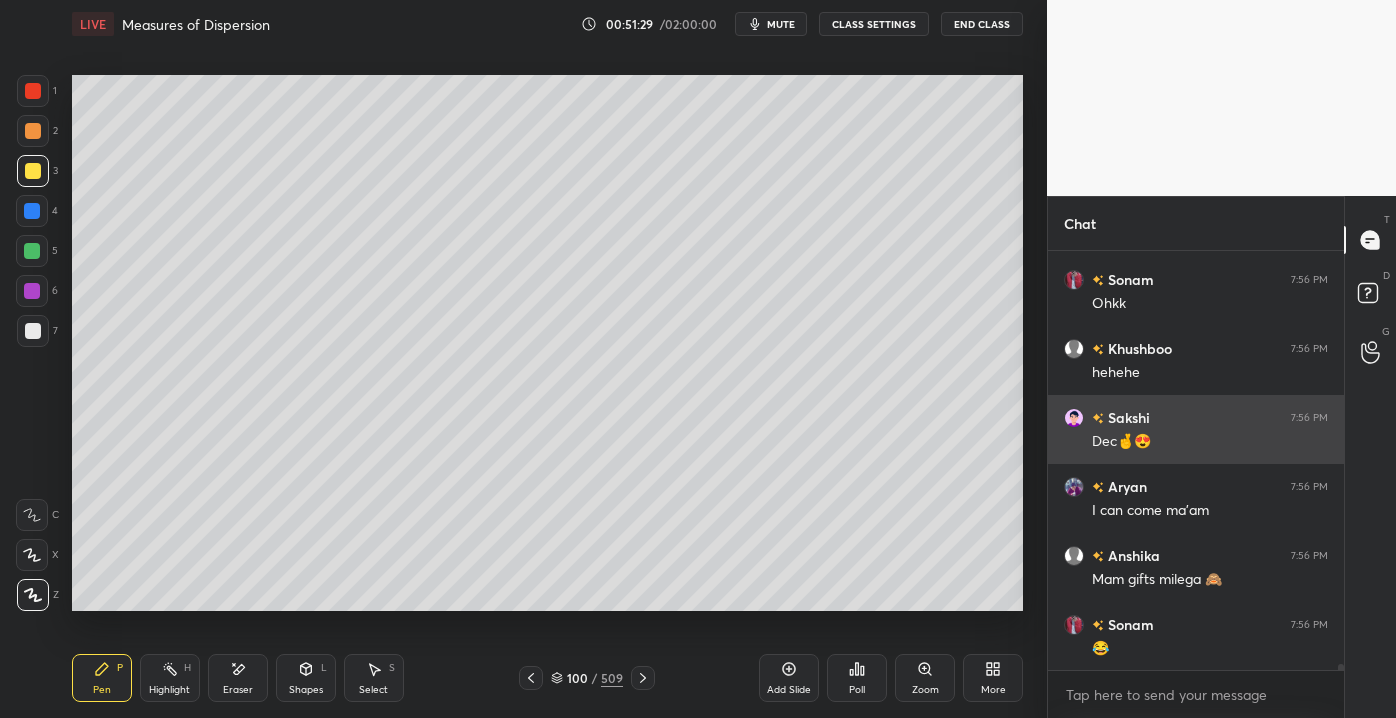 scroll, scrollTop: 30928, scrollLeft: 0, axis: vertical 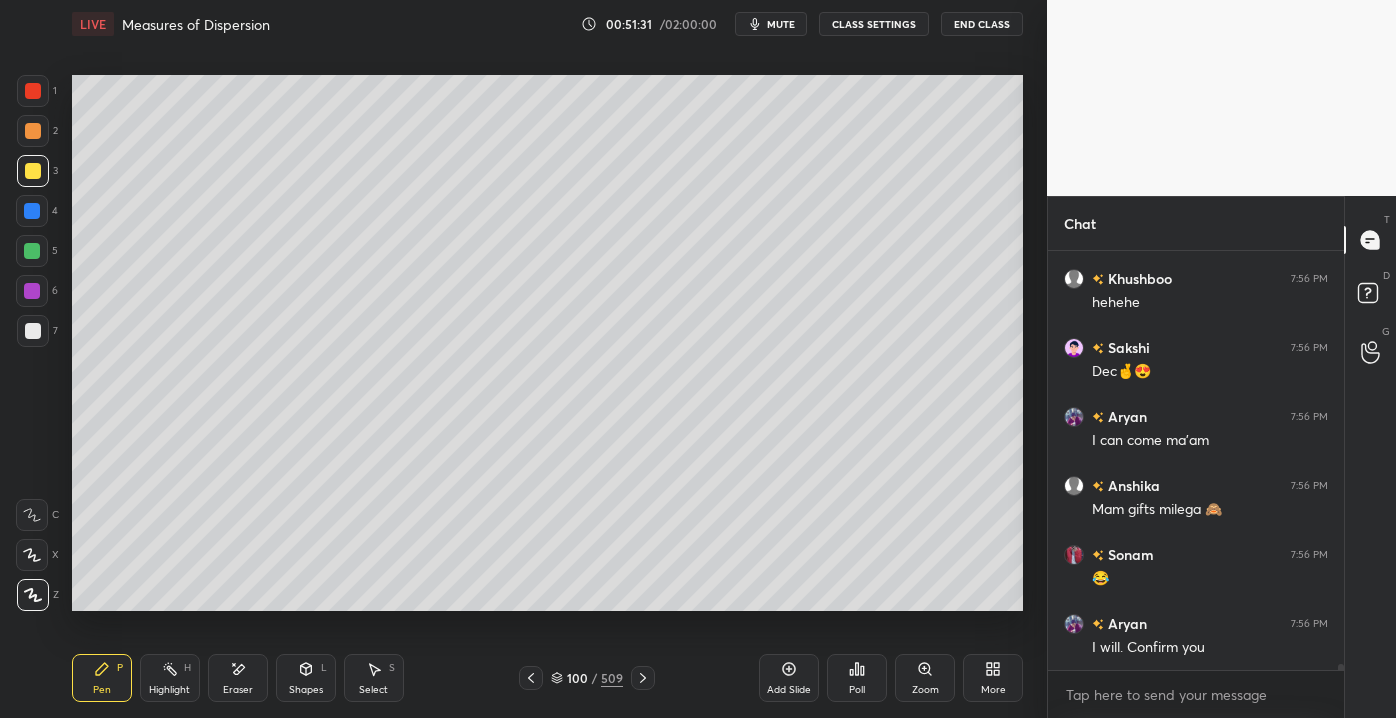 click on "Eraser" at bounding box center [238, 690] 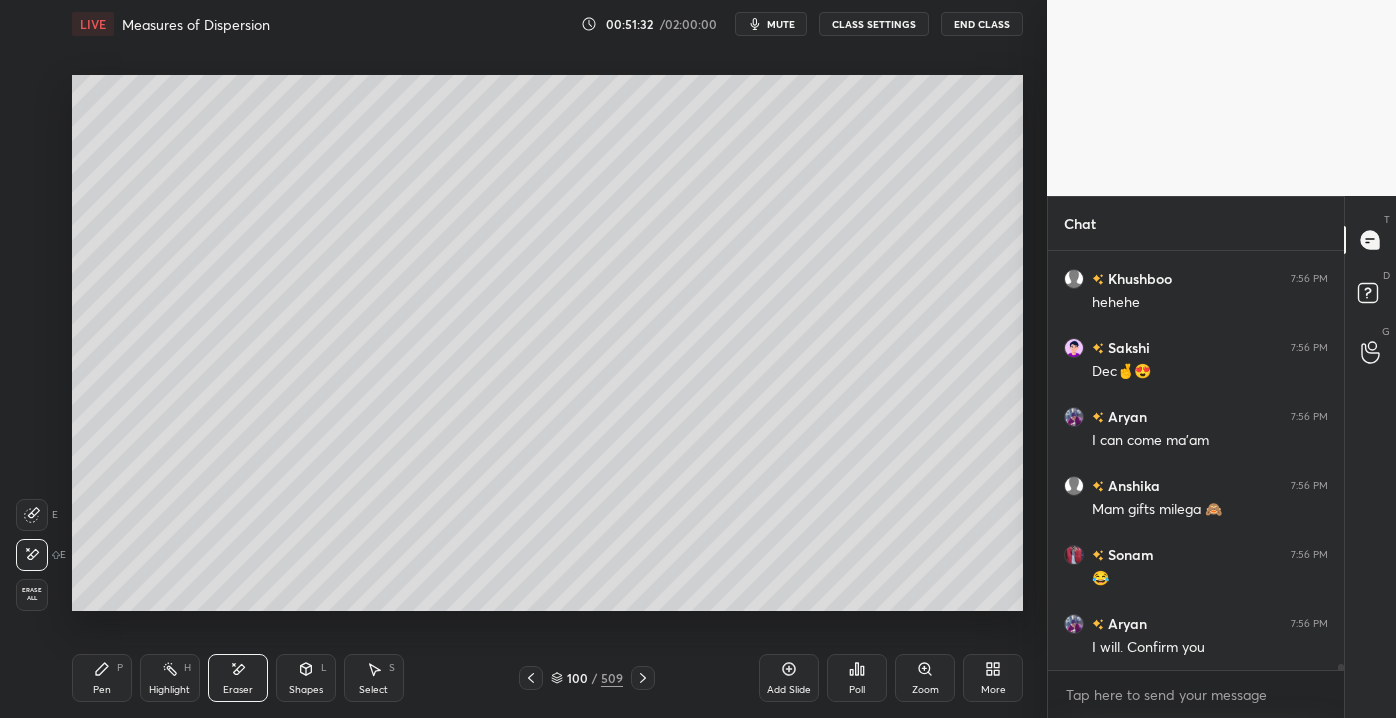 click on "E E Erase all" at bounding box center [41, 551] 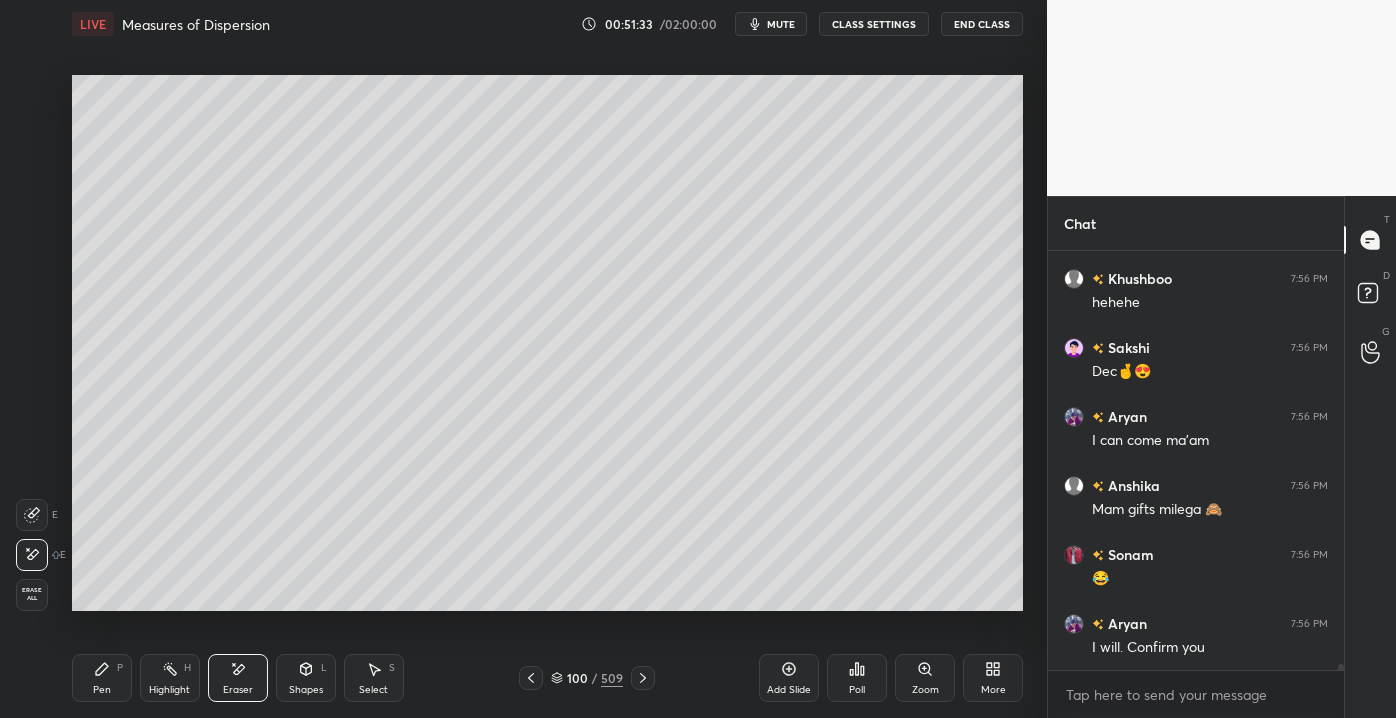 click on "Erase all" at bounding box center [32, 594] 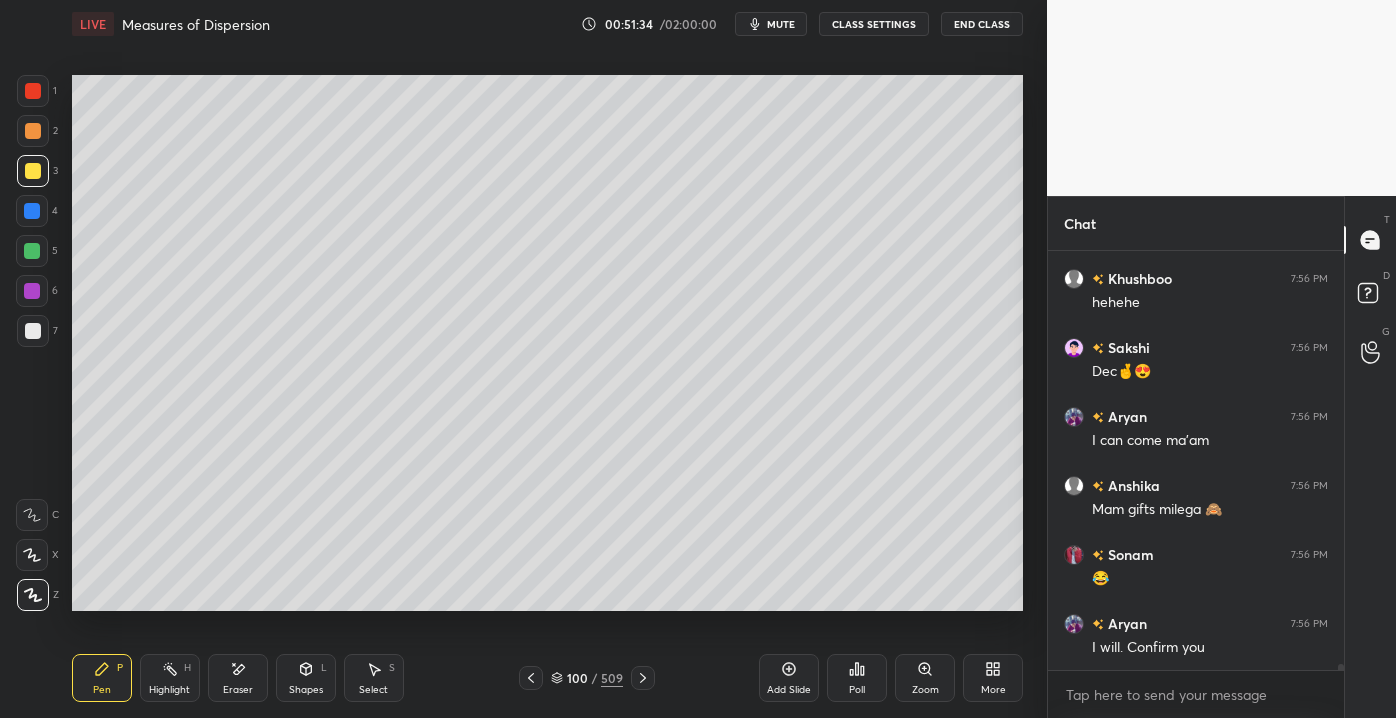 click at bounding box center (33, 331) 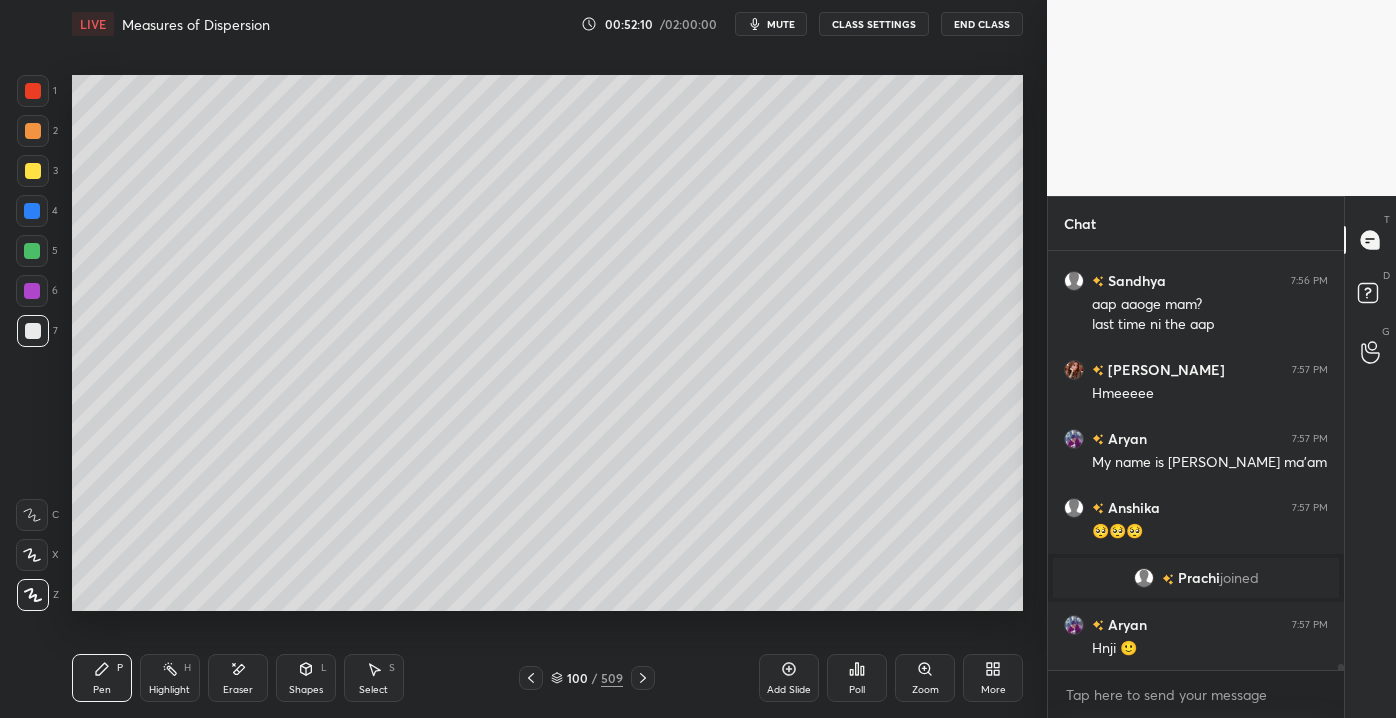 scroll, scrollTop: 31138, scrollLeft: 0, axis: vertical 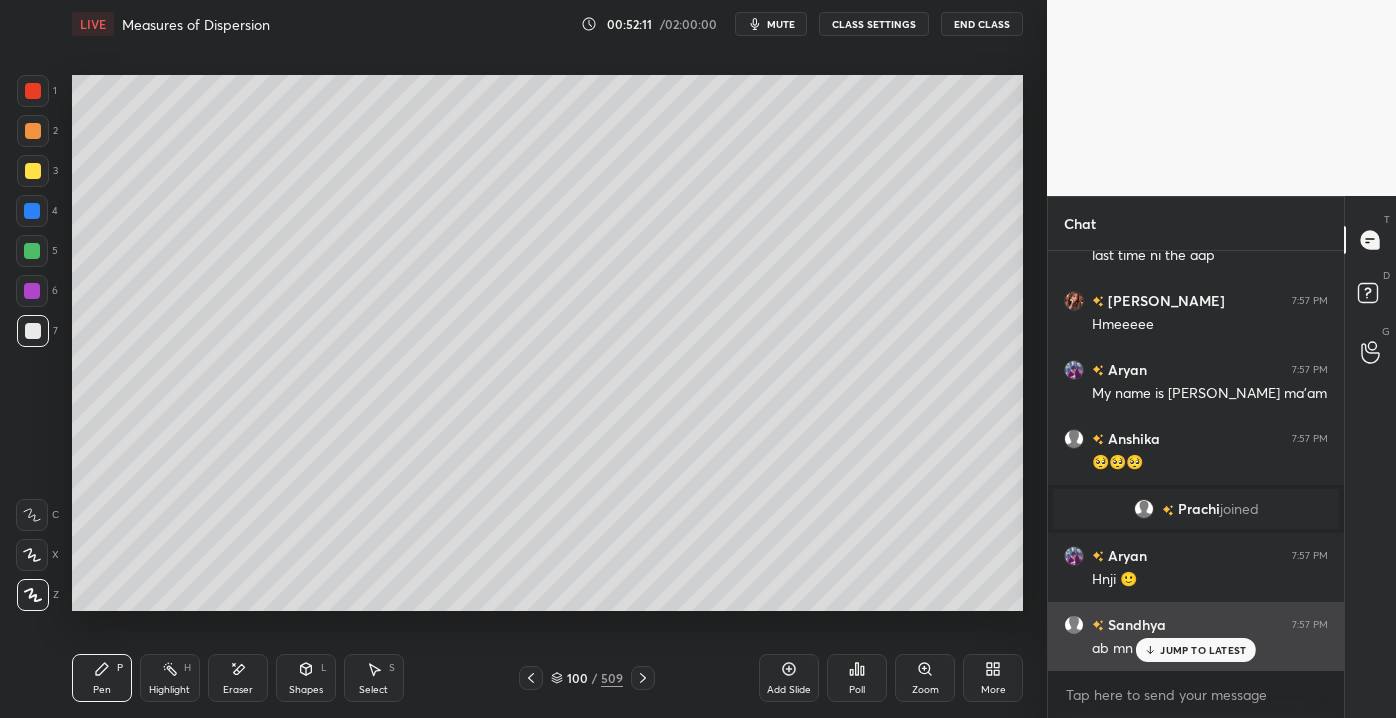 click on "Sandhya 7:57 PM ab mn kr rha h aane ka :(" at bounding box center [1196, 636] 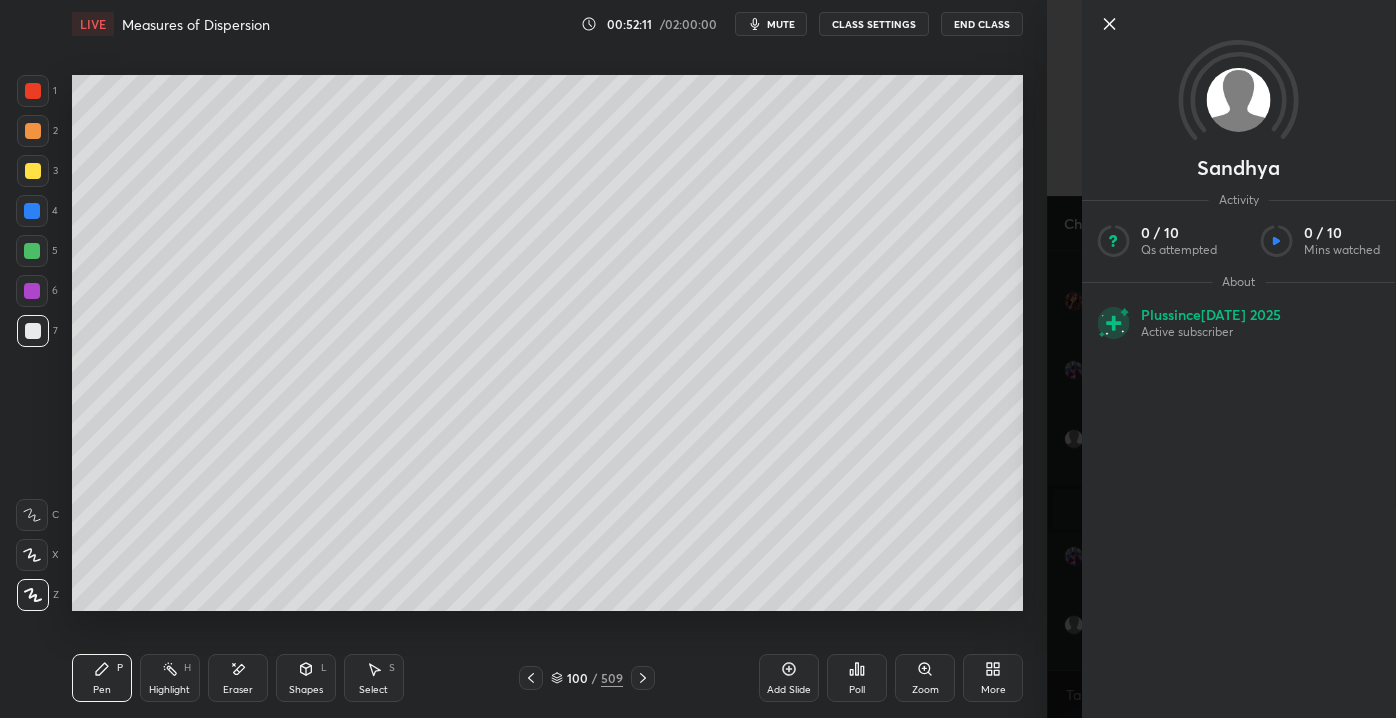 click on "Sandhya Activity 0 / 10 Qs attempted 0 / 10 Mins watched About Plus  since  [DATE] Active subscriber" at bounding box center [1239, 359] 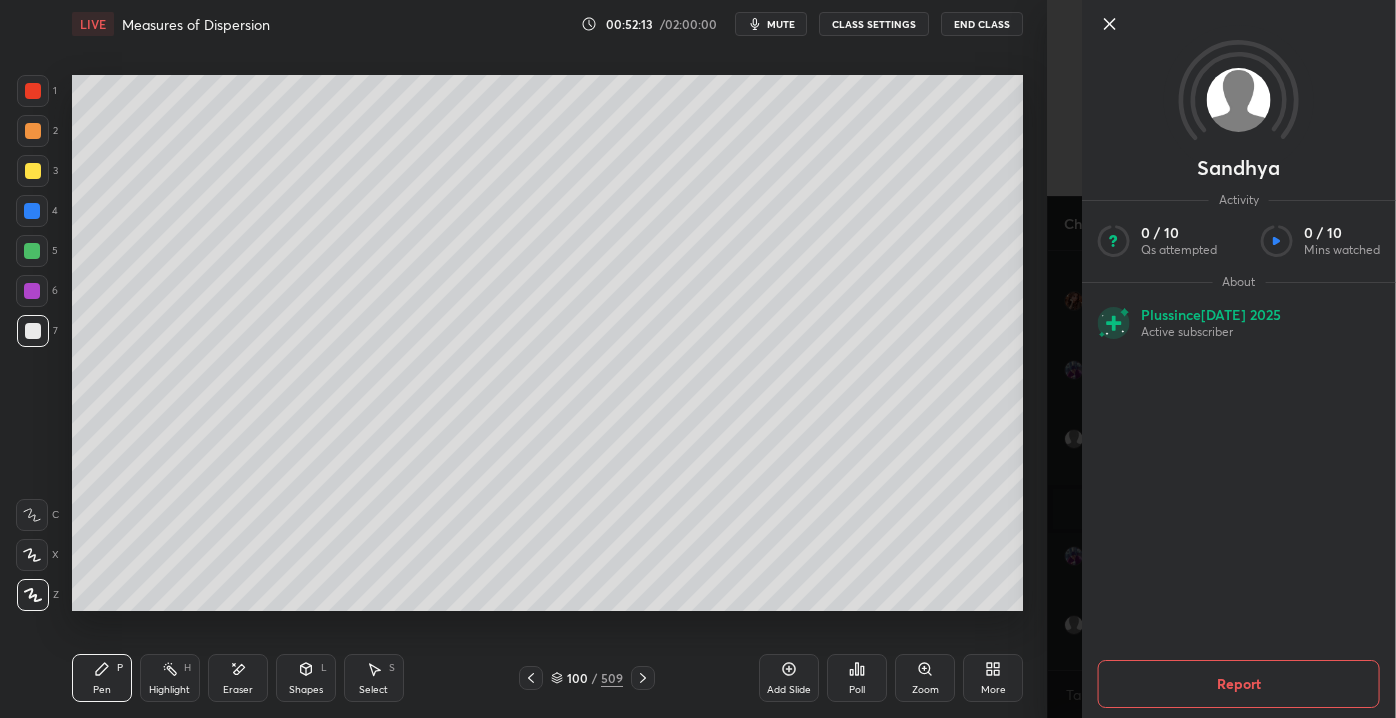 click 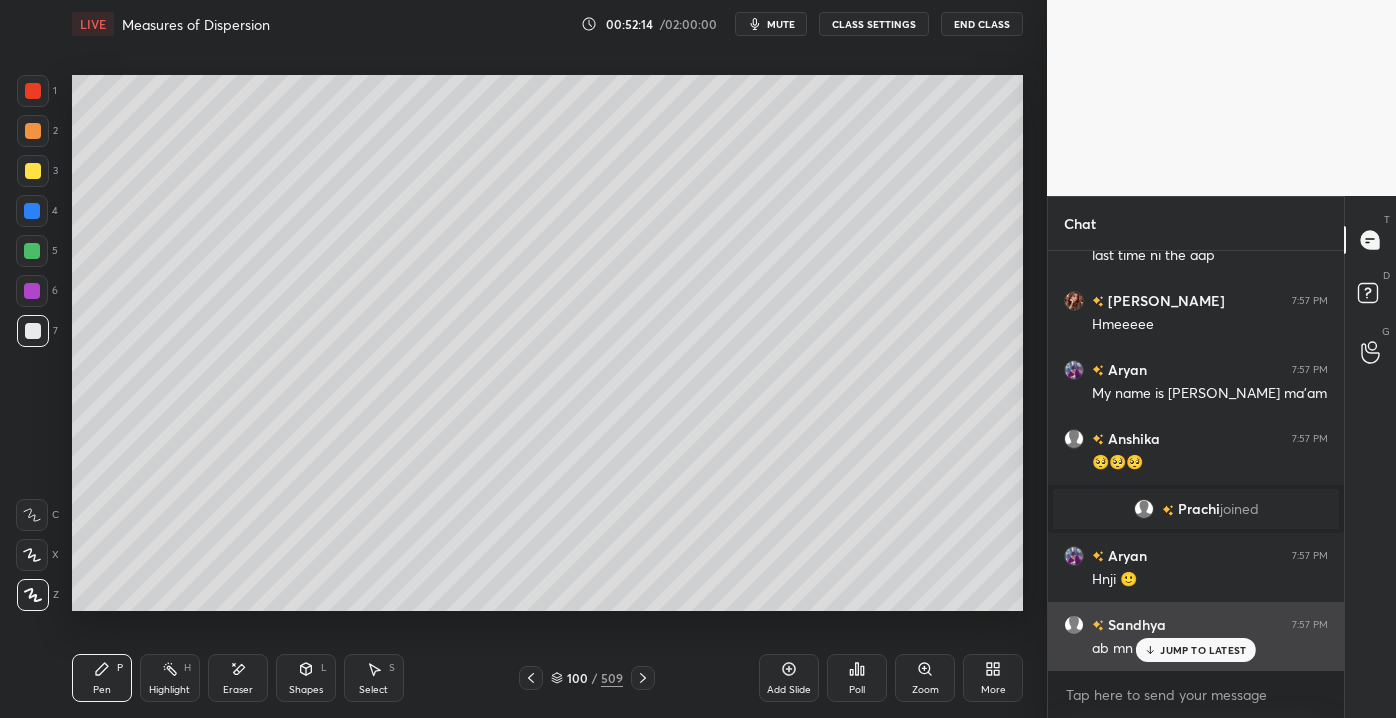 drag, startPoint x: 1153, startPoint y: 649, endPoint x: 1154, endPoint y: 630, distance: 19.026299 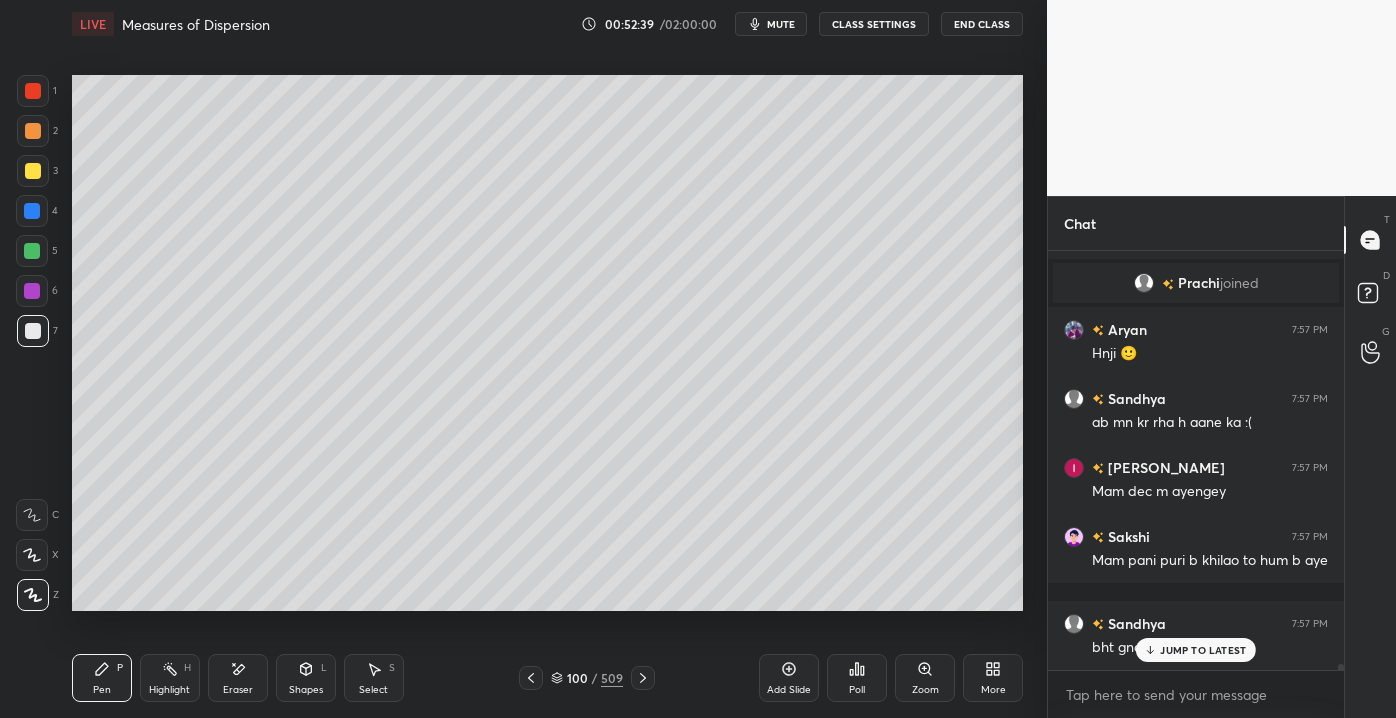 scroll, scrollTop: 31432, scrollLeft: 0, axis: vertical 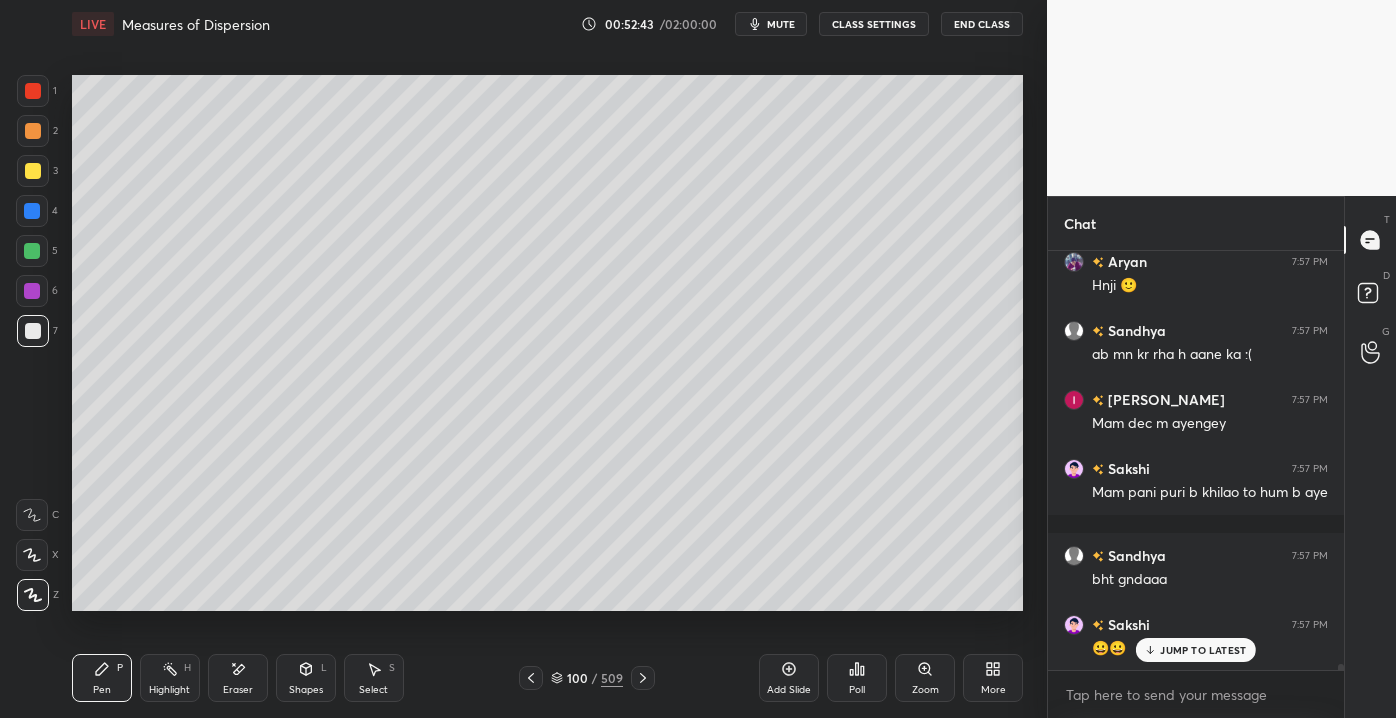 click on "Pen P Highlight H Eraser Shapes L Select S 100 / 509 Add Slide Poll Zoom More" at bounding box center [547, 678] 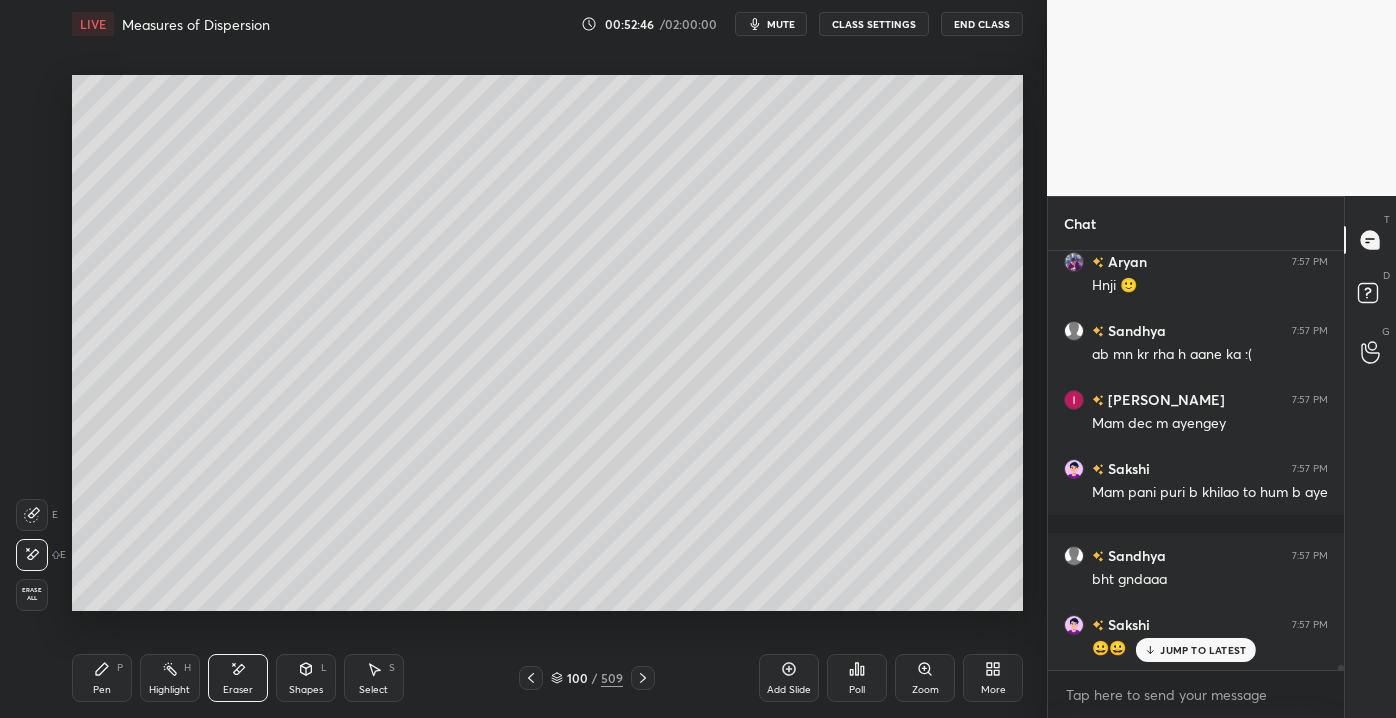 scroll, scrollTop: 31501, scrollLeft: 0, axis: vertical 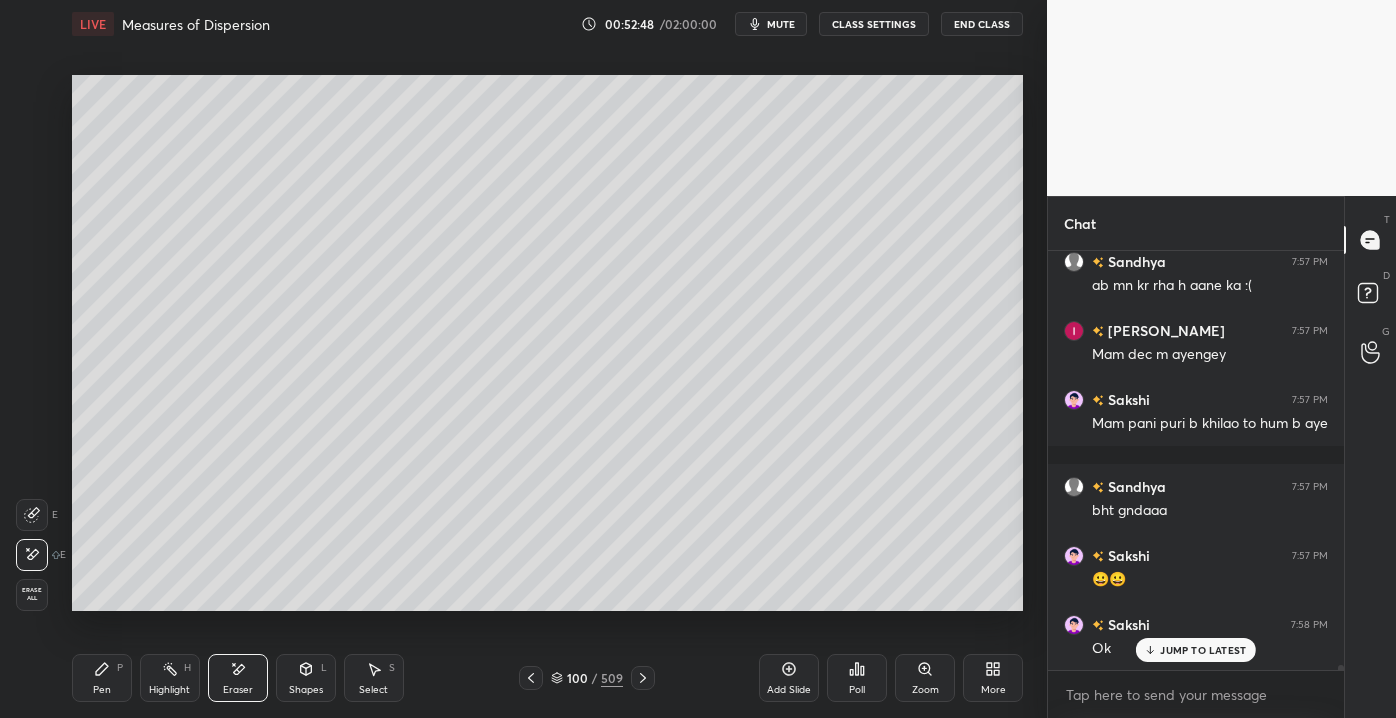 click on "Pen P" at bounding box center [102, 678] 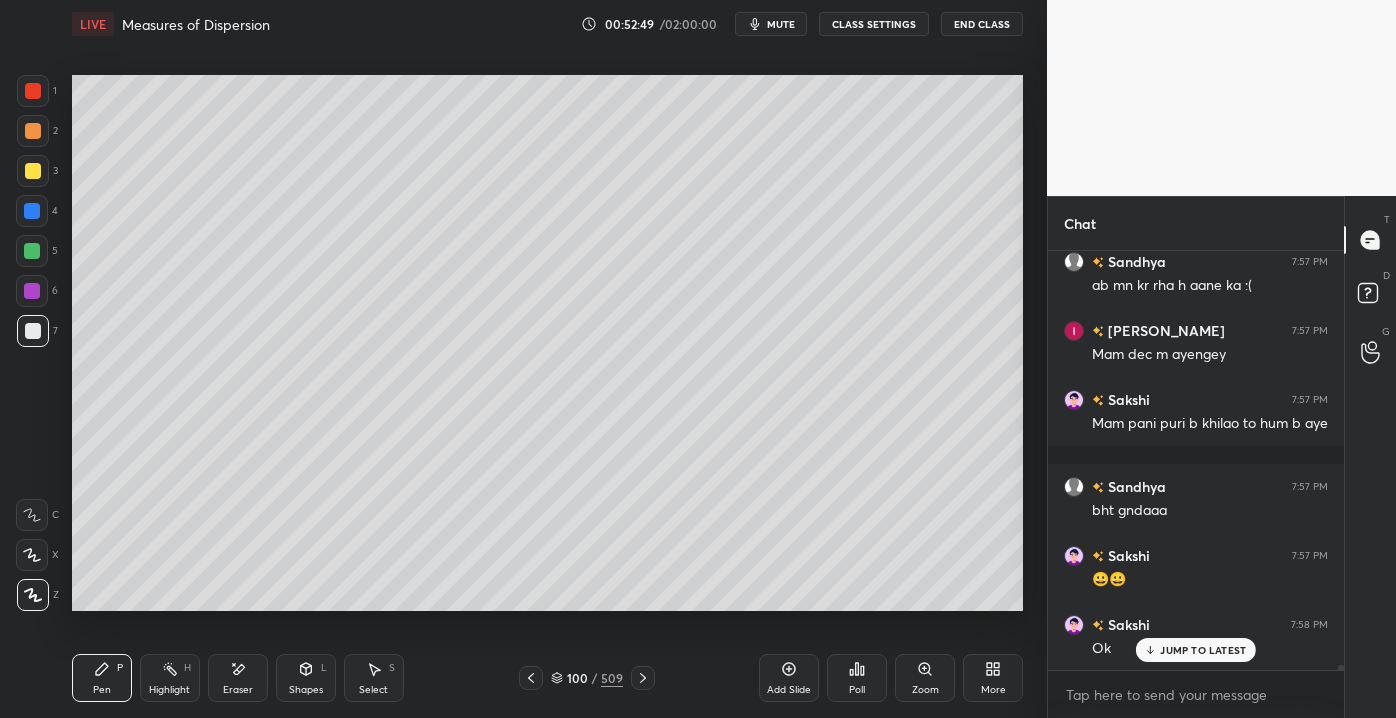 click on "JUMP TO LATEST" at bounding box center (1203, 650) 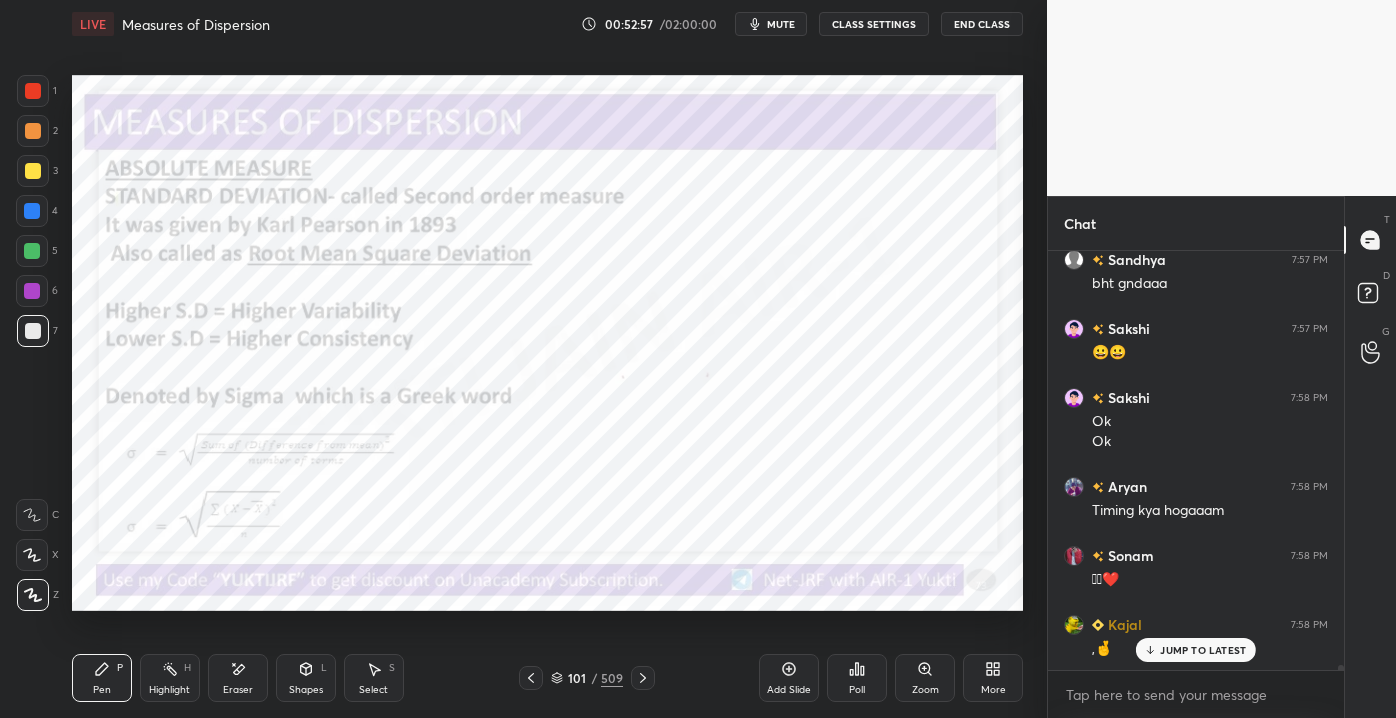 scroll, scrollTop: 31797, scrollLeft: 0, axis: vertical 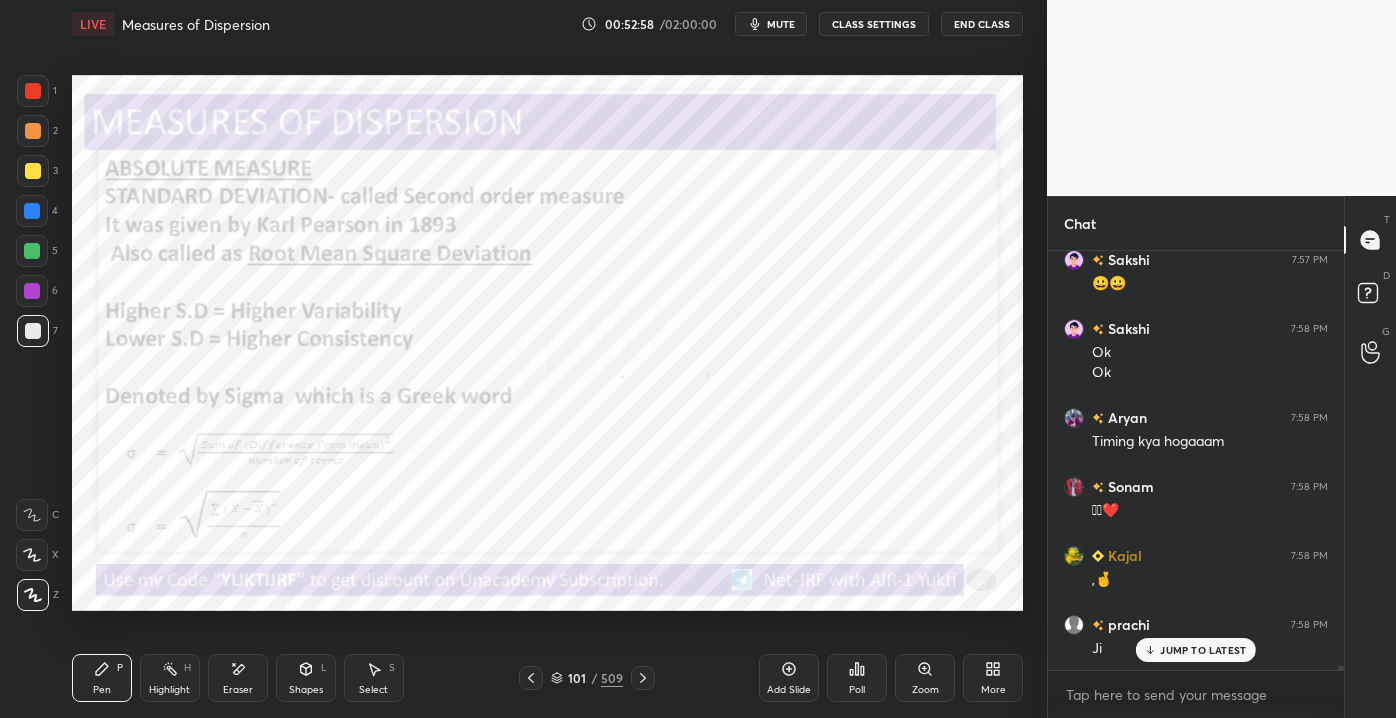 click on "JUMP TO LATEST" at bounding box center (1203, 650) 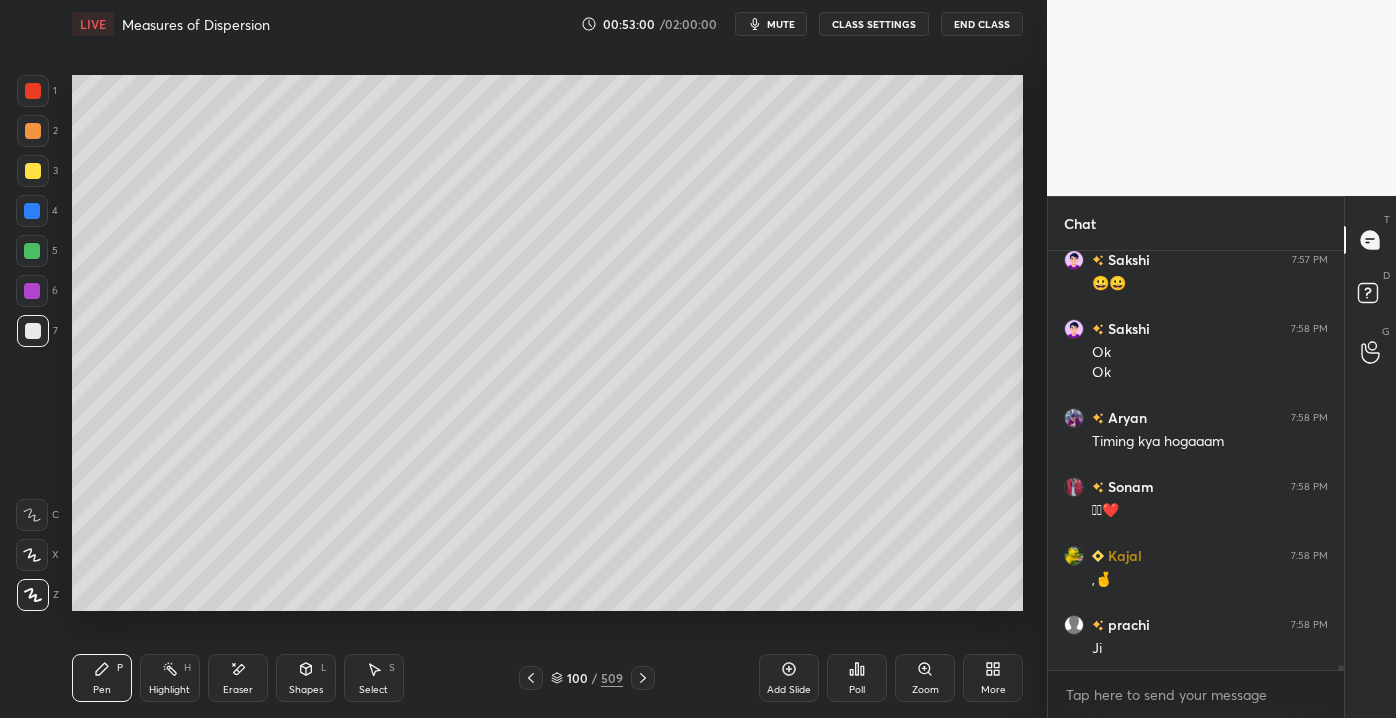drag, startPoint x: 19, startPoint y: 173, endPoint x: 29, endPoint y: 175, distance: 10.198039 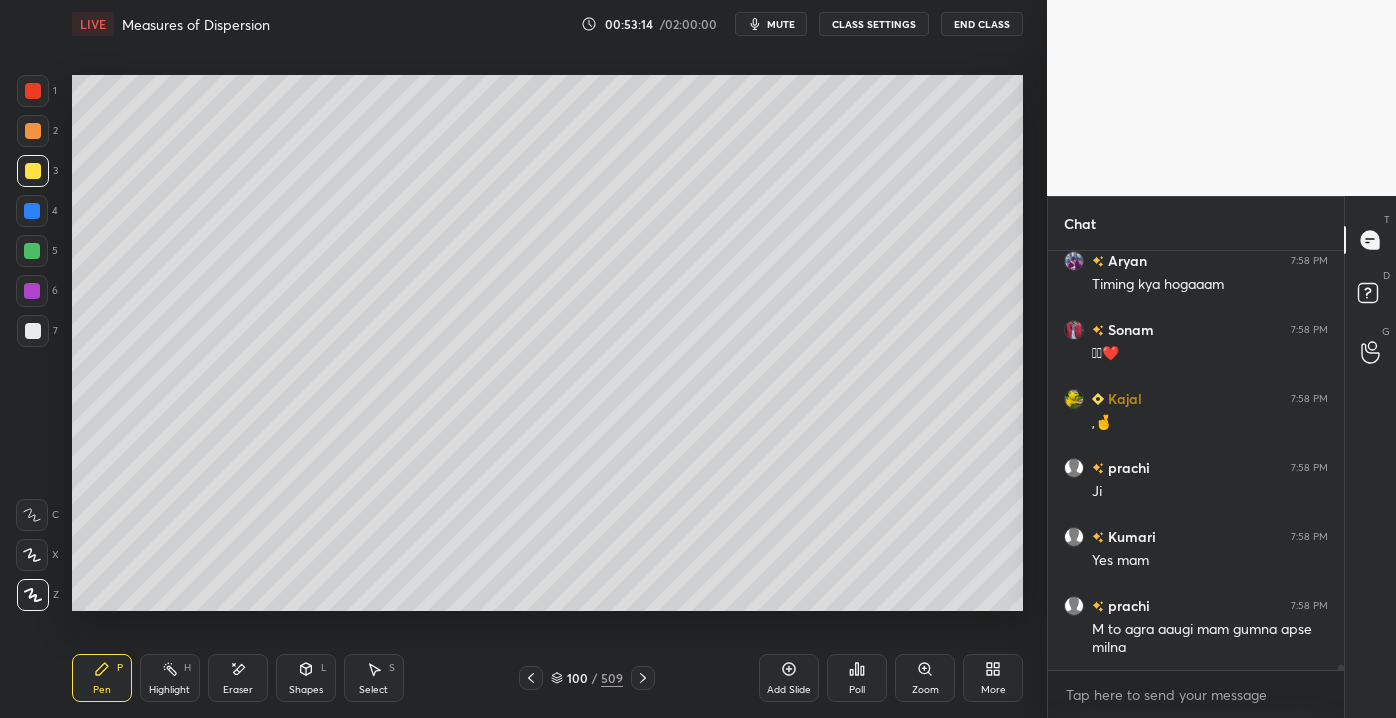 scroll, scrollTop: 32040, scrollLeft: 0, axis: vertical 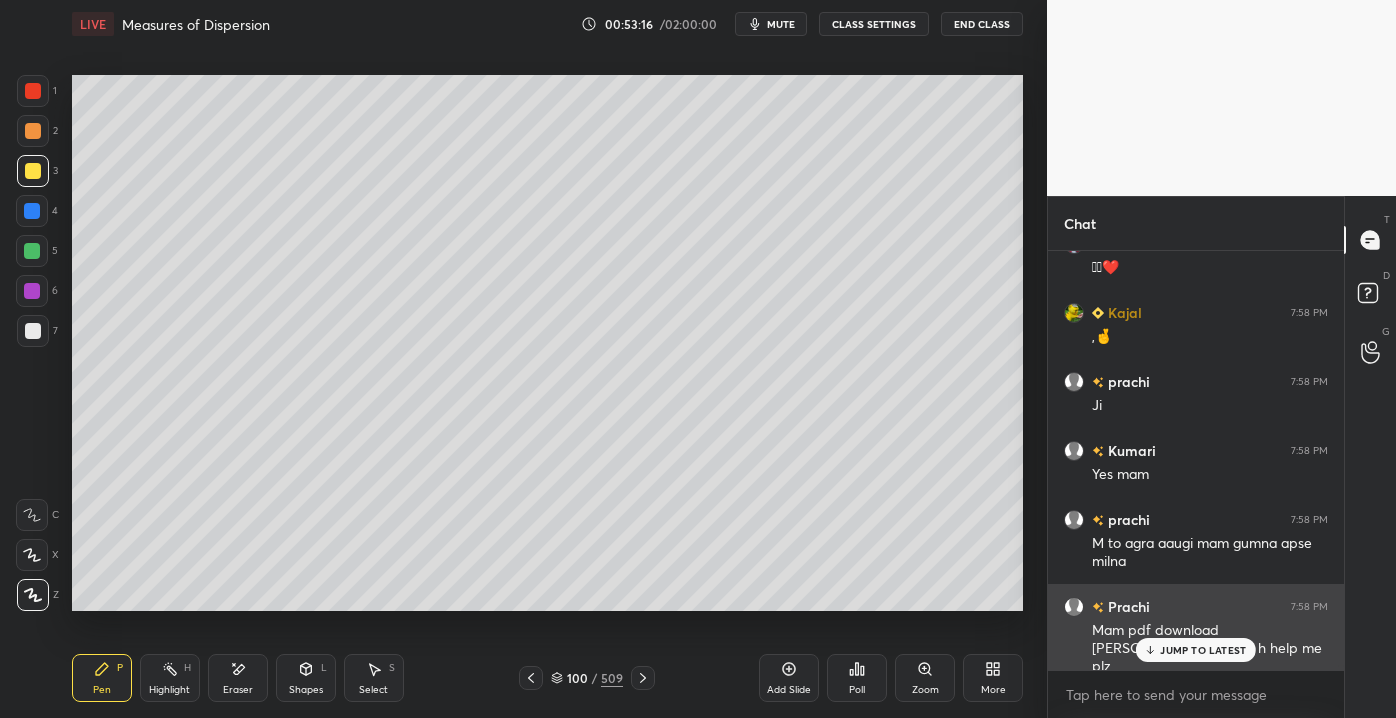 click on "JUMP TO LATEST" at bounding box center [1203, 650] 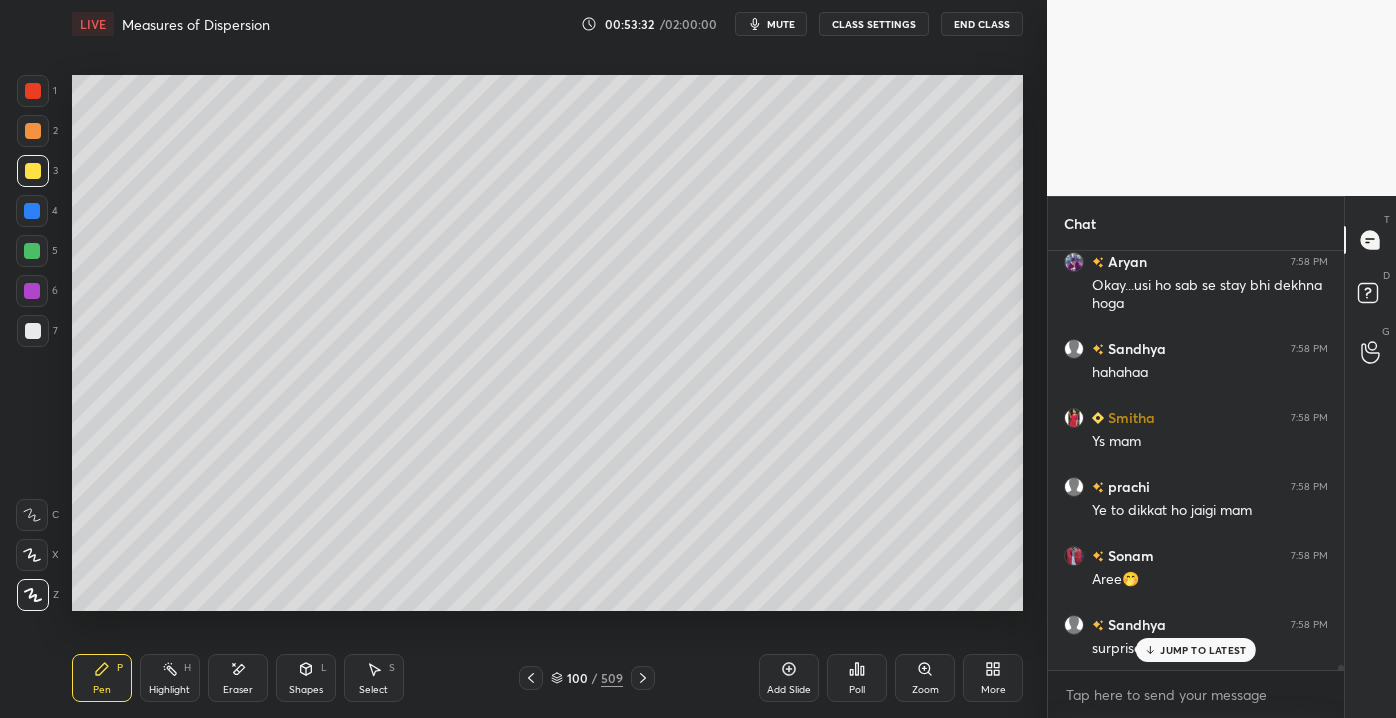 scroll, scrollTop: 32541, scrollLeft: 0, axis: vertical 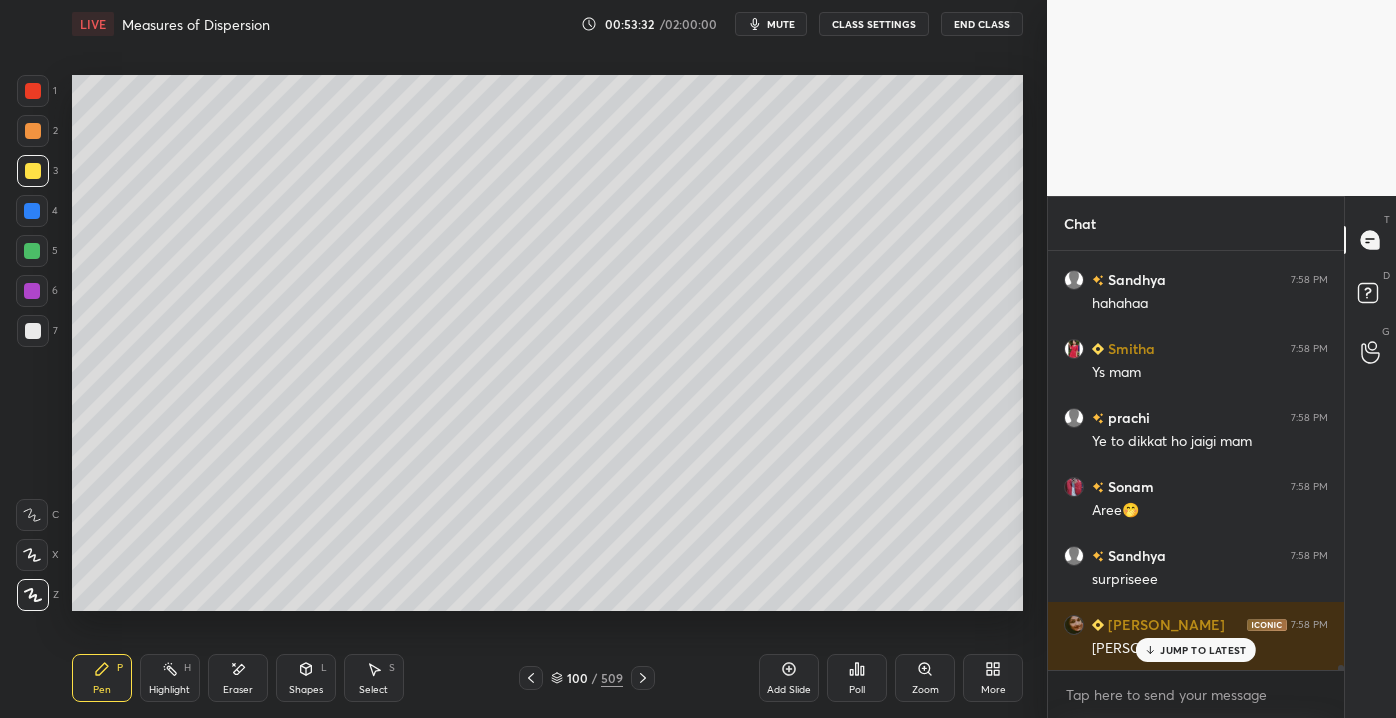 click on "JUMP TO LATEST" at bounding box center [1203, 650] 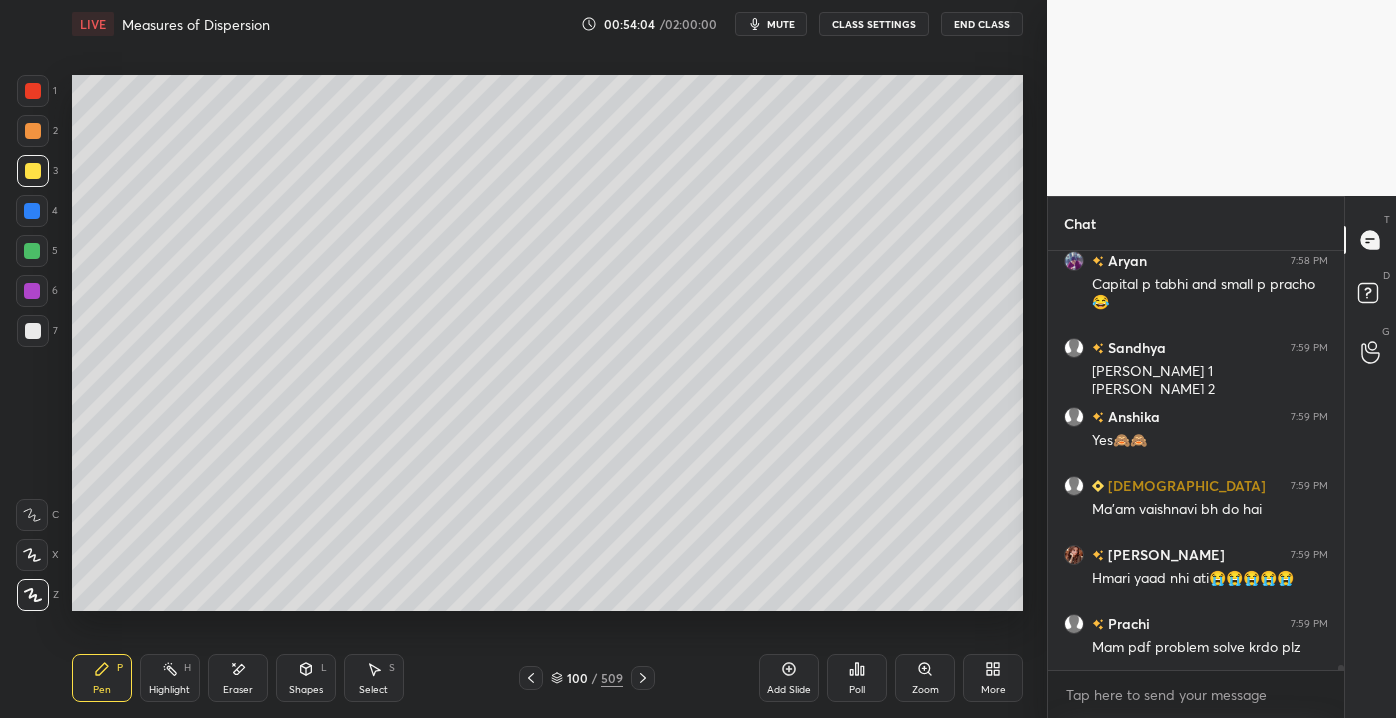 scroll, scrollTop: 33456, scrollLeft: 0, axis: vertical 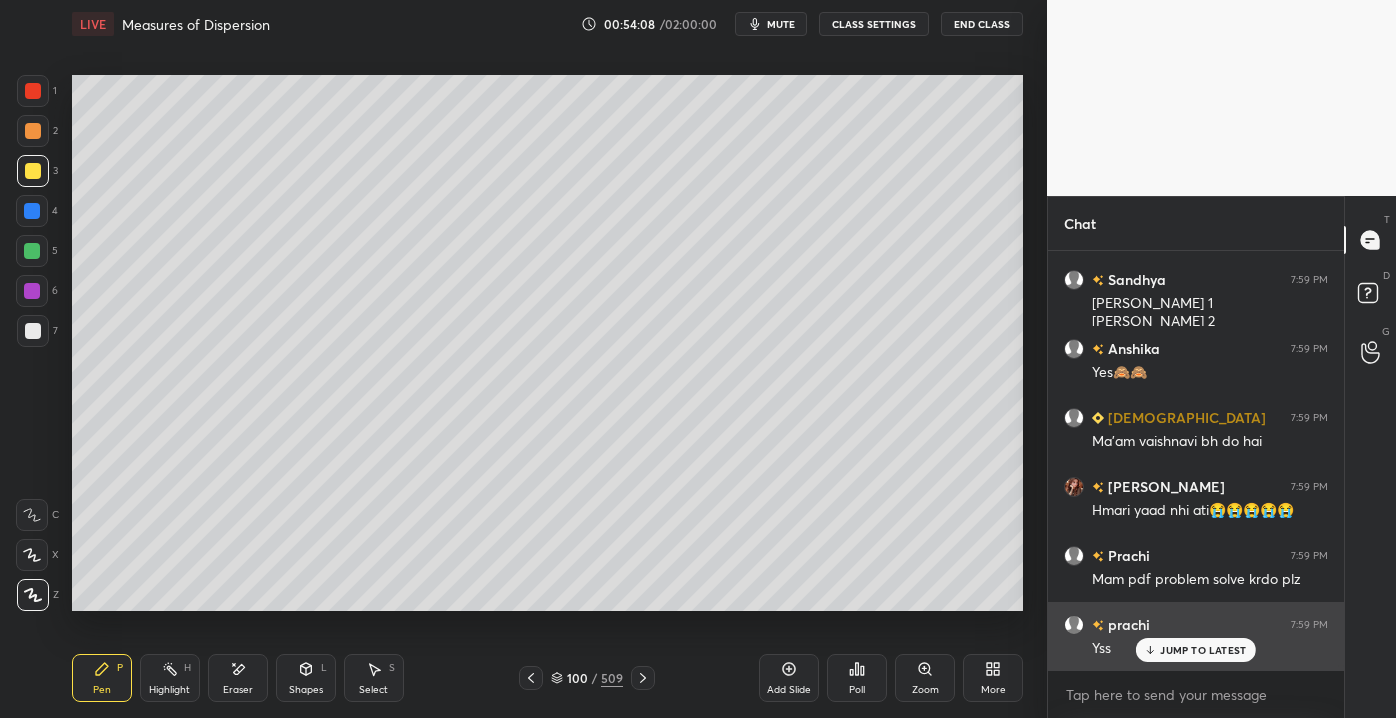 click on "JUMP TO LATEST" at bounding box center (1203, 650) 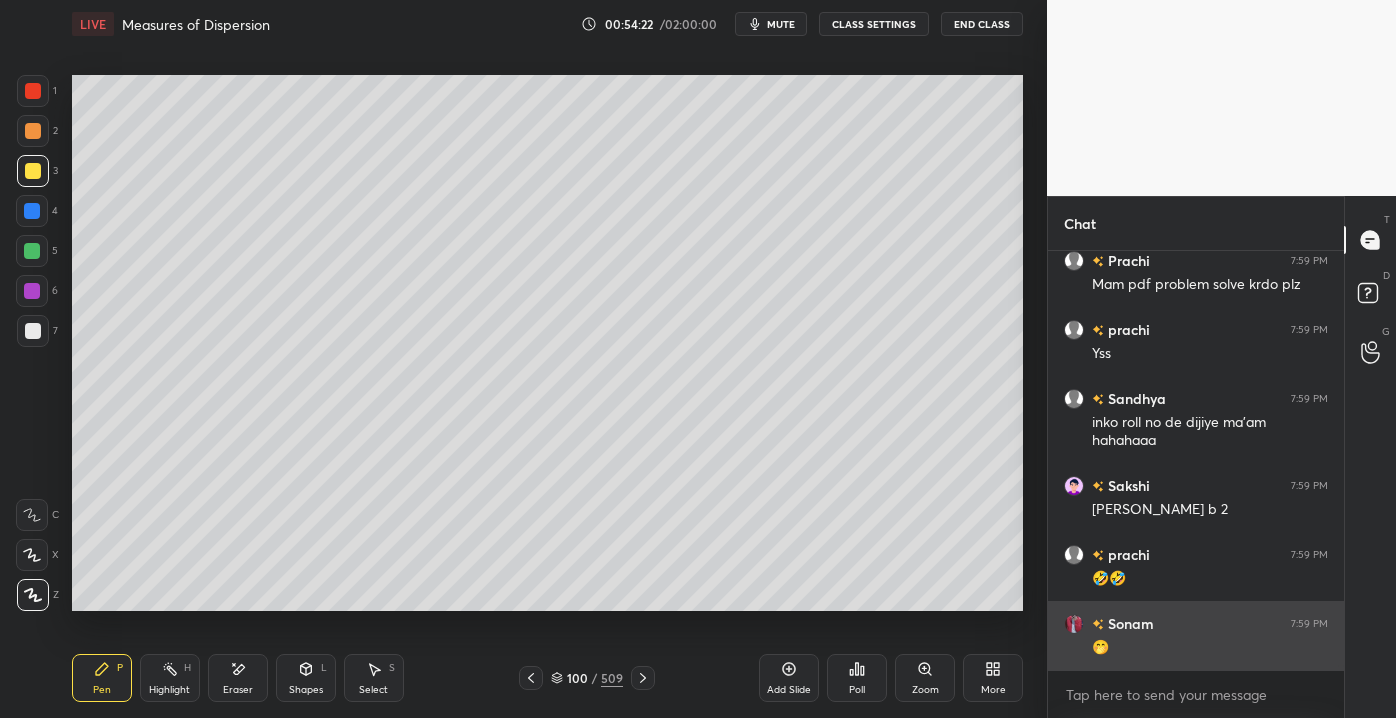scroll, scrollTop: 33820, scrollLeft: 0, axis: vertical 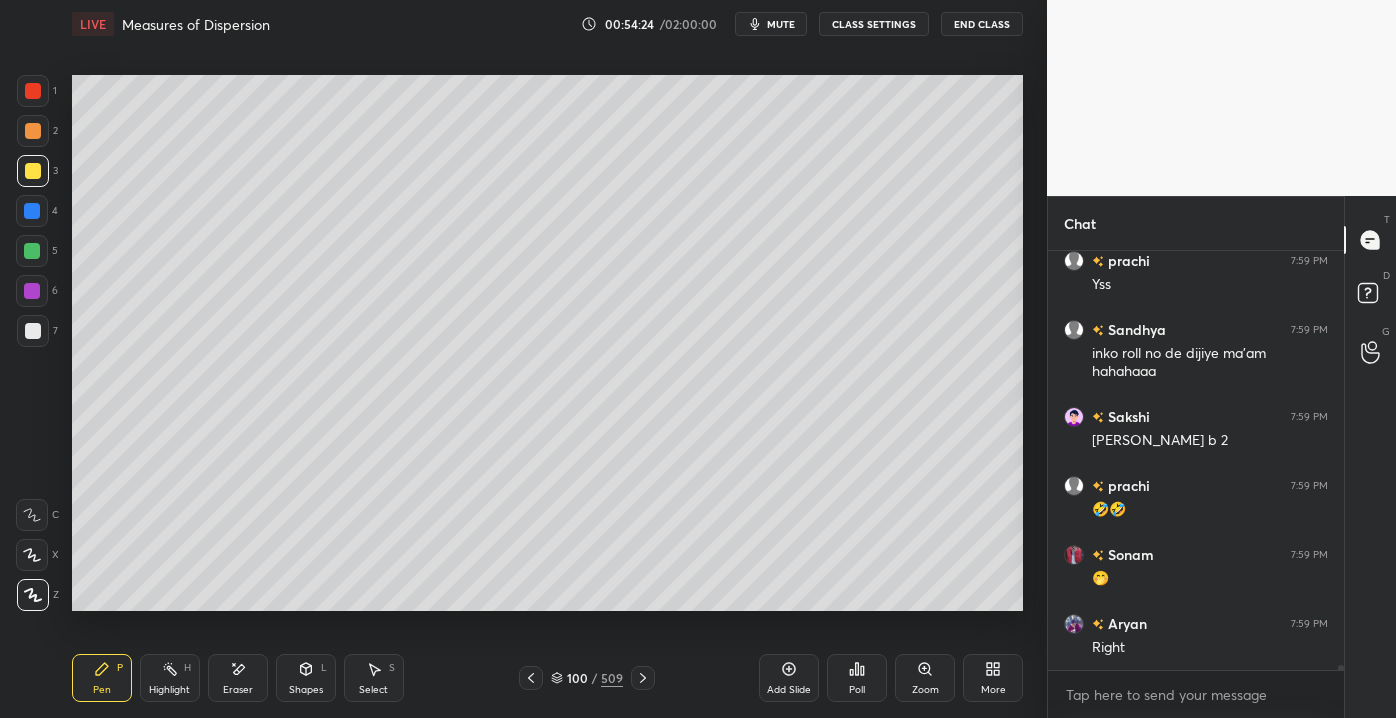 click on "[PERSON_NAME] 7:59 PM Mam pdf problem solve krdo plz [PERSON_NAME] 7:59 PM [PERSON_NAME] 7:59 PM inko roll no de dijiye ma'am hahahaaa [PERSON_NAME] 7:59 PM [PERSON_NAME] b 2 [PERSON_NAME] 7:59 PM 🤣🤣 [PERSON_NAME] 7:59 PM 🤭 Aryan 7:59 PM Right JUMP TO LATEST Enable hand raising Enable raise hand to speak to learners. Once enabled, chat will be turned off temporarily. Enable x" at bounding box center (1196, 484) 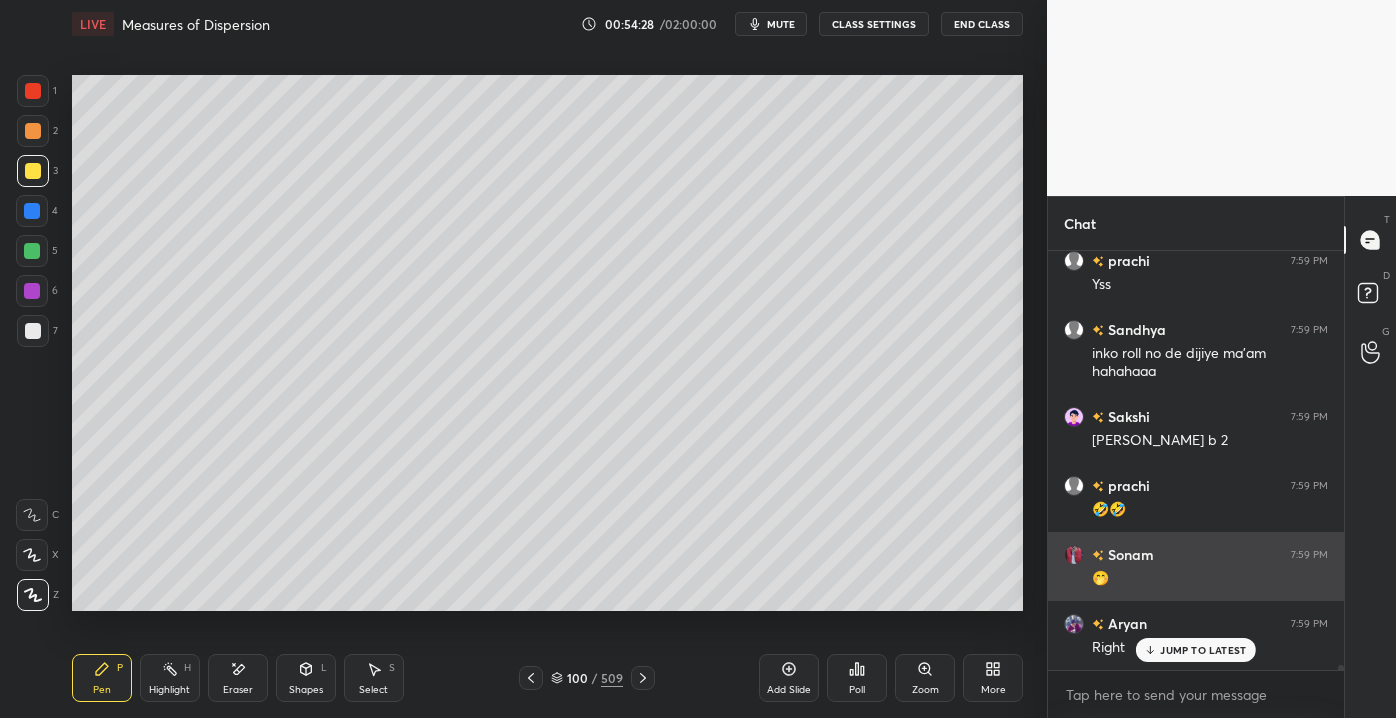 scroll, scrollTop: 33888, scrollLeft: 0, axis: vertical 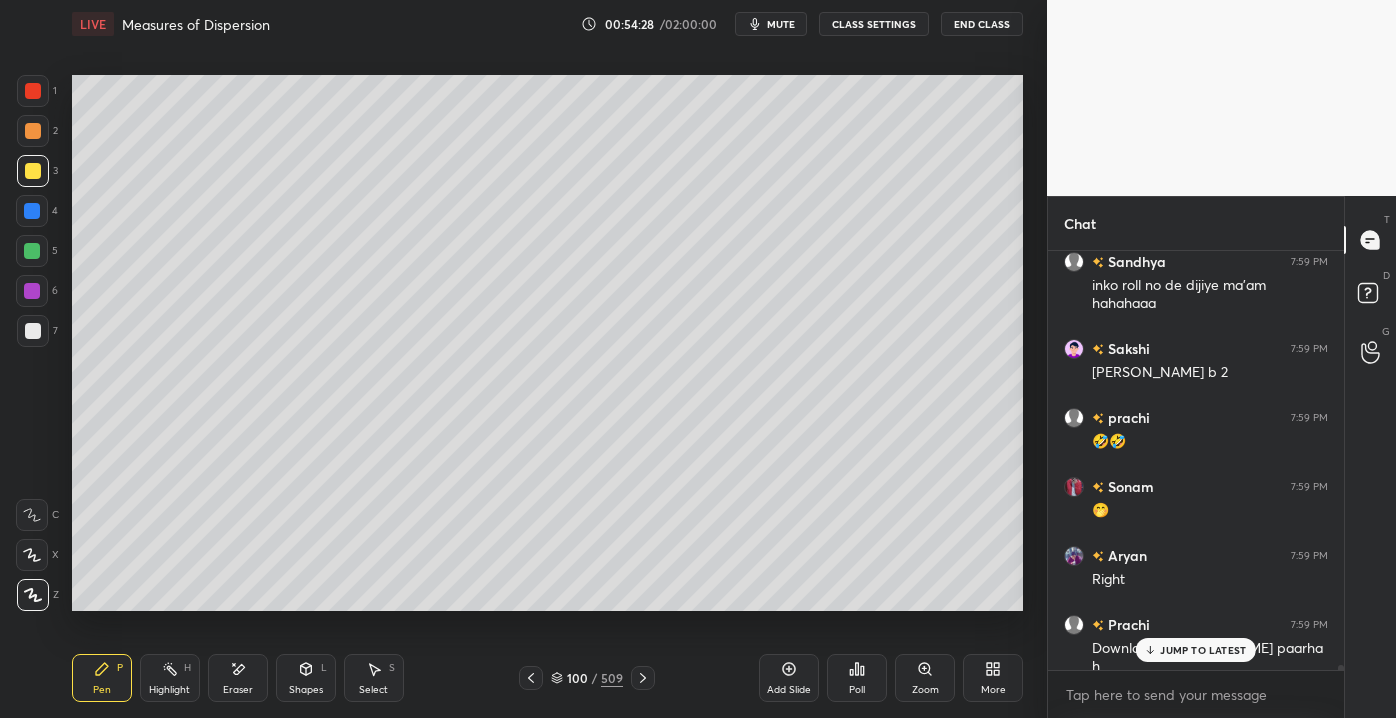 click on "JUMP TO LATEST" at bounding box center (1203, 650) 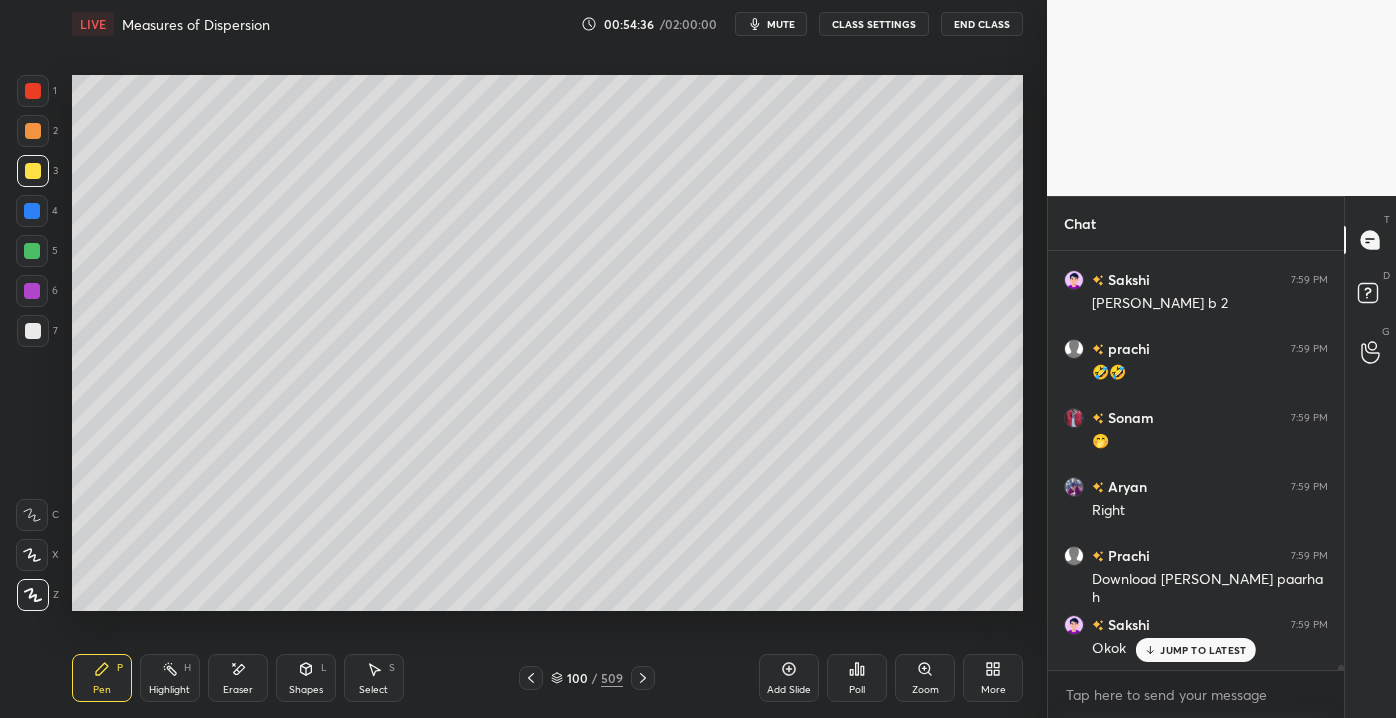 scroll, scrollTop: 34026, scrollLeft: 0, axis: vertical 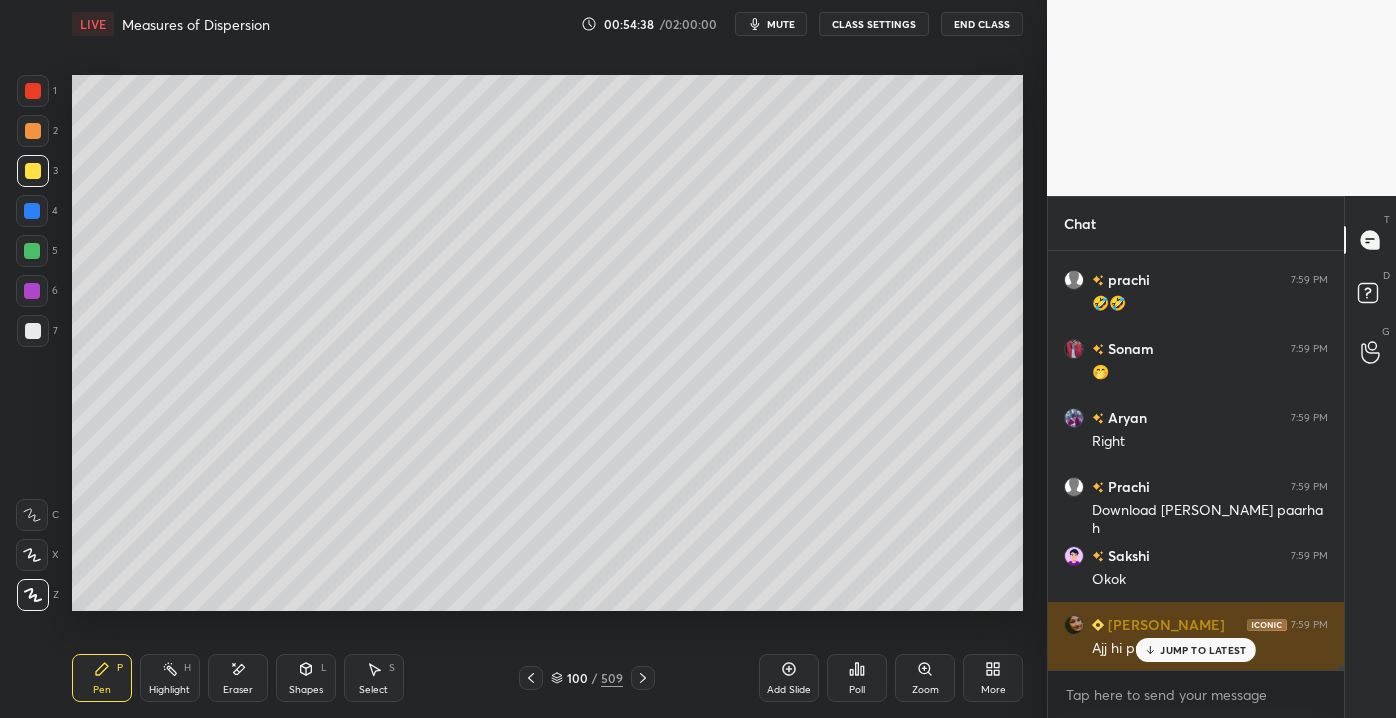 click on "[PERSON_NAME] 7:59 PM Ajj hi prblm h" at bounding box center (1196, 636) 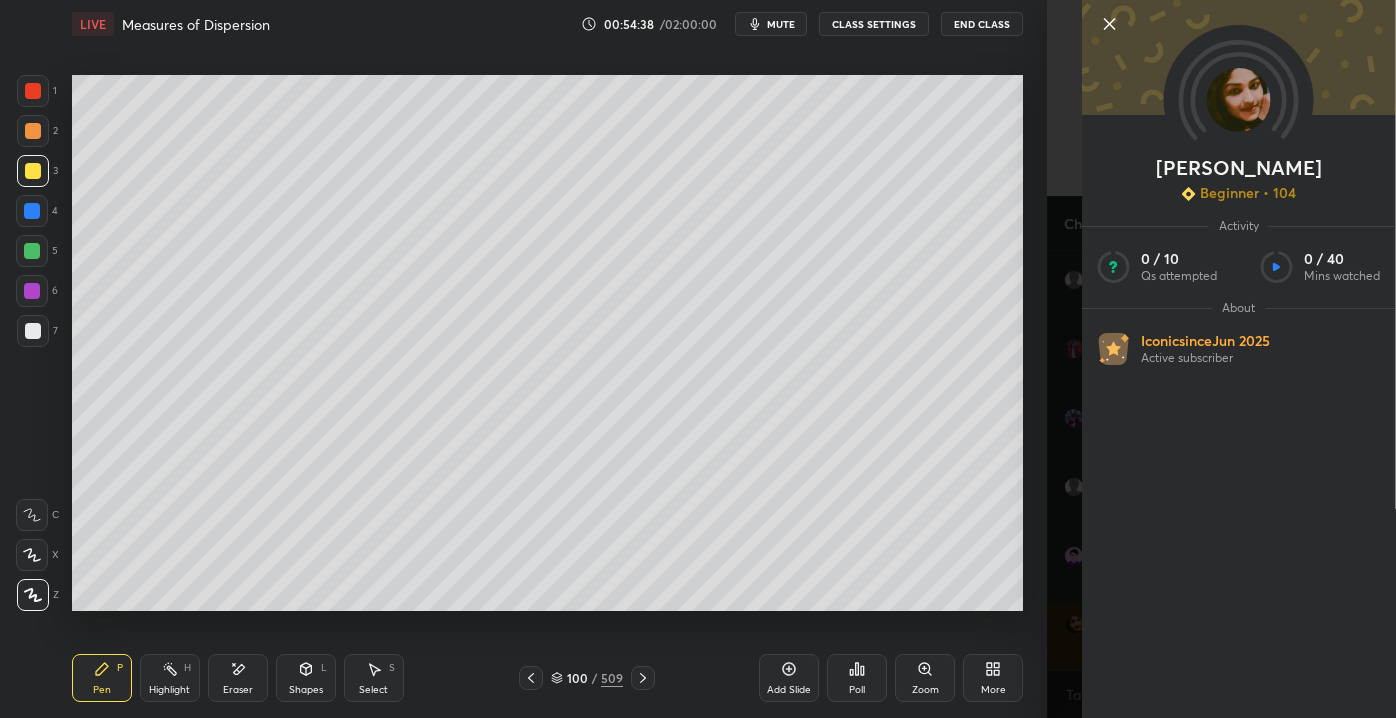 click on "[PERSON_NAME] Beginner   •   104 Activity 0 / 10 Qs attempted 0 / 40 Mins watched About Iconic  since  [DATE] Active subscriber" at bounding box center (1239, 359) 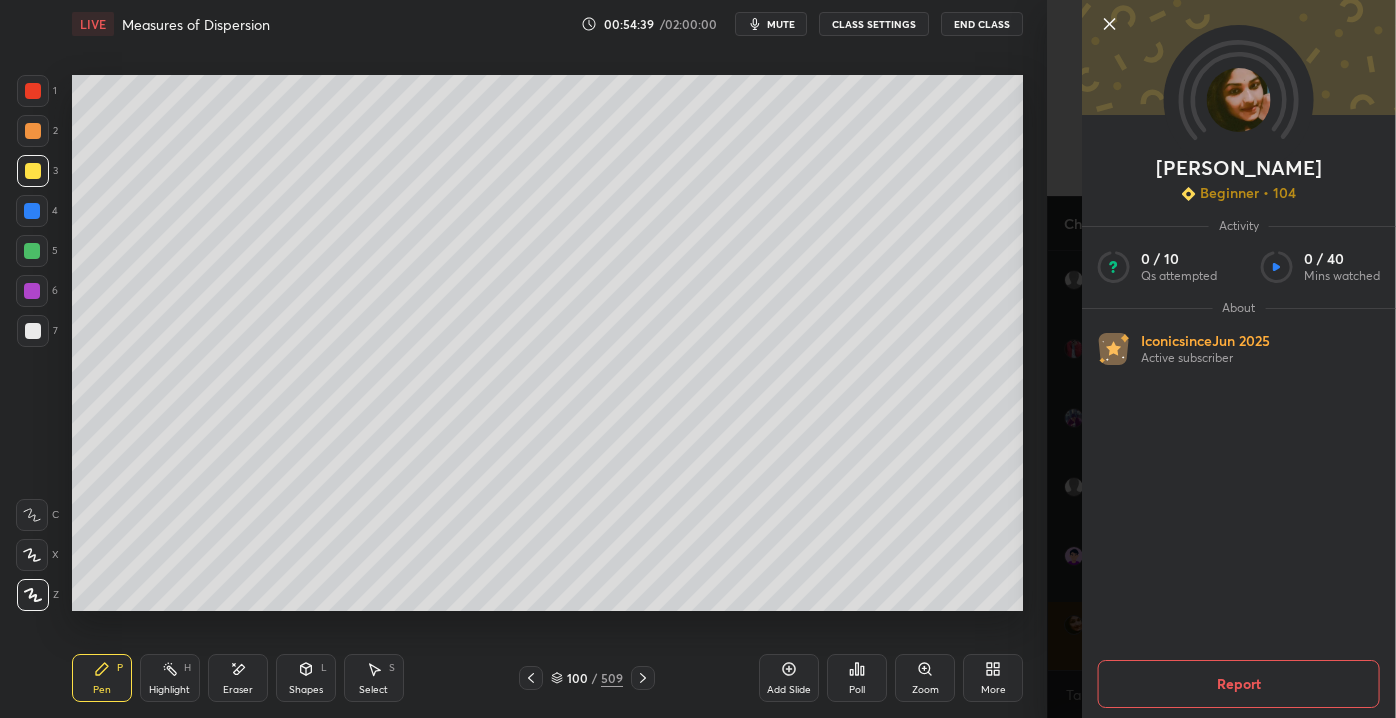 drag, startPoint x: 1113, startPoint y: 34, endPoint x: 1108, endPoint y: 69, distance: 35.35534 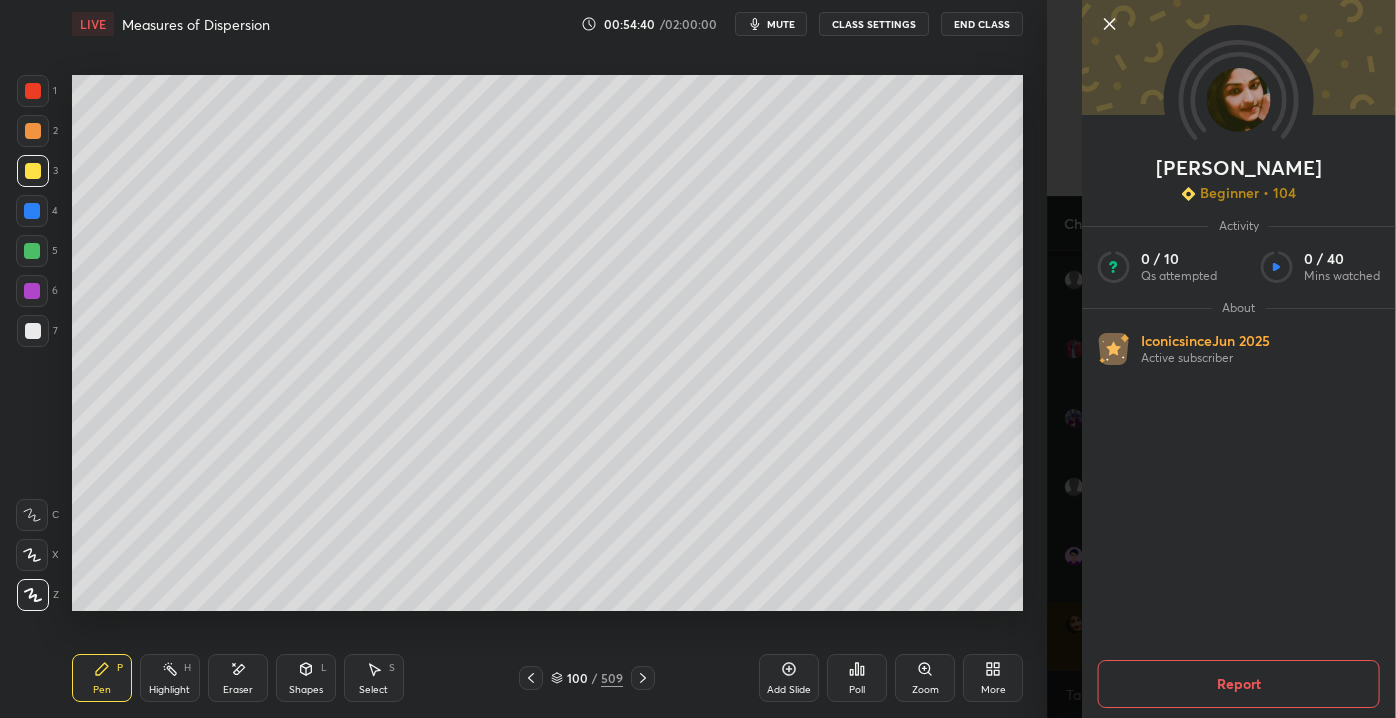 scroll, scrollTop: 34114, scrollLeft: 0, axis: vertical 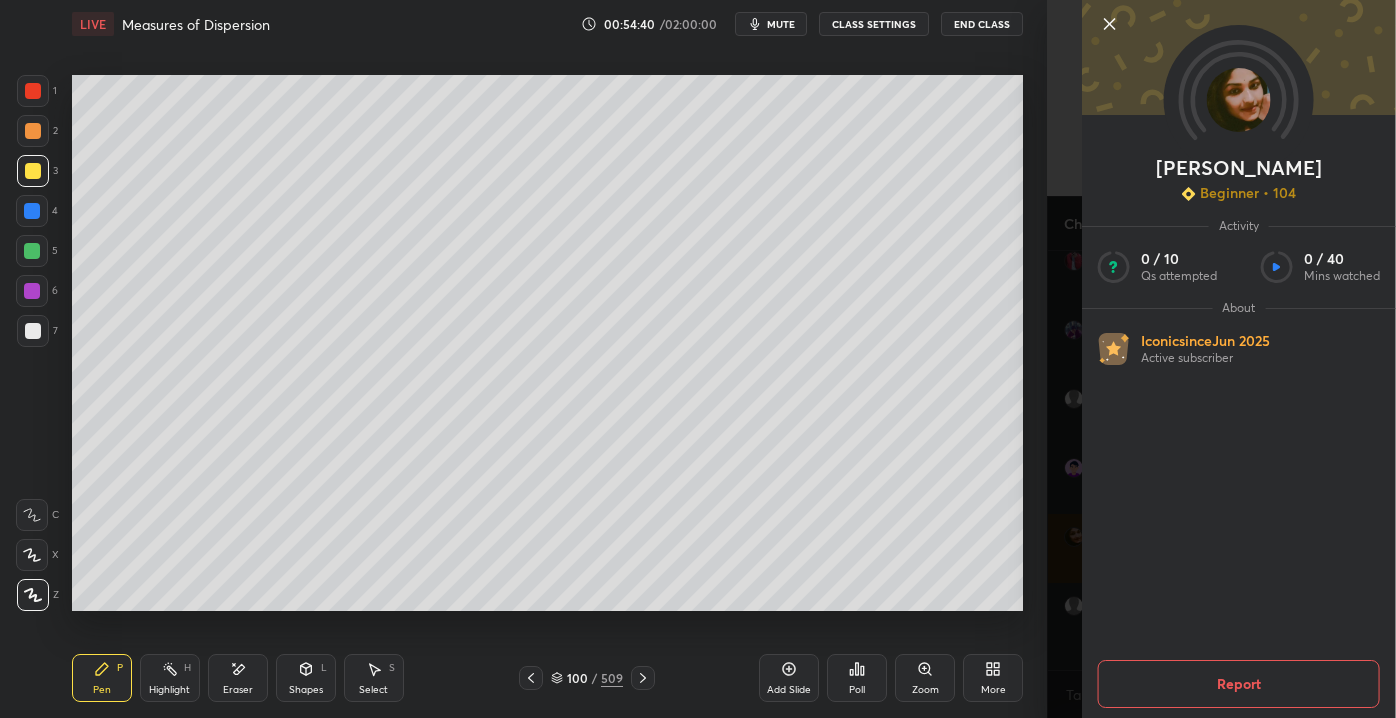 click 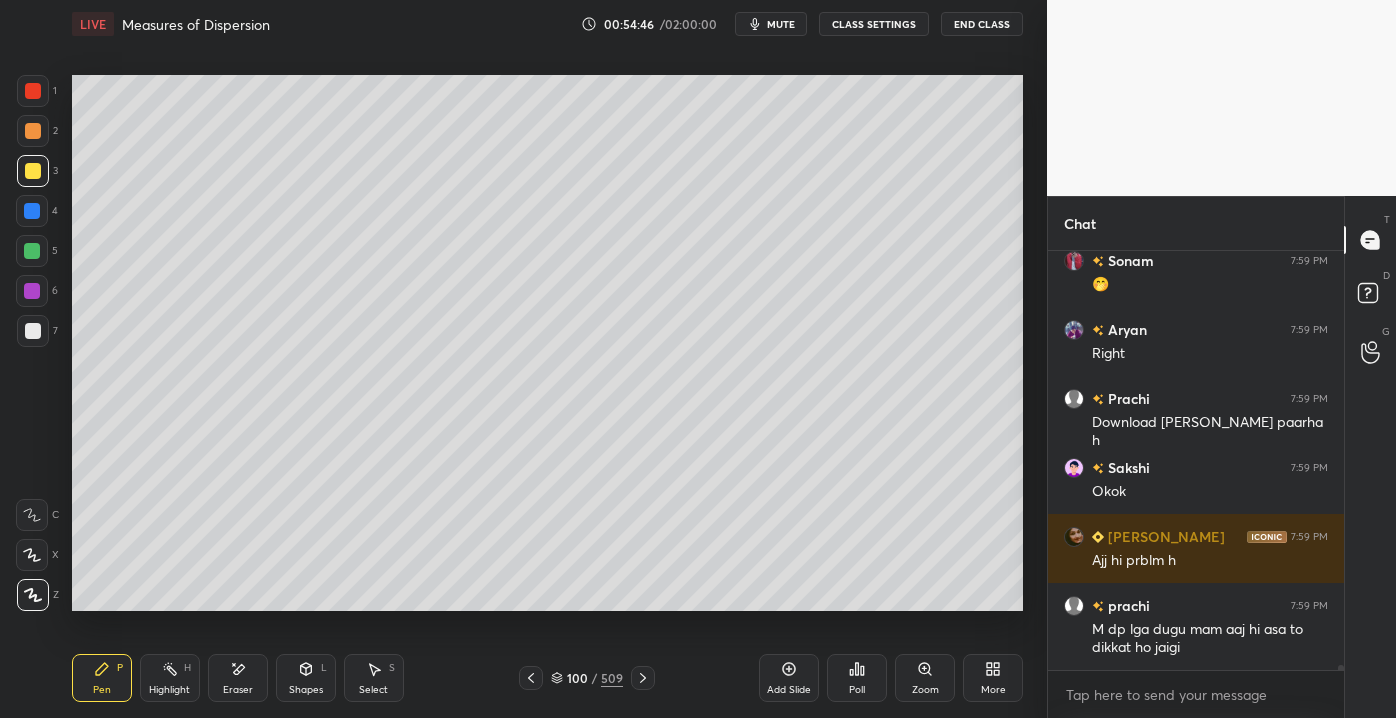 drag, startPoint x: 235, startPoint y: 685, endPoint x: 217, endPoint y: 666, distance: 26.172504 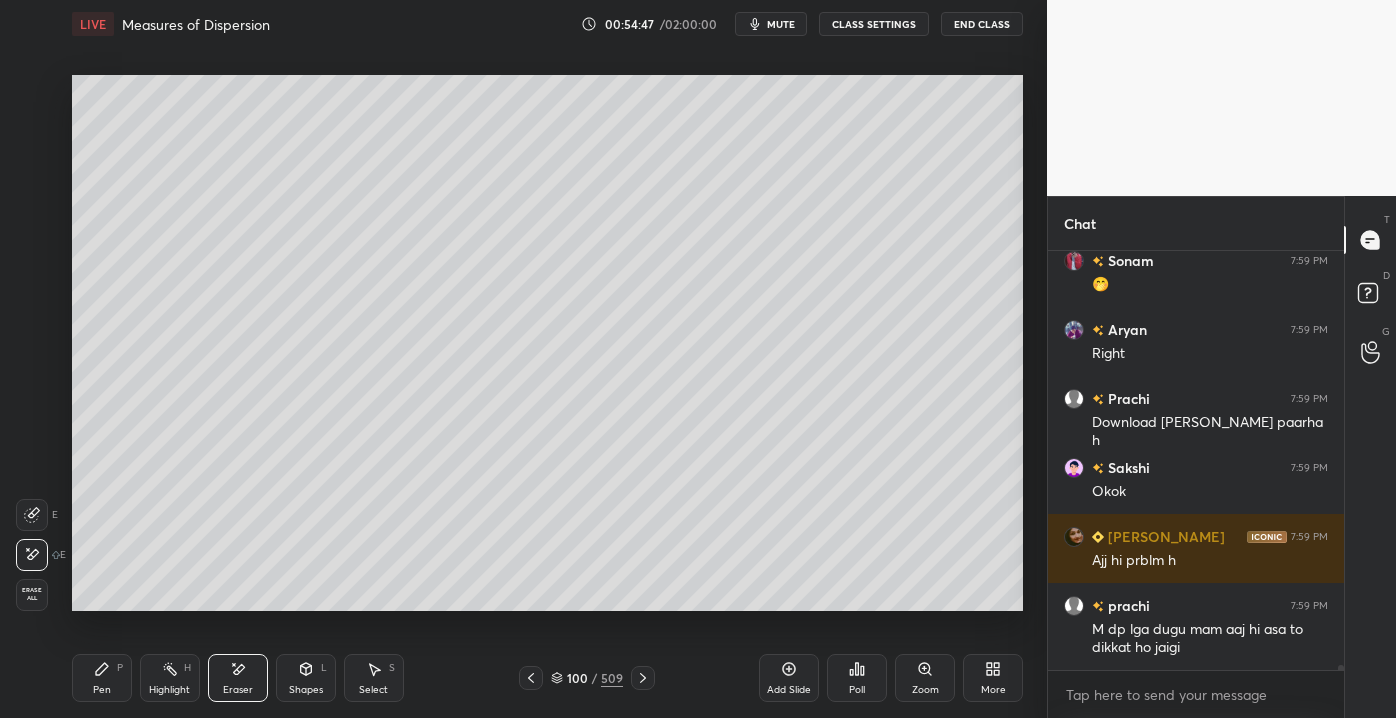 click on "Erase all" at bounding box center (32, 594) 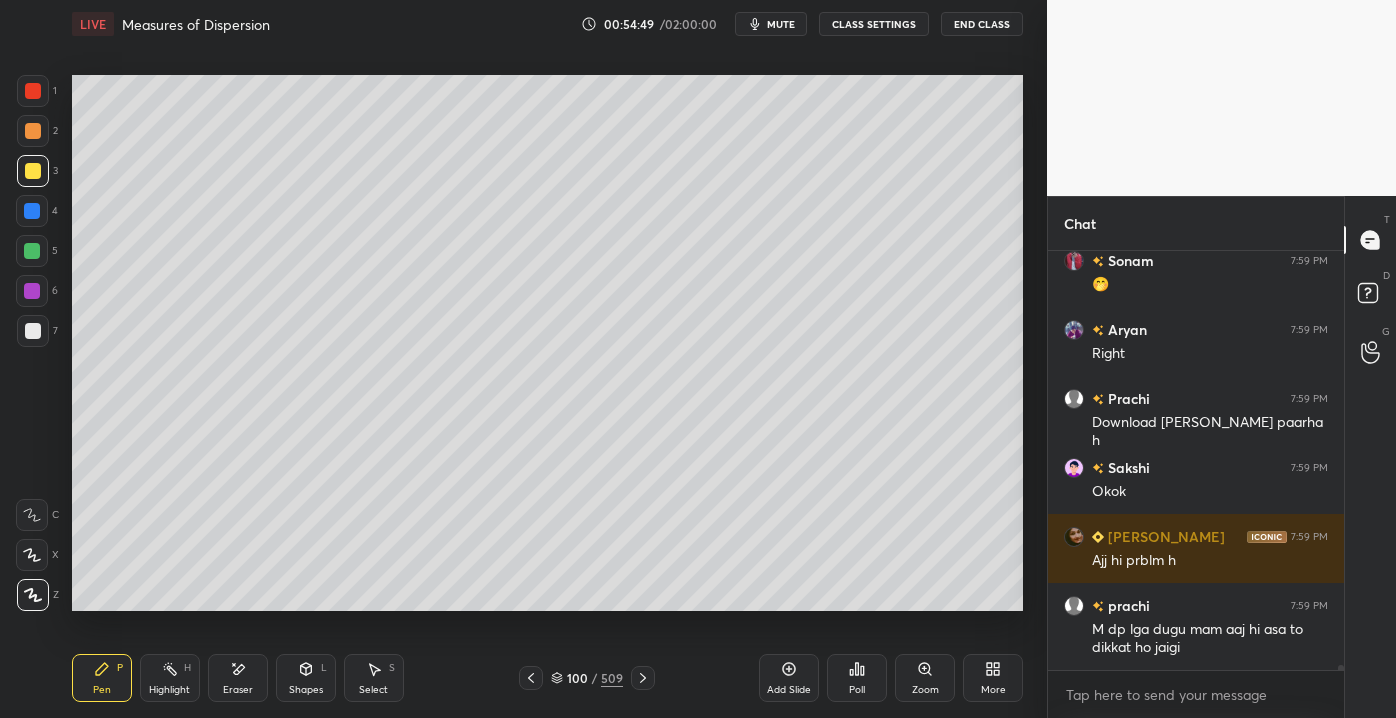scroll, scrollTop: 34183, scrollLeft: 0, axis: vertical 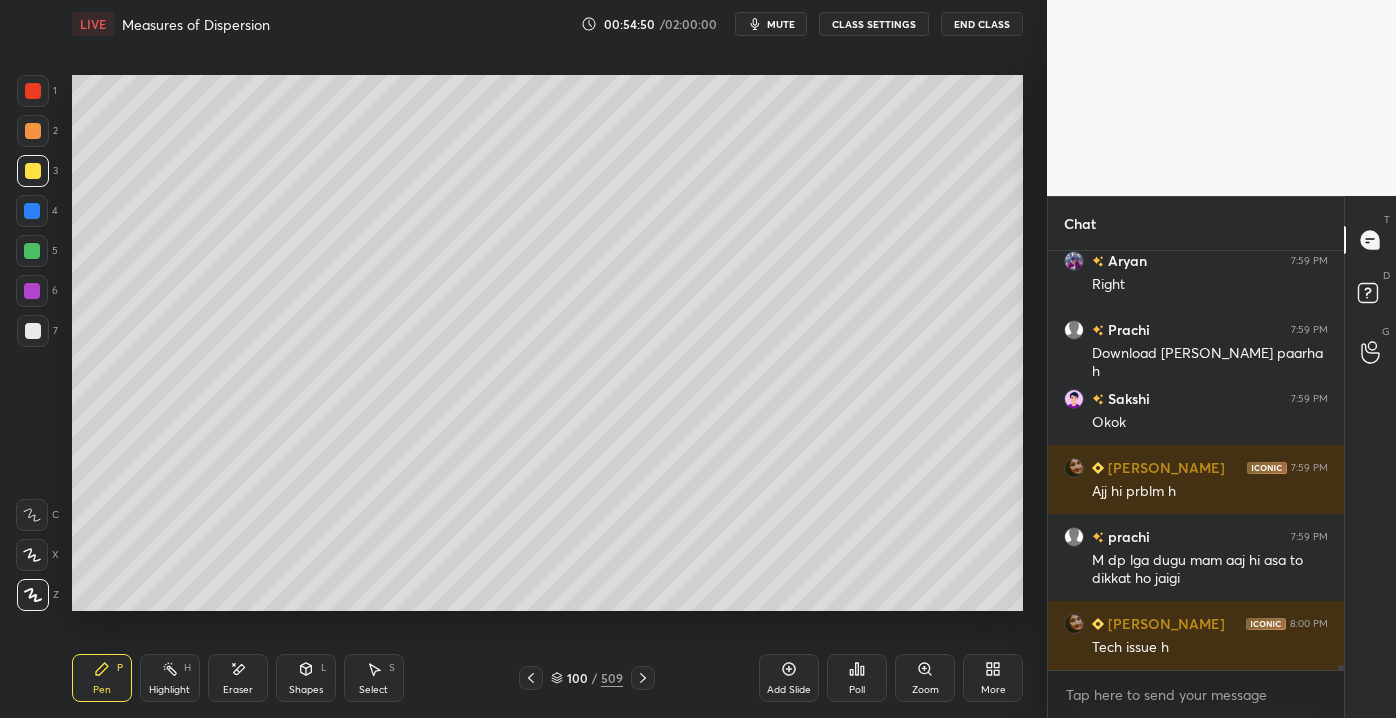 drag, startPoint x: 52, startPoint y: 326, endPoint x: 39, endPoint y: 327, distance: 13.038404 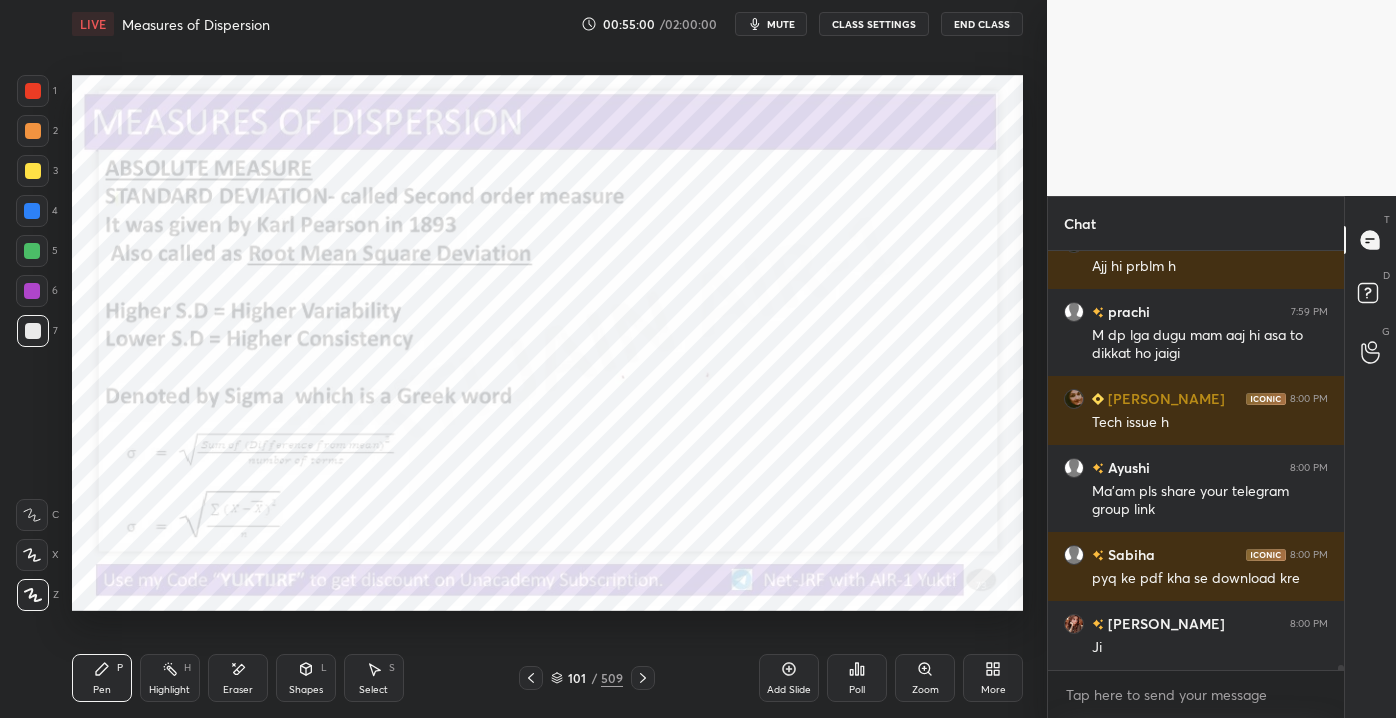 scroll, scrollTop: 34456, scrollLeft: 0, axis: vertical 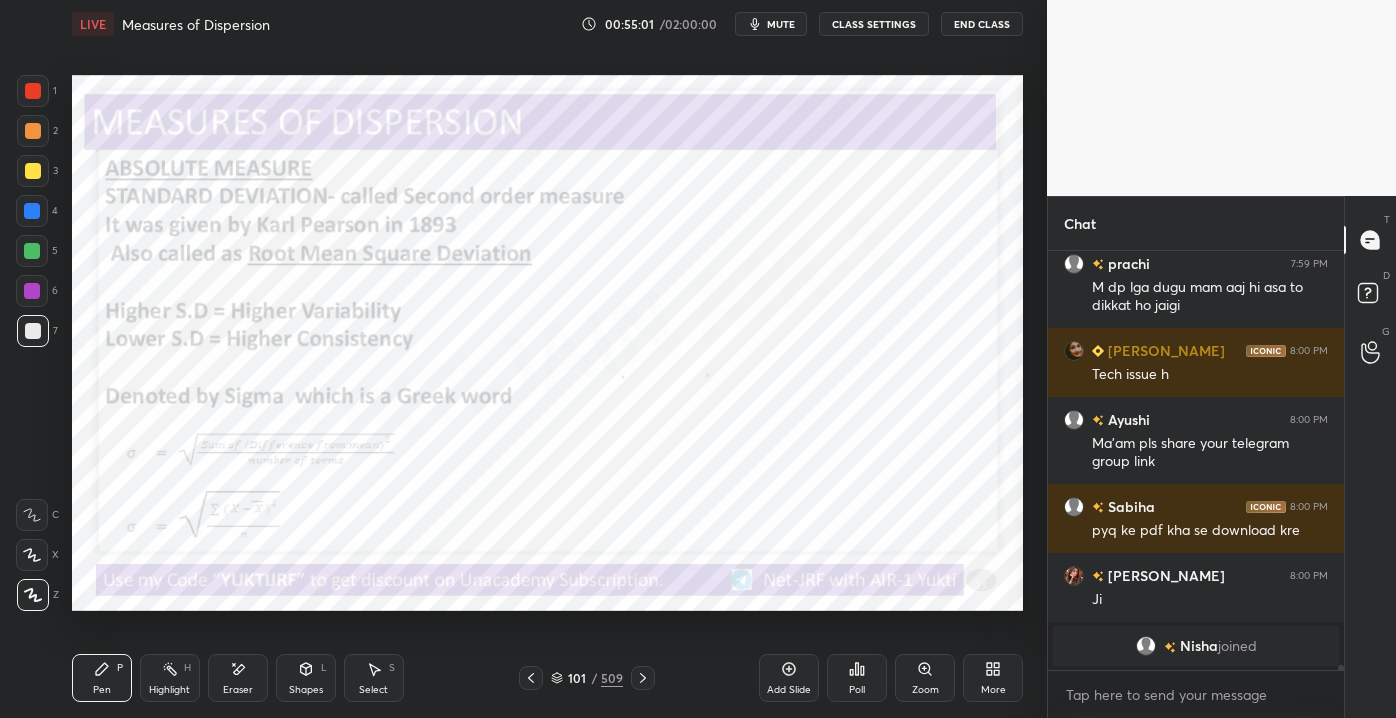 click at bounding box center (33, 91) 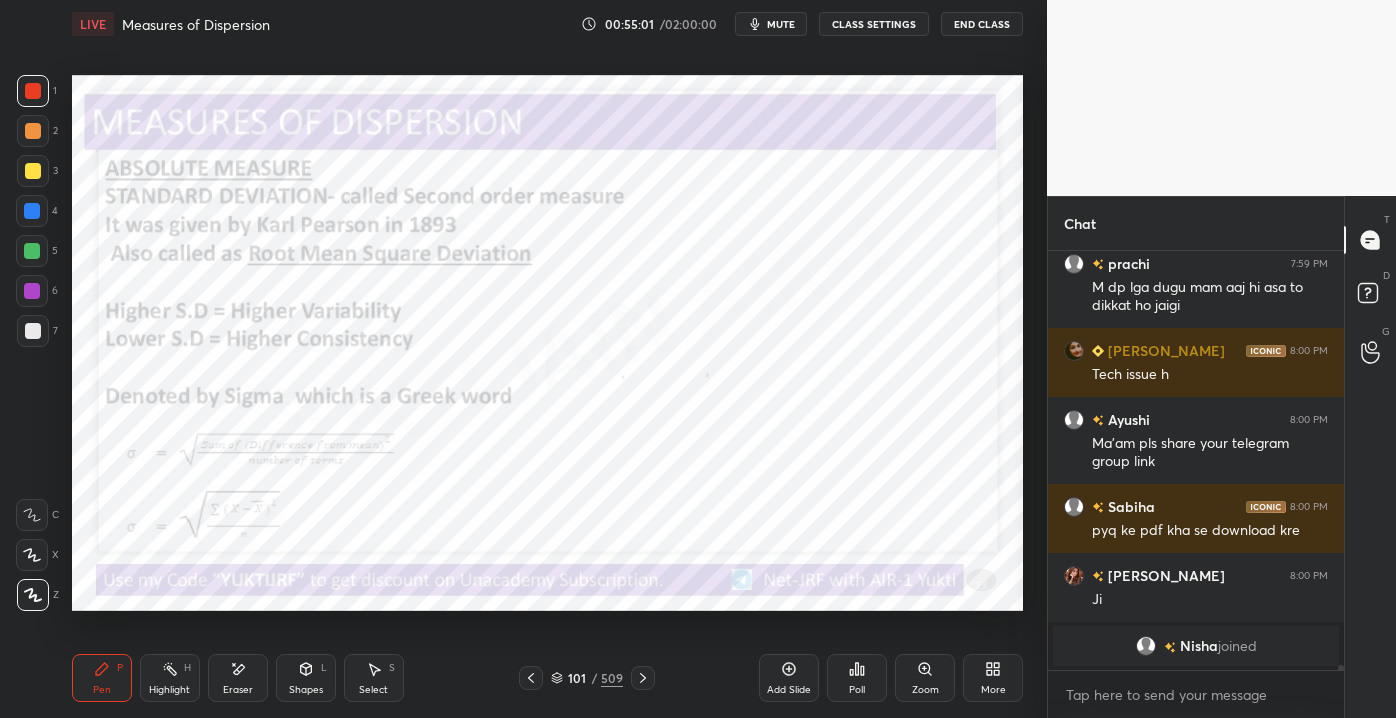 scroll, scrollTop: 33525, scrollLeft: 0, axis: vertical 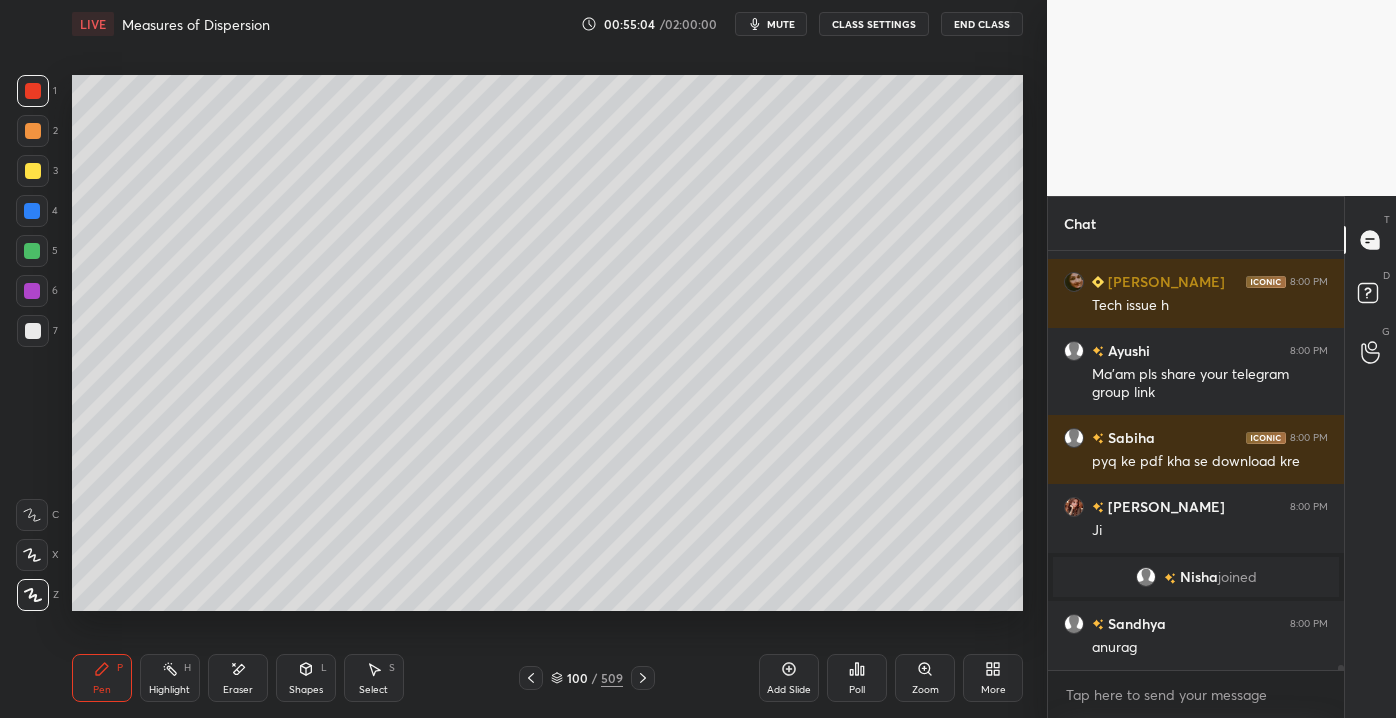 click at bounding box center (33, 171) 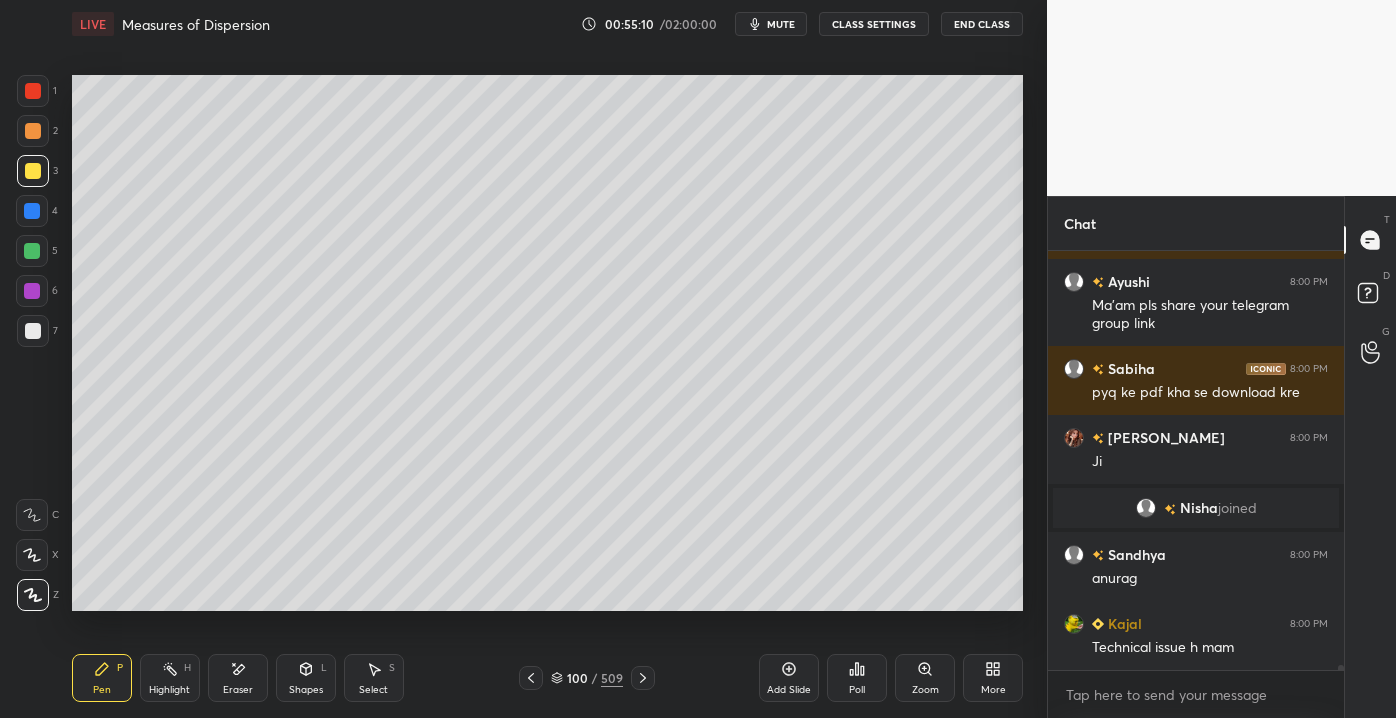 scroll, scrollTop: 33663, scrollLeft: 0, axis: vertical 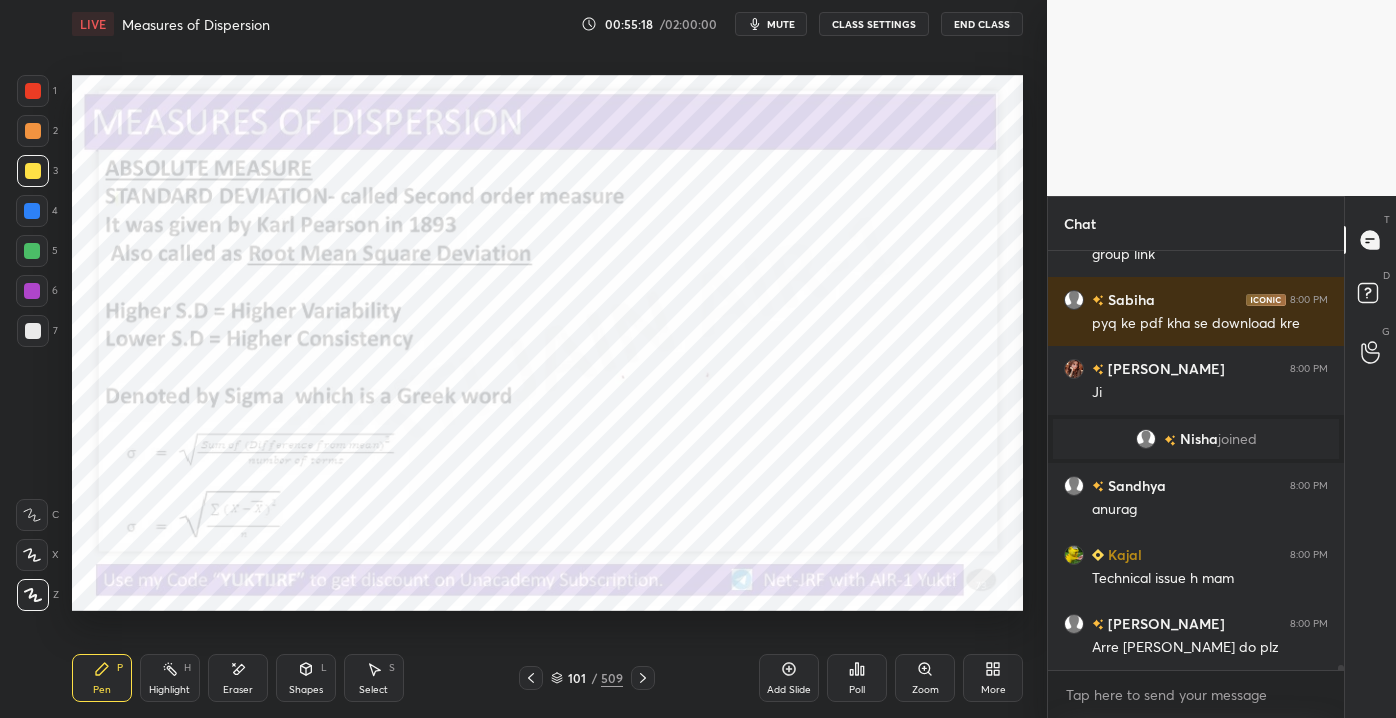 click at bounding box center [33, 171] 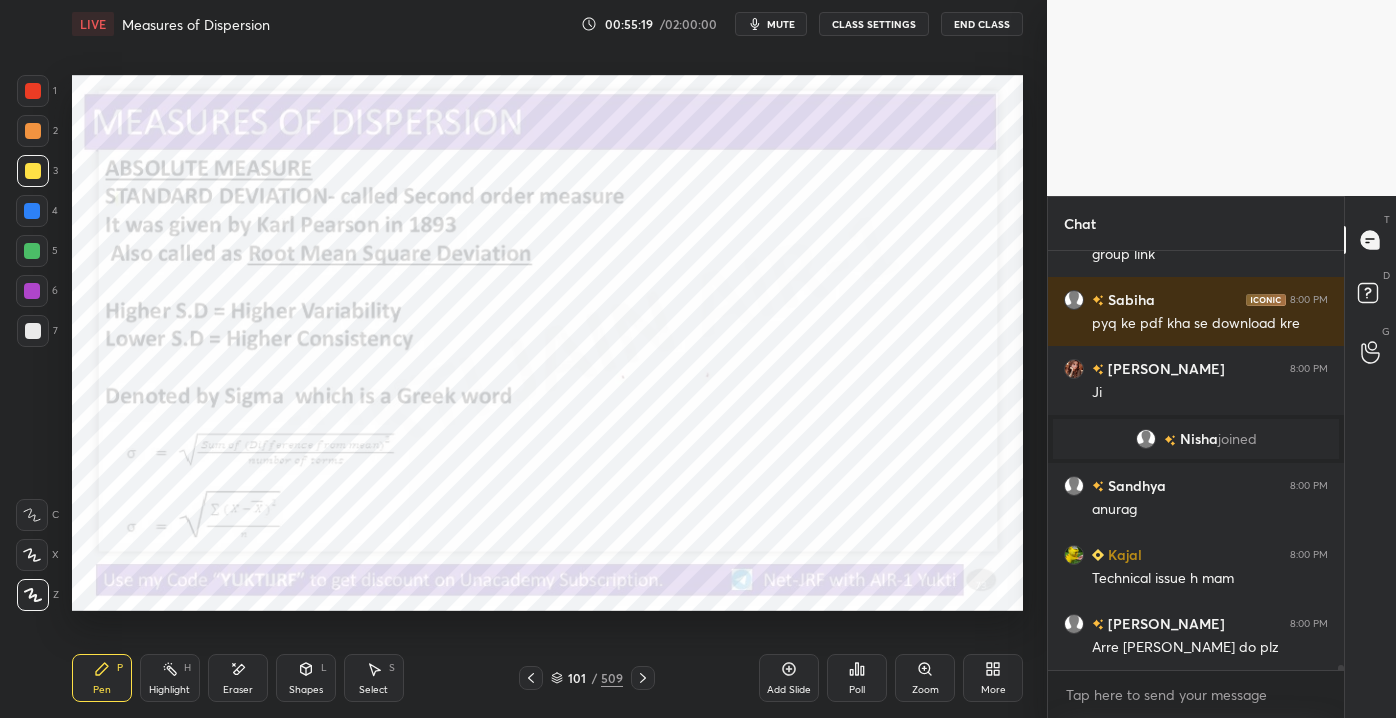 click on "1" at bounding box center (37, 95) 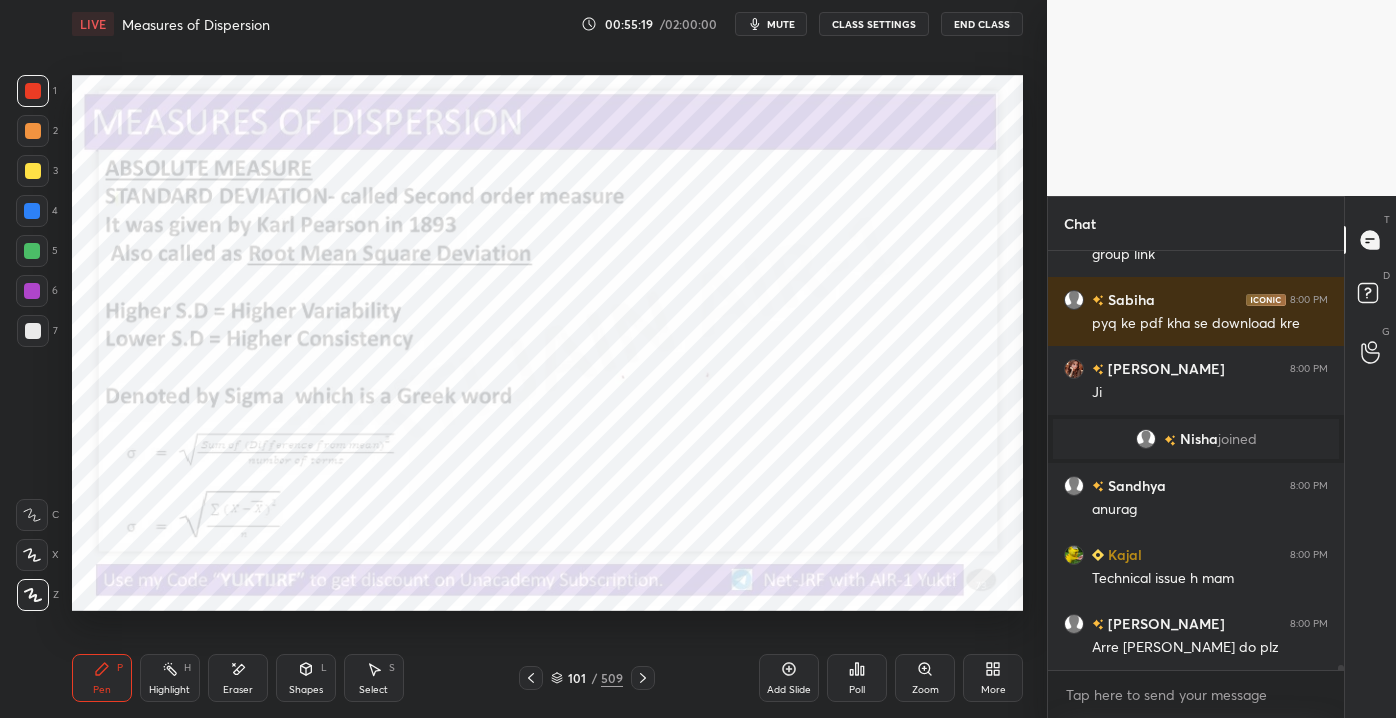 drag, startPoint x: 32, startPoint y: 133, endPoint x: 32, endPoint y: 169, distance: 36 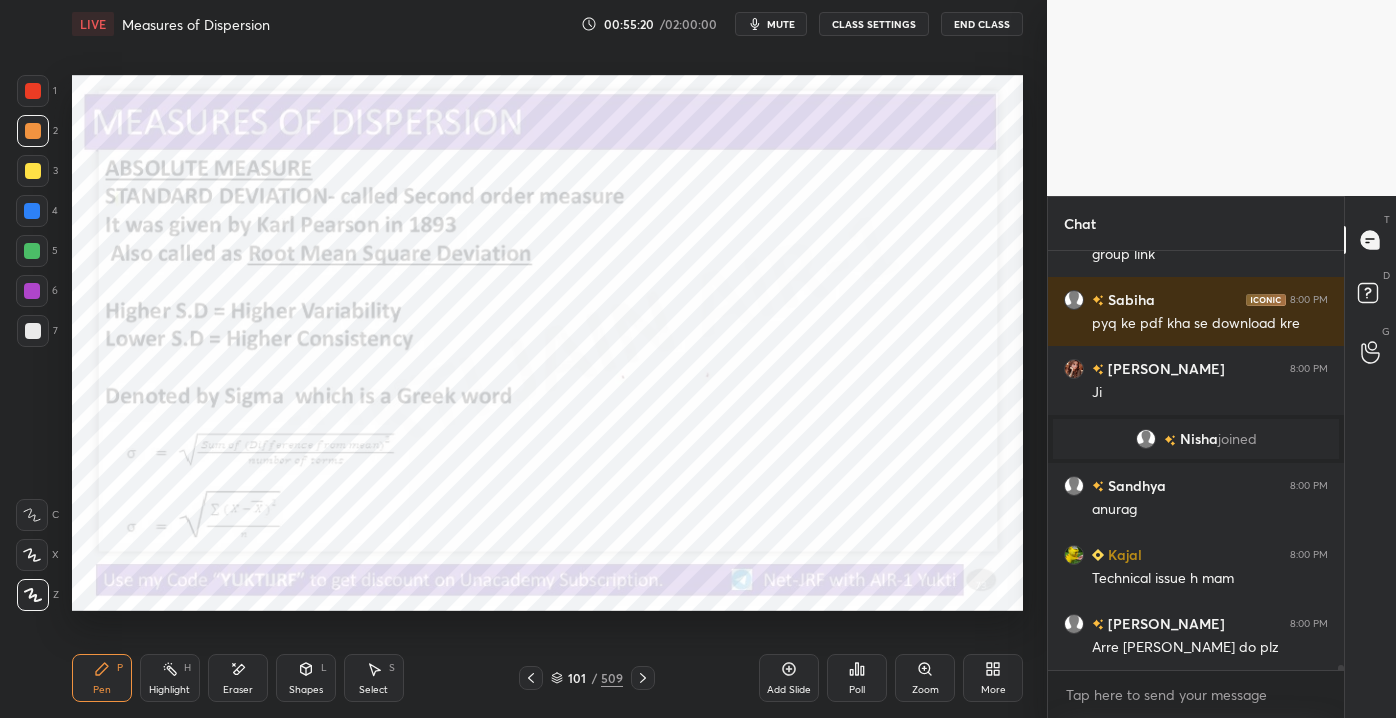 click at bounding box center (33, 171) 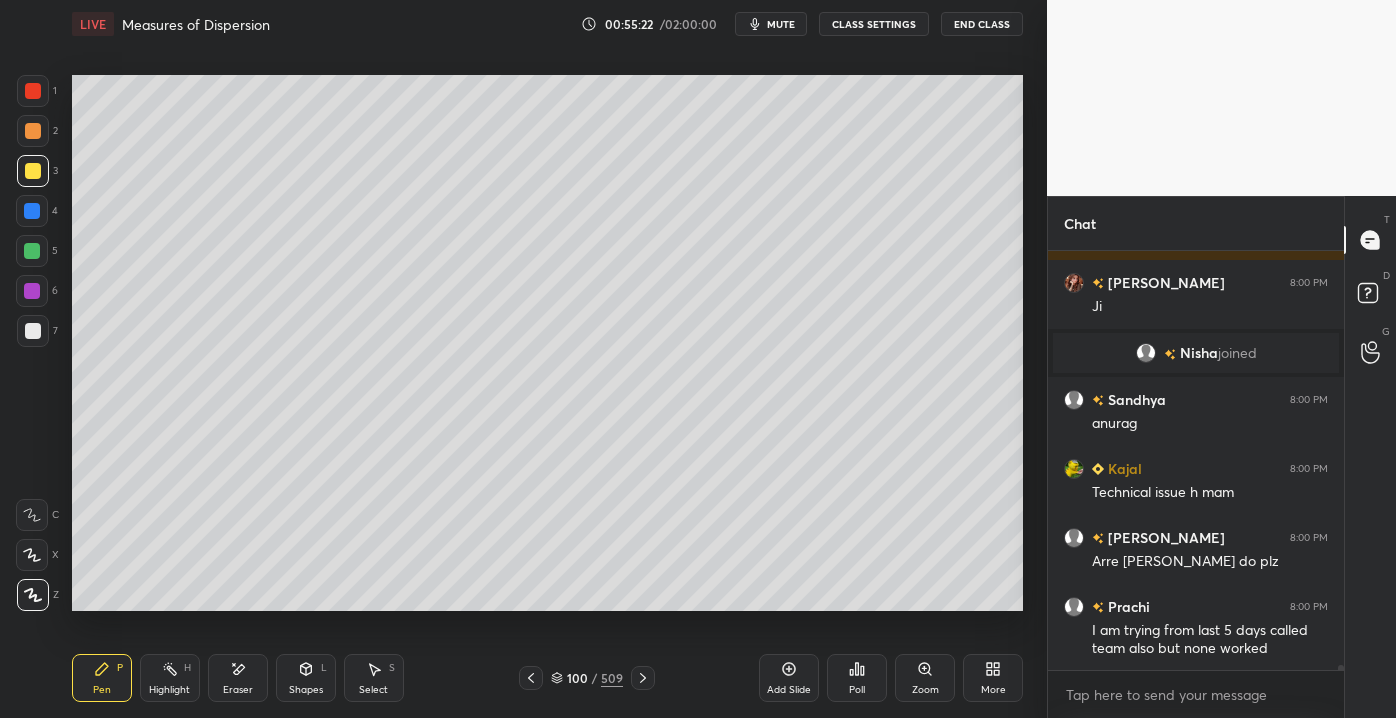 scroll, scrollTop: 33818, scrollLeft: 0, axis: vertical 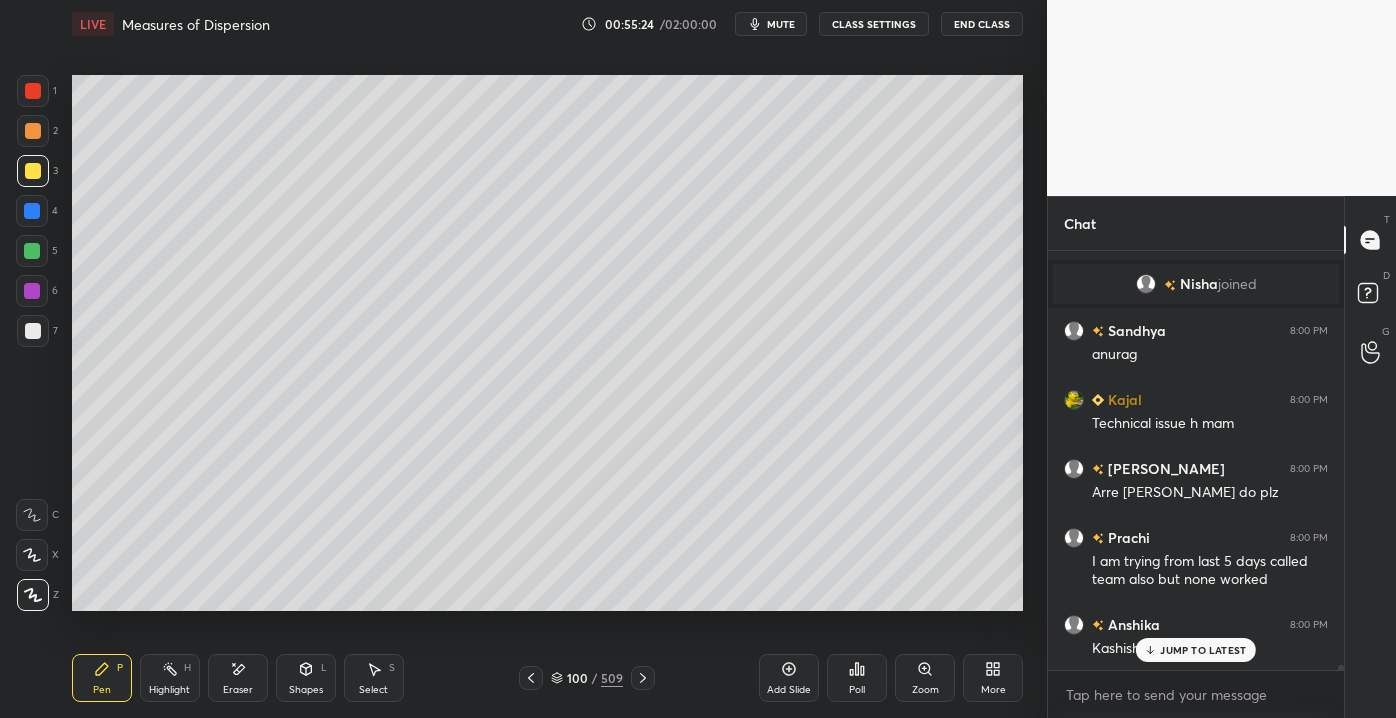 click on "JUMP TO LATEST" at bounding box center (1203, 650) 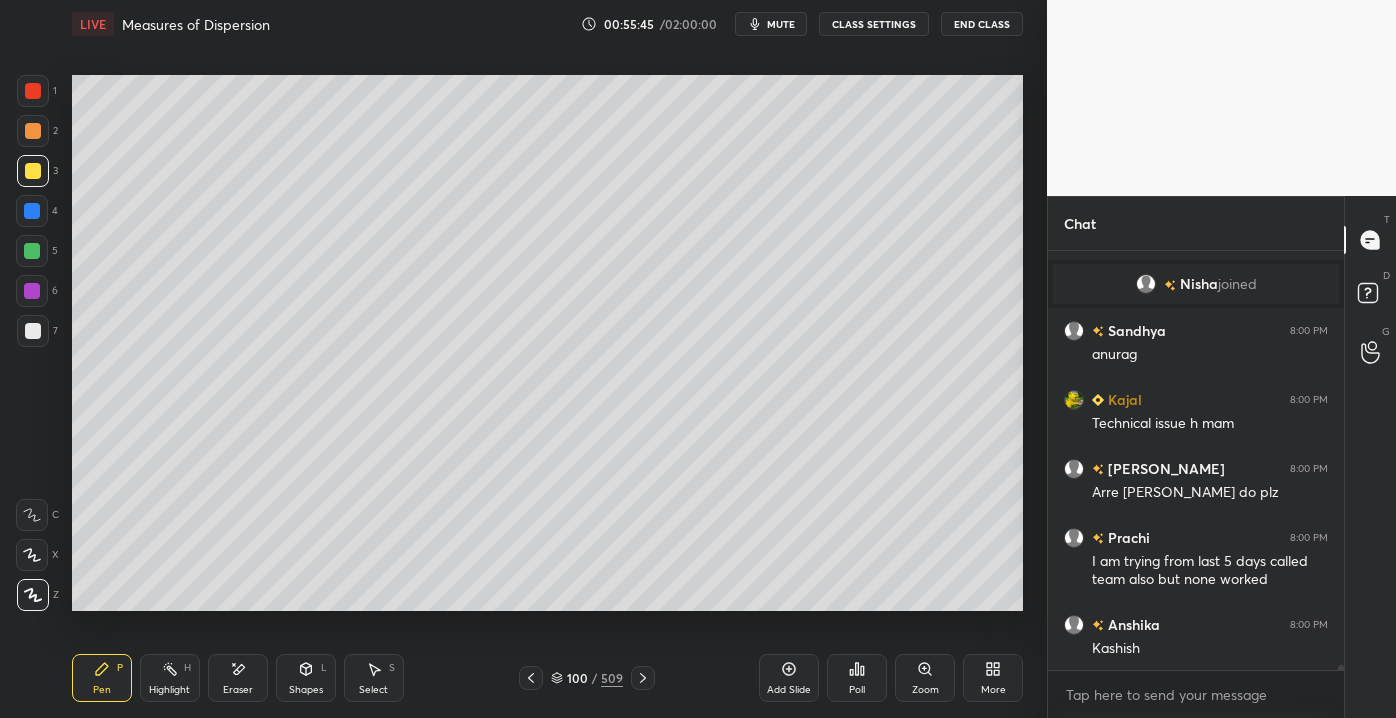 drag, startPoint x: 44, startPoint y: 338, endPoint x: 34, endPoint y: 348, distance: 14.142136 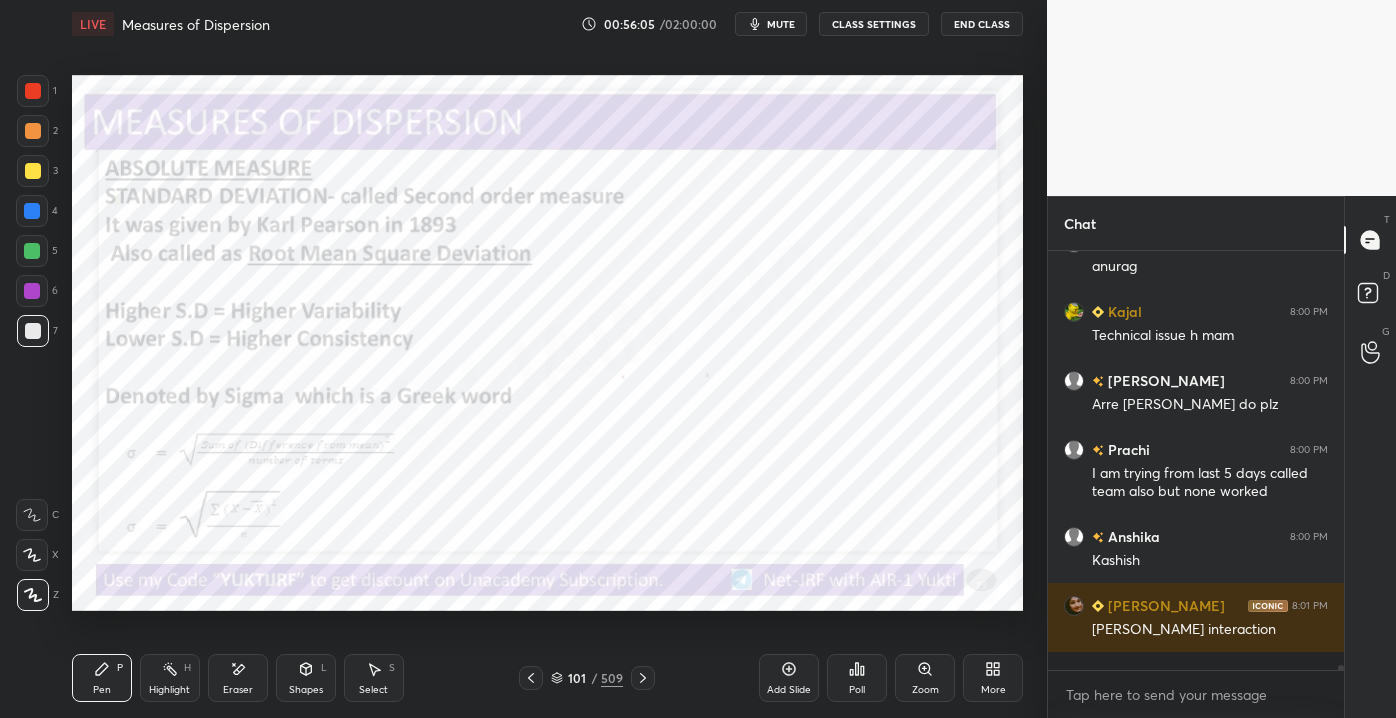 scroll, scrollTop: 33975, scrollLeft: 0, axis: vertical 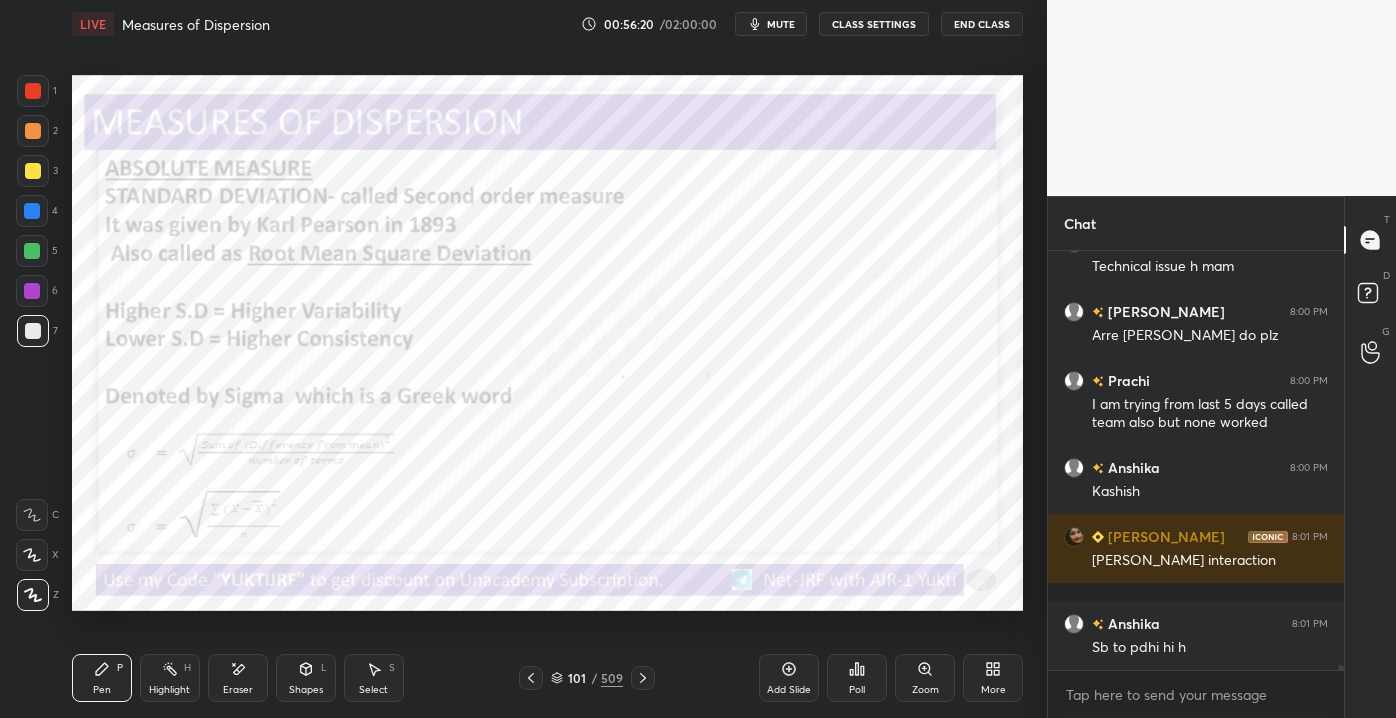 click at bounding box center (33, 91) 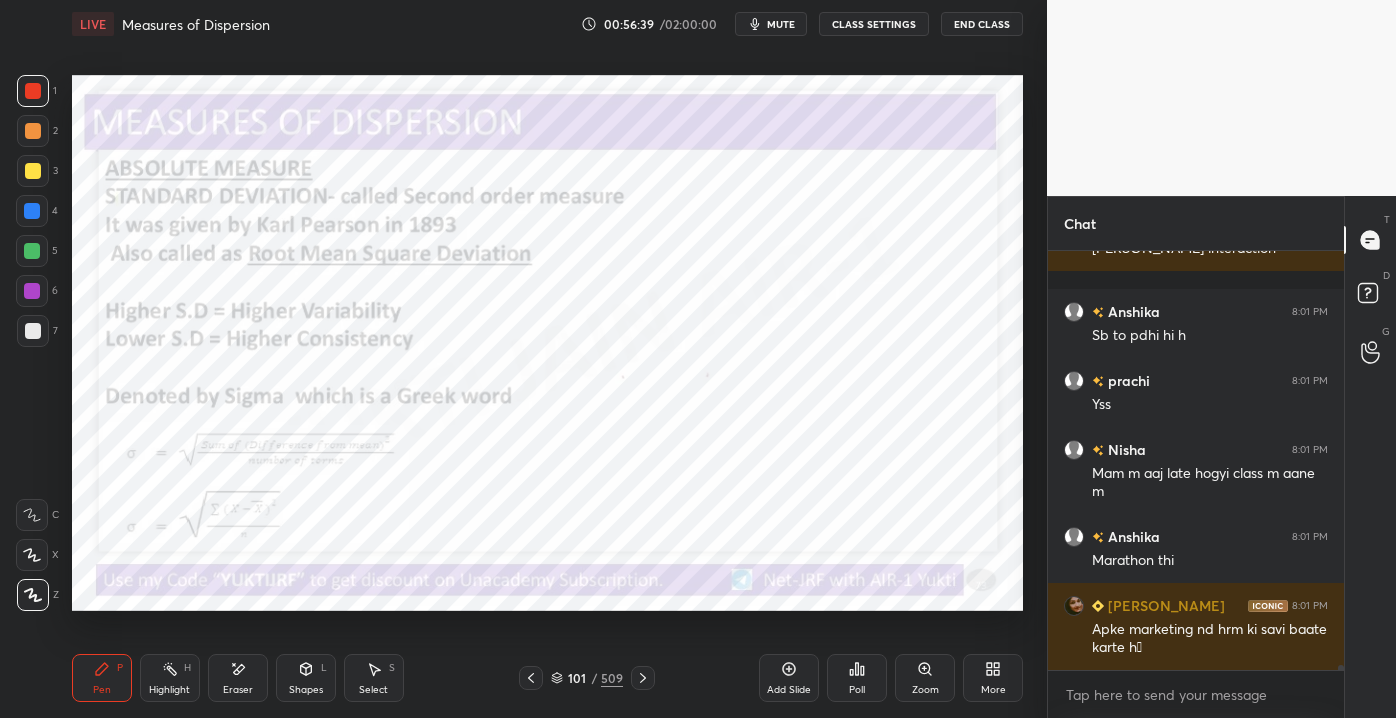 scroll, scrollTop: 34356, scrollLeft: 0, axis: vertical 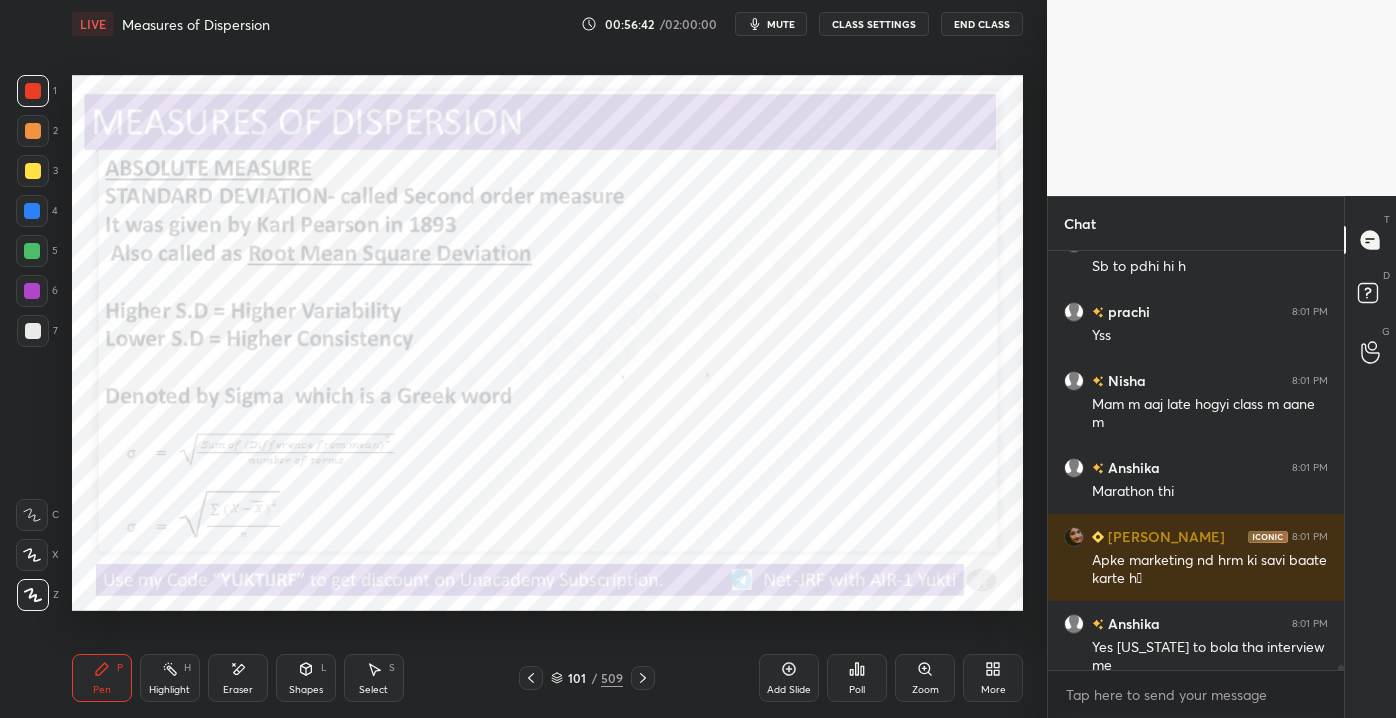 click on "Eraser" at bounding box center [238, 678] 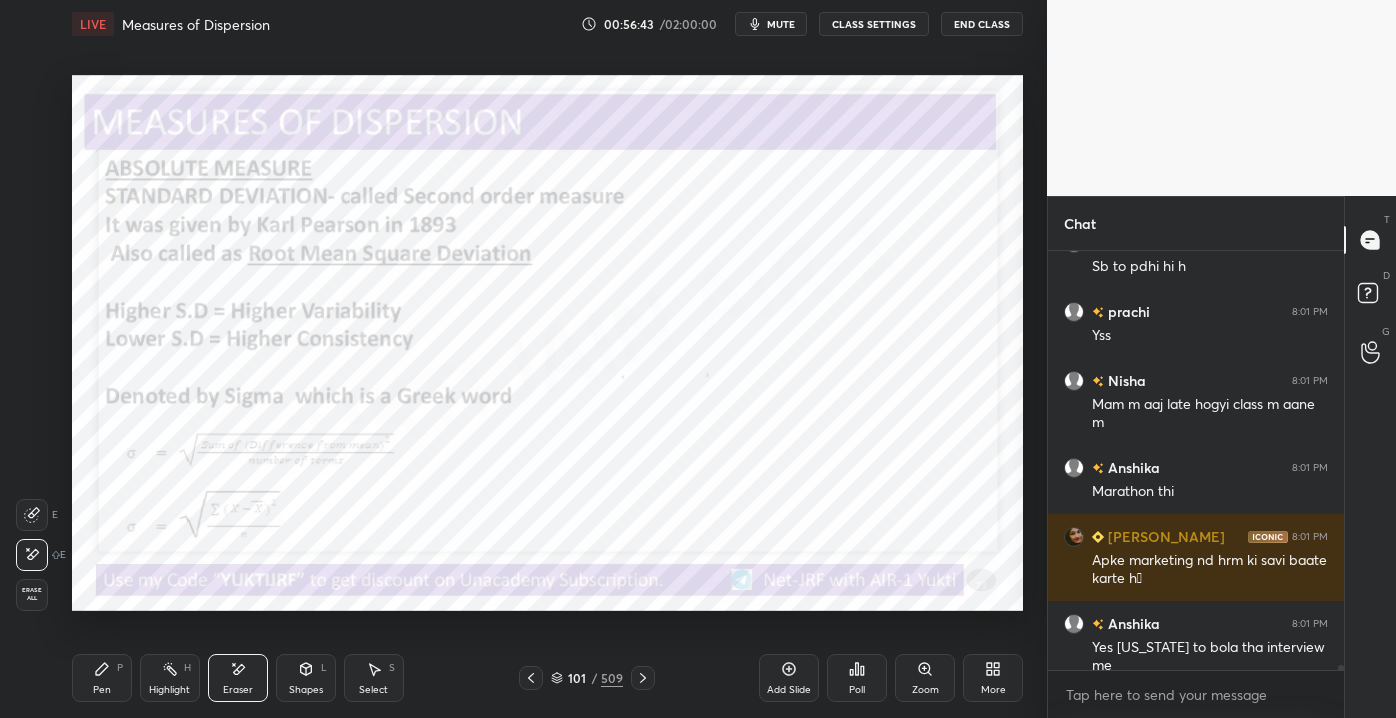 click on "Erase all" at bounding box center (32, 595) 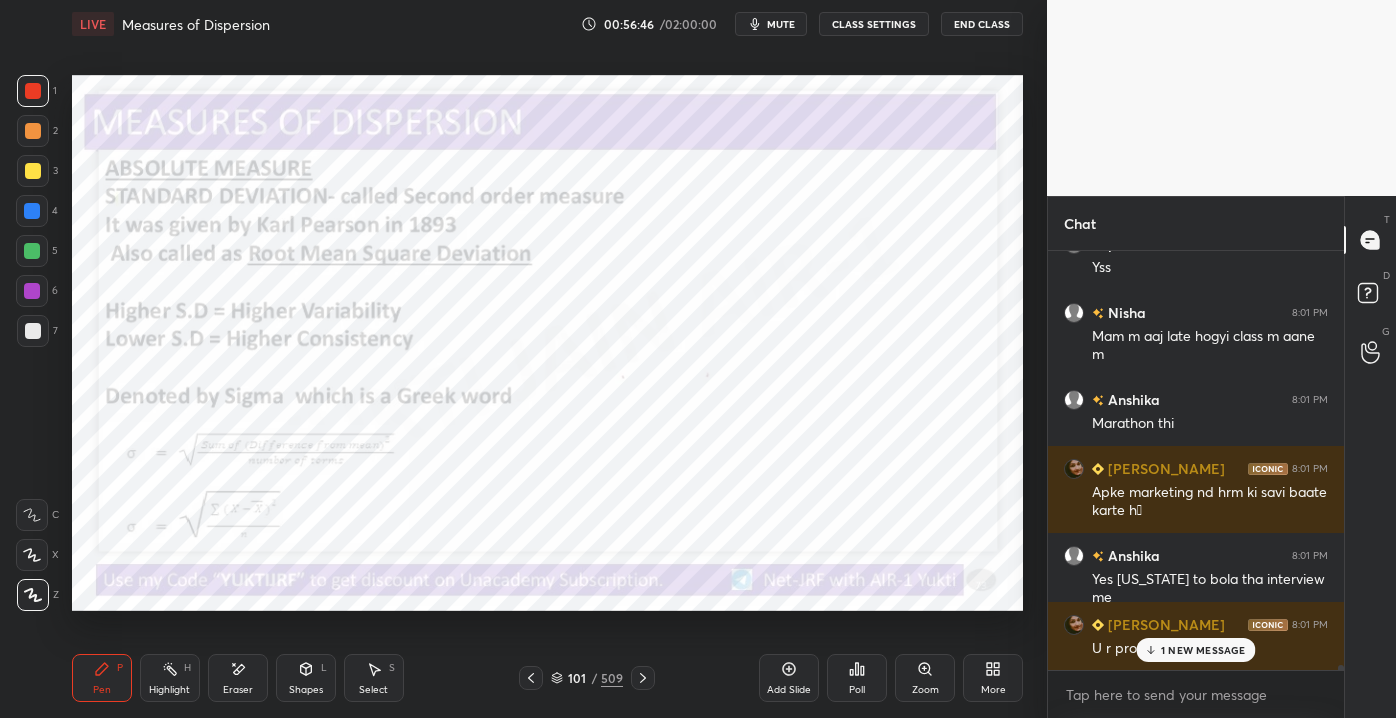 scroll, scrollTop: 34493, scrollLeft: 0, axis: vertical 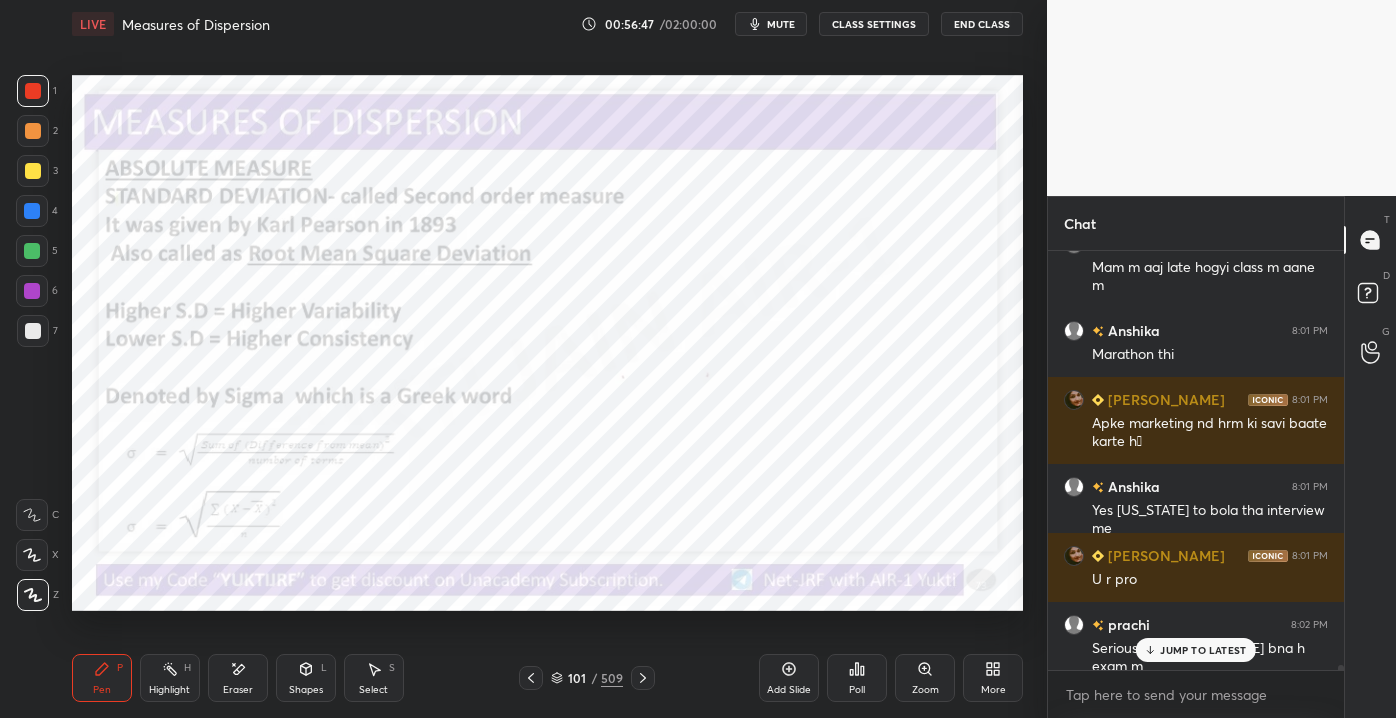 click on "JUMP TO LATEST" at bounding box center (1203, 650) 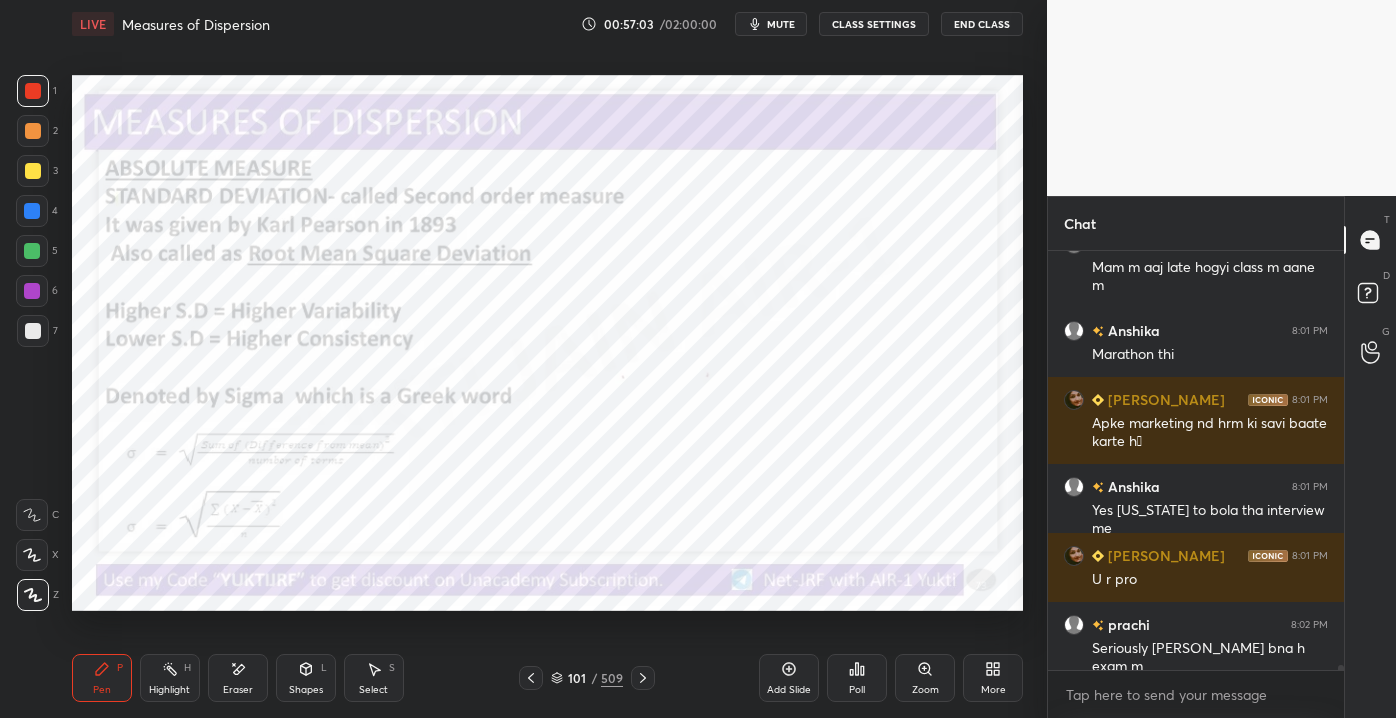 scroll, scrollTop: 34562, scrollLeft: 0, axis: vertical 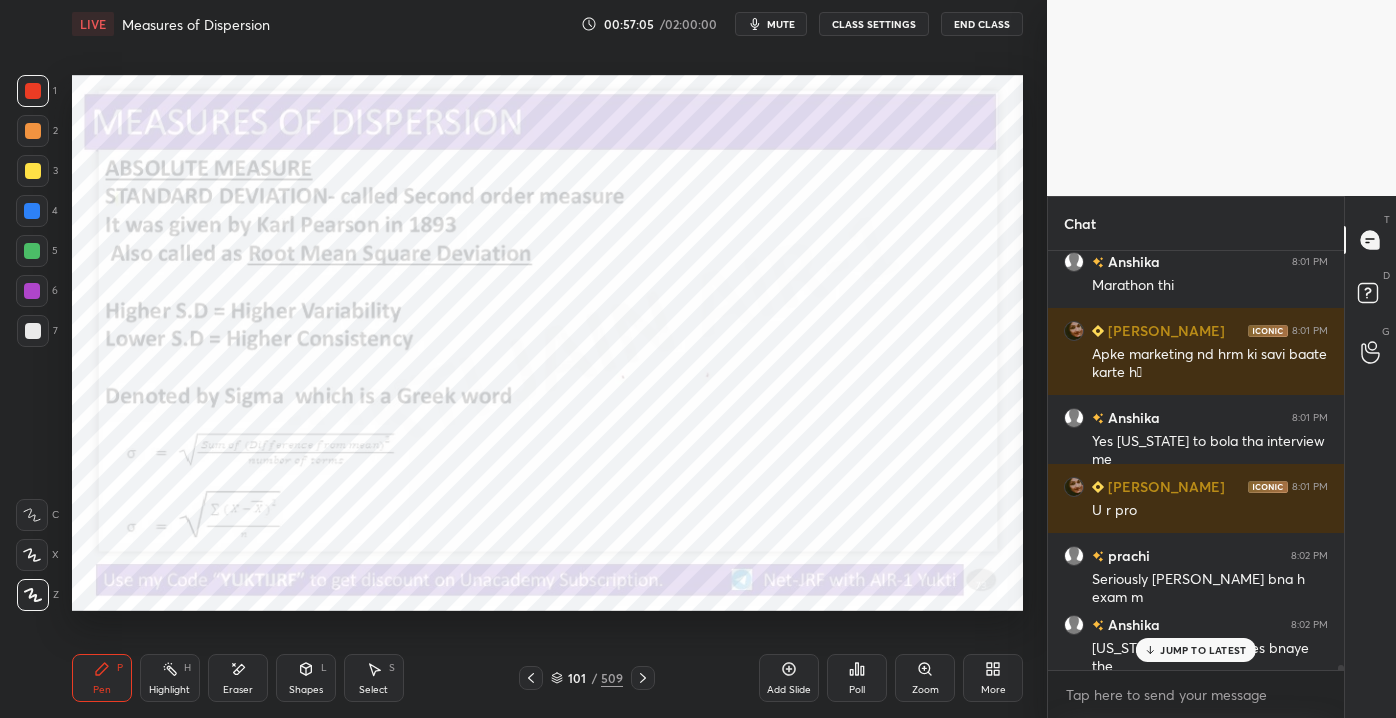 click on "JUMP TO LATEST" at bounding box center [1196, 650] 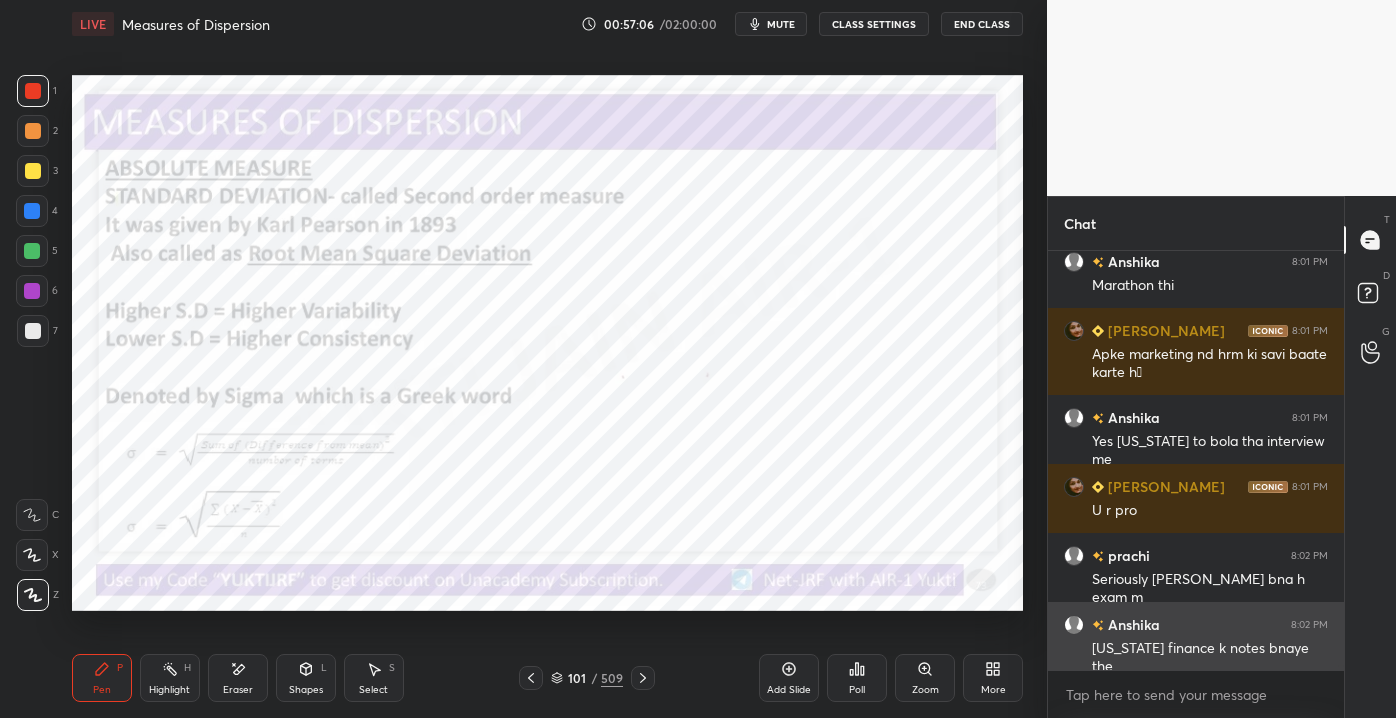 scroll, scrollTop: 34632, scrollLeft: 0, axis: vertical 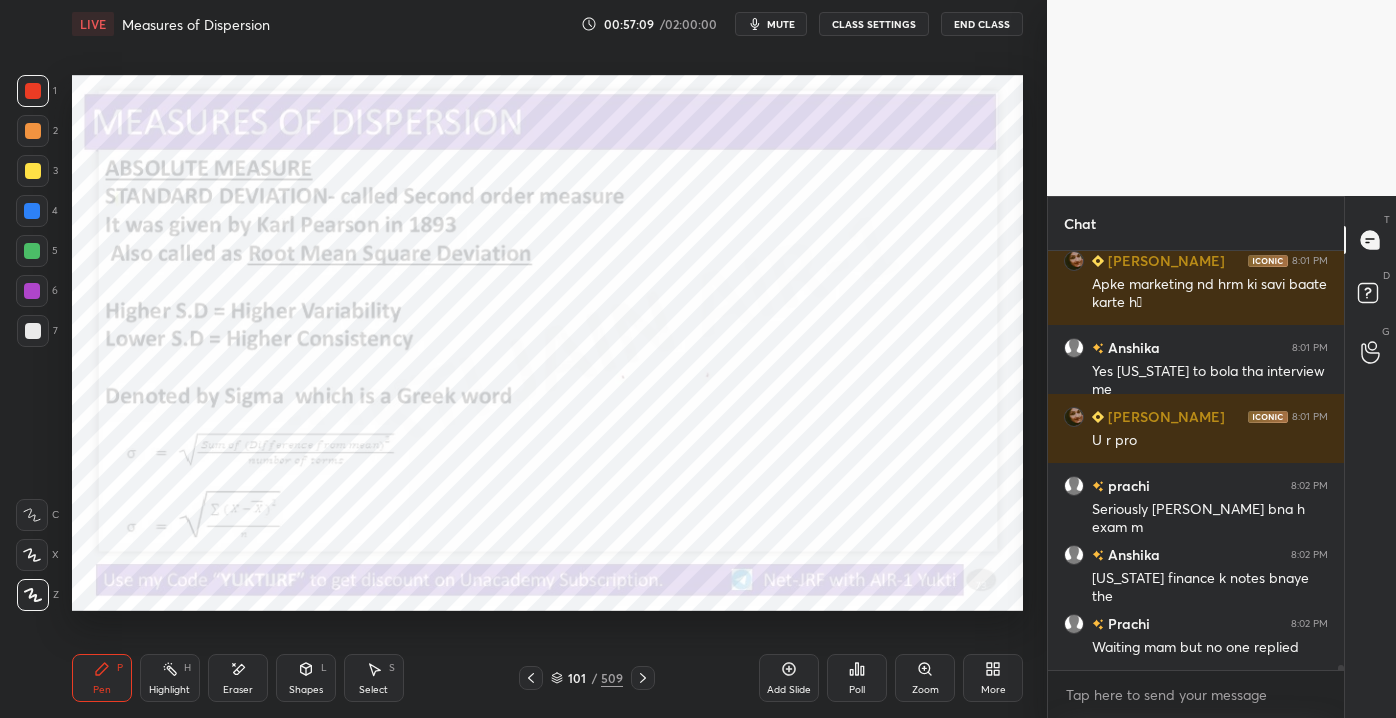 click on "Eraser" at bounding box center [238, 678] 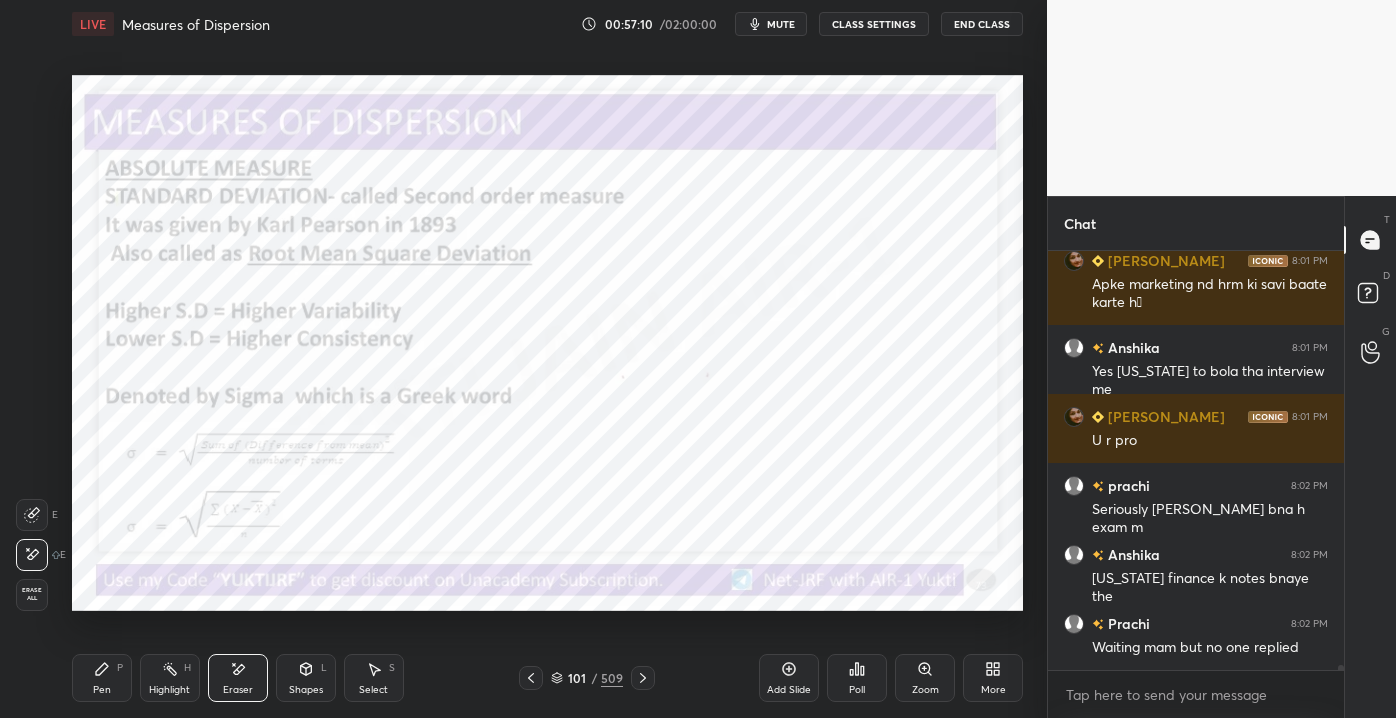 click on "1 2 3 4 5 6 7 C X Z E E Erase all   H H" at bounding box center [32, 342] 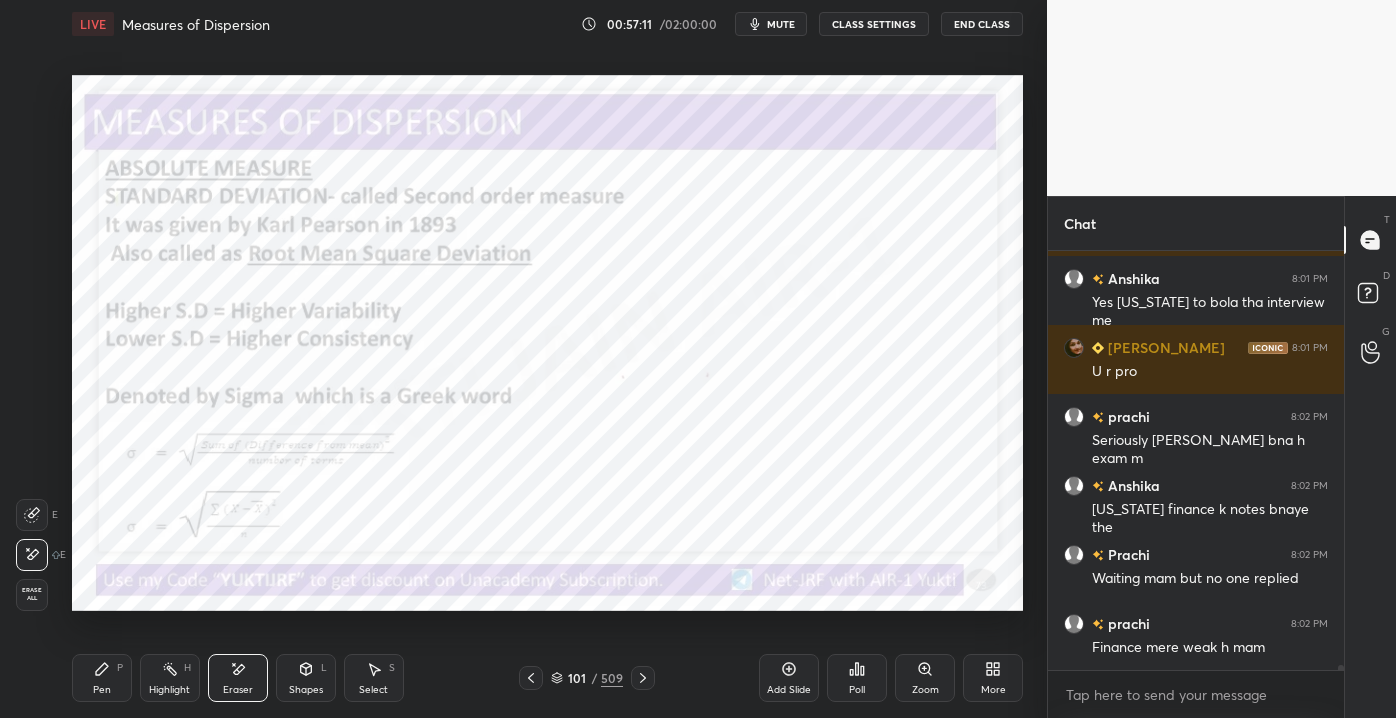 click on "Erase all" at bounding box center [32, 594] 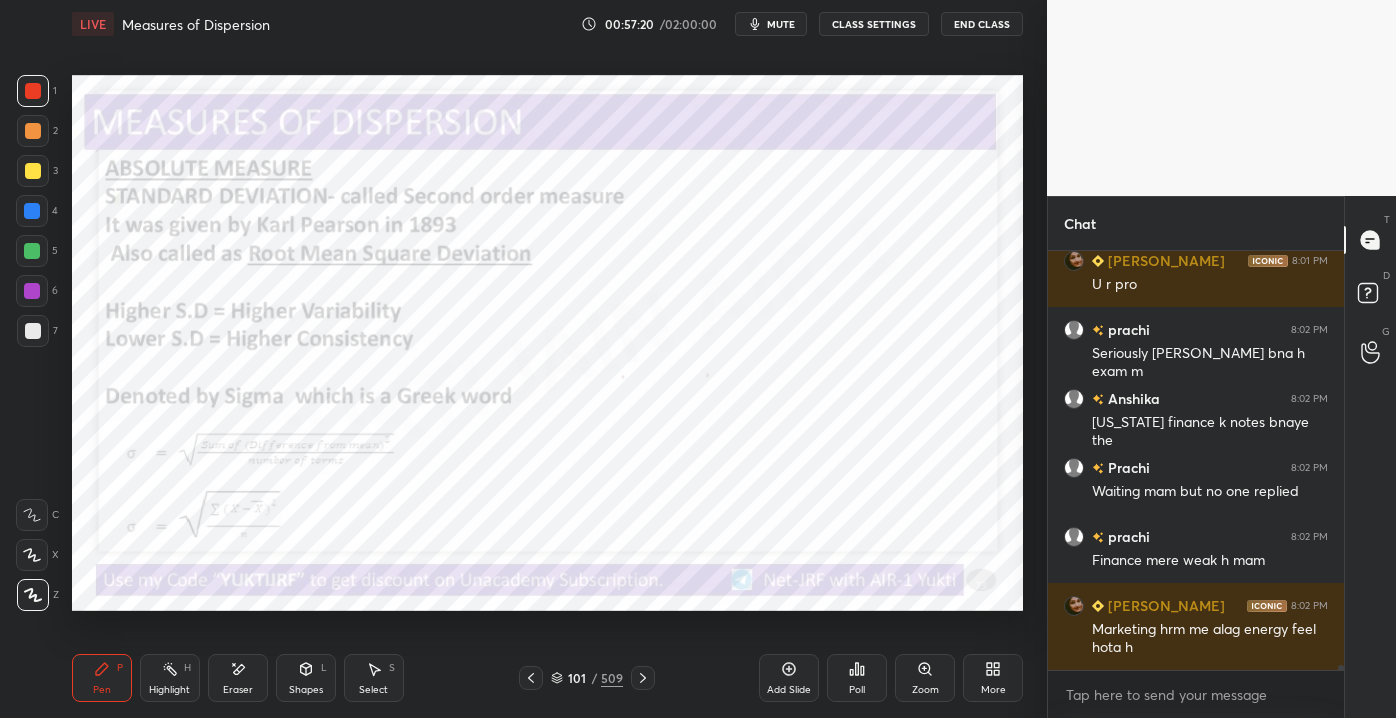 scroll, scrollTop: 34856, scrollLeft: 0, axis: vertical 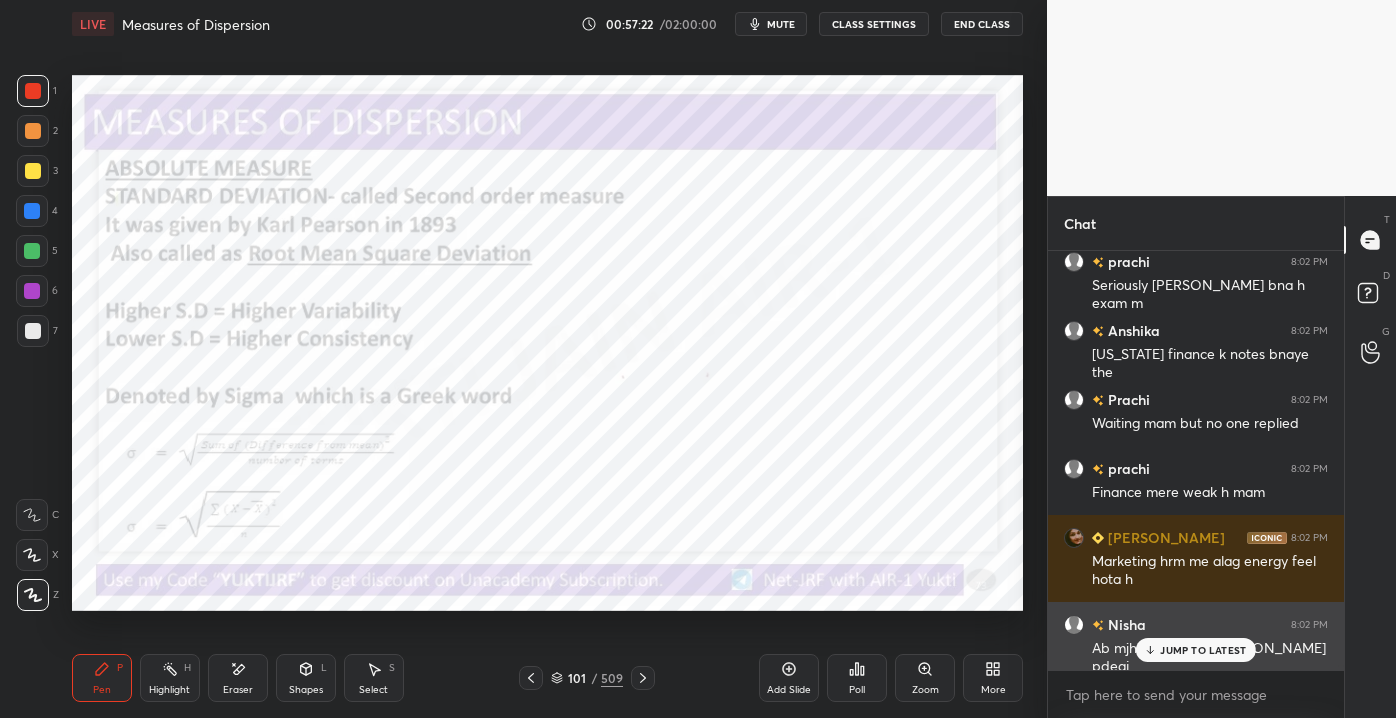 click on "Nisha 8:02 PM Ab mjhe recording [PERSON_NAME] pdegi" at bounding box center [1196, 645] 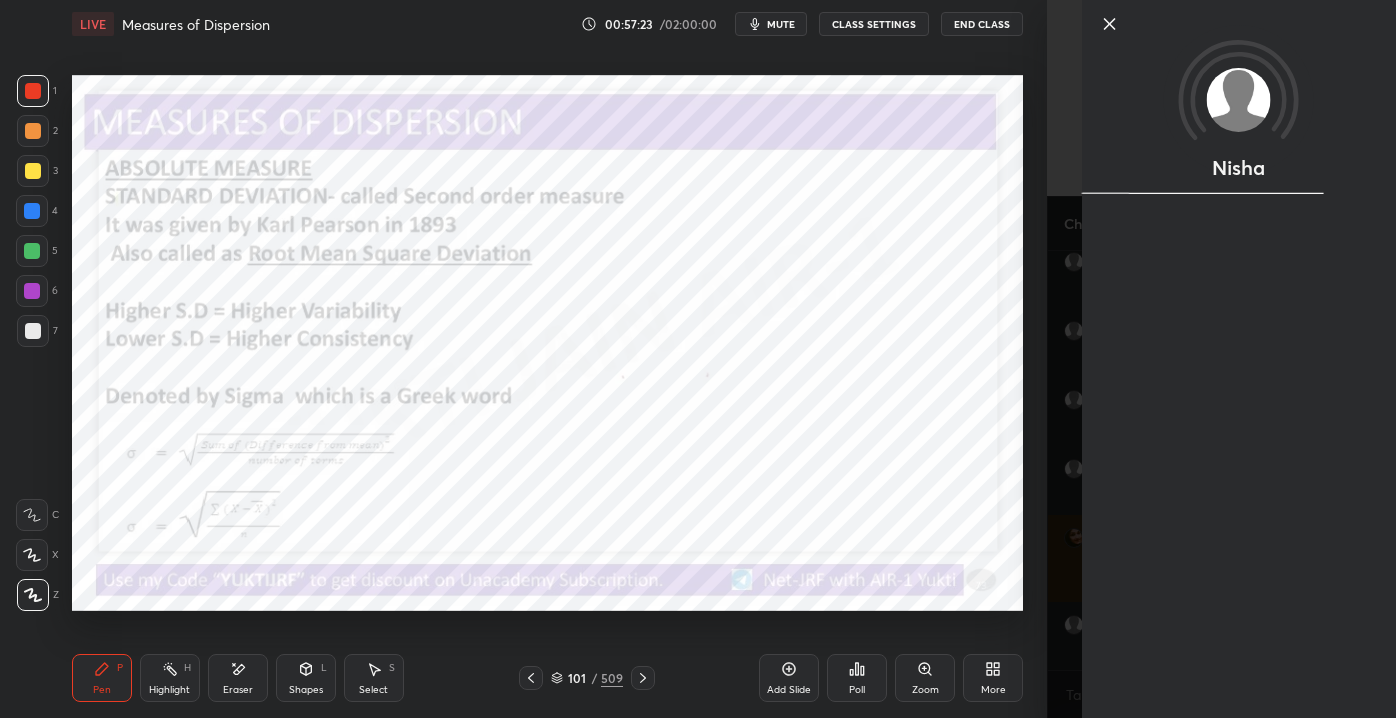 click on "Nisha" at bounding box center (1239, 359) 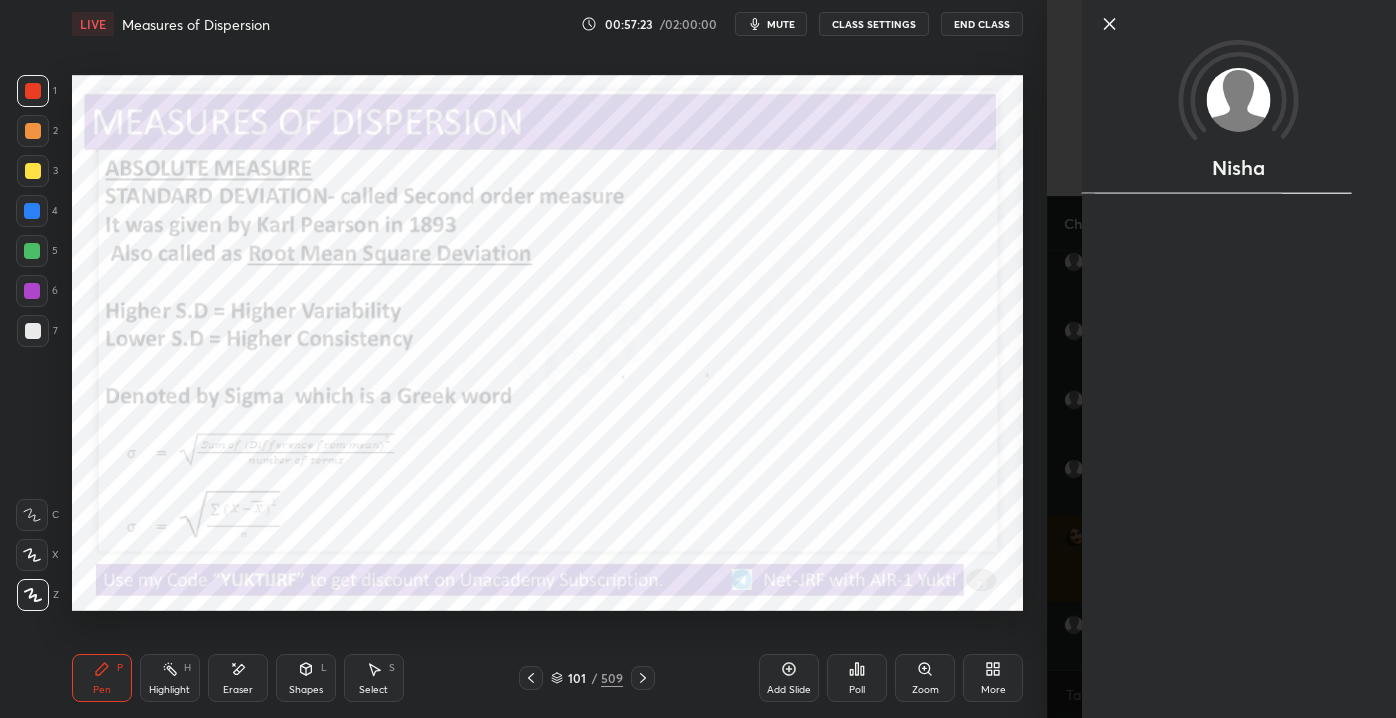 drag, startPoint x: 1178, startPoint y: 657, endPoint x: 1109, endPoint y: 509, distance: 163.29422 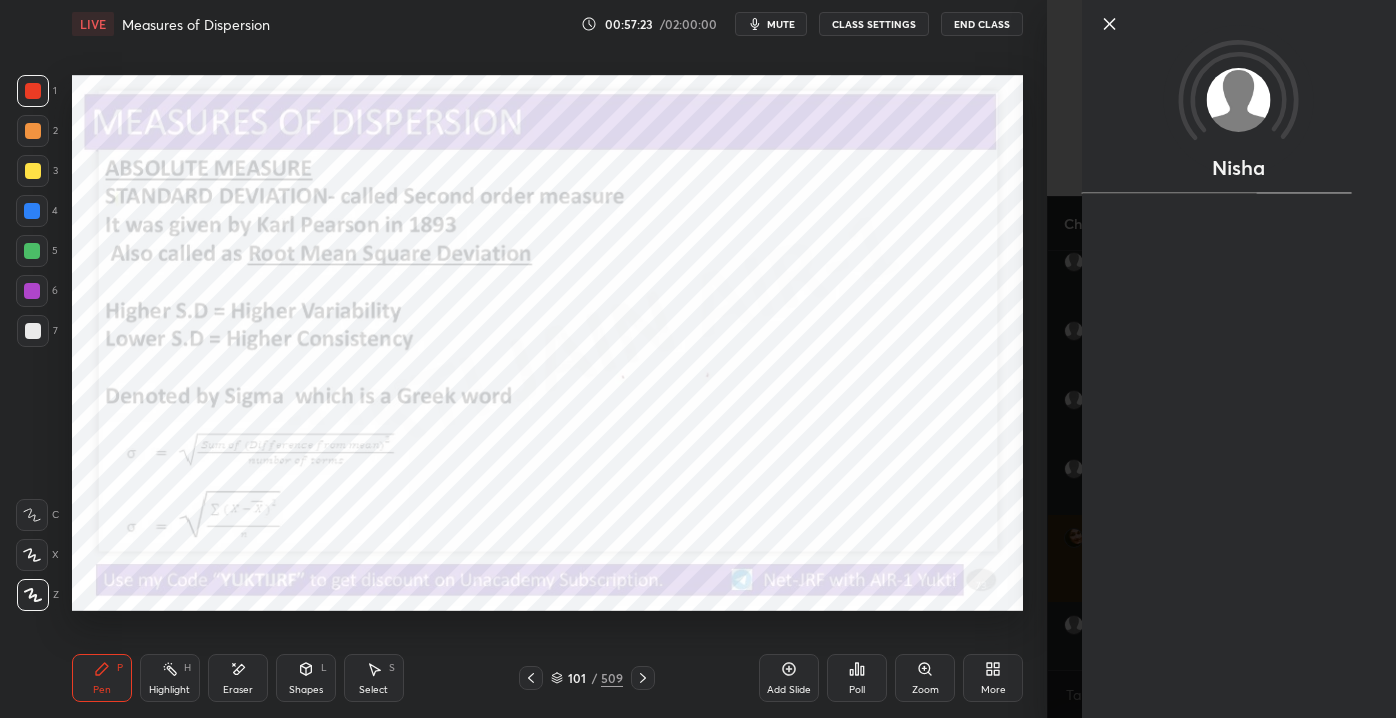 drag, startPoint x: 1109, startPoint y: 509, endPoint x: 1084, endPoint y: 444, distance: 69.641945 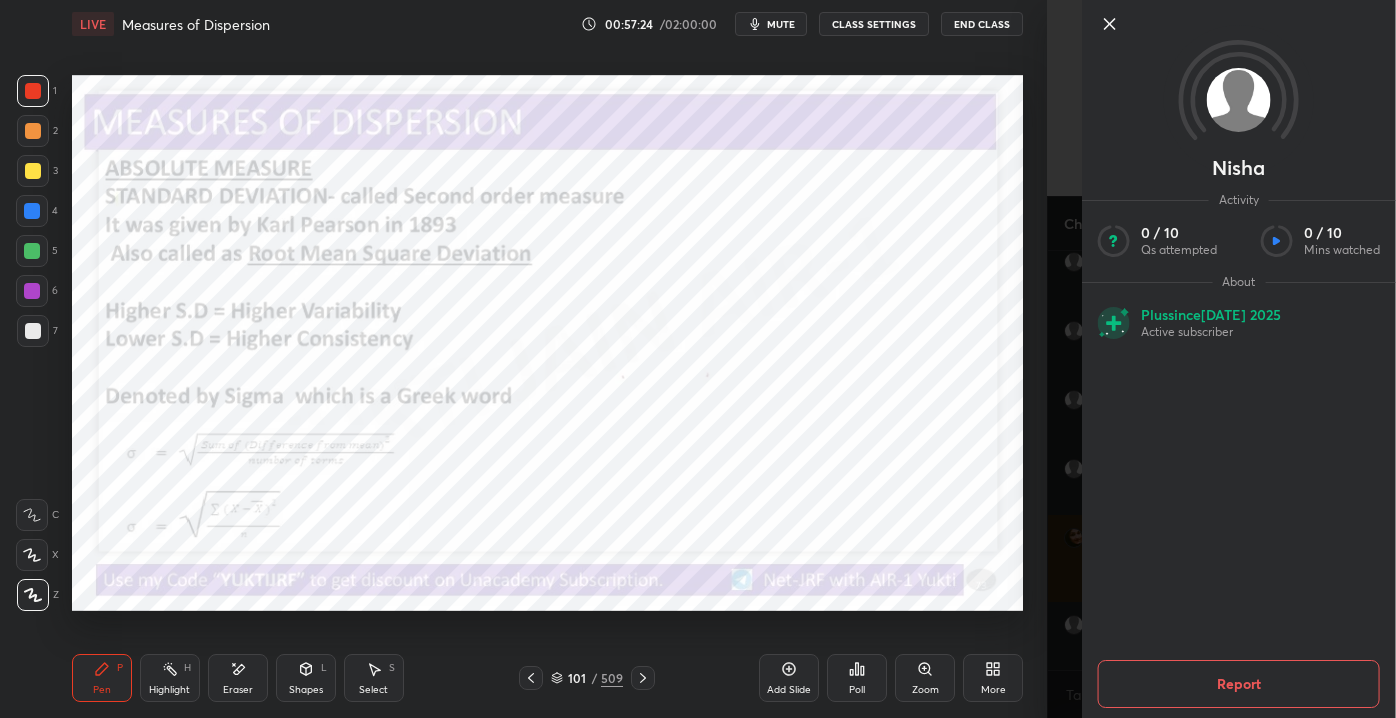click 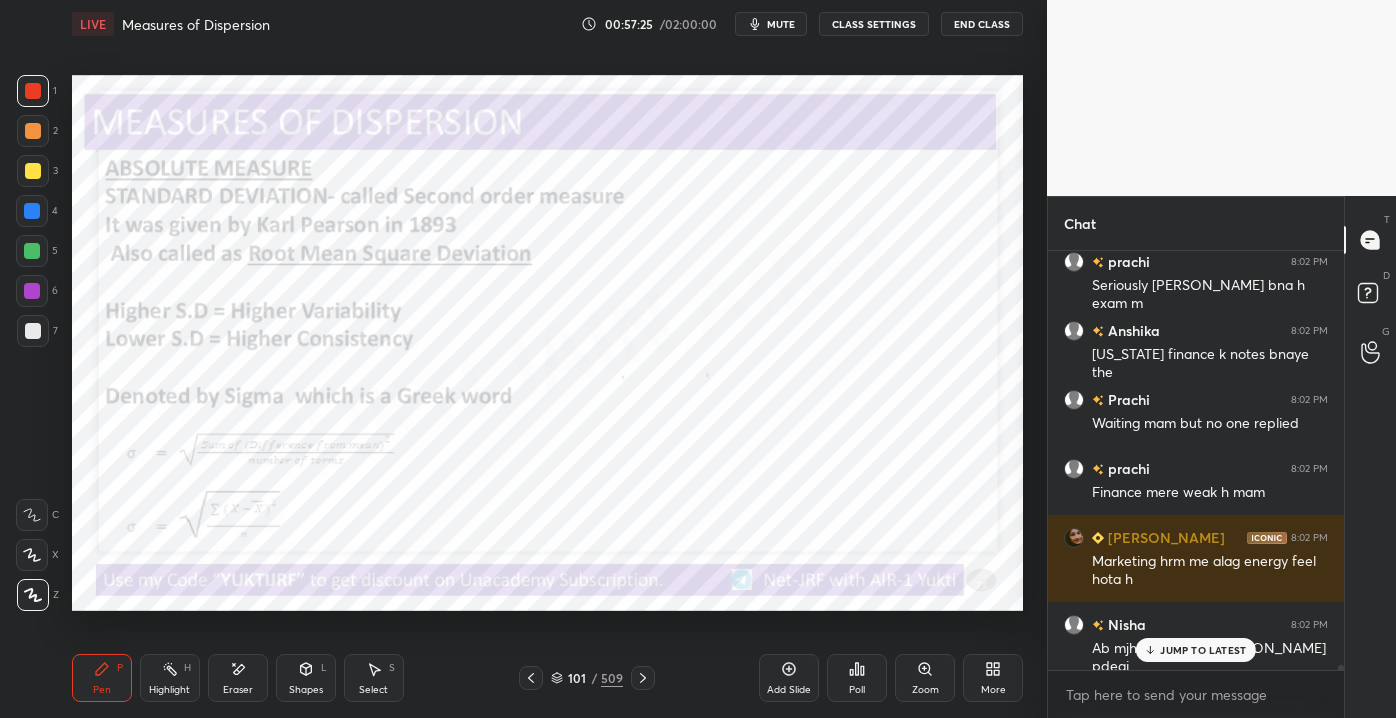 click on "JUMP TO LATEST" at bounding box center [1203, 650] 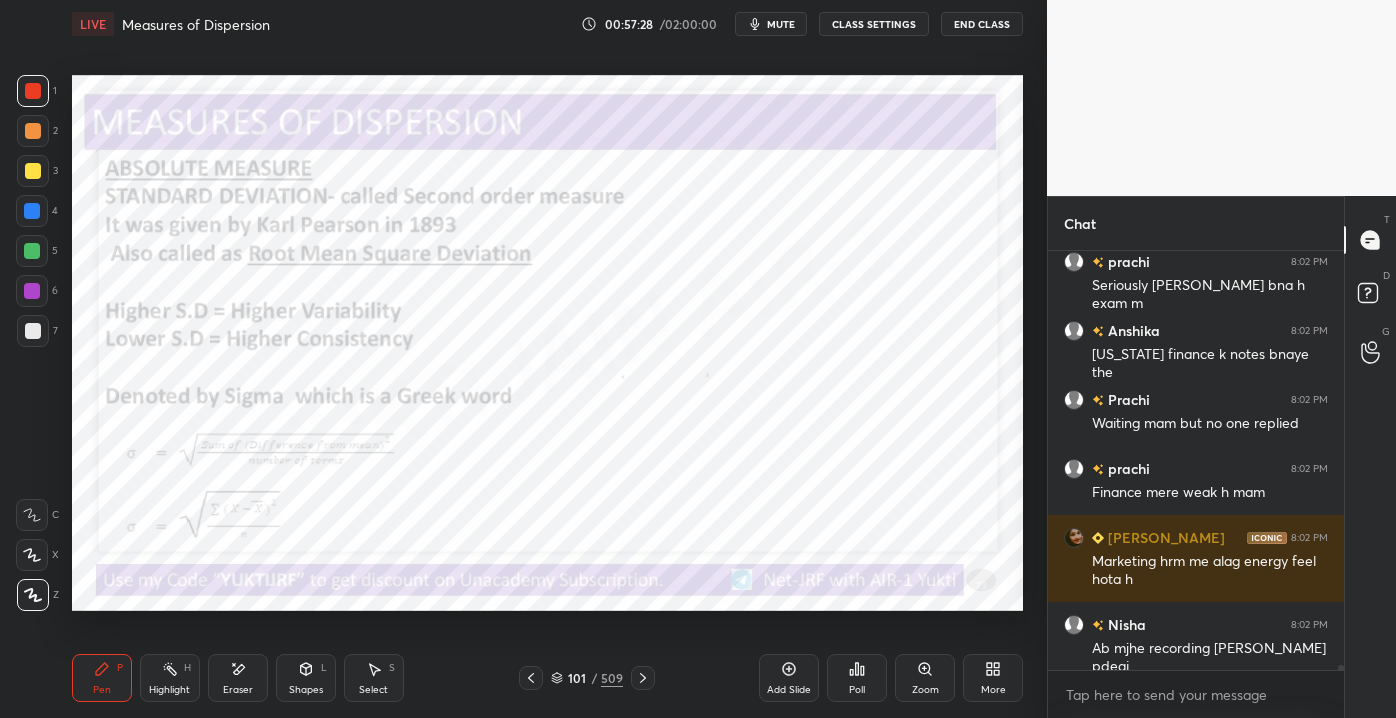 scroll, scrollTop: 34925, scrollLeft: 0, axis: vertical 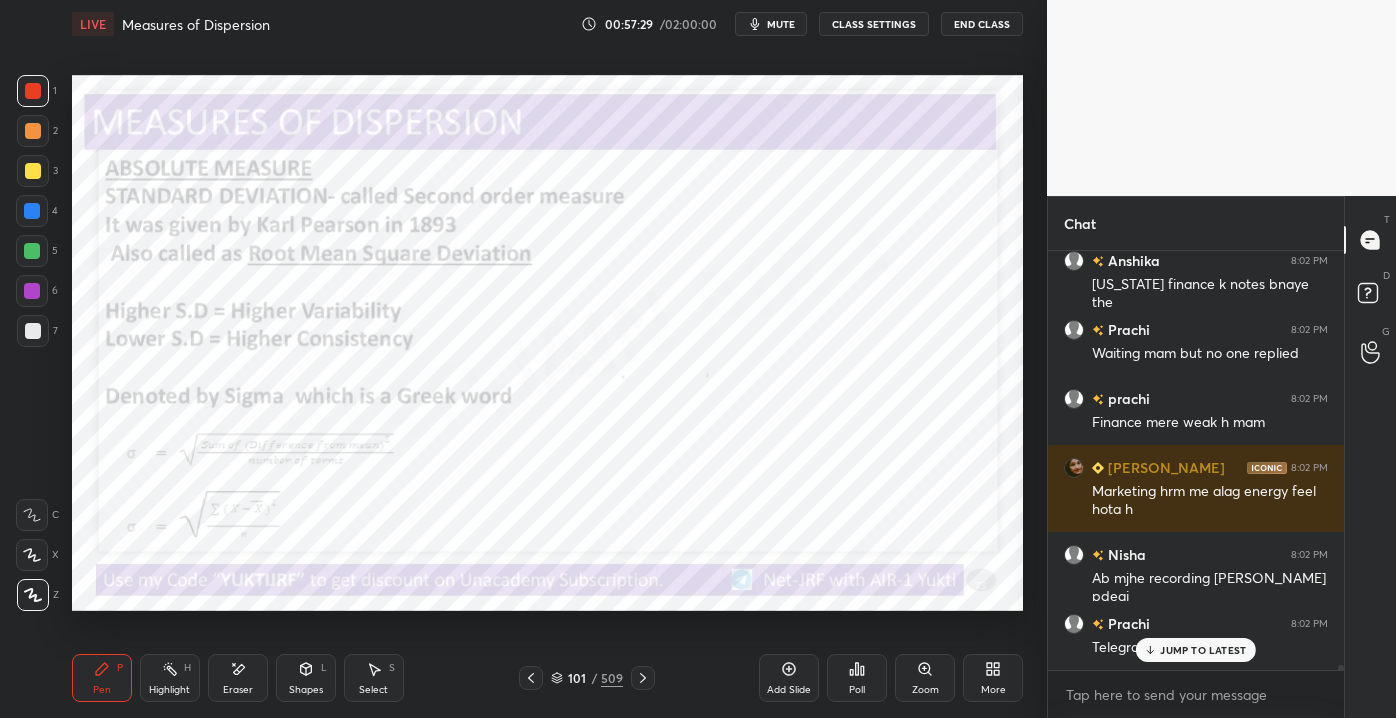 click on "[PERSON_NAME] 8:00 PM [PERSON_NAME] [PERSON_NAME] 8:01 PM [PERSON_NAME] interaction [PERSON_NAME] 8:01 PM Sb to pdhi hi h [PERSON_NAME] 8:01 PM Yss Nisha 8:01 PM Mam m aaj late hogyi class m aane m [PERSON_NAME] 8:01 PM Marathon [PERSON_NAME] 8:01 PM Apke marketing nd hrm ki savi baate karte h🫰 [PERSON_NAME] 8:01 PM Yes [US_STATE] to bola tha interview me [PERSON_NAME] 8:01 PM U r pro [PERSON_NAME] 8:02 PM Seriously [PERSON_NAME] bna h exam m [PERSON_NAME] 8:02 PM [US_STATE] finance k notes bnaye the [PERSON_NAME] 8:02 PM Waiting mam but no one replied [PERSON_NAME] 8:02 PM Finance mere weak h mam [PERSON_NAME] 8:02 PM Marketing hrm me alag energy feel hota h Nisha 8:02 PM Ab mjhe recording [PERSON_NAME] pdegi [PERSON_NAME] 8:02 PM Telegram?" at bounding box center [1196, 460] 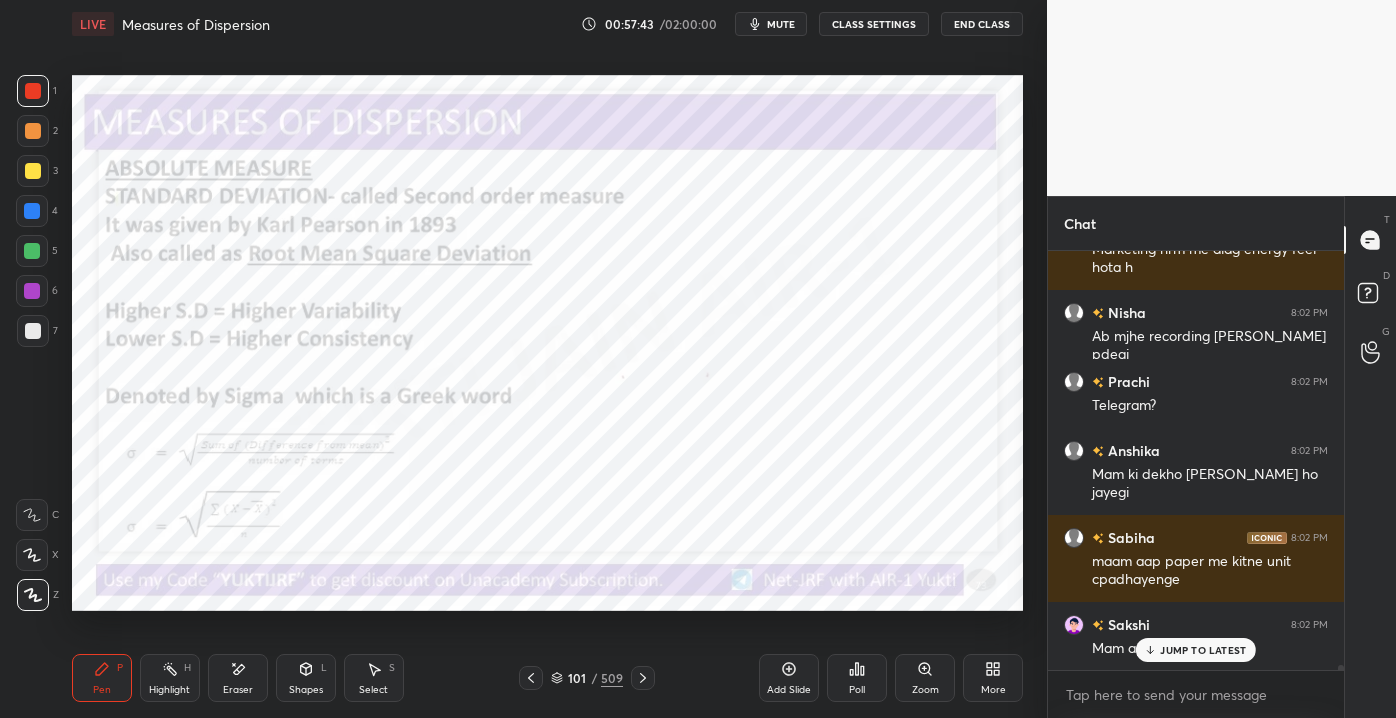 scroll, scrollTop: 35237, scrollLeft: 0, axis: vertical 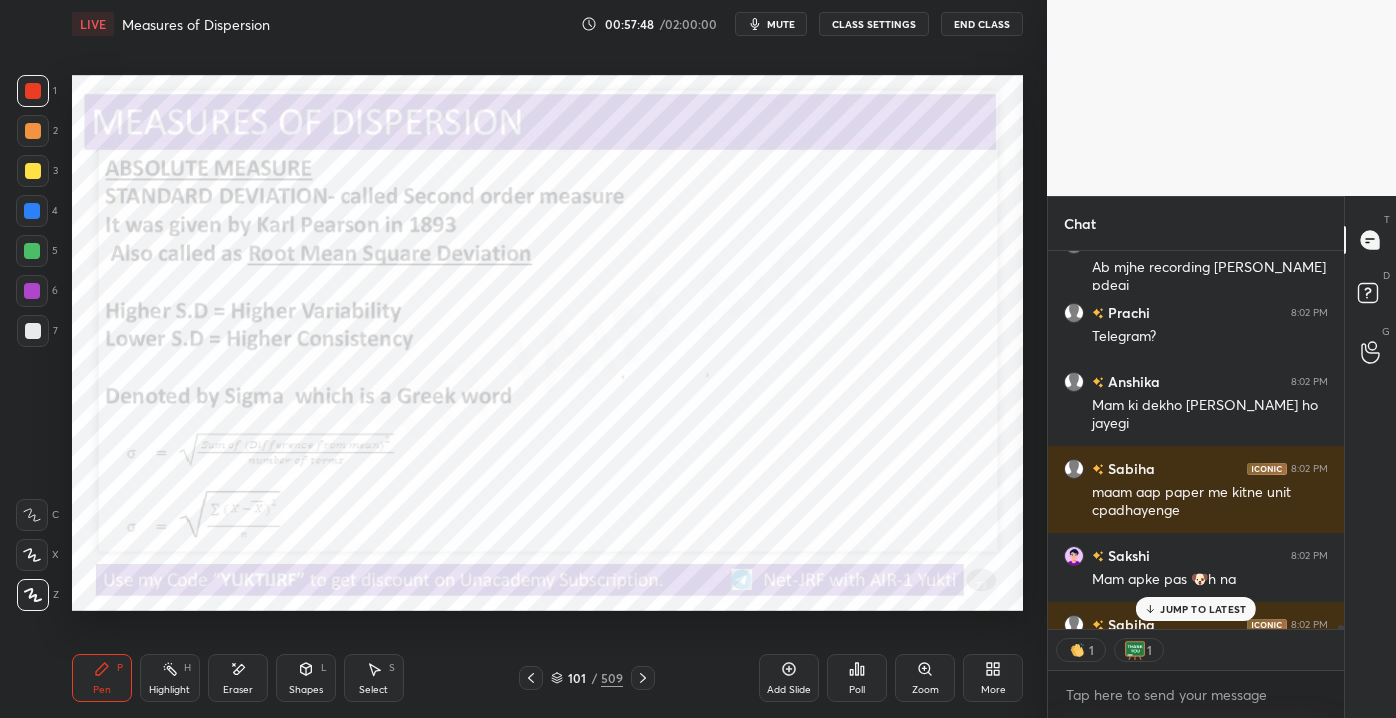 click on "JUMP TO LATEST" at bounding box center [1196, 609] 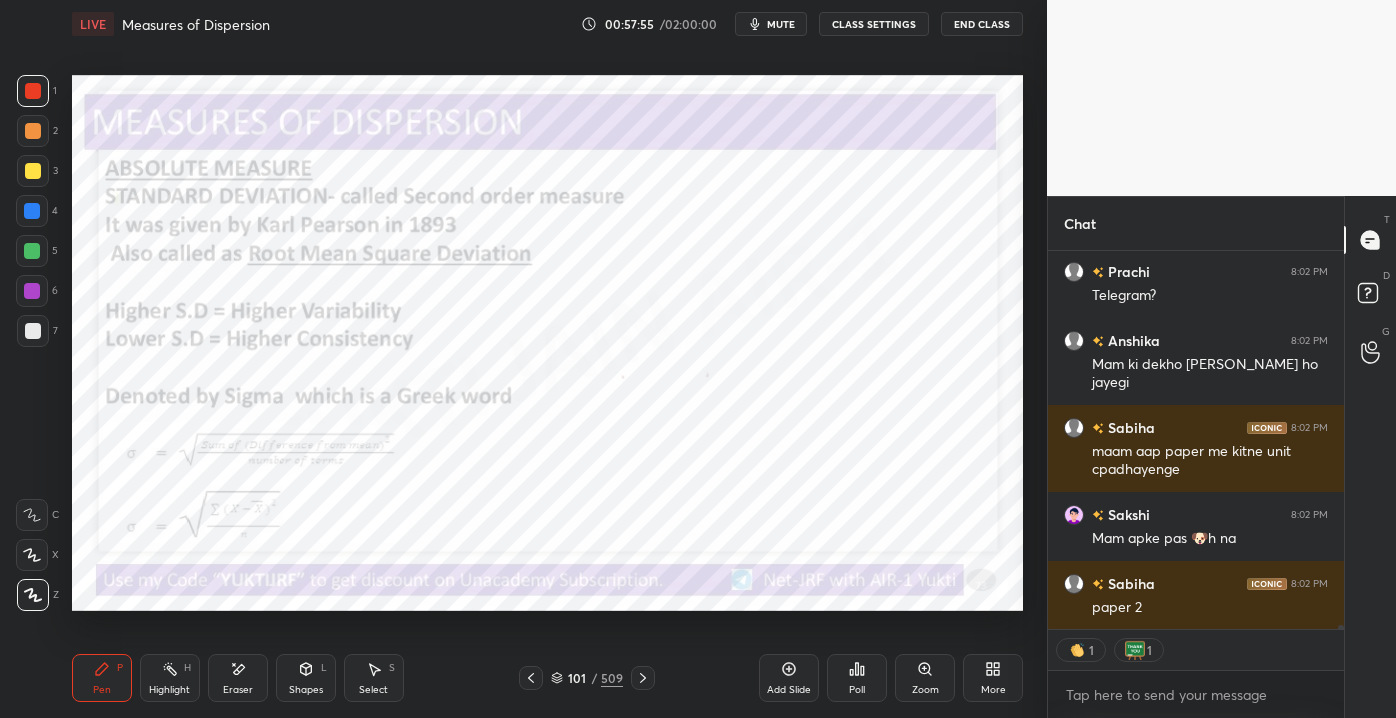 scroll, scrollTop: 35347, scrollLeft: 0, axis: vertical 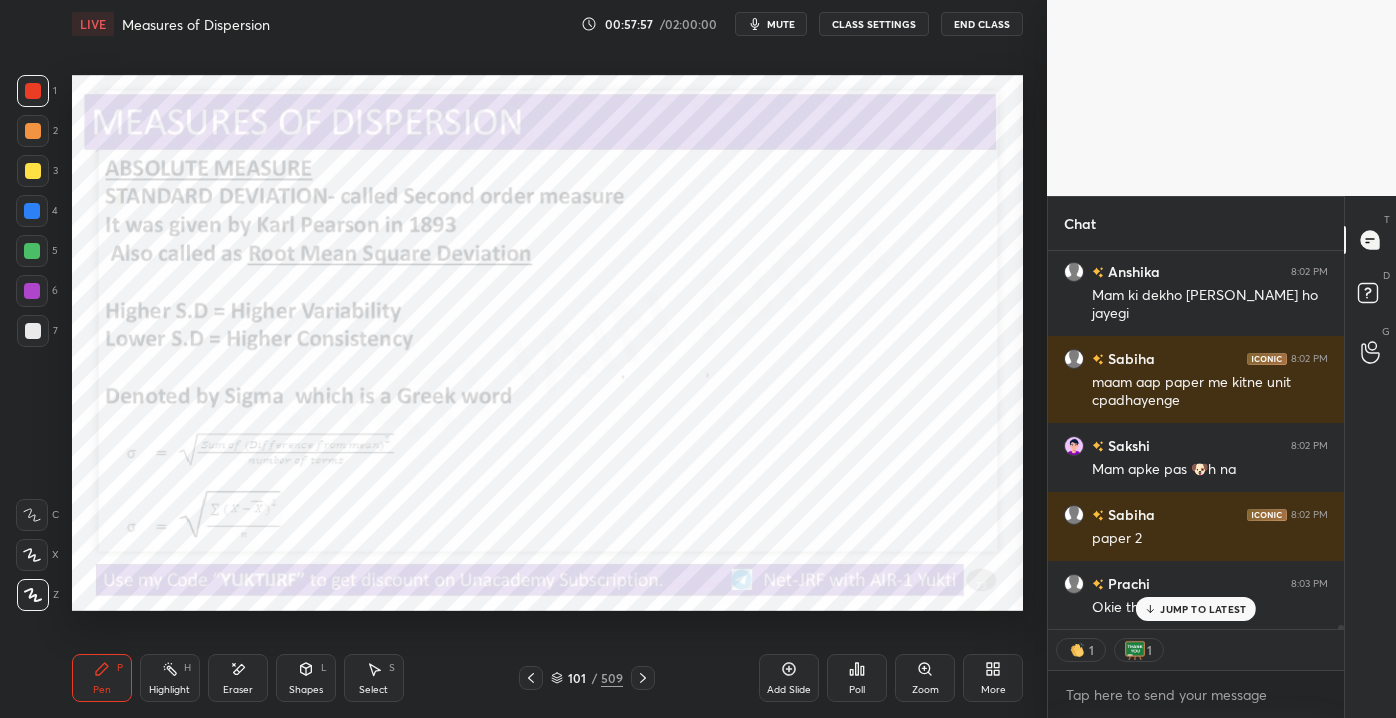 type on "x" 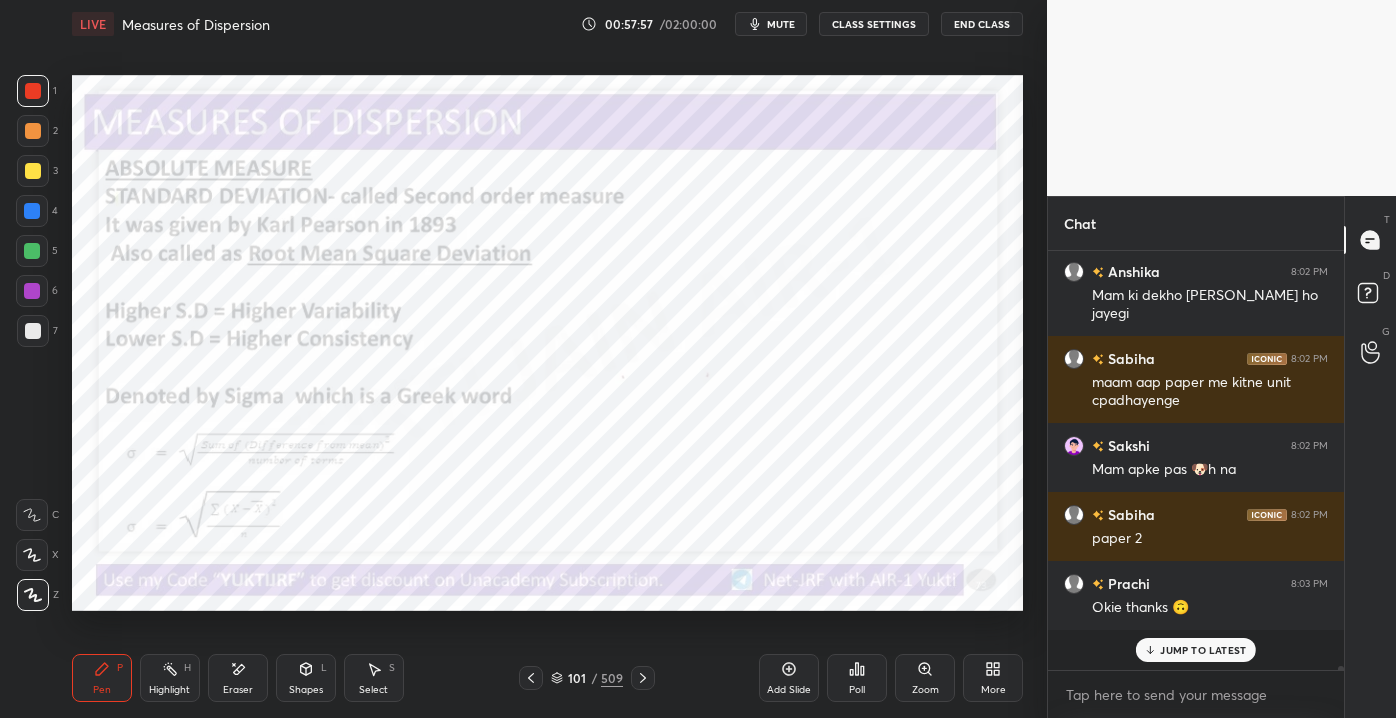 scroll, scrollTop: 6, scrollLeft: 5, axis: both 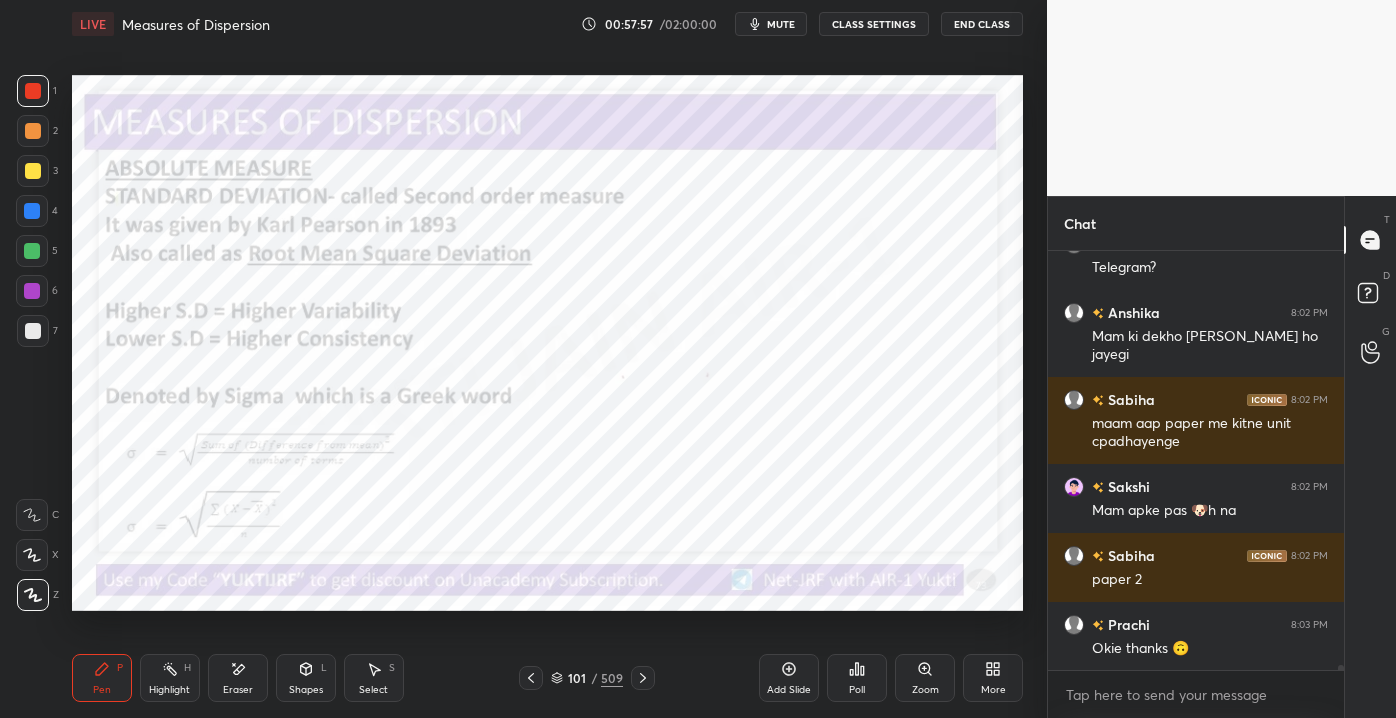 drag, startPoint x: 216, startPoint y: 689, endPoint x: 207, endPoint y: 683, distance: 10.816654 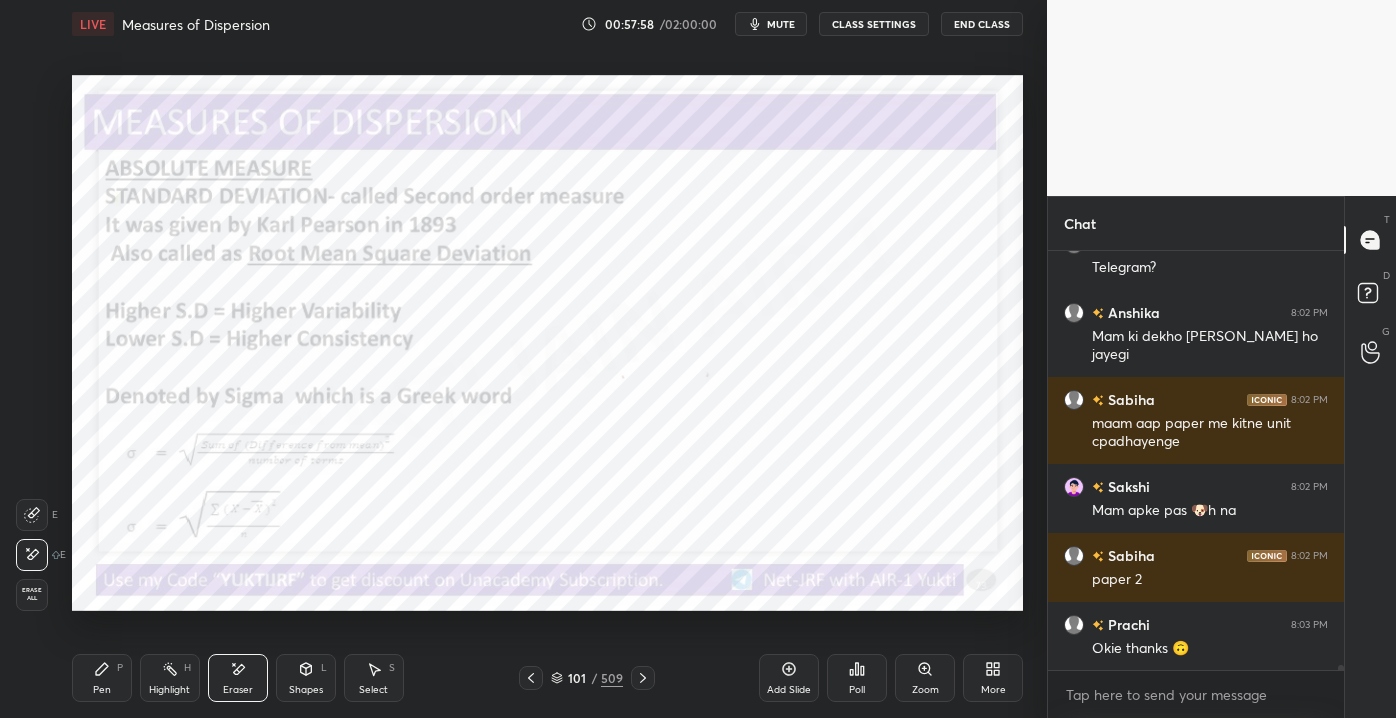 click on "1 2 3 4 5 6 7 C X Z E E Erase all   H H" at bounding box center [32, 342] 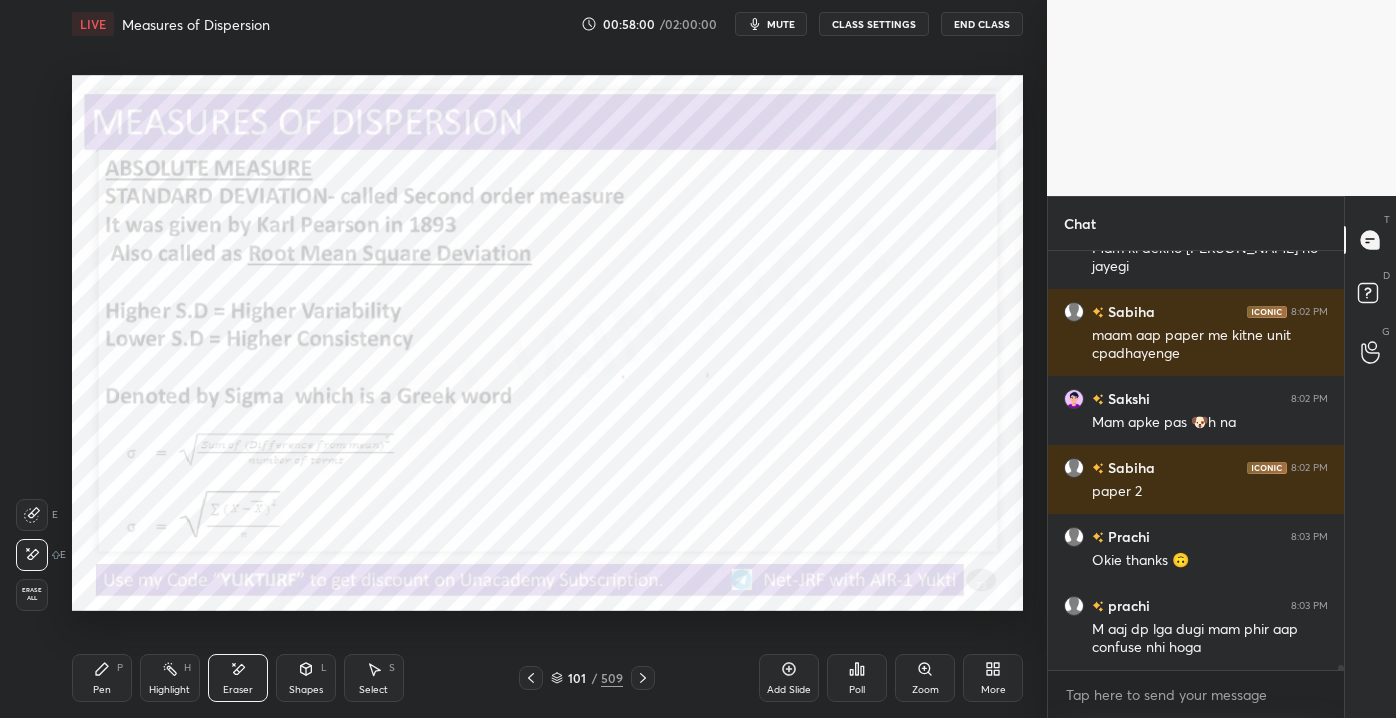 click on "Erase all" at bounding box center (32, 595) 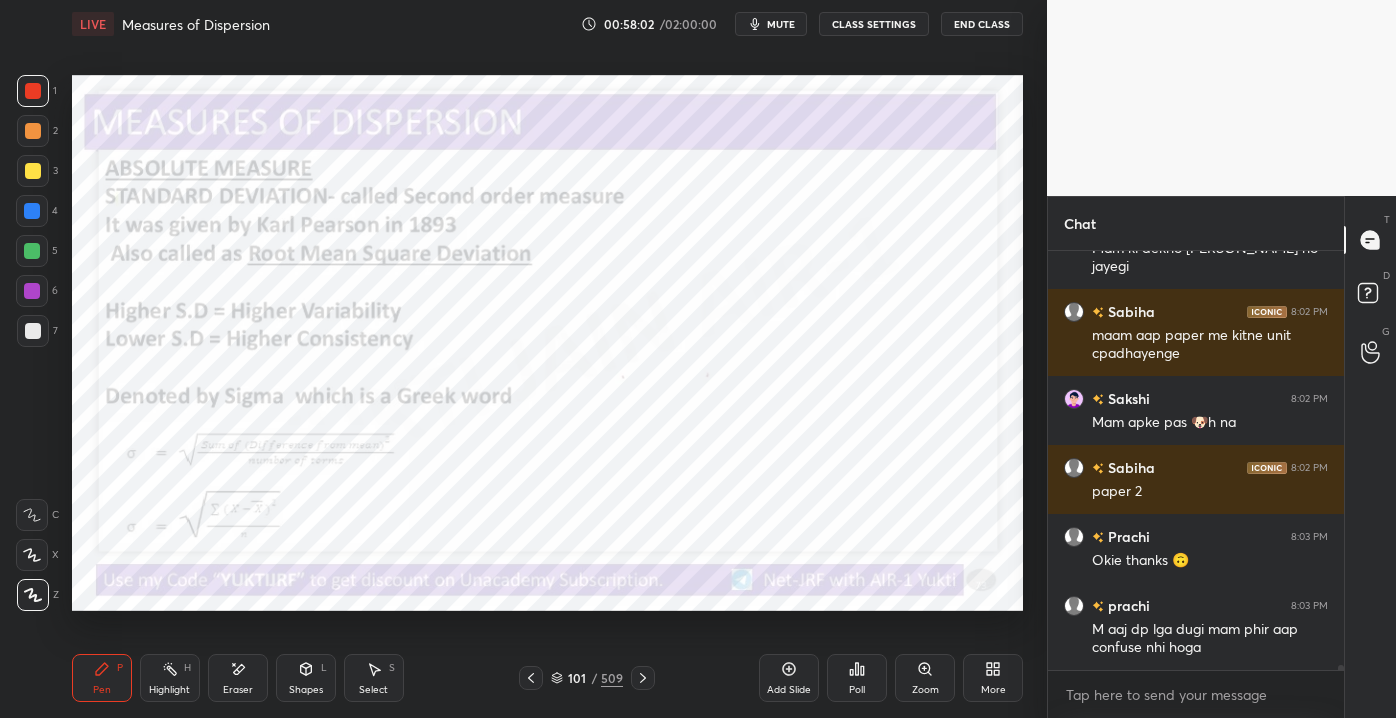 click on "Add Slide" at bounding box center [789, 690] 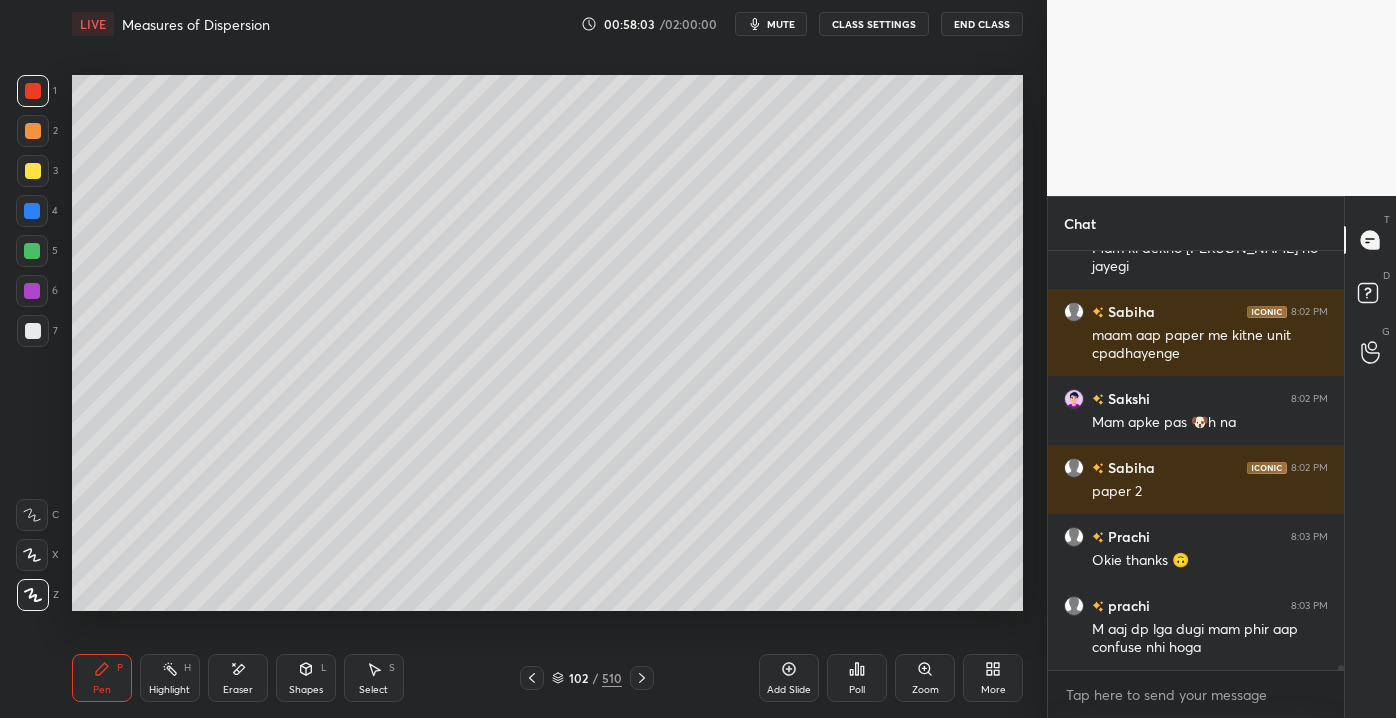 click on "1 2 3 4 5 6 7 C X Z E E Erase all   H H" at bounding box center [32, 342] 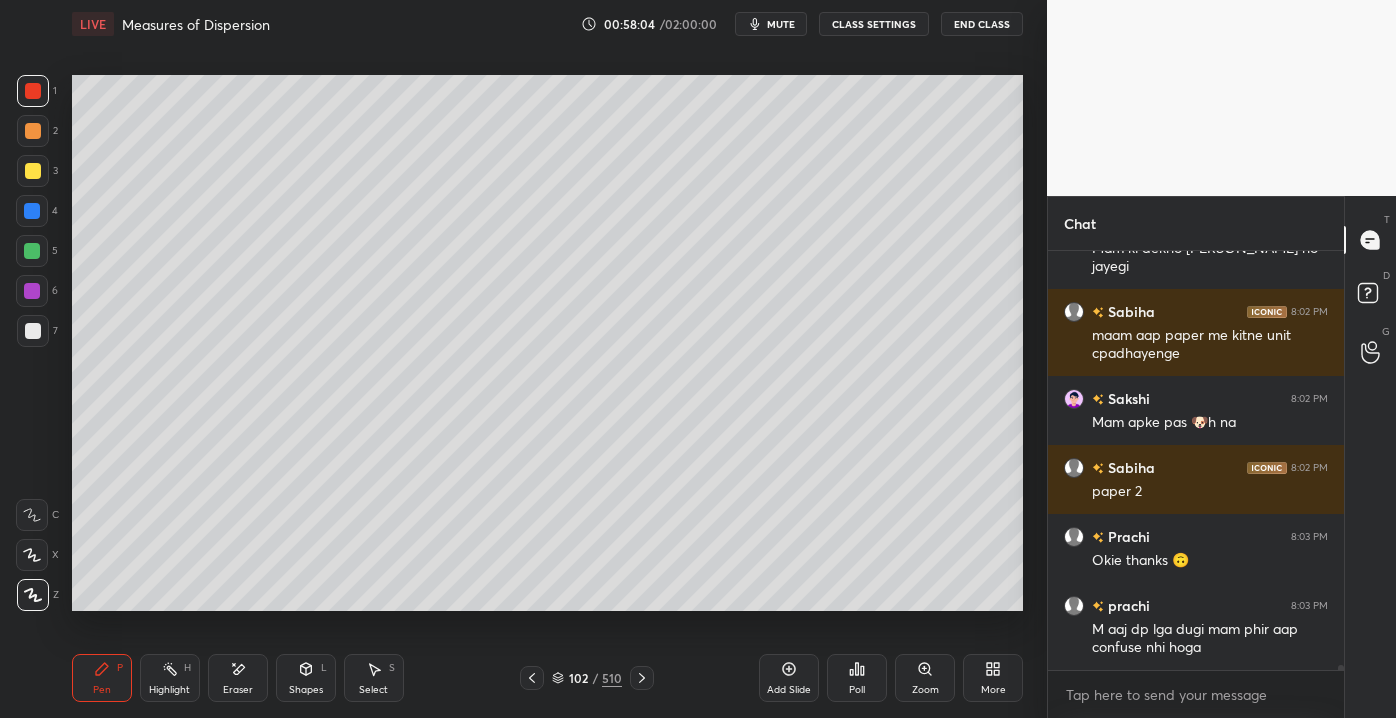 click at bounding box center [33, 331] 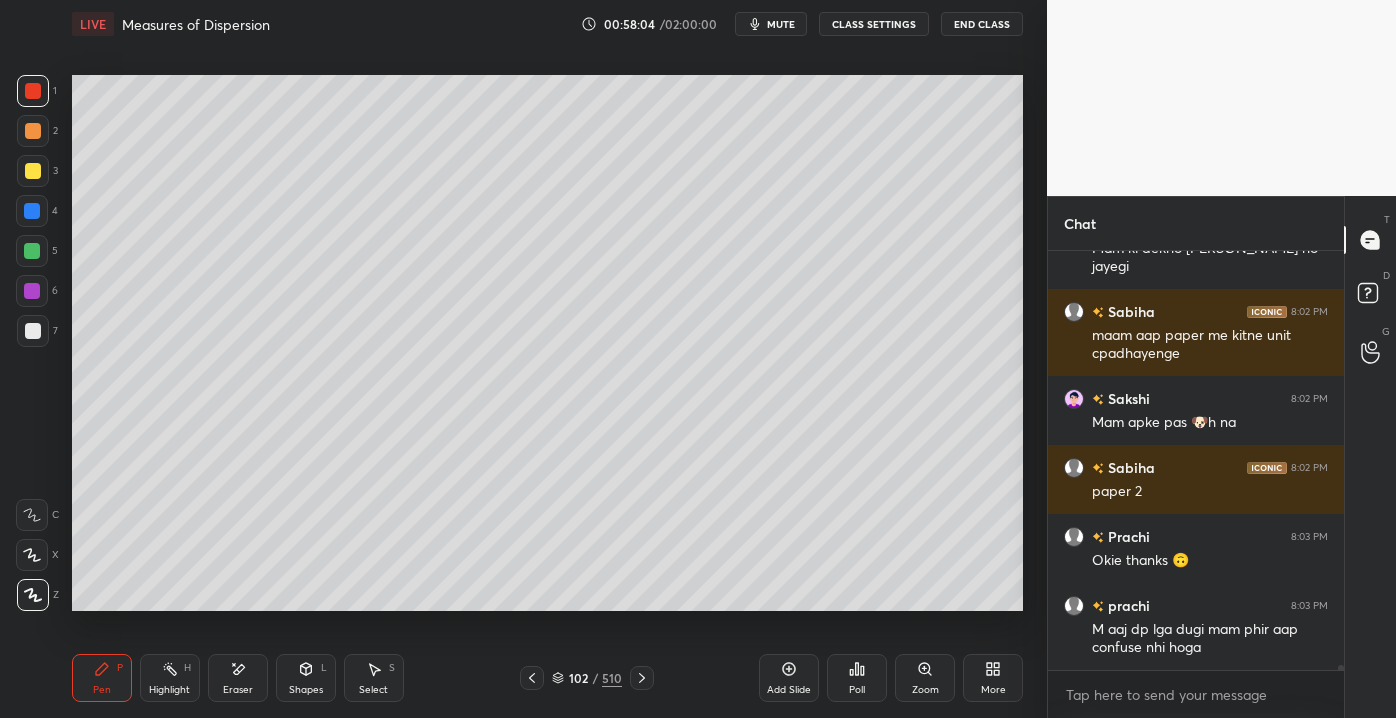 scroll, scrollTop: 35463, scrollLeft: 0, axis: vertical 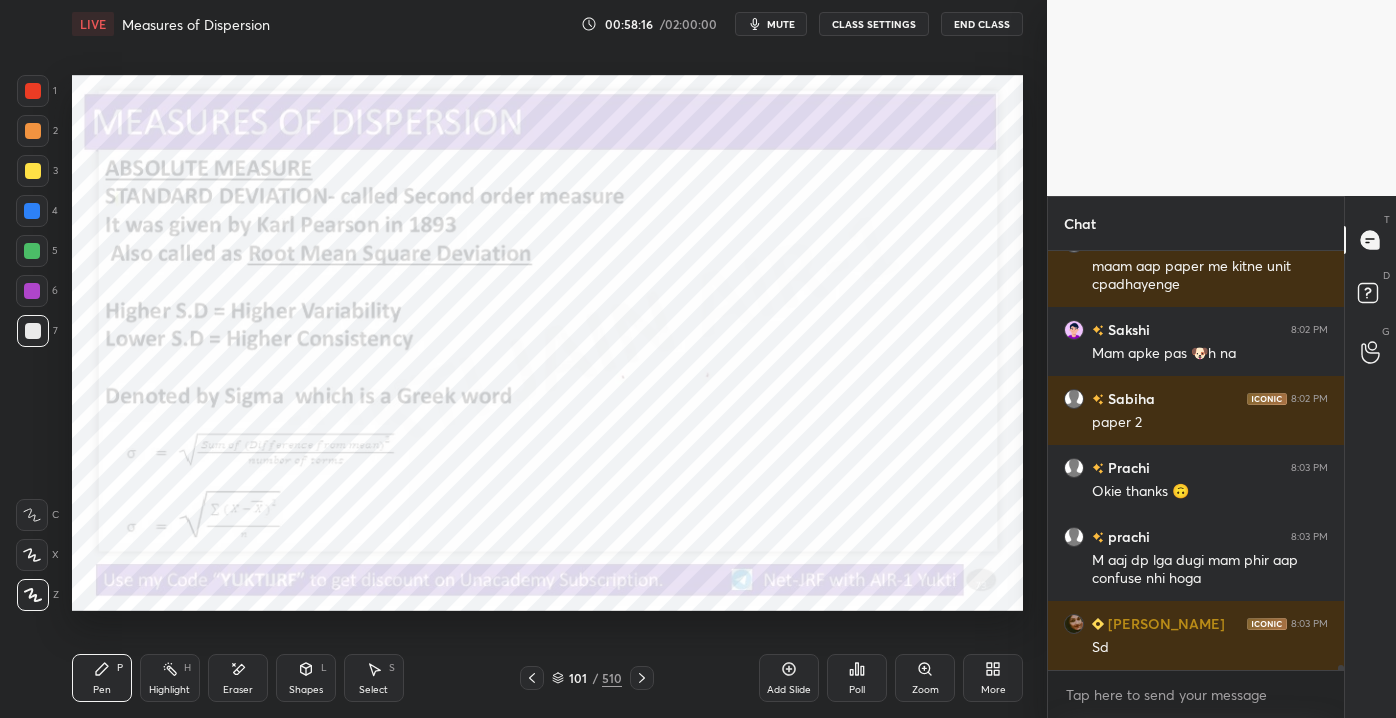 click at bounding box center (33, 91) 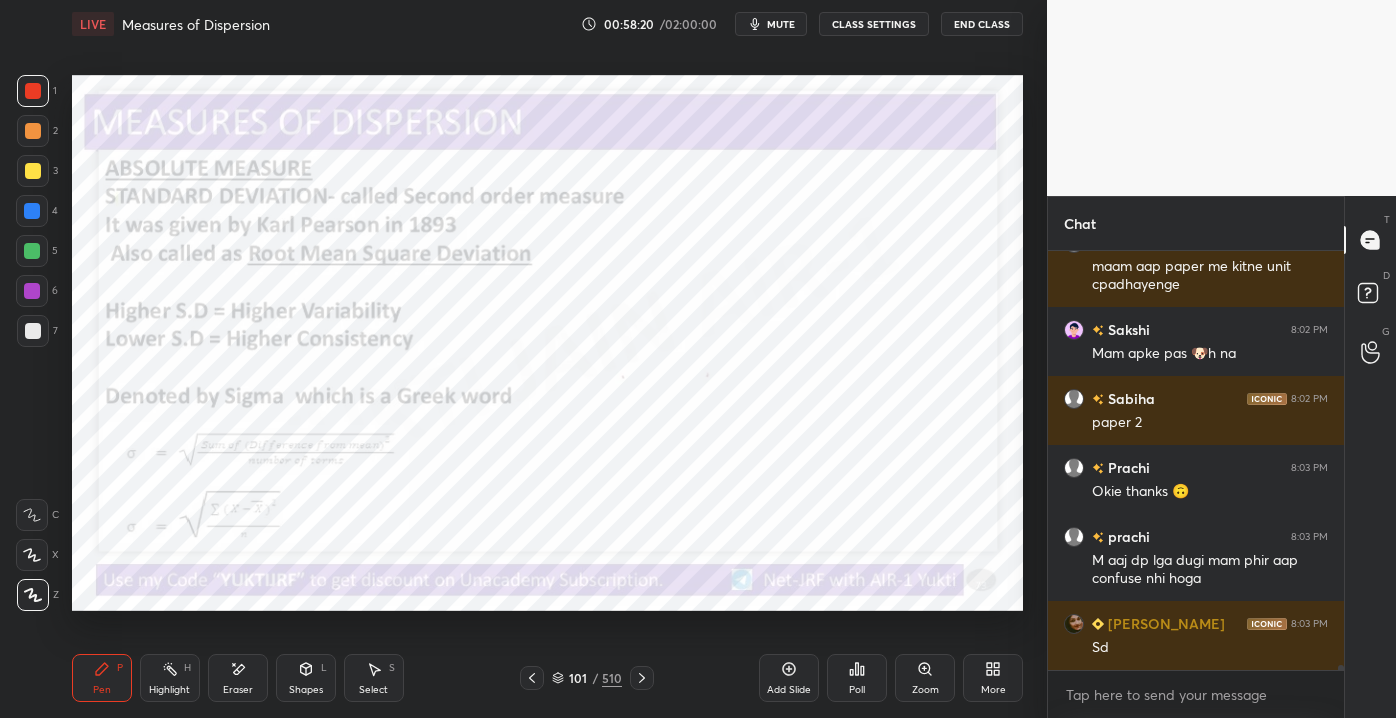 click on "Highlight H" at bounding box center (170, 678) 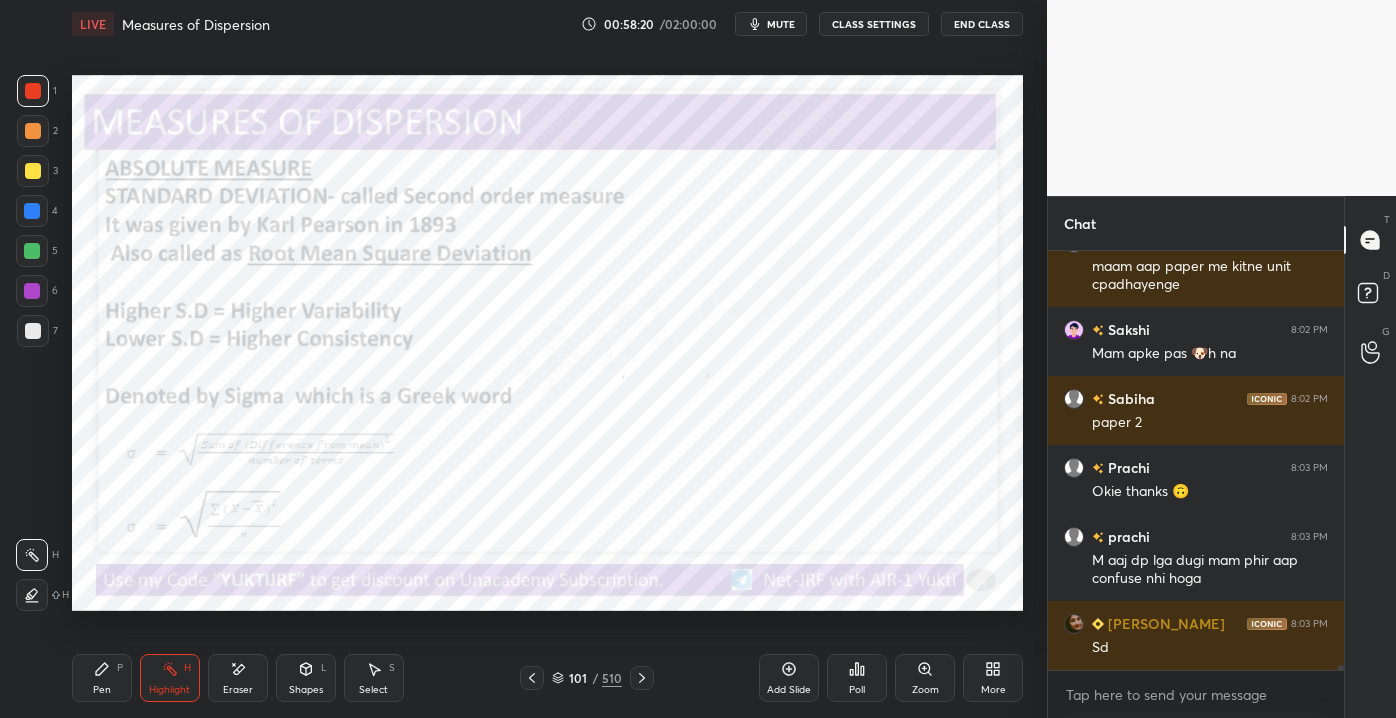 click on "Eraser" at bounding box center [238, 690] 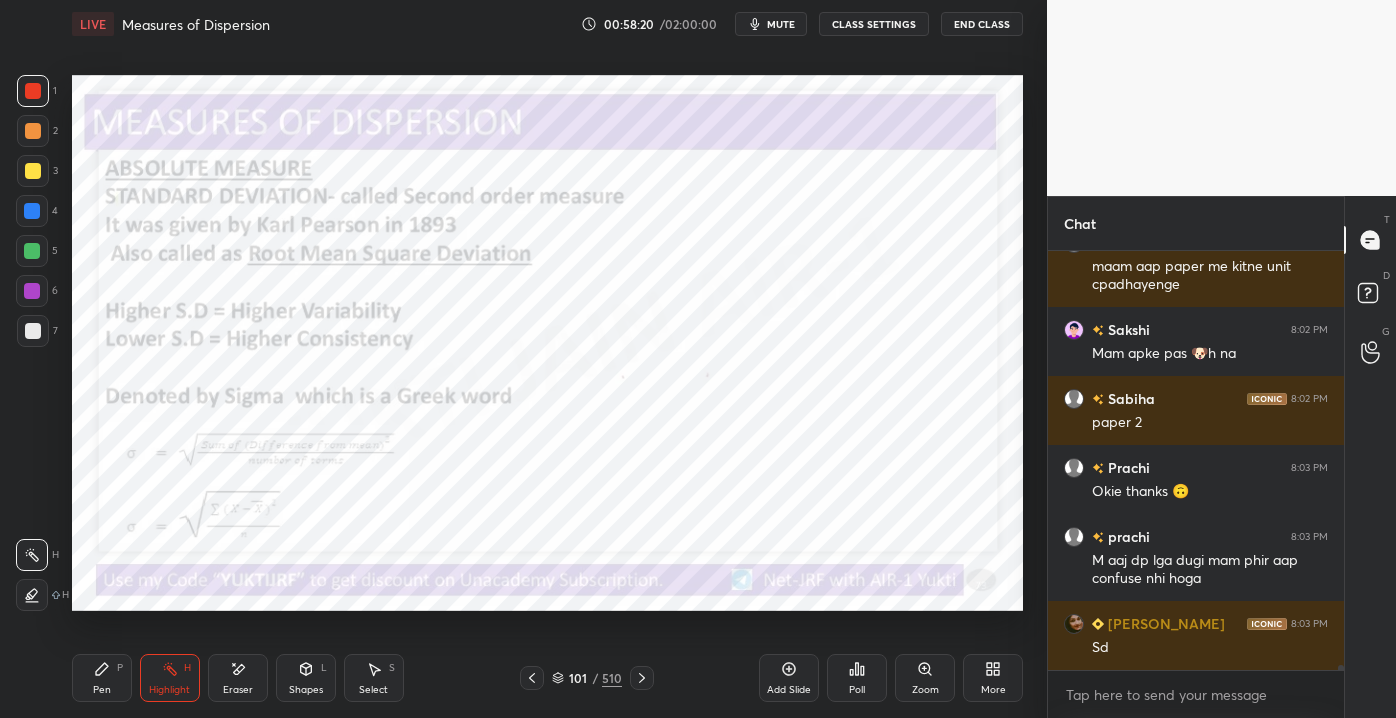 scroll, scrollTop: 35532, scrollLeft: 0, axis: vertical 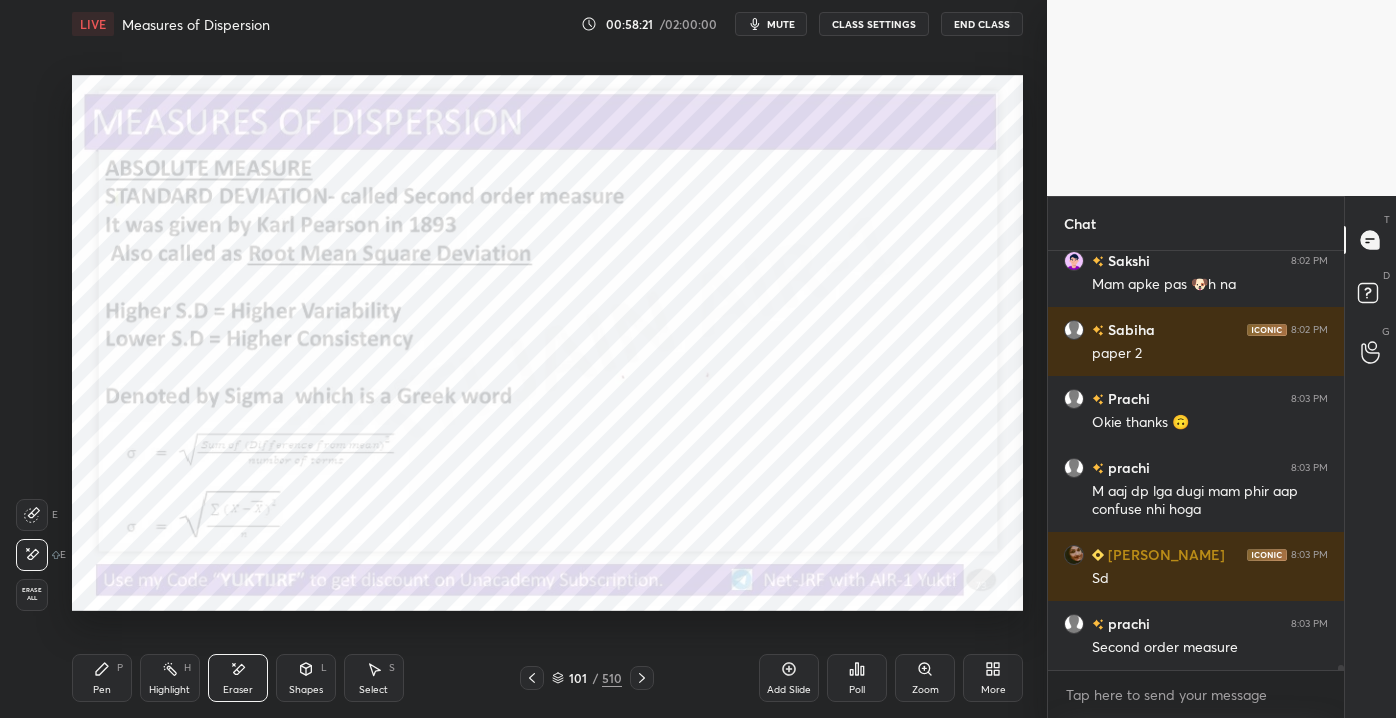 click on "Erase all" at bounding box center [32, 594] 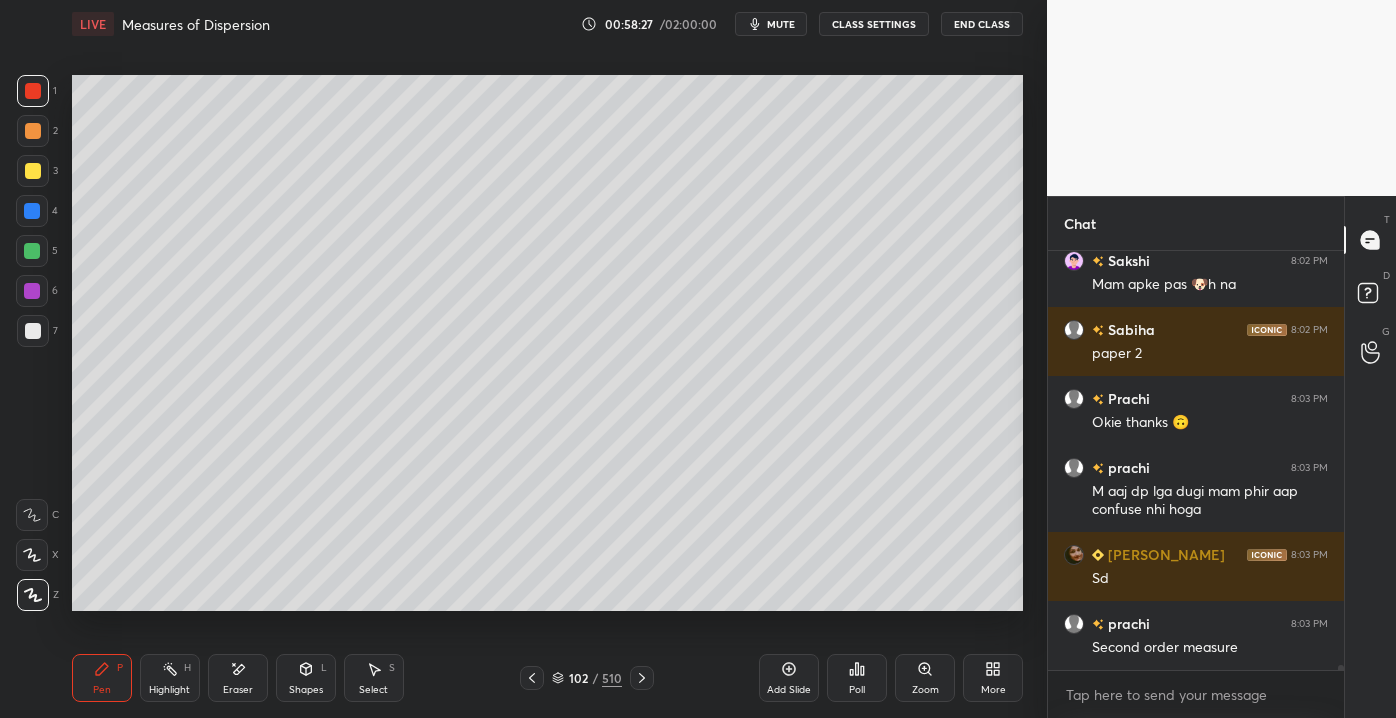 drag, startPoint x: 29, startPoint y: 164, endPoint x: 33, endPoint y: 206, distance: 42.190044 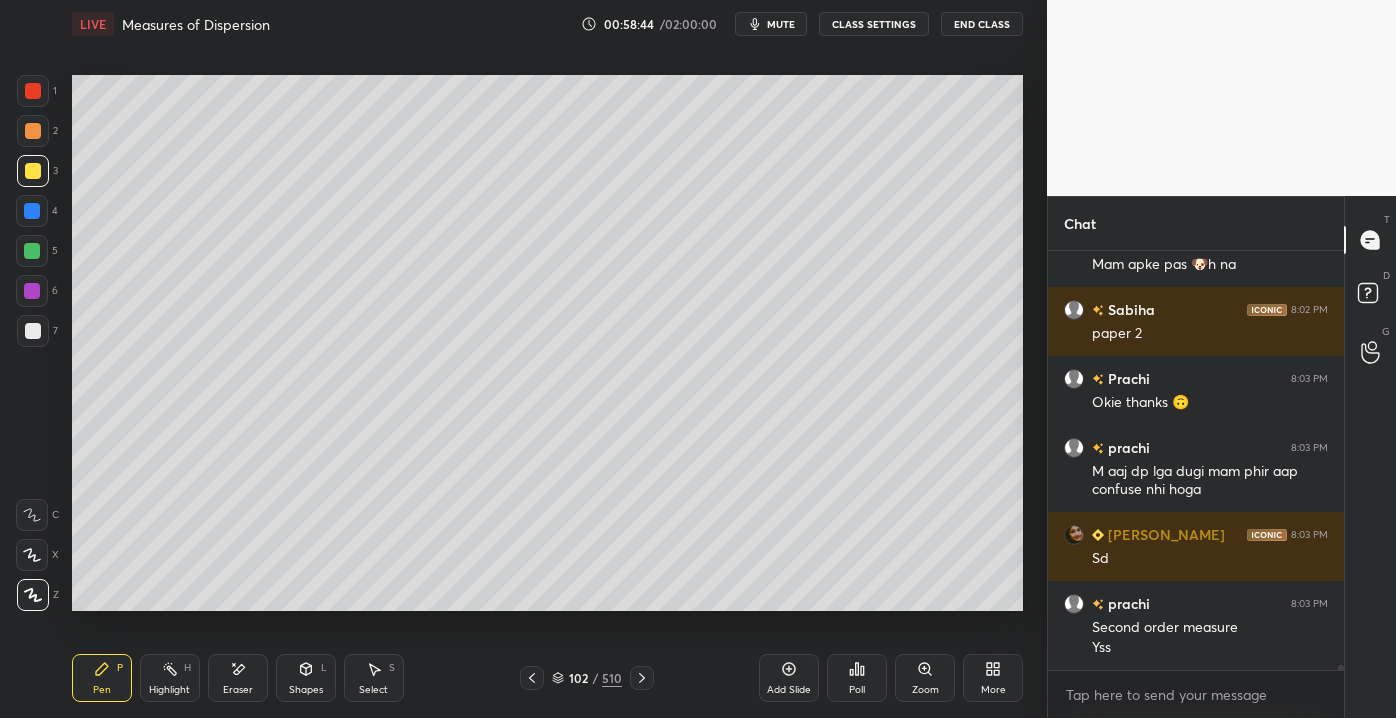 scroll, scrollTop: 35621, scrollLeft: 0, axis: vertical 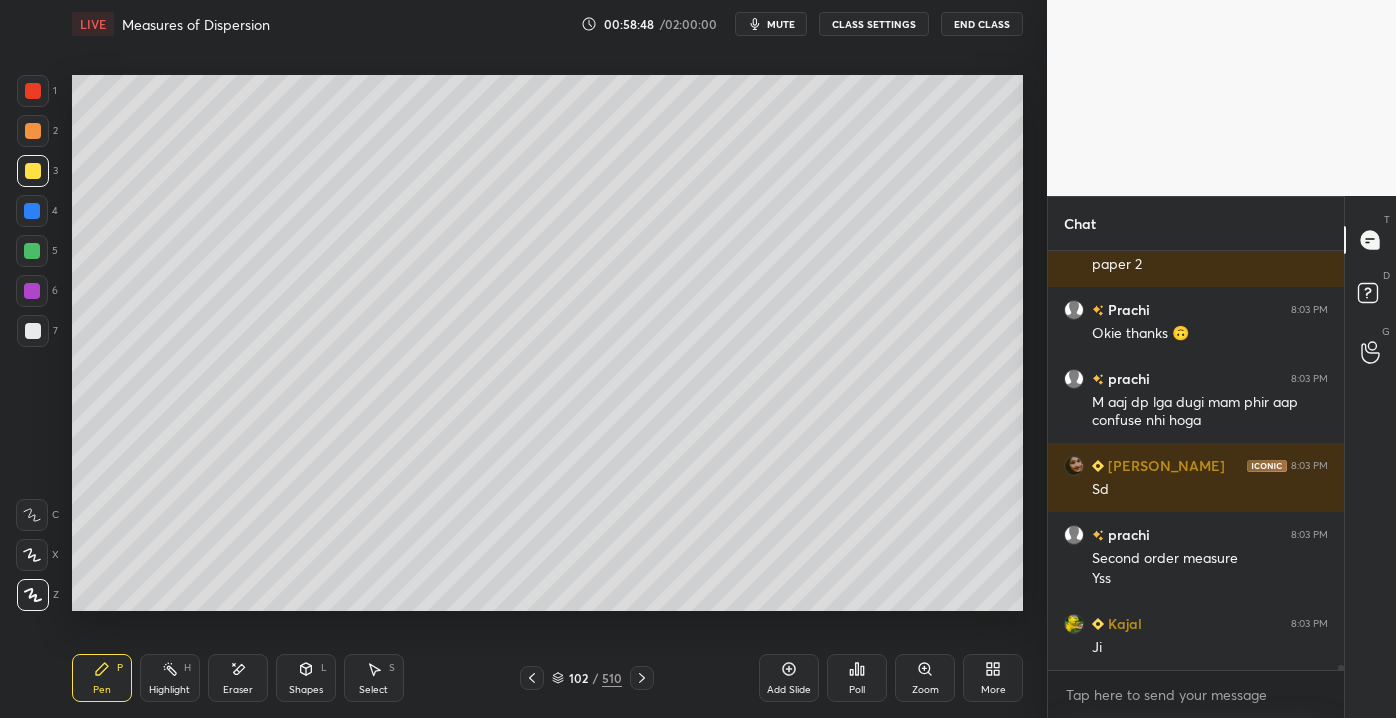 click on "Add Slide" at bounding box center [789, 678] 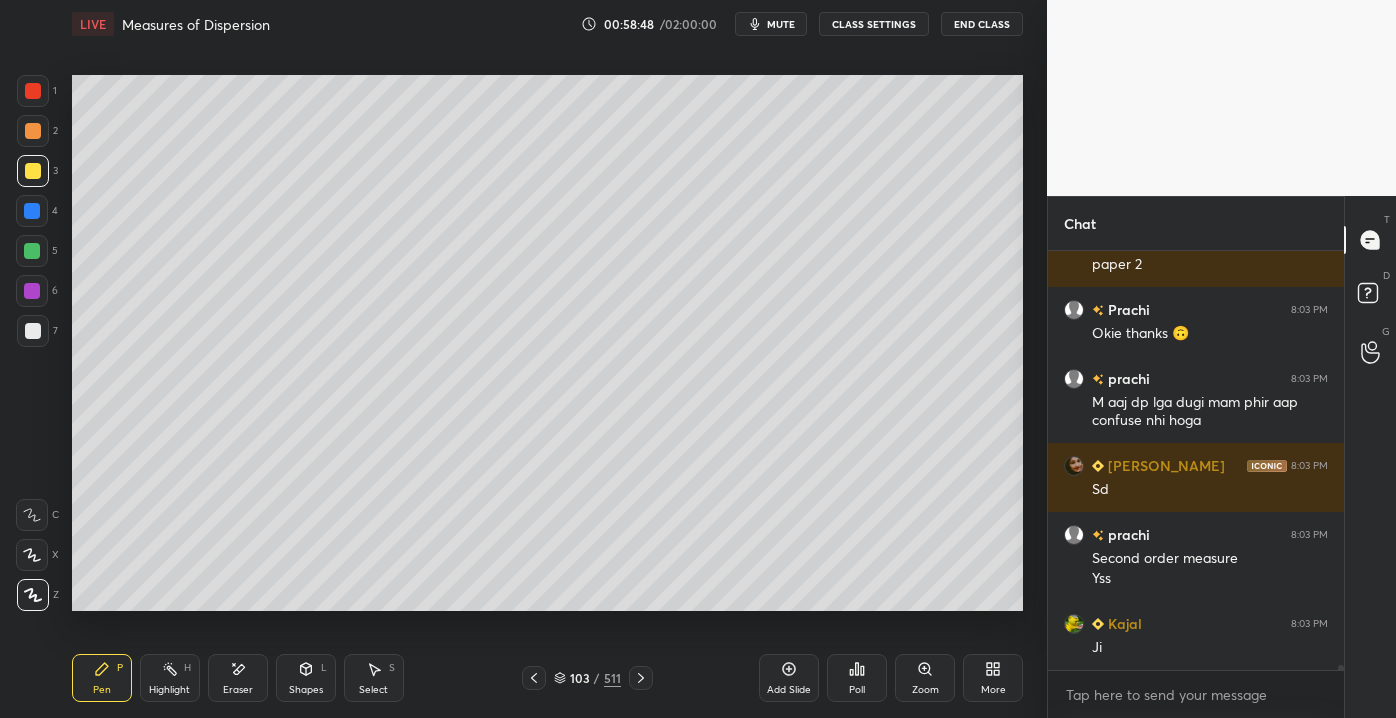 click at bounding box center (32, 211) 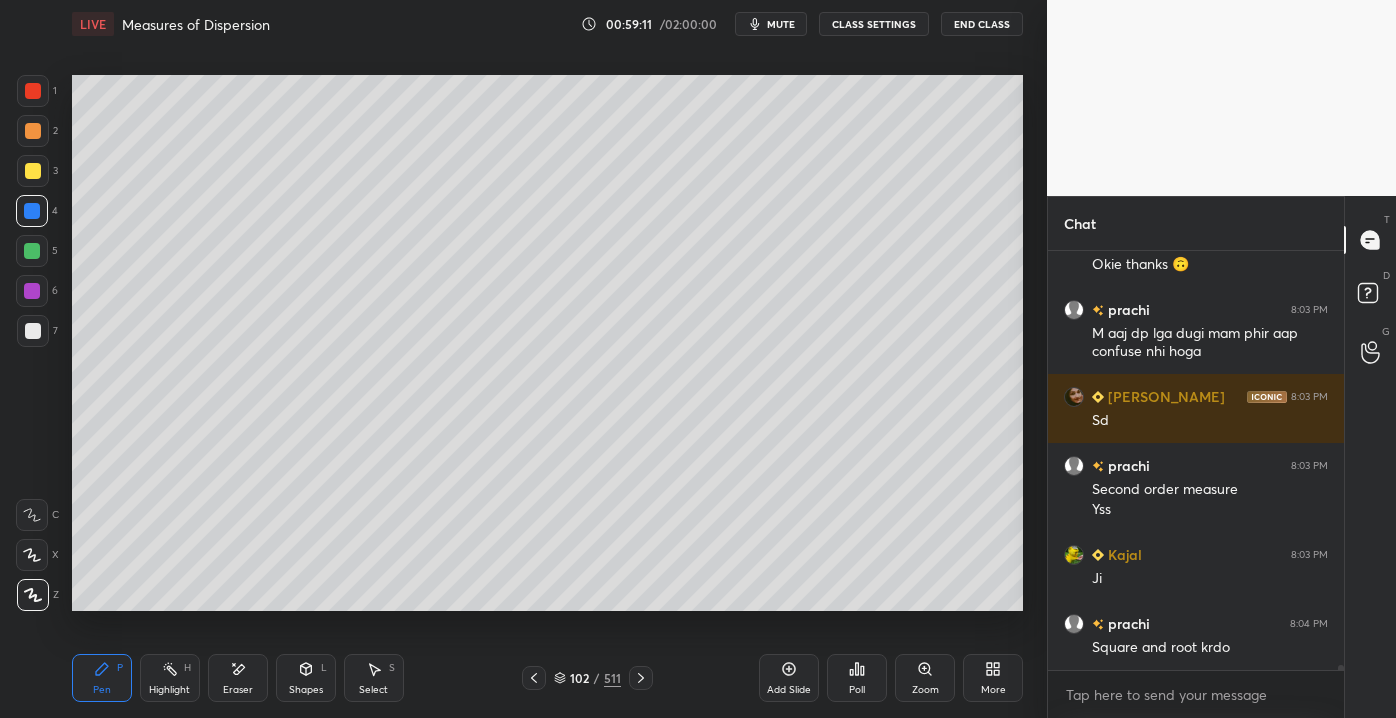 scroll, scrollTop: 35738, scrollLeft: 0, axis: vertical 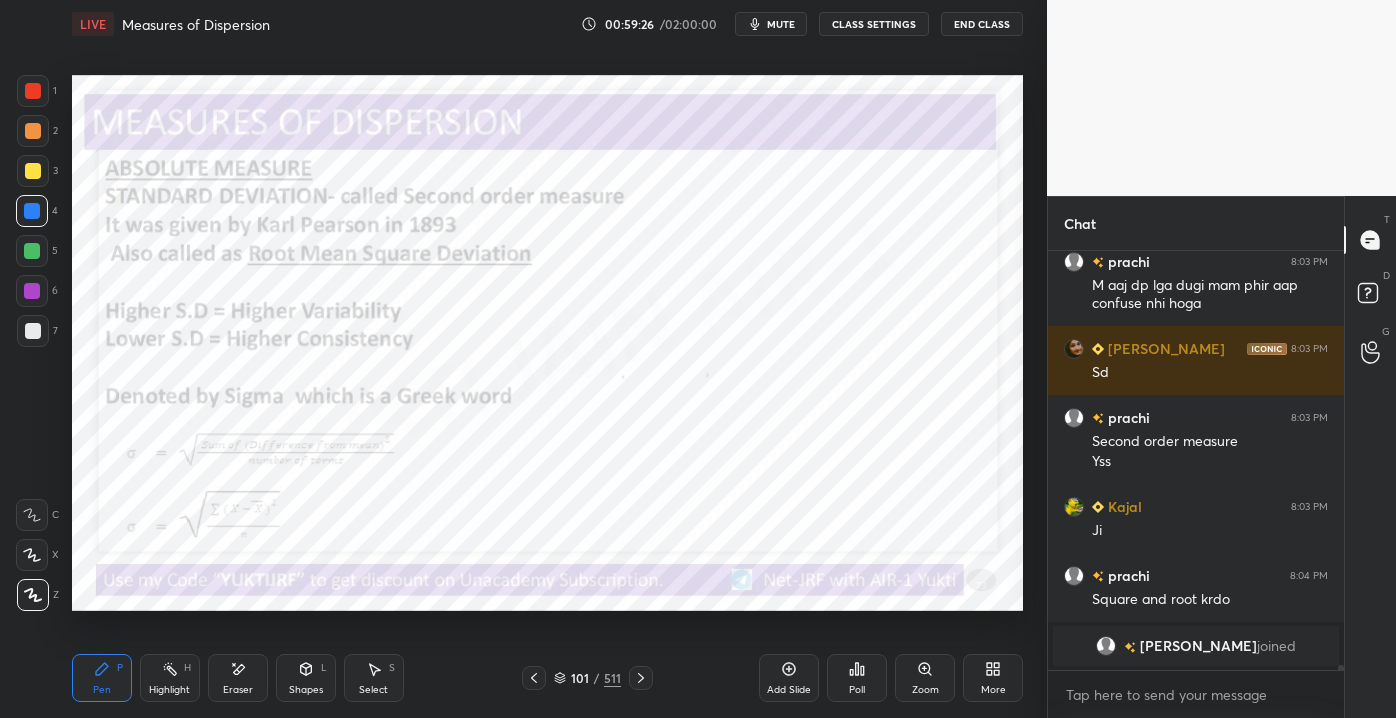 drag, startPoint x: 928, startPoint y: 679, endPoint x: 915, endPoint y: 662, distance: 21.400934 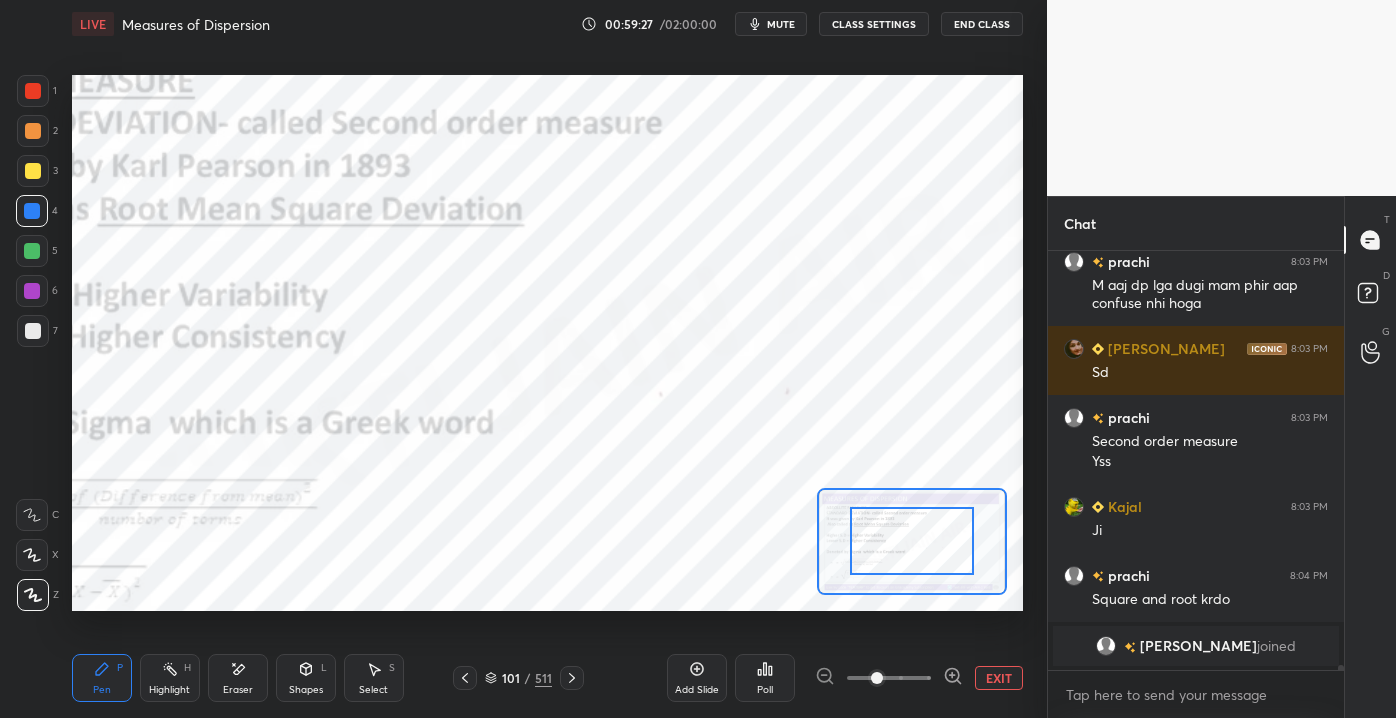 scroll, scrollTop: 35093, scrollLeft: 0, axis: vertical 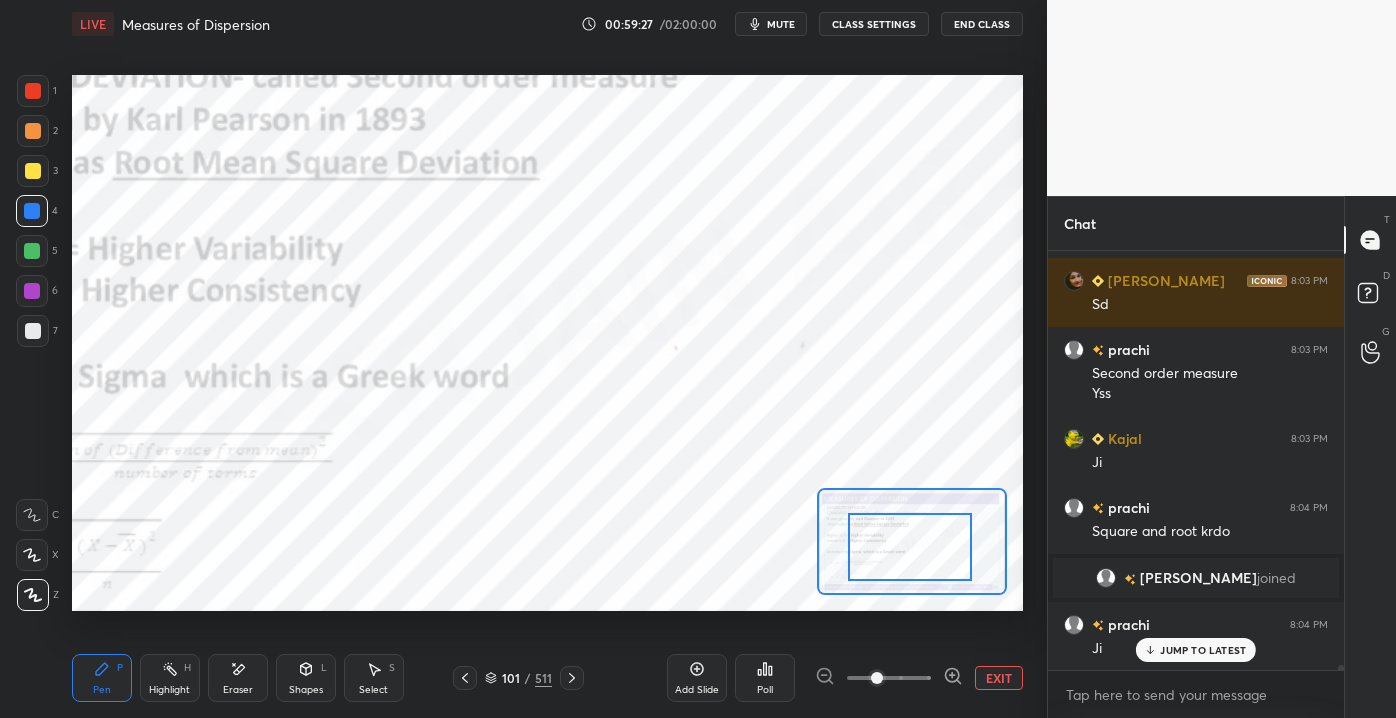drag, startPoint x: 904, startPoint y: 536, endPoint x: 868, endPoint y: 570, distance: 49.517673 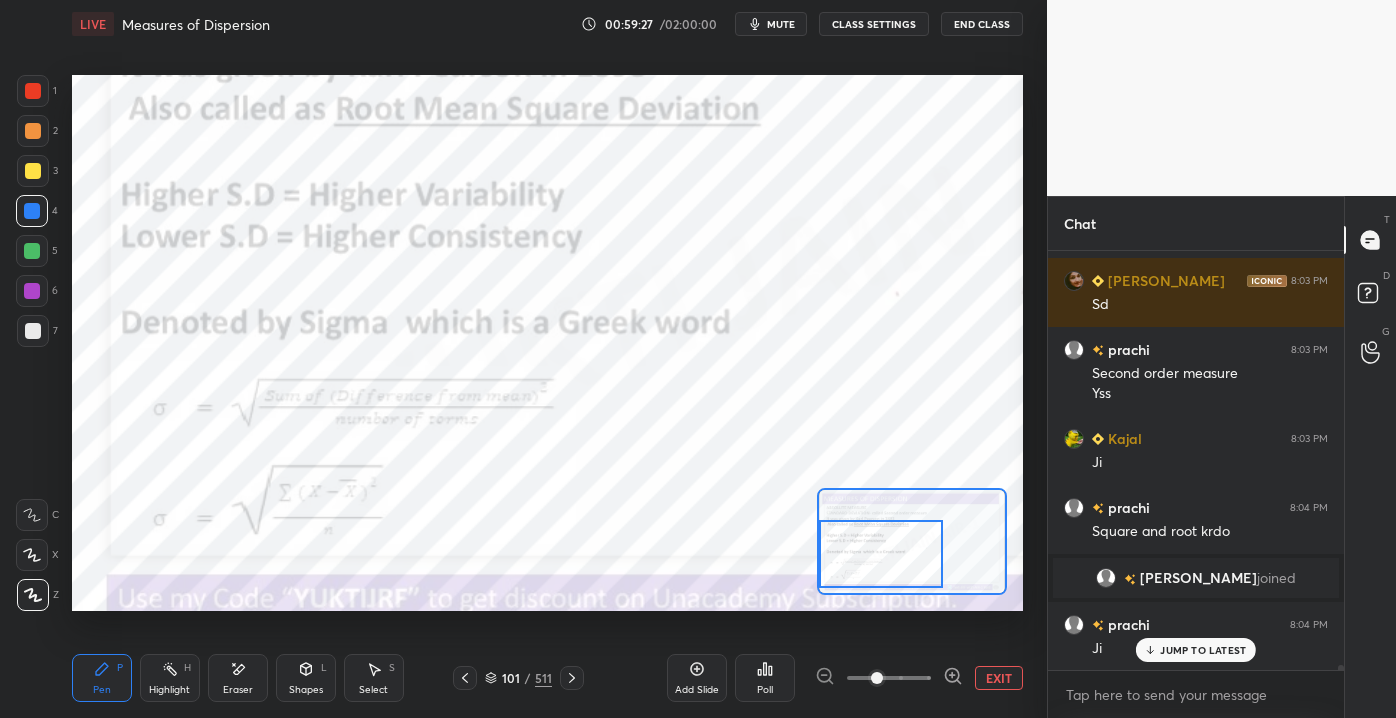 click on "Setting up your live class Poll for   secs No correct answer Start poll" at bounding box center [547, 342] 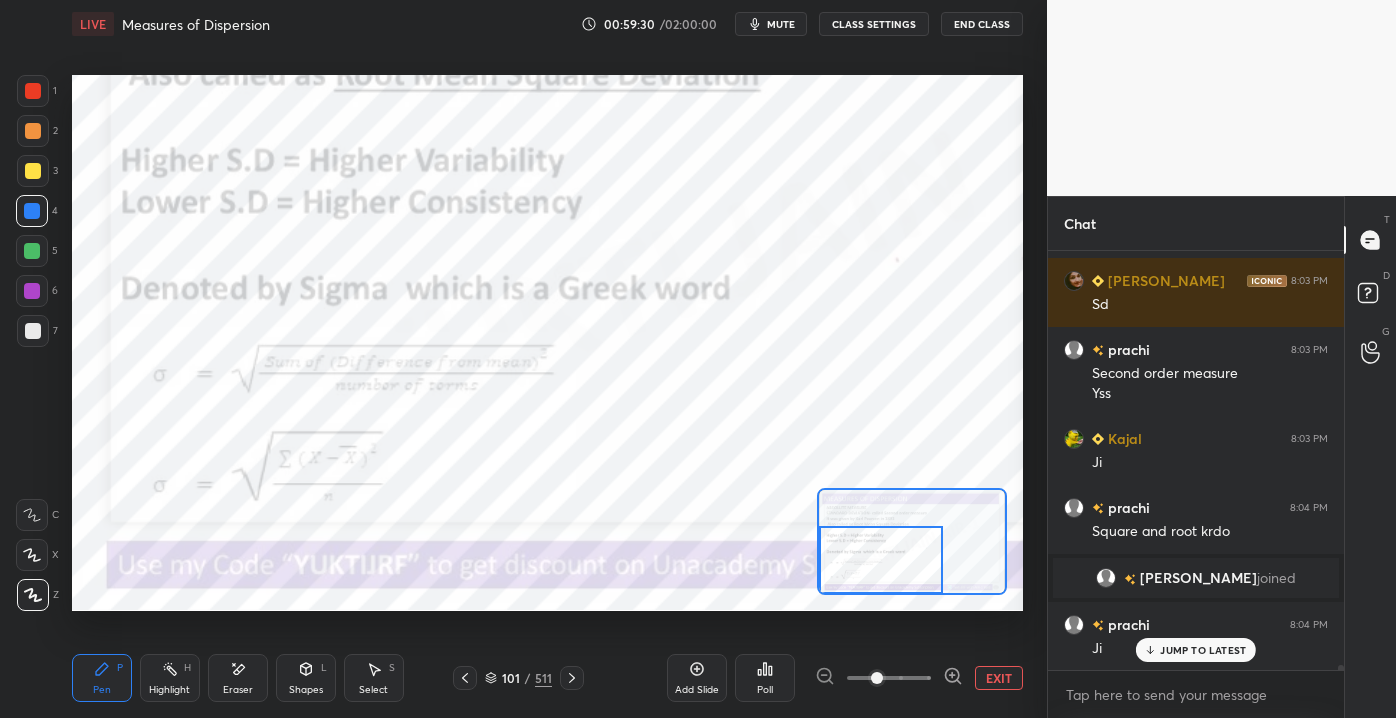 scroll, scrollTop: 35162, scrollLeft: 0, axis: vertical 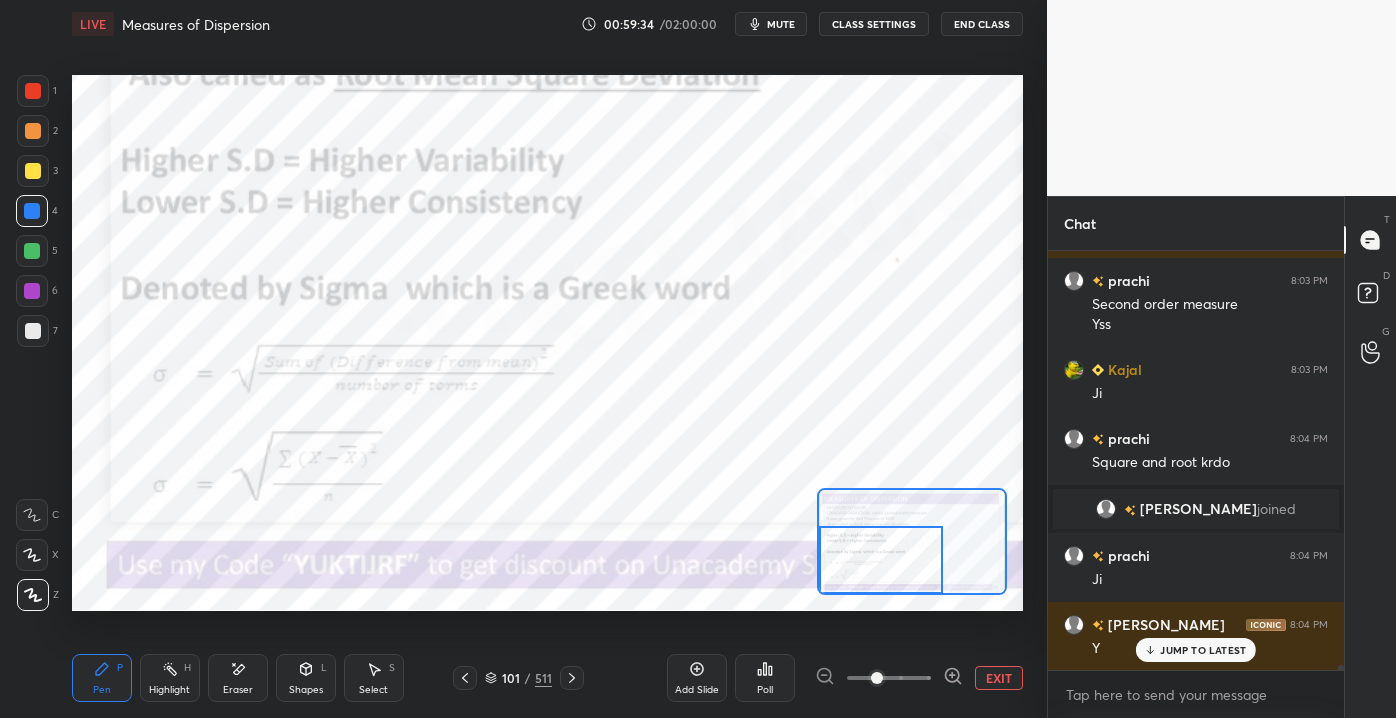 click on "JUMP TO LATEST" at bounding box center [1196, 650] 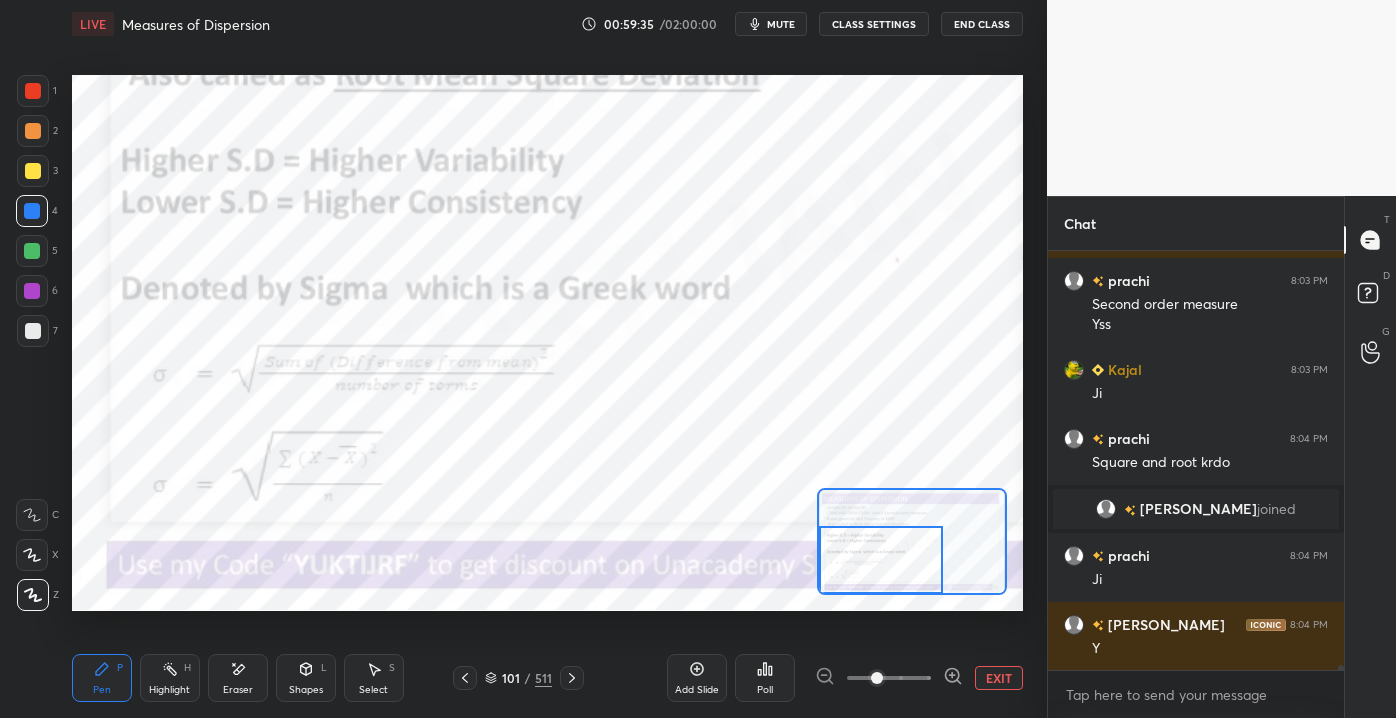 click on "EXIT" at bounding box center (999, 678) 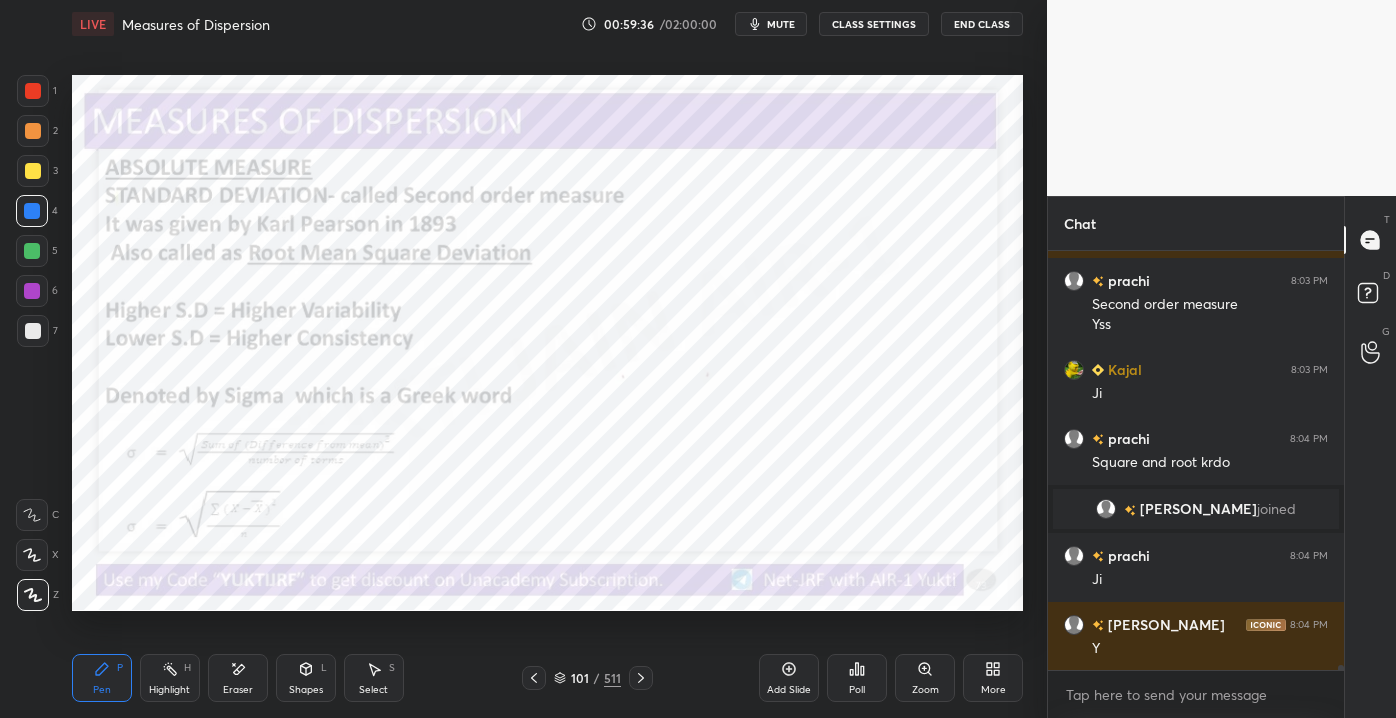 scroll, scrollTop: 35232, scrollLeft: 0, axis: vertical 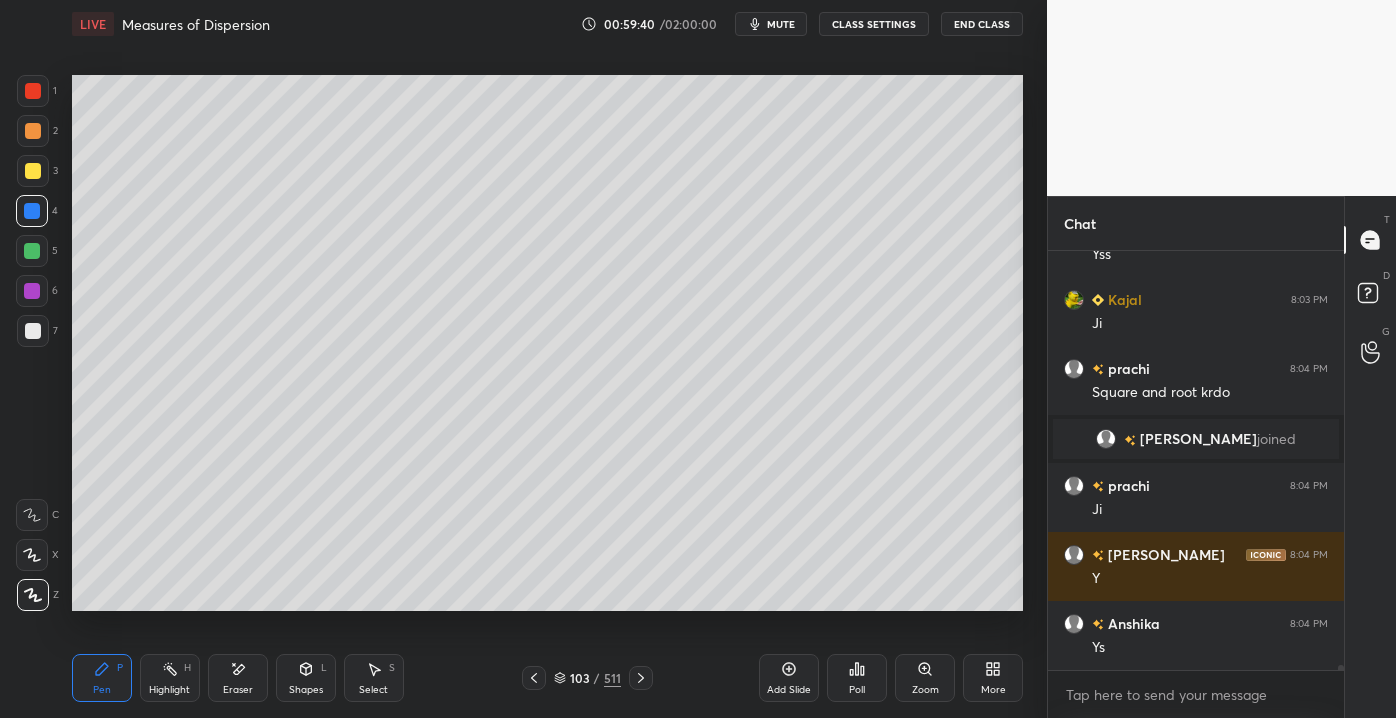 click on "Add Slide" at bounding box center [789, 678] 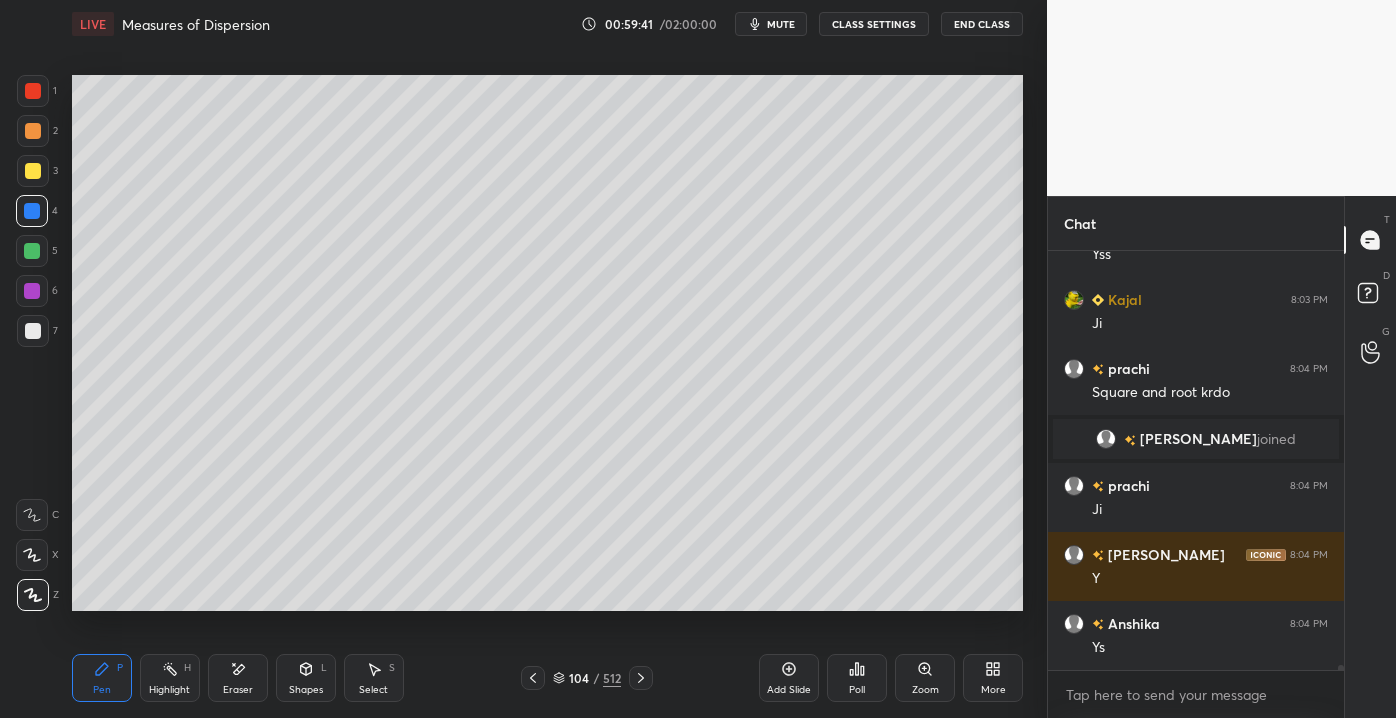 click at bounding box center [33, 331] 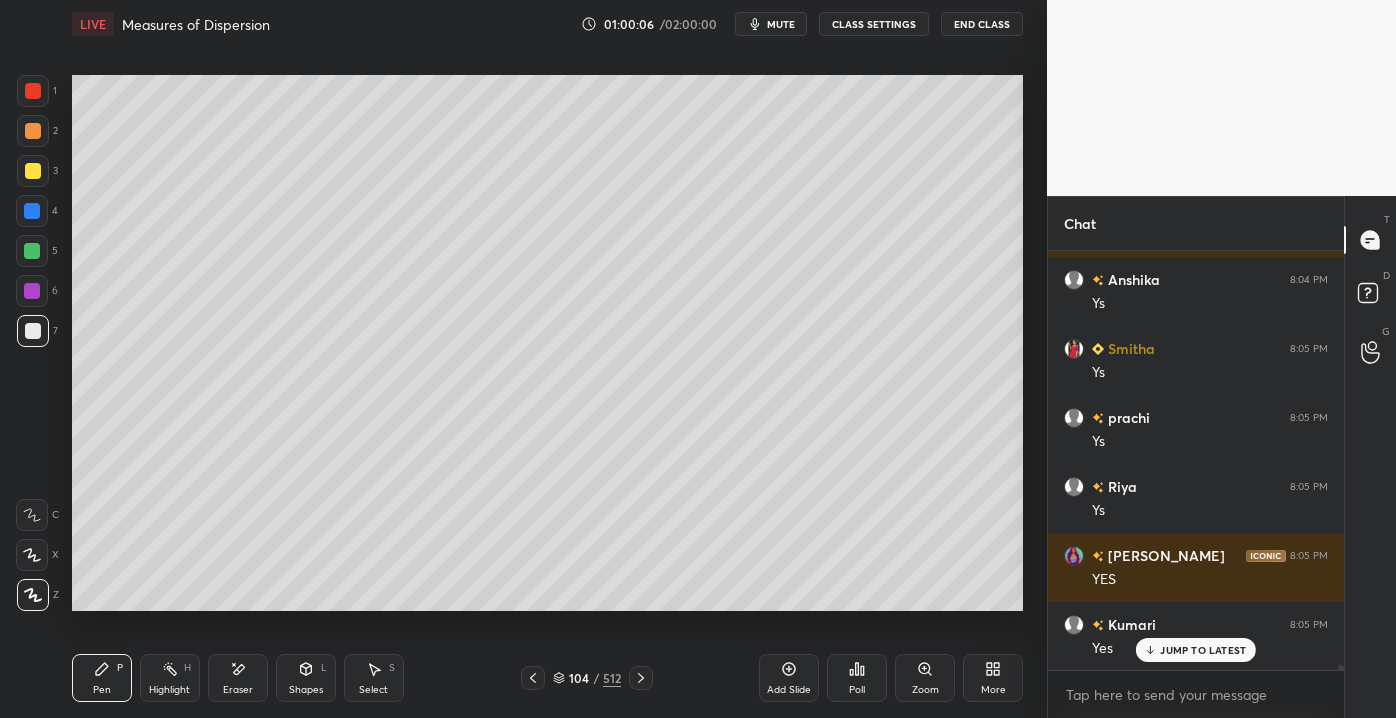 scroll, scrollTop: 35714, scrollLeft: 0, axis: vertical 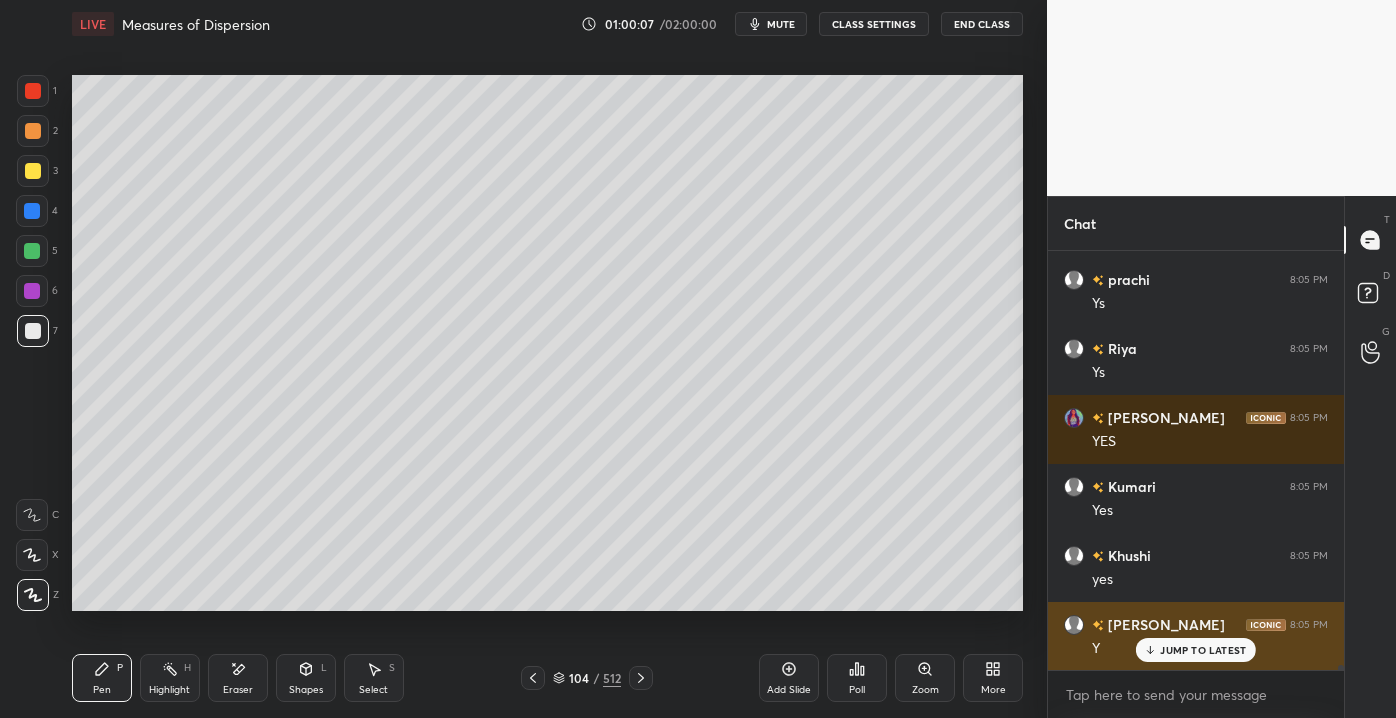 click on "JUMP TO LATEST" at bounding box center [1203, 650] 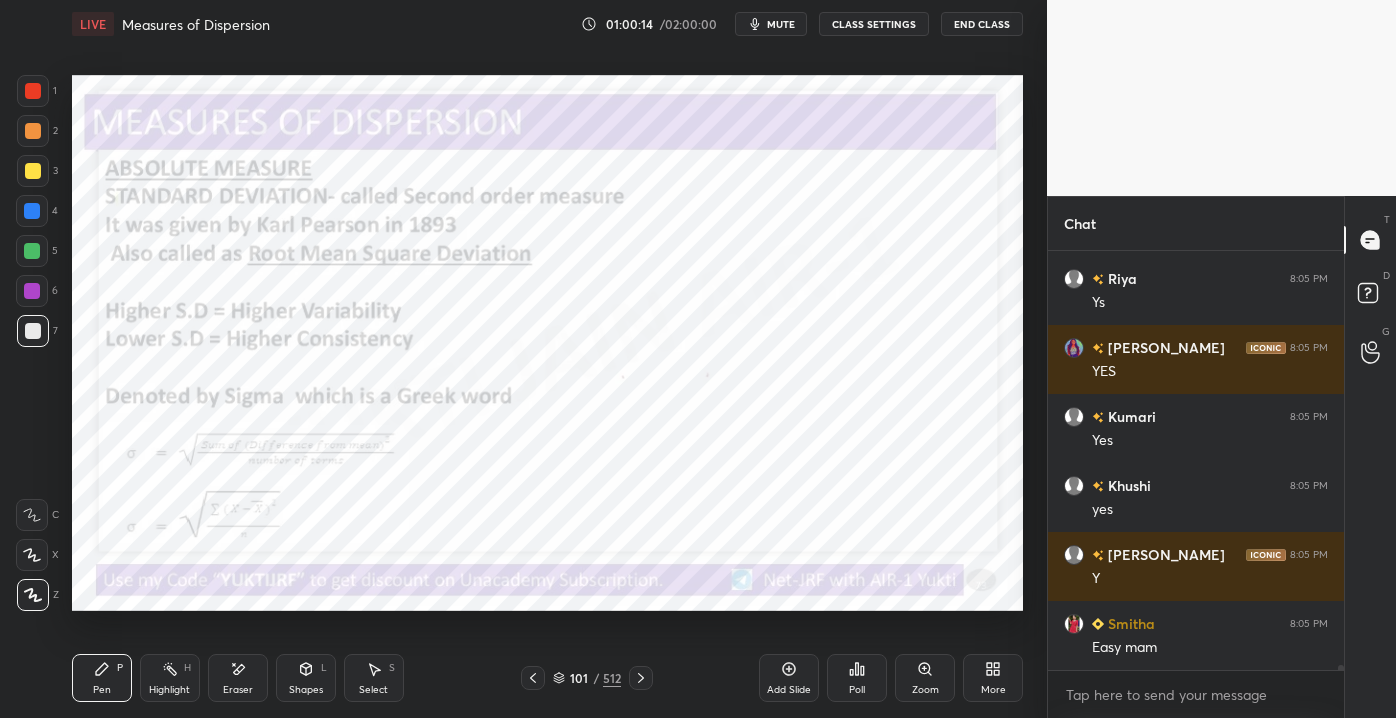 scroll, scrollTop: 35853, scrollLeft: 0, axis: vertical 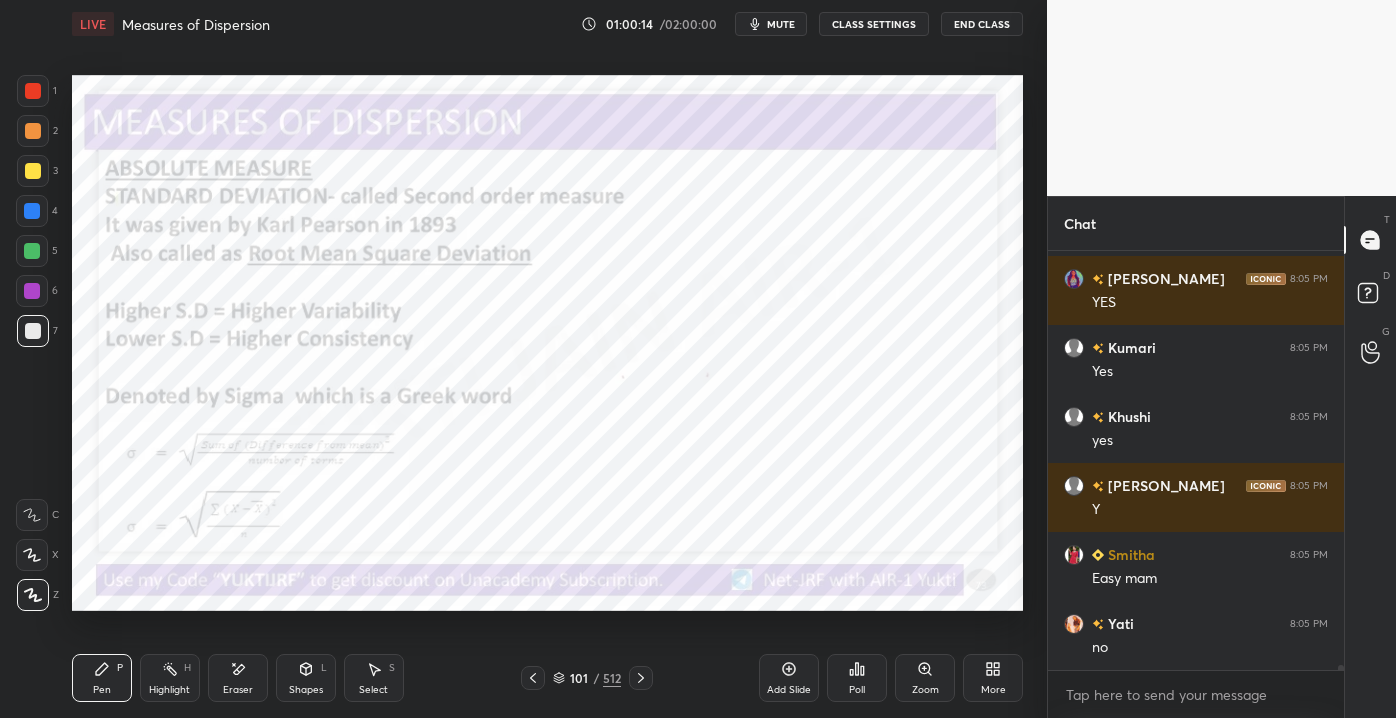 drag, startPoint x: 22, startPoint y: 90, endPoint x: 45, endPoint y: 118, distance: 36.23534 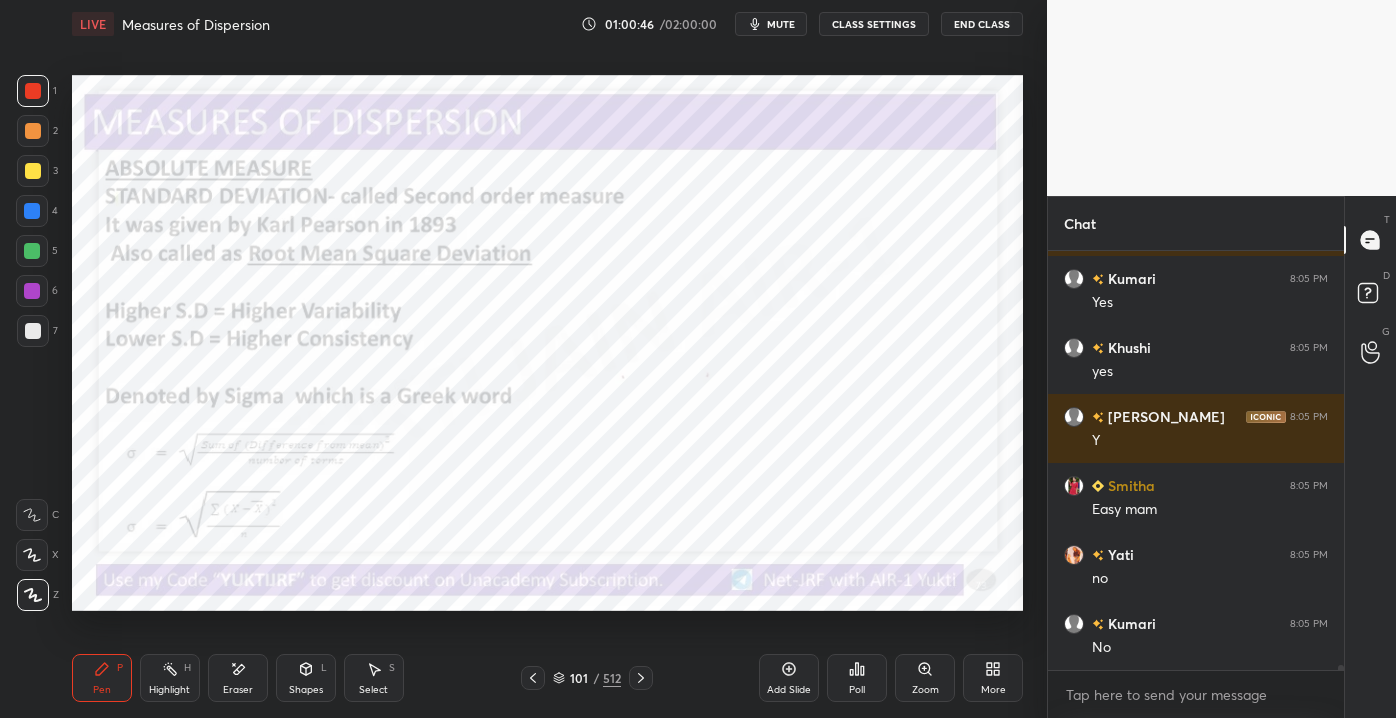 scroll, scrollTop: 35991, scrollLeft: 0, axis: vertical 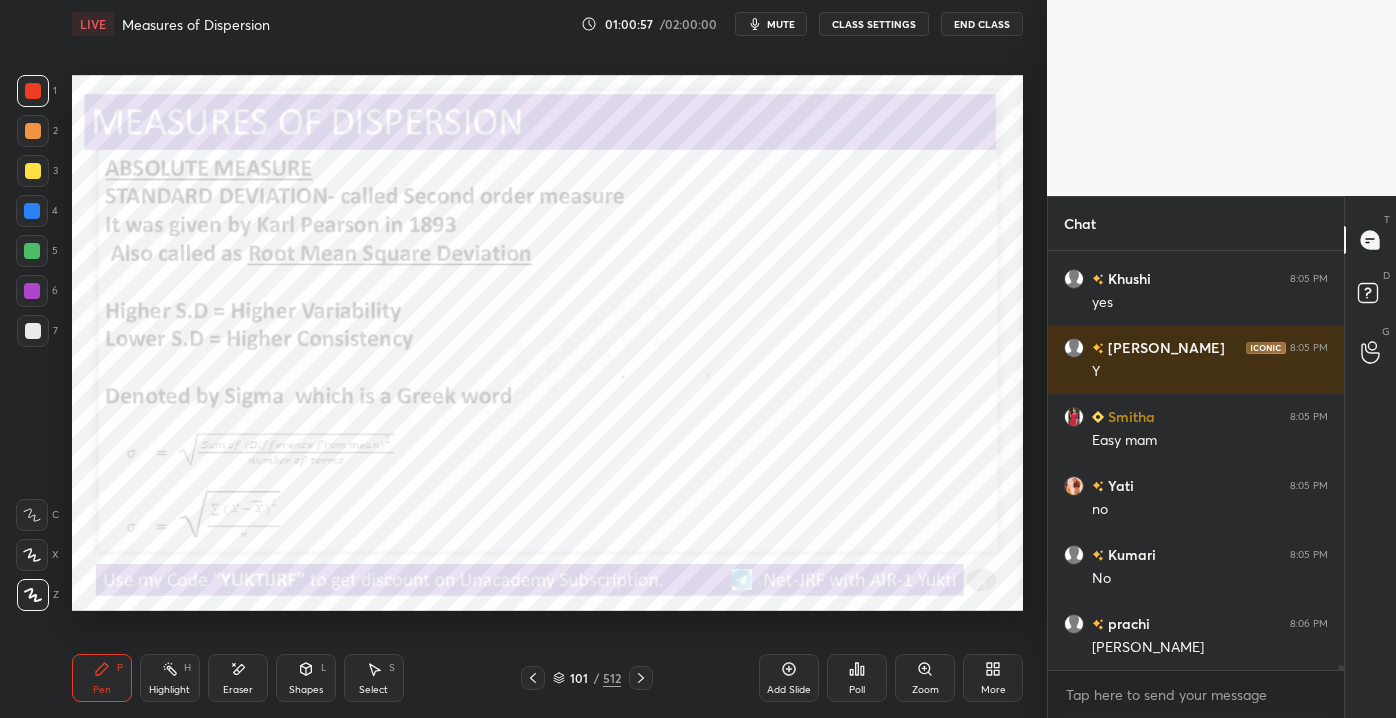 click on "Setting up your live class Poll for   secs No correct answer Start poll" at bounding box center [547, 343] 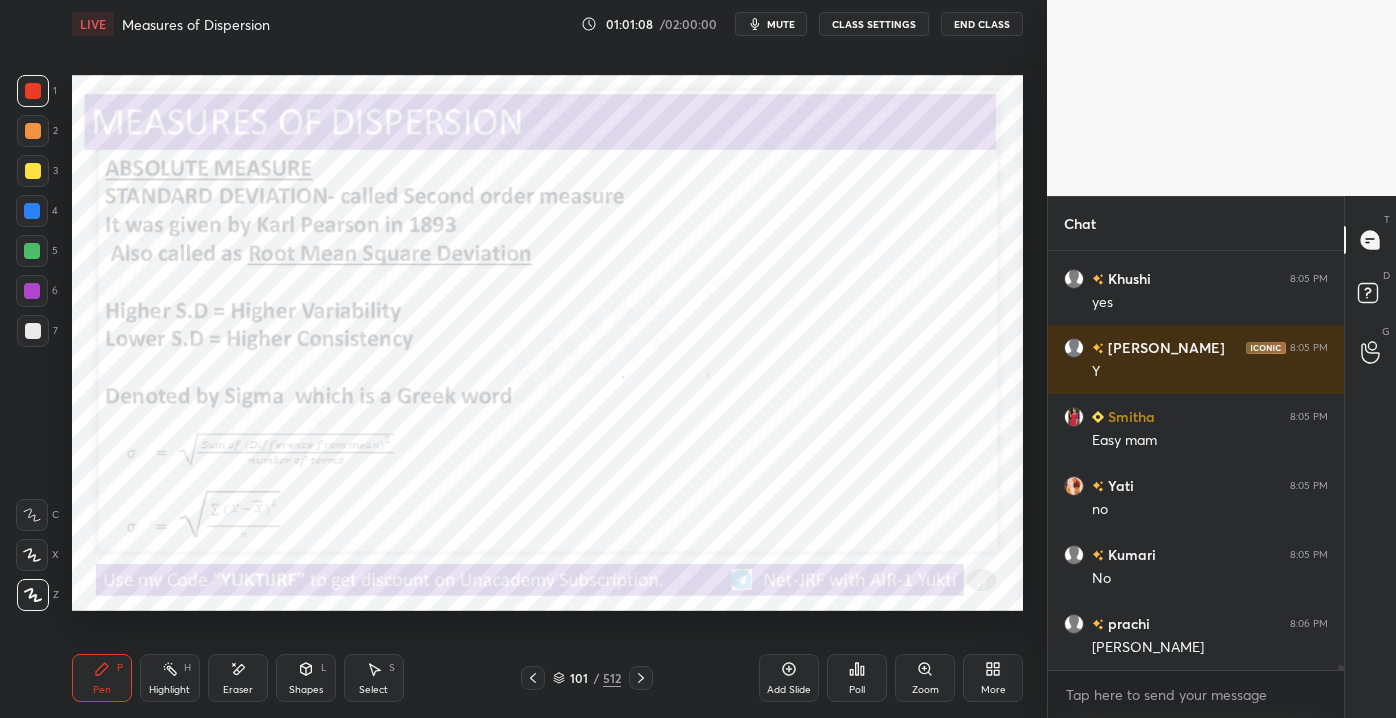 scroll, scrollTop: 36010, scrollLeft: 0, axis: vertical 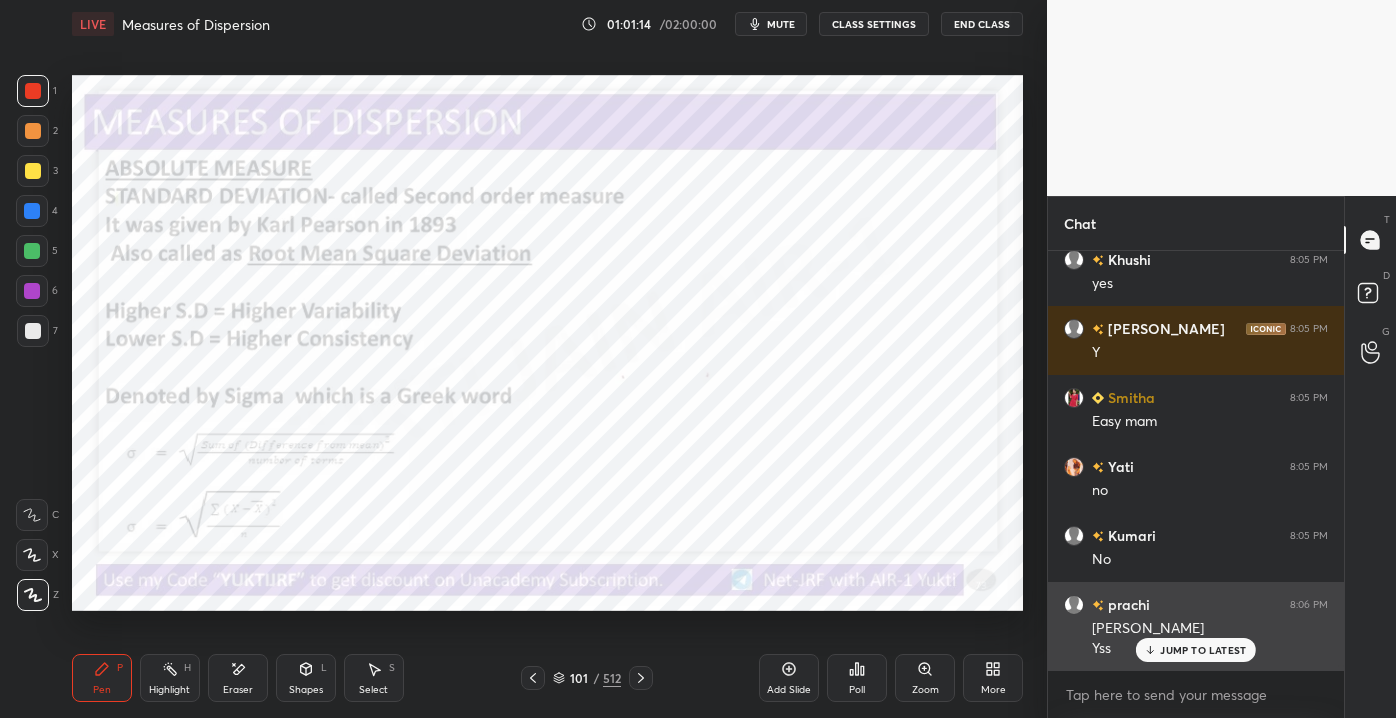 click on "JUMP TO LATEST" at bounding box center [1203, 650] 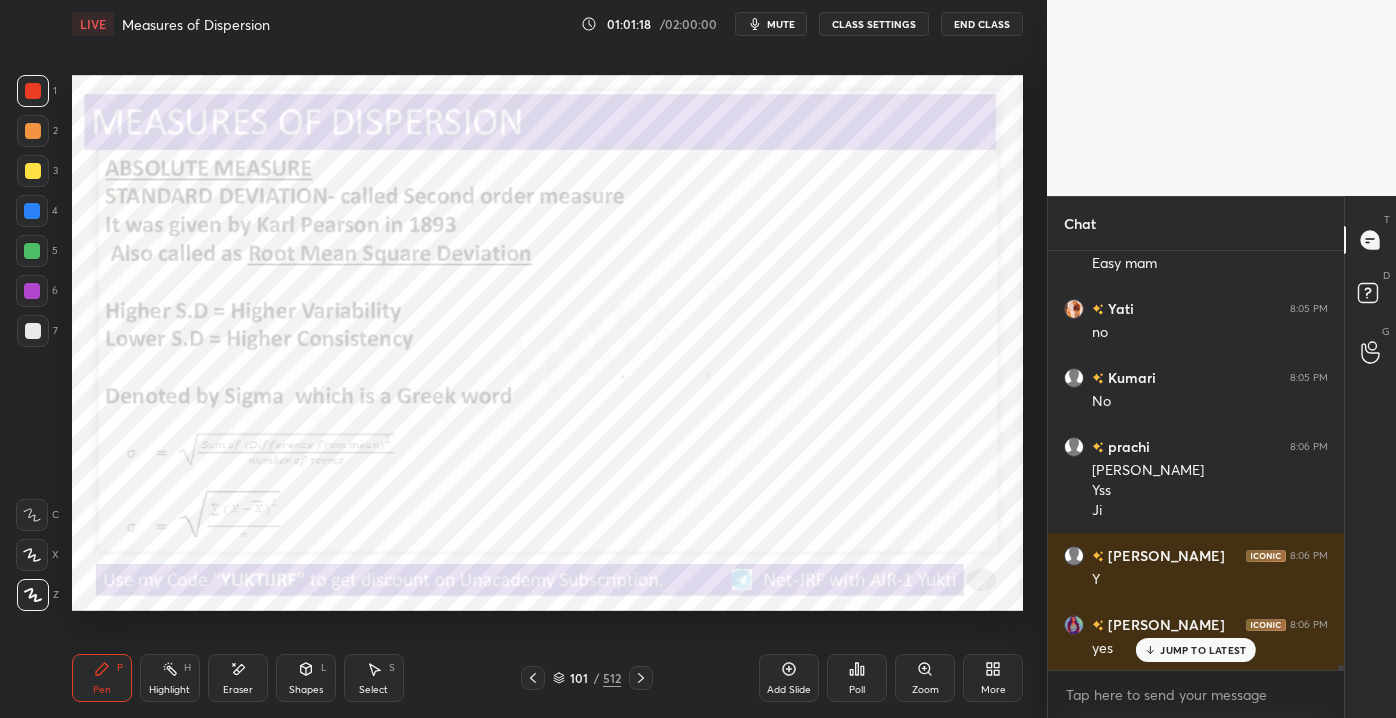 scroll, scrollTop: 36237, scrollLeft: 0, axis: vertical 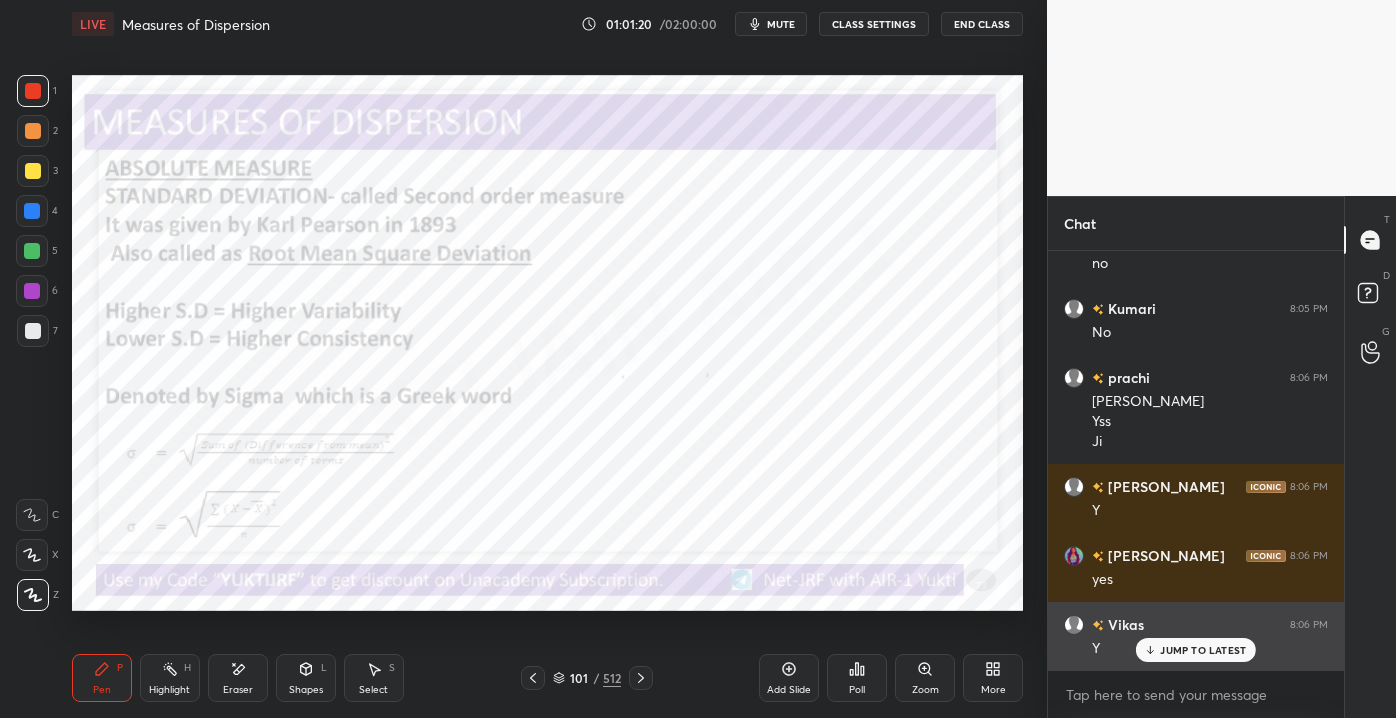 click on "JUMP TO LATEST" at bounding box center (1196, 650) 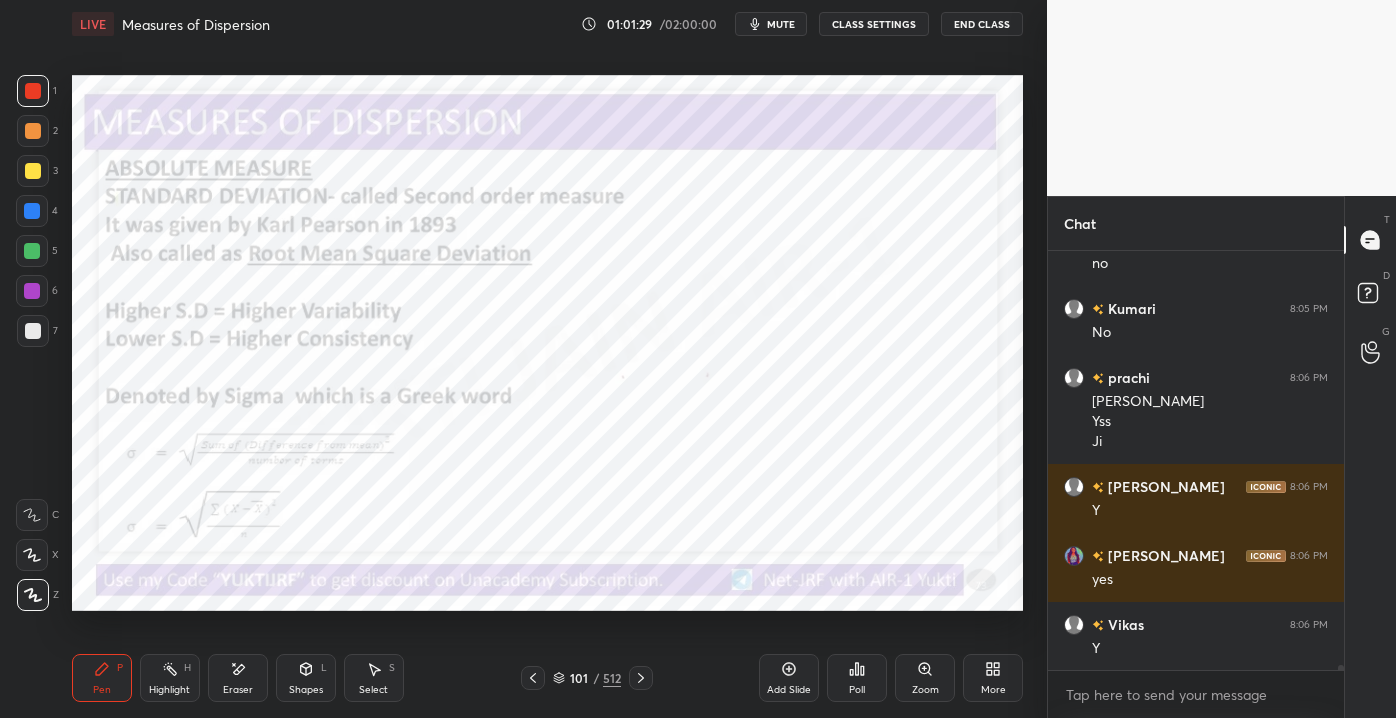 click at bounding box center [641, 678] 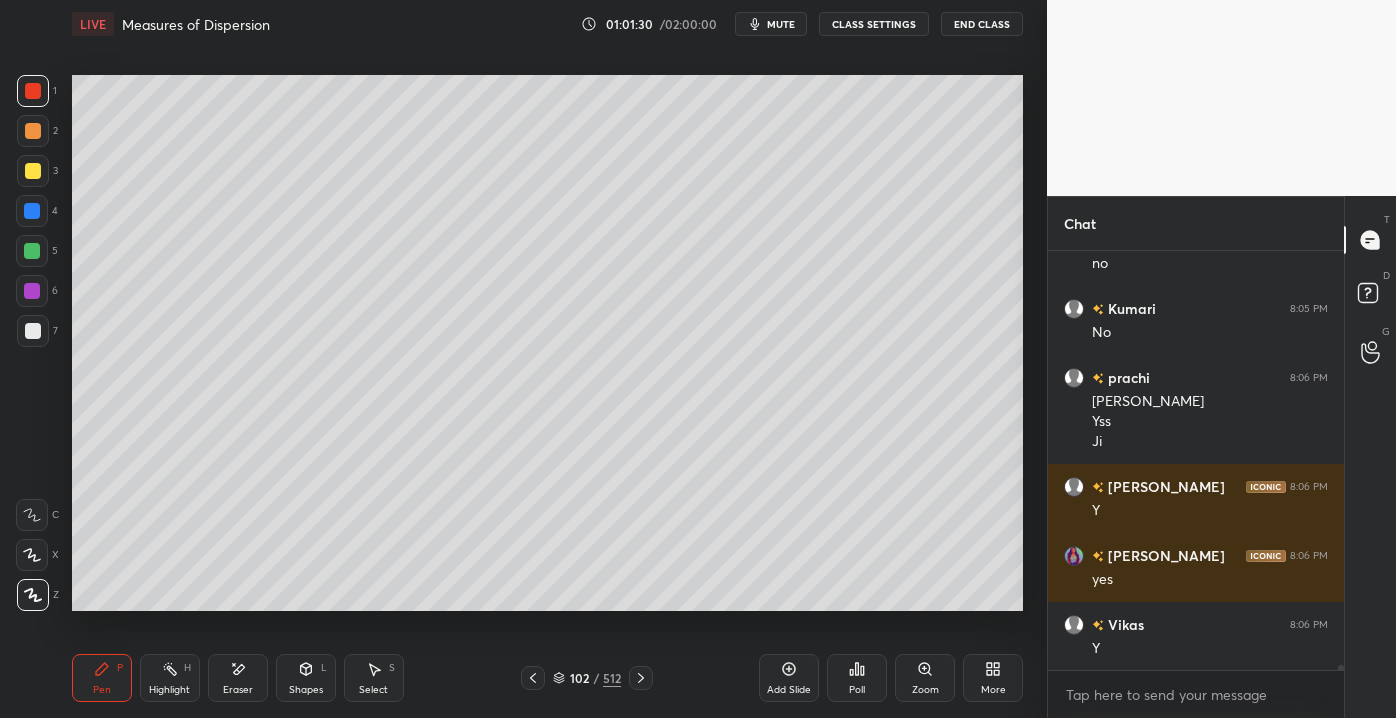click 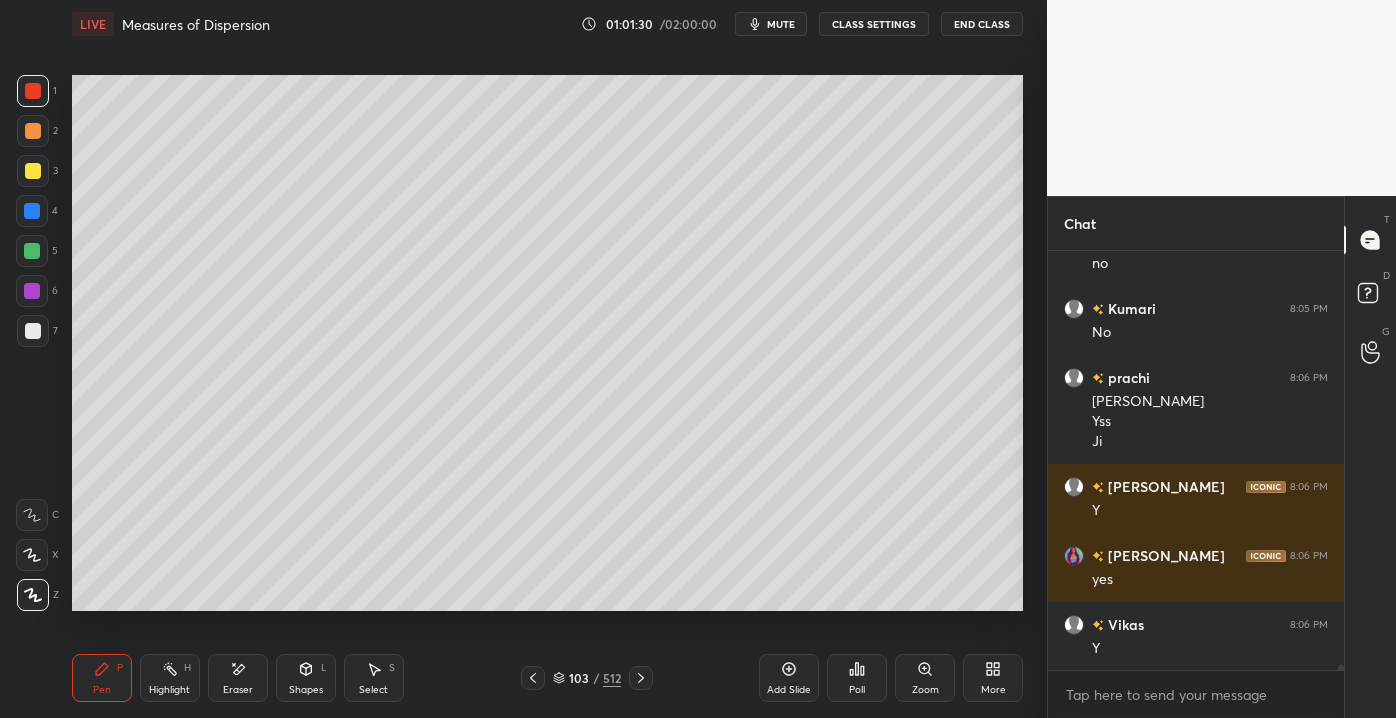 click 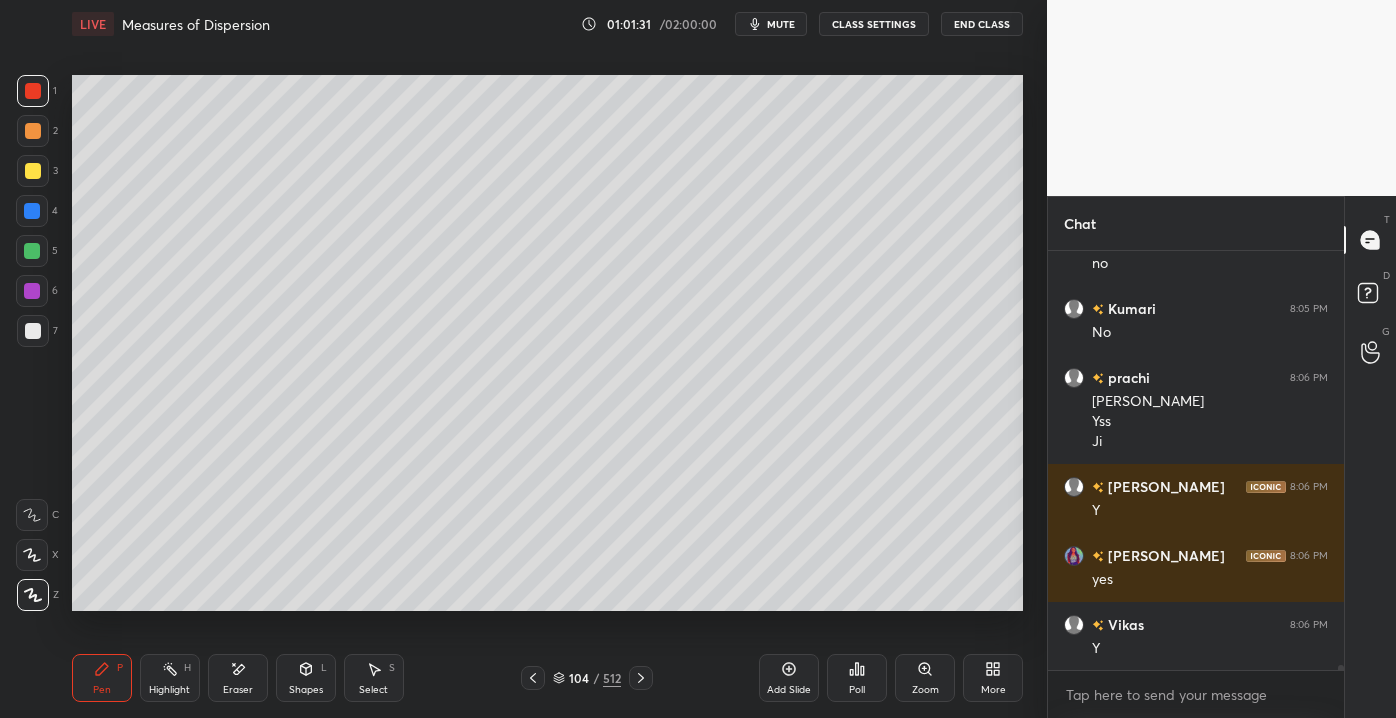click at bounding box center (641, 678) 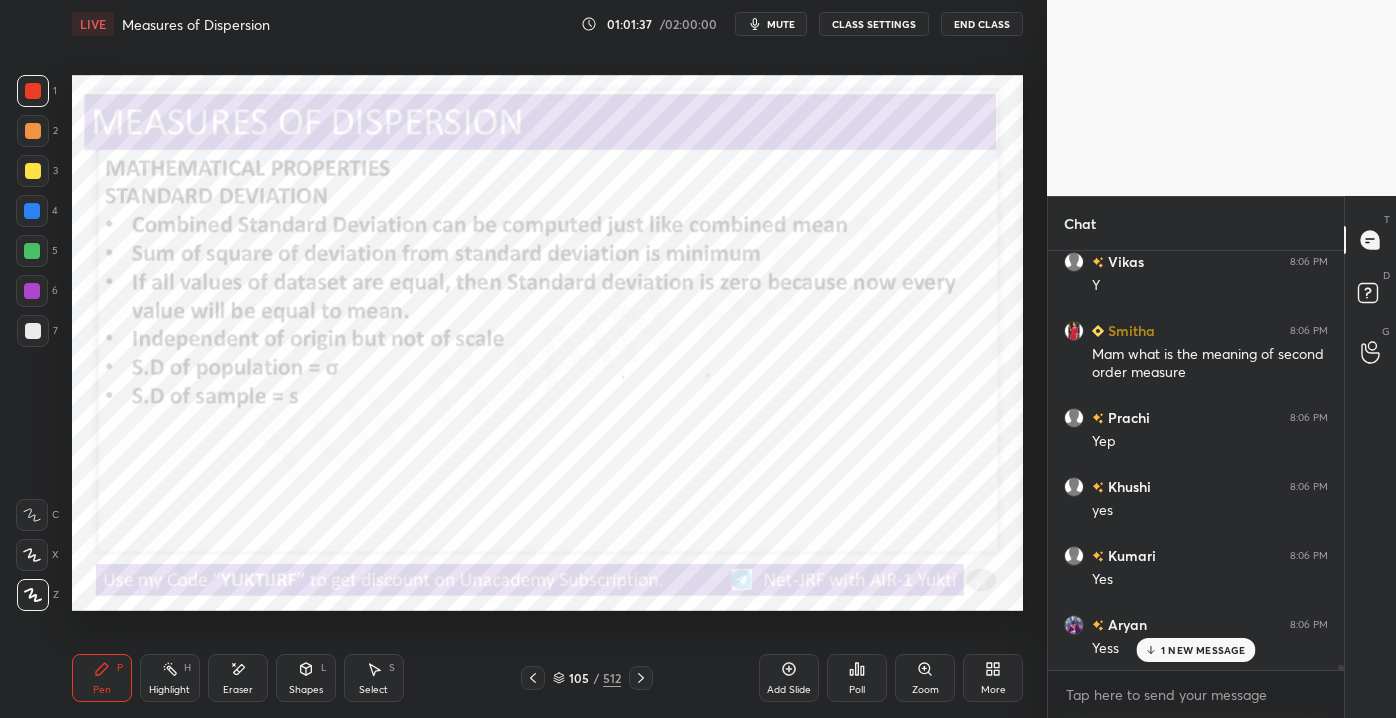 scroll, scrollTop: 36669, scrollLeft: 0, axis: vertical 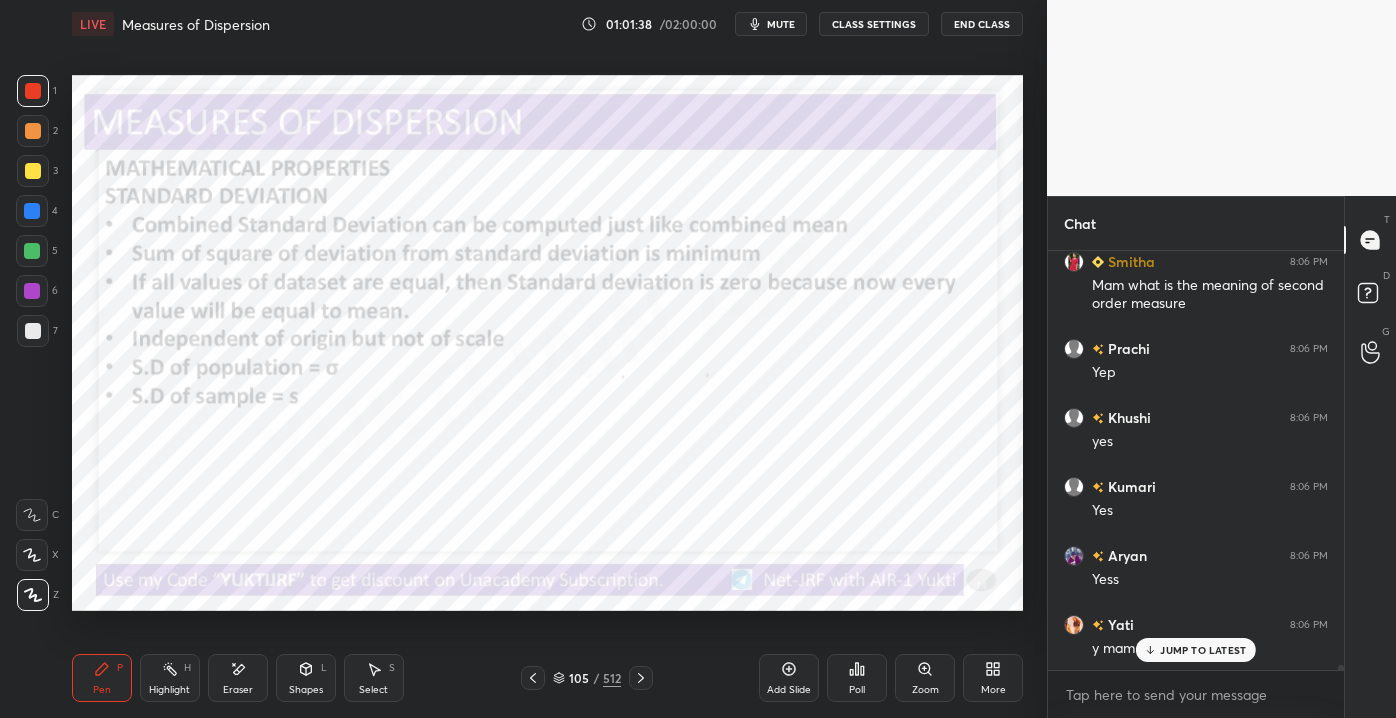 click on "JUMP TO LATEST" at bounding box center [1203, 650] 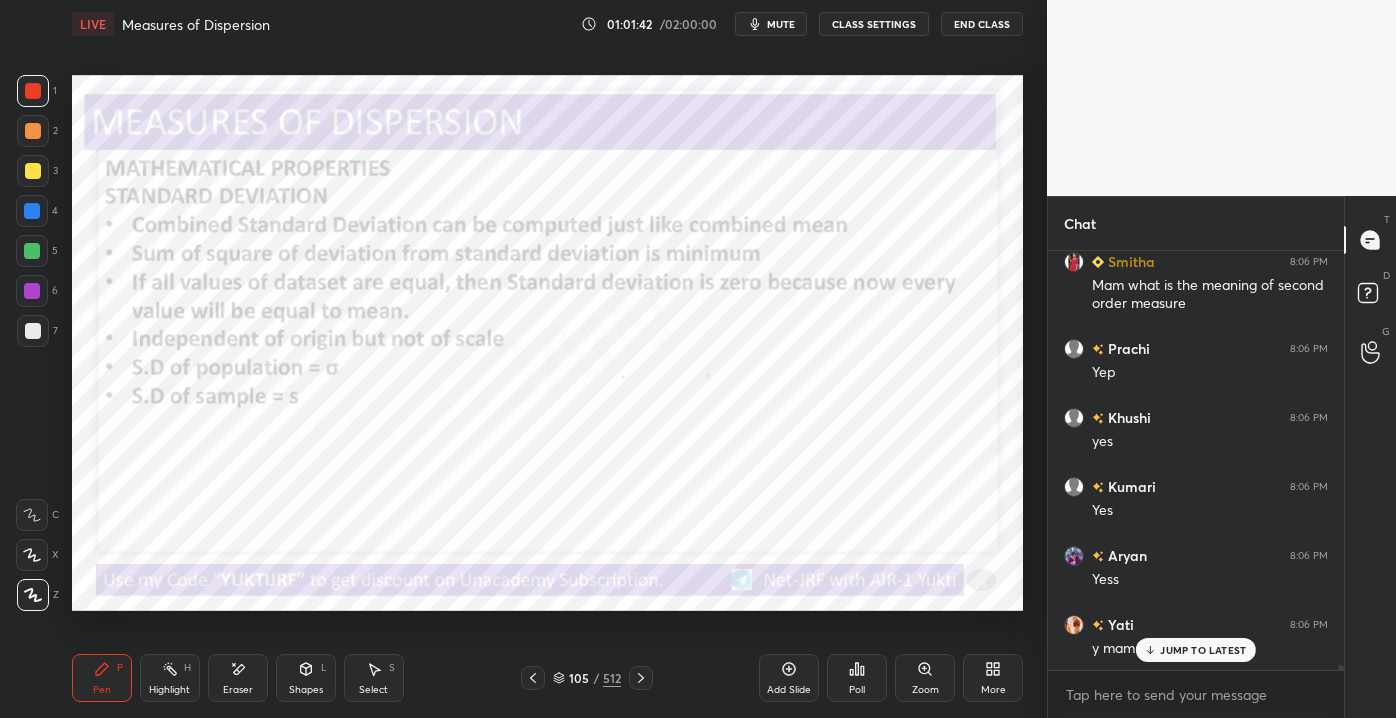 scroll, scrollTop: 36738, scrollLeft: 0, axis: vertical 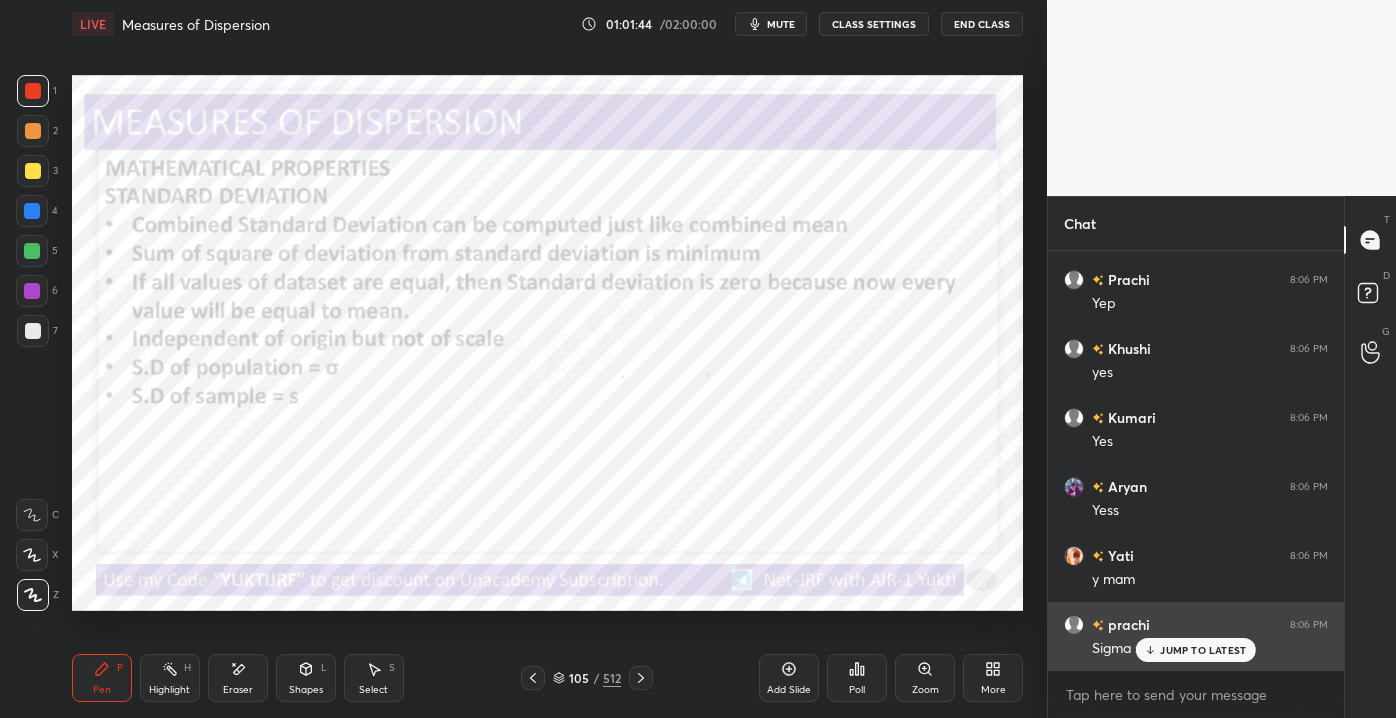 click on "JUMP TO LATEST" at bounding box center (1203, 650) 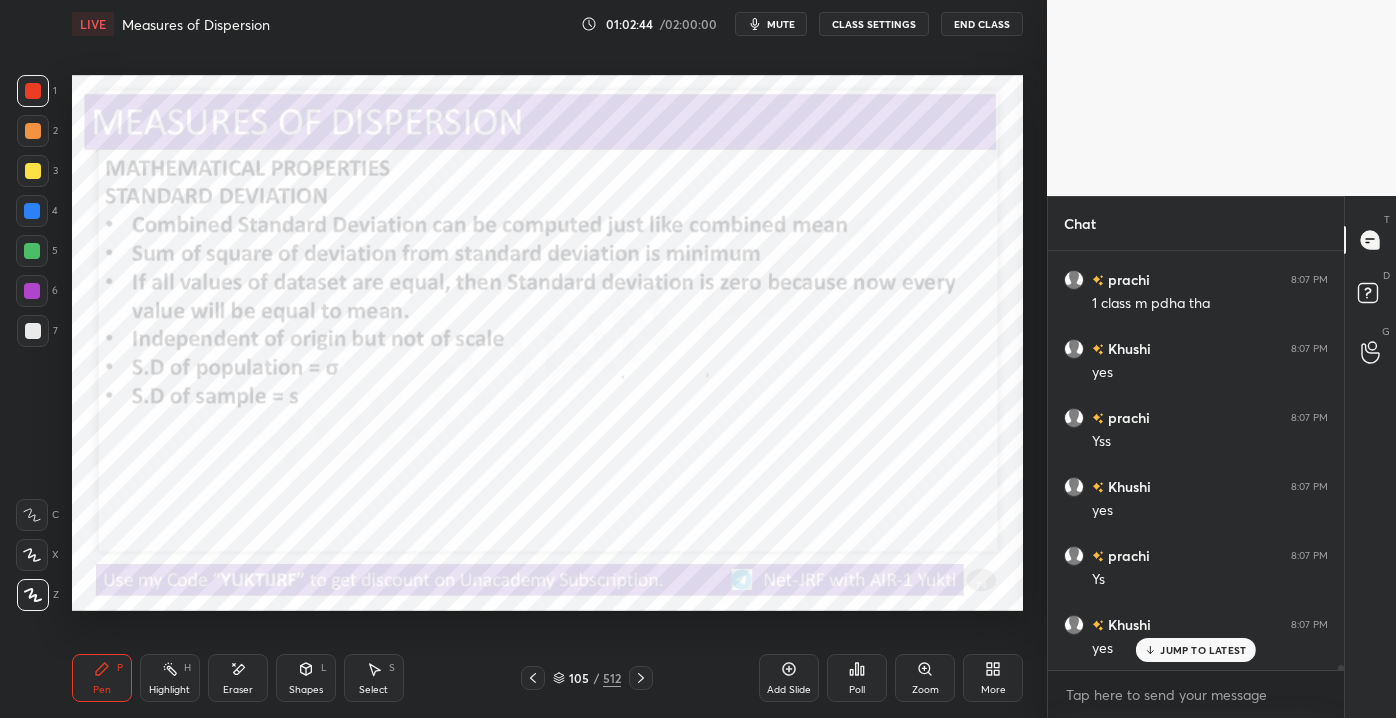 scroll, scrollTop: 37290, scrollLeft: 0, axis: vertical 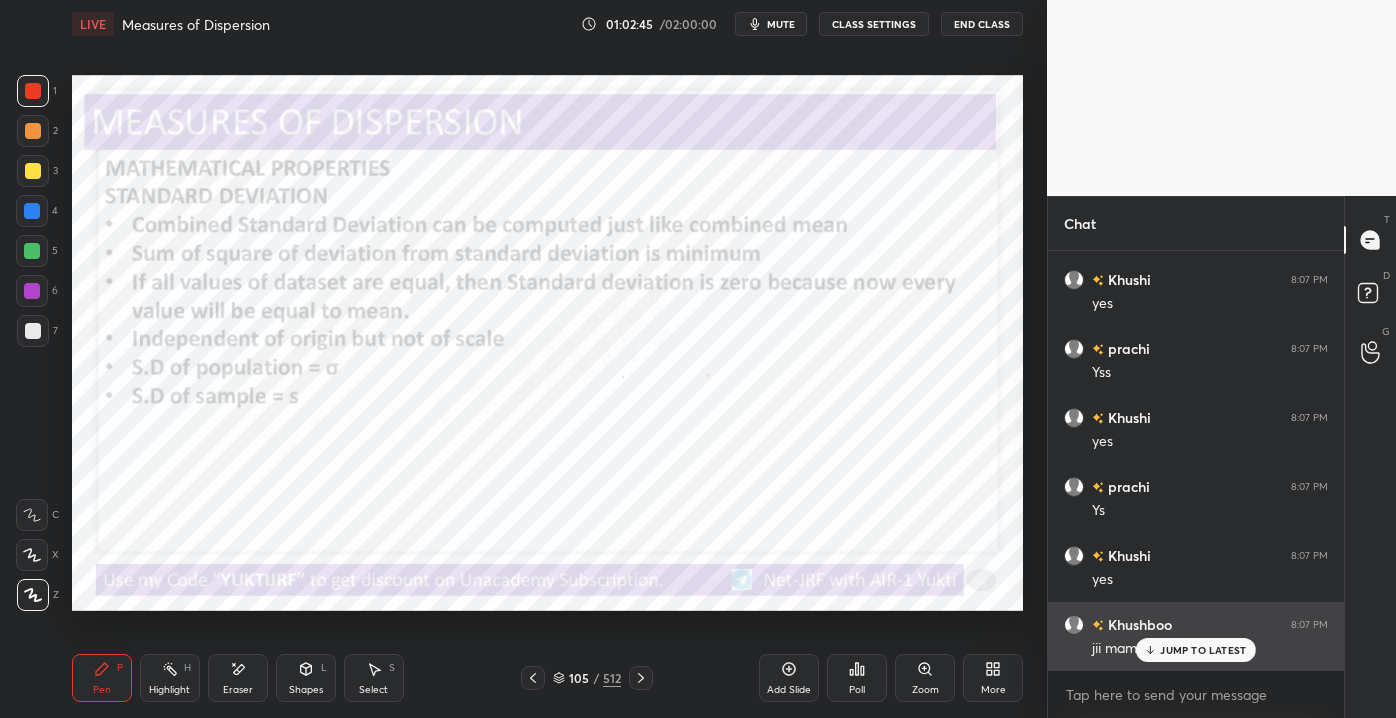 click 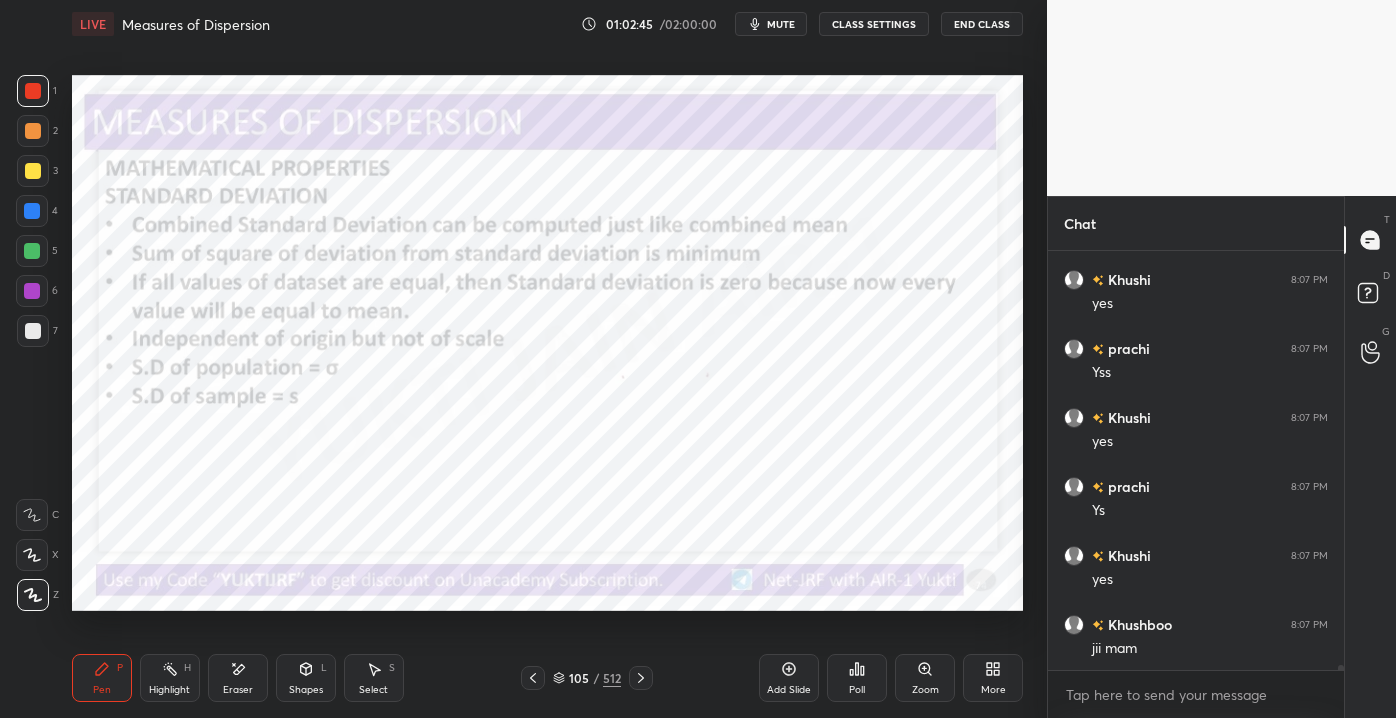 scroll, scrollTop: 37360, scrollLeft: 0, axis: vertical 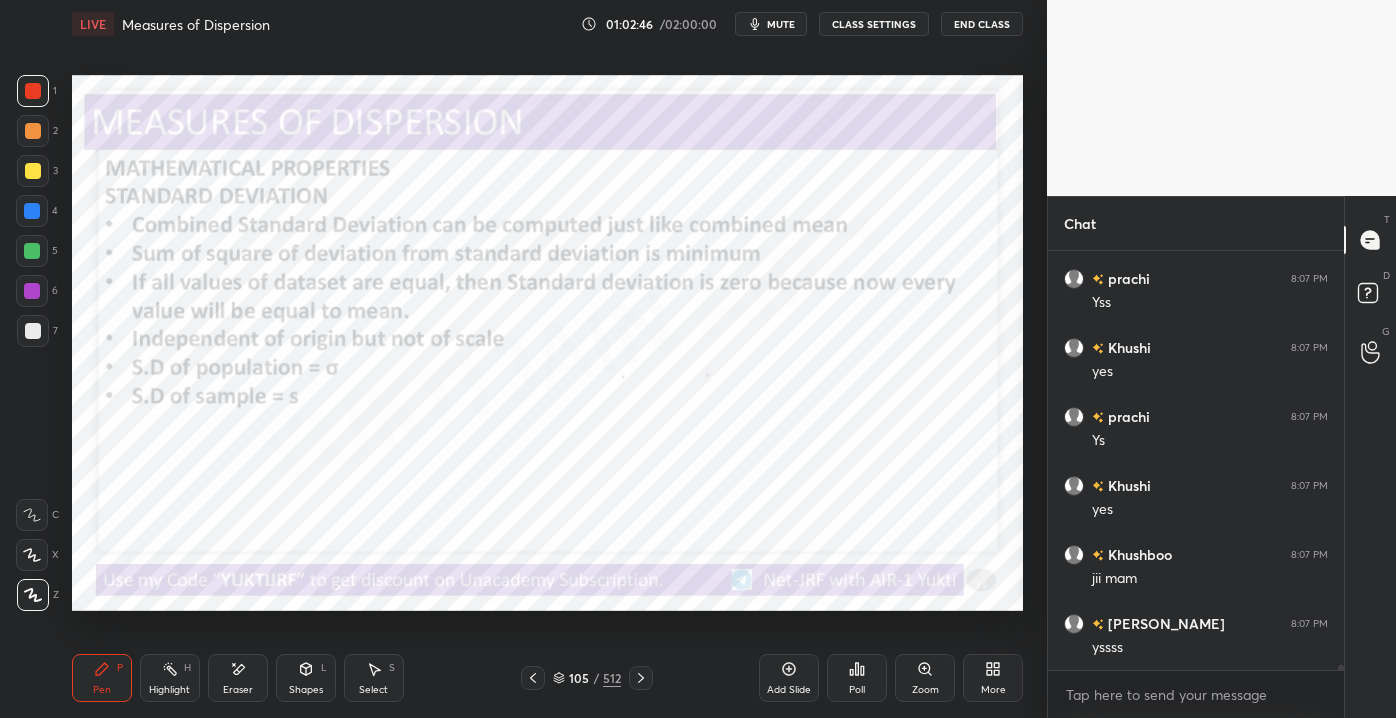 drag, startPoint x: 290, startPoint y: 686, endPoint x: 277, endPoint y: 687, distance: 13.038404 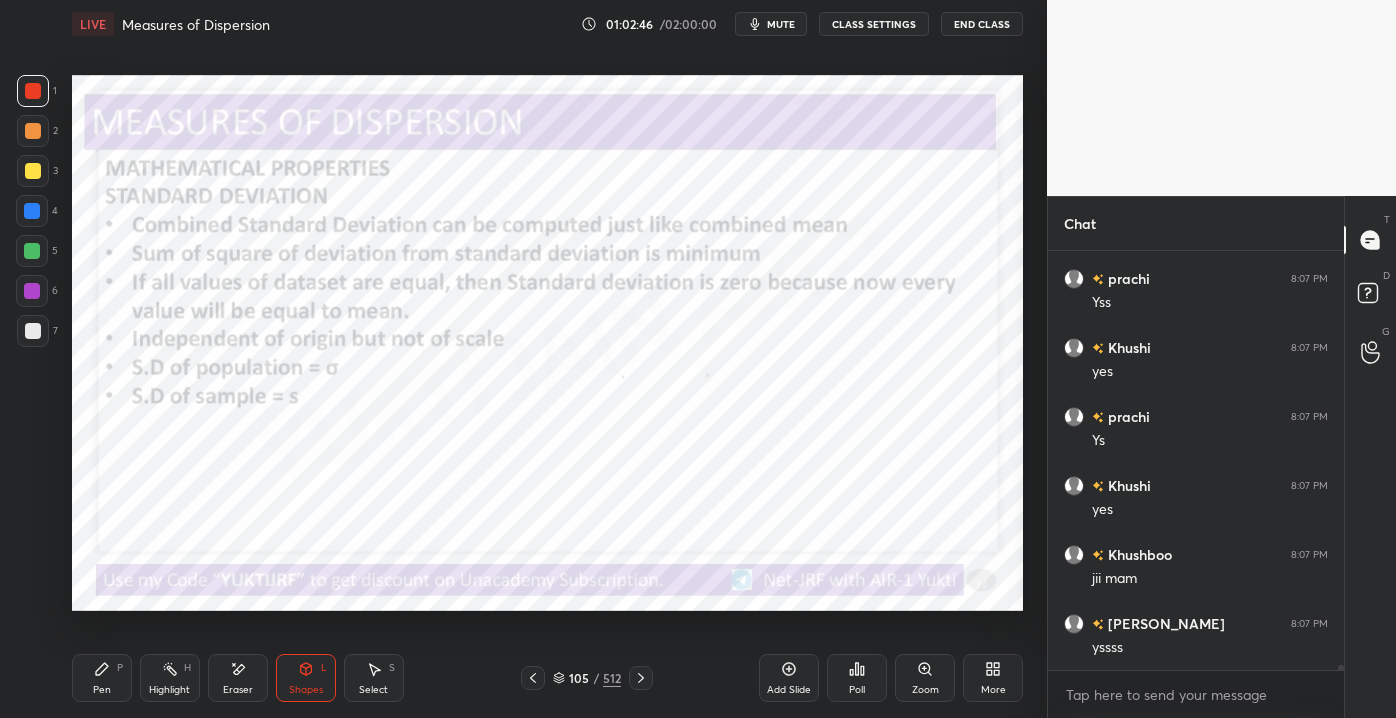 click on "Eraser" at bounding box center [238, 678] 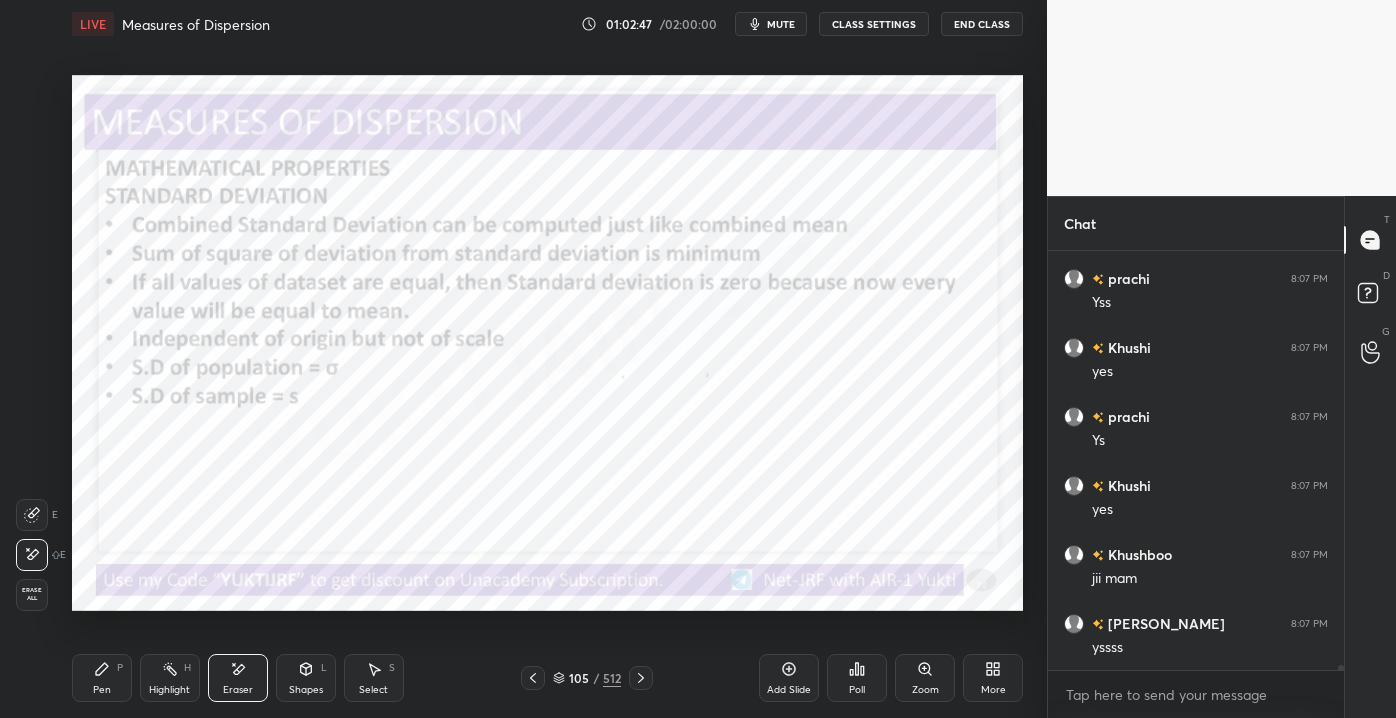 click on "Erase all" at bounding box center (32, 594) 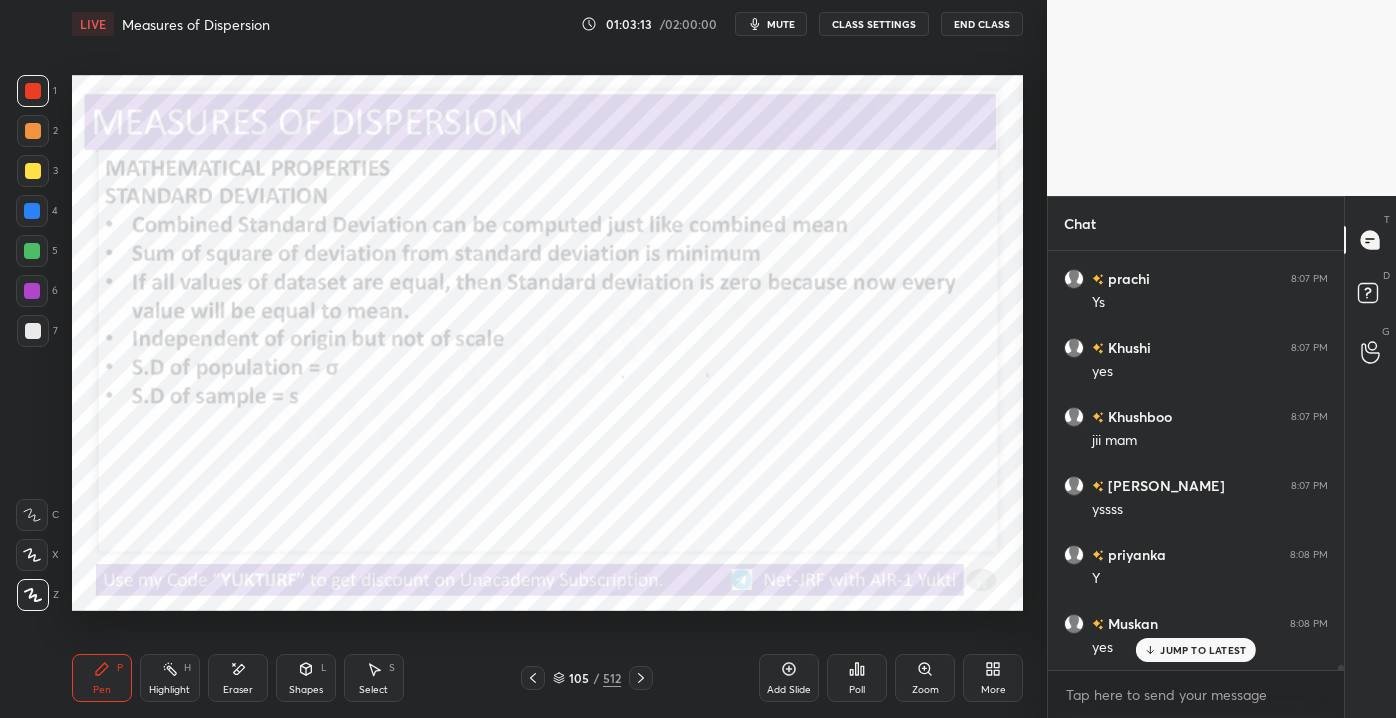 scroll, scrollTop: 37602, scrollLeft: 0, axis: vertical 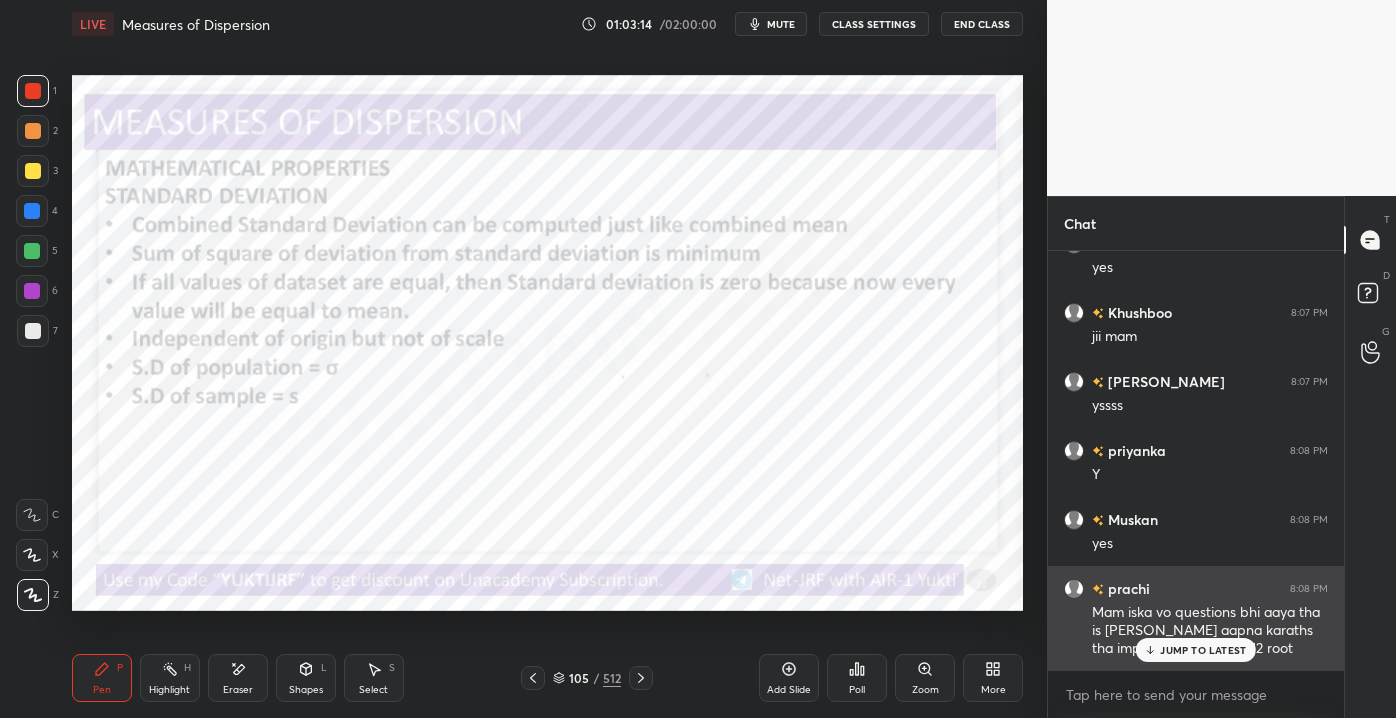 click on "Mam iska vo questions bhi aaya tha is [PERSON_NAME] aapna karaths tha important bolkr n2-1/12 root" at bounding box center [1210, 631] 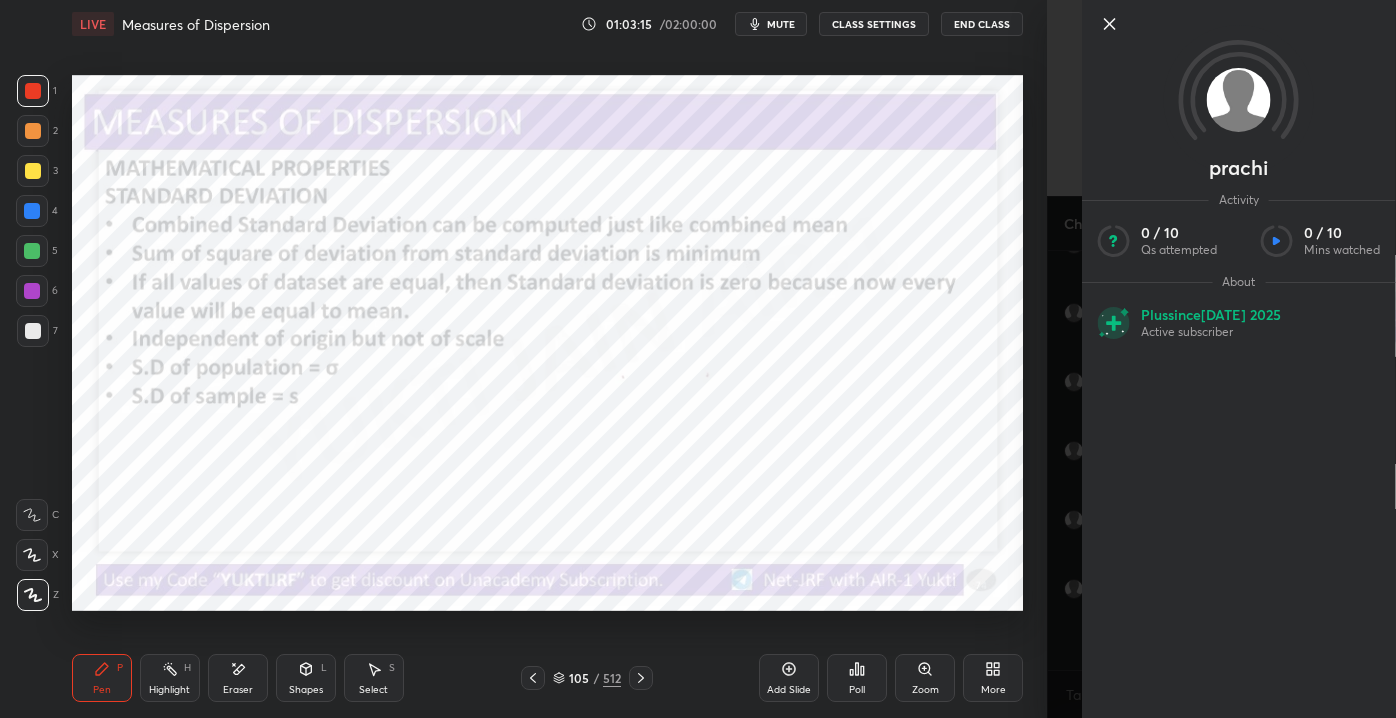 click on "[PERSON_NAME] Activity 0 / 10 Qs attempted 0 / 10 Mins watched About Plus  since  [DATE] Active subscriber" at bounding box center [1239, 359] 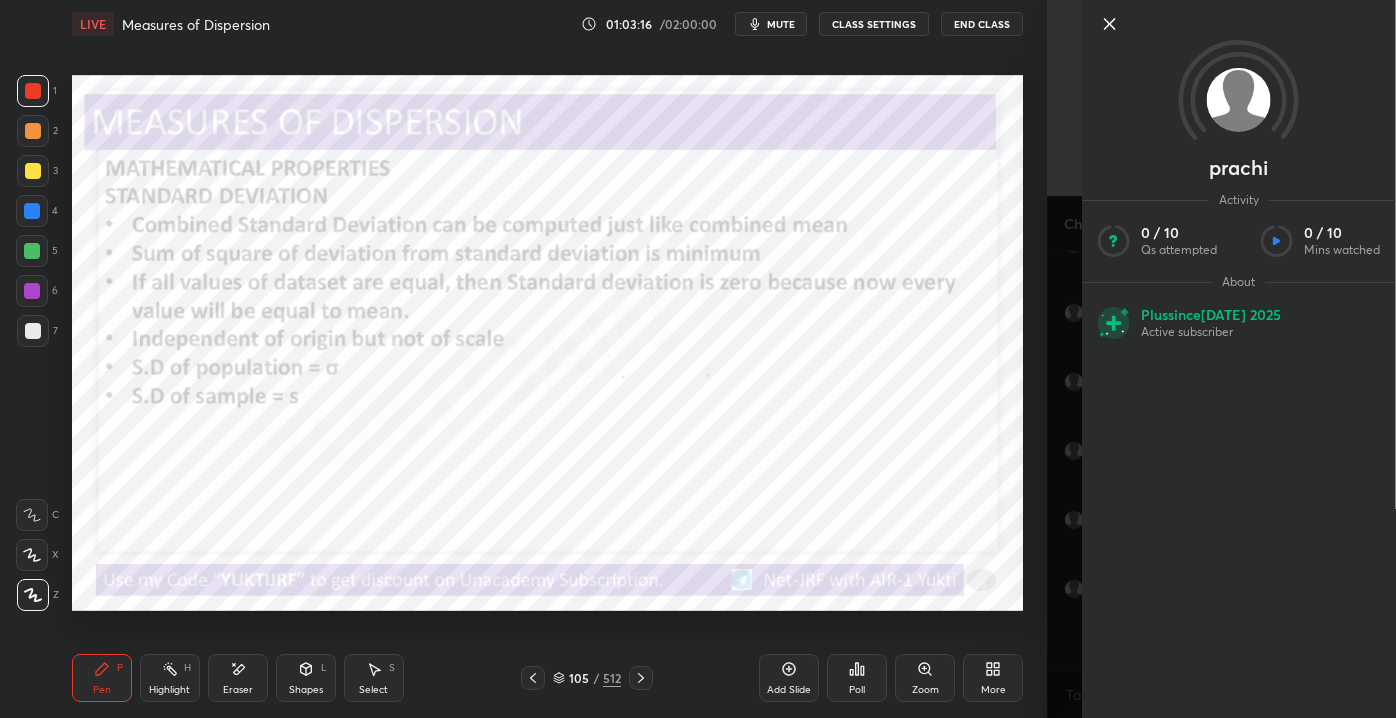 click 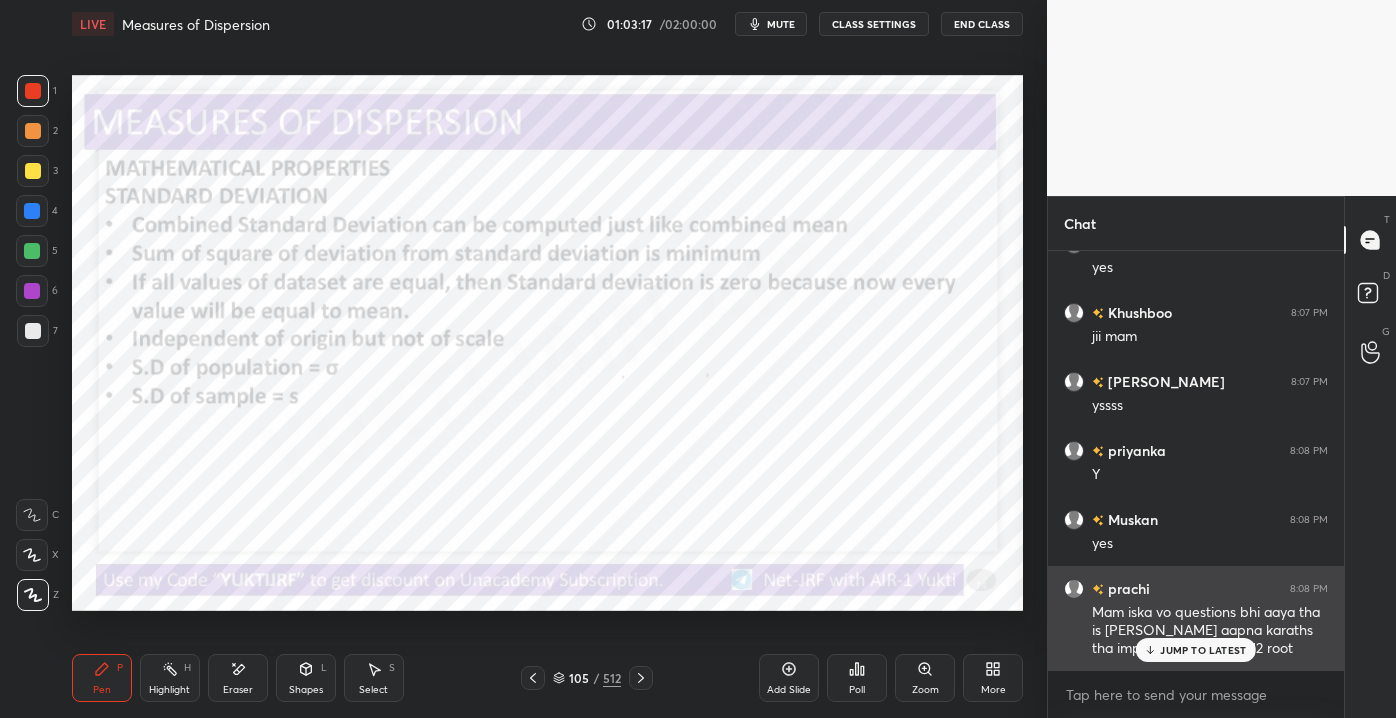 click on "JUMP TO LATEST" at bounding box center (1203, 650) 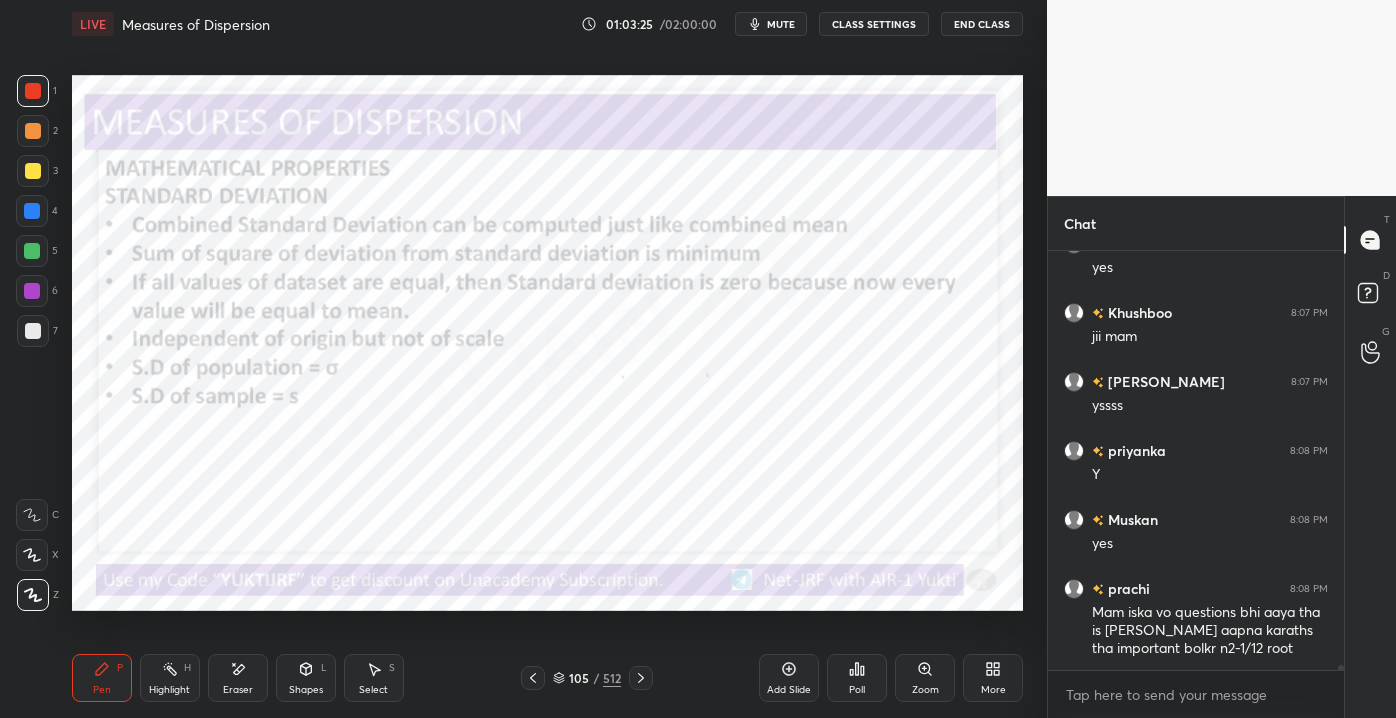 click on "Add Slide" at bounding box center [789, 678] 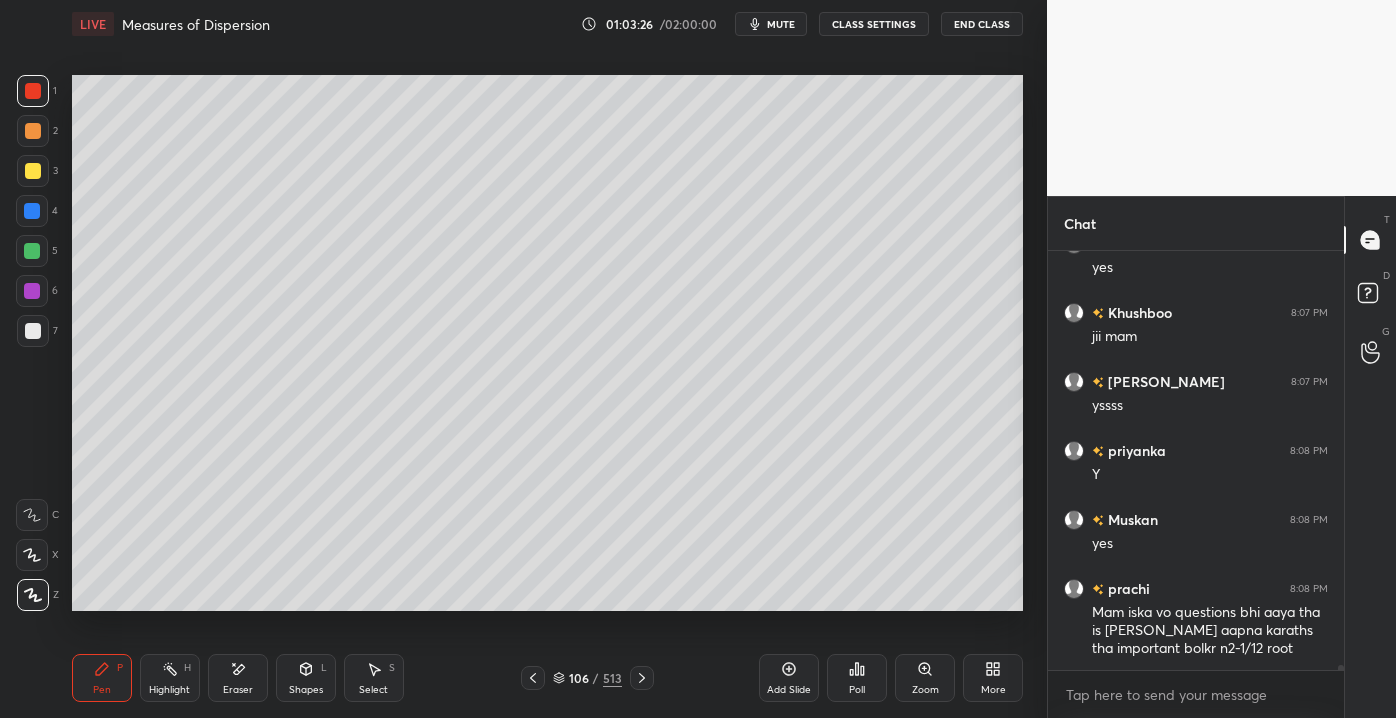click at bounding box center [33, 331] 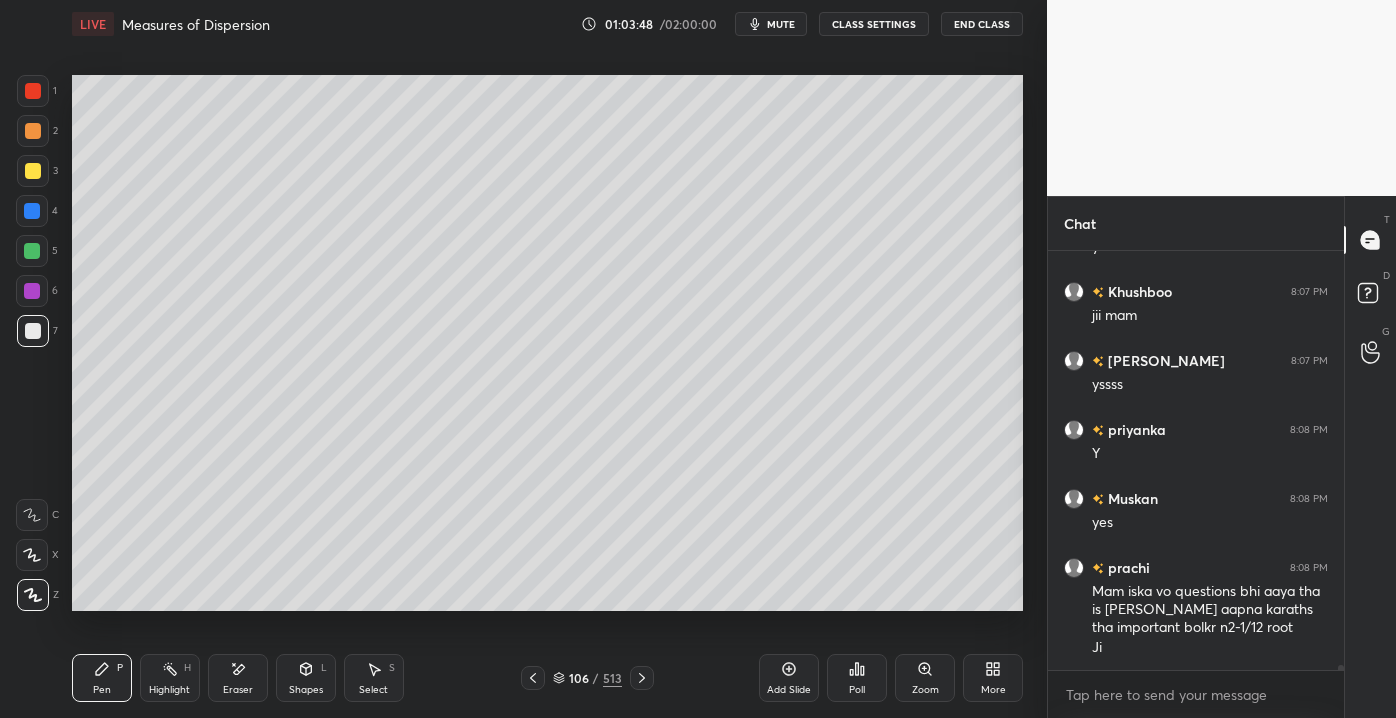 scroll, scrollTop: 37692, scrollLeft: 0, axis: vertical 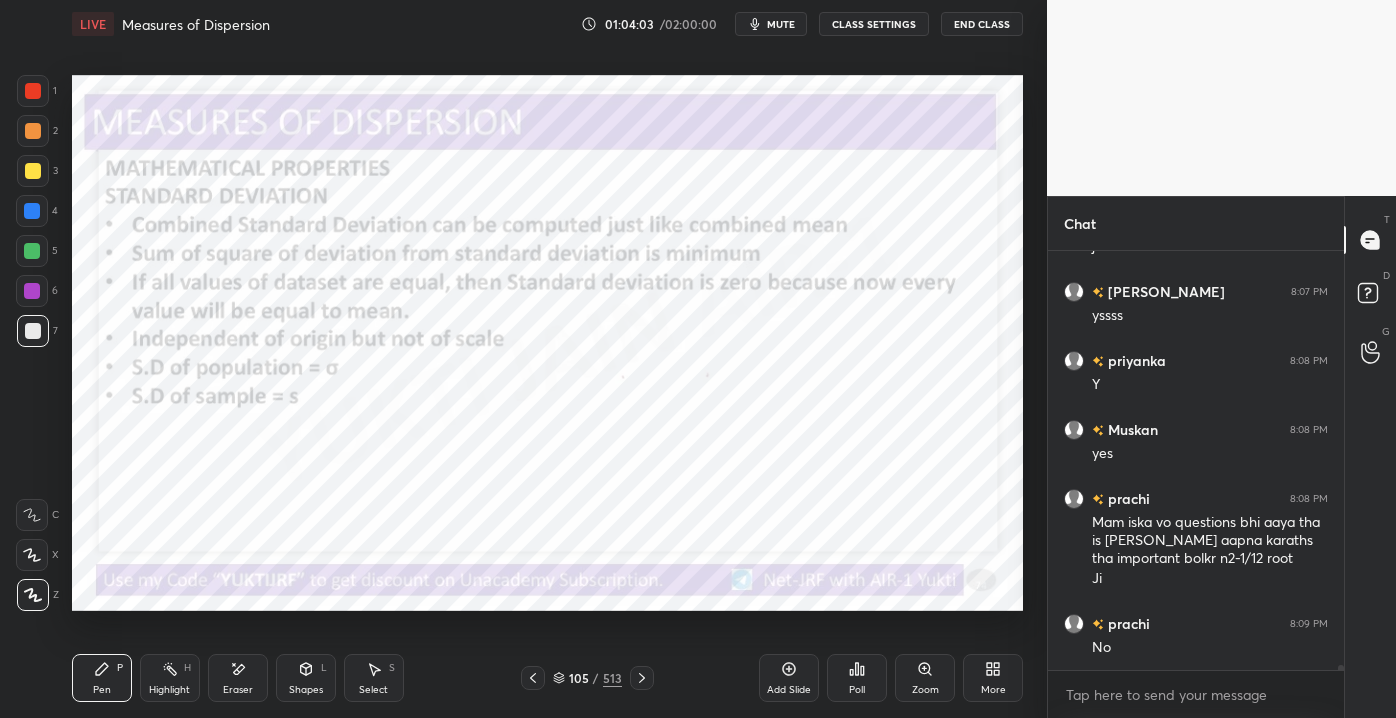 click at bounding box center (33, 131) 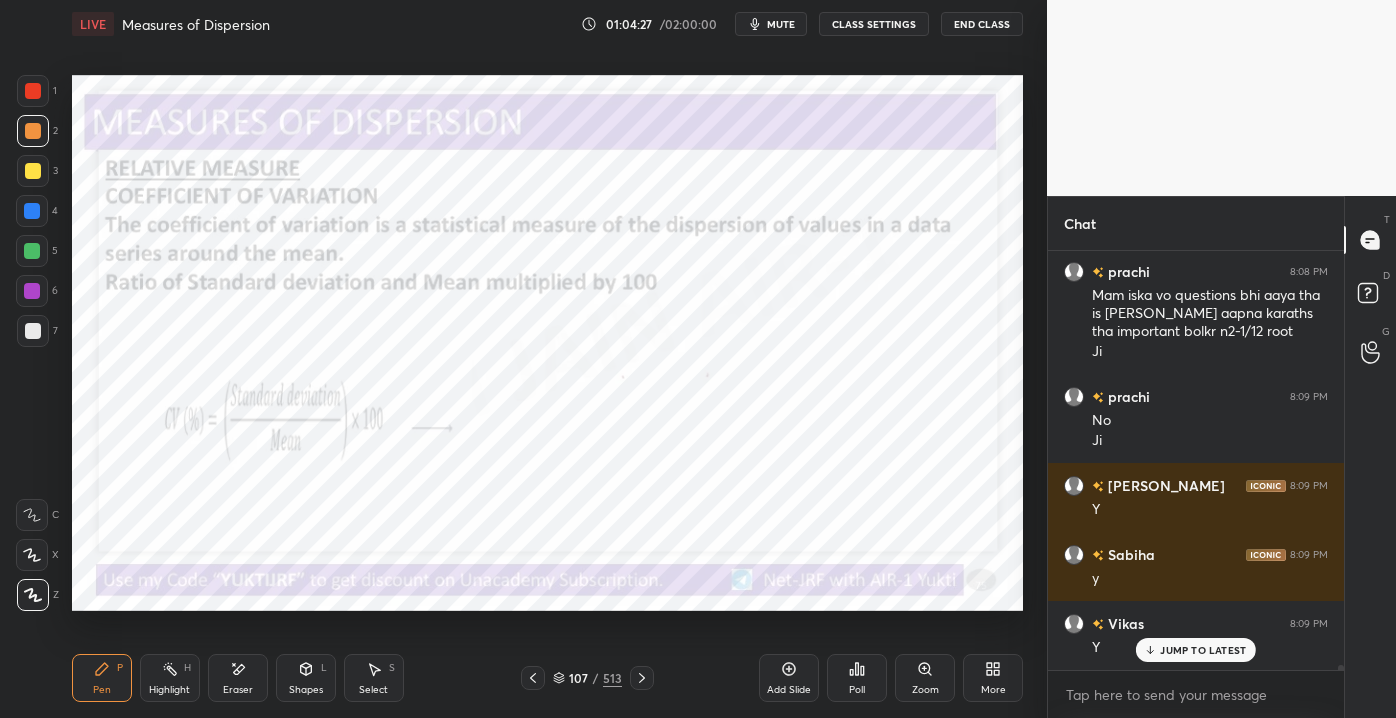 scroll, scrollTop: 38056, scrollLeft: 0, axis: vertical 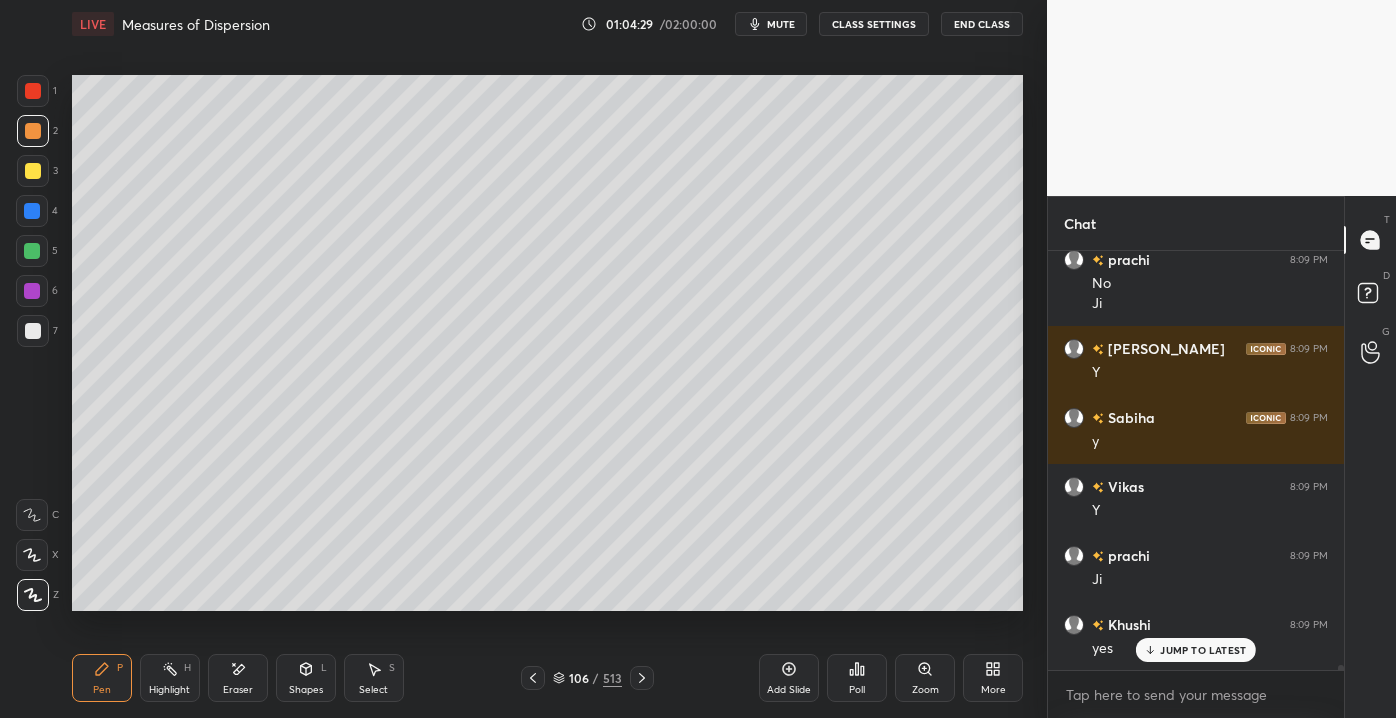 click on "Add Slide" at bounding box center (789, 678) 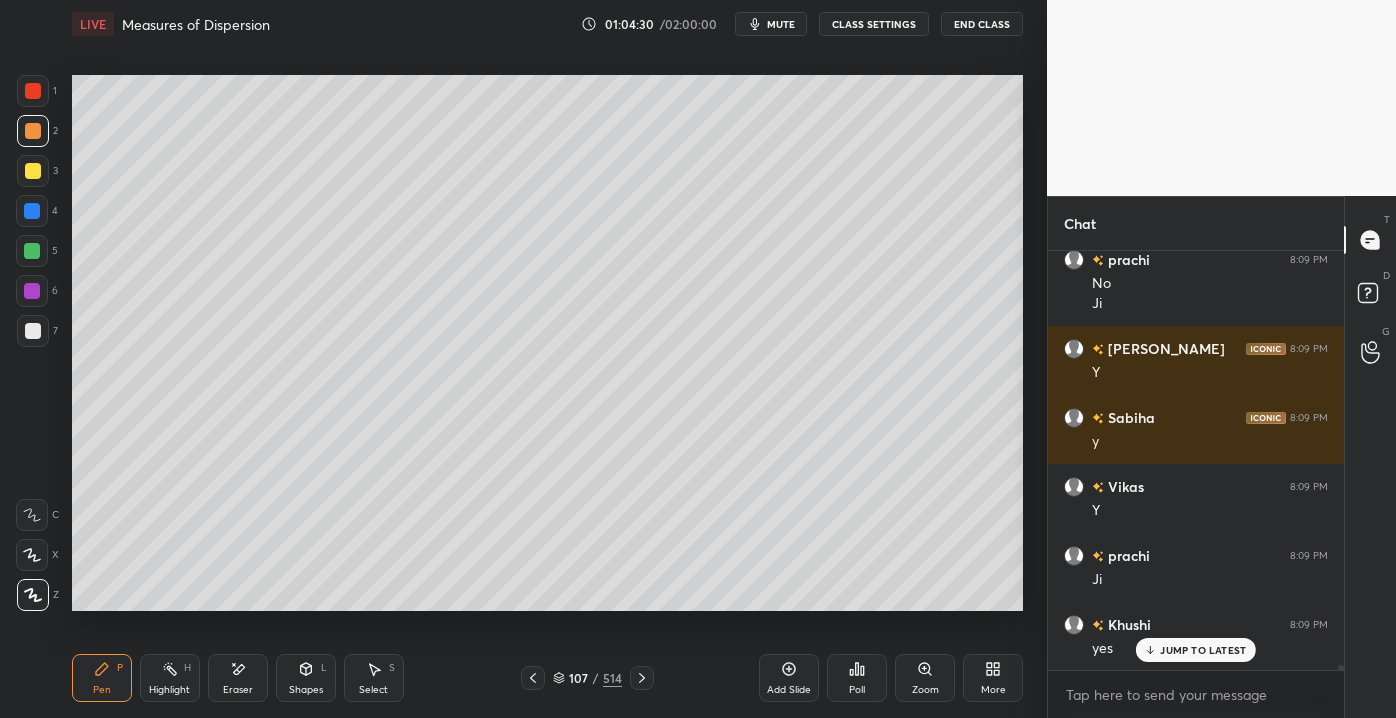 click at bounding box center (33, 331) 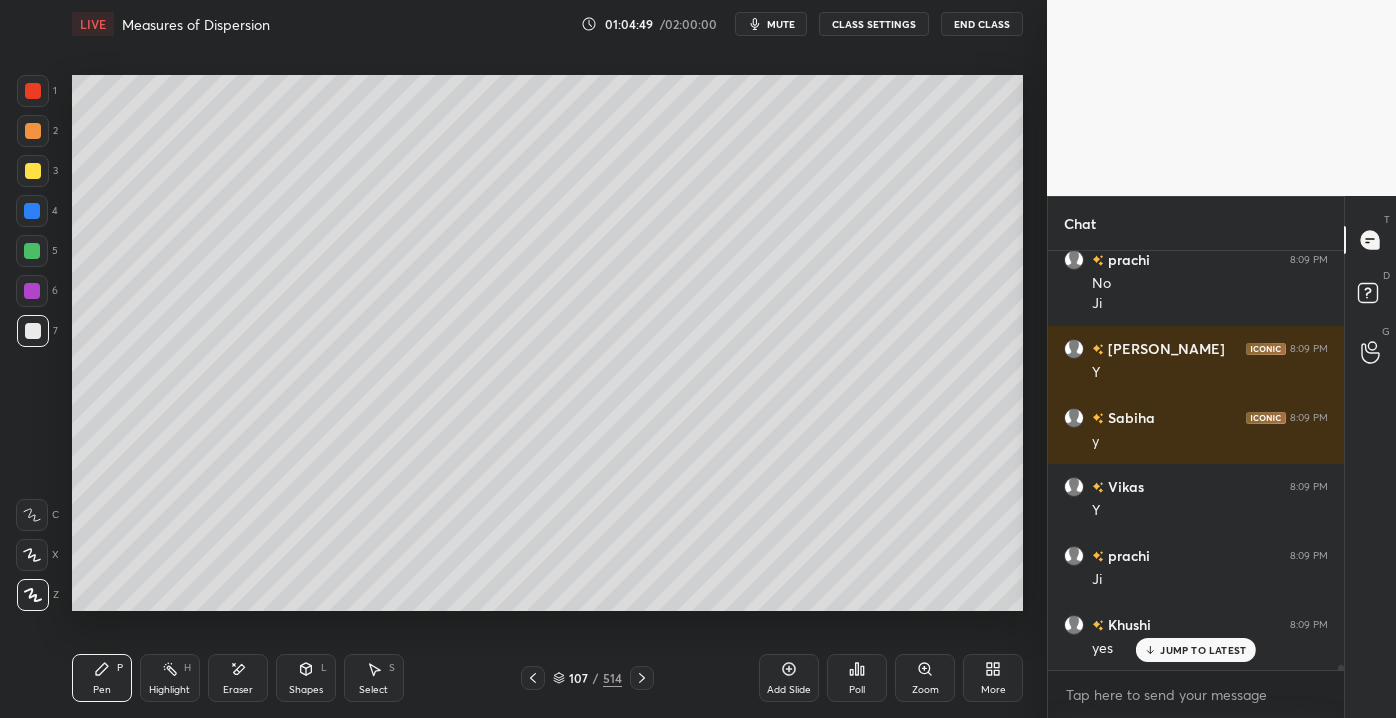 click on "JUMP TO LATEST" at bounding box center [1203, 650] 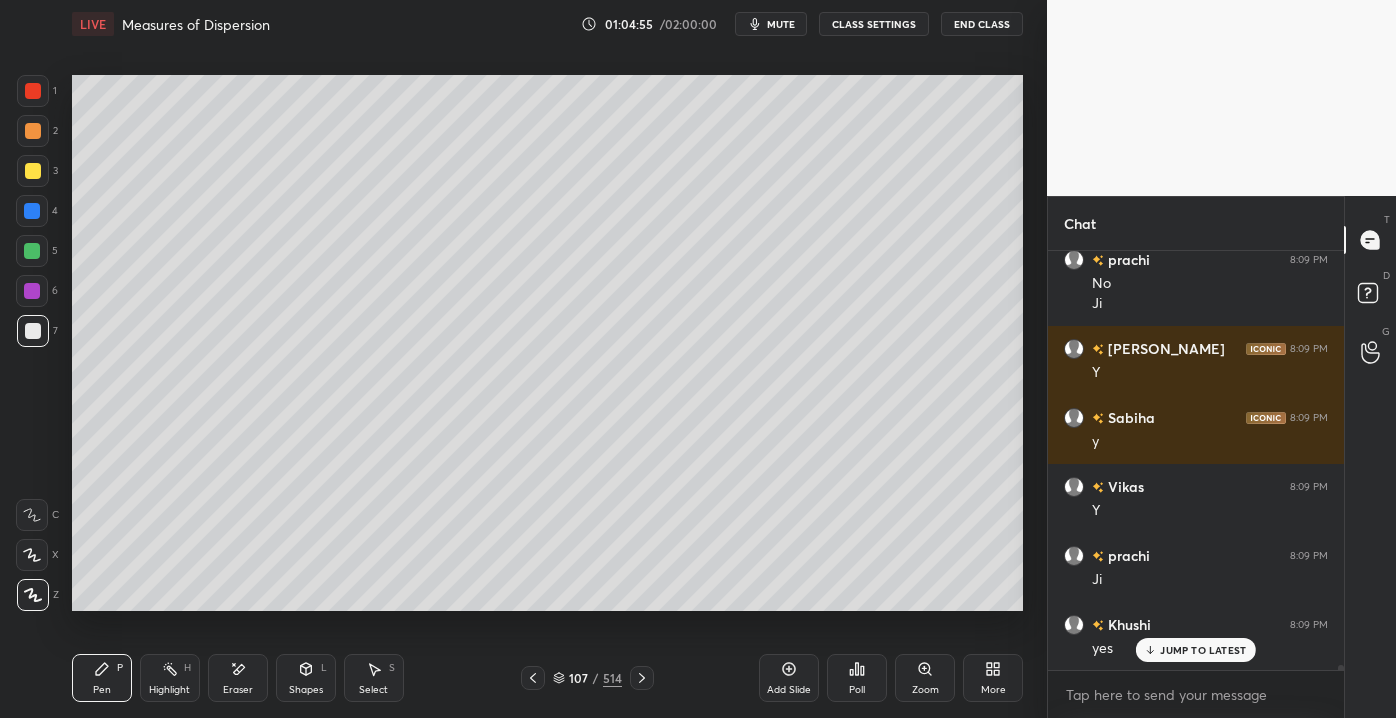 scroll, scrollTop: 38125, scrollLeft: 0, axis: vertical 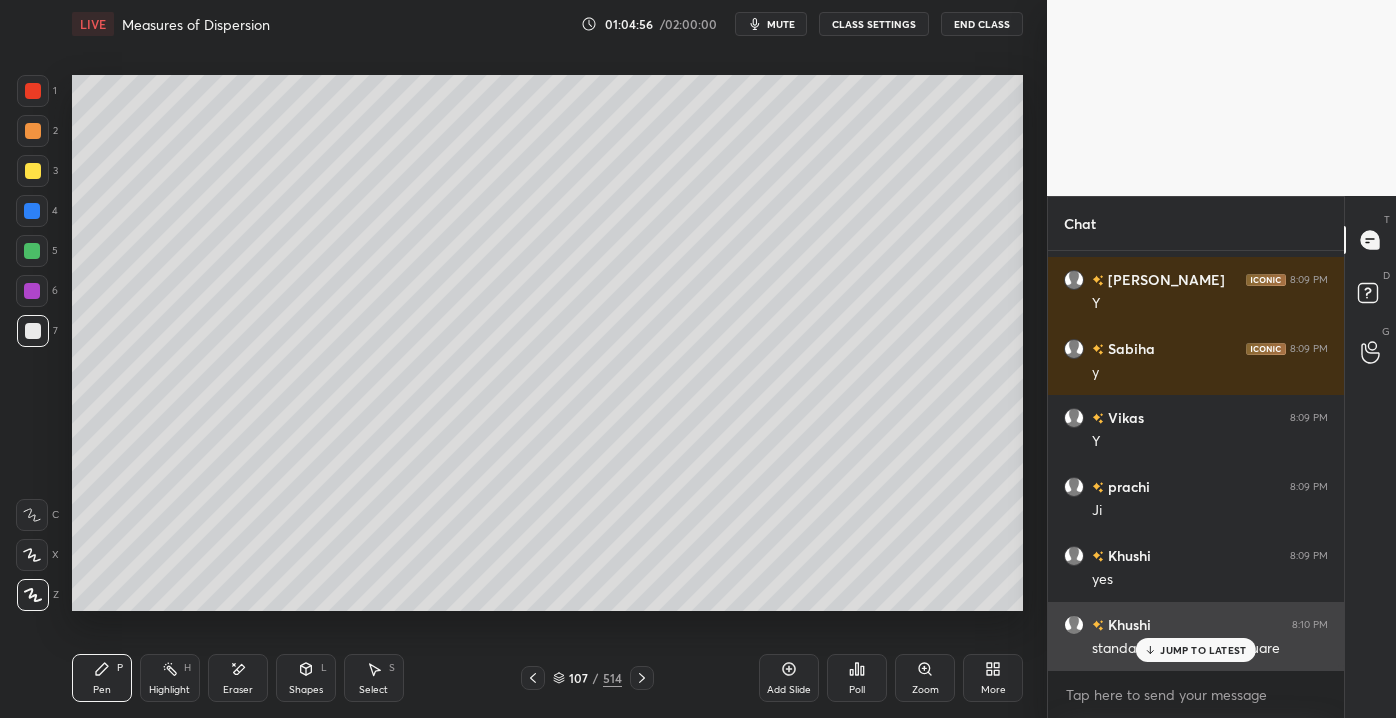 click on "JUMP TO LATEST" at bounding box center (1203, 650) 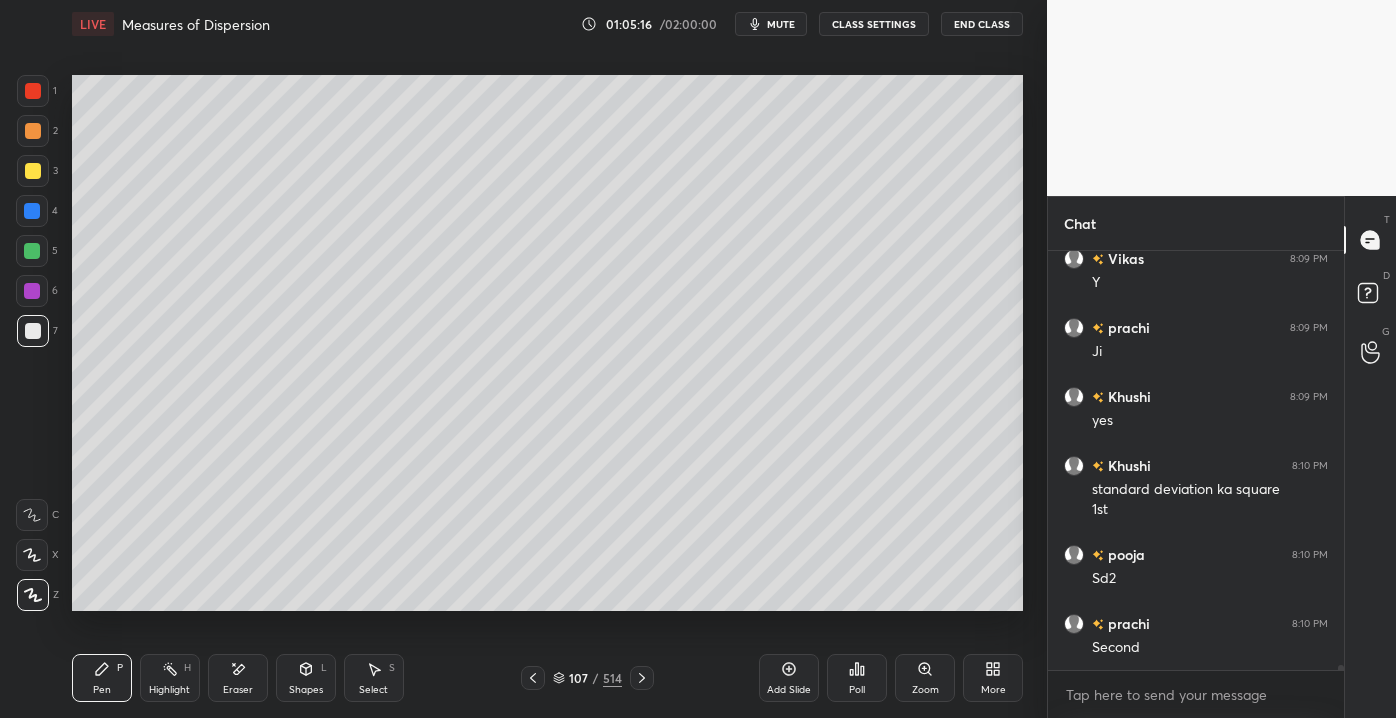 scroll, scrollTop: 38352, scrollLeft: 0, axis: vertical 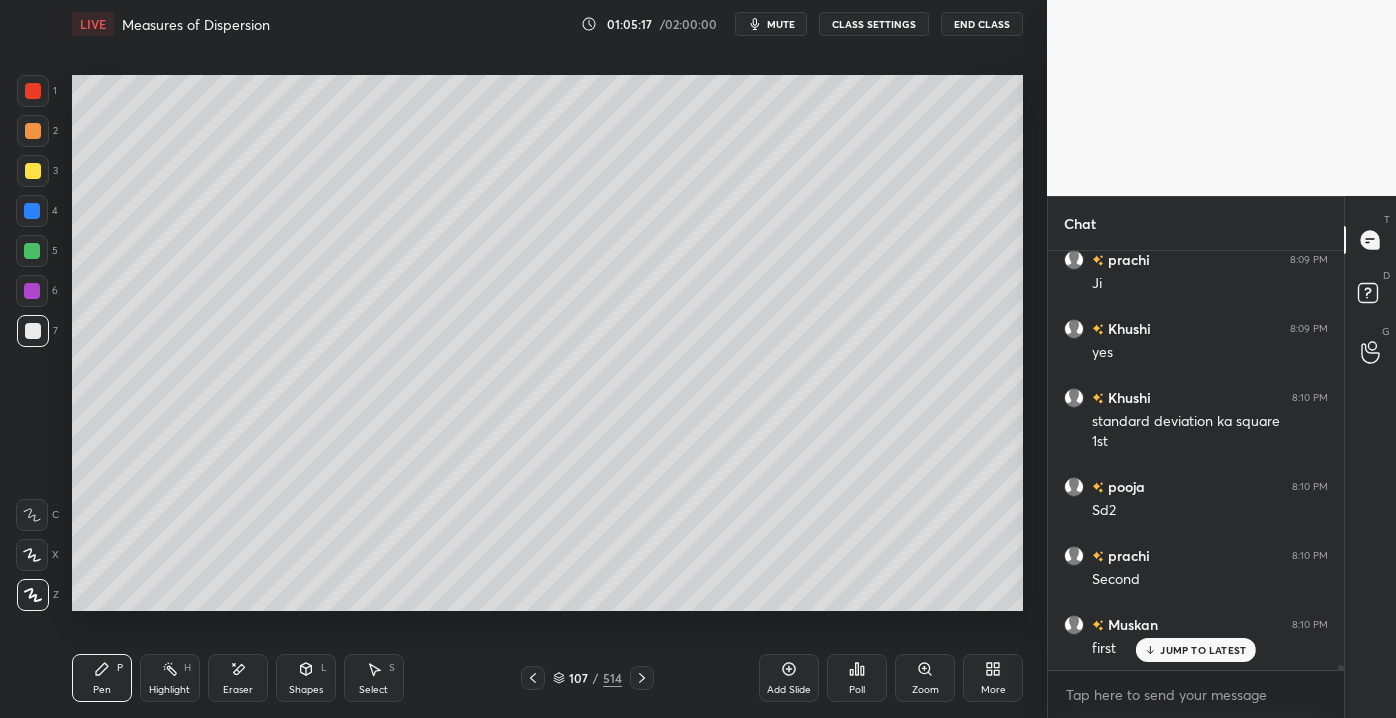 click on "JUMP TO LATEST" at bounding box center [1203, 650] 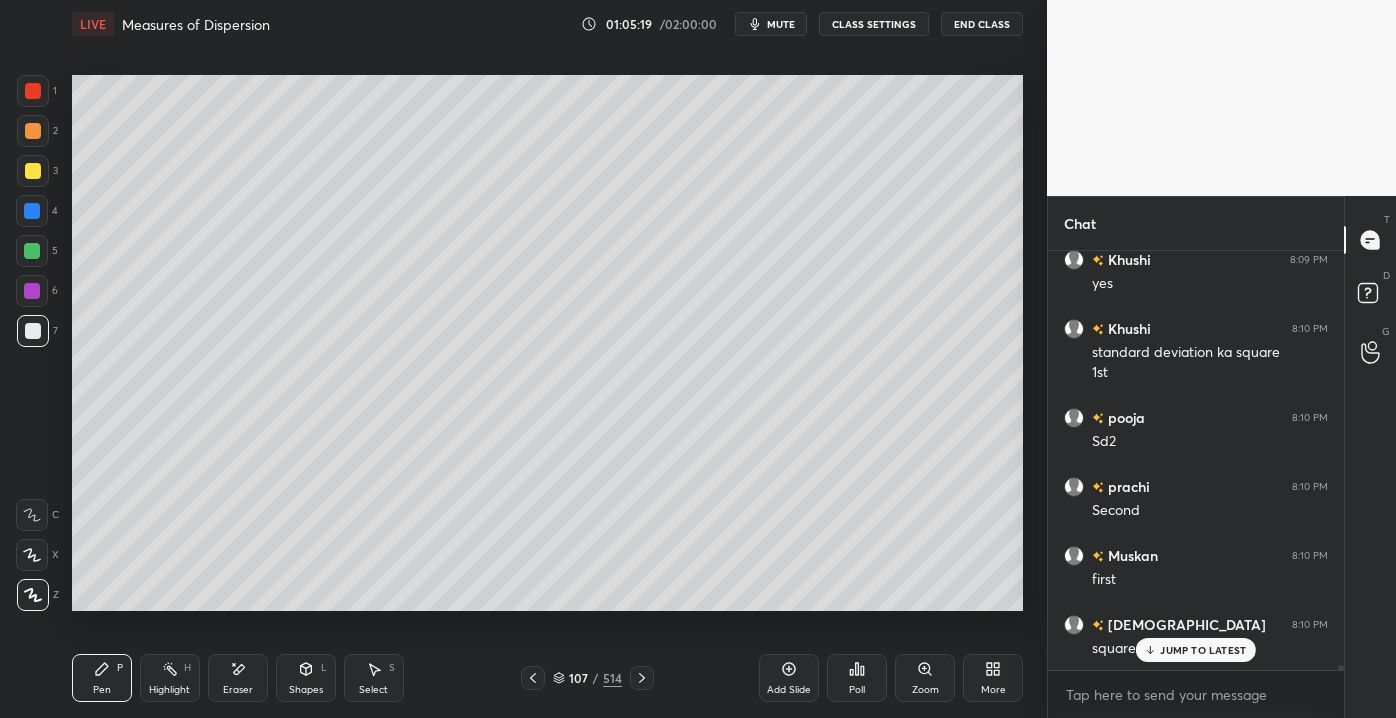 click on "Pen P Highlight H Eraser Shapes L Select S 107 / 514 Add Slide Poll Zoom More" at bounding box center (547, 678) 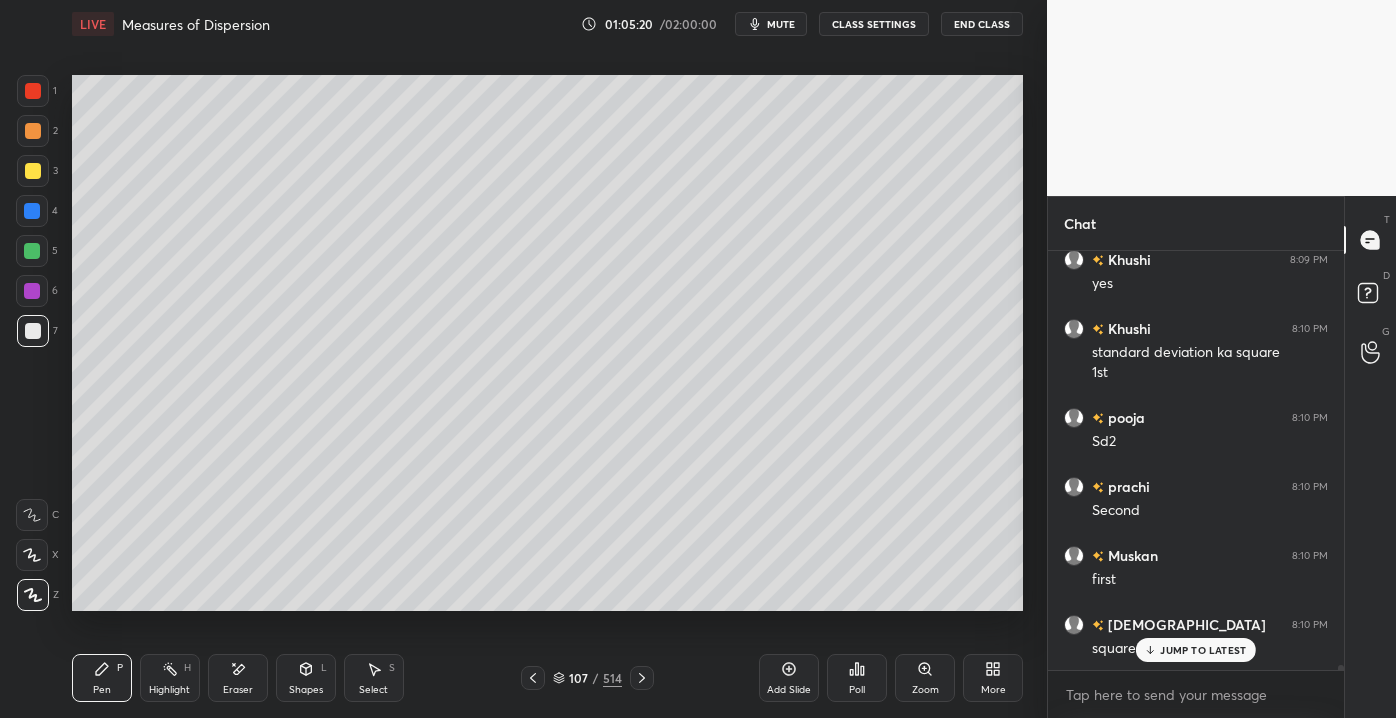 click 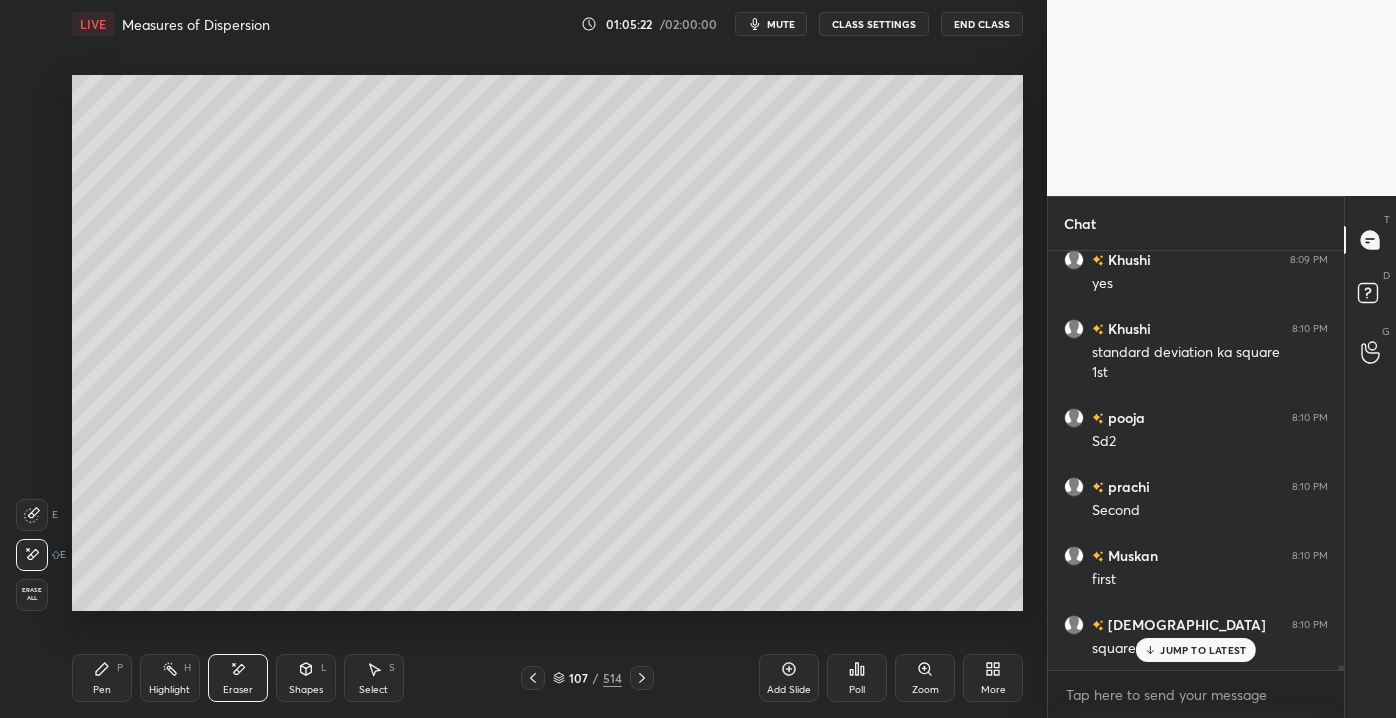 drag, startPoint x: 130, startPoint y: 681, endPoint x: 114, endPoint y: 678, distance: 16.27882 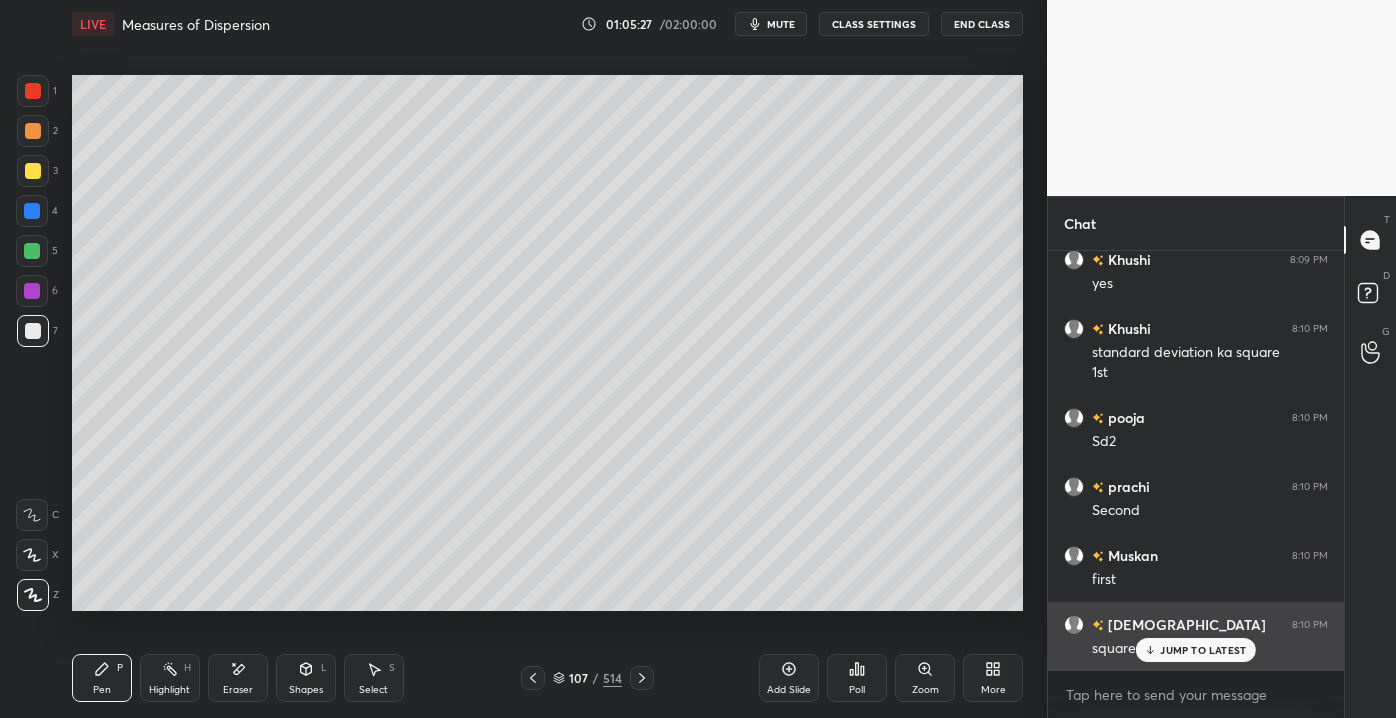 click 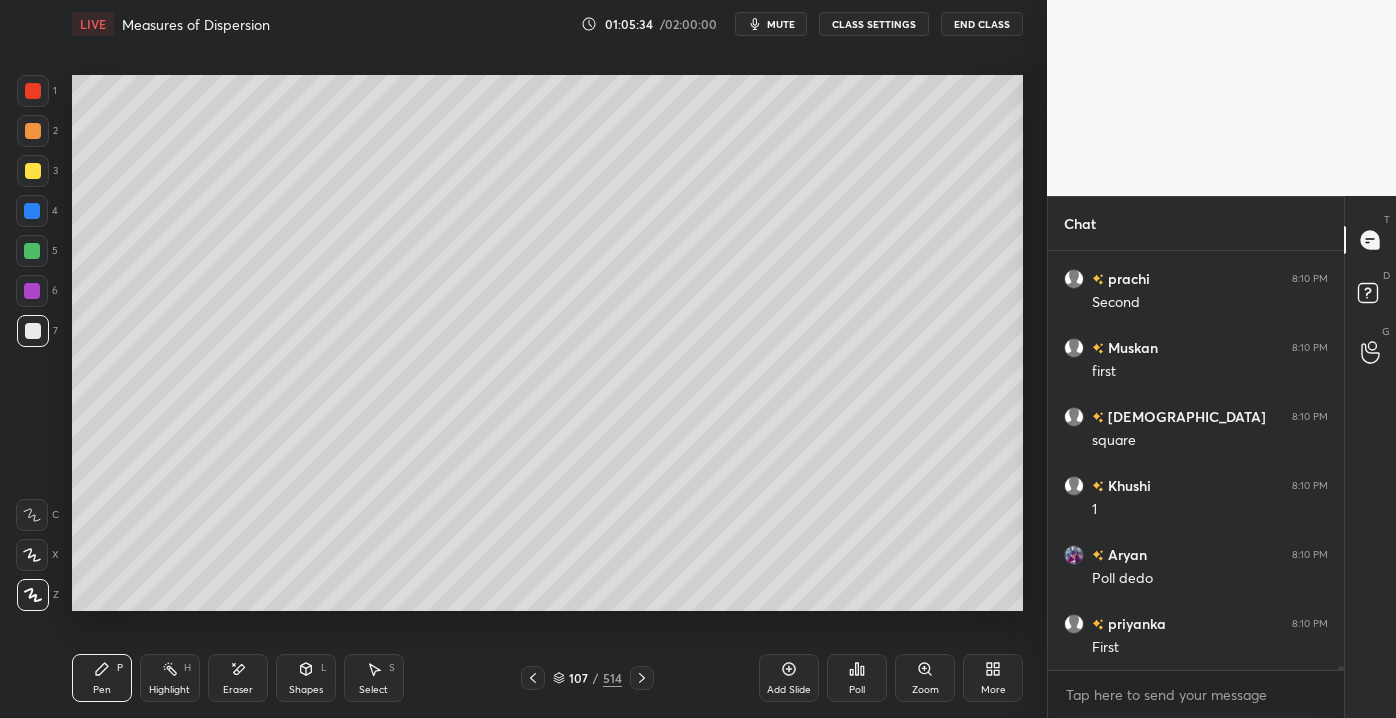 scroll, scrollTop: 38767, scrollLeft: 0, axis: vertical 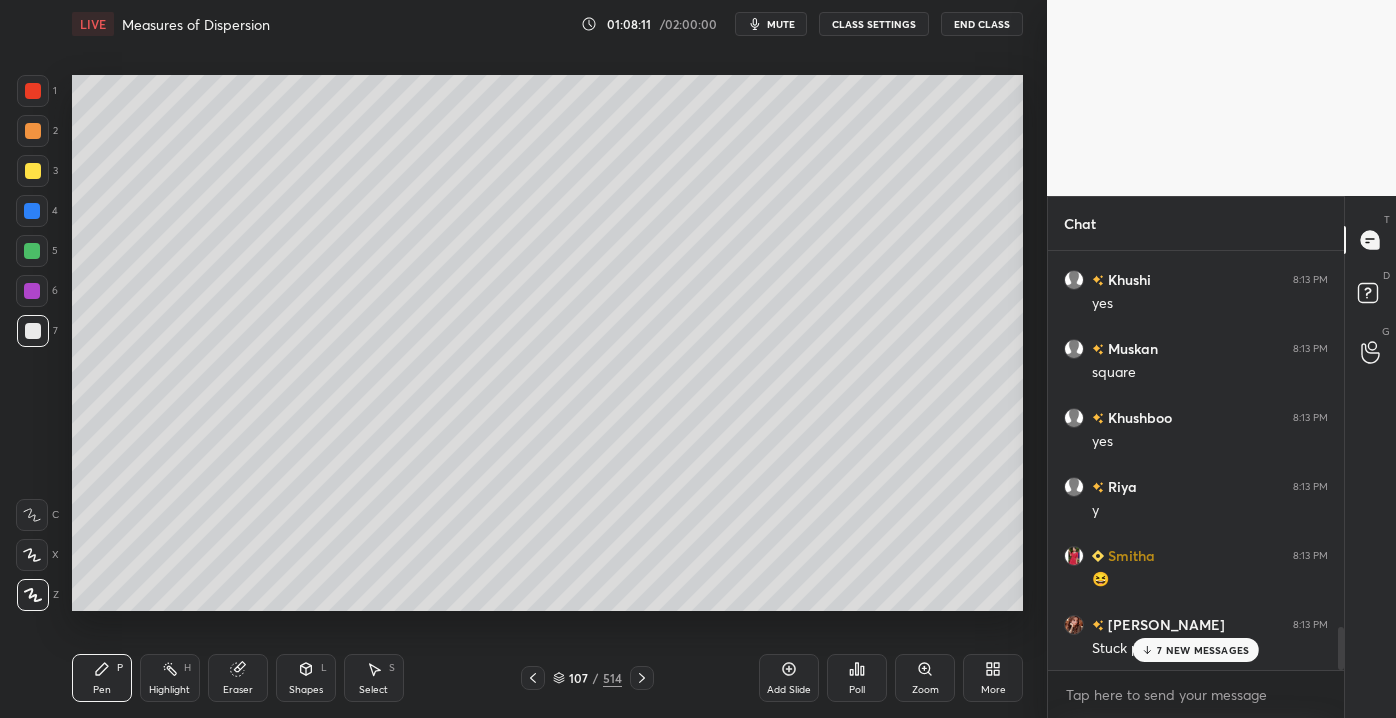 drag, startPoint x: 1340, startPoint y: 630, endPoint x: 1314, endPoint y: 716, distance: 89.84431 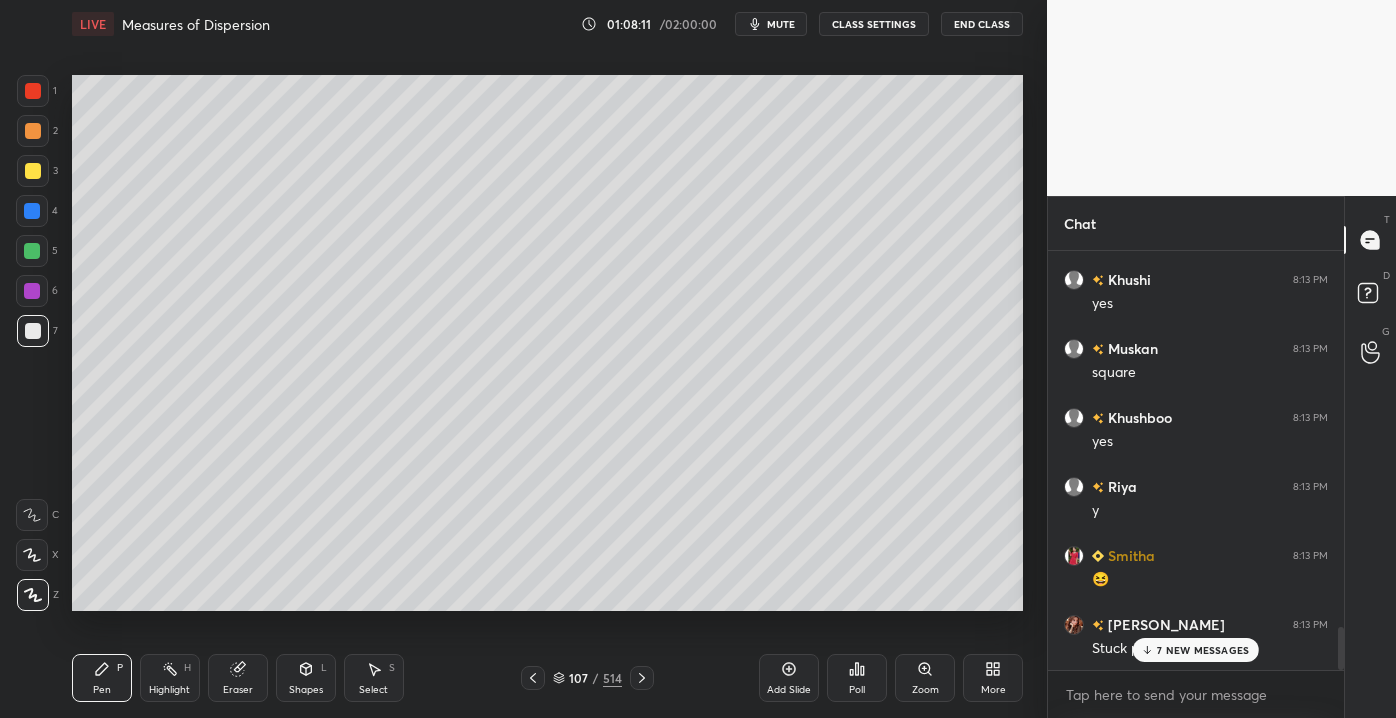 click on "1 2 3 4 5 6 7 C X Z C X Z E E Erase all   H H LIVE Measures of Dispersion 01:08:11 /  02:00:00 mute CLASS SETTINGS End Class Setting up your live class Poll for   secs No correct answer Start poll Back Measures of Dispersion • L3 of Detailed Course on Business Statistics&Research Methods for NET/JRF December2025 Yukti Jain Pen P Highlight H Eraser Shapes L Select S 107 / 514 Add Slide Poll Zoom More Chat Smitha 8:13 PM Now clr Shuva 8:13 PM Chasme se eyes dikh kahan rhi hn Khushi 8:13 PM yes Muskan 8:13 PM square Khushboo 8:13 PM yes Riya 8:13 PM y Smitha 8:13 PM 😆 srishti 8:13 PM Stuck pose msttt tha 7 NEW MESSAGES Enable hand raising Enable raise hand to speak to learners. Once enabled, chat will be turned off temporarily. Enable x   introducing Raise a hand with a doubt Now learners can raise their hand along with a doubt  How it works? Doubts asked by learners will show up here NEW DOUBTS ASKED No one has raised a hand yet Can't raise hand Got it T Messages (T) D Doubts (D) G Raise Hand (G) Buffering" at bounding box center [698, 0] 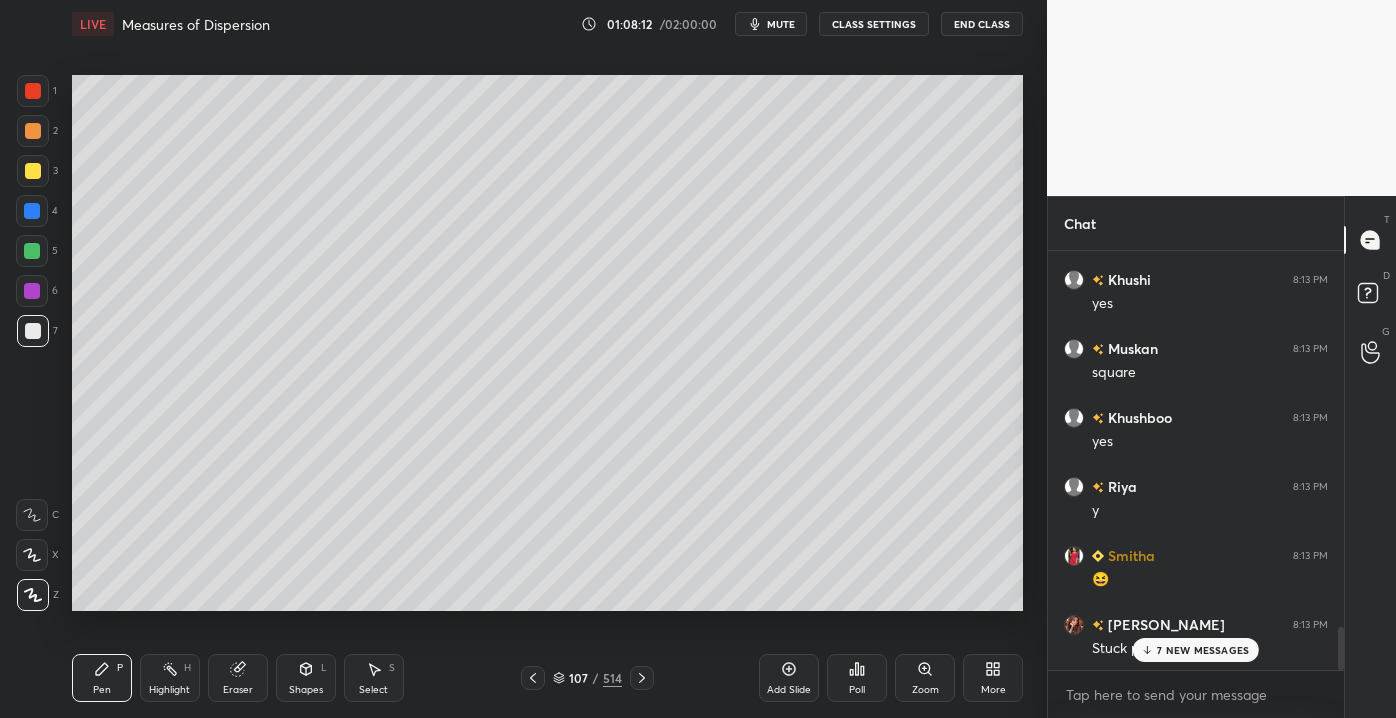 click on "7 NEW MESSAGES" at bounding box center (1203, 650) 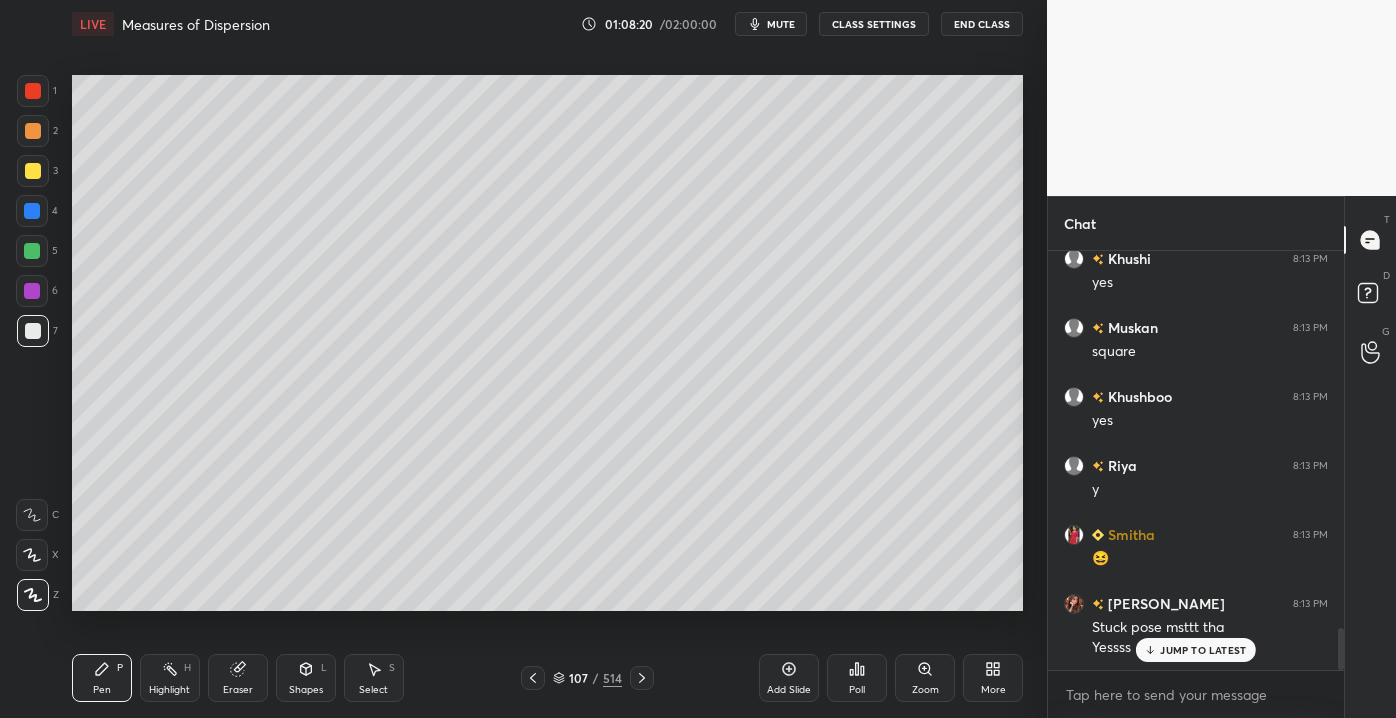 scroll, scrollTop: 3765, scrollLeft: 0, axis: vertical 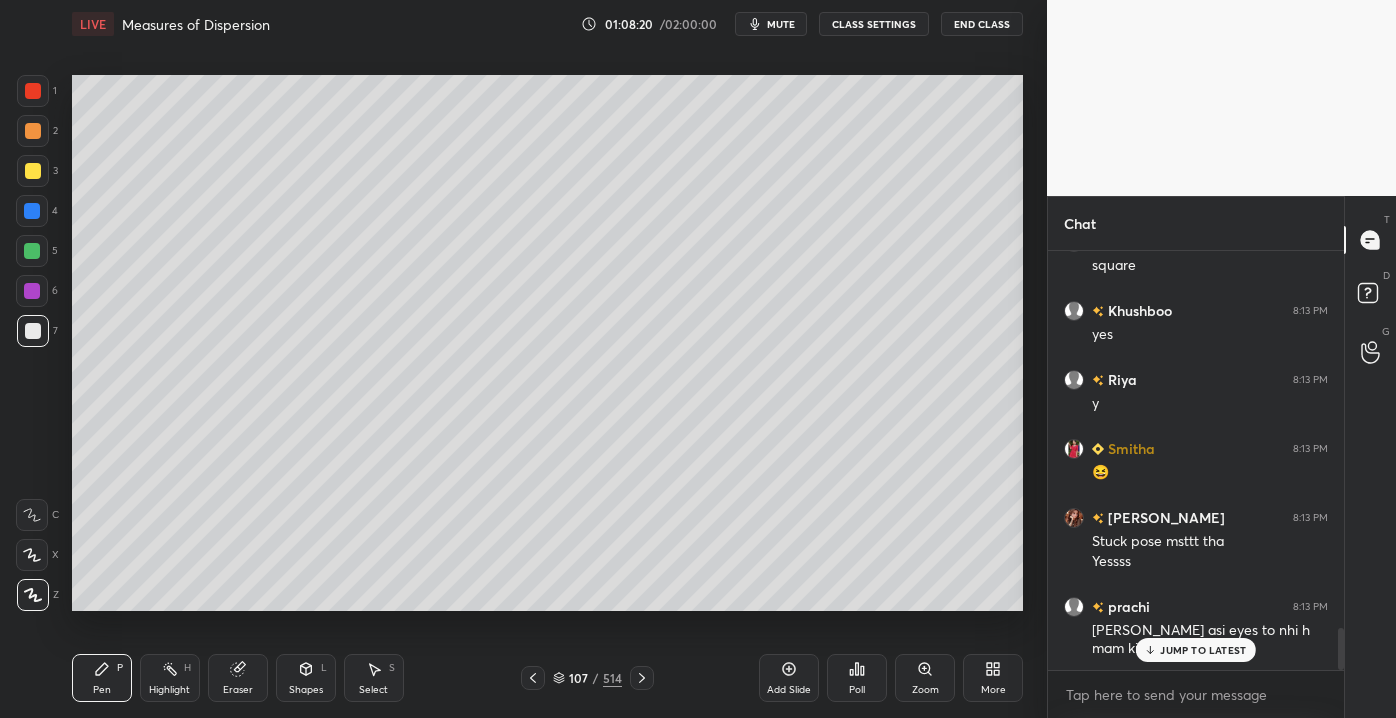 click on "Shapes L" at bounding box center [306, 678] 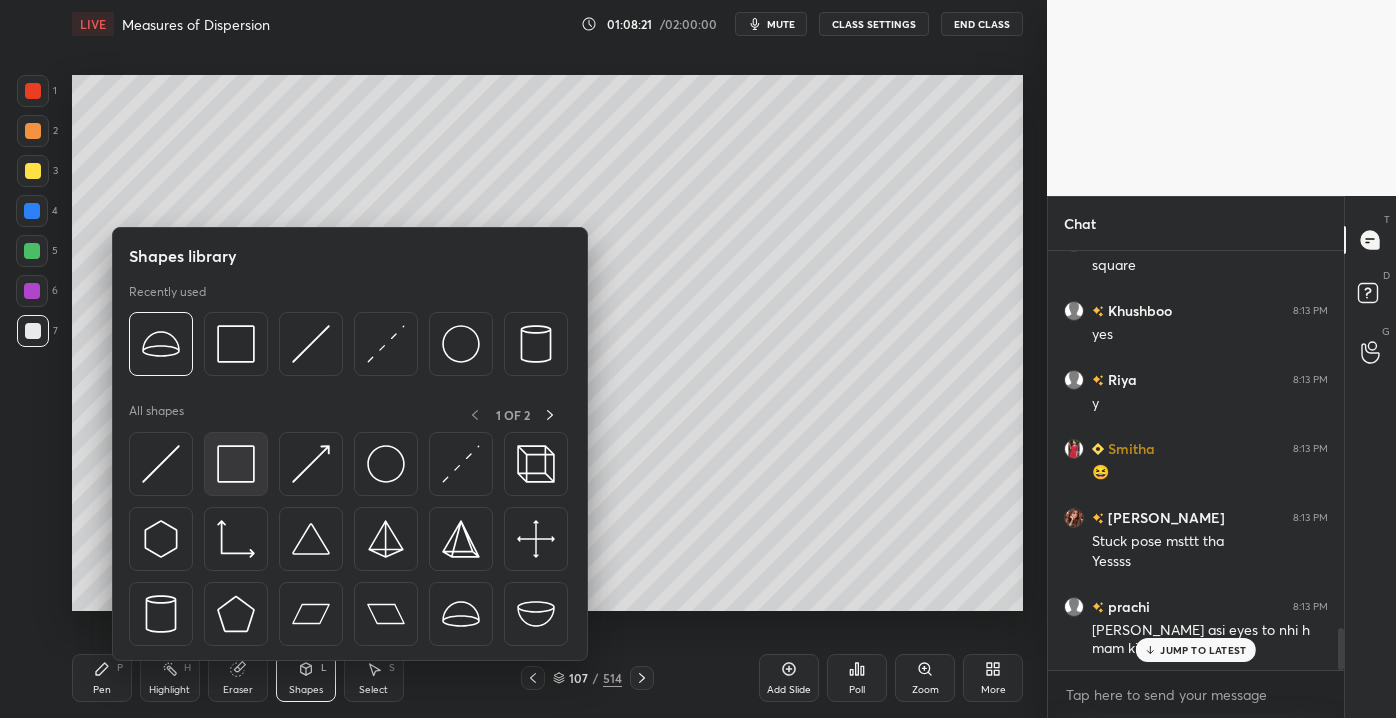 click at bounding box center [236, 464] 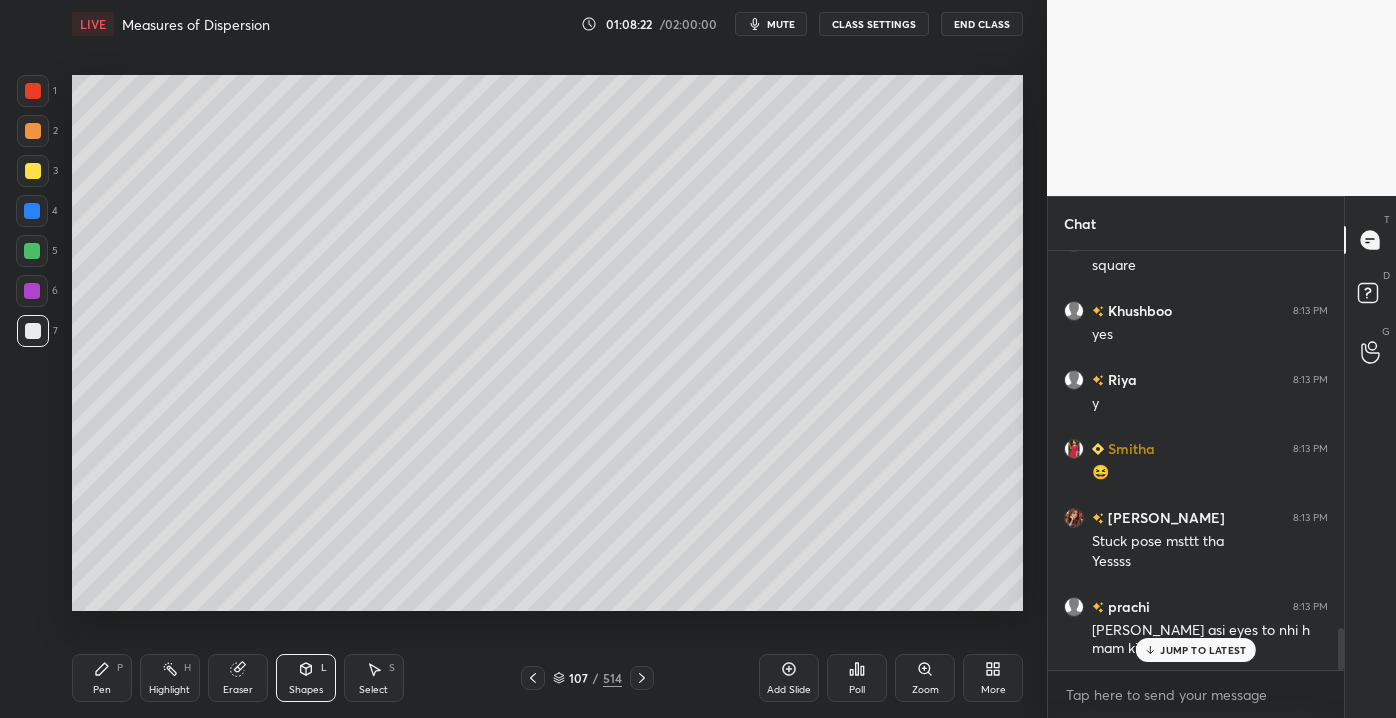 drag, startPoint x: 37, startPoint y: 173, endPoint x: 27, endPoint y: 175, distance: 10.198039 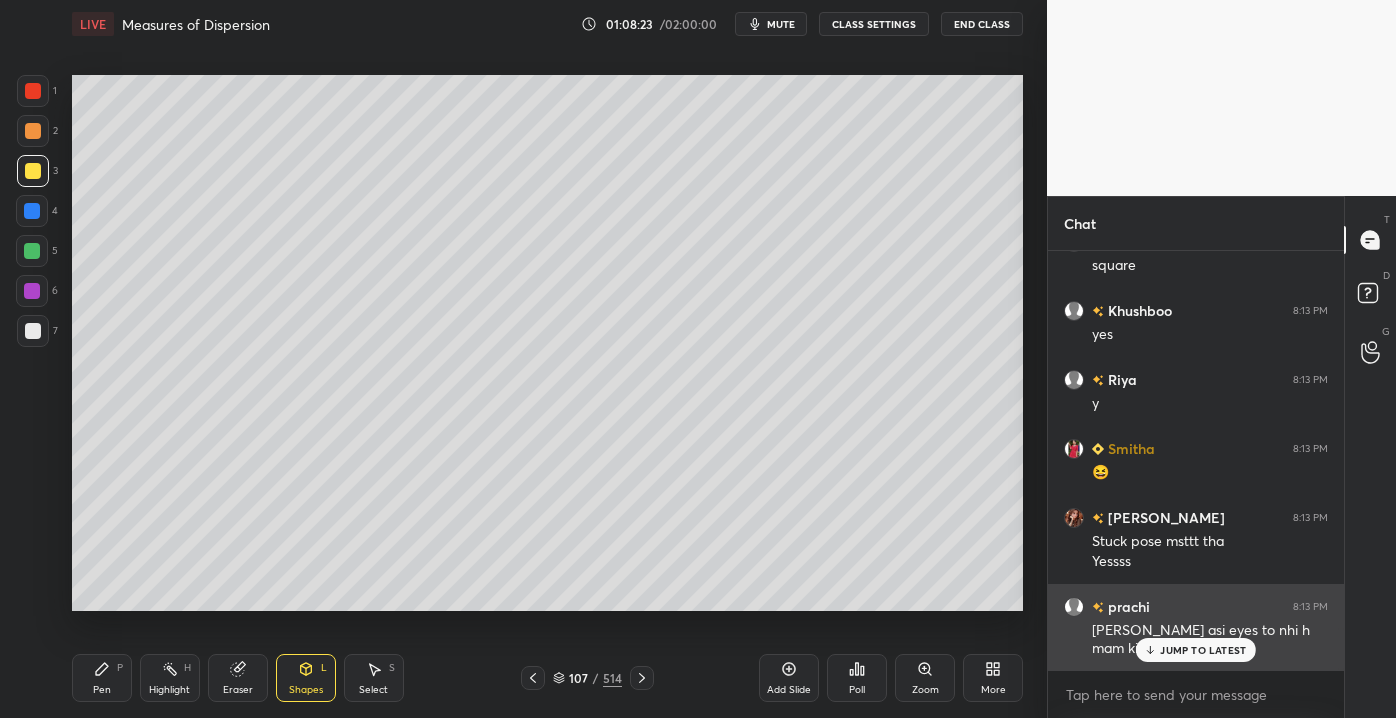 click on "JUMP TO LATEST" at bounding box center (1196, 650) 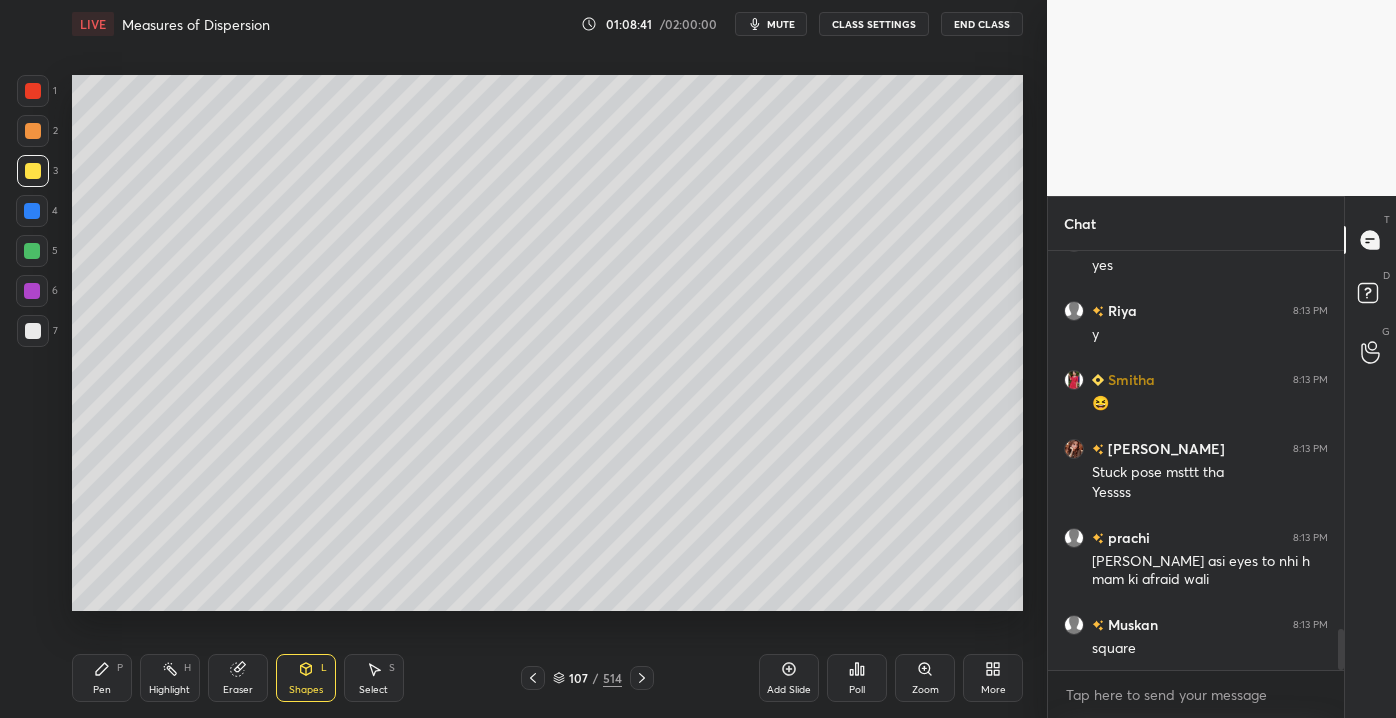 scroll, scrollTop: 3882, scrollLeft: 0, axis: vertical 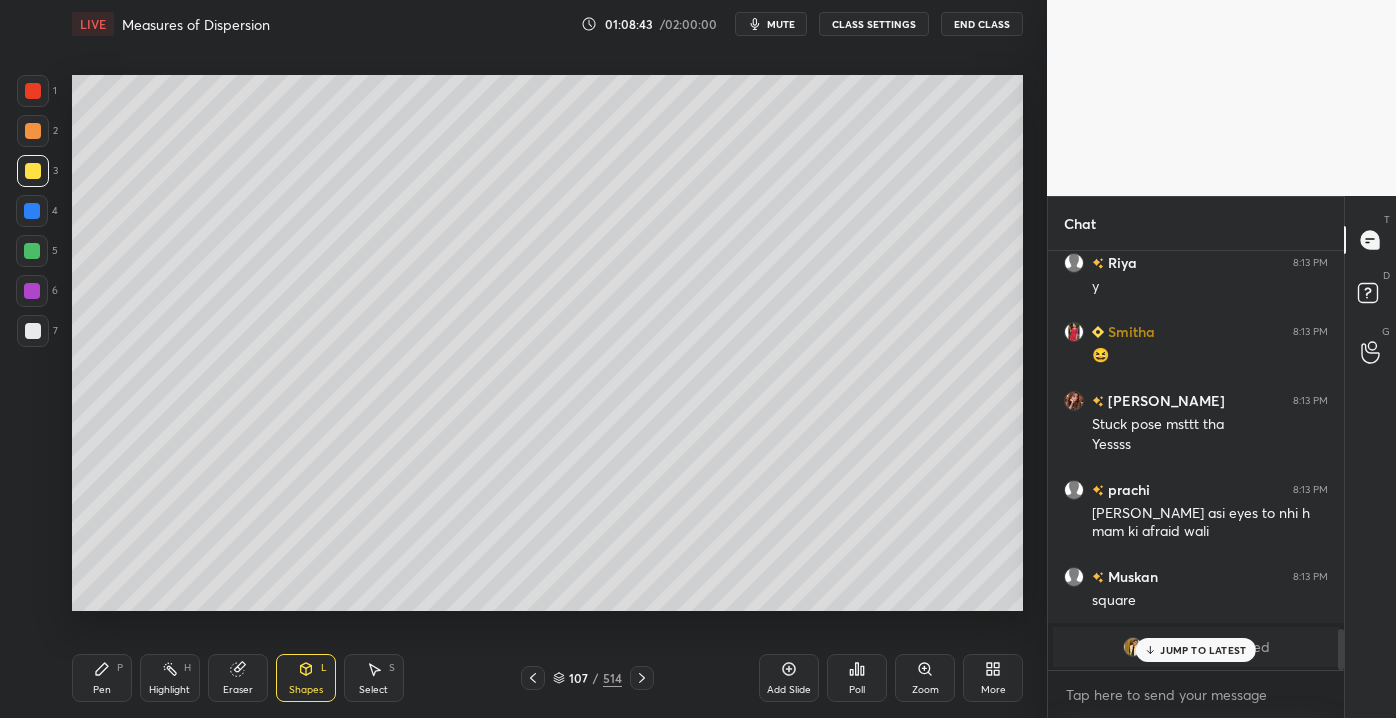 click on "JUMP TO LATEST" at bounding box center [1203, 650] 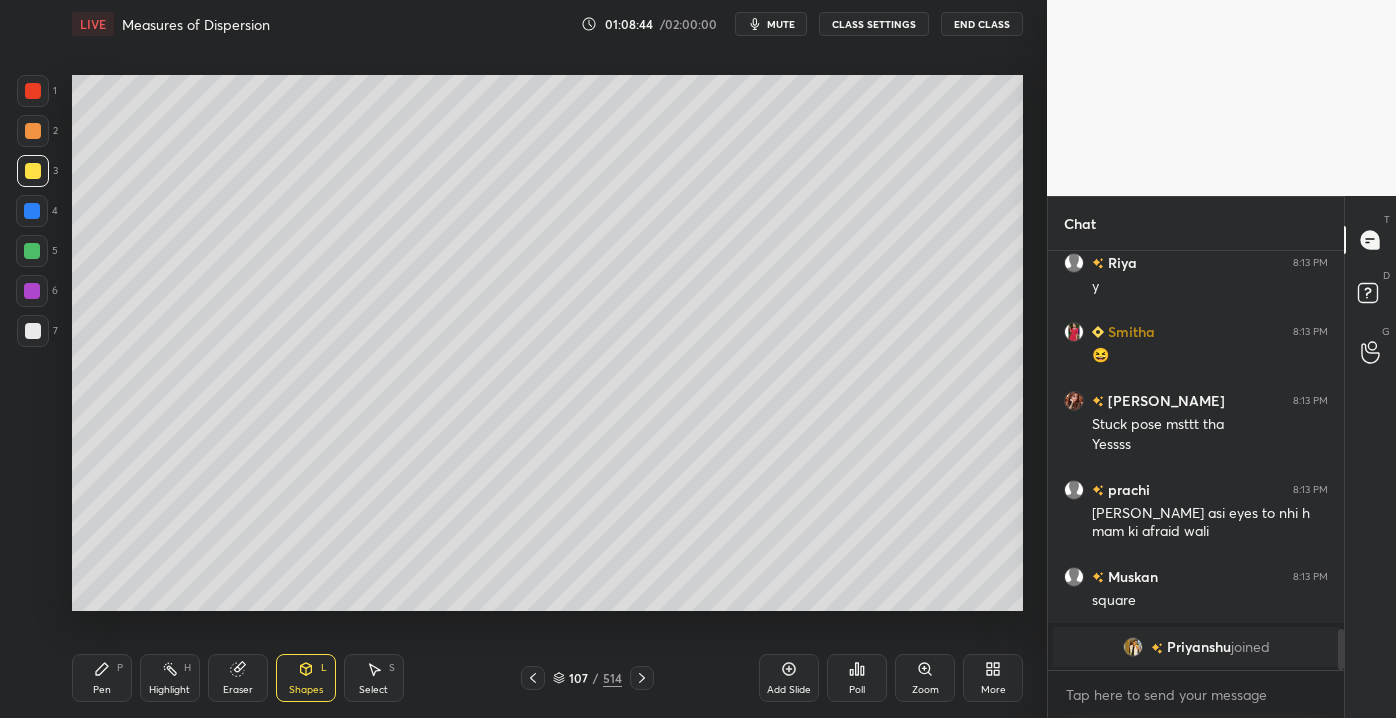 click on "Pen P" at bounding box center (102, 678) 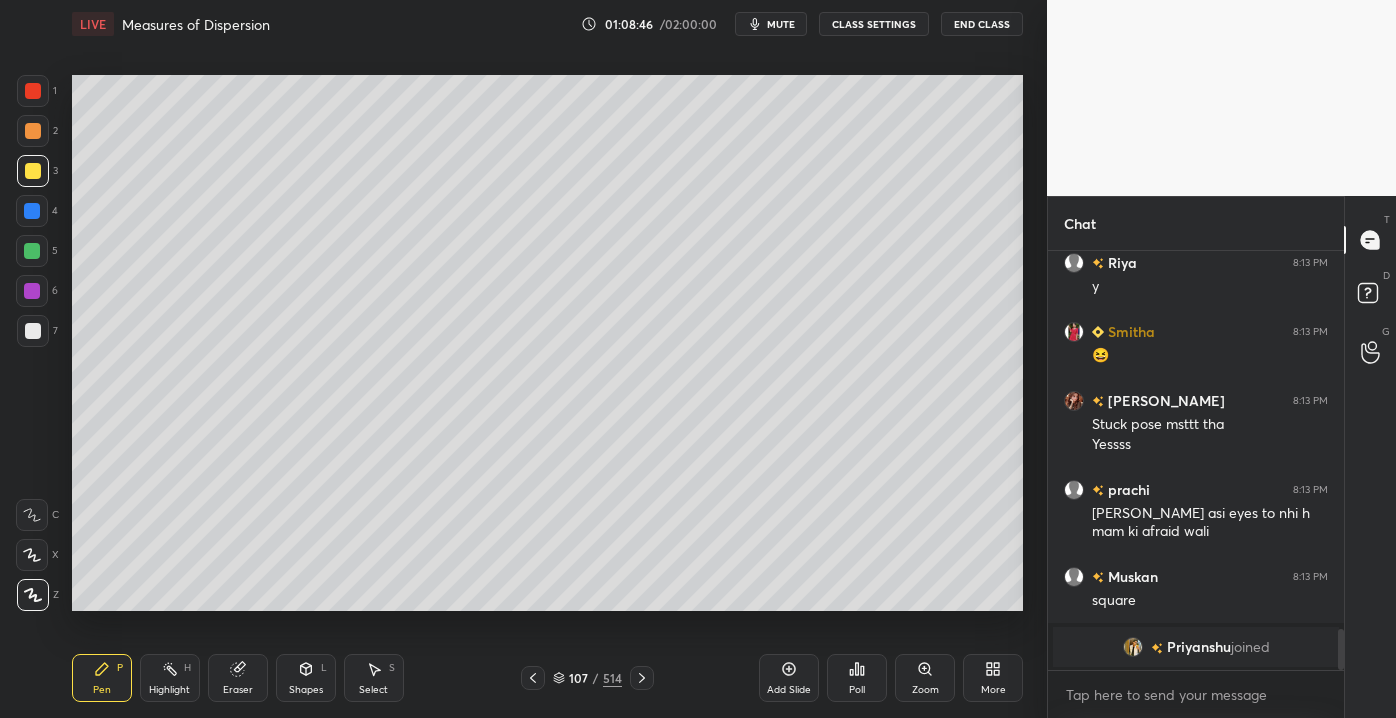 click at bounding box center (33, 171) 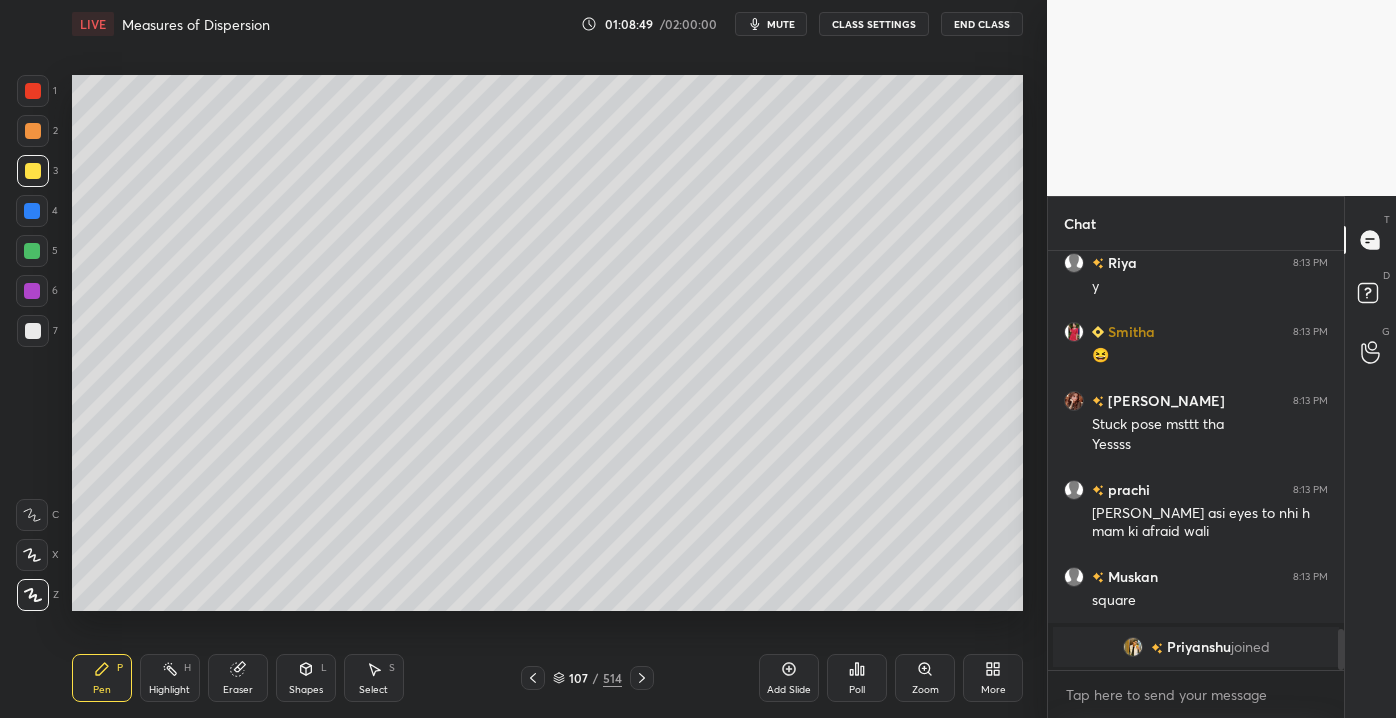 click on "Add Slide" at bounding box center [789, 678] 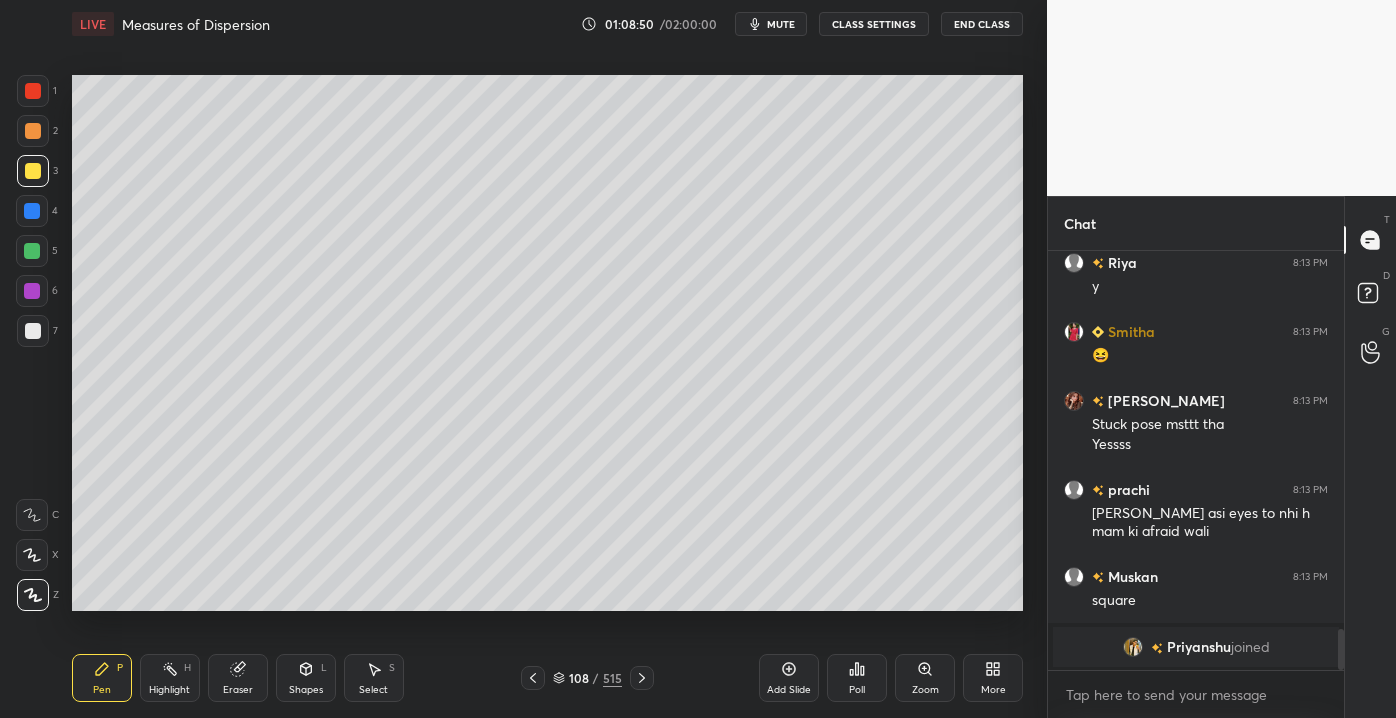 click on "1 2 3 4 5 6 7" at bounding box center [37, 215] 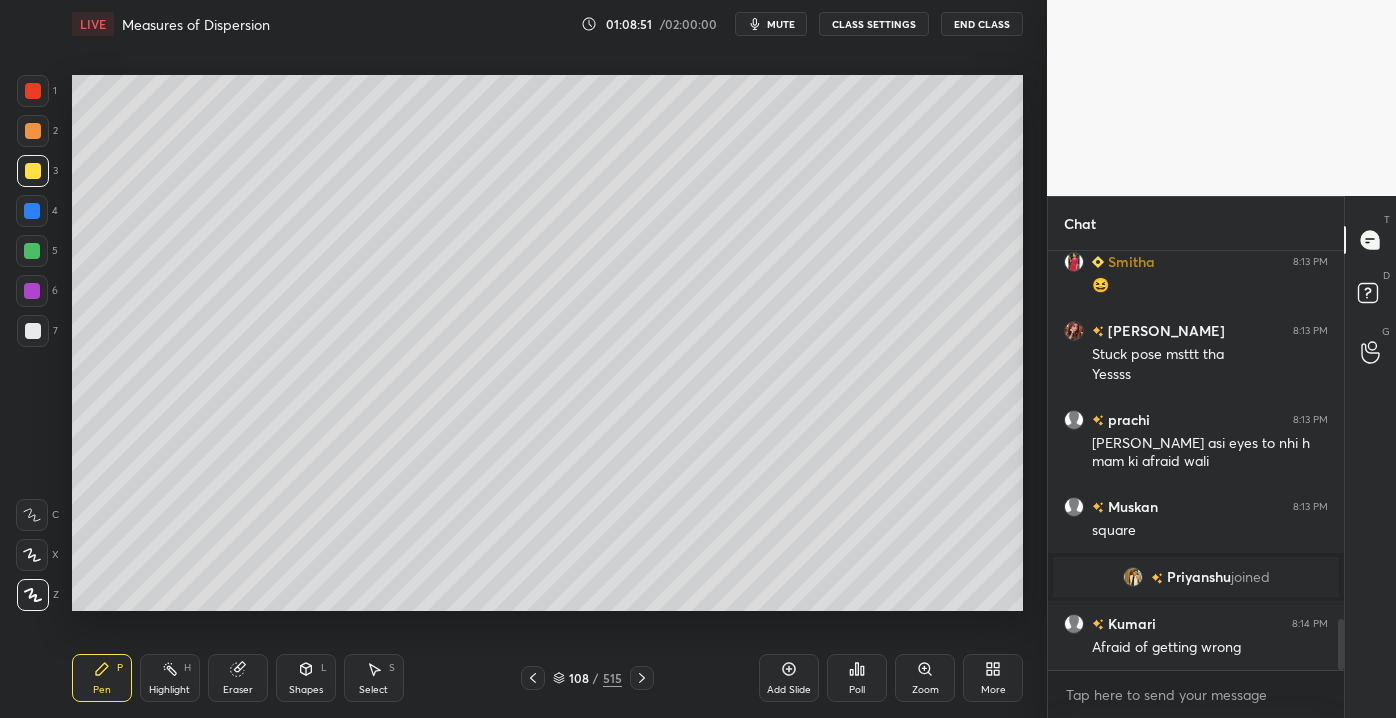 click at bounding box center [32, 211] 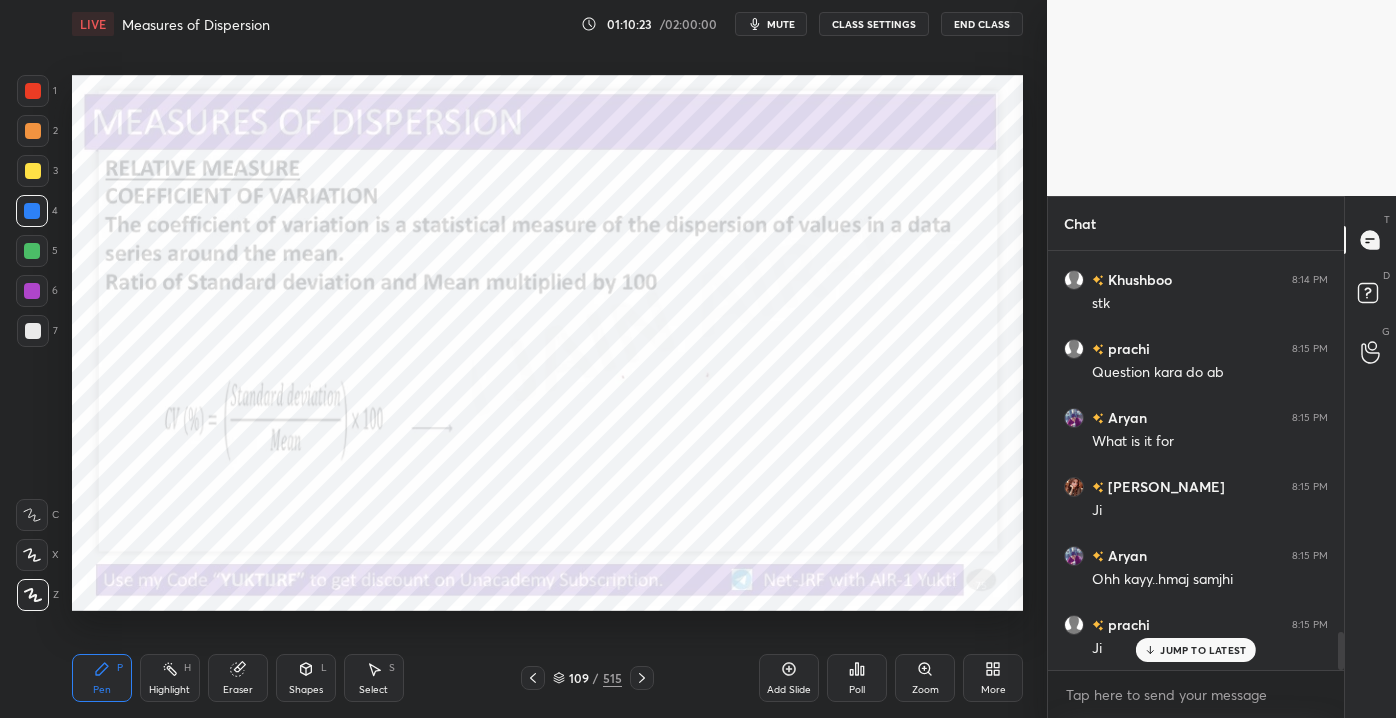 scroll, scrollTop: 4229, scrollLeft: 0, axis: vertical 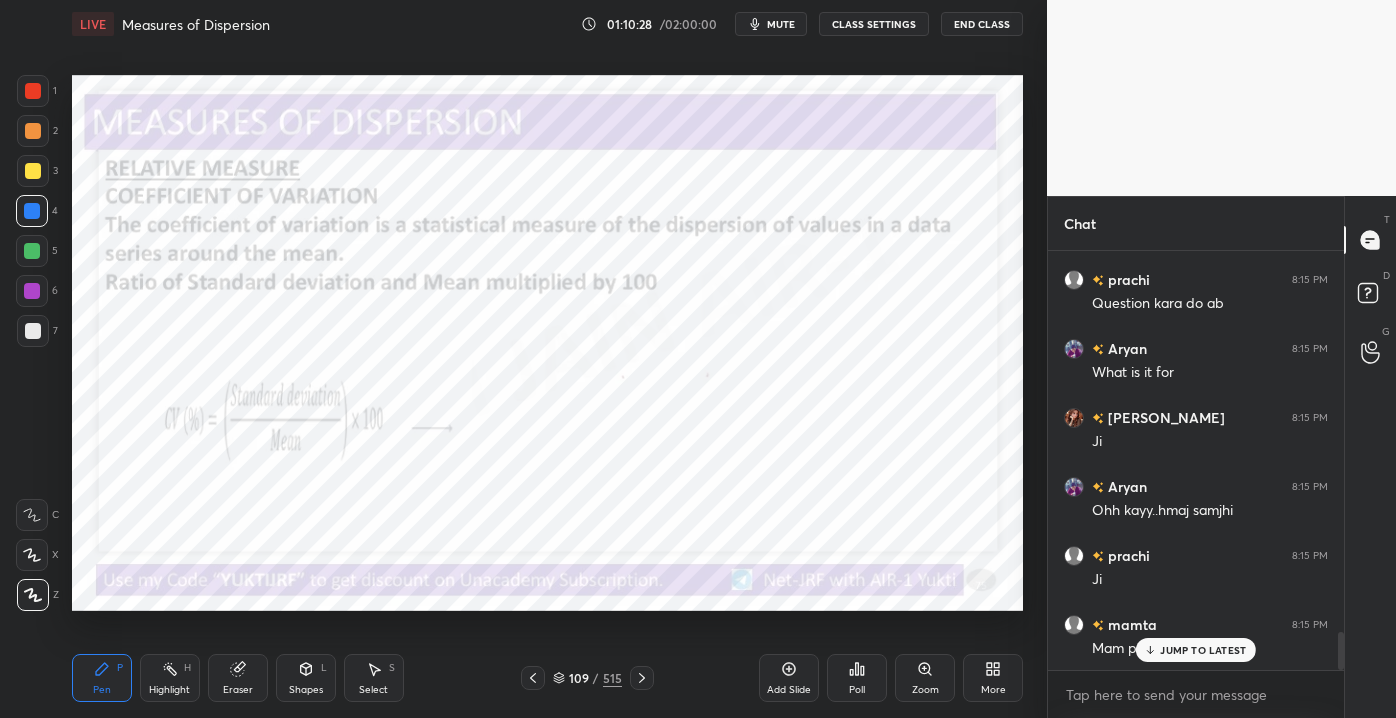 click on "JUMP TO LATEST" at bounding box center (1203, 650) 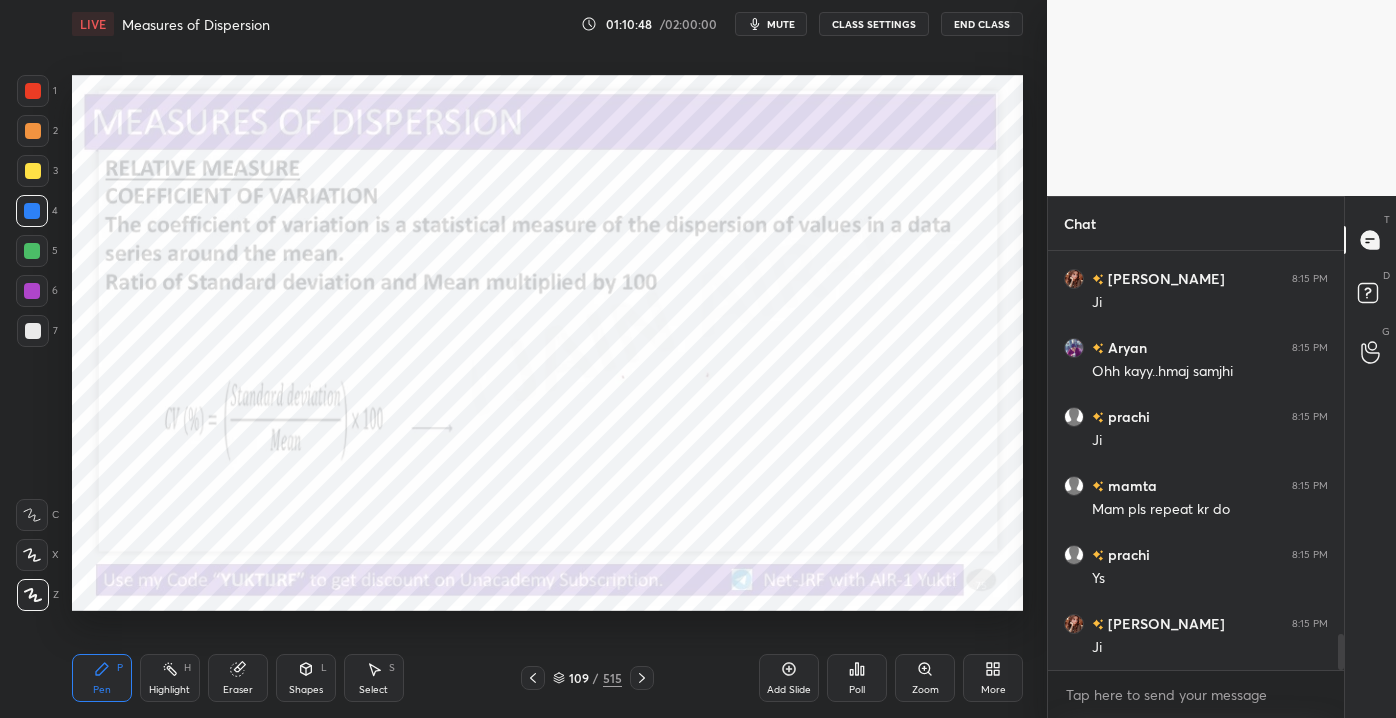 scroll, scrollTop: 4437, scrollLeft: 0, axis: vertical 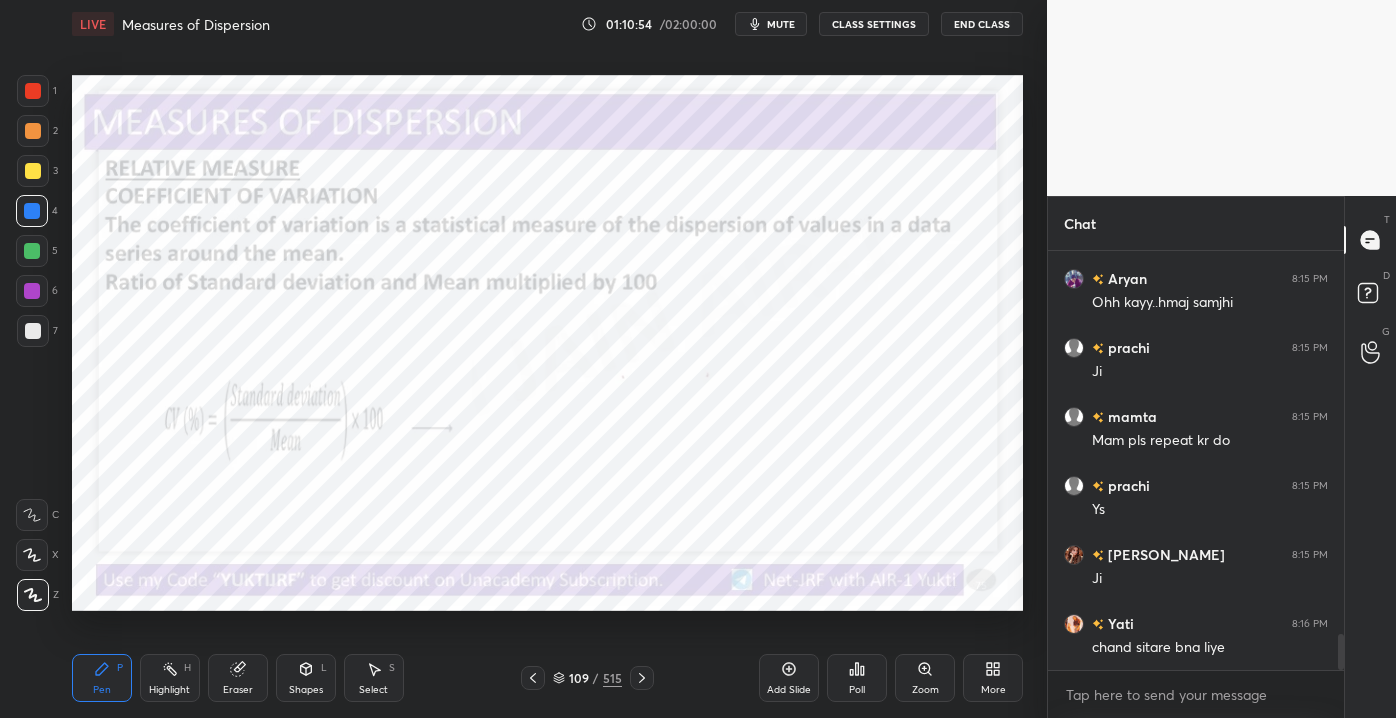click on "Add Slide" at bounding box center [789, 690] 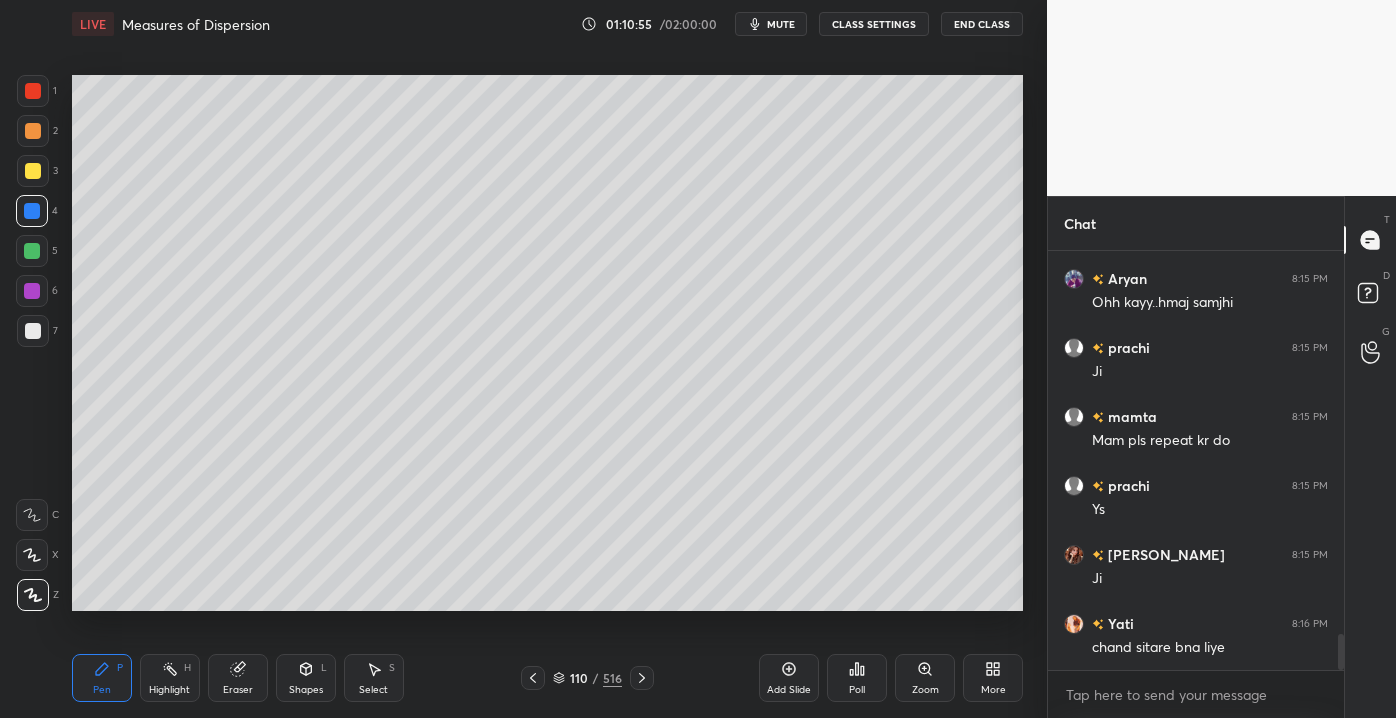 click at bounding box center [33, 331] 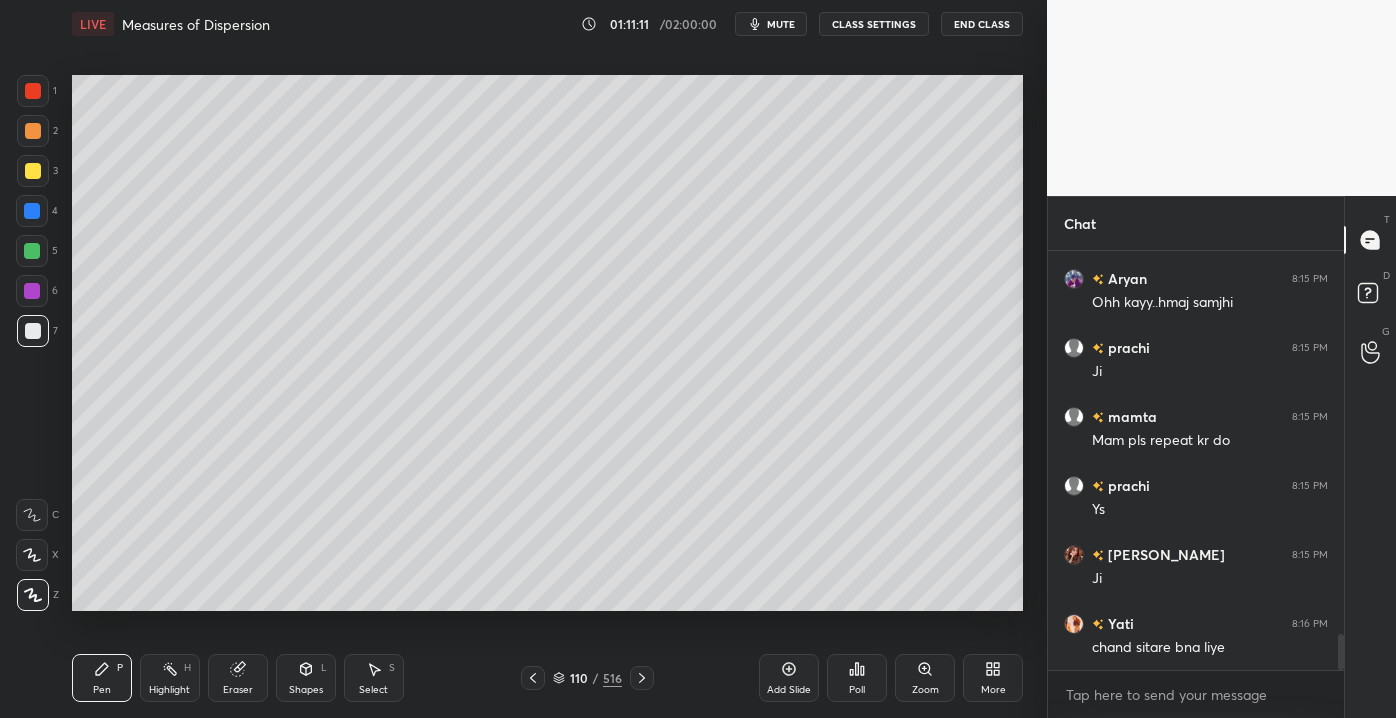 scroll, scrollTop: 4506, scrollLeft: 0, axis: vertical 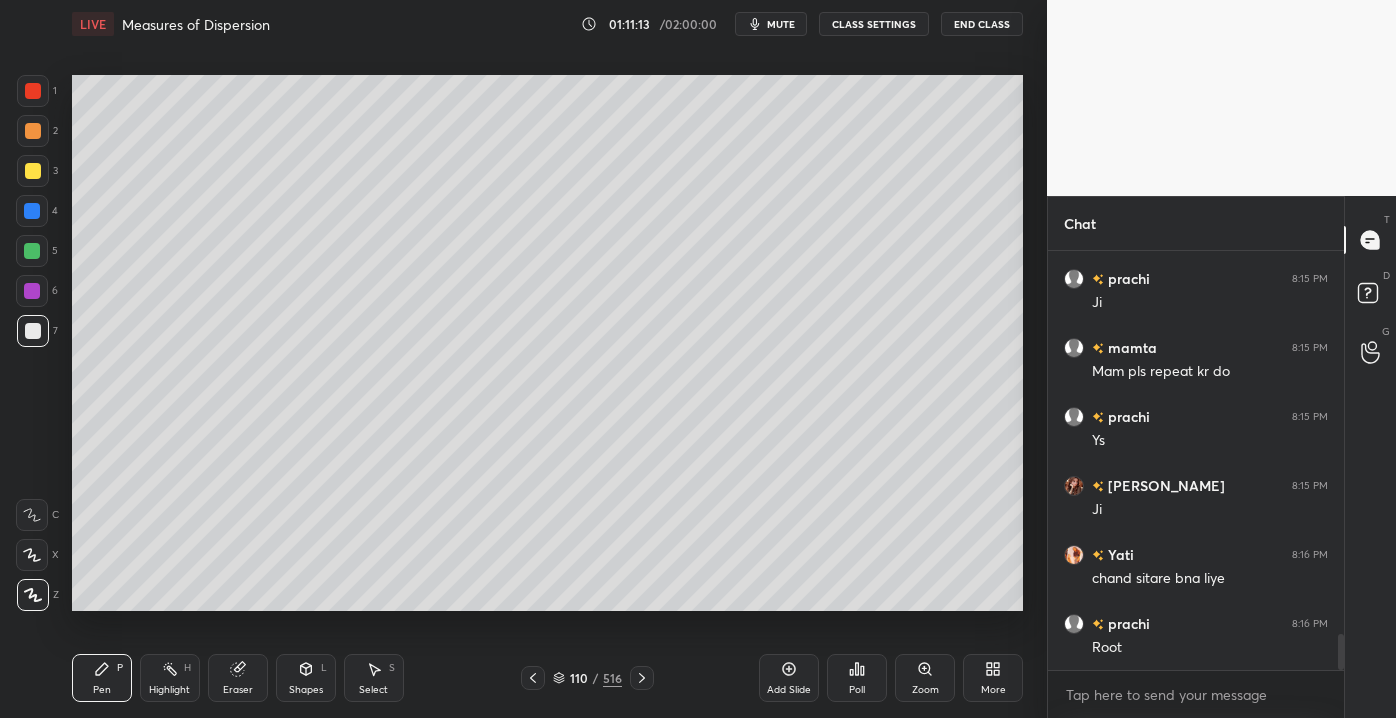 click at bounding box center (33, 171) 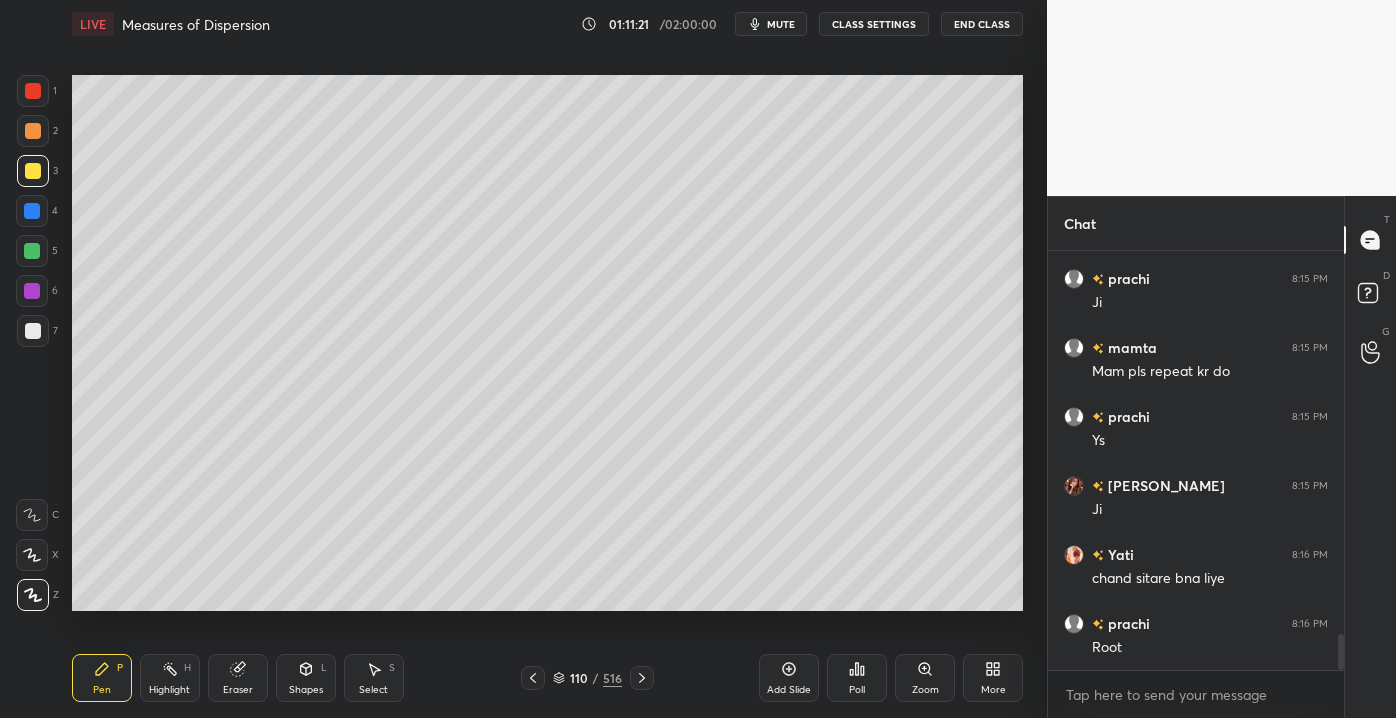 drag, startPoint x: 232, startPoint y: 688, endPoint x: 226, endPoint y: 644, distance: 44.407207 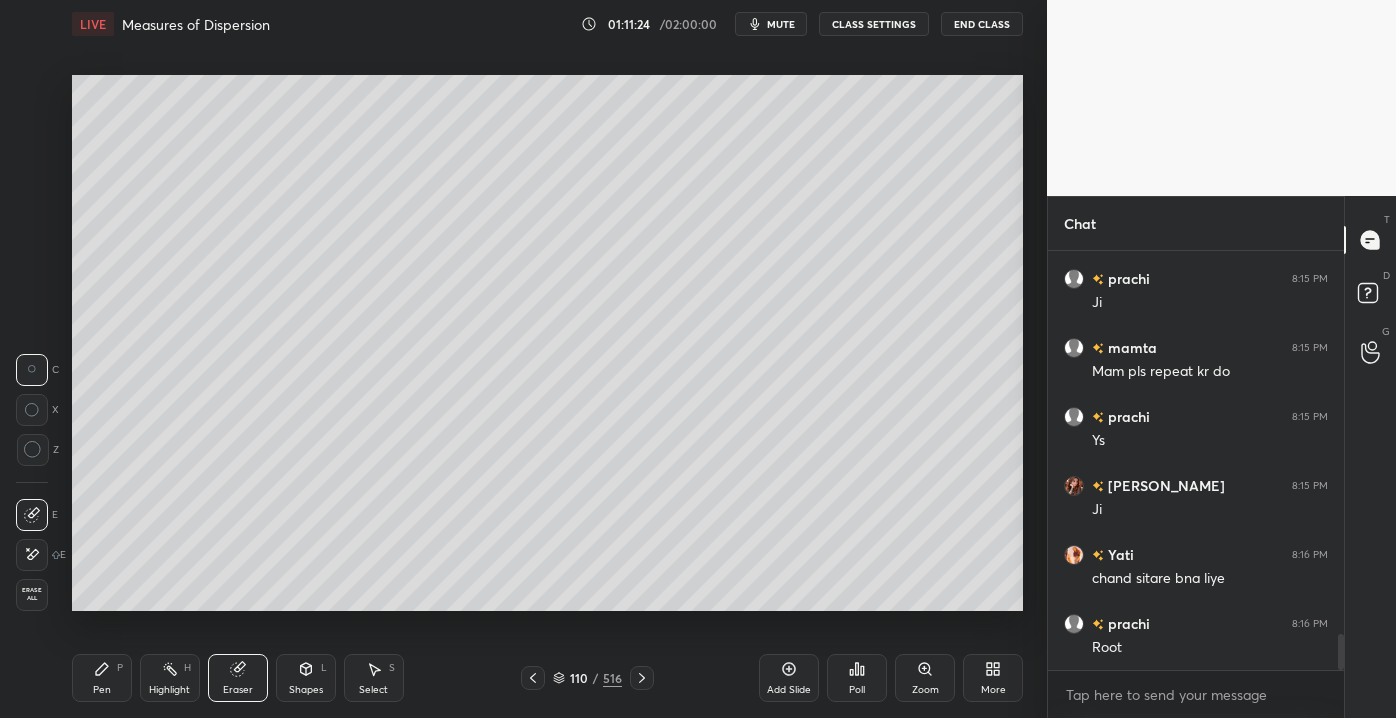click on "Pen P" at bounding box center (102, 678) 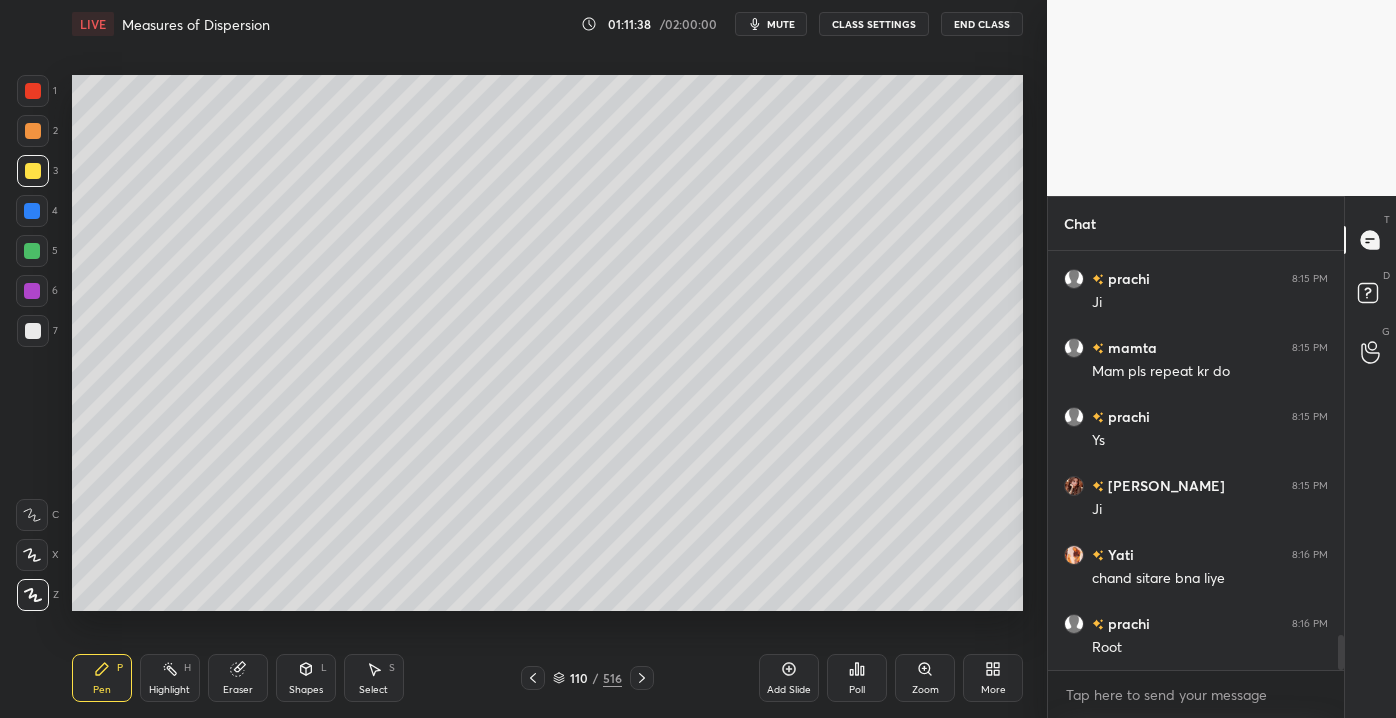 scroll, scrollTop: 4575, scrollLeft: 0, axis: vertical 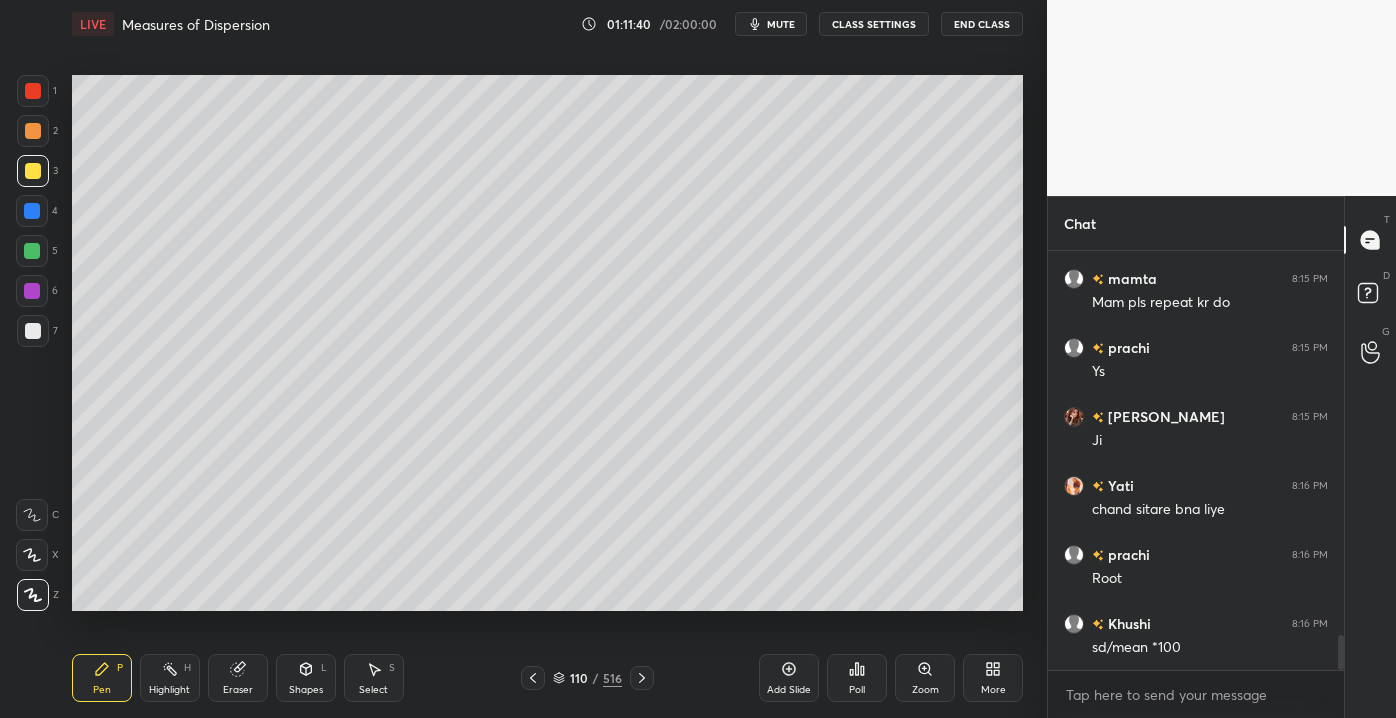 click on "7" at bounding box center [37, 331] 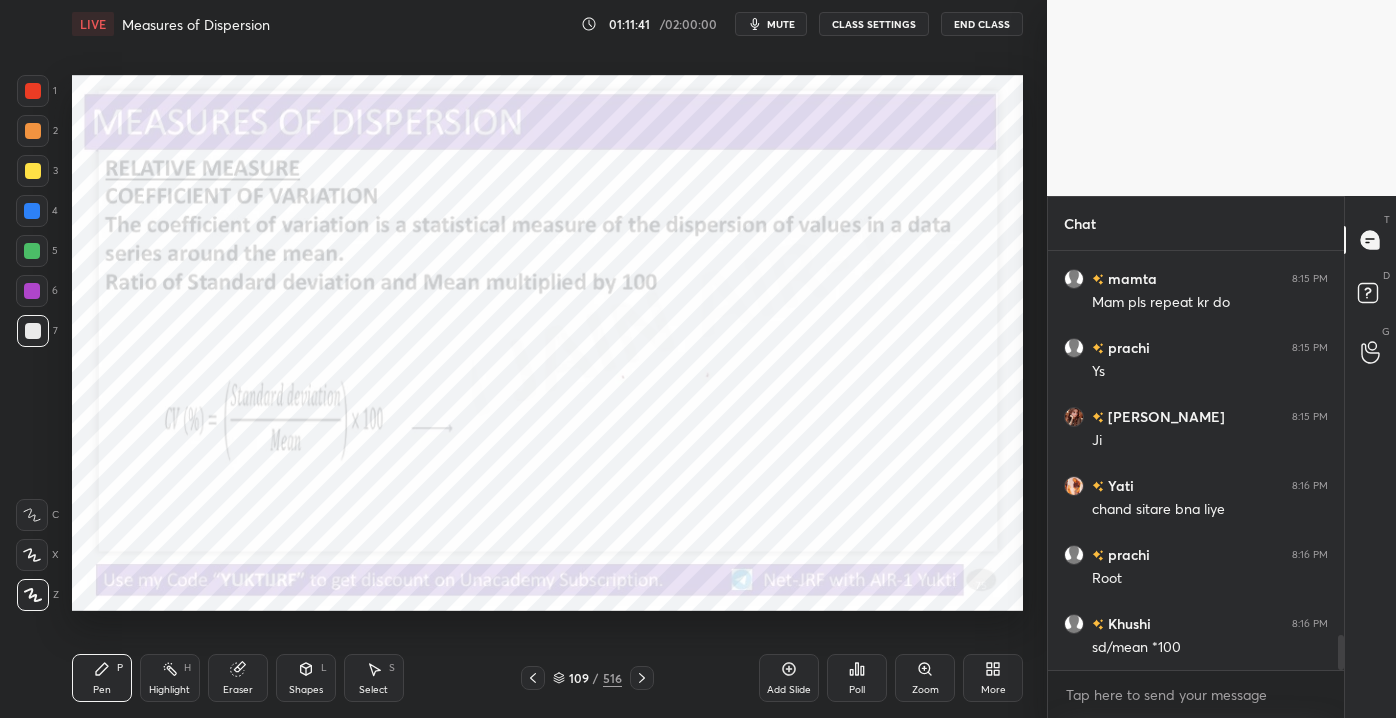 scroll, scrollTop: 4644, scrollLeft: 0, axis: vertical 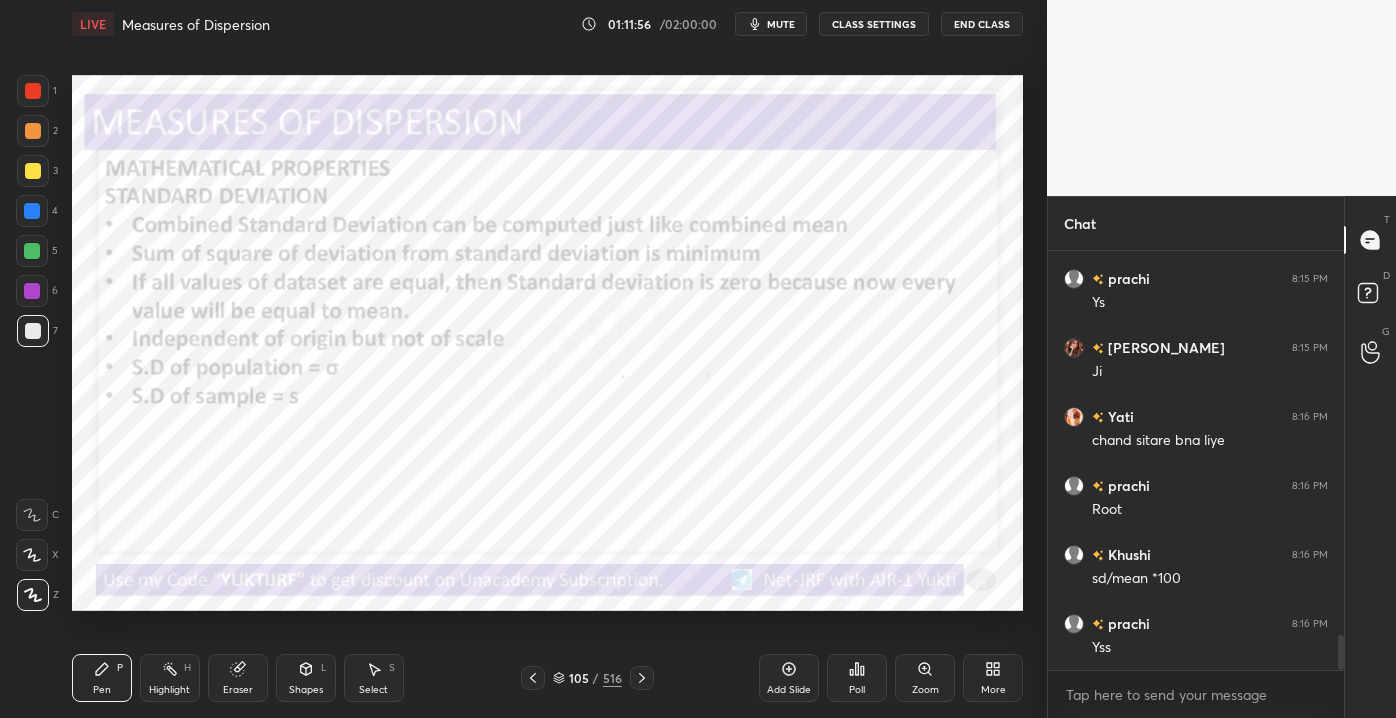 click at bounding box center (33, 131) 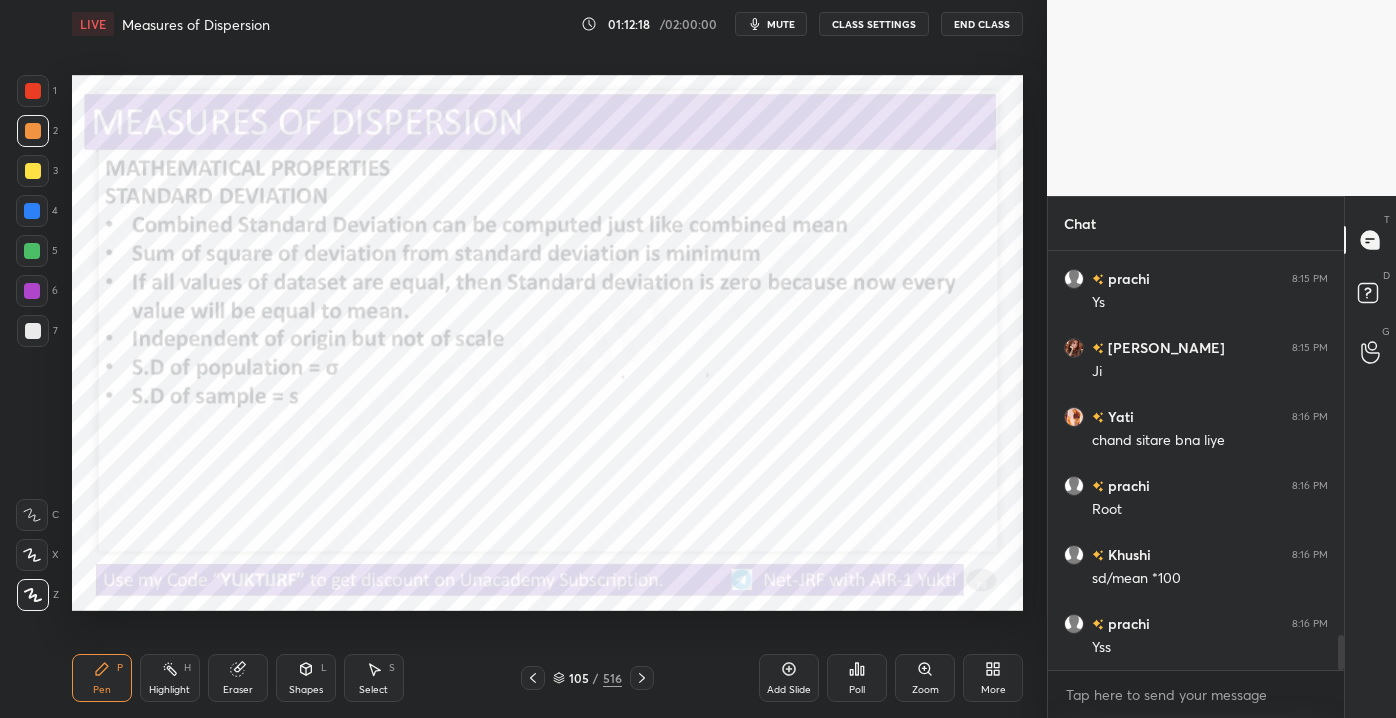 scroll, scrollTop: 4712, scrollLeft: 0, axis: vertical 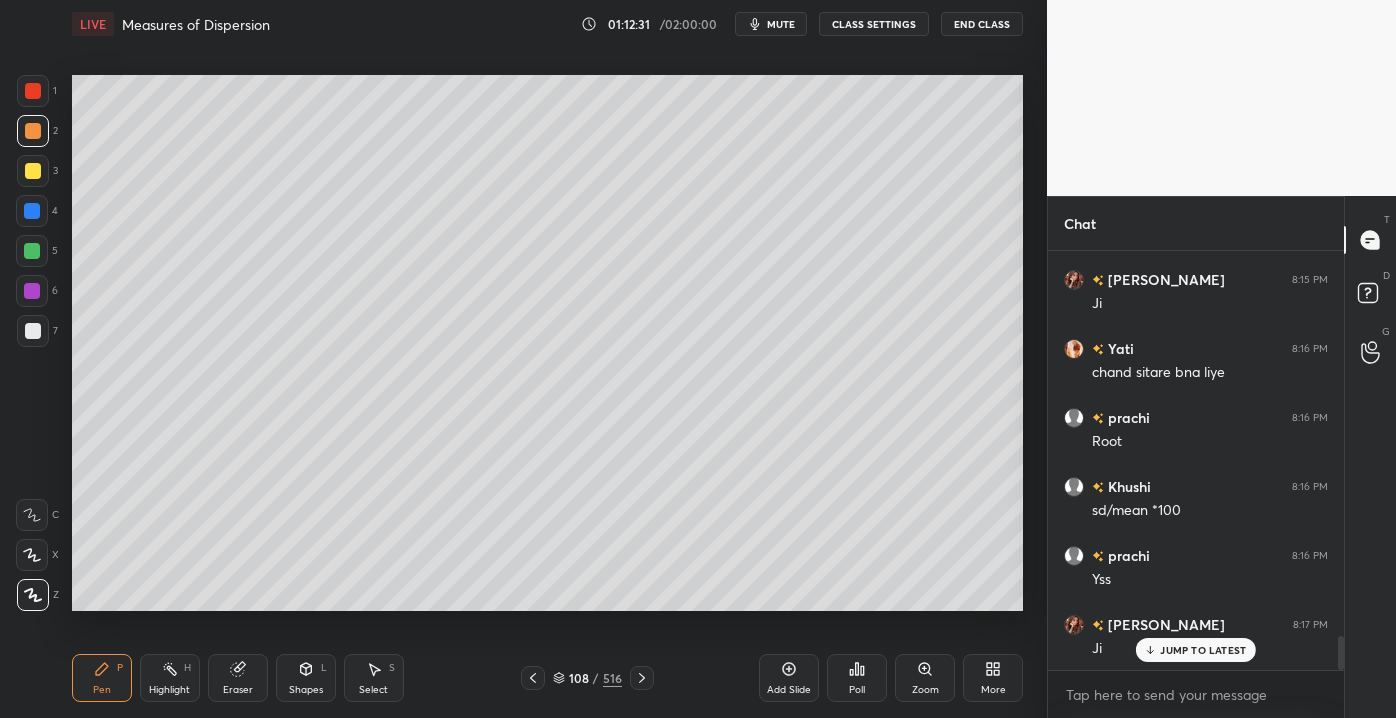 click on "JUMP TO LATEST" at bounding box center [1203, 650] 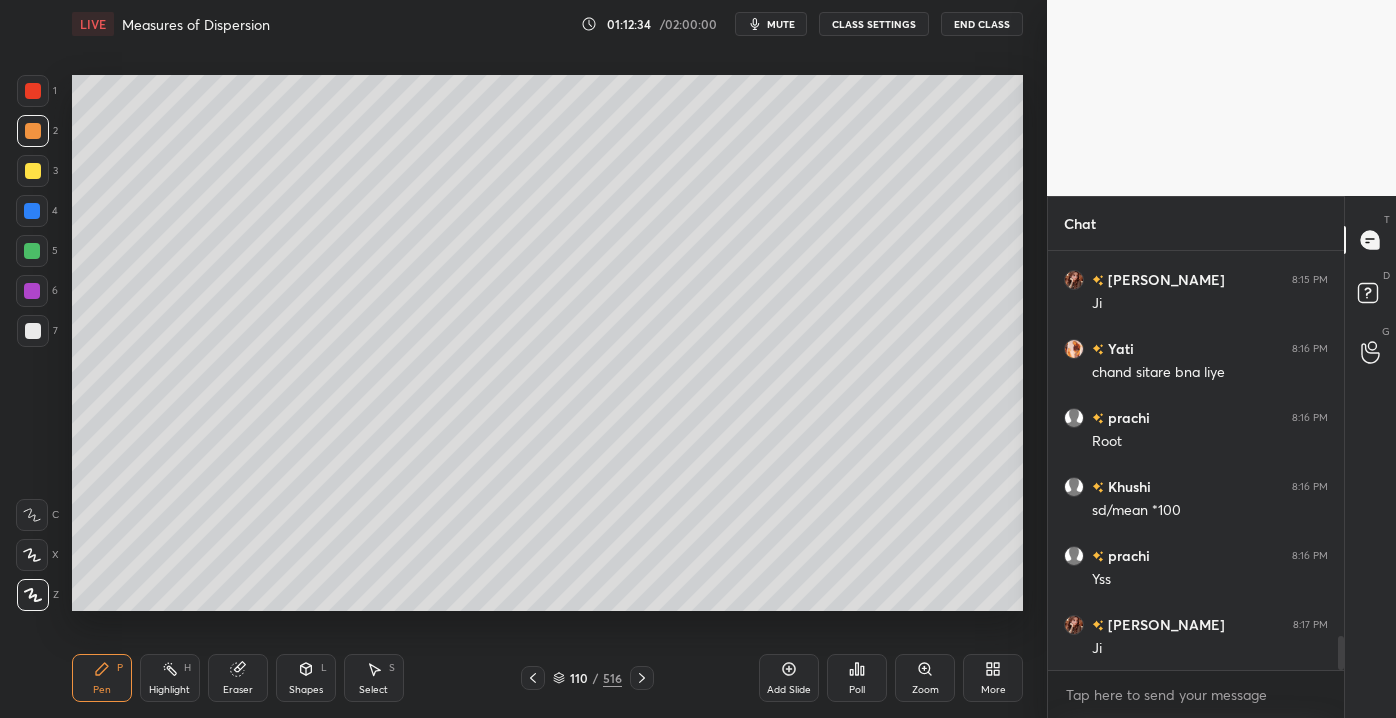 click at bounding box center (33, 331) 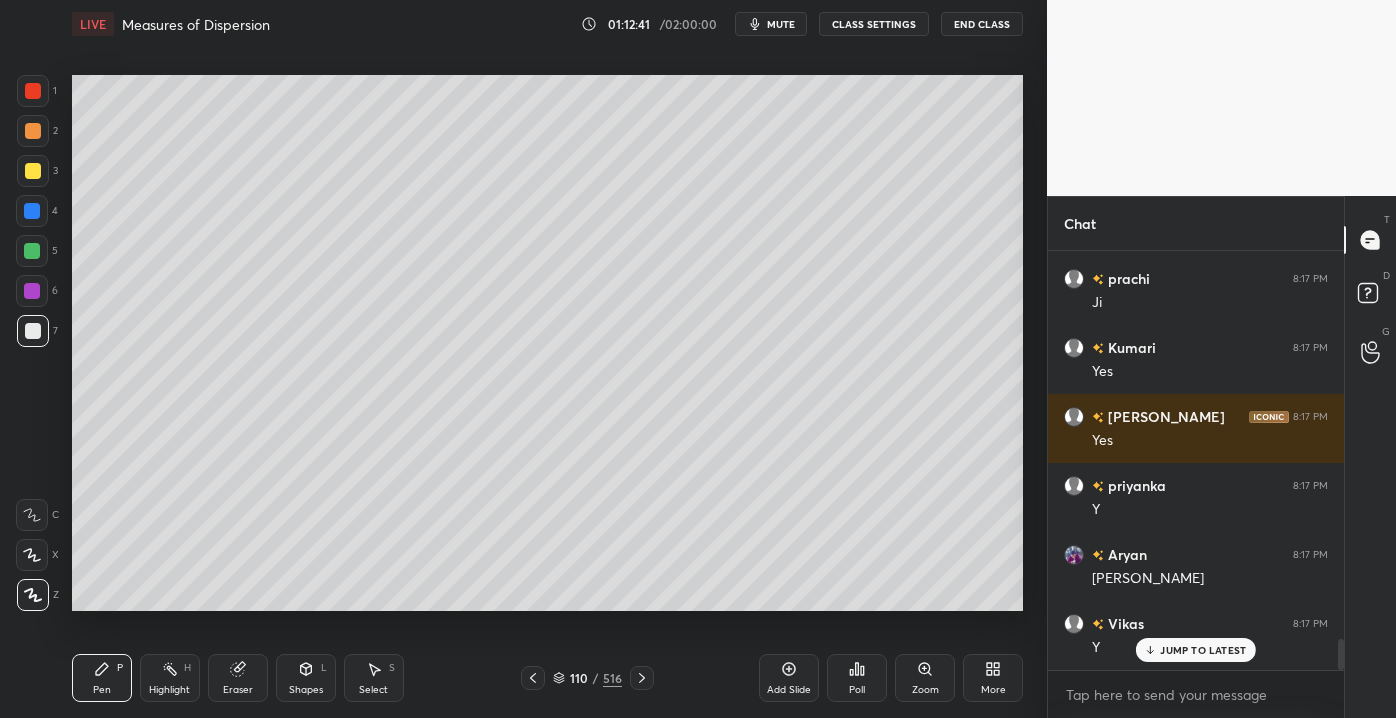 scroll, scrollTop: 5264, scrollLeft: 0, axis: vertical 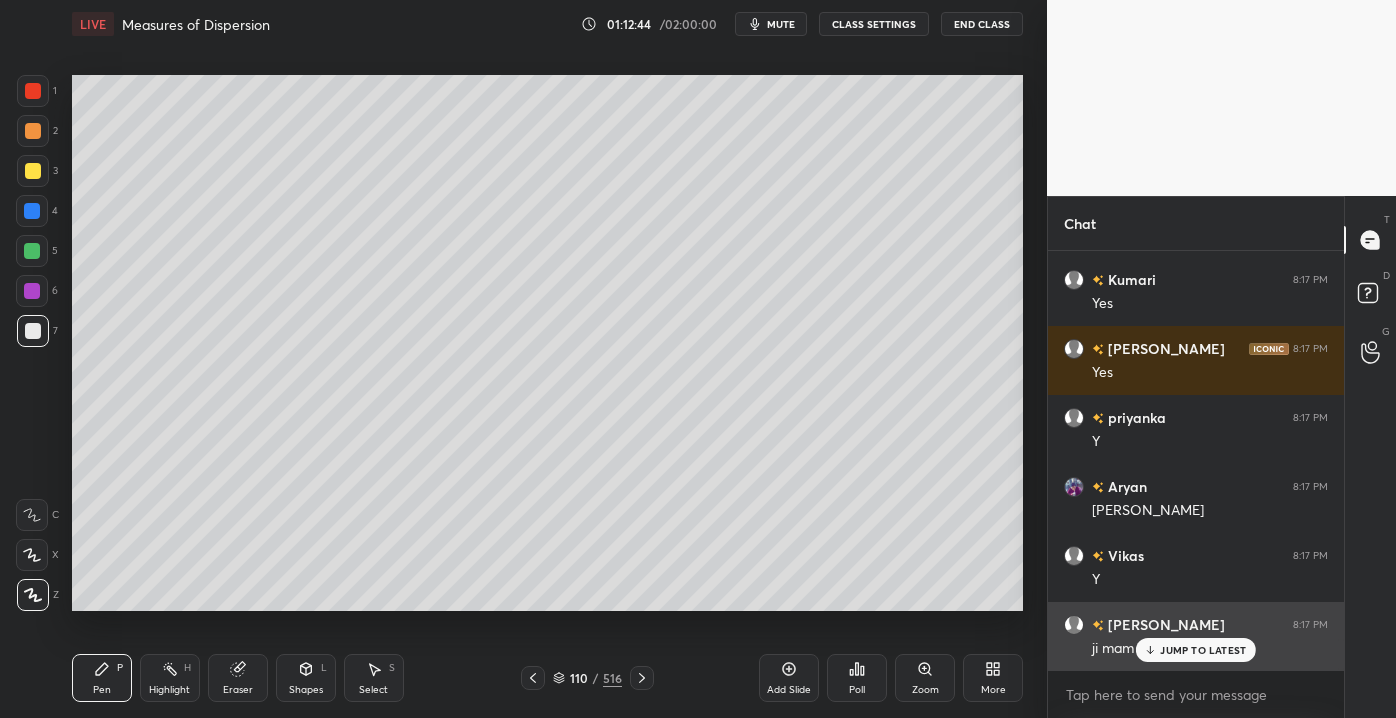 click on "ji mam" at bounding box center (1210, 649) 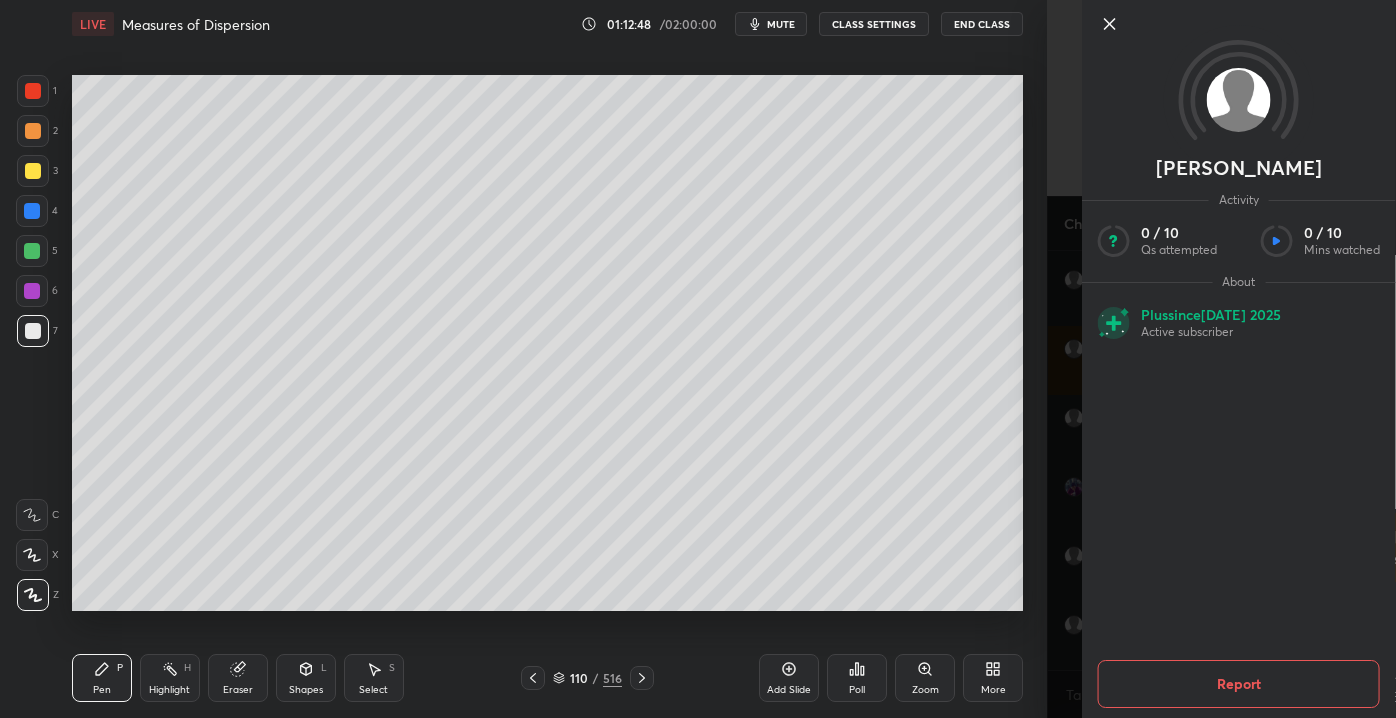 drag, startPoint x: 1109, startPoint y: 22, endPoint x: 1112, endPoint y: 70, distance: 48.09366 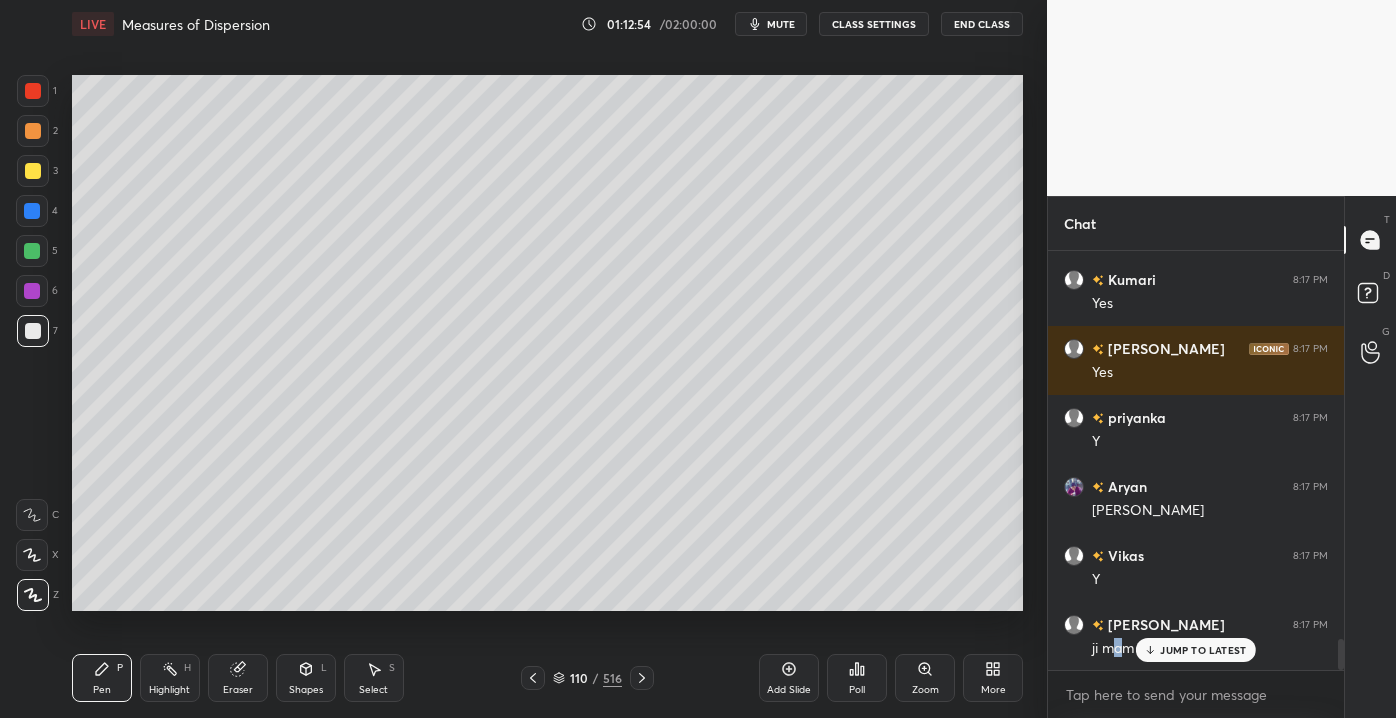 click on "JUMP TO LATEST" at bounding box center [1196, 650] 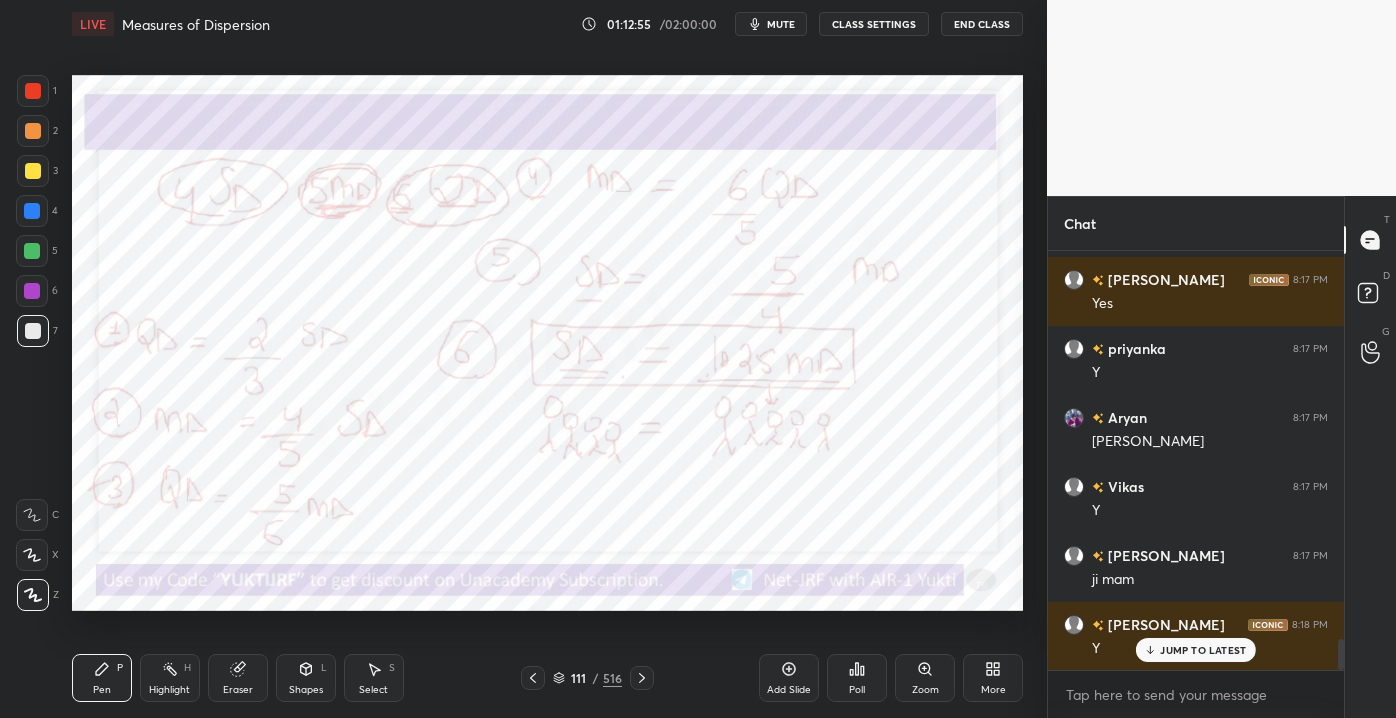 scroll, scrollTop: 5402, scrollLeft: 0, axis: vertical 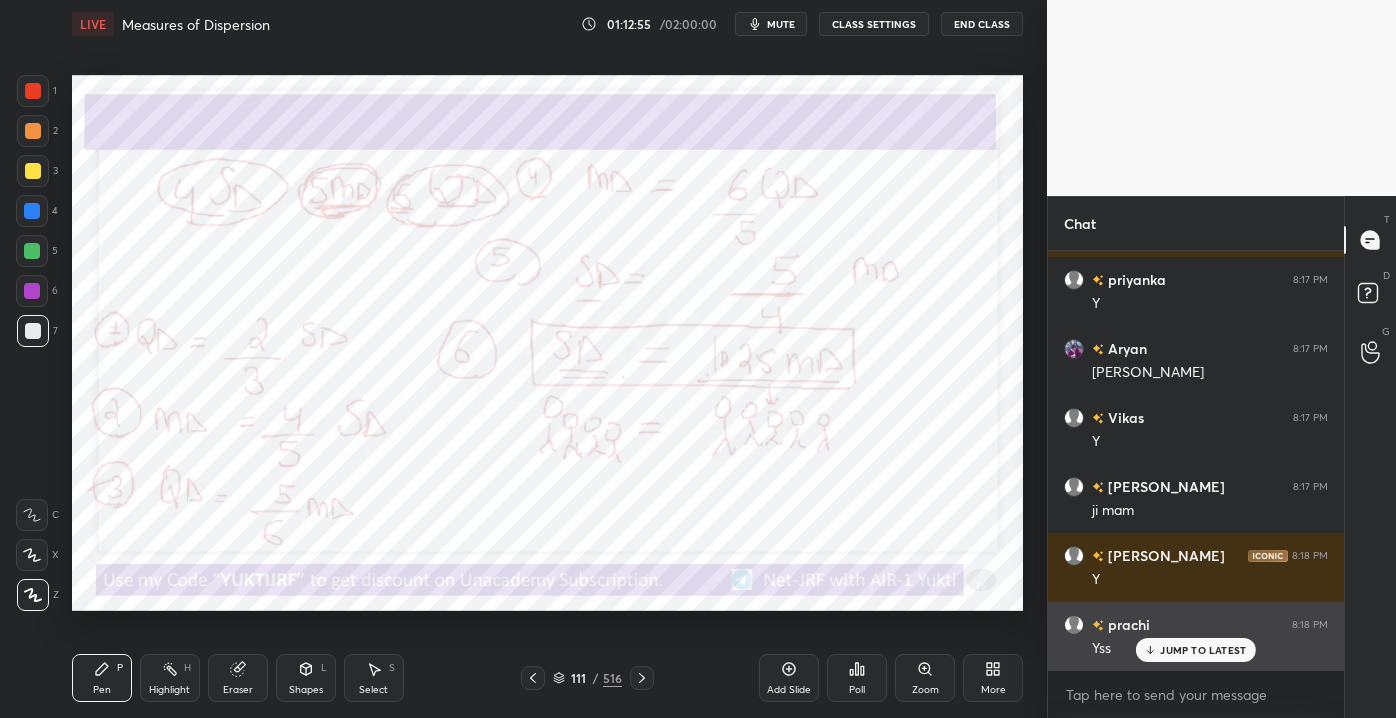 click 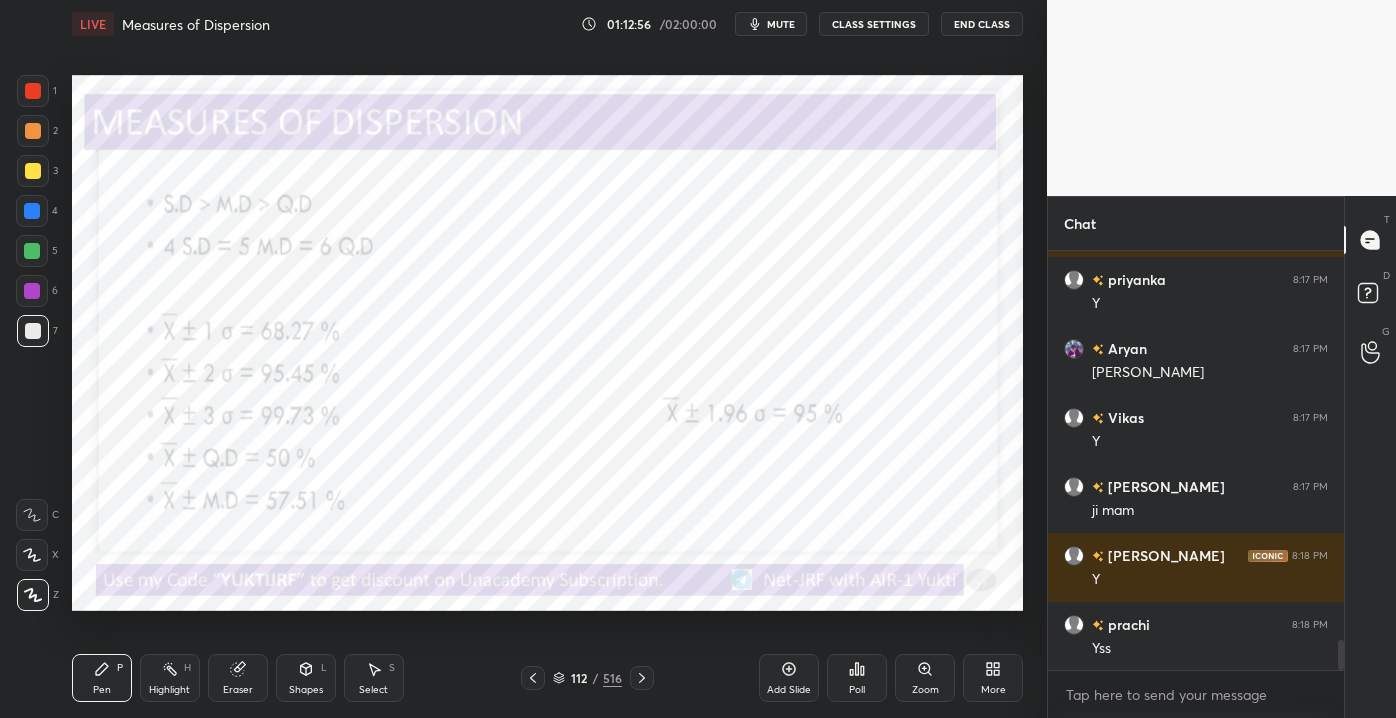 scroll, scrollTop: 5472, scrollLeft: 0, axis: vertical 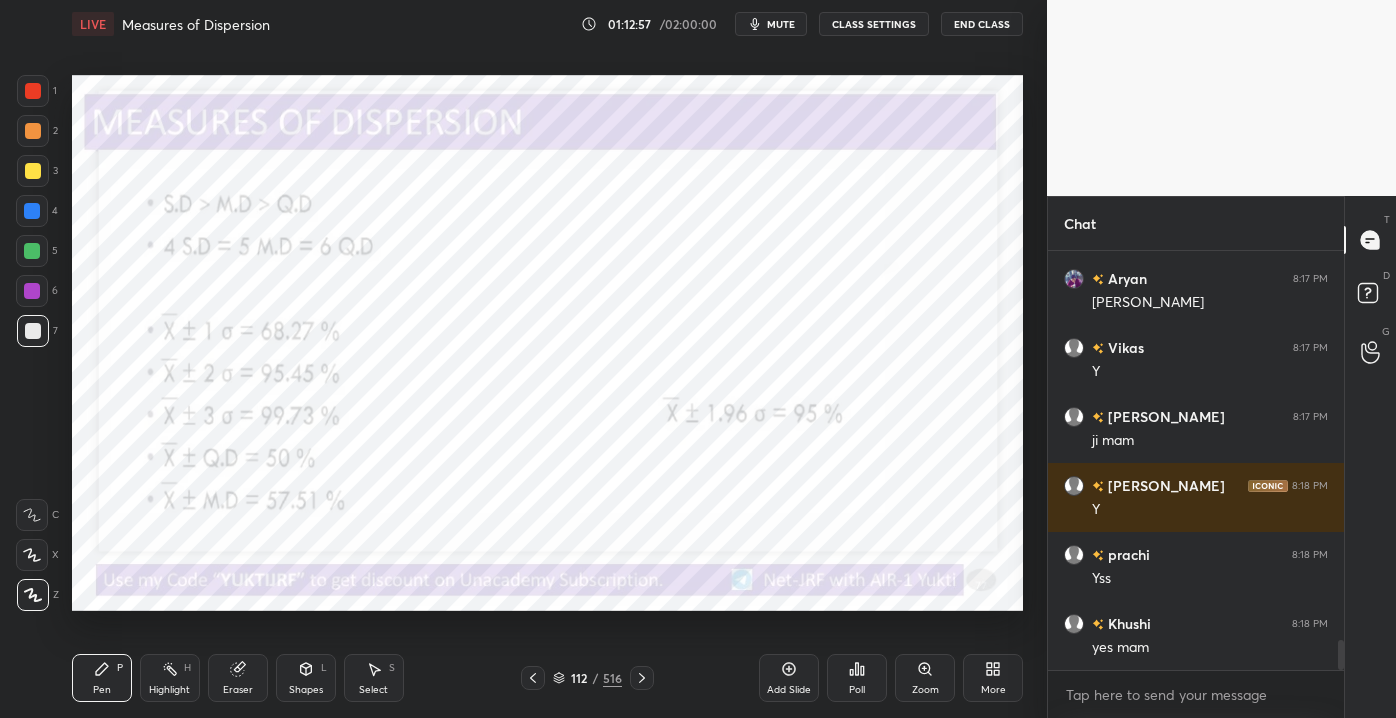 drag, startPoint x: 31, startPoint y: 91, endPoint x: 56, endPoint y: 174, distance: 86.683334 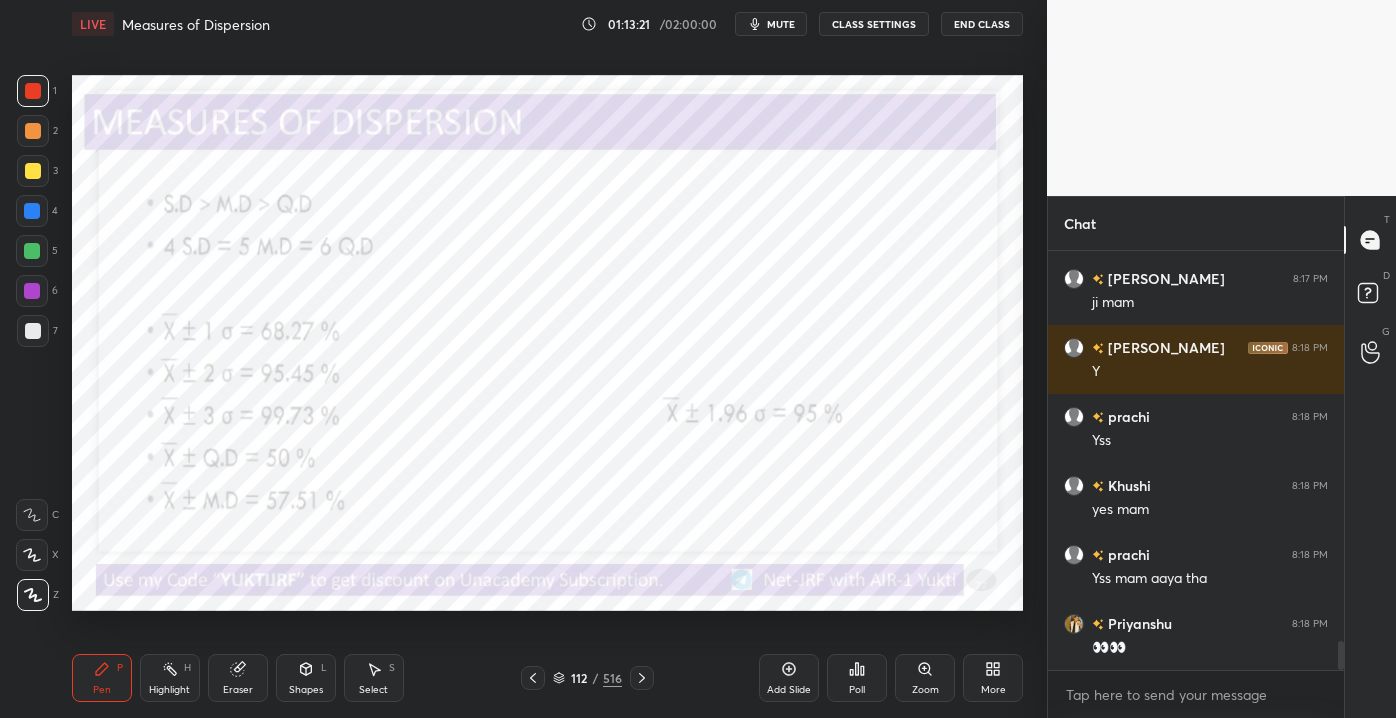 scroll, scrollTop: 5679, scrollLeft: 0, axis: vertical 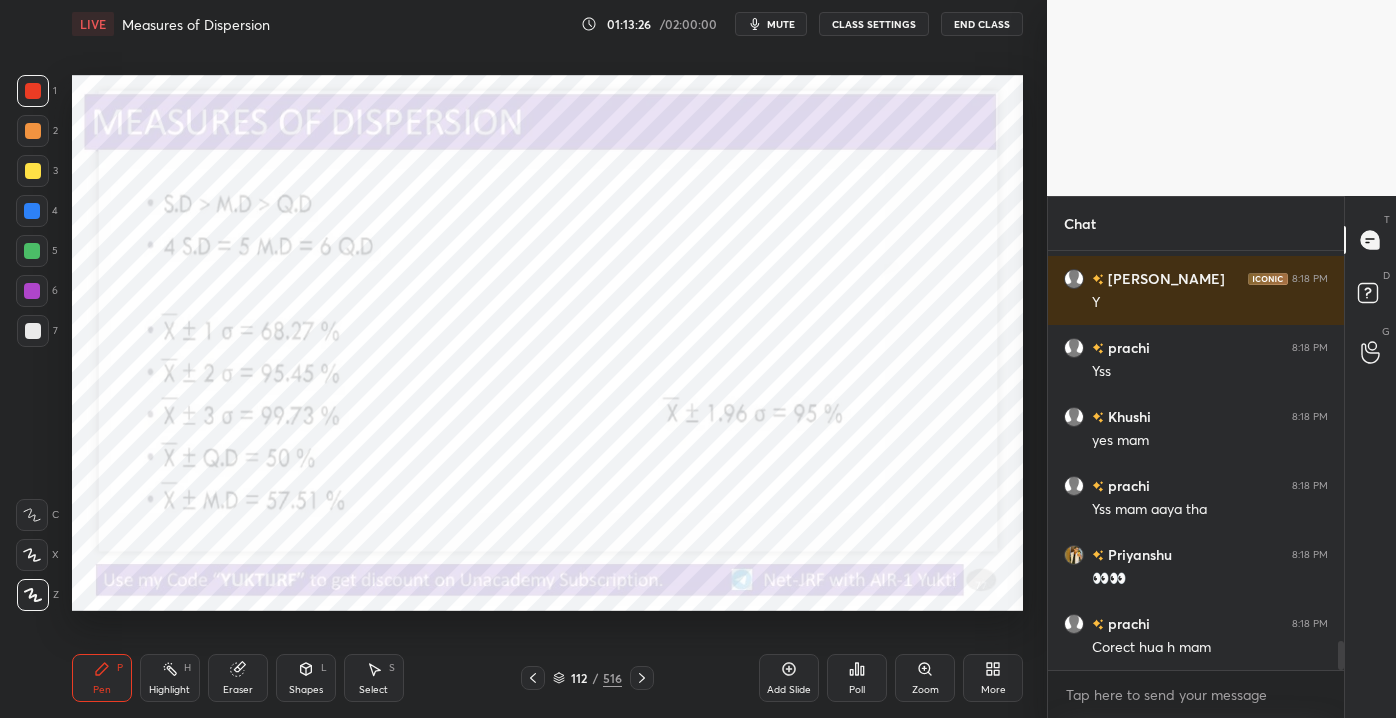 drag, startPoint x: 794, startPoint y: 674, endPoint x: 804, endPoint y: 658, distance: 18.867962 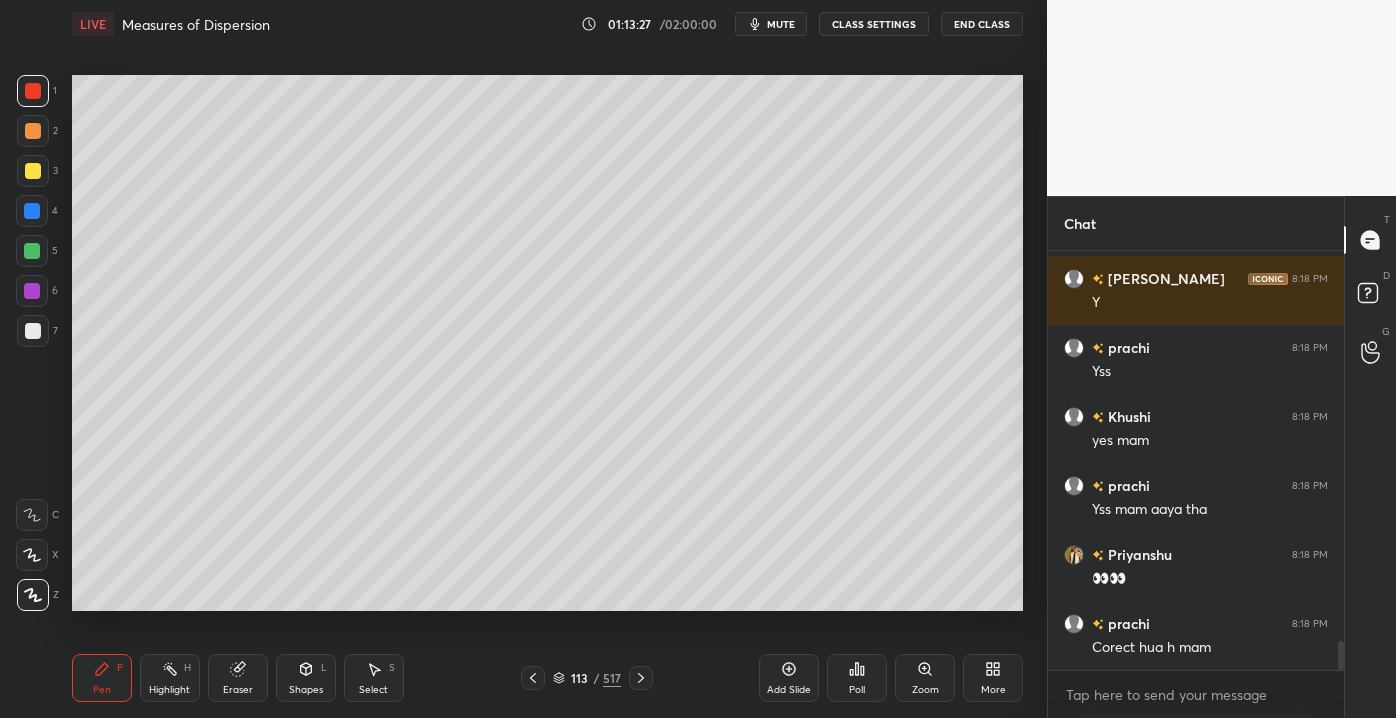 click at bounding box center (33, 331) 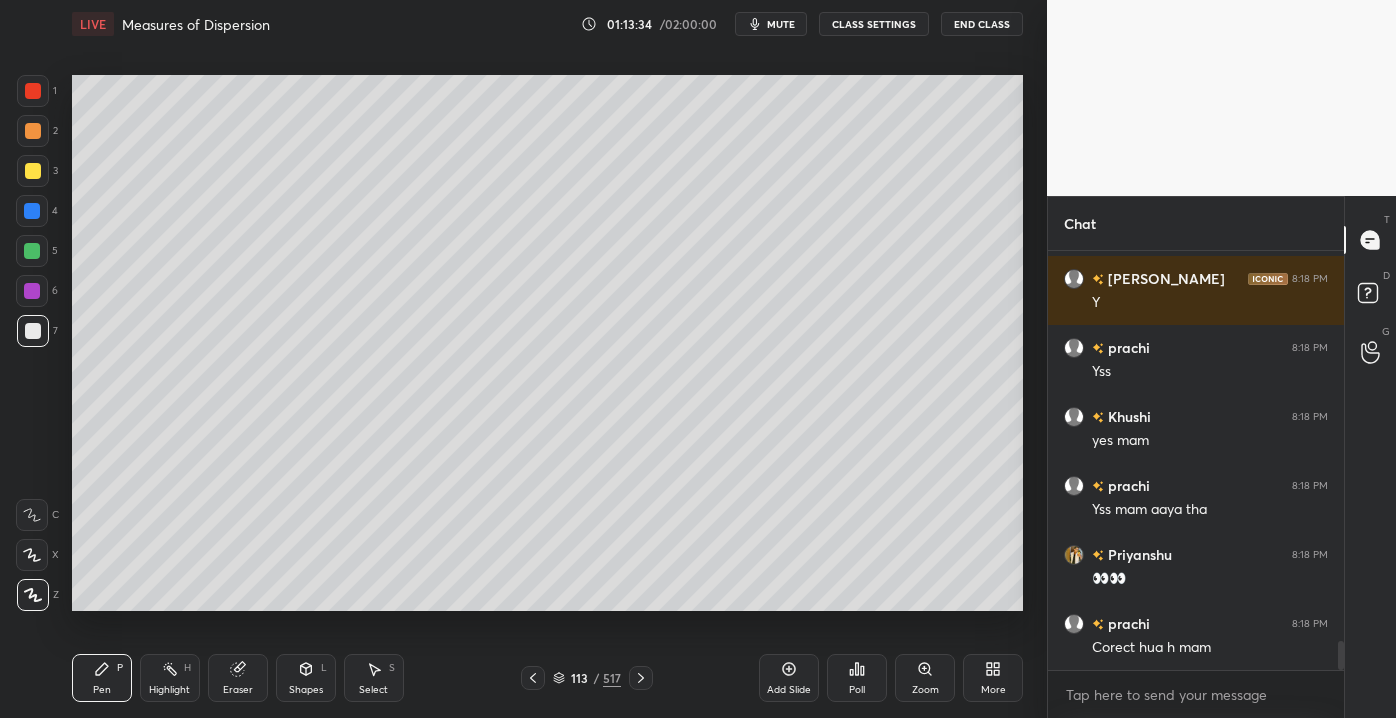 scroll, scrollTop: 5748, scrollLeft: 0, axis: vertical 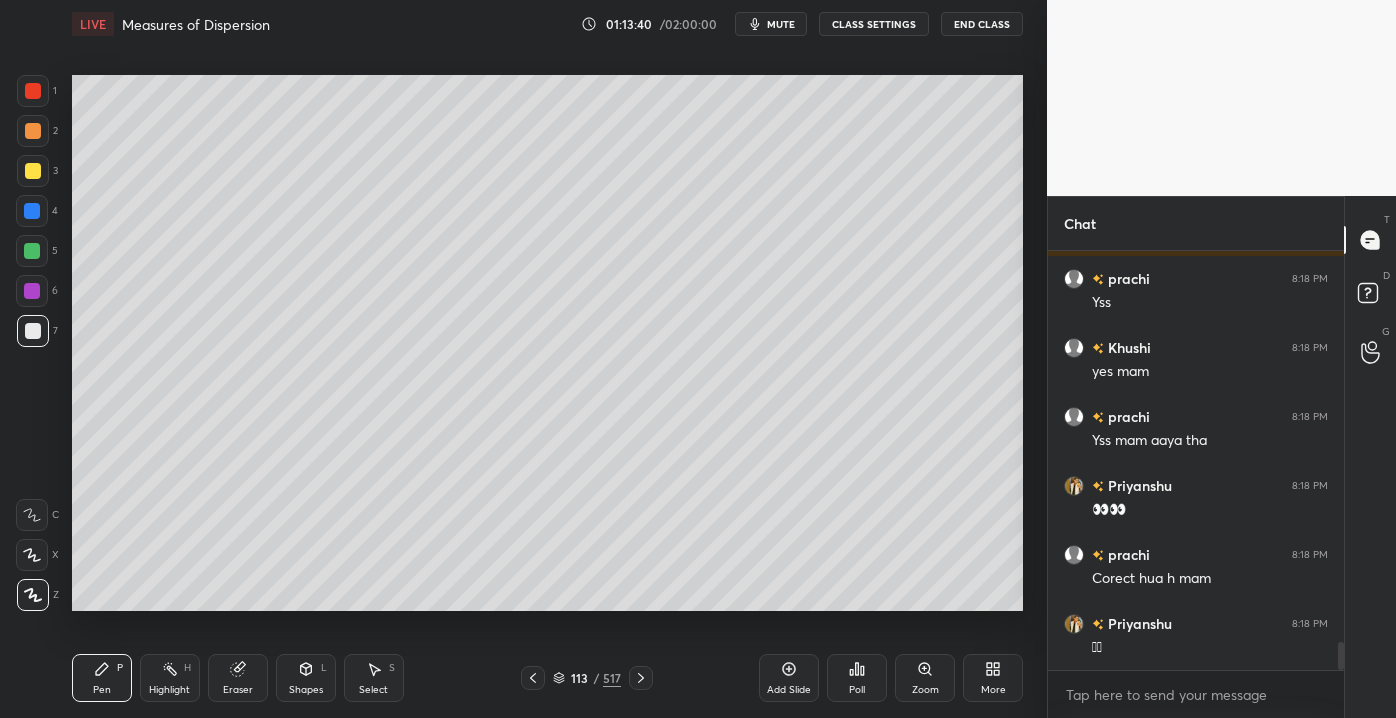 drag, startPoint x: 234, startPoint y: 695, endPoint x: 200, endPoint y: 686, distance: 35.17101 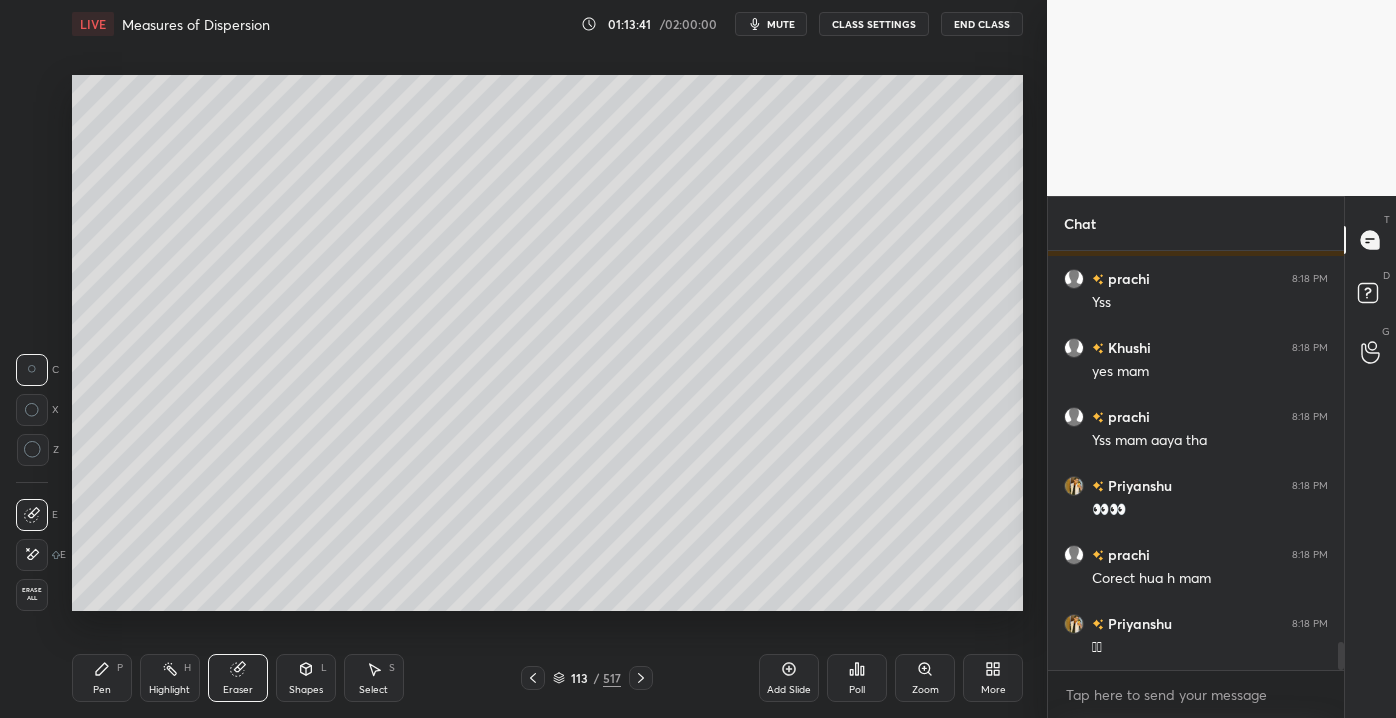 click 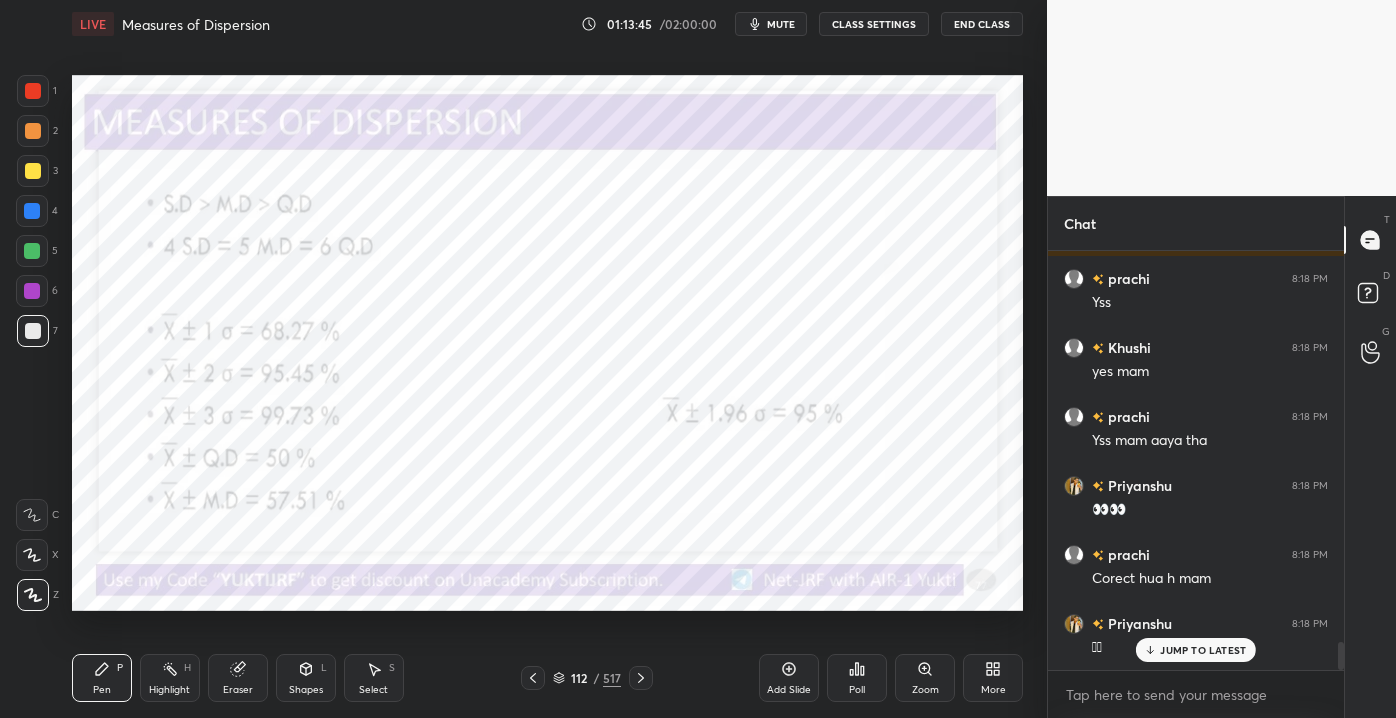 scroll, scrollTop: 5816, scrollLeft: 0, axis: vertical 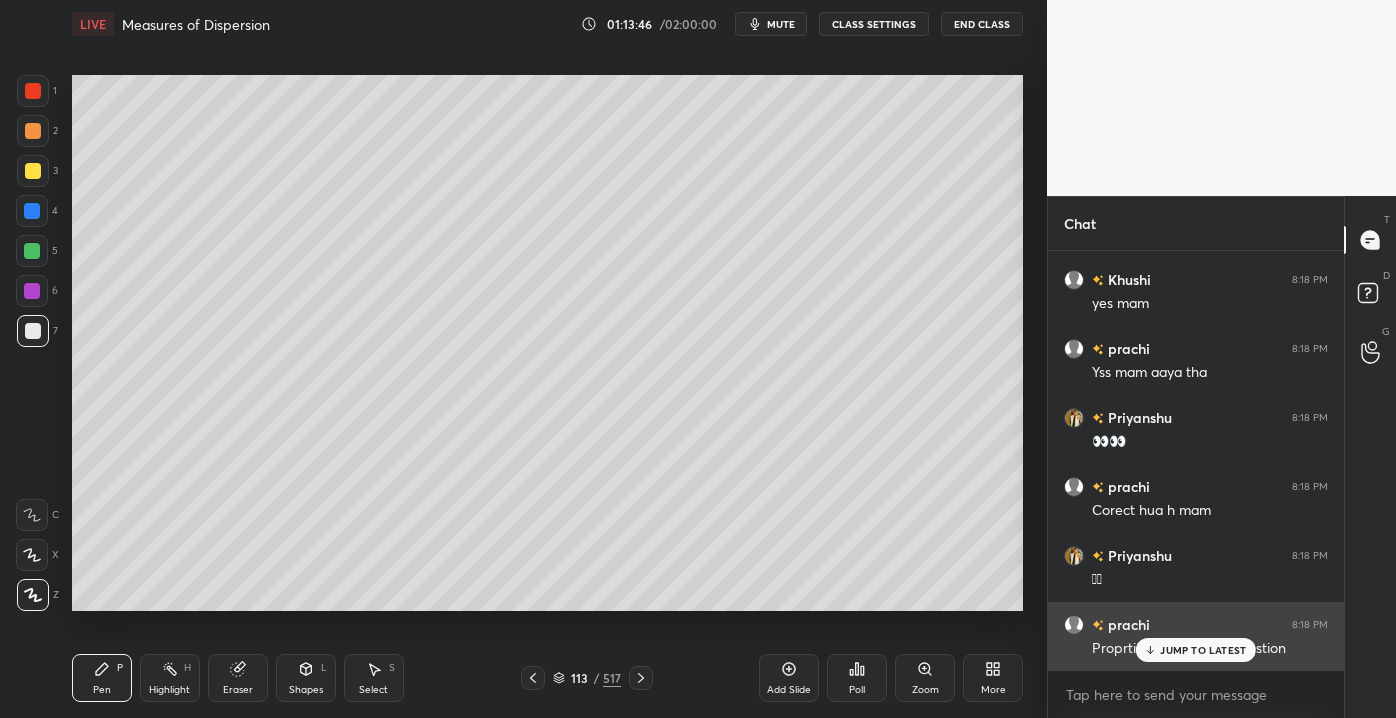 click 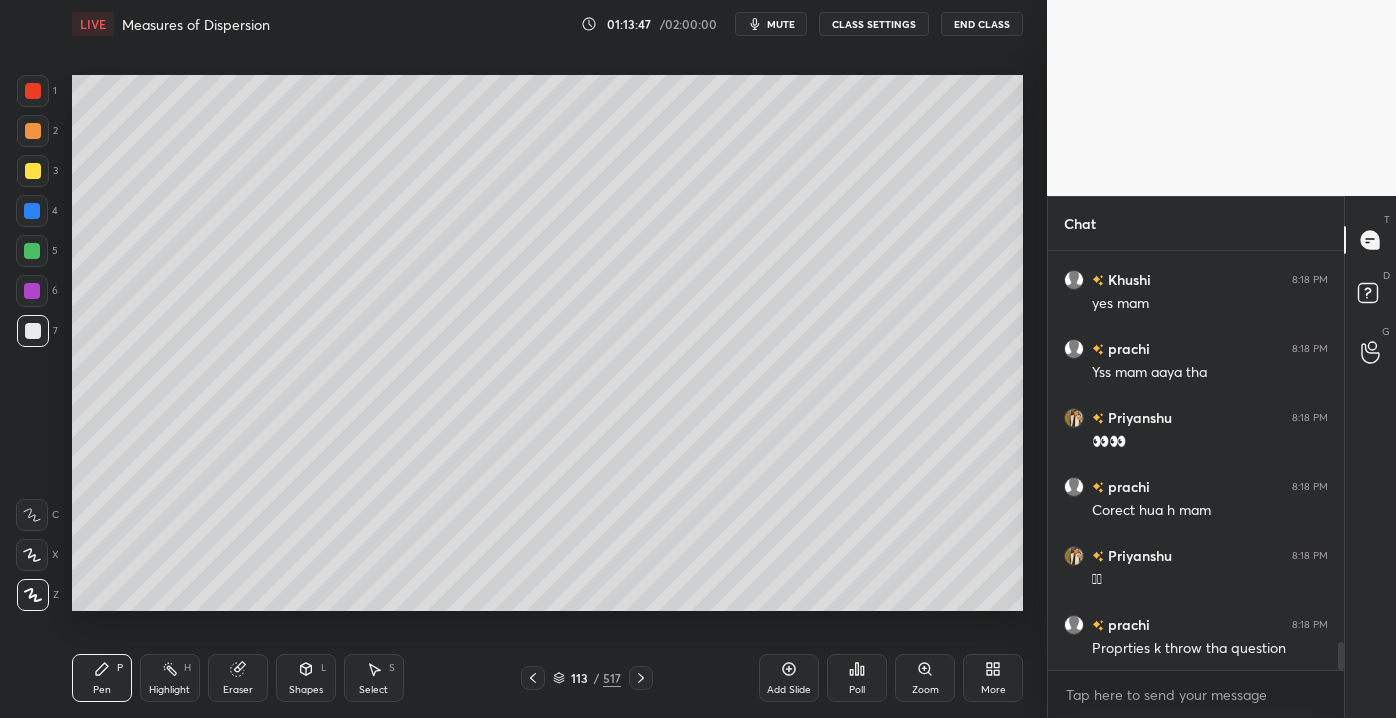 drag, startPoint x: 247, startPoint y: 686, endPoint x: 249, endPoint y: 673, distance: 13.152946 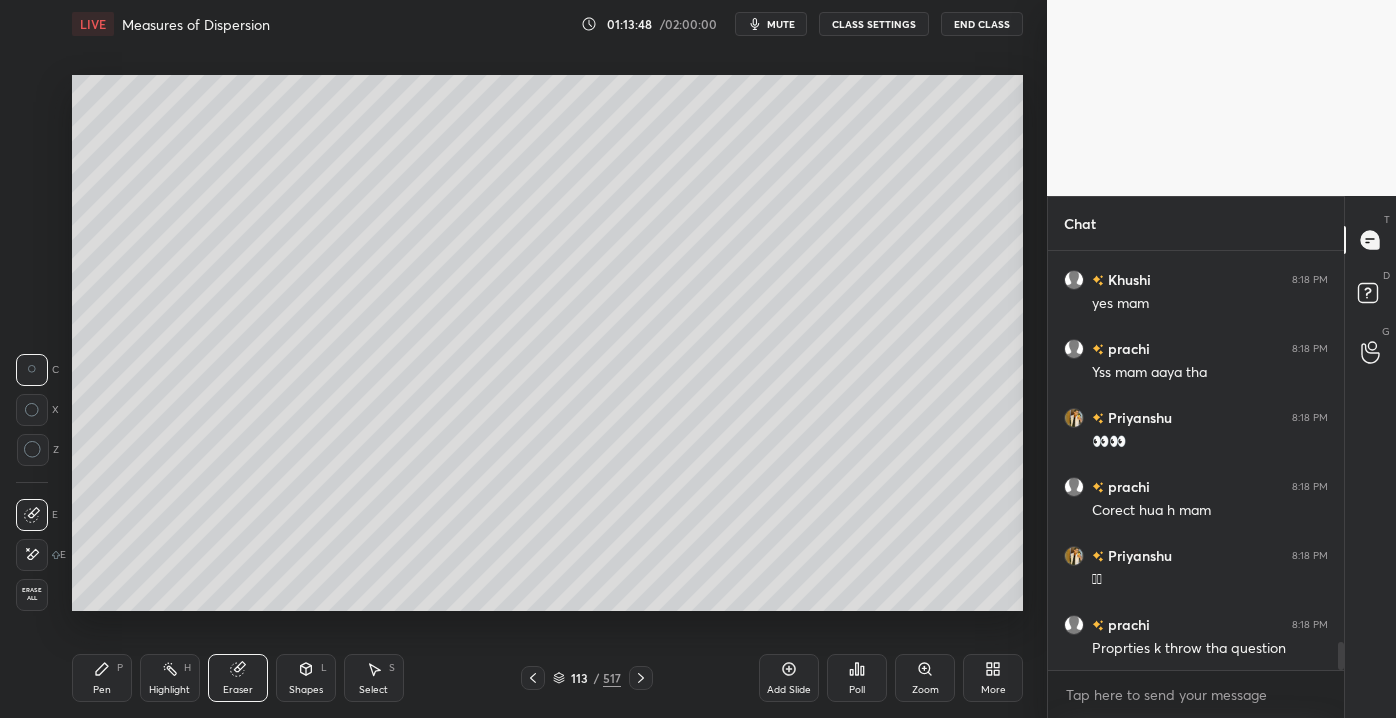 click on "1 2 3 4 5 6 7 C X Z C X Z E E Erase all   H H" at bounding box center [32, 342] 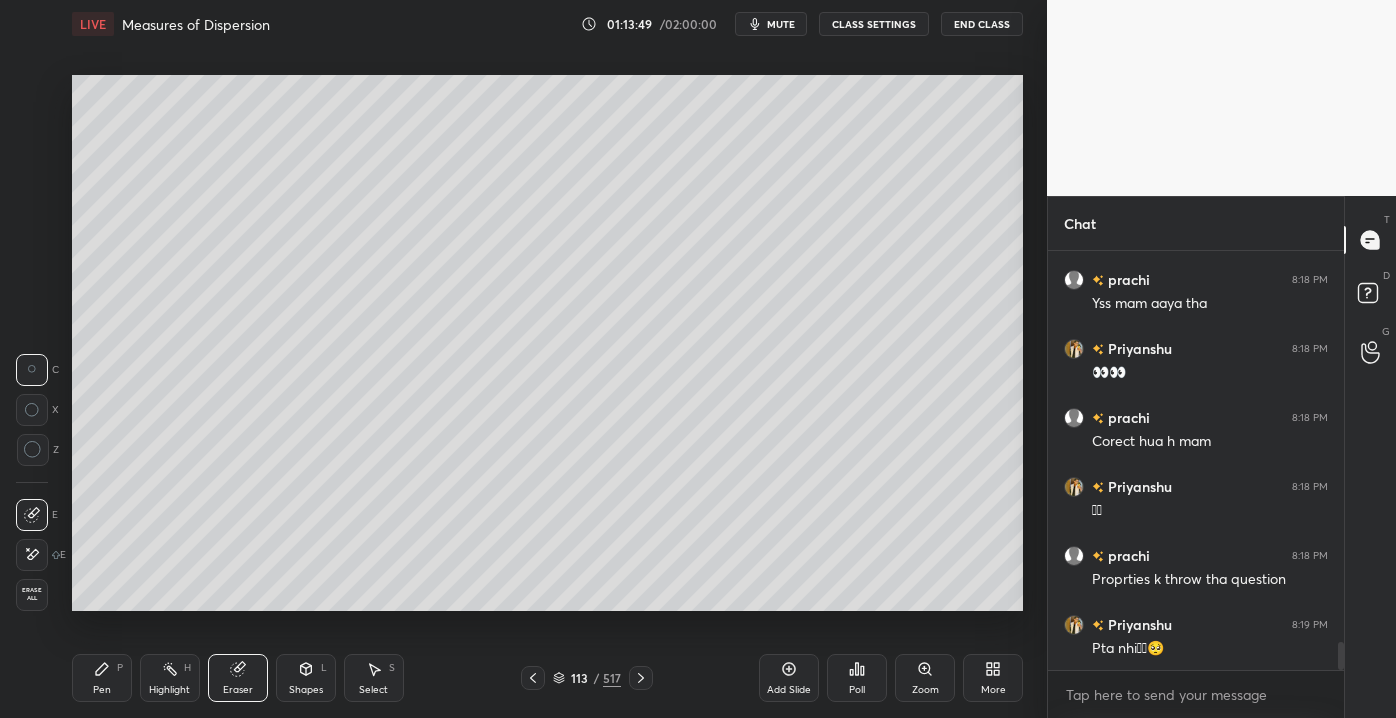 click on "Erase all" at bounding box center (32, 594) 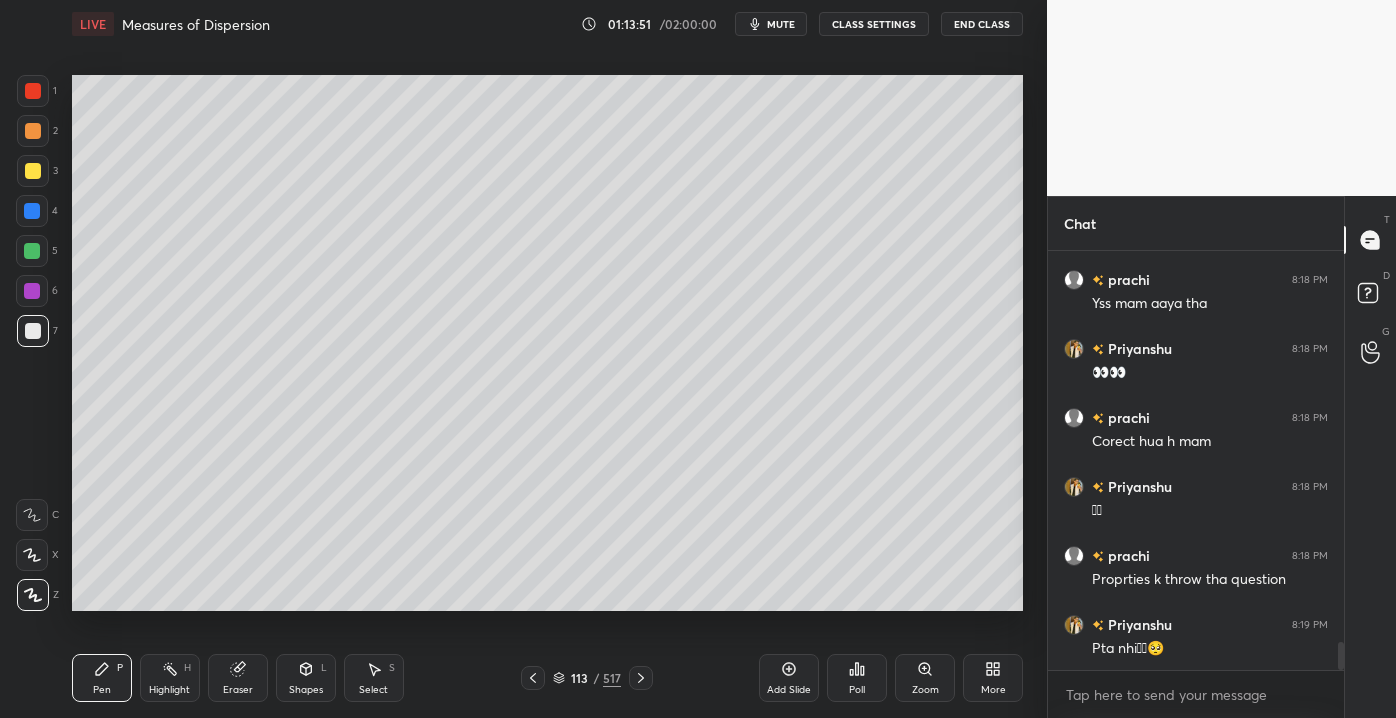 drag, startPoint x: 43, startPoint y: 193, endPoint x: 32, endPoint y: 191, distance: 11.18034 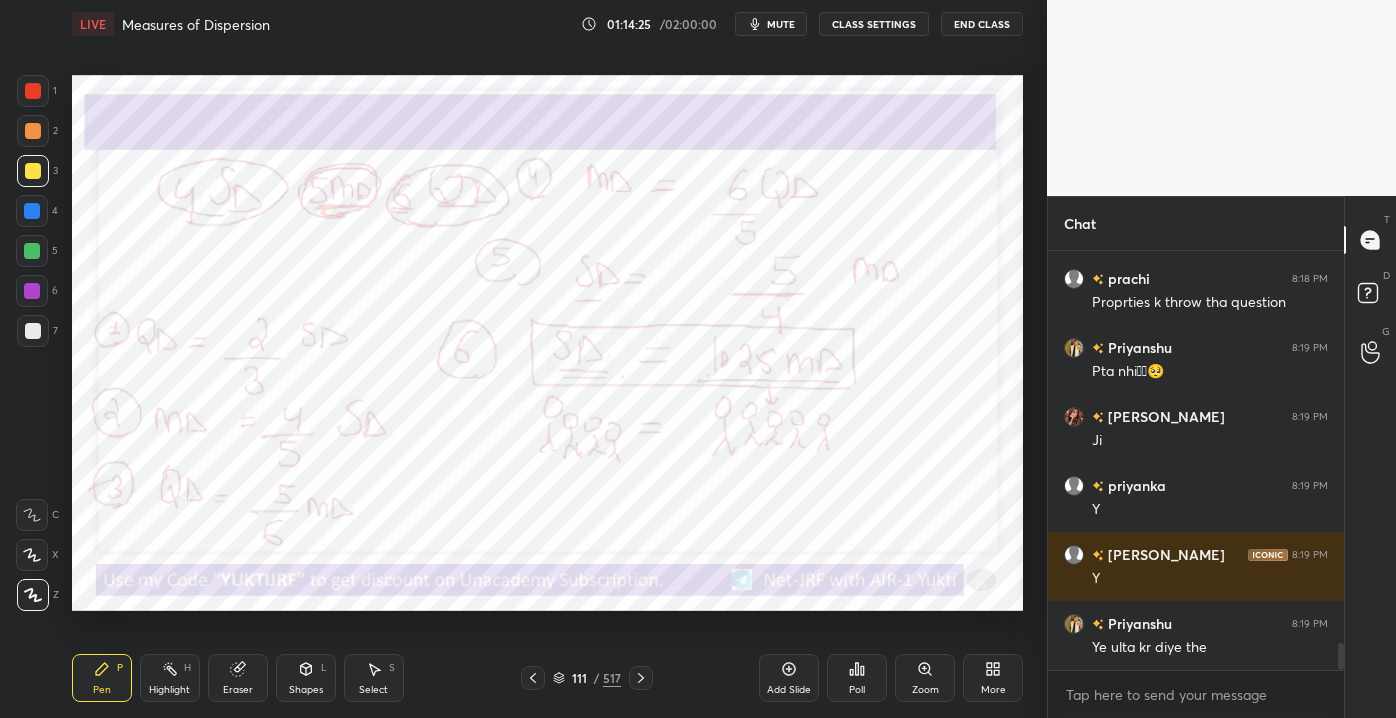 scroll, scrollTop: 6231, scrollLeft: 0, axis: vertical 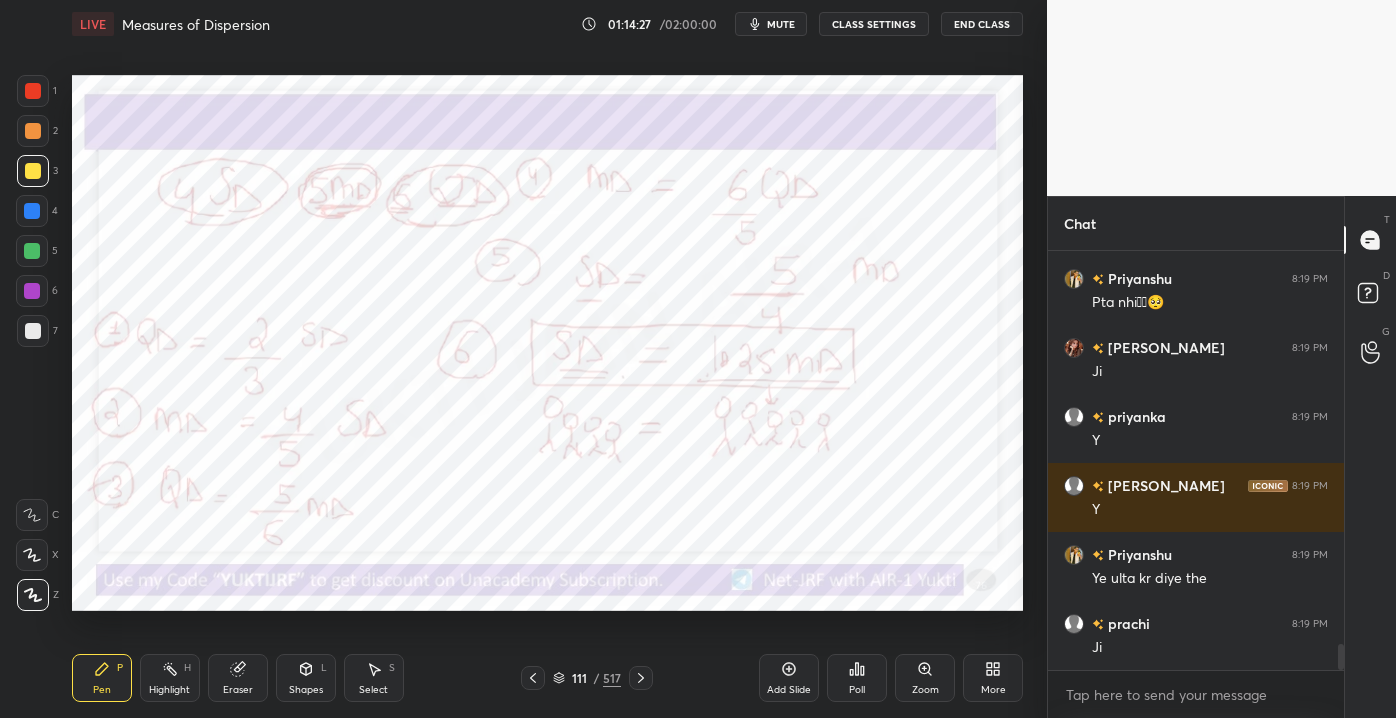 click at bounding box center (33, 91) 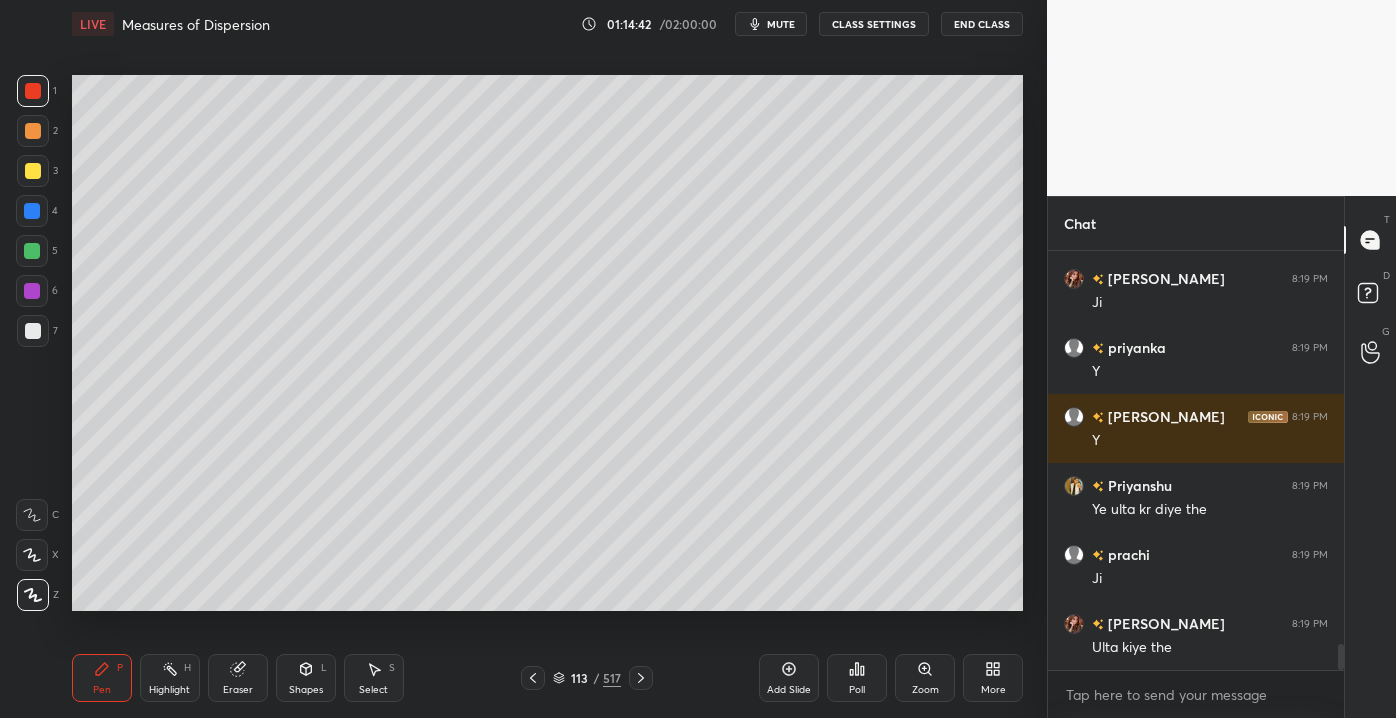 scroll, scrollTop: 6368, scrollLeft: 0, axis: vertical 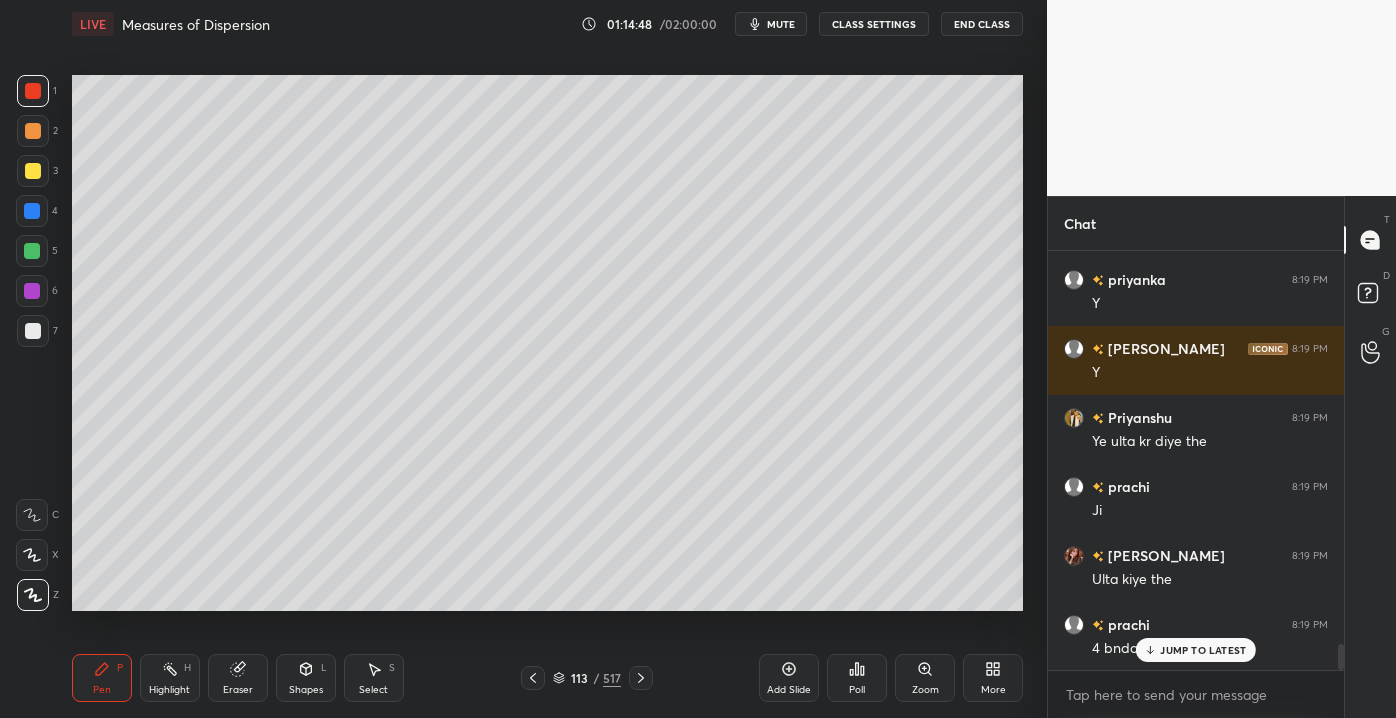 click on "1 2 3 4 5 6 7 C X Z C X Z E E Erase all   H H LIVE Measures of Dispersion 01:14:48 /  02:00:00 mute CLASS SETTINGS End Class Setting up your live class Poll for   secs No correct answer Start poll Back Measures of Dispersion • L3 of Detailed Course on Business Statistics&Research Methods for NET/JRF December2025 Yukti Jain Pen P Highlight H Eraser Shapes L Select S 113 / 517 Add Slide Poll Zoom More" at bounding box center [523, 359] 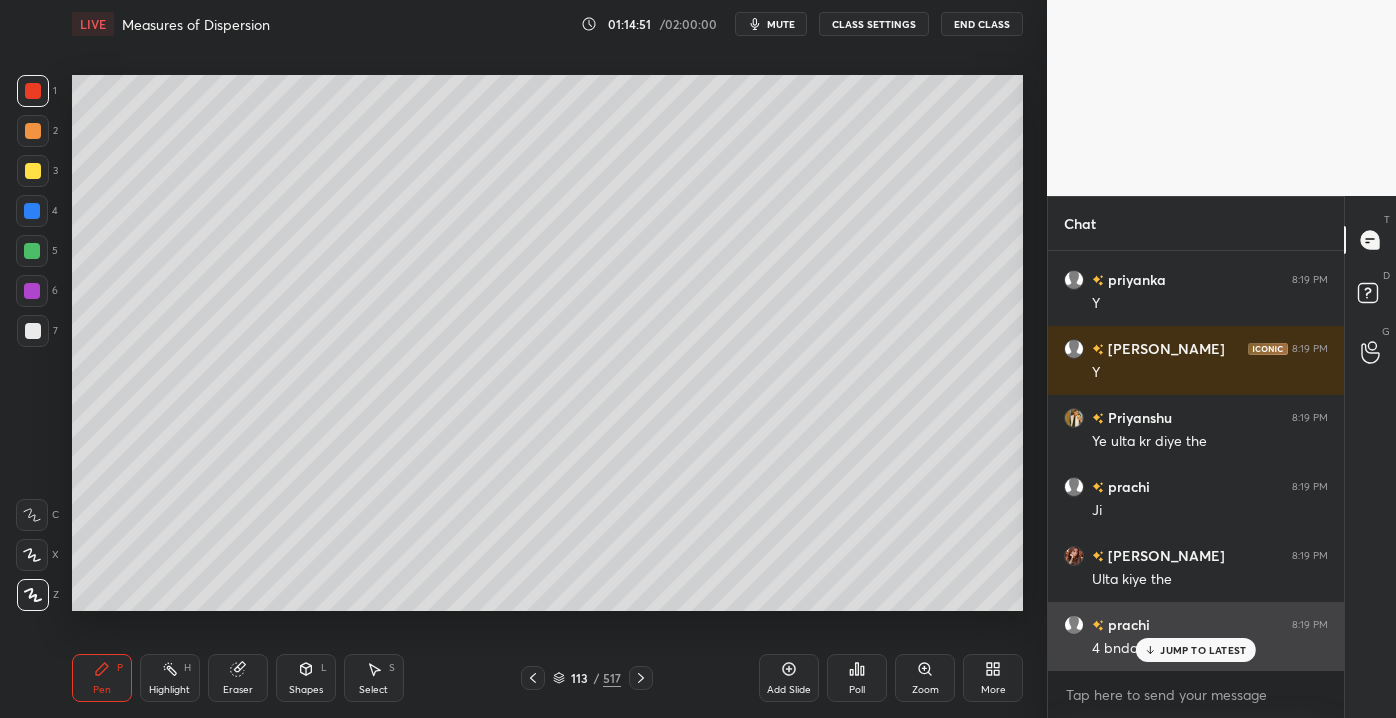click 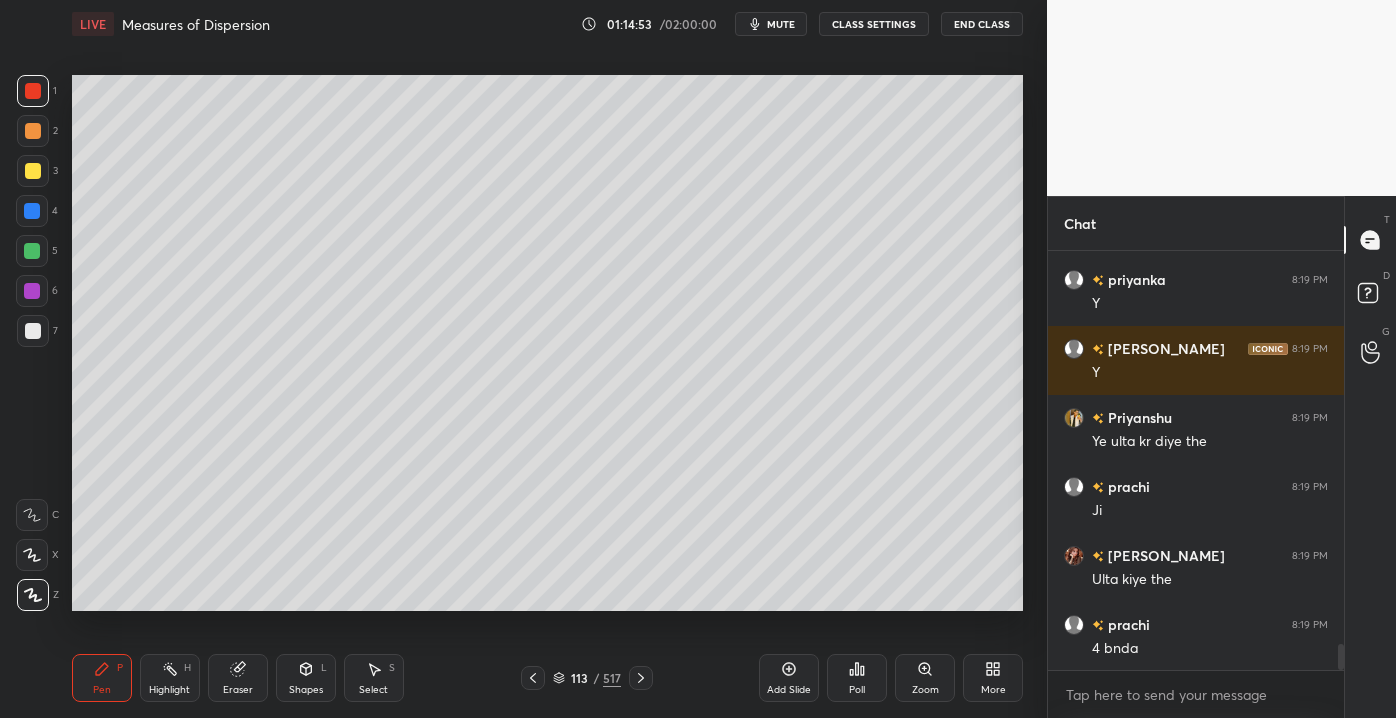 click at bounding box center (33, 171) 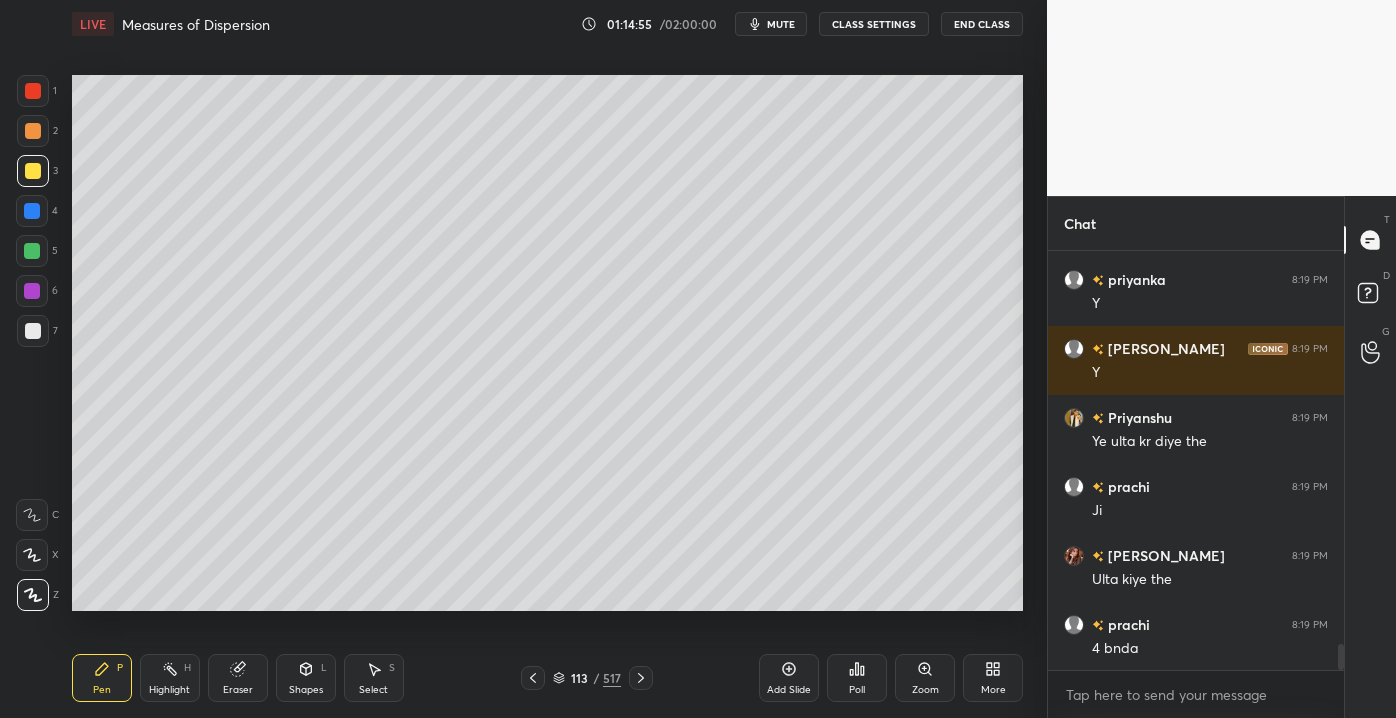 click 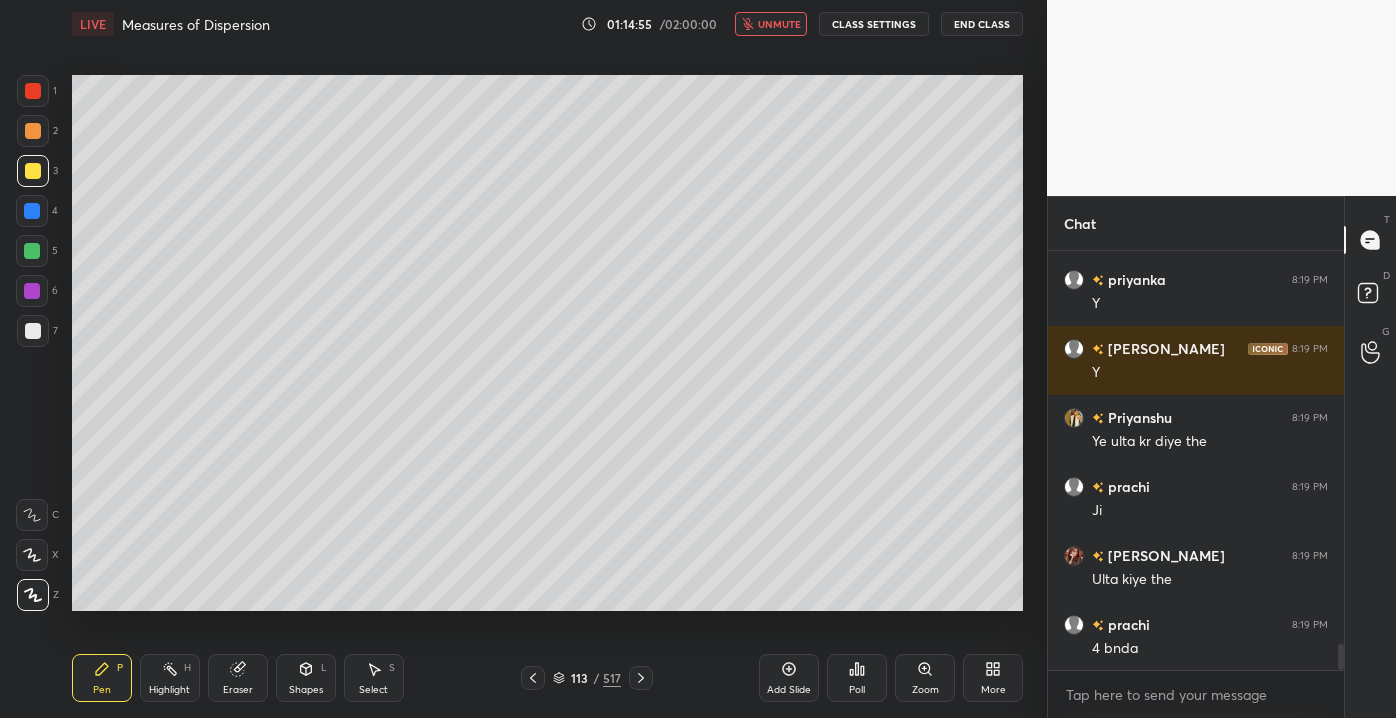 scroll, scrollTop: 6437, scrollLeft: 0, axis: vertical 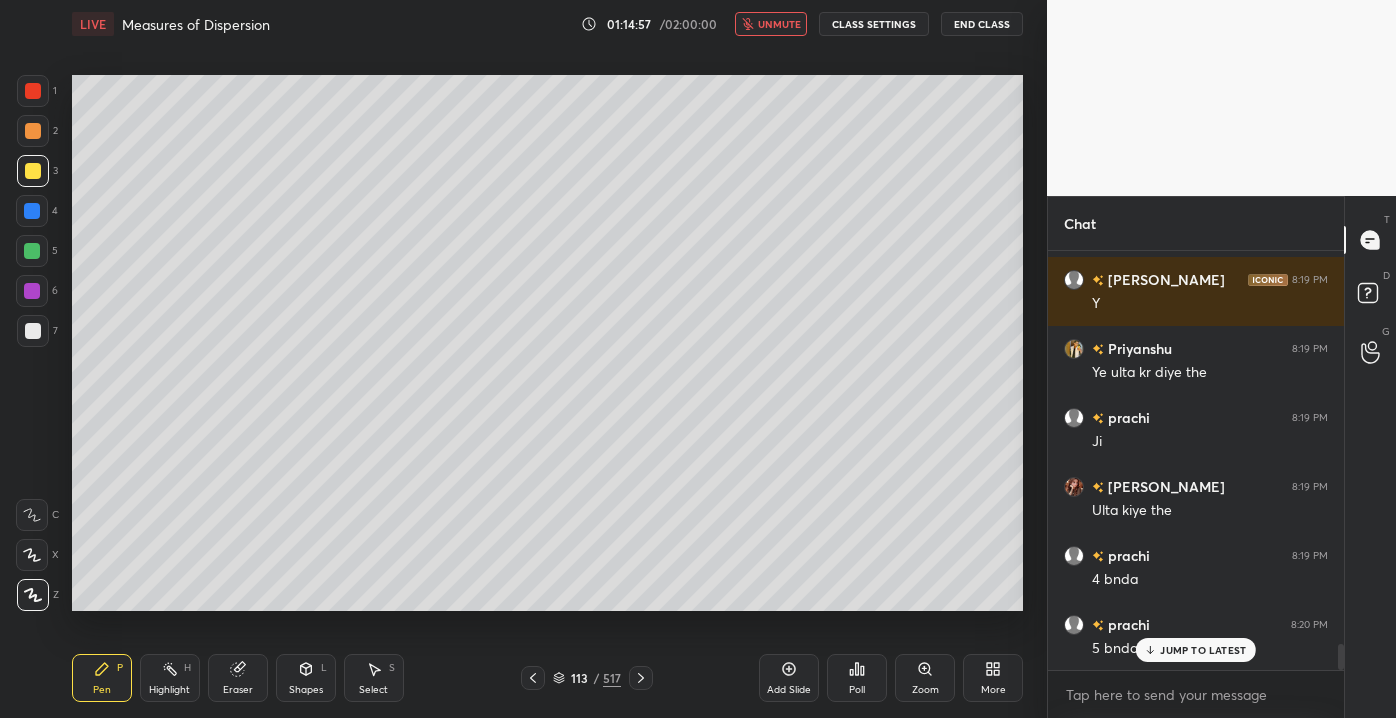 click on "JUMP TO LATEST" at bounding box center (1196, 650) 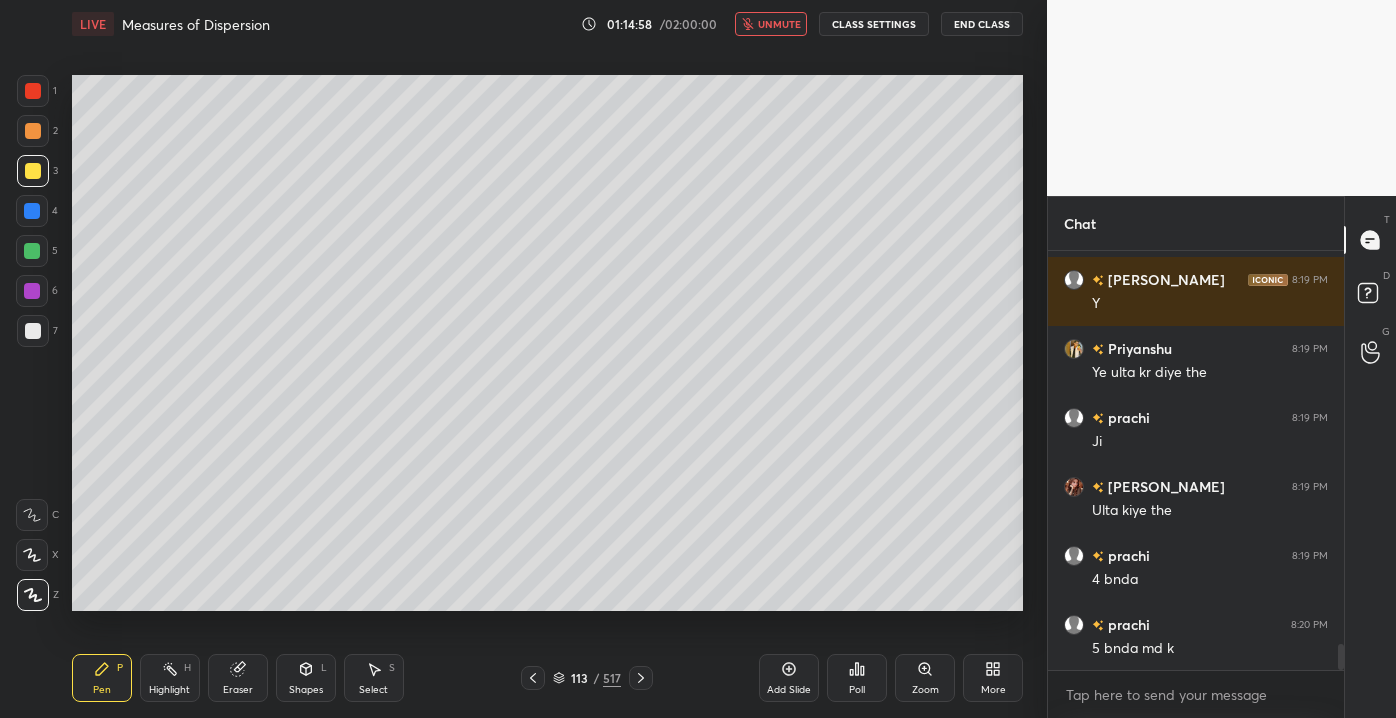 click at bounding box center [33, 331] 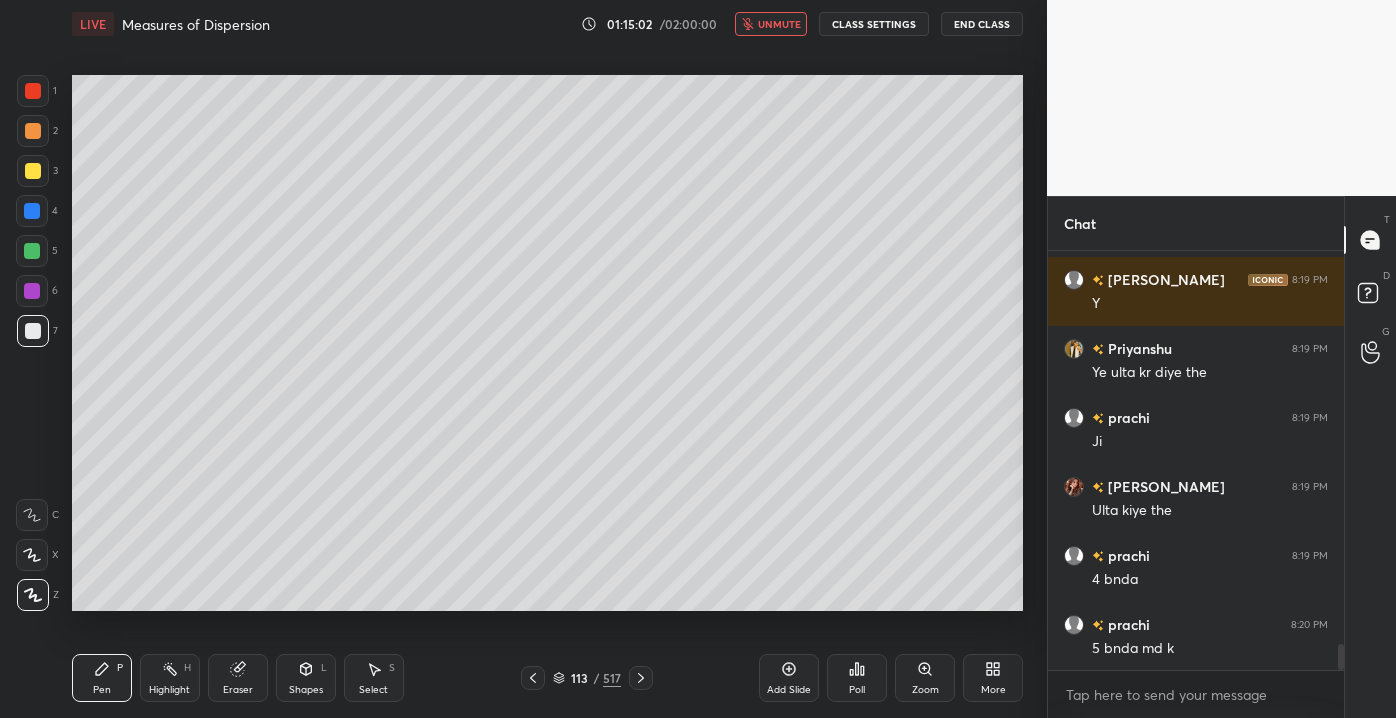 click at bounding box center (33, 171) 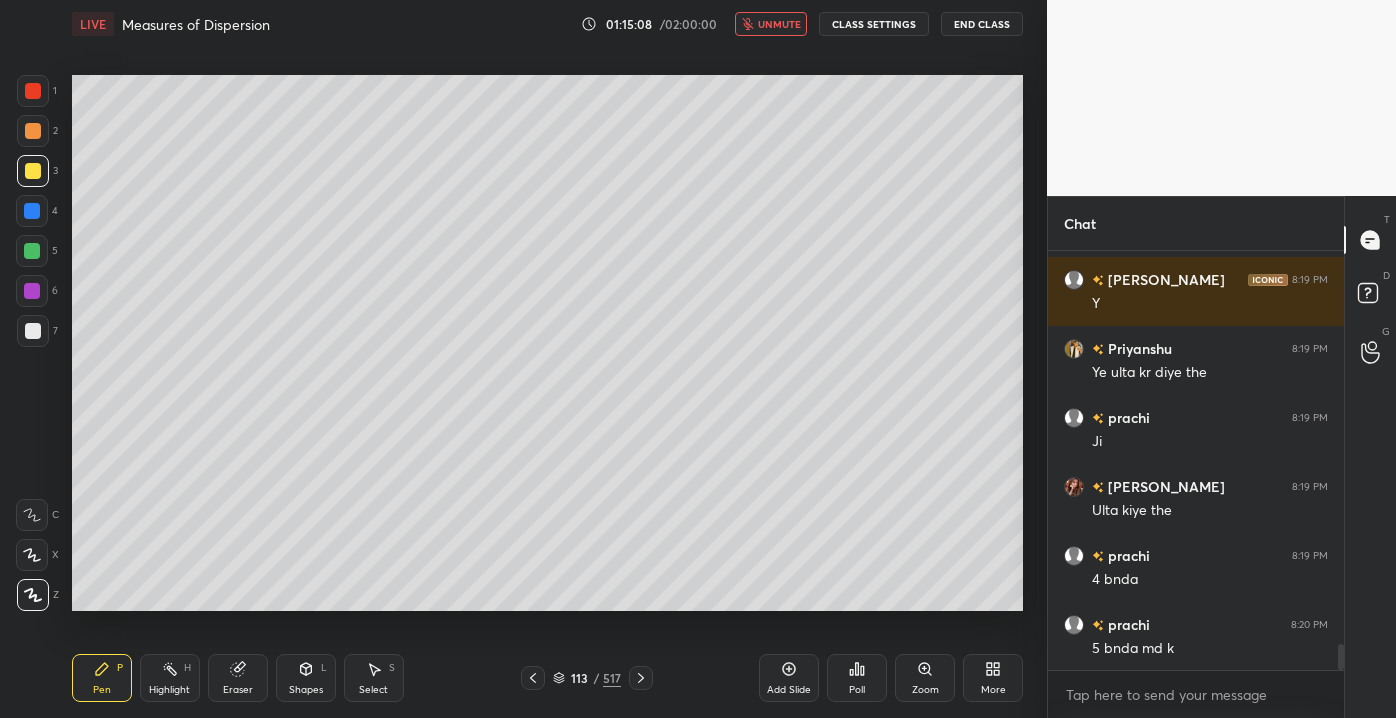 scroll, scrollTop: 6458, scrollLeft: 0, axis: vertical 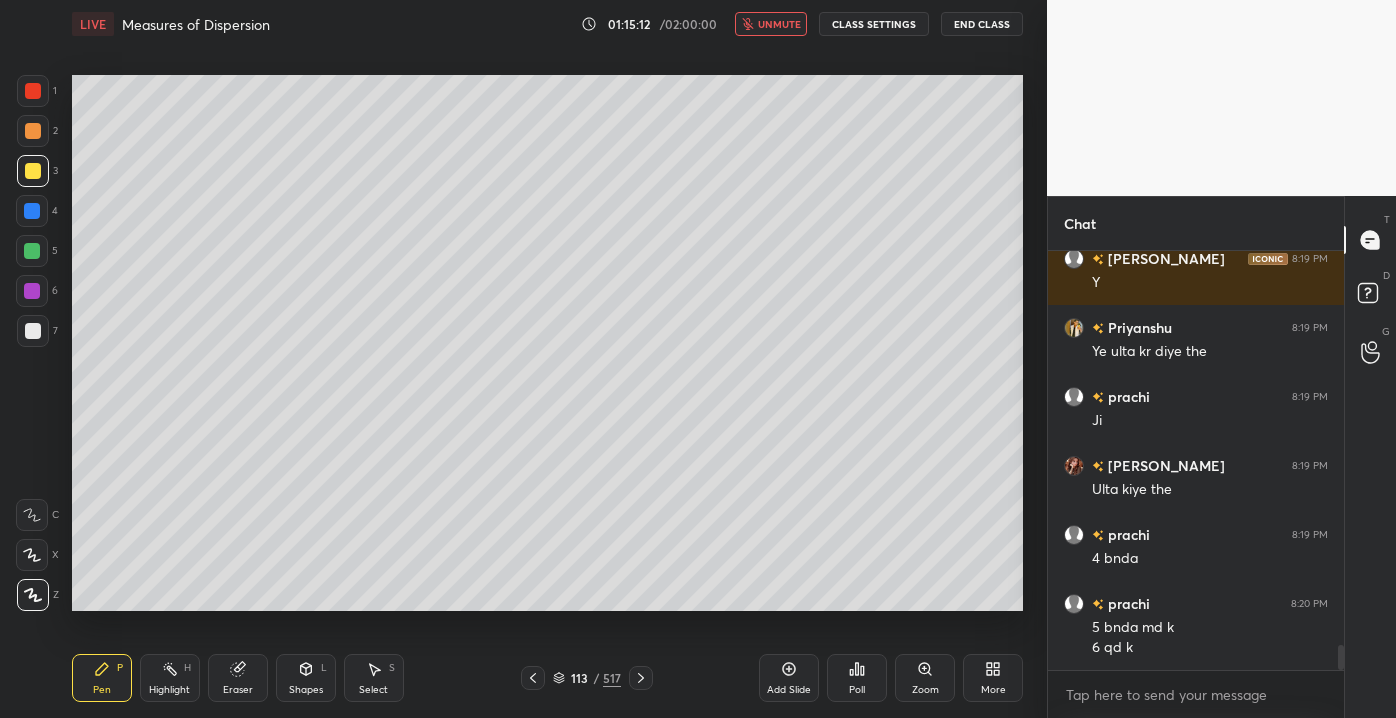 click on "unmute" at bounding box center (771, 24) 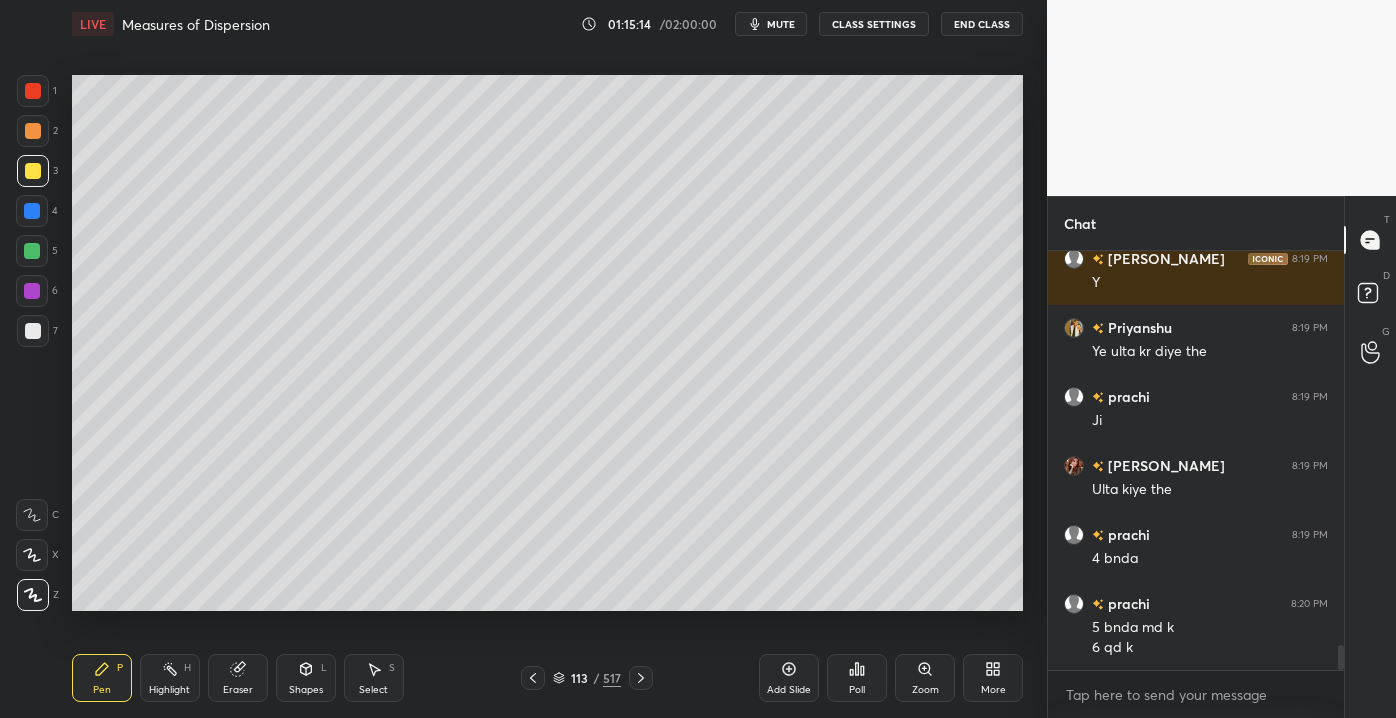 drag, startPoint x: 789, startPoint y: 686, endPoint x: 782, endPoint y: 675, distance: 13.038404 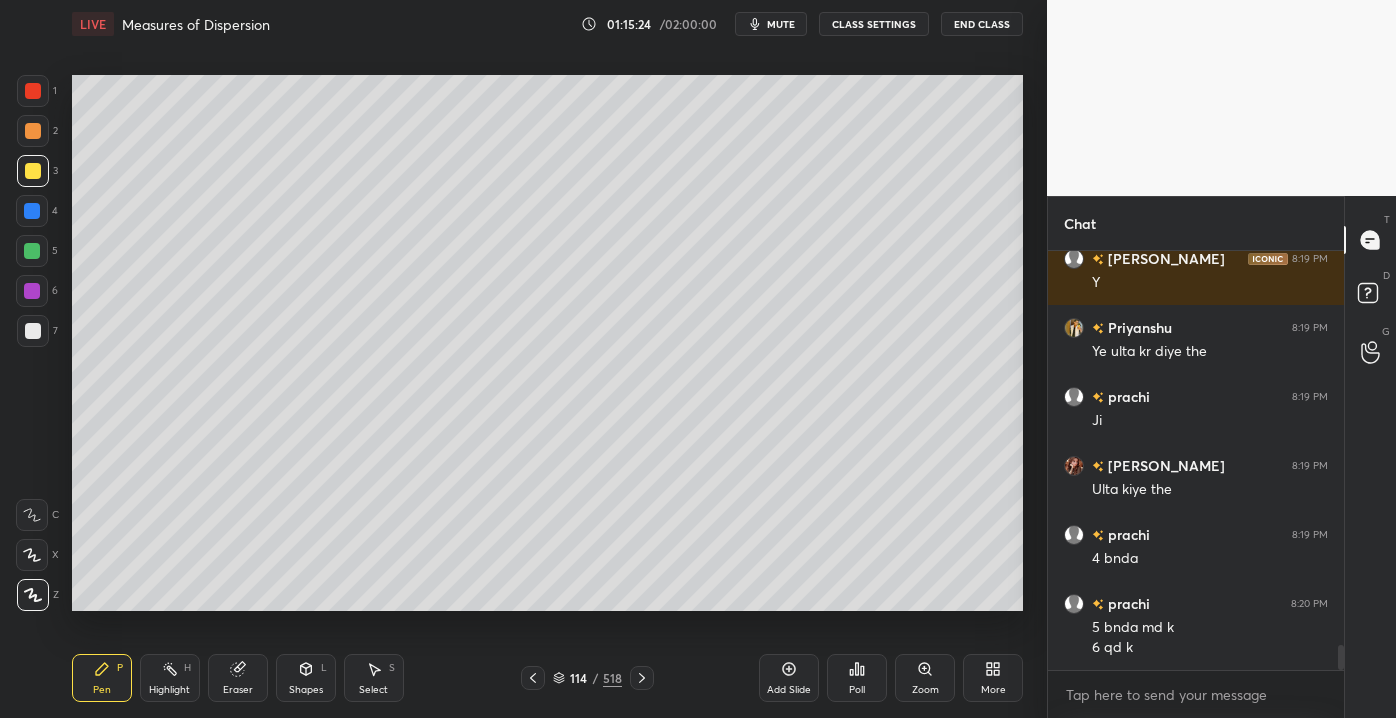 drag, startPoint x: 236, startPoint y: 692, endPoint x: 214, endPoint y: 679, distance: 25.553865 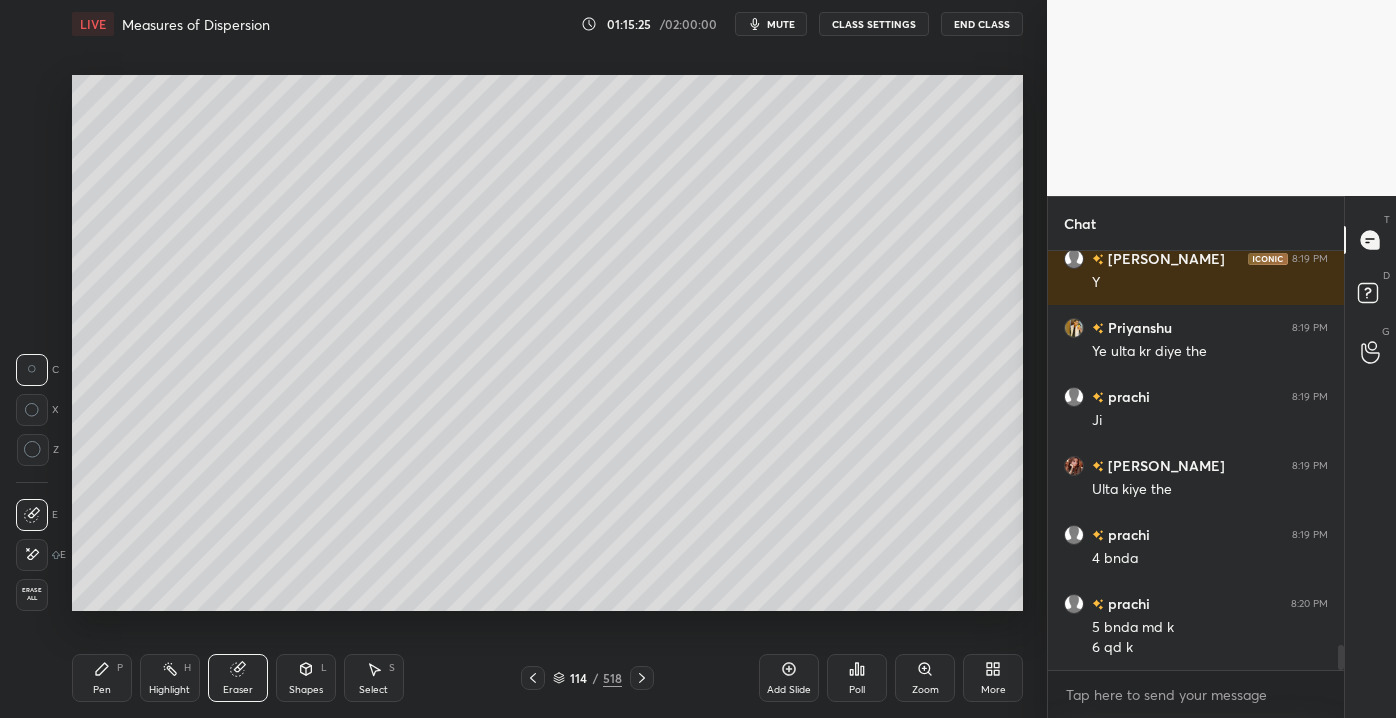 click on "Erase all" at bounding box center [32, 594] 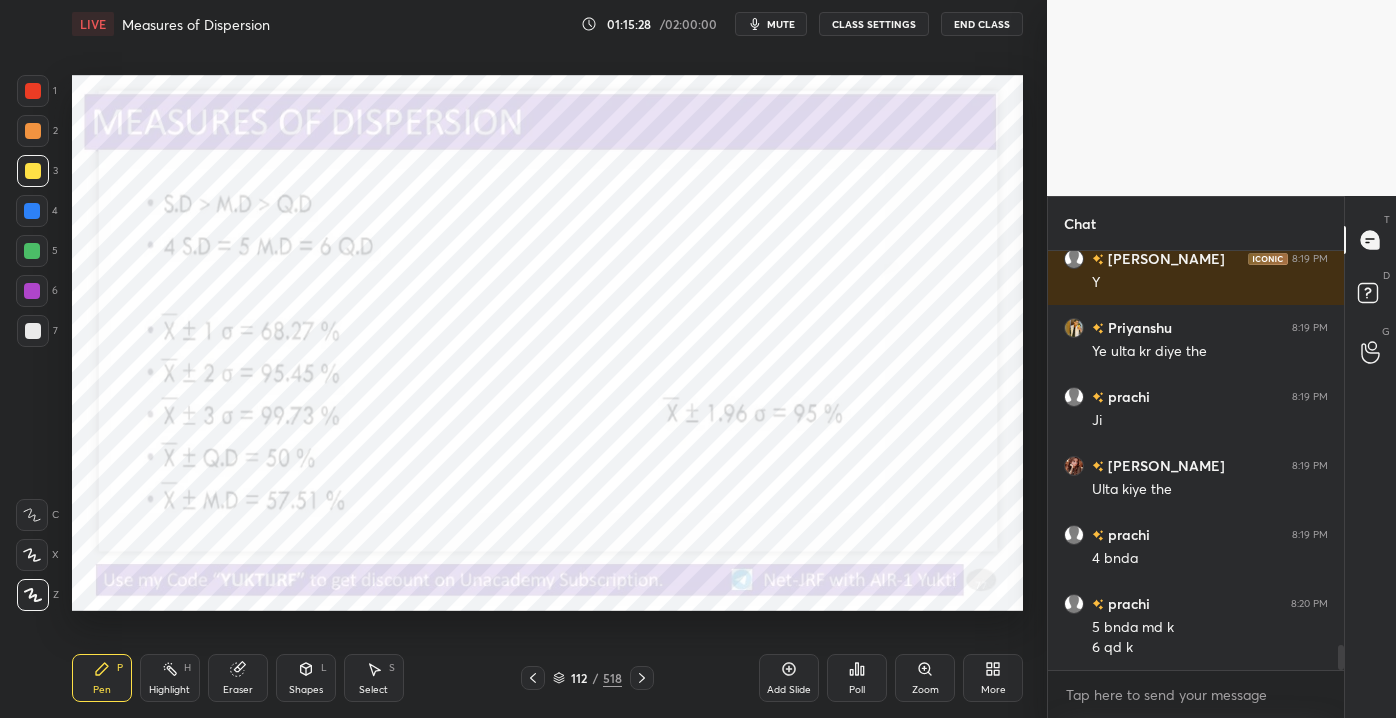 click on "Shapes" at bounding box center (306, 690) 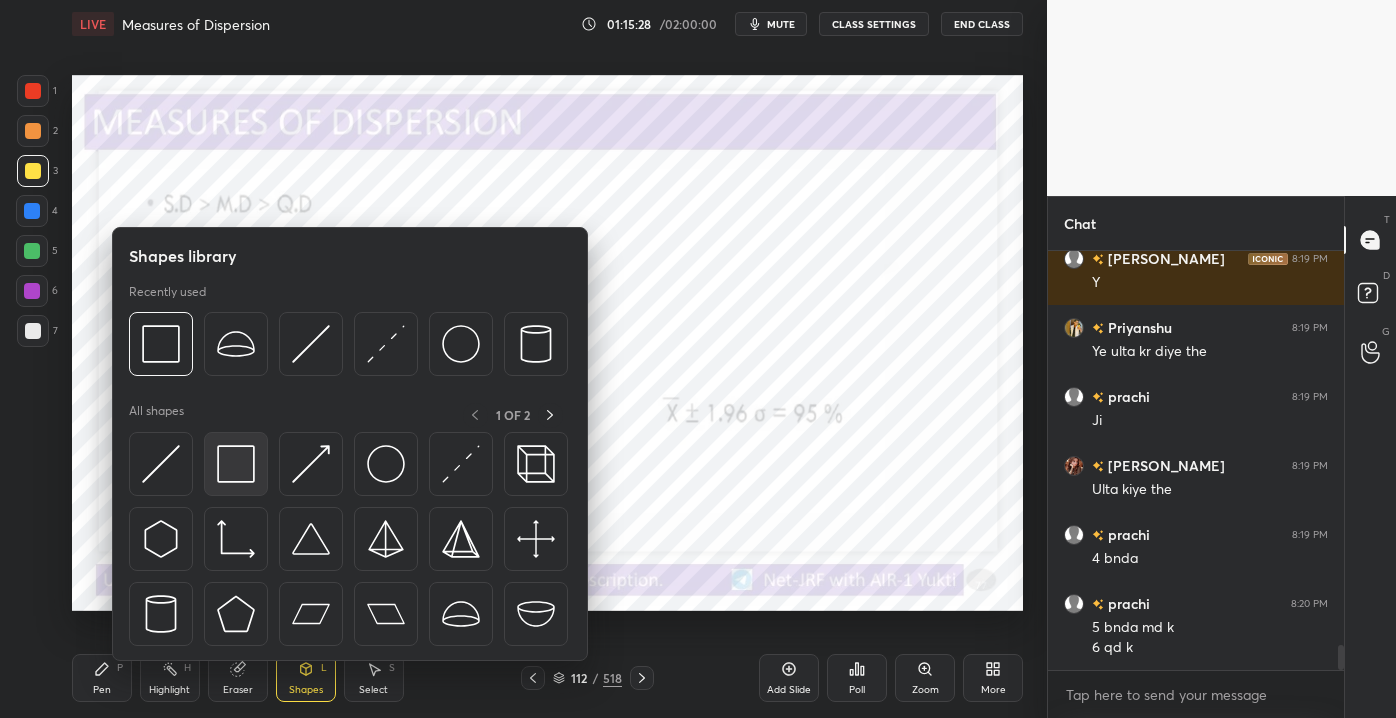 click at bounding box center [236, 464] 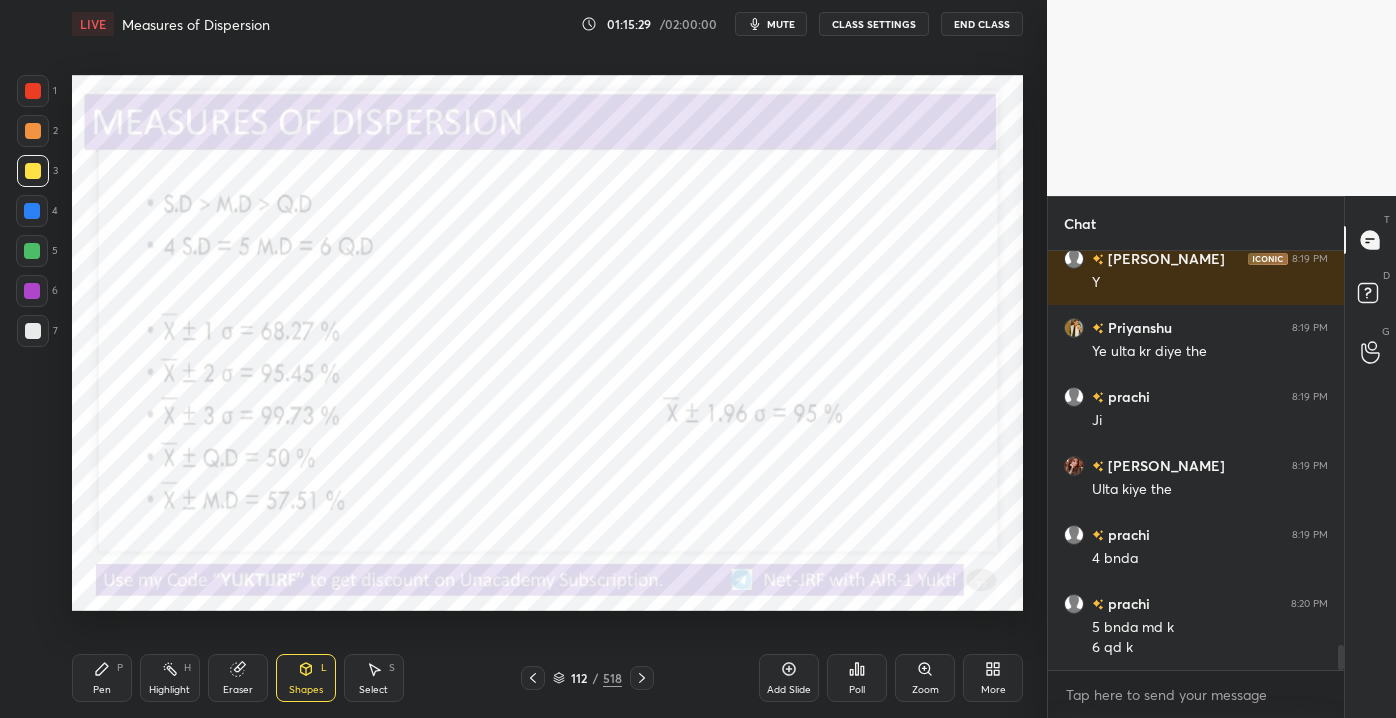click at bounding box center (33, 91) 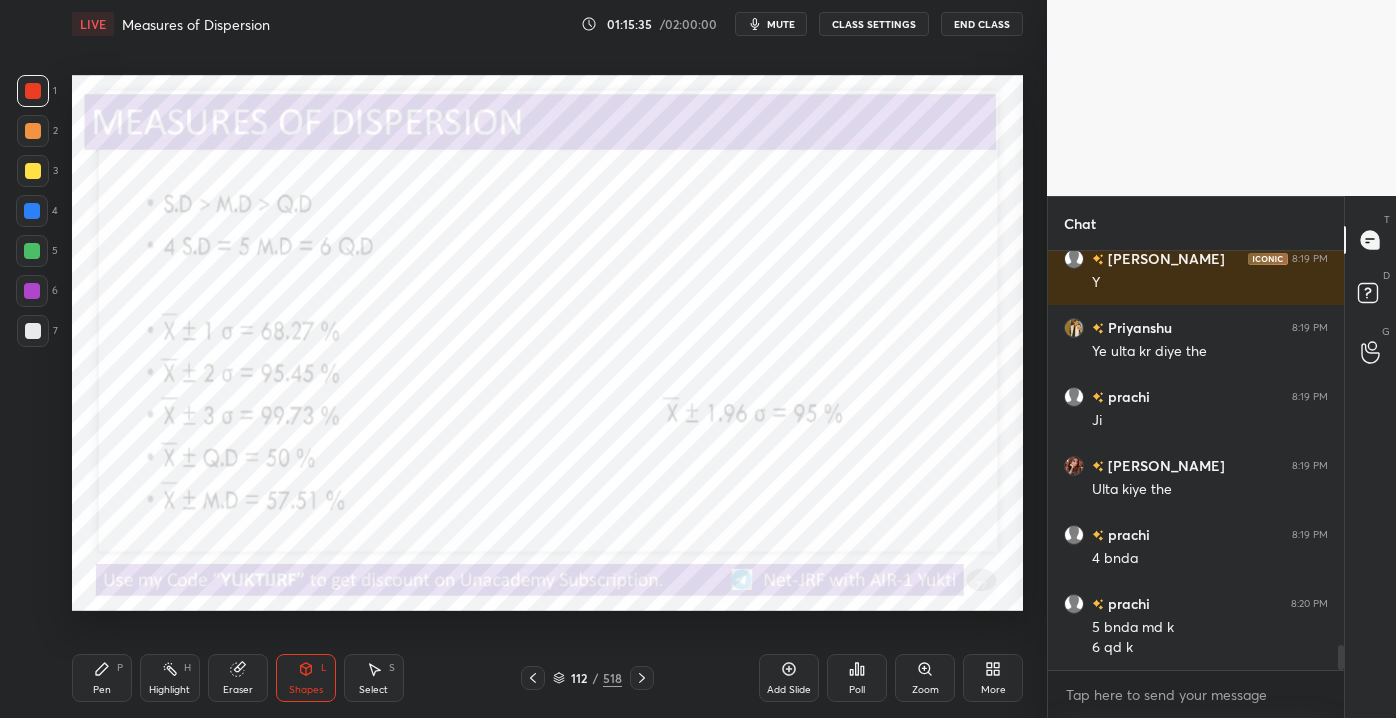 scroll, scrollTop: 6527, scrollLeft: 0, axis: vertical 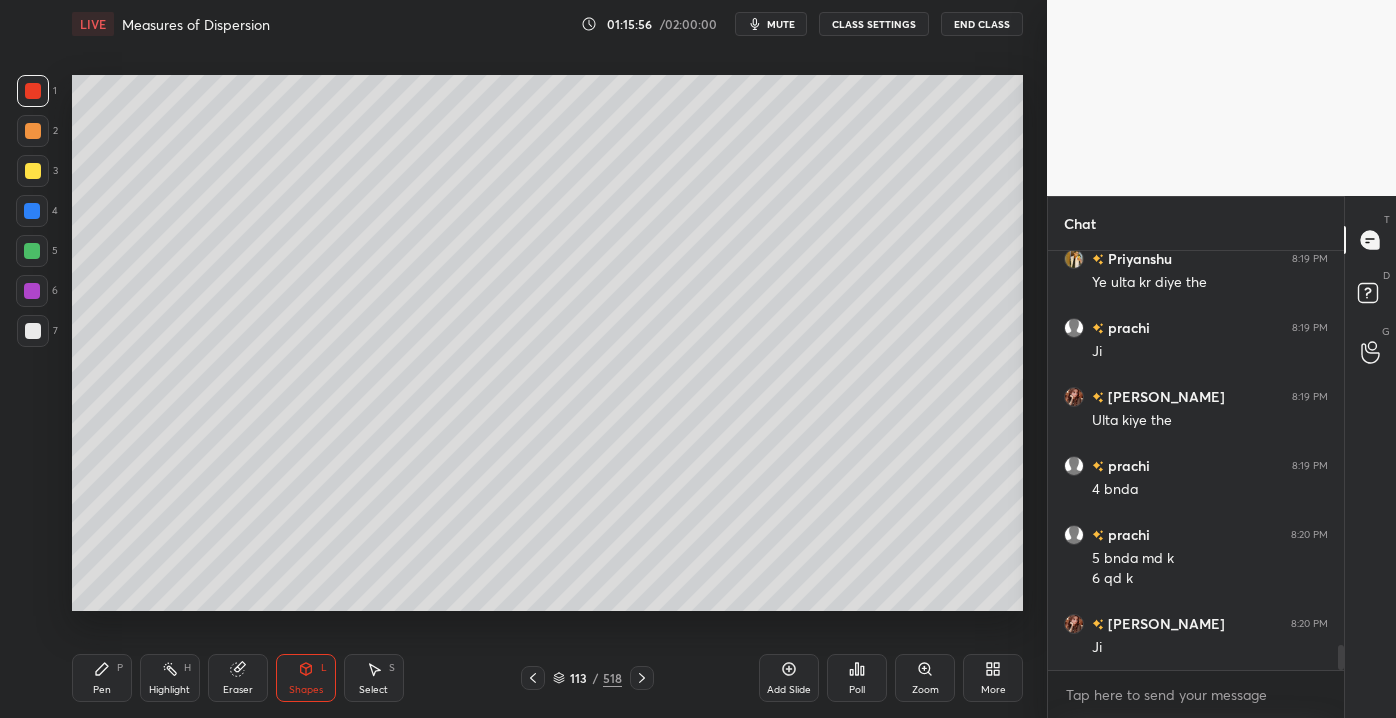 click on "3" at bounding box center [37, 171] 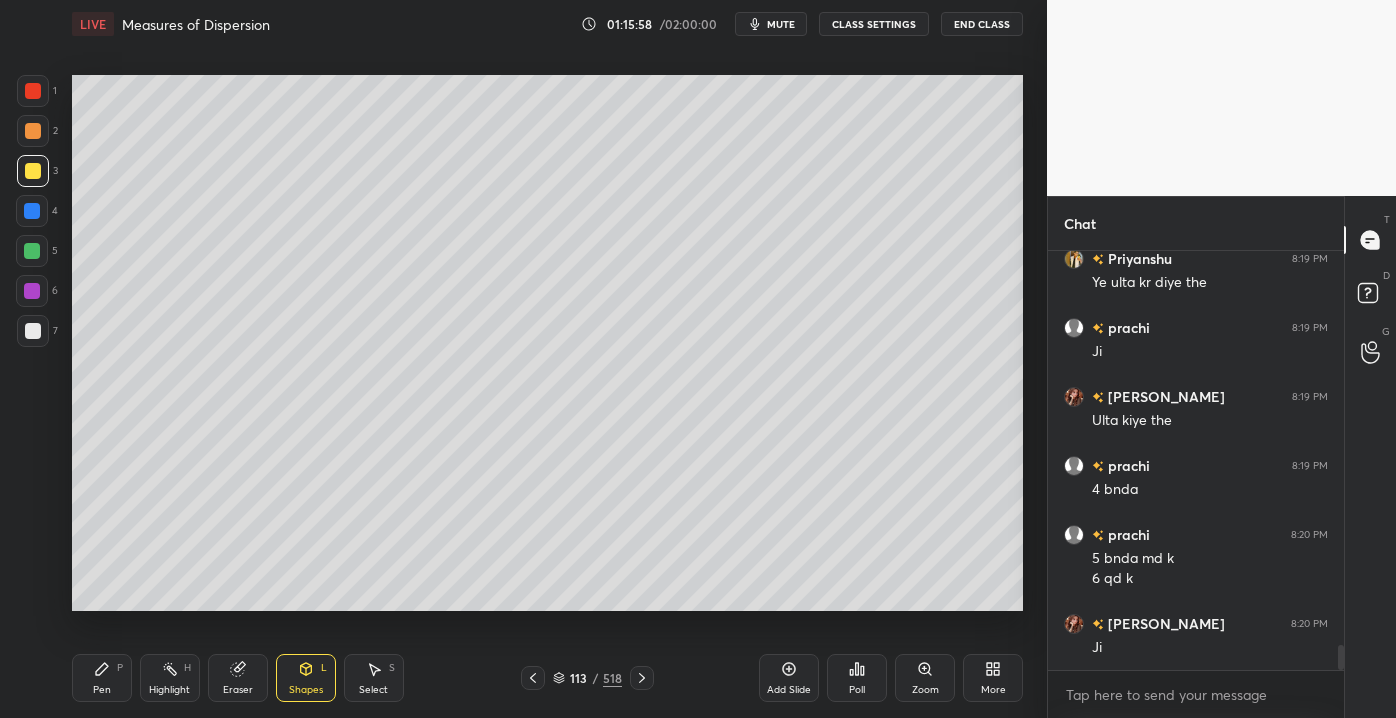 click on "Pen P" at bounding box center [102, 678] 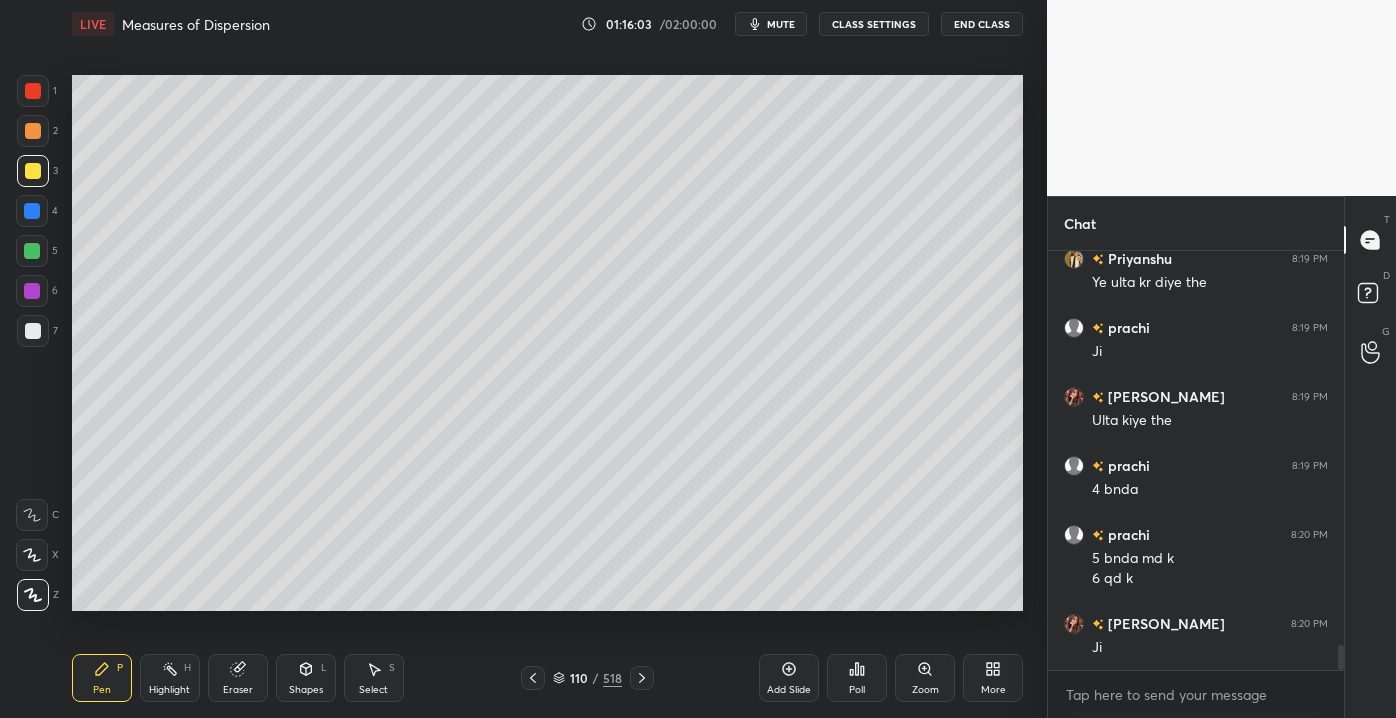scroll, scrollTop: 6596, scrollLeft: 0, axis: vertical 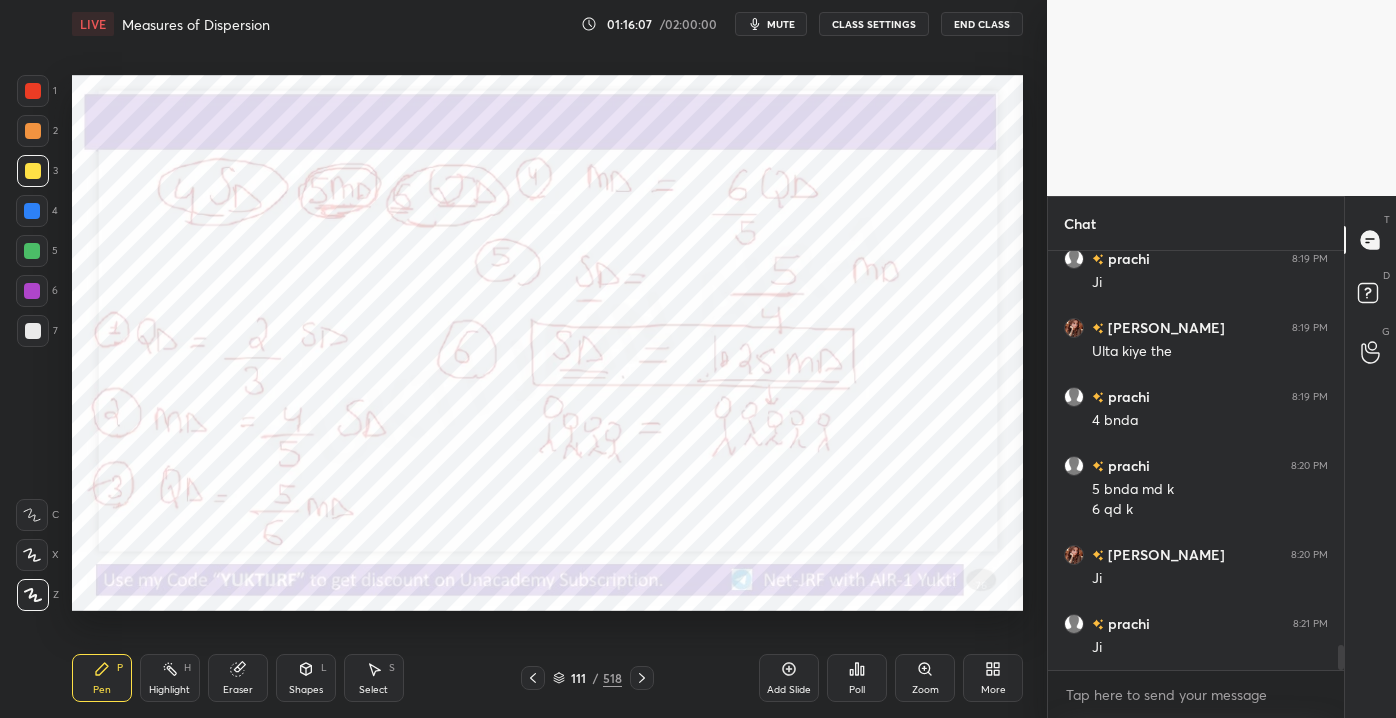 click on "Add Slide" at bounding box center (789, 678) 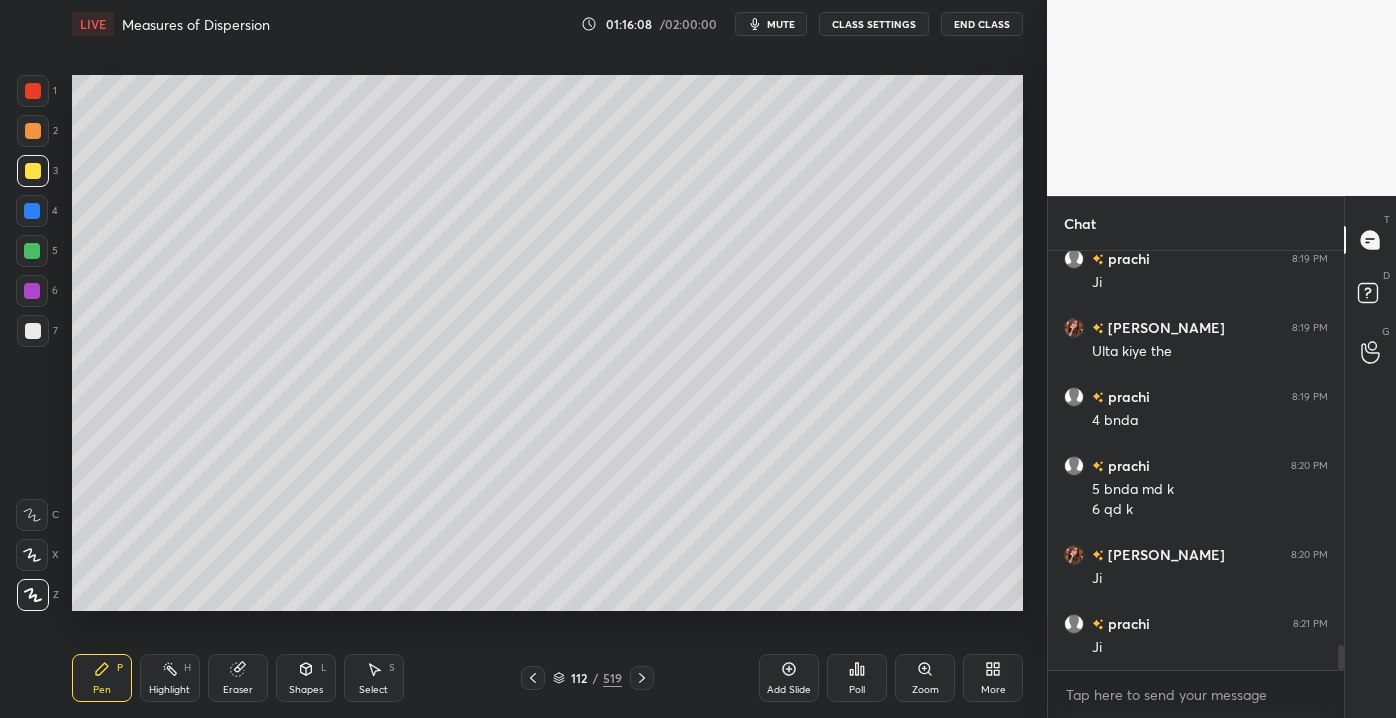 click at bounding box center [33, 331] 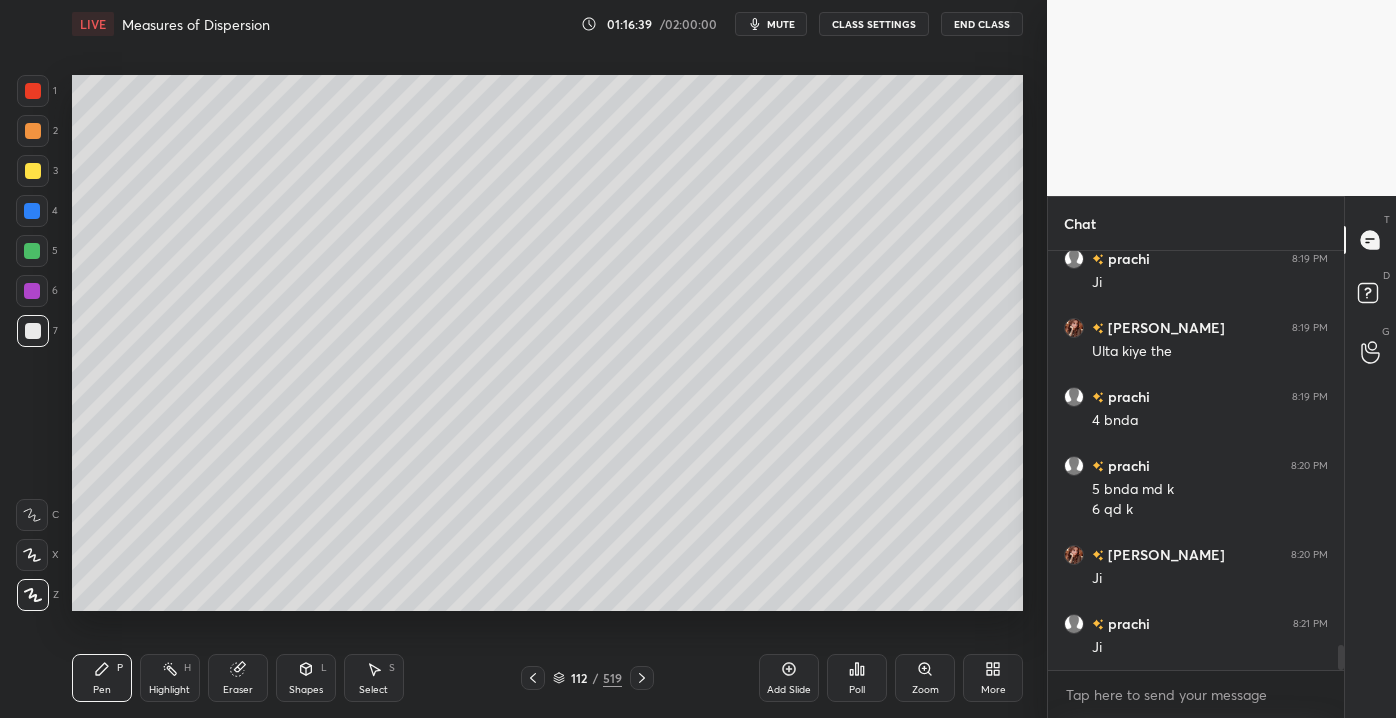 click on "Eraser" at bounding box center (238, 678) 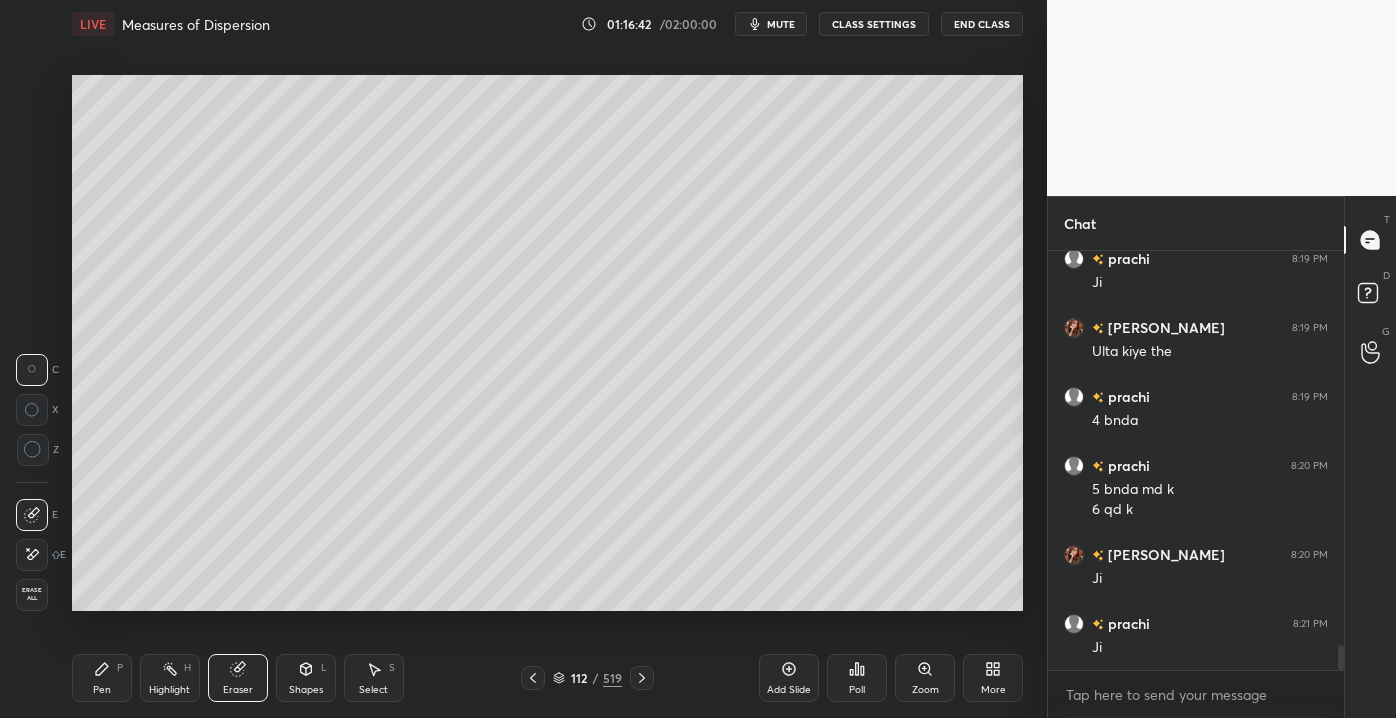 click on "Setting up your live class Poll for   secs No correct answer Start poll" at bounding box center [547, 343] 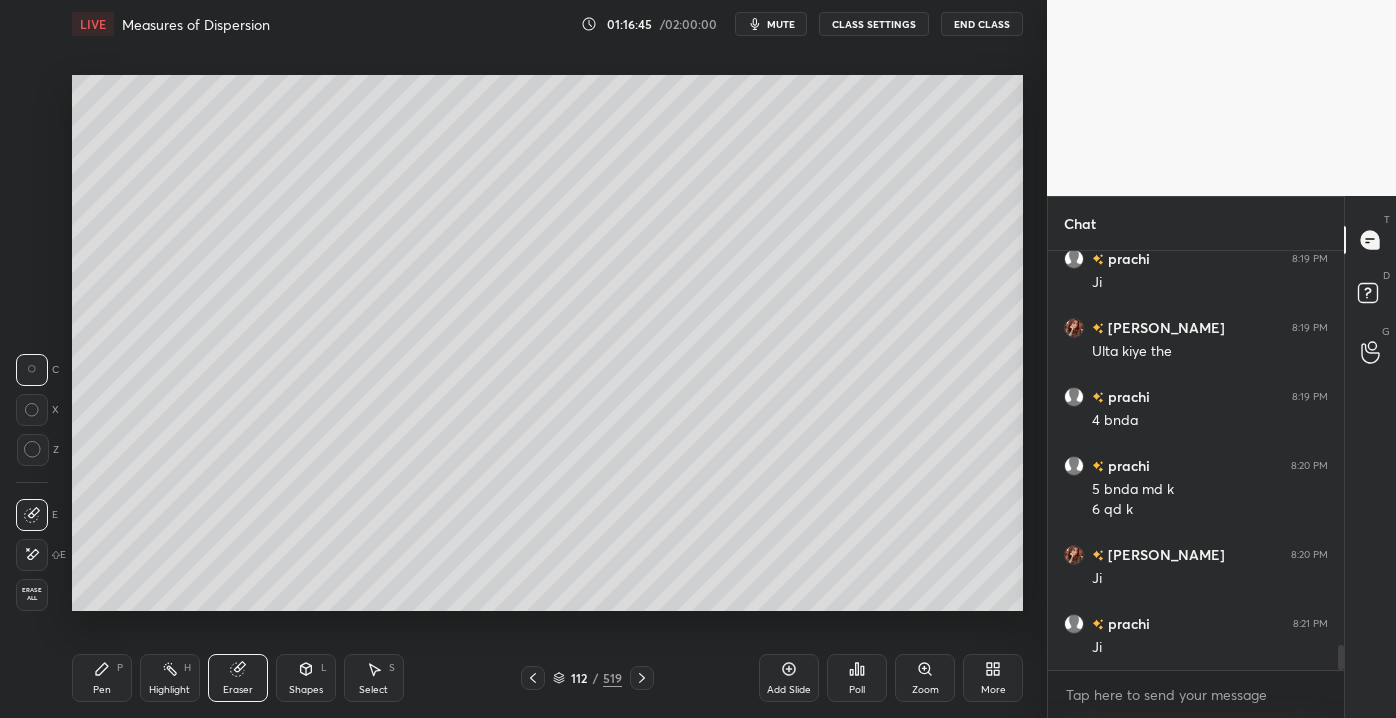 click on "Pen P" at bounding box center [102, 678] 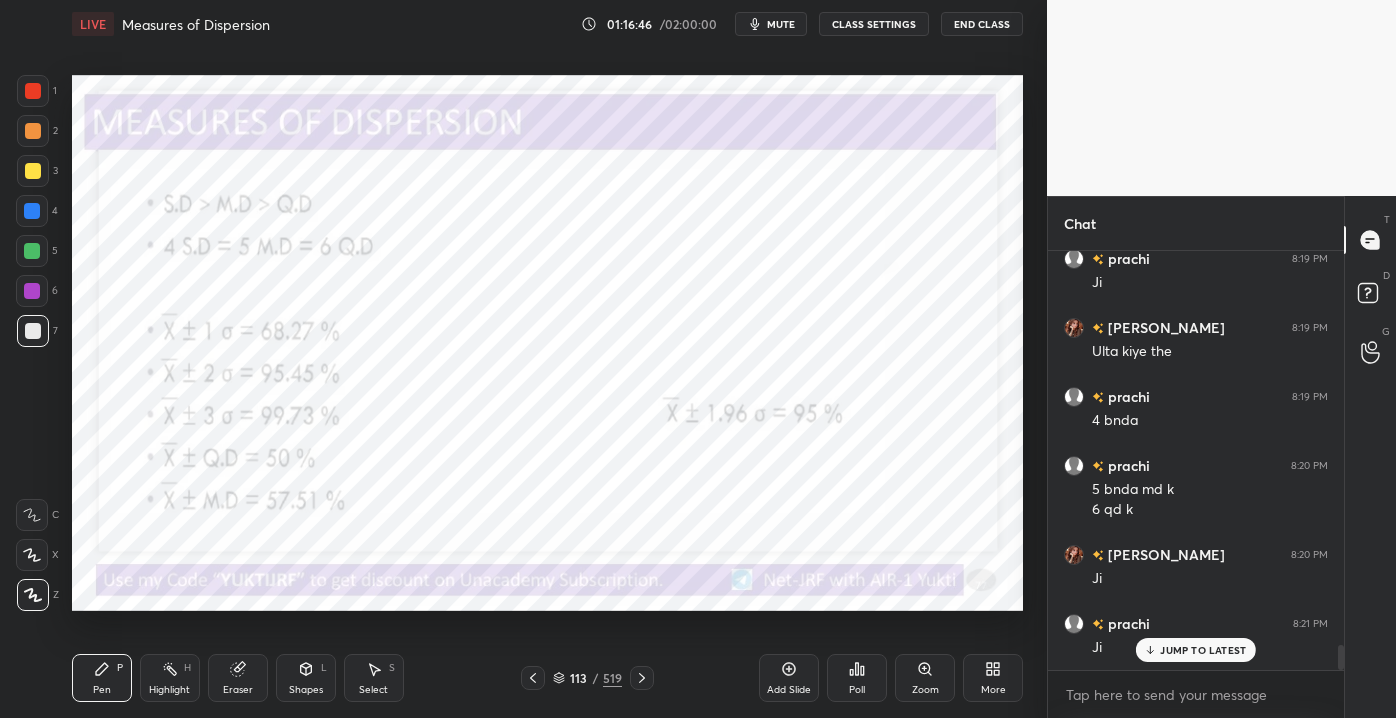 scroll, scrollTop: 6664, scrollLeft: 0, axis: vertical 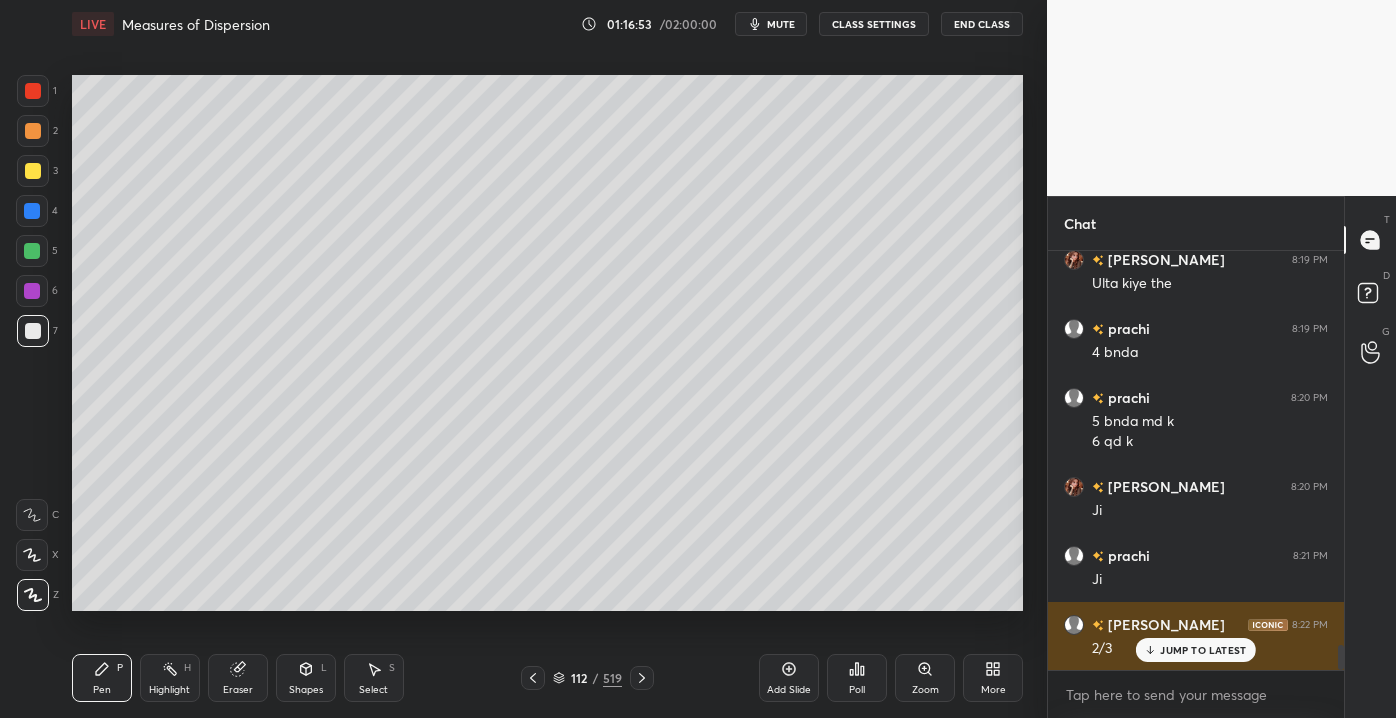click on "JUMP TO LATEST" at bounding box center [1203, 650] 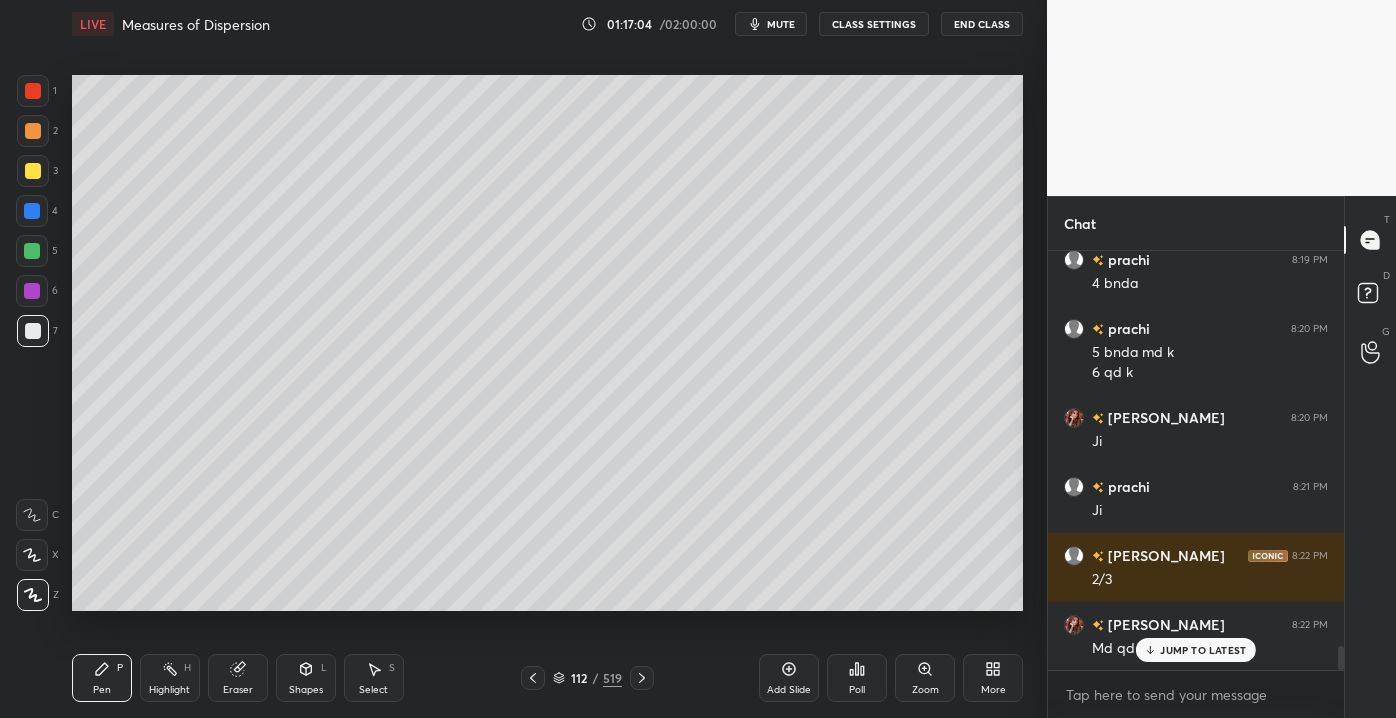 scroll, scrollTop: 6802, scrollLeft: 0, axis: vertical 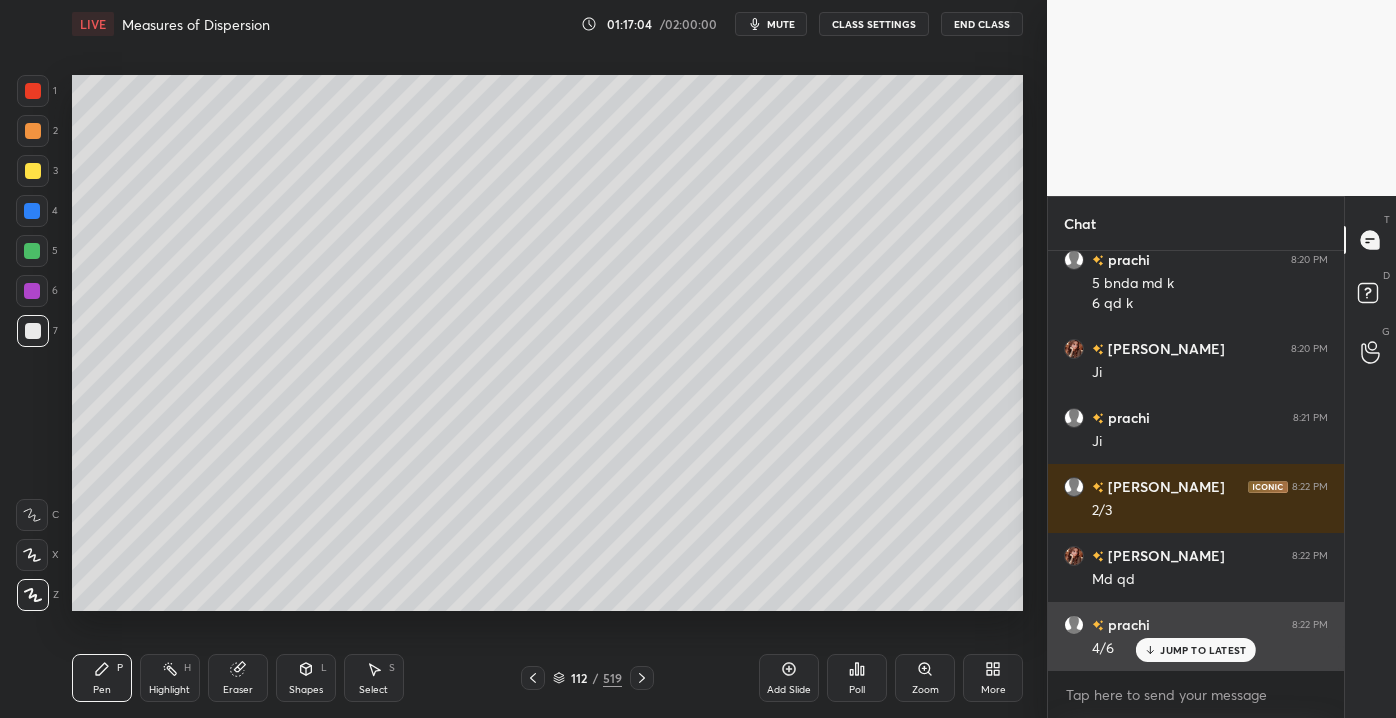 click on "JUMP TO LATEST" at bounding box center (1196, 650) 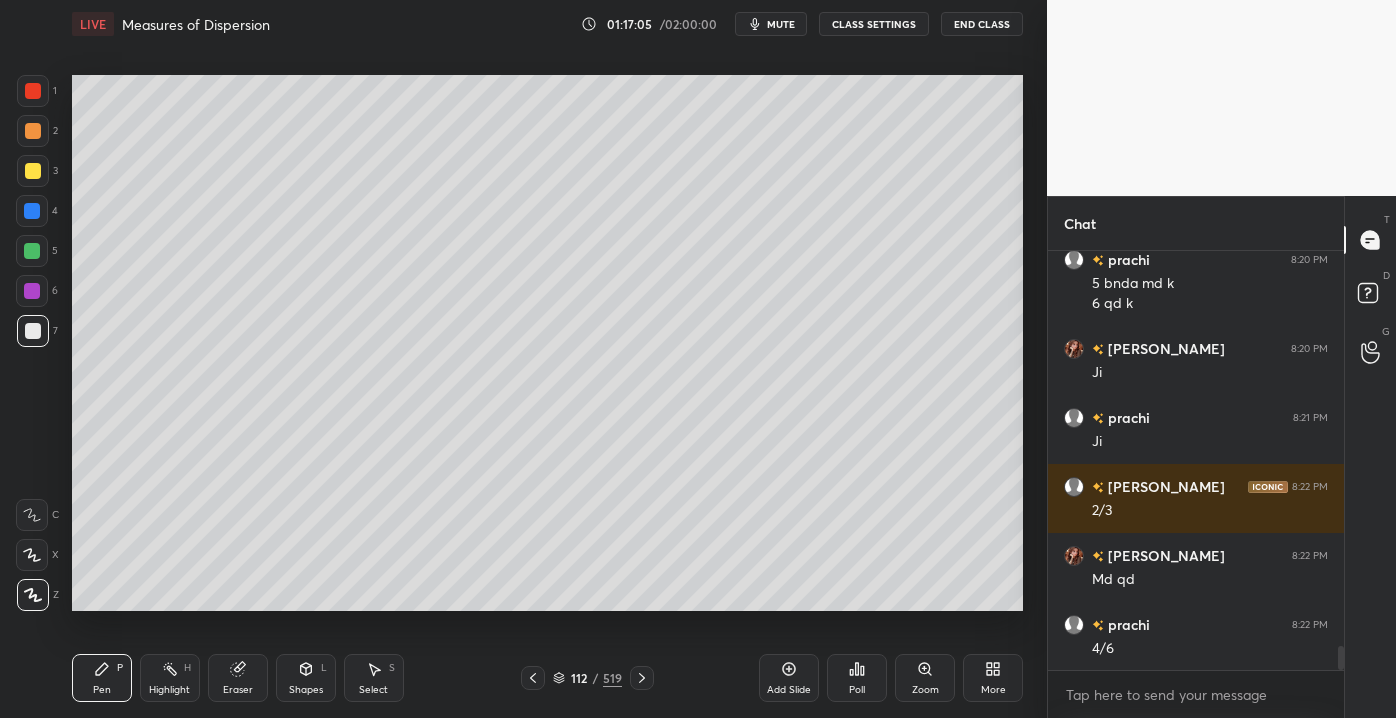 scroll, scrollTop: 6872, scrollLeft: 0, axis: vertical 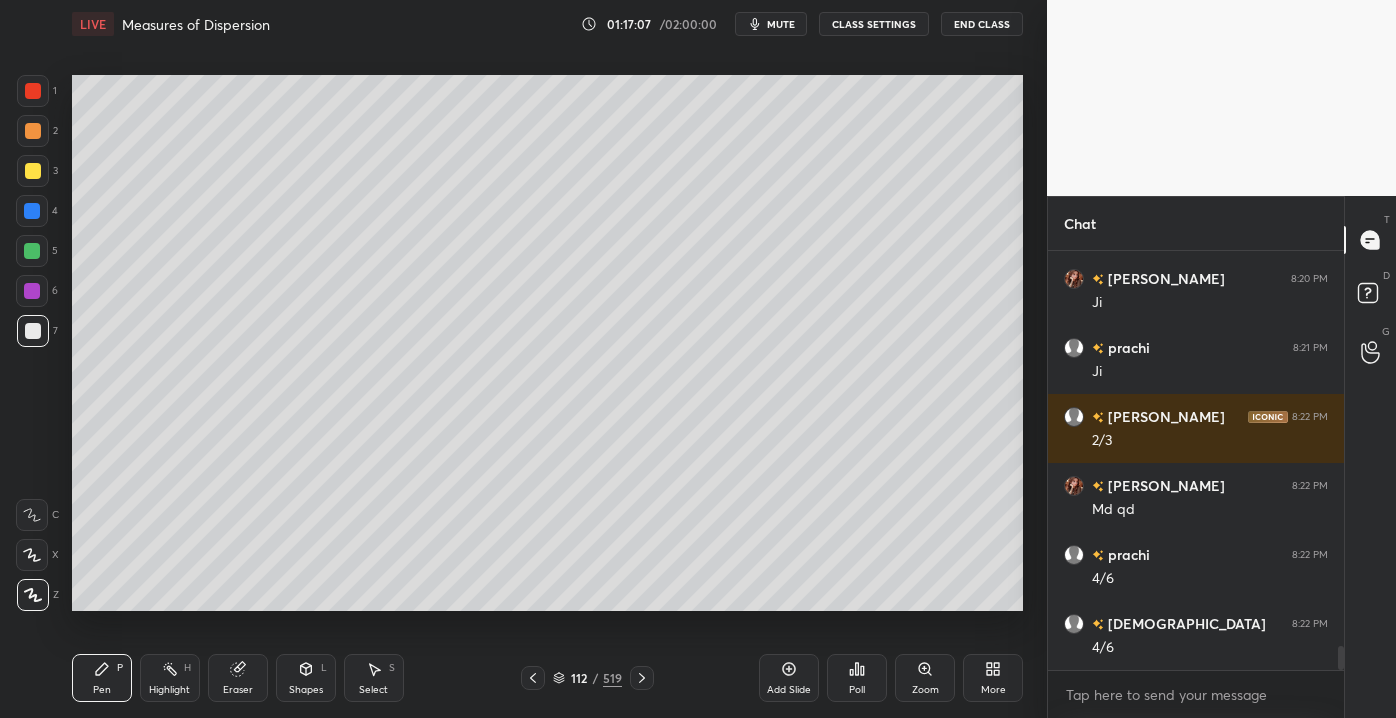 drag, startPoint x: 27, startPoint y: 177, endPoint x: 56, endPoint y: 178, distance: 29.017237 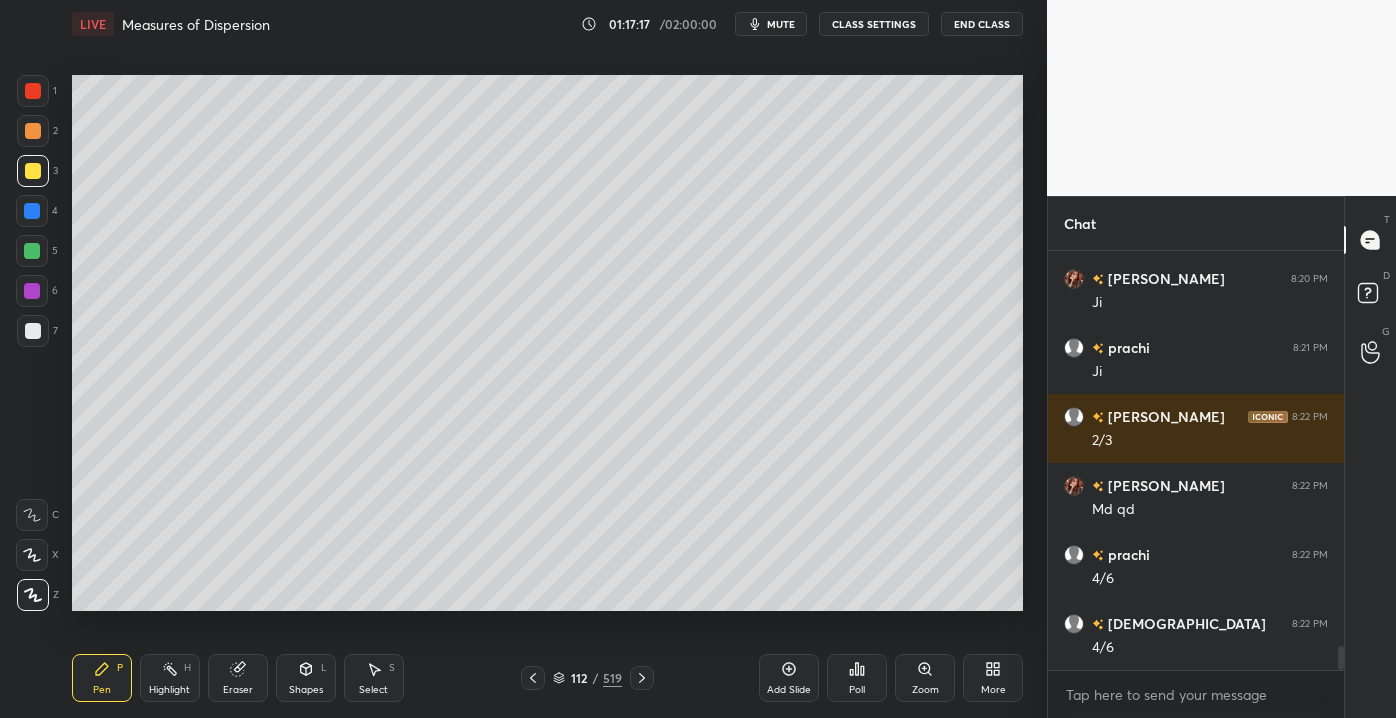 scroll, scrollTop: 6941, scrollLeft: 0, axis: vertical 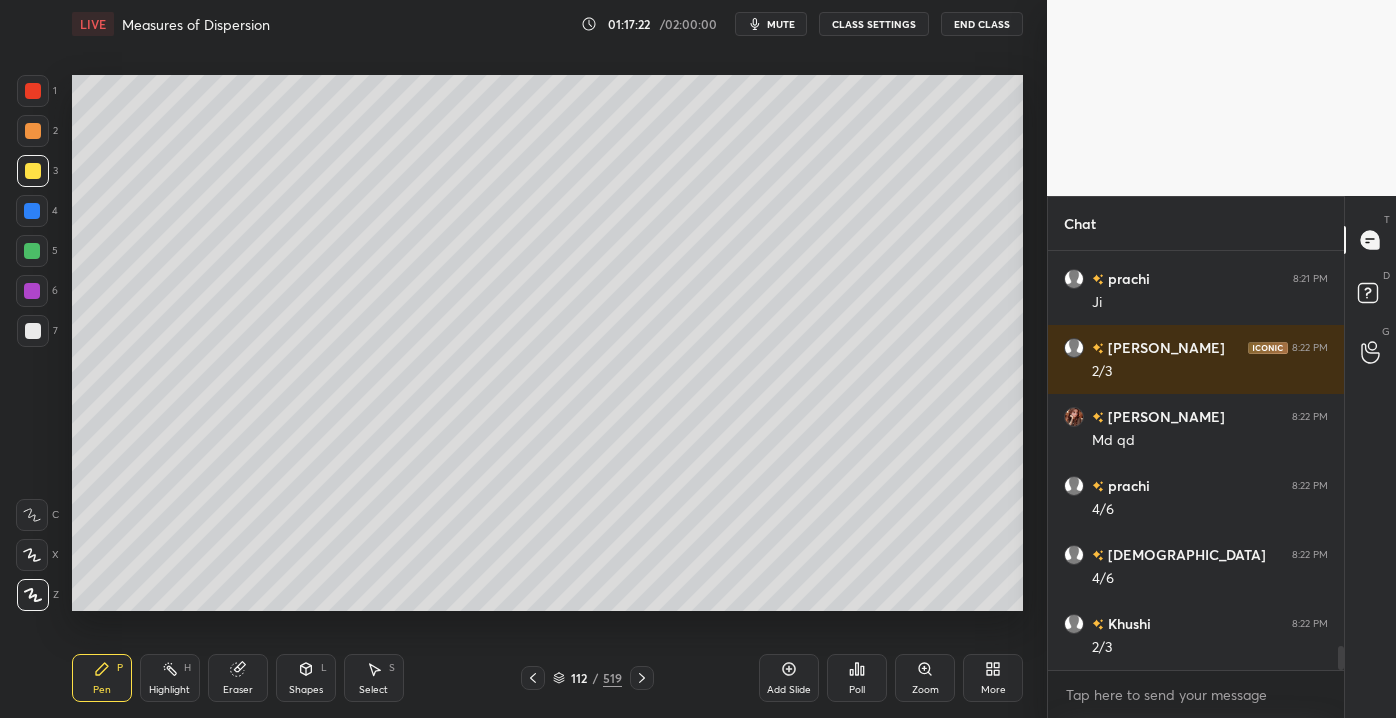 drag, startPoint x: 218, startPoint y: 689, endPoint x: 241, endPoint y: 677, distance: 25.942244 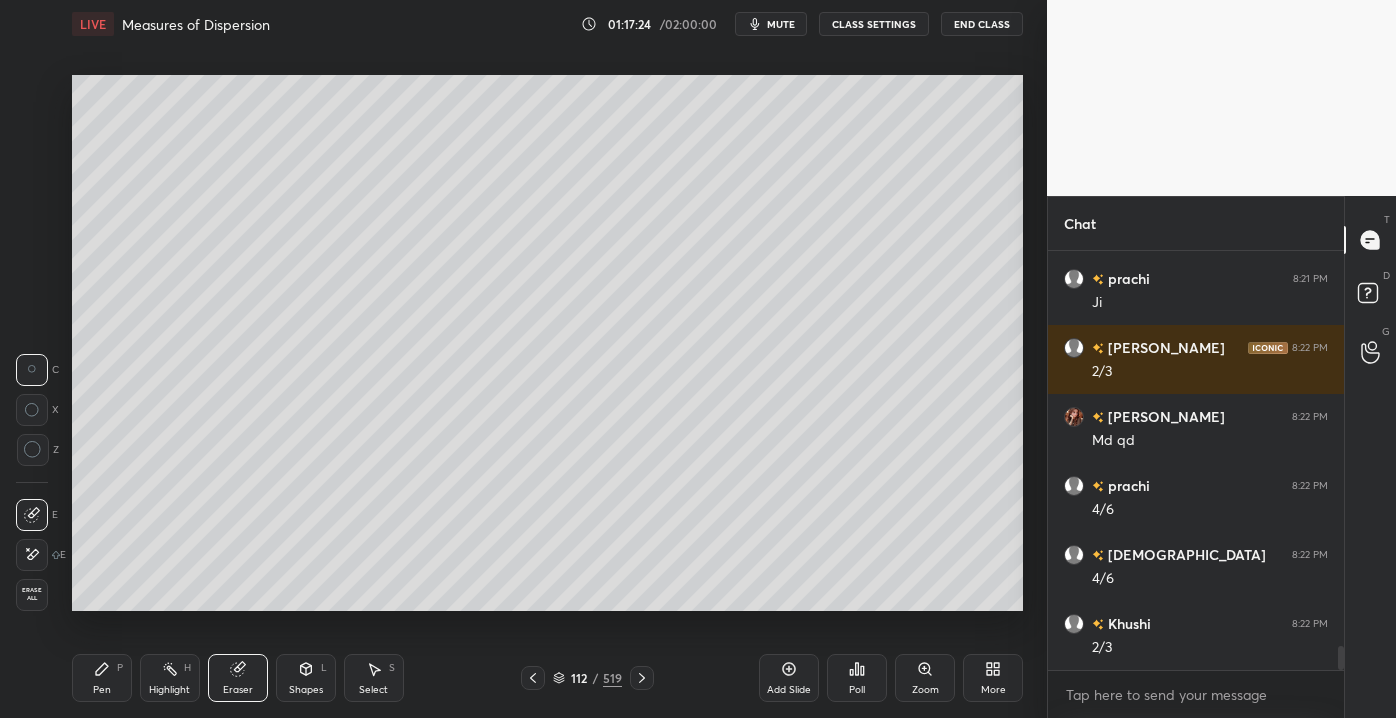 scroll, scrollTop: 7010, scrollLeft: 0, axis: vertical 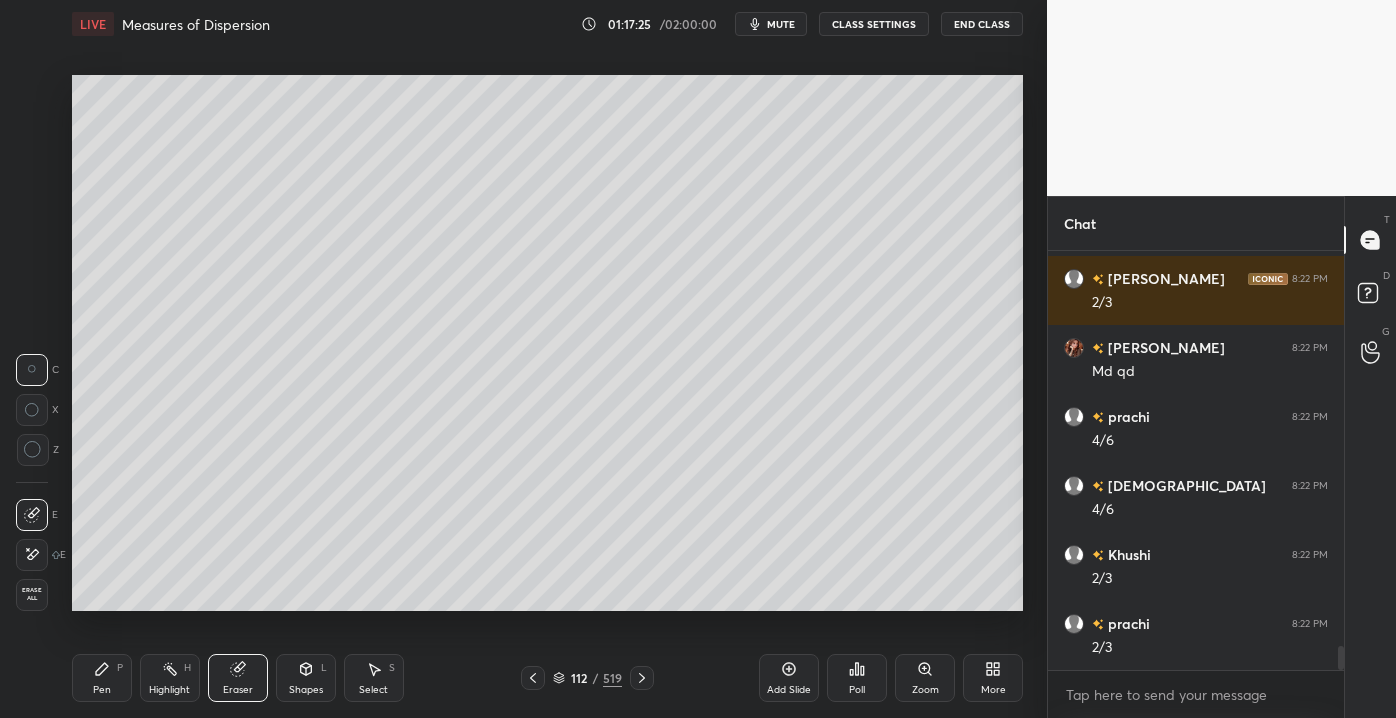 drag, startPoint x: 109, startPoint y: 684, endPoint x: 146, endPoint y: 671, distance: 39.217342 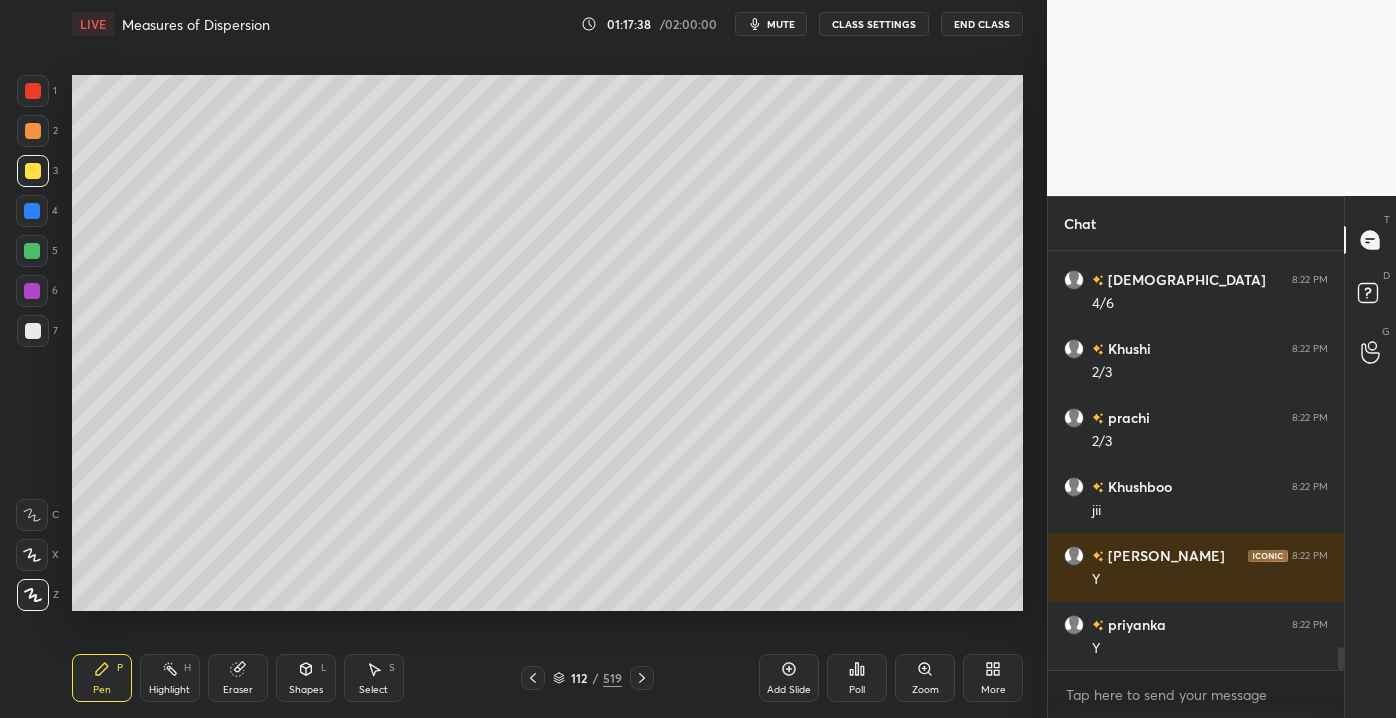 scroll, scrollTop: 7285, scrollLeft: 0, axis: vertical 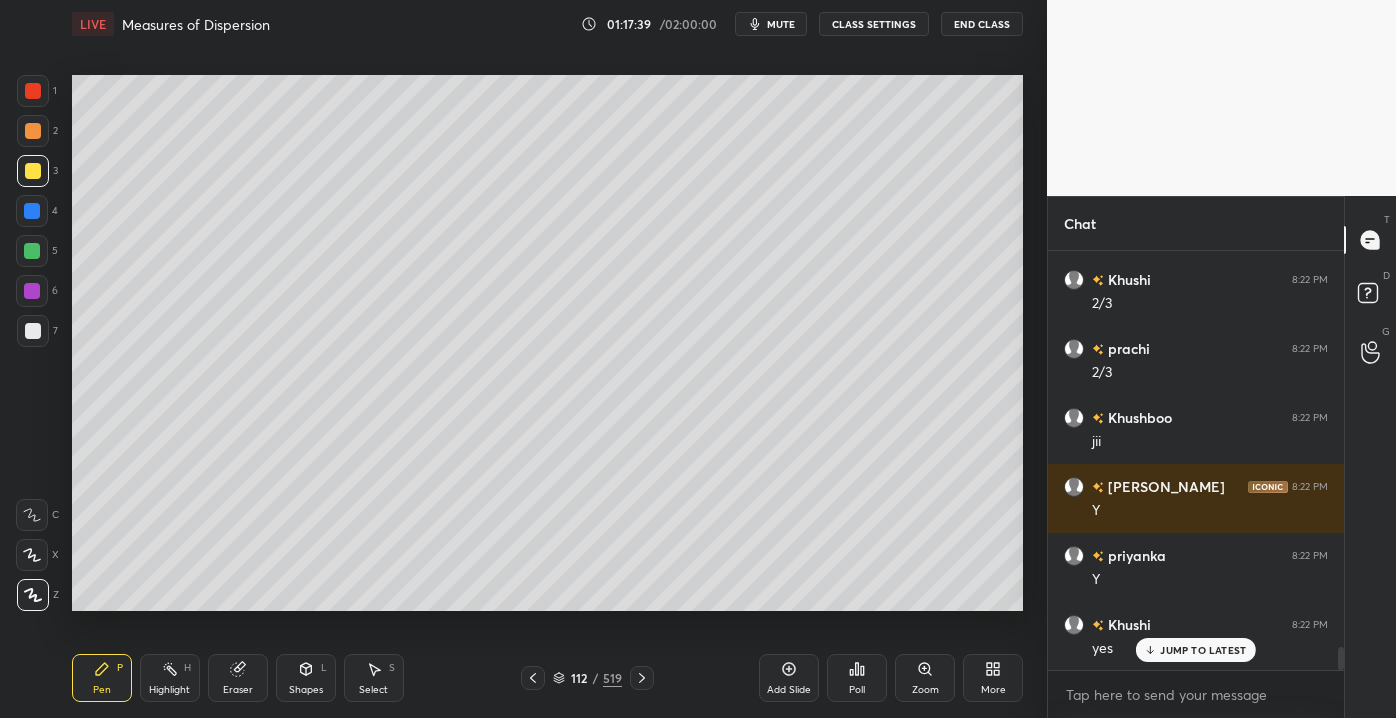 click at bounding box center (33, 331) 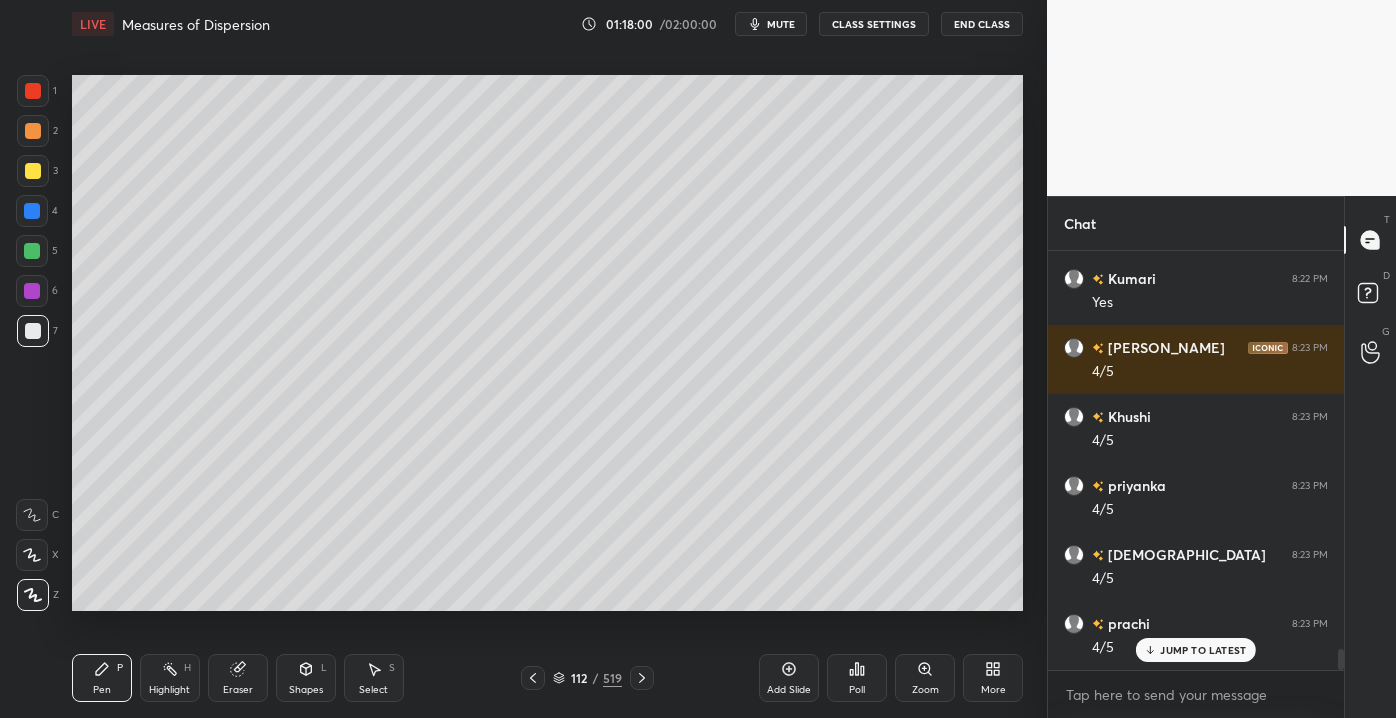 scroll, scrollTop: 7768, scrollLeft: 0, axis: vertical 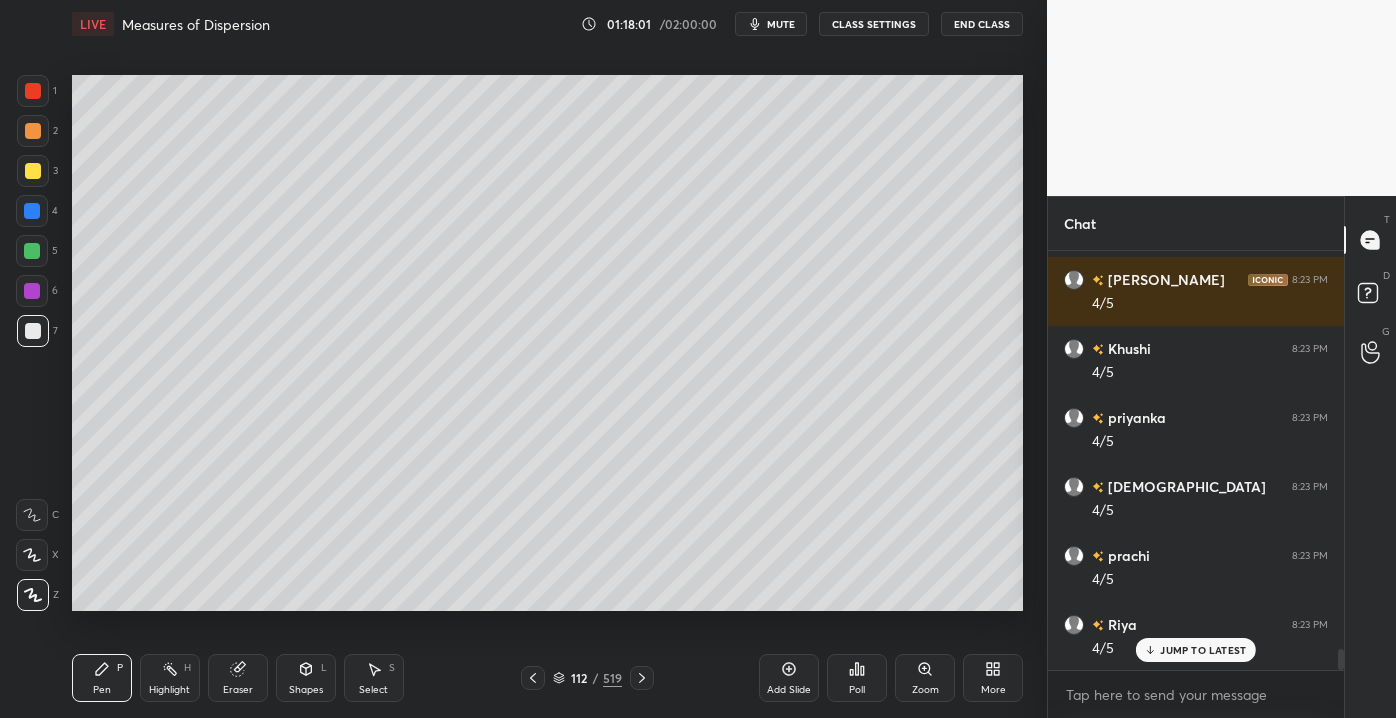 click on "Pen P Highlight H Eraser Shapes L Select S" at bounding box center [244, 678] 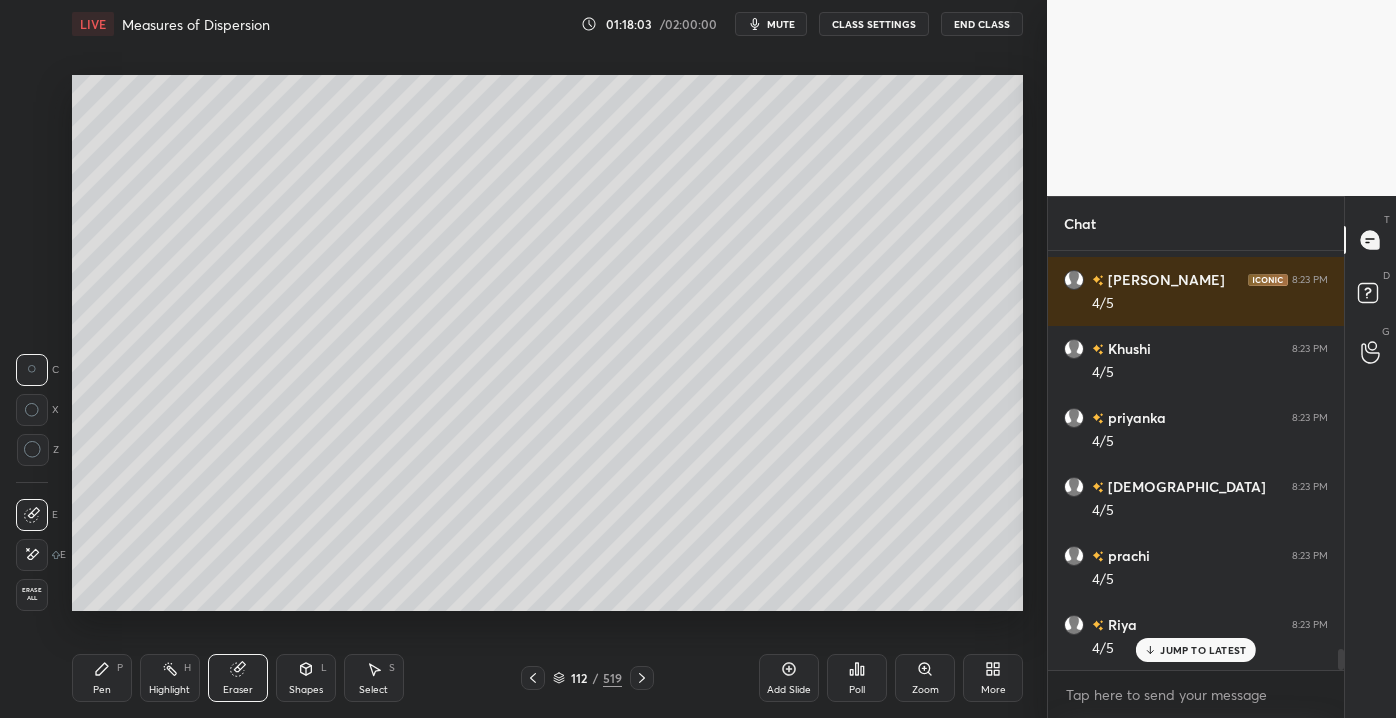 click 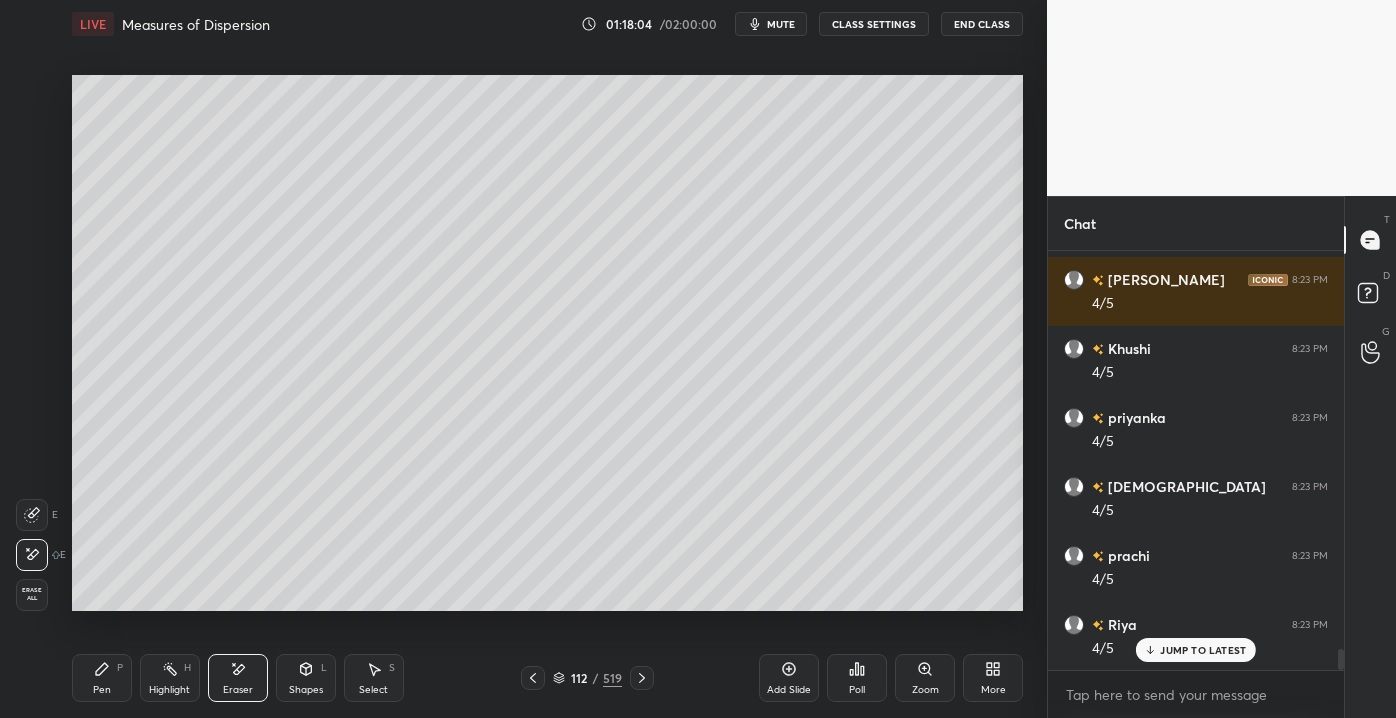 scroll, scrollTop: 7837, scrollLeft: 0, axis: vertical 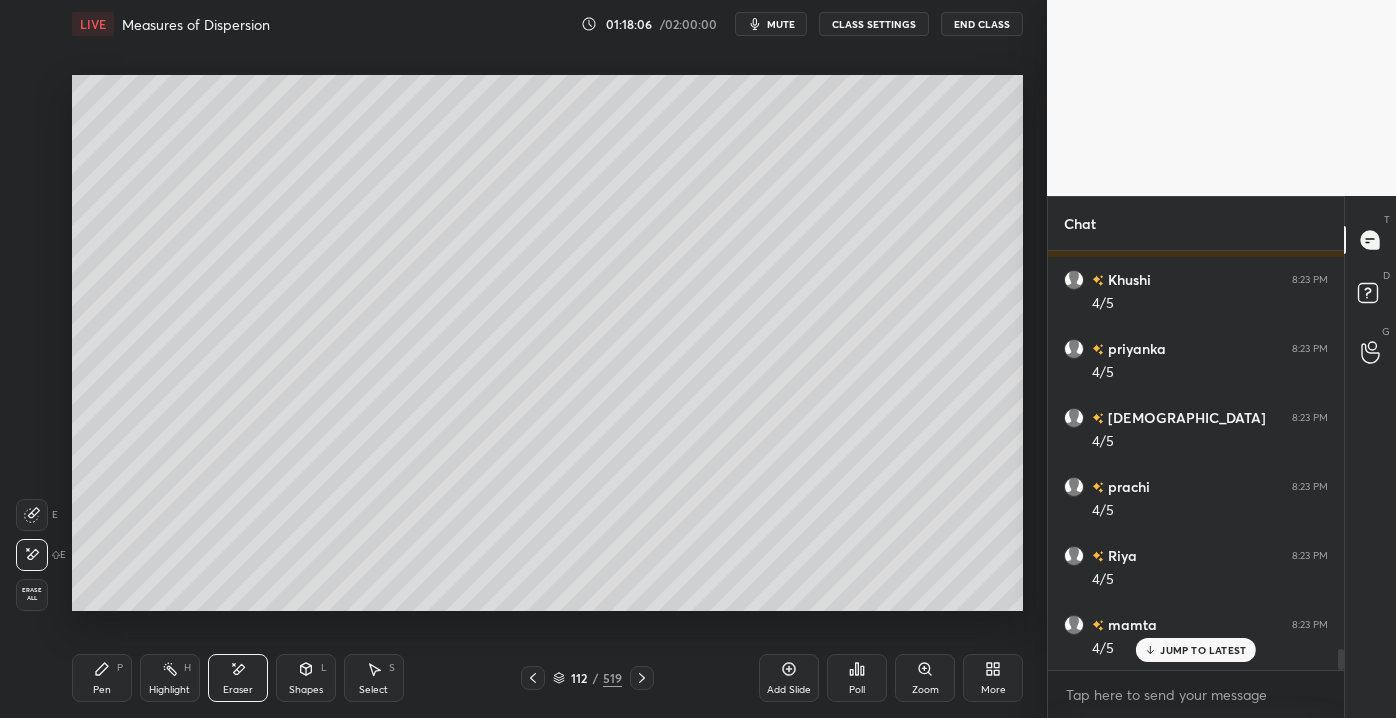 click on "Pen P" at bounding box center [102, 678] 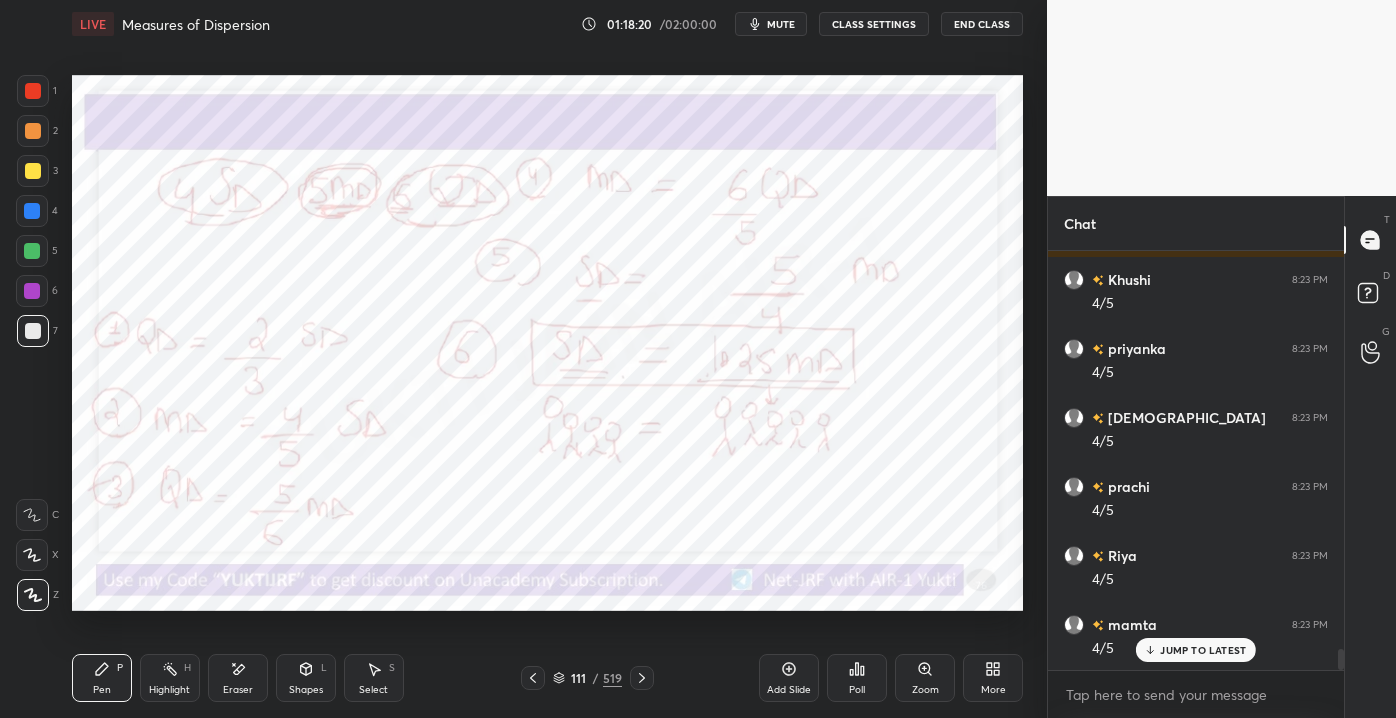 click on "JUMP TO LATEST" at bounding box center (1203, 650) 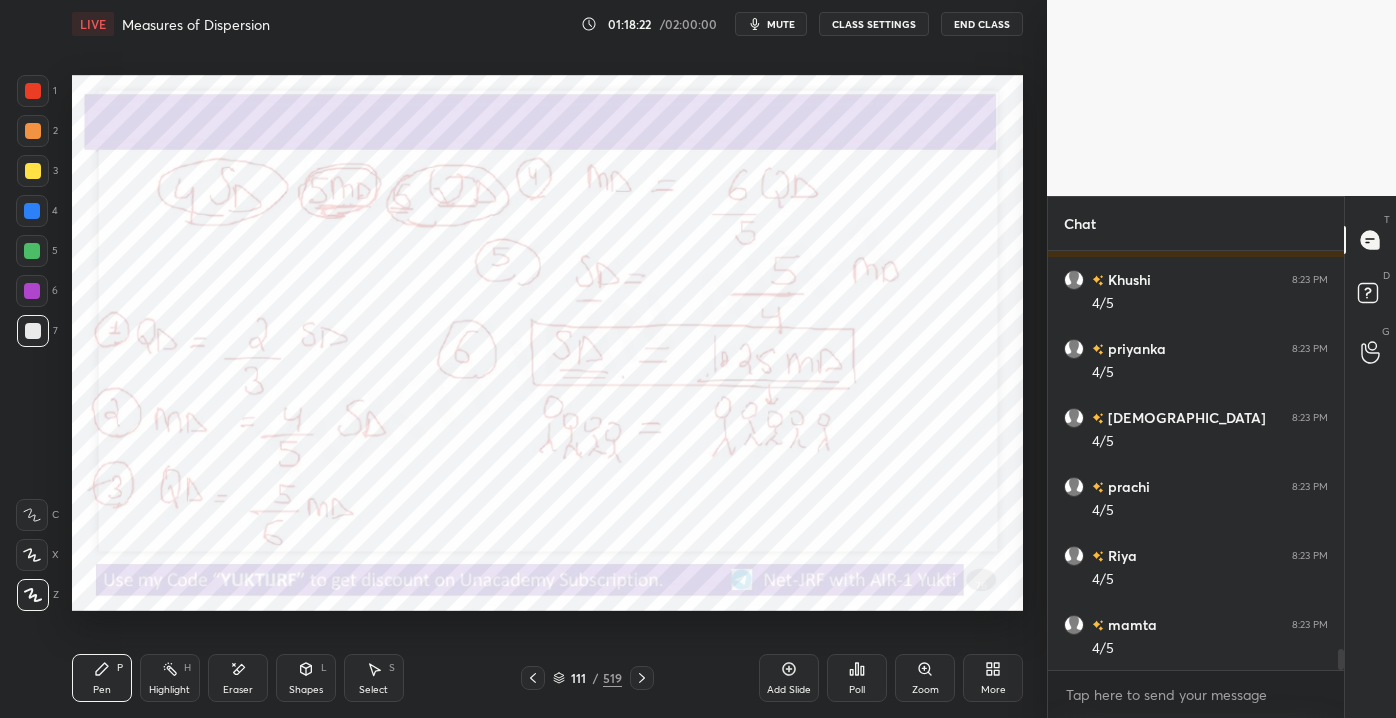 click on "Add Slide" at bounding box center (789, 690) 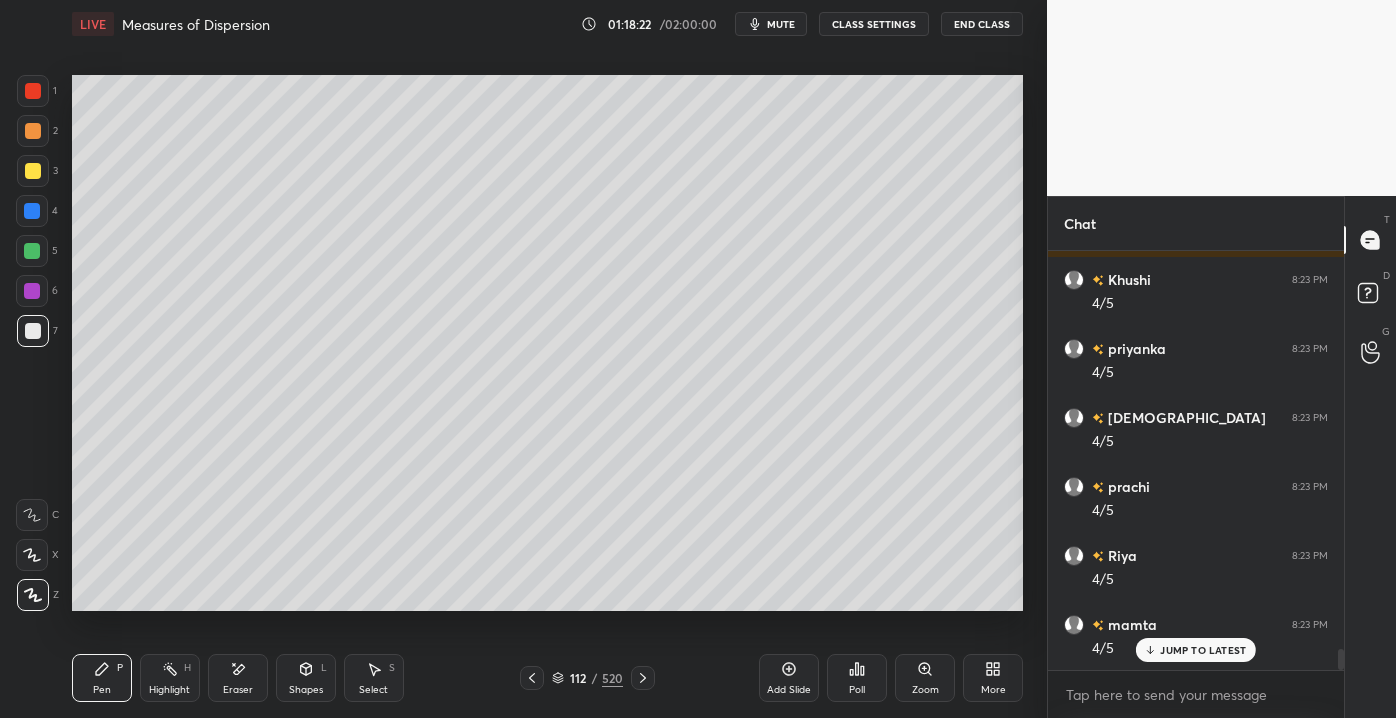 scroll, scrollTop: 7906, scrollLeft: 0, axis: vertical 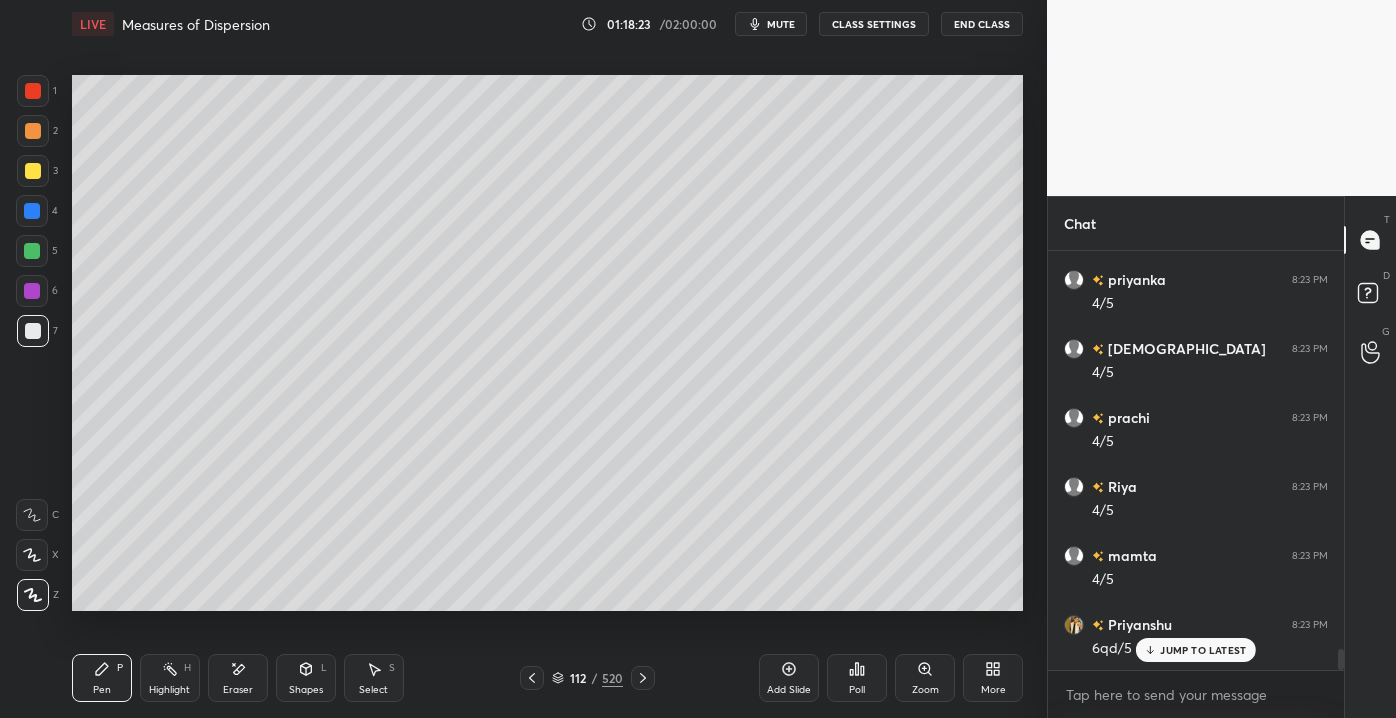 click at bounding box center [33, 171] 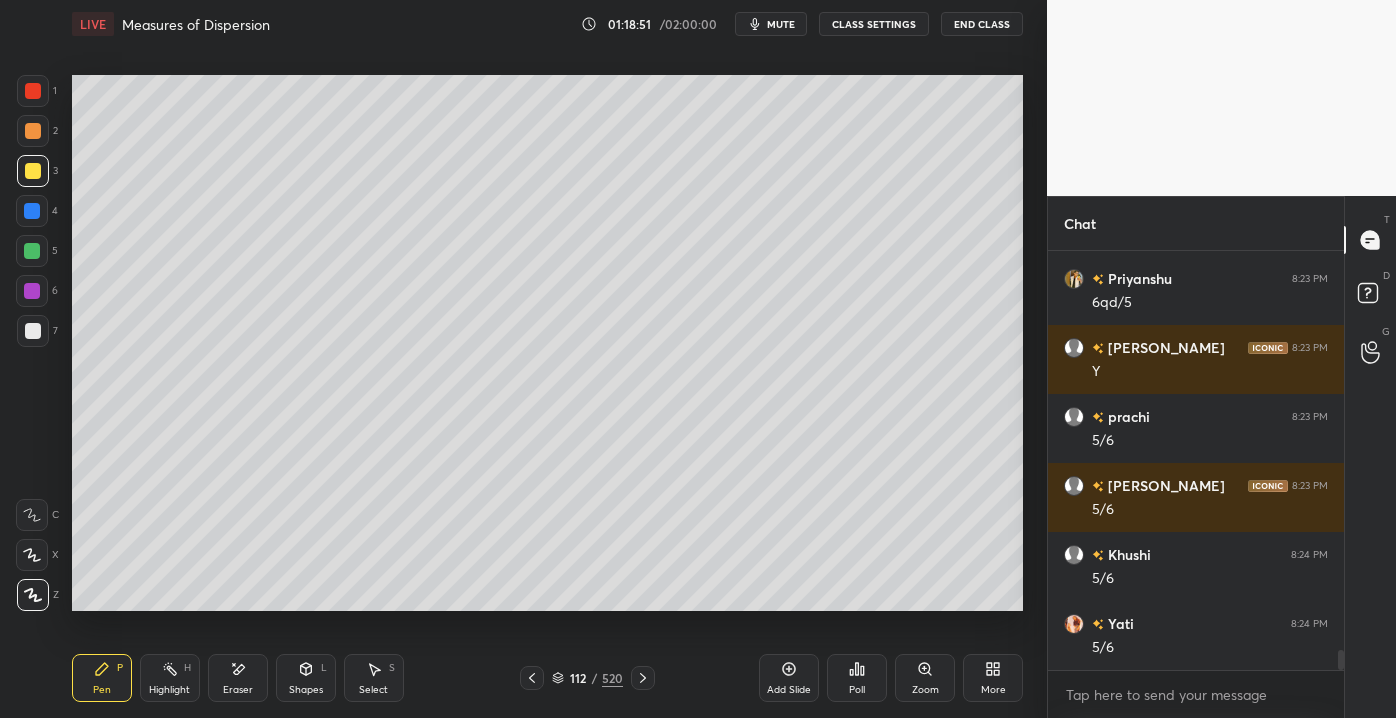 scroll, scrollTop: 8320, scrollLeft: 0, axis: vertical 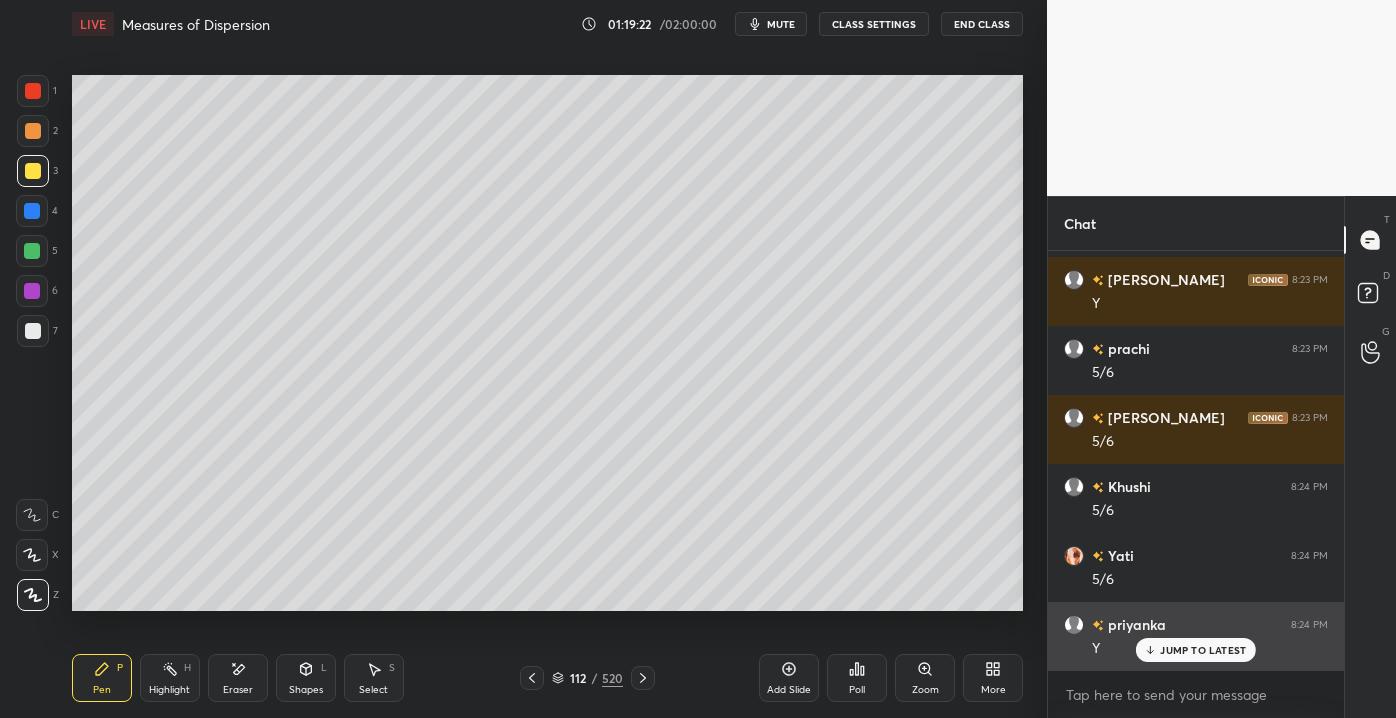 click on "JUMP TO LATEST" at bounding box center (1203, 650) 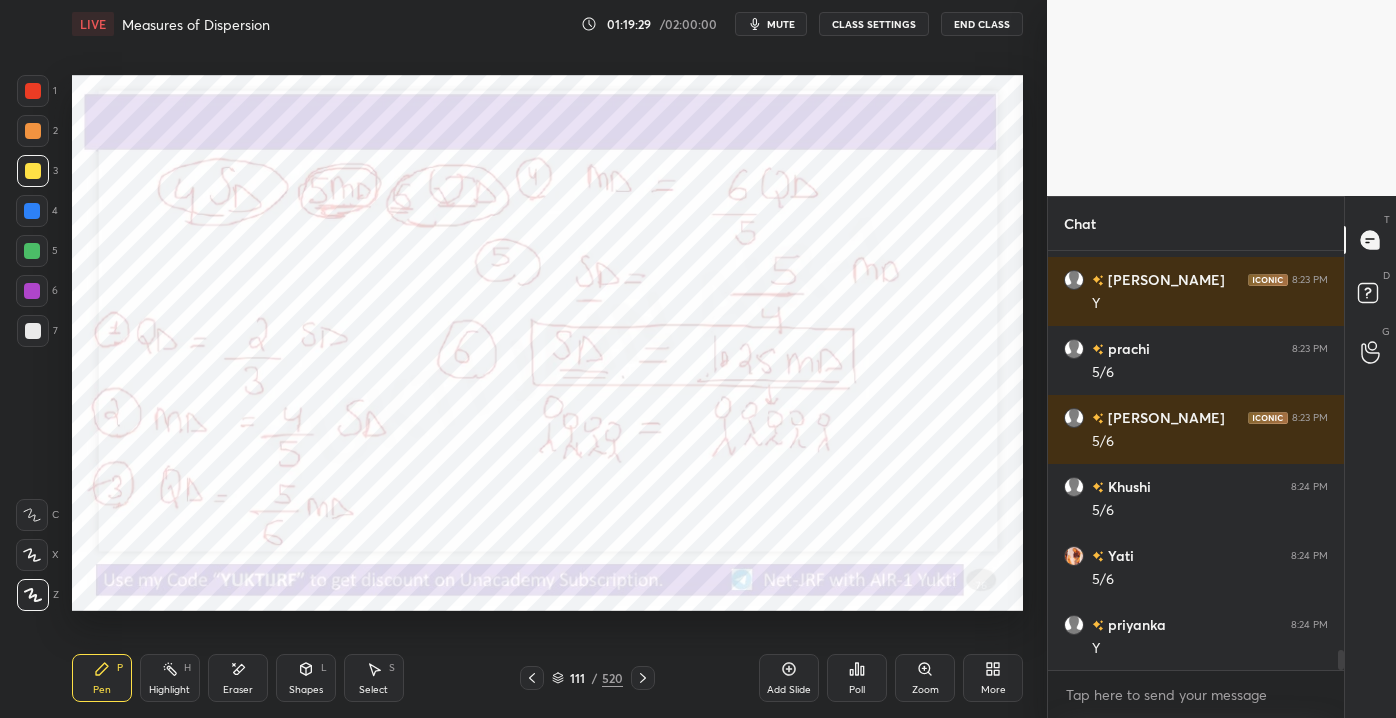 scroll, scrollTop: 8389, scrollLeft: 0, axis: vertical 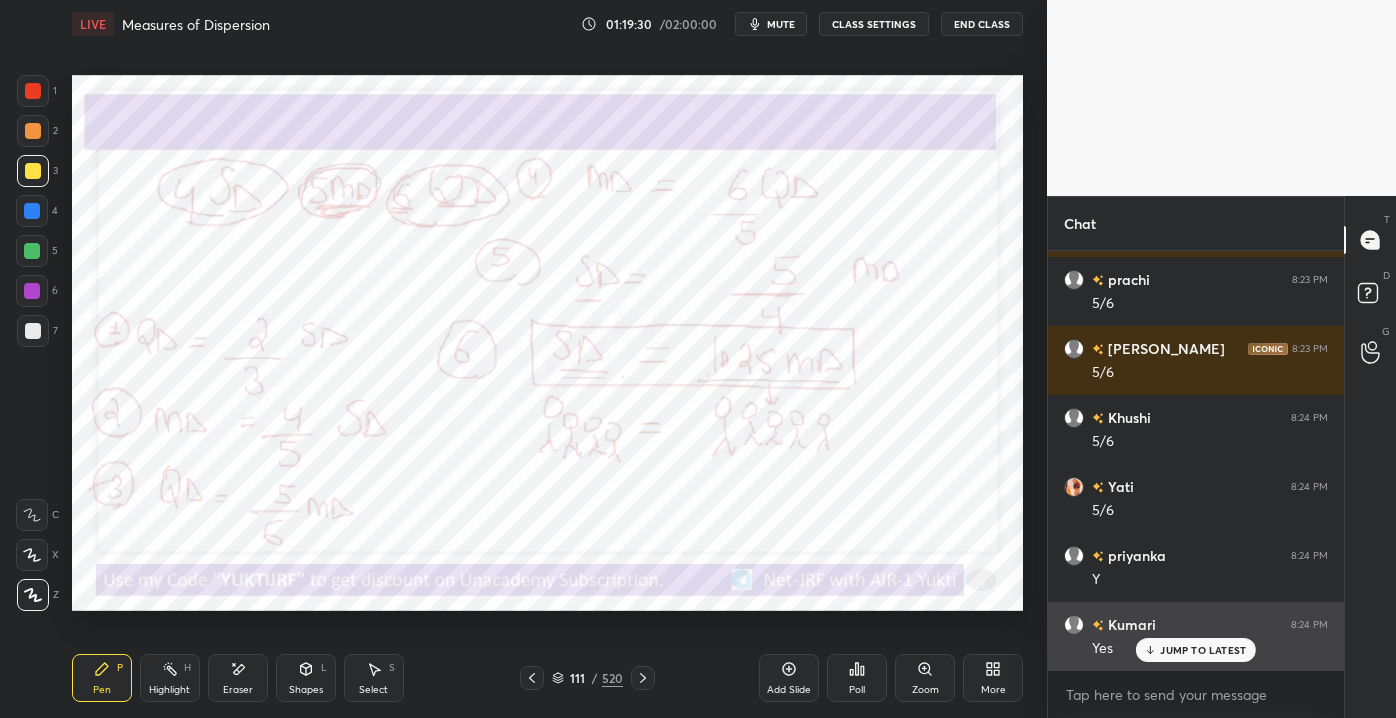 click on "JUMP TO LATEST" at bounding box center [1196, 650] 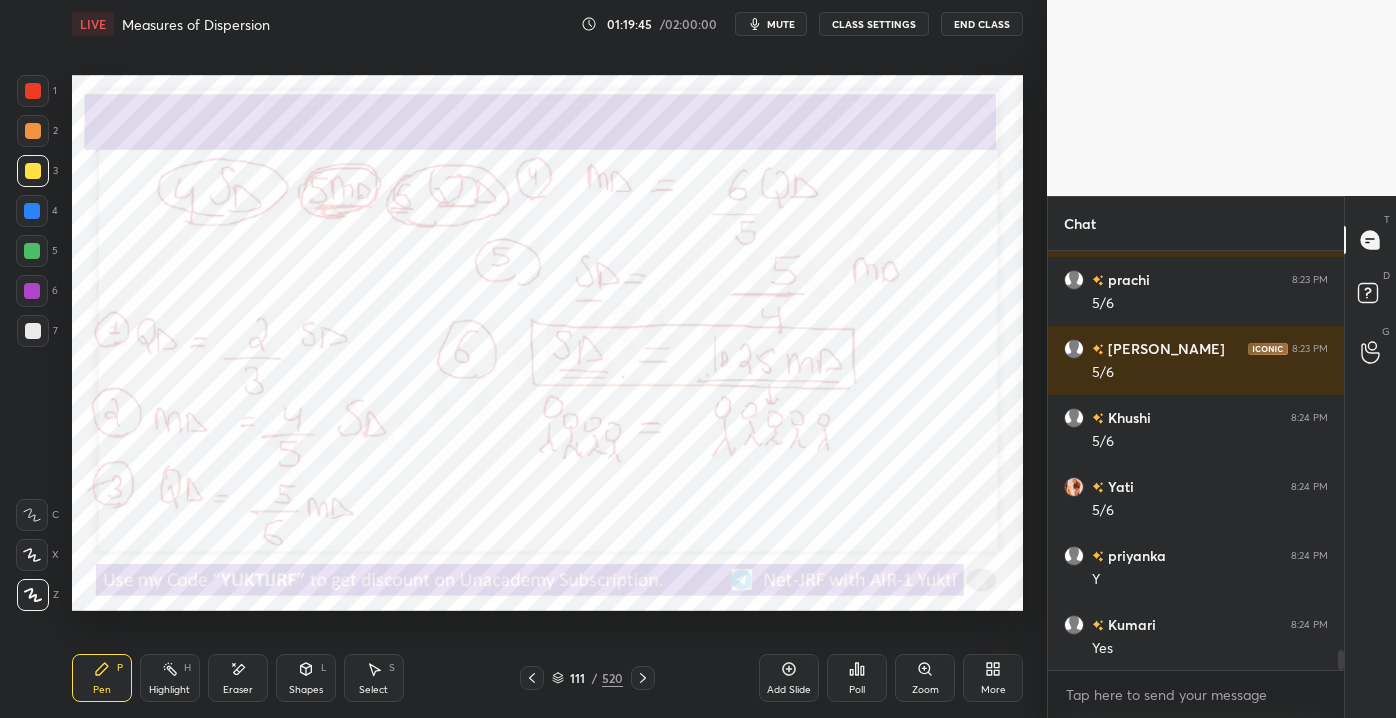 click on "Add Slide" at bounding box center (789, 678) 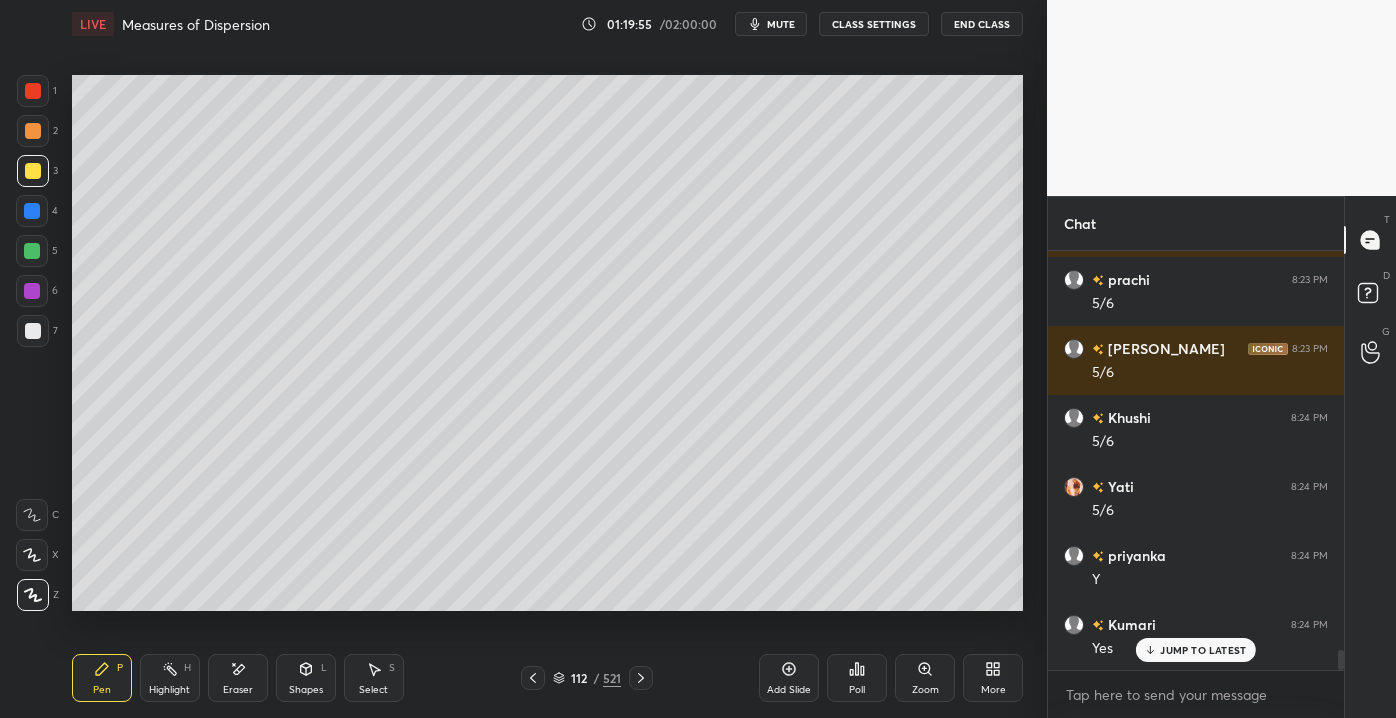 scroll, scrollTop: 8458, scrollLeft: 0, axis: vertical 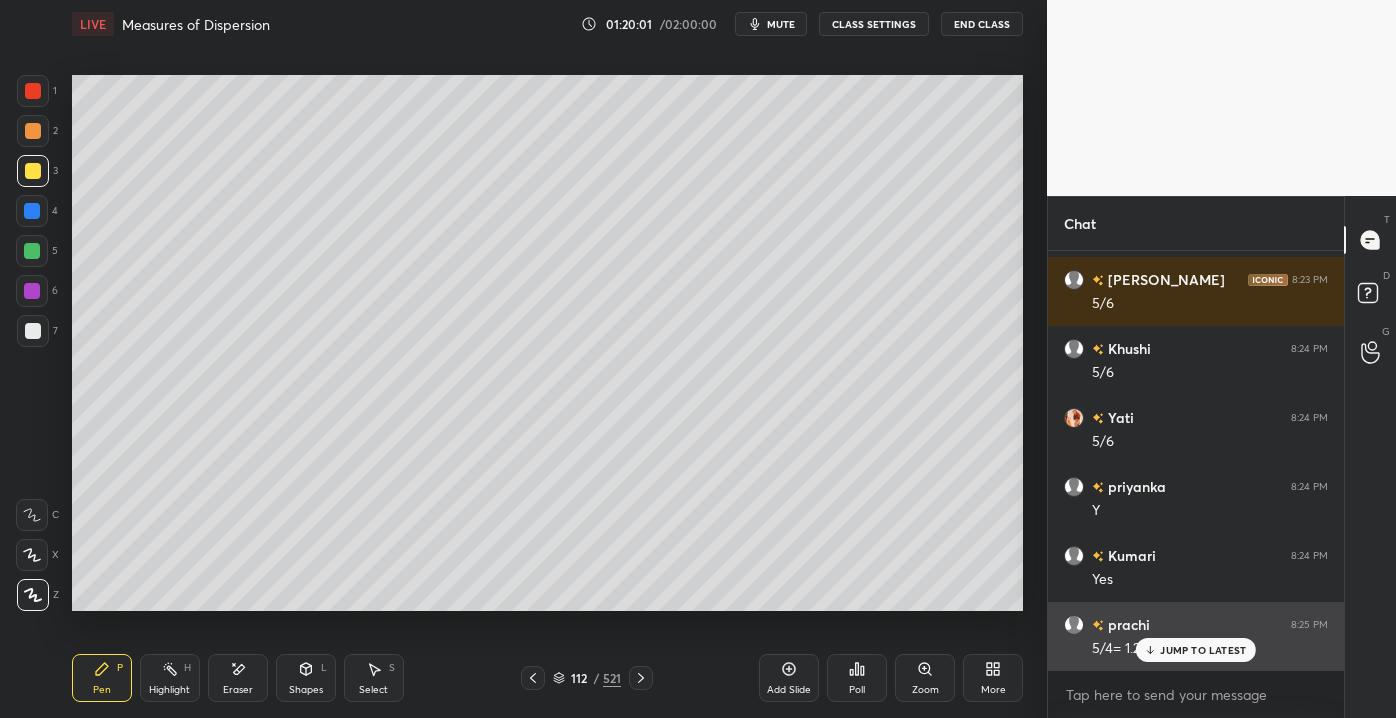 click 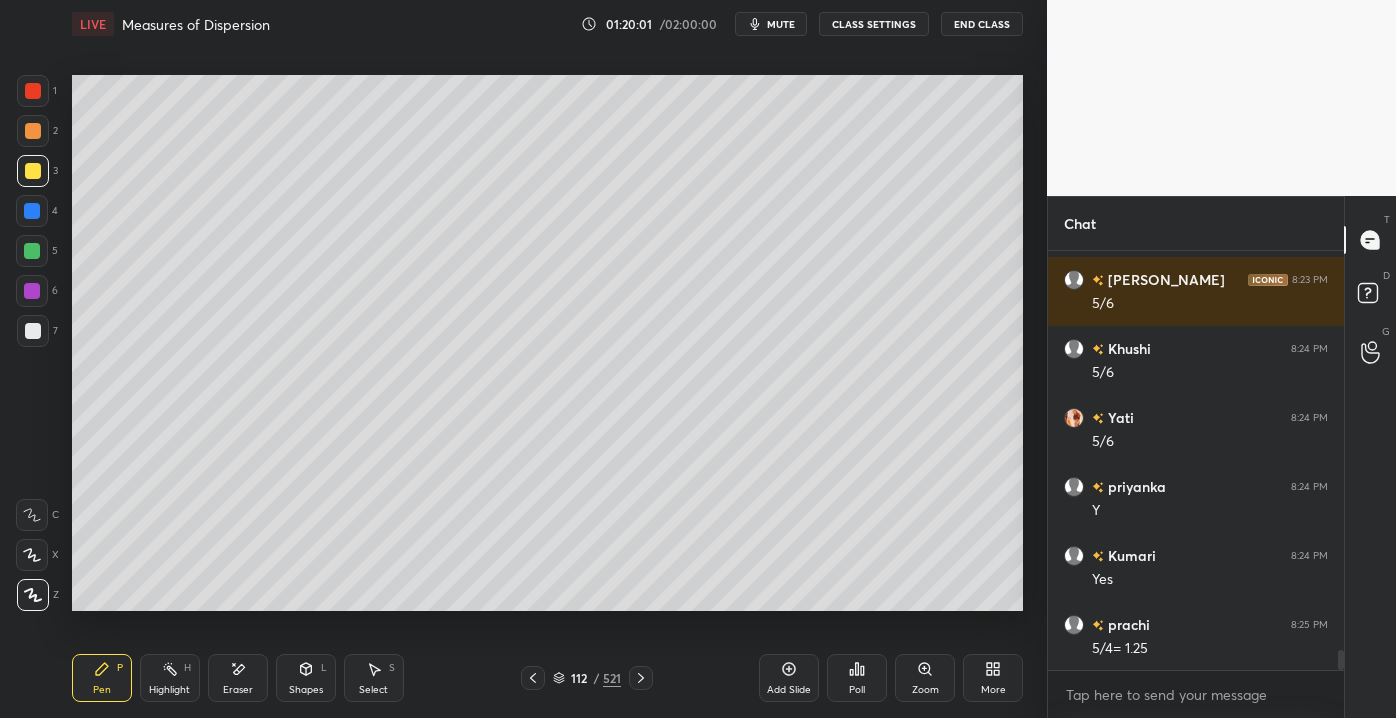 scroll, scrollTop: 8528, scrollLeft: 0, axis: vertical 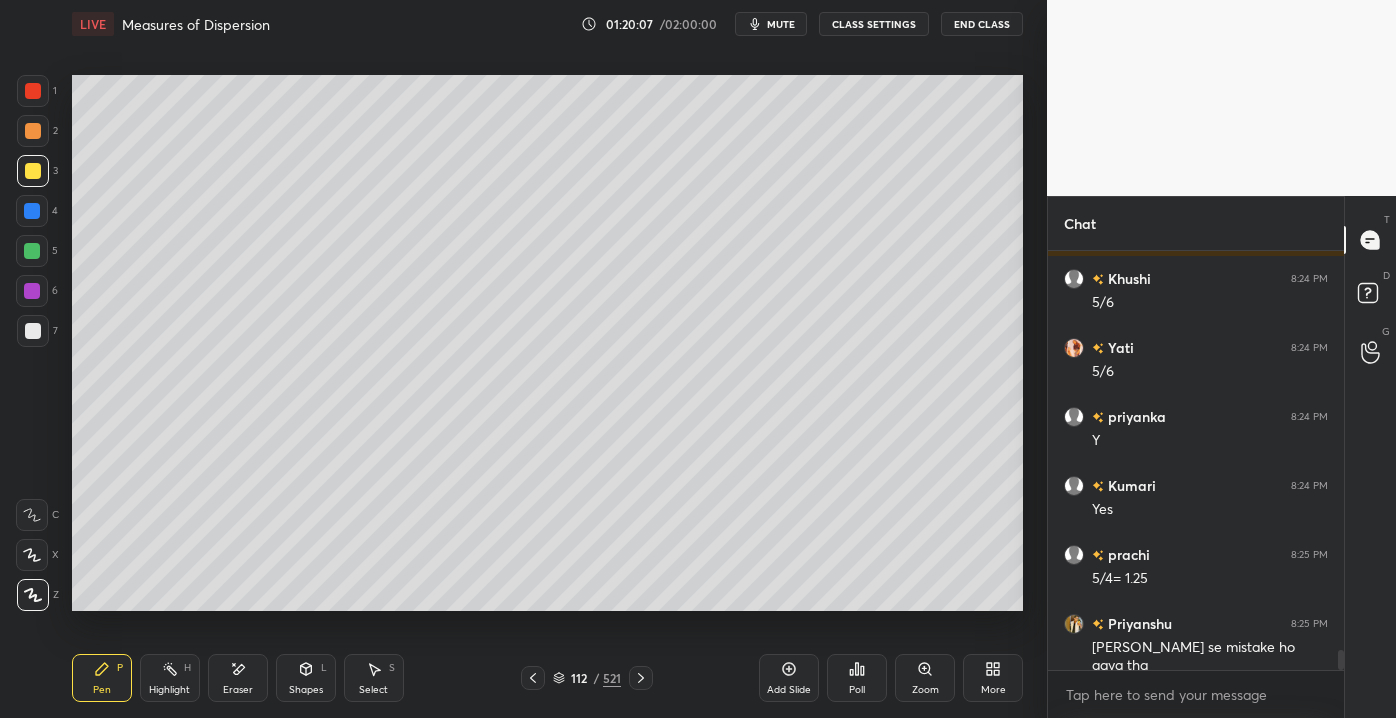 click on "Eraser" at bounding box center [238, 678] 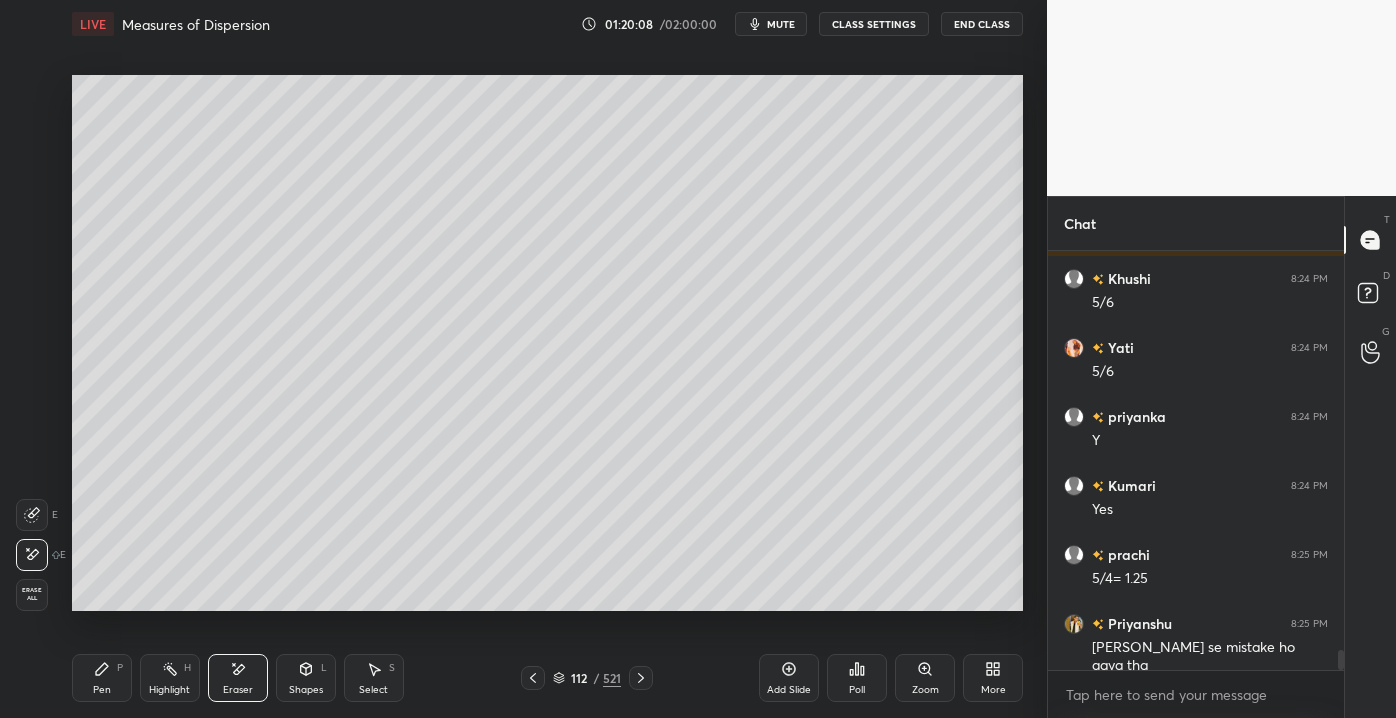 click on "Pen P Highlight H Eraser Shapes L Select S 112 / 521 Add Slide Poll Zoom More" at bounding box center (547, 678) 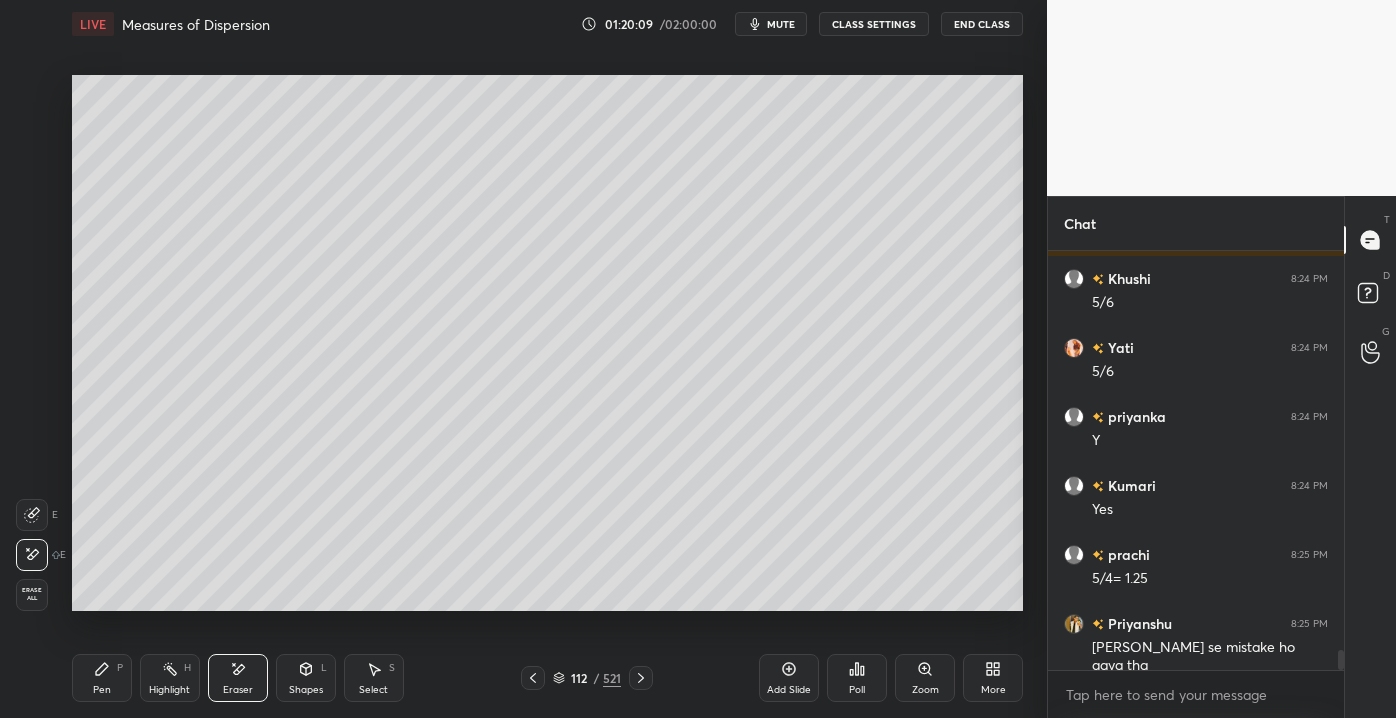 click on "Pen P" at bounding box center (102, 678) 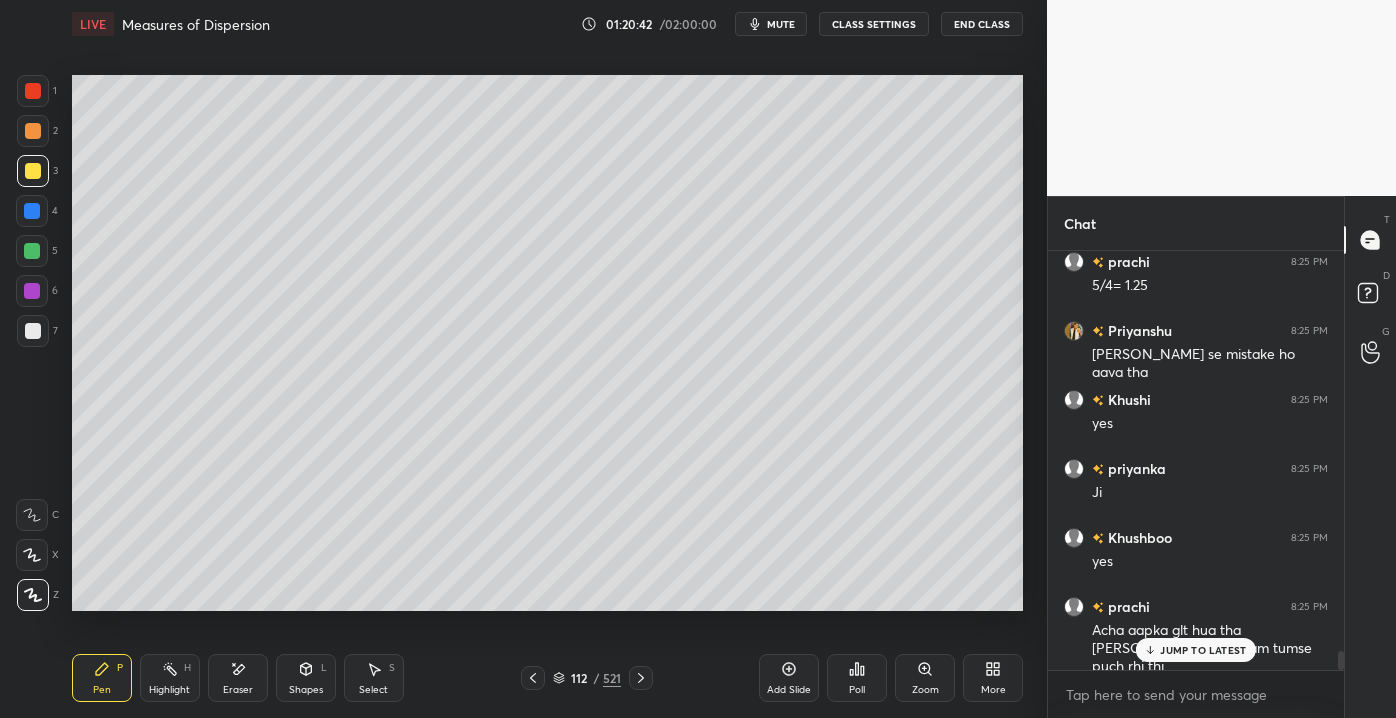 scroll, scrollTop: 8890, scrollLeft: 0, axis: vertical 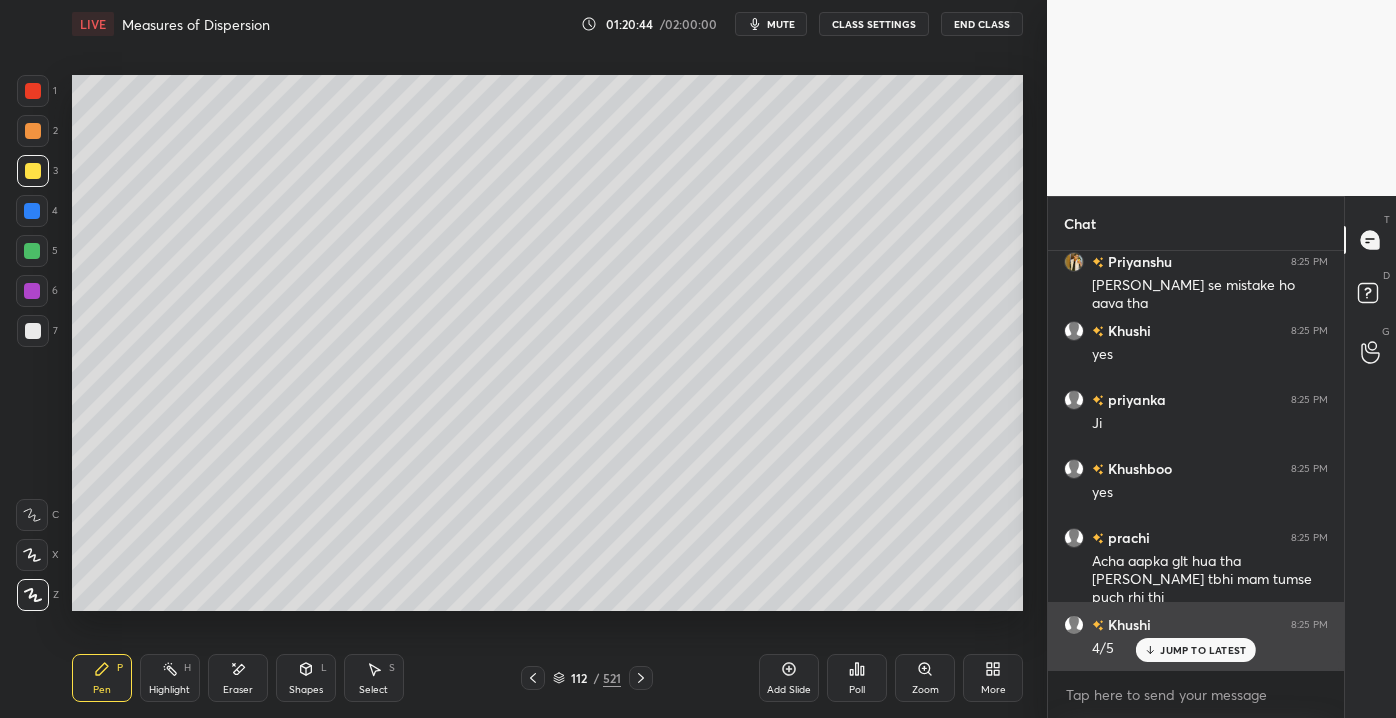 click on "JUMP TO LATEST" at bounding box center (1203, 650) 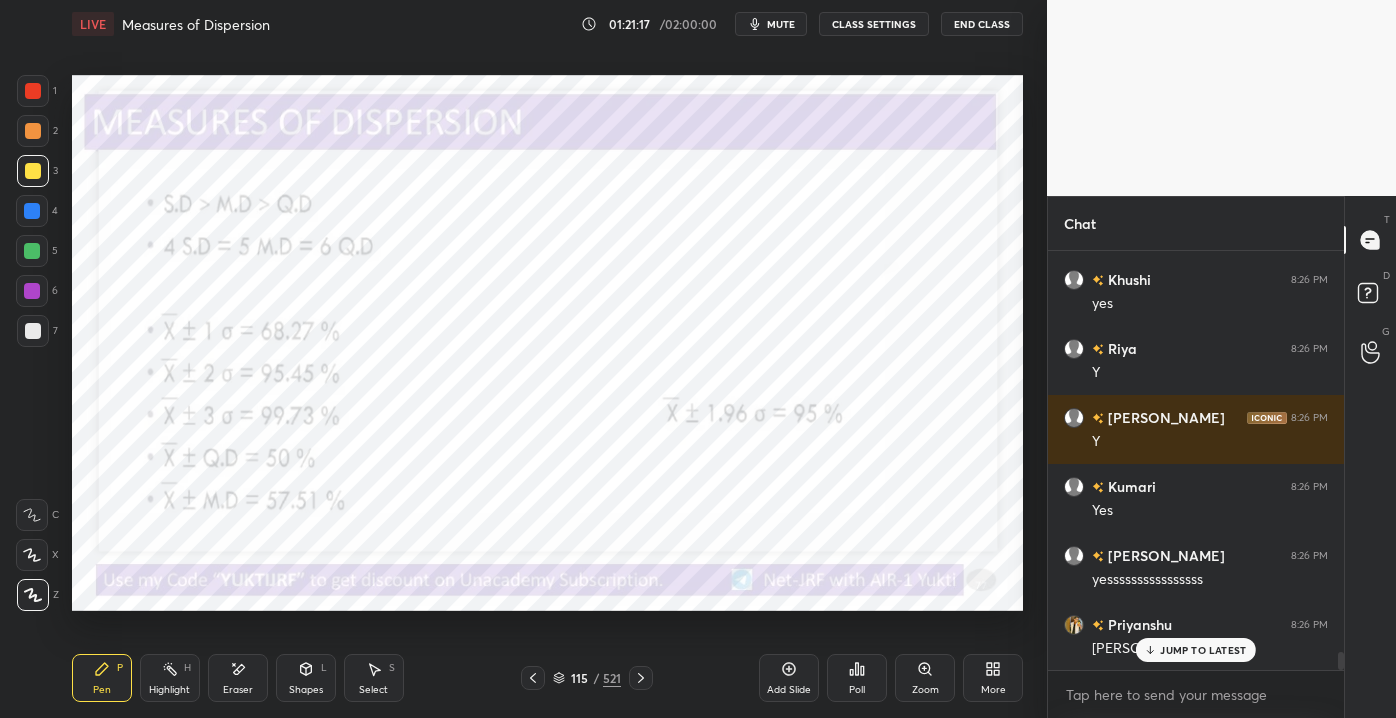 scroll, scrollTop: 9442, scrollLeft: 0, axis: vertical 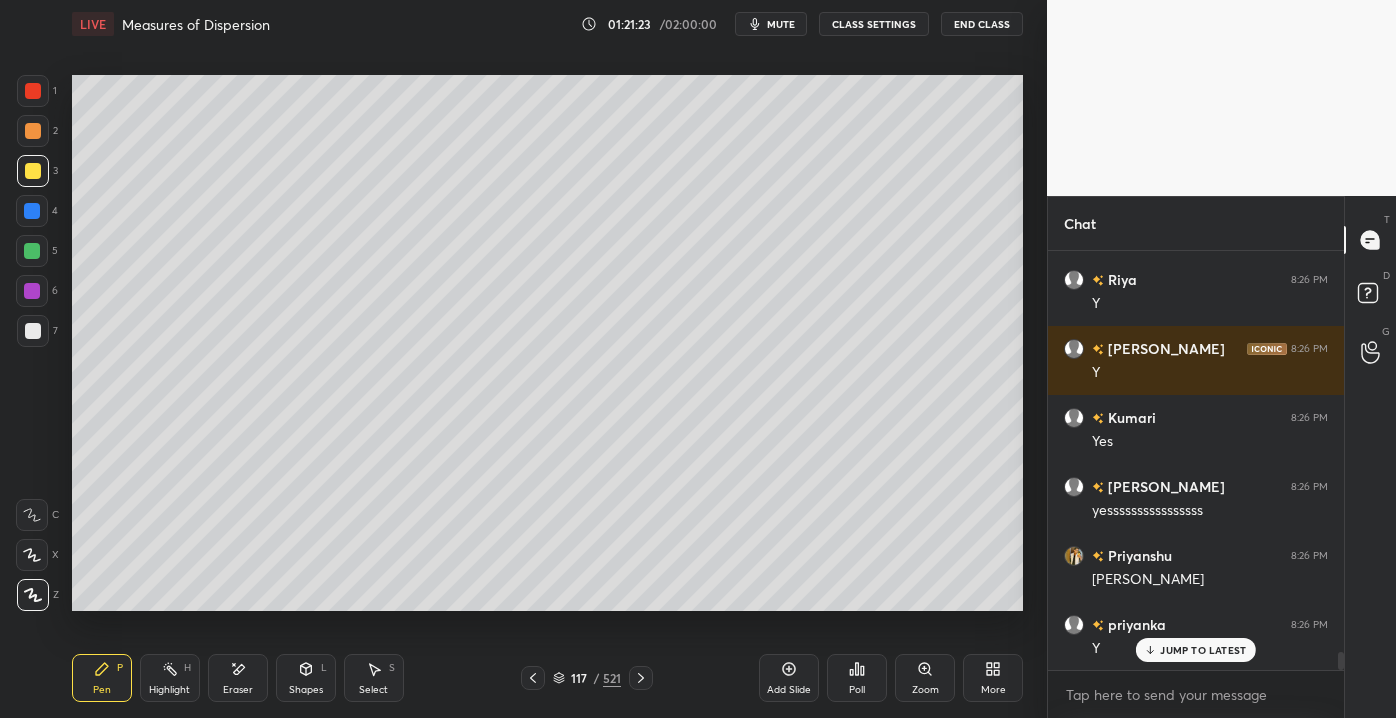 click at bounding box center [33, 331] 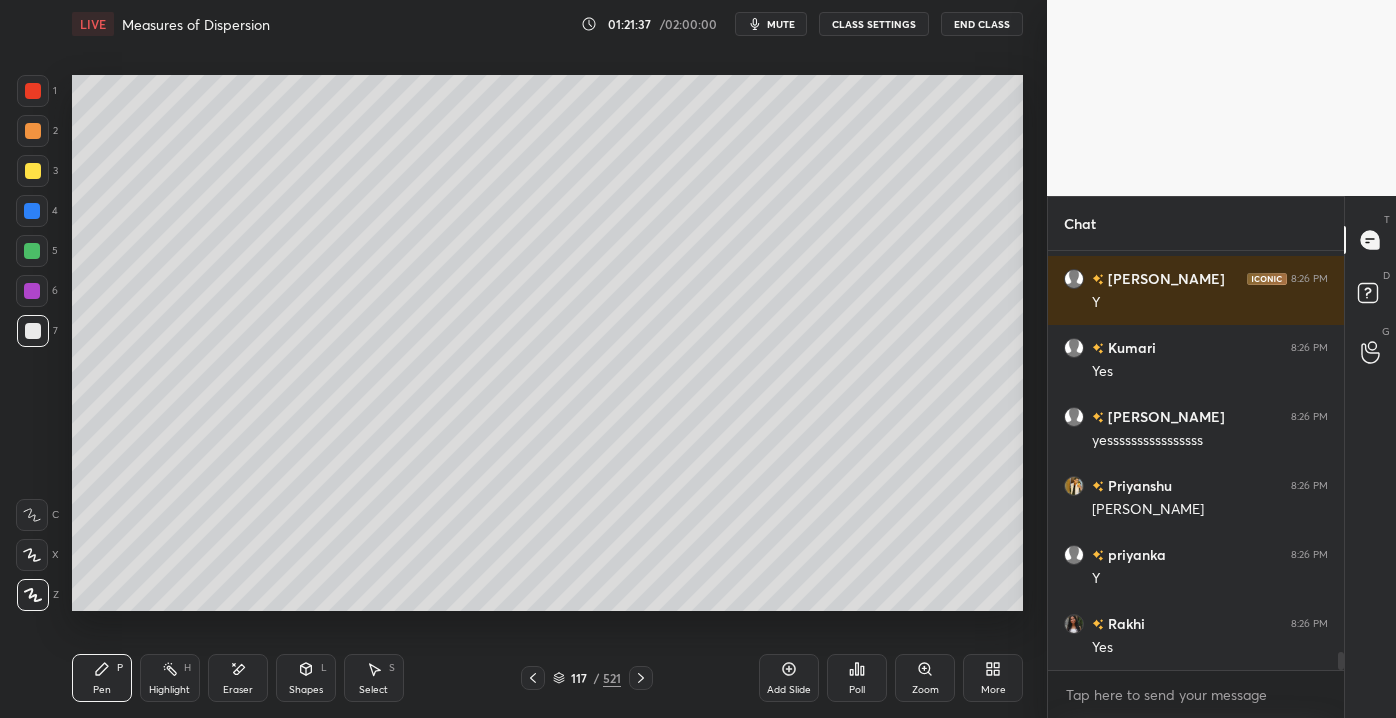 scroll, scrollTop: 9581, scrollLeft: 0, axis: vertical 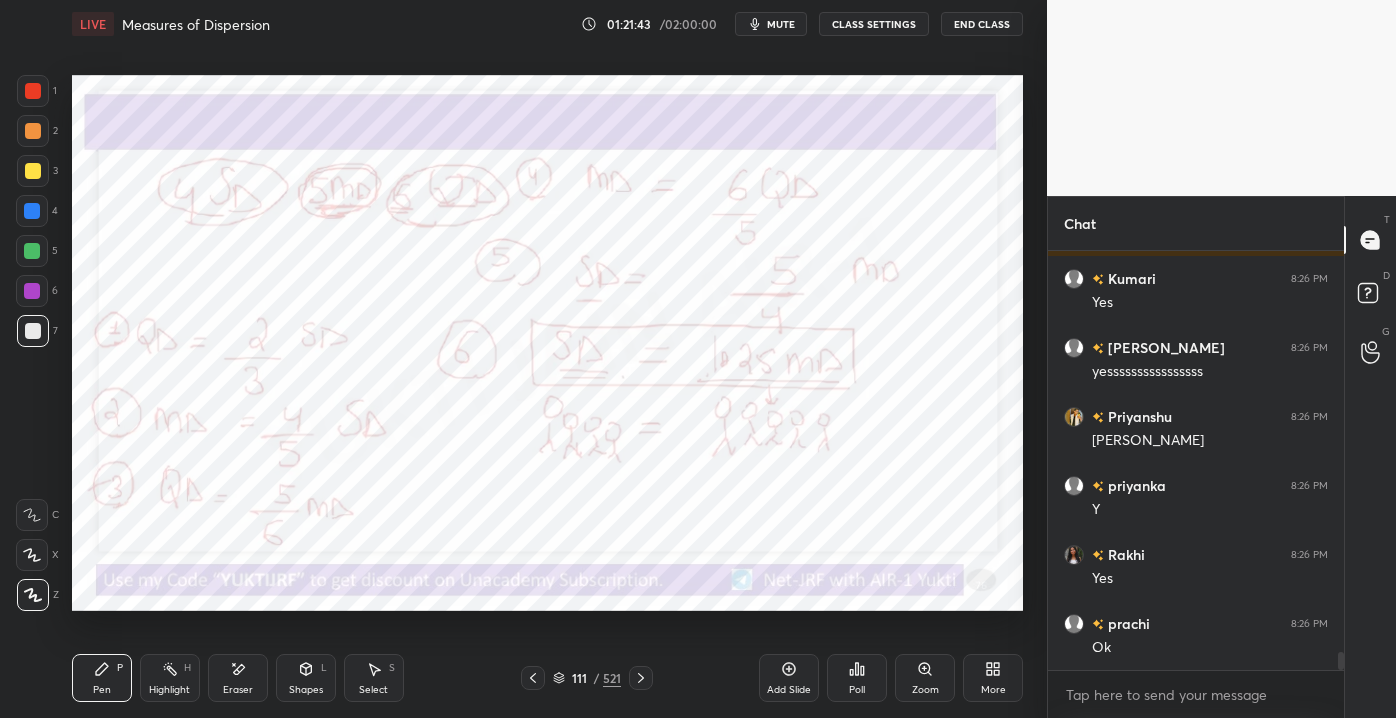click on "Add Slide" at bounding box center (789, 678) 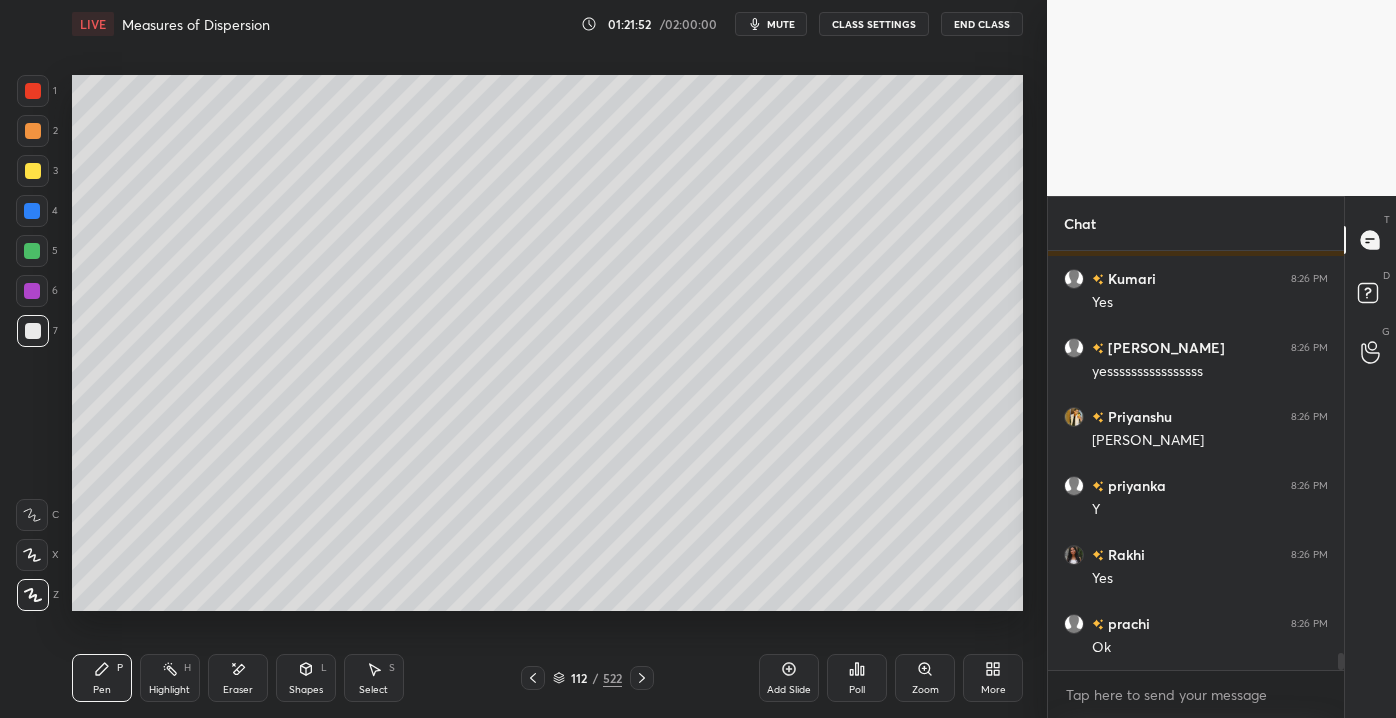scroll, scrollTop: 9650, scrollLeft: 0, axis: vertical 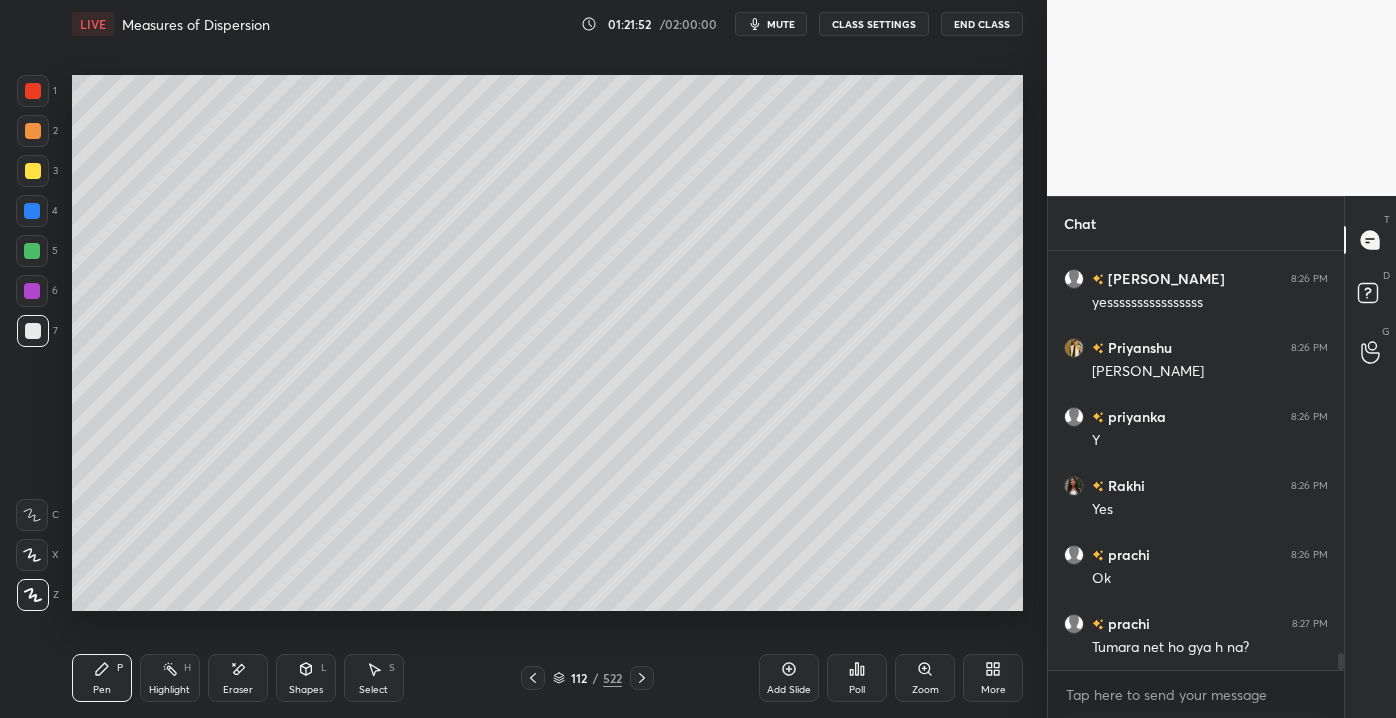 click at bounding box center [33, 171] 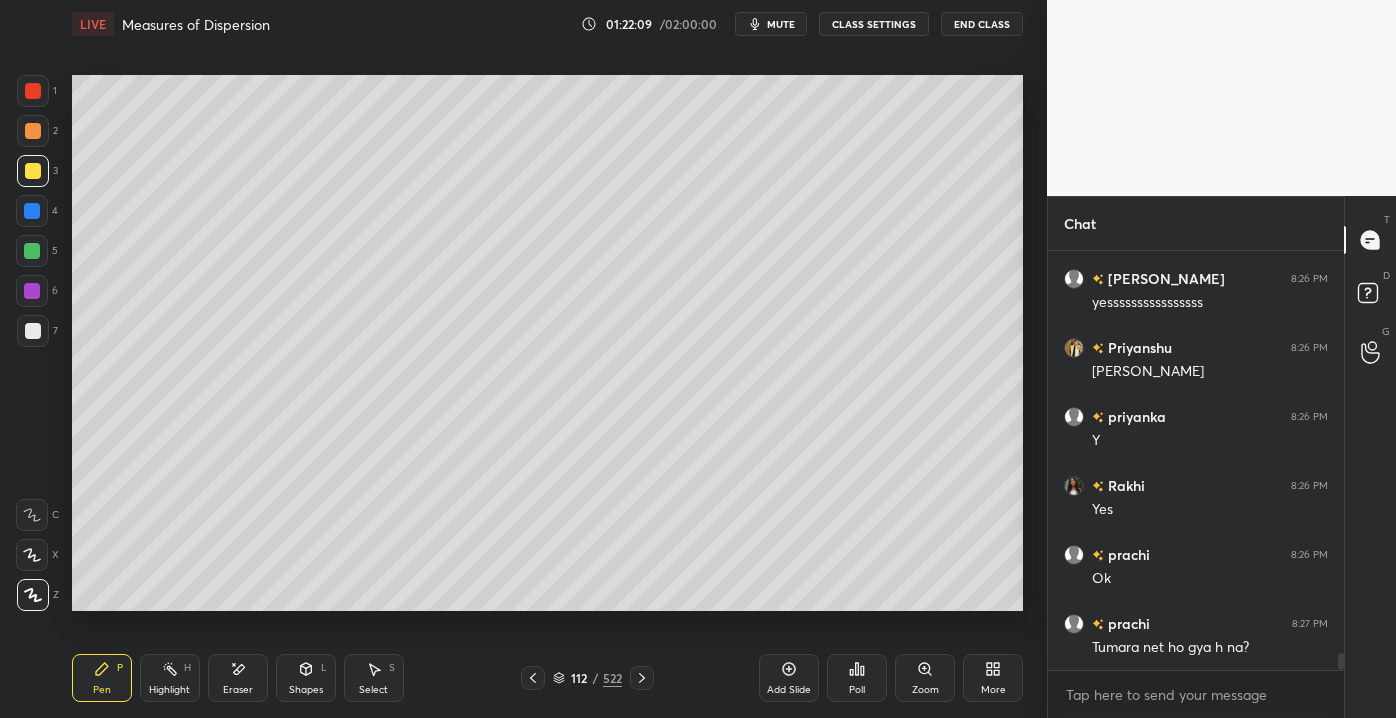 click at bounding box center (33, 331) 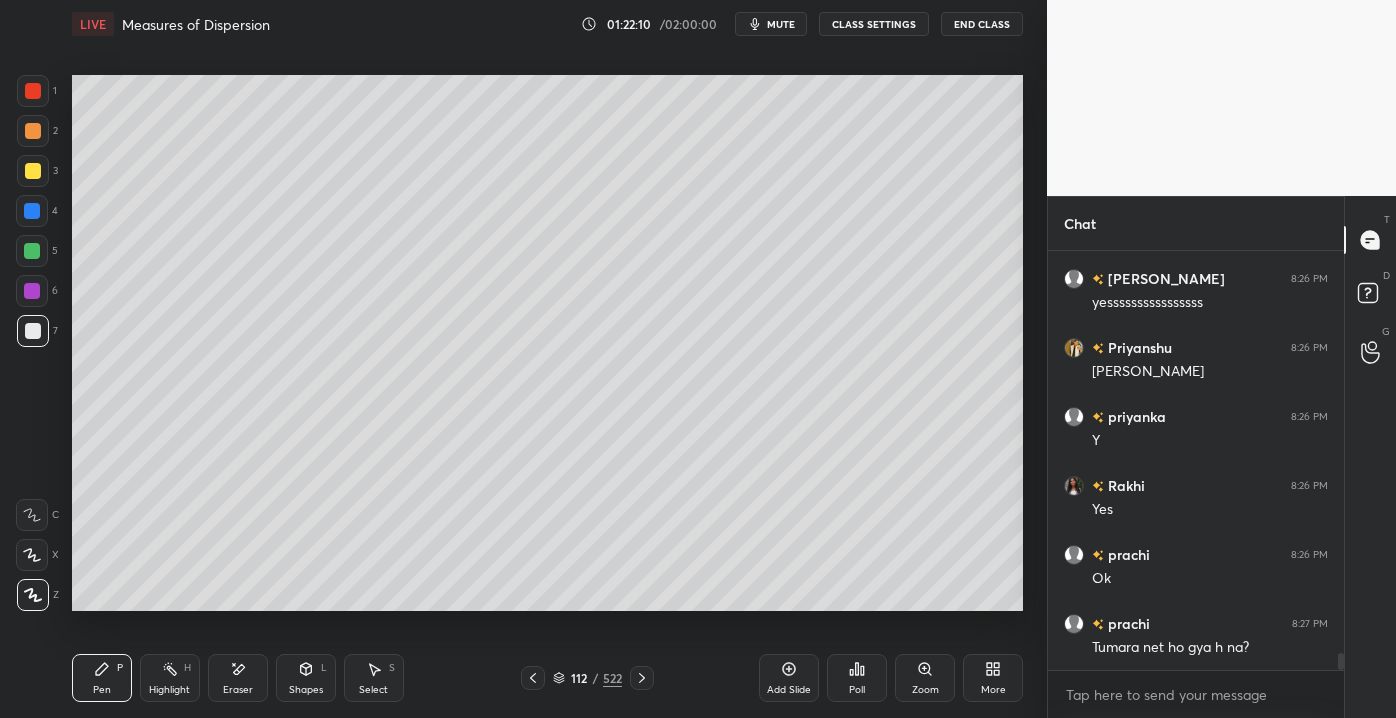 scroll, scrollTop: 9669, scrollLeft: 0, axis: vertical 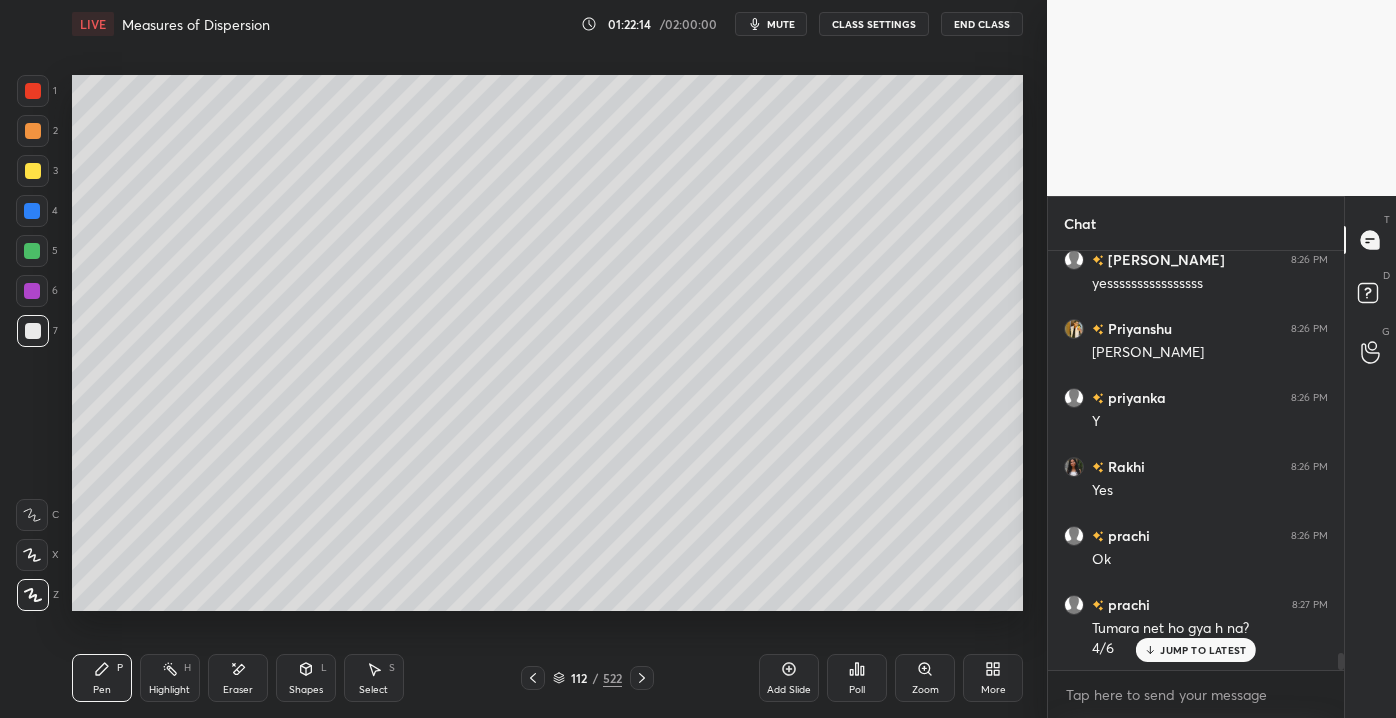click on "3" at bounding box center [37, 171] 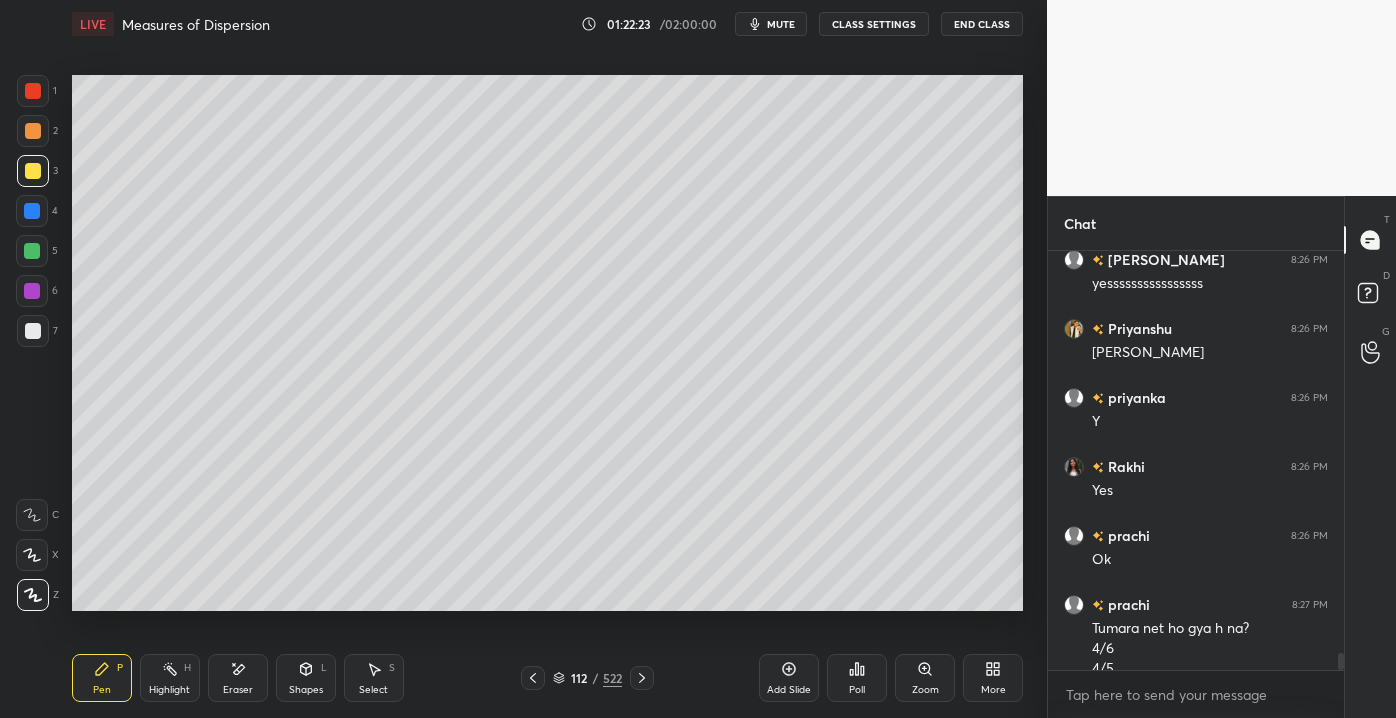 scroll, scrollTop: 9690, scrollLeft: 0, axis: vertical 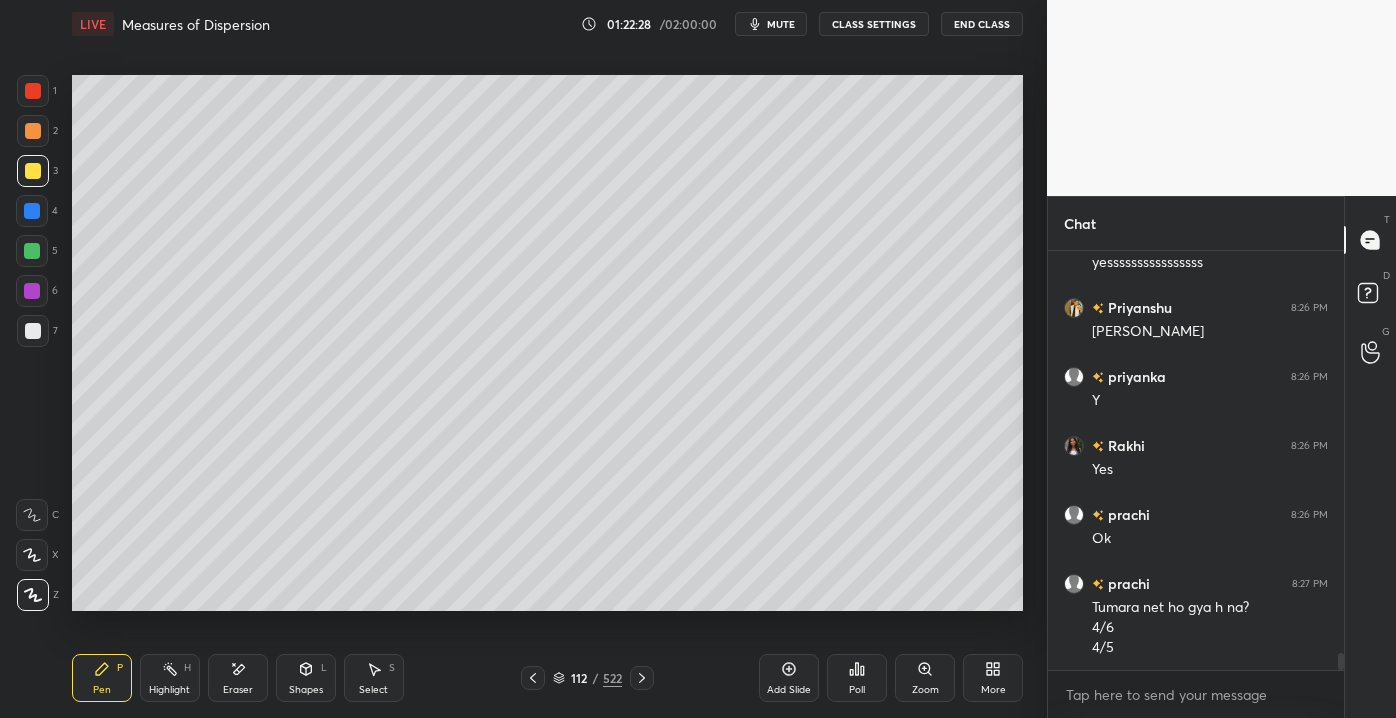 click on "Eraser" at bounding box center (238, 690) 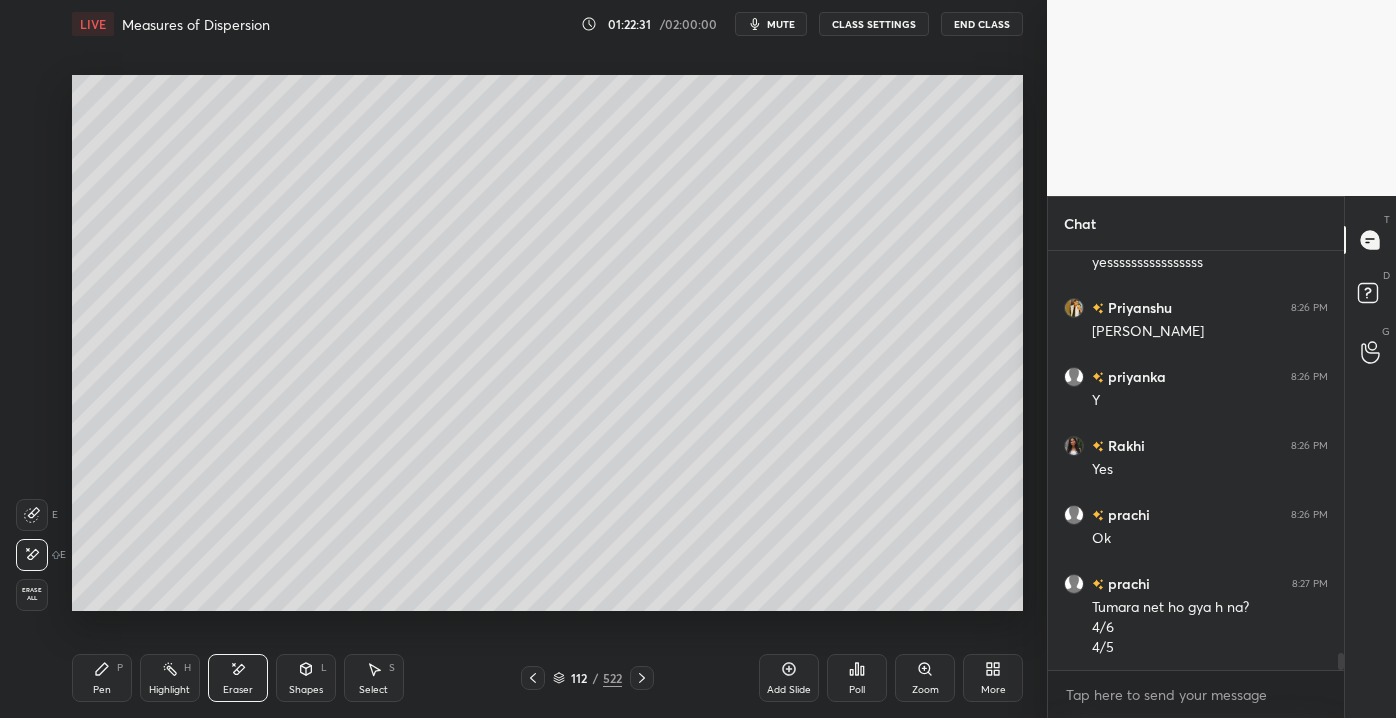 click on "Pen P" at bounding box center [102, 678] 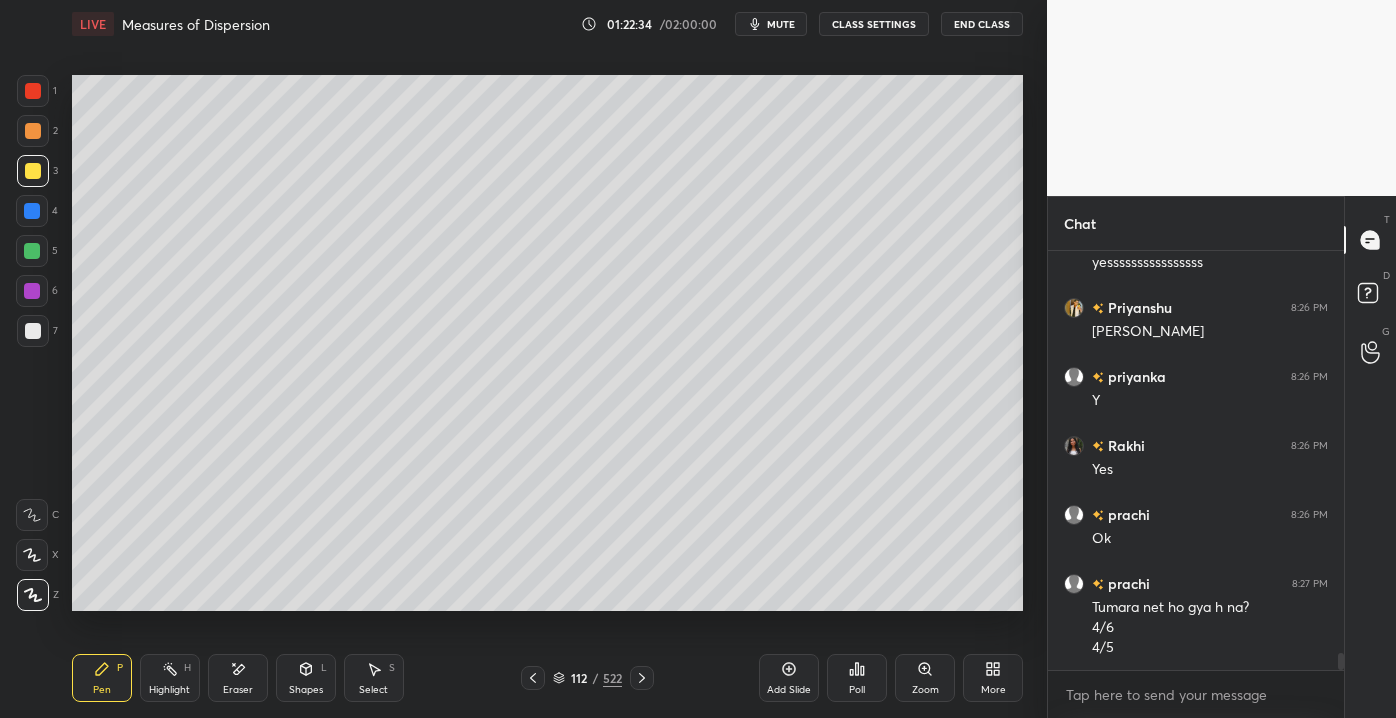 click on "Eraser" at bounding box center (238, 678) 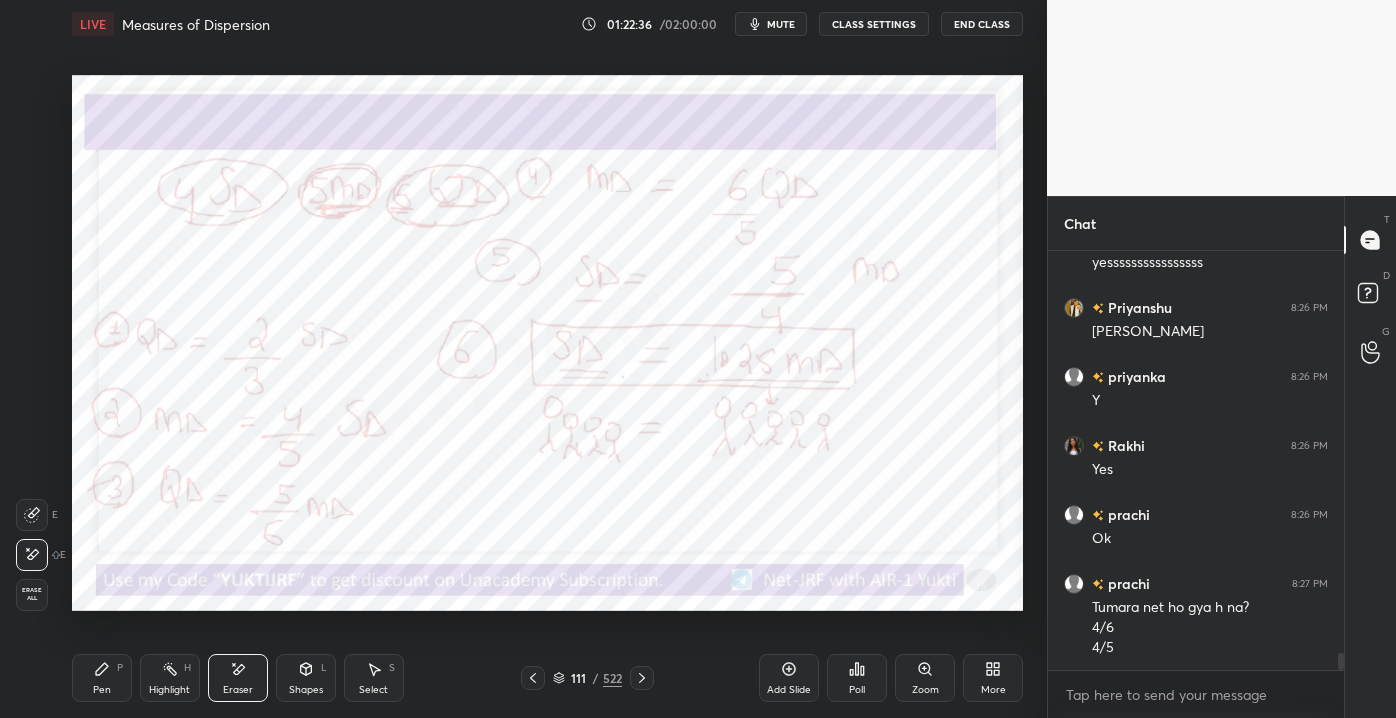 click on "Pen P" at bounding box center [102, 678] 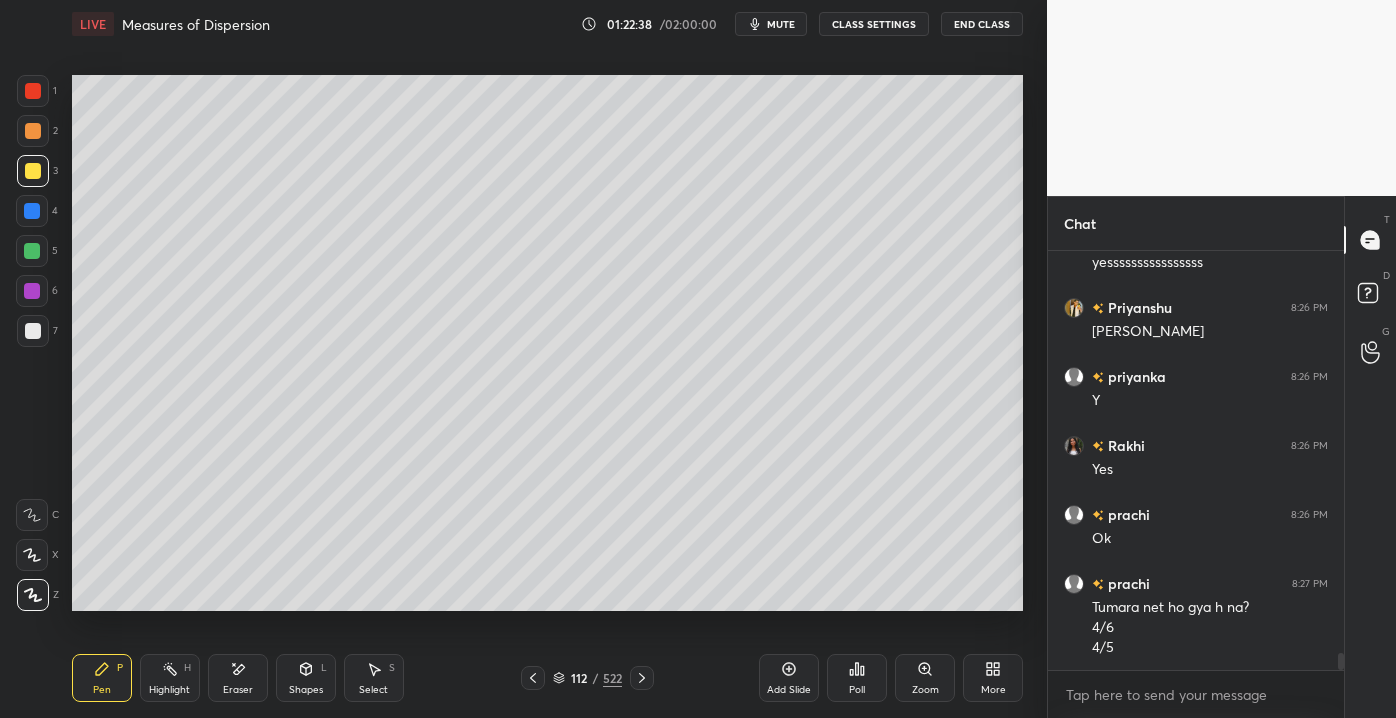 click at bounding box center (32, 211) 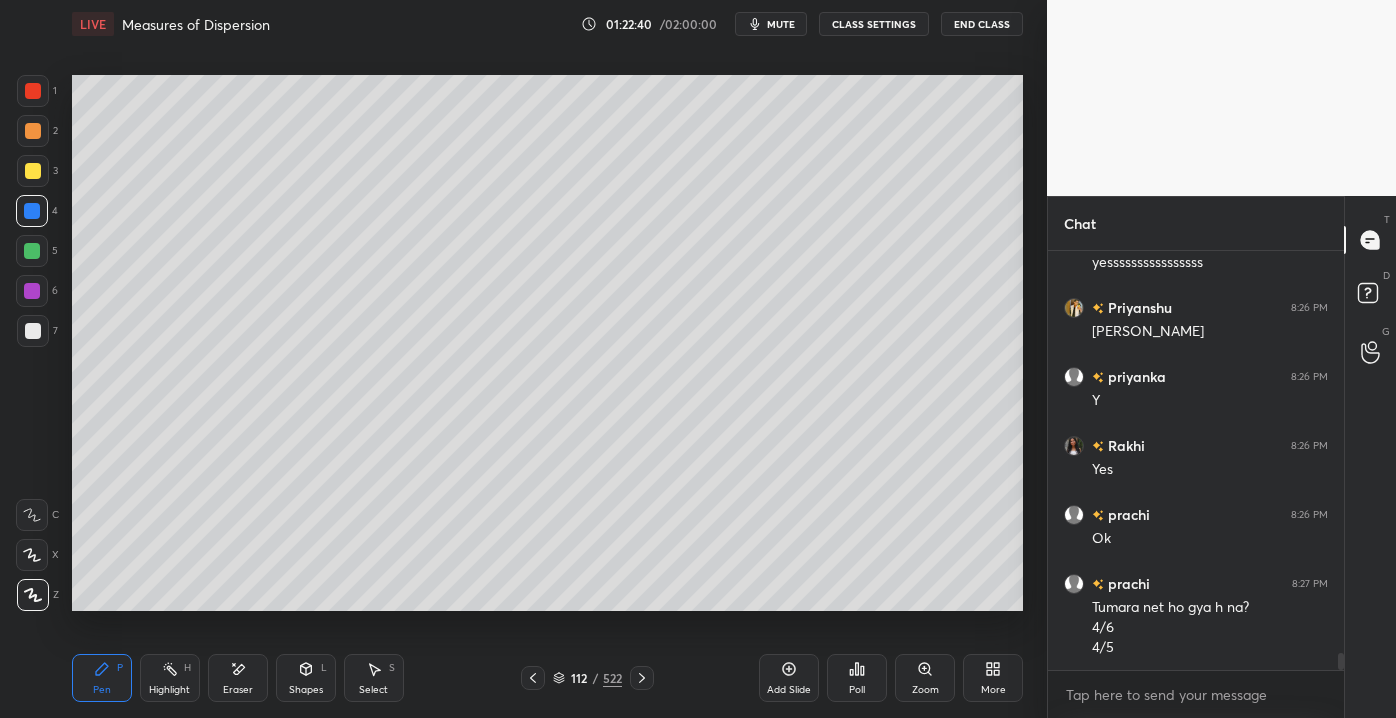 scroll, scrollTop: 9759, scrollLeft: 0, axis: vertical 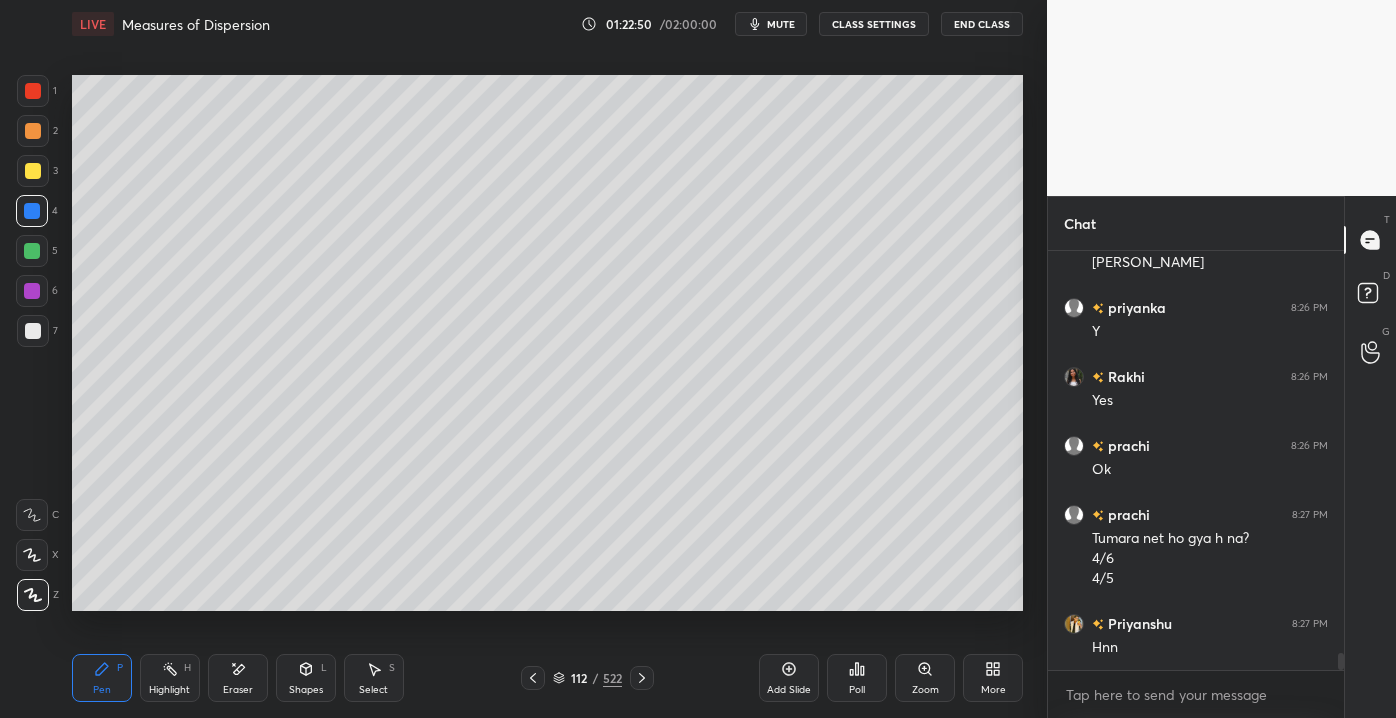 click at bounding box center [33, 131] 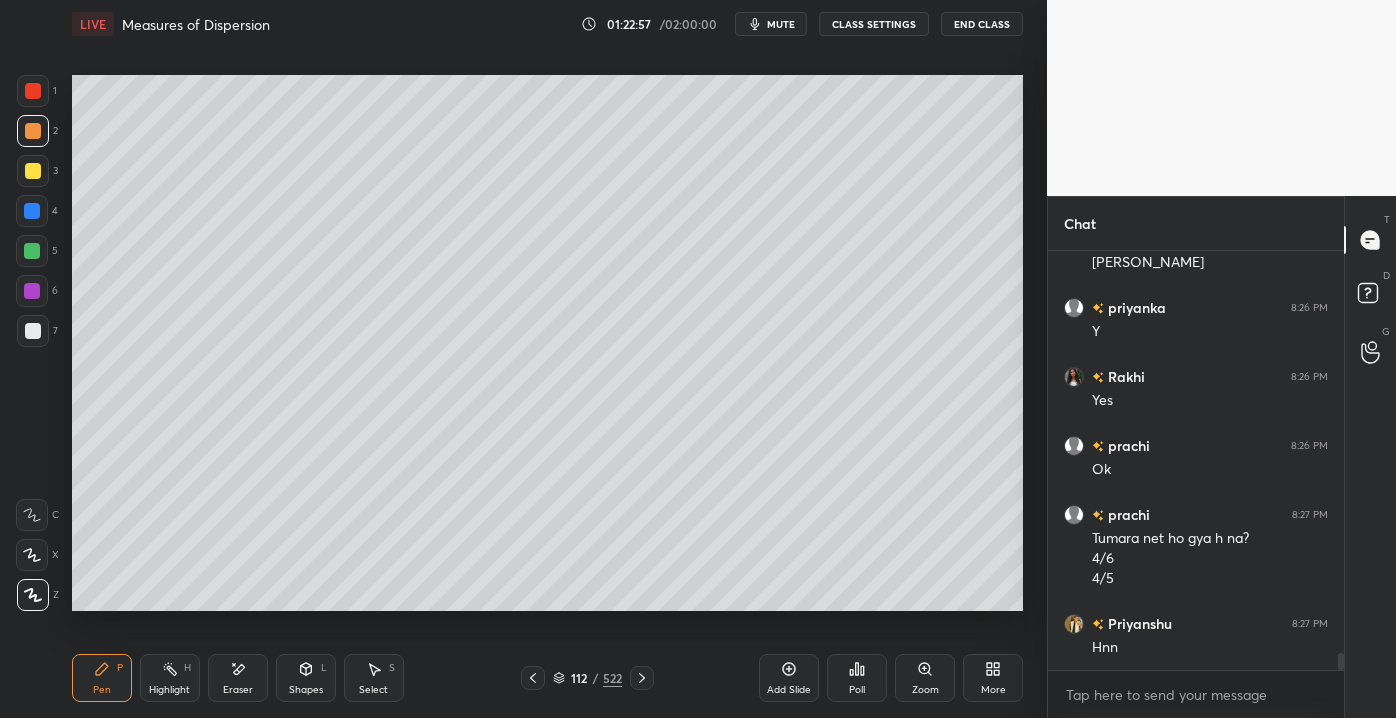 click at bounding box center [33, 331] 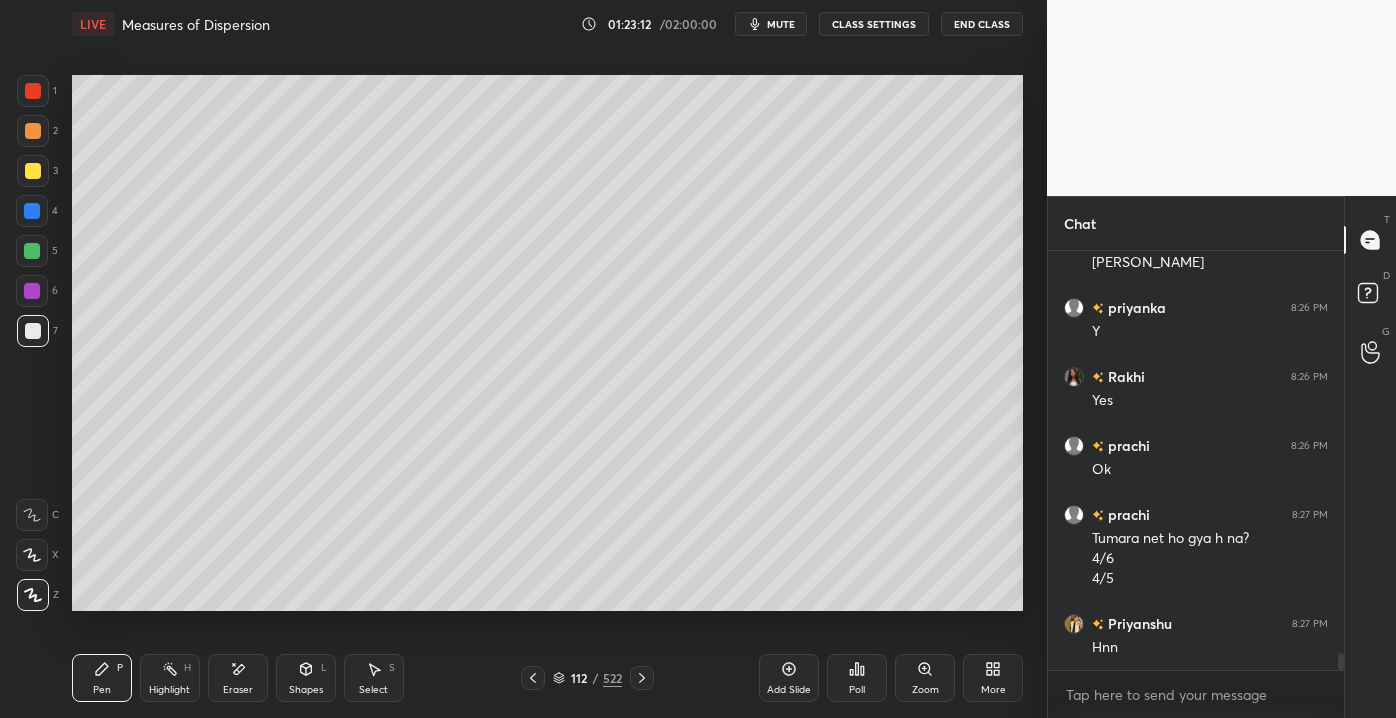 click at bounding box center [33, 131] 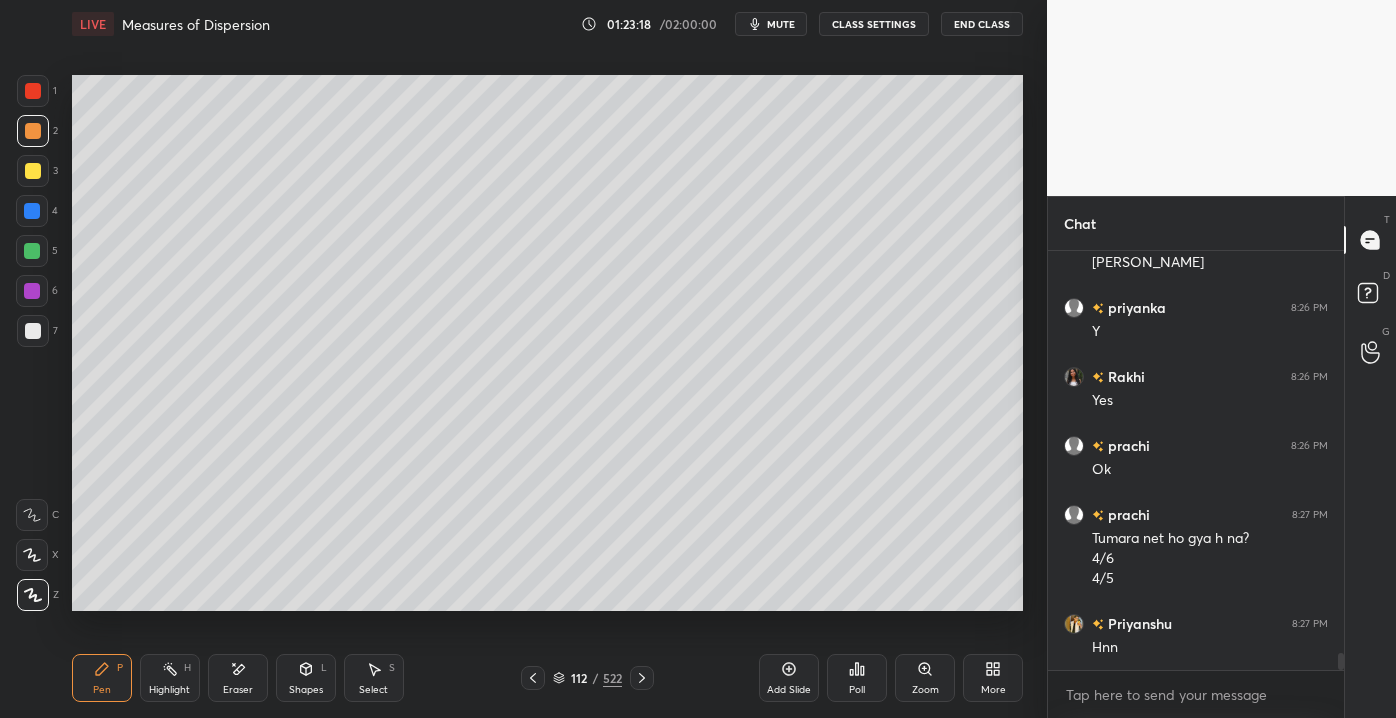 drag, startPoint x: 28, startPoint y: 173, endPoint x: 56, endPoint y: 201, distance: 39.59798 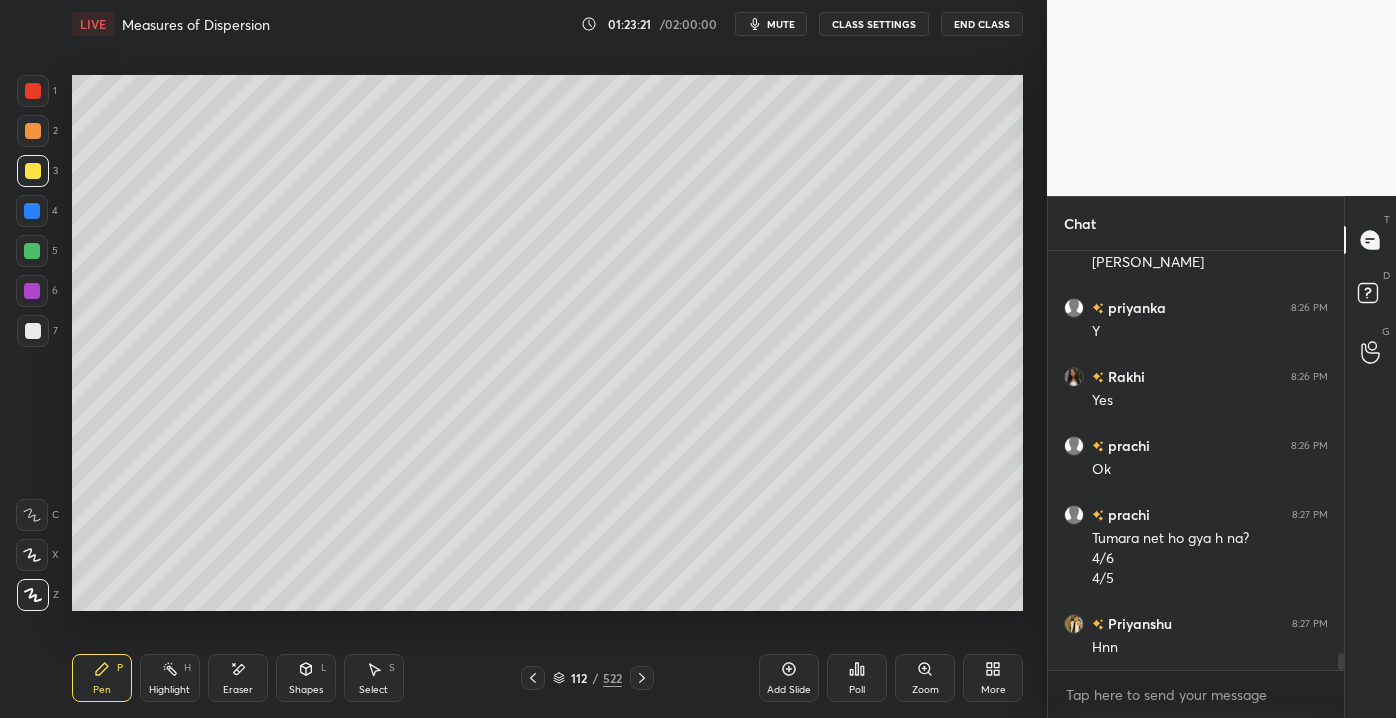 scroll, scrollTop: 9828, scrollLeft: 0, axis: vertical 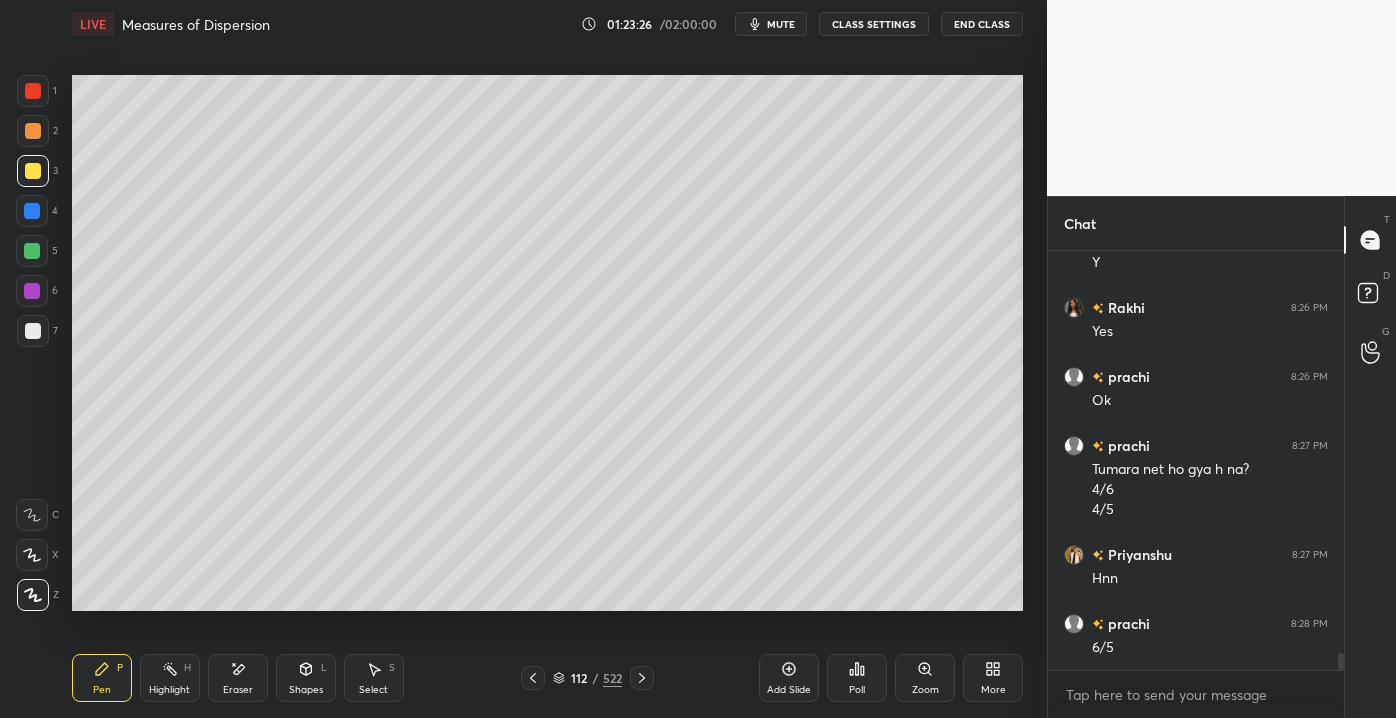 click on "Shapes L" at bounding box center (306, 678) 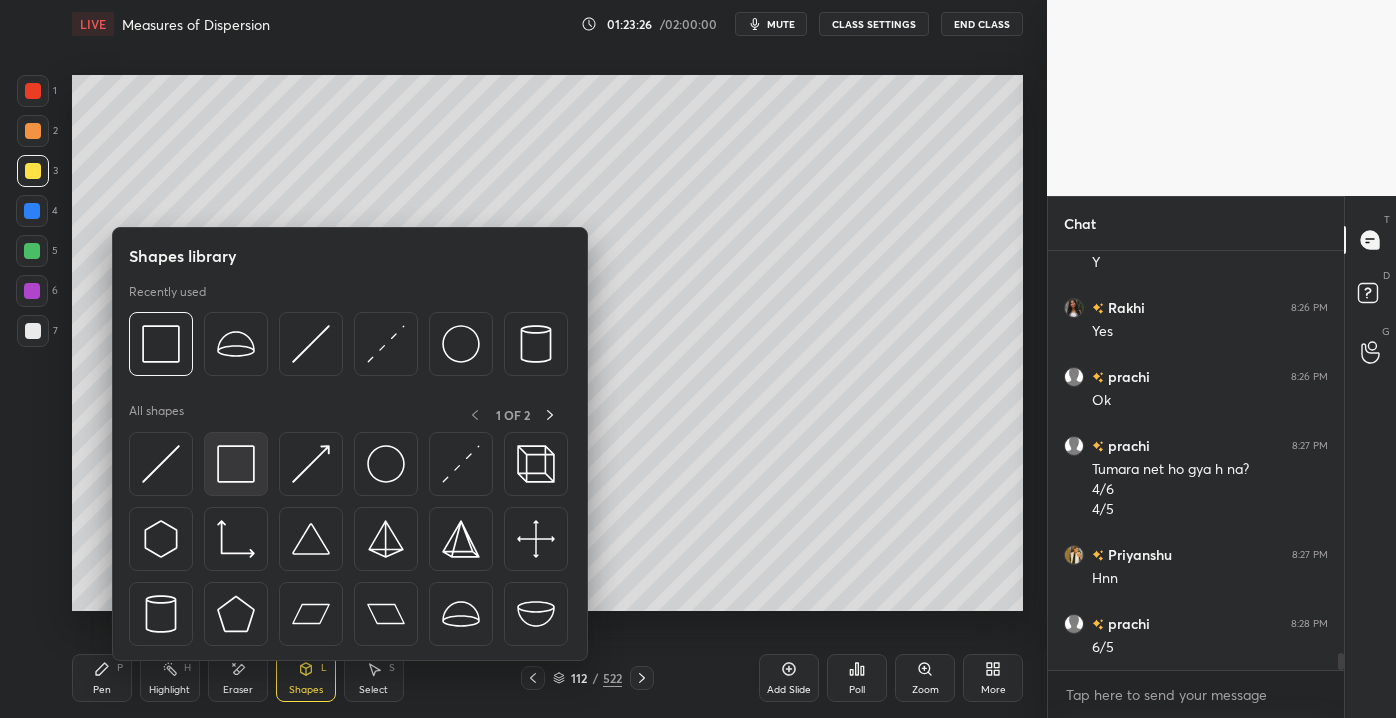 click at bounding box center [236, 464] 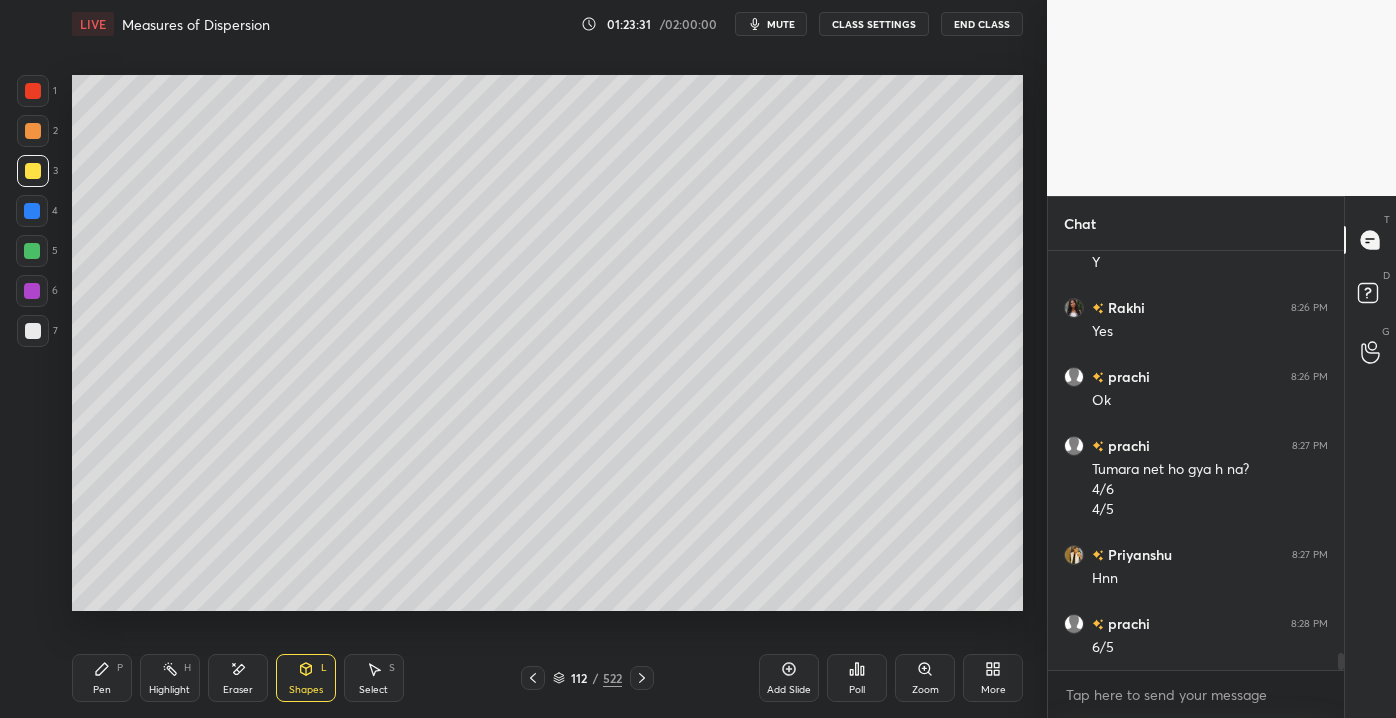 scroll, scrollTop: 9848, scrollLeft: 0, axis: vertical 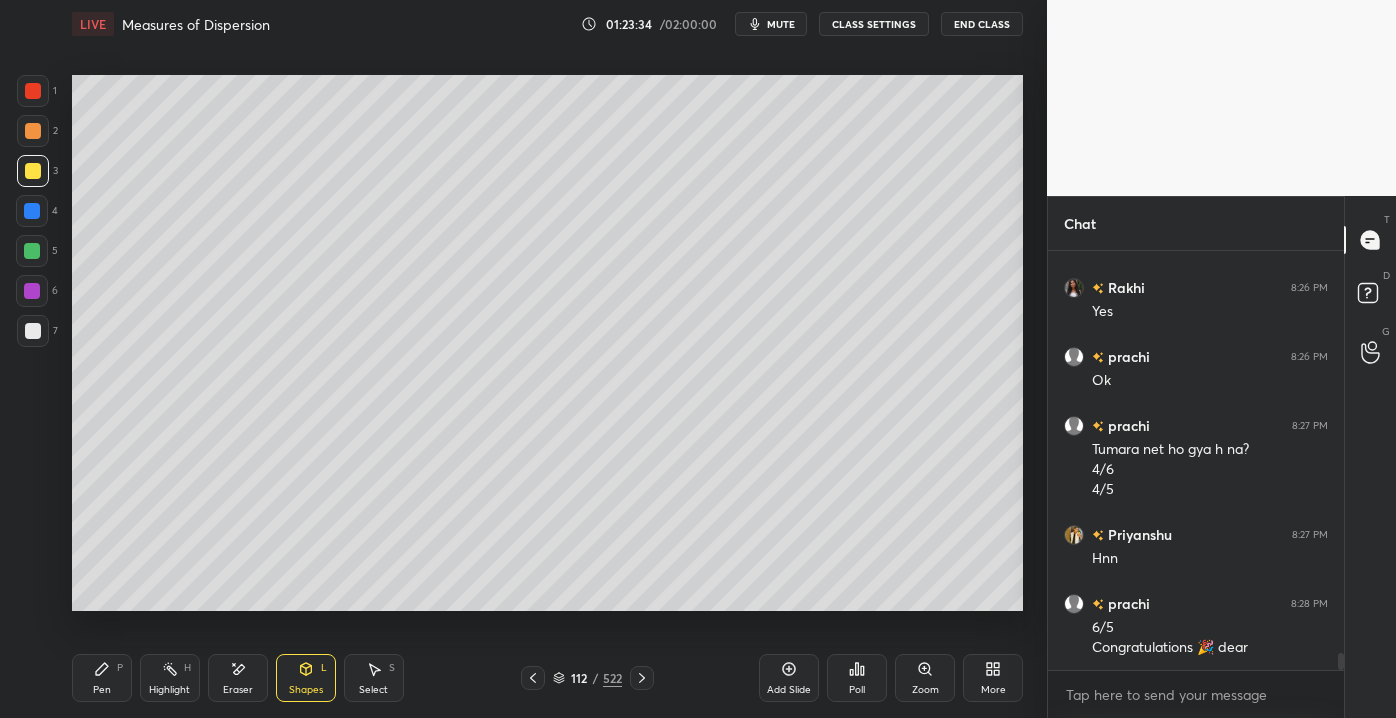 click 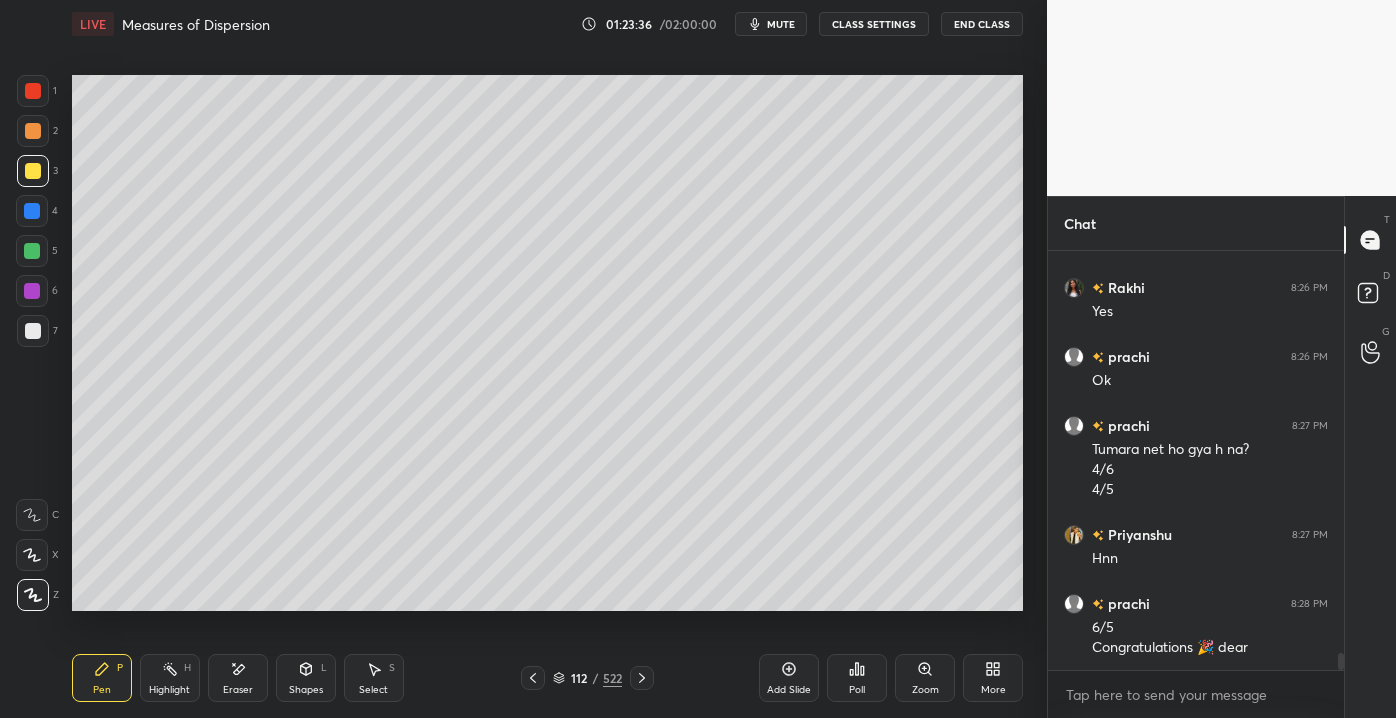 scroll, scrollTop: 9917, scrollLeft: 0, axis: vertical 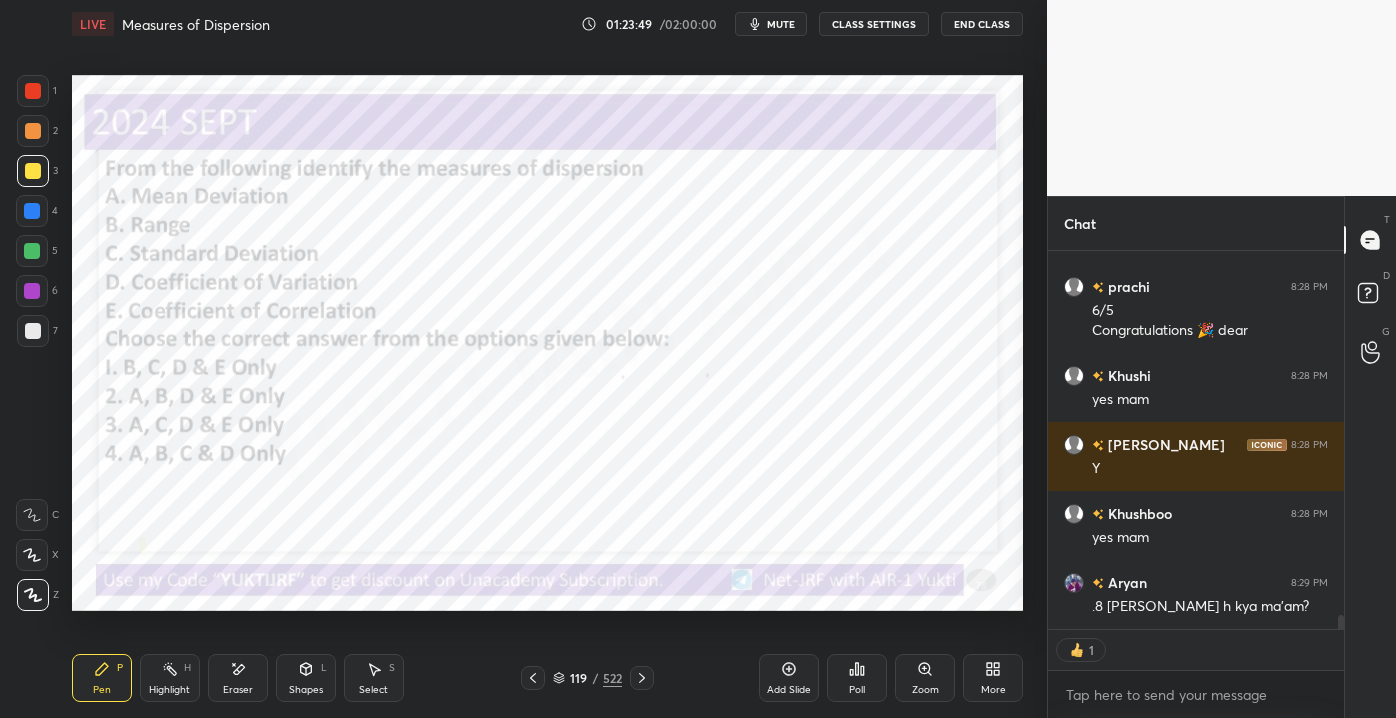 click on "522" at bounding box center [612, 678] 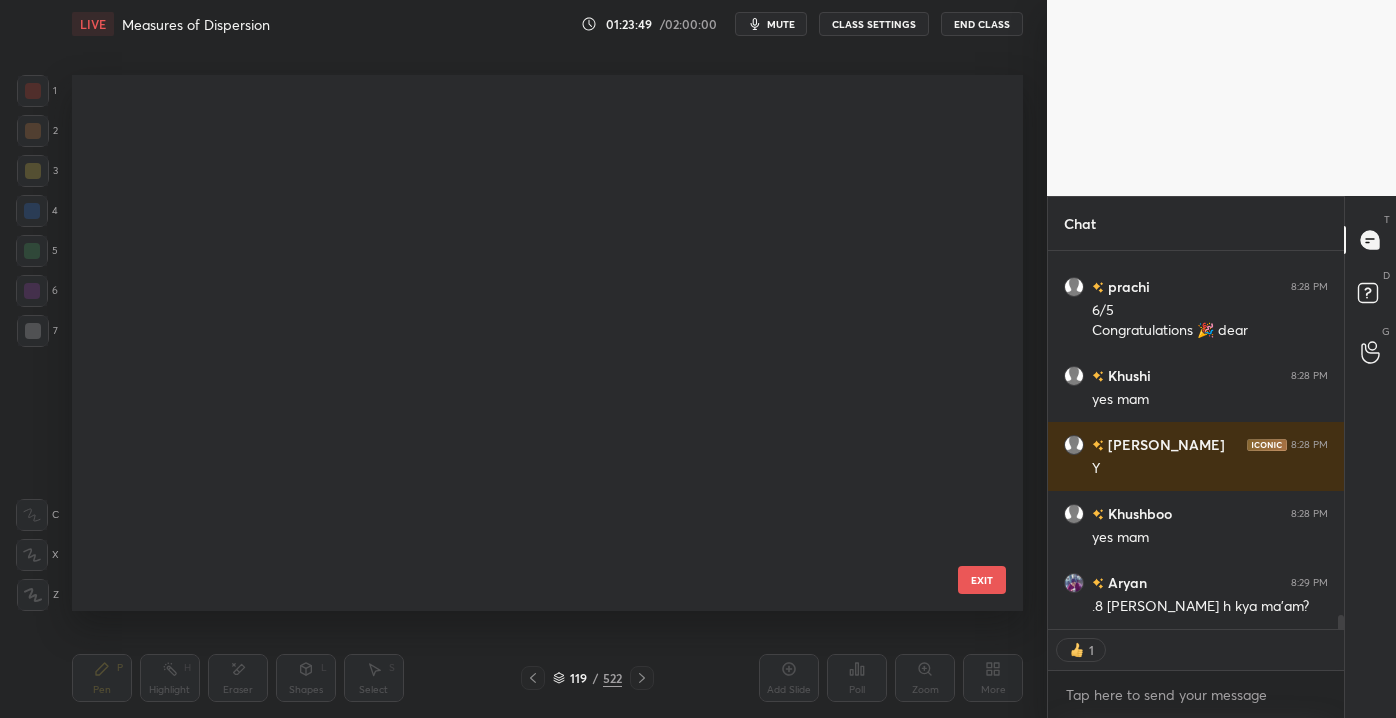 scroll, scrollTop: 5997, scrollLeft: 0, axis: vertical 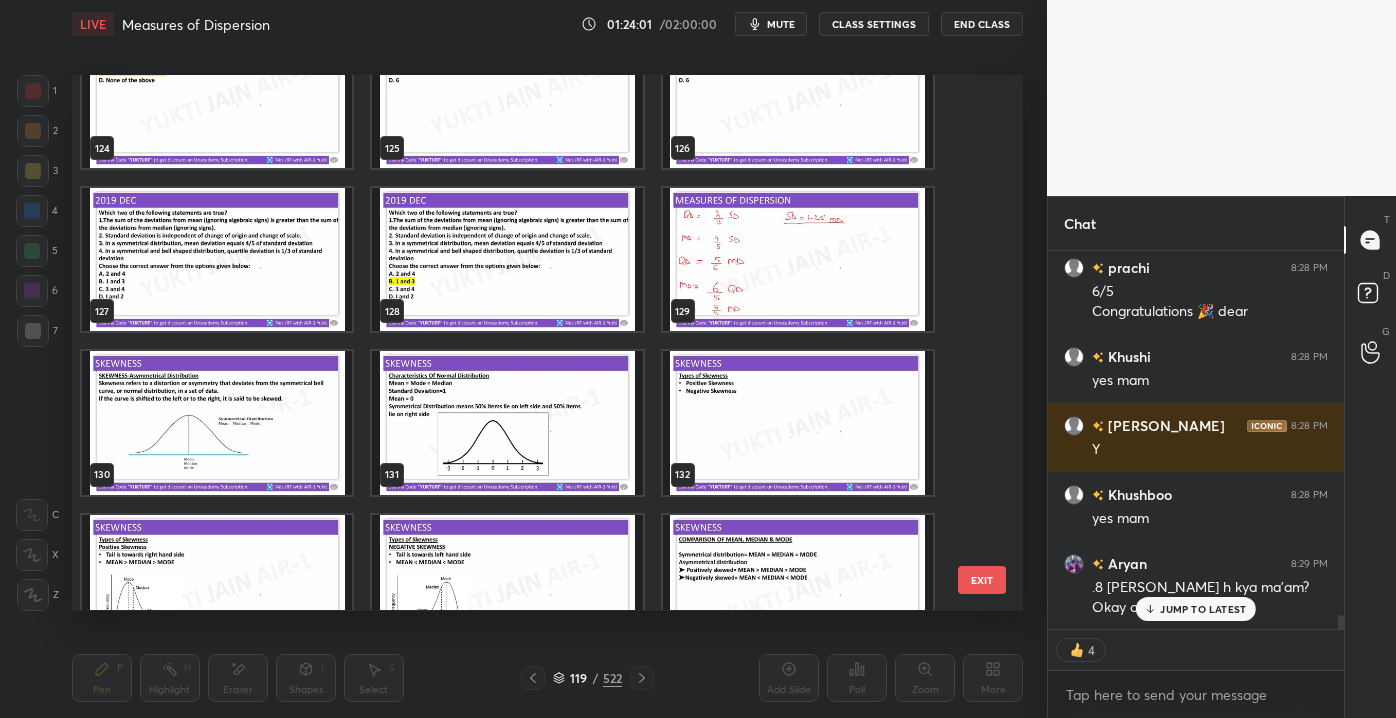 click at bounding box center [798, 260] 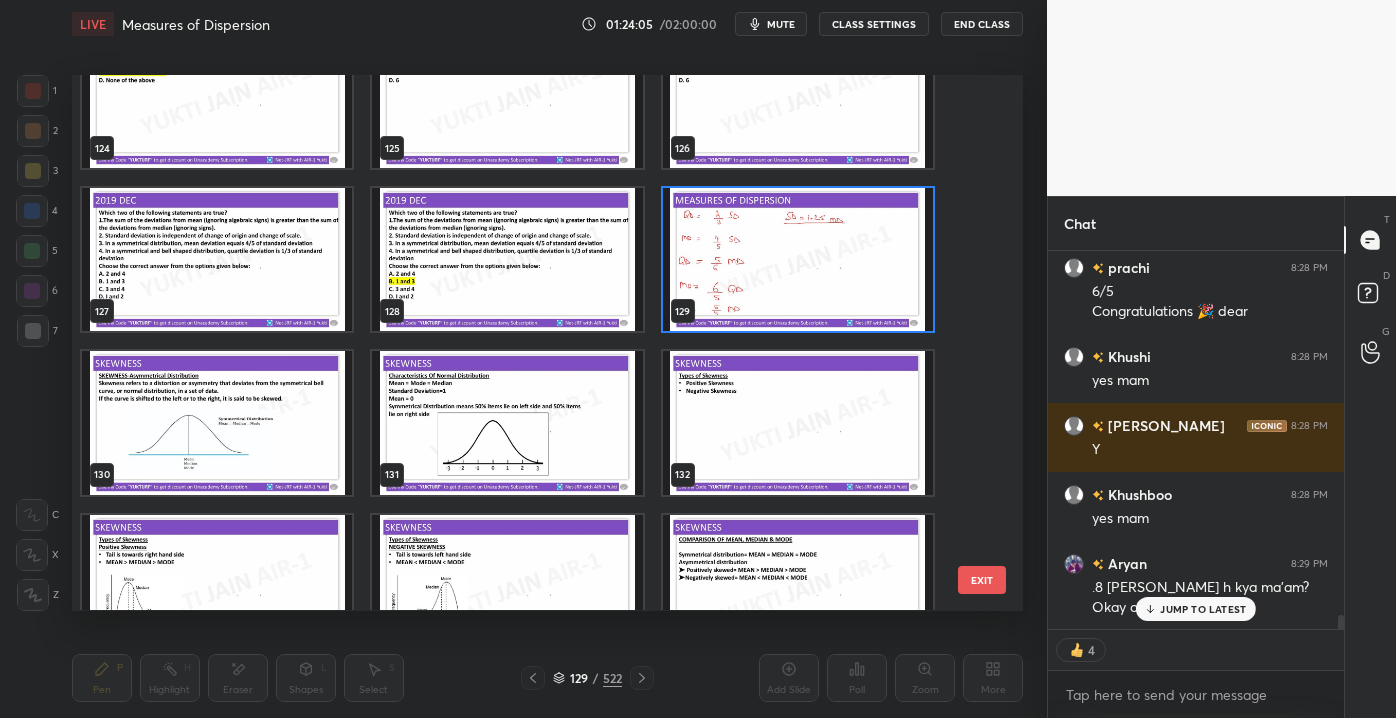scroll, scrollTop: 6, scrollLeft: 5, axis: both 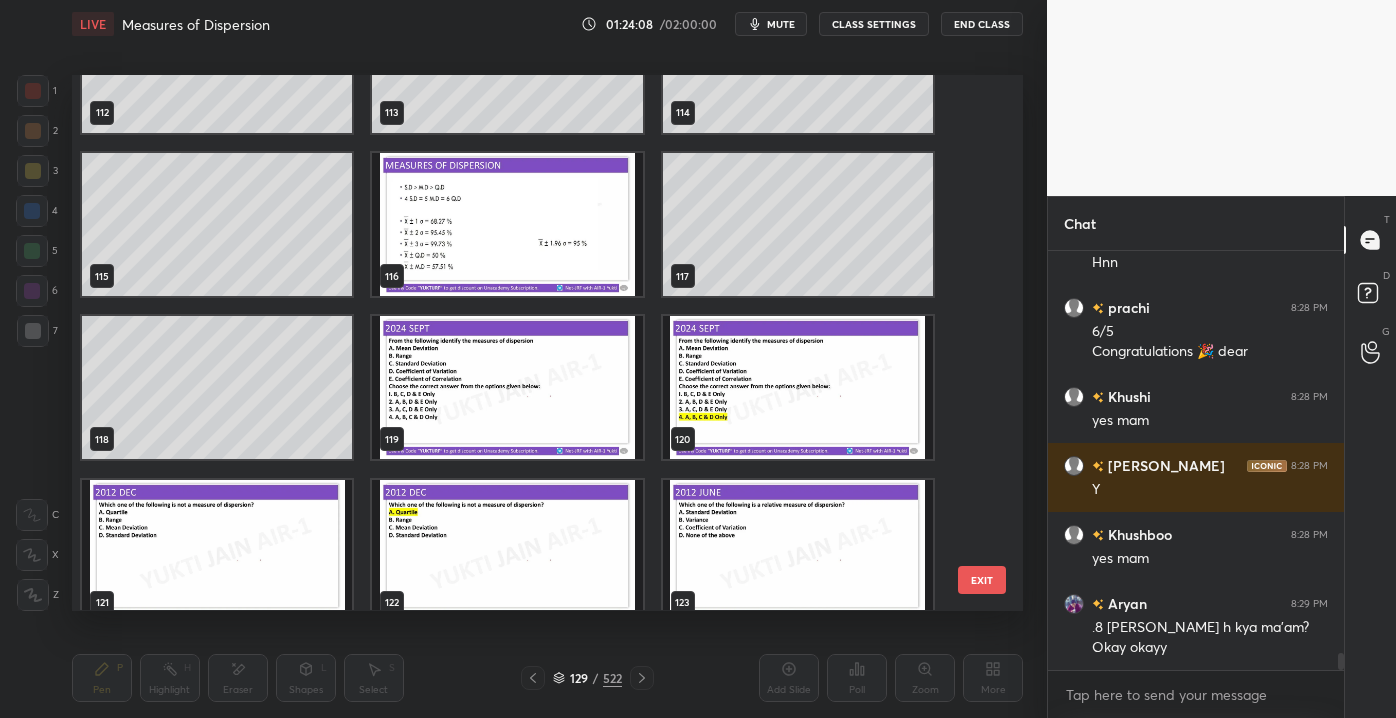 click at bounding box center (507, 388) 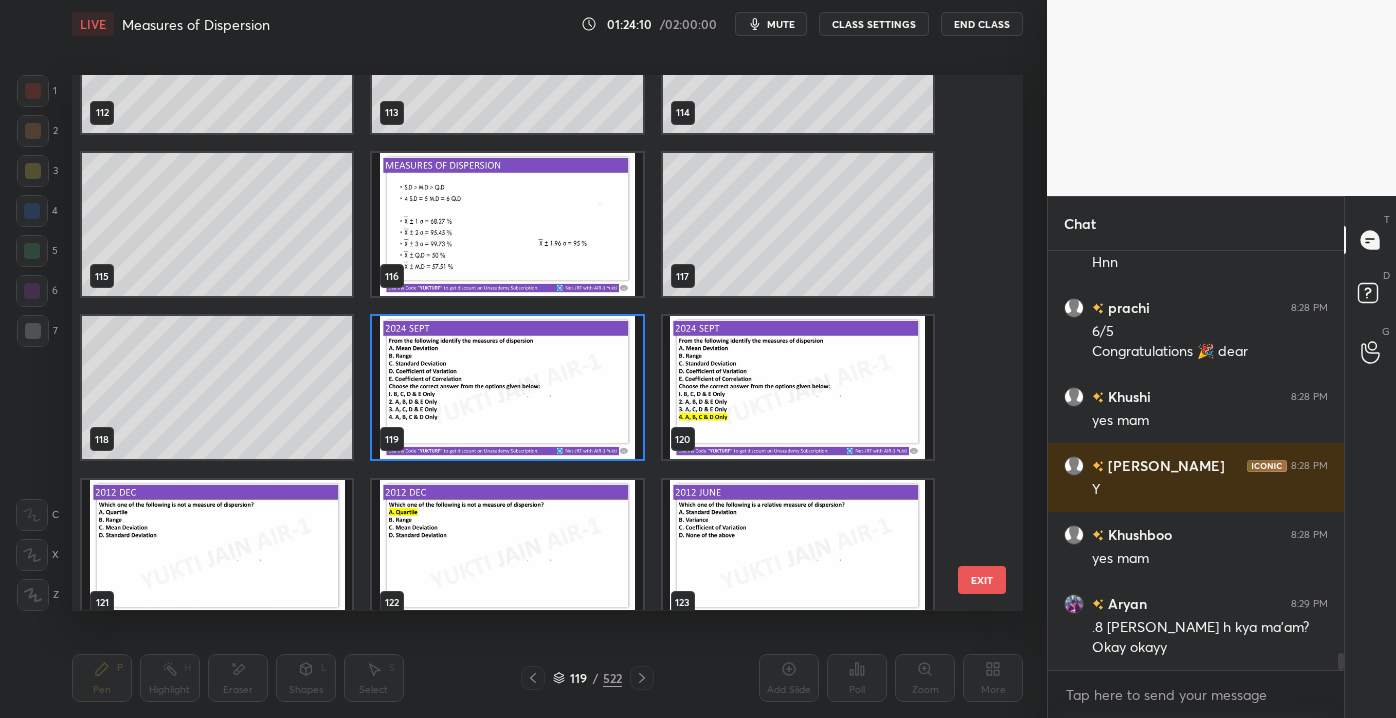 scroll, scrollTop: 10213, scrollLeft: 0, axis: vertical 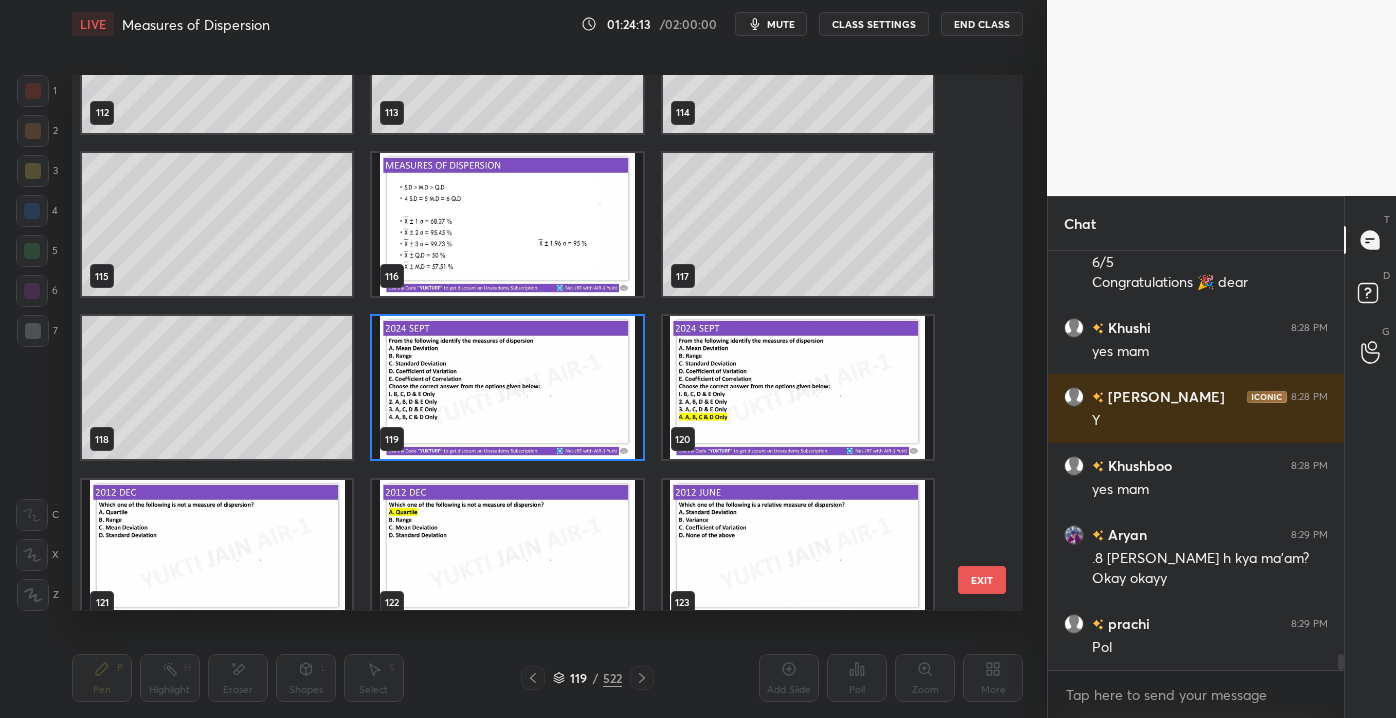 click on "EXIT" at bounding box center [982, 580] 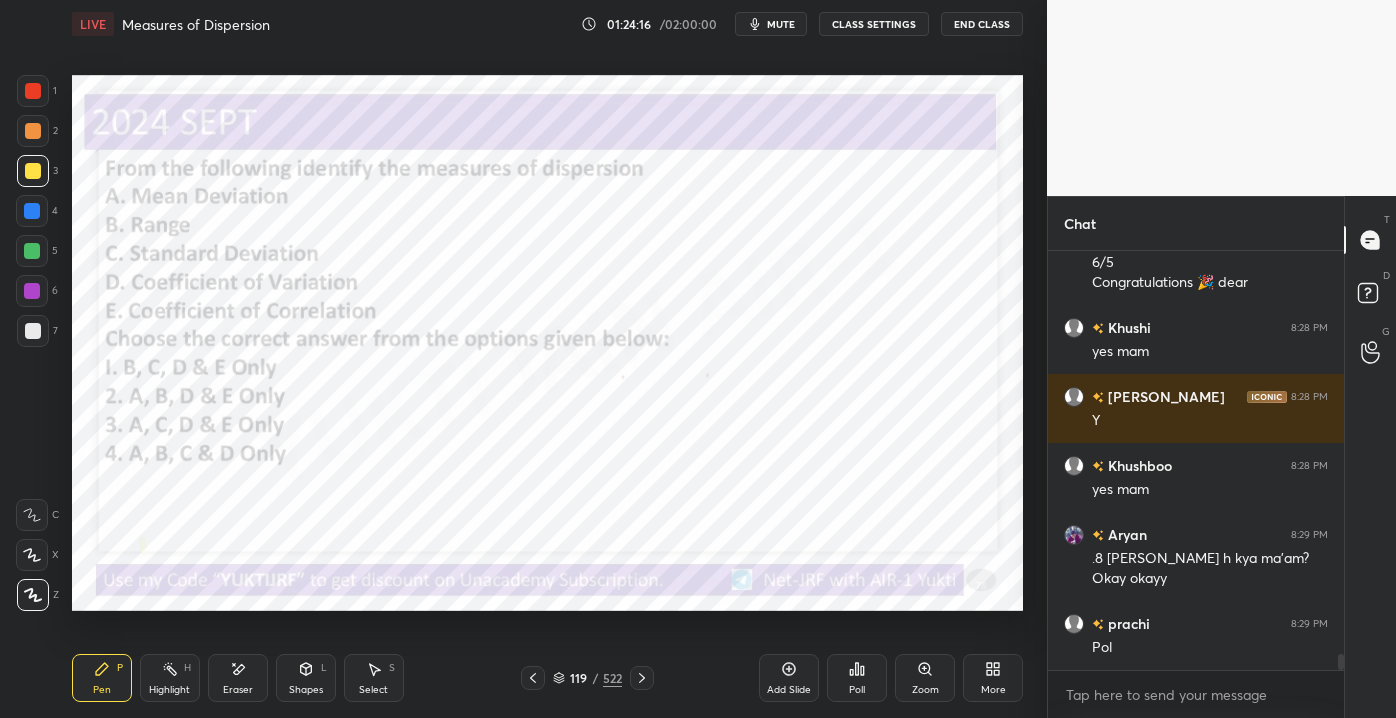 click at bounding box center [33, 91] 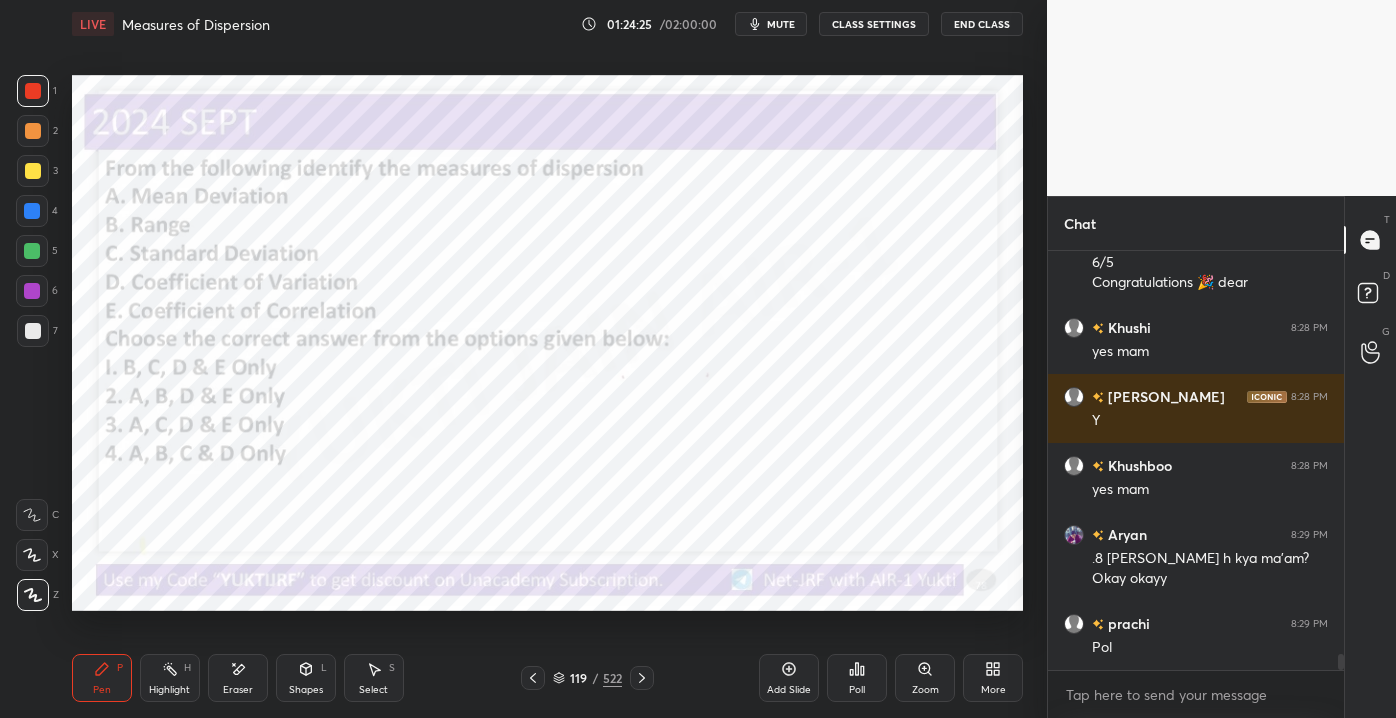 click on "Poll" at bounding box center (857, 678) 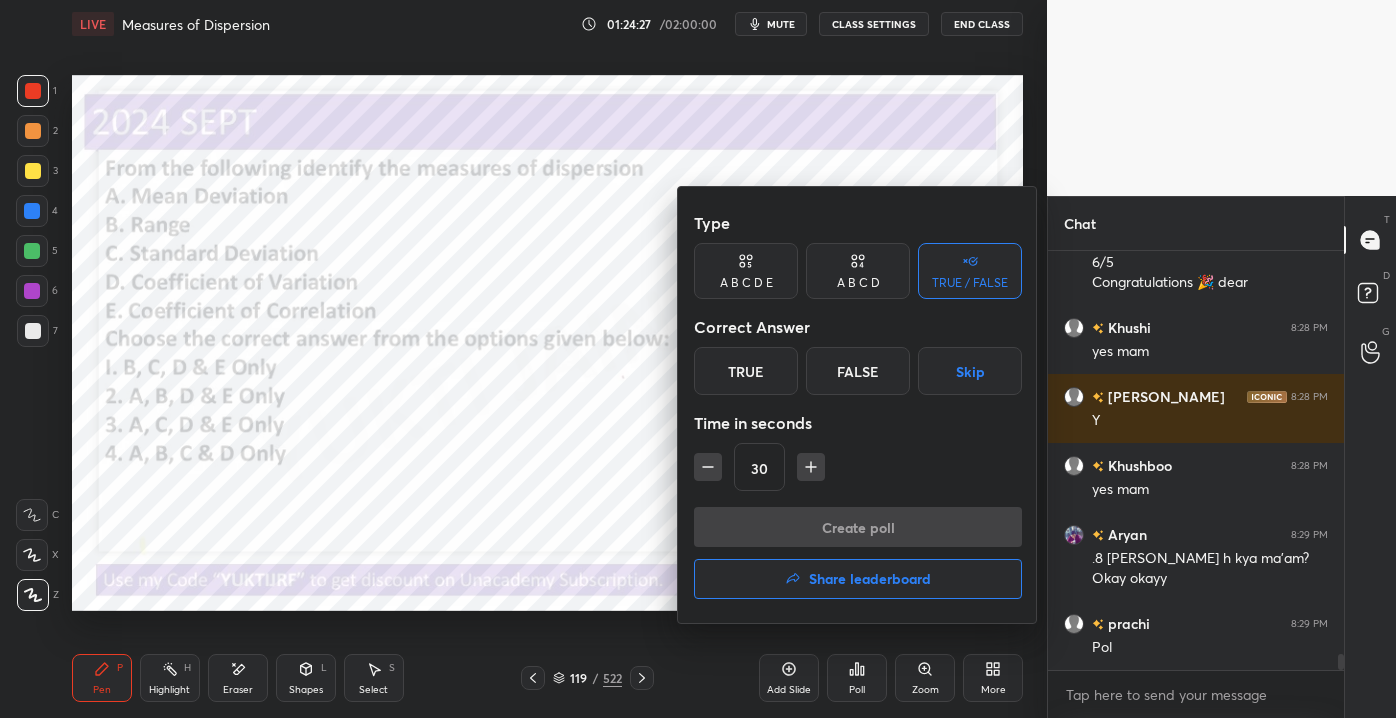 drag, startPoint x: 853, startPoint y: 291, endPoint x: 866, endPoint y: 301, distance: 16.40122 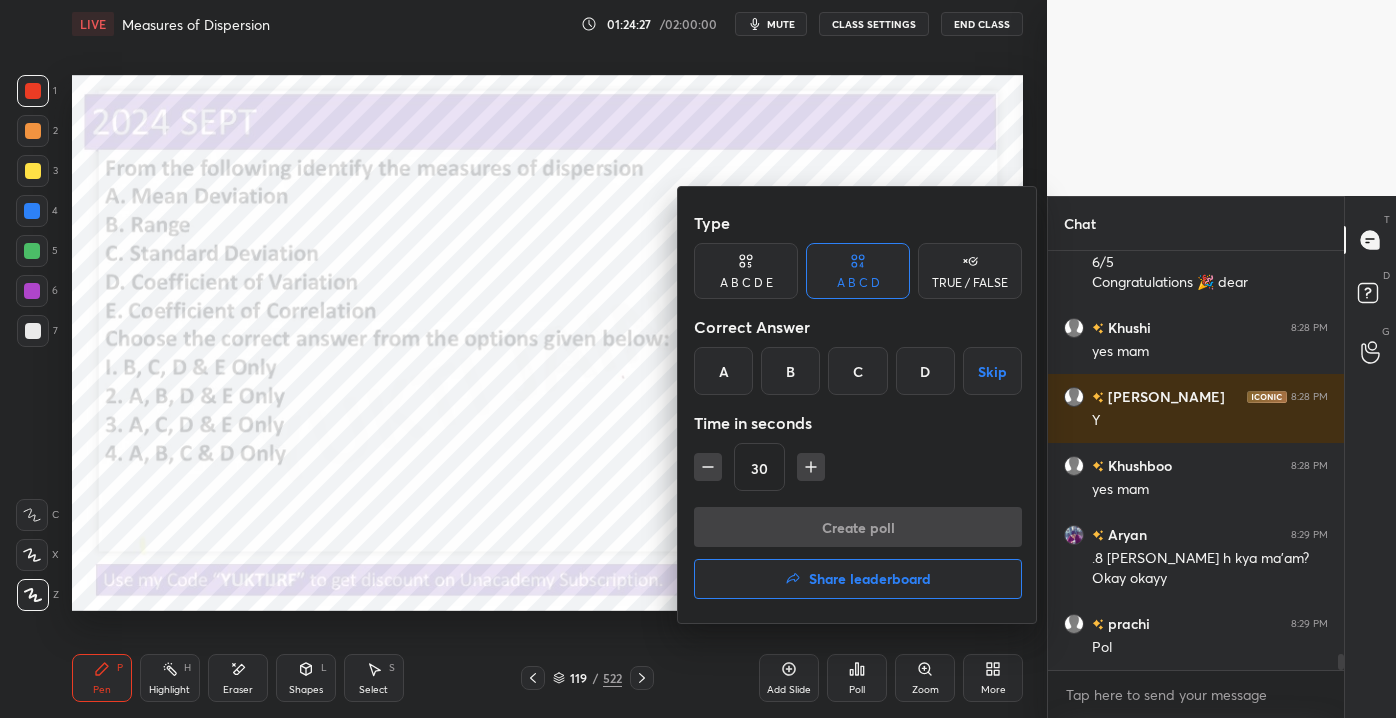 click on "D" at bounding box center [925, 371] 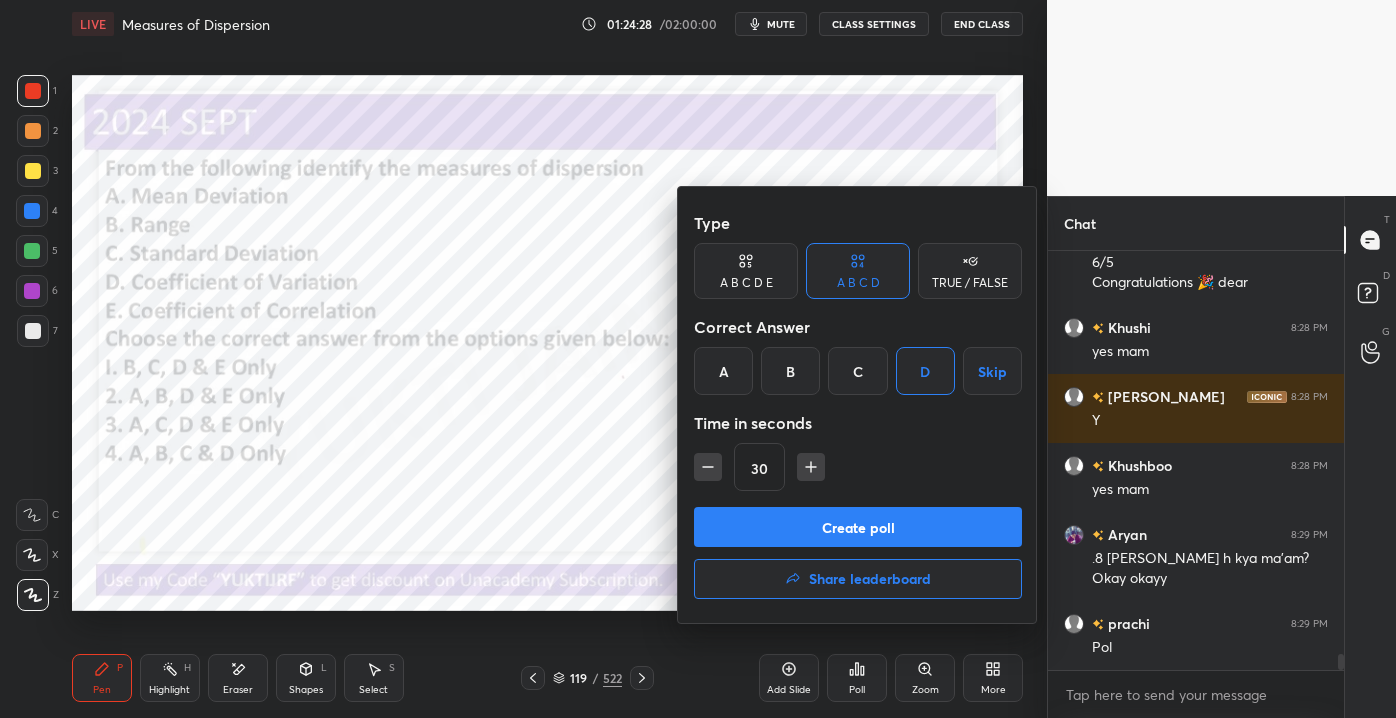 click on "Create poll" at bounding box center (858, 527) 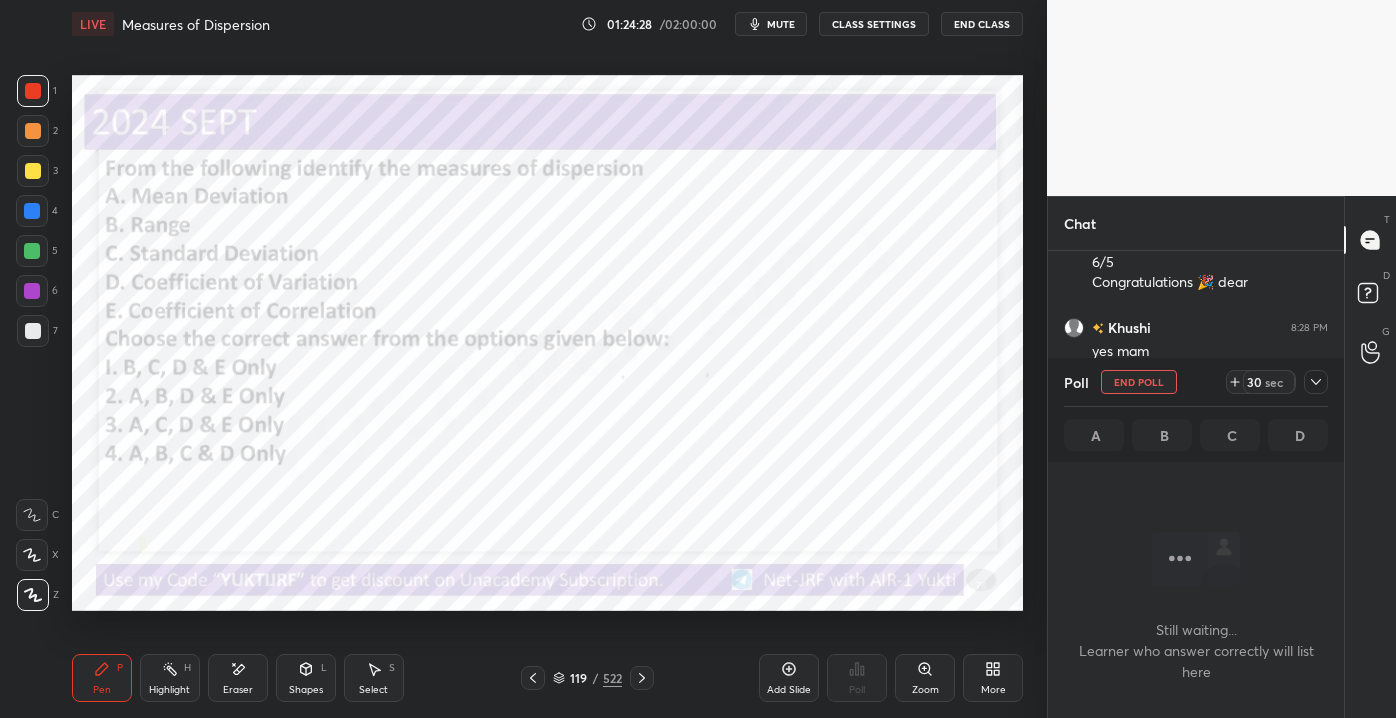 scroll, scrollTop: 333, scrollLeft: 290, axis: both 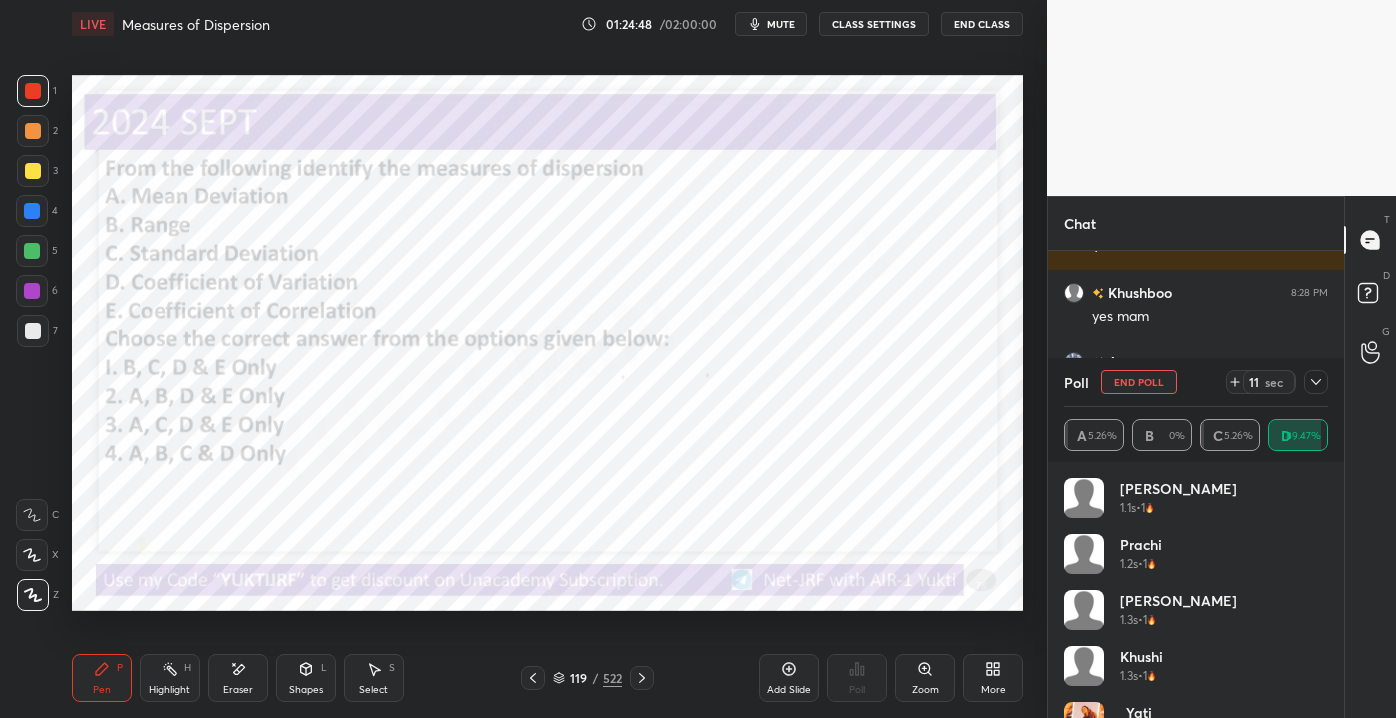click 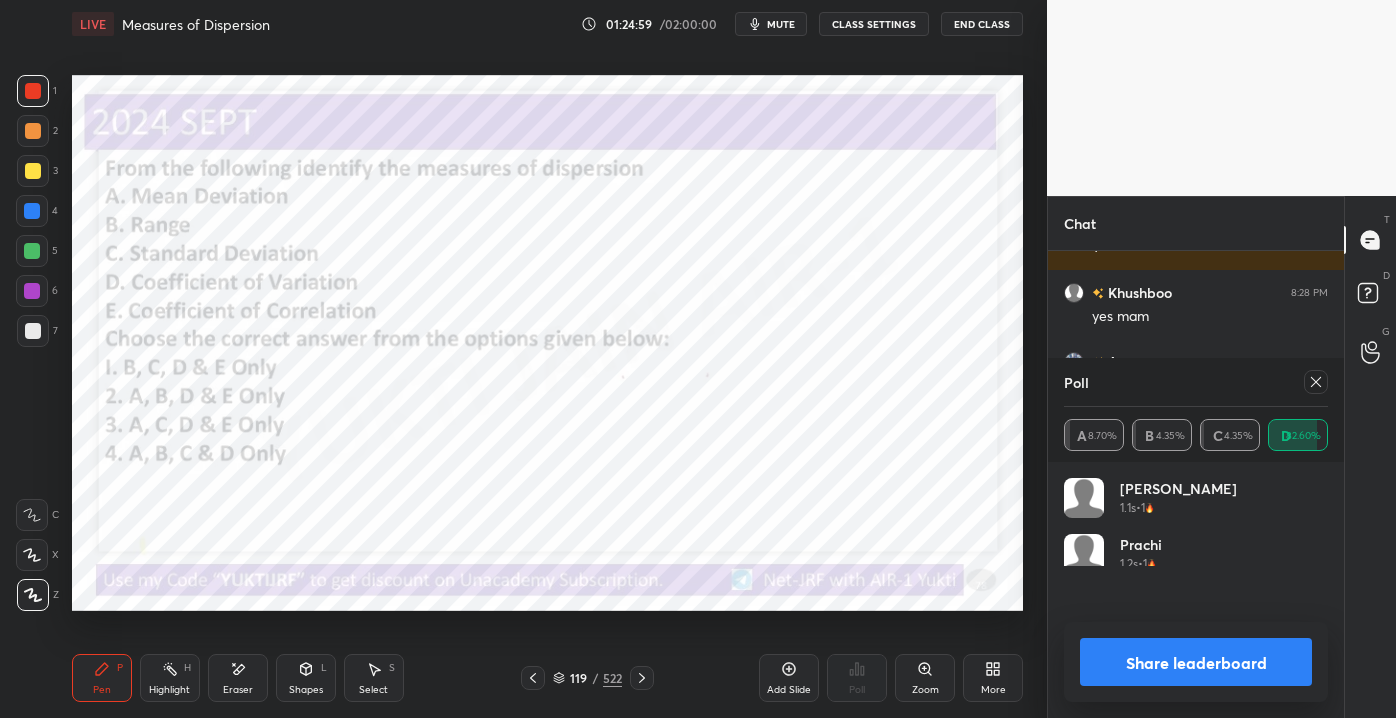 scroll, scrollTop: 0, scrollLeft: 0, axis: both 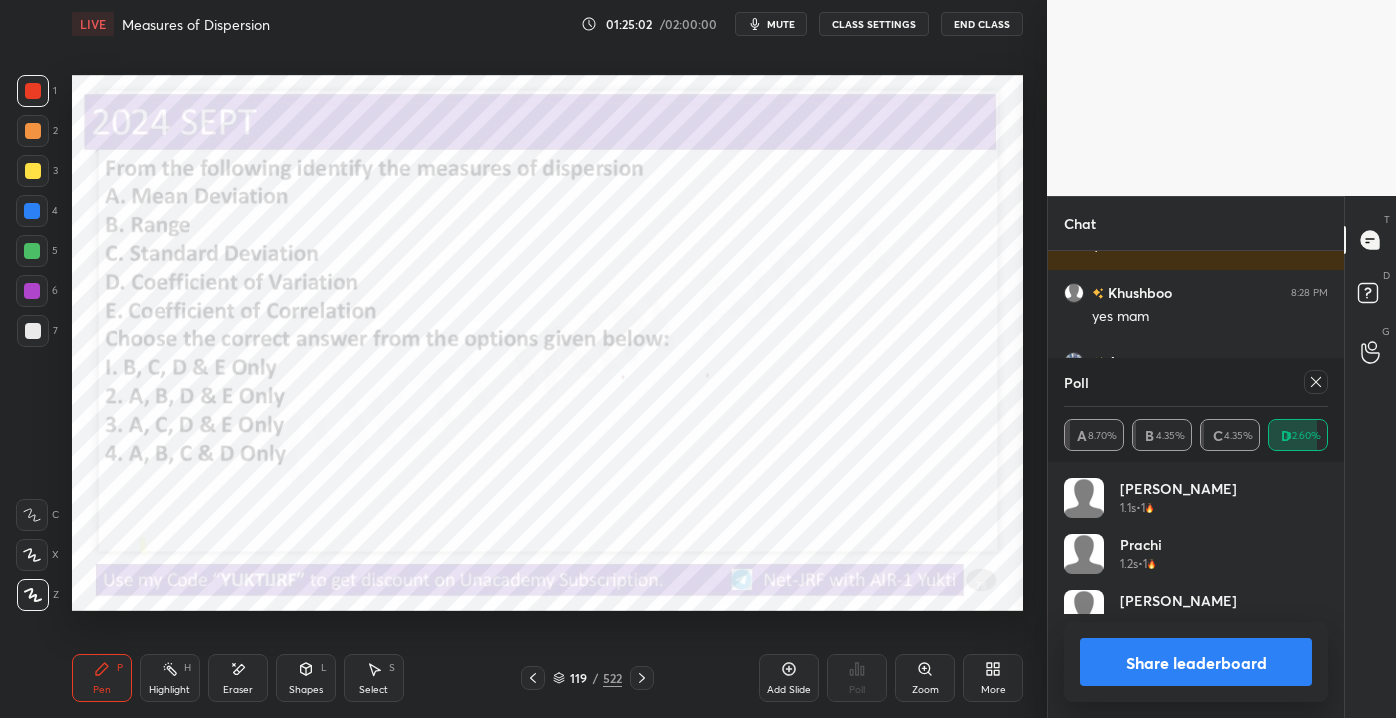 click 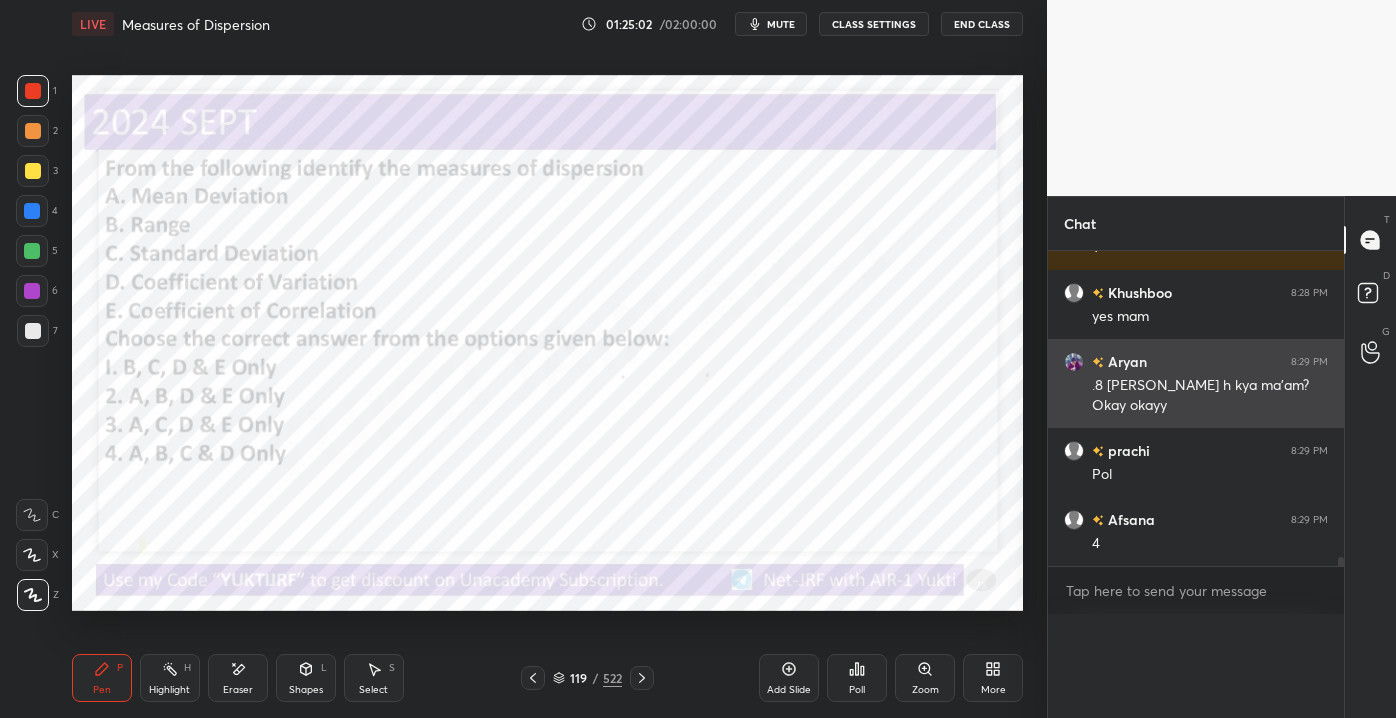 scroll, scrollTop: 0, scrollLeft: 0, axis: both 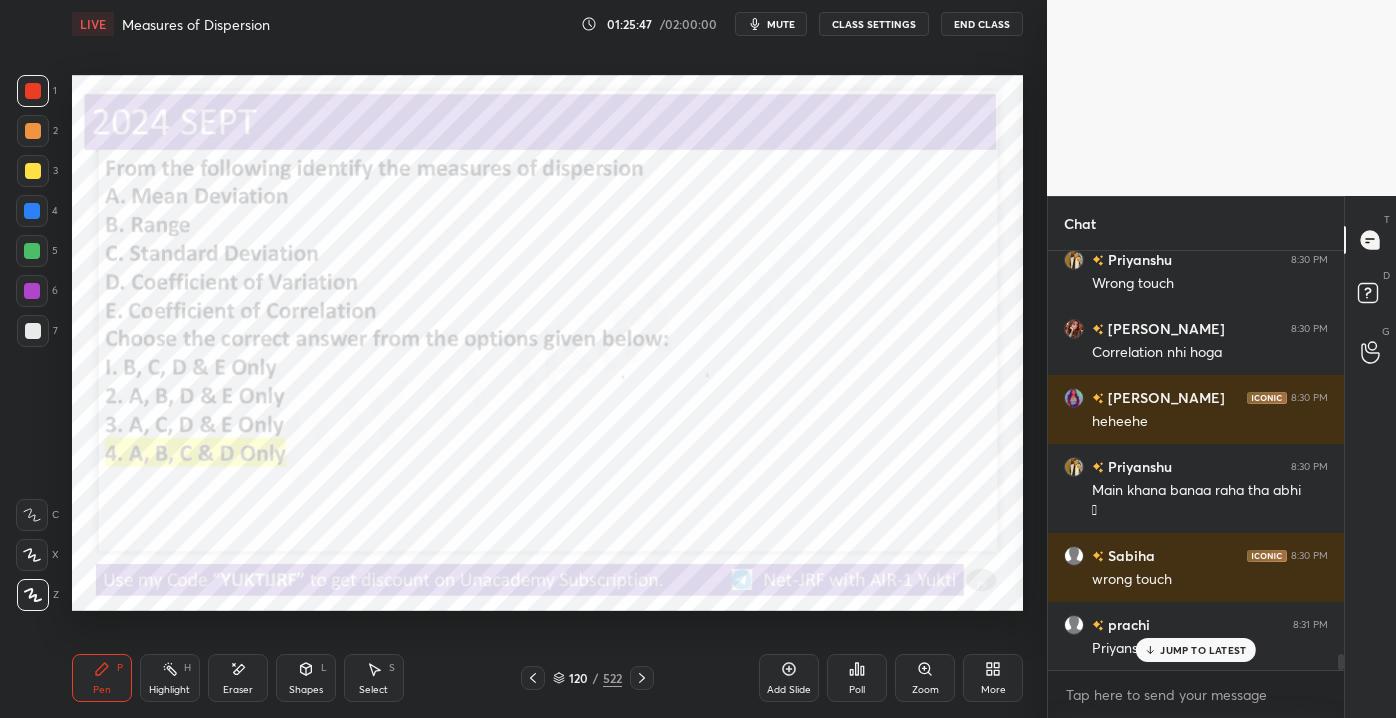 click on "JUMP TO LATEST" at bounding box center [1203, 650] 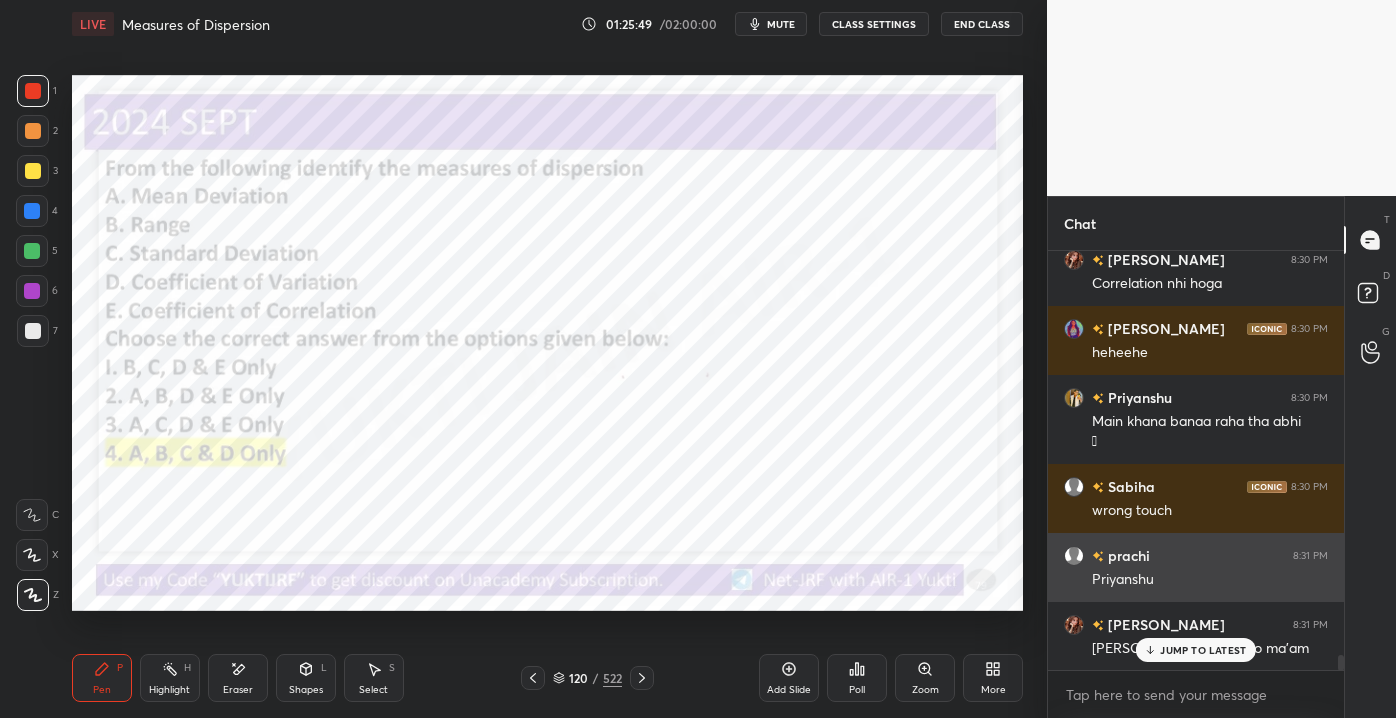 scroll, scrollTop: 10922, scrollLeft: 0, axis: vertical 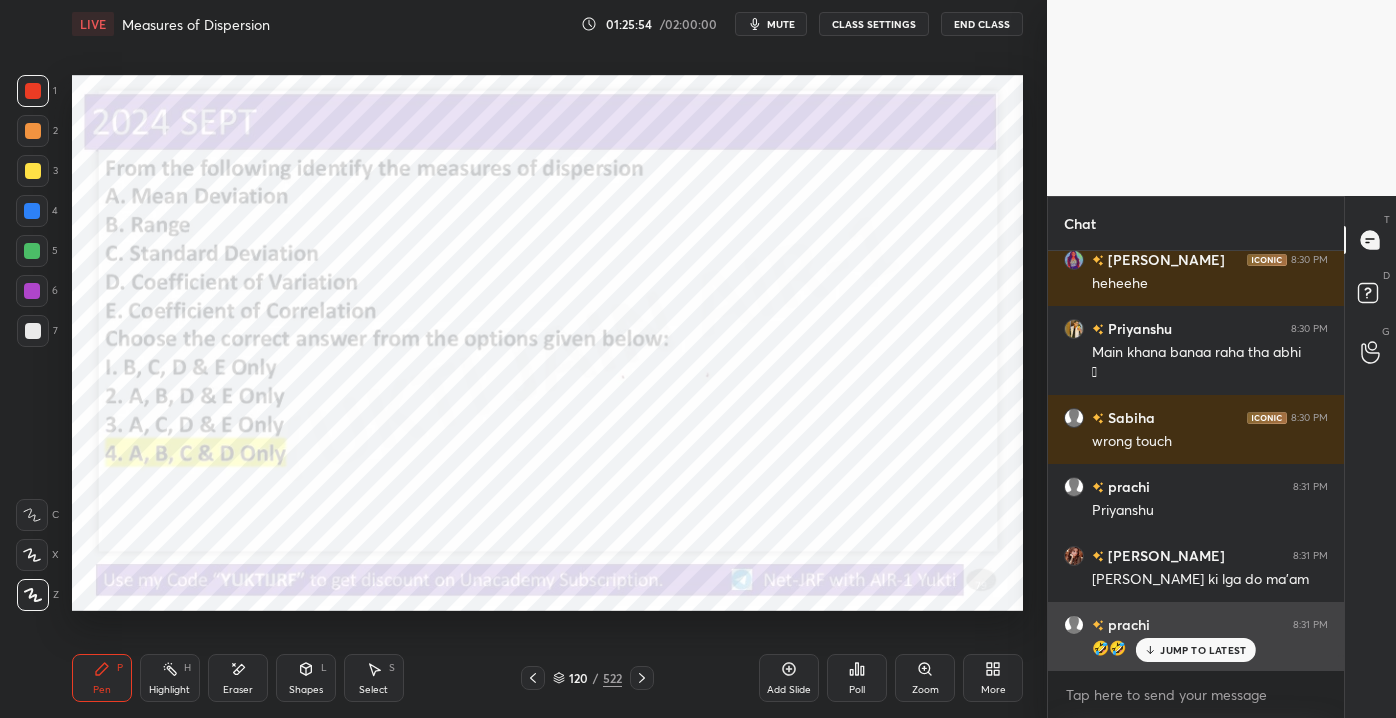 click on "JUMP TO LATEST" at bounding box center [1203, 650] 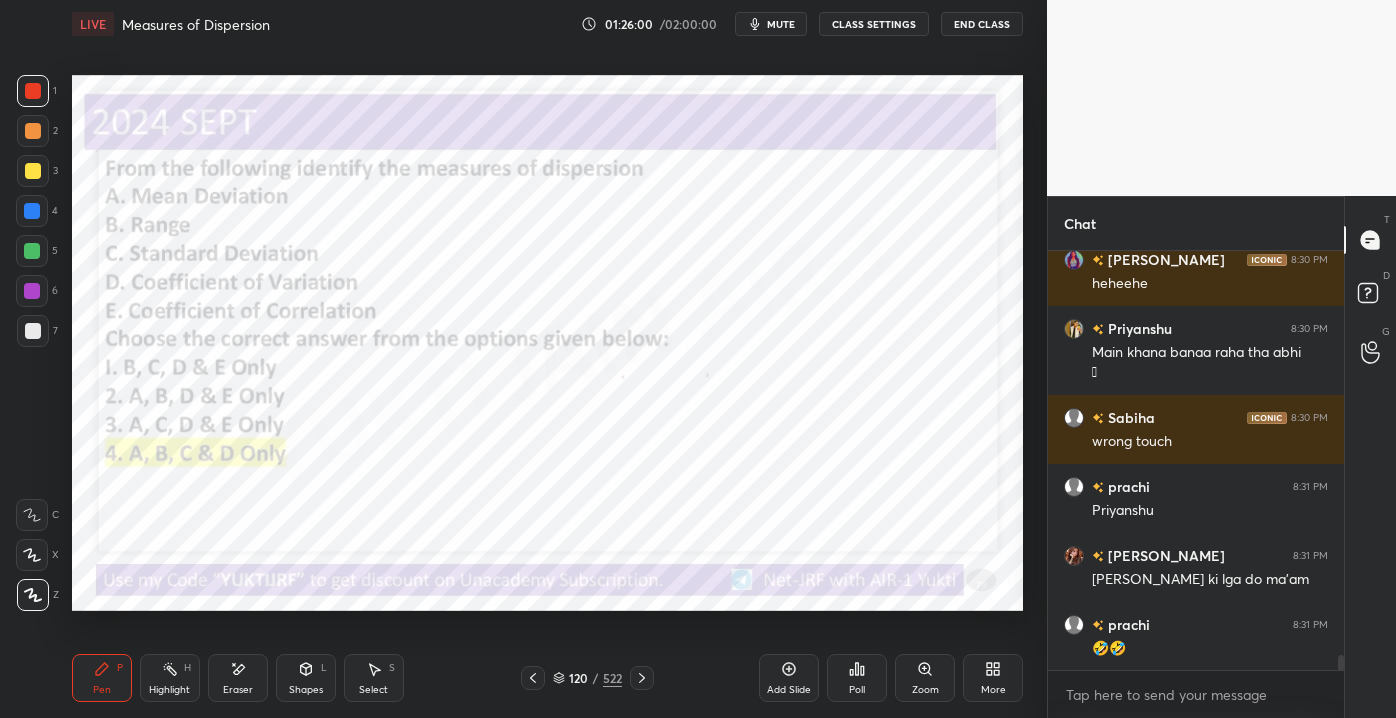 click on "Eraser" at bounding box center [238, 690] 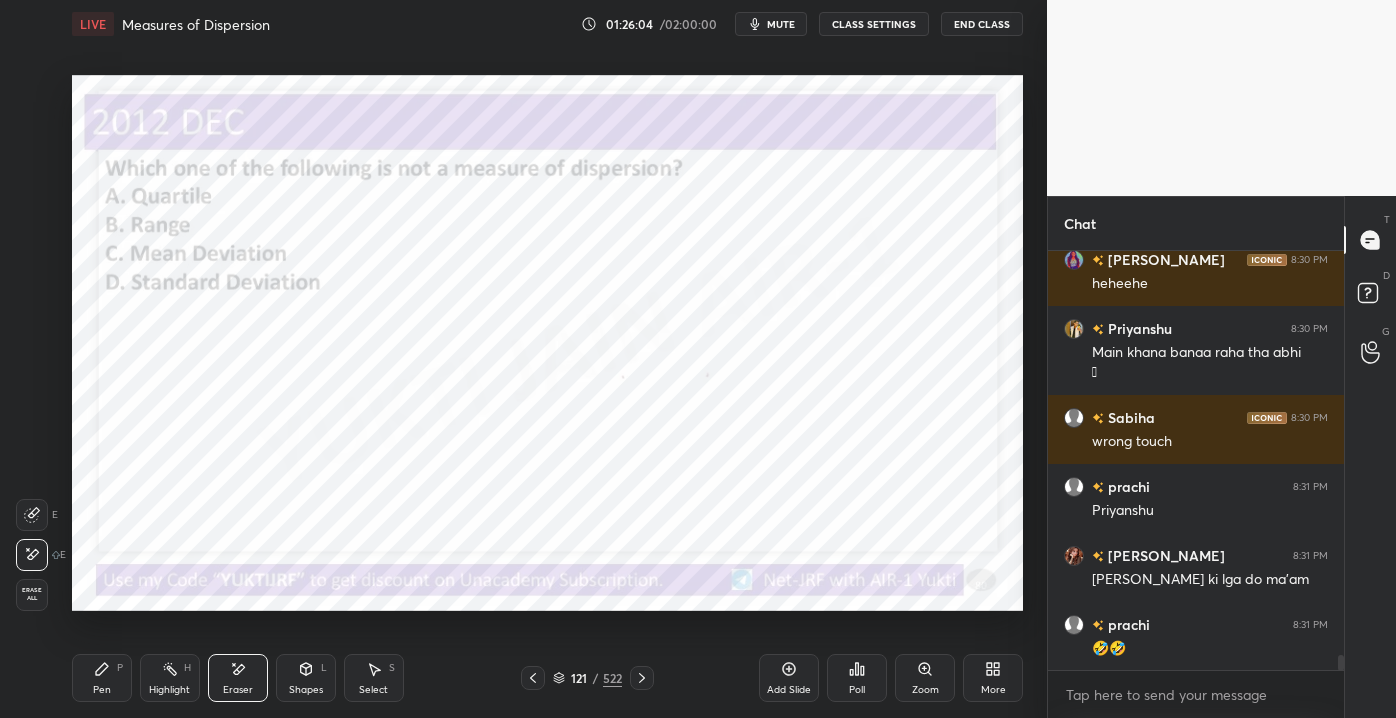 click on "Pen" at bounding box center [102, 690] 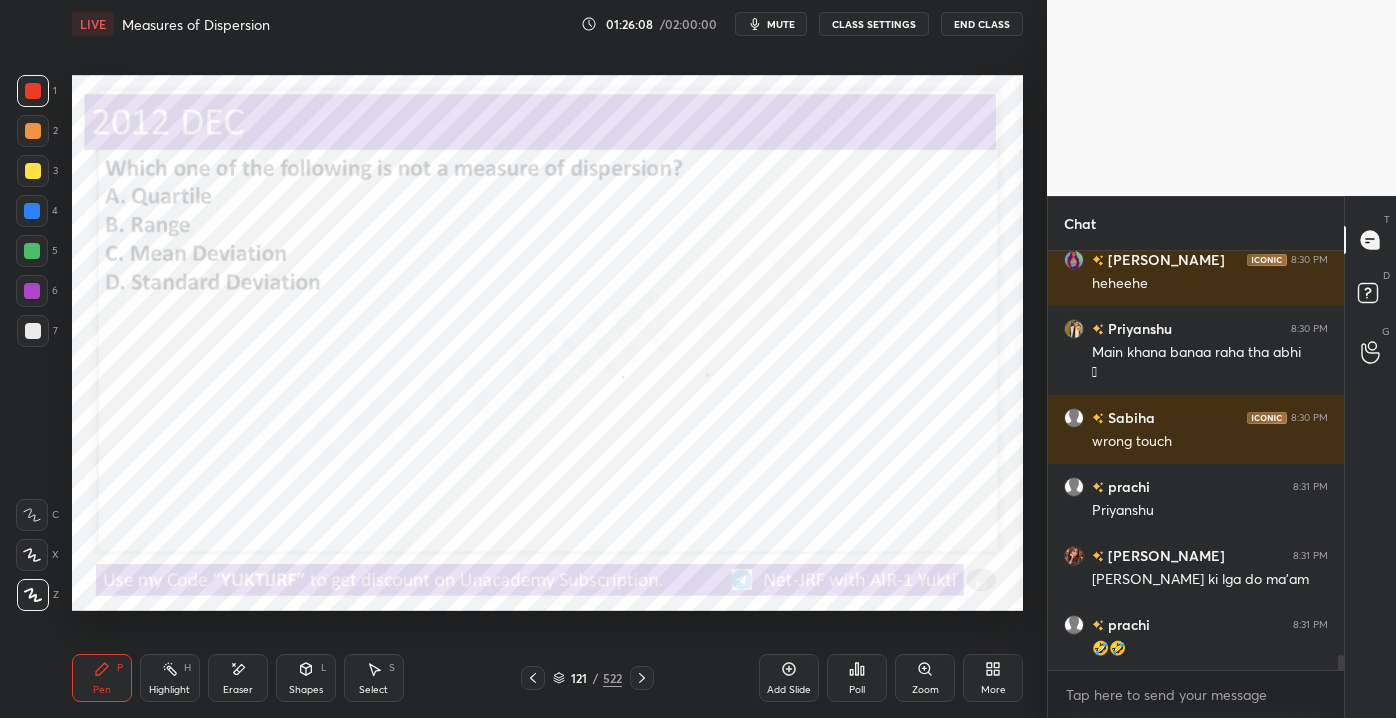 scroll, scrollTop: 11010, scrollLeft: 0, axis: vertical 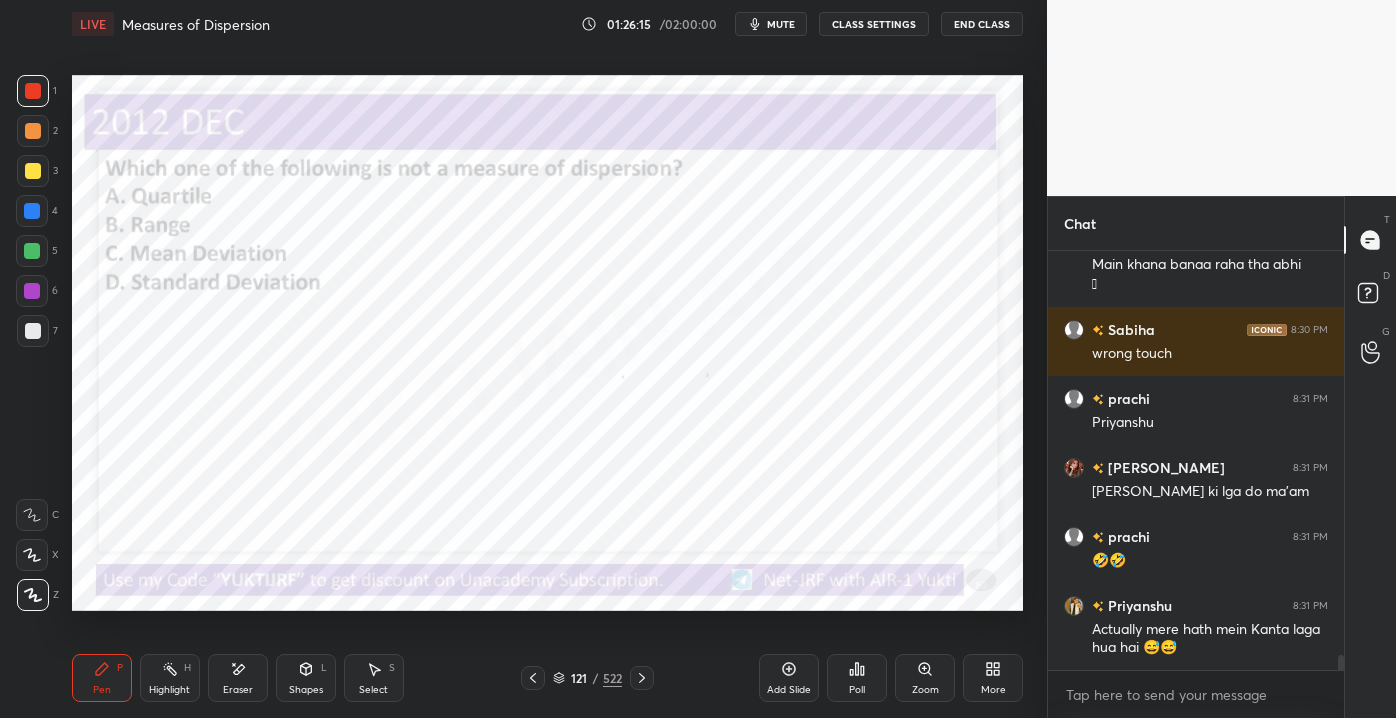 click at bounding box center (33, 171) 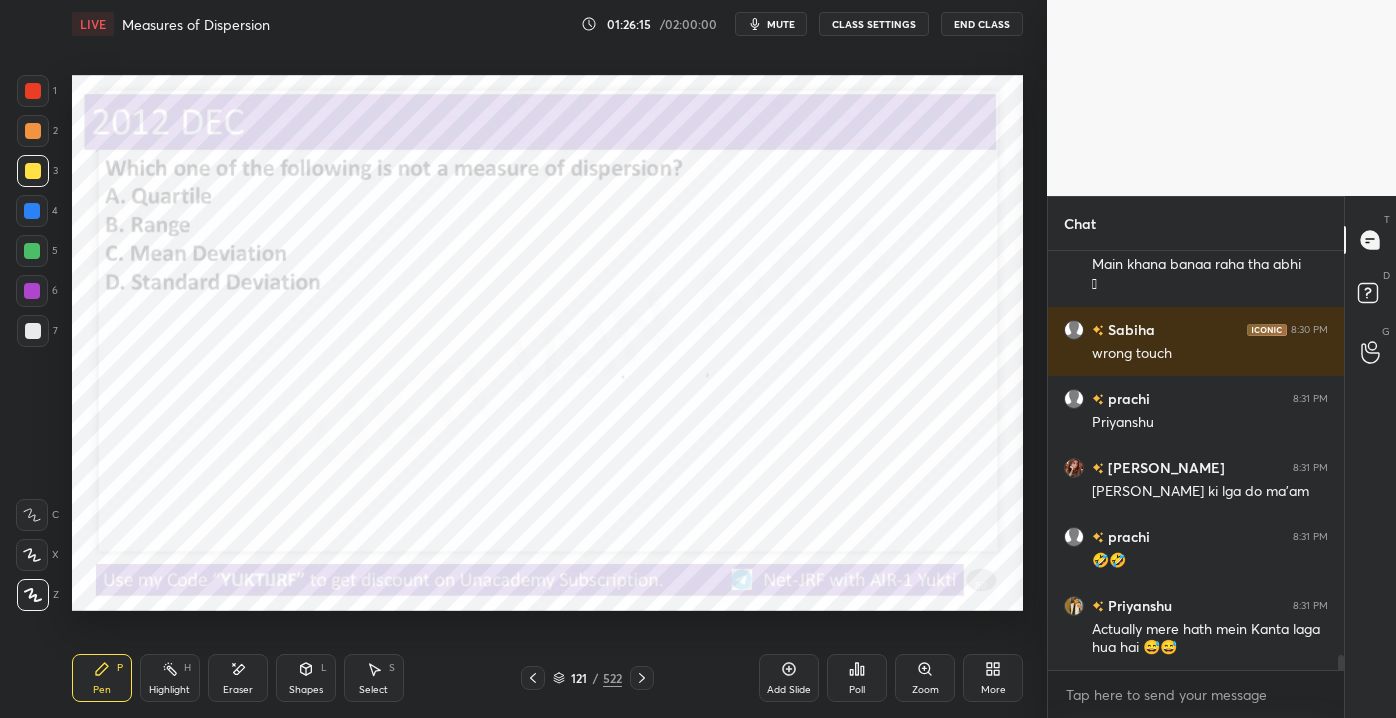 click at bounding box center (33, 131) 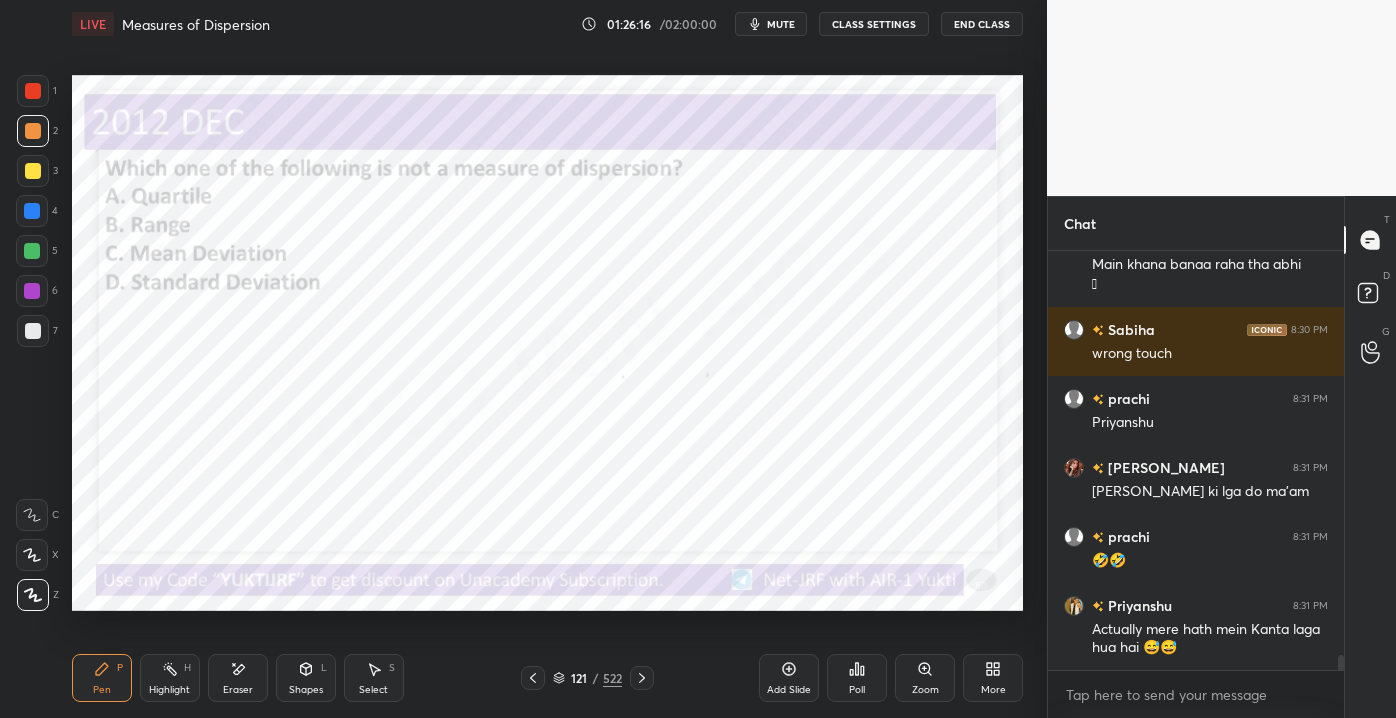 click at bounding box center [33, 91] 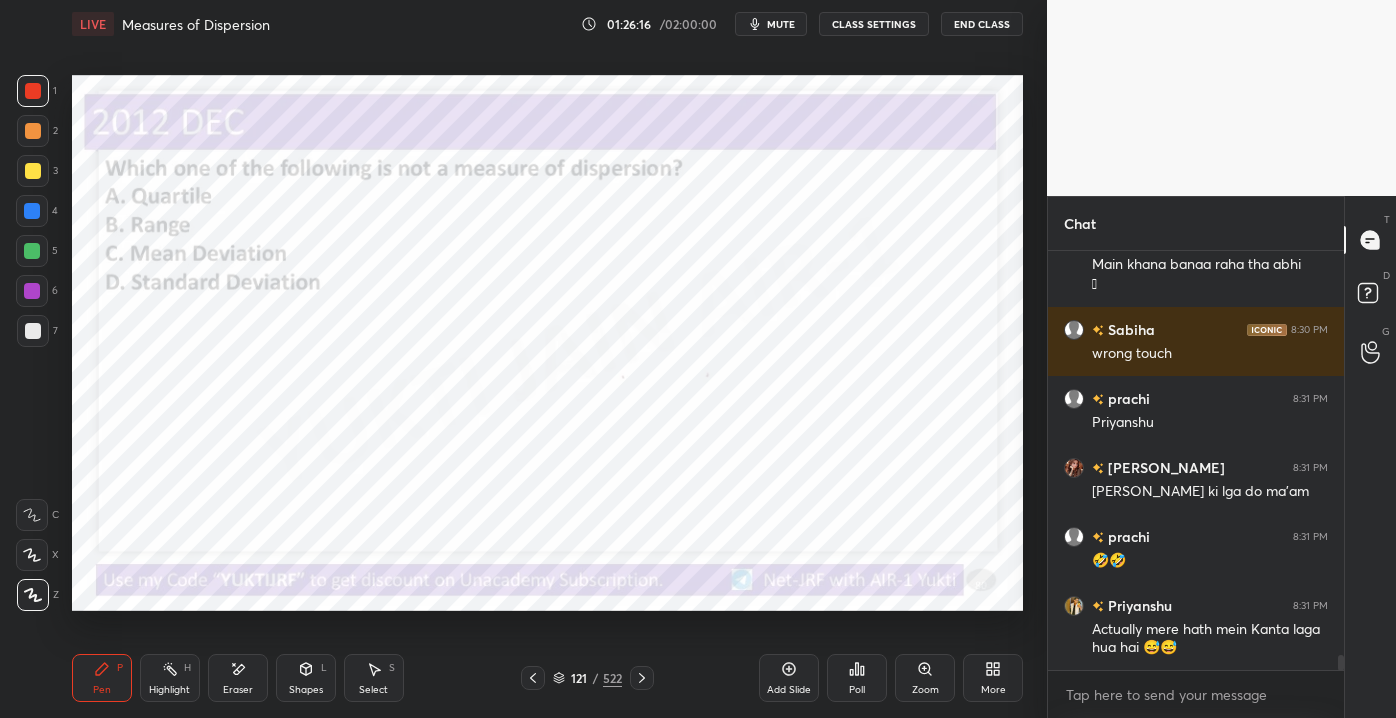scroll, scrollTop: 11079, scrollLeft: 0, axis: vertical 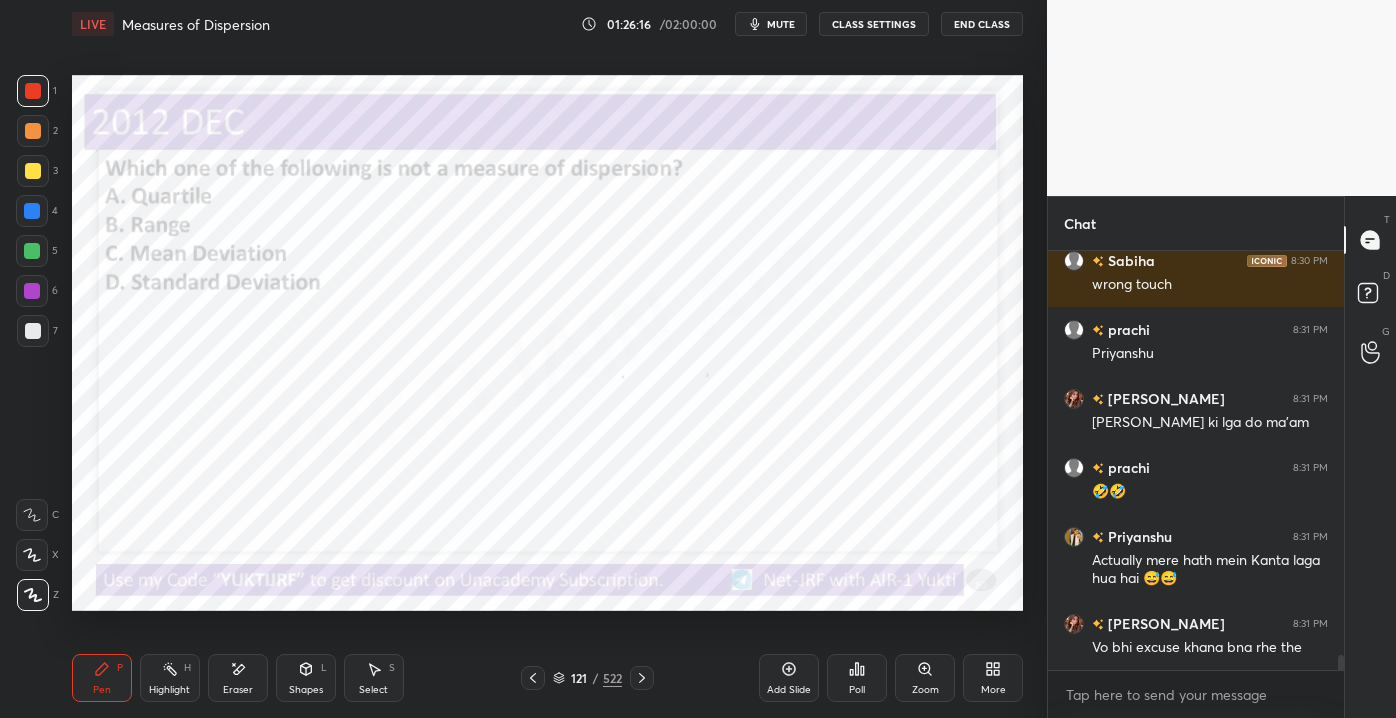 click at bounding box center [33, 131] 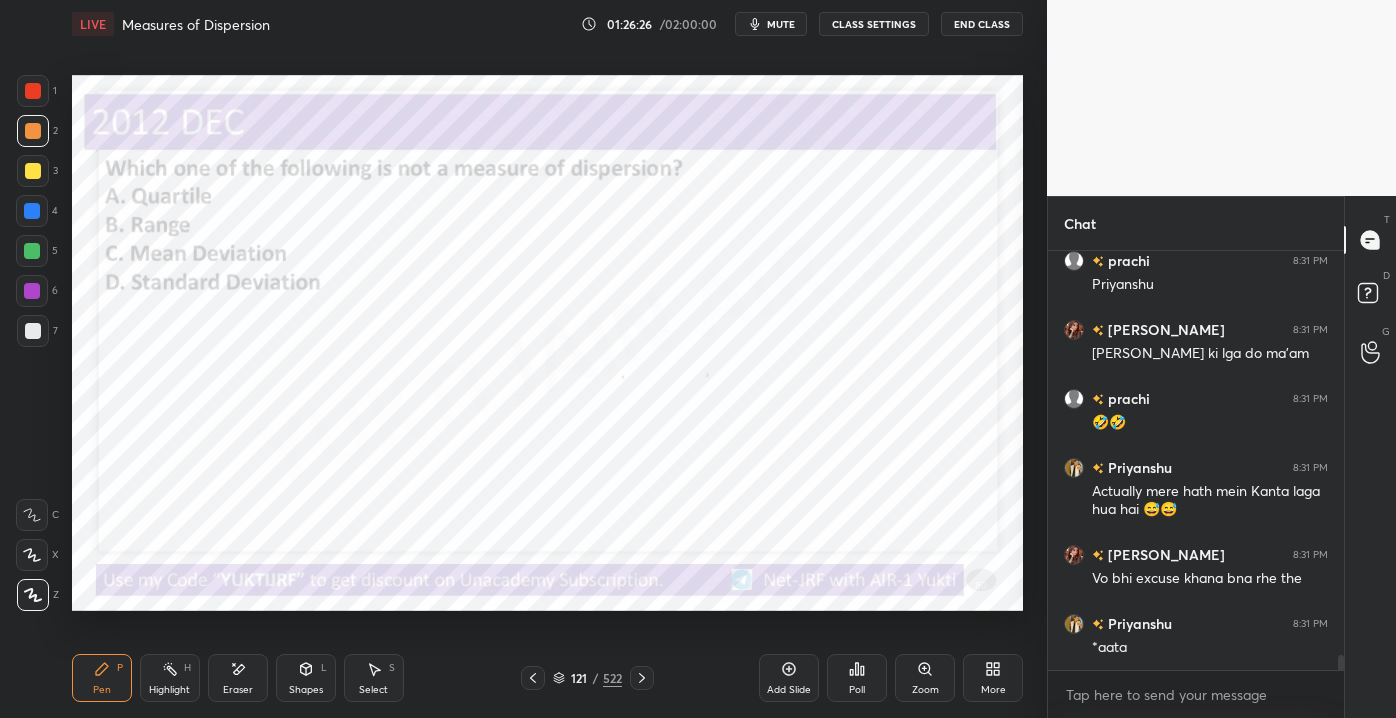 scroll, scrollTop: 11216, scrollLeft: 0, axis: vertical 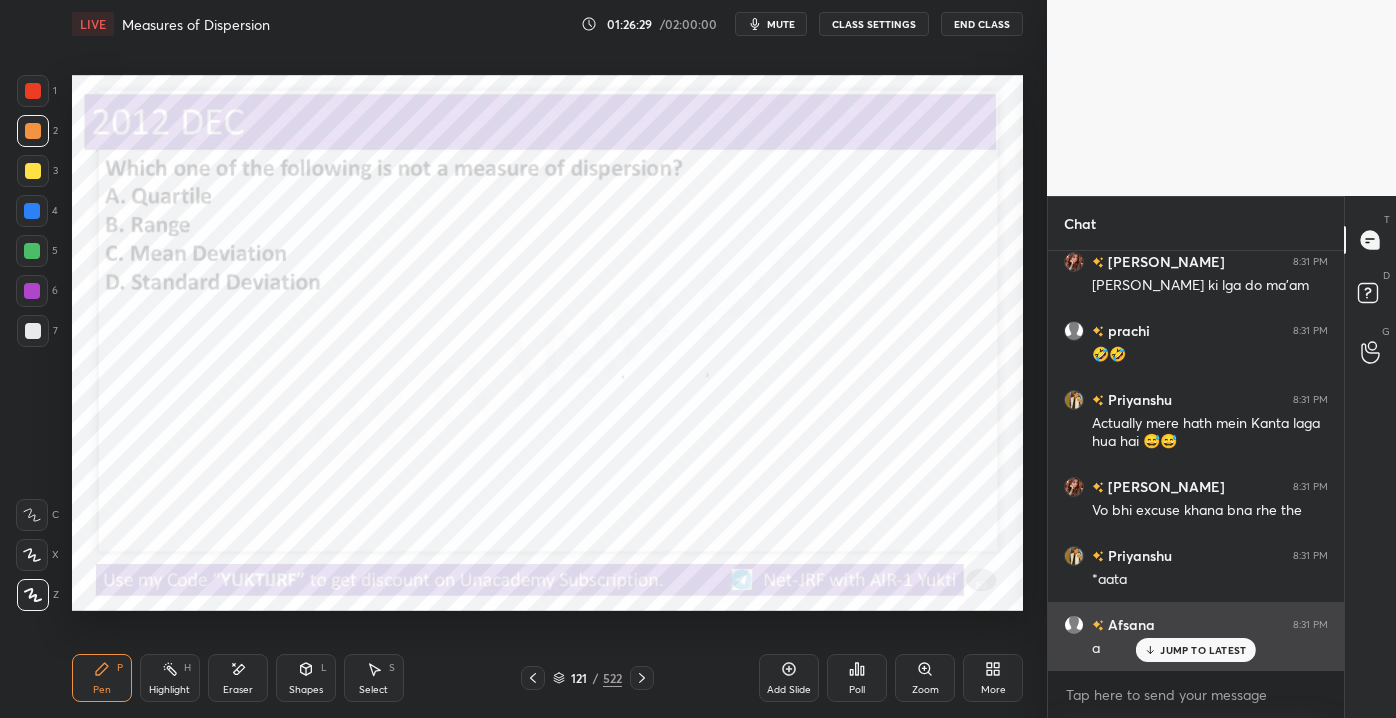 click on "JUMP TO LATEST" at bounding box center (1196, 650) 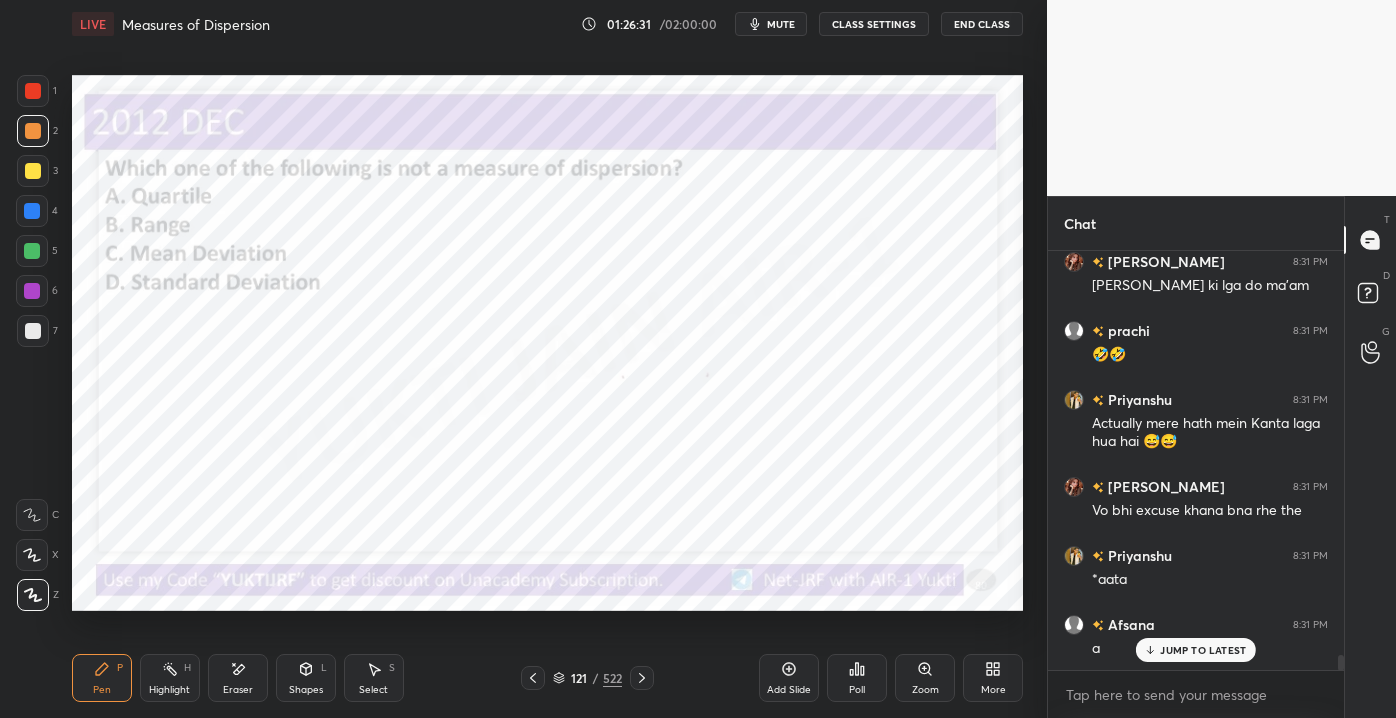 scroll, scrollTop: 11285, scrollLeft: 0, axis: vertical 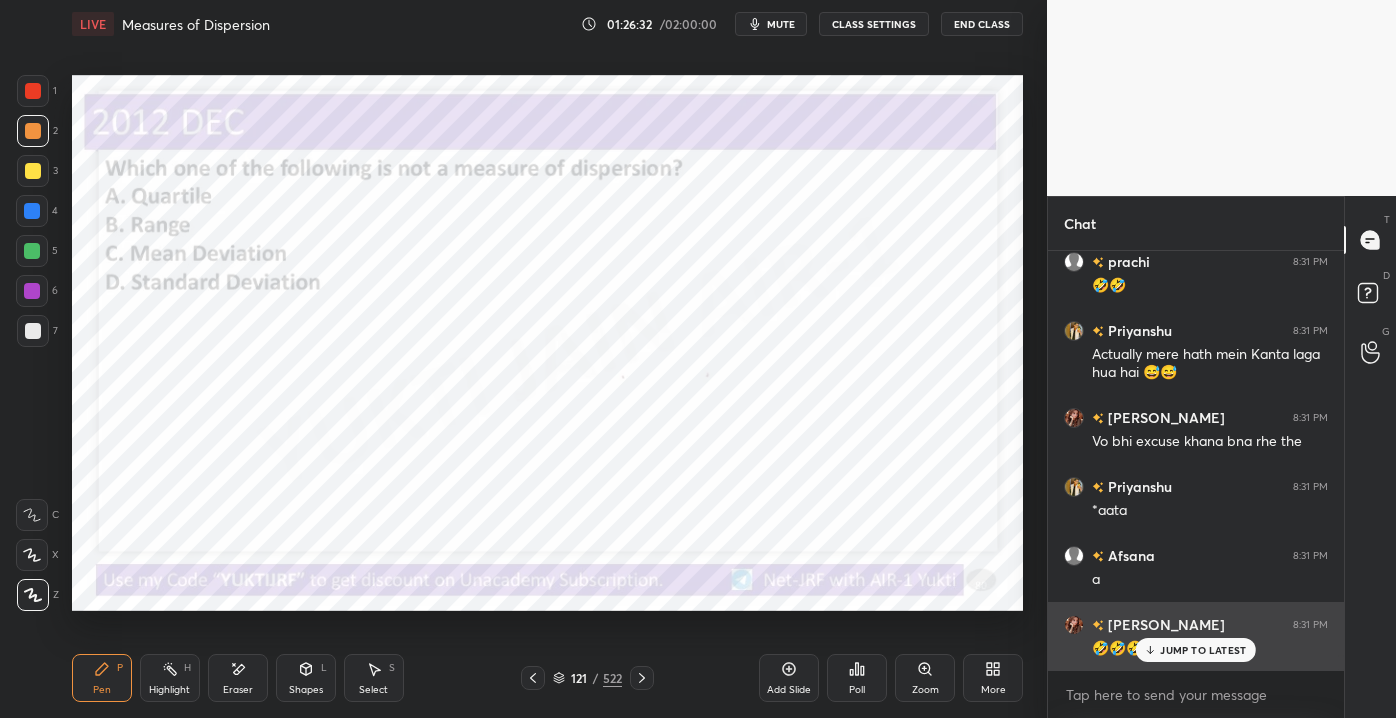 click on "JUMP TO LATEST" at bounding box center [1203, 650] 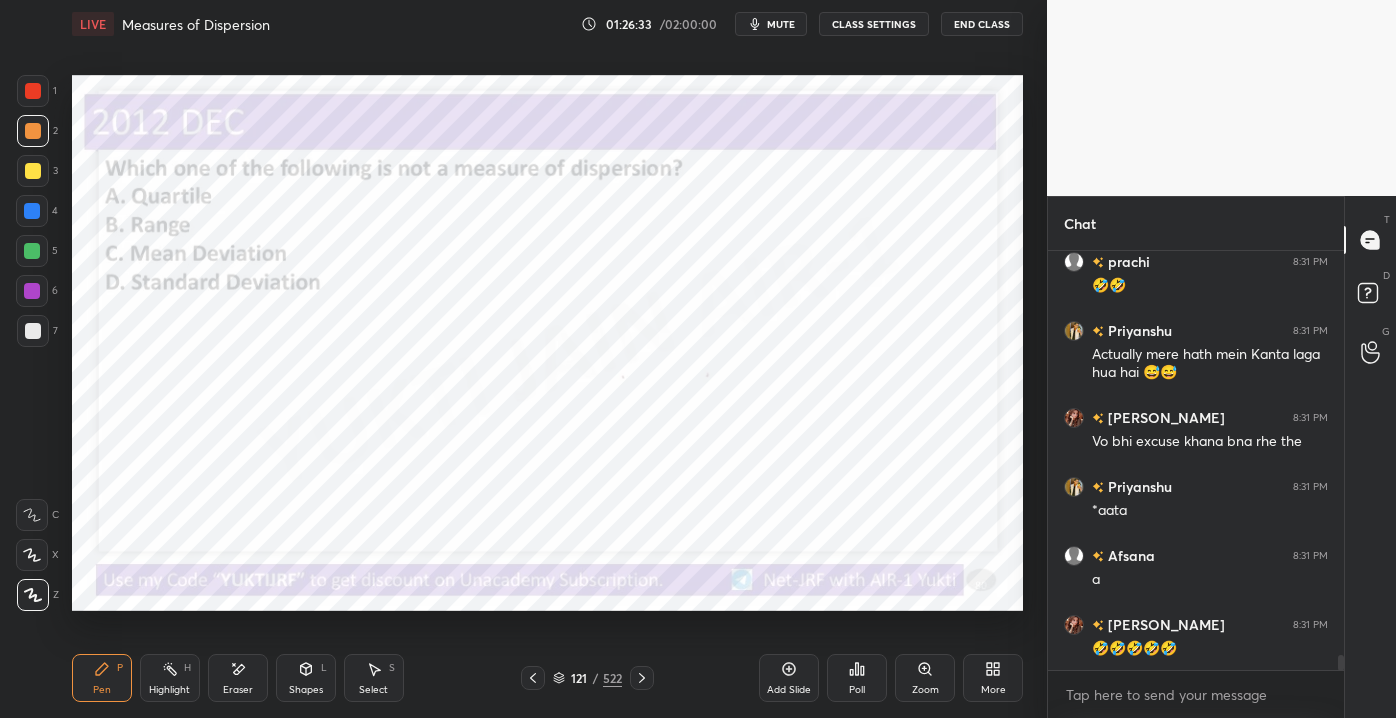 click on "Poll" at bounding box center (857, 690) 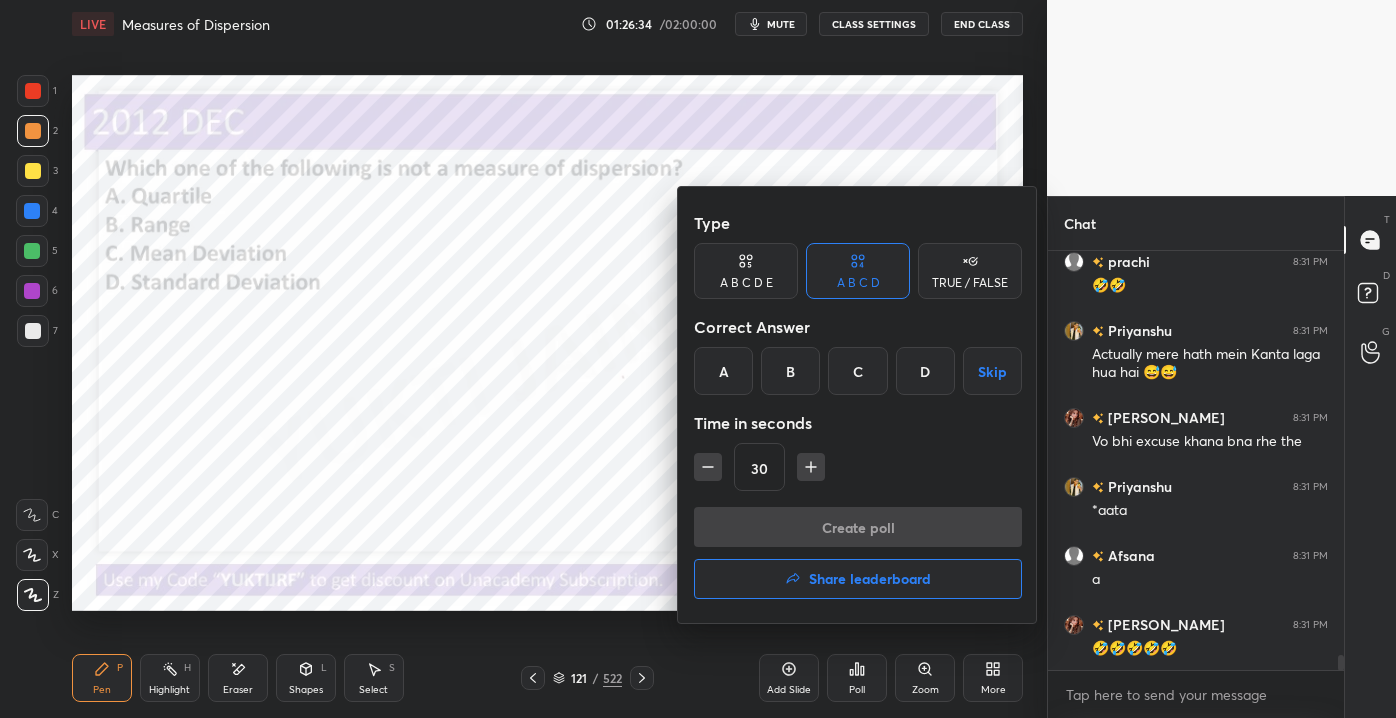 drag, startPoint x: 544, startPoint y: 447, endPoint x: 549, endPoint y: 457, distance: 11.18034 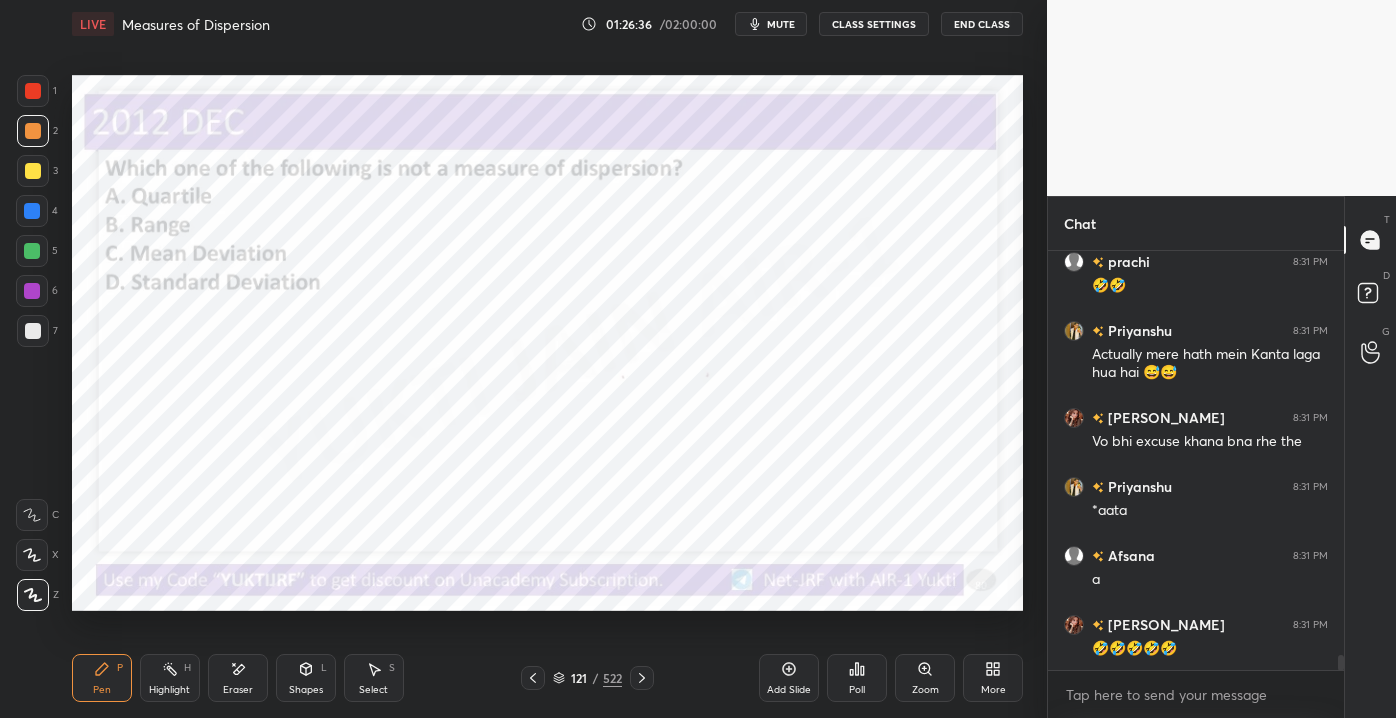 click on "121" at bounding box center [579, 678] 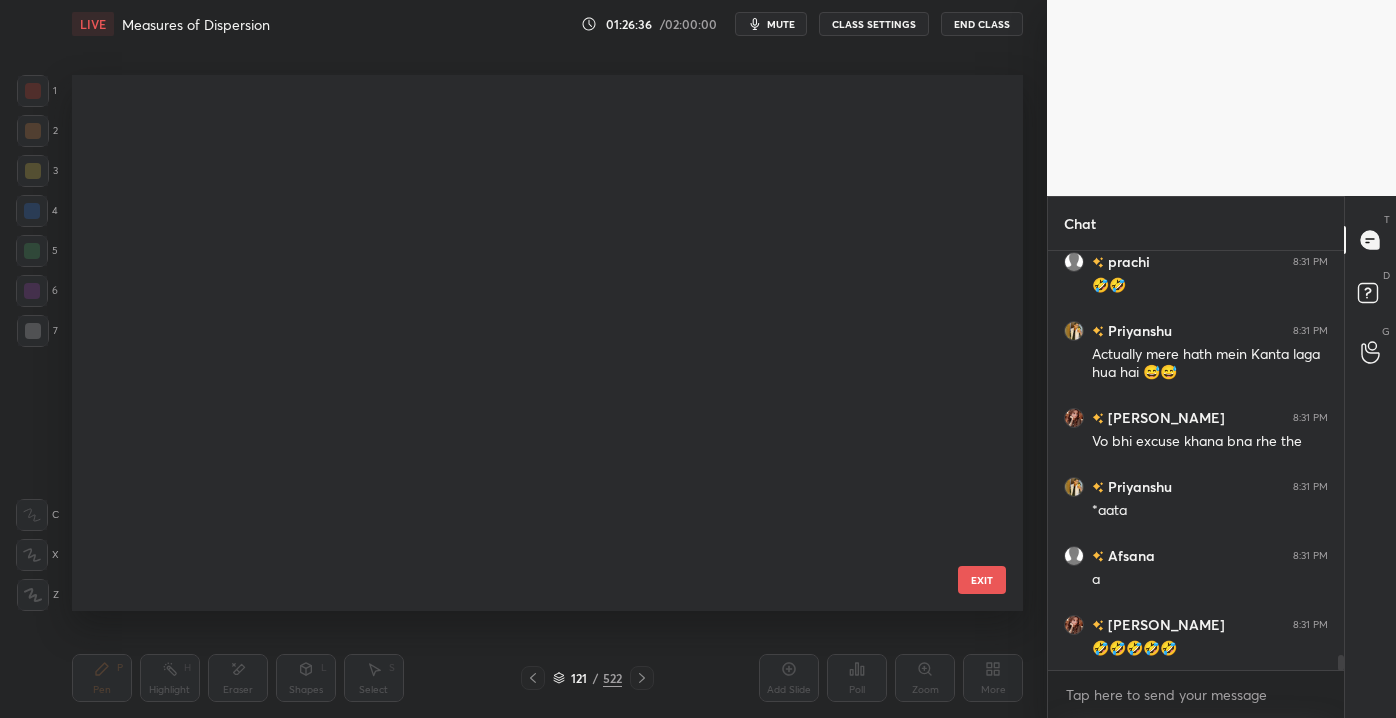 scroll, scrollTop: 6160, scrollLeft: 0, axis: vertical 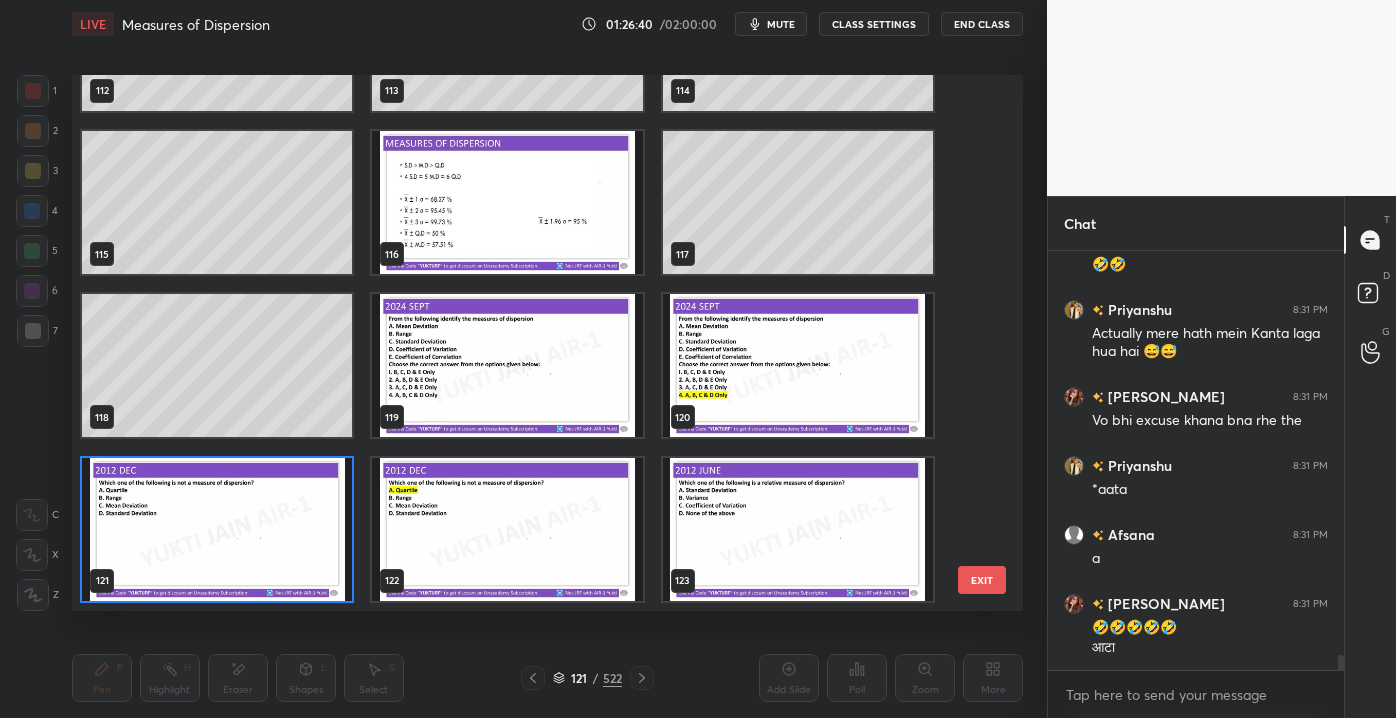 click on "EXIT" at bounding box center (982, 580) 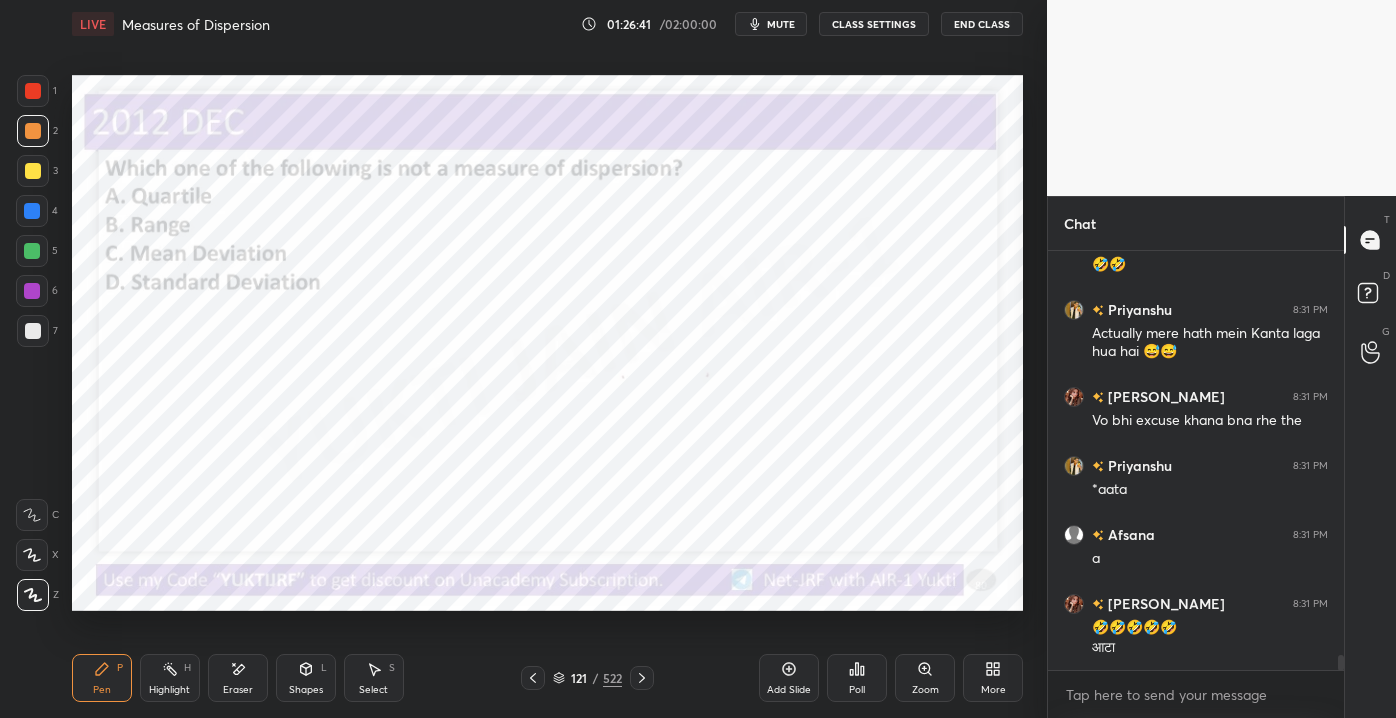 click on "Poll" at bounding box center (857, 678) 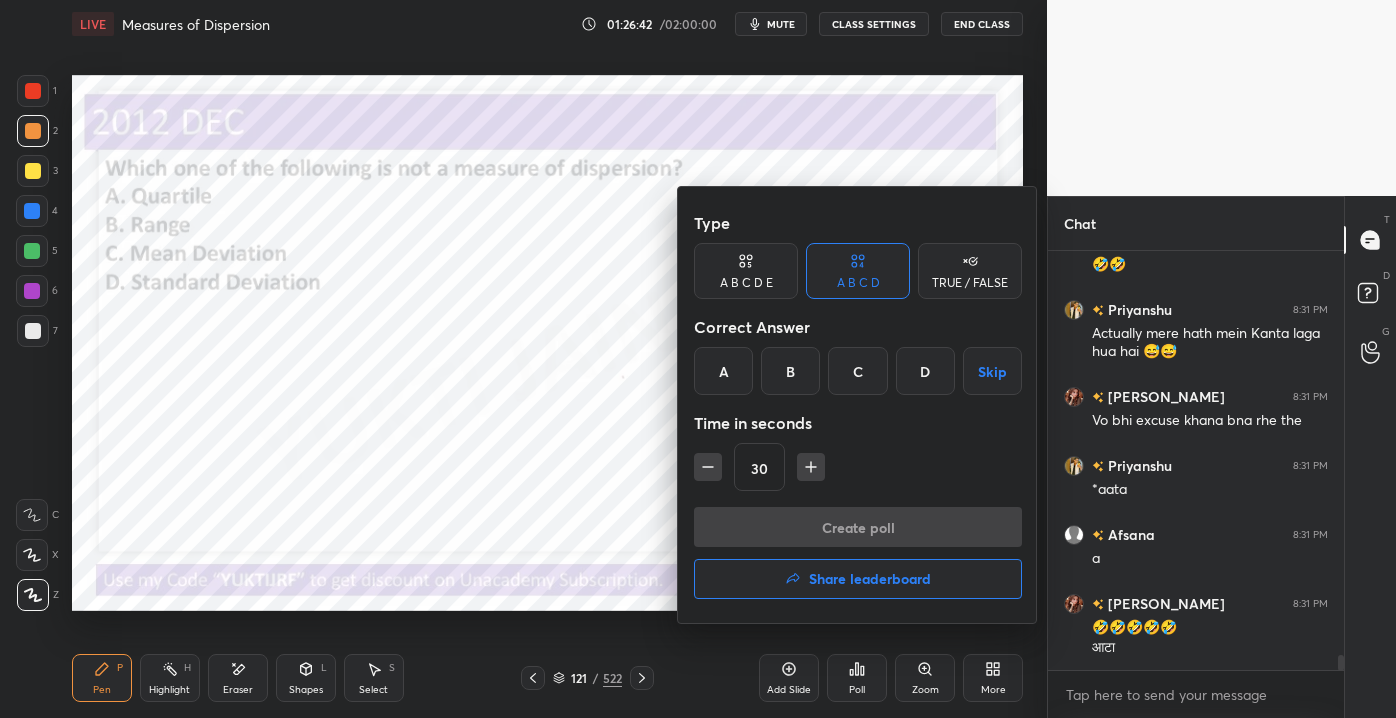 click on "A" at bounding box center [723, 371] 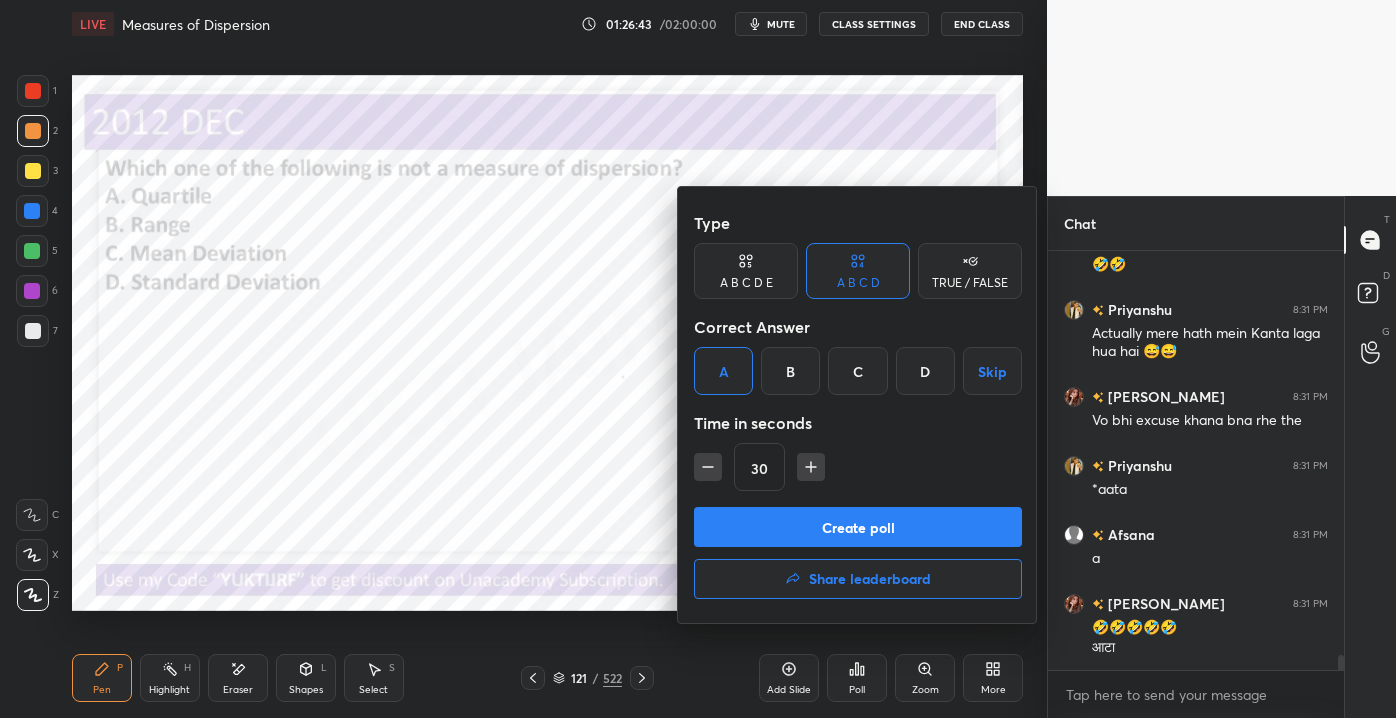 click on "Create poll" at bounding box center (858, 527) 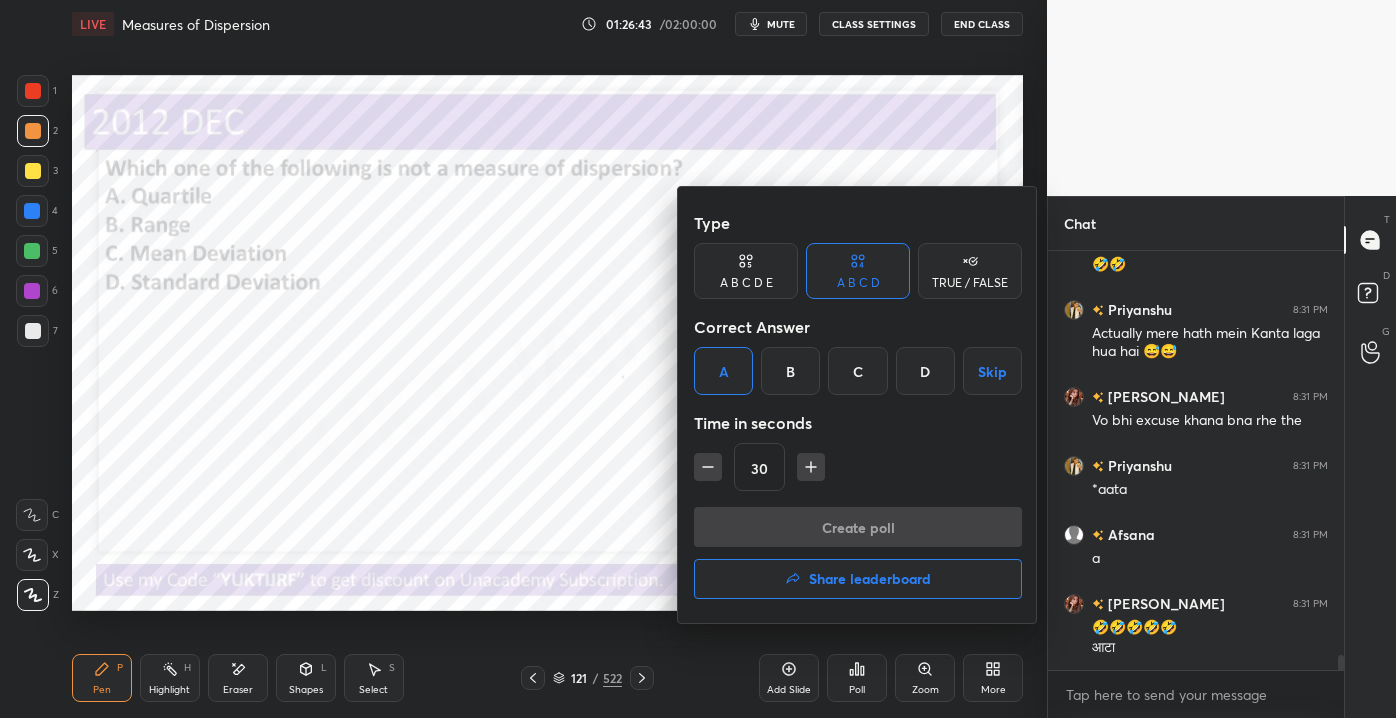 scroll, scrollTop: 381, scrollLeft: 290, axis: both 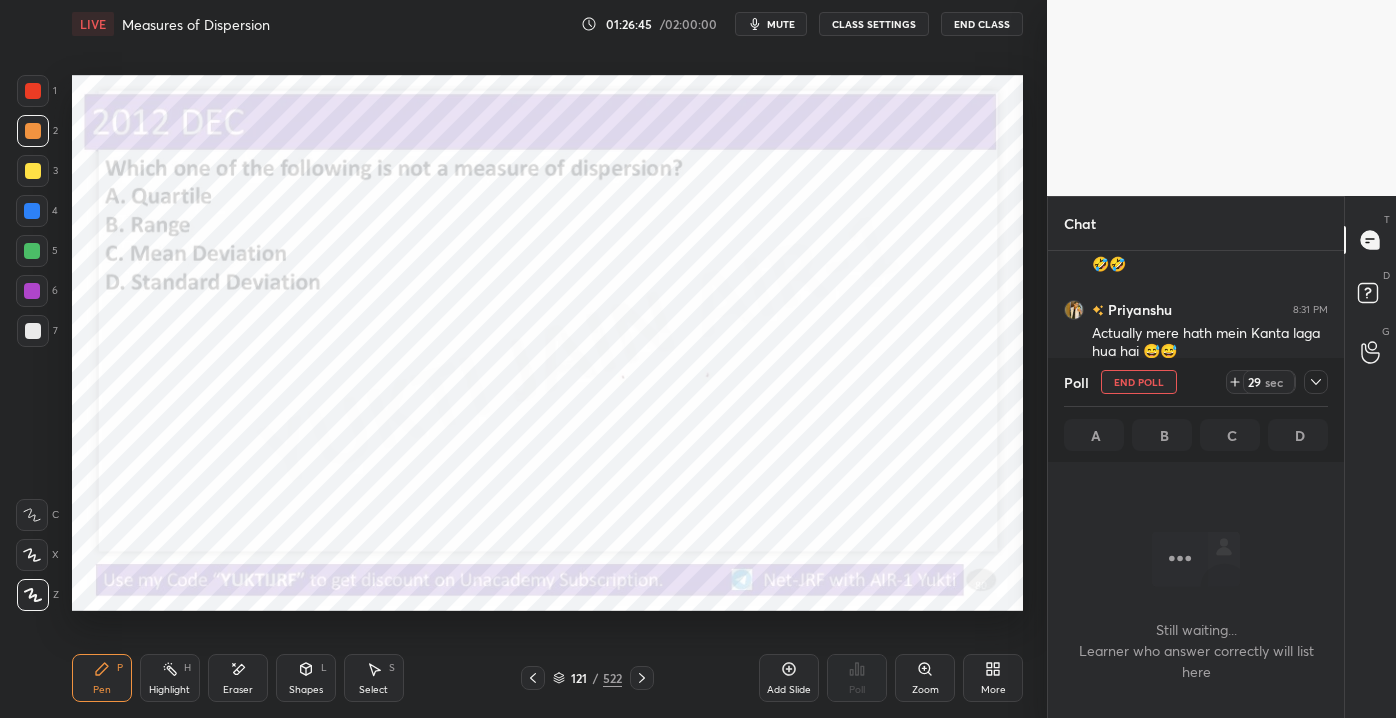 drag, startPoint x: 15, startPoint y: 88, endPoint x: 29, endPoint y: 90, distance: 14.142136 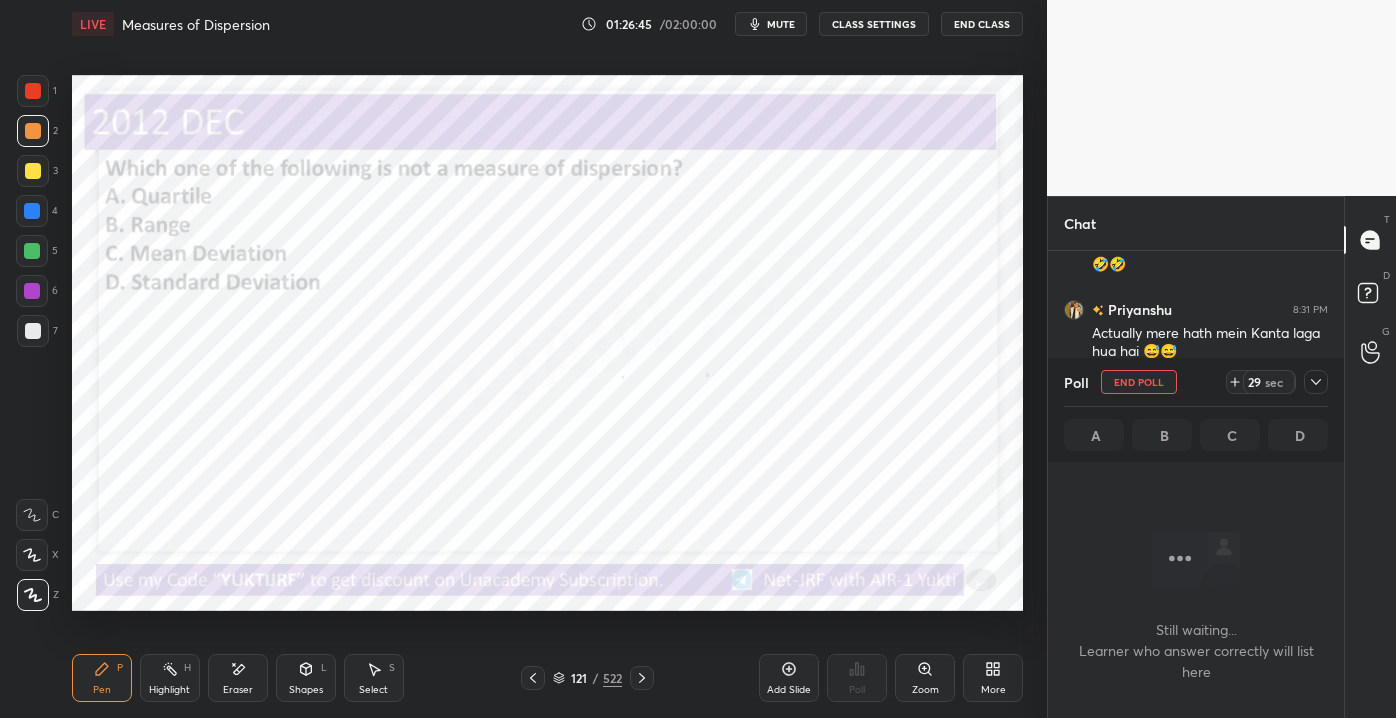 click on "1 2 3 4 5 6 7 C X Z E E Erase all   H H" at bounding box center (32, 342) 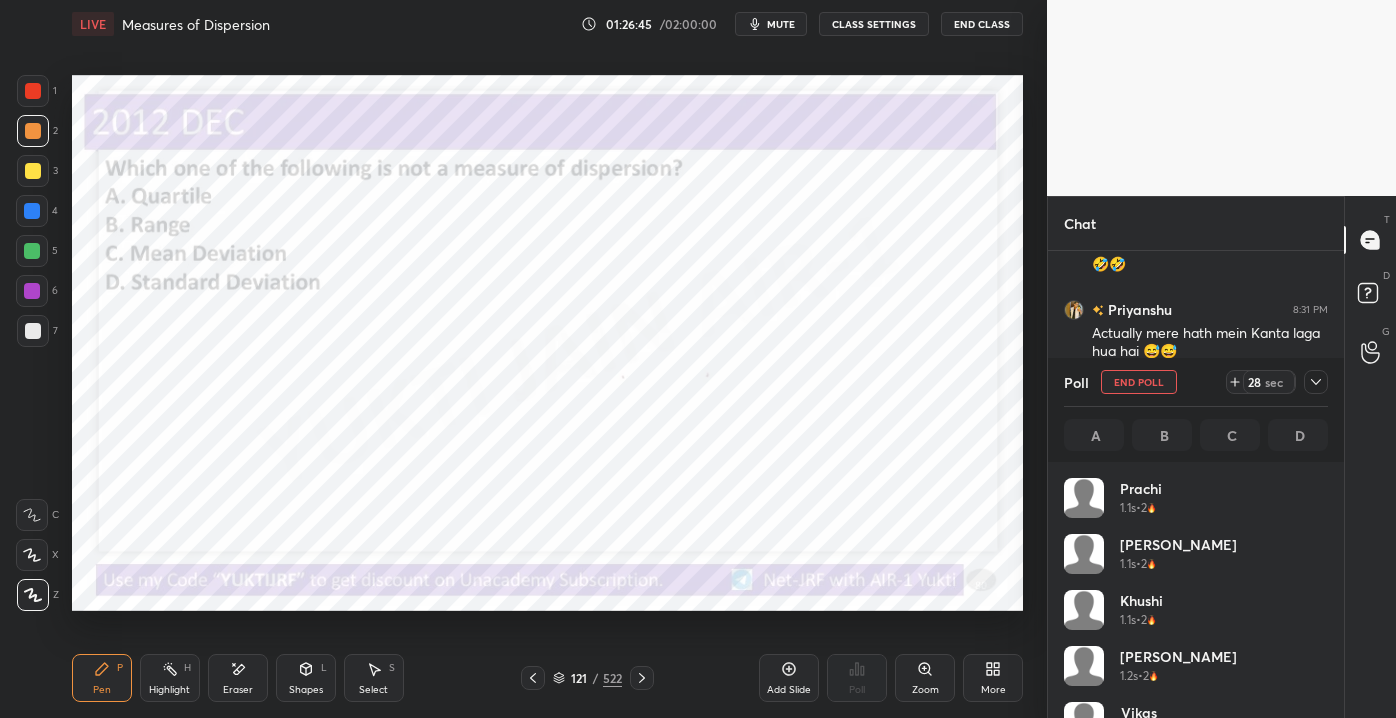 scroll, scrollTop: 6, scrollLeft: 5, axis: both 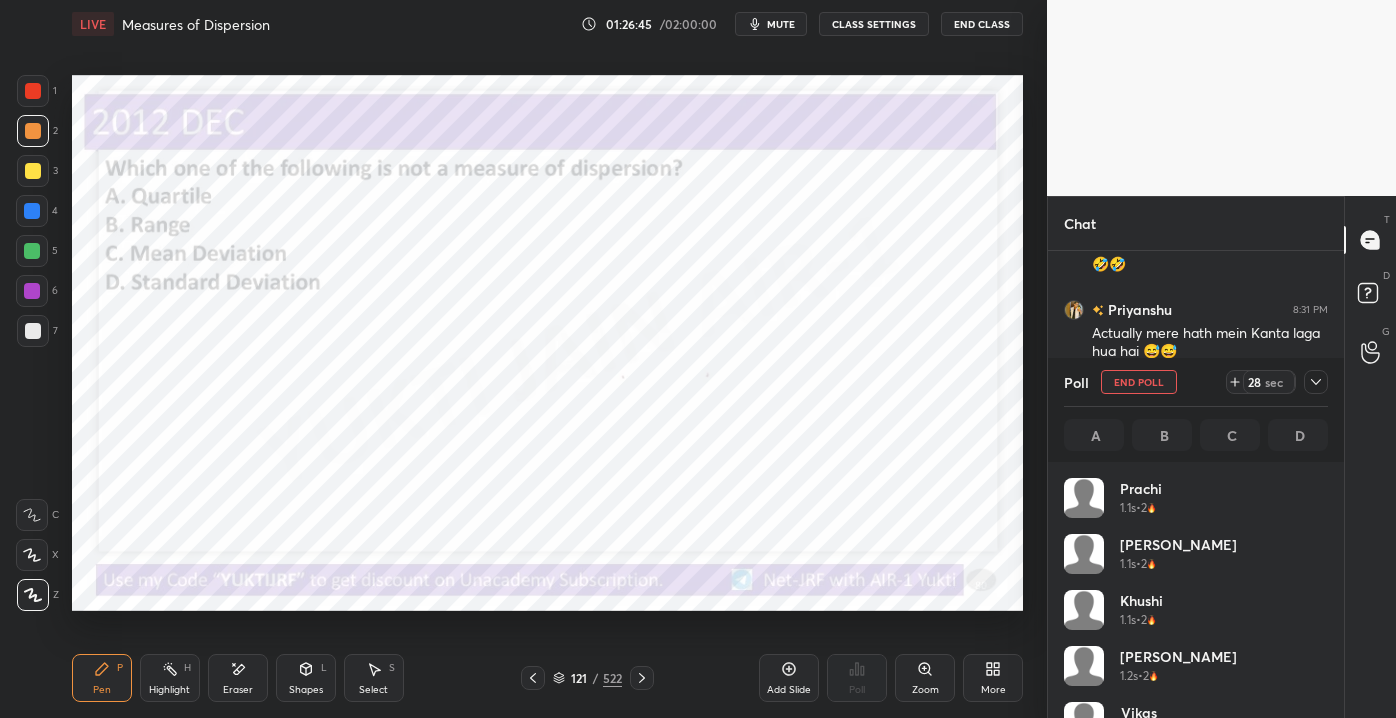 click at bounding box center (33, 91) 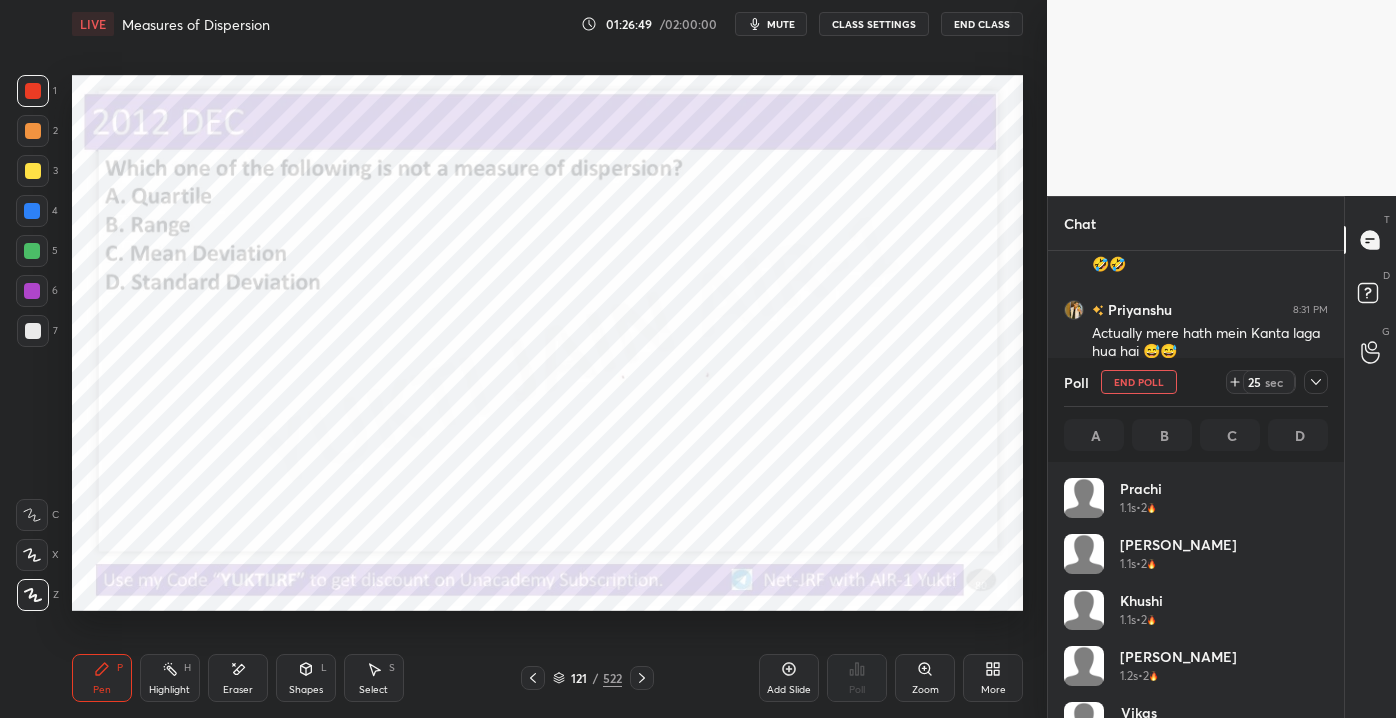 click on "121 / 522" at bounding box center (587, 678) 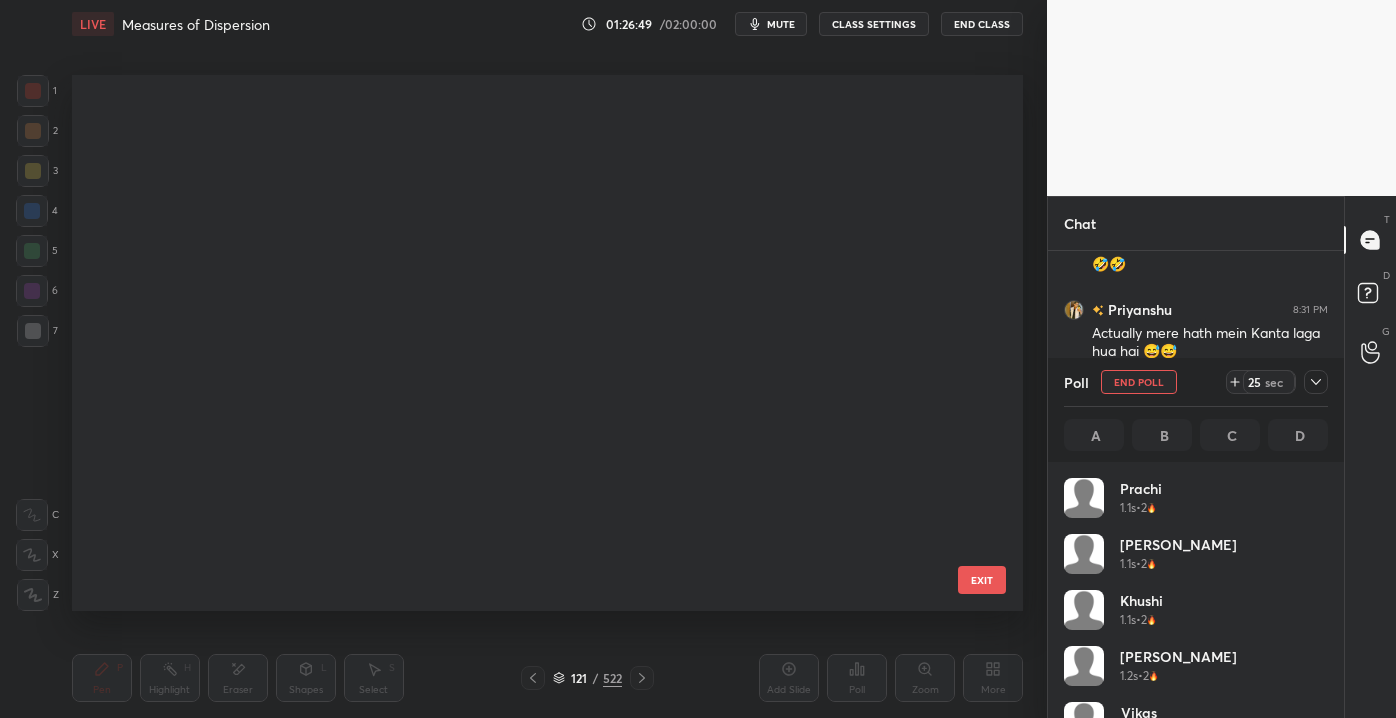 scroll, scrollTop: 6160, scrollLeft: 0, axis: vertical 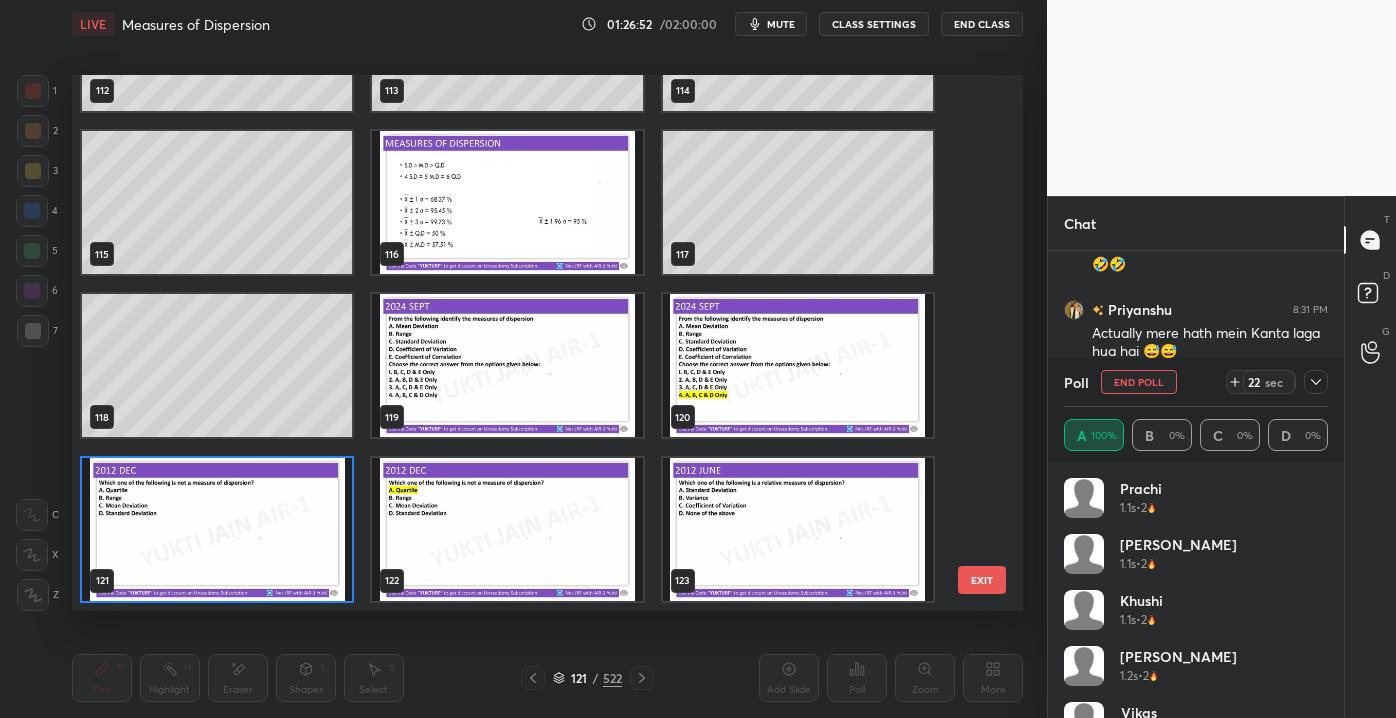 click on "EXIT" at bounding box center [982, 580] 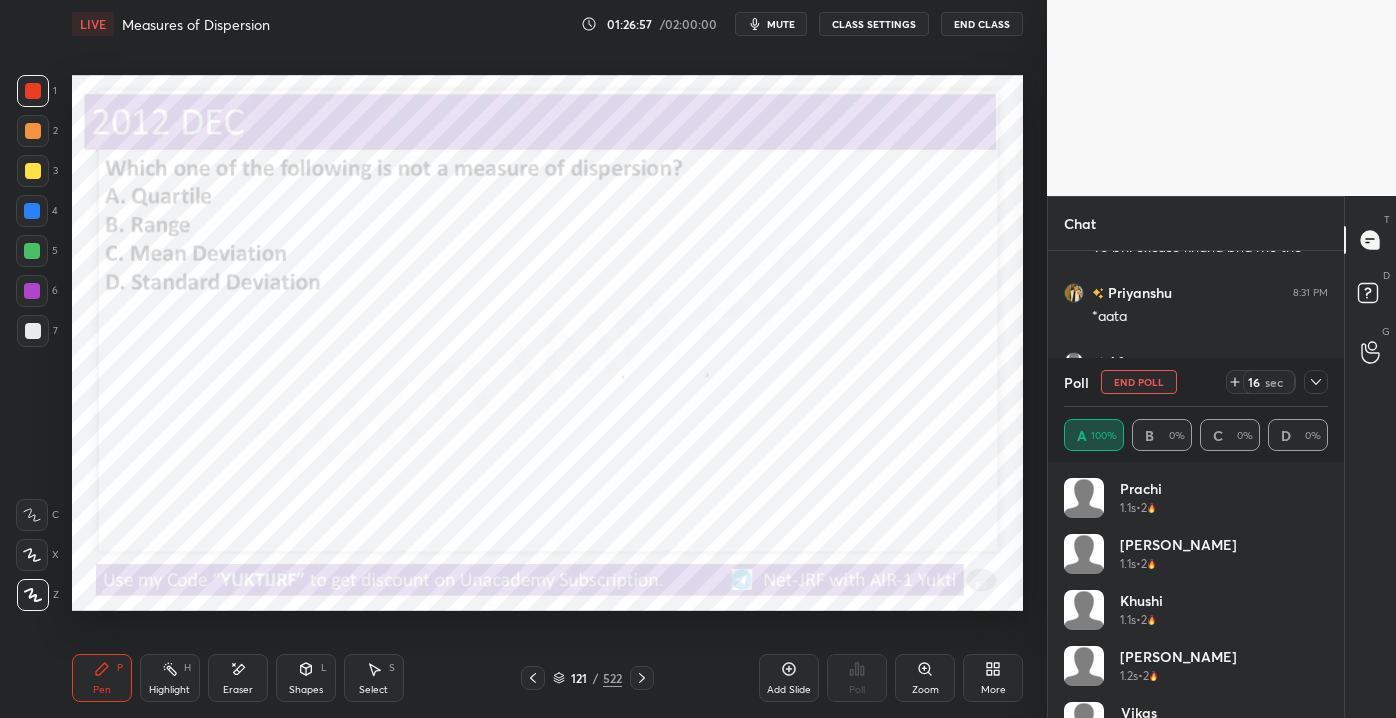 scroll, scrollTop: 11548, scrollLeft: 0, axis: vertical 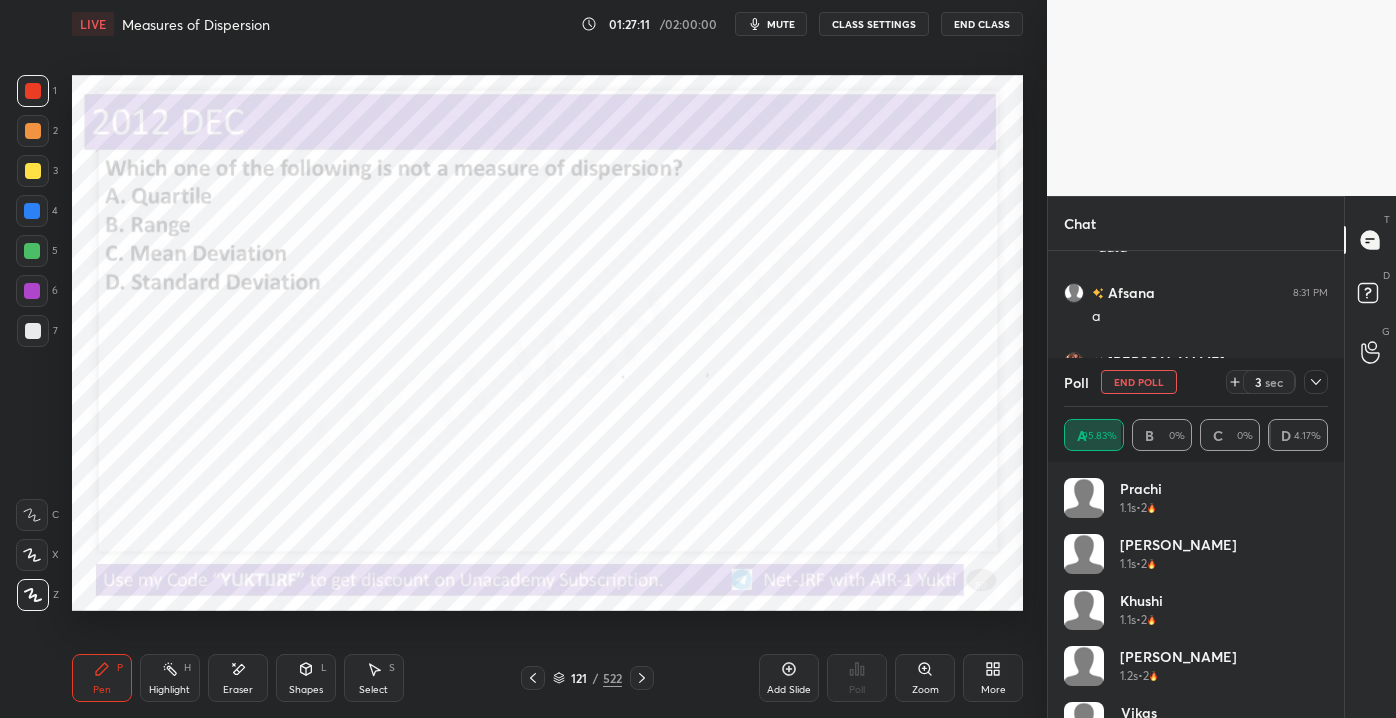 click 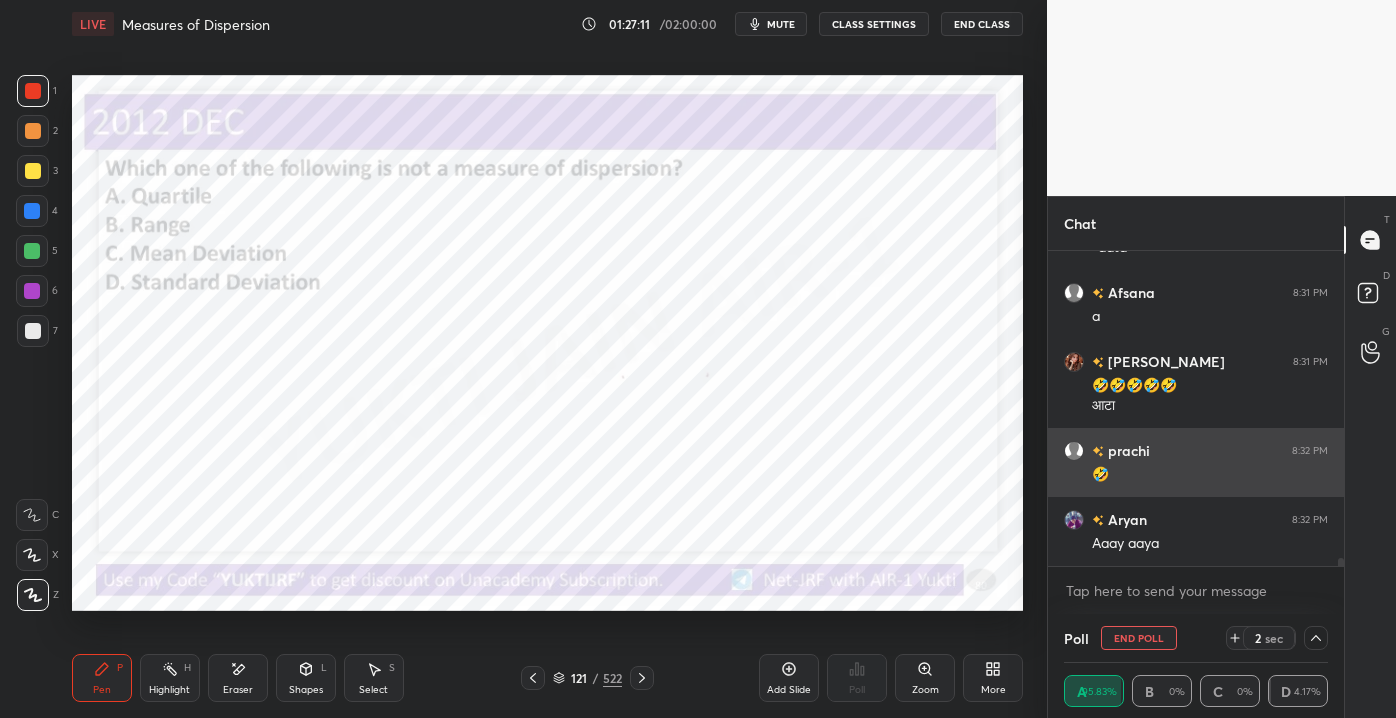 scroll, scrollTop: 3, scrollLeft: 258, axis: both 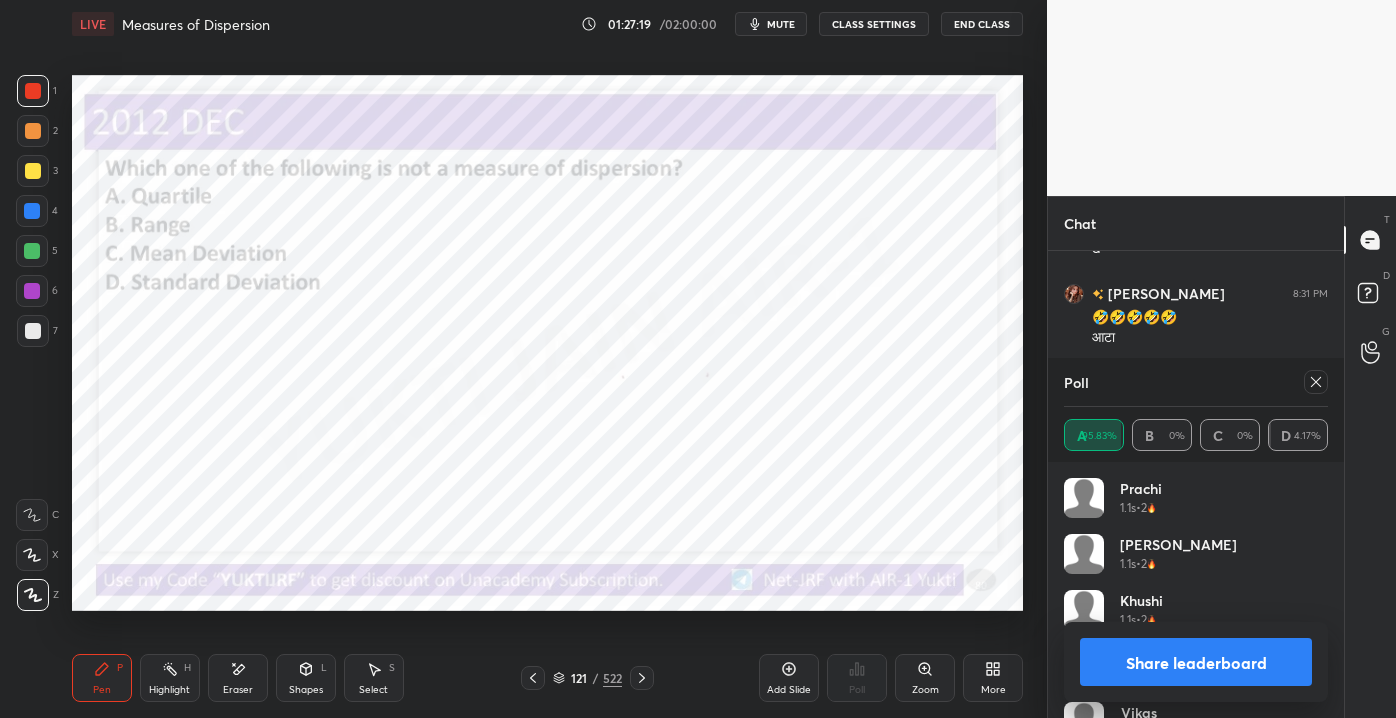 click 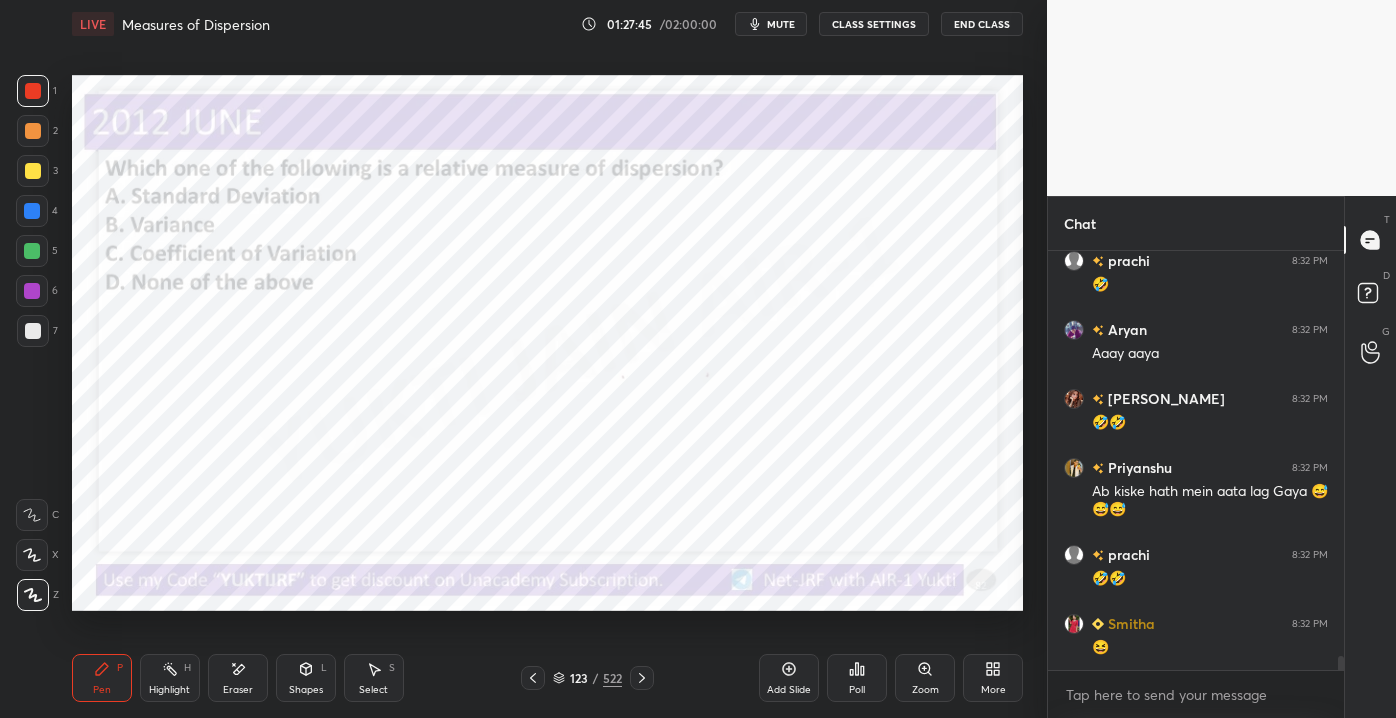 click on "123" at bounding box center [579, 678] 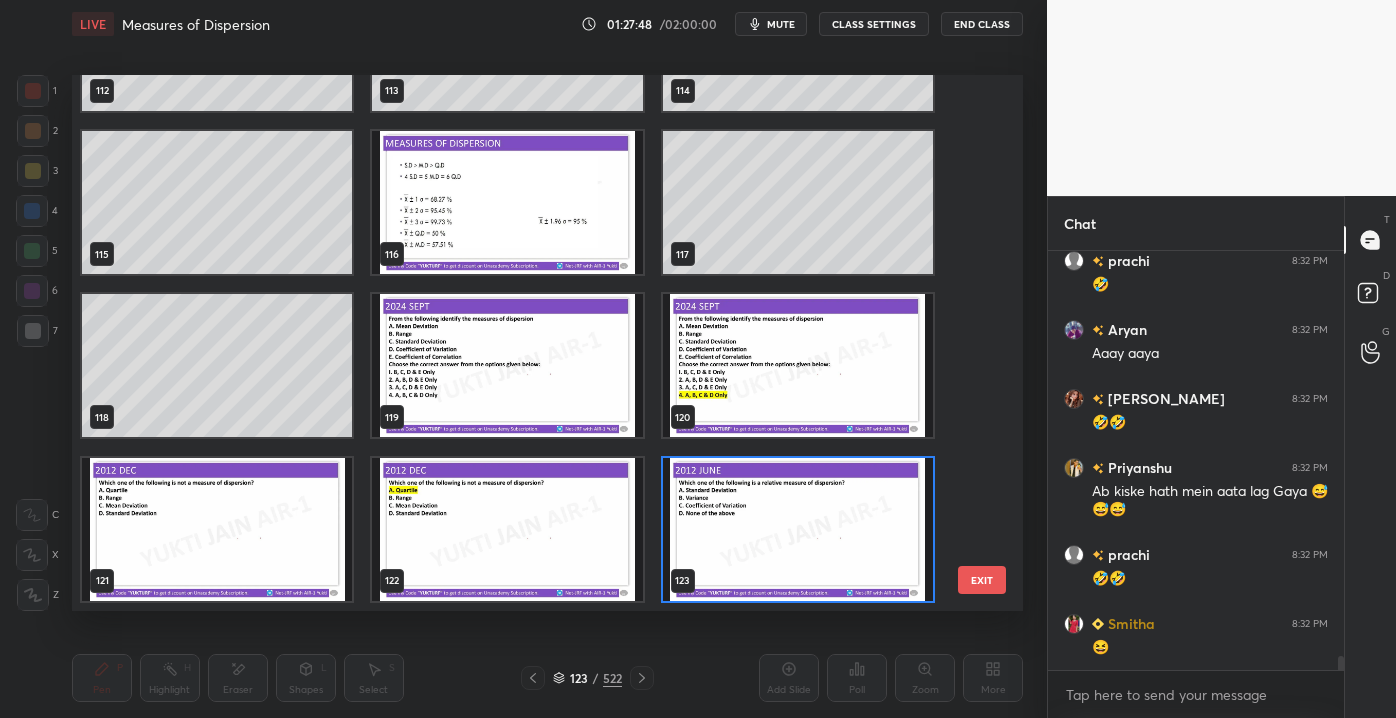 drag, startPoint x: 977, startPoint y: 204, endPoint x: 976, endPoint y: 217, distance: 13.038404 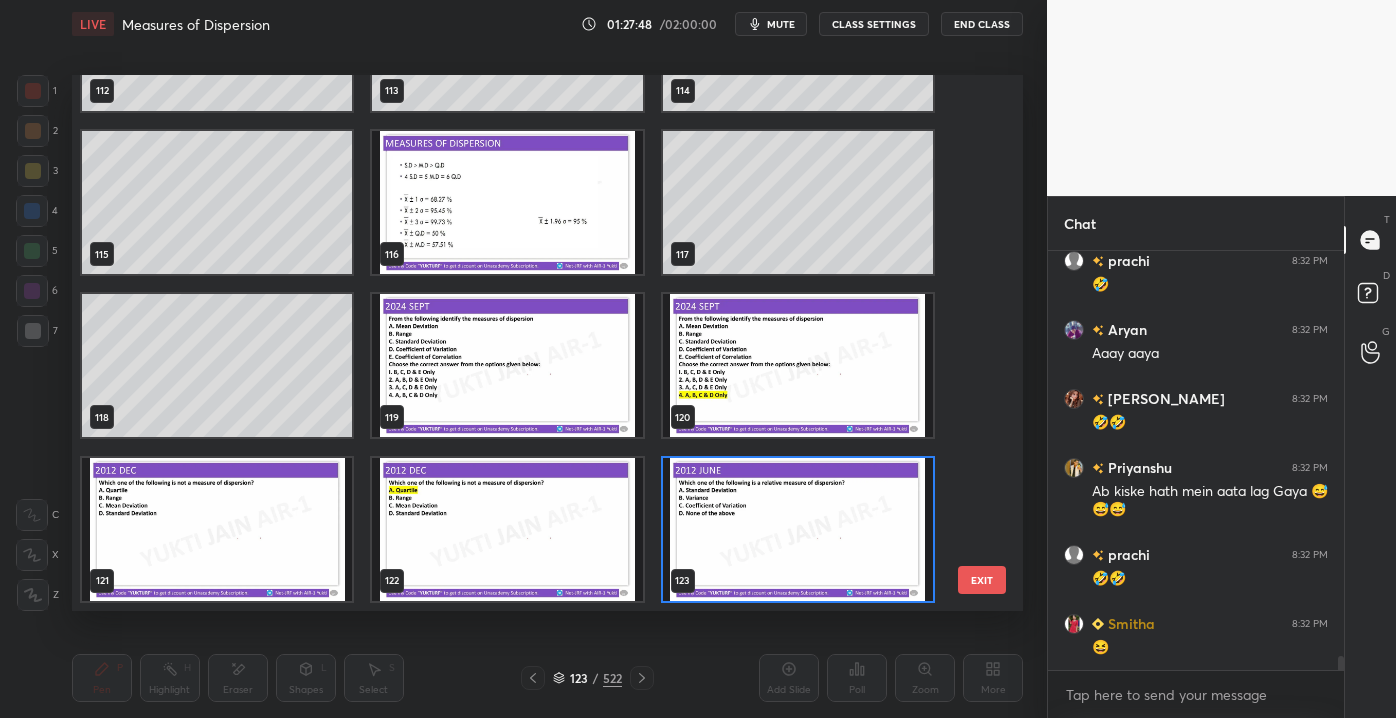 click on "109 110 111 112 113 114 115 116 117 118 119 120 121 122 123" at bounding box center [530, 342] 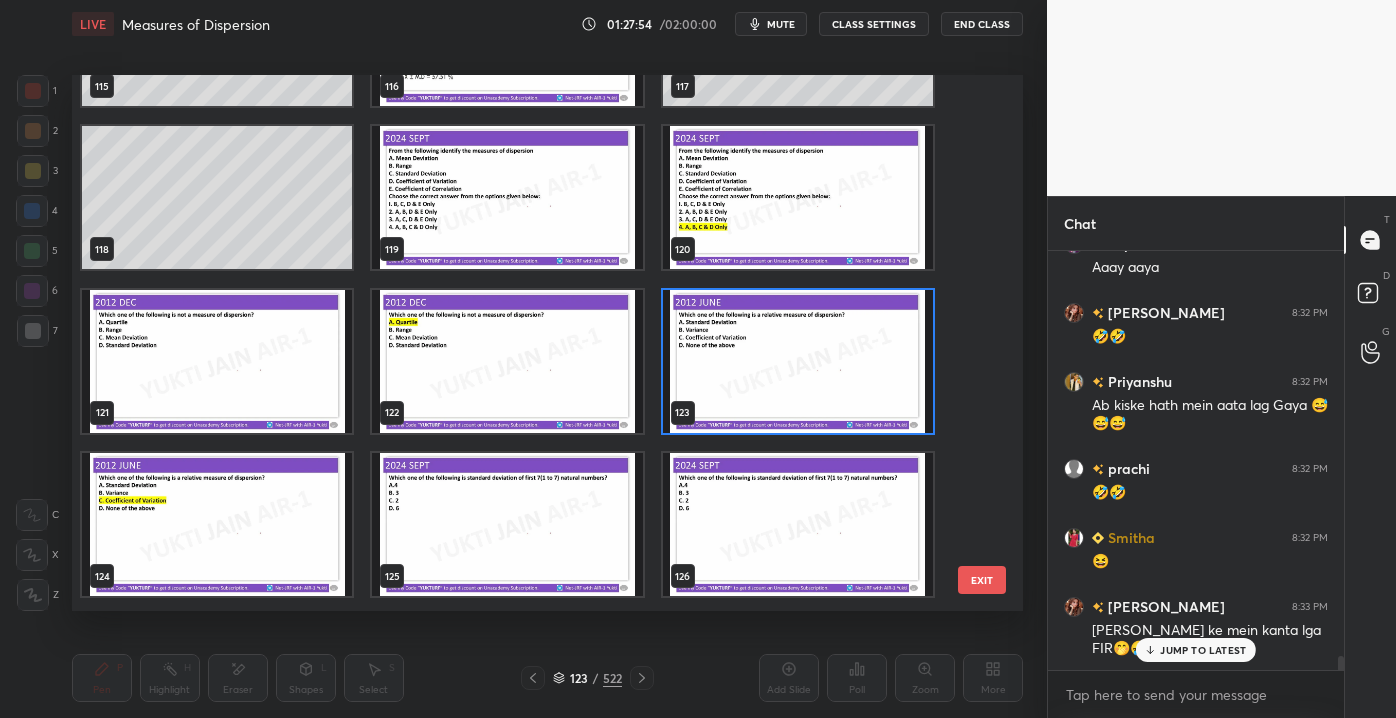 click on "112 113 114 115 116 117 118 119 120 121 122 123 124 125 126 127 128 129" at bounding box center (530, 342) 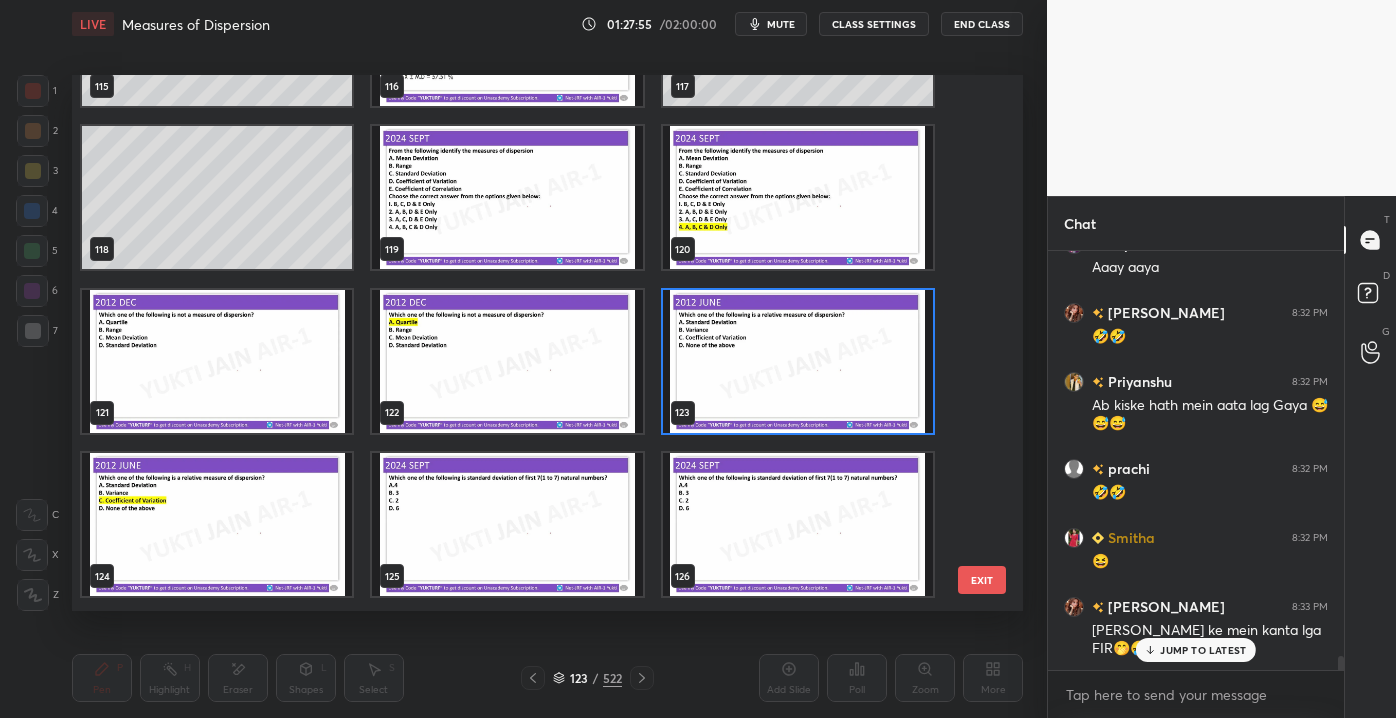 click on "JUMP TO LATEST" at bounding box center (1203, 650) 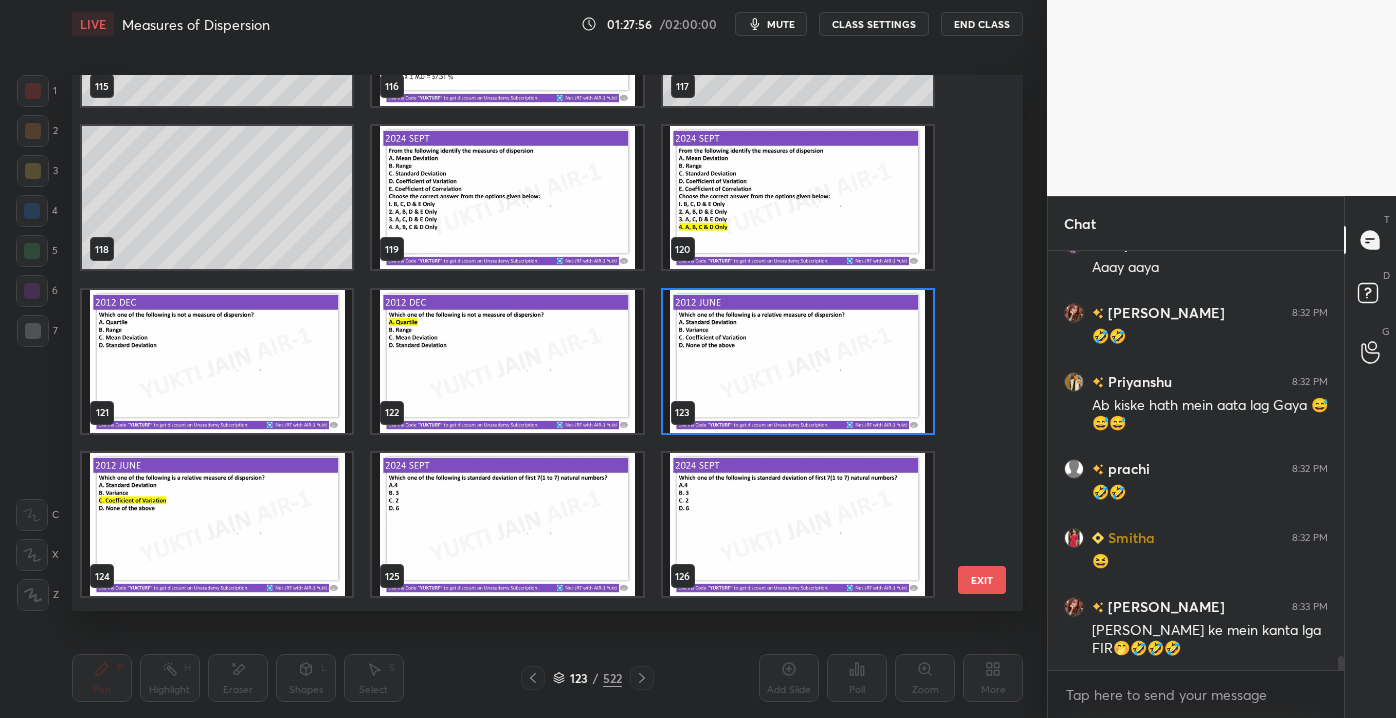 click on "EXIT" at bounding box center [982, 580] 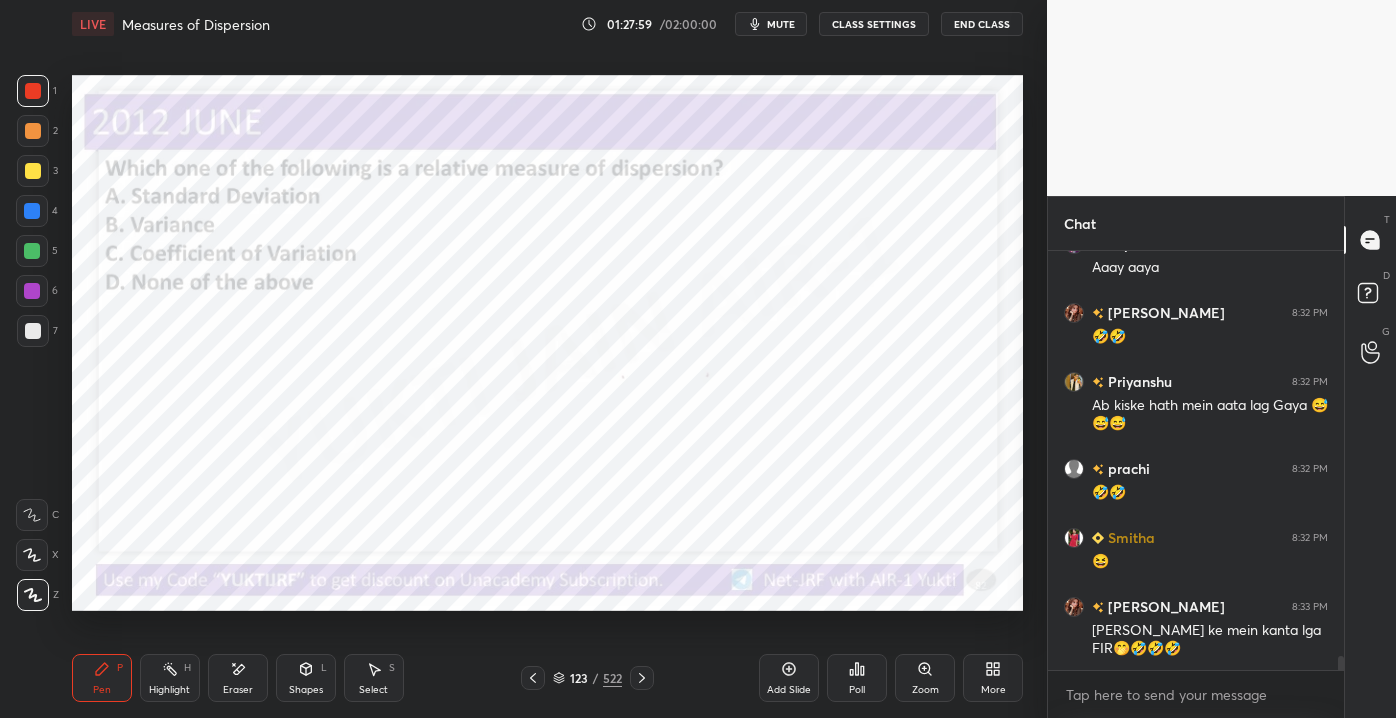click 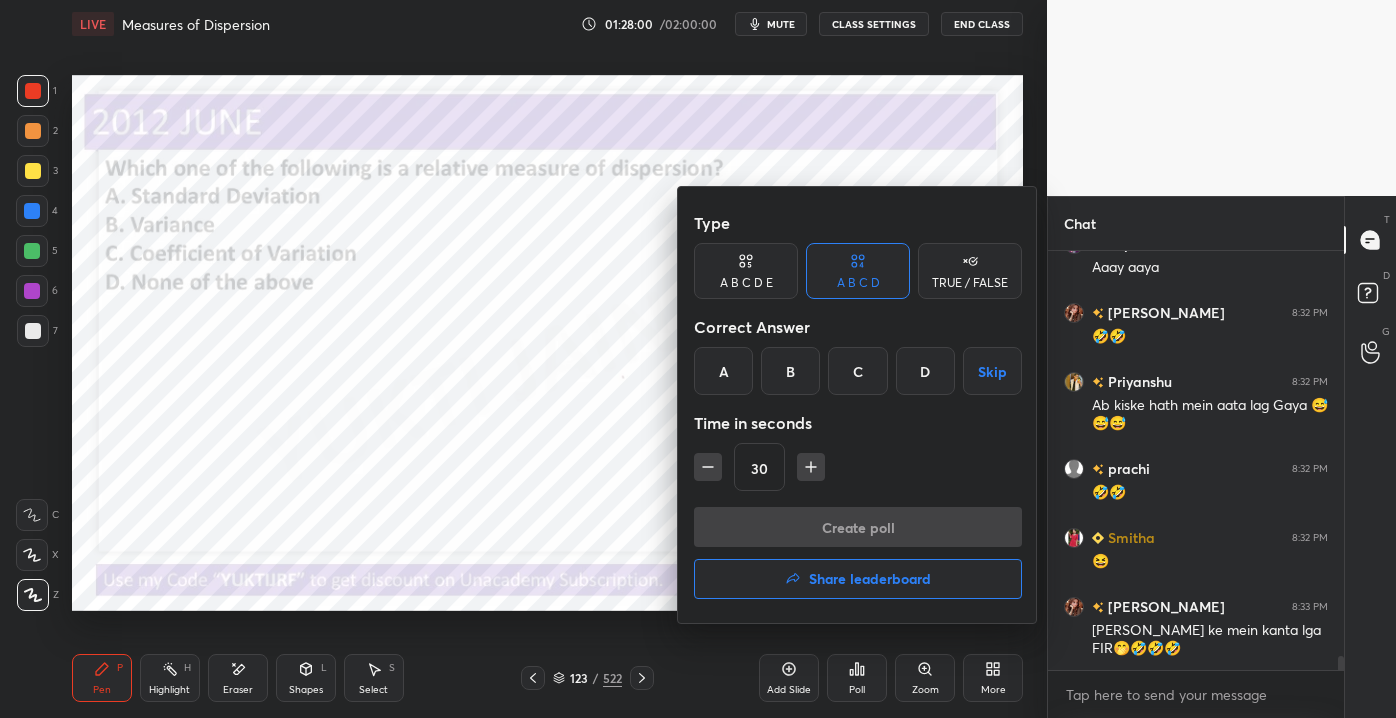 click on "C" at bounding box center [857, 371] 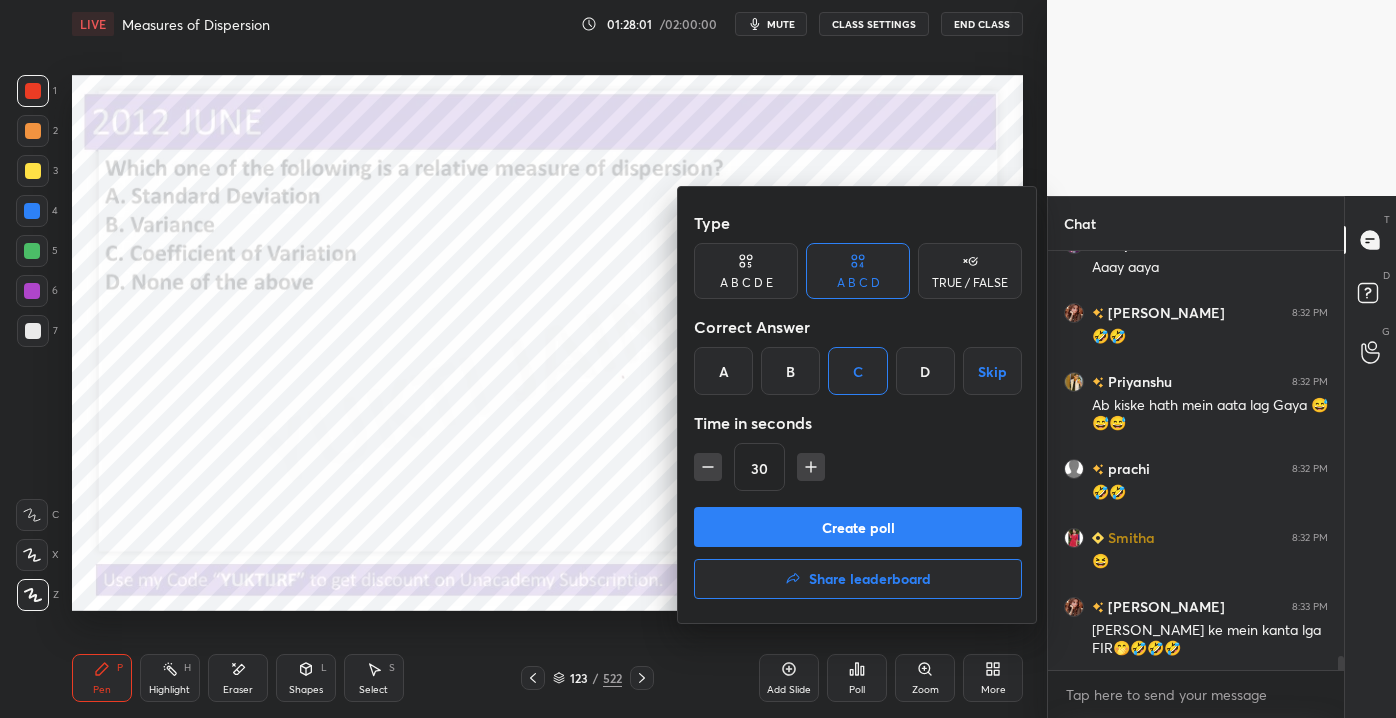 click on "Create poll" at bounding box center [858, 527] 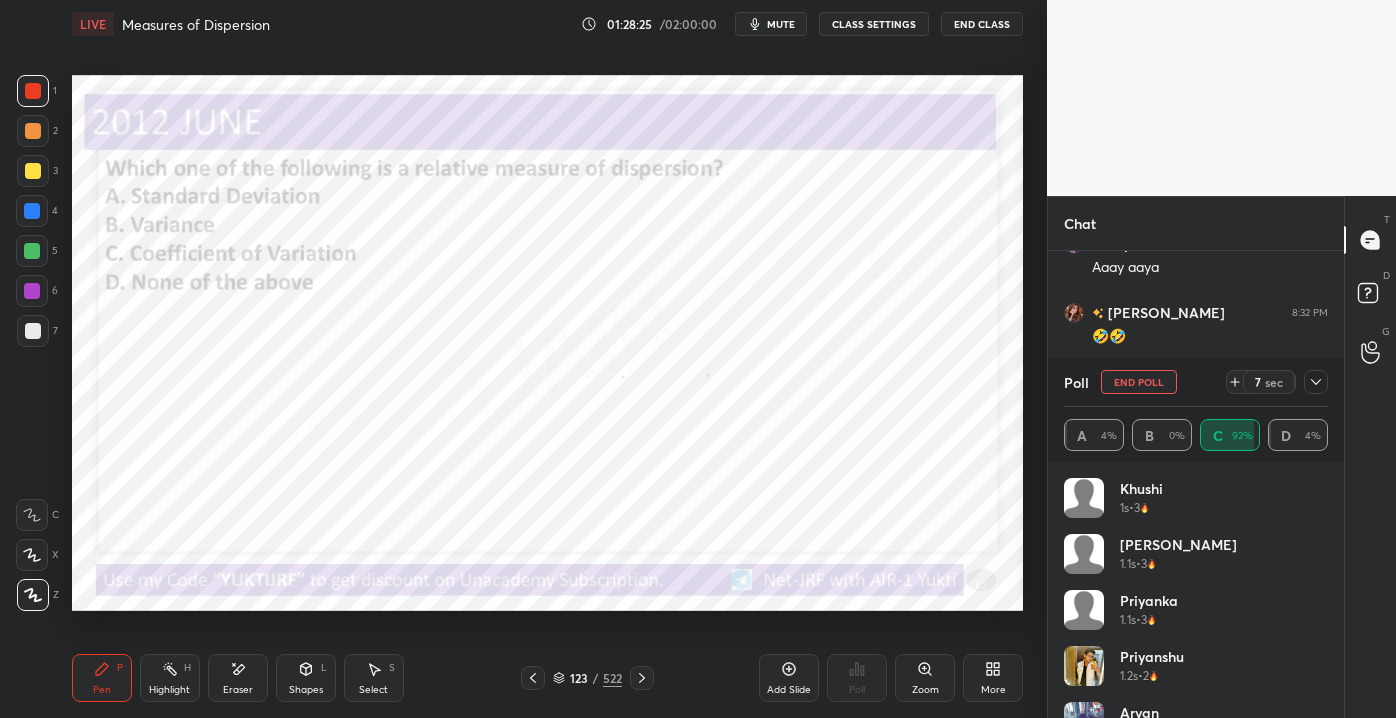 click at bounding box center [1316, 382] 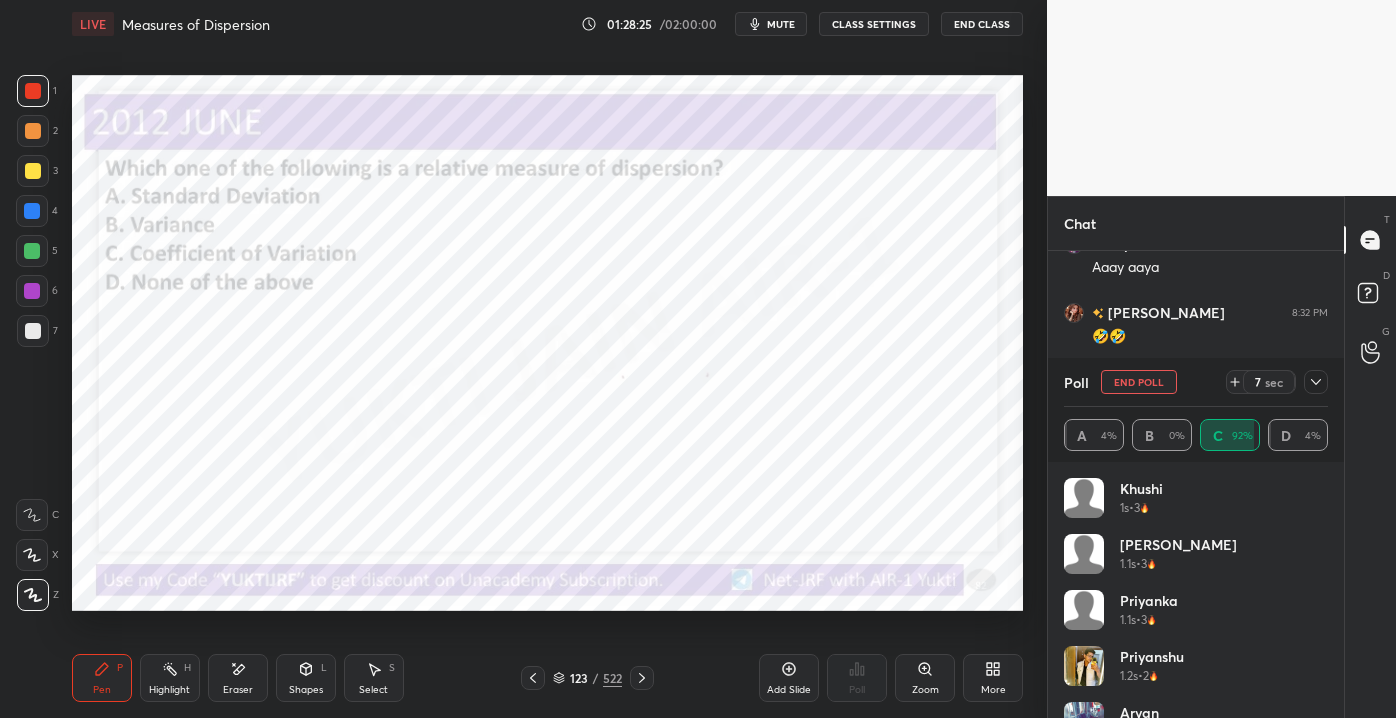 scroll, scrollTop: 105, scrollLeft: 258, axis: both 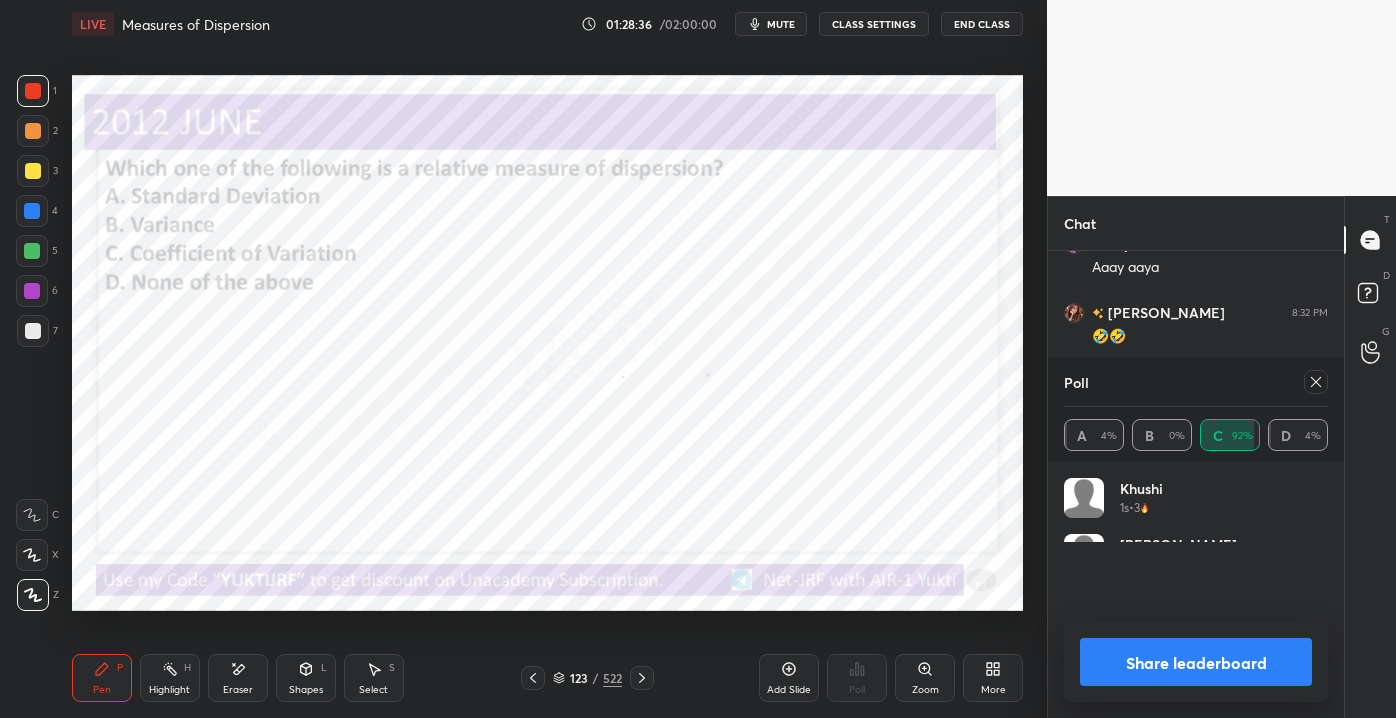 click on "1 2 3 4 5 6 7 C X Z E E Erase all   H H LIVE Measures of Dispersion 01:28:36 /  02:00:00 mute CLASS SETTINGS End Class Setting up your live class Poll for   secs No correct answer Start poll Back Measures of Dispersion • L3 of Detailed Course on Business Statistics&Research Methods for NET/JRF December2025 Yukti Jain Pen P Highlight H Eraser Shapes L Select S 123 / 522 Add Slide Poll Zoom More" at bounding box center (515, 359) 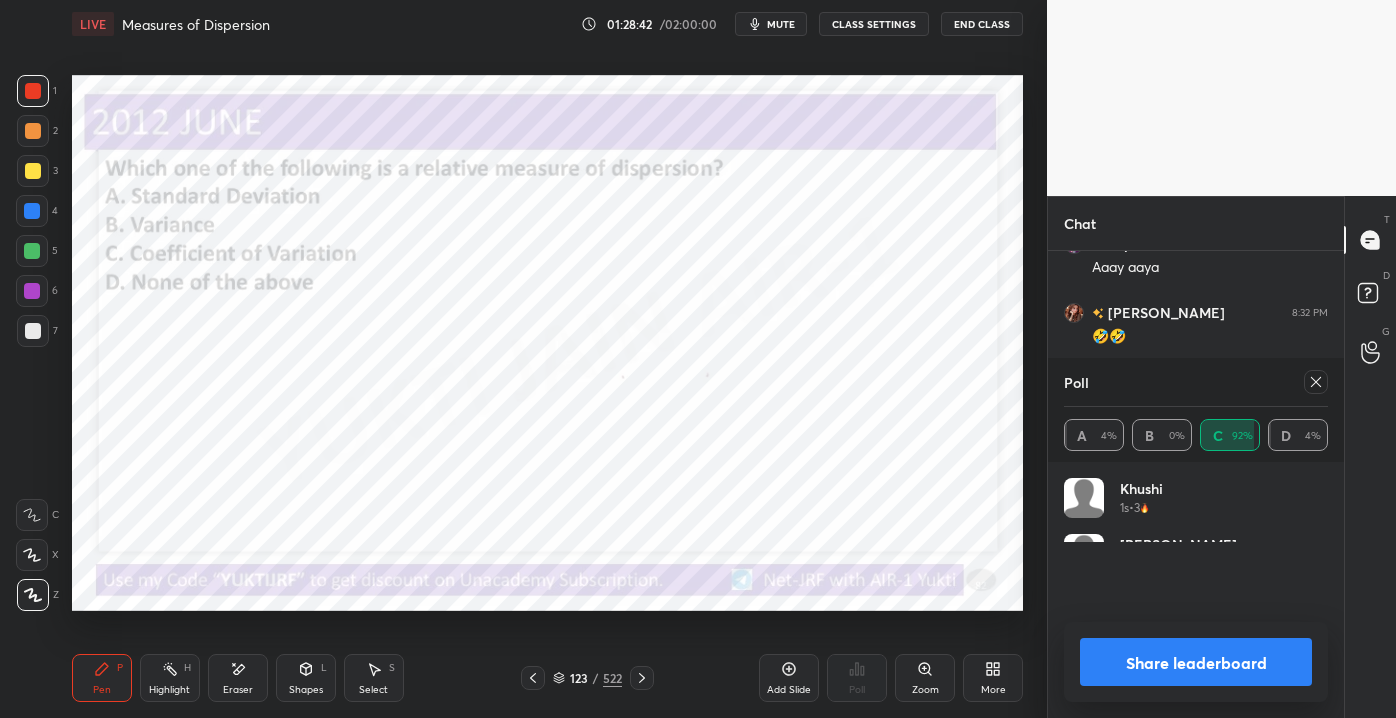 click 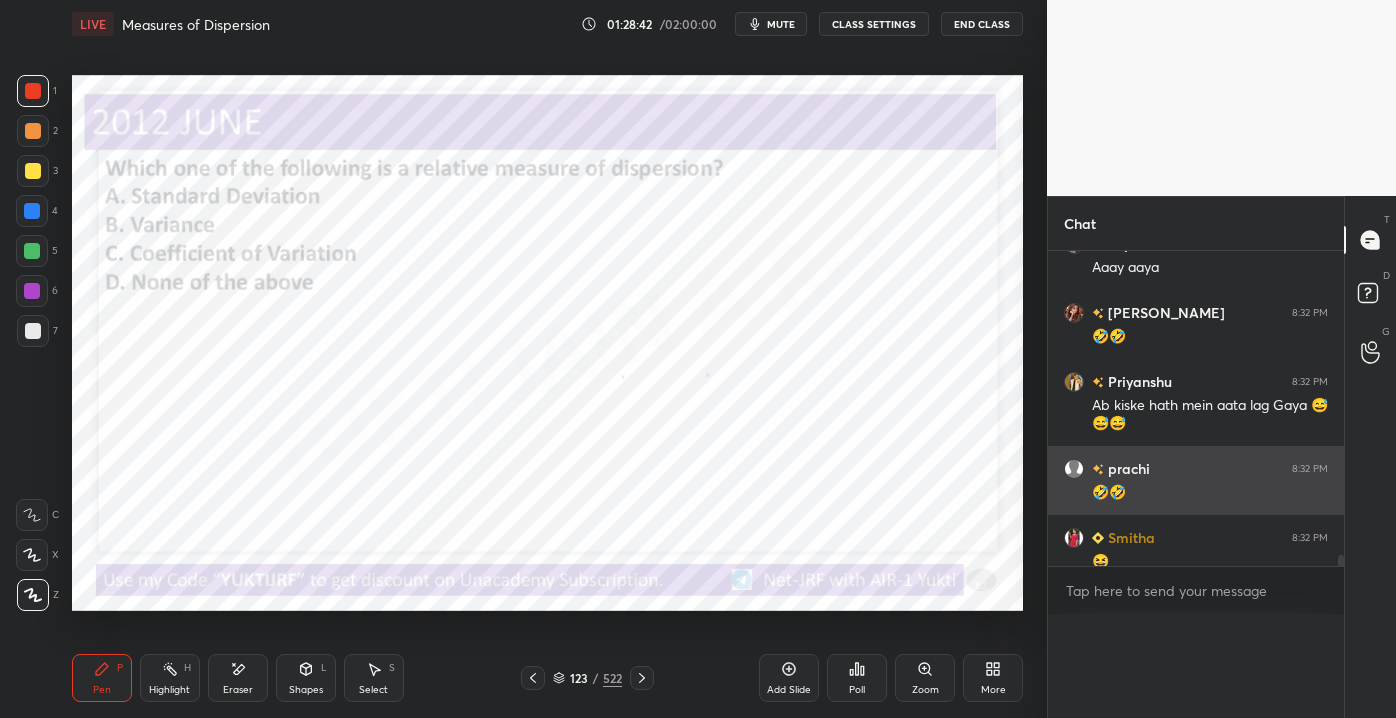 scroll, scrollTop: 0, scrollLeft: 0, axis: both 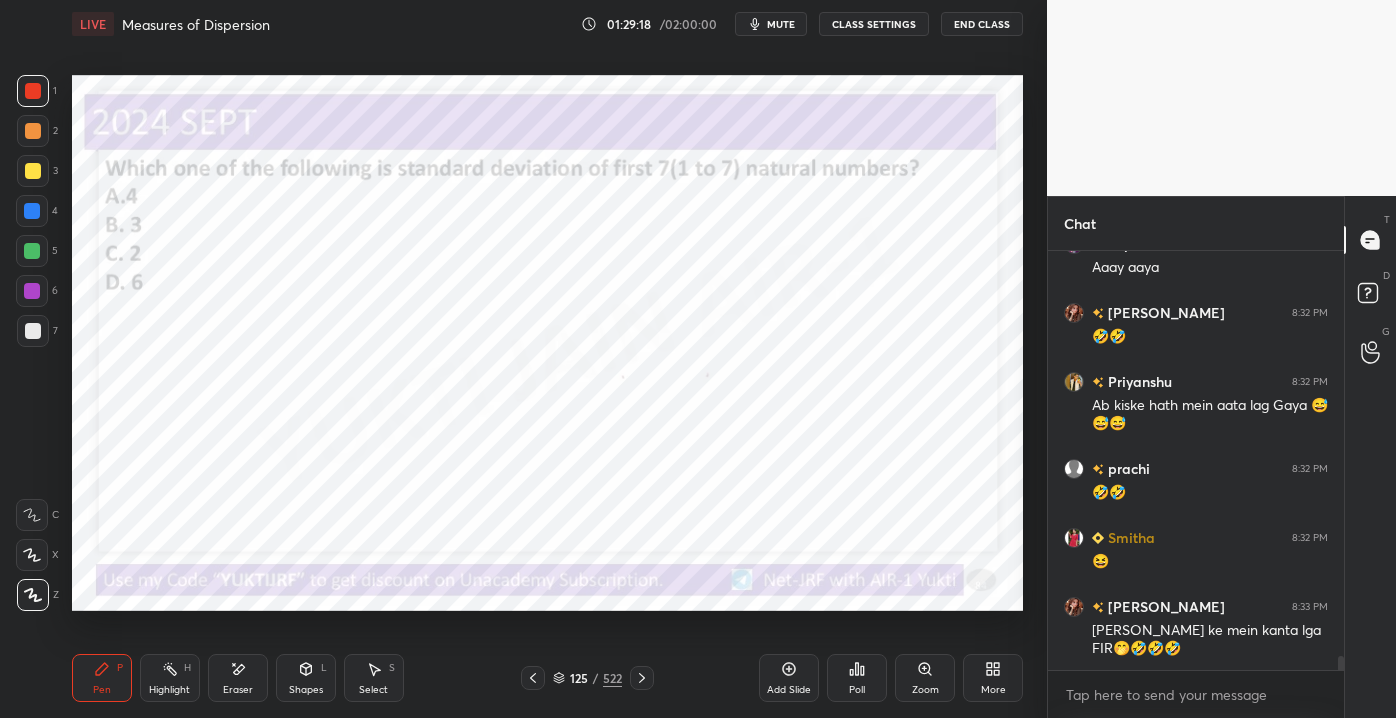 click at bounding box center [33, 131] 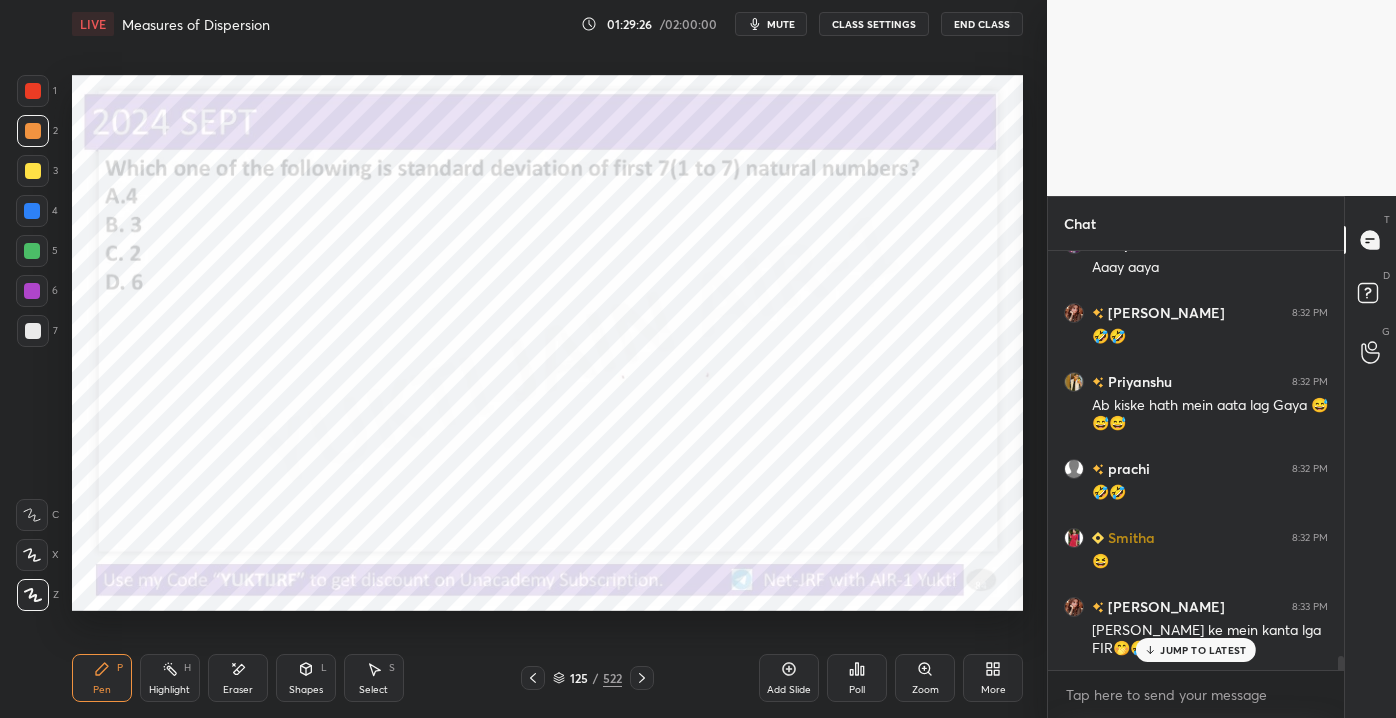scroll, scrollTop: 11893, scrollLeft: 0, axis: vertical 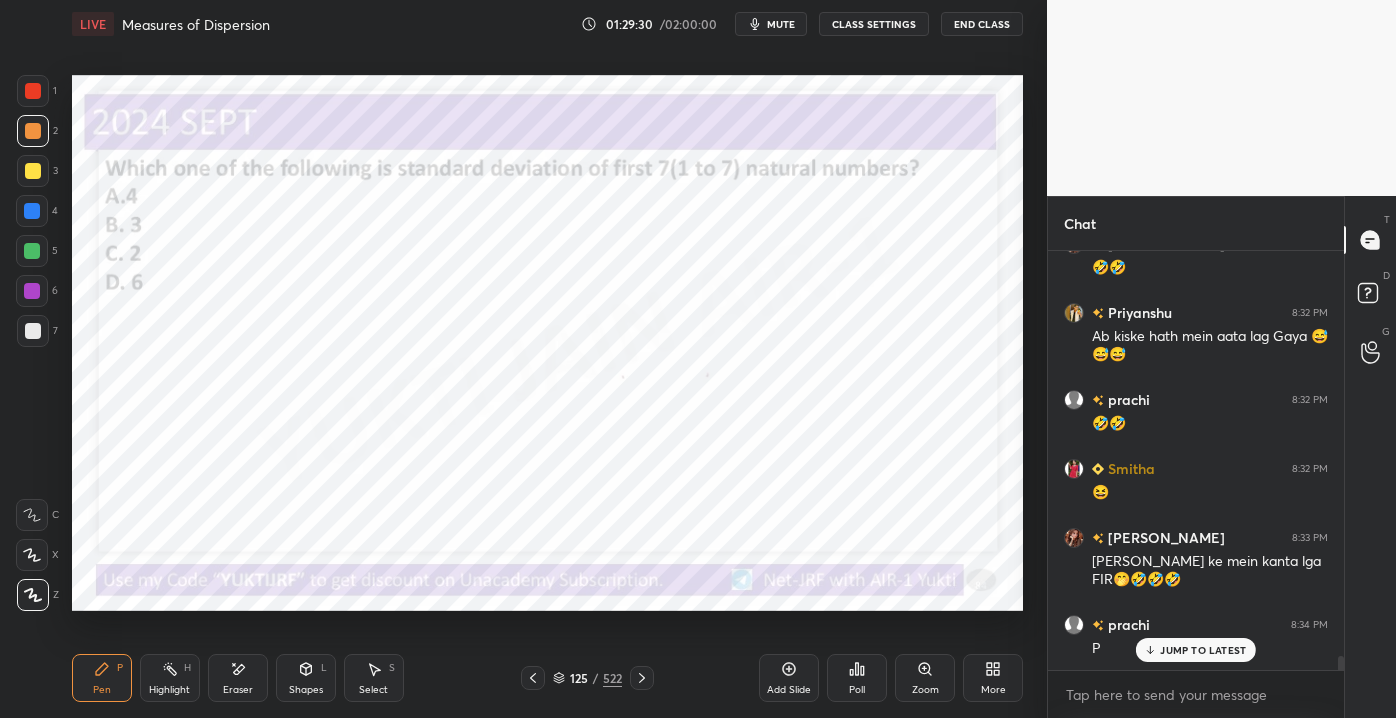 click on "125" at bounding box center (579, 678) 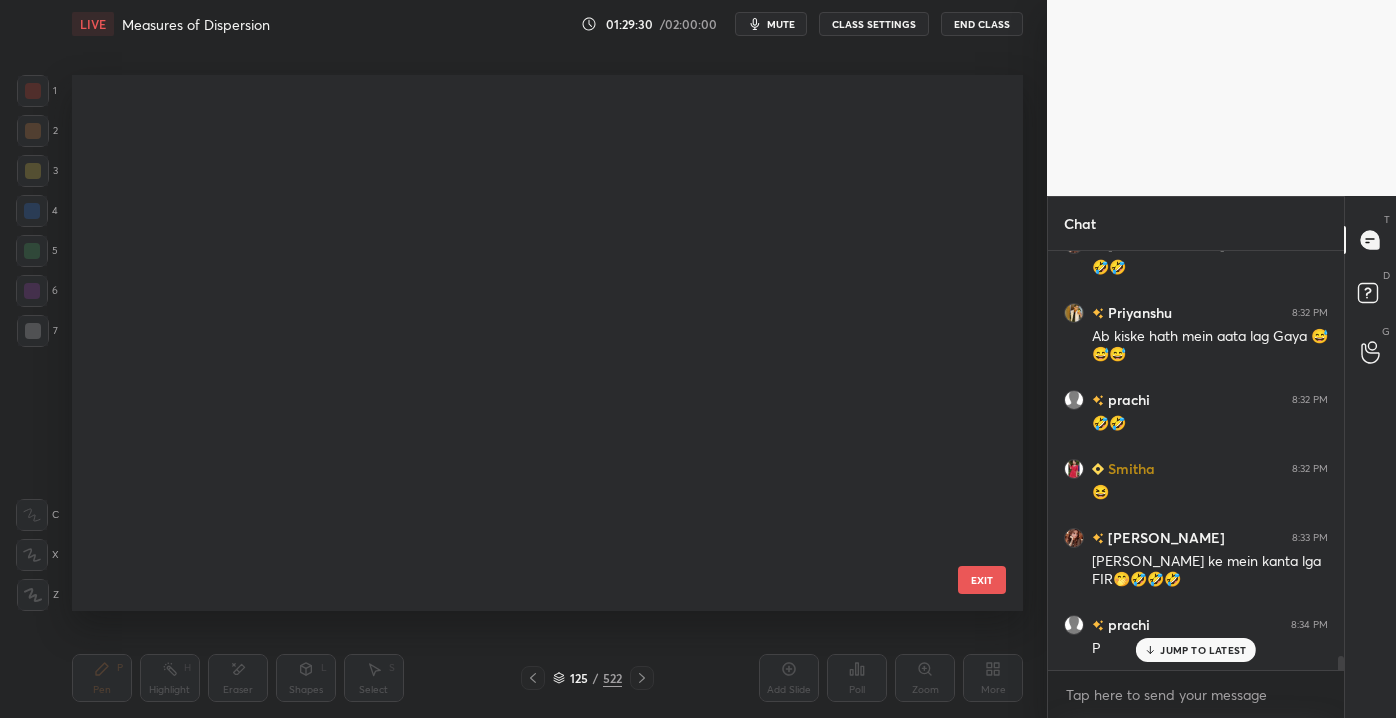 scroll, scrollTop: 6324, scrollLeft: 0, axis: vertical 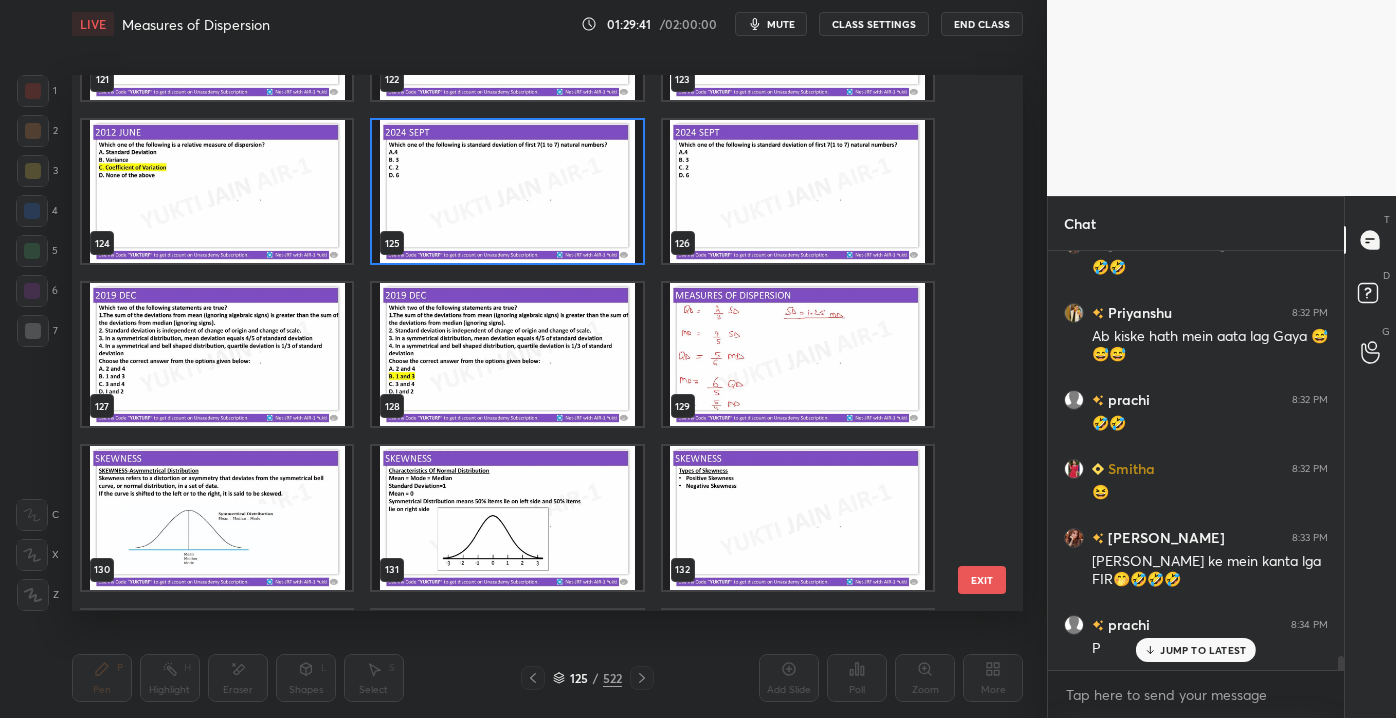 click on "EXIT" at bounding box center (982, 580) 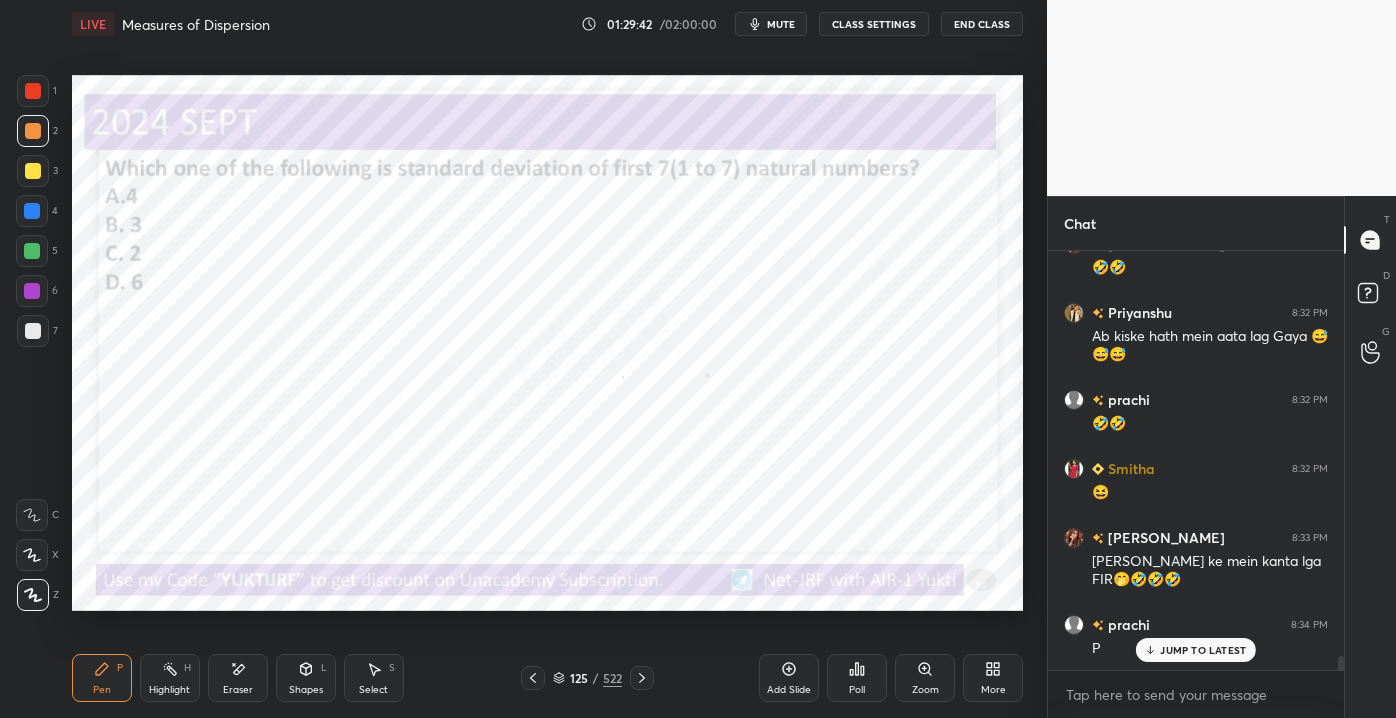 scroll, scrollTop: 0, scrollLeft: 0, axis: both 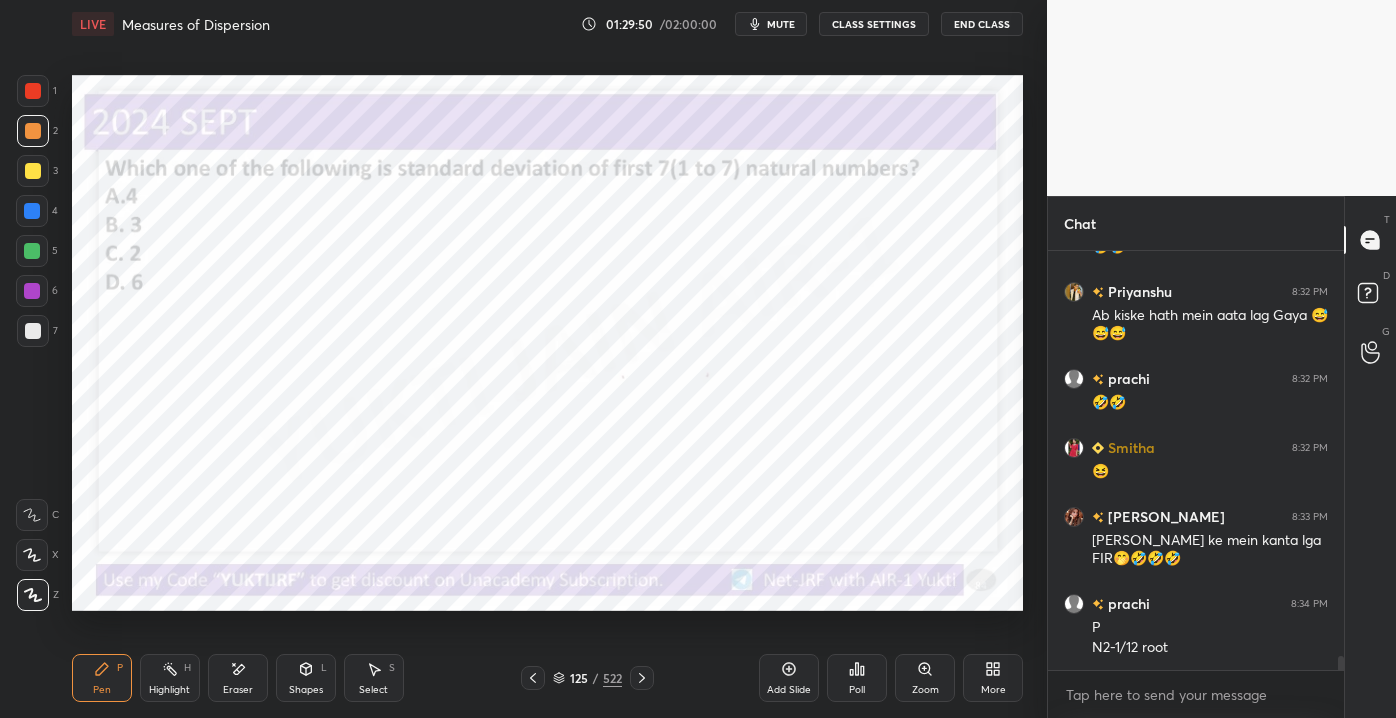 click on "Poll" at bounding box center [857, 690] 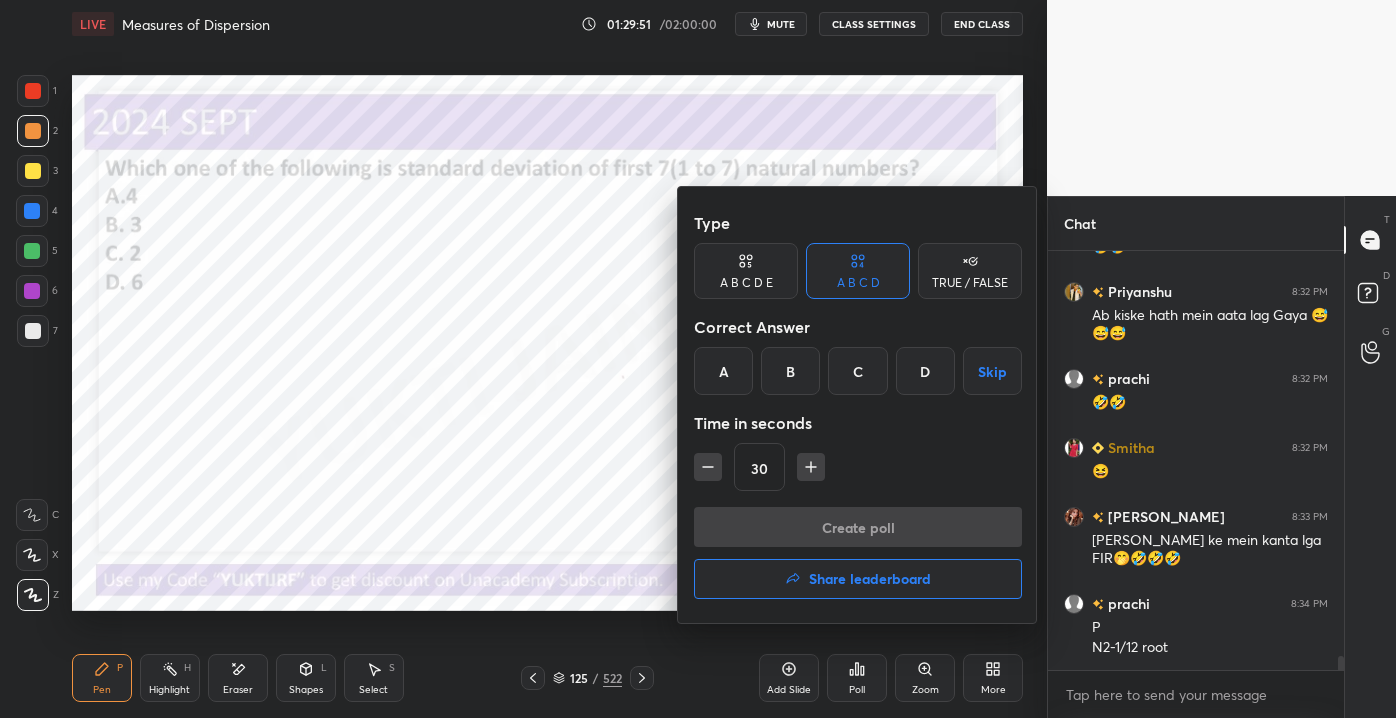 click on "C" at bounding box center (857, 371) 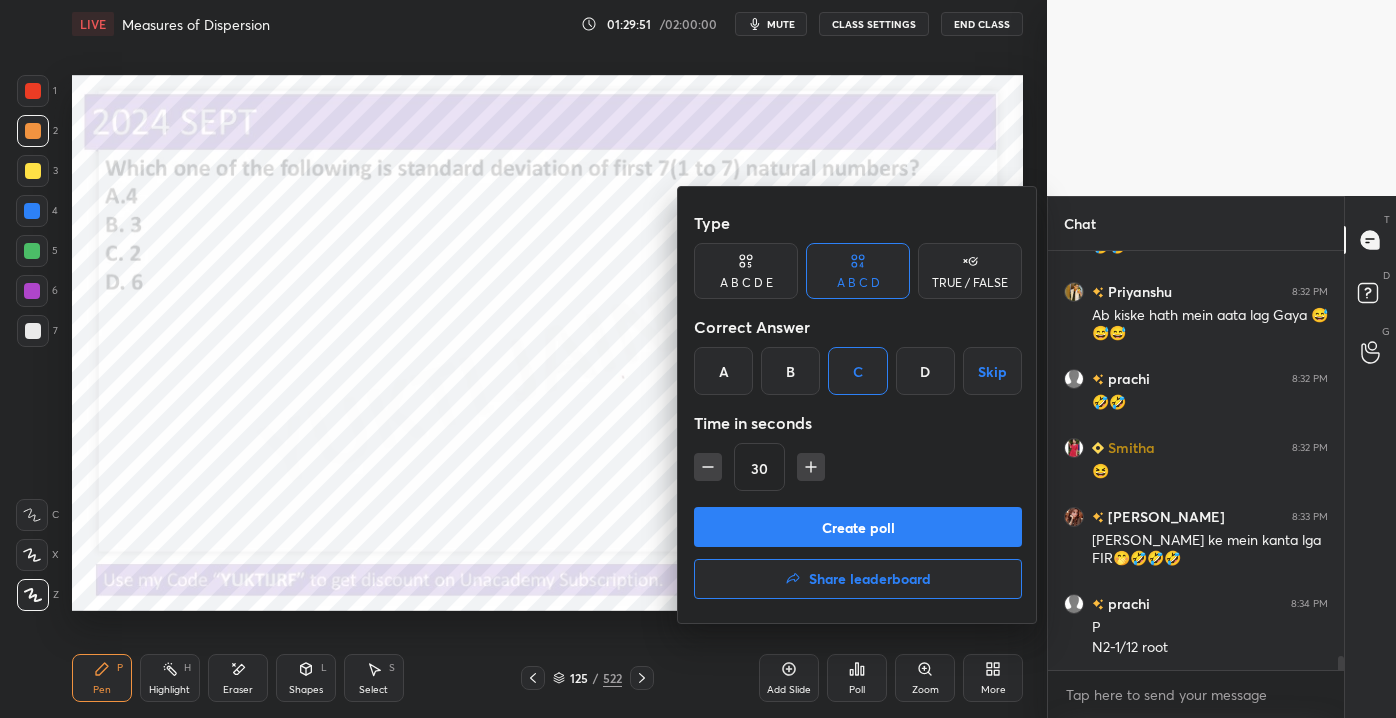 click on "Create poll" at bounding box center (858, 527) 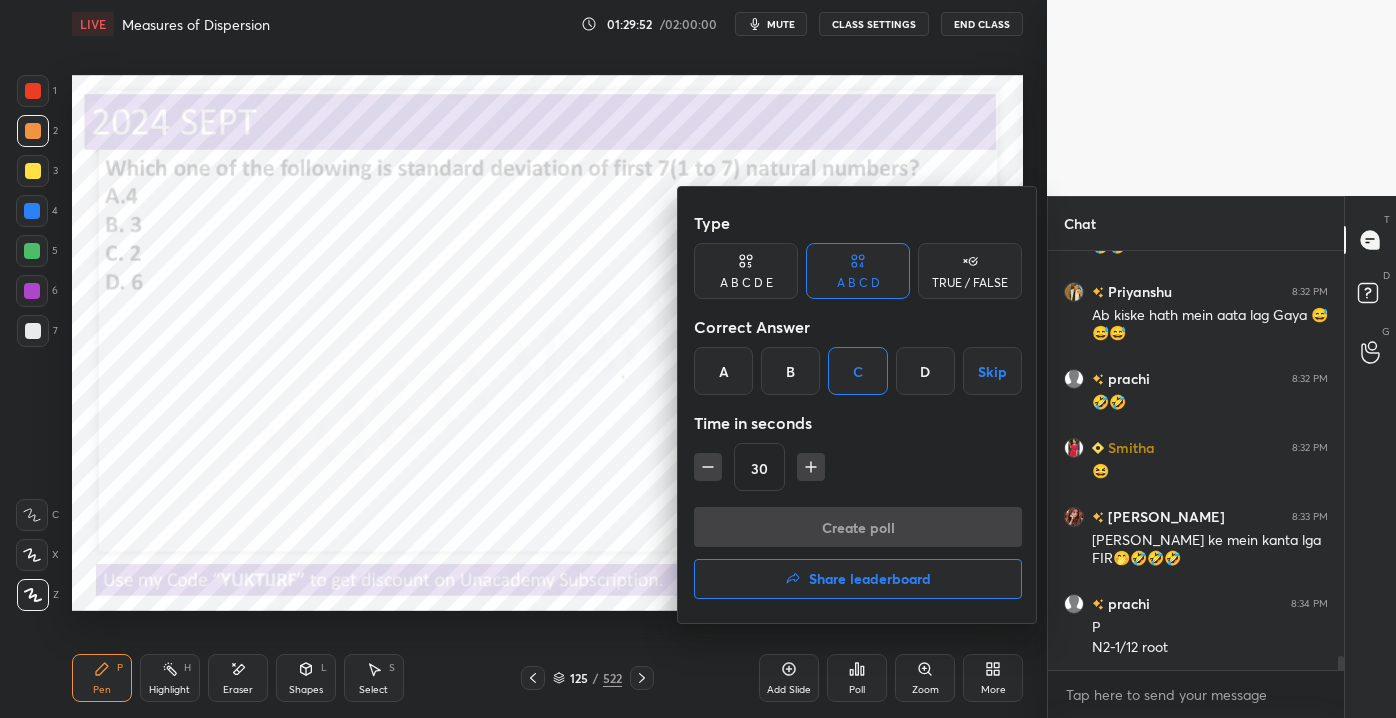 scroll, scrollTop: 380, scrollLeft: 290, axis: both 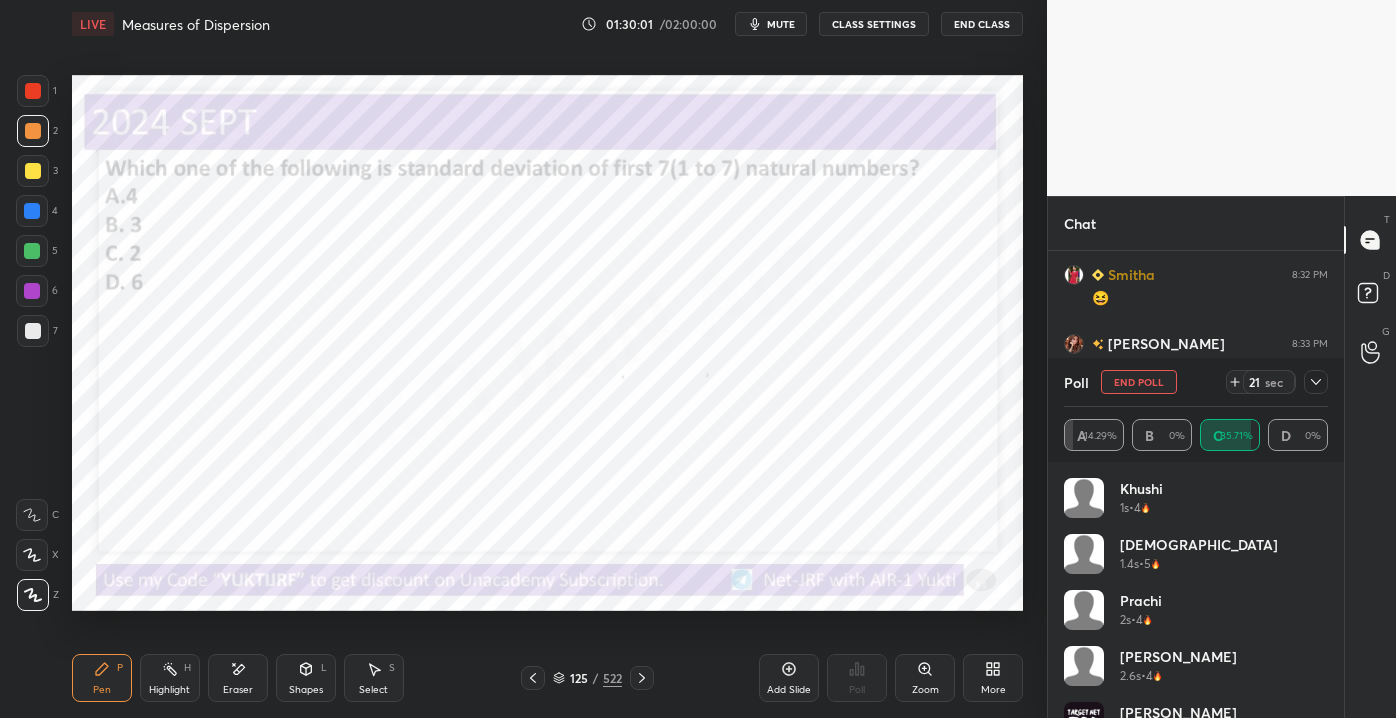 drag, startPoint x: 1321, startPoint y: 545, endPoint x: 1328, endPoint y: 564, distance: 20.248457 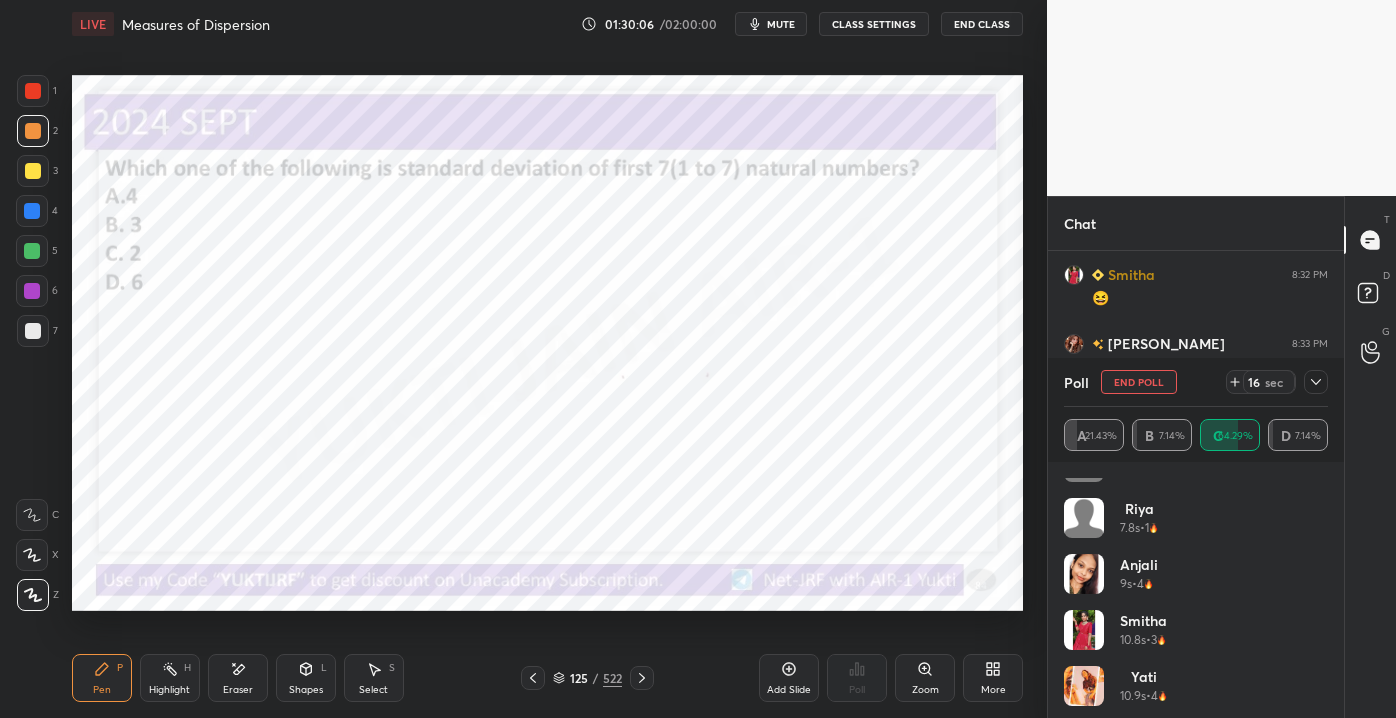 scroll, scrollTop: 376, scrollLeft: 0, axis: vertical 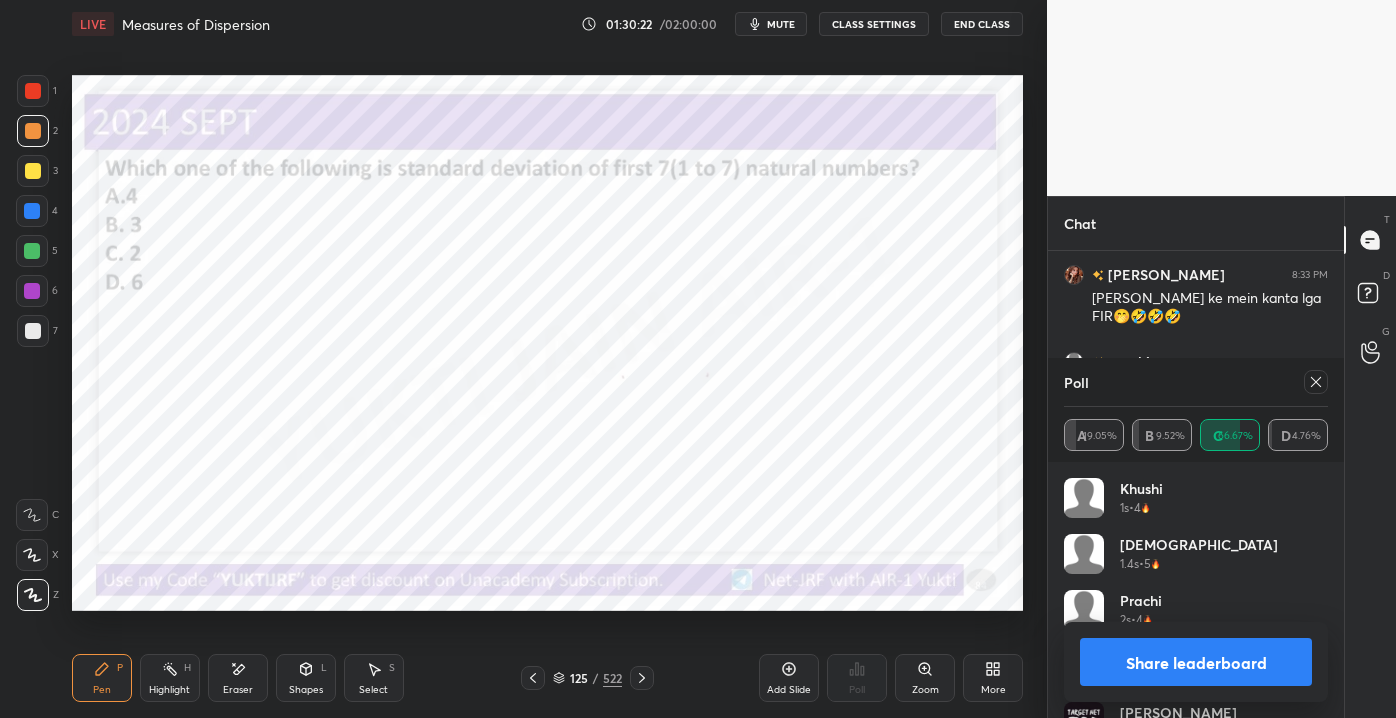 click on "A 19.05% B 9.52% C 66.67% D 4.76%" at bounding box center (1196, 435) 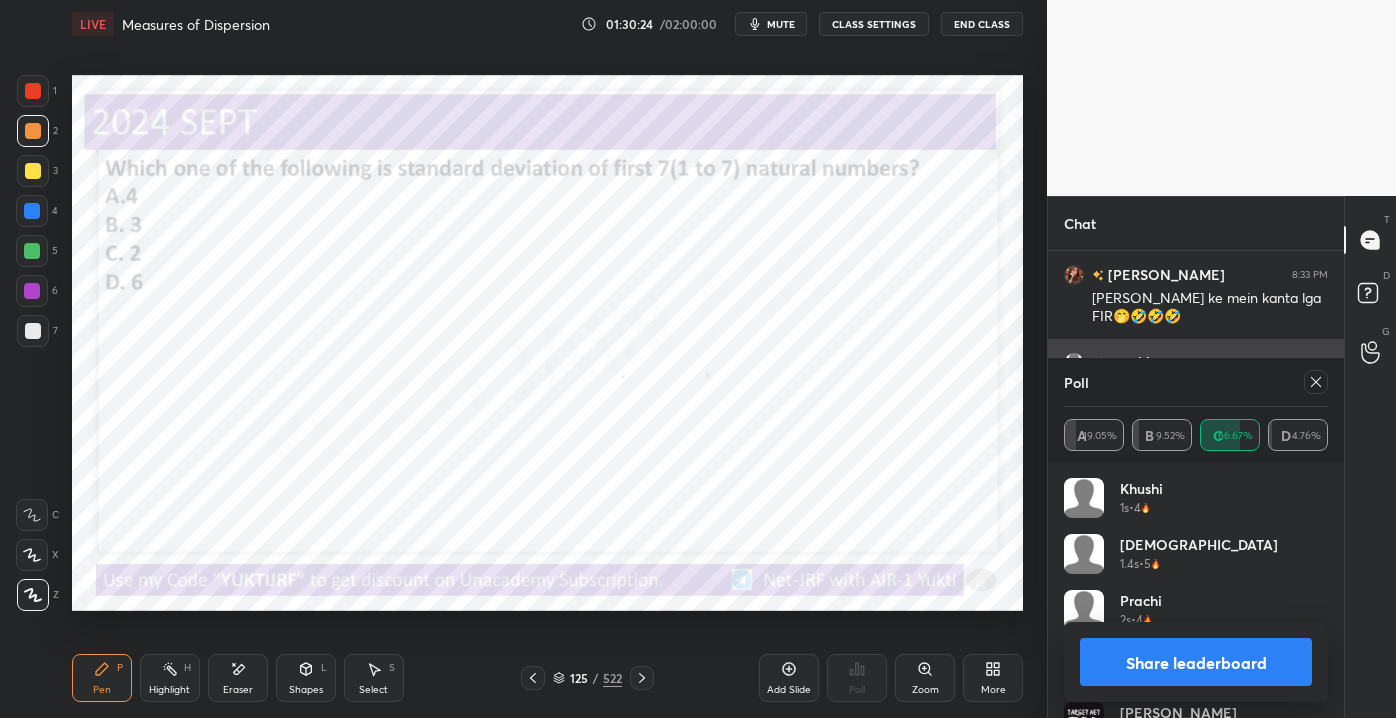 click 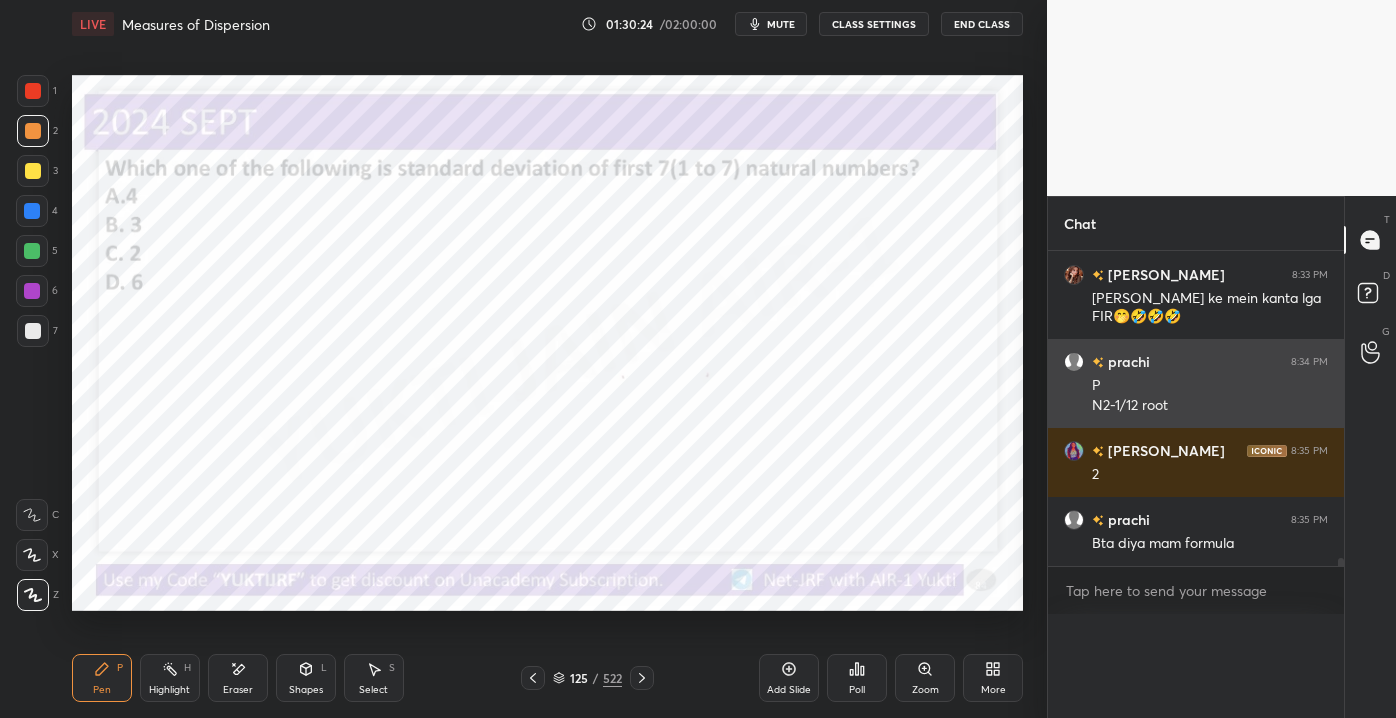 scroll, scrollTop: 0, scrollLeft: 0, axis: both 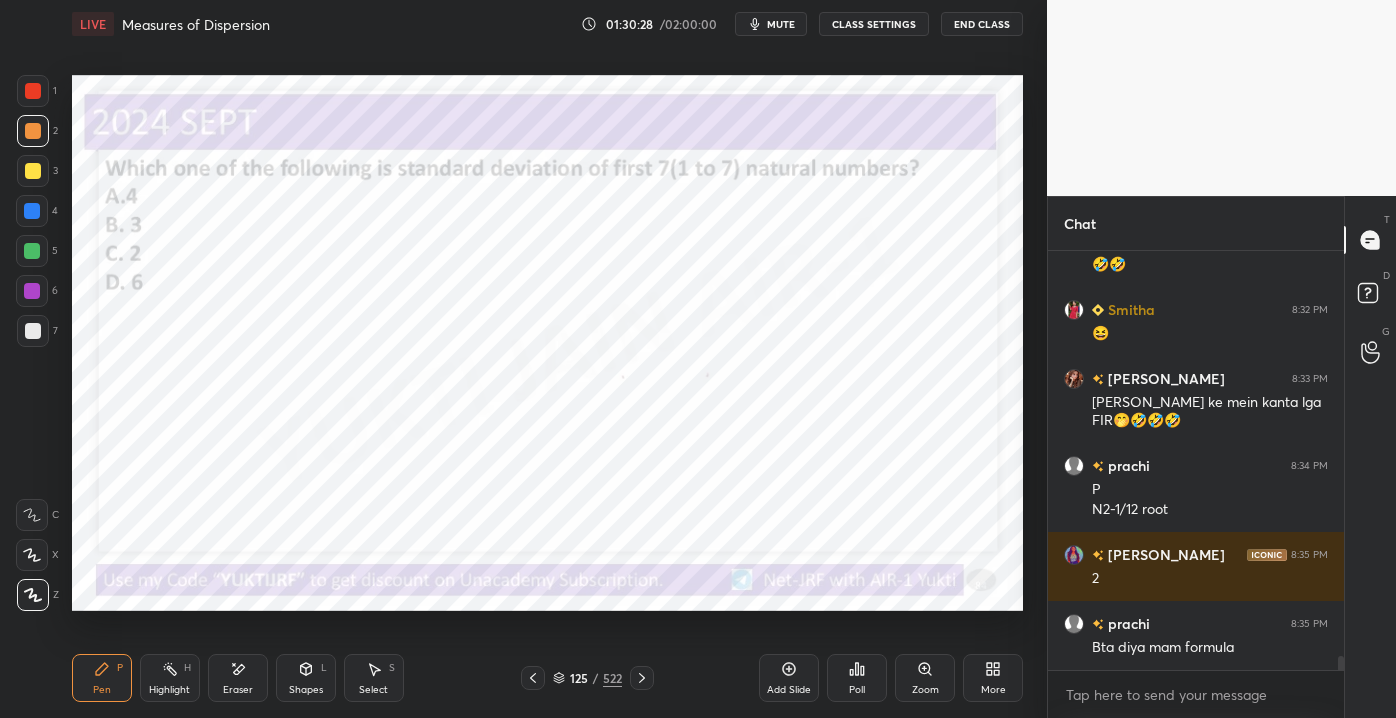 click 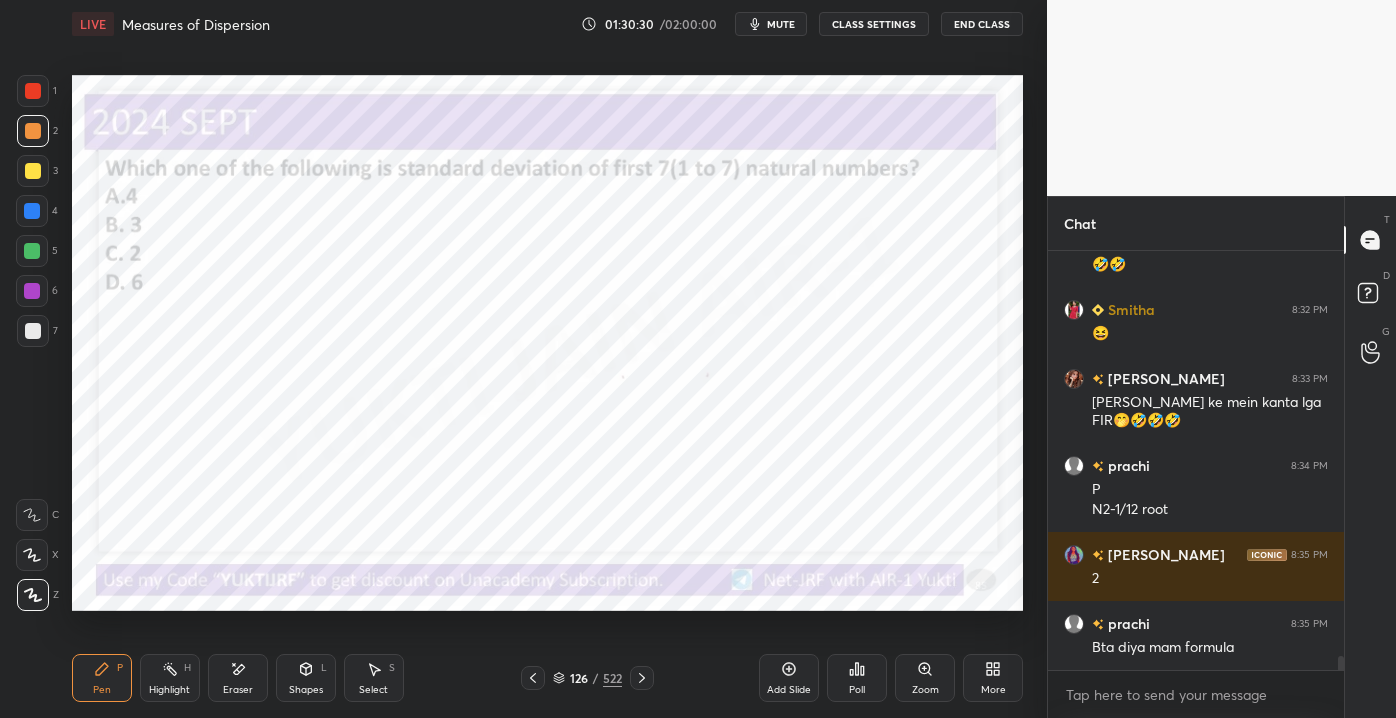 click at bounding box center [32, 211] 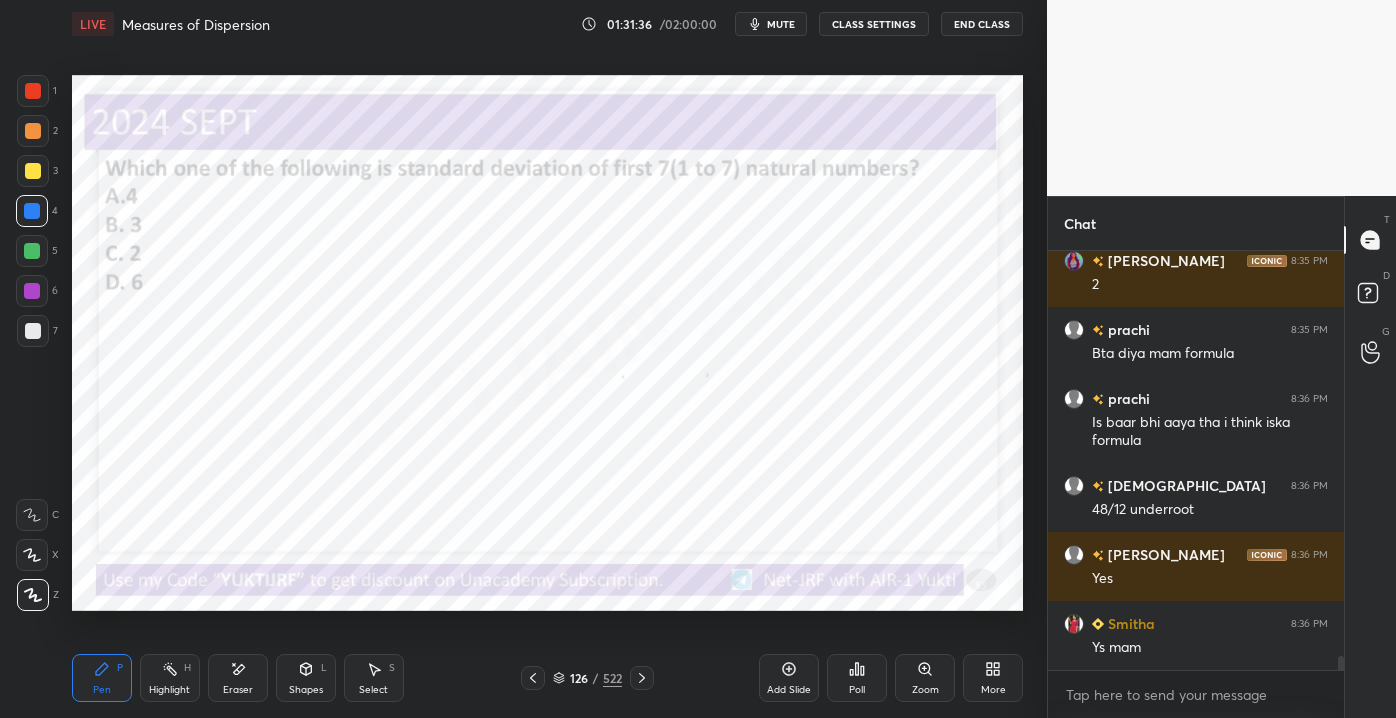 scroll, scrollTop: 12415, scrollLeft: 0, axis: vertical 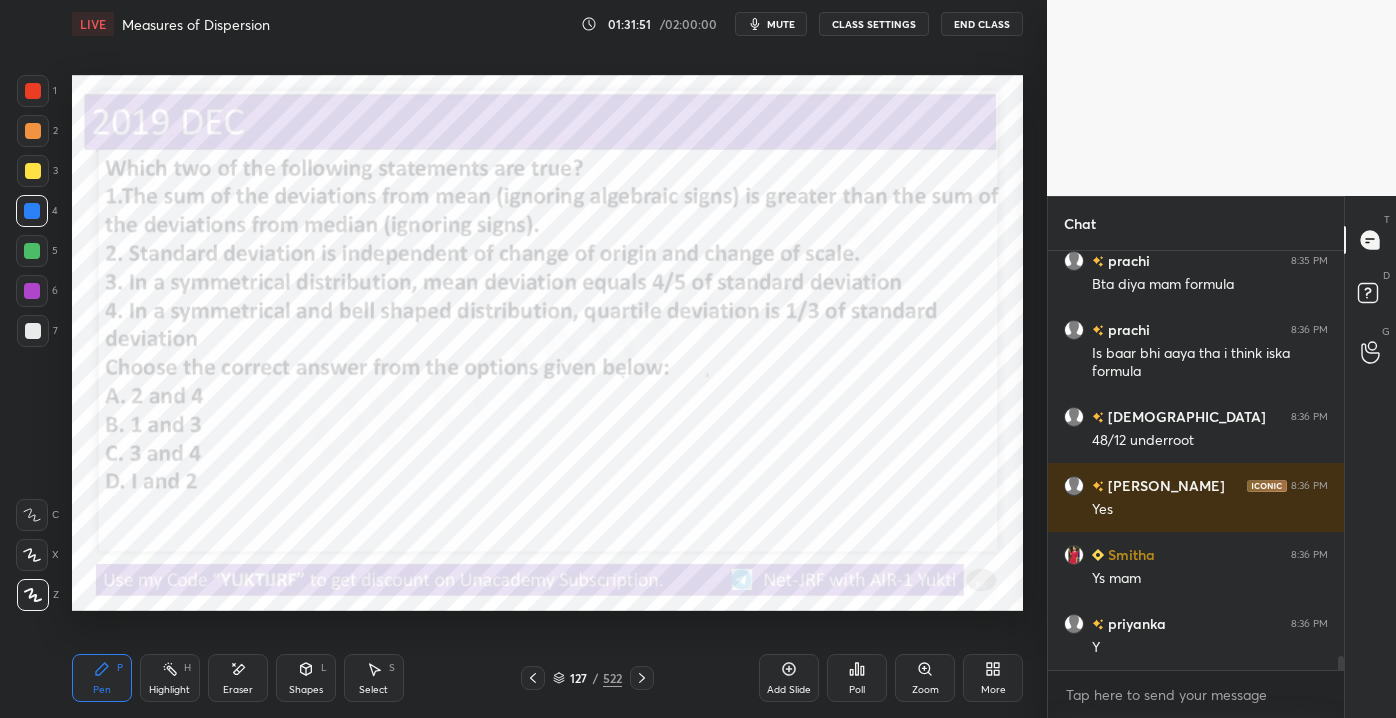 click on "Eraser" at bounding box center (238, 690) 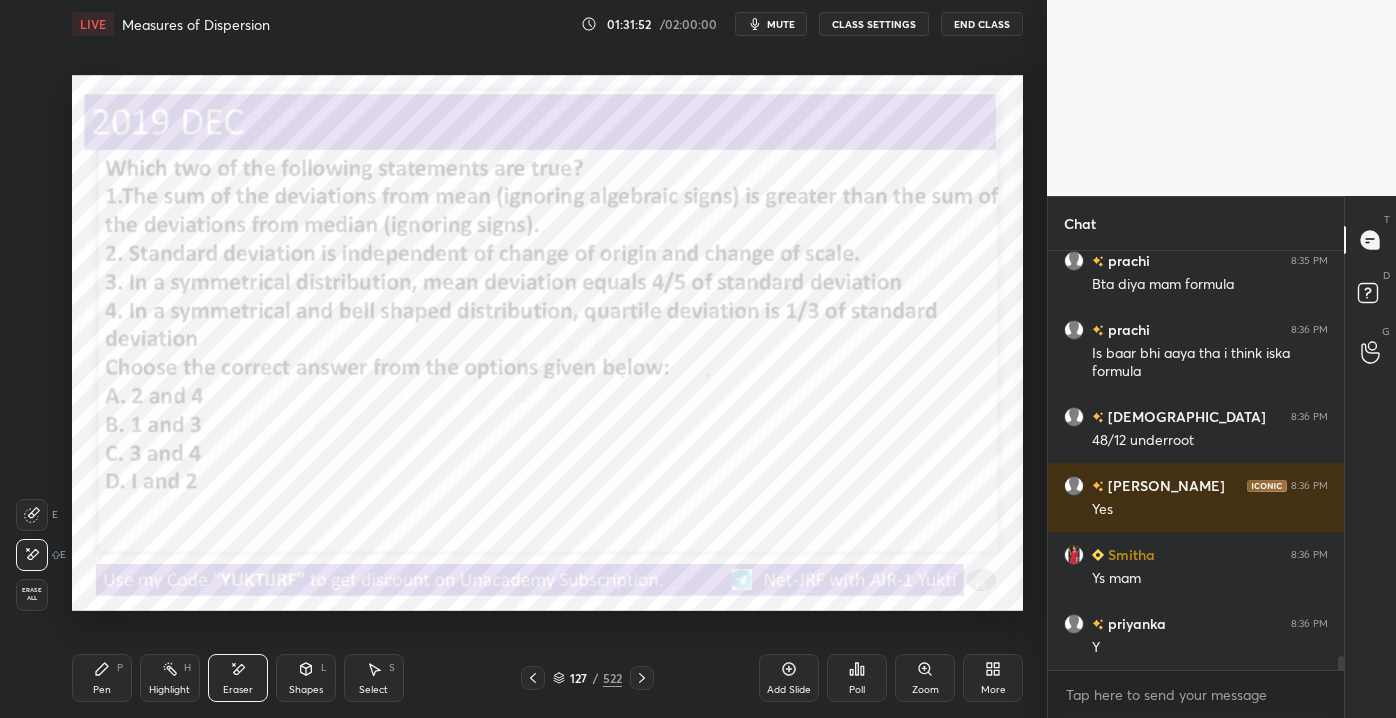click on "Erase all" at bounding box center [32, 595] 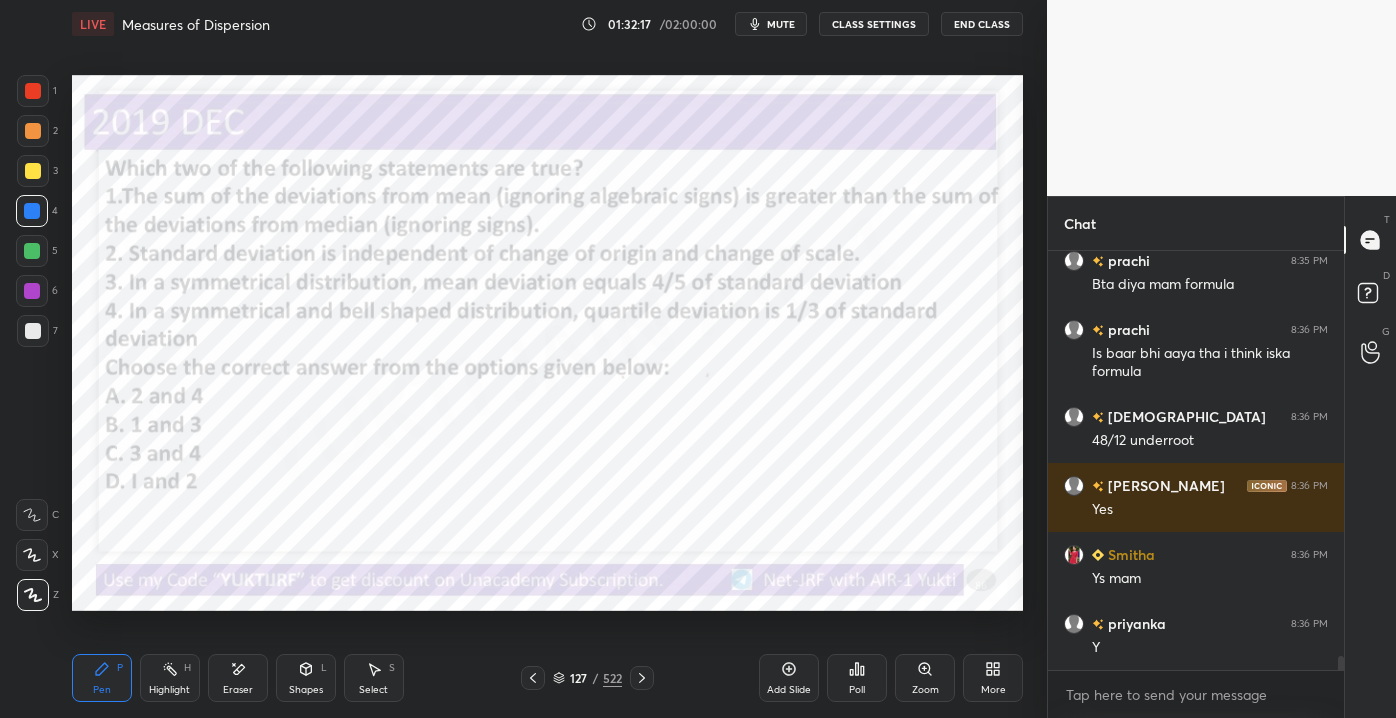 click on "127" at bounding box center [579, 678] 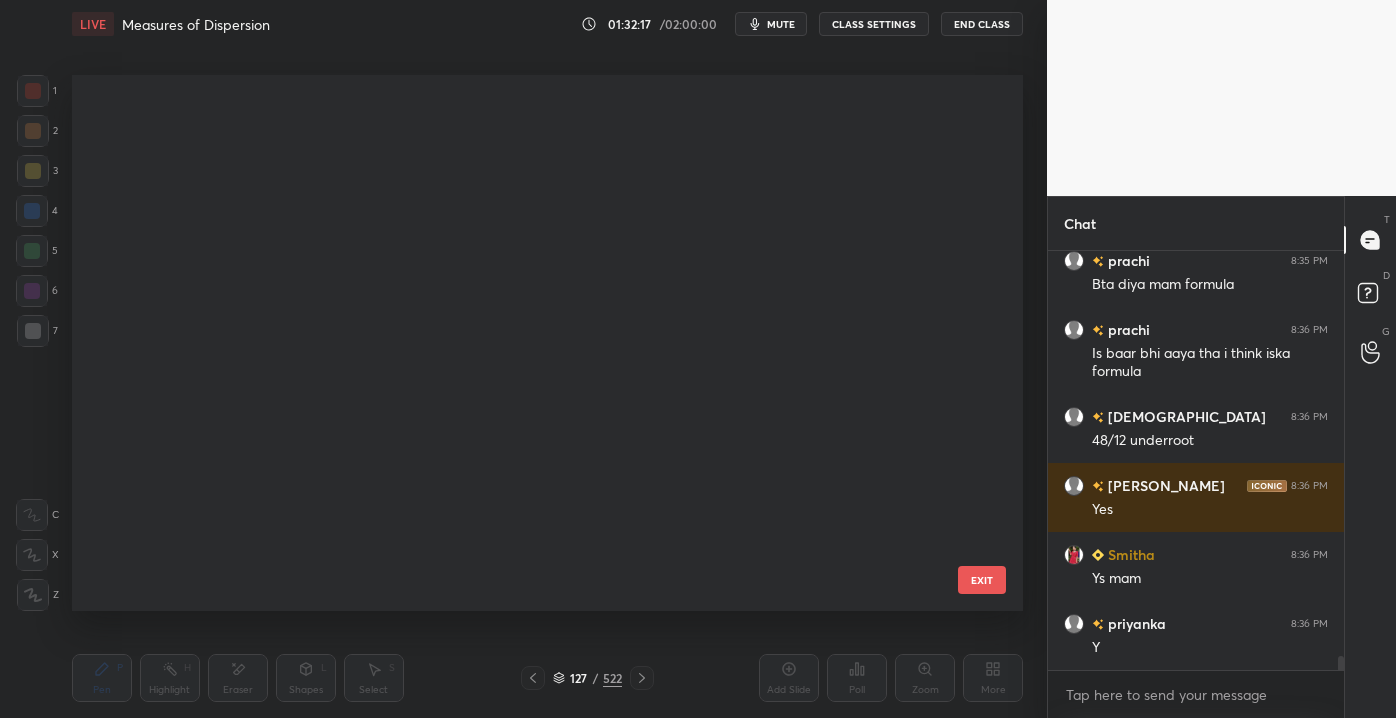 scroll, scrollTop: 6487, scrollLeft: 0, axis: vertical 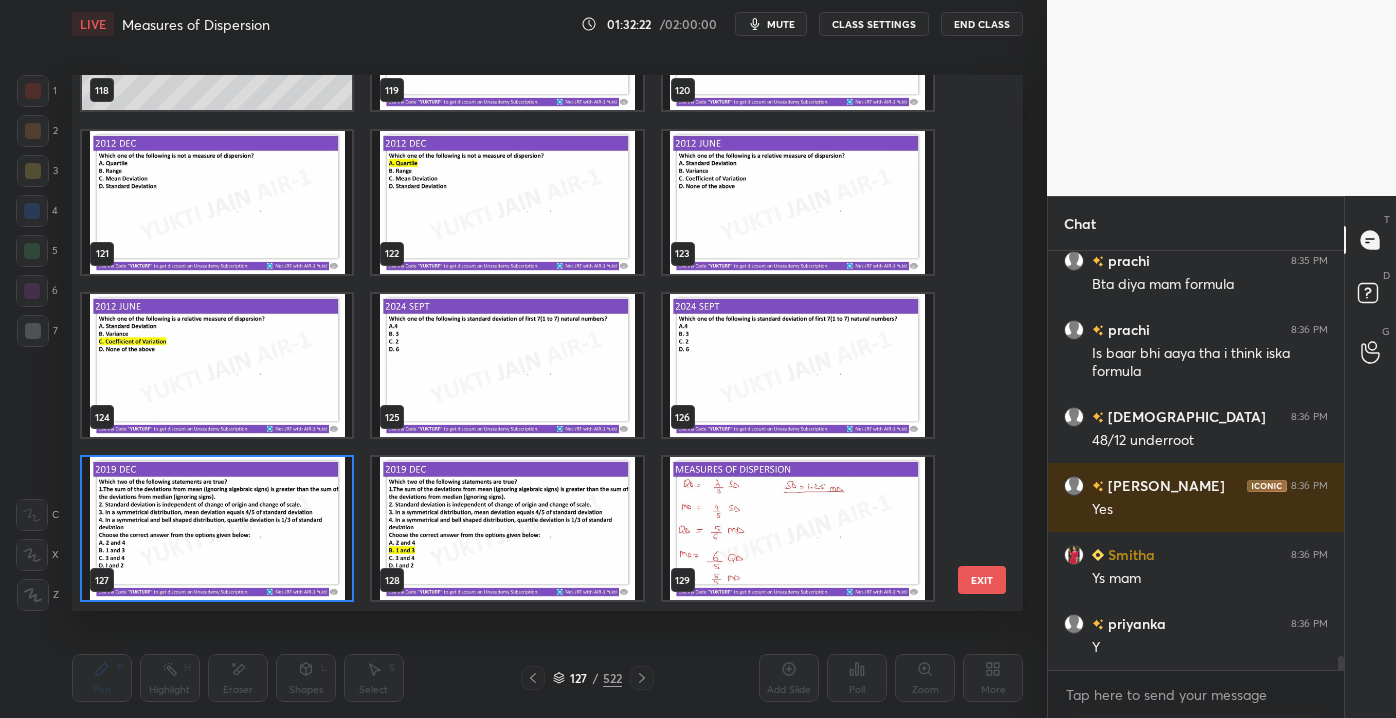 click on "EXIT" at bounding box center [982, 580] 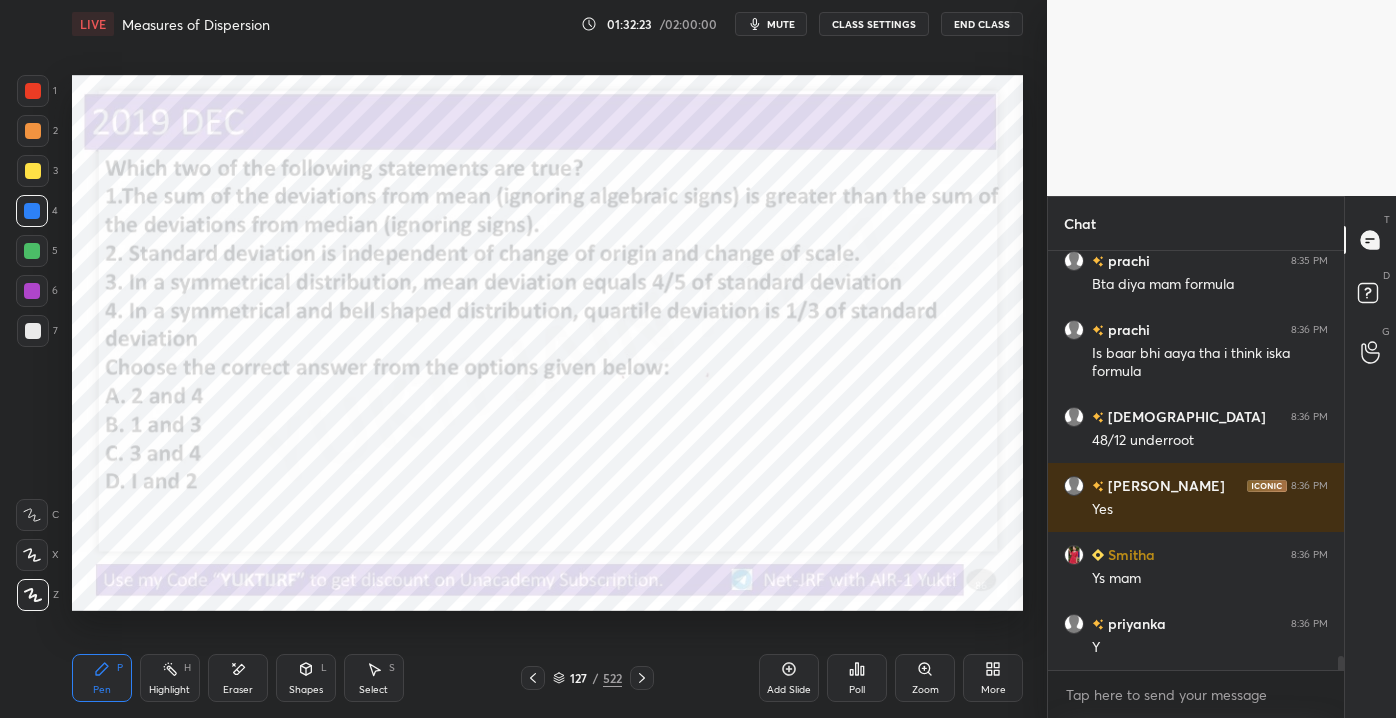 scroll, scrollTop: 0, scrollLeft: 0, axis: both 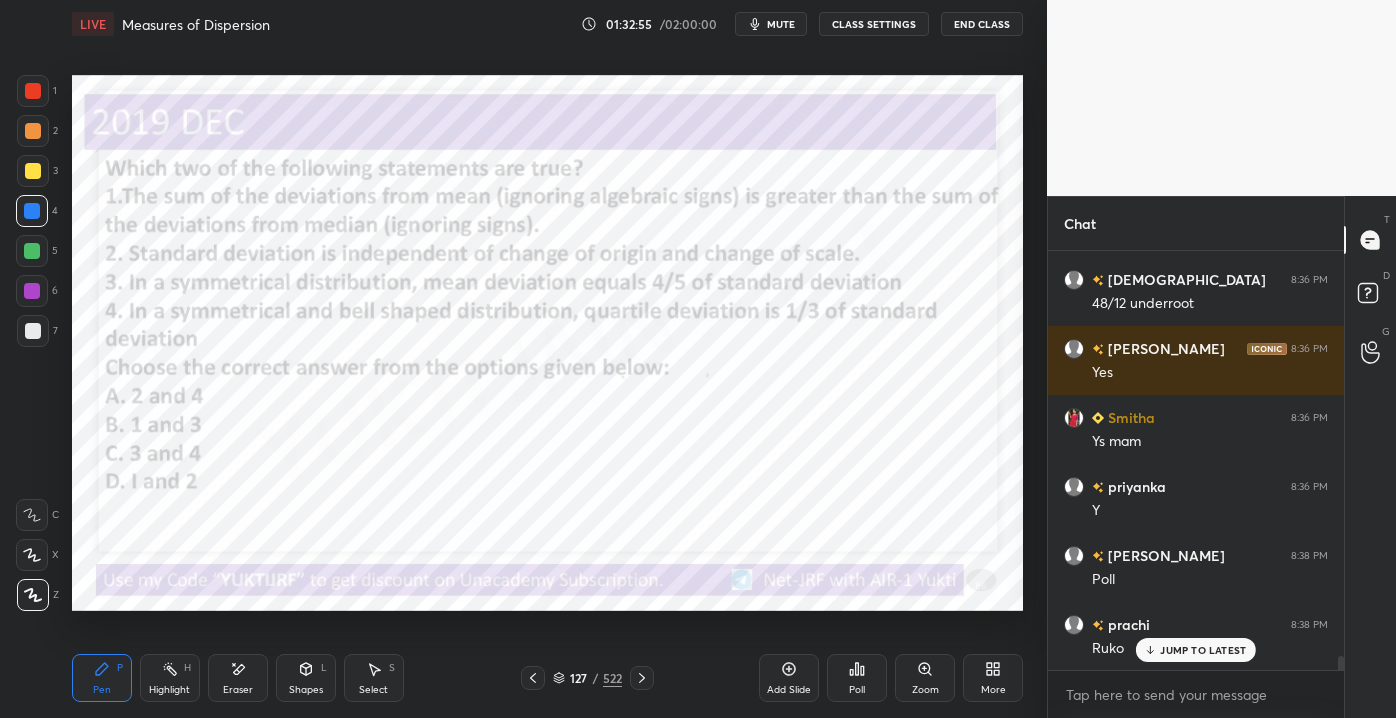 click on "127 / 522" at bounding box center (587, 678) 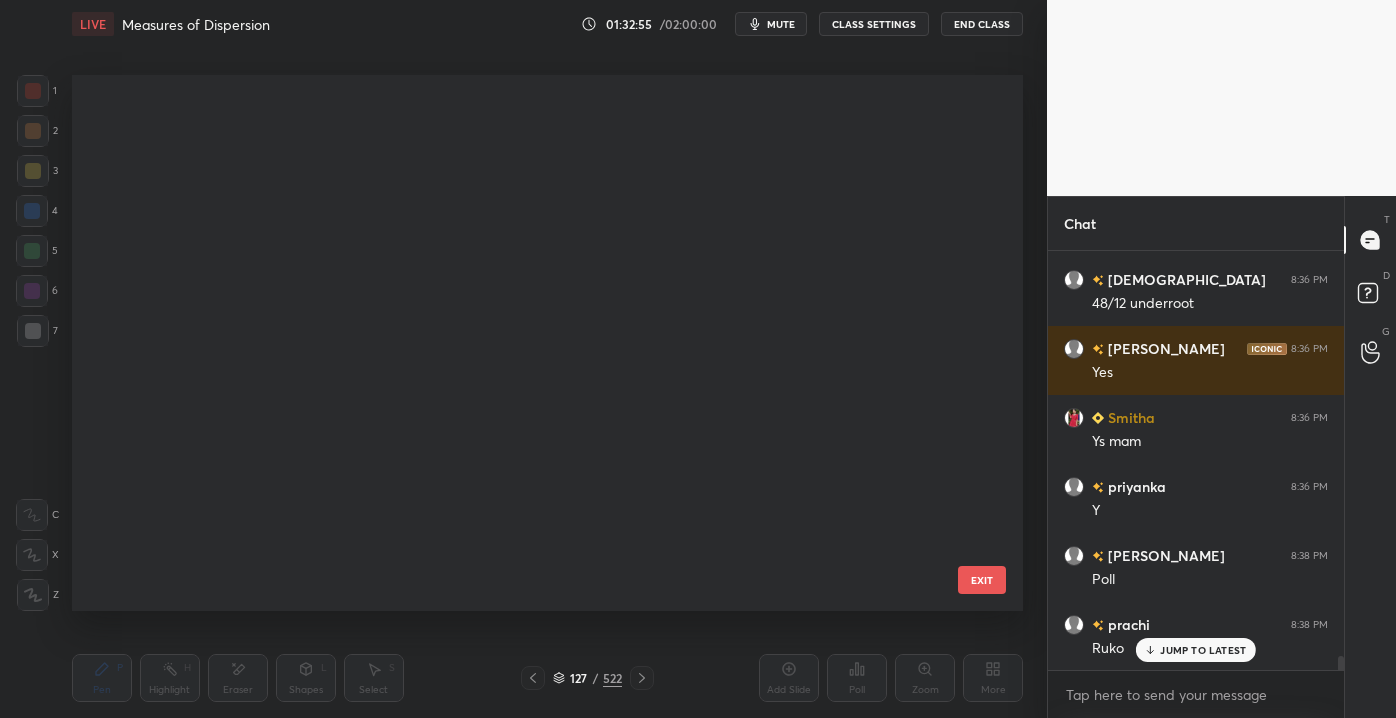 scroll, scrollTop: 6487, scrollLeft: 0, axis: vertical 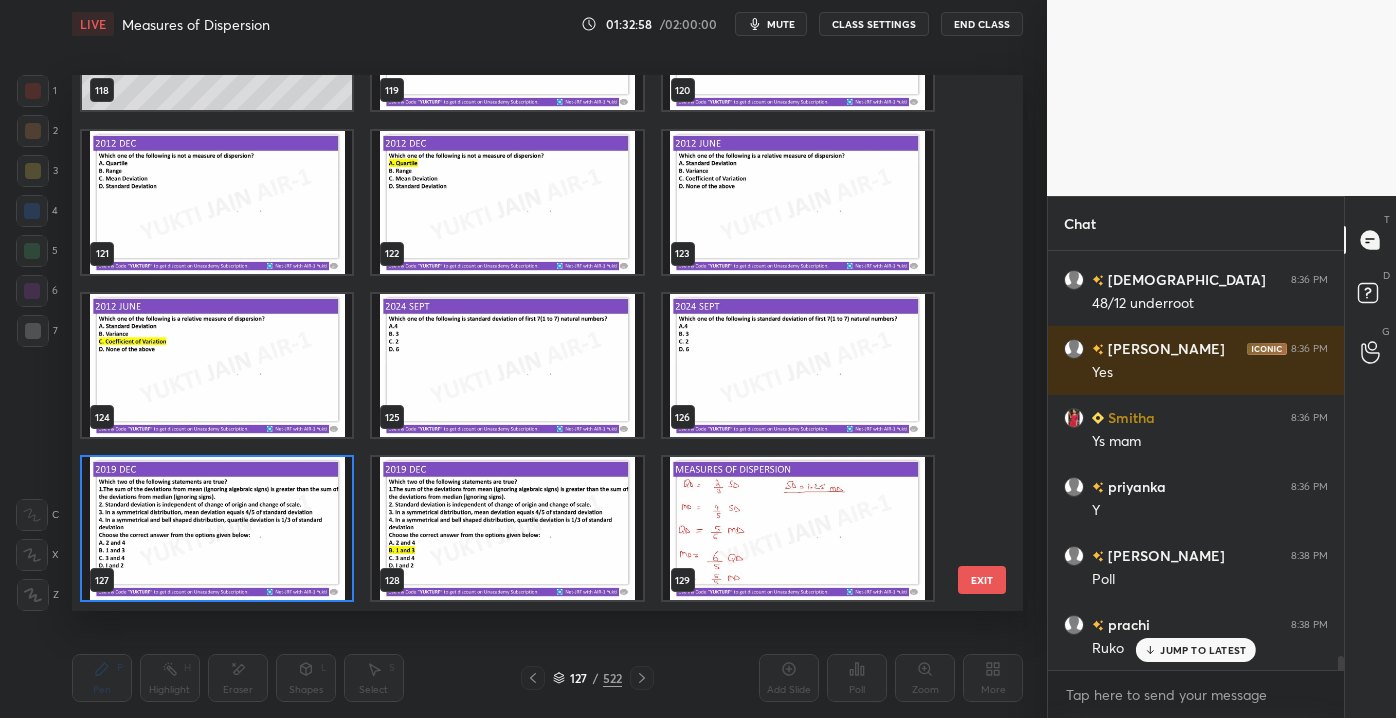 click on "EXIT" at bounding box center [982, 580] 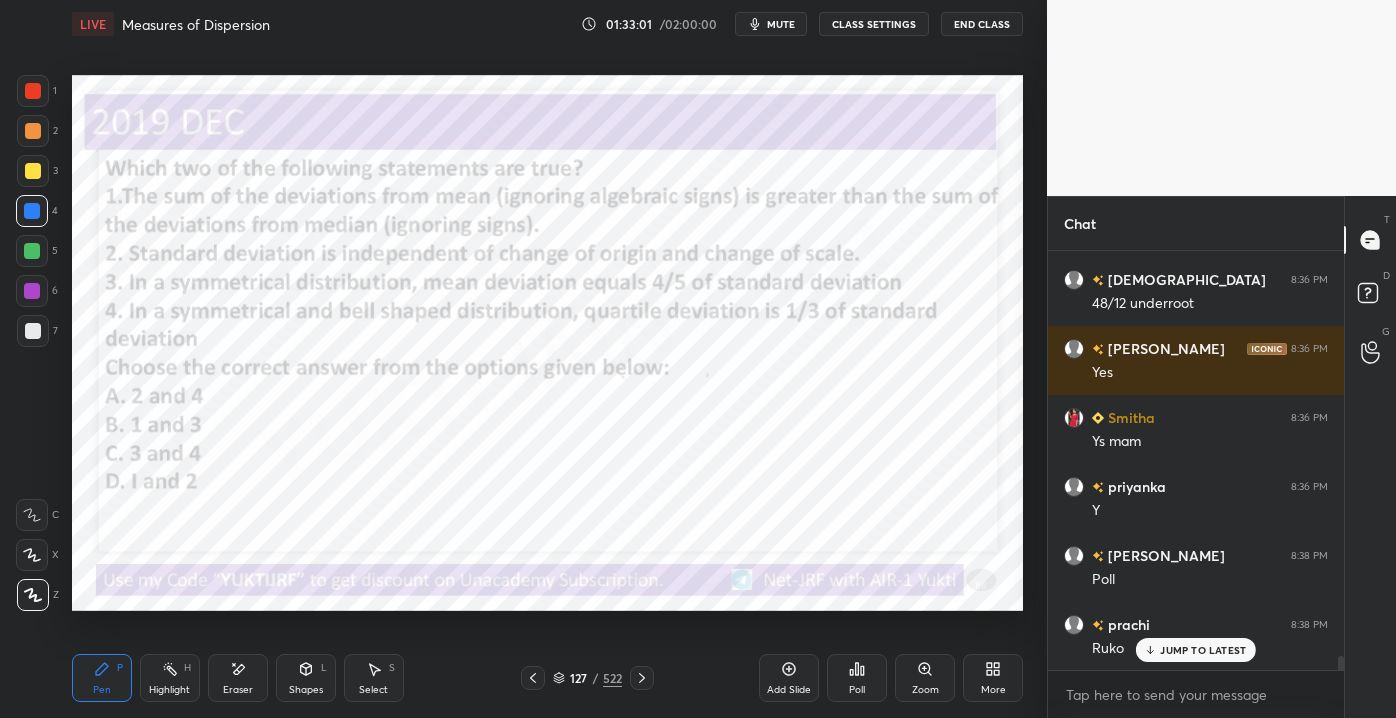 click on "JUMP TO LATEST" at bounding box center (1203, 650) 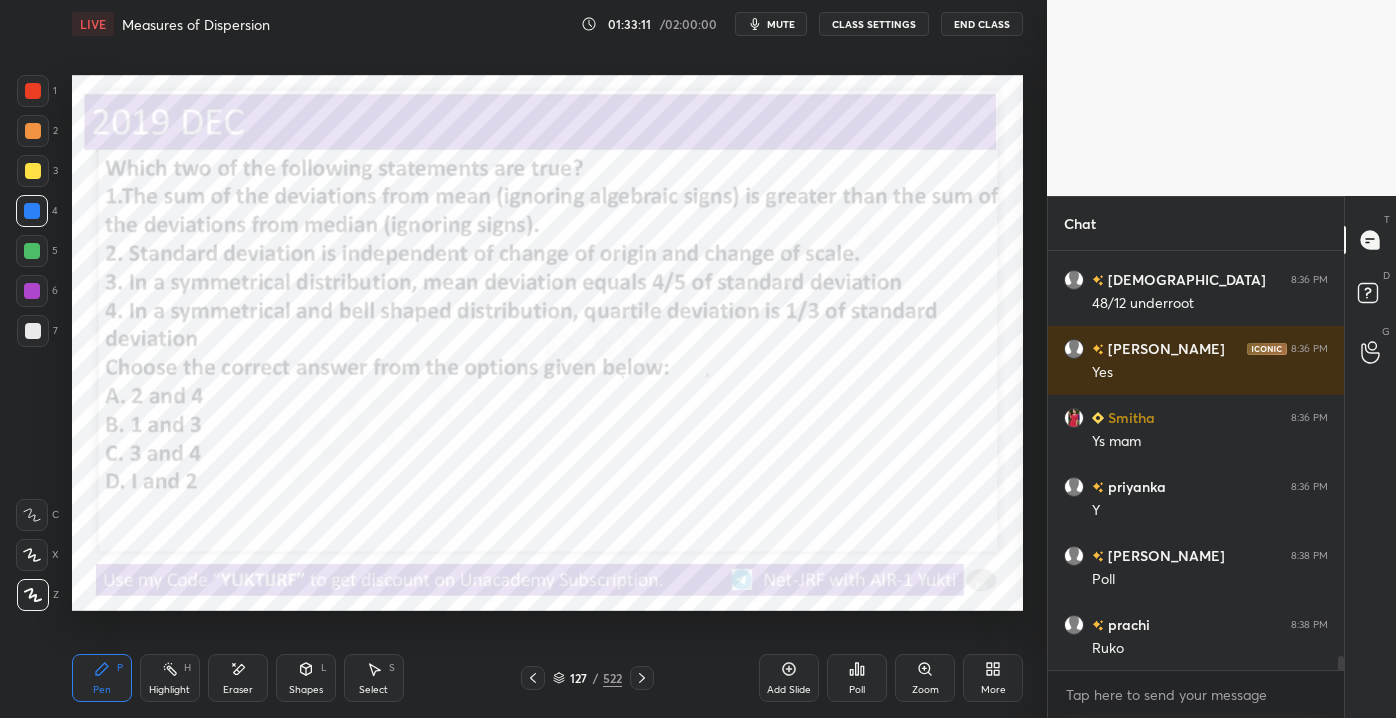 click on "127" at bounding box center (579, 678) 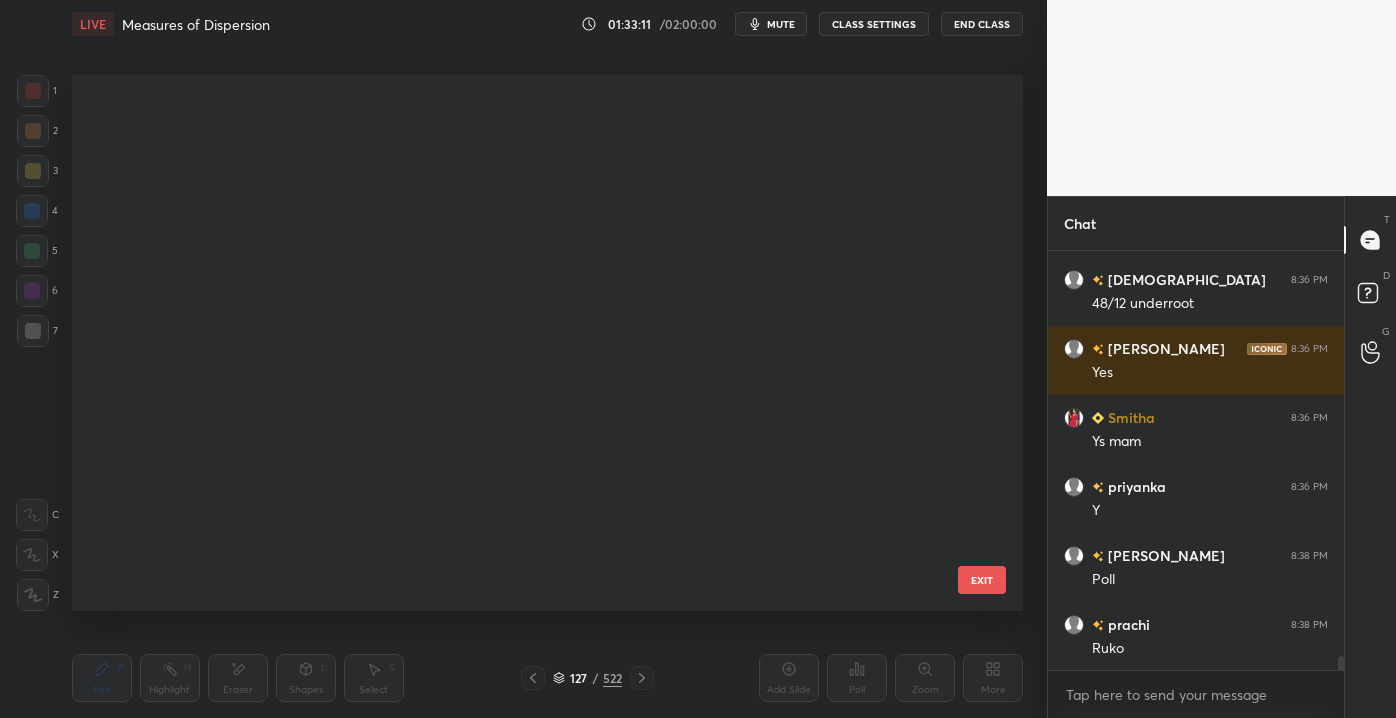 scroll, scrollTop: 6487, scrollLeft: 0, axis: vertical 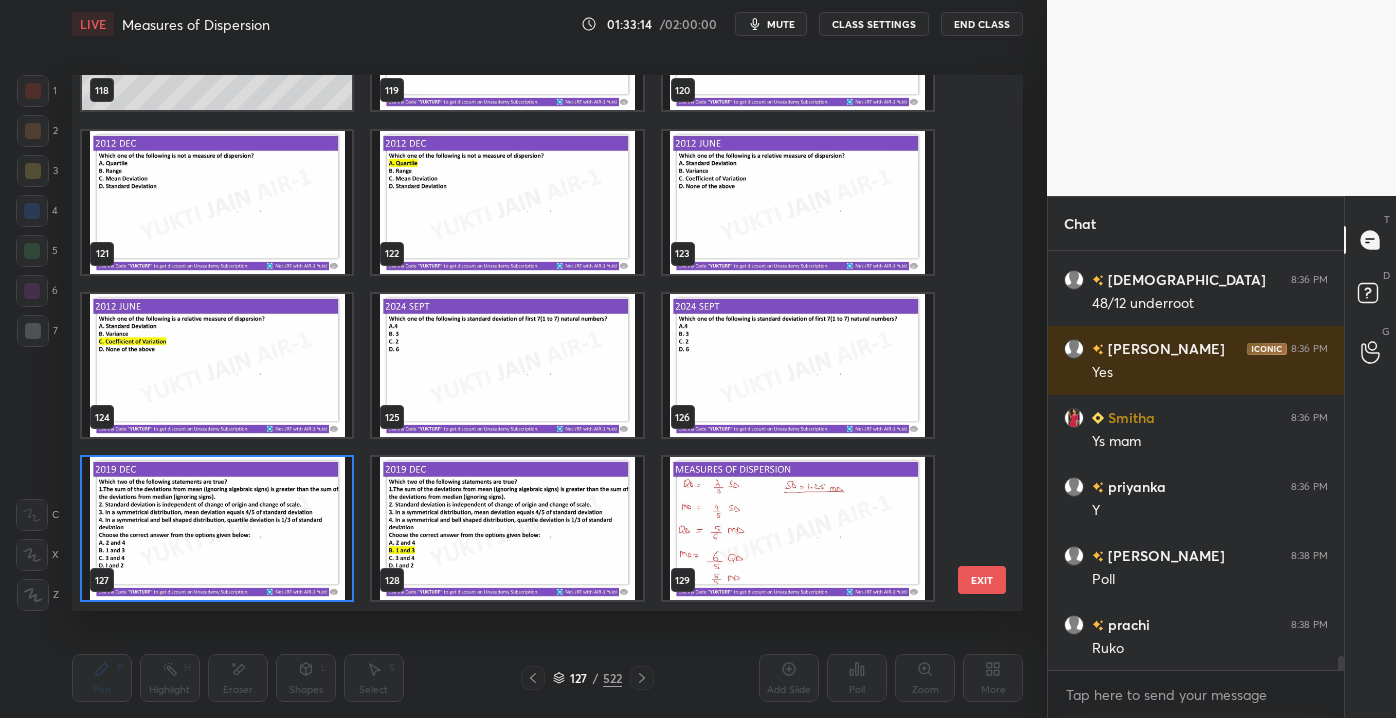 click on "EXIT" at bounding box center [982, 580] 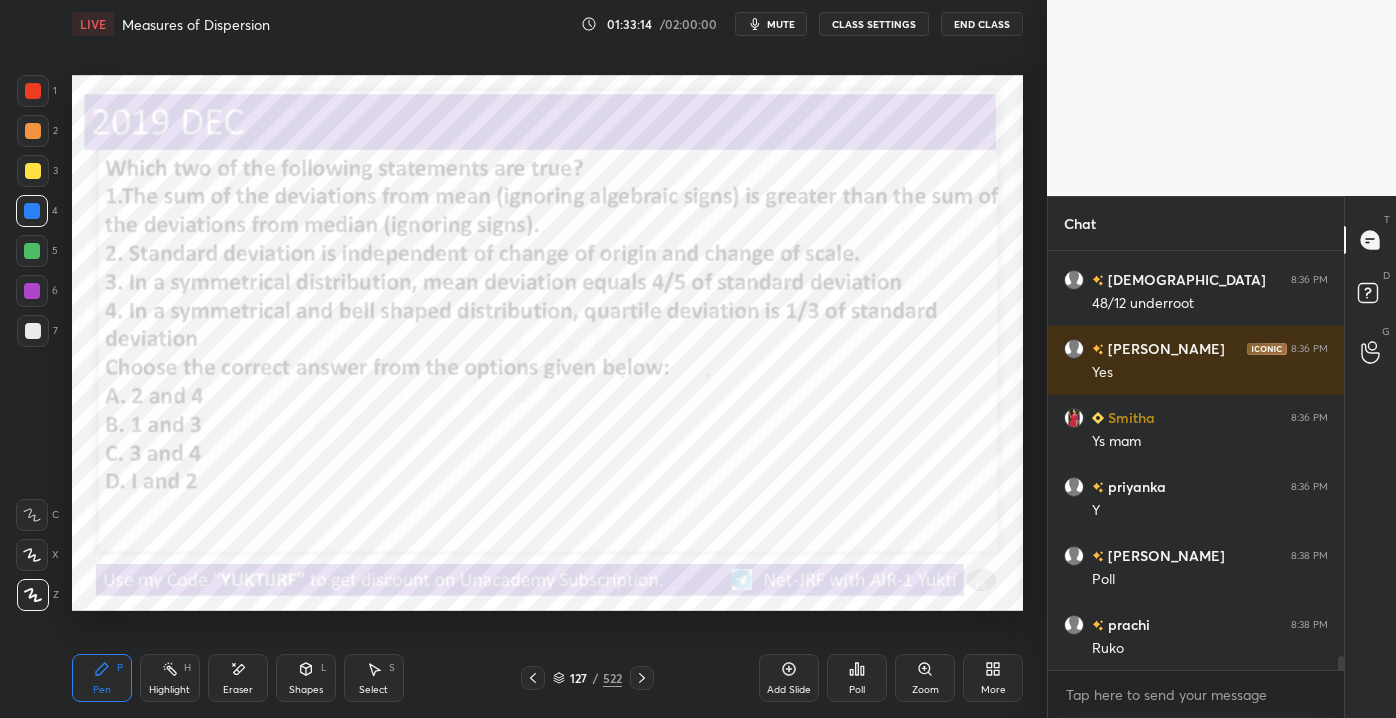 scroll, scrollTop: 0, scrollLeft: 0, axis: both 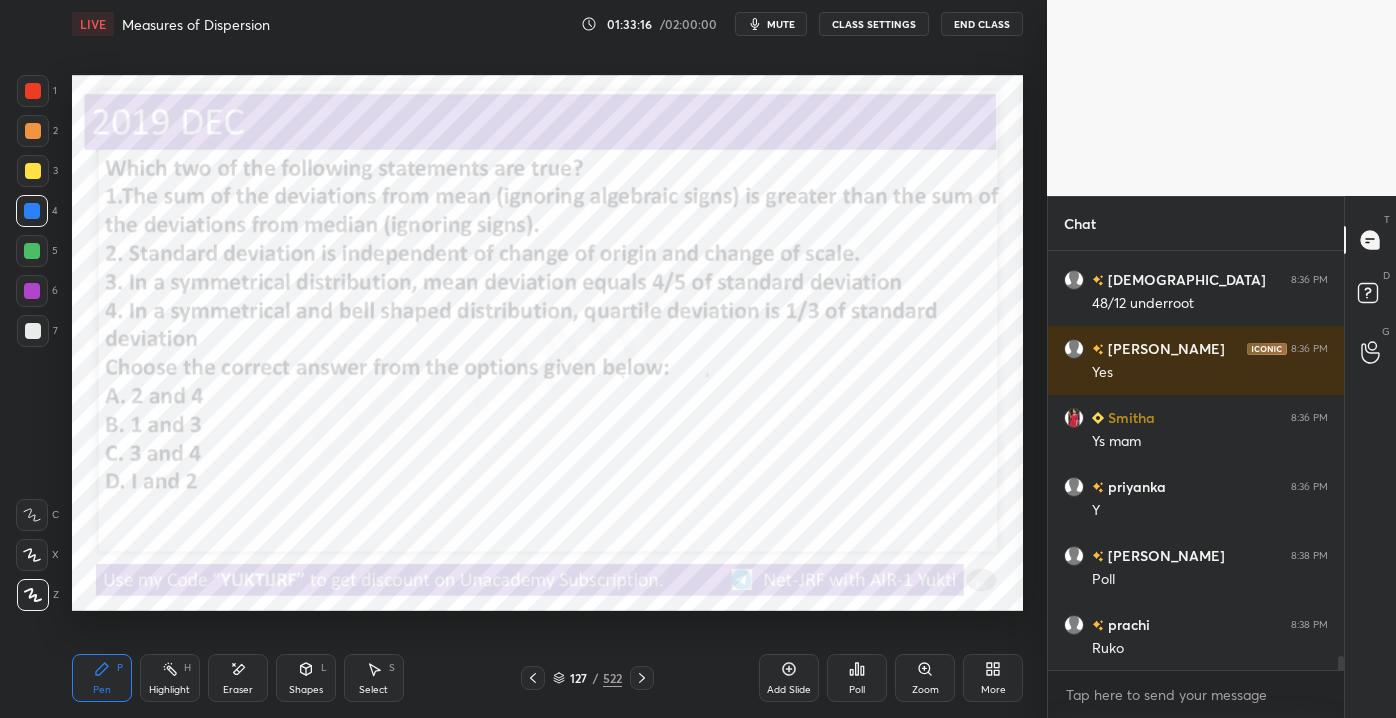 click on "Poll" at bounding box center (857, 678) 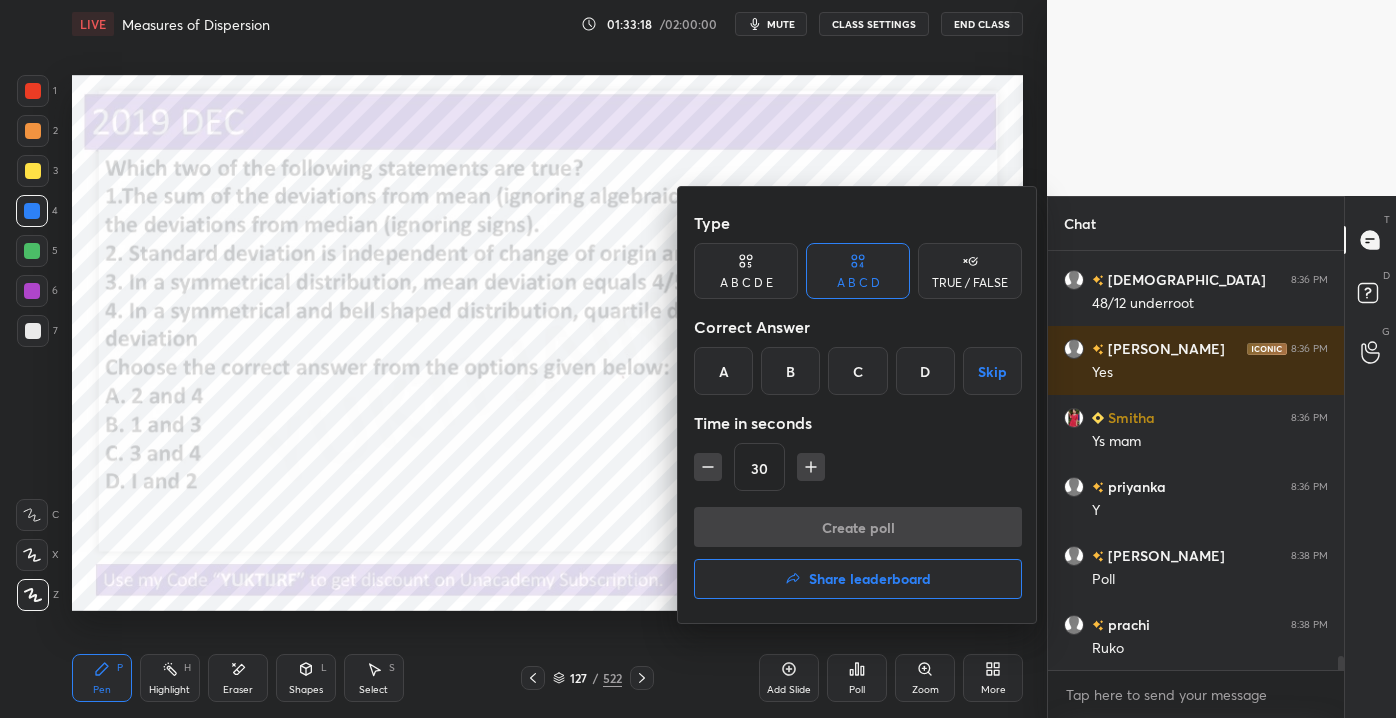 click on "B" at bounding box center (790, 371) 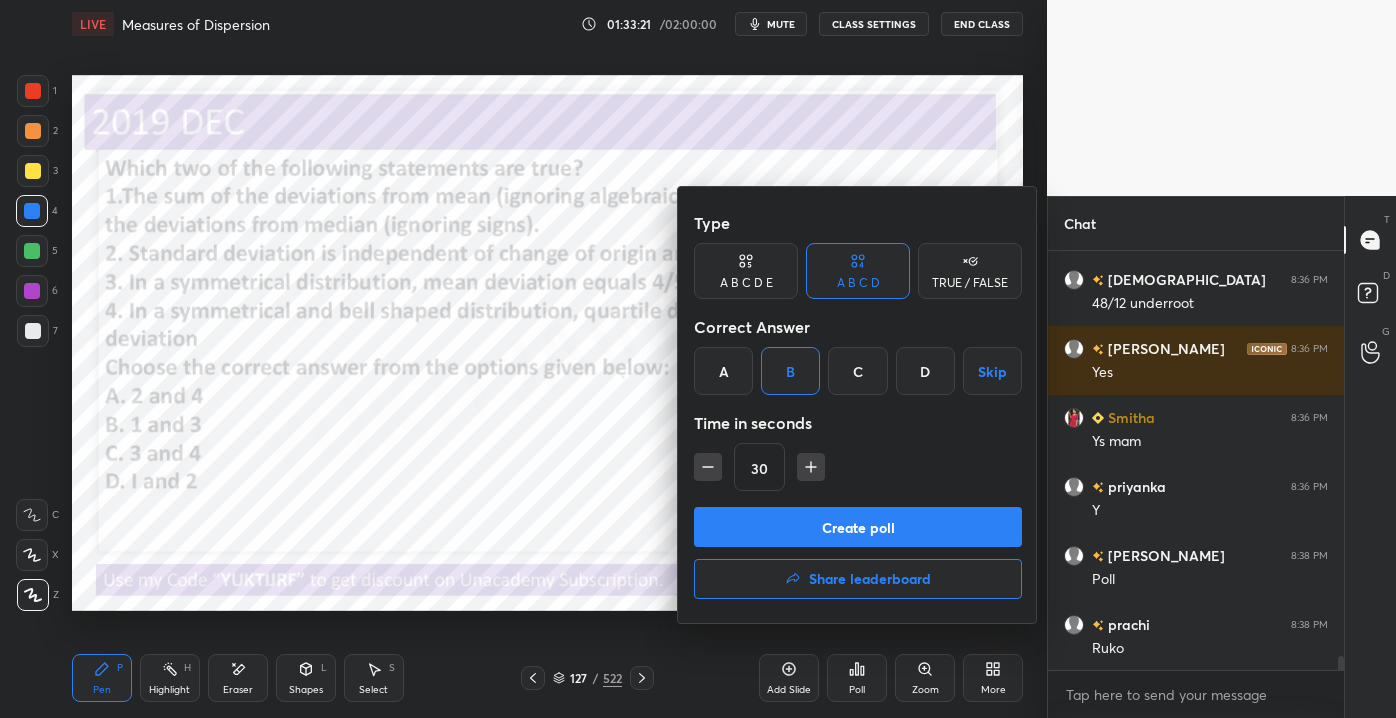 scroll, scrollTop: 12573, scrollLeft: 0, axis: vertical 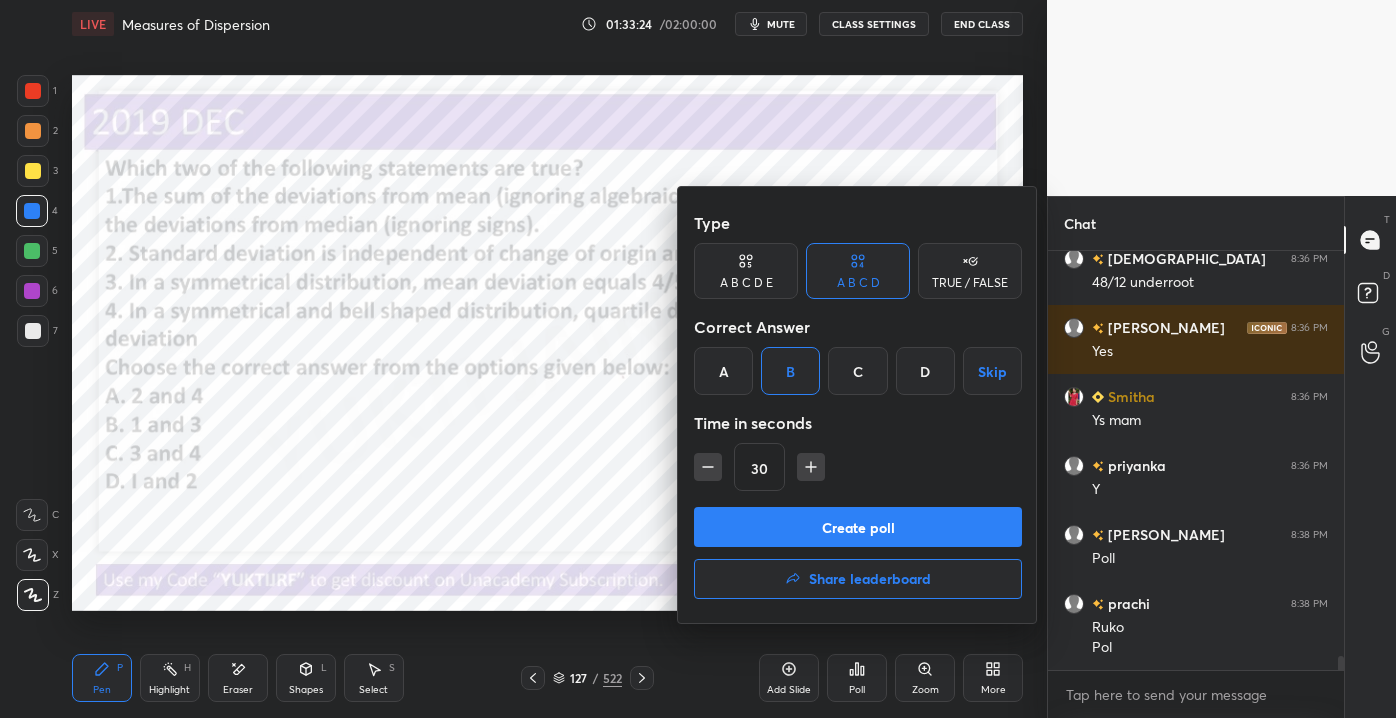 click on "Create poll" at bounding box center (858, 527) 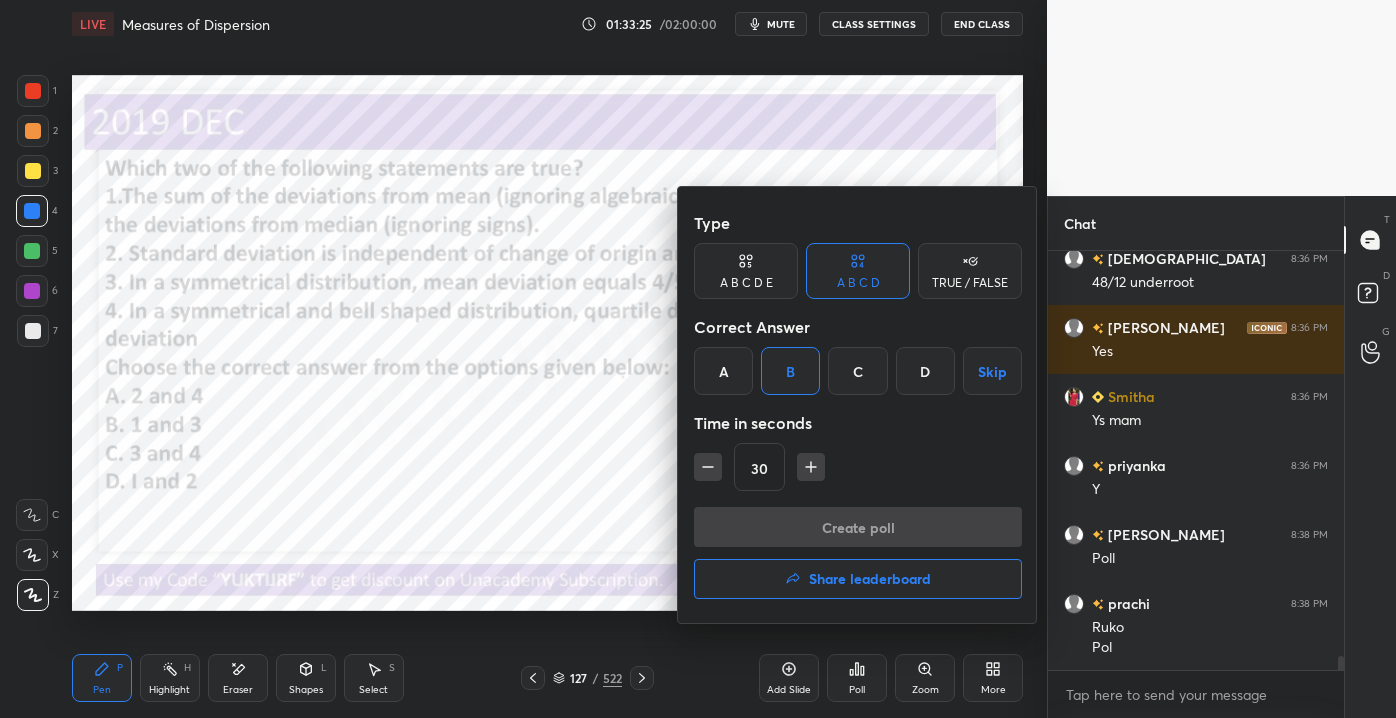 scroll, scrollTop: 380, scrollLeft: 290, axis: both 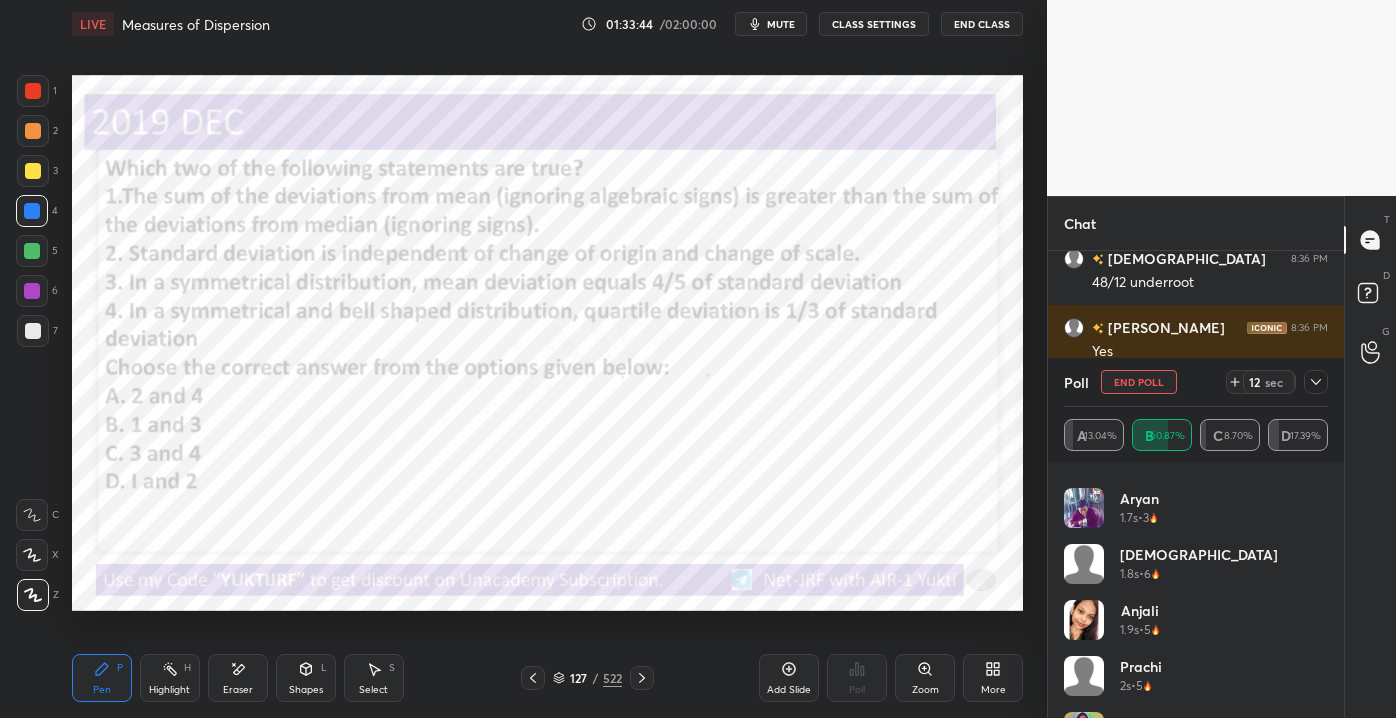 drag, startPoint x: 1328, startPoint y: 520, endPoint x: 1328, endPoint y: 567, distance: 47 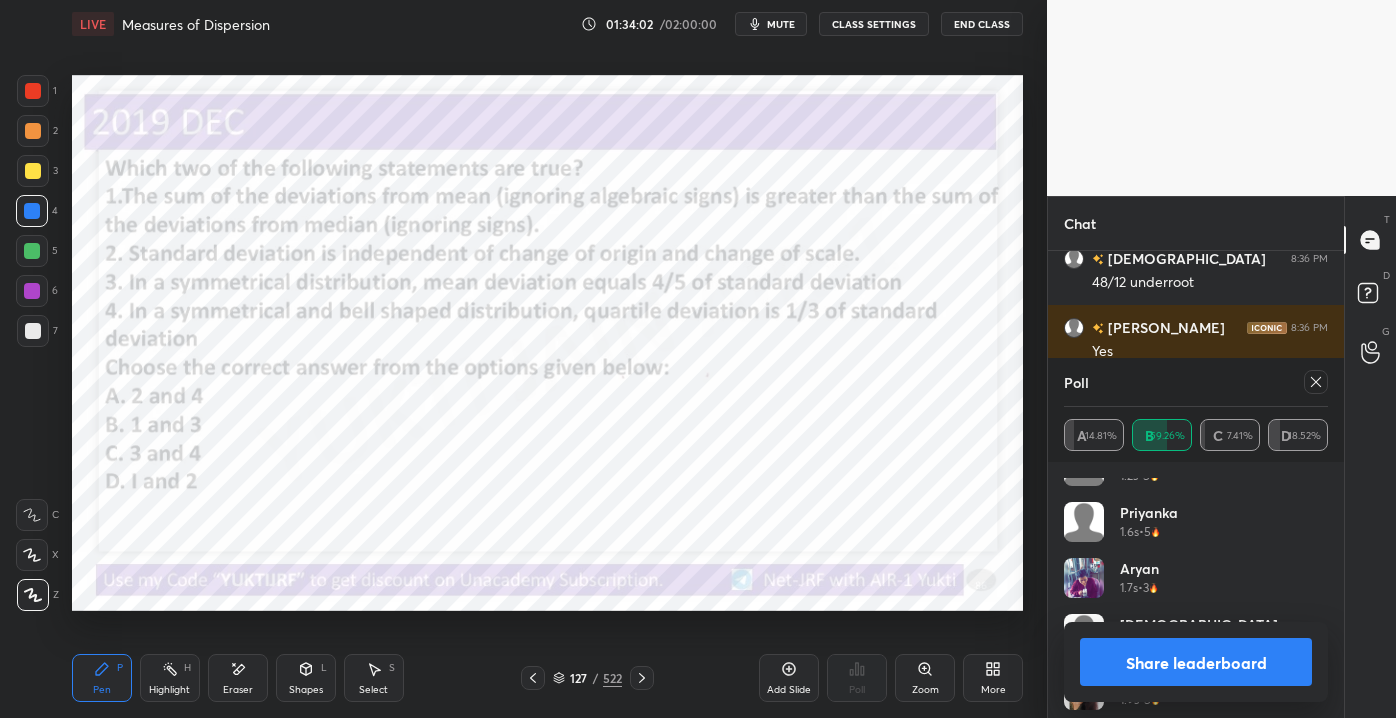 scroll, scrollTop: 21, scrollLeft: 0, axis: vertical 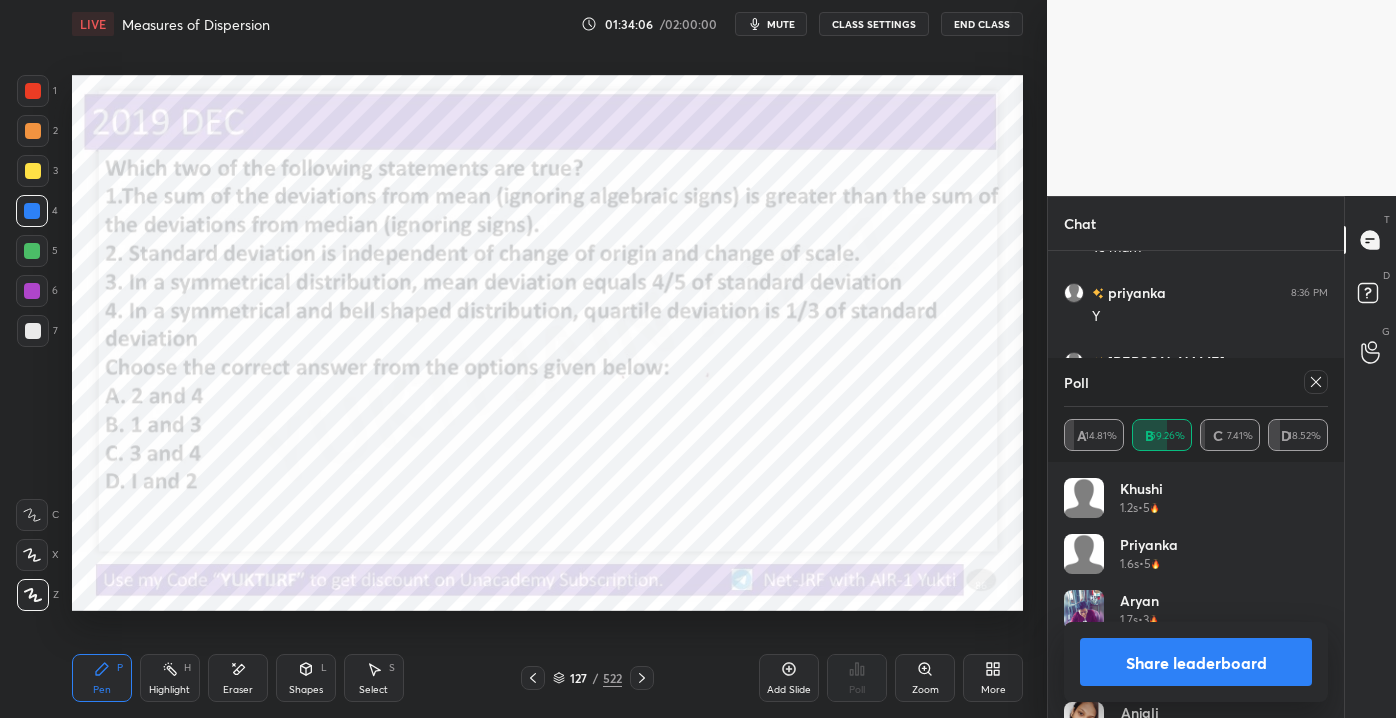 drag, startPoint x: 1330, startPoint y: 509, endPoint x: 1319, endPoint y: 545, distance: 37.64306 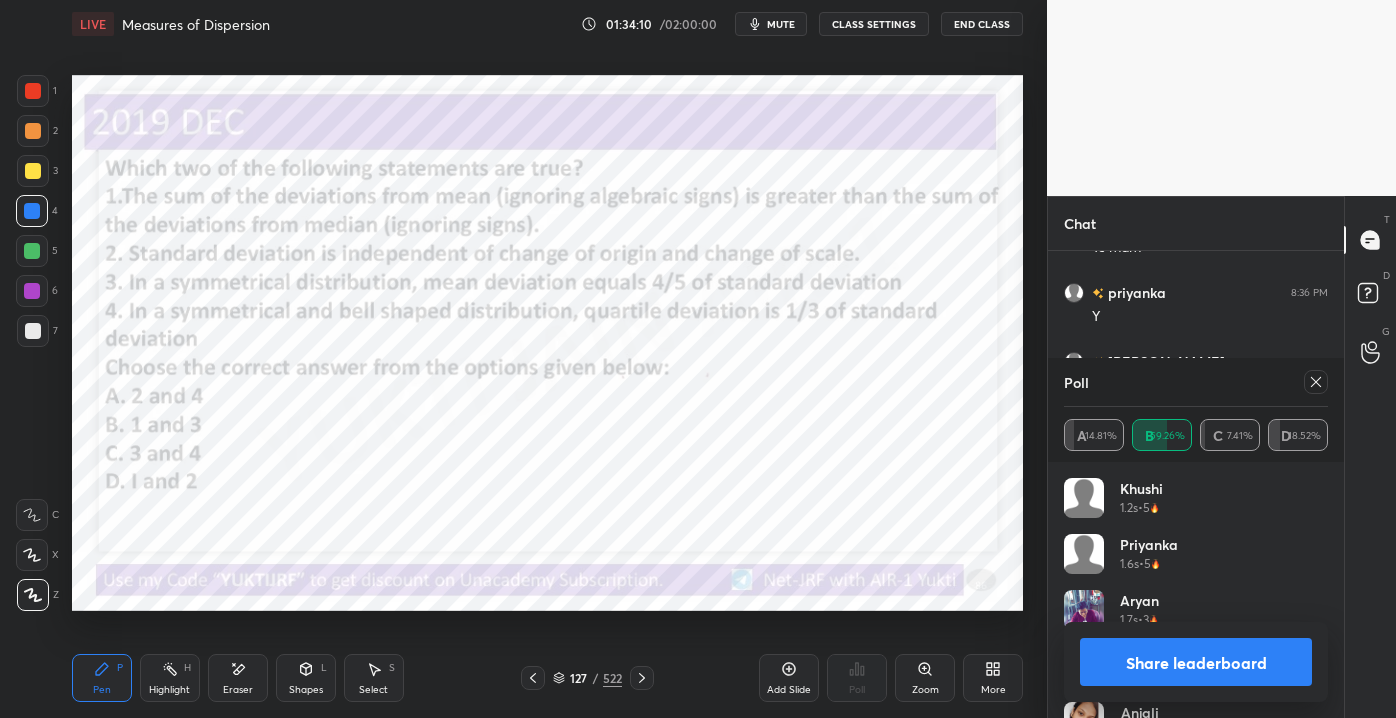 click 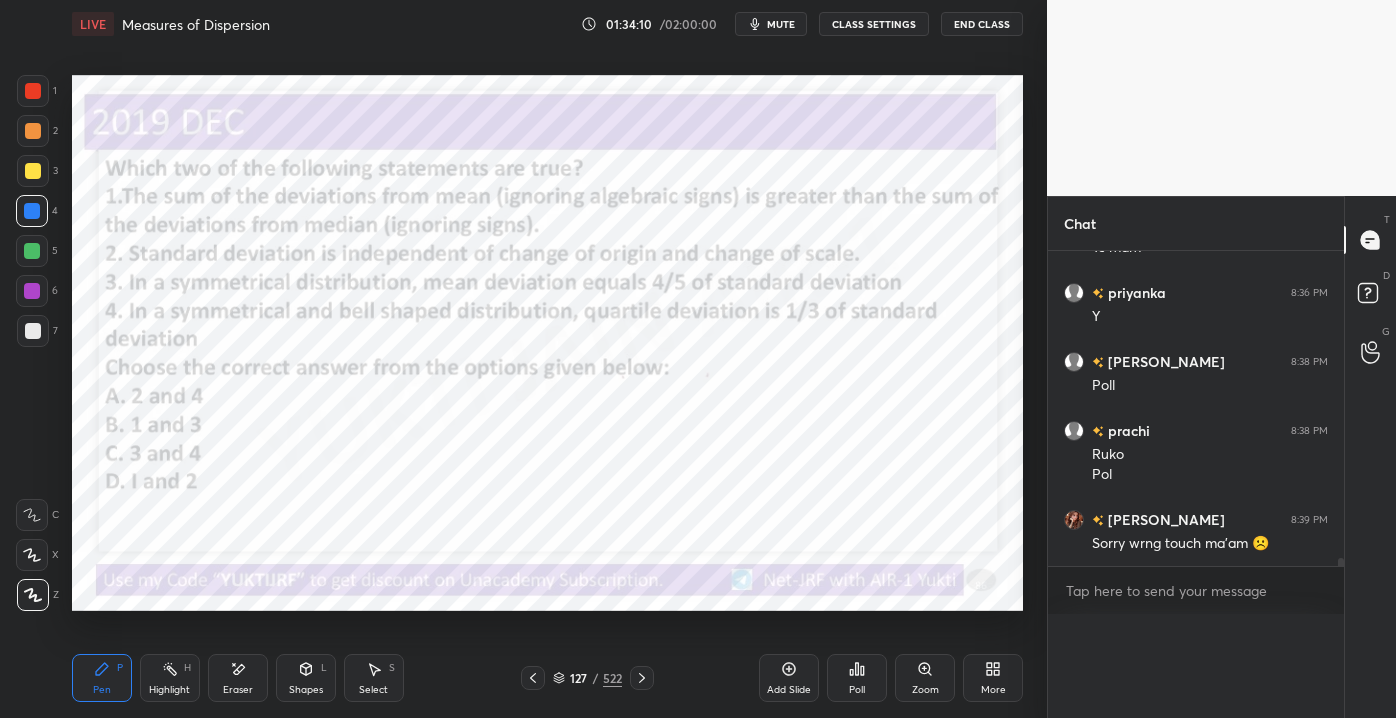 scroll, scrollTop: 0, scrollLeft: 0, axis: both 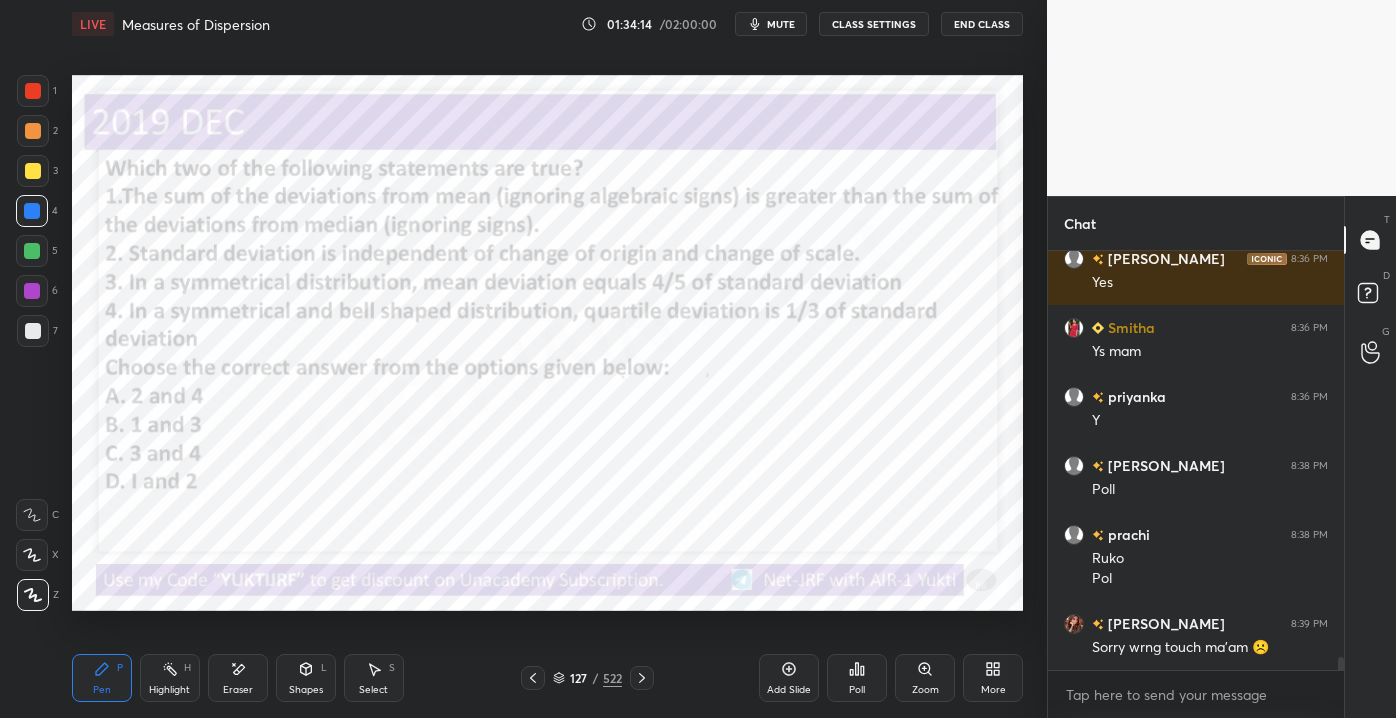 click on "Shapes L" at bounding box center (306, 678) 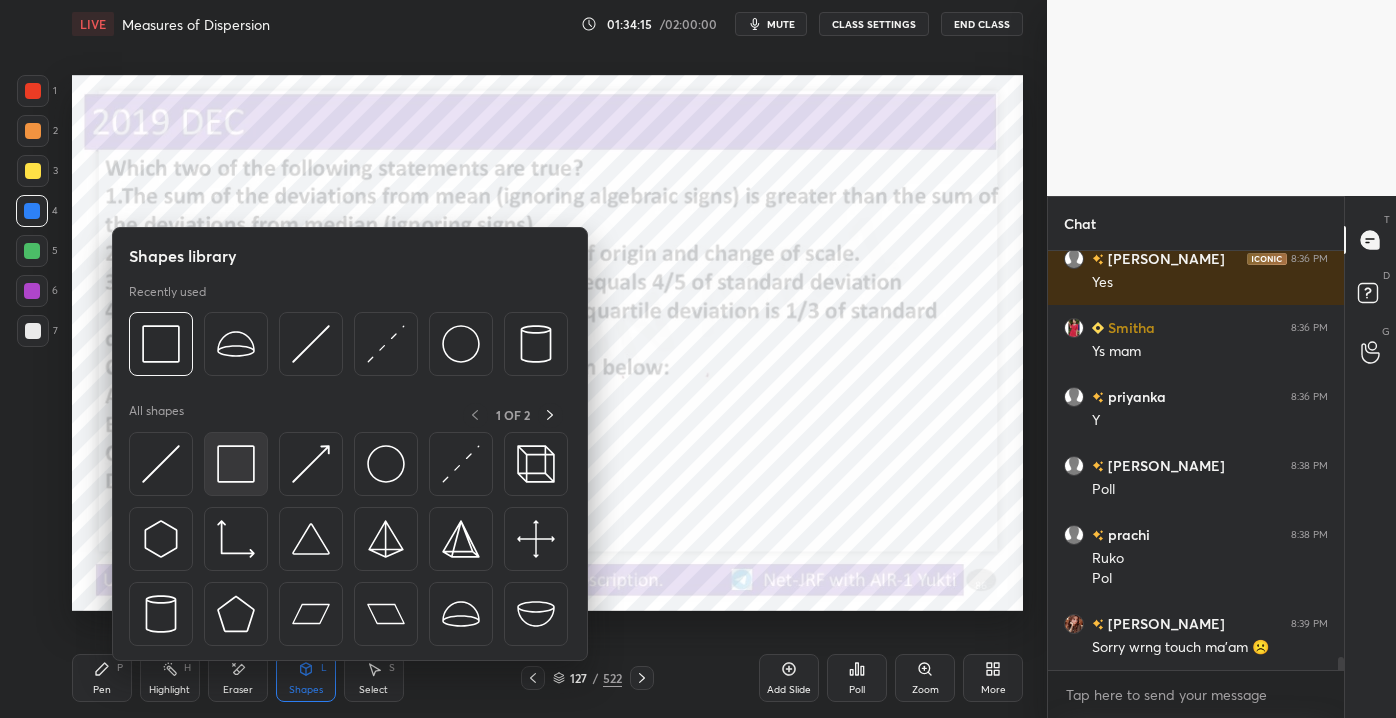 click at bounding box center (236, 464) 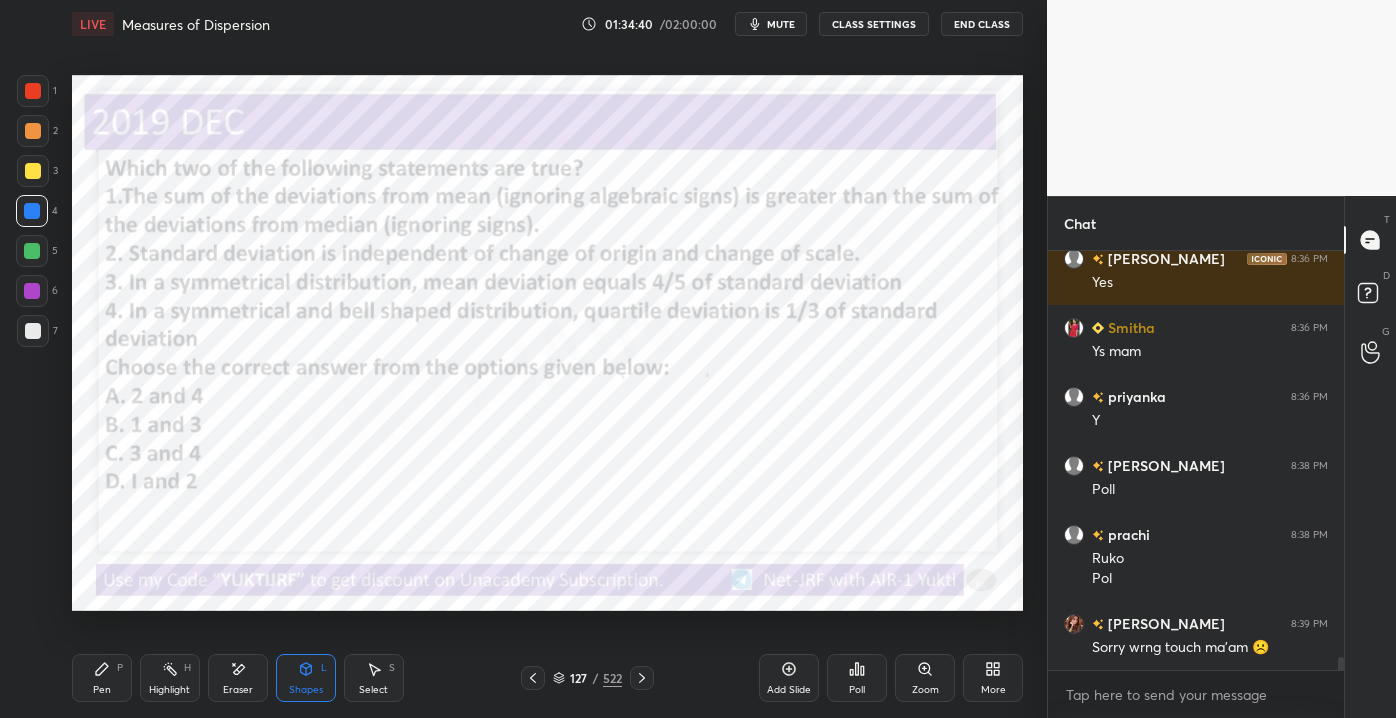 drag, startPoint x: 232, startPoint y: 681, endPoint x: 161, endPoint y: 662, distance: 73.4983 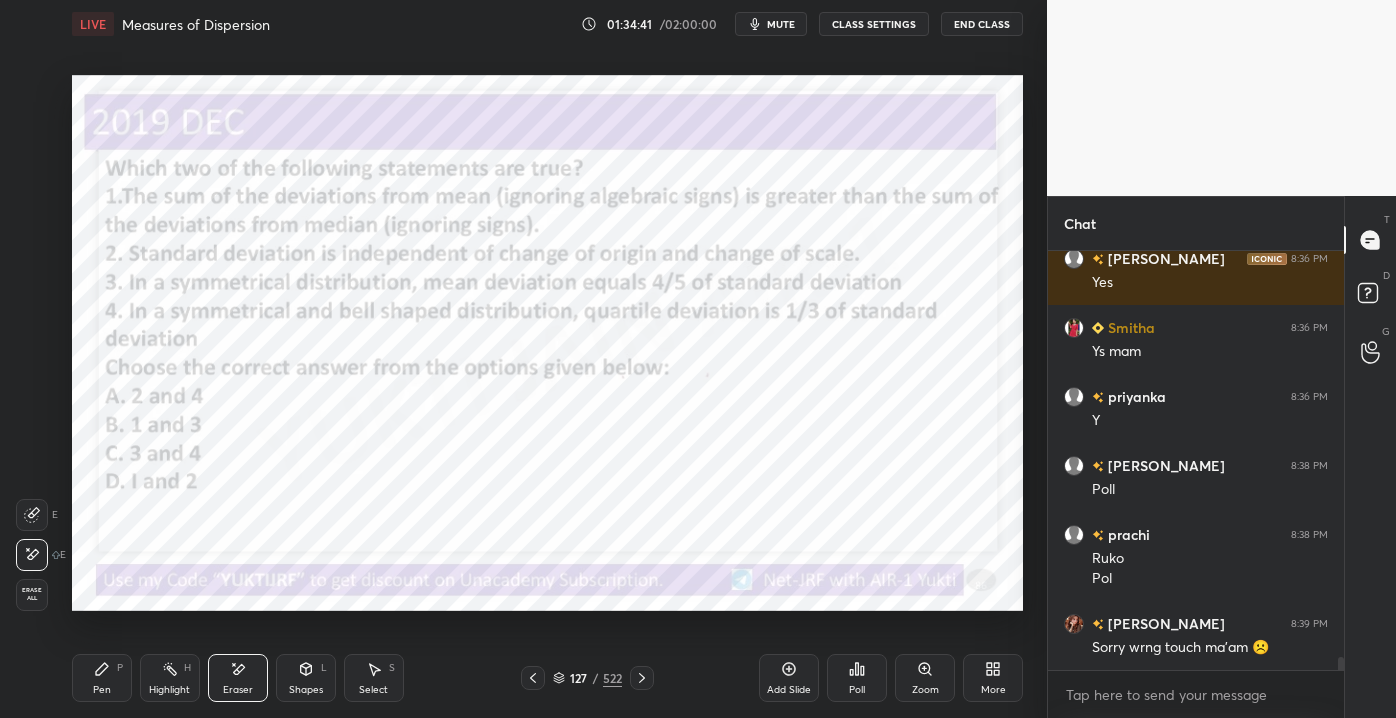 click on "Erase all" at bounding box center [32, 594] 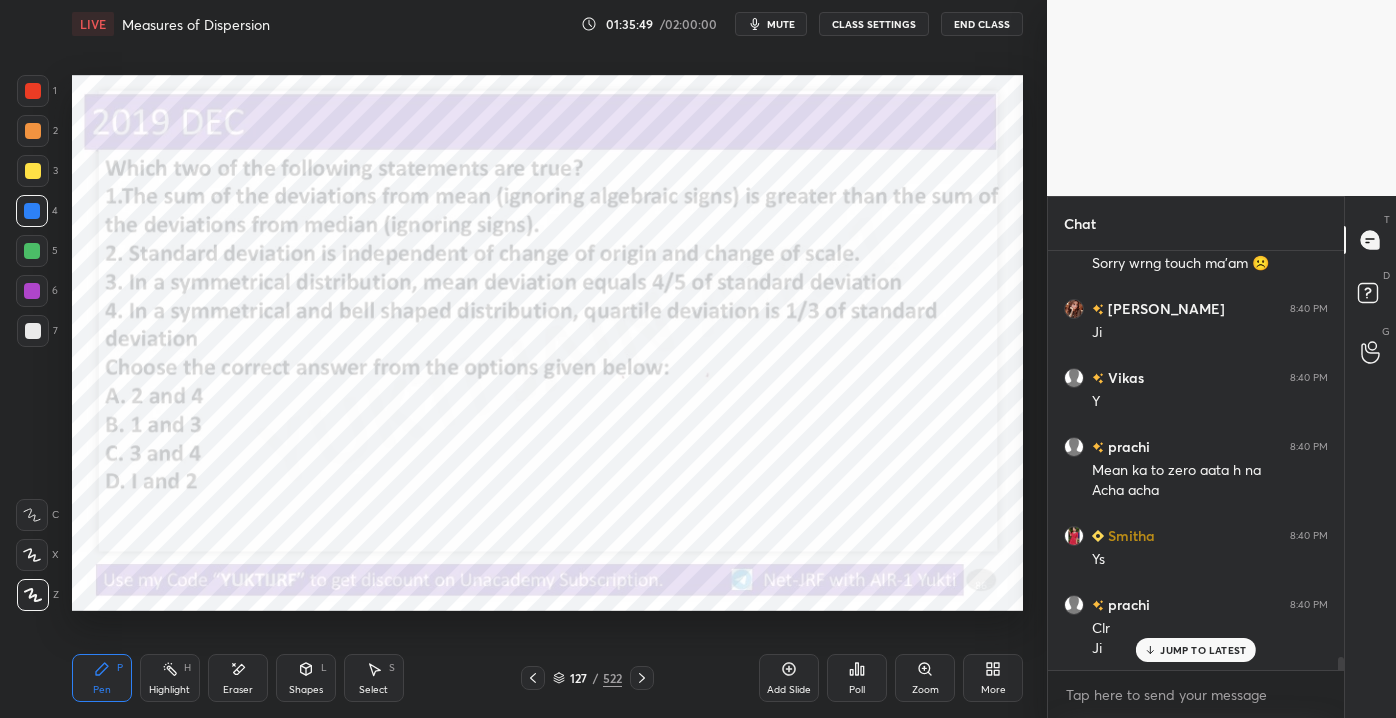 scroll, scrollTop: 13096, scrollLeft: 0, axis: vertical 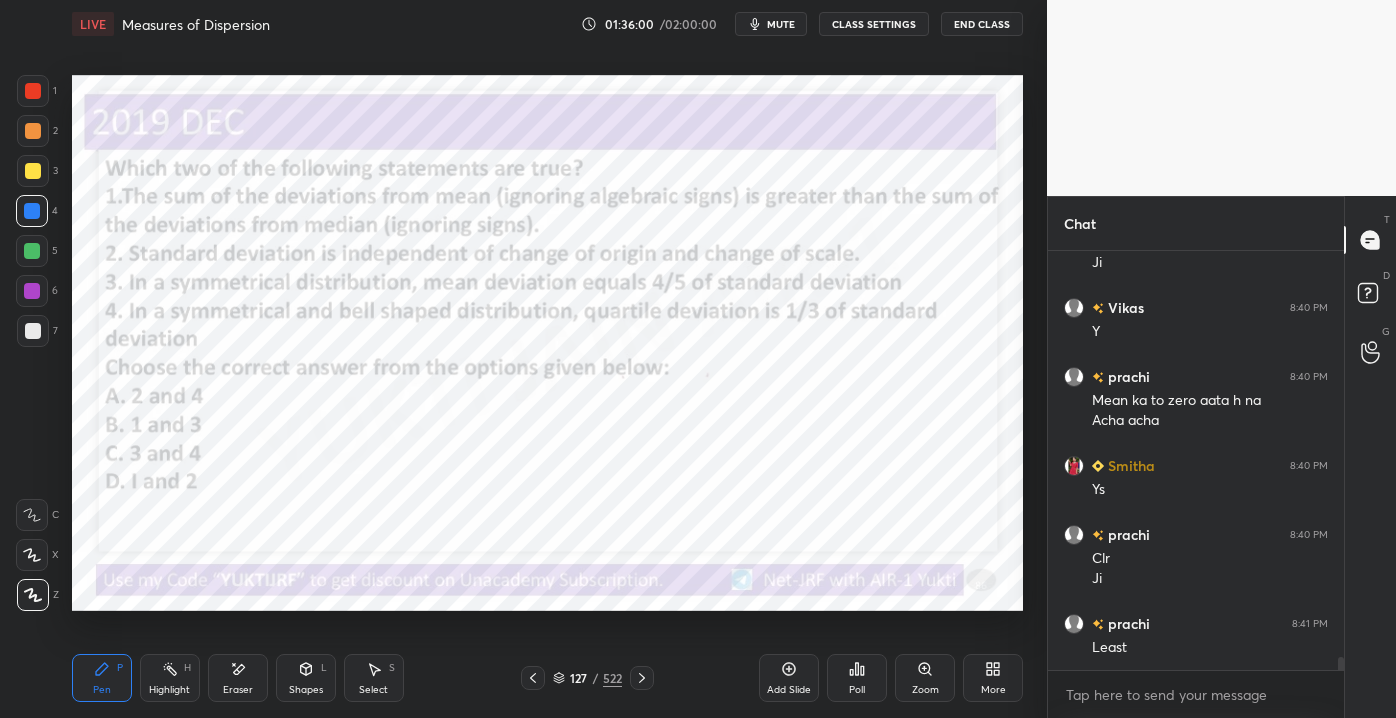 click on "Setting up your live class Poll for   secs No correct answer Start poll" at bounding box center [547, 343] 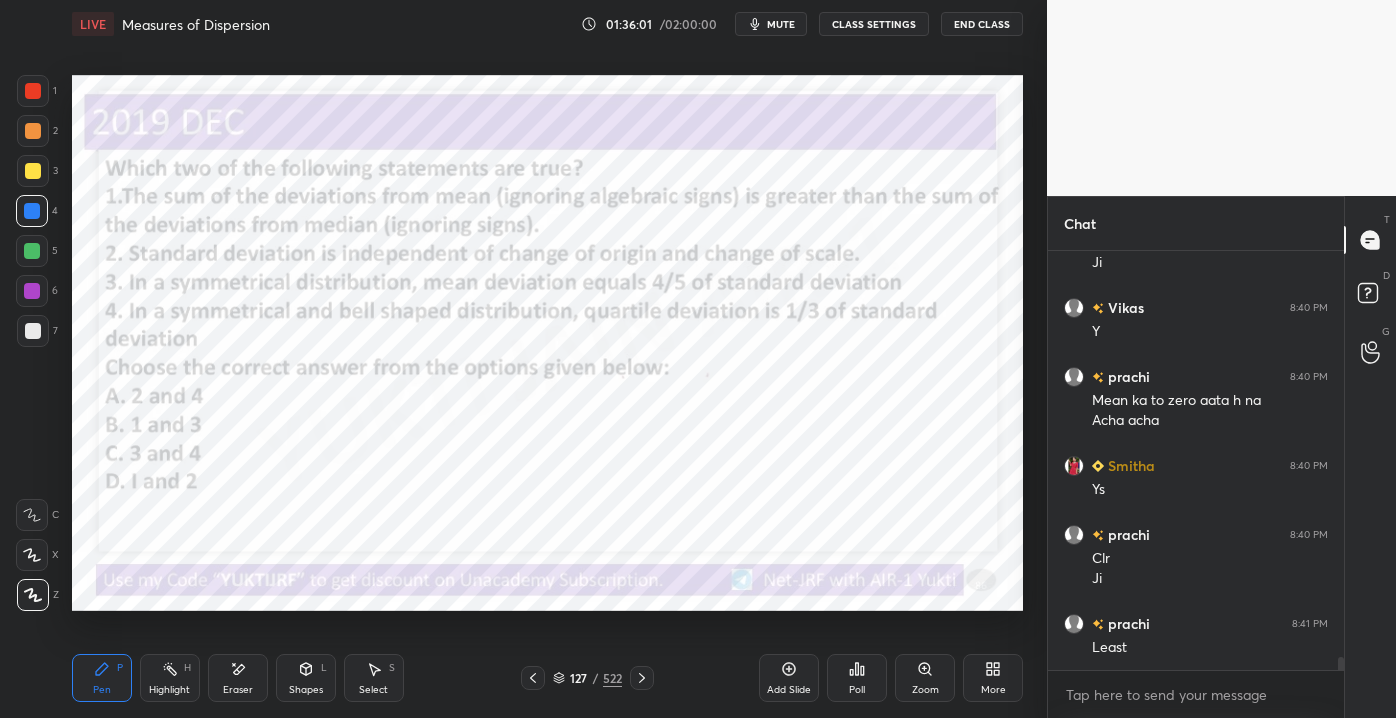 click on "Setting up your live class Poll for   secs No correct answer Start poll" at bounding box center (547, 343) 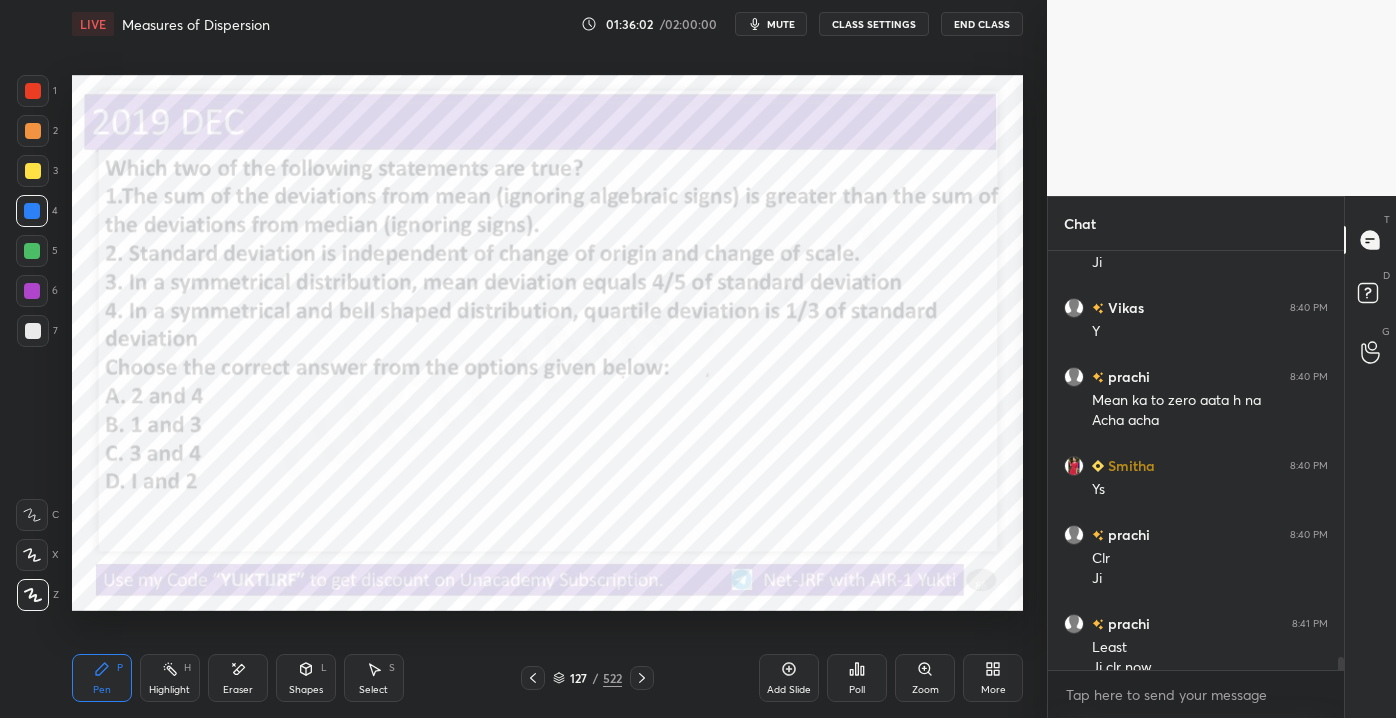 scroll, scrollTop: 13116, scrollLeft: 0, axis: vertical 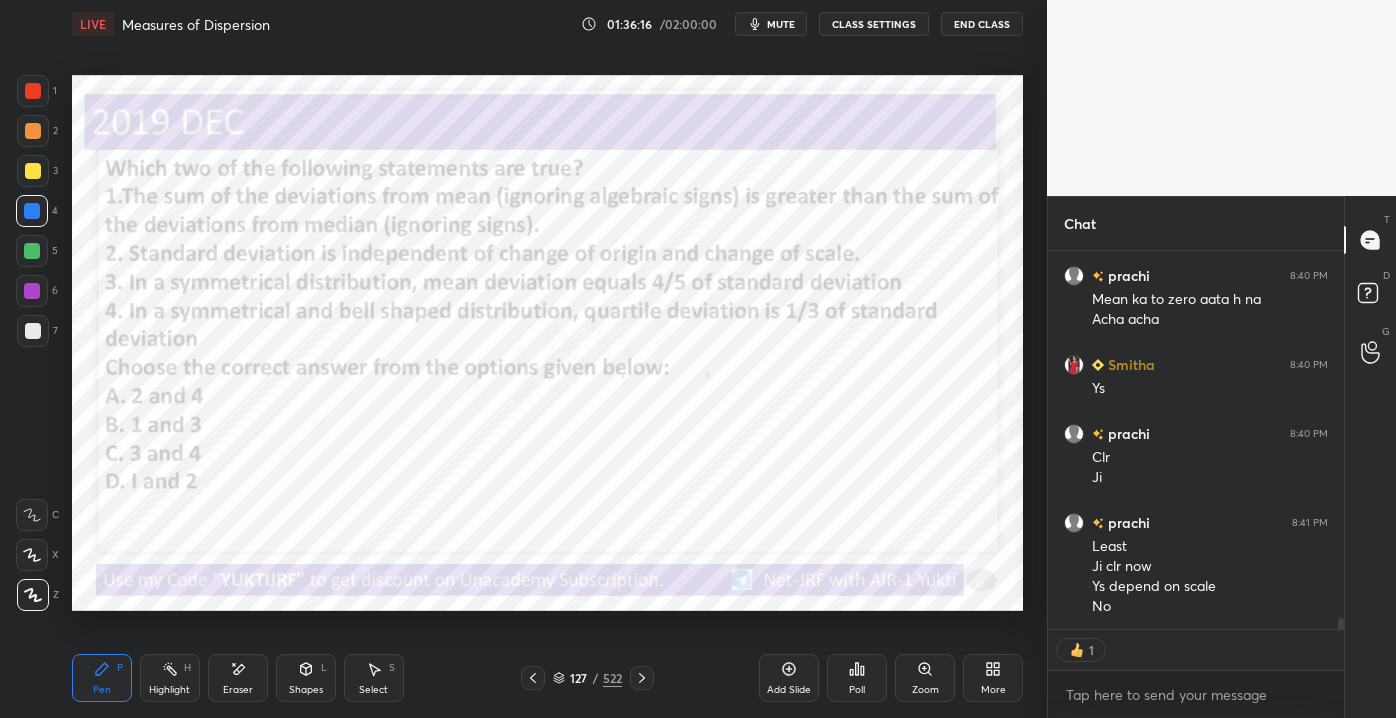 click on "Eraser" at bounding box center (238, 690) 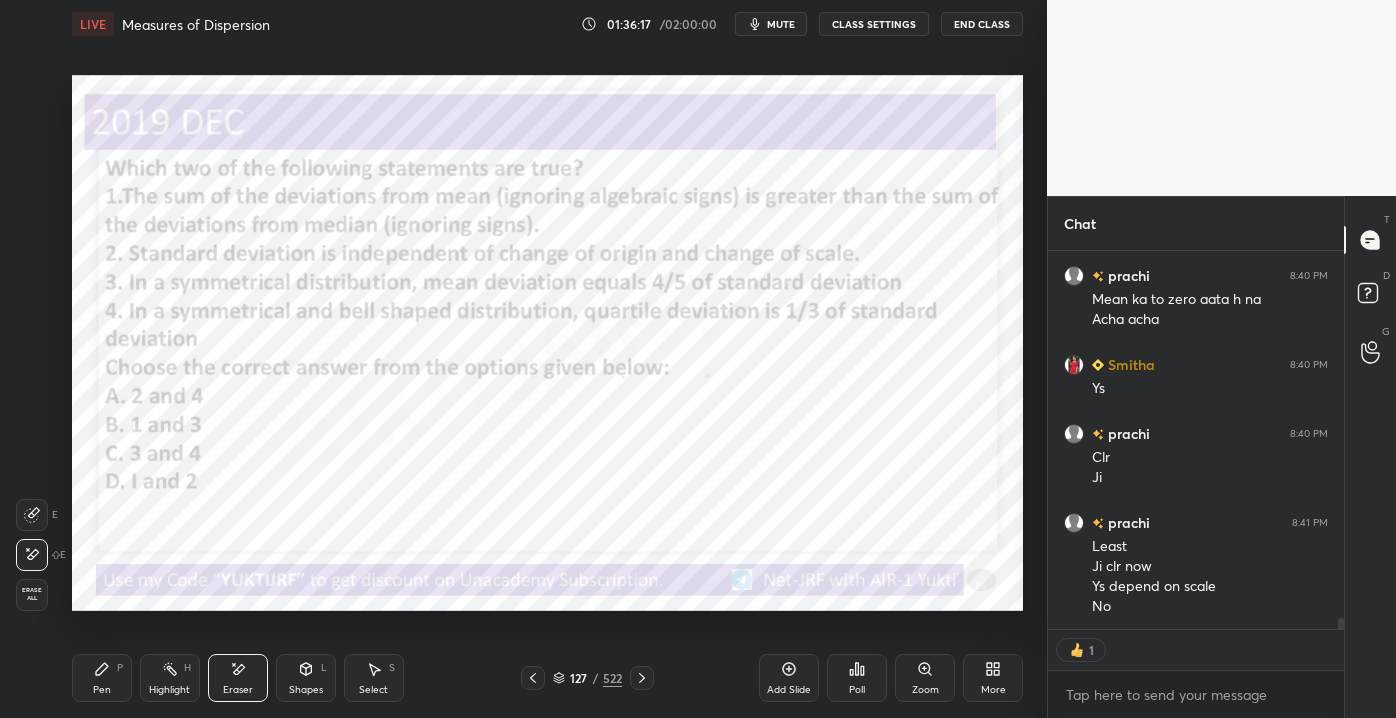 click on "Erase all" at bounding box center [32, 594] 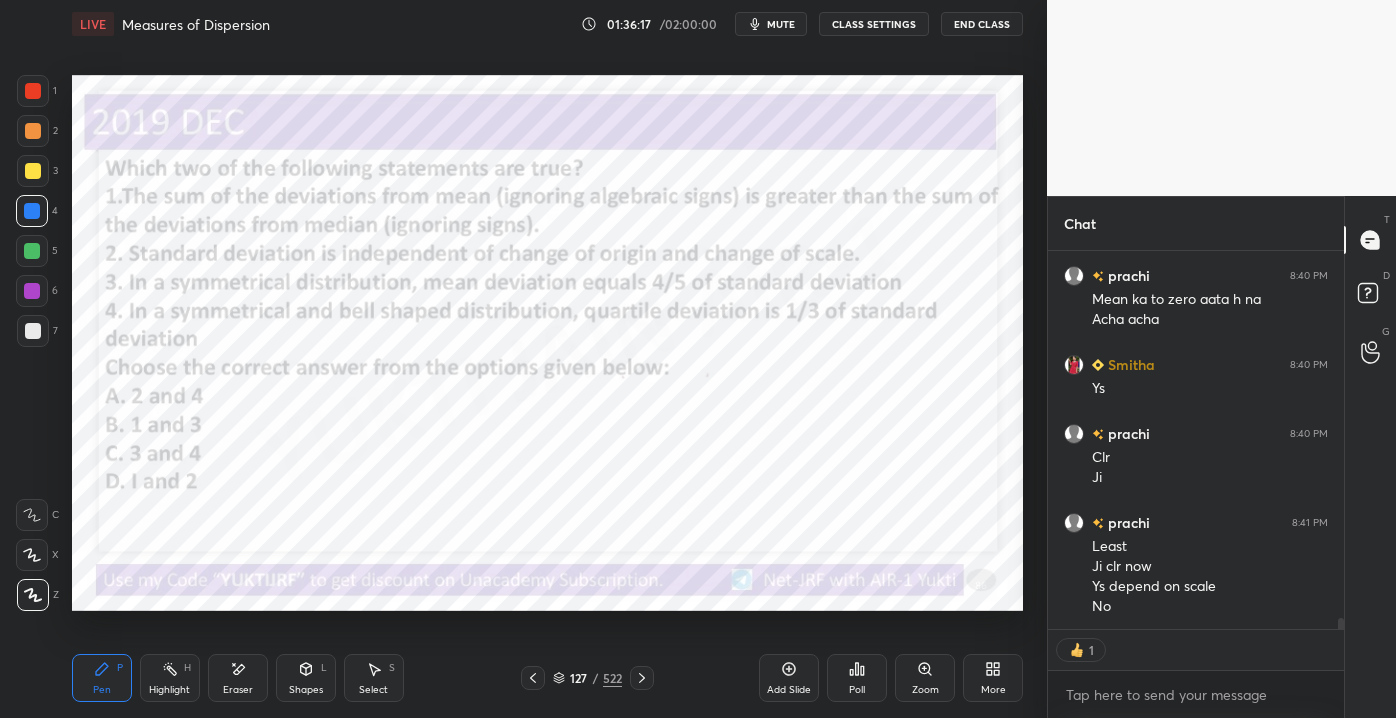 scroll, scrollTop: 6, scrollLeft: 5, axis: both 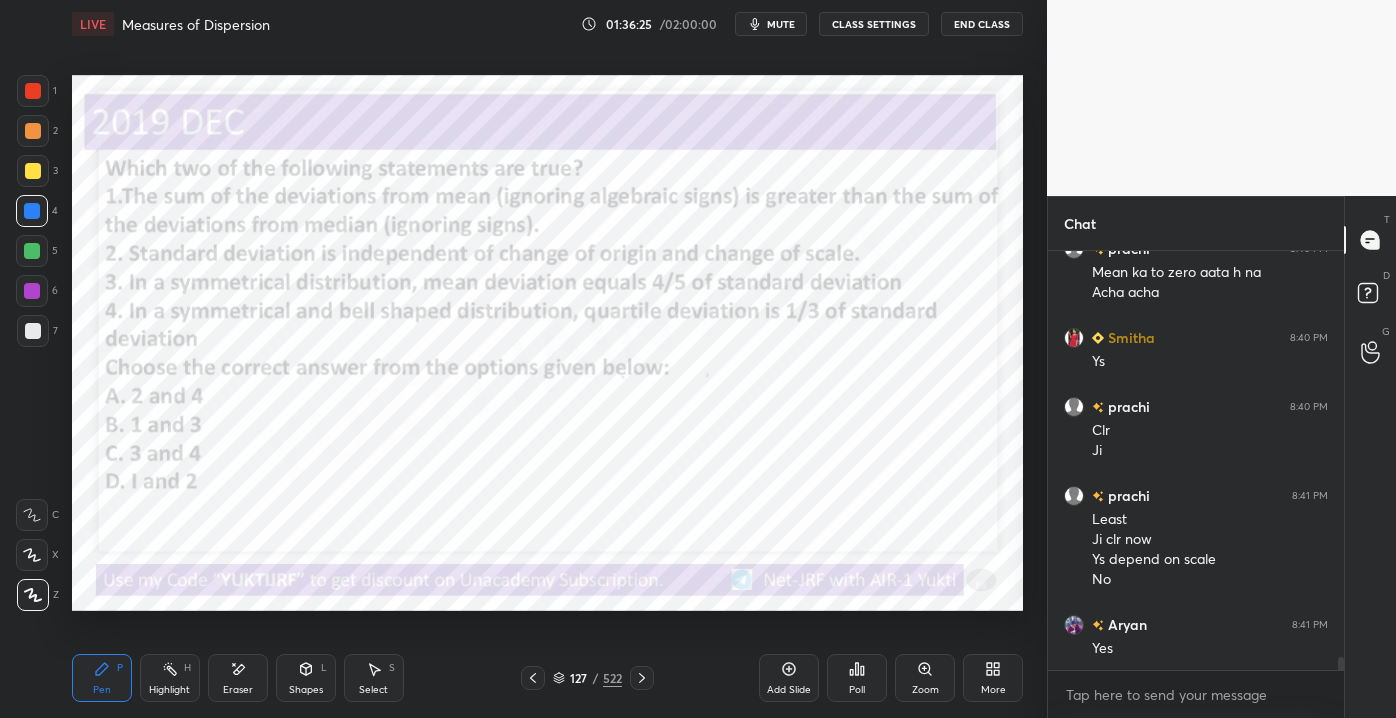 drag, startPoint x: 1159, startPoint y: 652, endPoint x: 1141, endPoint y: 620, distance: 36.71512 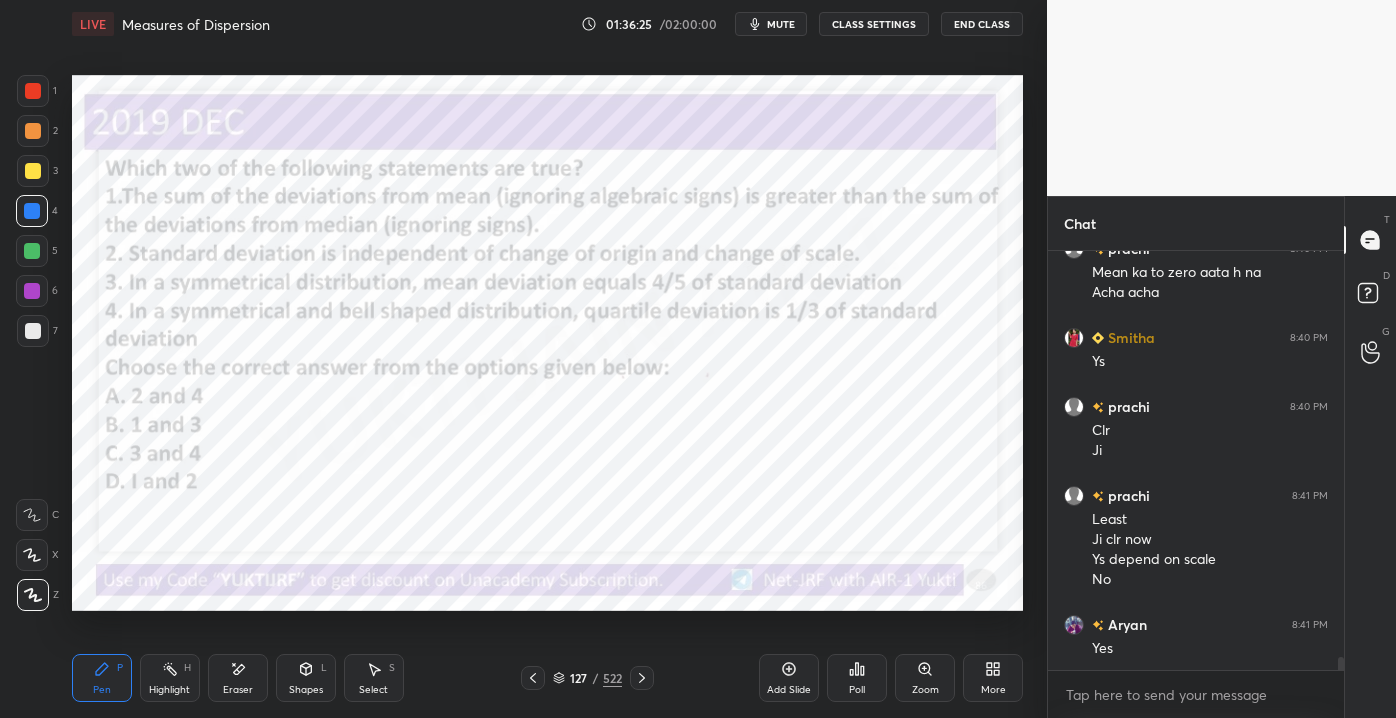 click on "JUMP TO LATEST" at bounding box center [1196, 714] 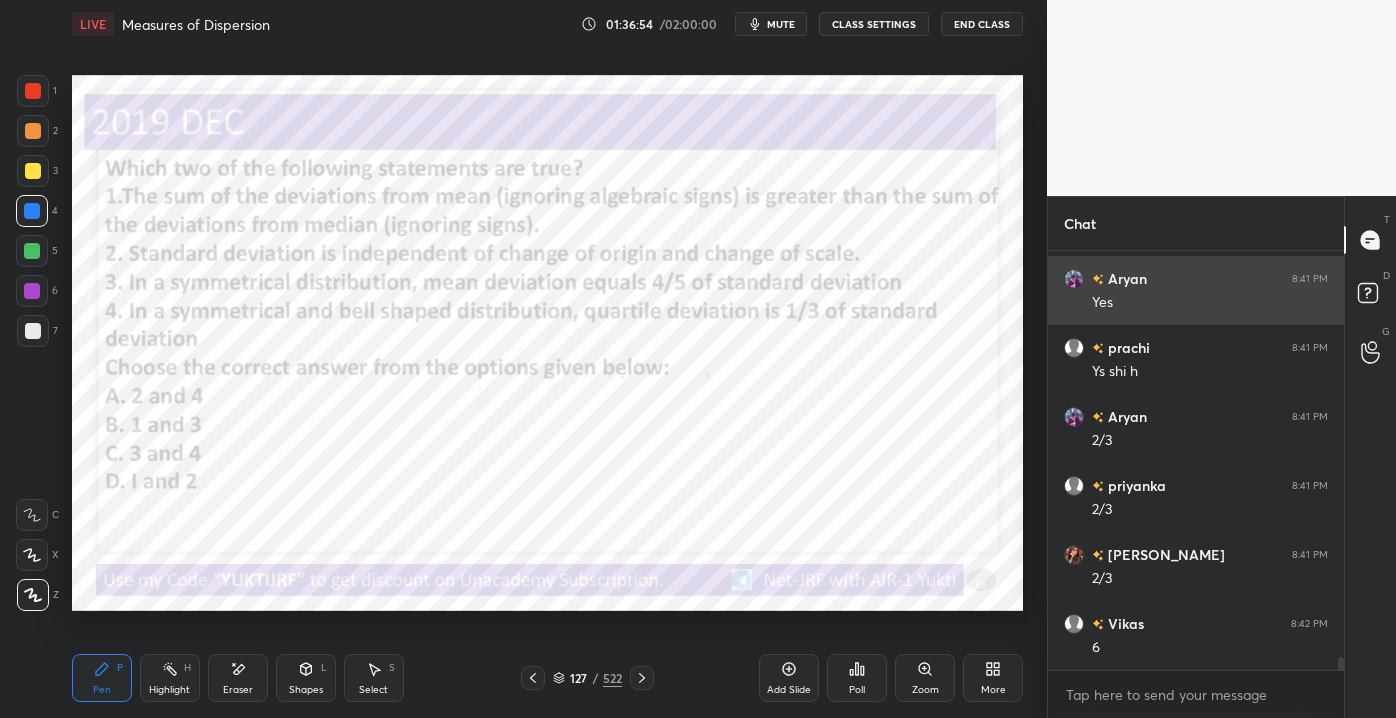 scroll, scrollTop: 13639, scrollLeft: 0, axis: vertical 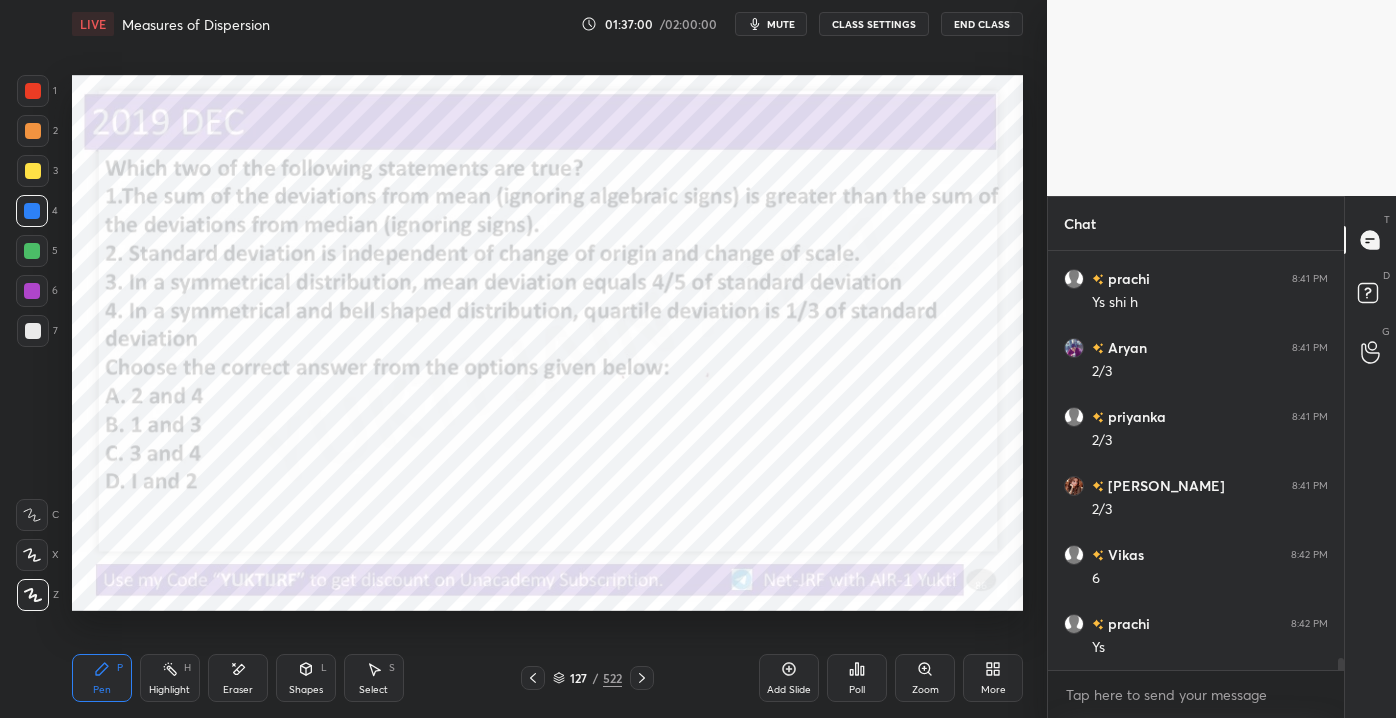 click 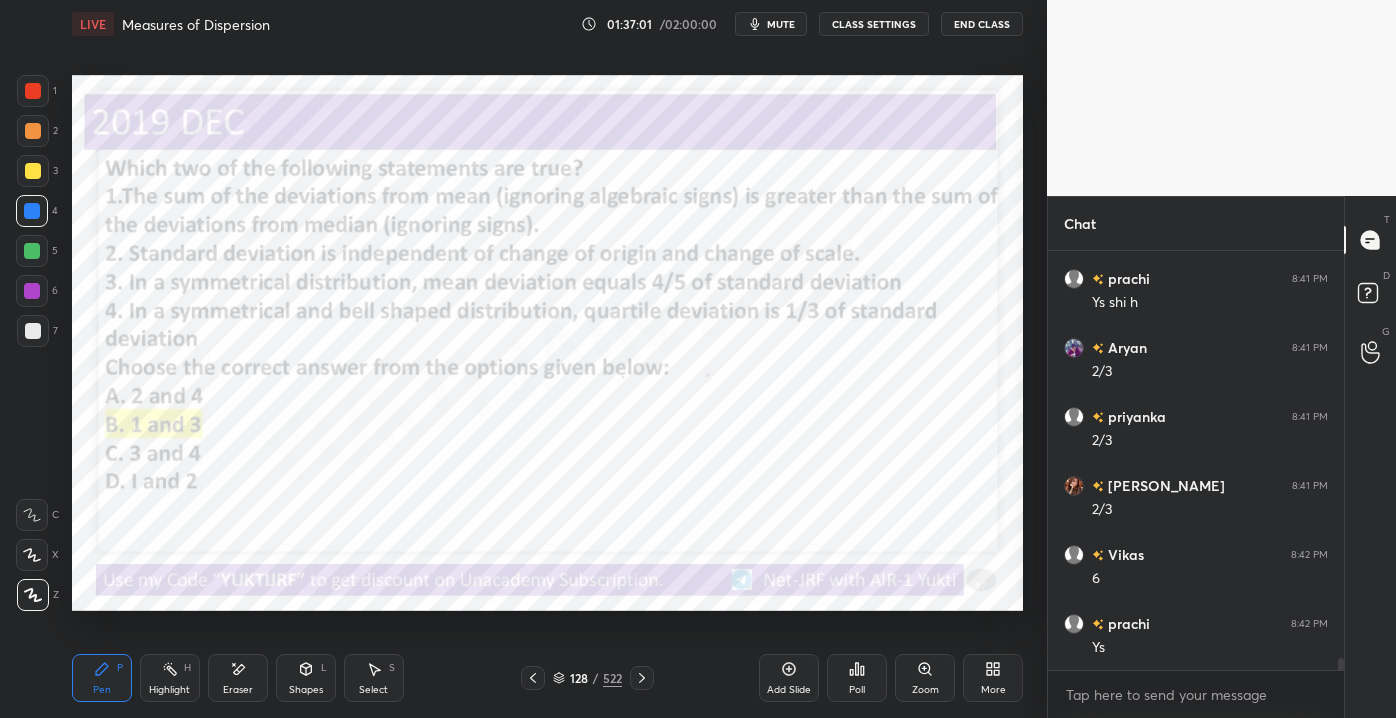 click 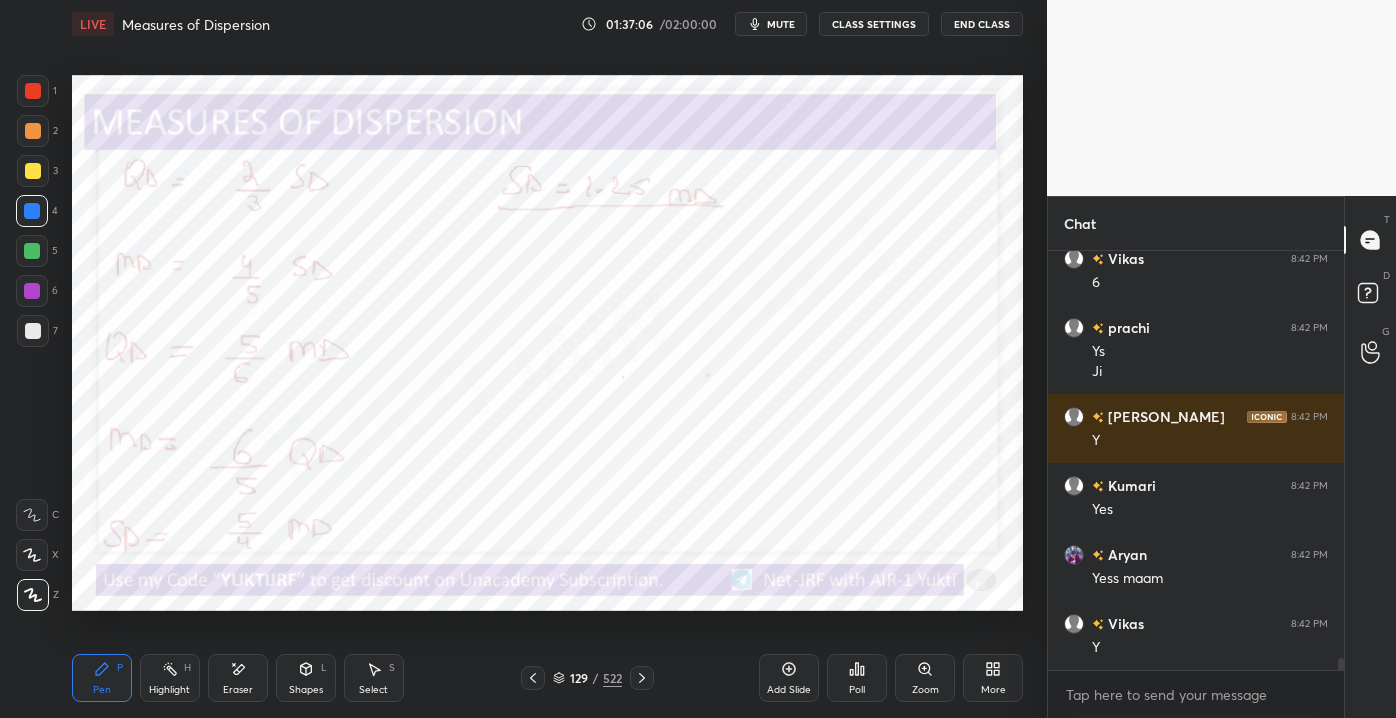 scroll, scrollTop: 14004, scrollLeft: 0, axis: vertical 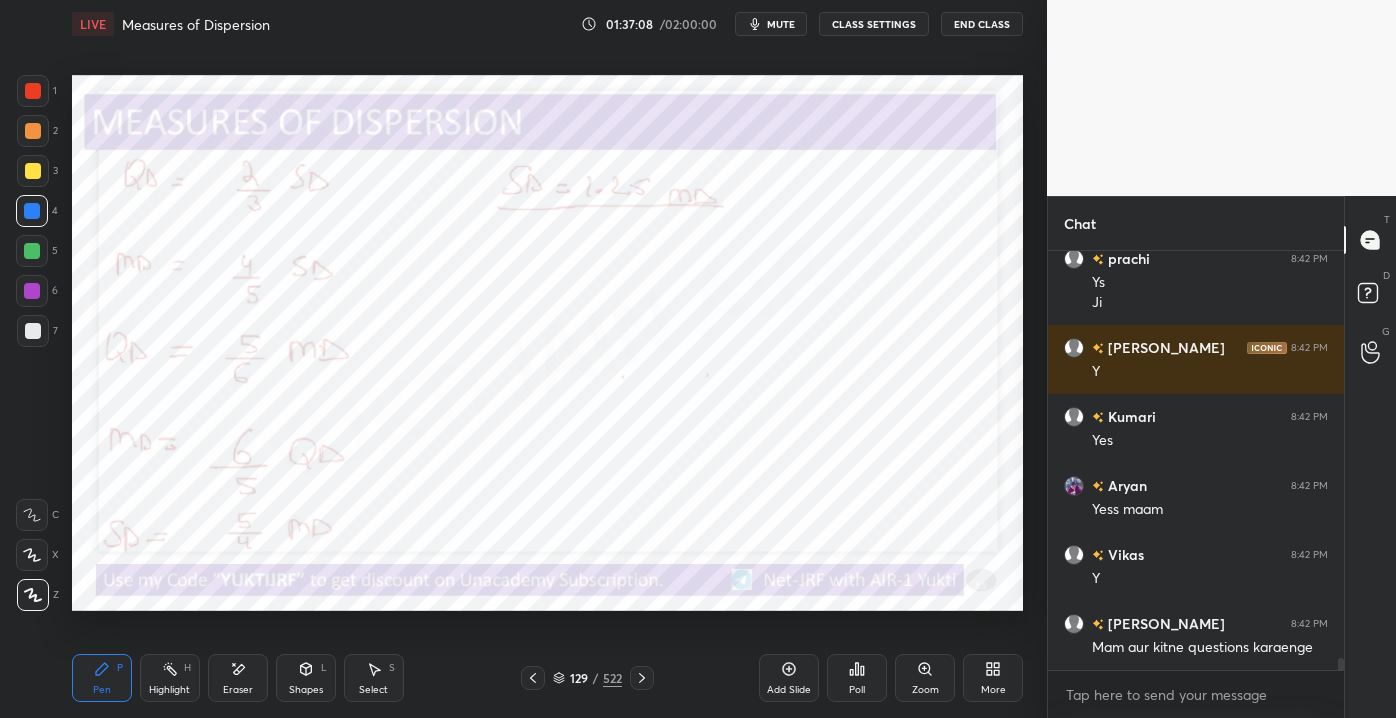click on "Eraser" at bounding box center [238, 690] 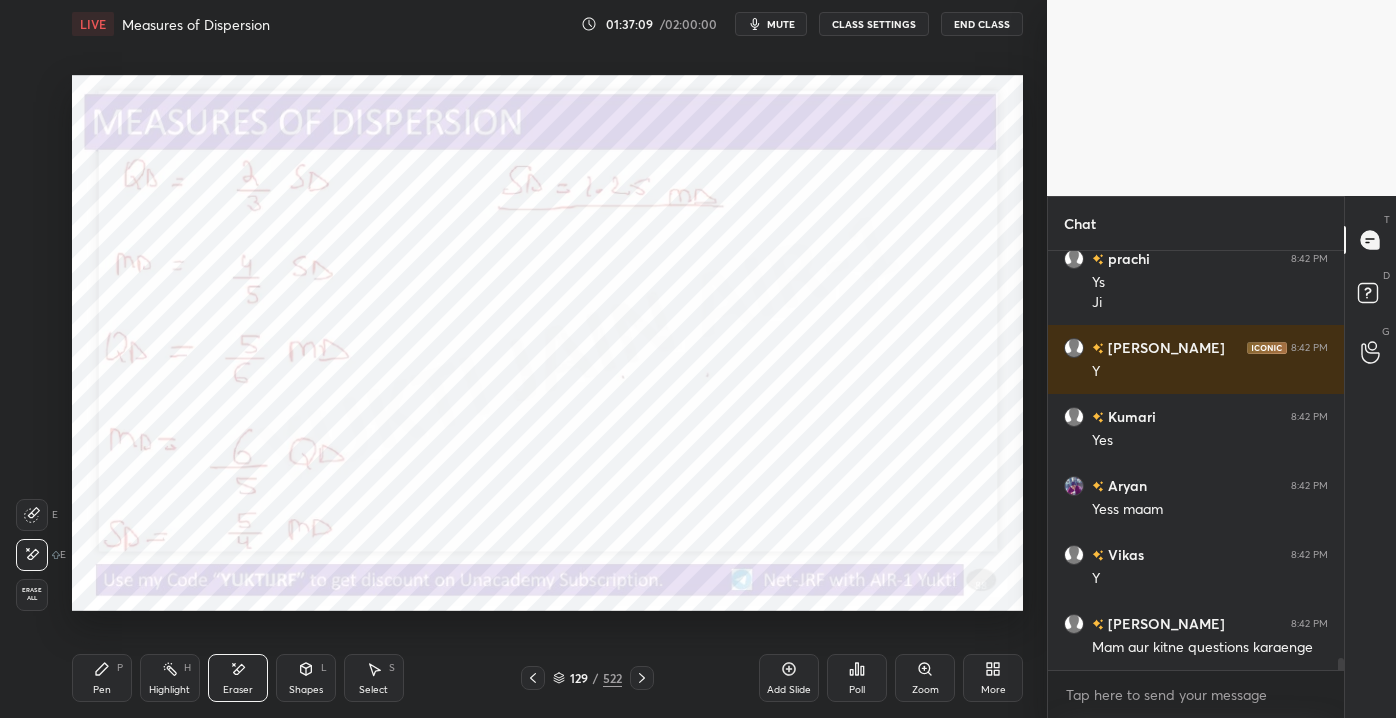 click on "Erase all" at bounding box center (32, 594) 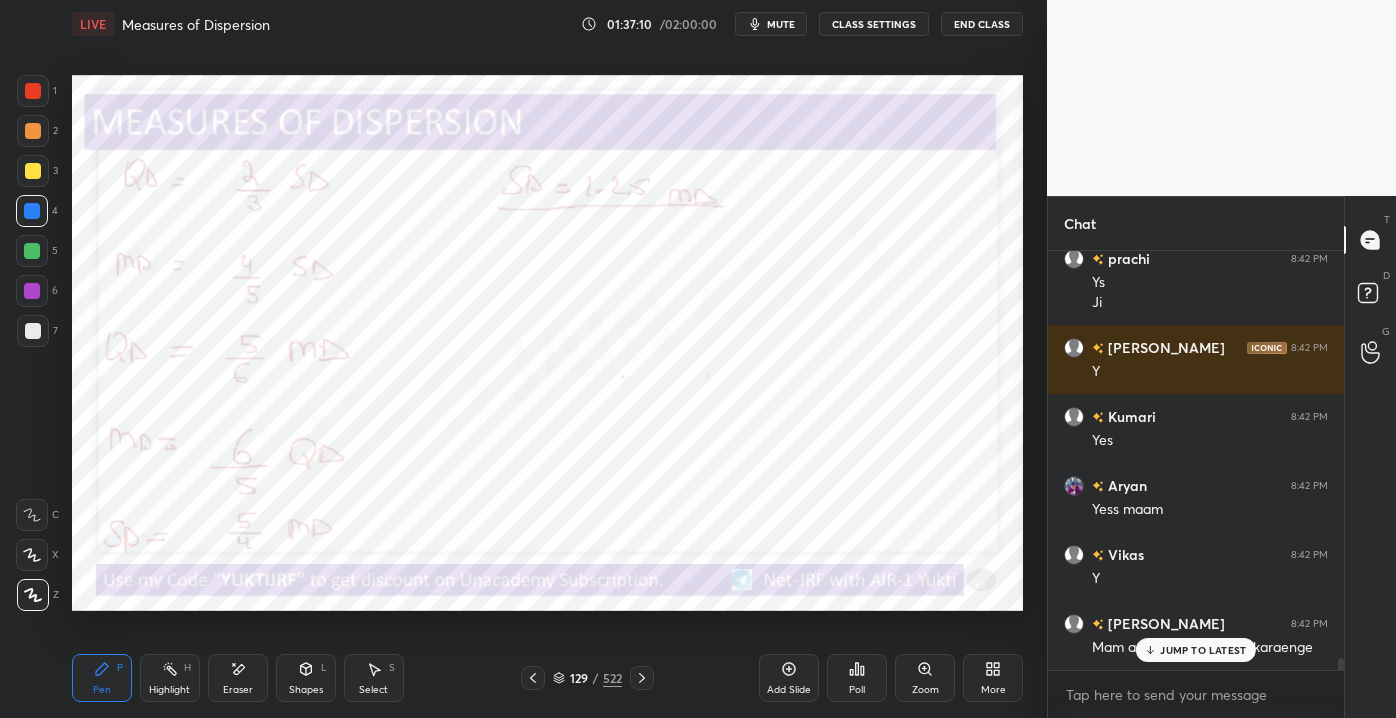 scroll, scrollTop: 14072, scrollLeft: 0, axis: vertical 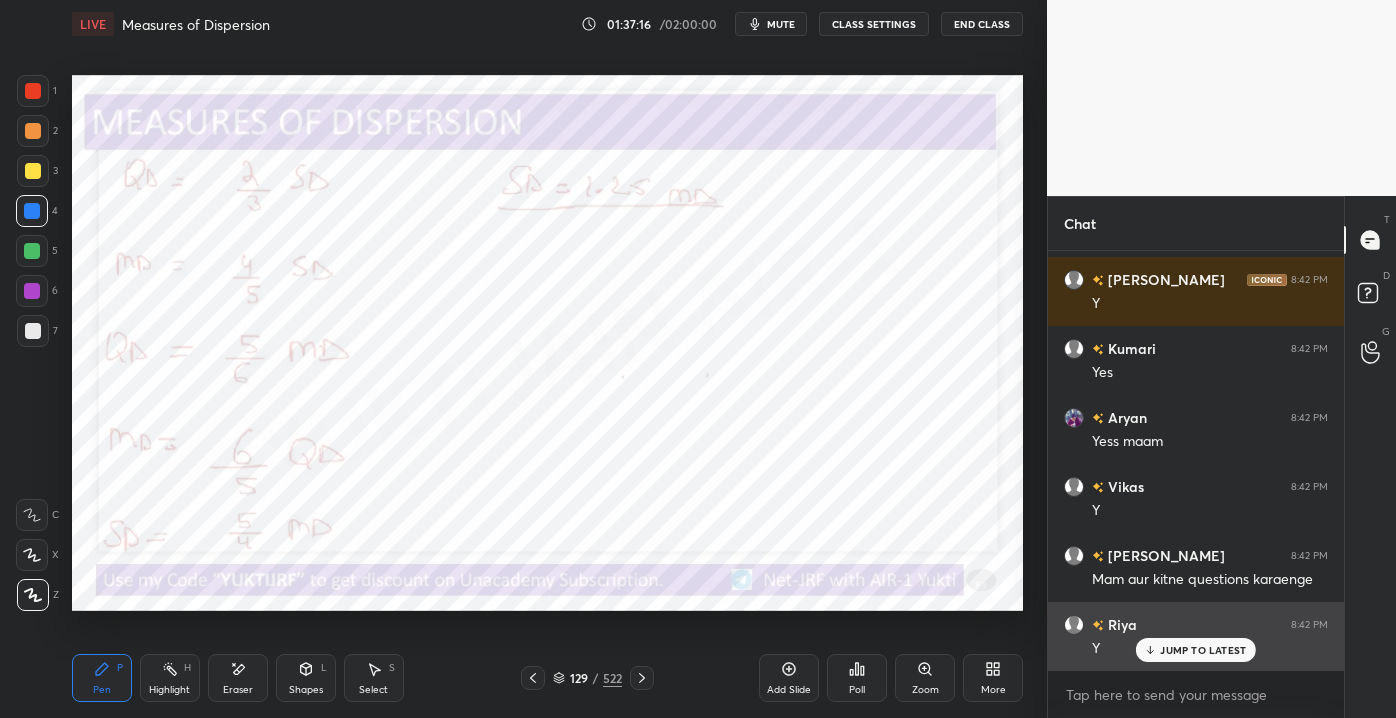 click on "Y" at bounding box center (1210, 647) 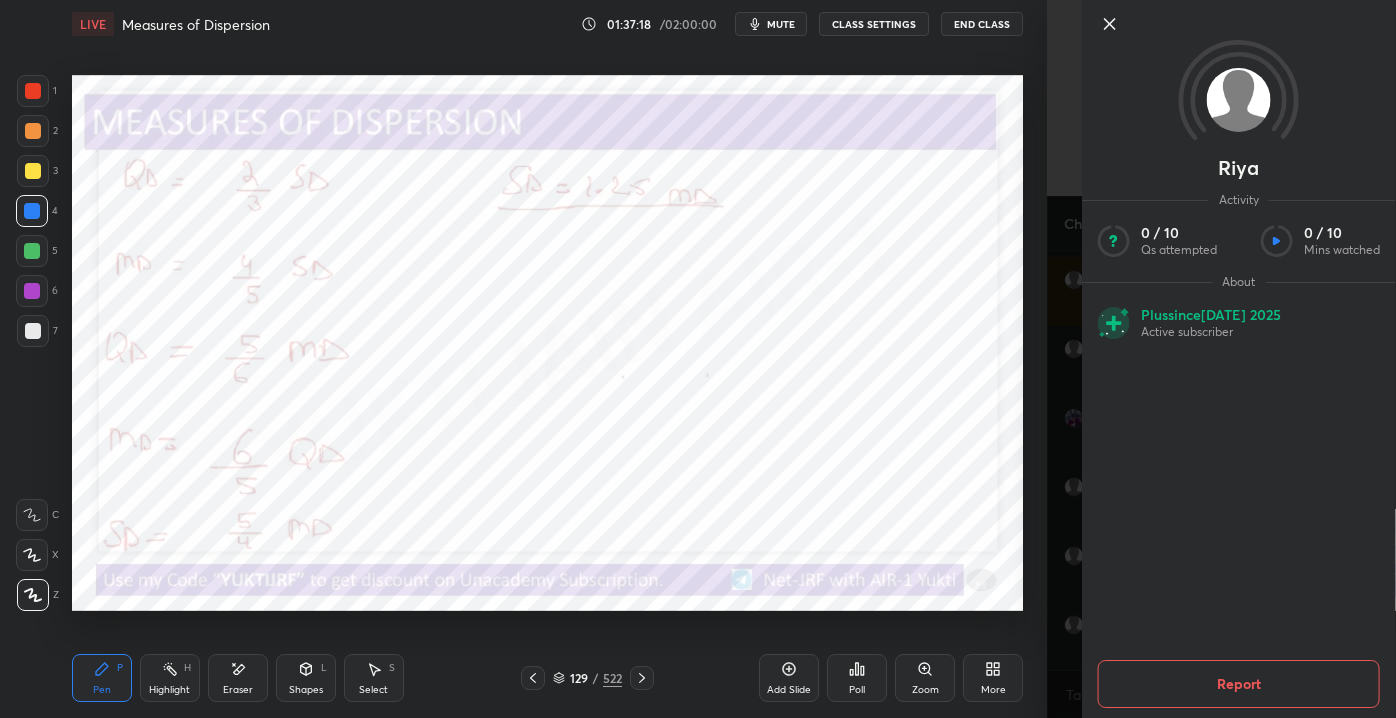 click 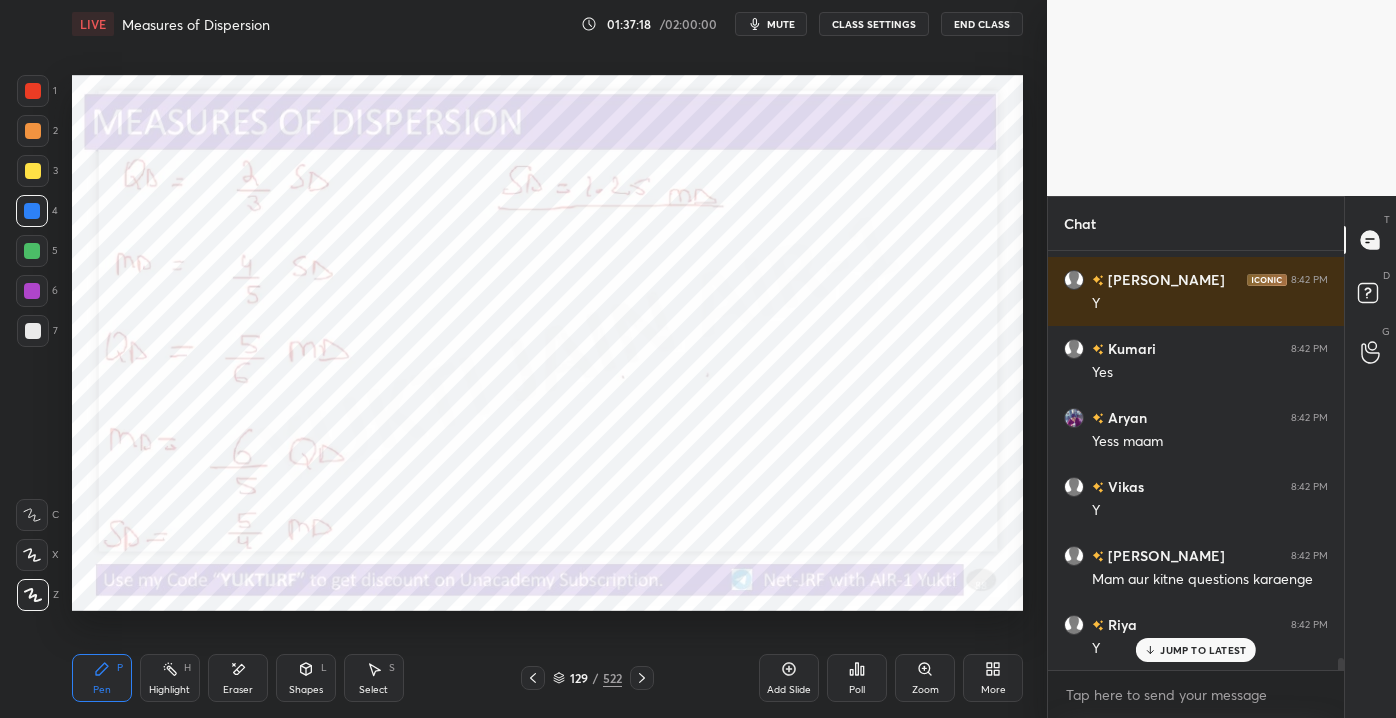 scroll, scrollTop: 373, scrollLeft: 290, axis: both 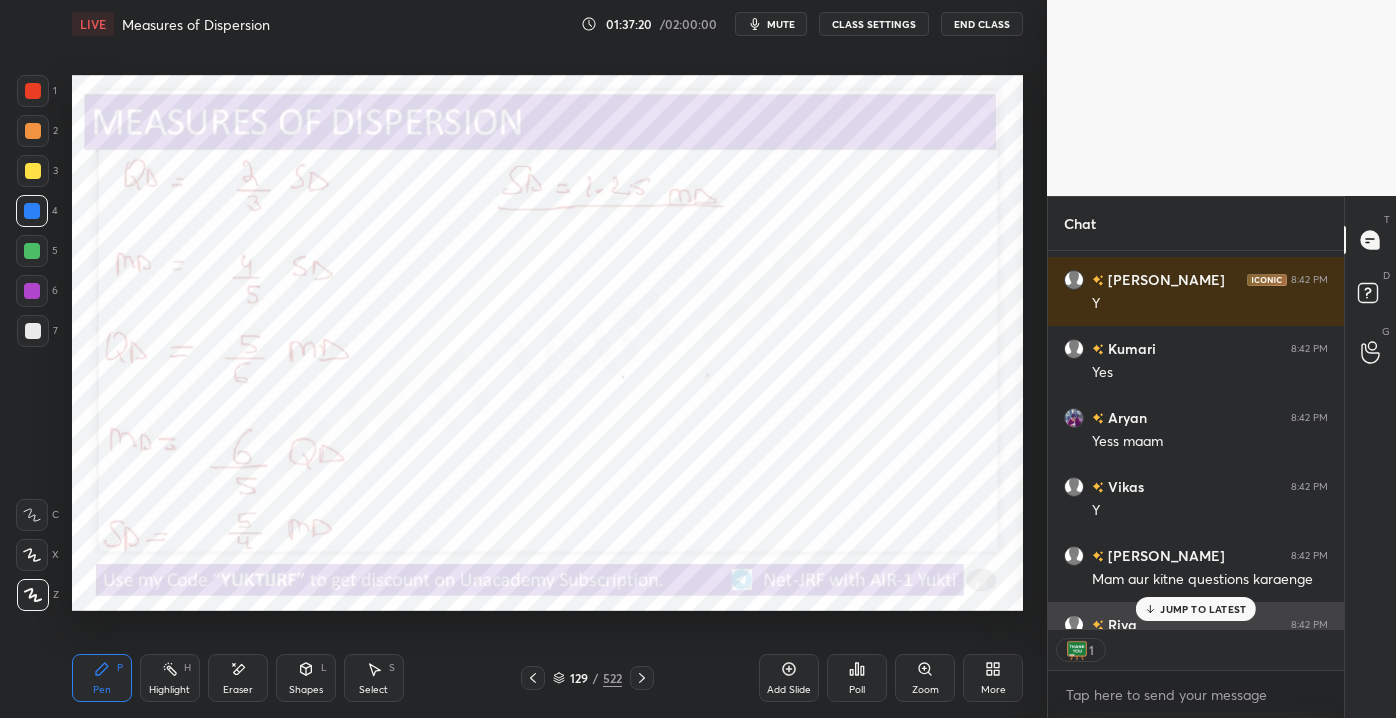 click on "JUMP TO LATEST" at bounding box center [1196, 609] 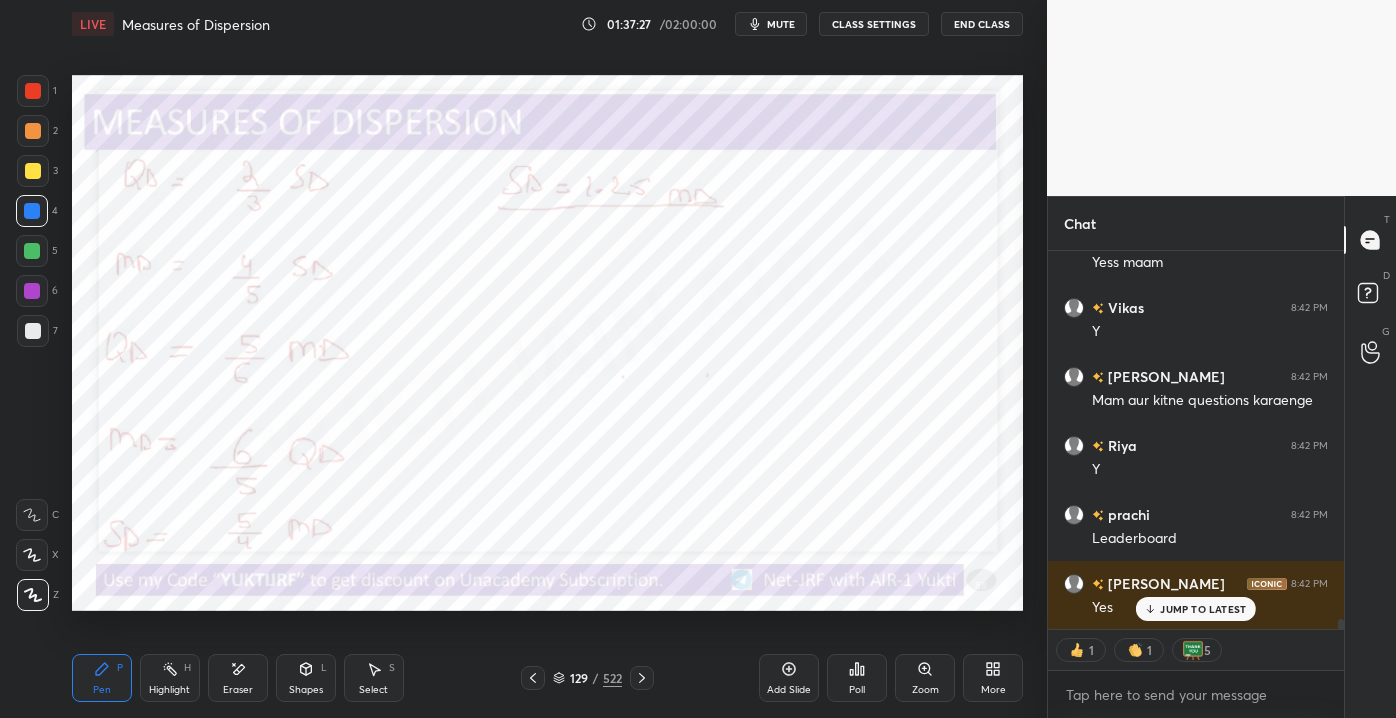 scroll, scrollTop: 14389, scrollLeft: 0, axis: vertical 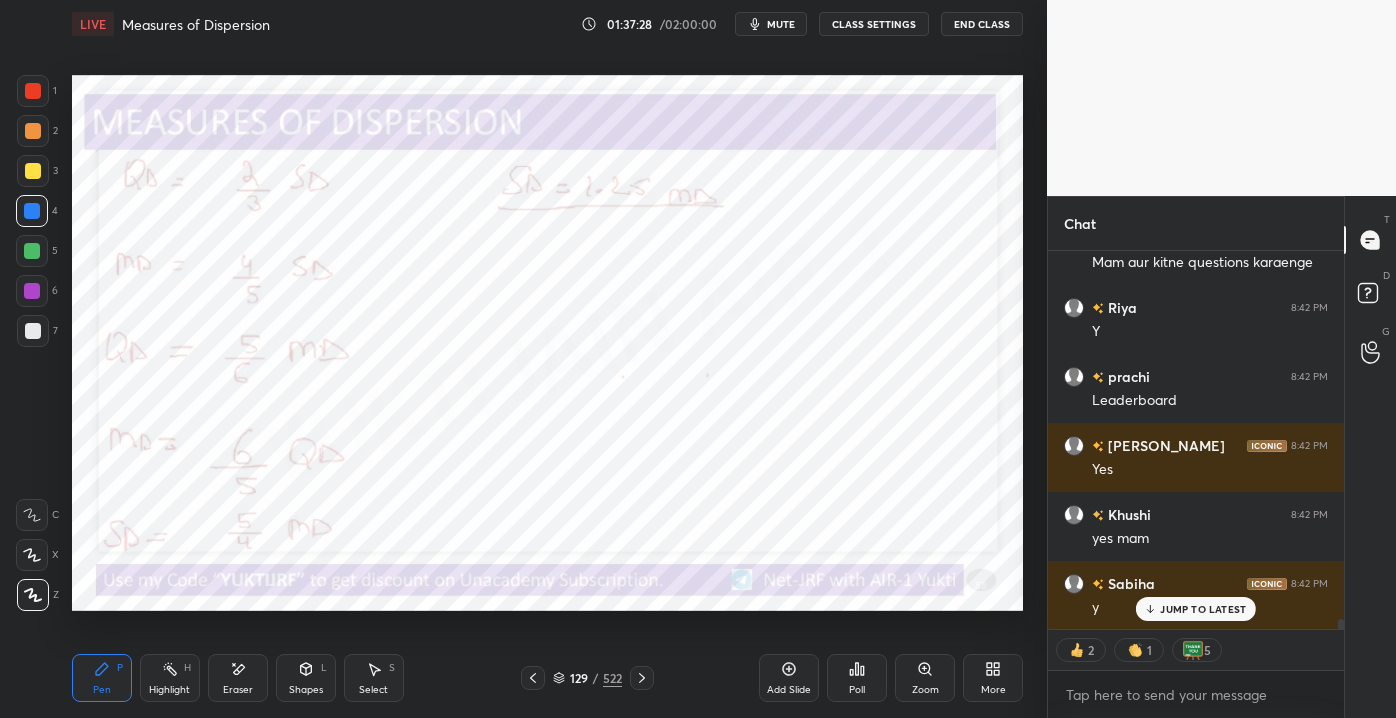 click on "More" at bounding box center [993, 678] 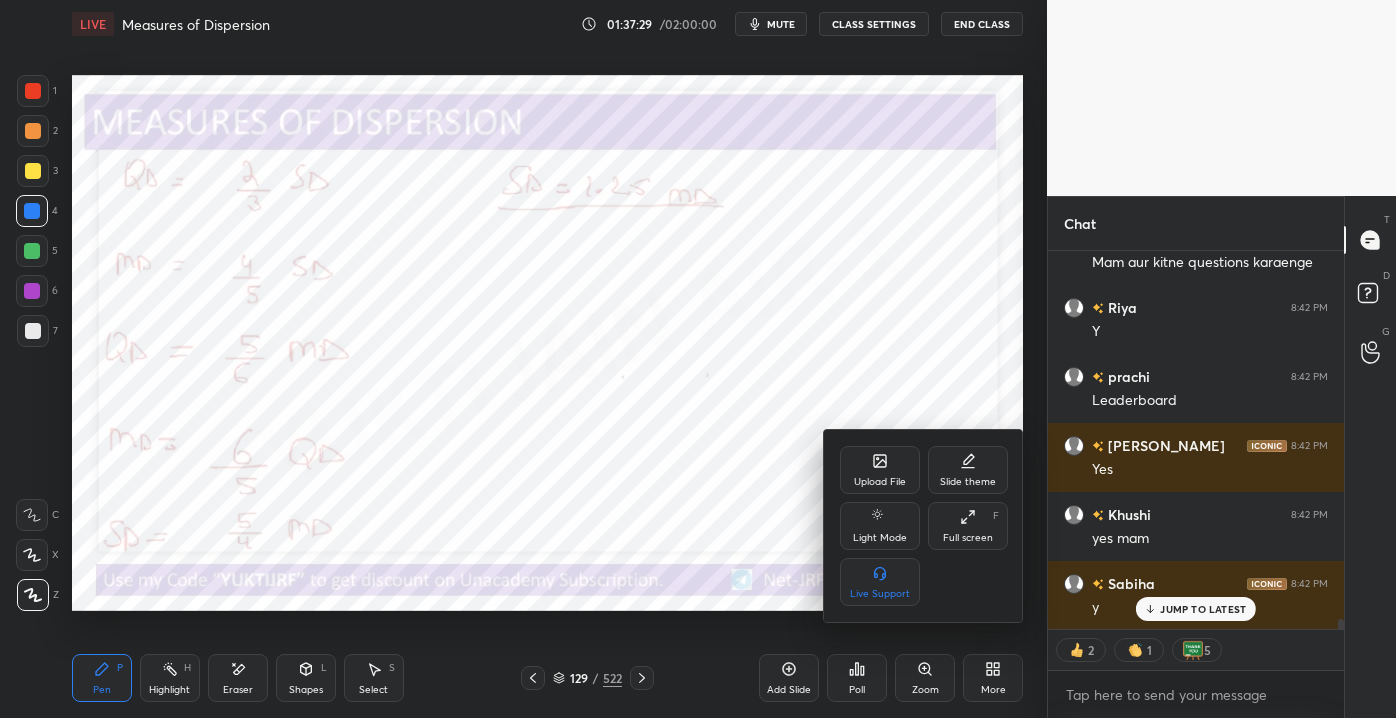 scroll, scrollTop: 14458, scrollLeft: 0, axis: vertical 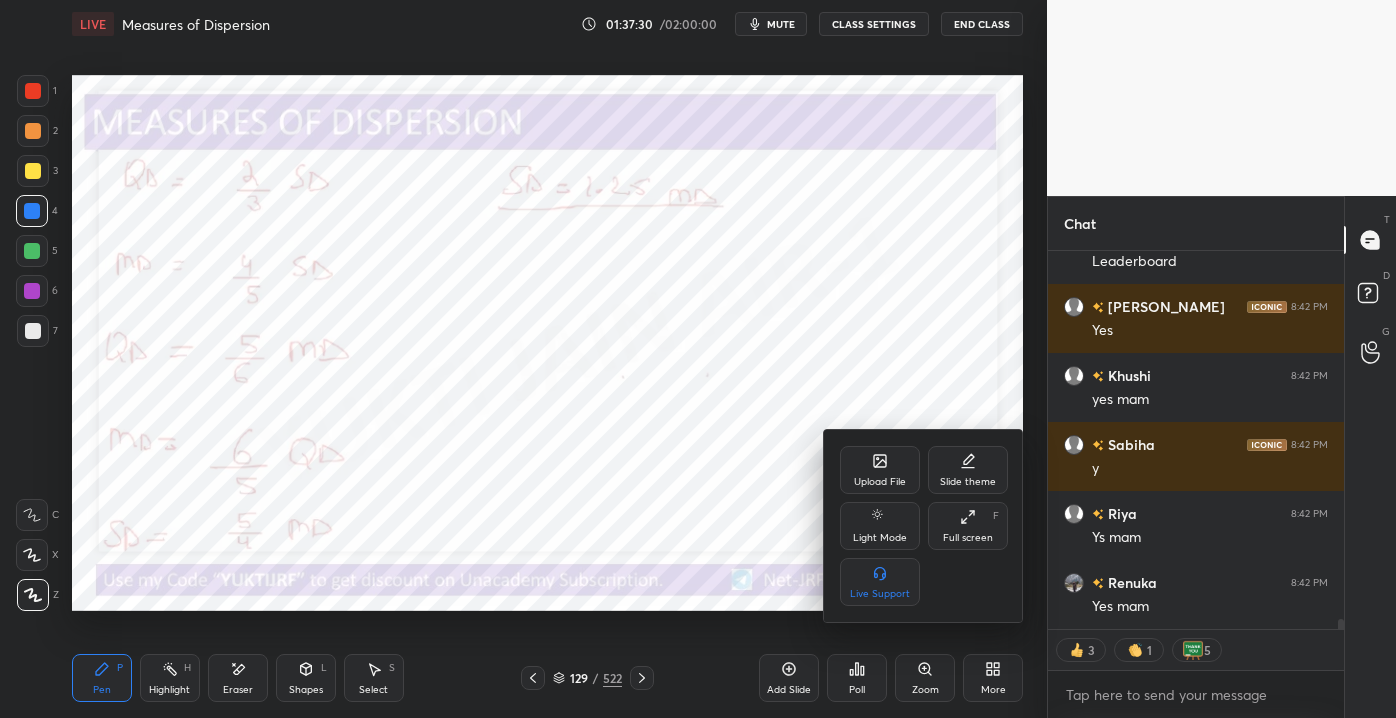 click at bounding box center [698, 359] 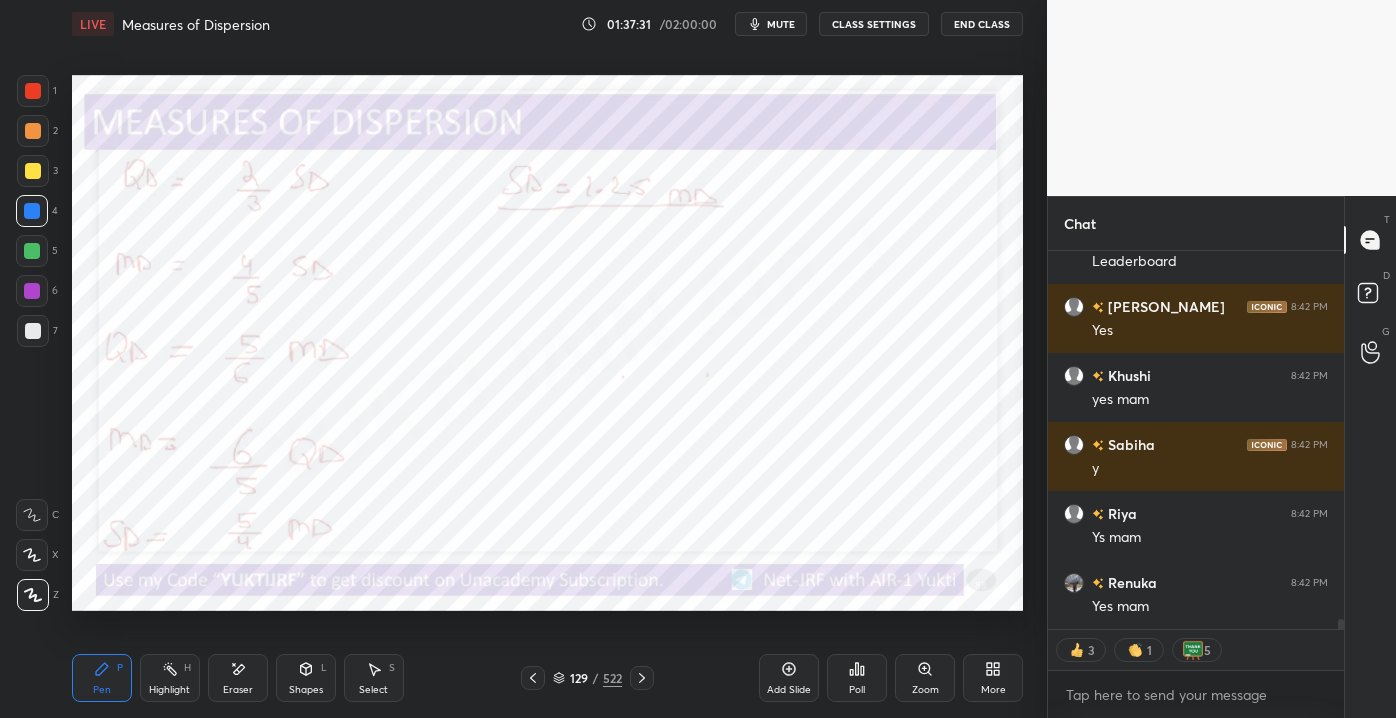 click on "Poll" at bounding box center (857, 690) 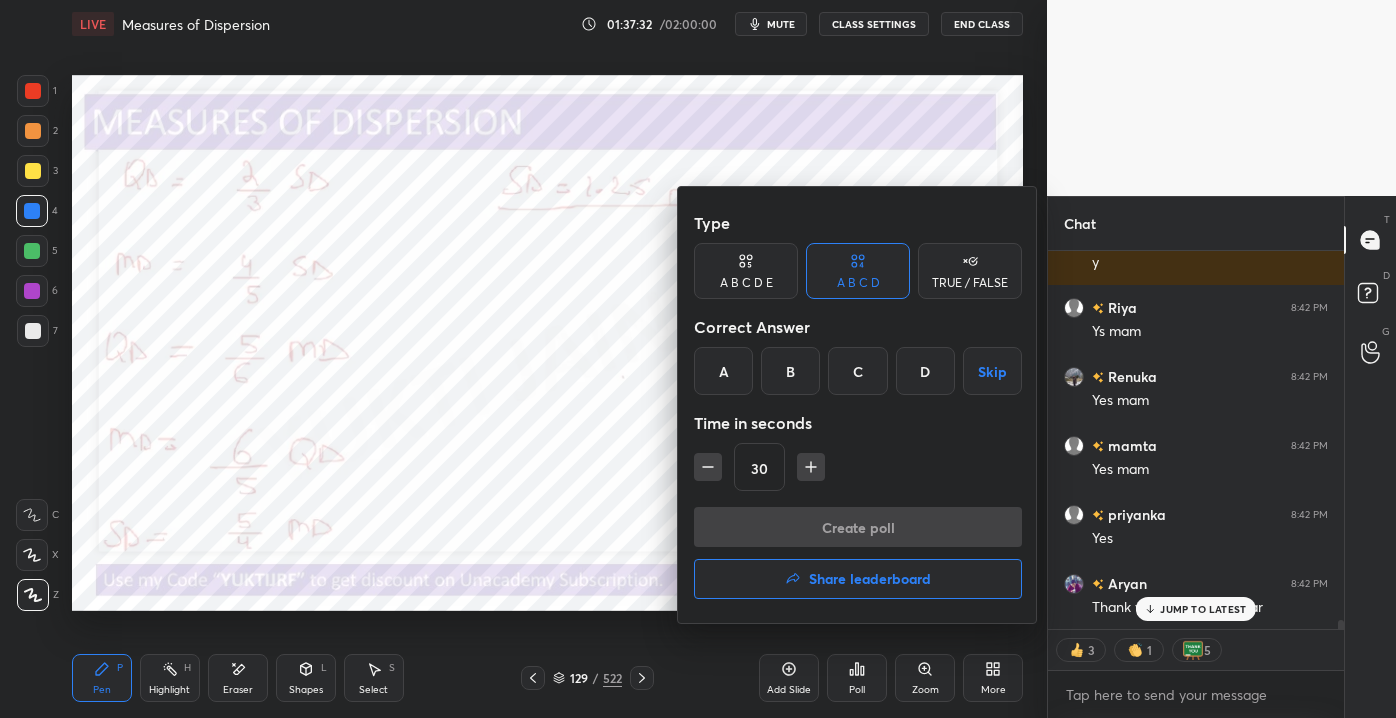 click on "Share leaderboard" at bounding box center [858, 579] 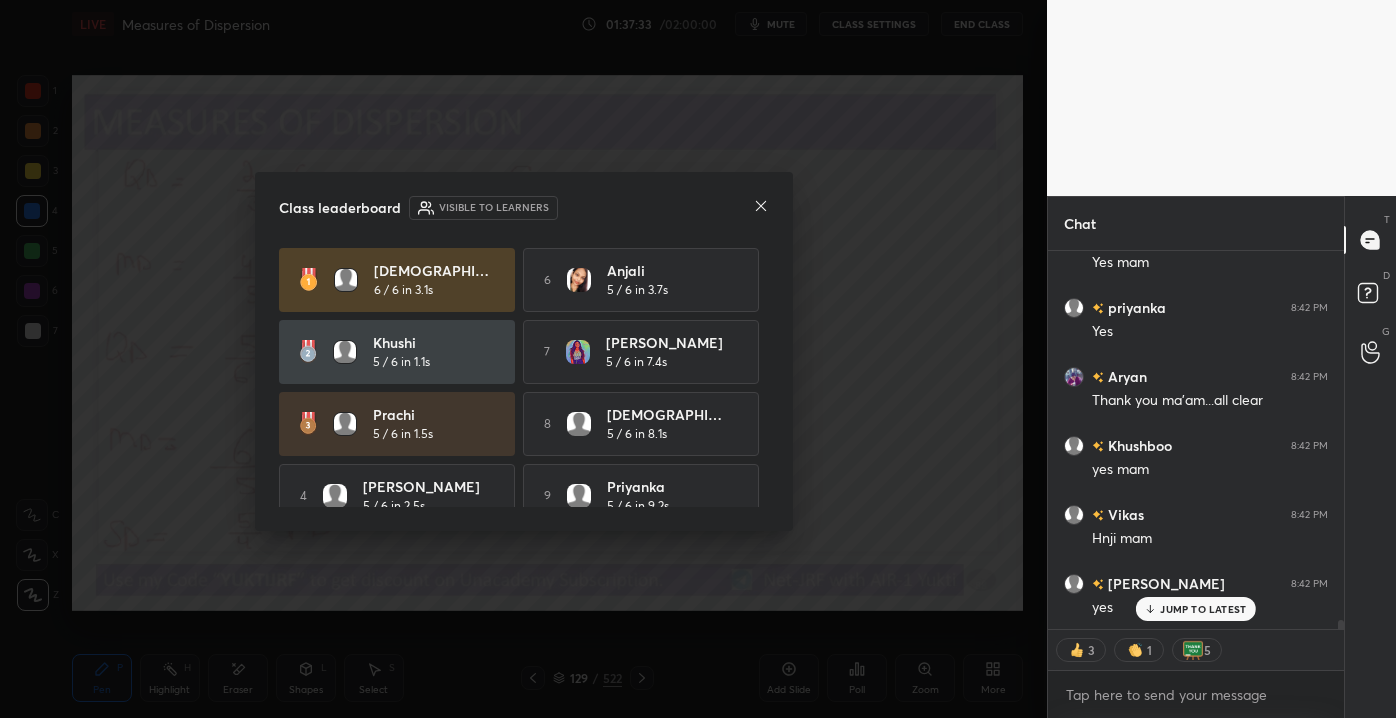 scroll, scrollTop: 15149, scrollLeft: 0, axis: vertical 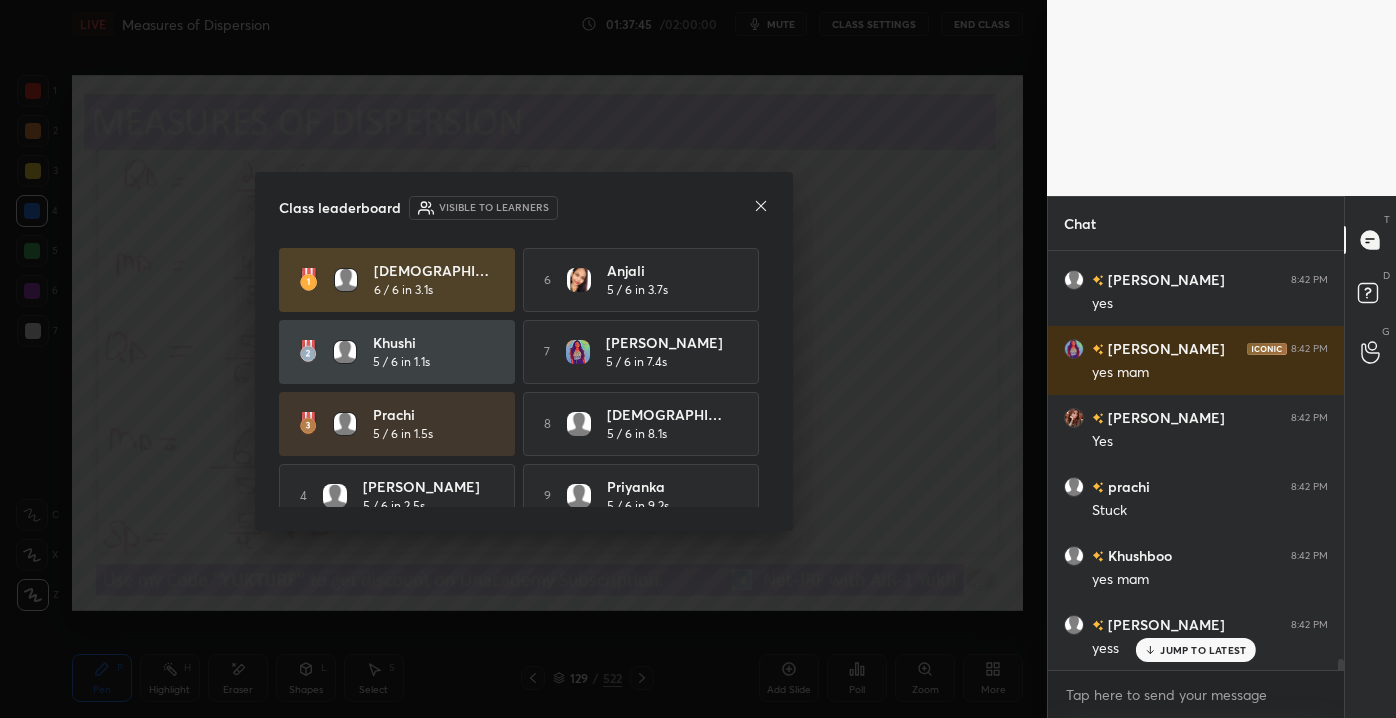 drag, startPoint x: 773, startPoint y: 372, endPoint x: 770, endPoint y: 470, distance: 98.045906 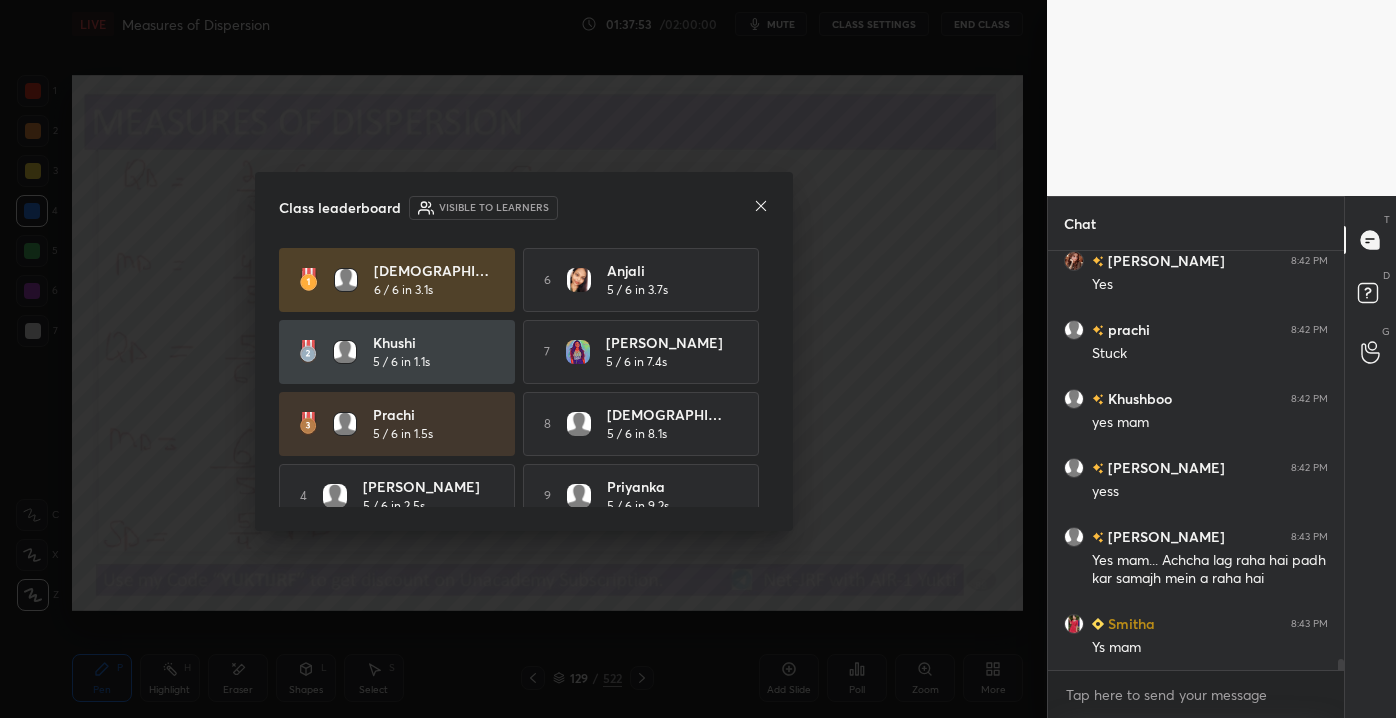 click 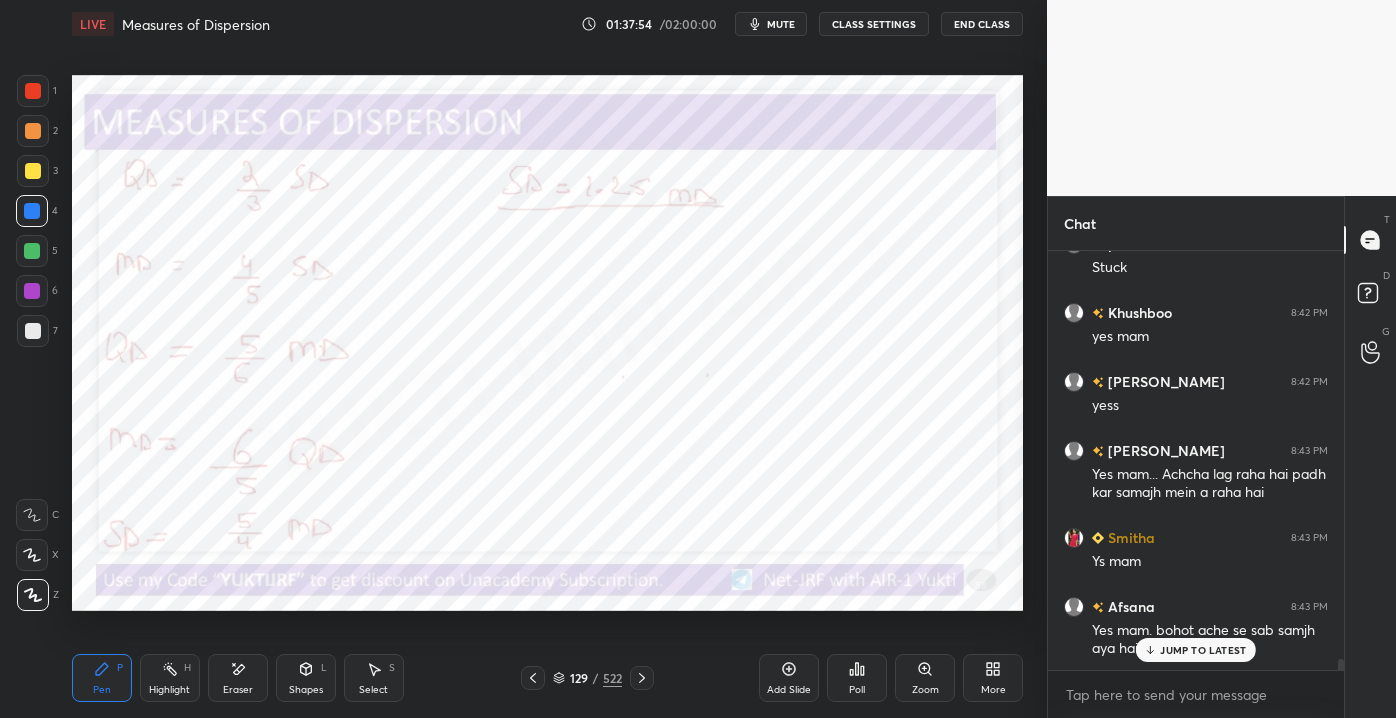 click on "Add Slide" at bounding box center [789, 678] 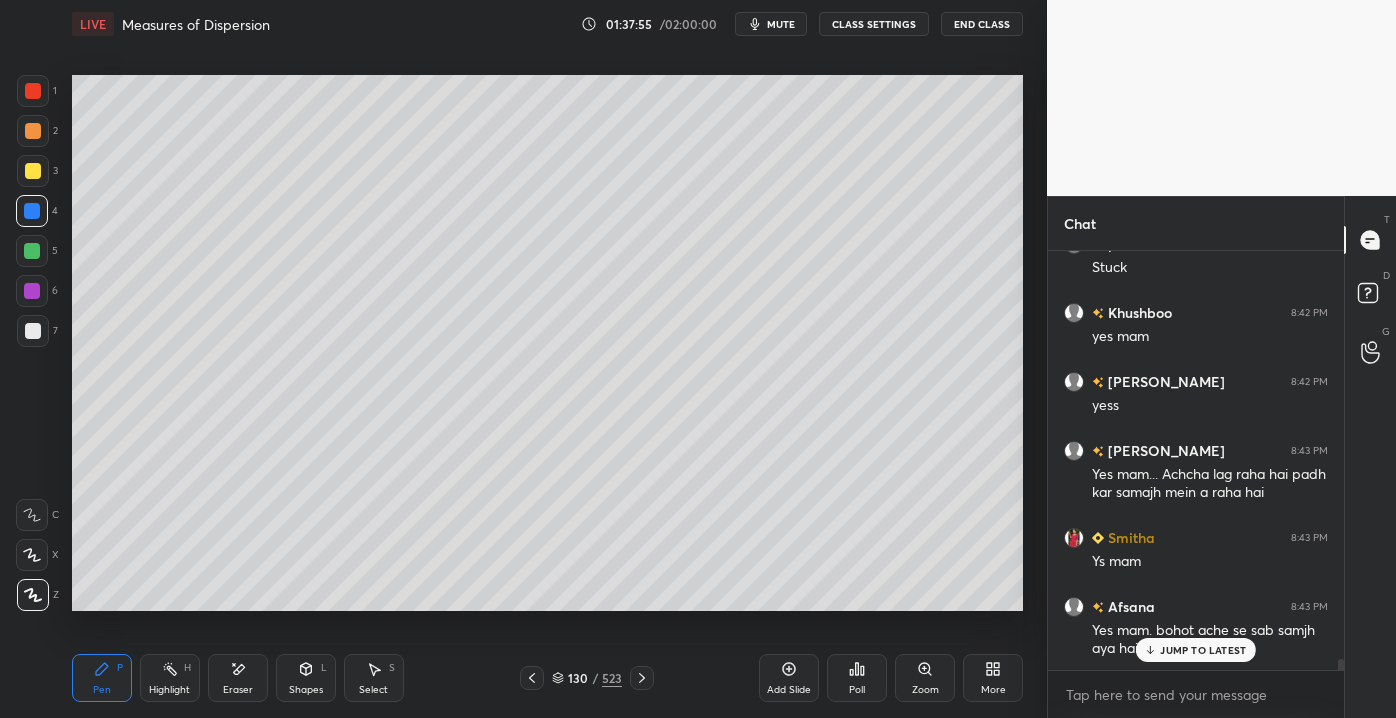 click on "JUMP TO LATEST" at bounding box center (1203, 650) 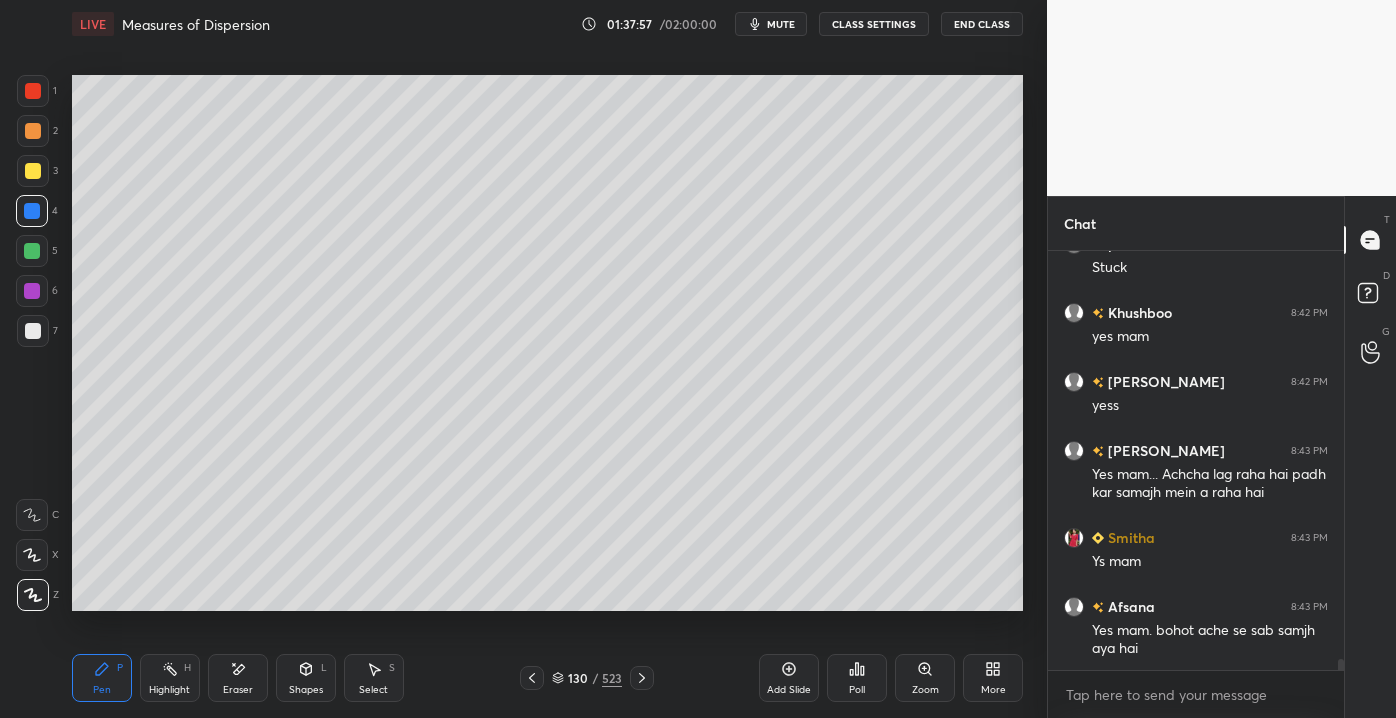 click at bounding box center [33, 331] 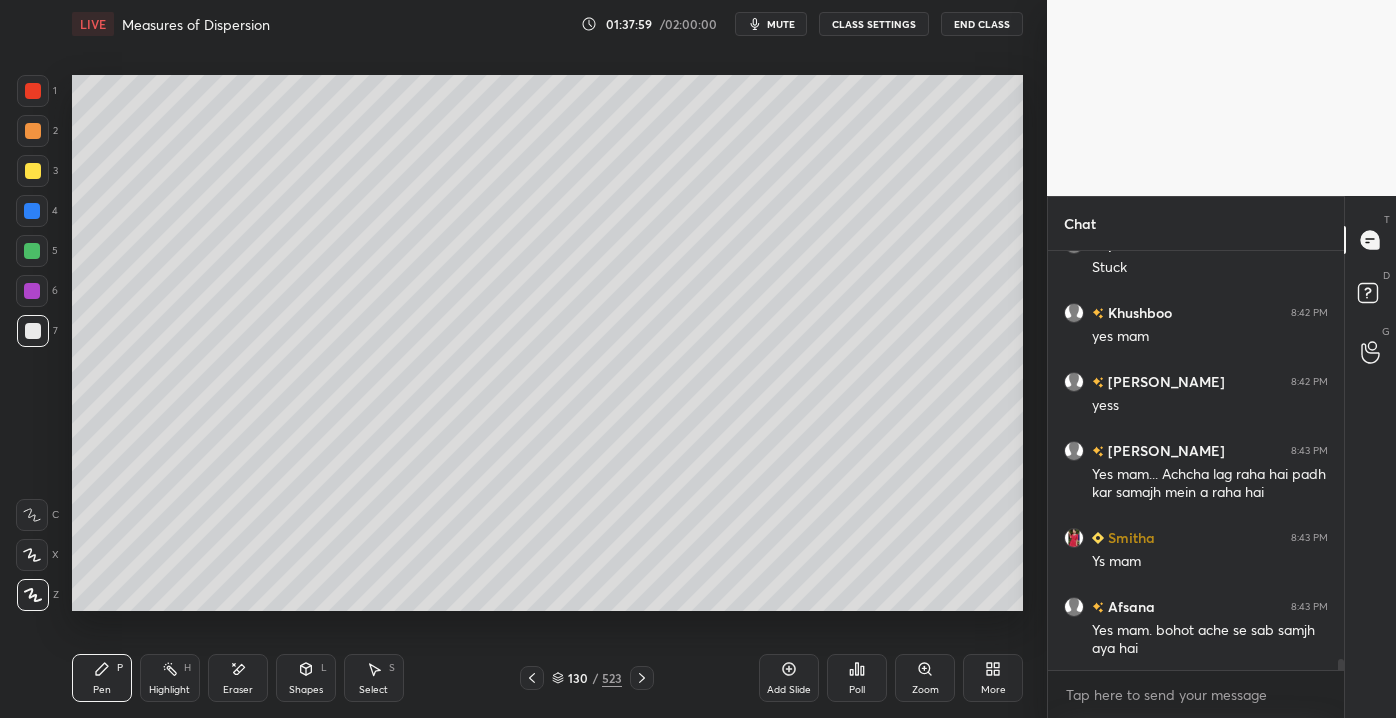 click at bounding box center [33, 171] 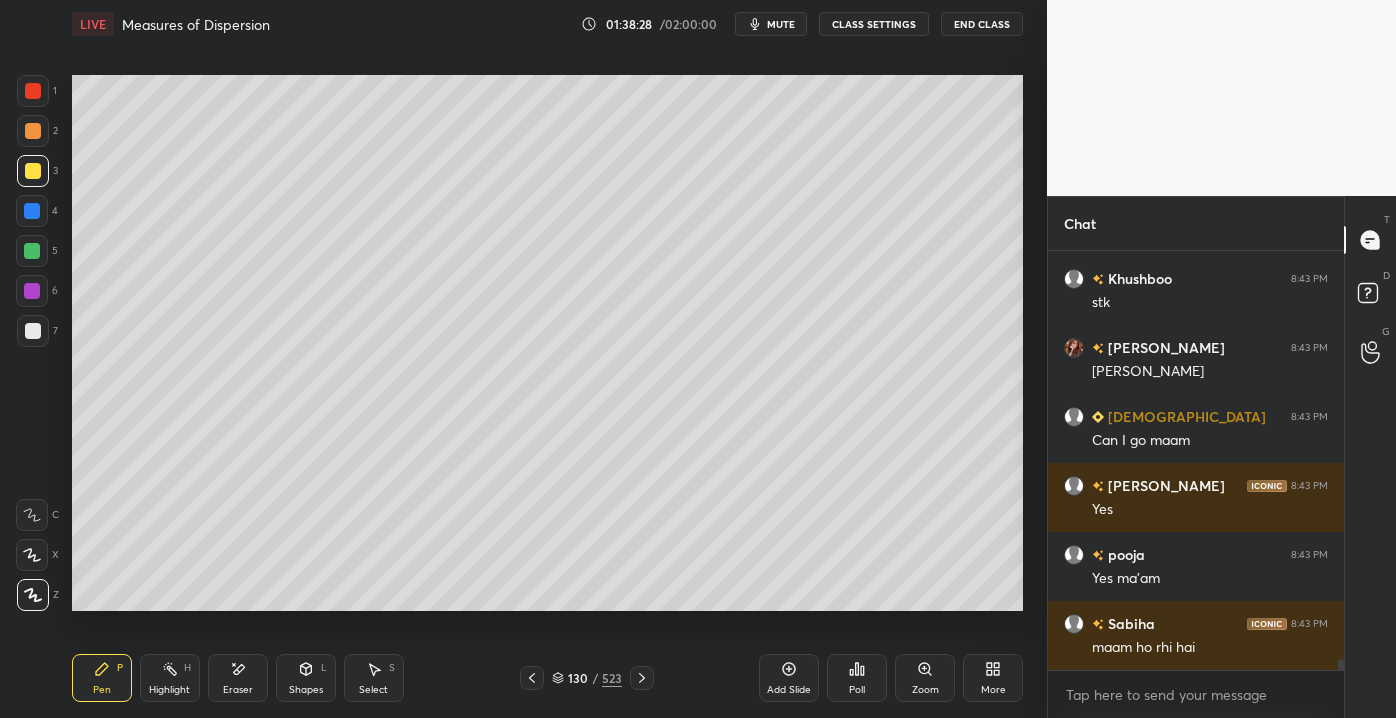 click on "7" at bounding box center (37, 331) 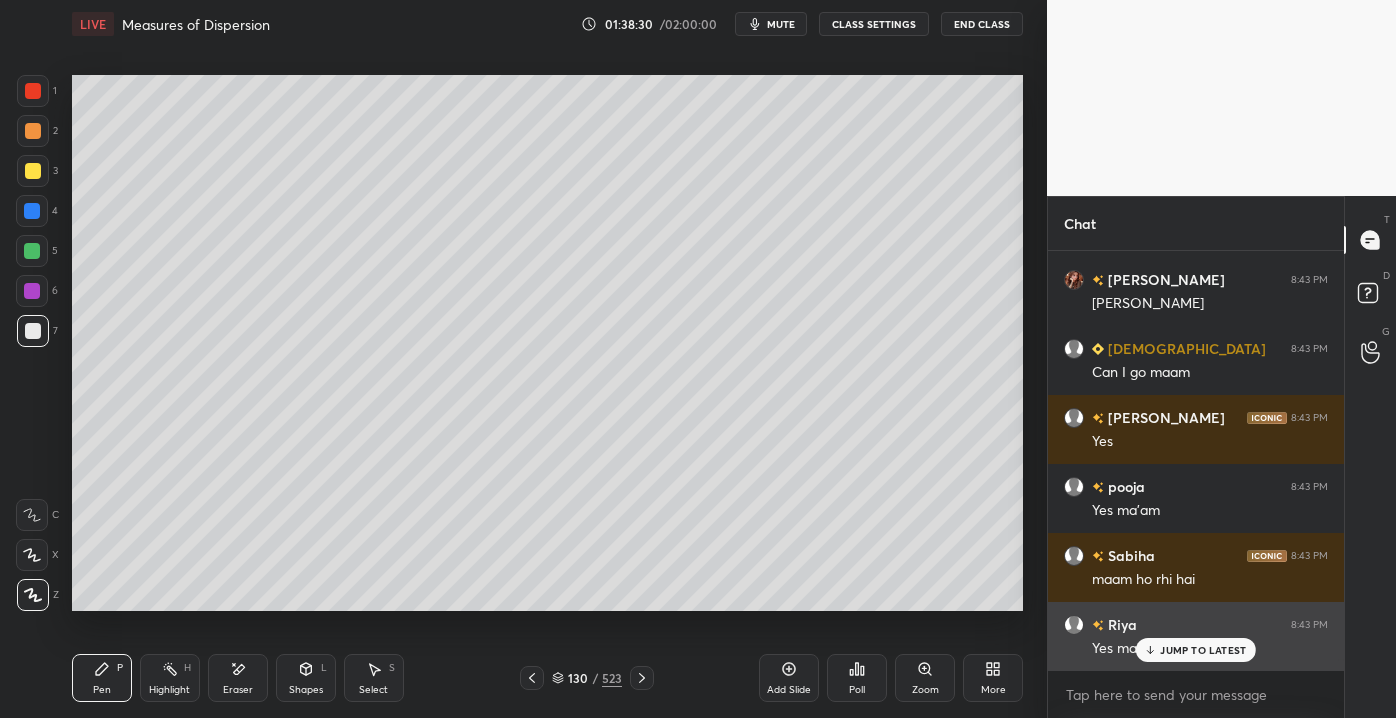 click 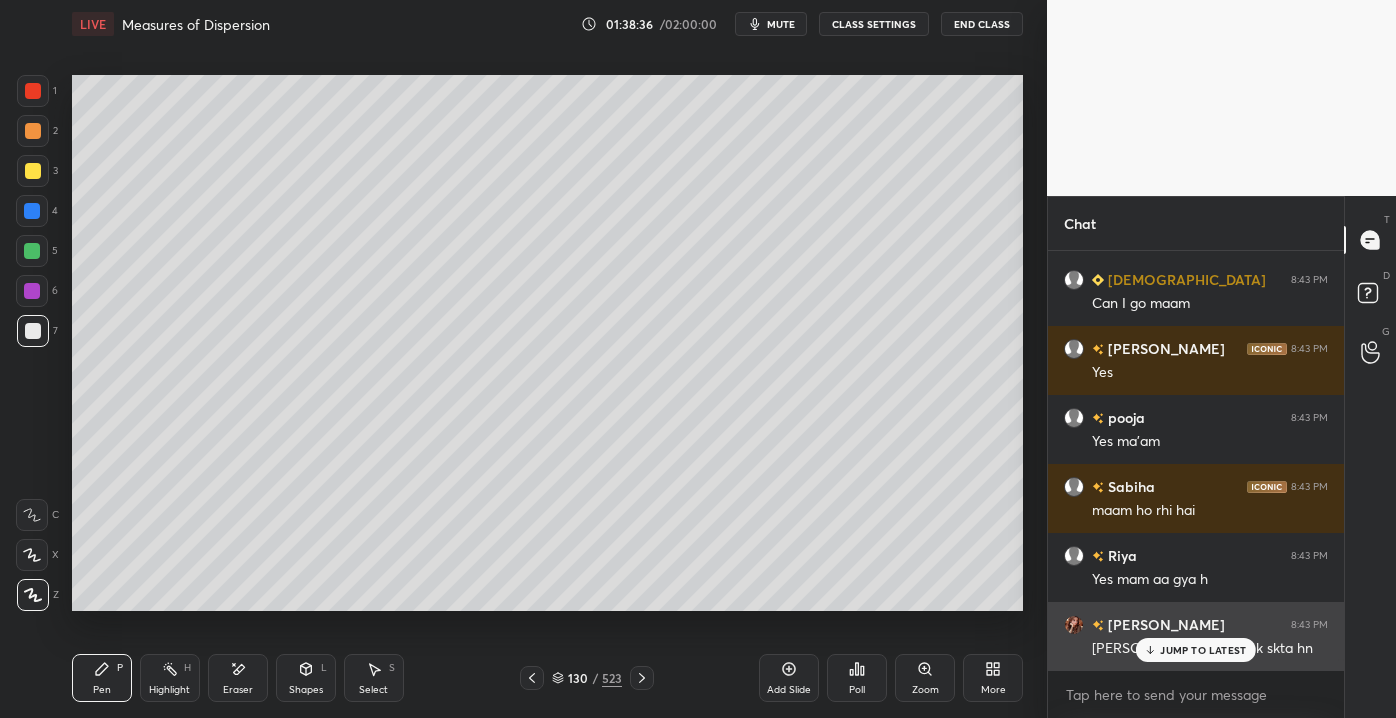 click 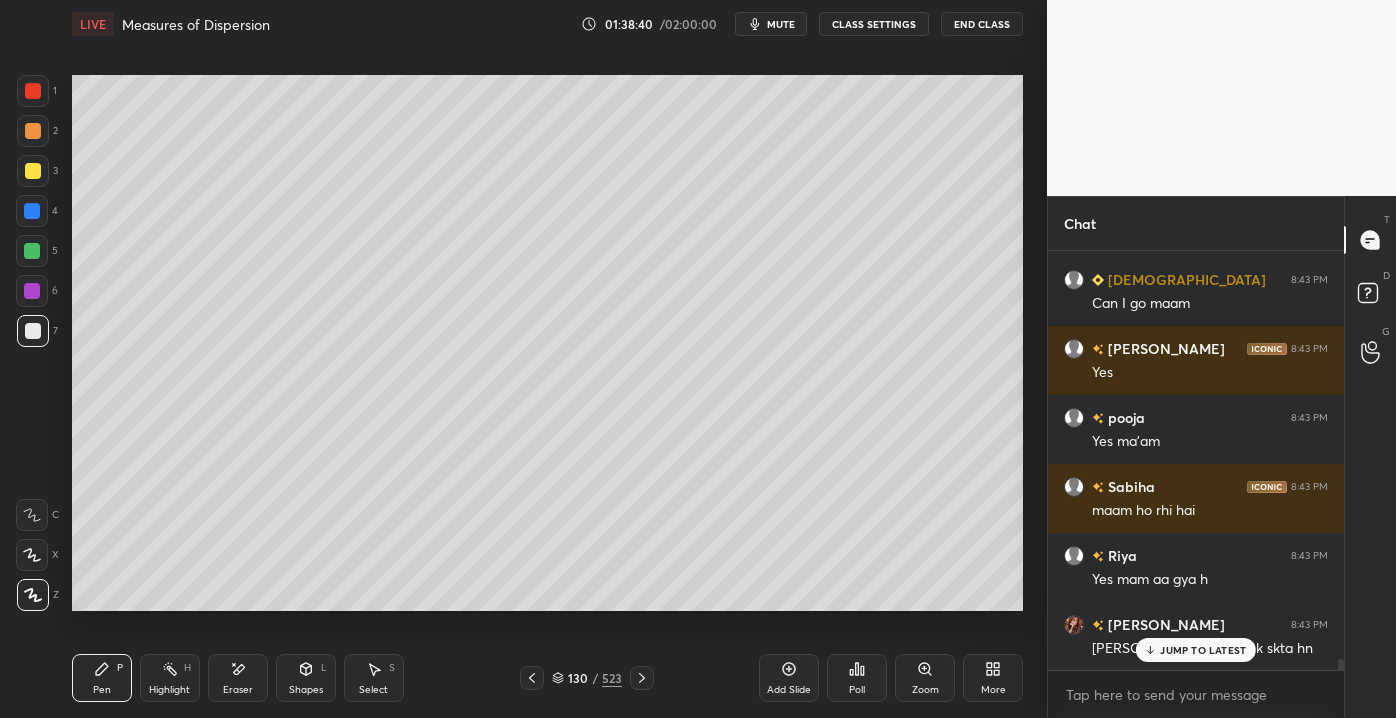 scroll, scrollTop: 16178, scrollLeft: 0, axis: vertical 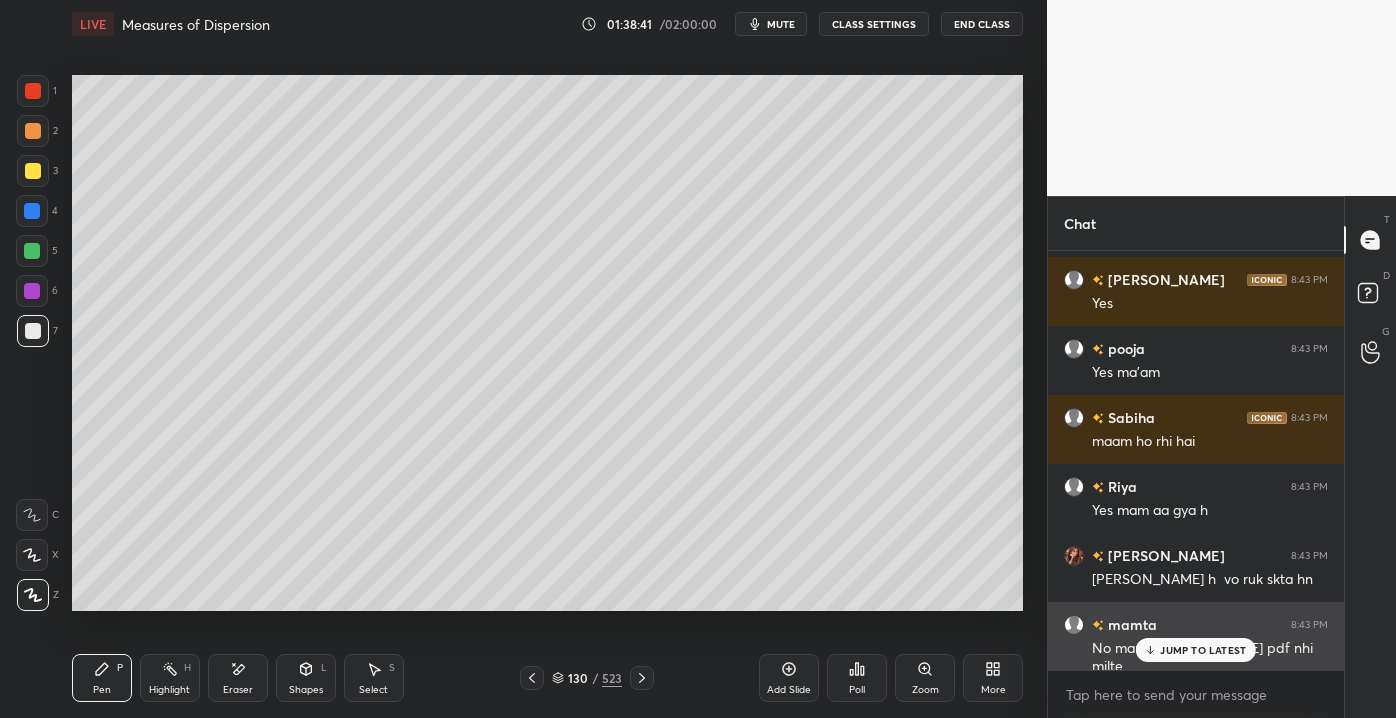 click on "mamta 8:43 PM No mam mujko pdf nhi milte" at bounding box center (1196, 645) 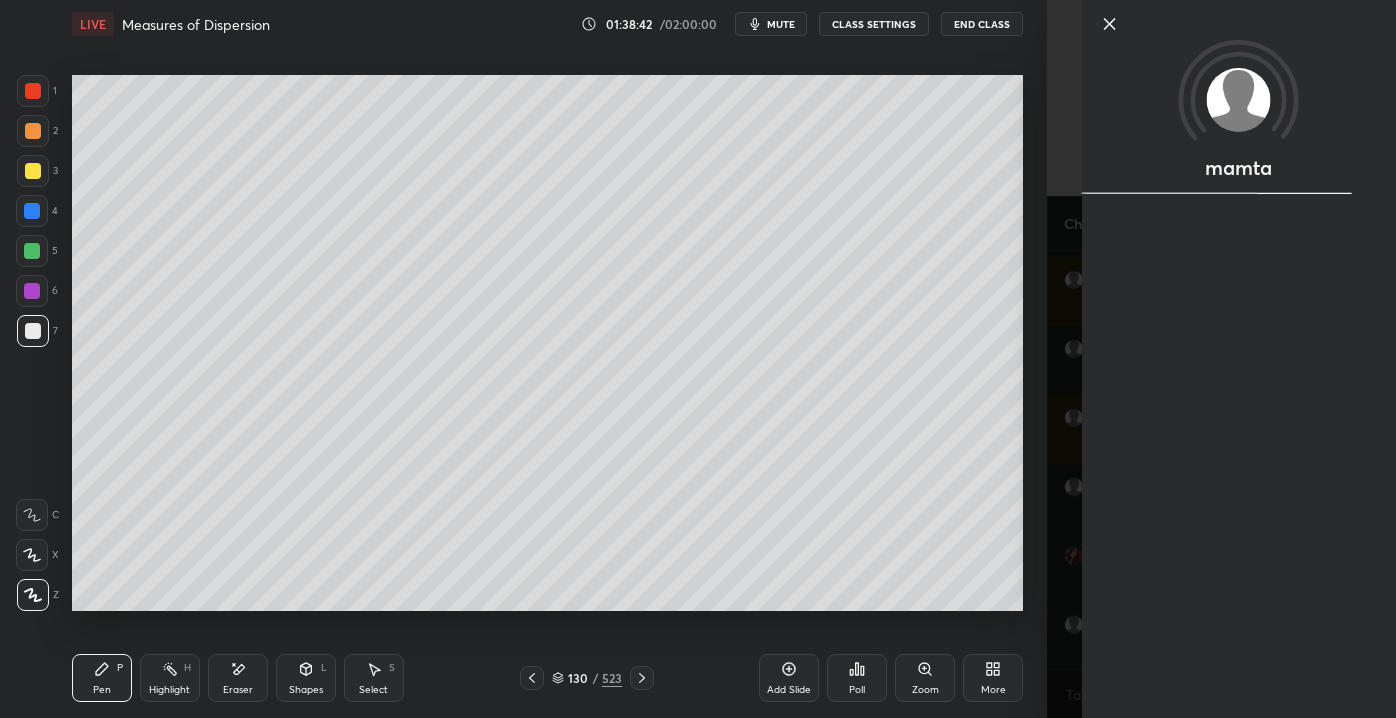 click on "mamta" at bounding box center [1239, 359] 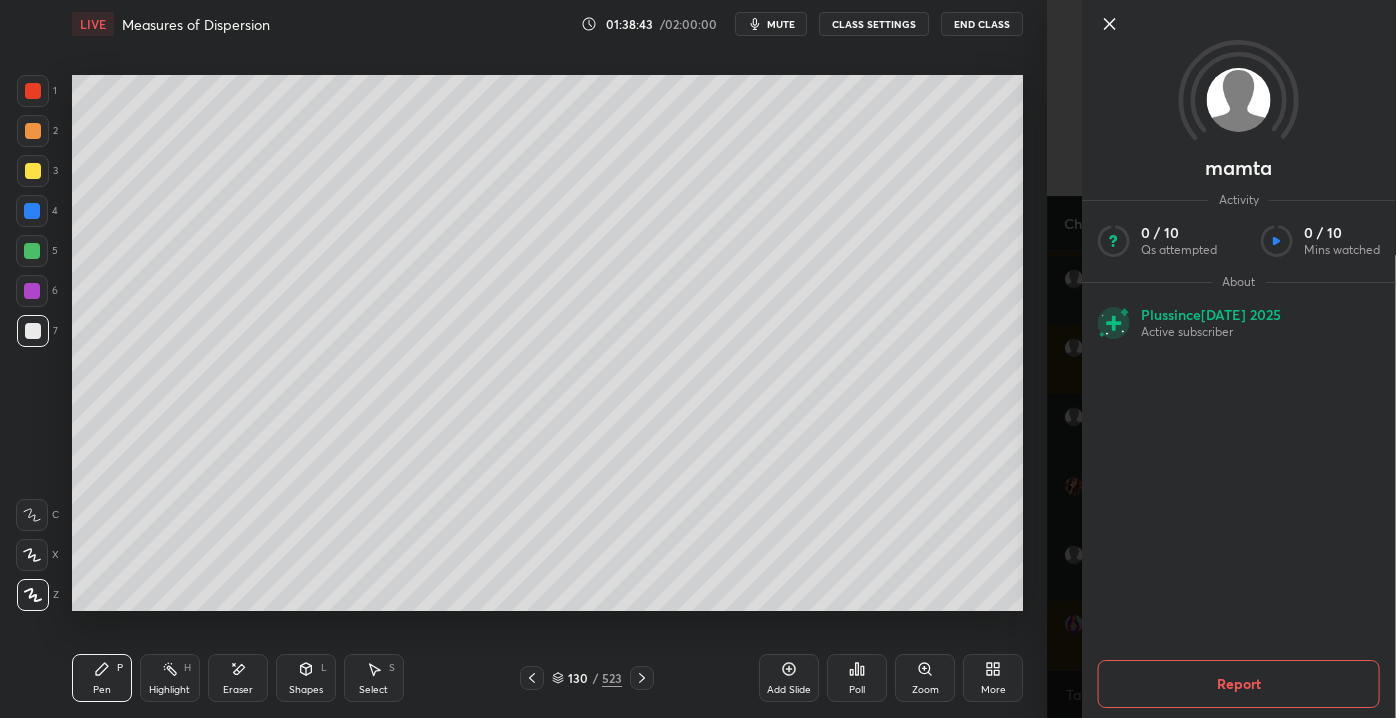 click at bounding box center (1239, 57) 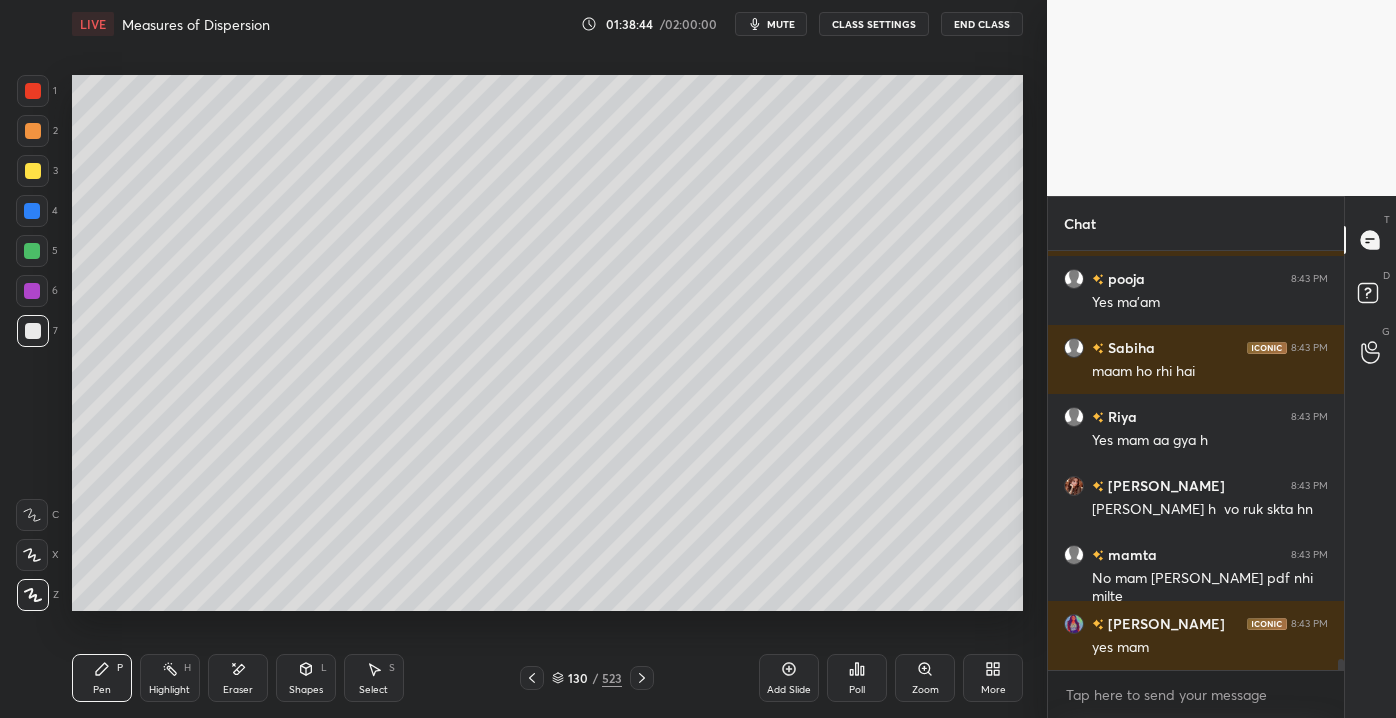 scroll, scrollTop: 16317, scrollLeft: 0, axis: vertical 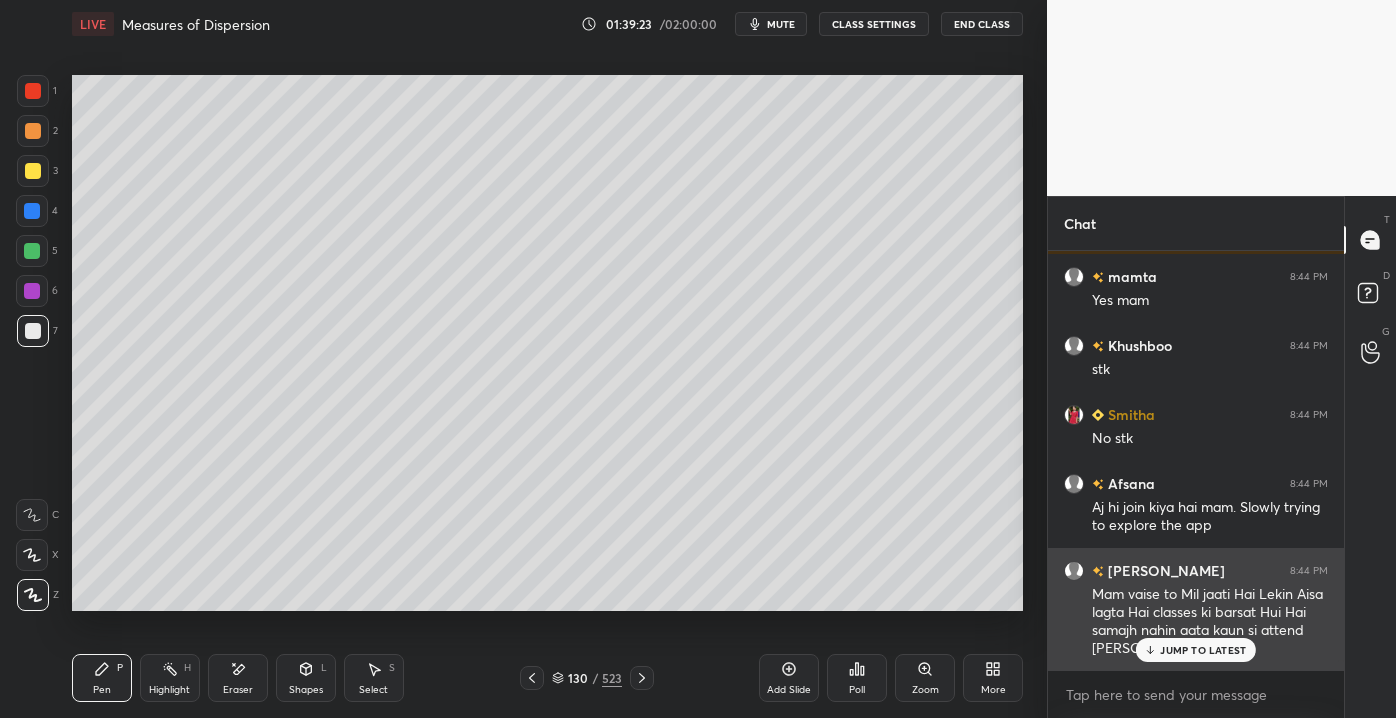 click on "JUMP TO LATEST" at bounding box center (1203, 650) 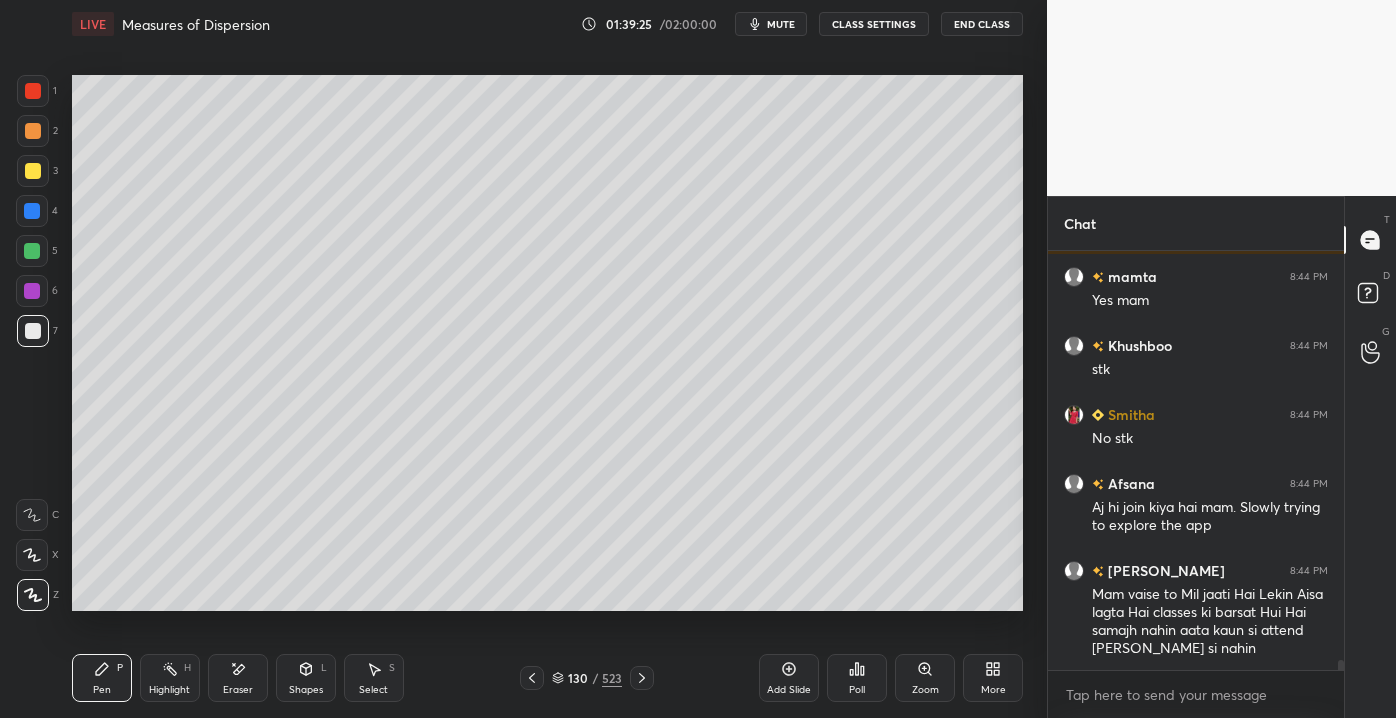 click 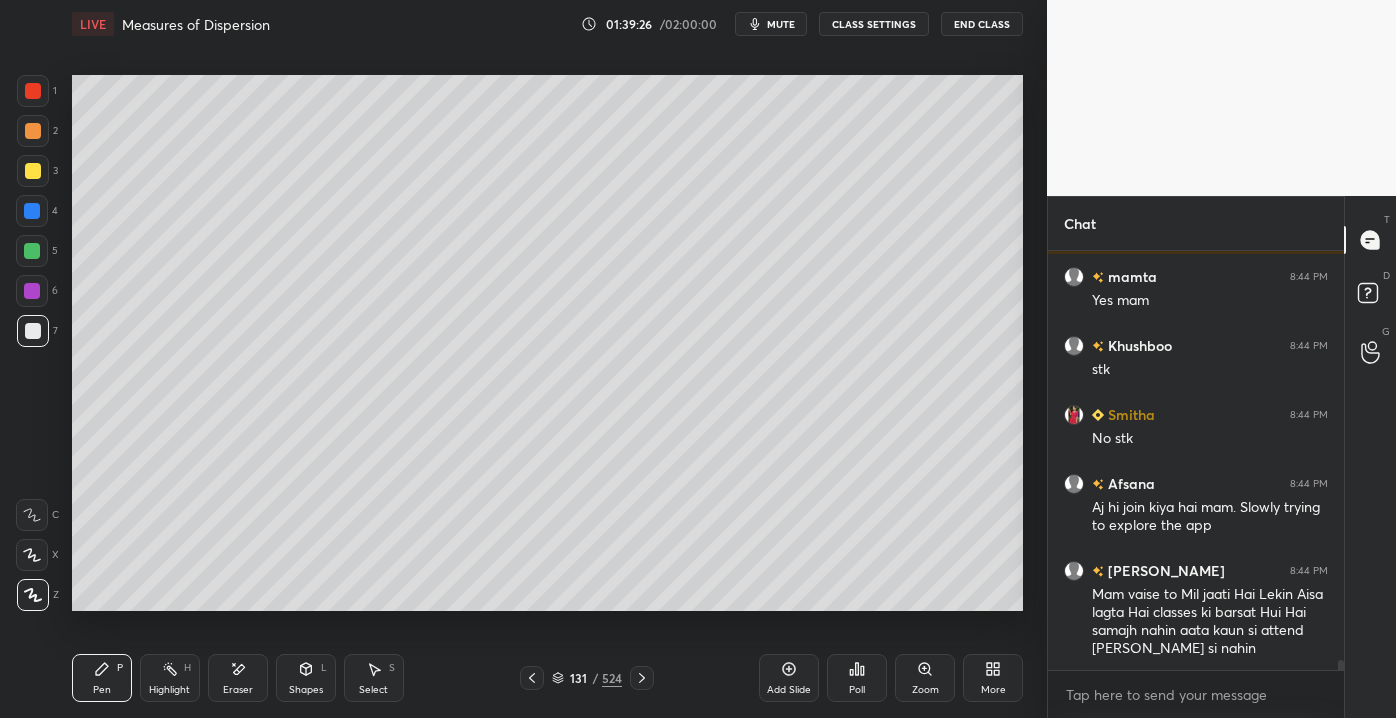 click at bounding box center (33, 171) 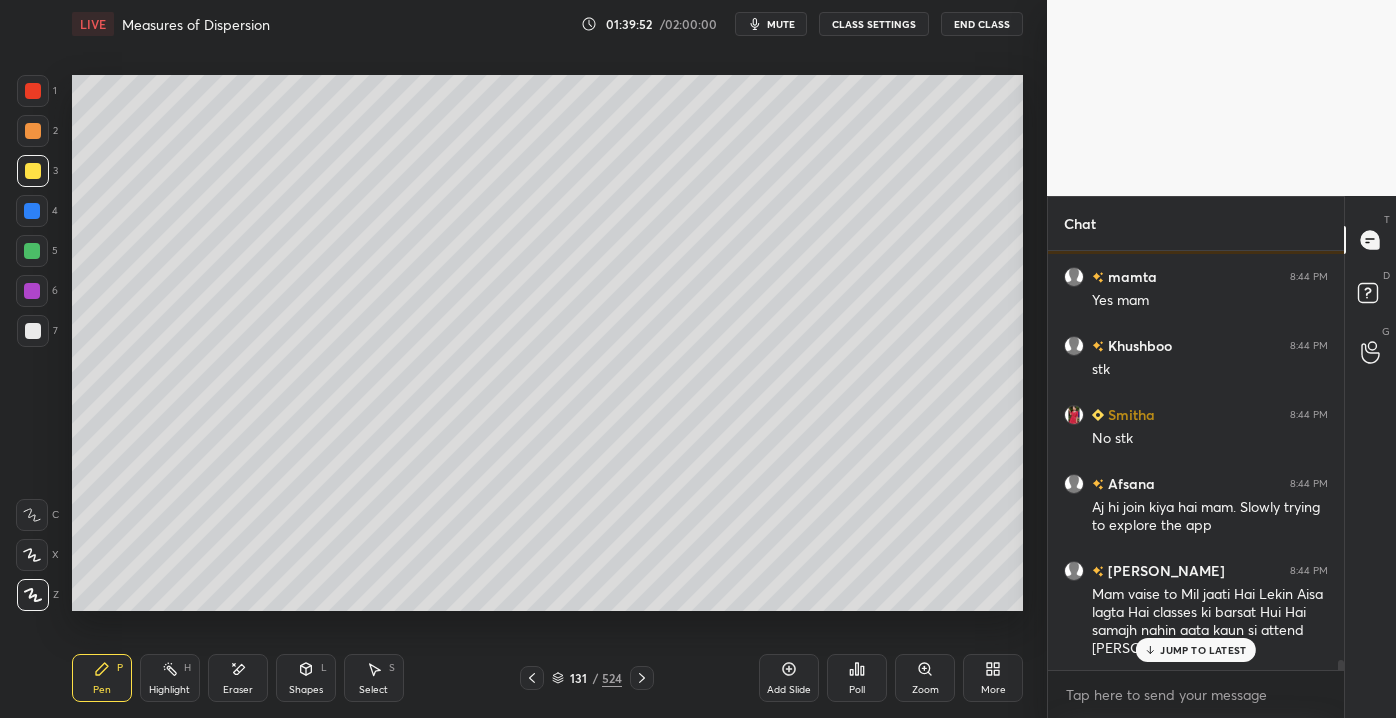scroll, scrollTop: 16850, scrollLeft: 0, axis: vertical 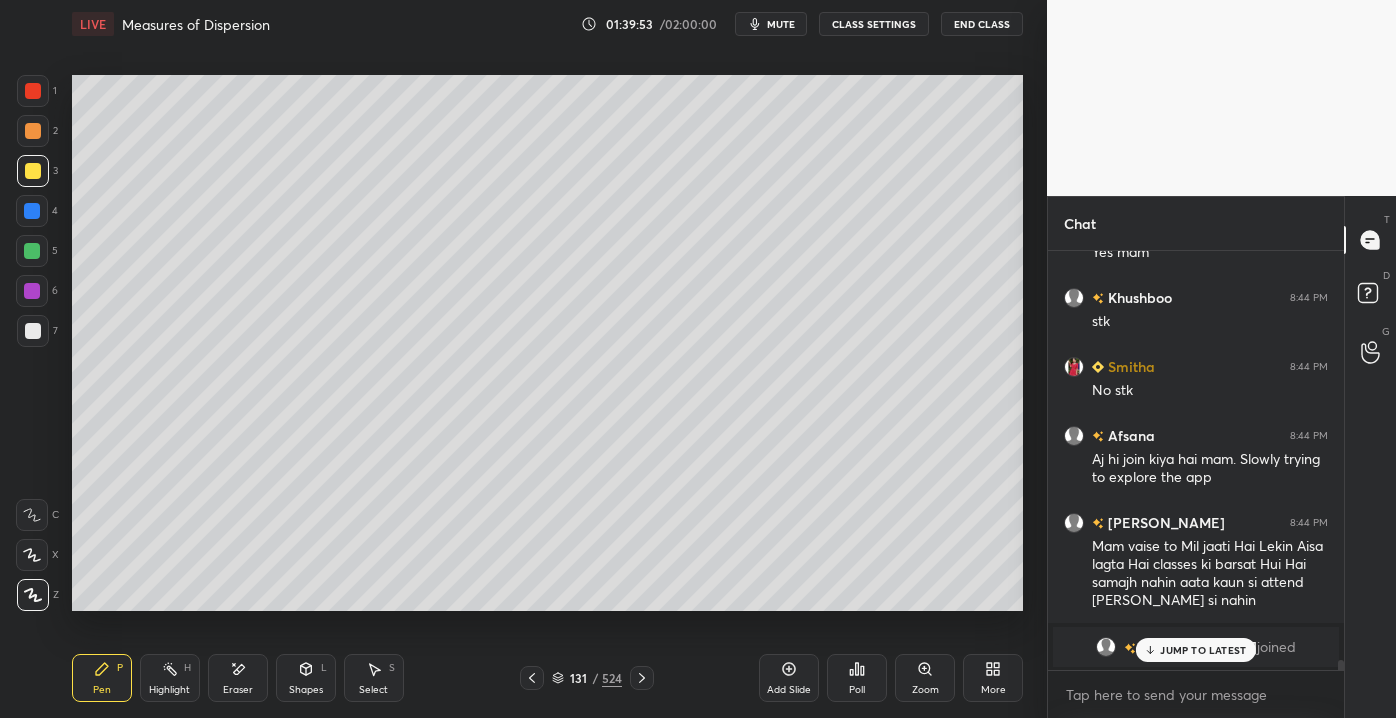 click on "JUMP TO LATEST" at bounding box center [1203, 650] 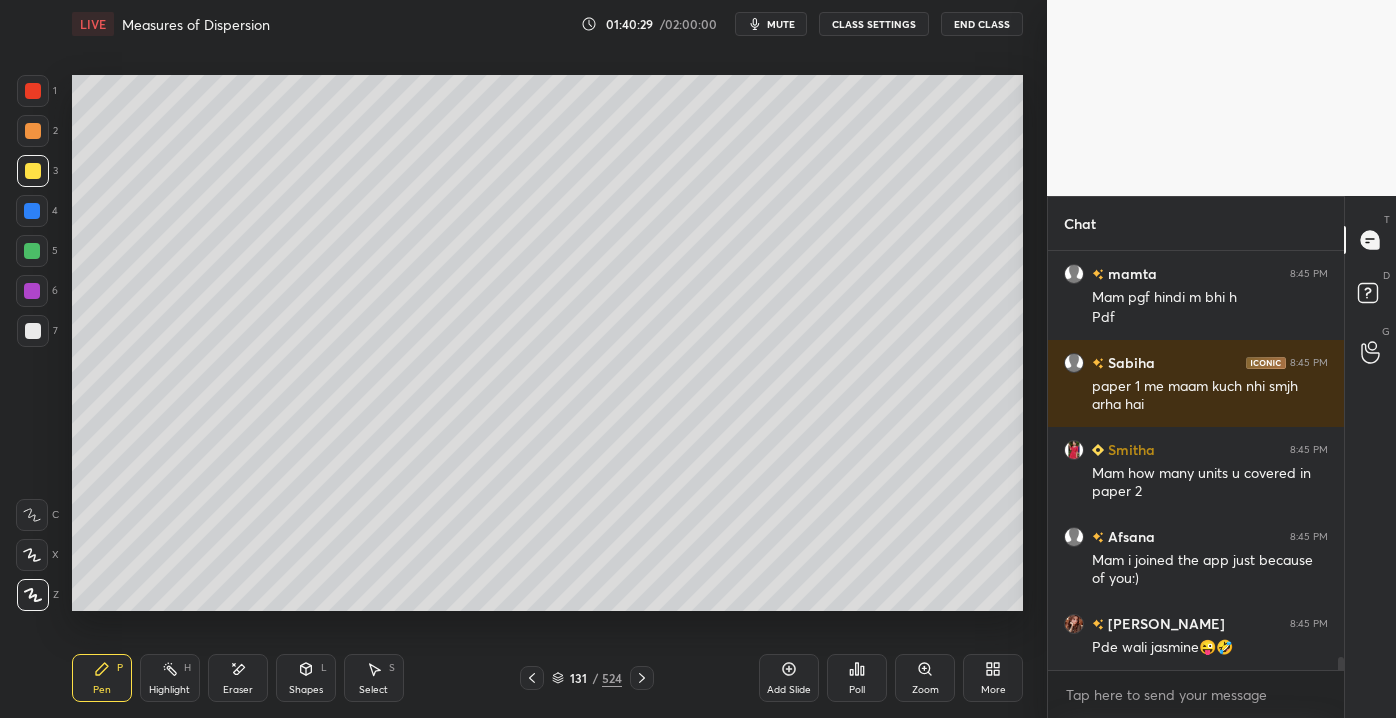 scroll, scrollTop: 13348, scrollLeft: 0, axis: vertical 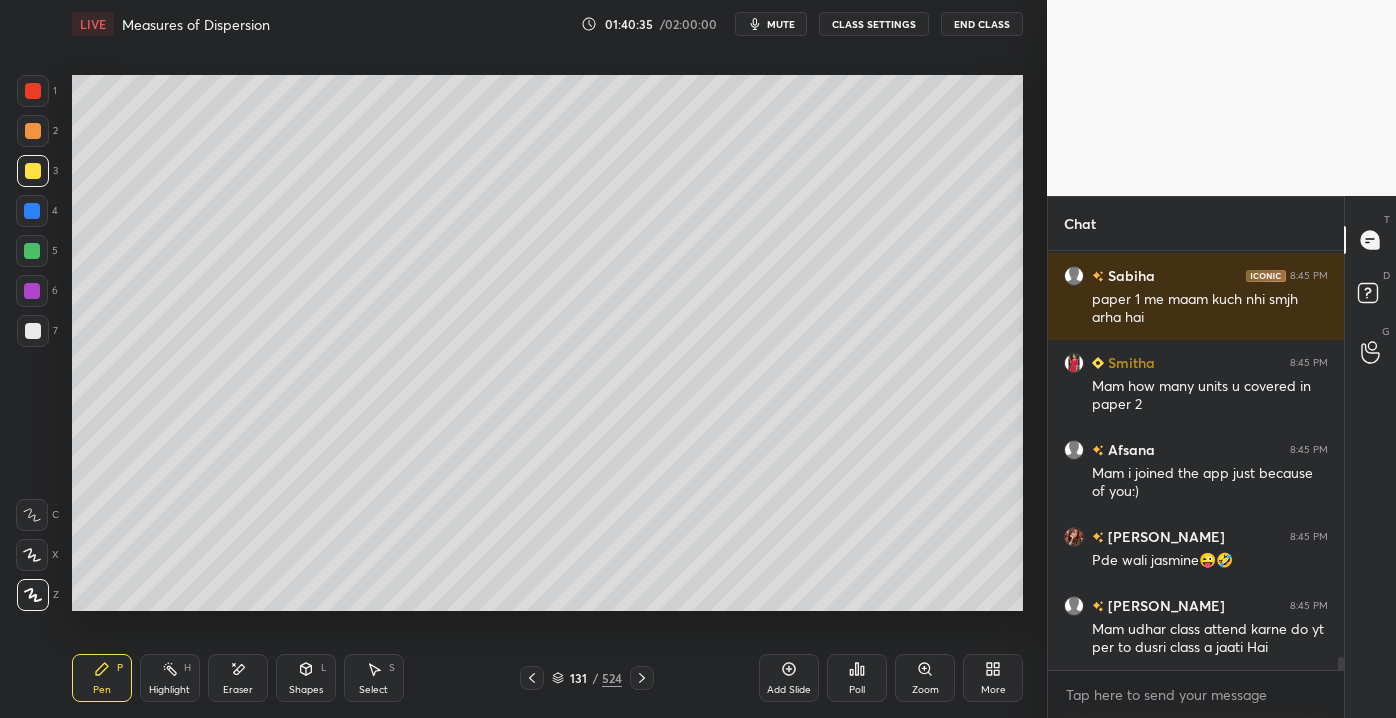 click on "Add Slide Poll Zoom More" at bounding box center (891, 678) 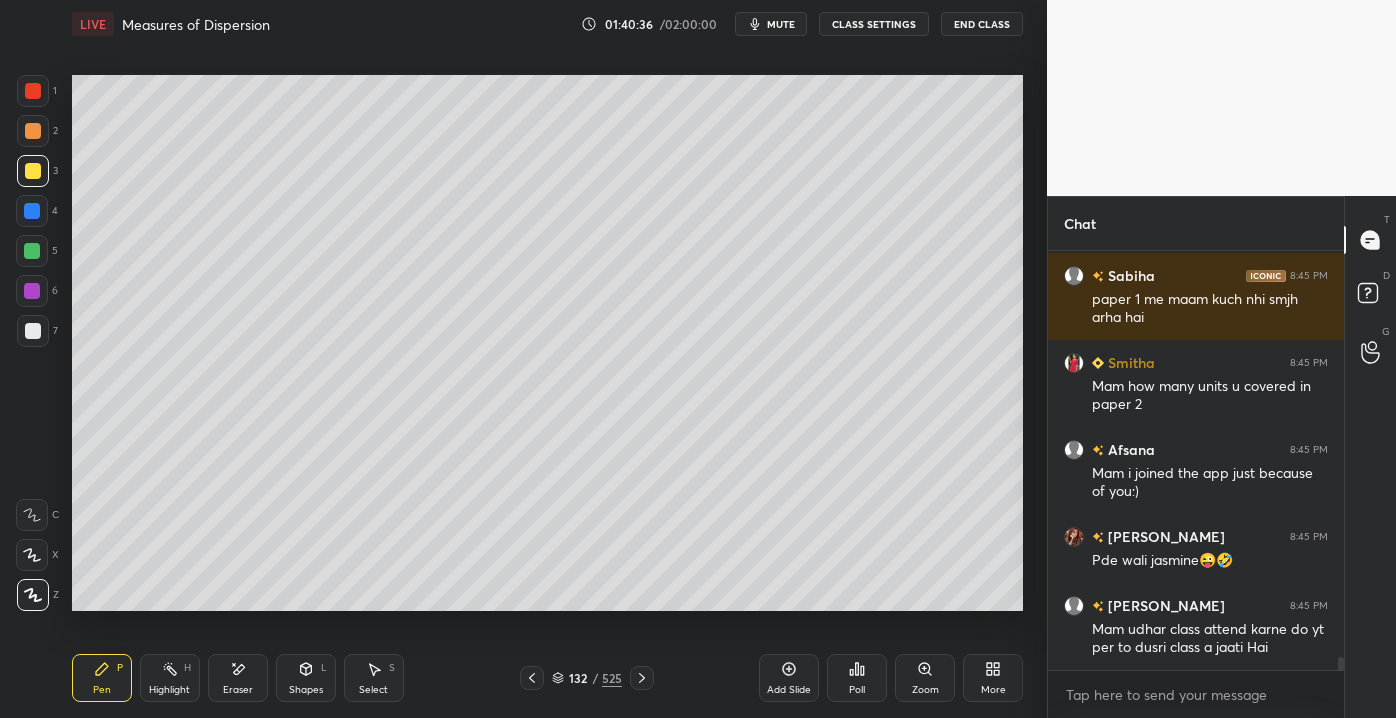 click on "1 2 3 4 5 6 7 C X Z E E Erase all   H H" at bounding box center [32, 342] 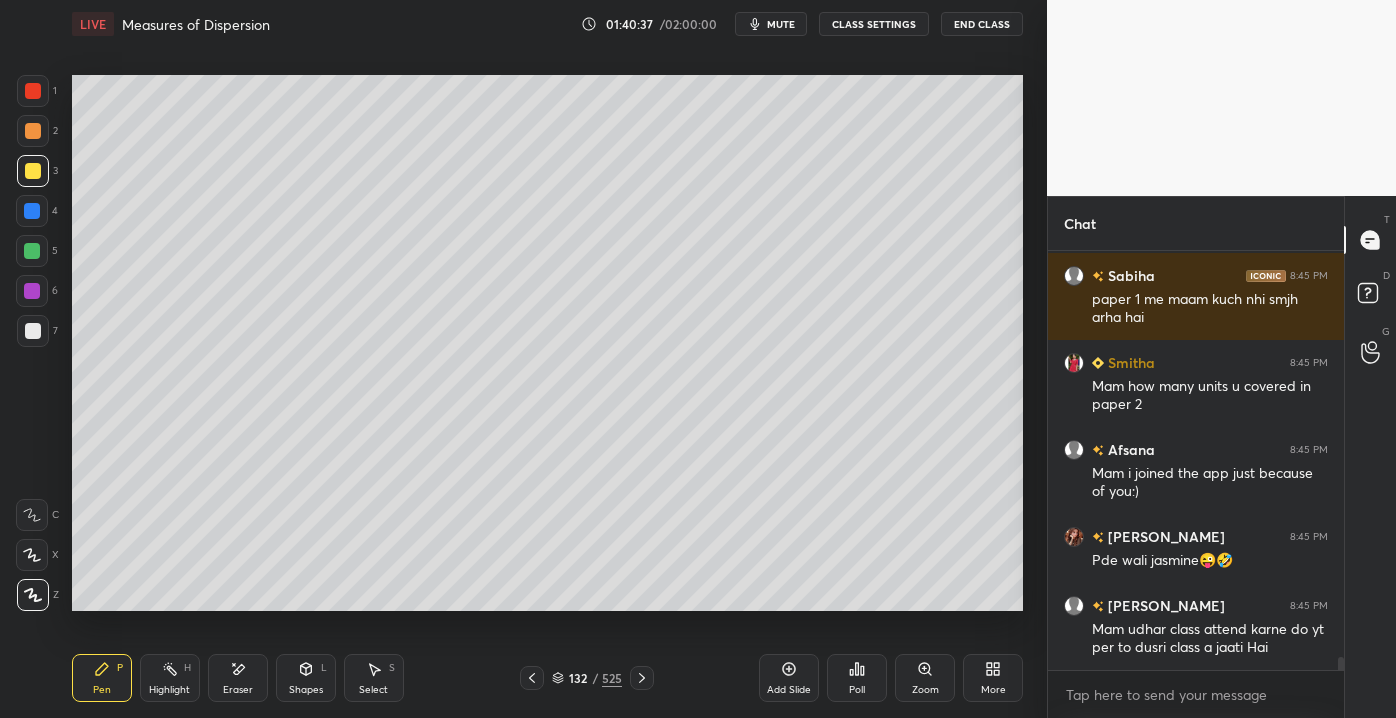 drag, startPoint x: 24, startPoint y: 317, endPoint x: 27, endPoint y: 329, distance: 12.369317 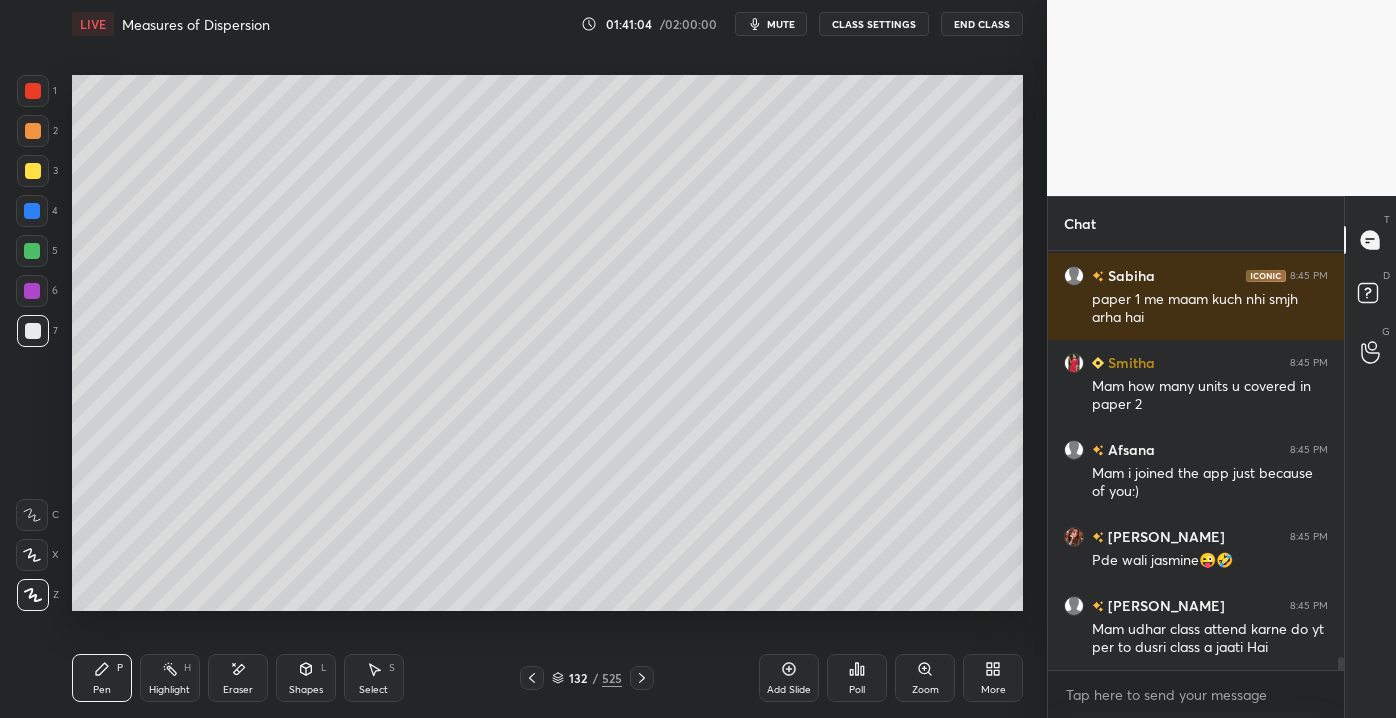 scroll, scrollTop: 13434, scrollLeft: 0, axis: vertical 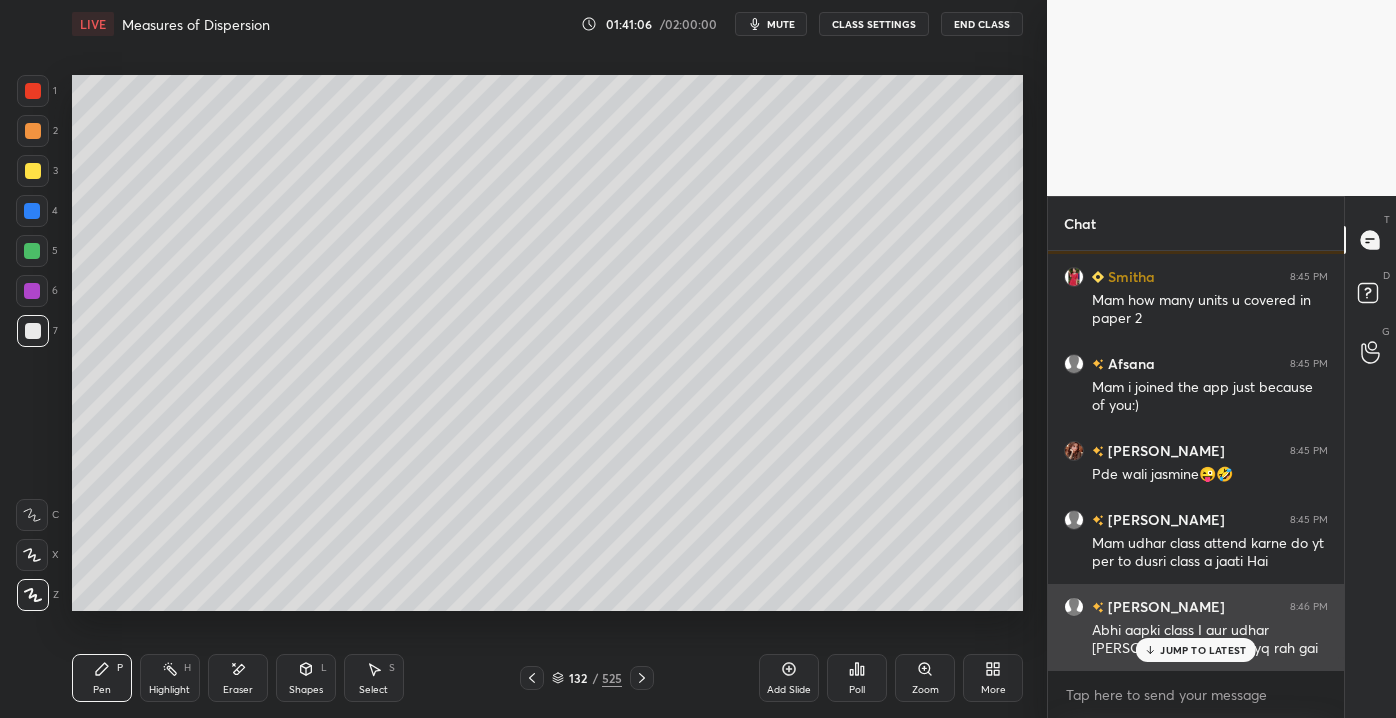 click on "JUMP TO LATEST" at bounding box center (1203, 650) 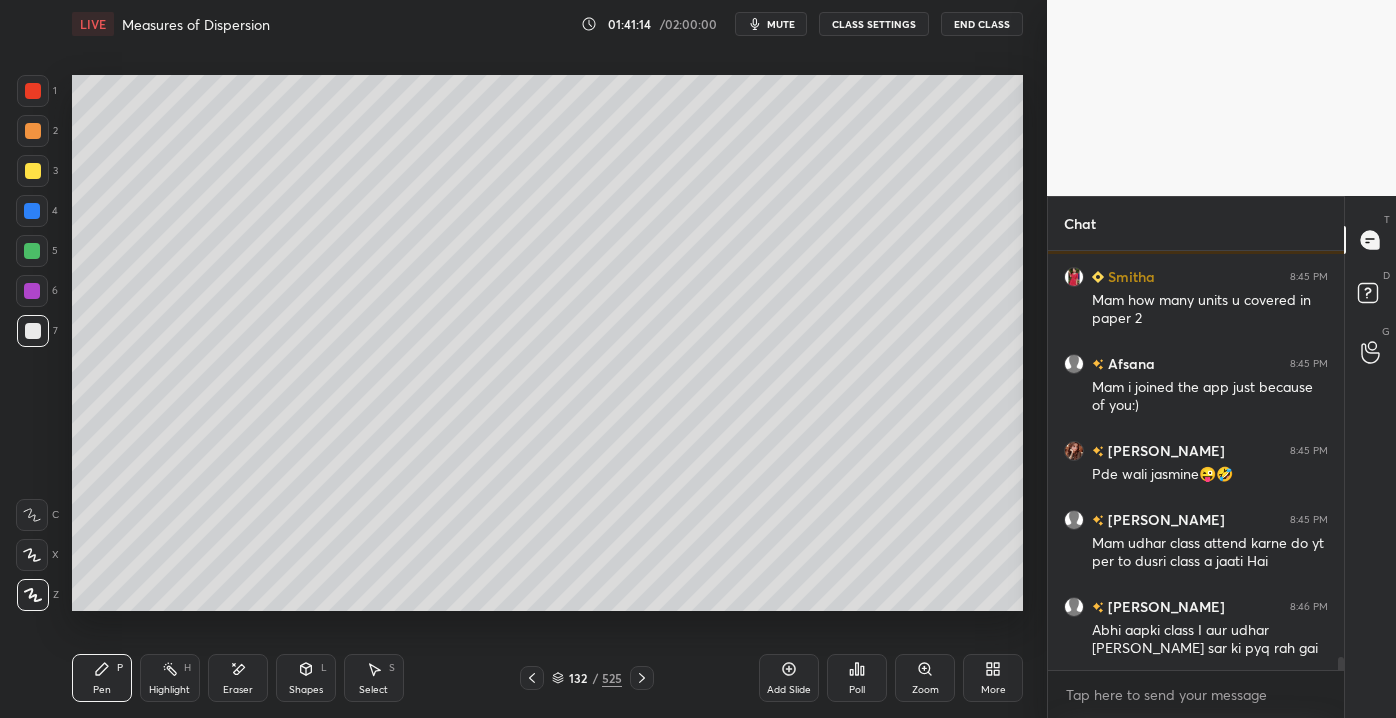 scroll, scrollTop: 13522, scrollLeft: 0, axis: vertical 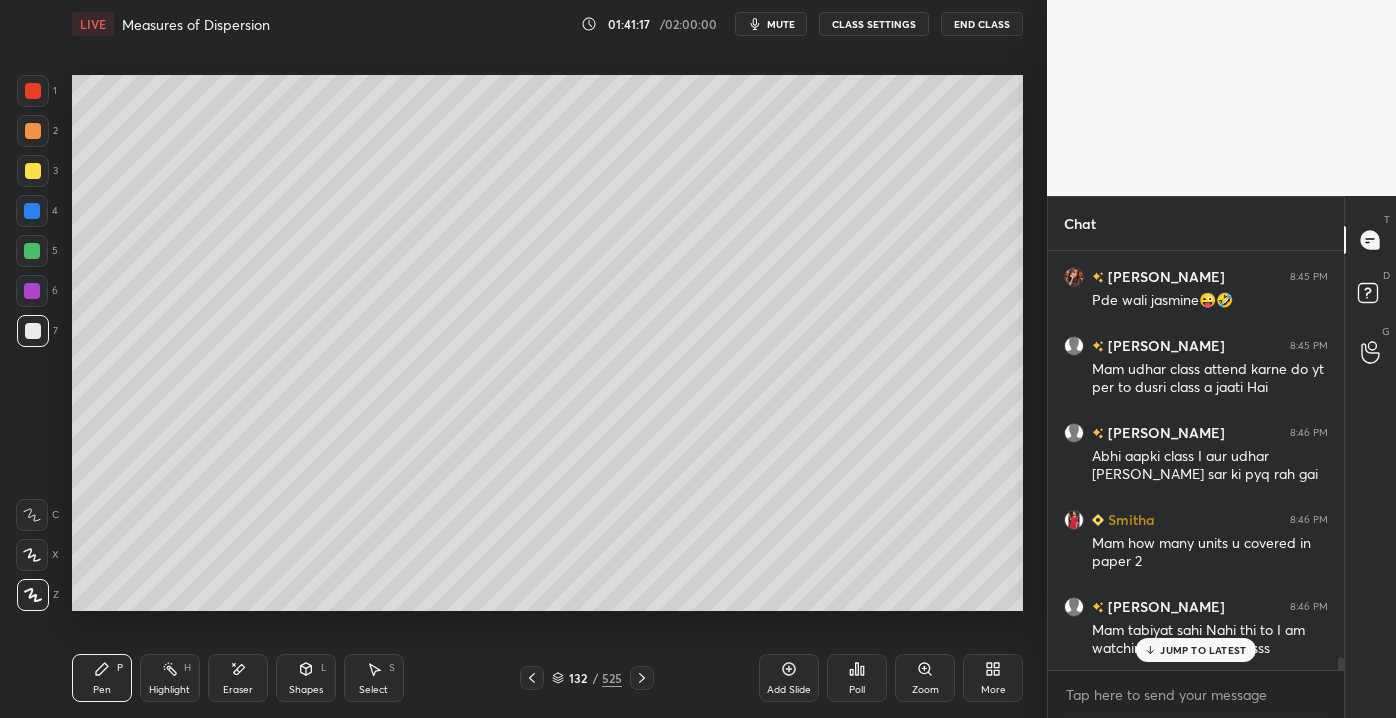 click on "Add Slide" at bounding box center (789, 690) 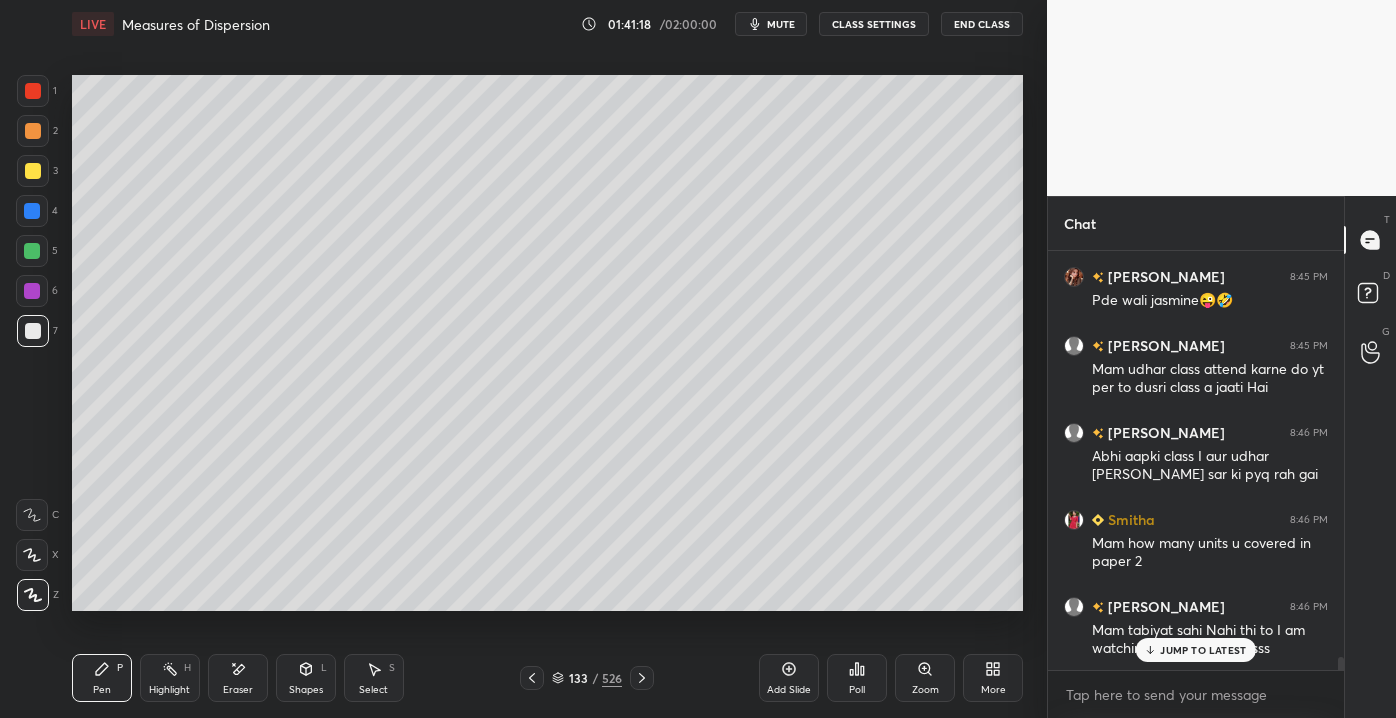 scroll, scrollTop: 13677, scrollLeft: 0, axis: vertical 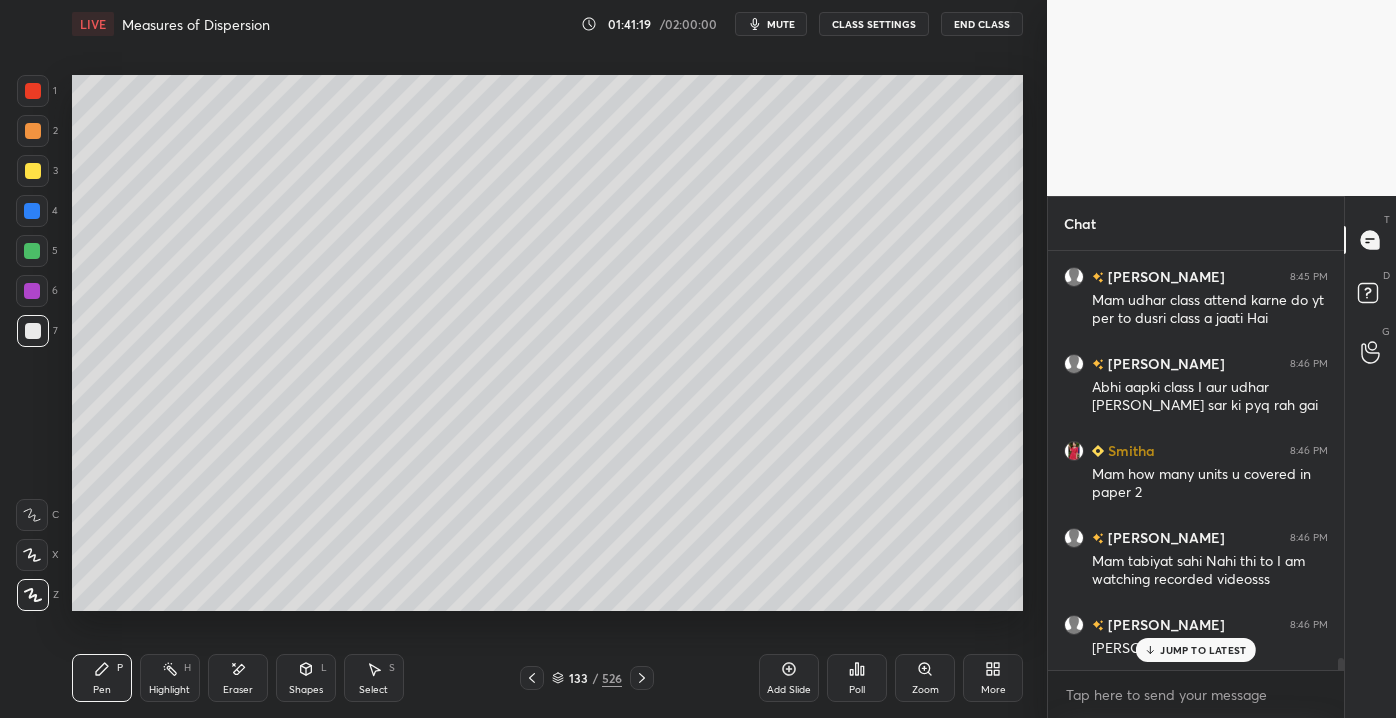 click on "JUMP TO LATEST" at bounding box center (1203, 650) 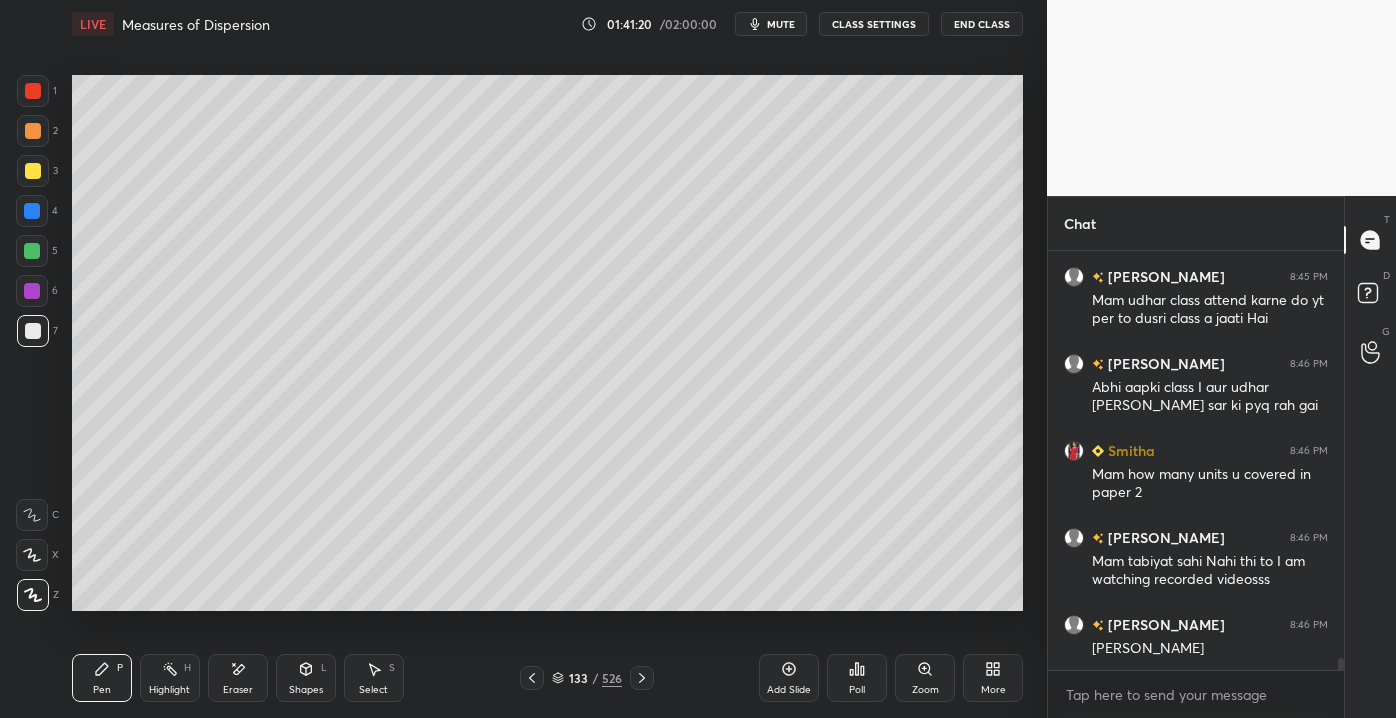 click at bounding box center (33, 171) 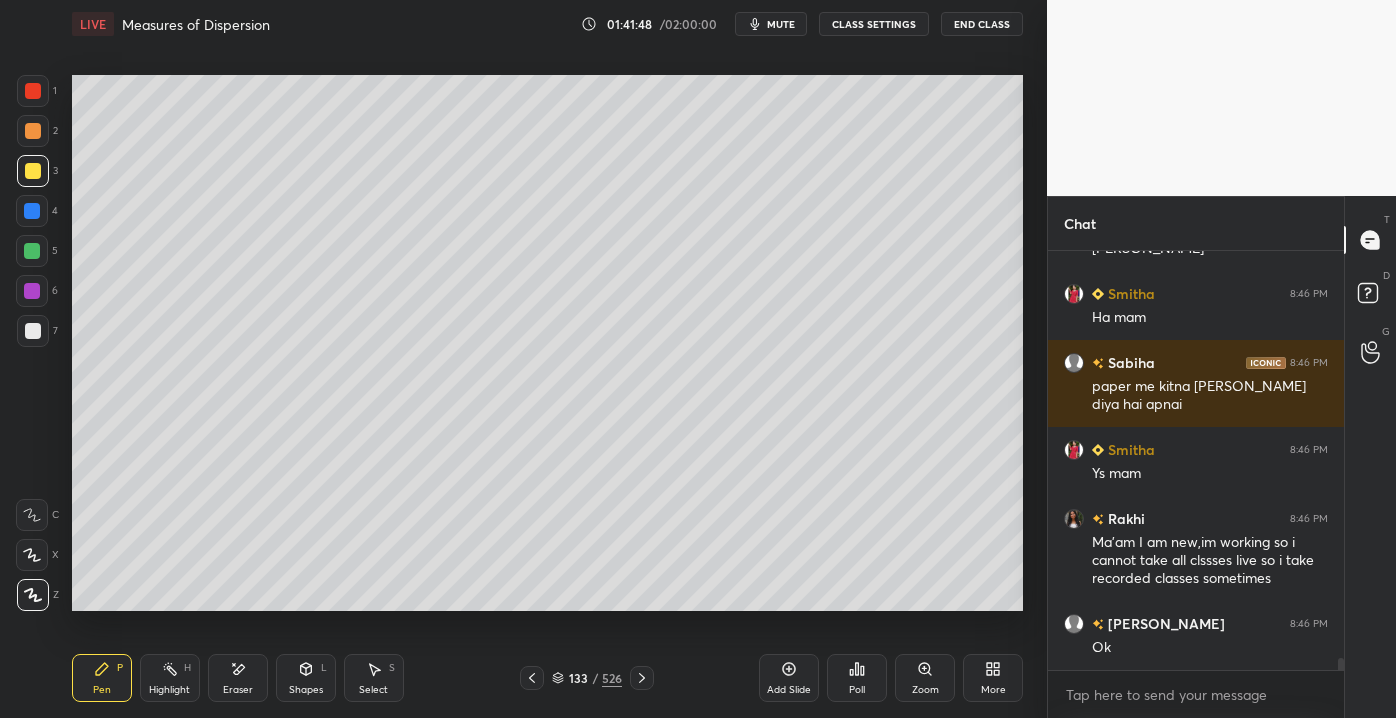 scroll, scrollTop: 14146, scrollLeft: 0, axis: vertical 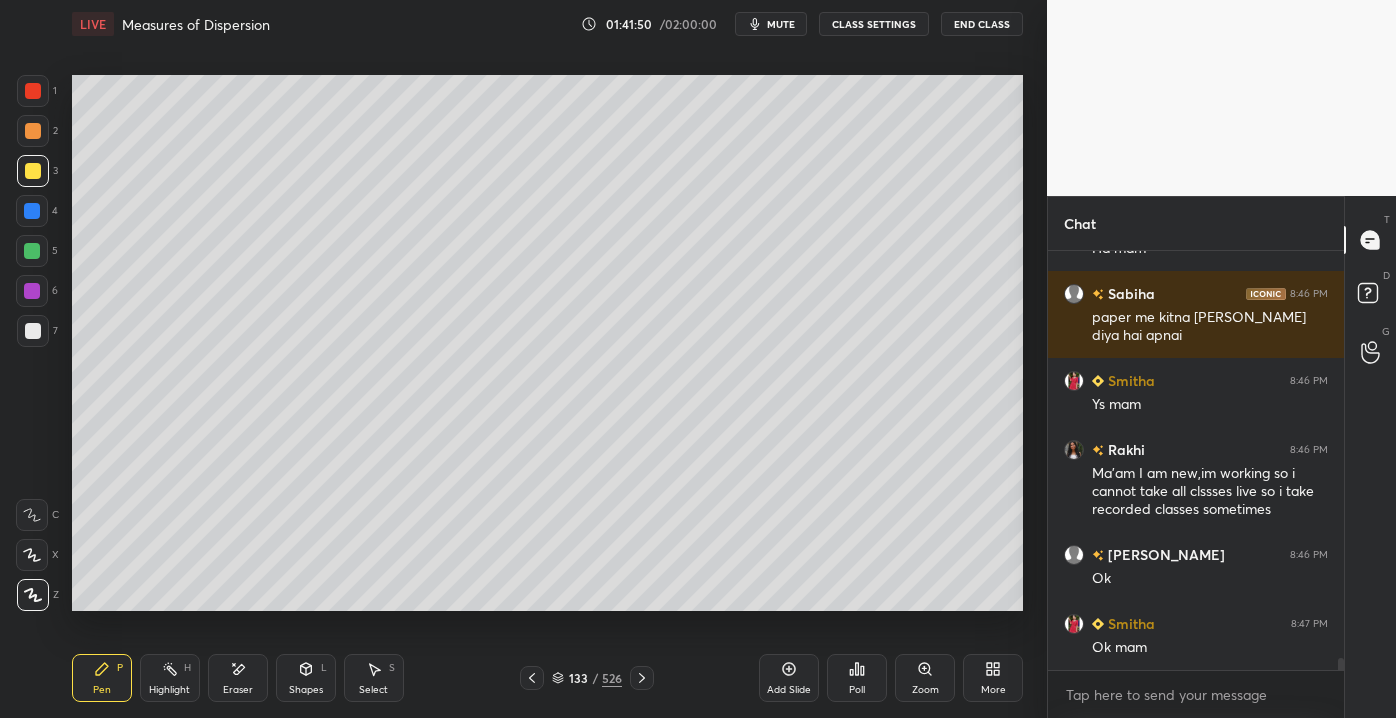 click on "Add Slide" at bounding box center (789, 678) 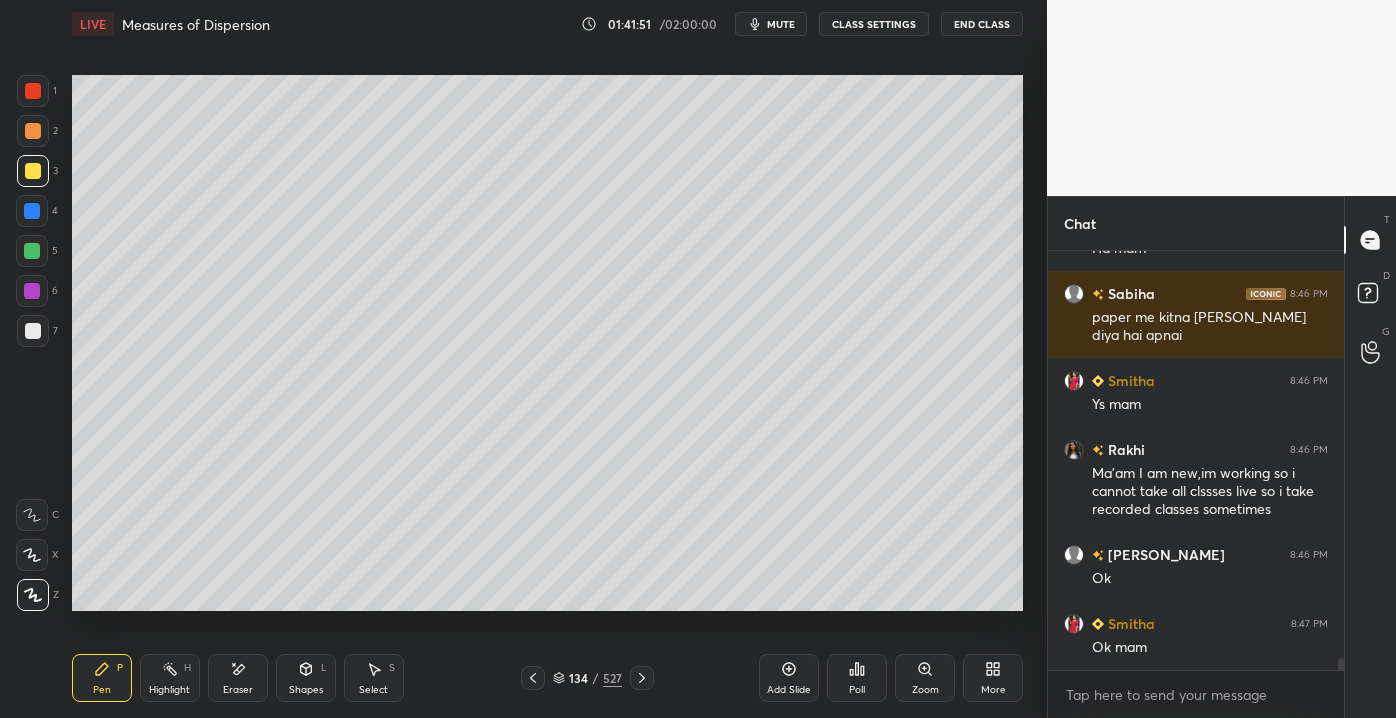 drag, startPoint x: 309, startPoint y: 681, endPoint x: 313, endPoint y: 670, distance: 11.7046995 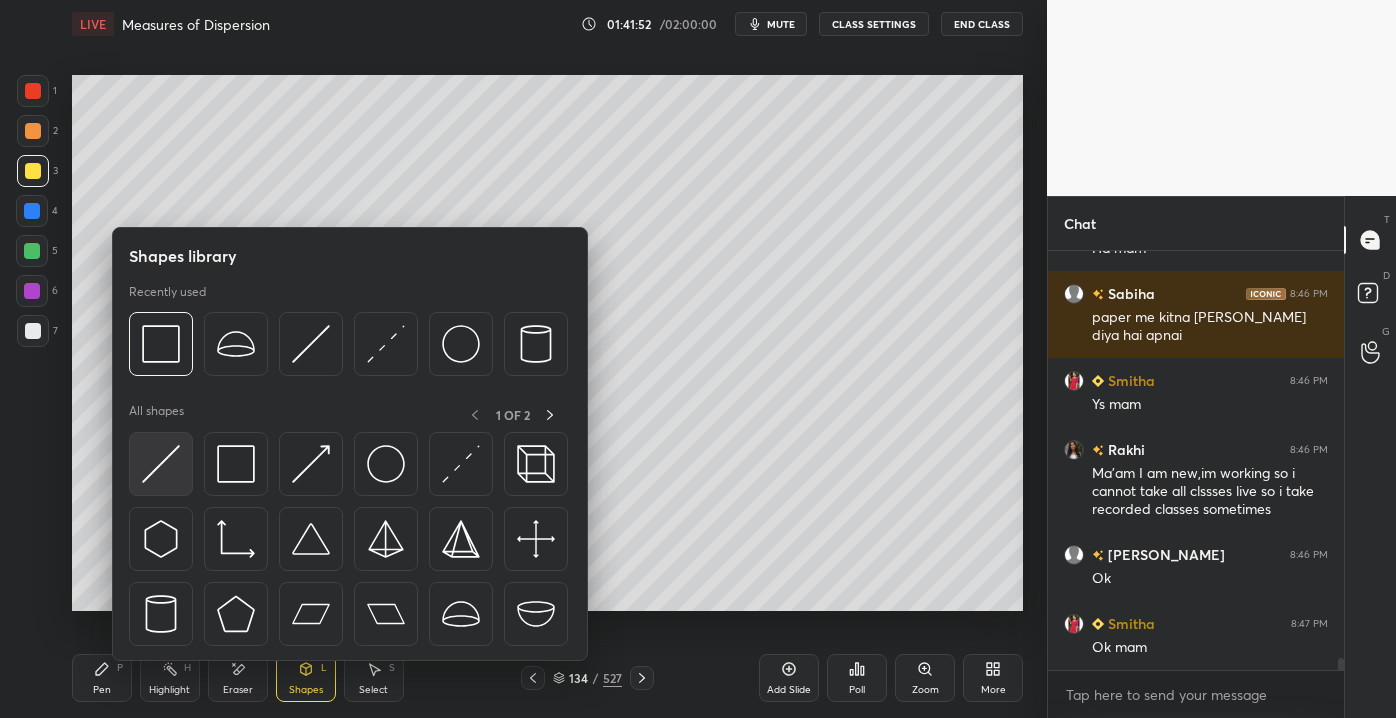 click at bounding box center (161, 464) 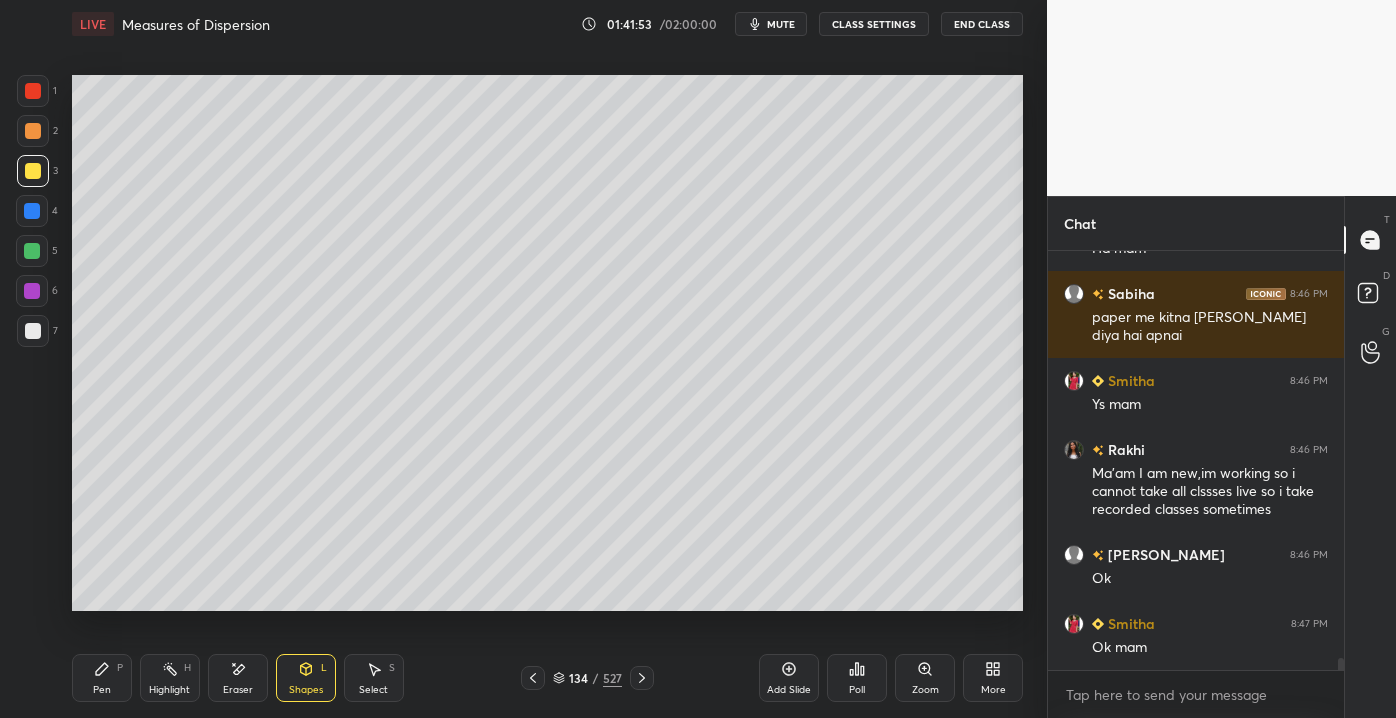 click at bounding box center [33, 331] 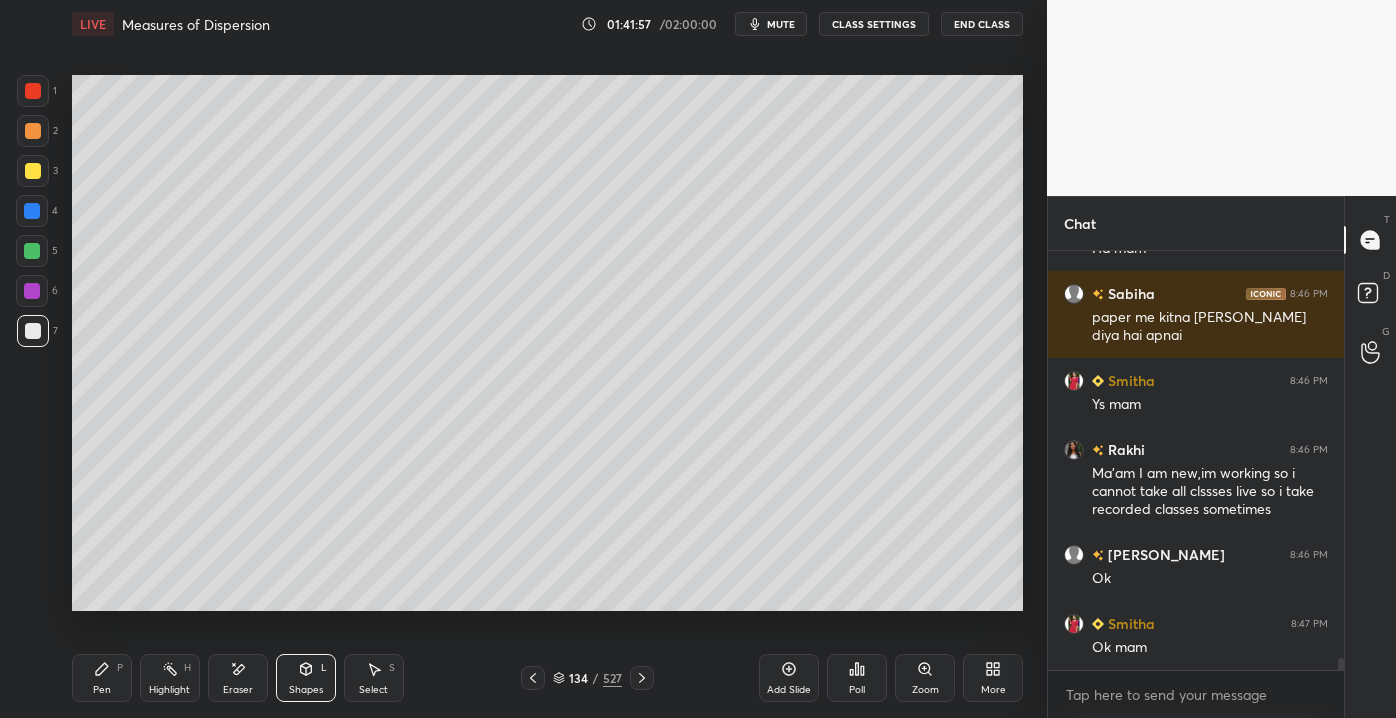 click on "Pen P" at bounding box center (102, 678) 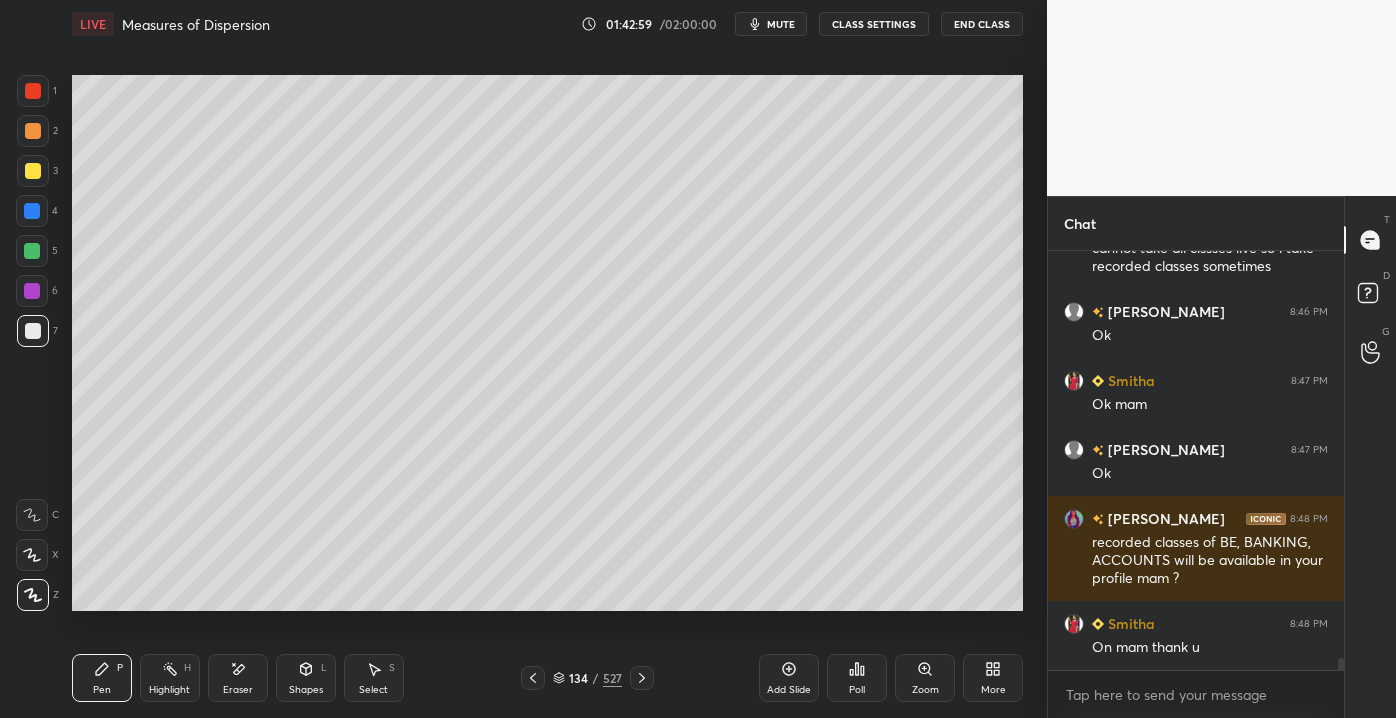 scroll, scrollTop: 14458, scrollLeft: 0, axis: vertical 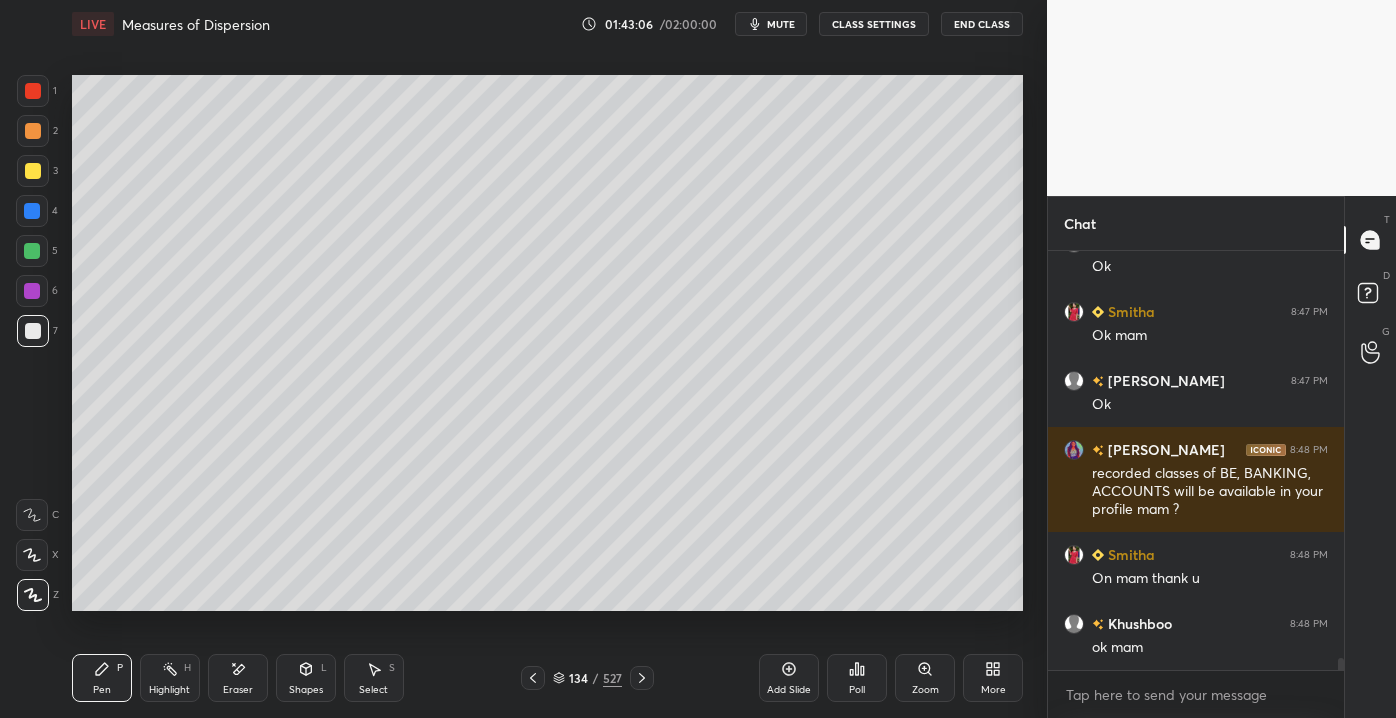 drag, startPoint x: 33, startPoint y: 175, endPoint x: 57, endPoint y: 189, distance: 27.784887 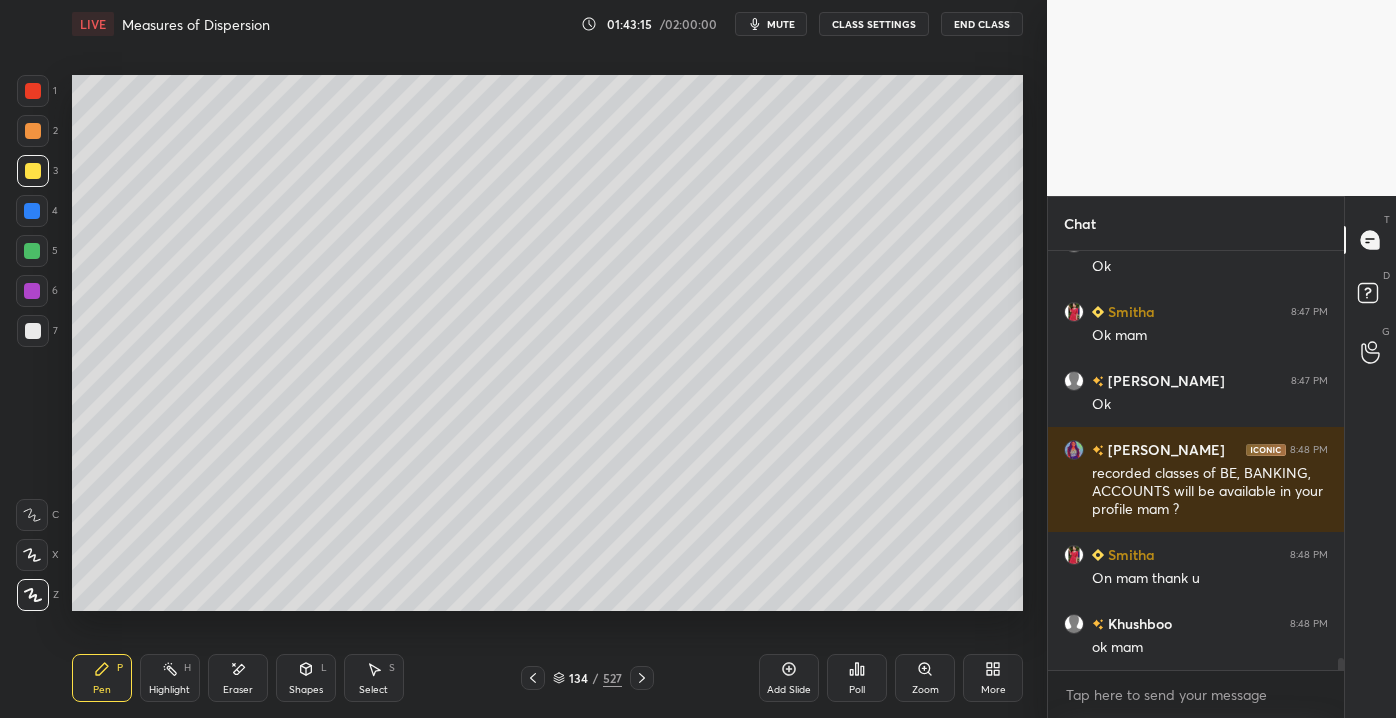scroll, scrollTop: 14527, scrollLeft: 0, axis: vertical 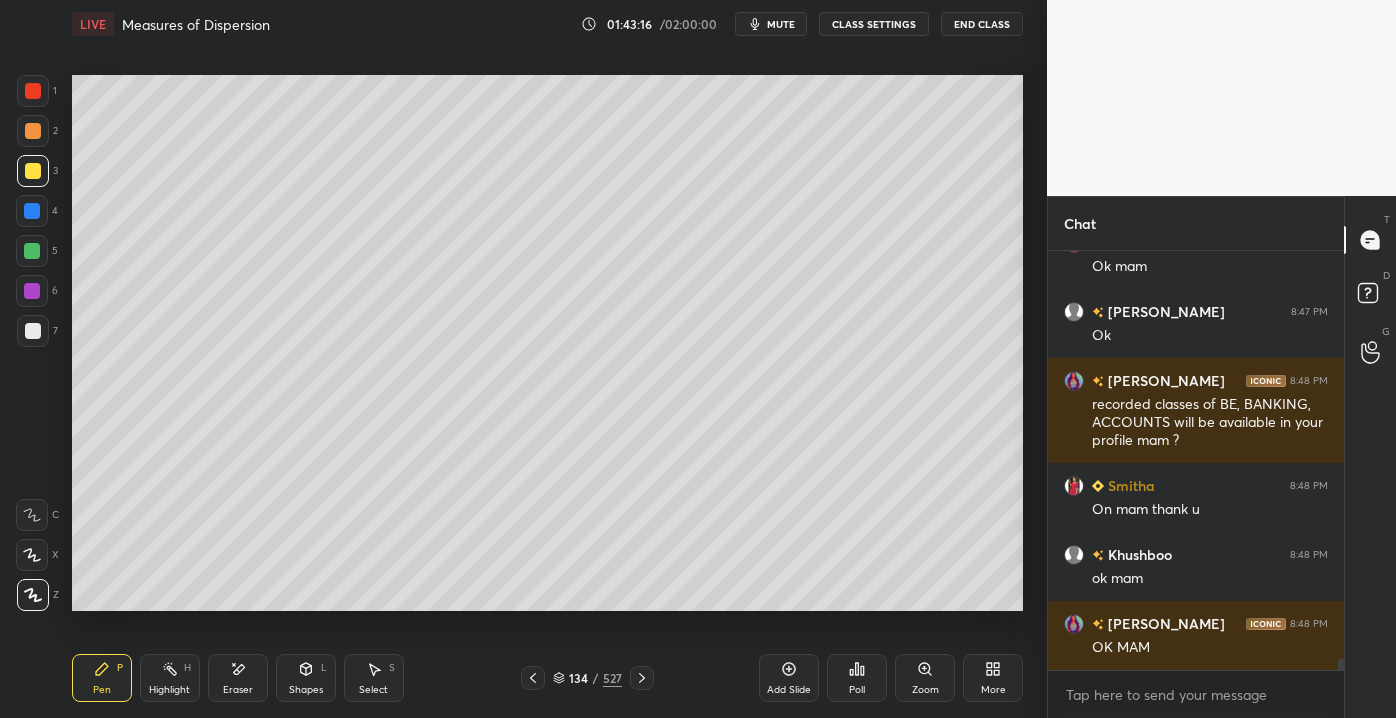 click on "Add Slide" at bounding box center [789, 690] 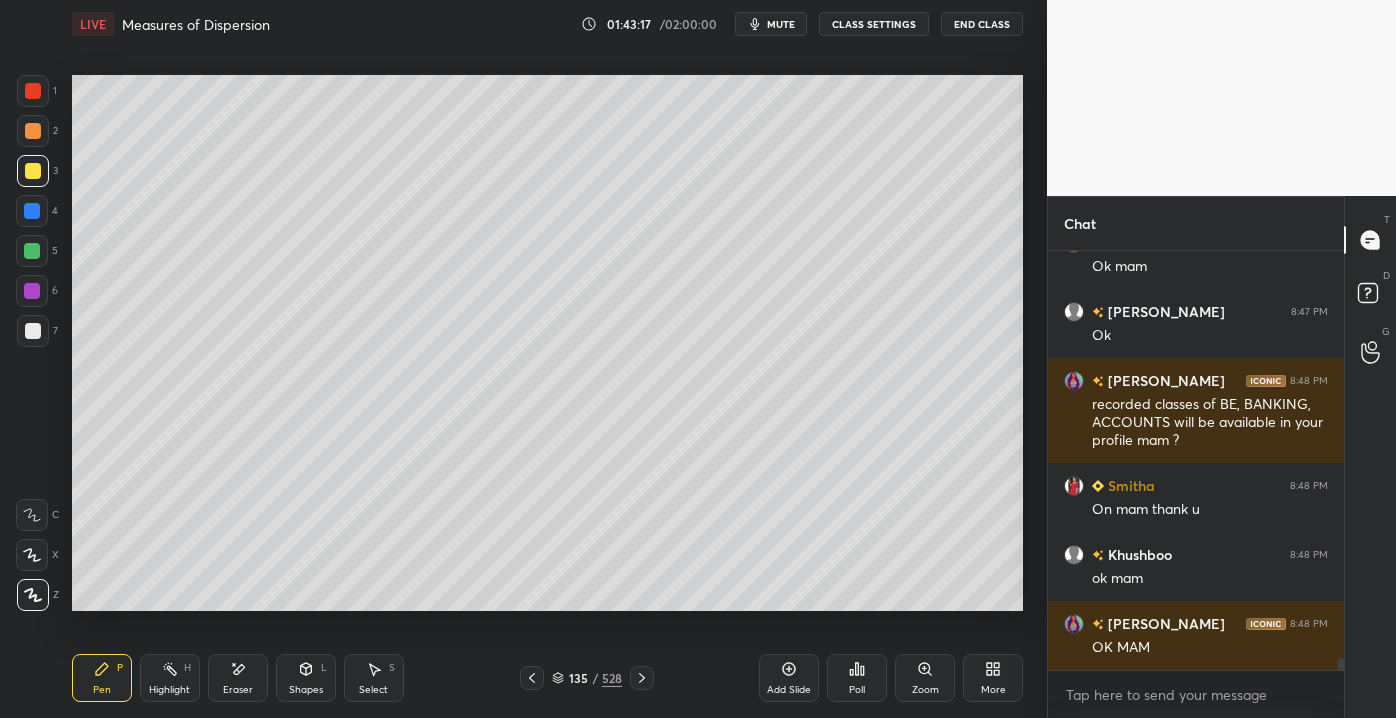 click at bounding box center [33, 331] 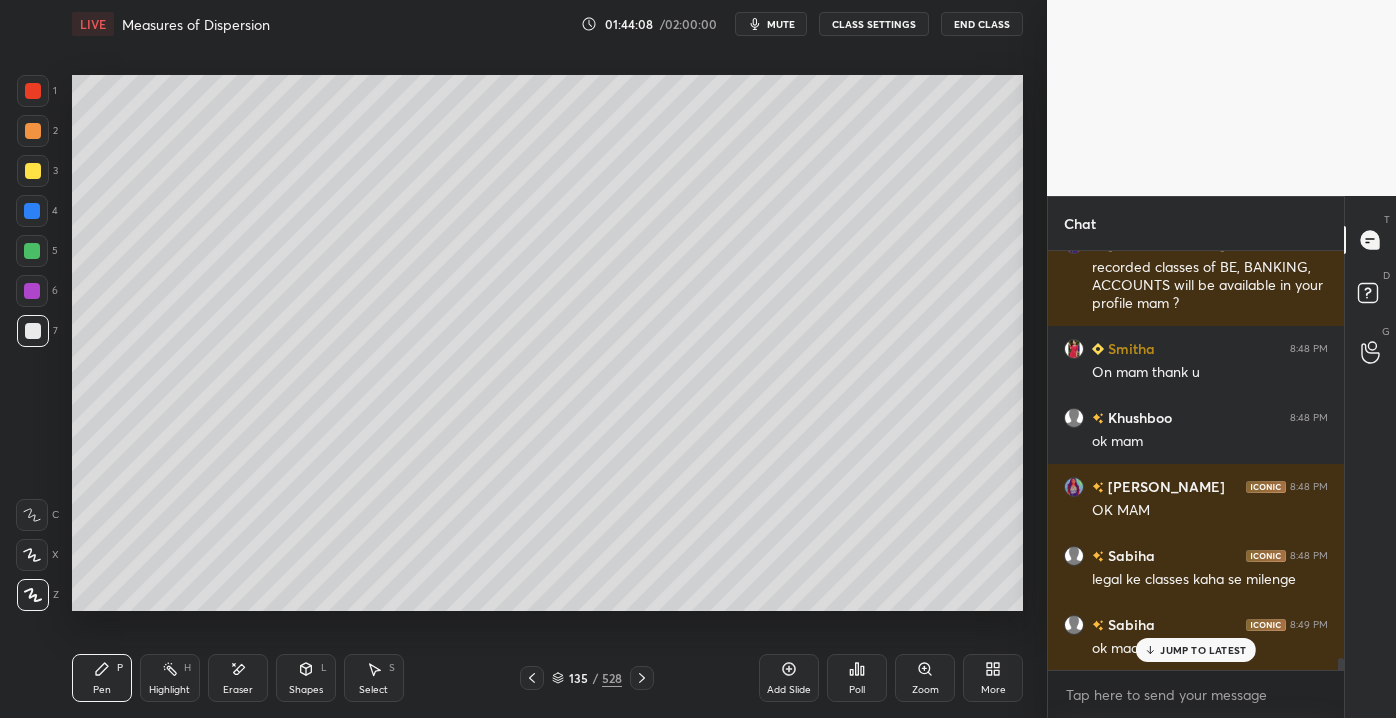 scroll, scrollTop: 14805, scrollLeft: 0, axis: vertical 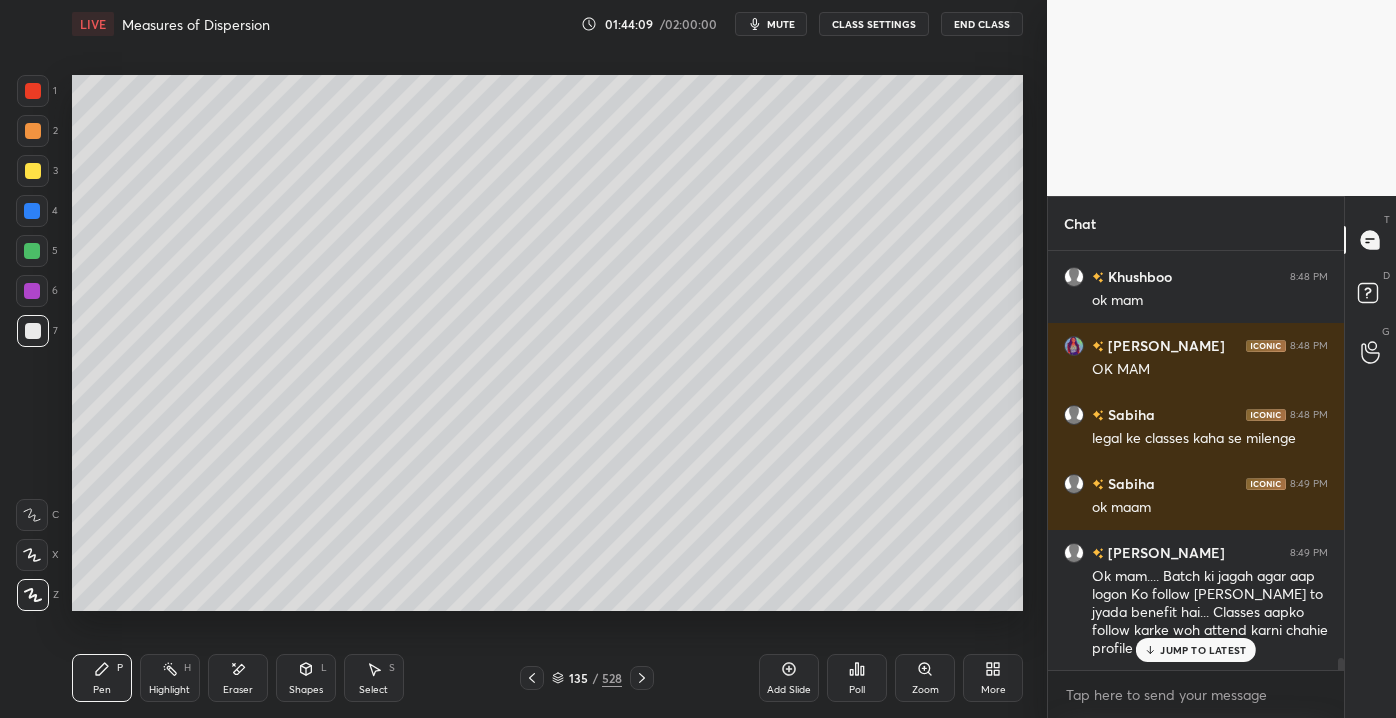 click 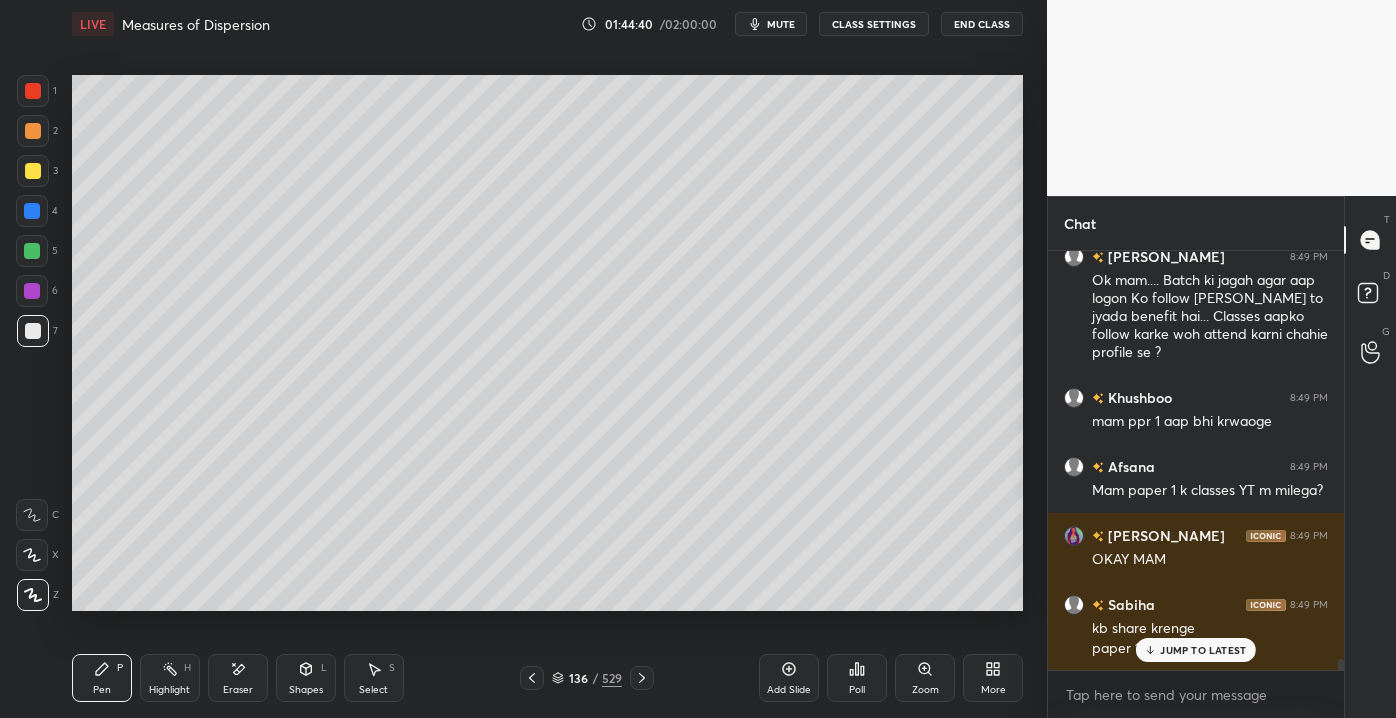 scroll, scrollTop: 15170, scrollLeft: 0, axis: vertical 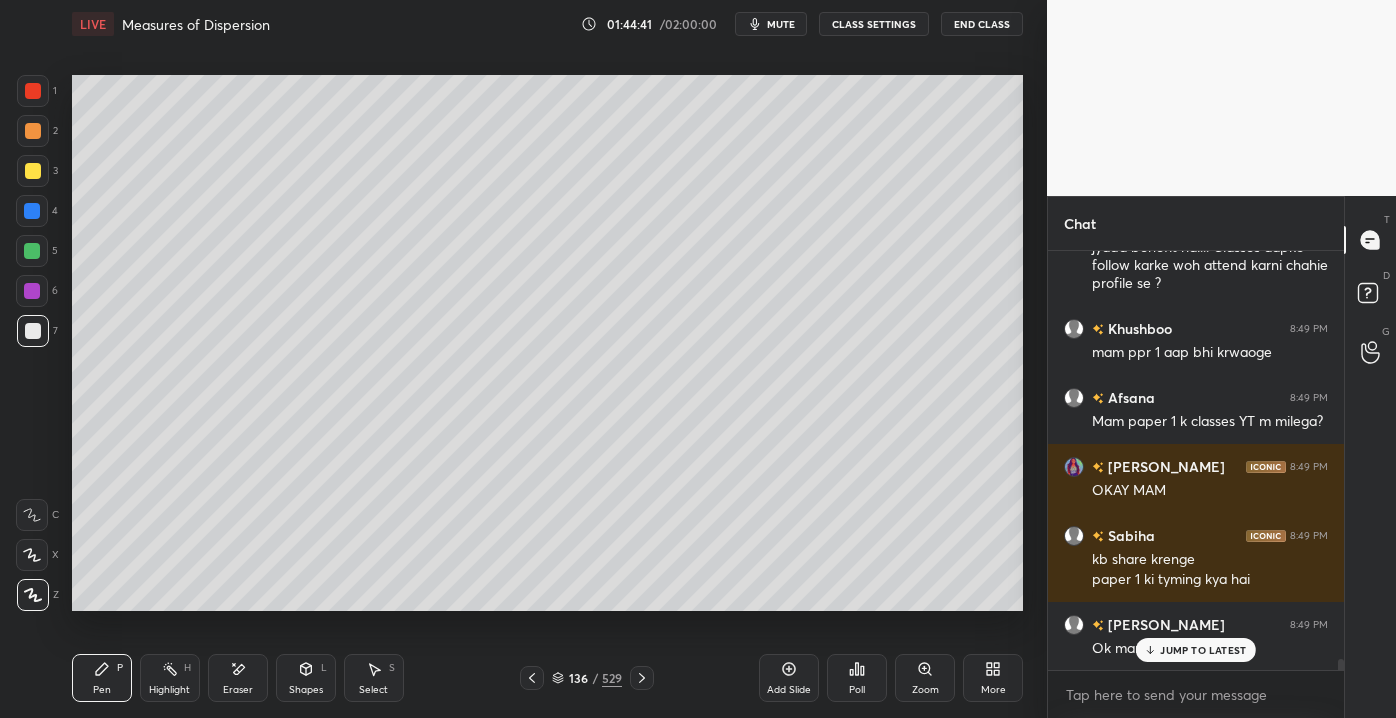 click on "JUMP TO LATEST" at bounding box center [1203, 650] 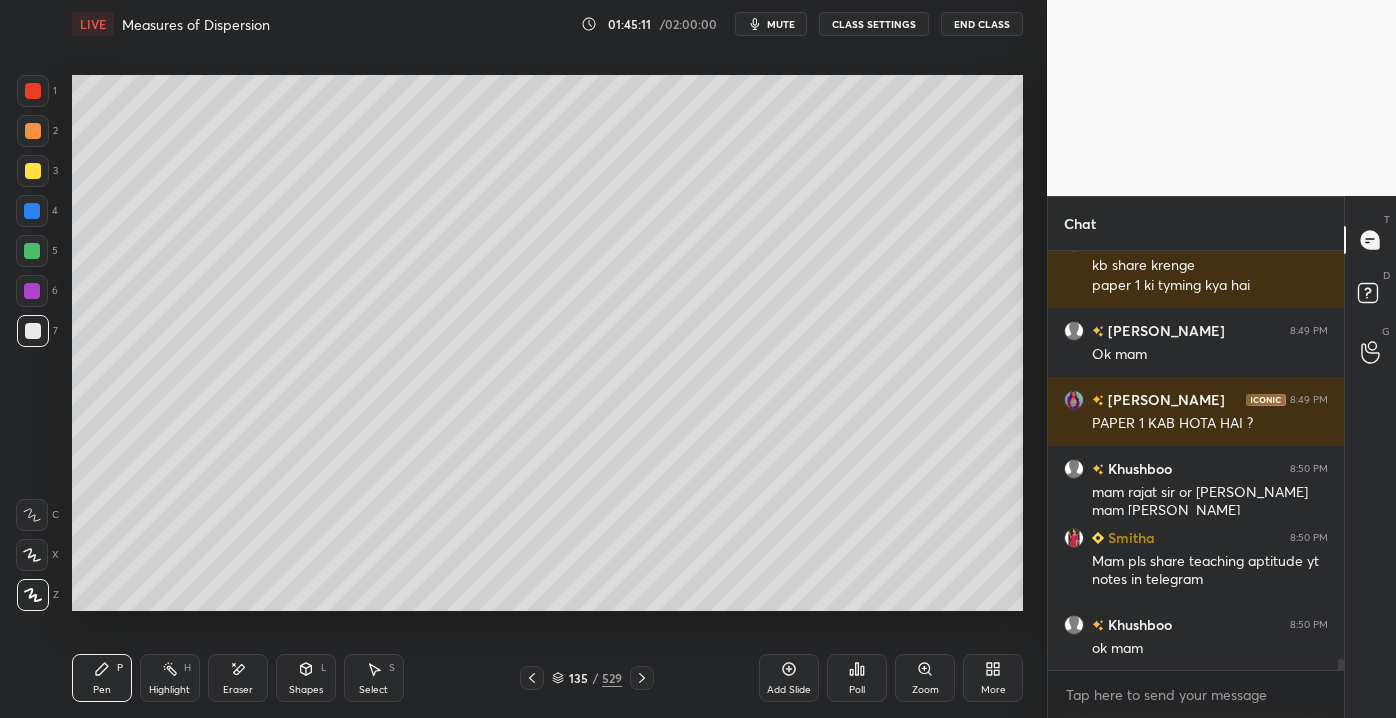 scroll, scrollTop: 15552, scrollLeft: 0, axis: vertical 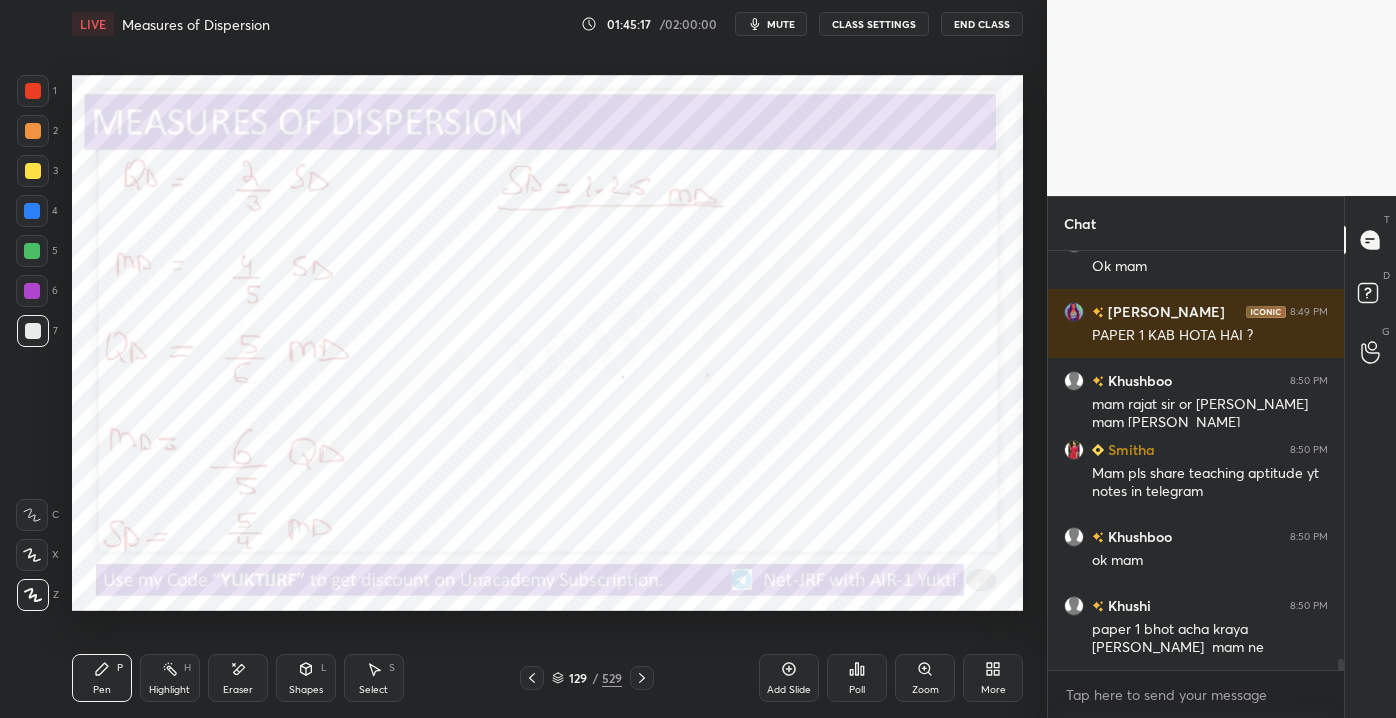 click at bounding box center [33, 91] 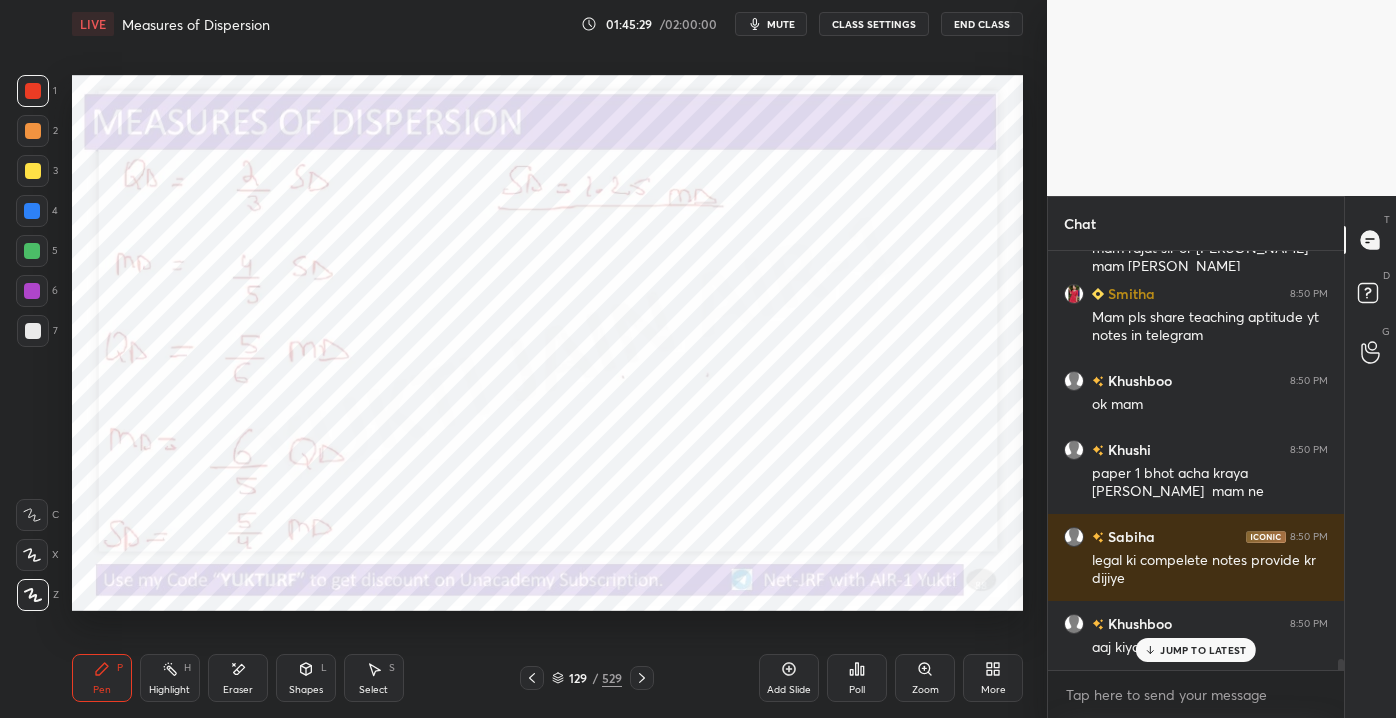 scroll, scrollTop: 15776, scrollLeft: 0, axis: vertical 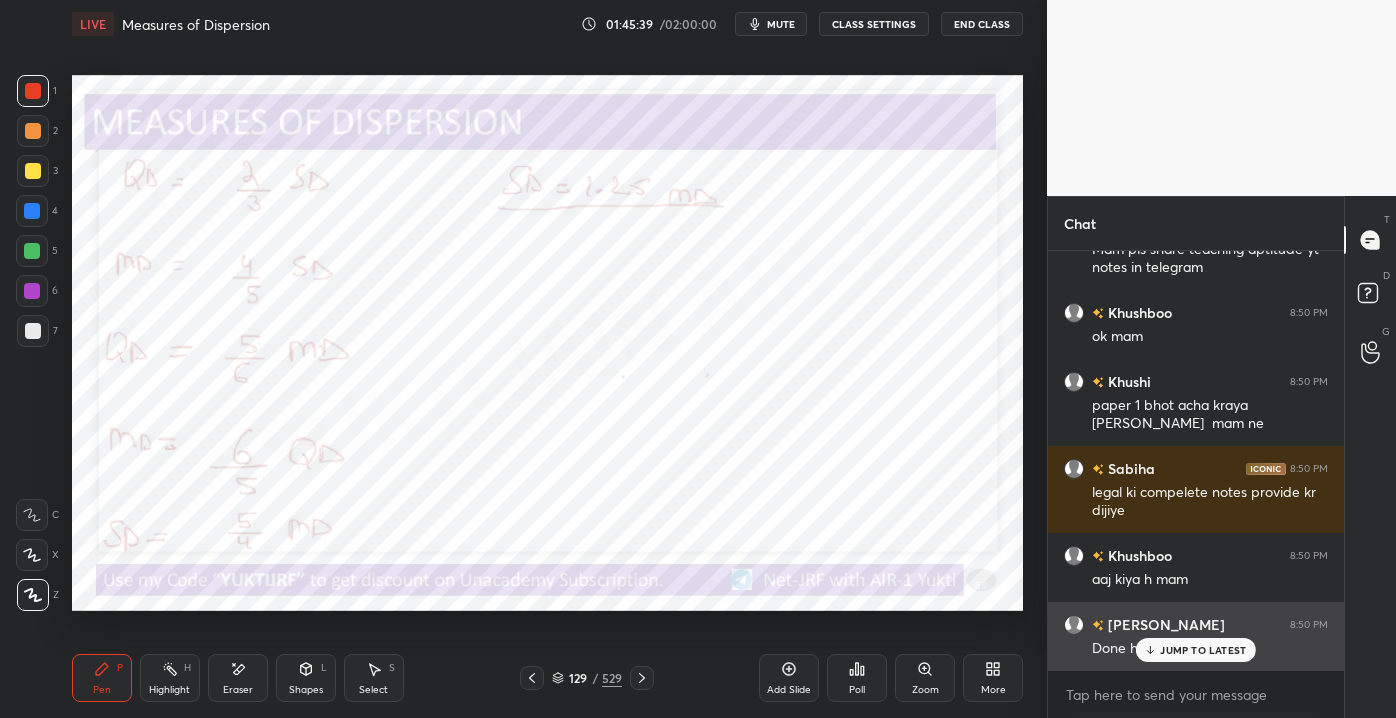 click on "JUMP TO LATEST" at bounding box center [1203, 650] 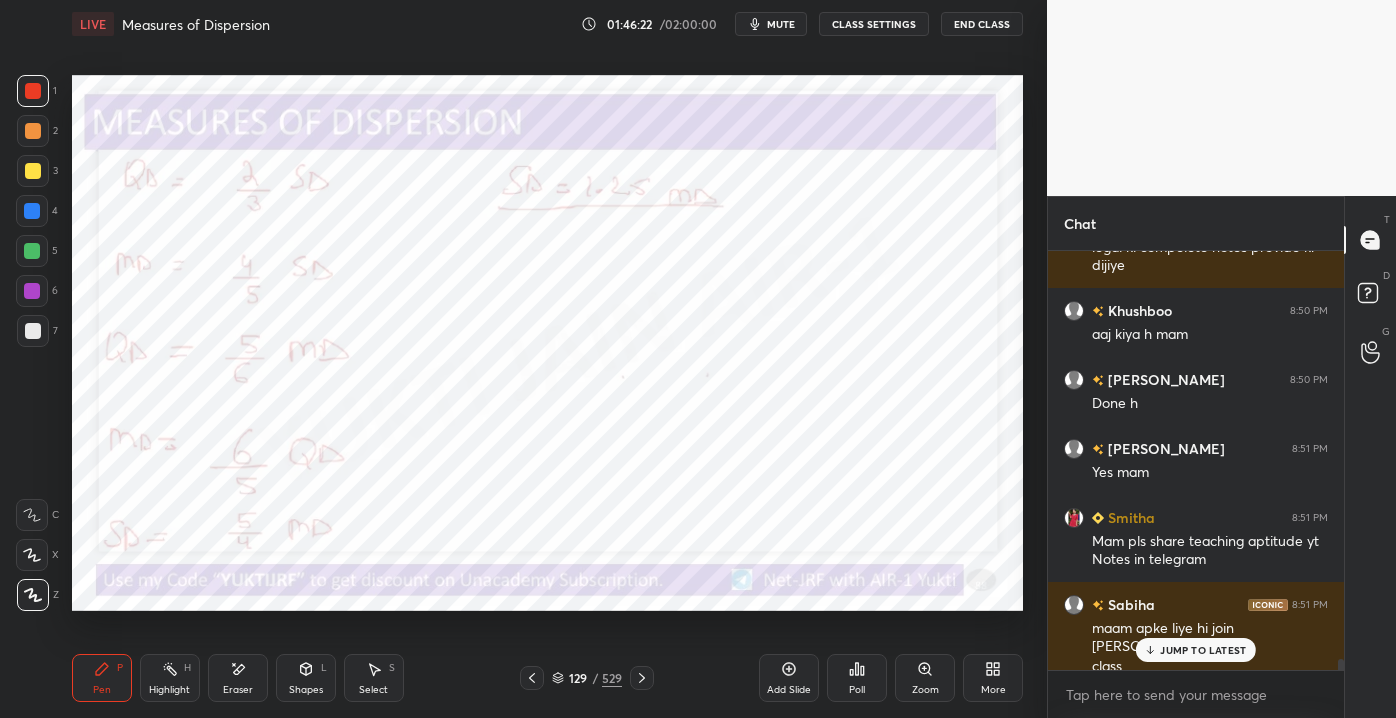 scroll, scrollTop: 16090, scrollLeft: 0, axis: vertical 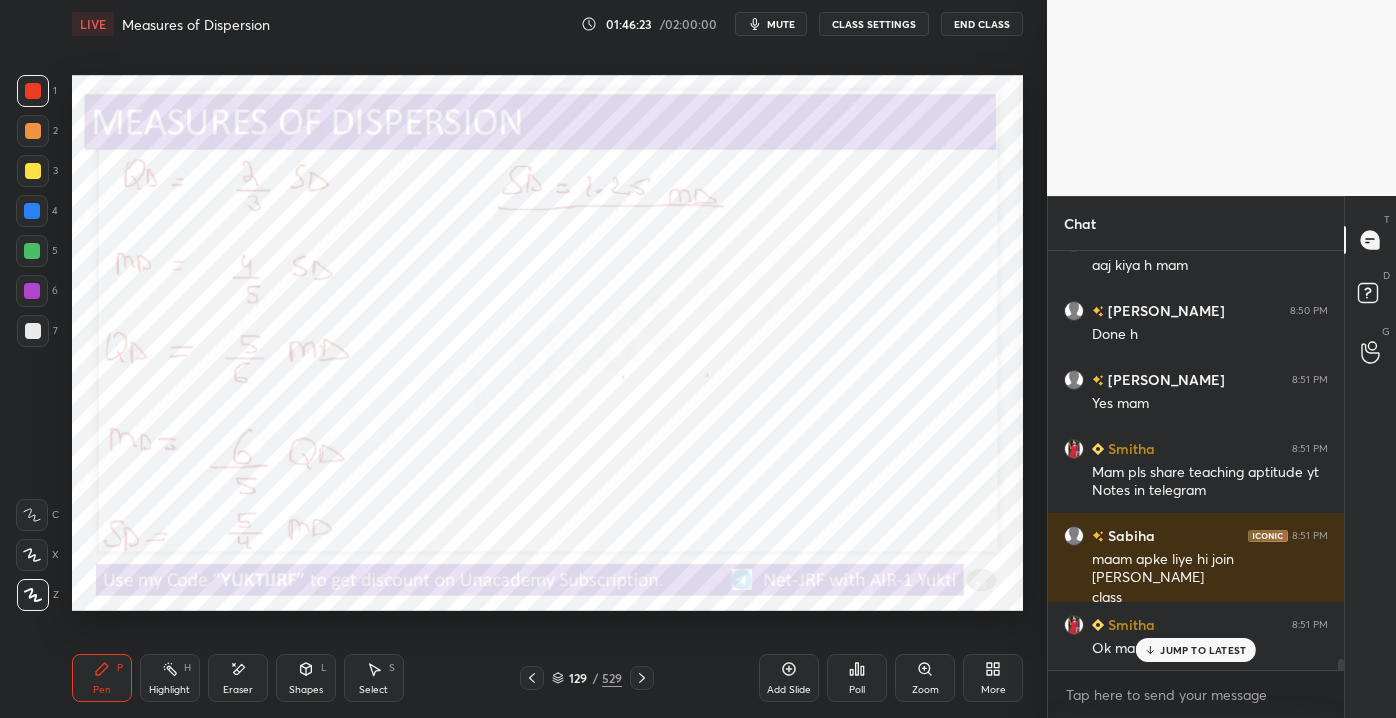 click on "JUMP TO LATEST" at bounding box center (1203, 650) 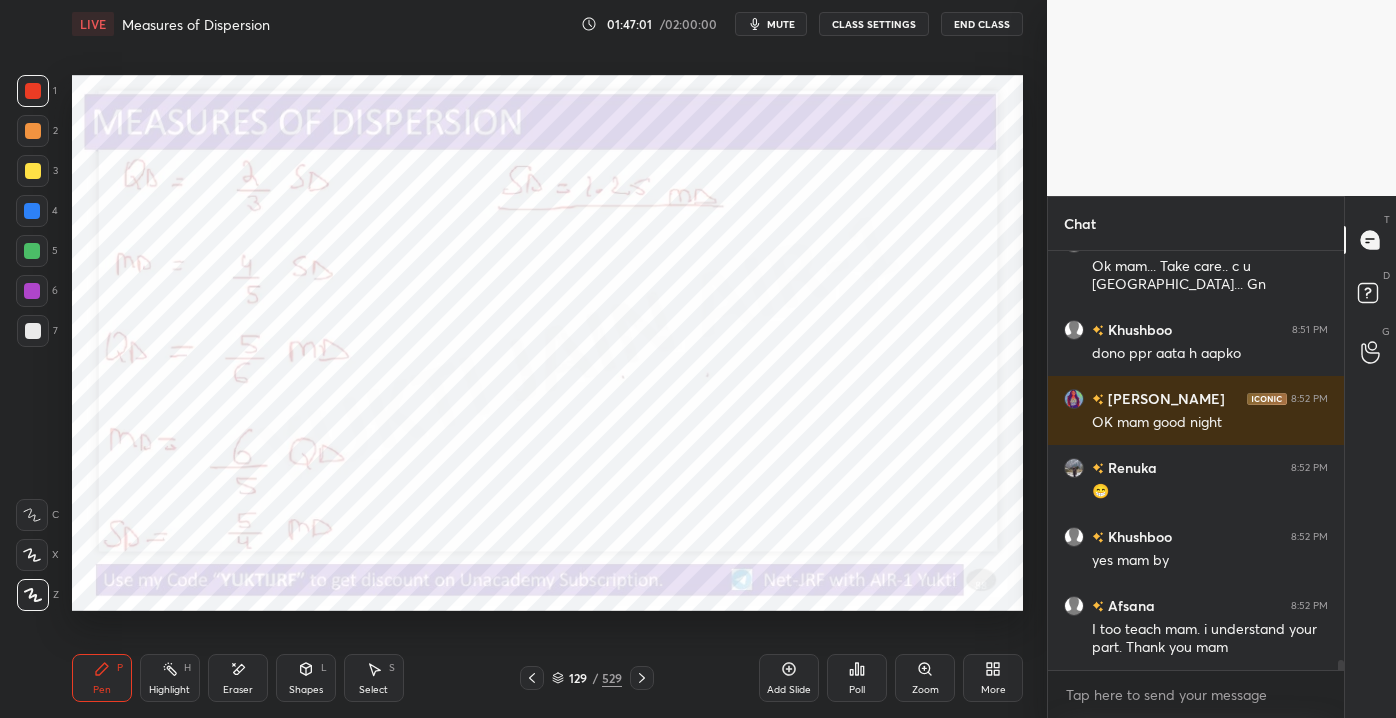 scroll, scrollTop: 16786, scrollLeft: 0, axis: vertical 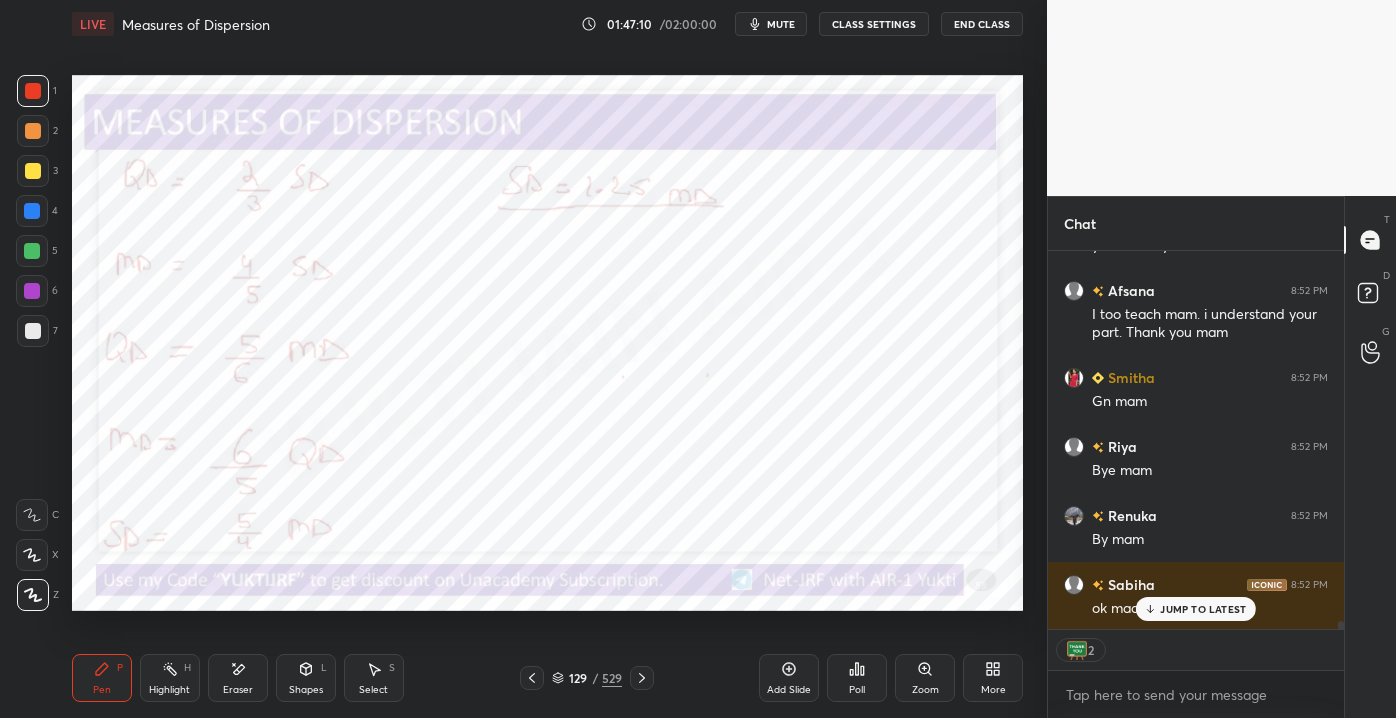 click 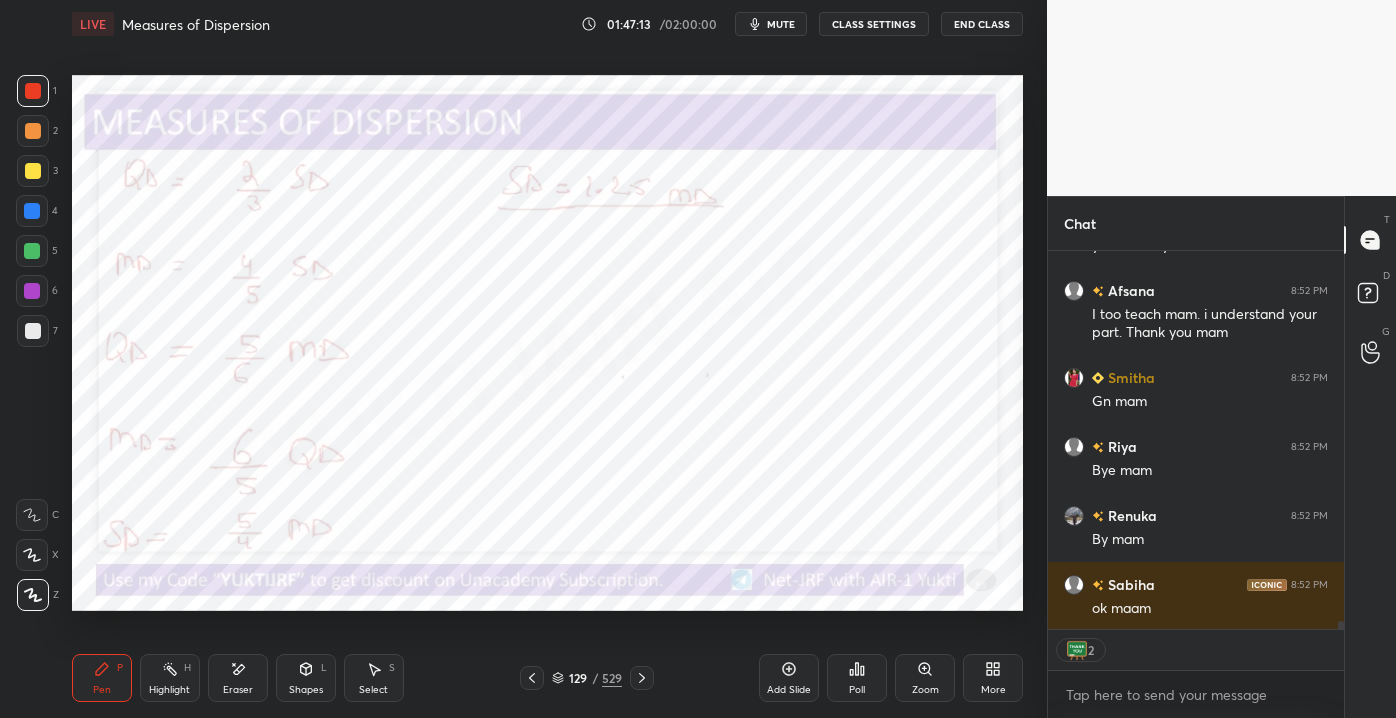 scroll, scrollTop: 6, scrollLeft: 5, axis: both 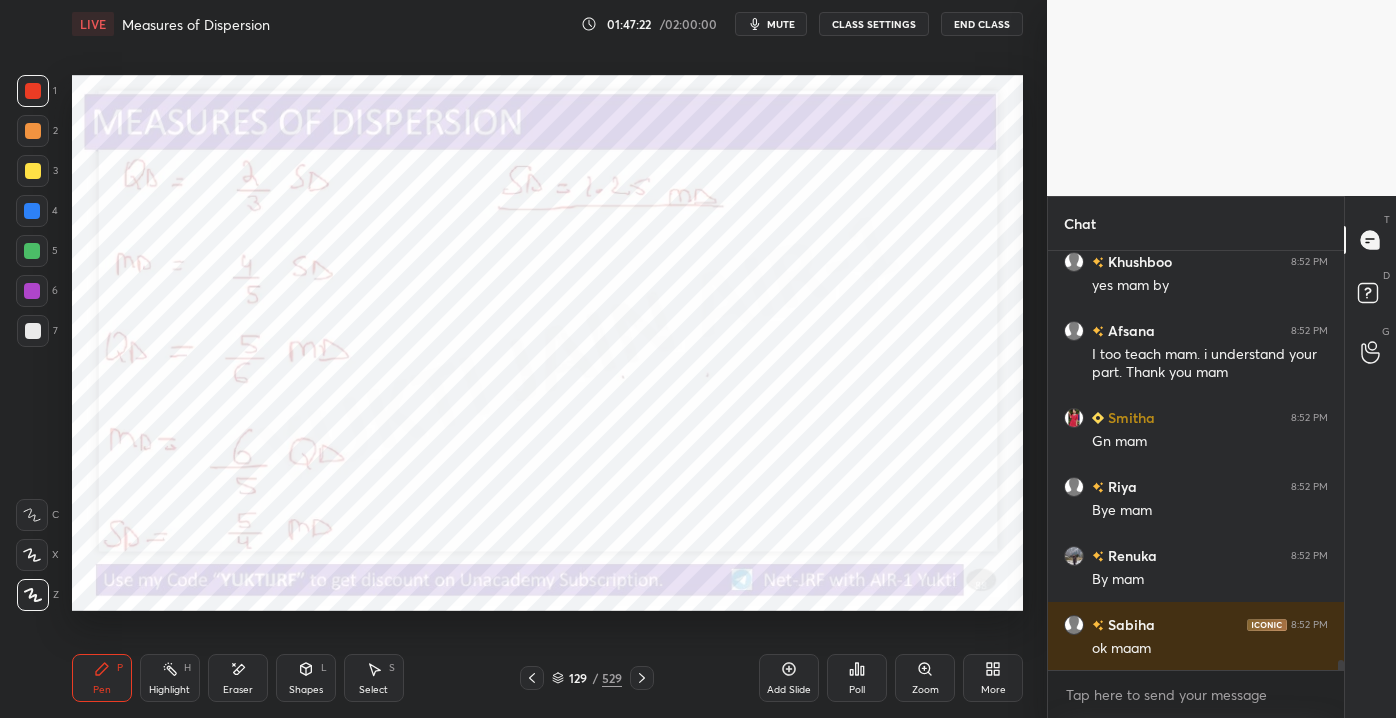 click on "Eraser" at bounding box center (238, 690) 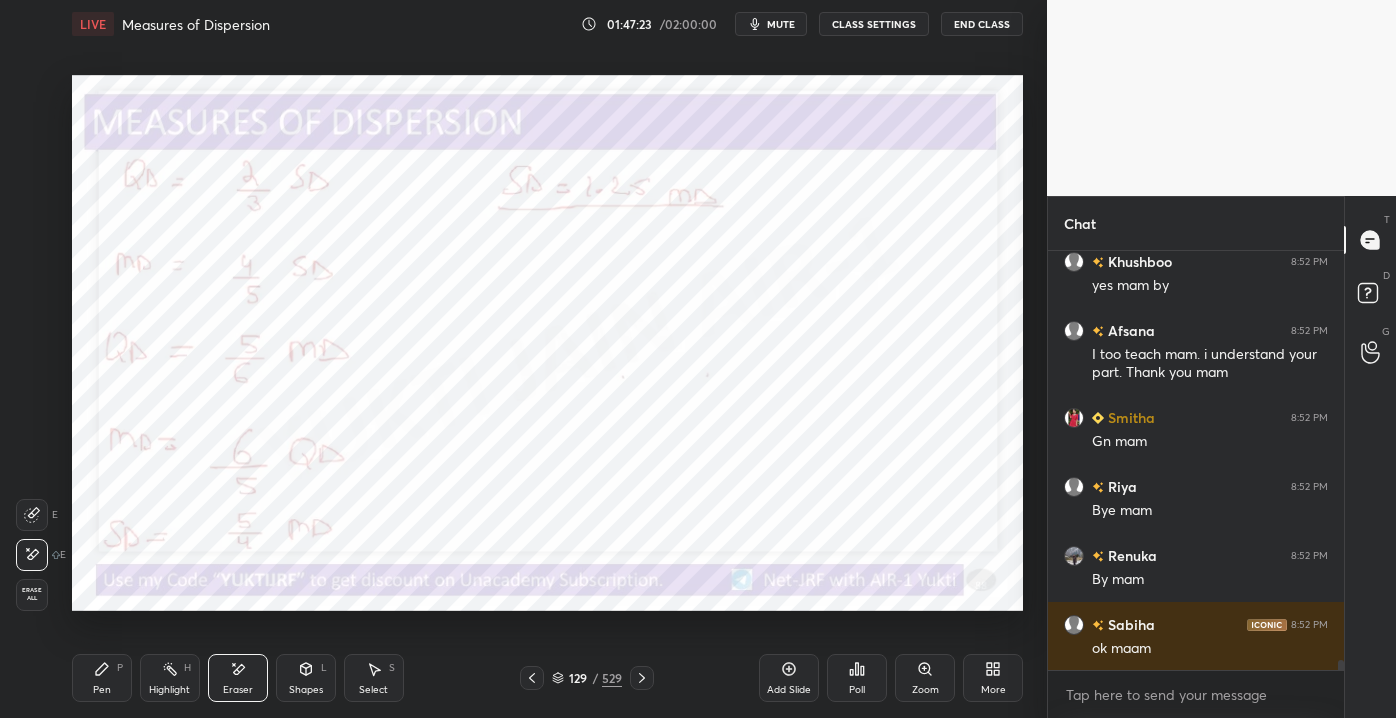 scroll, scrollTop: 17061, scrollLeft: 0, axis: vertical 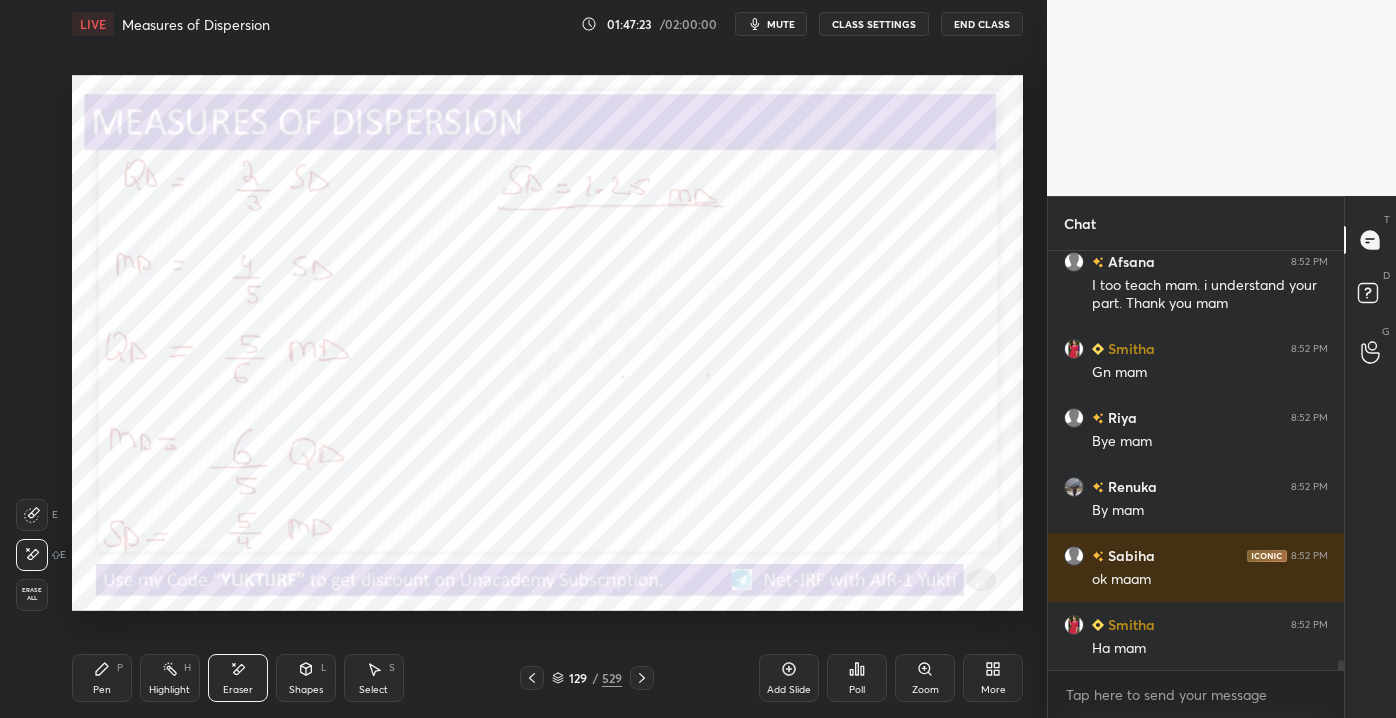 click on "Erase all" at bounding box center (32, 594) 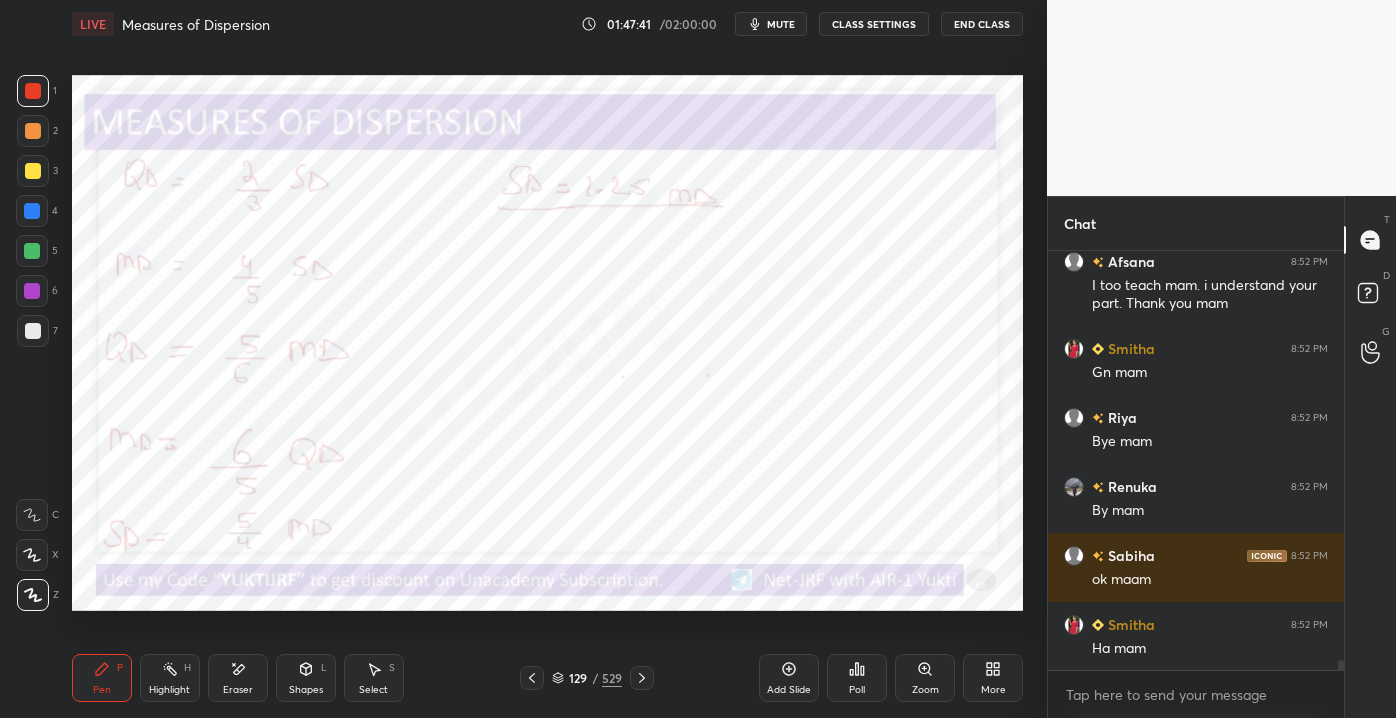 click on "Eraser" at bounding box center (238, 678) 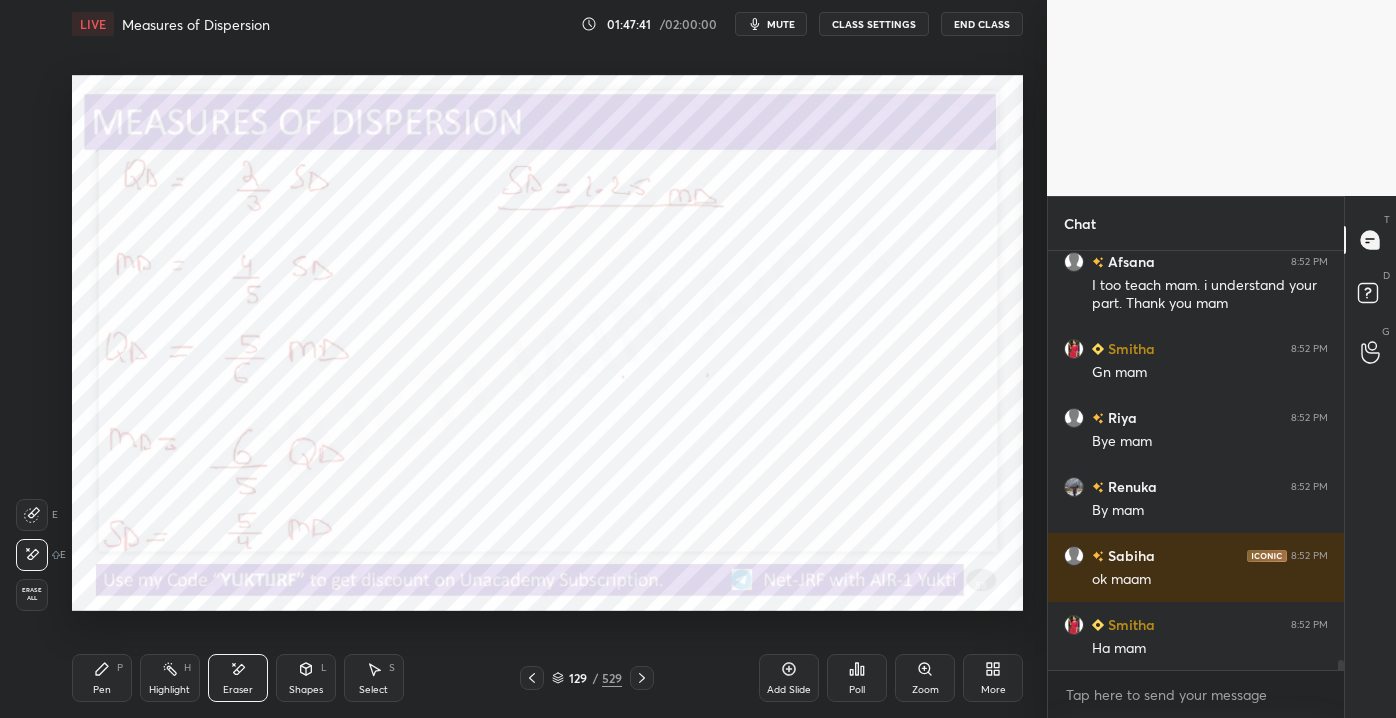 click on "E E Erase all" at bounding box center (41, 551) 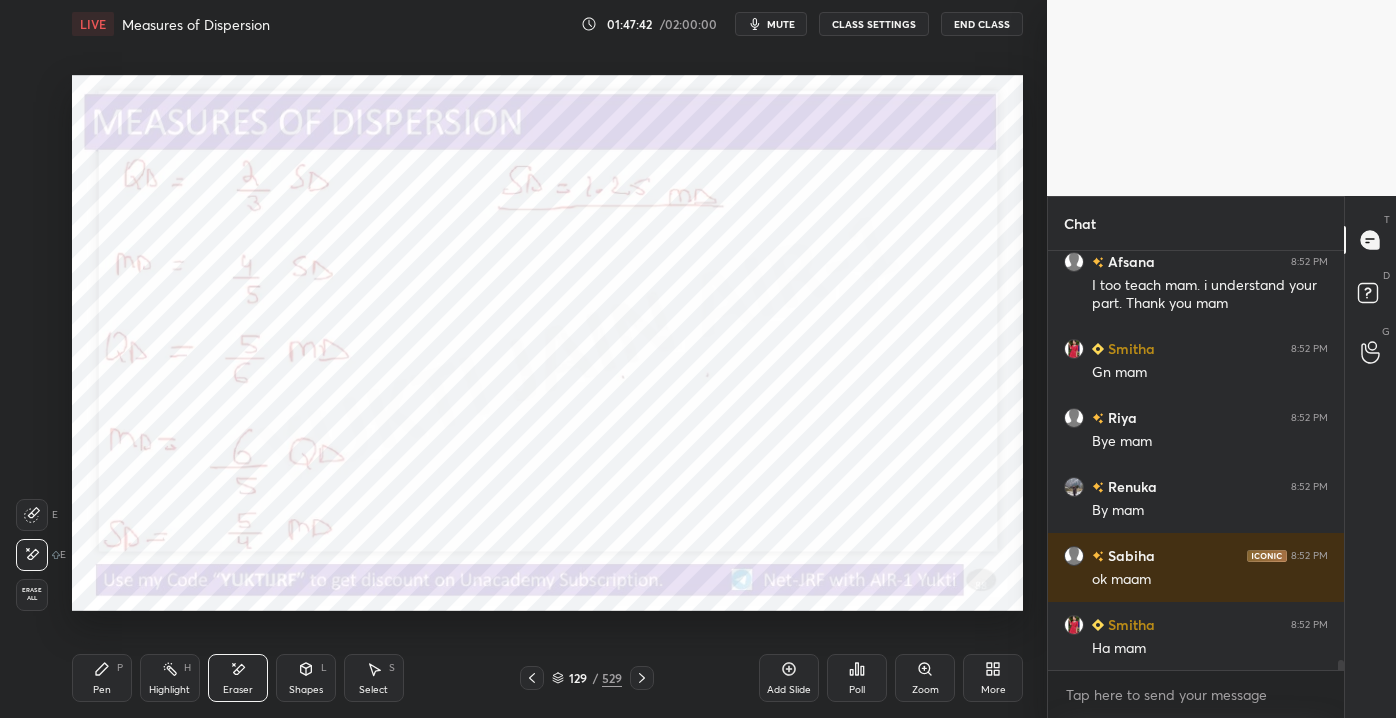 drag, startPoint x: 25, startPoint y: 600, endPoint x: 19, endPoint y: 590, distance: 11.661903 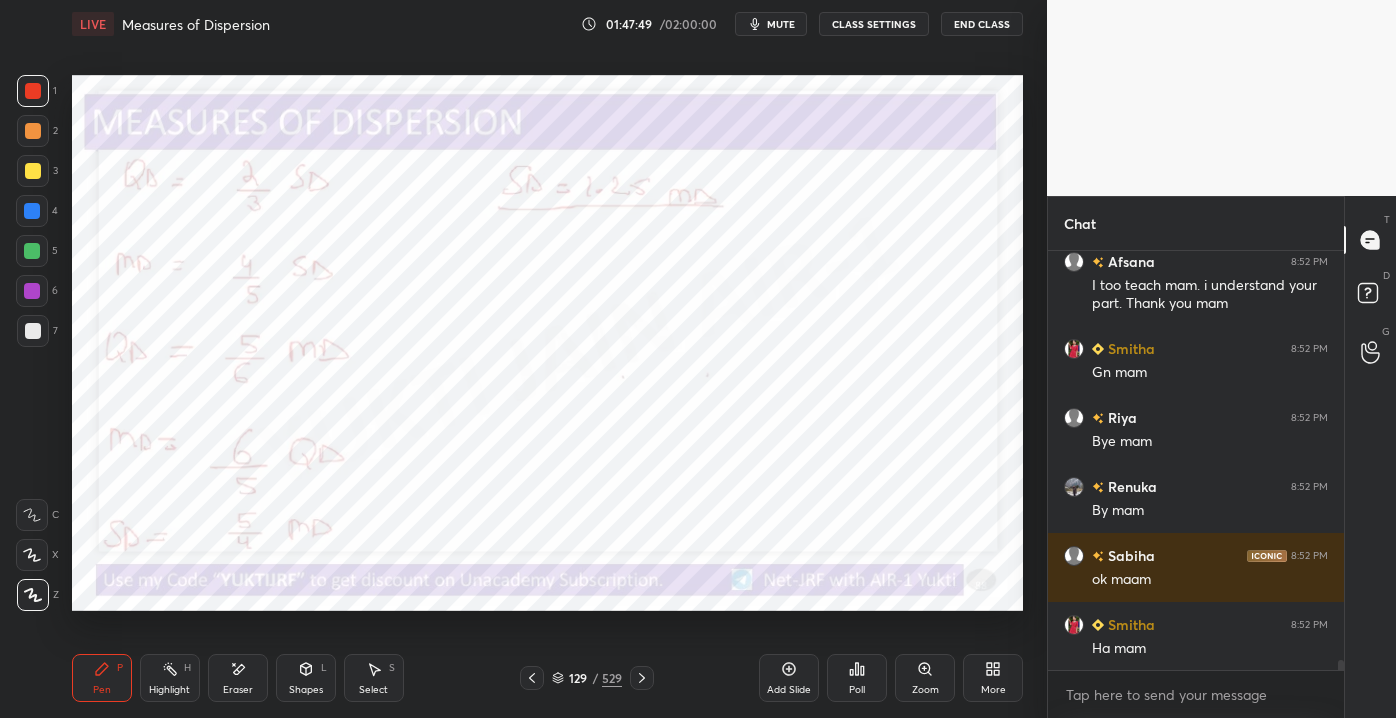 scroll, scrollTop: 17130, scrollLeft: 0, axis: vertical 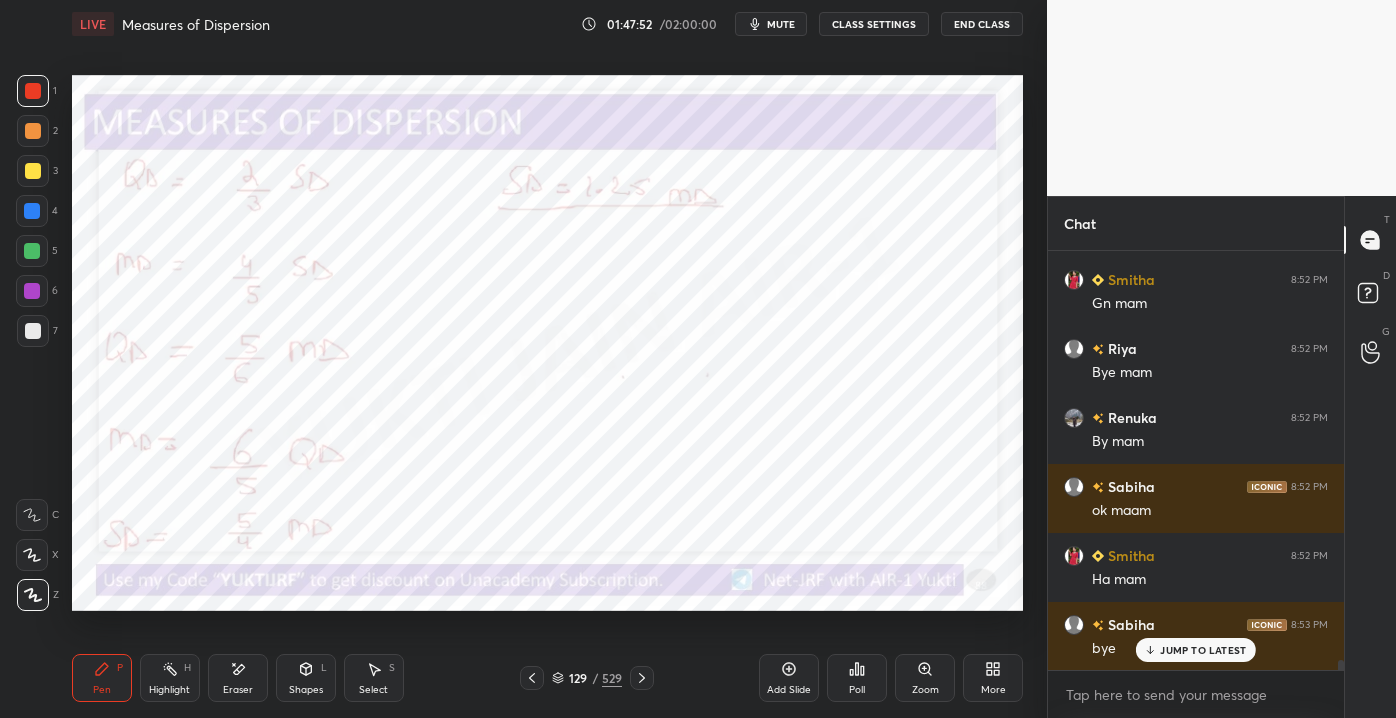 click on "JUMP TO LATEST" at bounding box center (1196, 650) 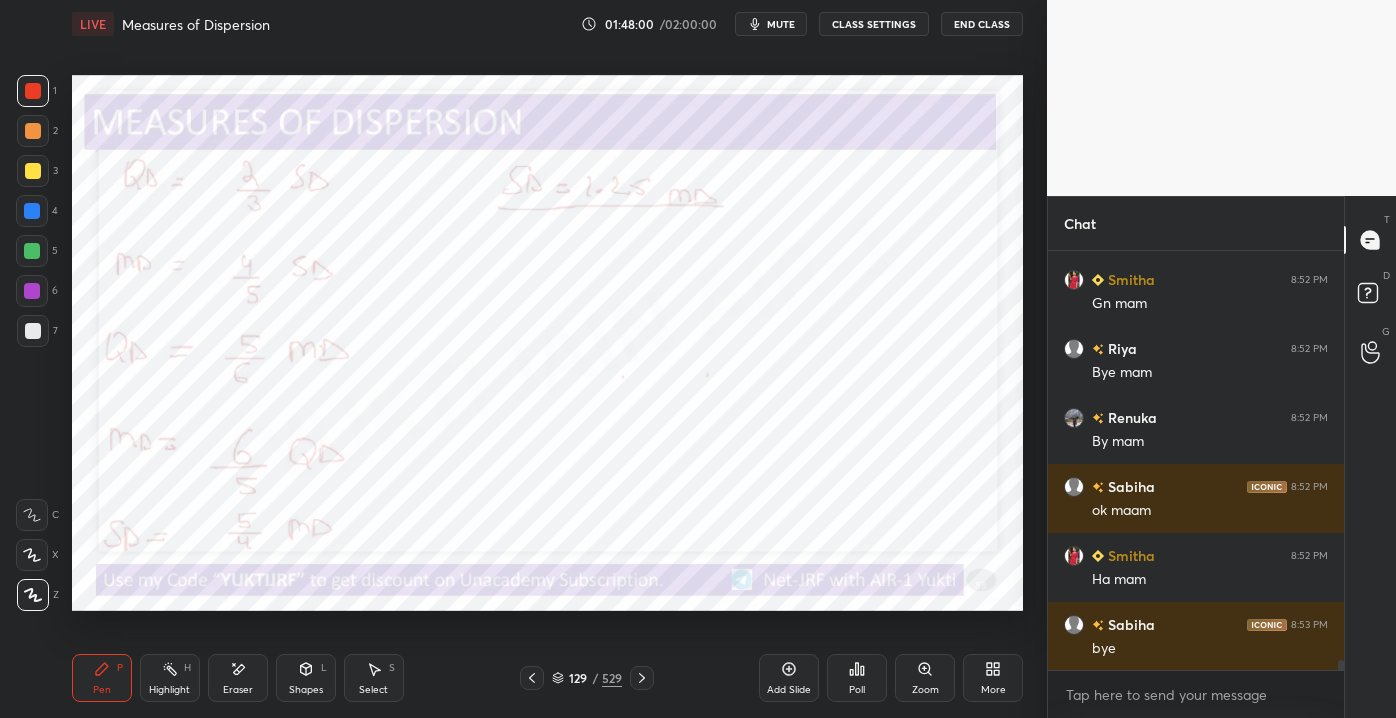 click on "End Class" at bounding box center [982, 24] 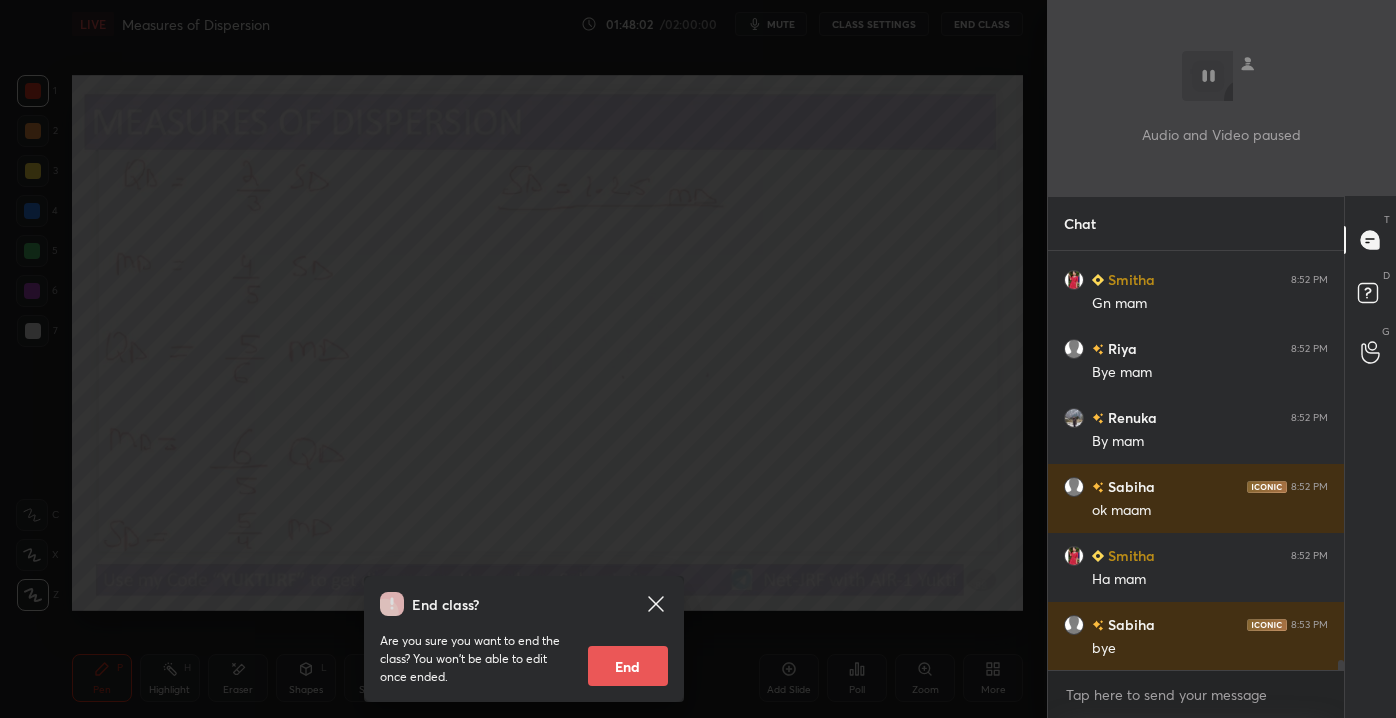 click on "End" at bounding box center [628, 666] 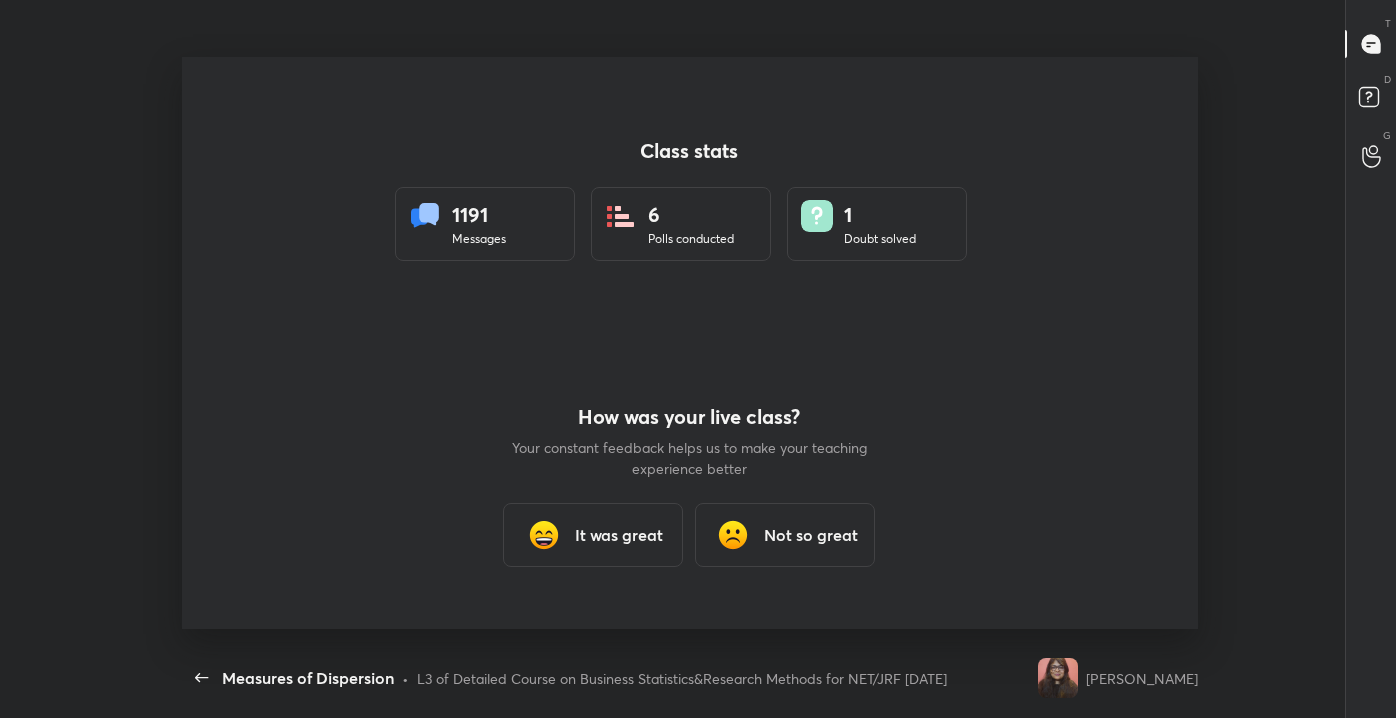 scroll, scrollTop: 99409, scrollLeft: 98962, axis: both 